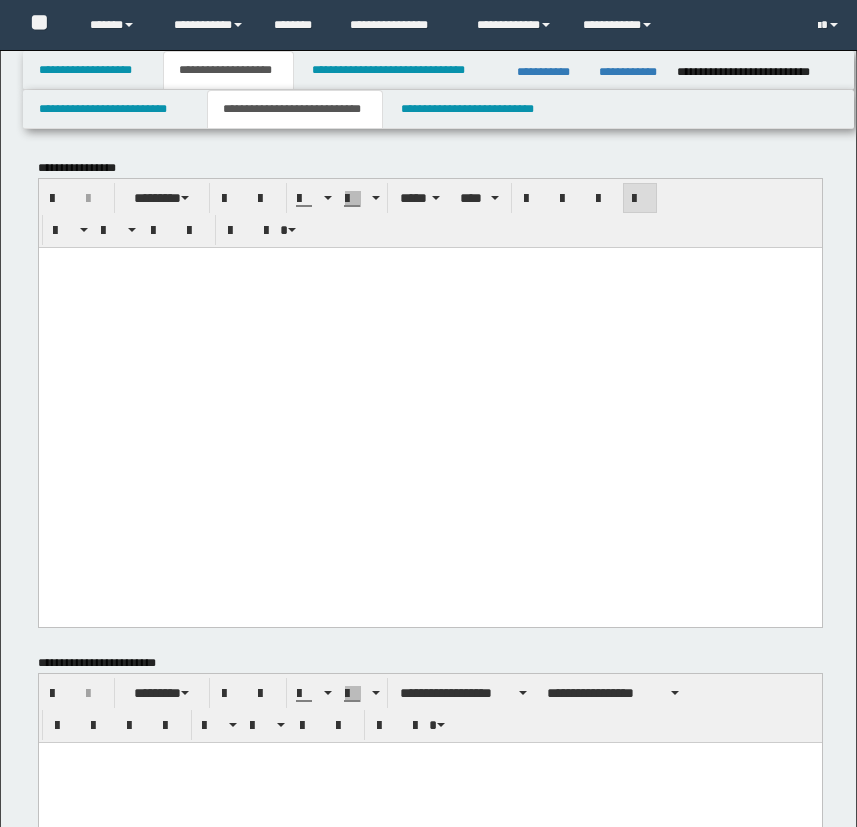 scroll, scrollTop: 636, scrollLeft: 0, axis: vertical 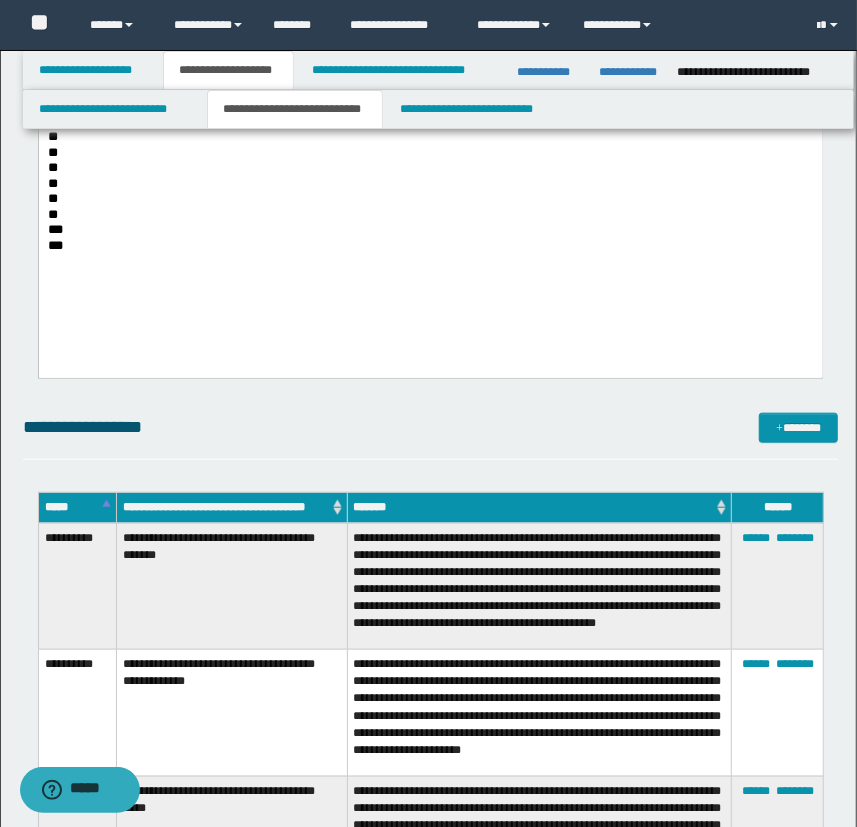 click on "** ** ** ** ** ** ** *** ***" at bounding box center (430, 215) 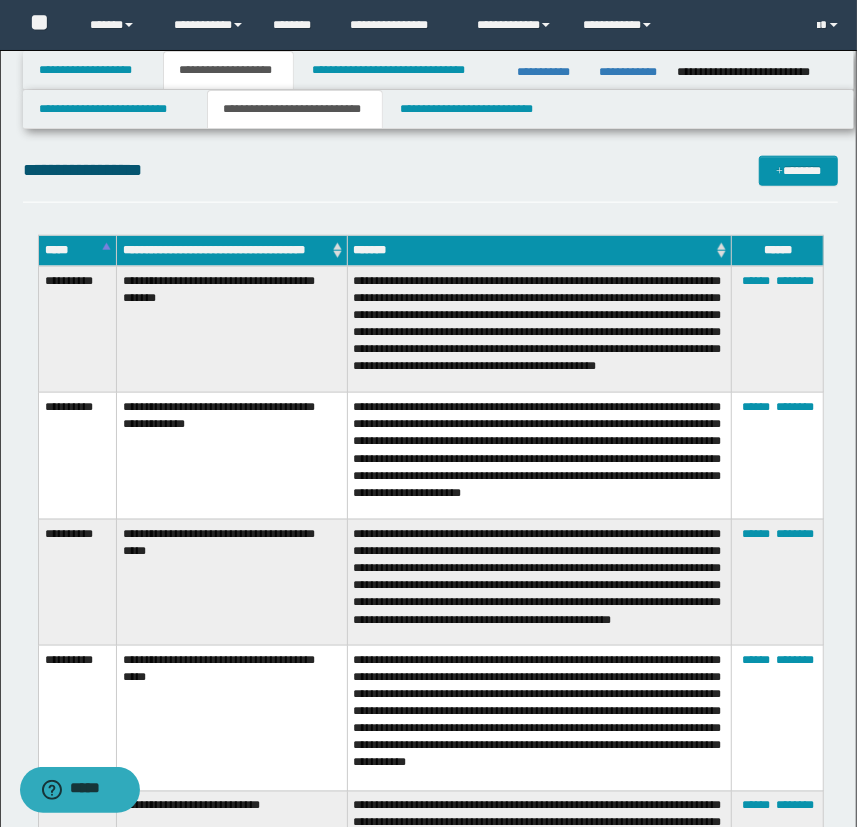 scroll, scrollTop: 909, scrollLeft: 0, axis: vertical 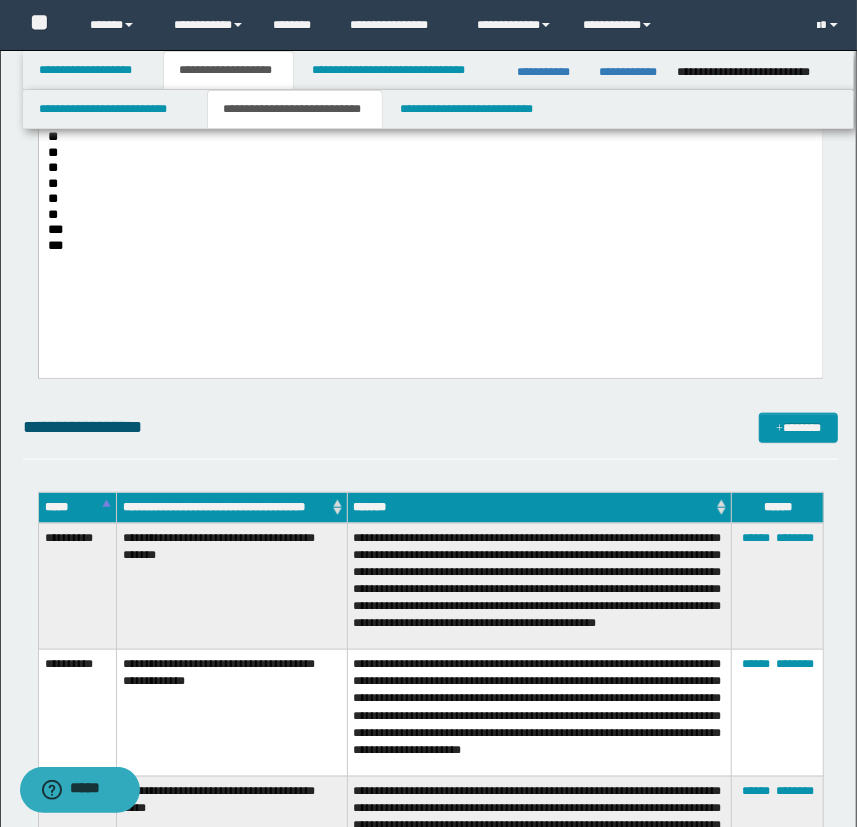 click on "***" at bounding box center [430, 245] 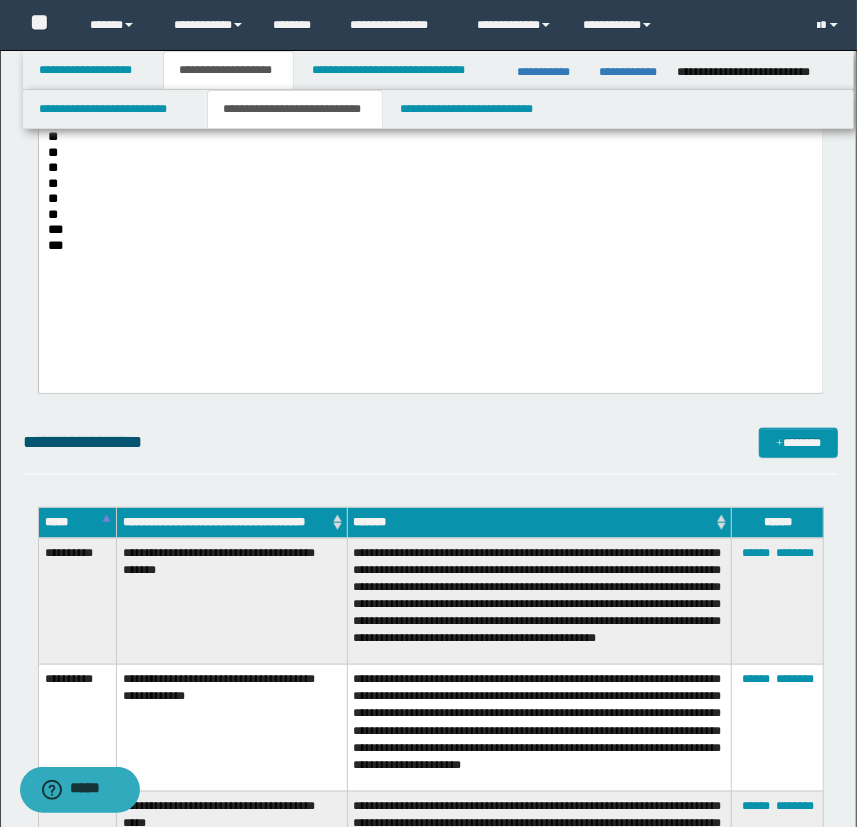 type 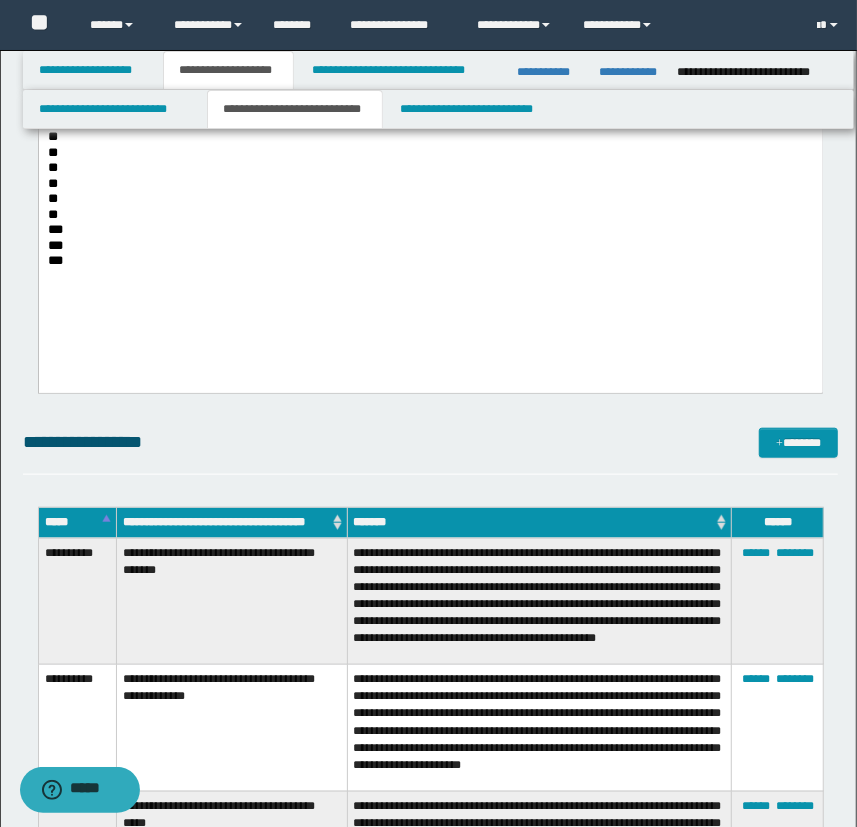click on "***" at bounding box center [430, 260] 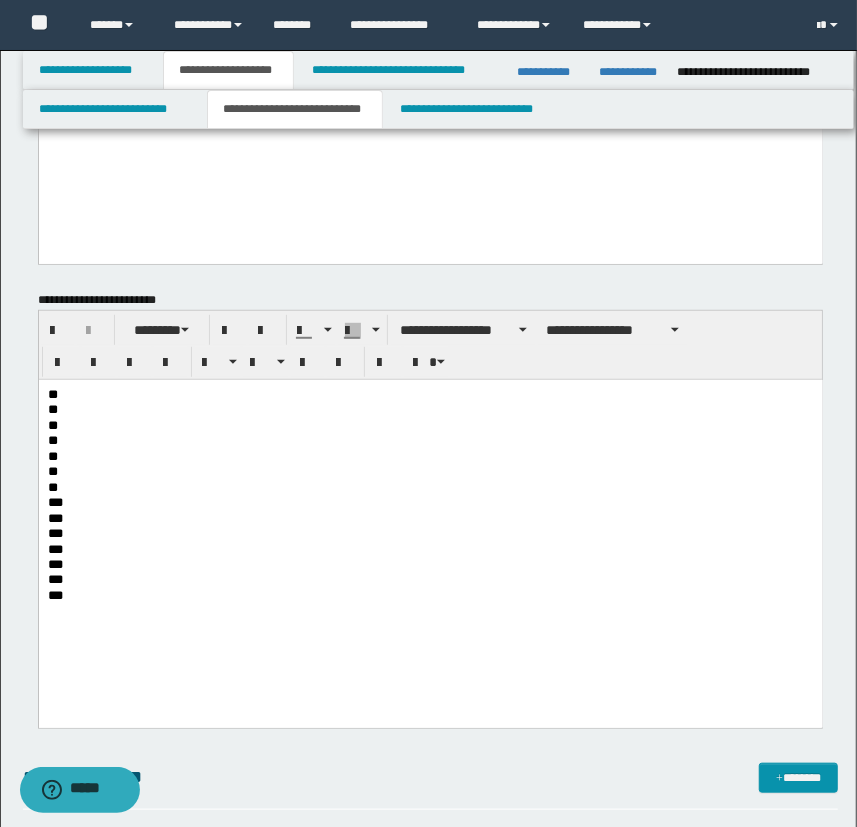 scroll, scrollTop: 454, scrollLeft: 0, axis: vertical 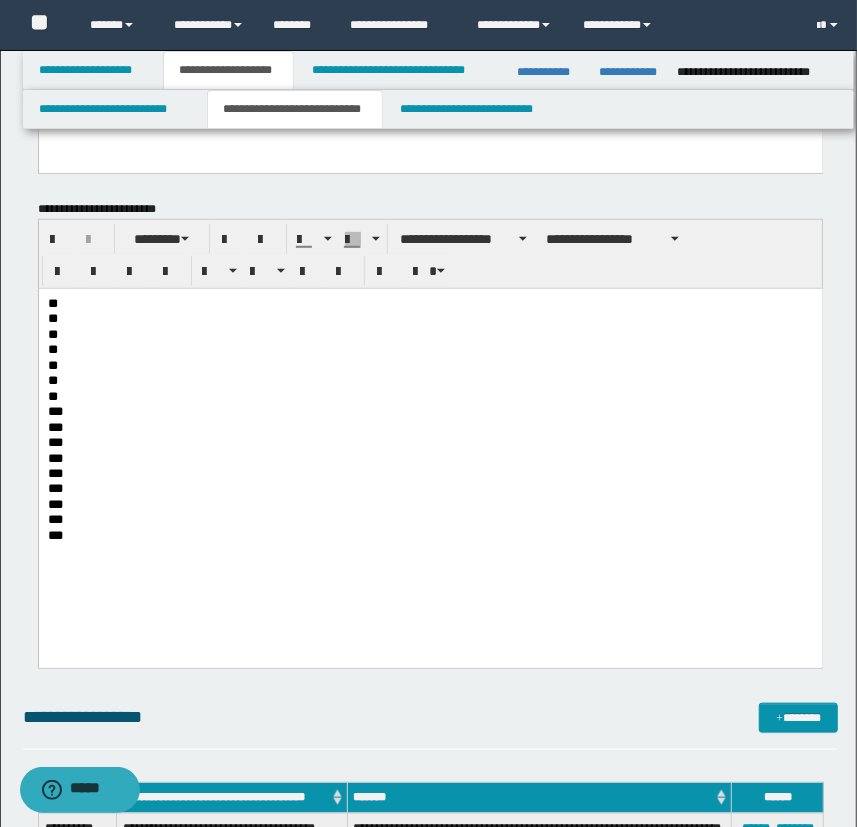 click at bounding box center [430, 550] 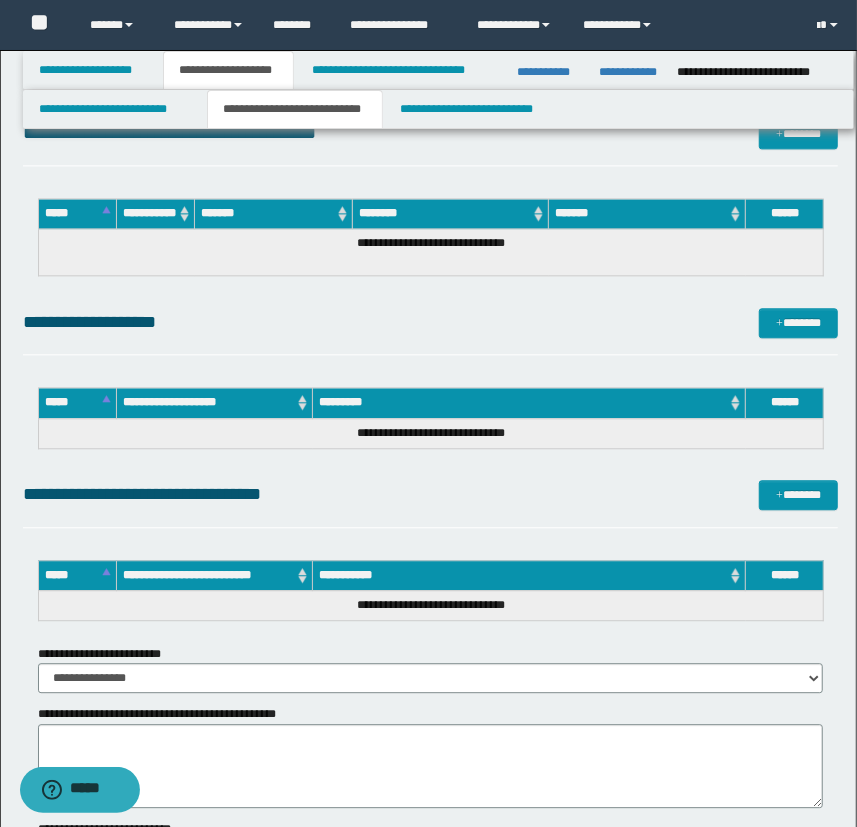 scroll, scrollTop: 1818, scrollLeft: 0, axis: vertical 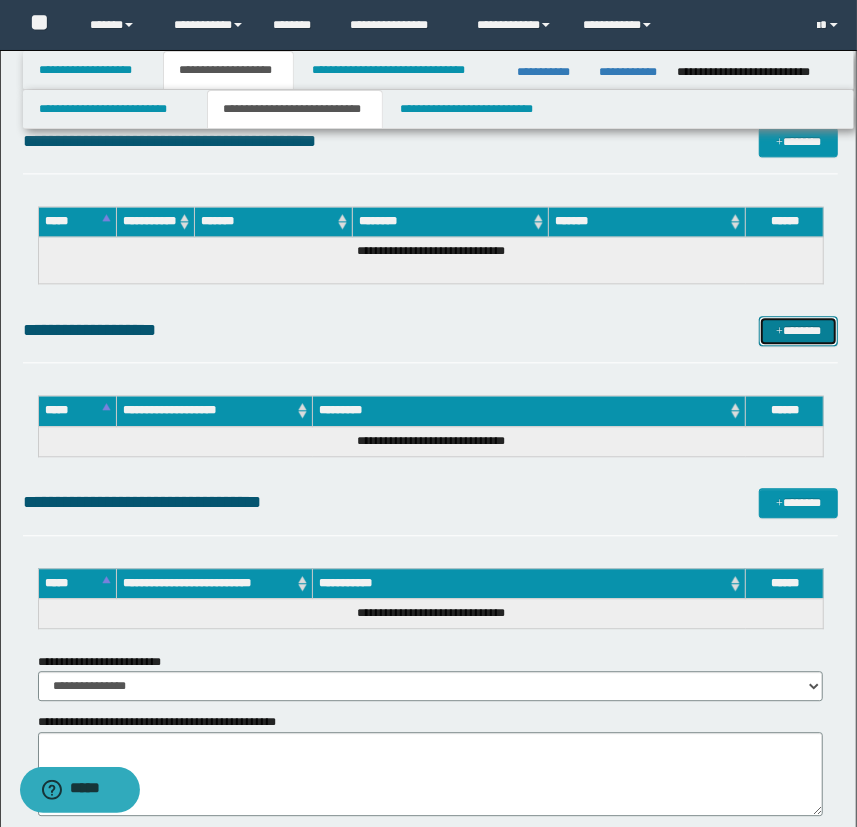click on "*******" at bounding box center [799, 331] 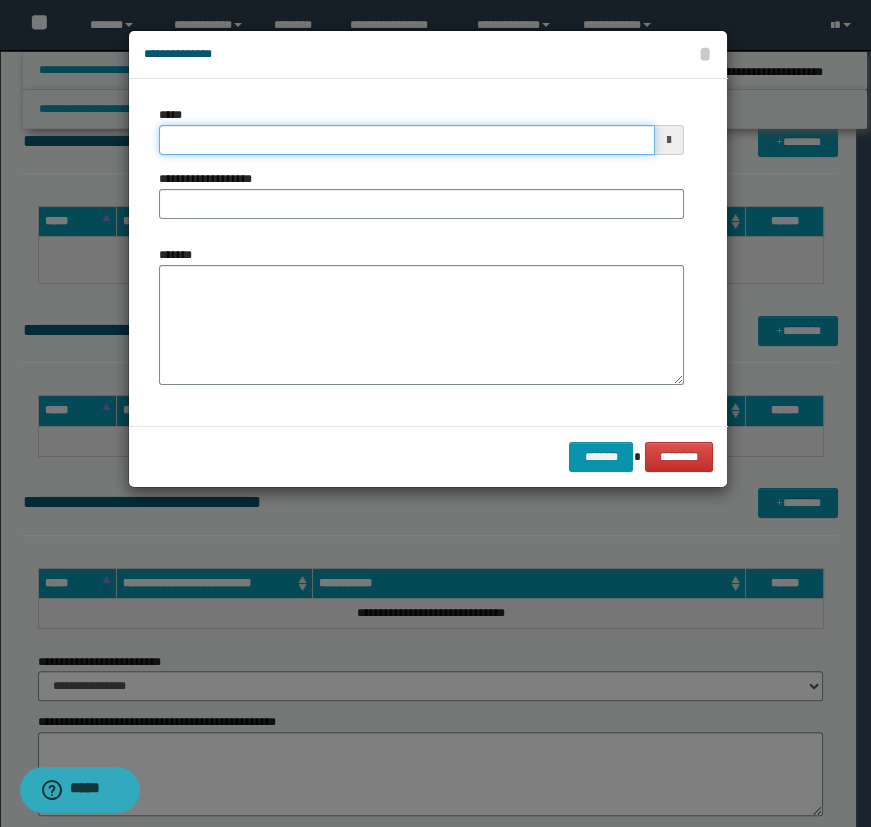 click on "*****" at bounding box center [407, 140] 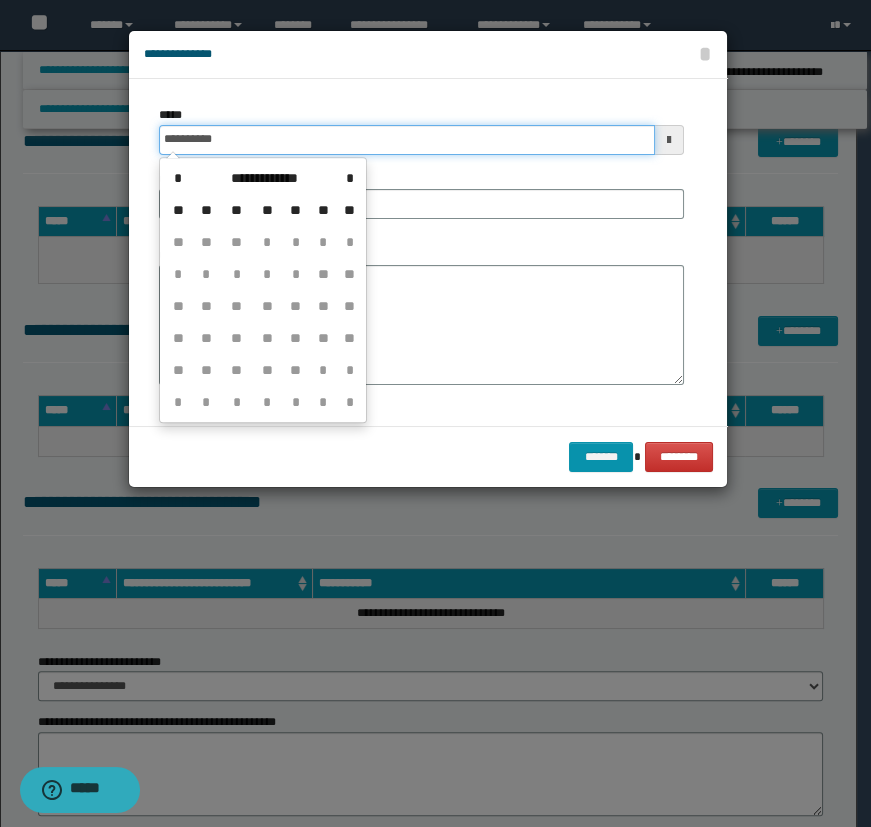 type on "**********" 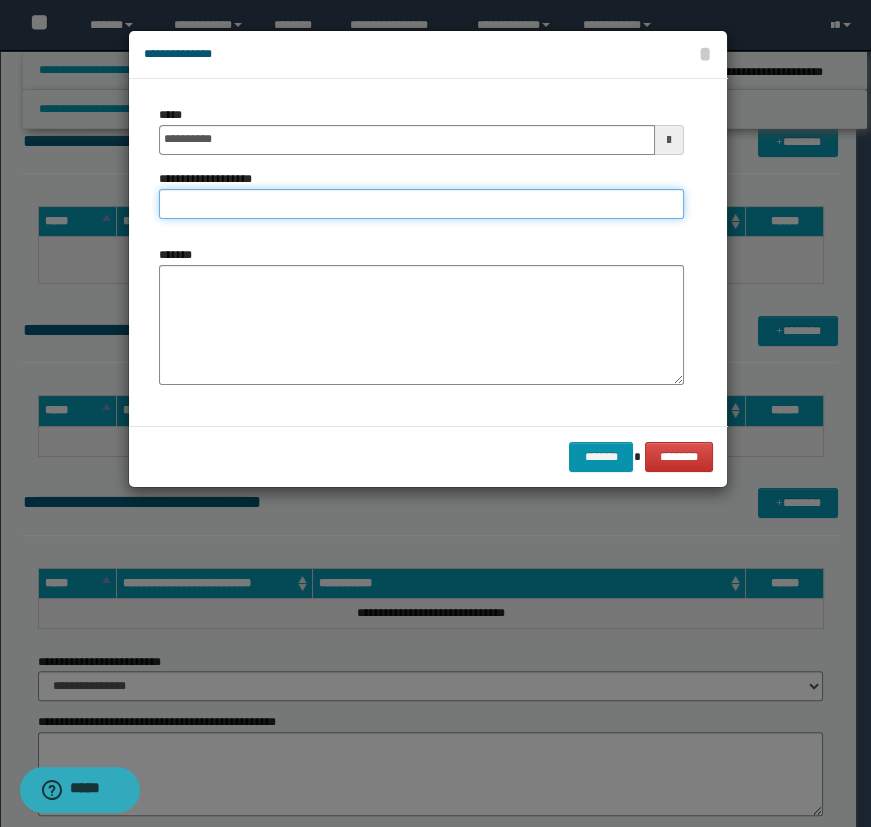 click on "**********" at bounding box center (421, 204) 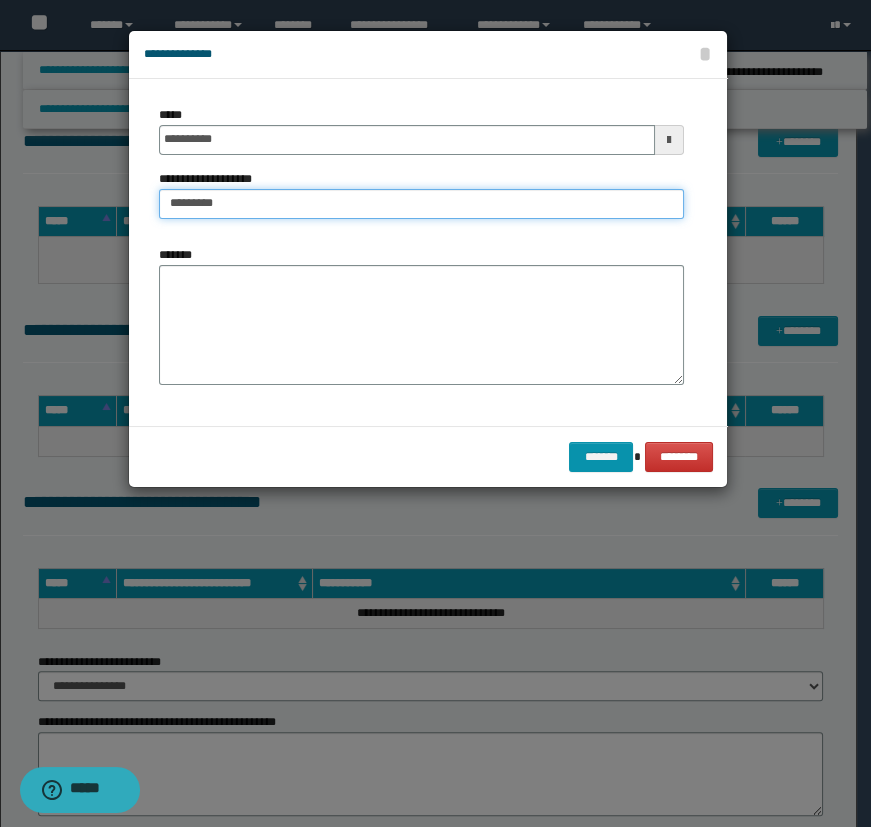 type on "**********" 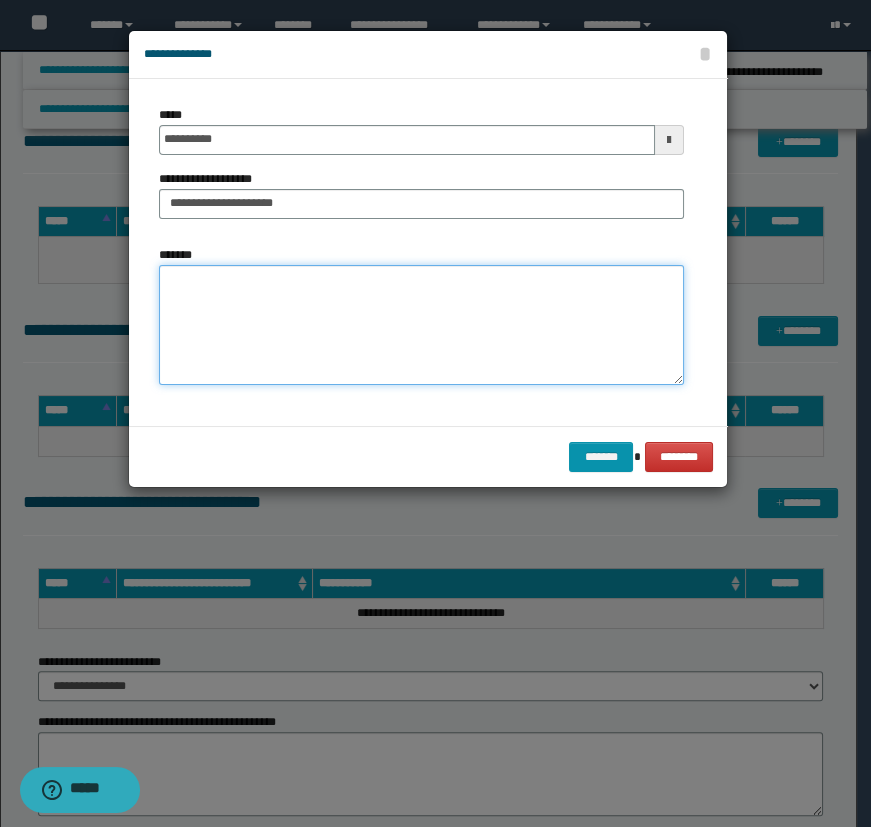 drag, startPoint x: 271, startPoint y: 214, endPoint x: 265, endPoint y: 302, distance: 88.20431 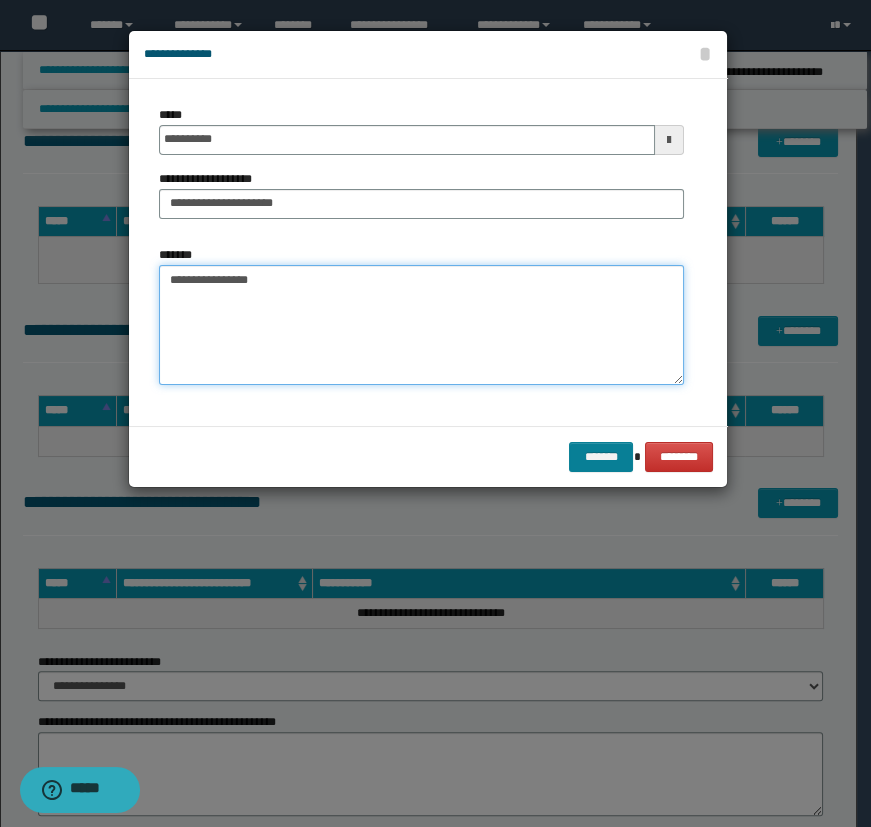 type on "**********" 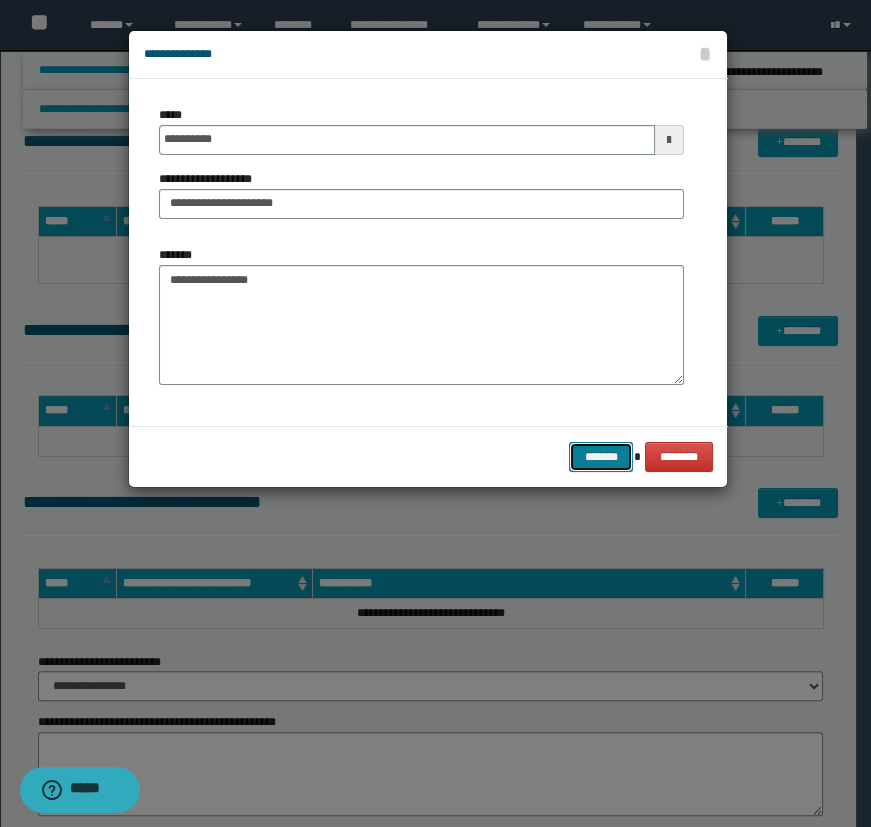 click on "*******" at bounding box center (601, 457) 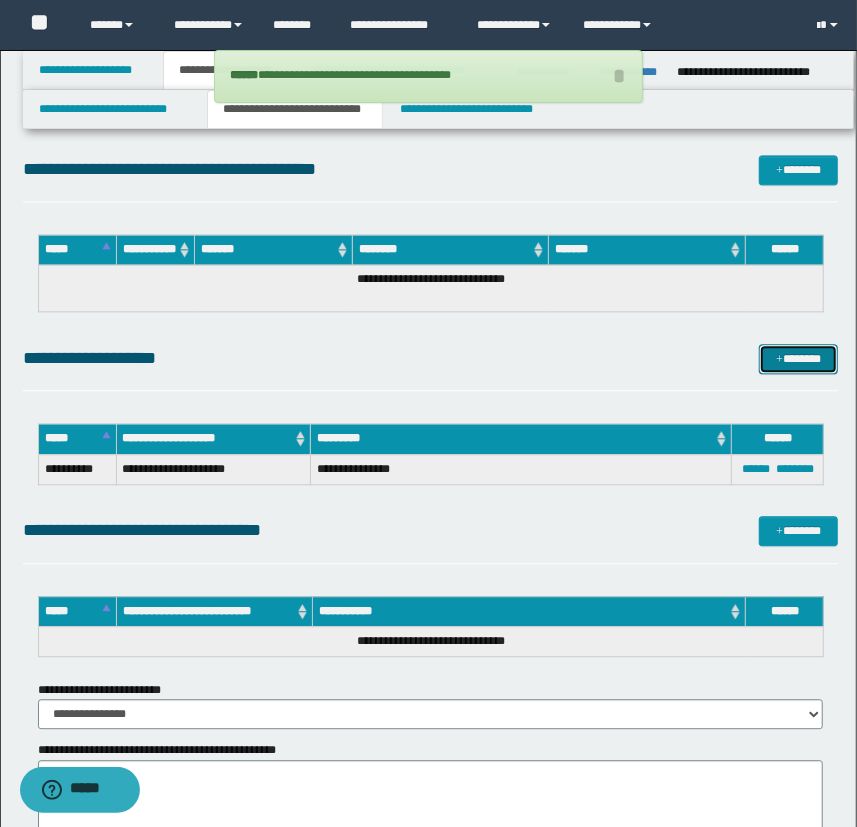 scroll, scrollTop: 1818, scrollLeft: 0, axis: vertical 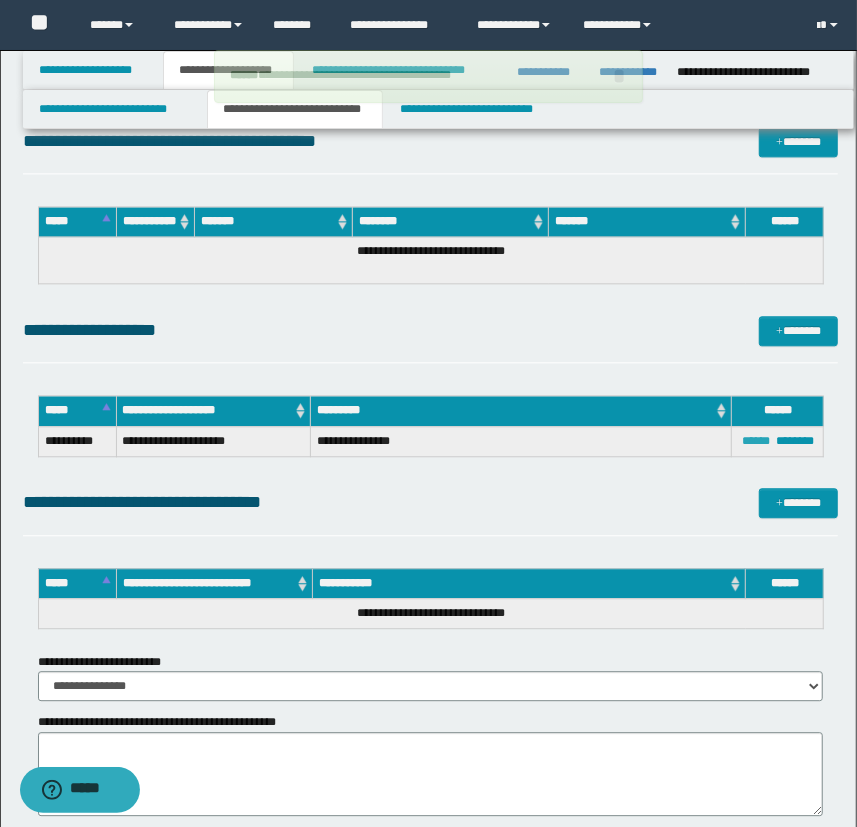 click on "******" at bounding box center [756, 441] 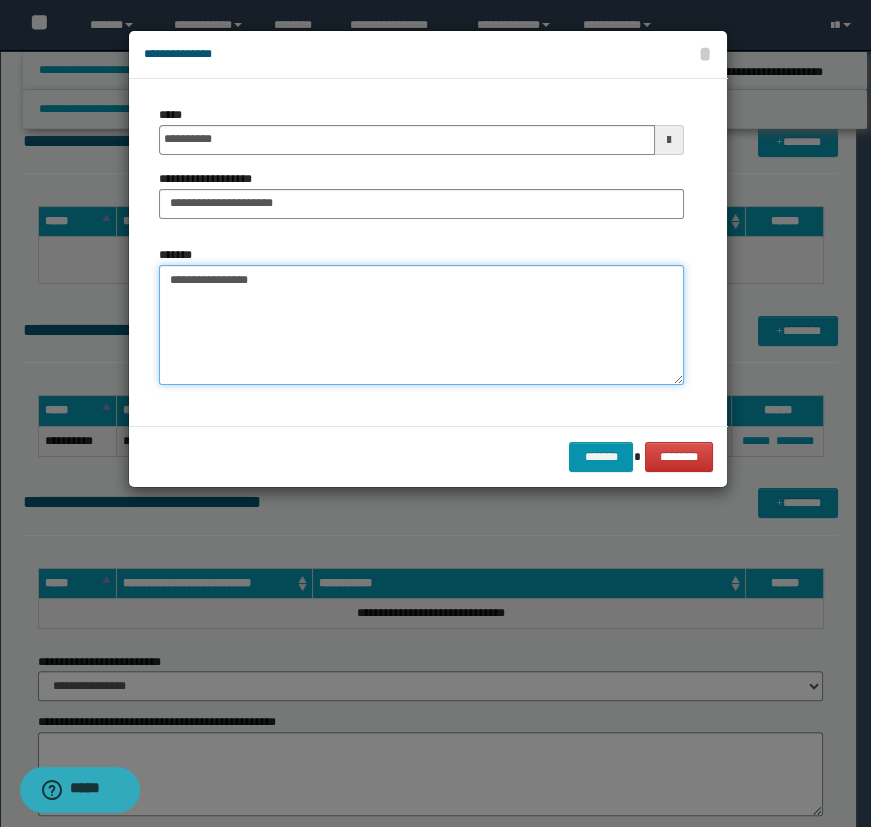 click on "**********" at bounding box center (421, 325) 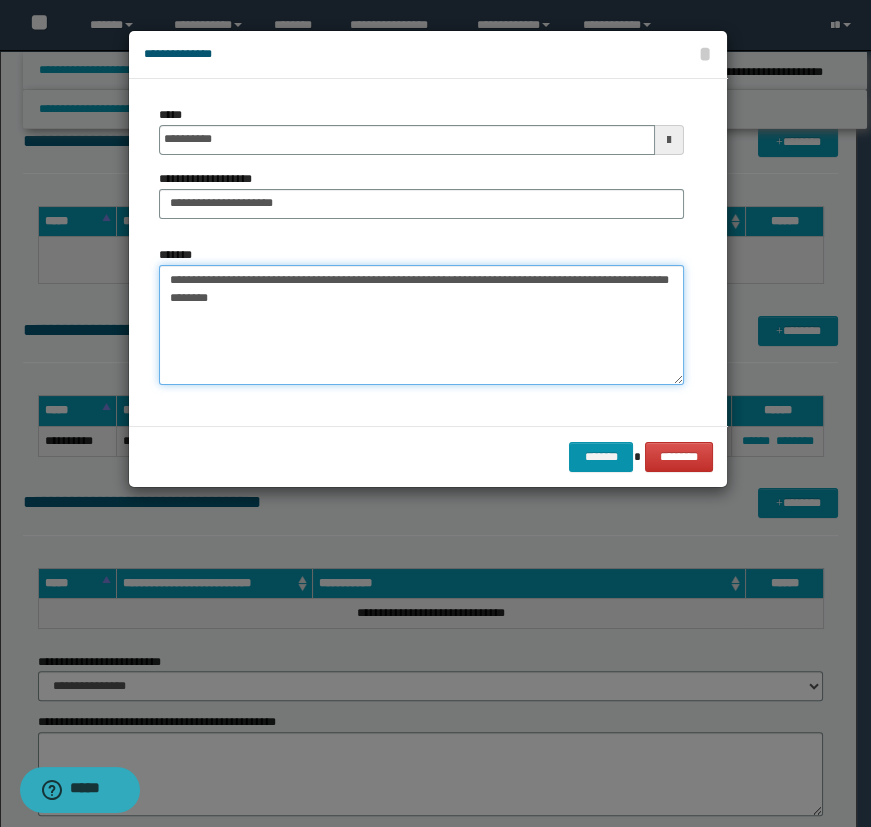 click on "**********" at bounding box center [421, 325] 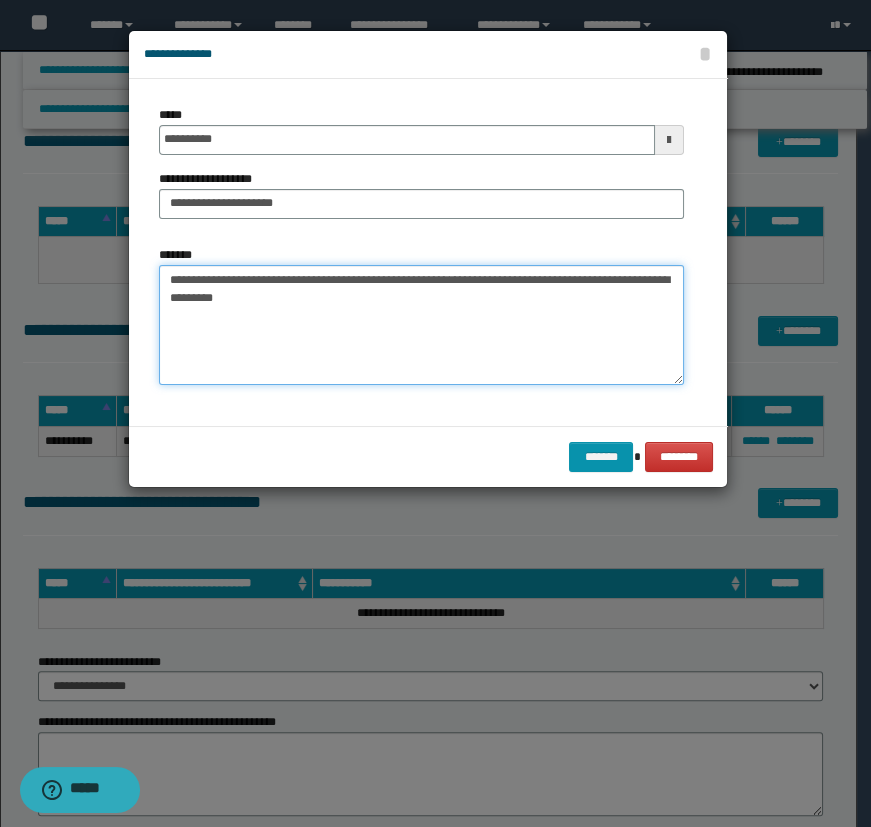 click on "**********" at bounding box center (421, 325) 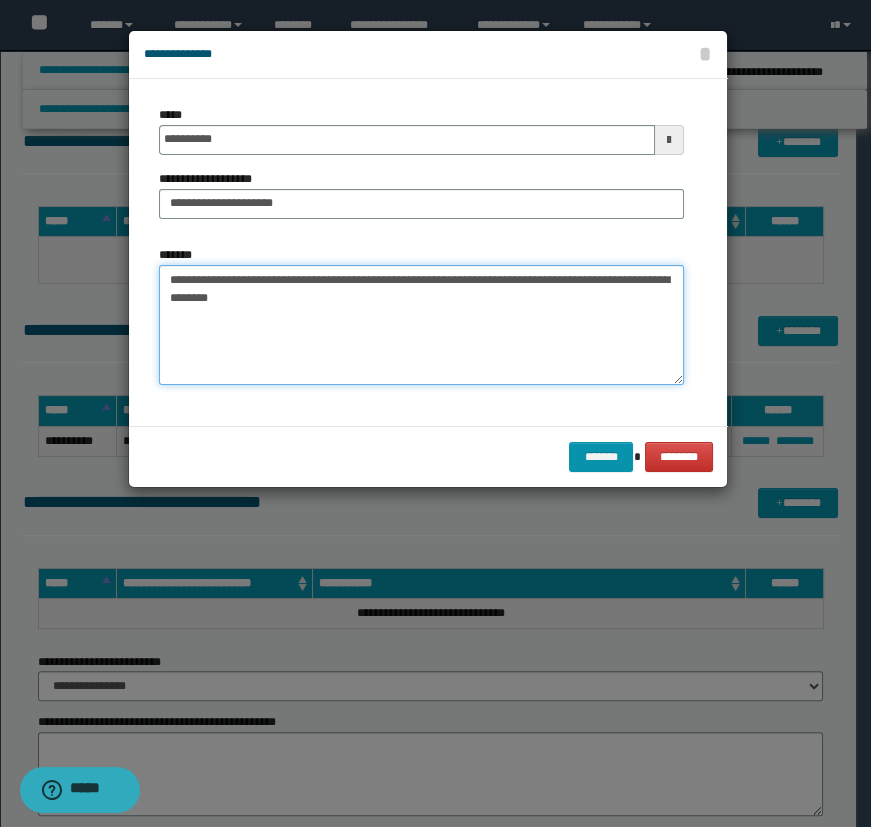 click on "**********" at bounding box center (421, 325) 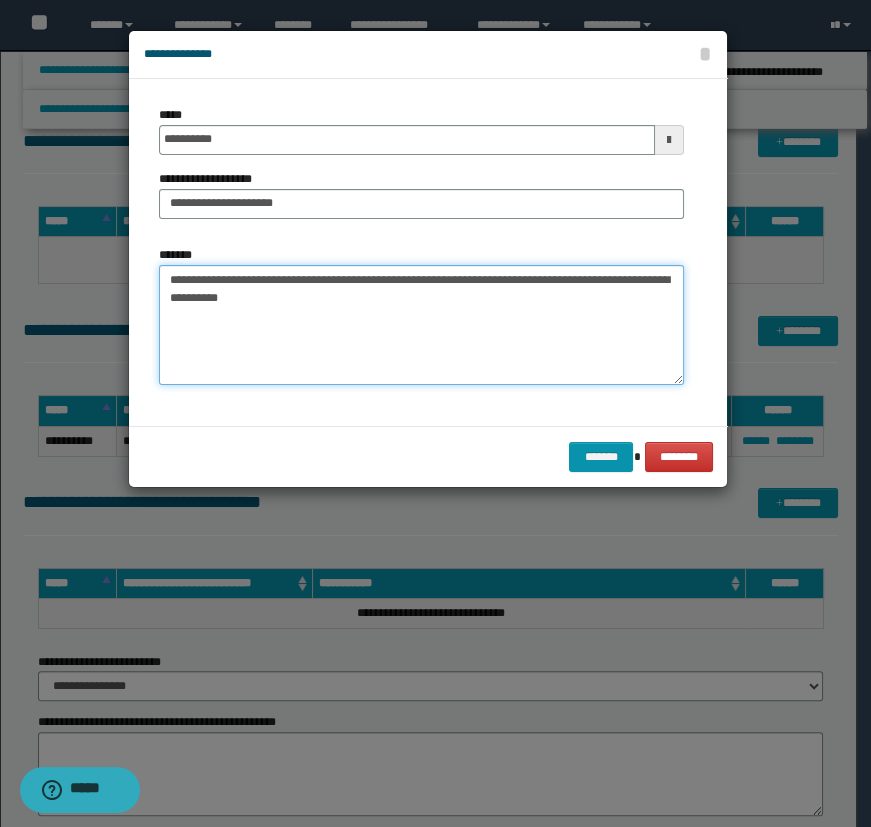 type on "**********" 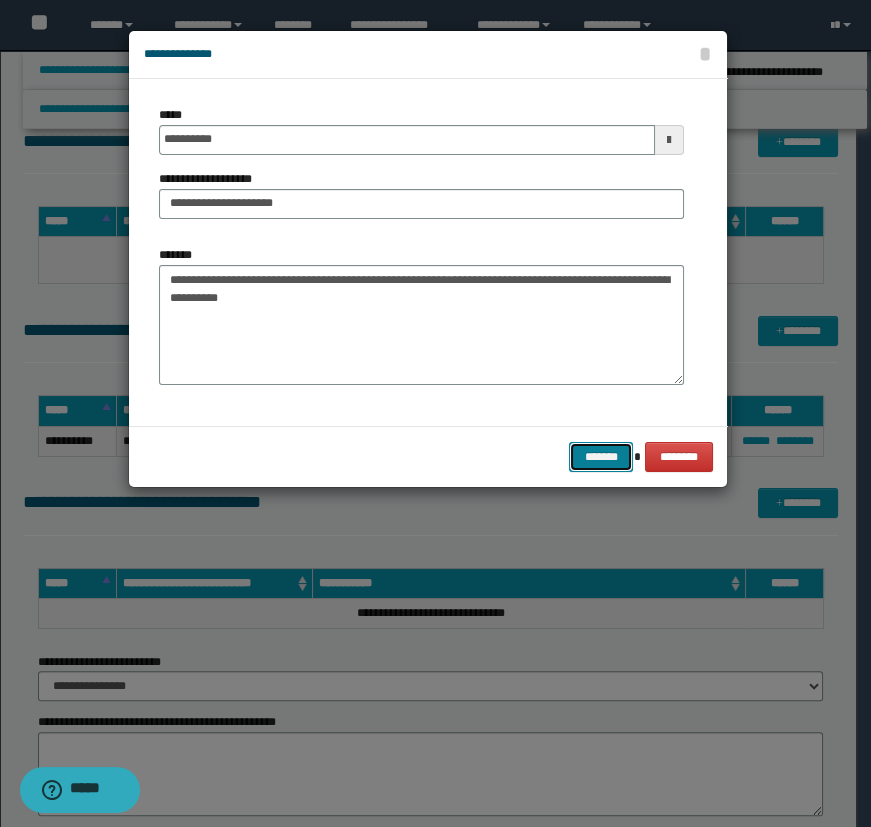 click on "*******" at bounding box center [601, 457] 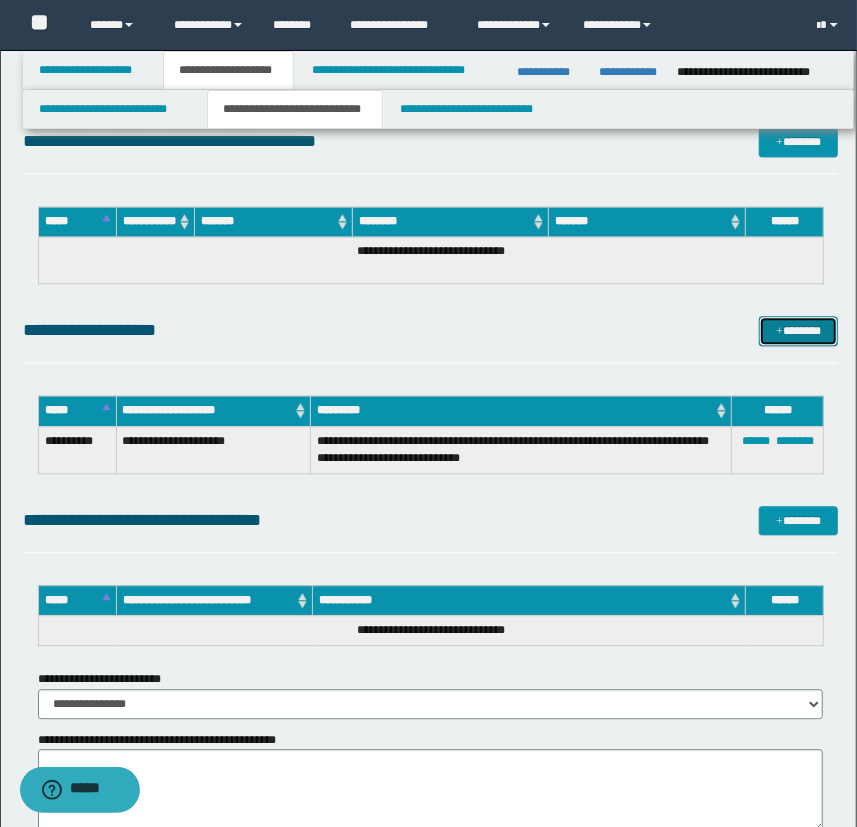 click on "*******" at bounding box center [799, 331] 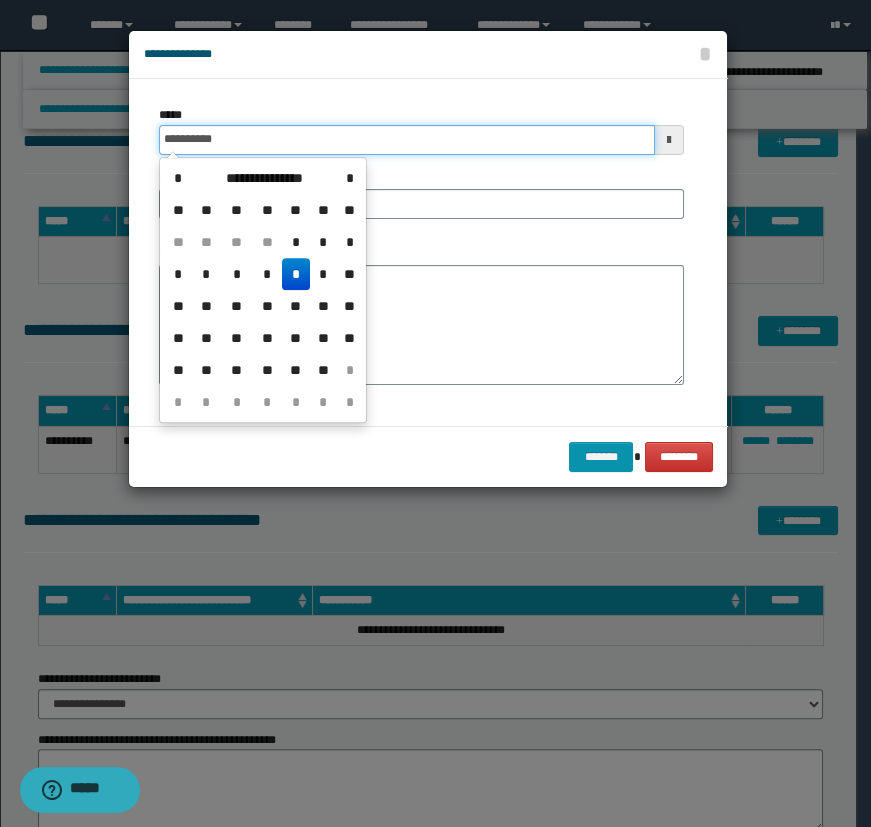 click on "**********" at bounding box center [407, 140] 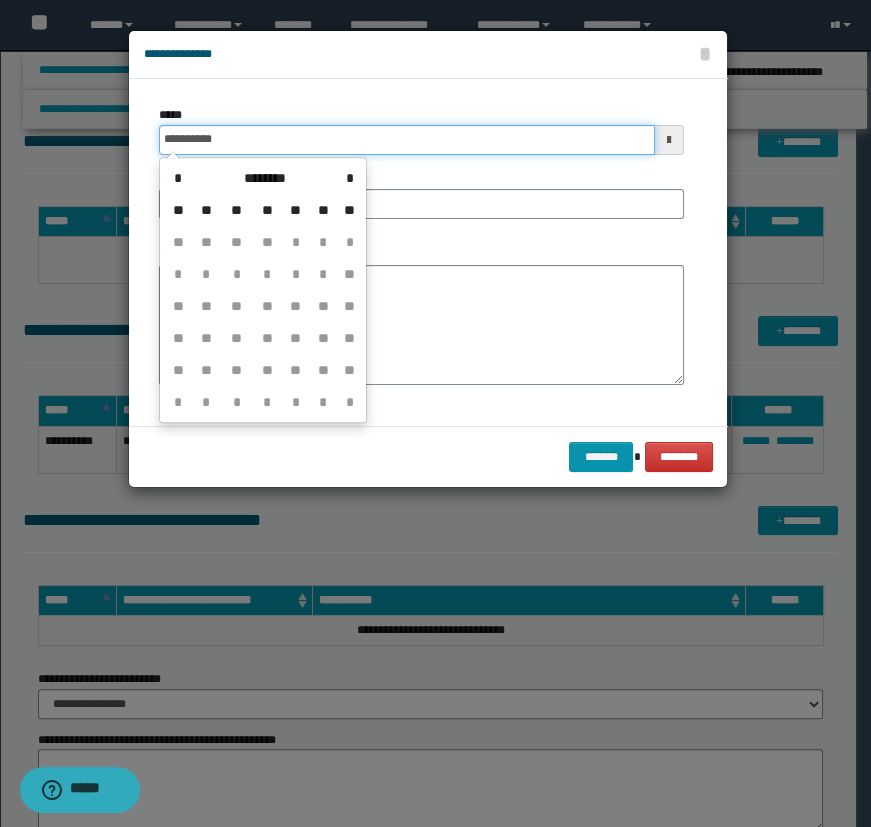 type on "**********" 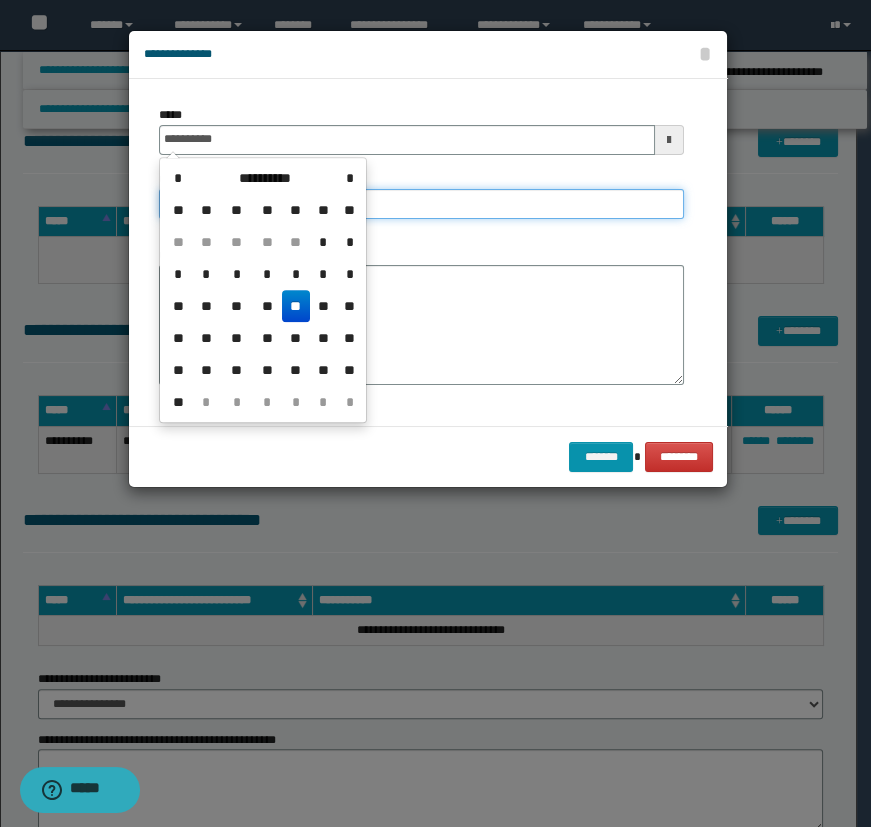 click on "**********" at bounding box center [421, 204] 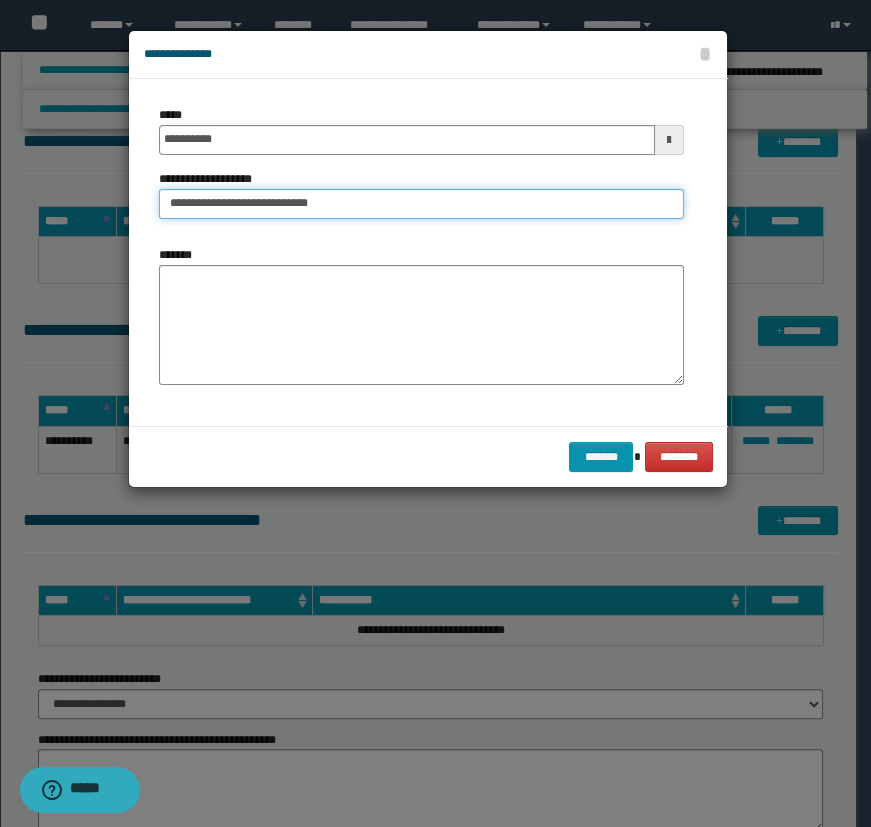 type on "**********" 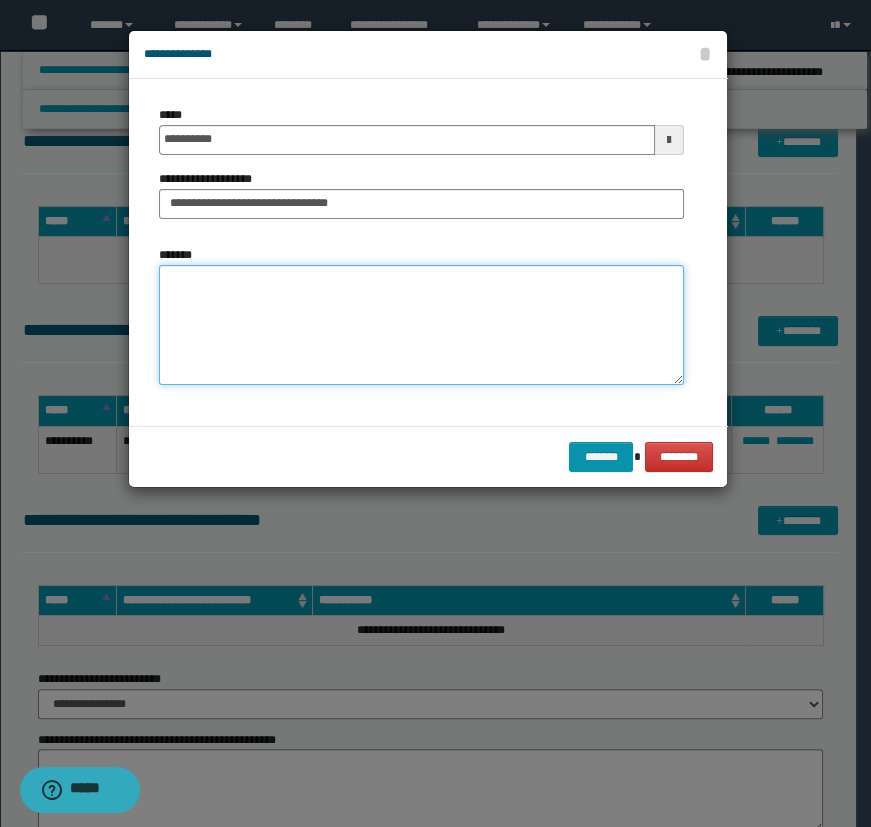 click on "*******" at bounding box center (421, 325) 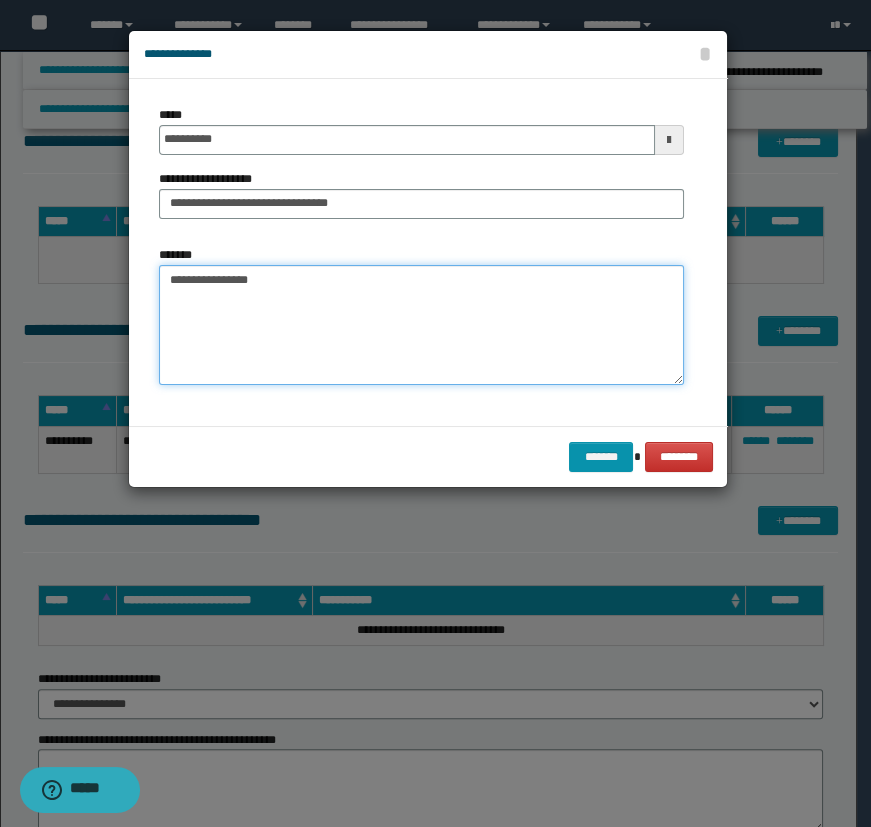 click on "**********" at bounding box center (421, 325) 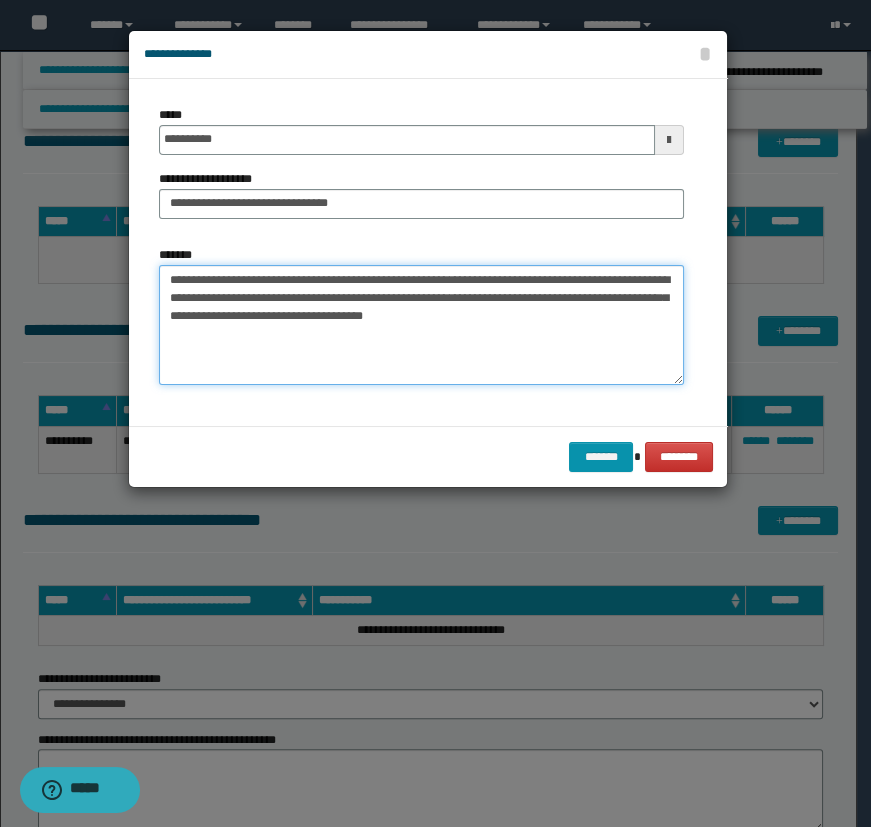 click on "**********" at bounding box center [421, 325] 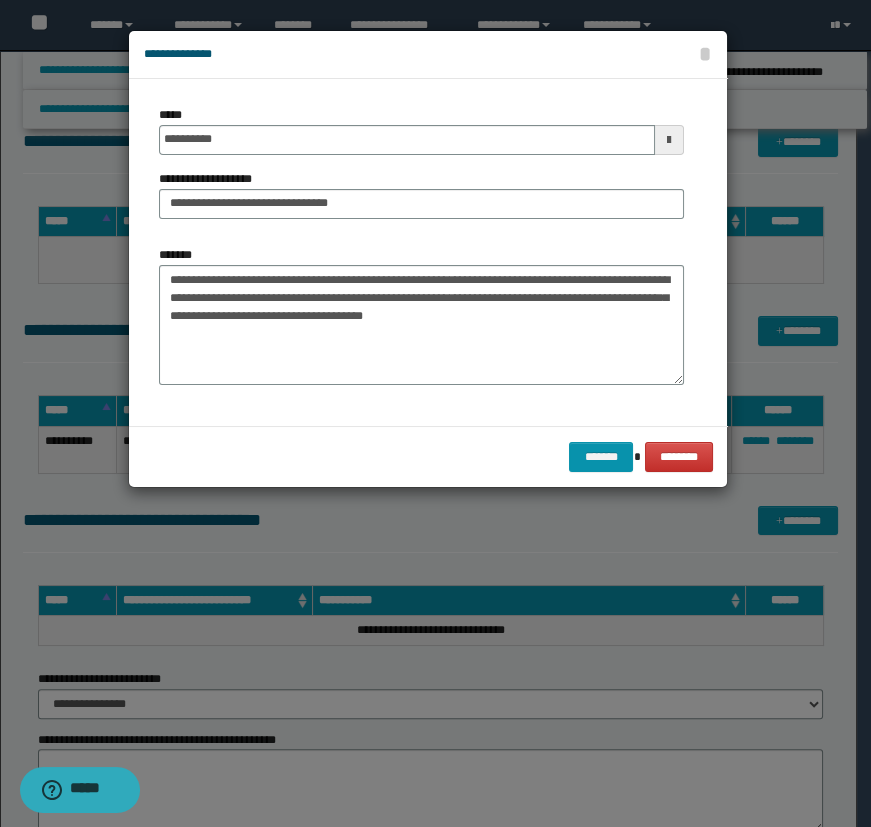 click on "*******
********" at bounding box center (428, 456) 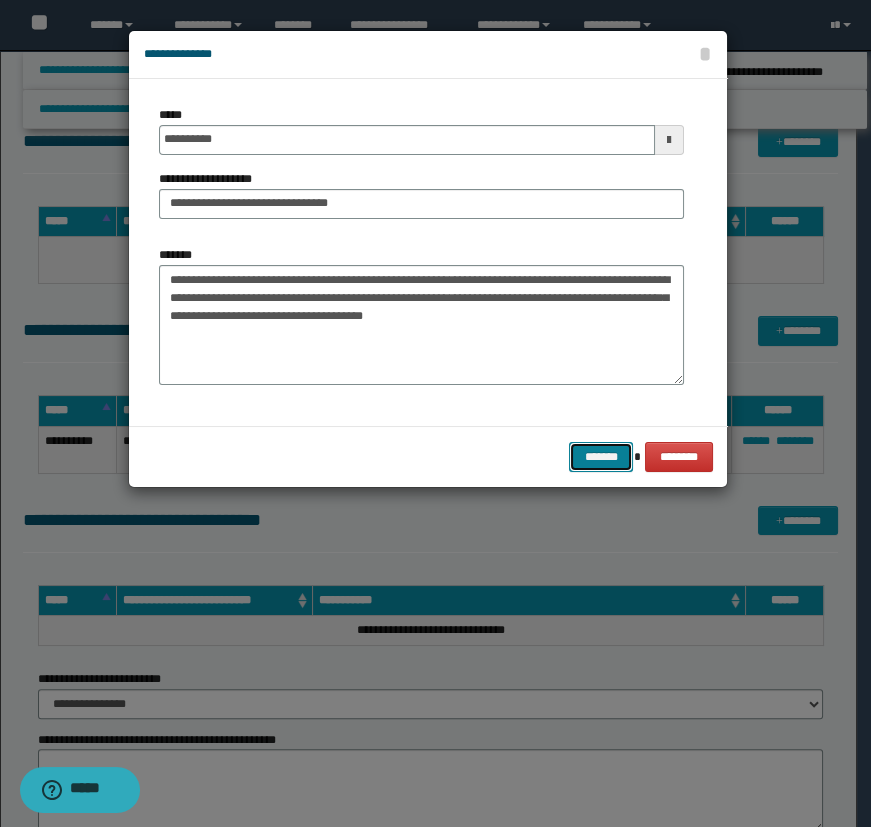 click on "*******" at bounding box center [601, 457] 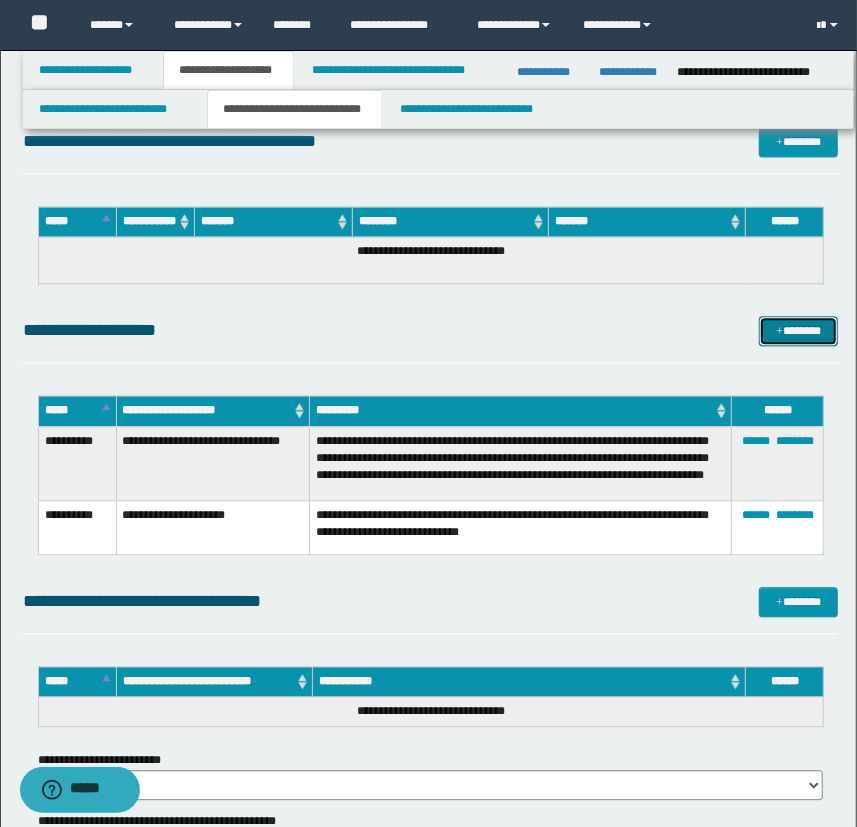 click on "*******" at bounding box center (799, 331) 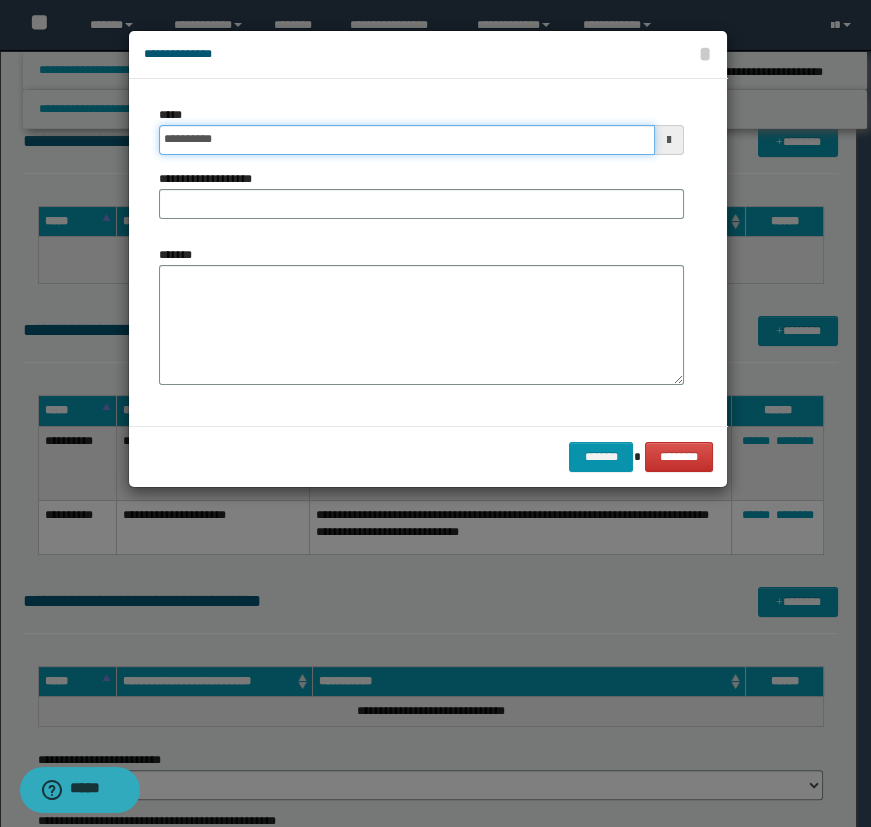 click on "**********" at bounding box center [407, 140] 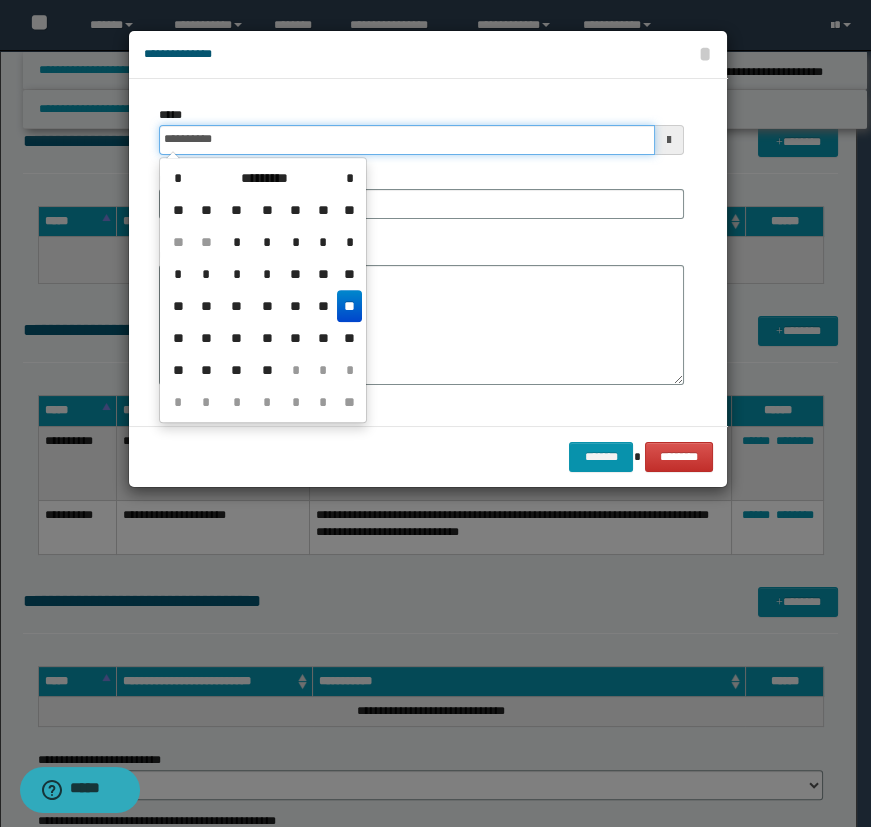 type on "**********" 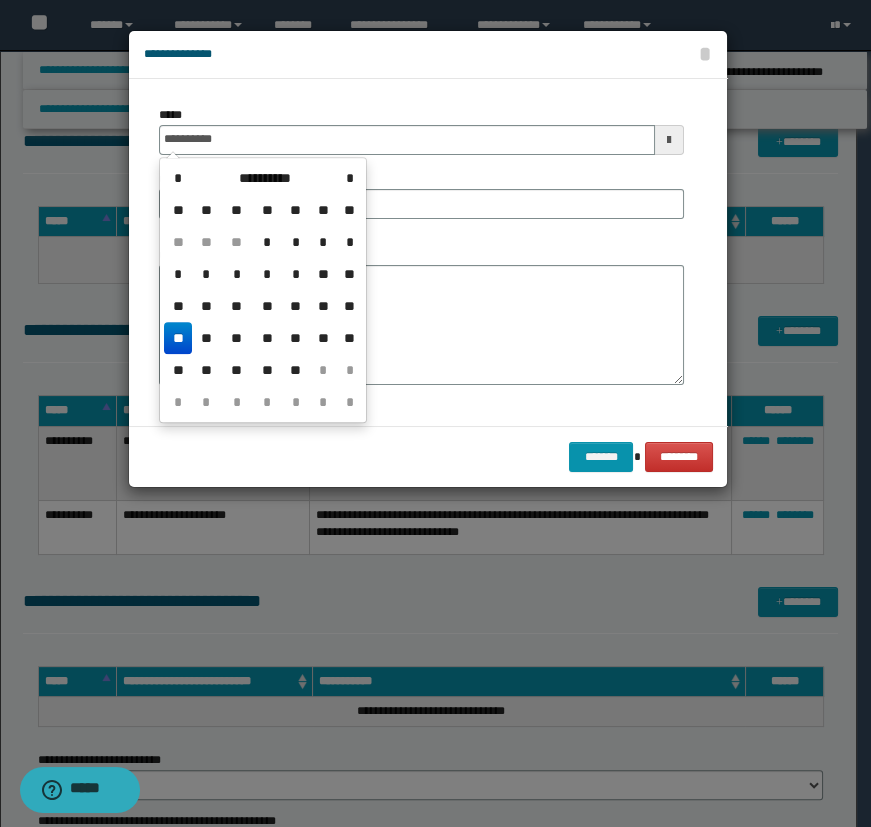 click on "**" at bounding box center (178, 338) 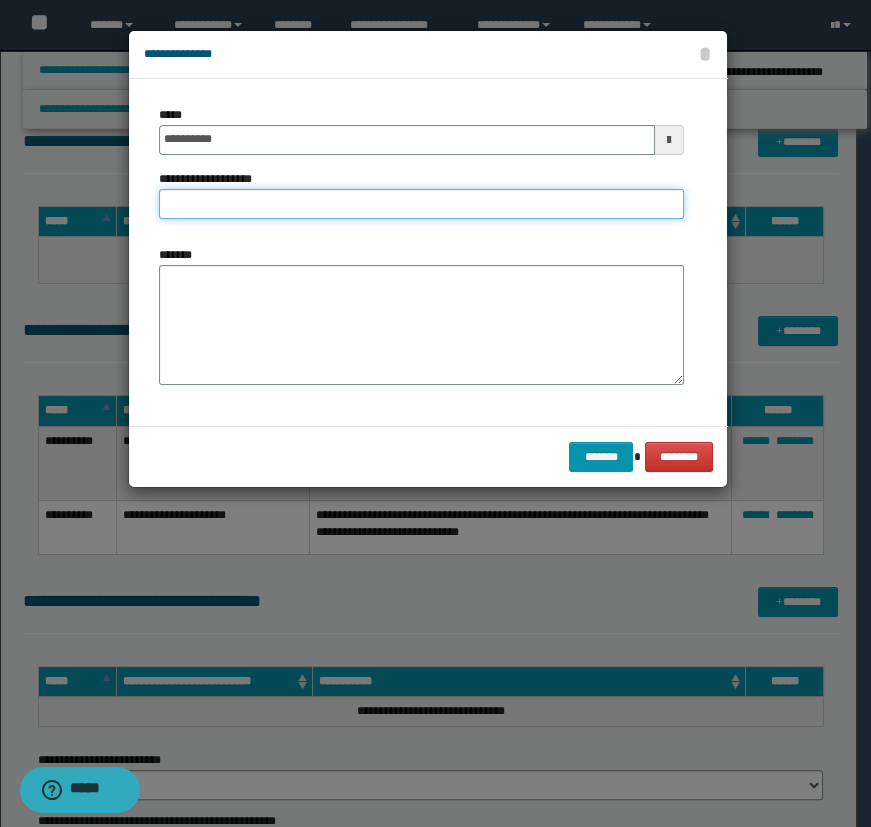 click on "**********" at bounding box center [421, 204] 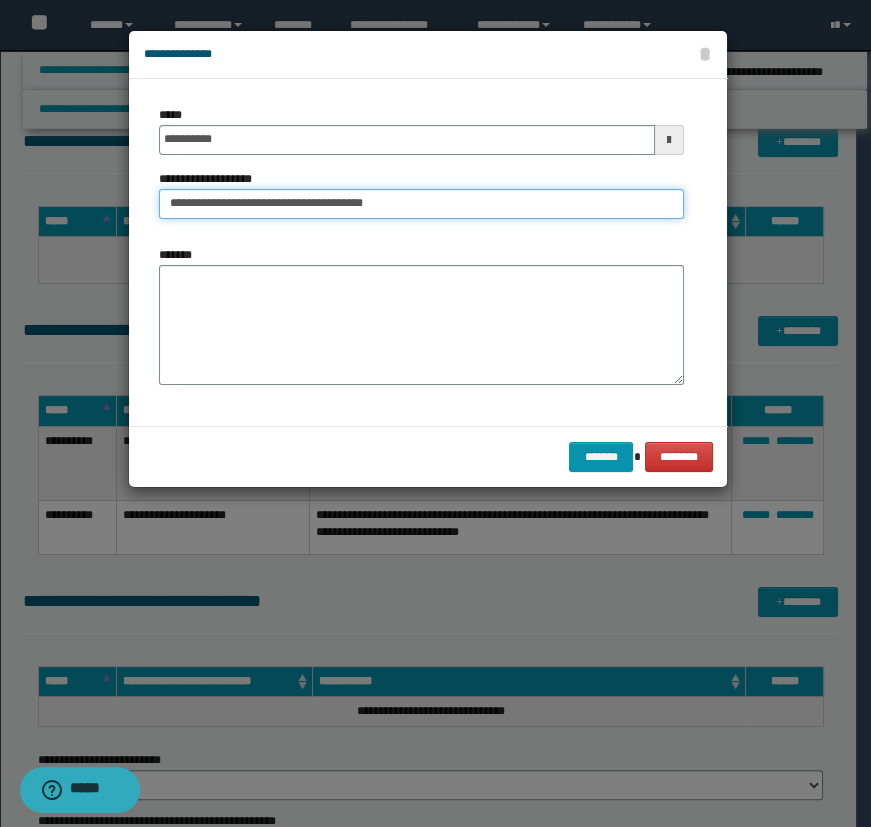 drag, startPoint x: 360, startPoint y: 200, endPoint x: 448, endPoint y: 230, distance: 92.973114 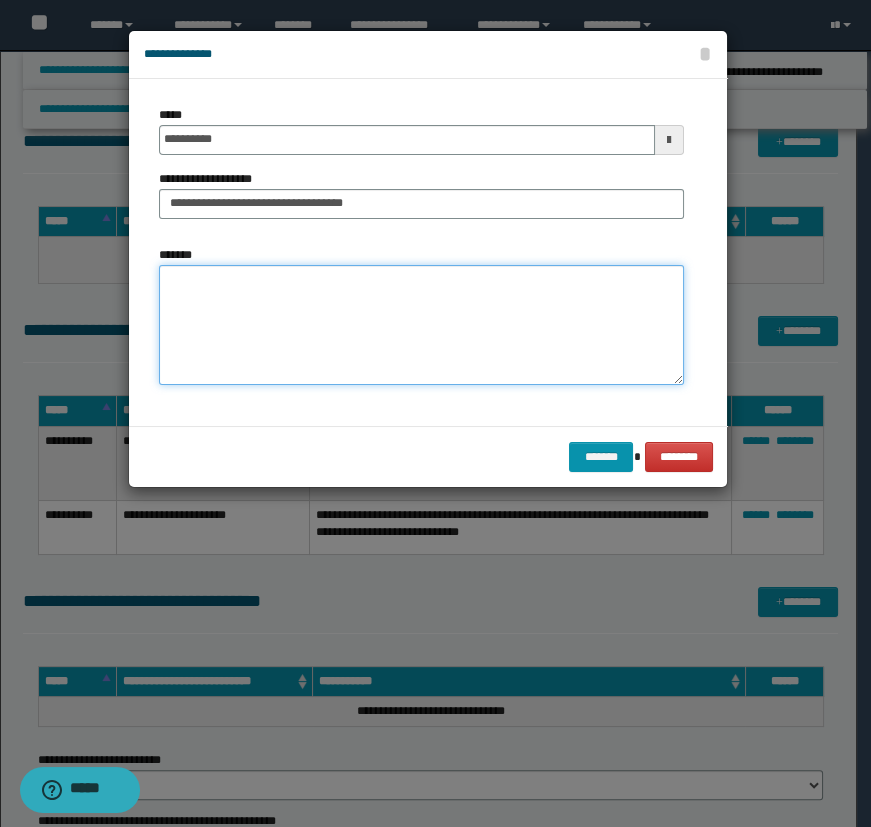 click on "*******" at bounding box center (421, 325) 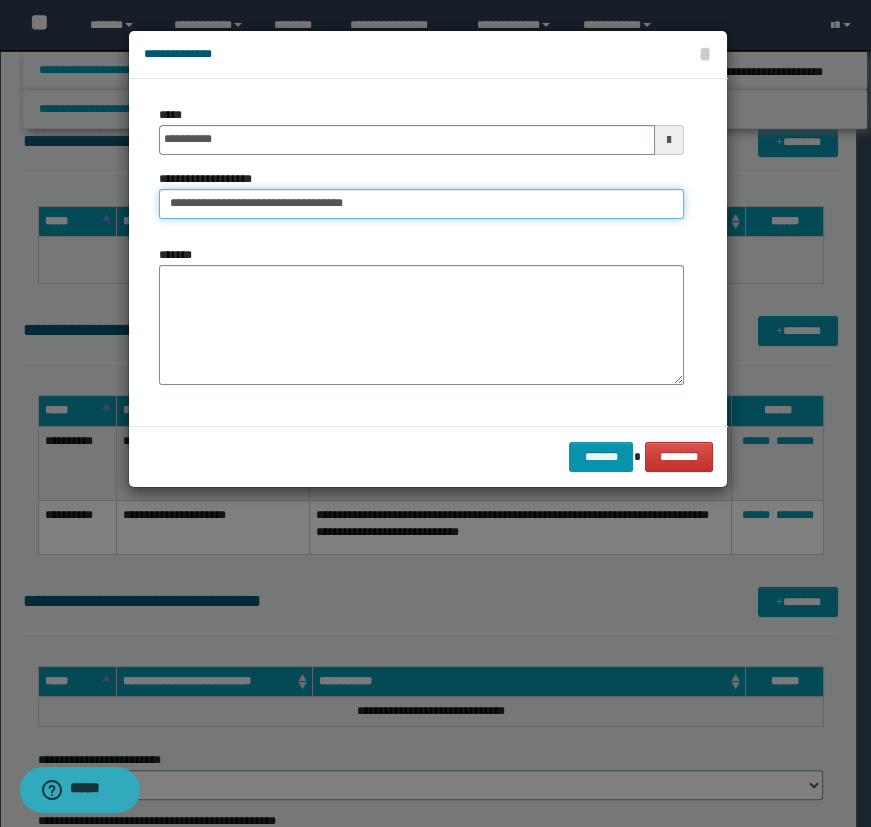 click on "**********" at bounding box center (421, 204) 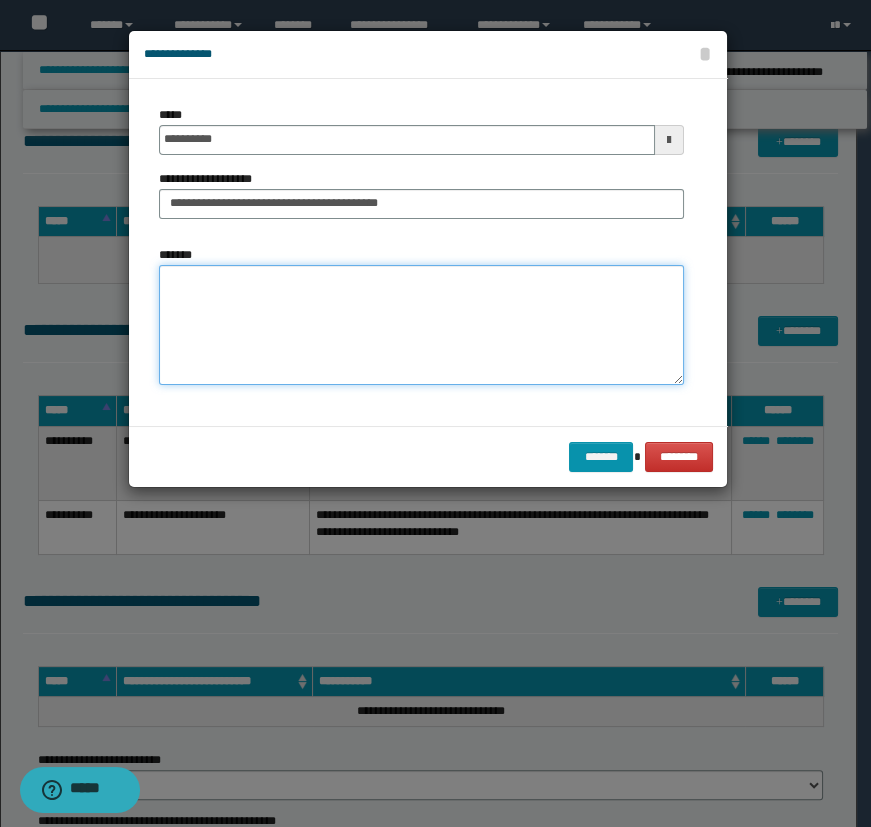 click on "*******" at bounding box center [421, 325] 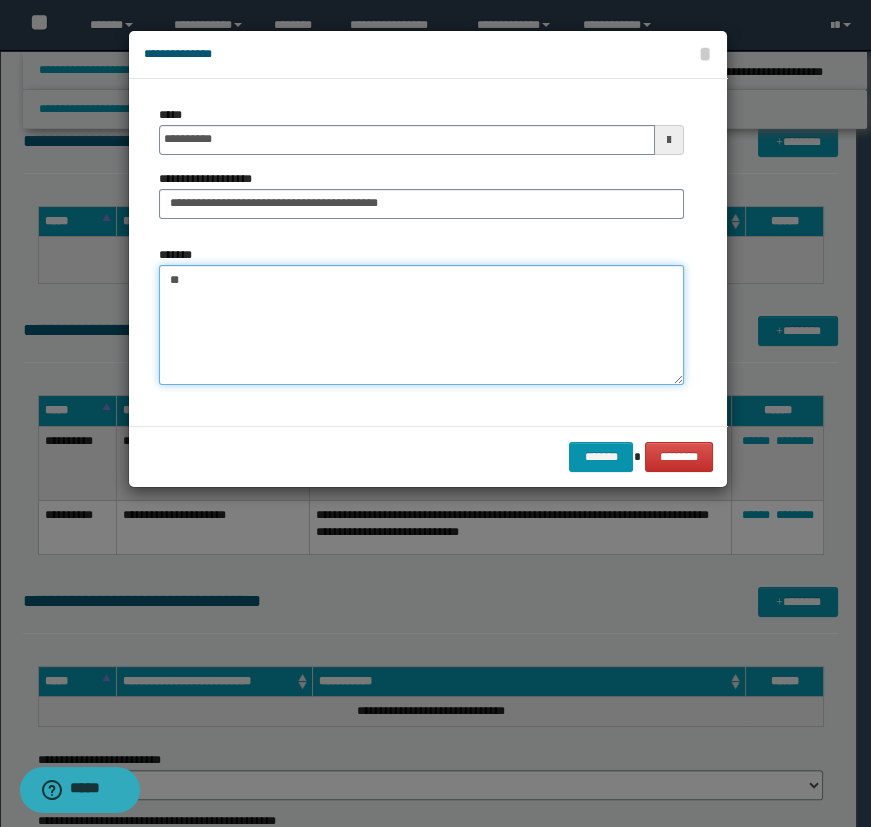 type on "*" 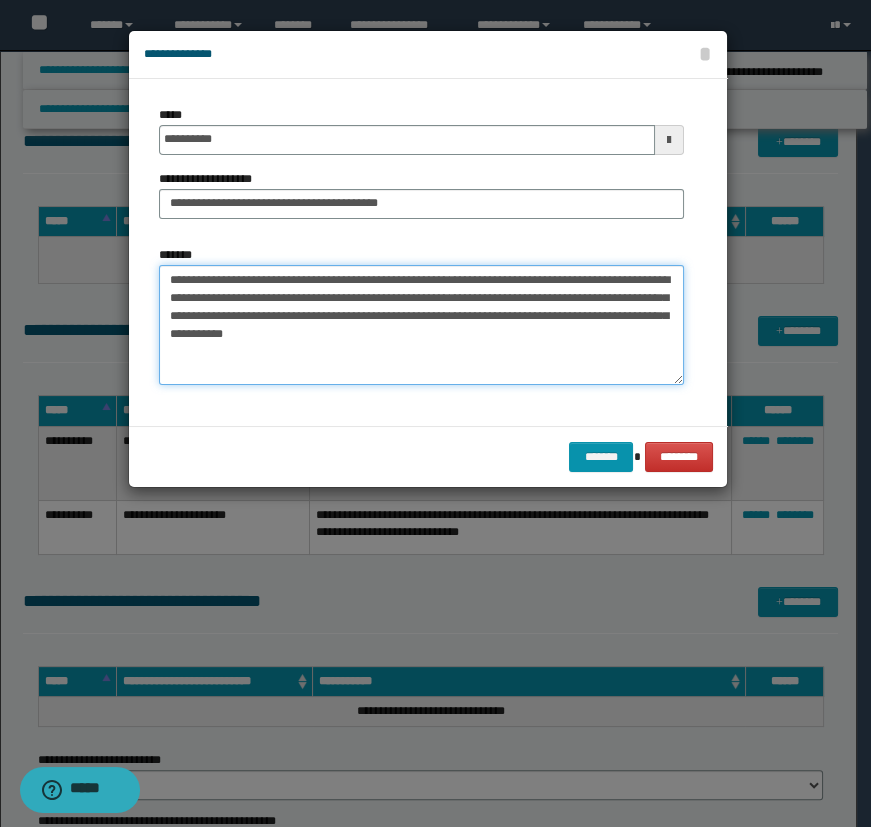 click on "**********" at bounding box center (421, 325) 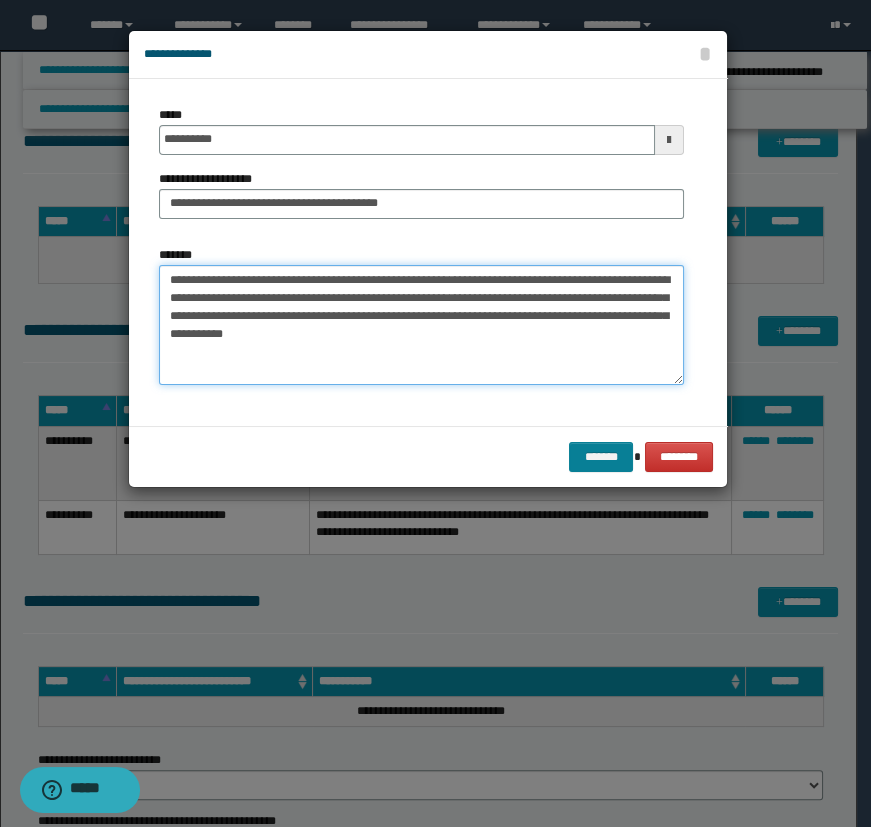 type on "**********" 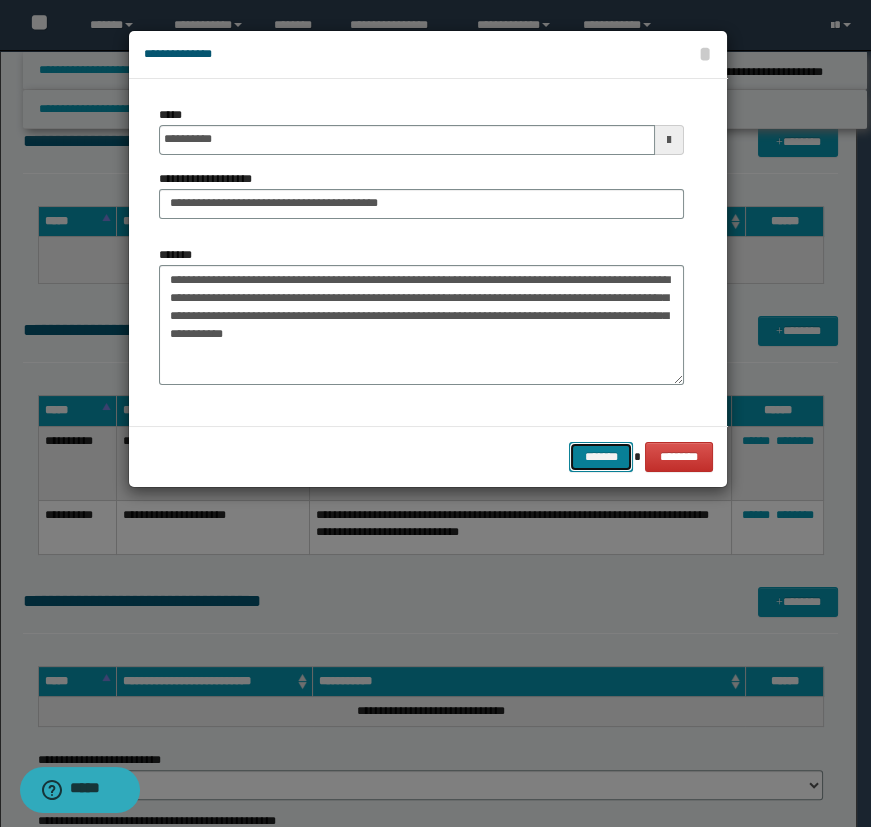 click on "*******" at bounding box center (601, 457) 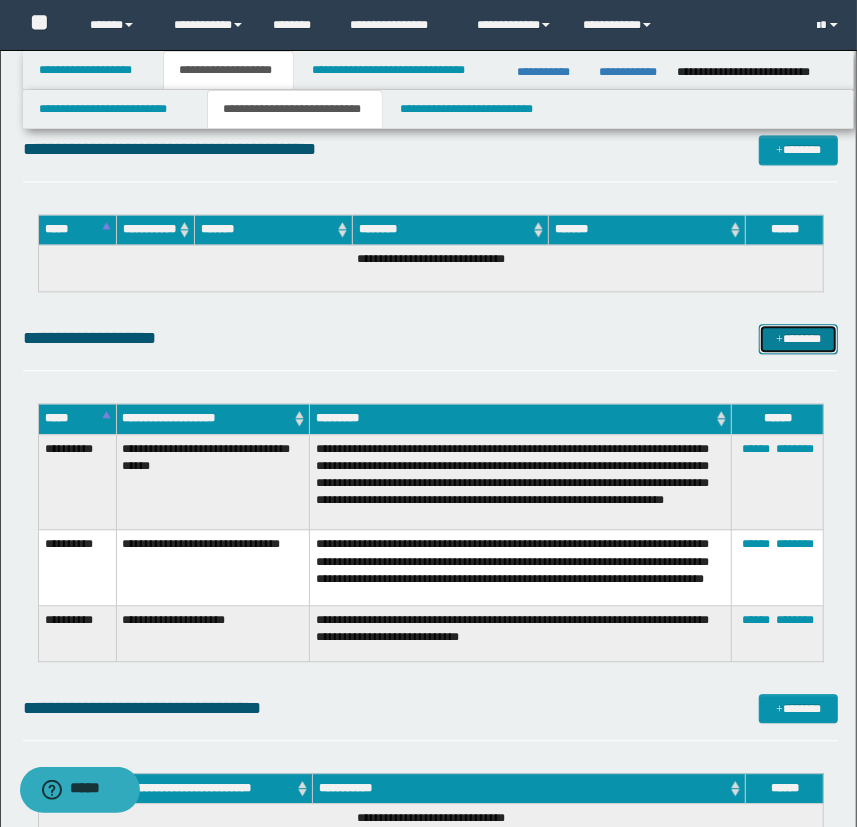 scroll, scrollTop: 1818, scrollLeft: 0, axis: vertical 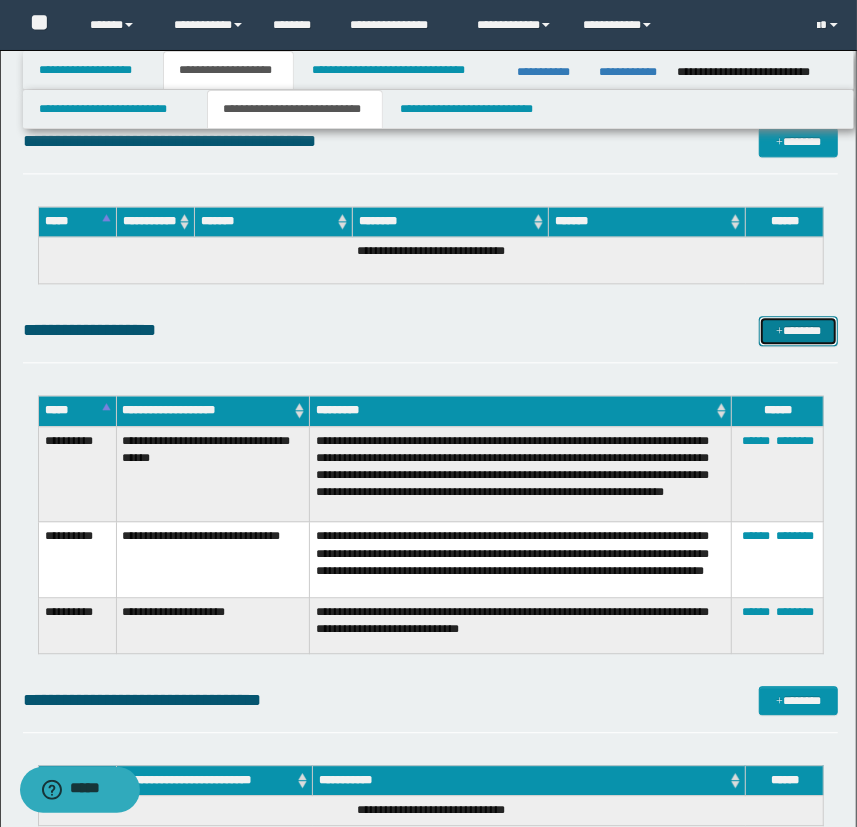 click at bounding box center (779, 332) 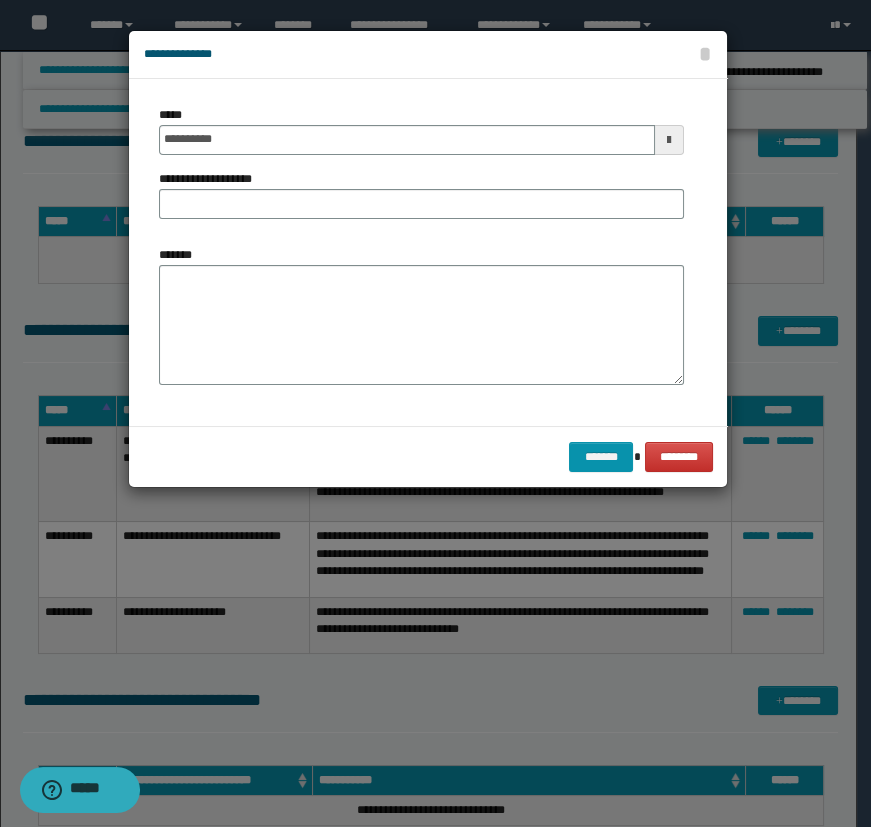 click on "*****" at bounding box center (174, 115) 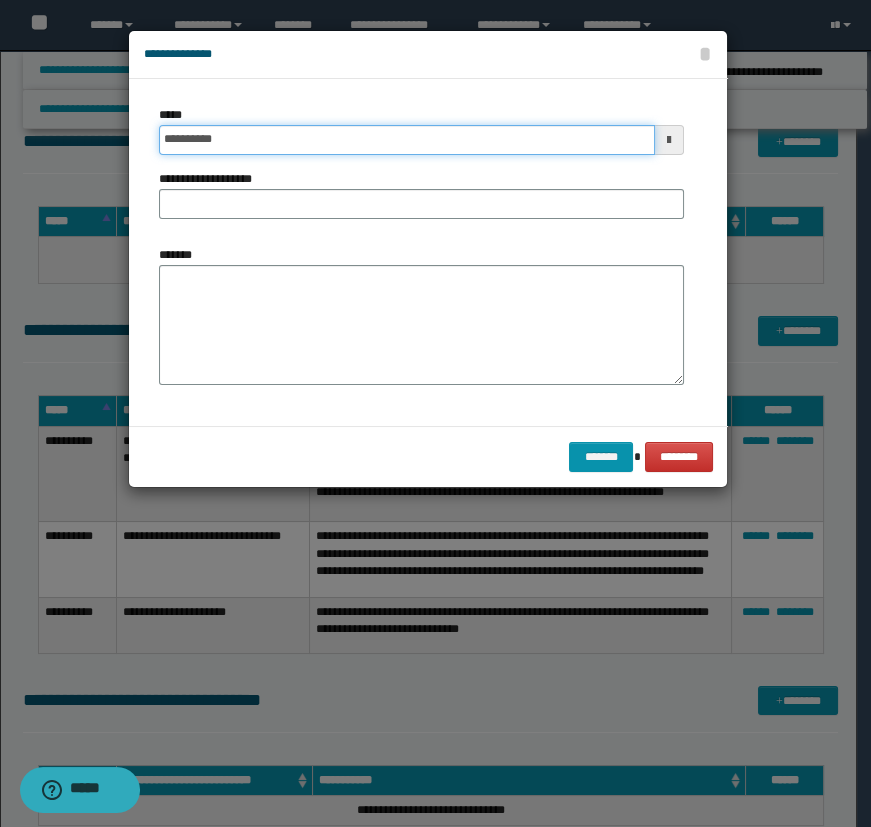 click on "**********" at bounding box center [407, 140] 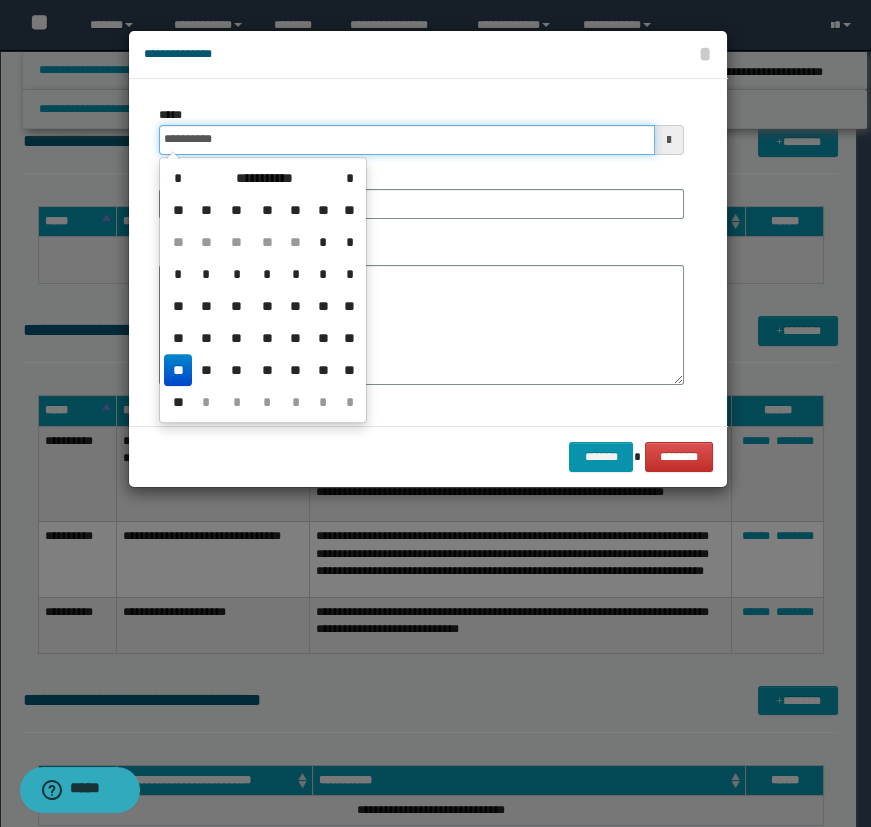 type on "**********" 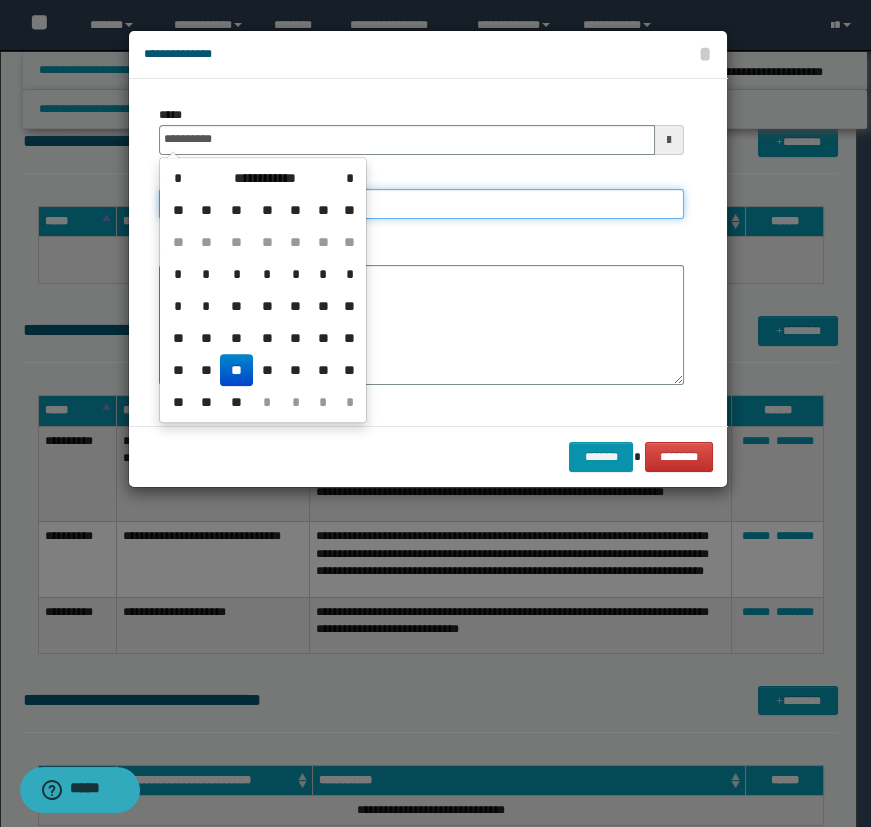 click on "**********" at bounding box center [421, 204] 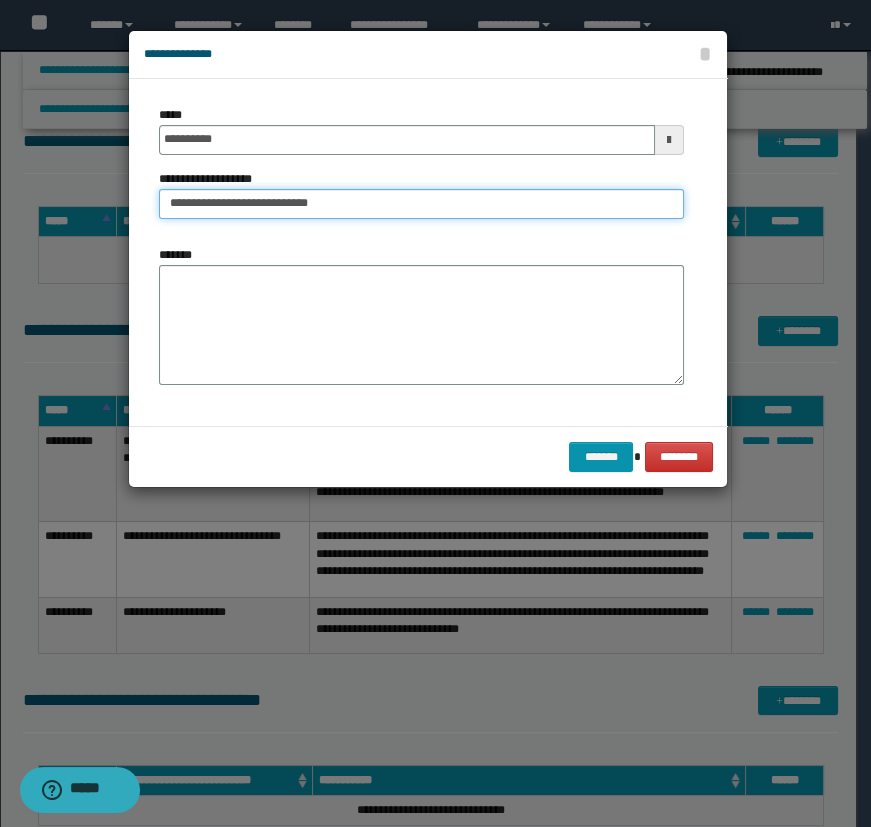 type on "**********" 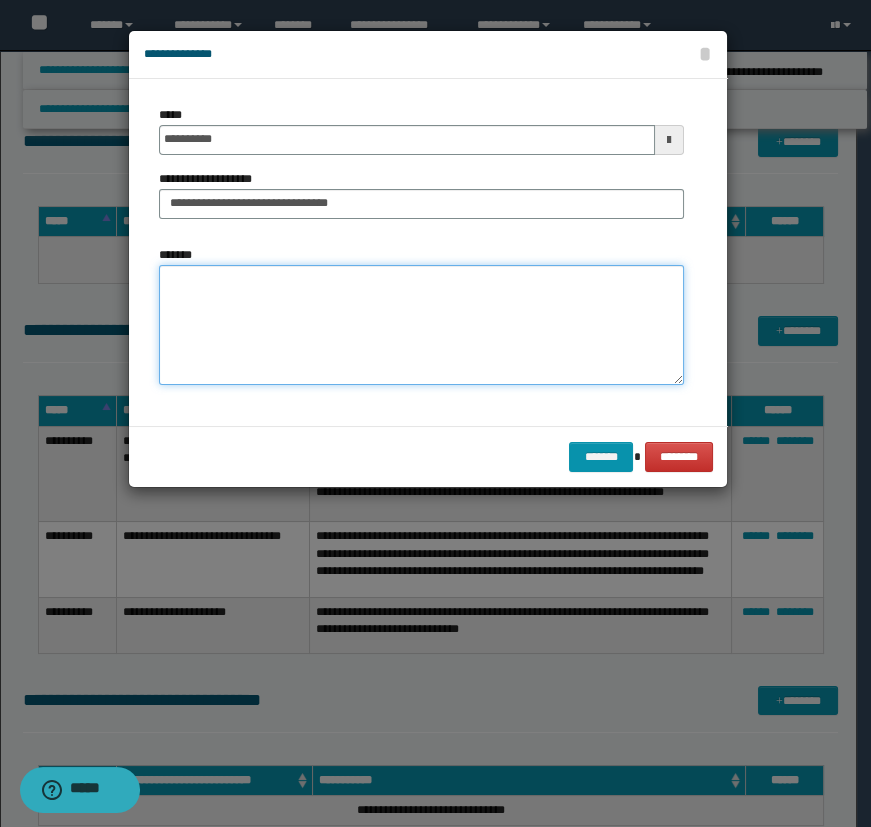 click on "*******" at bounding box center [421, 325] 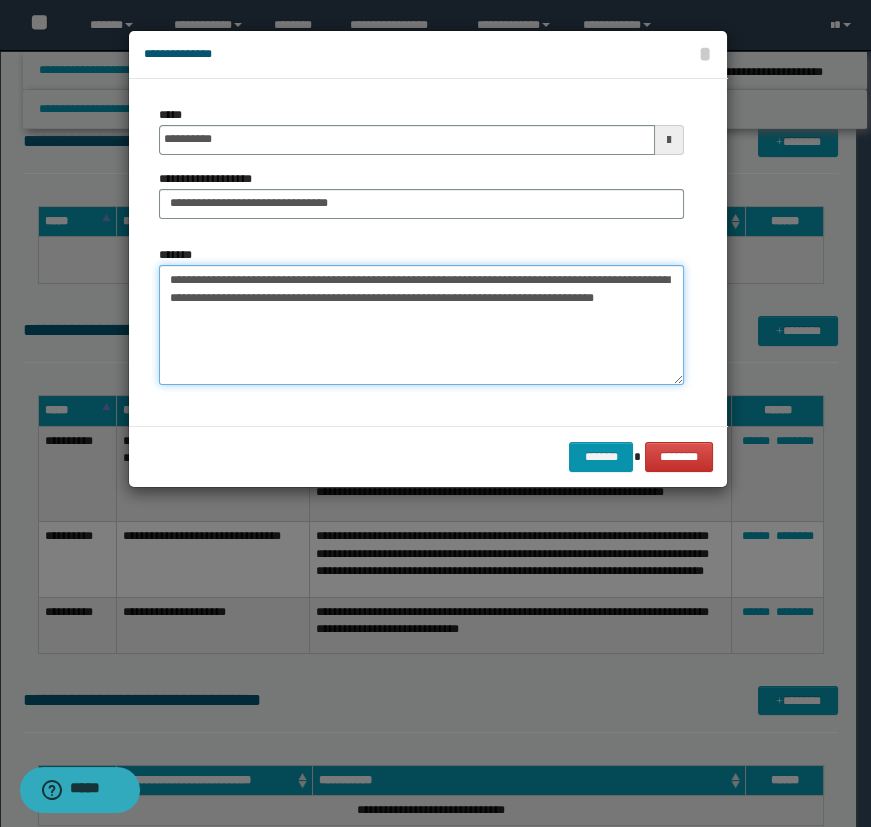 click on "**********" at bounding box center (421, 325) 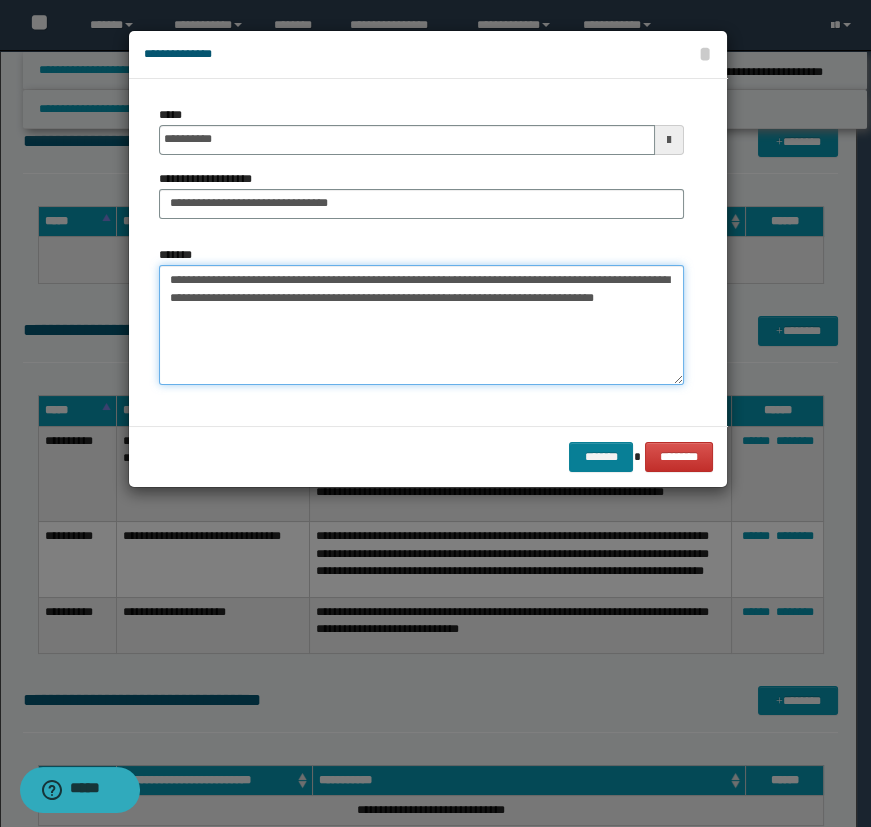 type on "**********" 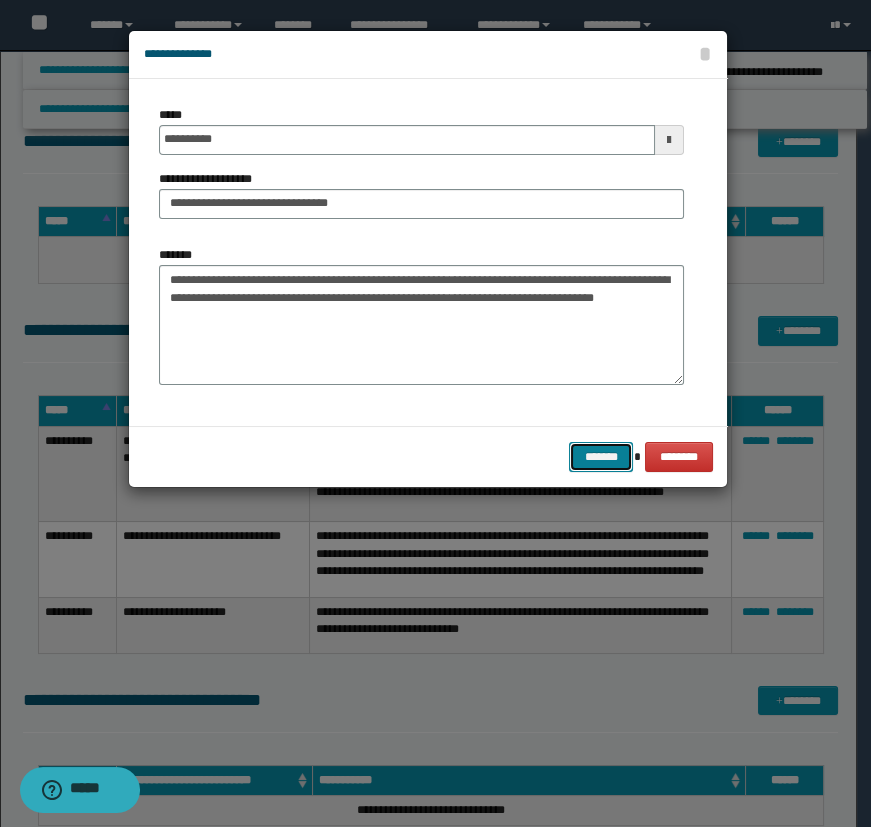click on "*******" at bounding box center [601, 457] 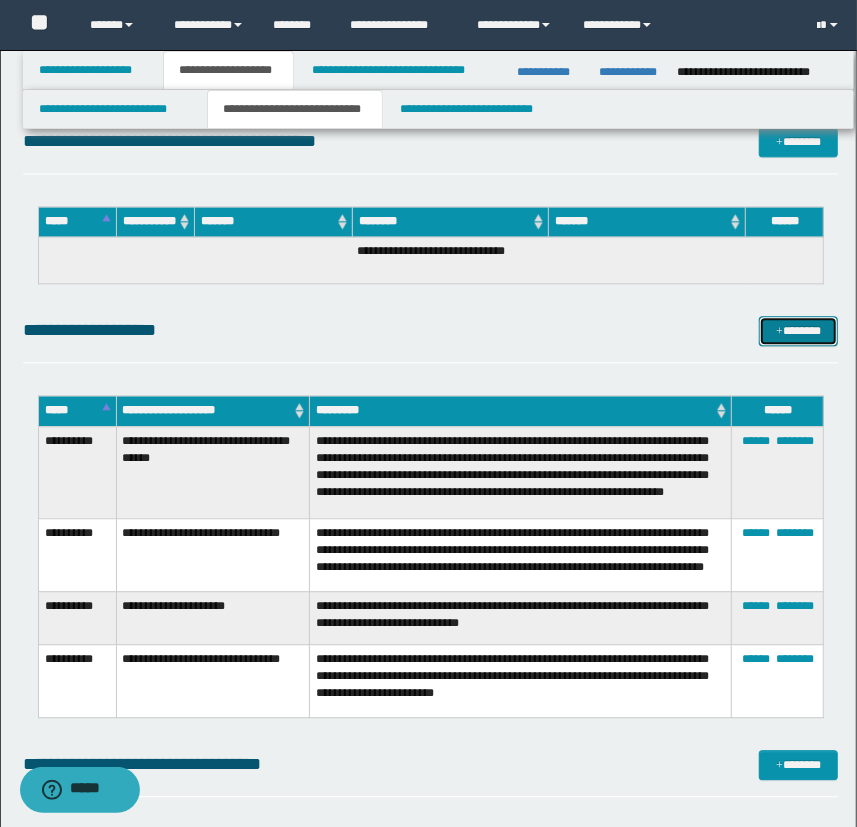 click on "*******" at bounding box center (799, 331) 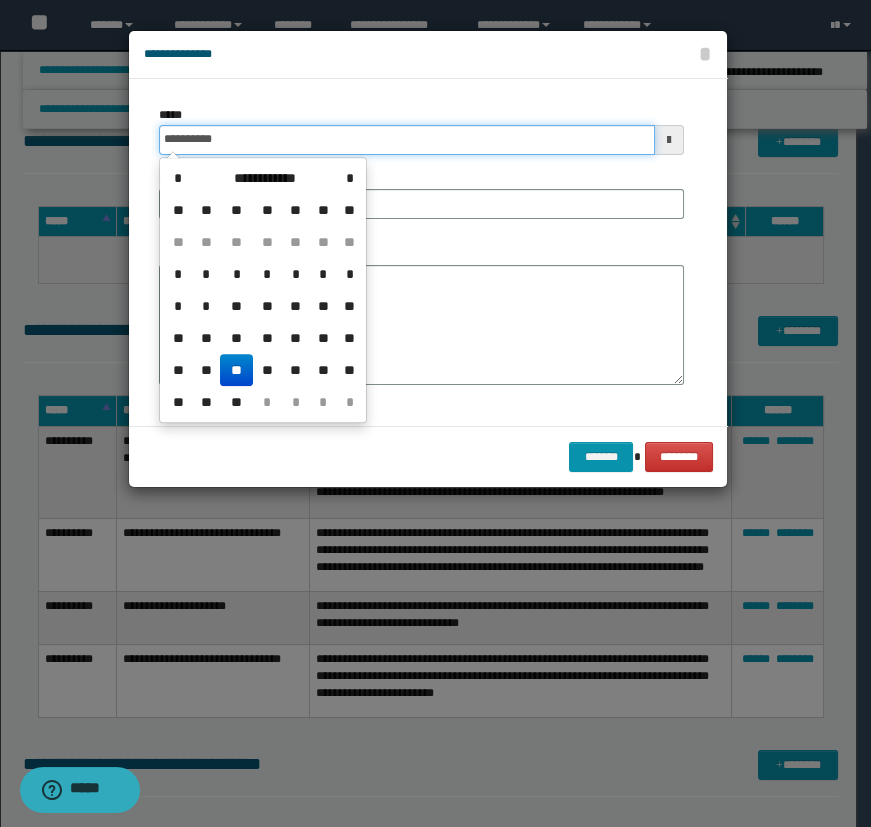 click on "**********" at bounding box center (407, 140) 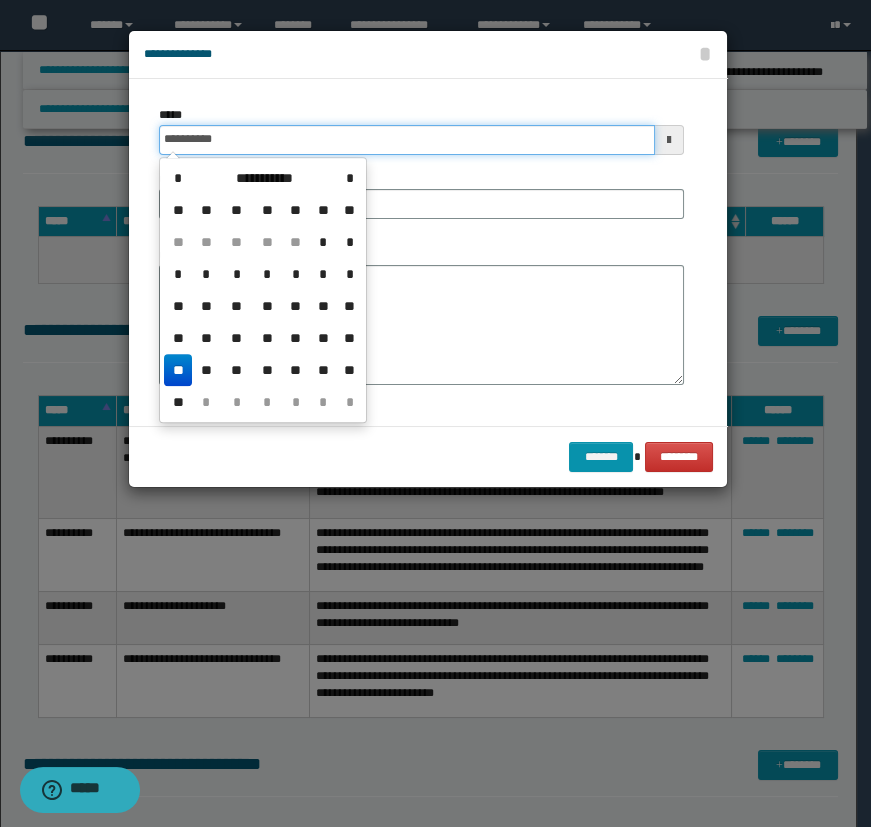 type on "**********" 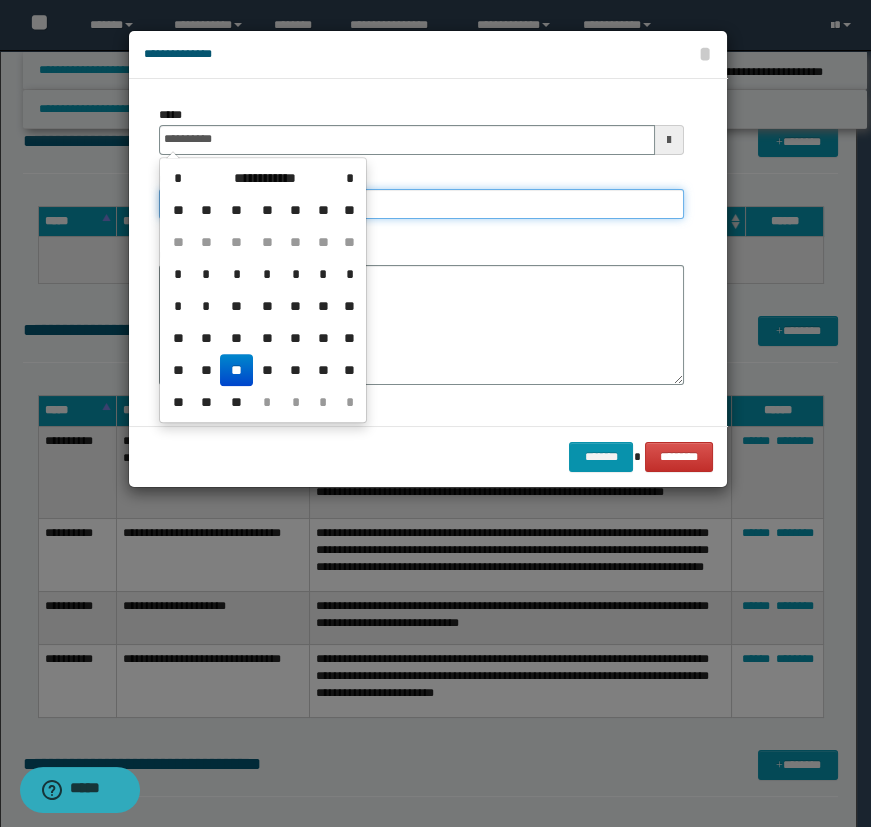 click on "**********" at bounding box center [421, 204] 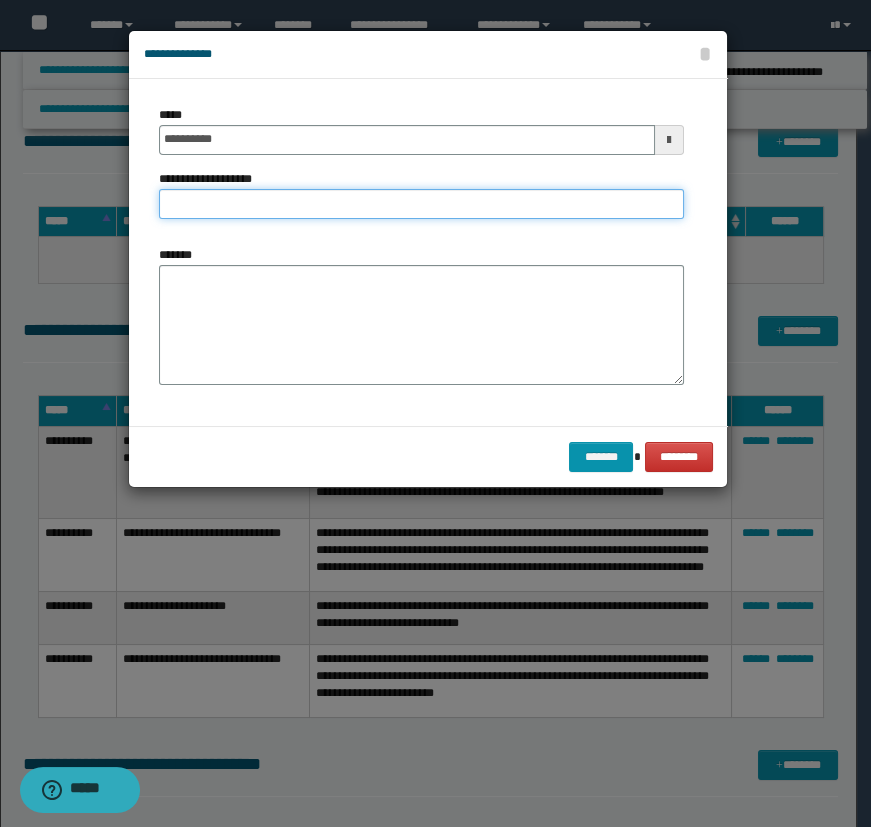 click on "**********" at bounding box center (421, 204) 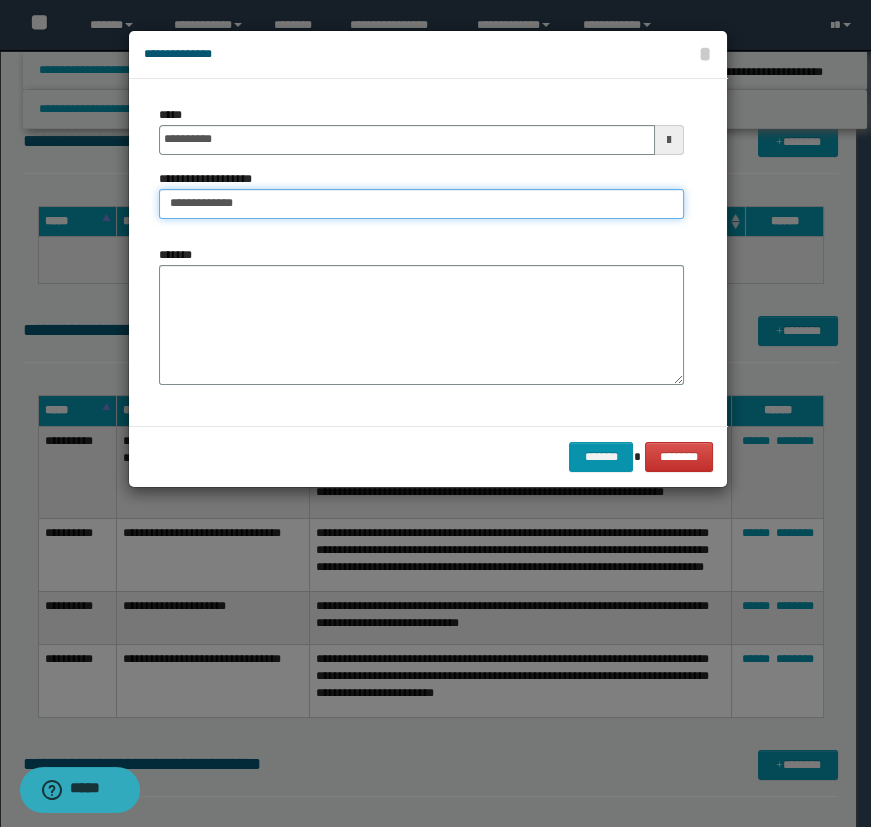 type on "**********" 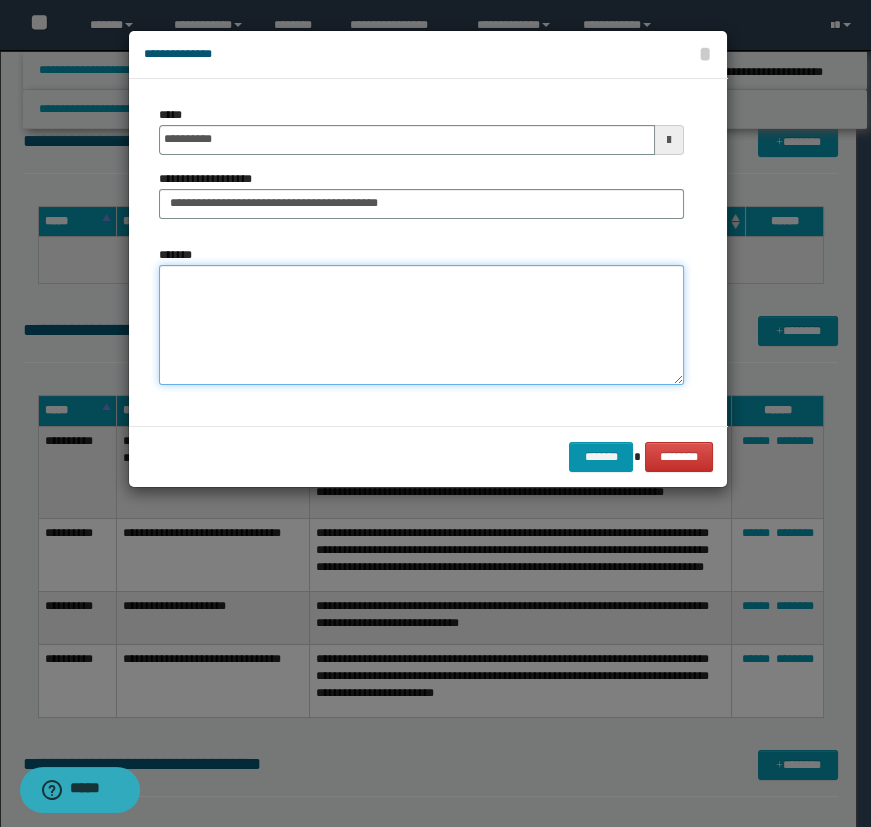 click on "*******" at bounding box center (421, 325) 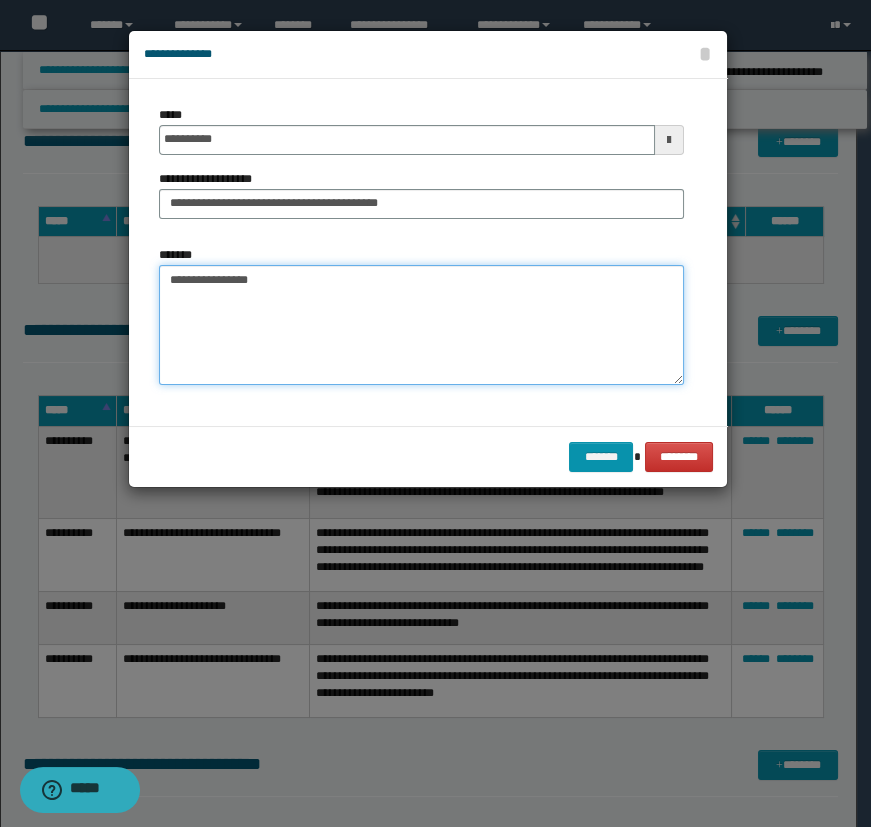click on "**********" at bounding box center [421, 325] 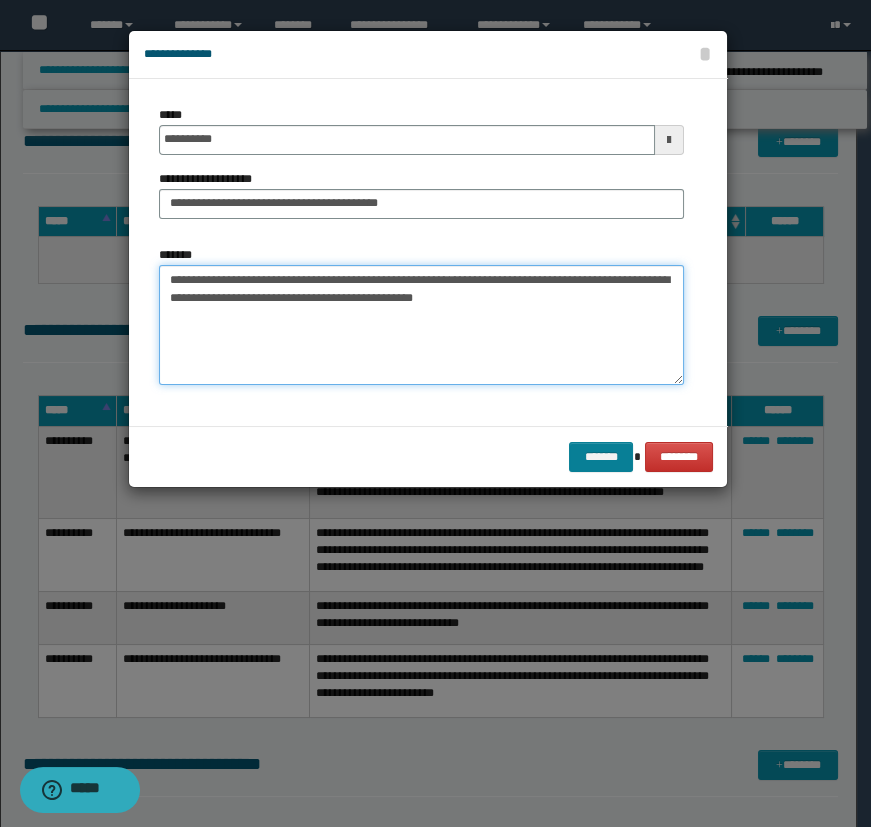 type on "**********" 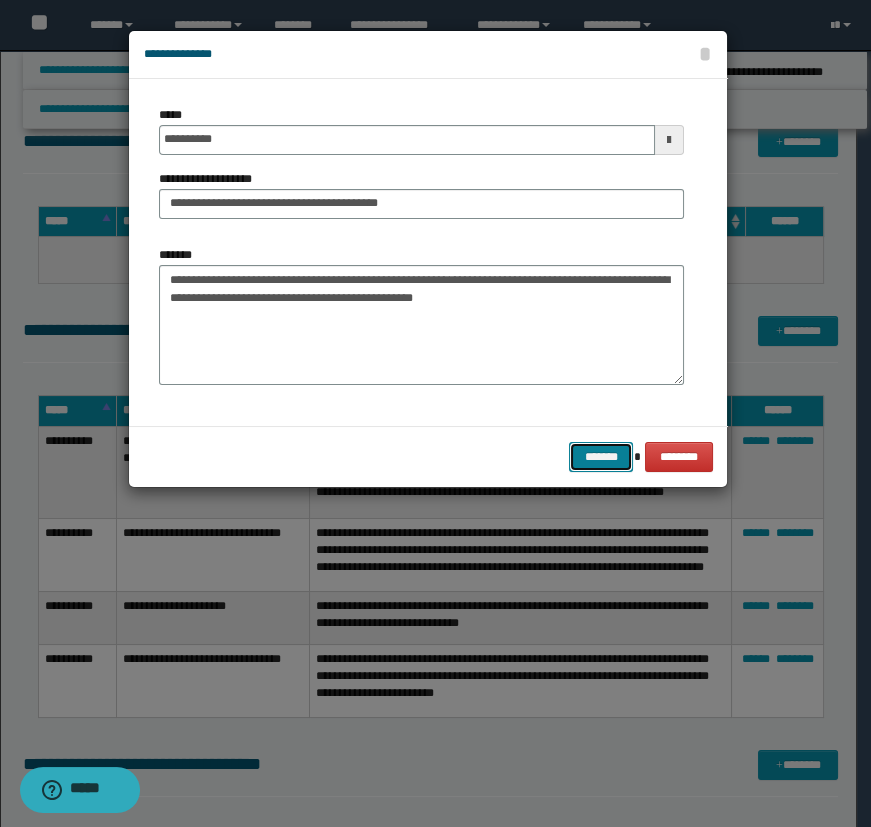 click on "*******" at bounding box center (601, 457) 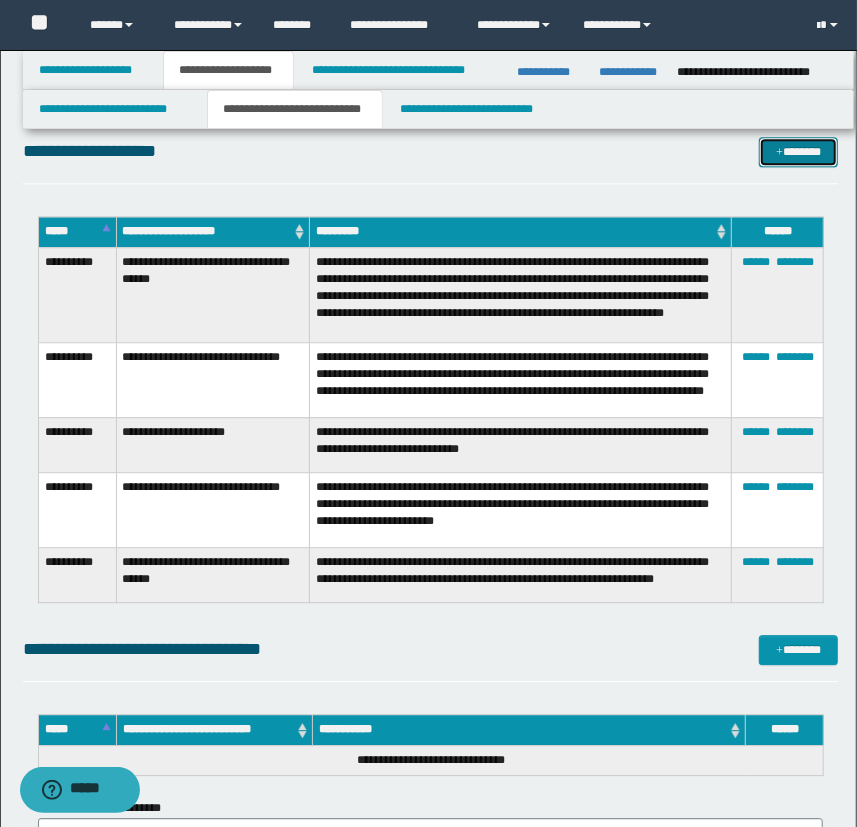 scroll, scrollTop: 2000, scrollLeft: 0, axis: vertical 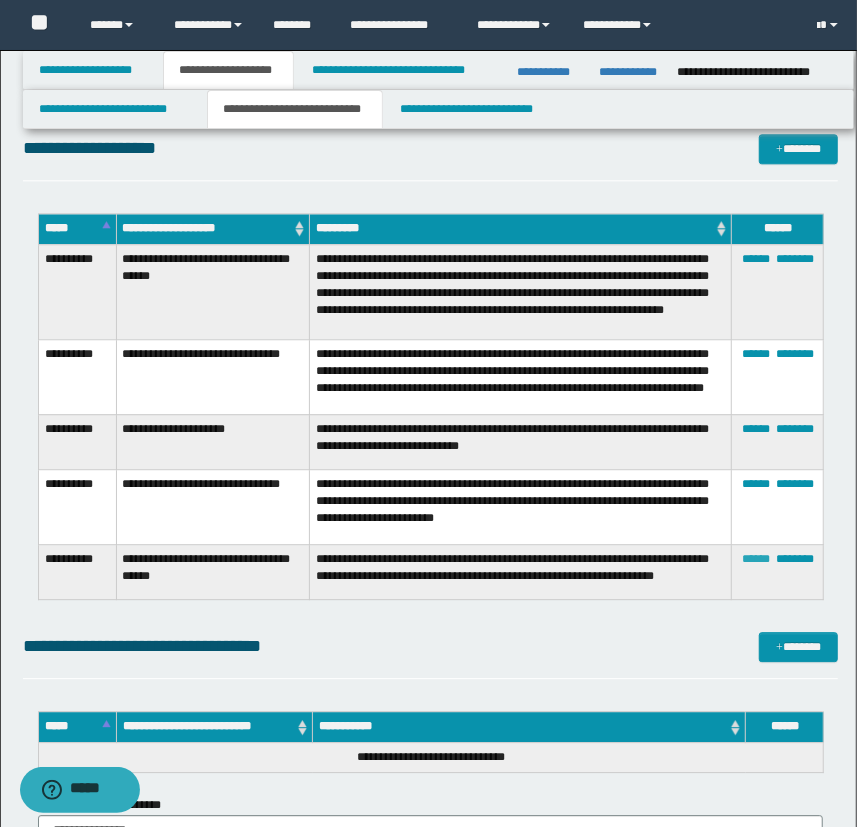 click on "******" at bounding box center (756, 559) 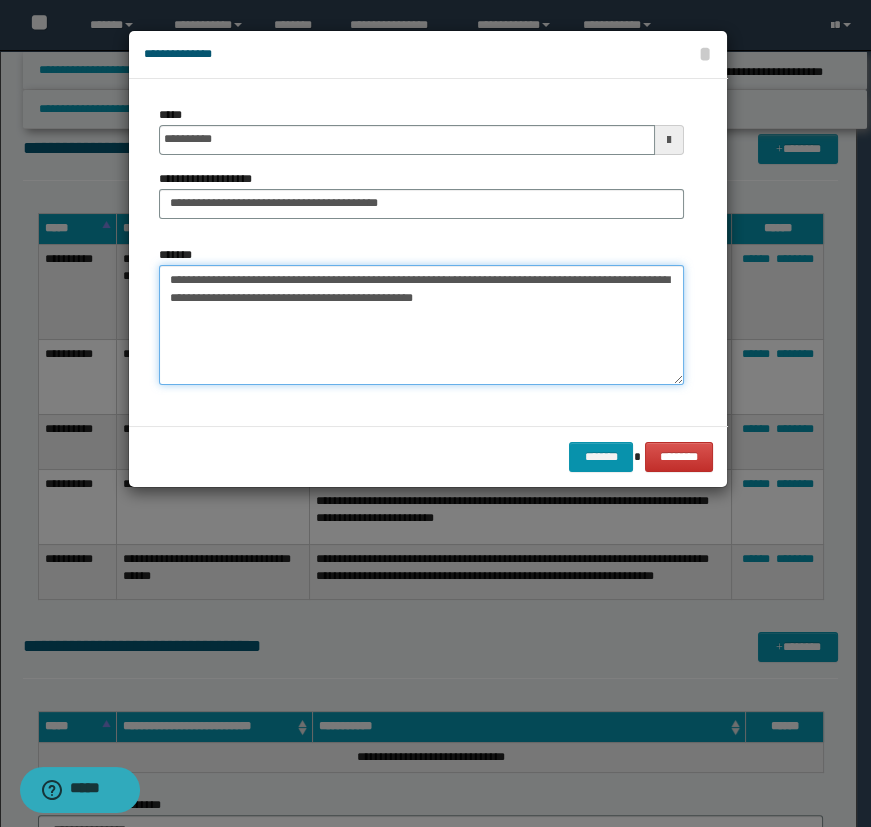 click on "**********" at bounding box center (421, 325) 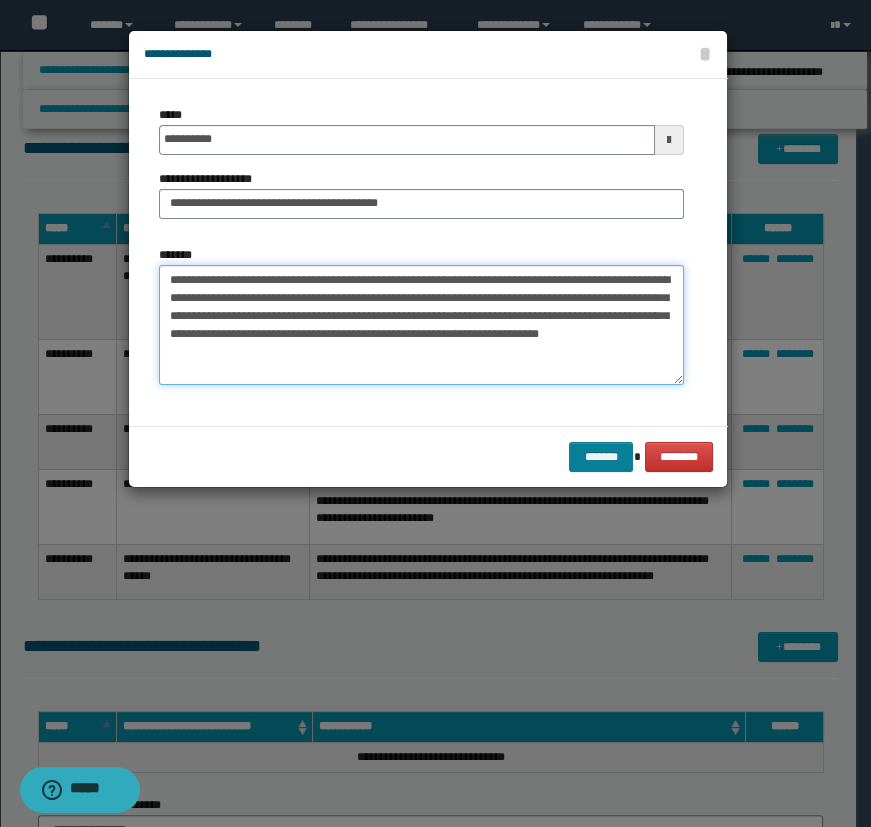 type on "**********" 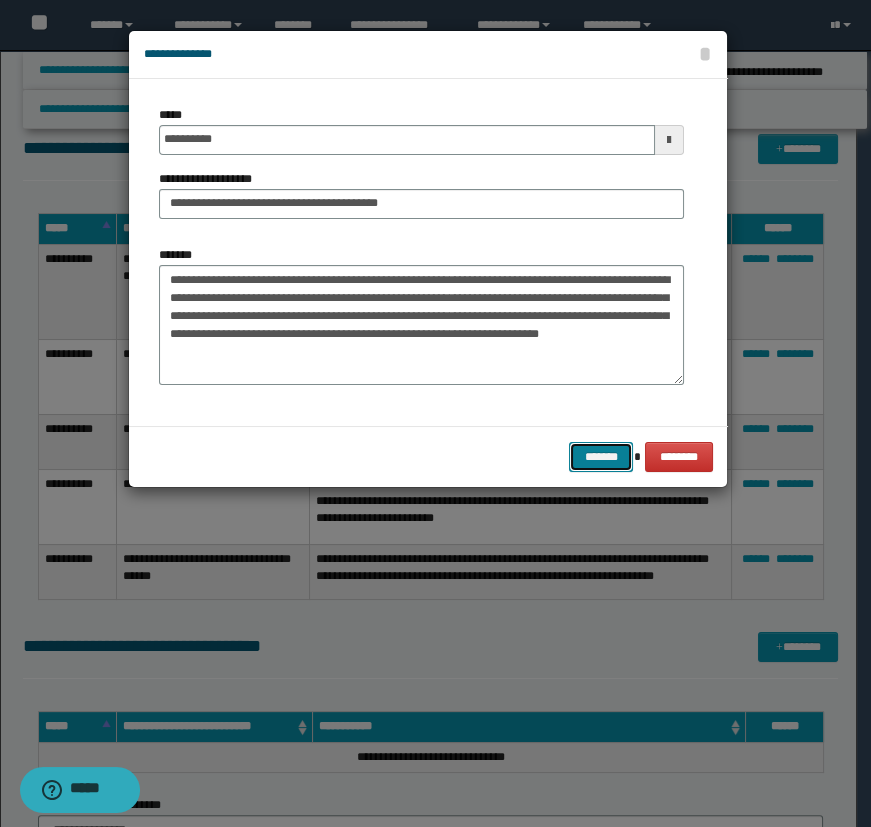 click on "*******" at bounding box center [601, 457] 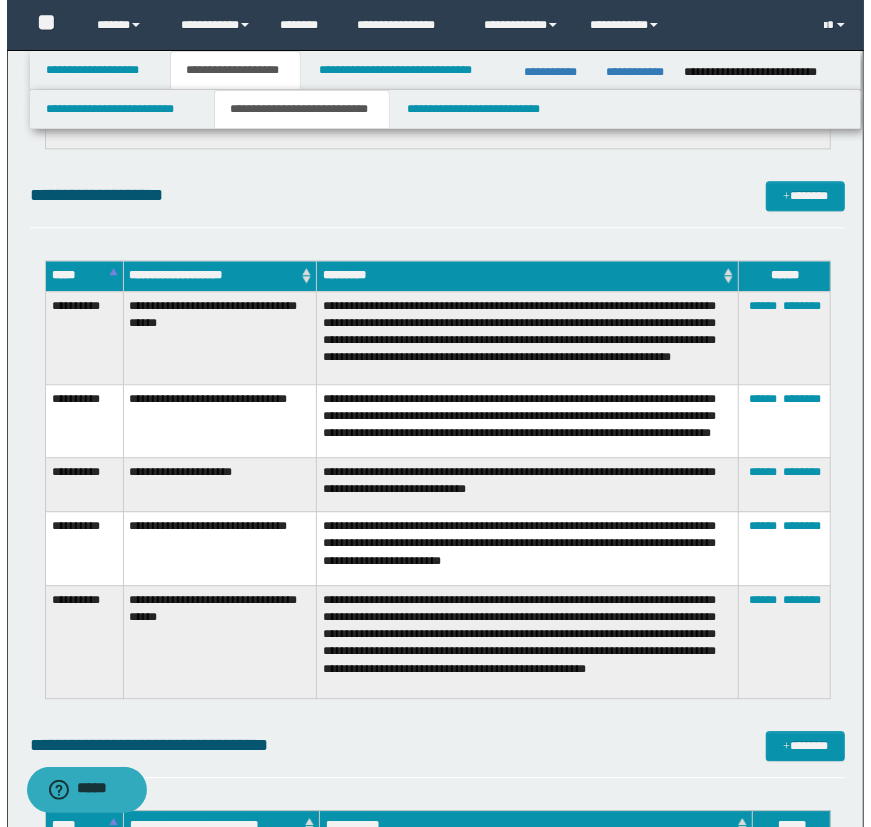 scroll, scrollTop: 1909, scrollLeft: 0, axis: vertical 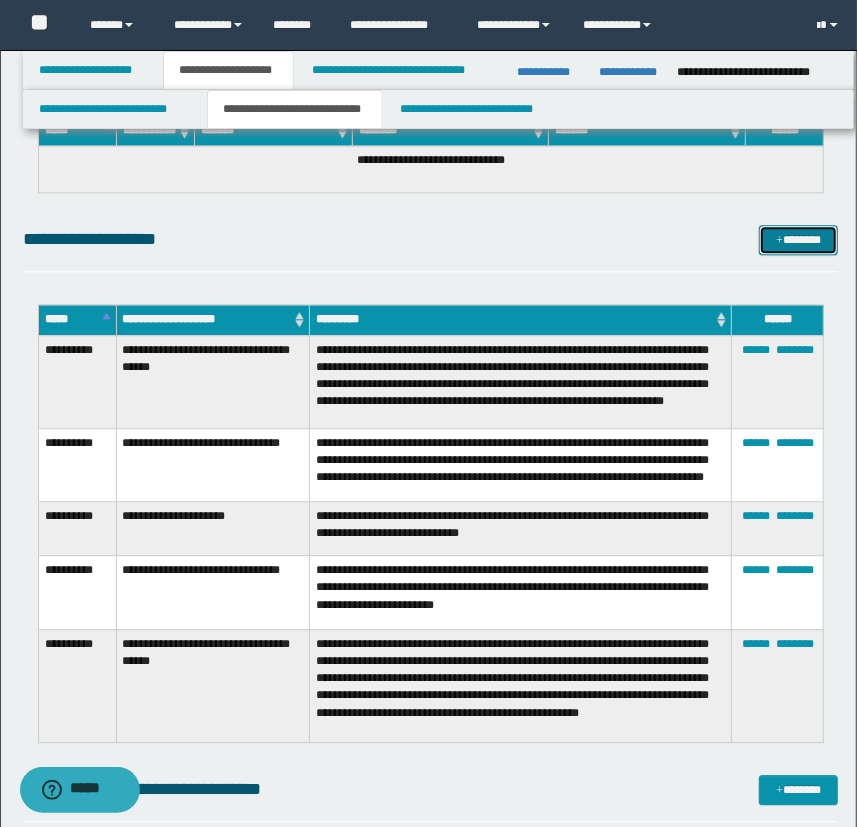 click on "*******" at bounding box center [799, 240] 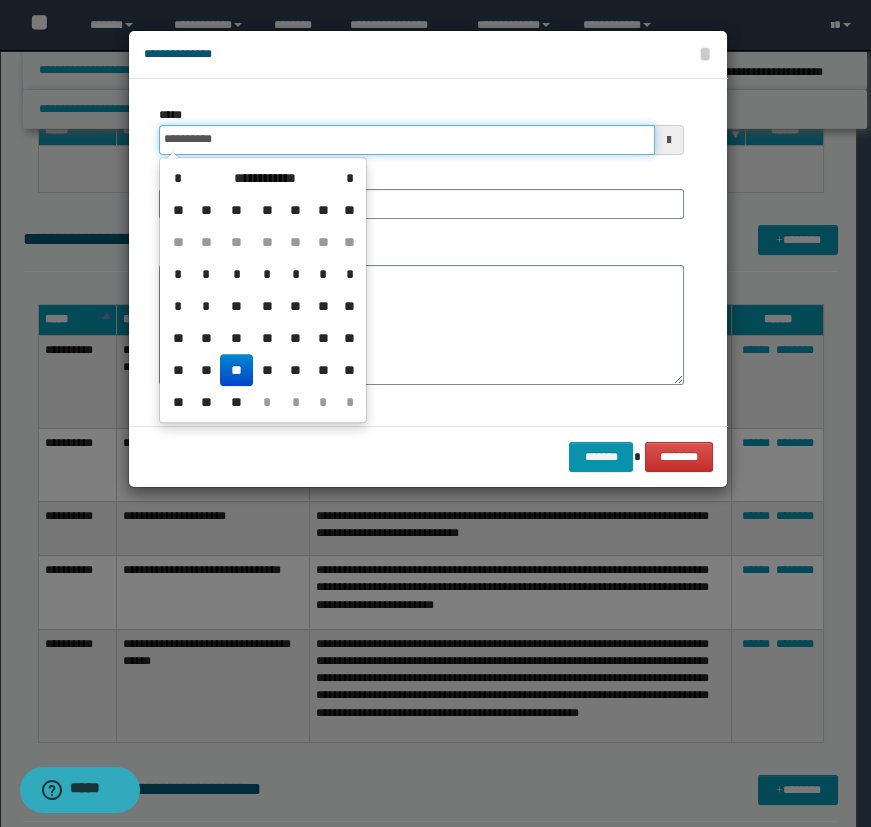 click on "**********" at bounding box center (407, 140) 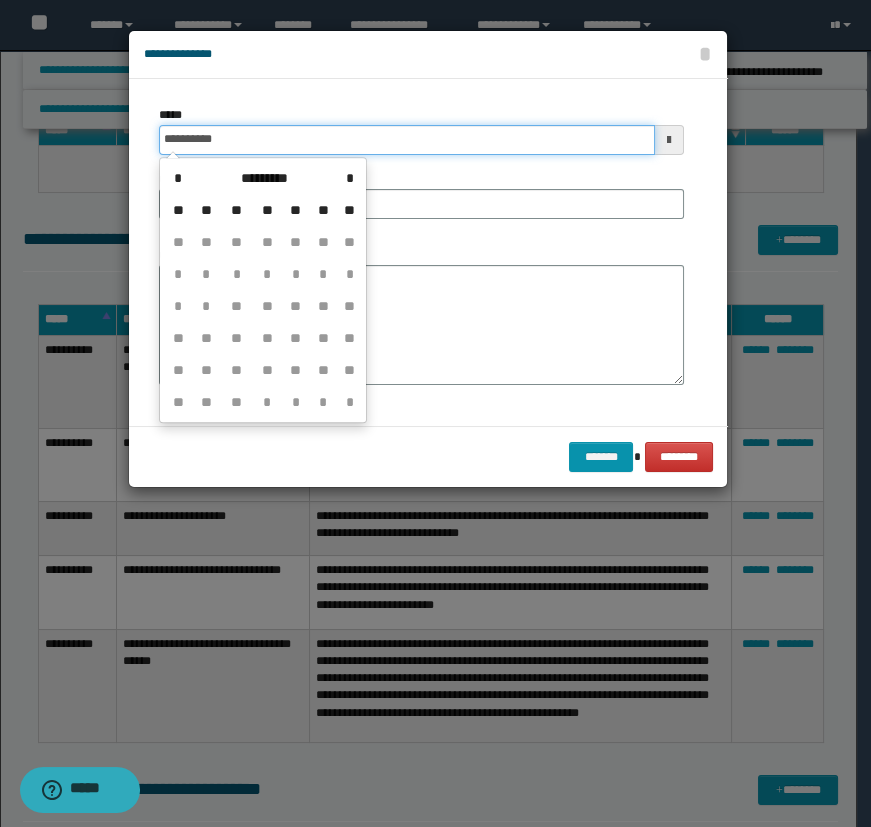 type on "**********" 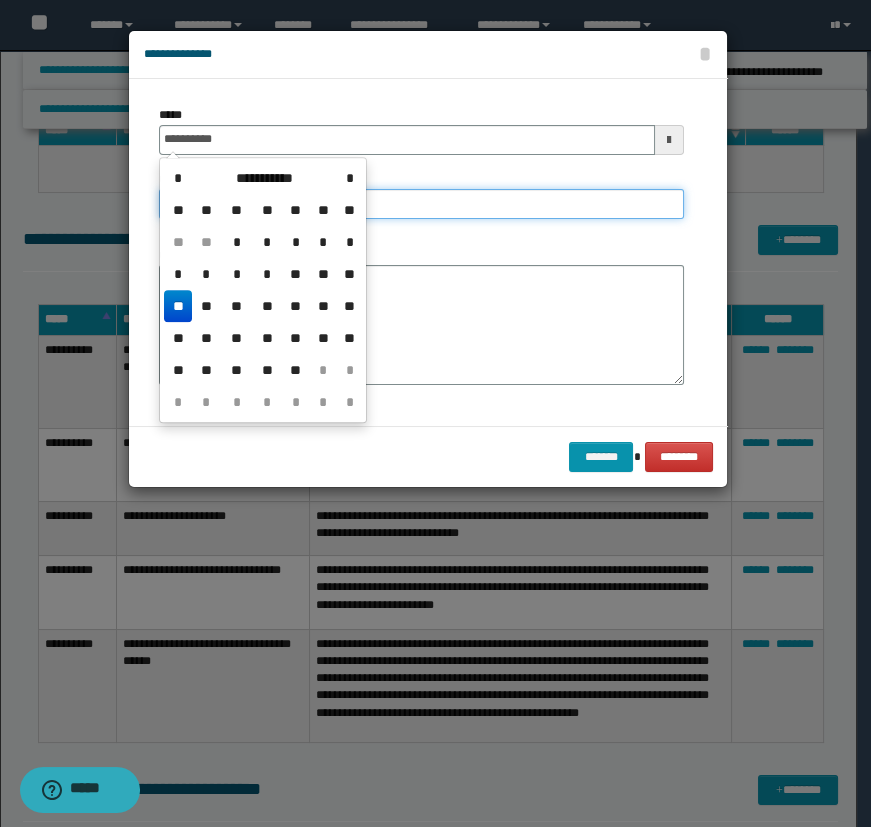 click on "**********" at bounding box center (421, 204) 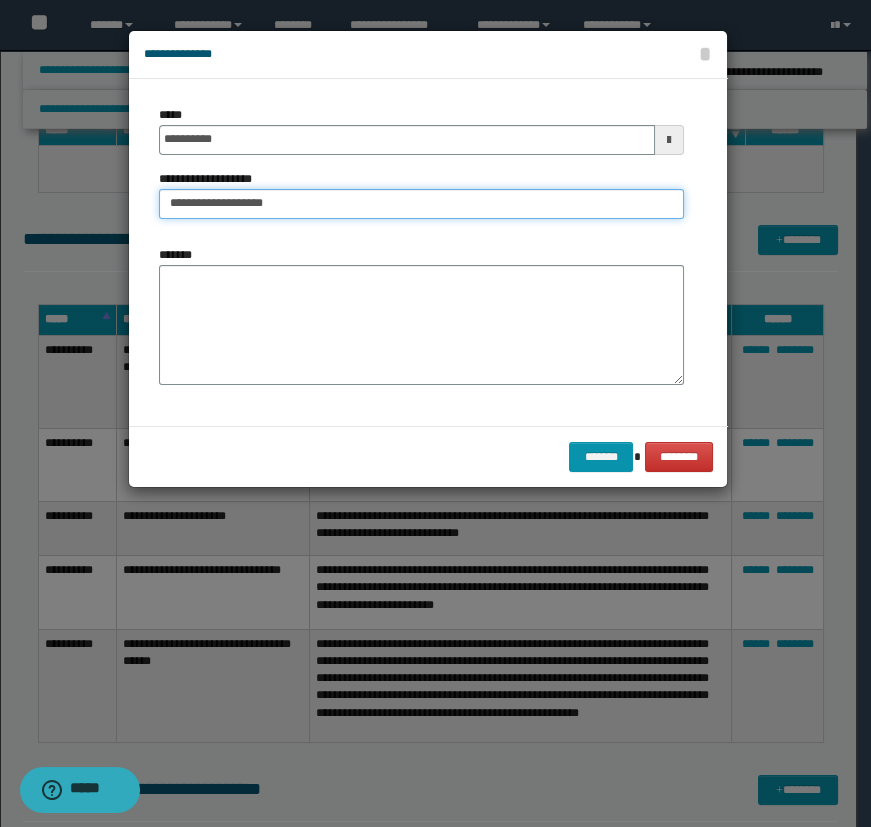 drag, startPoint x: 244, startPoint y: 206, endPoint x: 315, endPoint y: 206, distance: 71 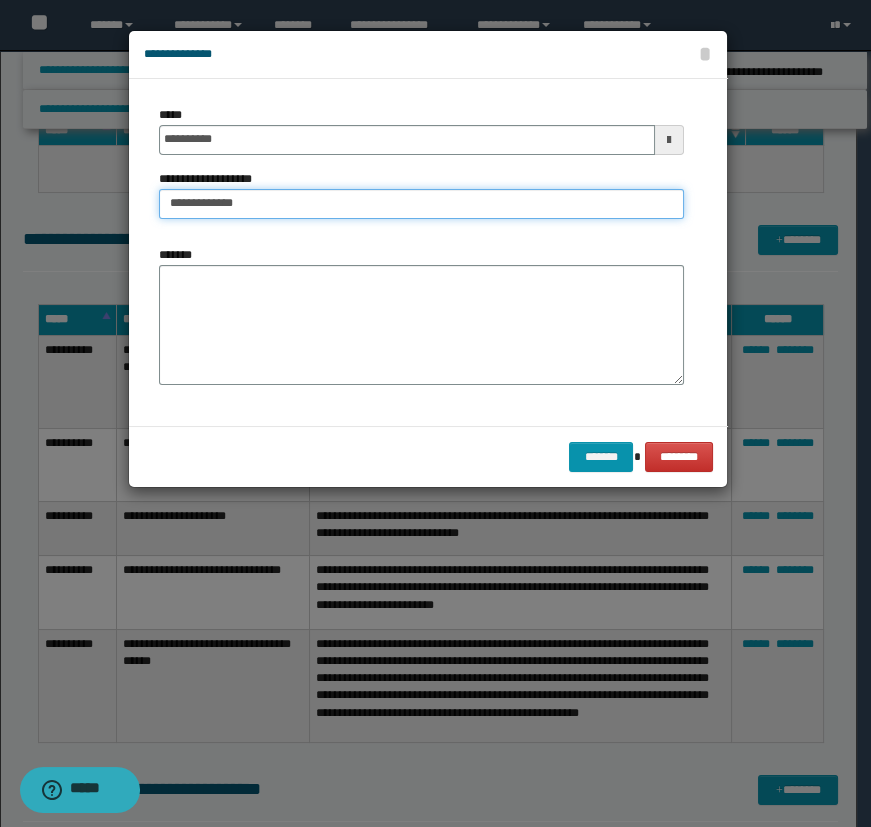 type on "**********" 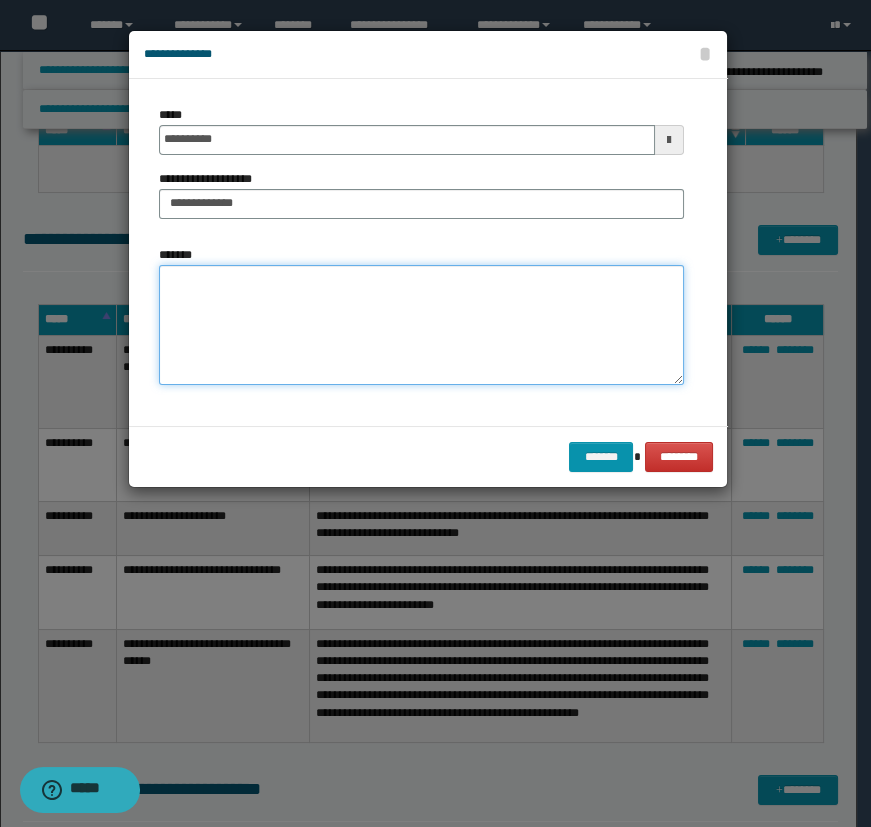 click on "*******" at bounding box center [421, 325] 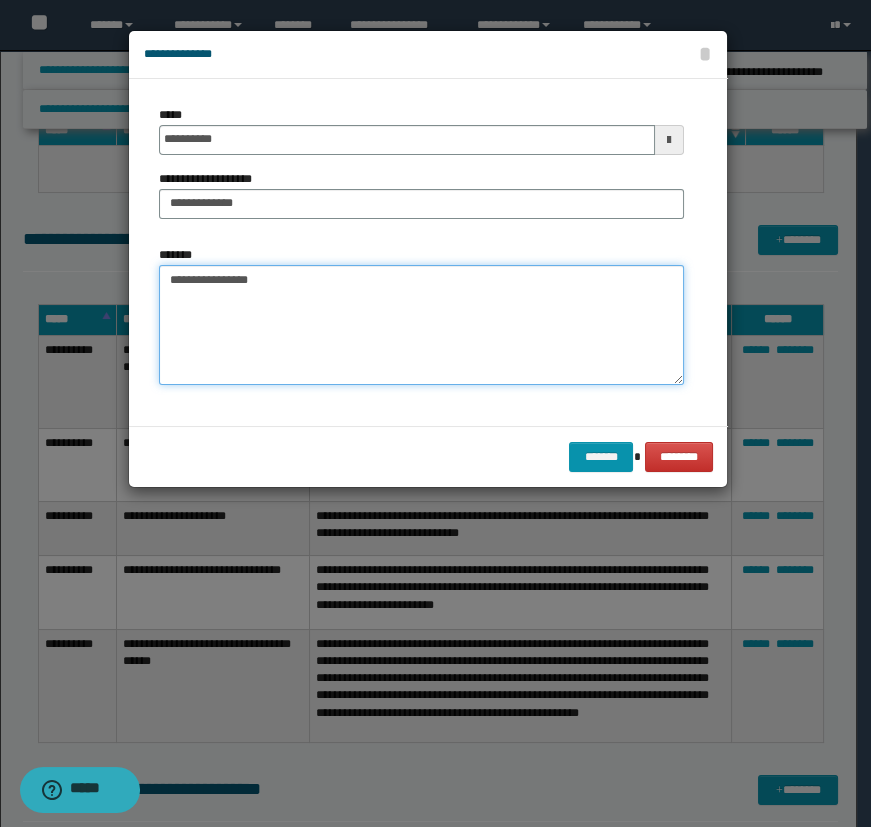 click on "**********" at bounding box center [421, 325] 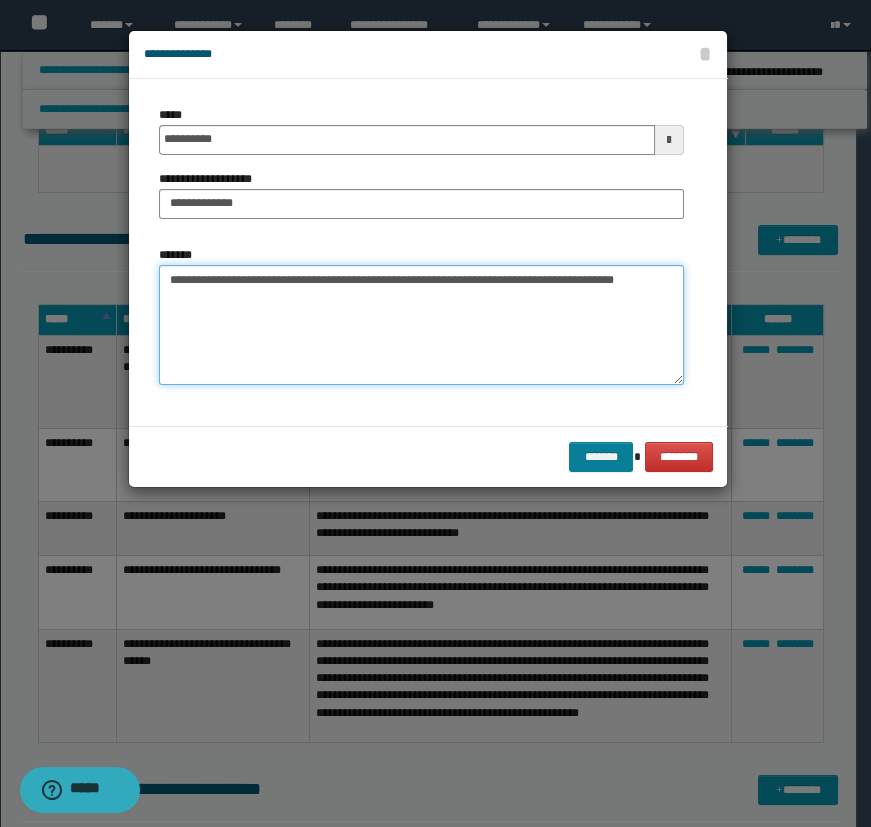 type on "**********" 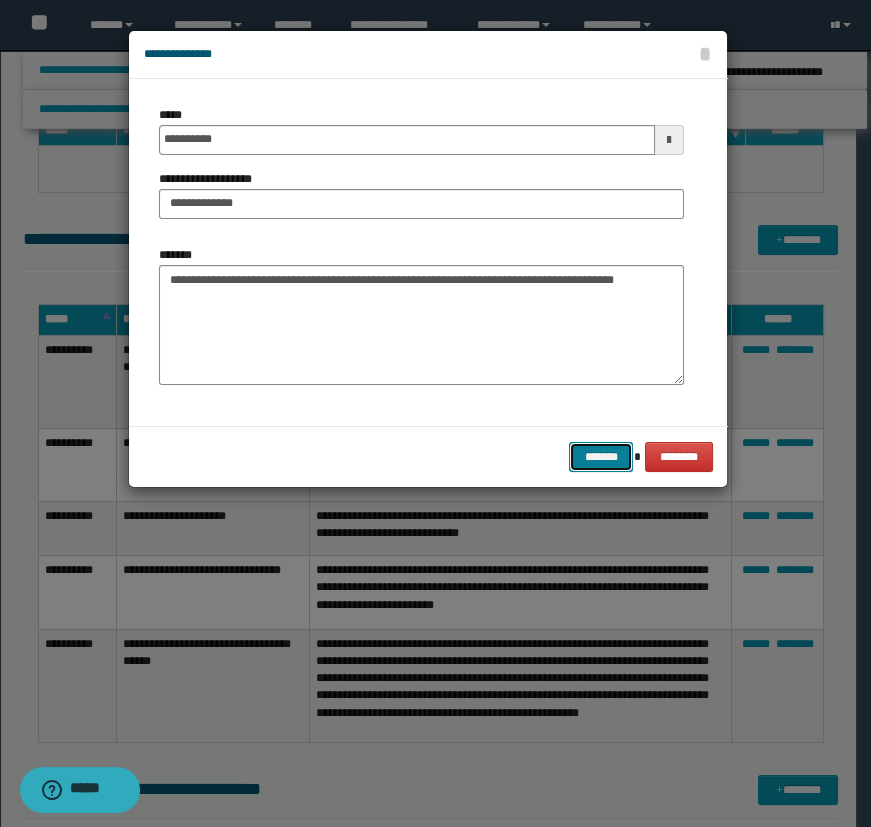 click on "*******" at bounding box center (601, 457) 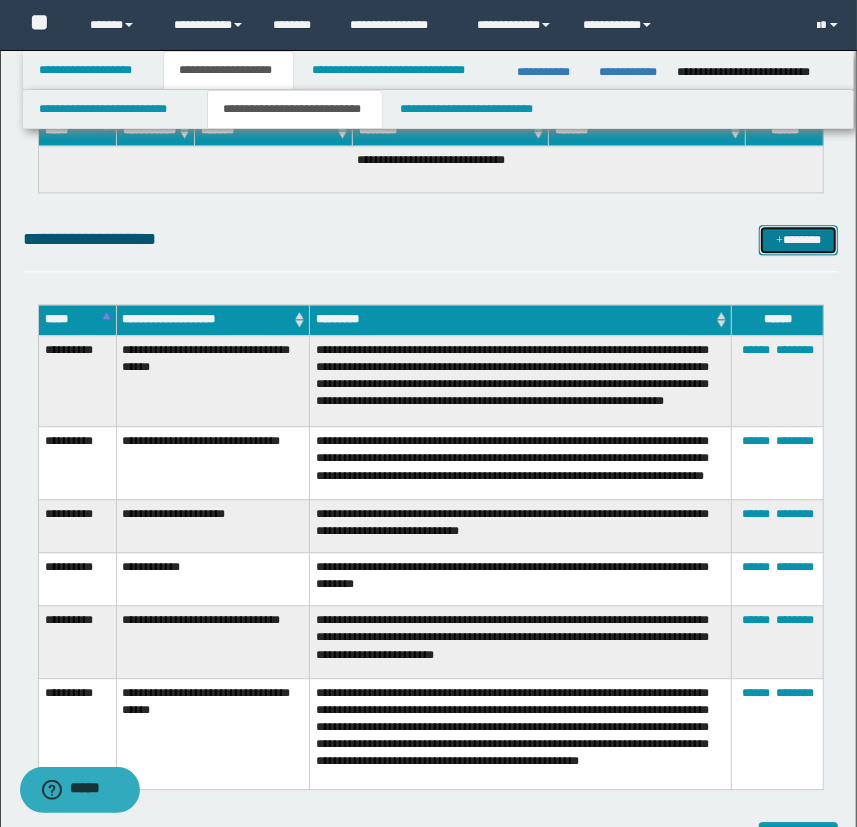 click on "*******" at bounding box center [799, 240] 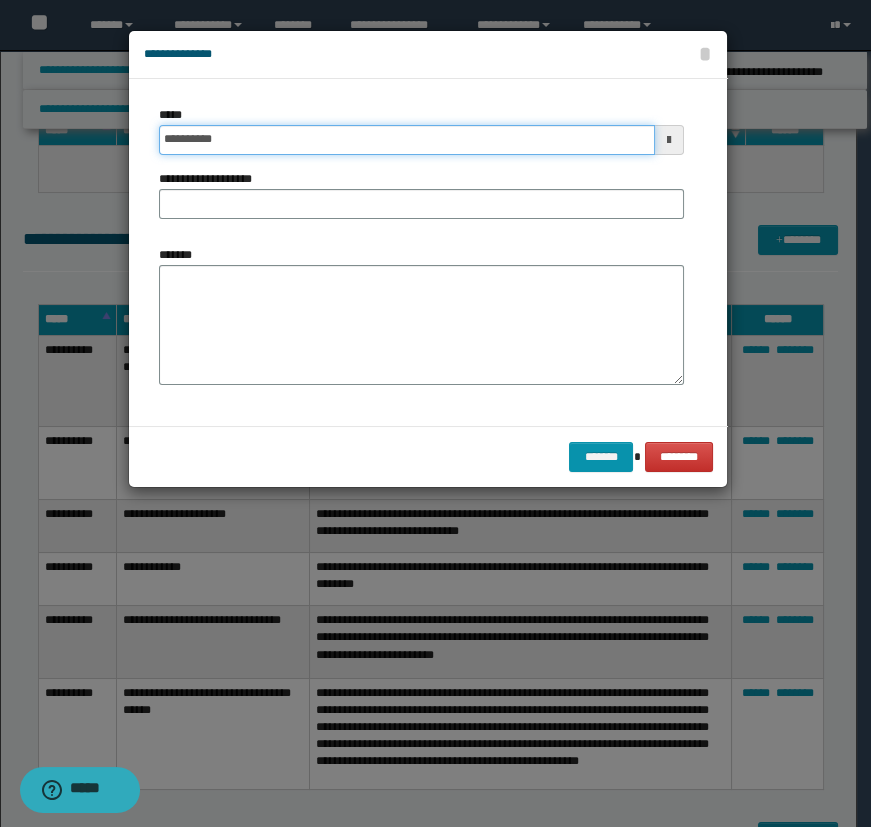 click on "**********" at bounding box center [407, 140] 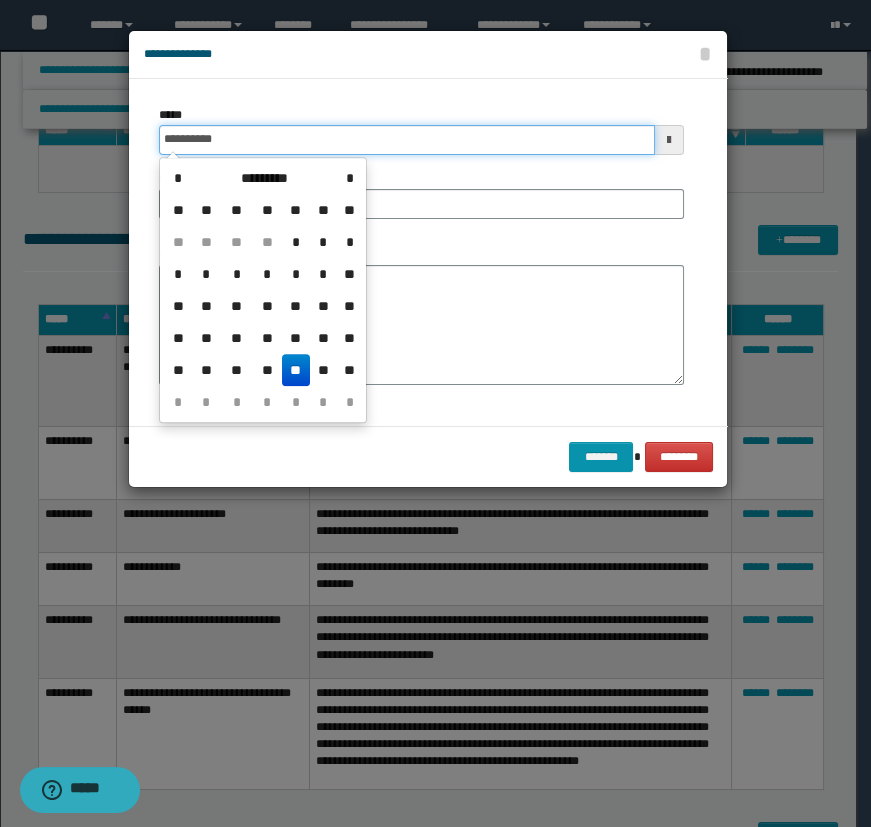type on "**********" 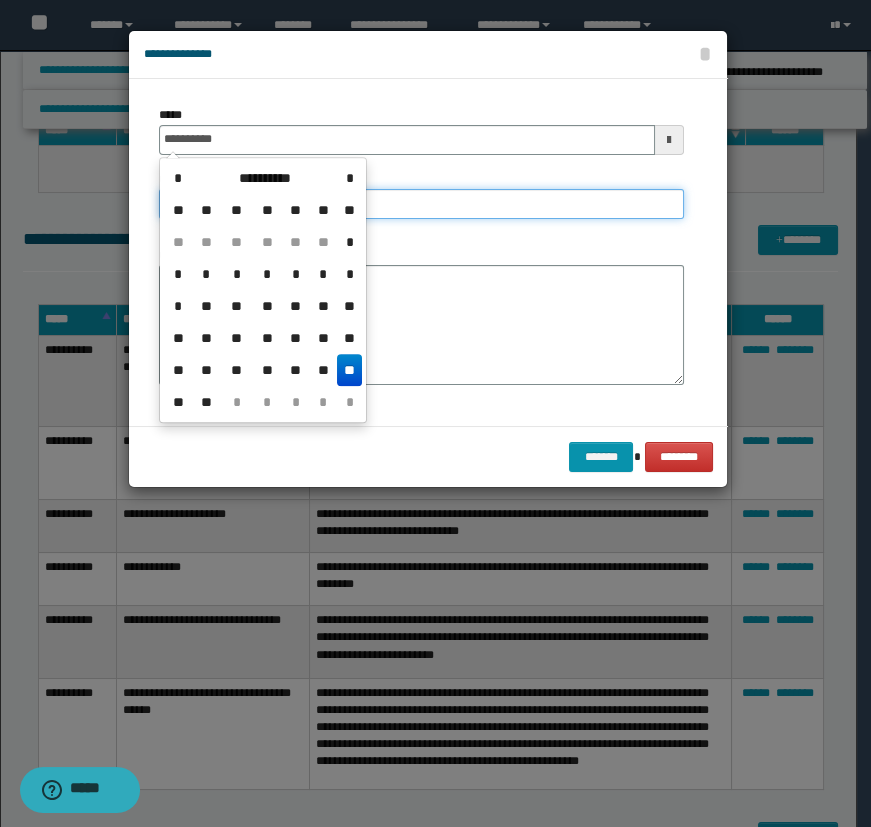 click on "**********" at bounding box center [421, 204] 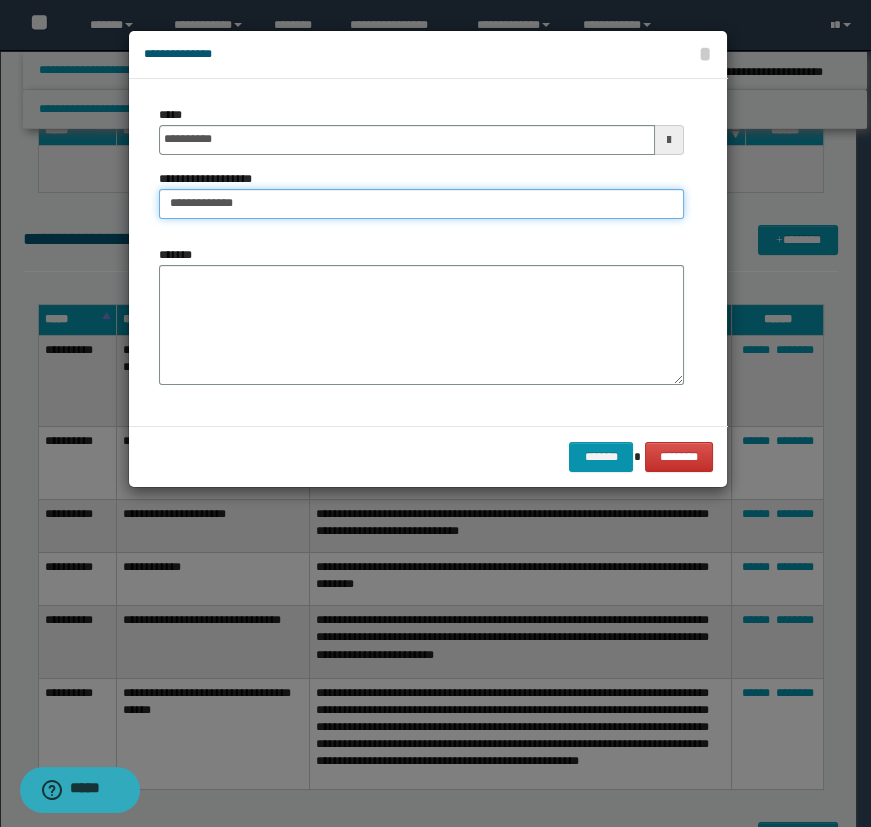 type on "**********" 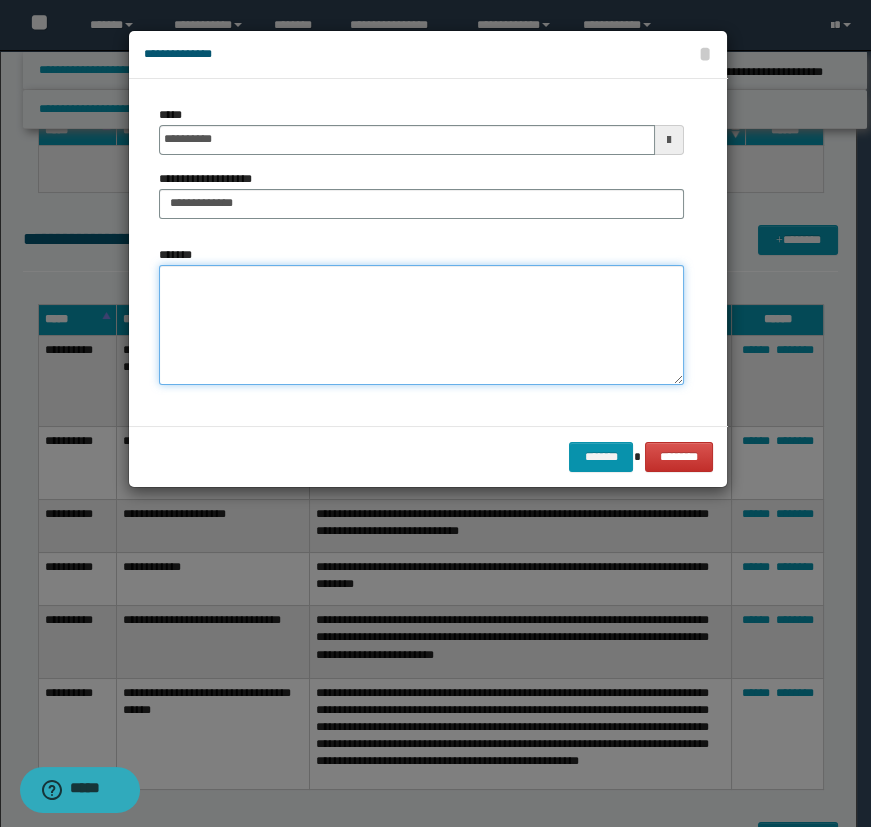 click on "*******" at bounding box center [421, 325] 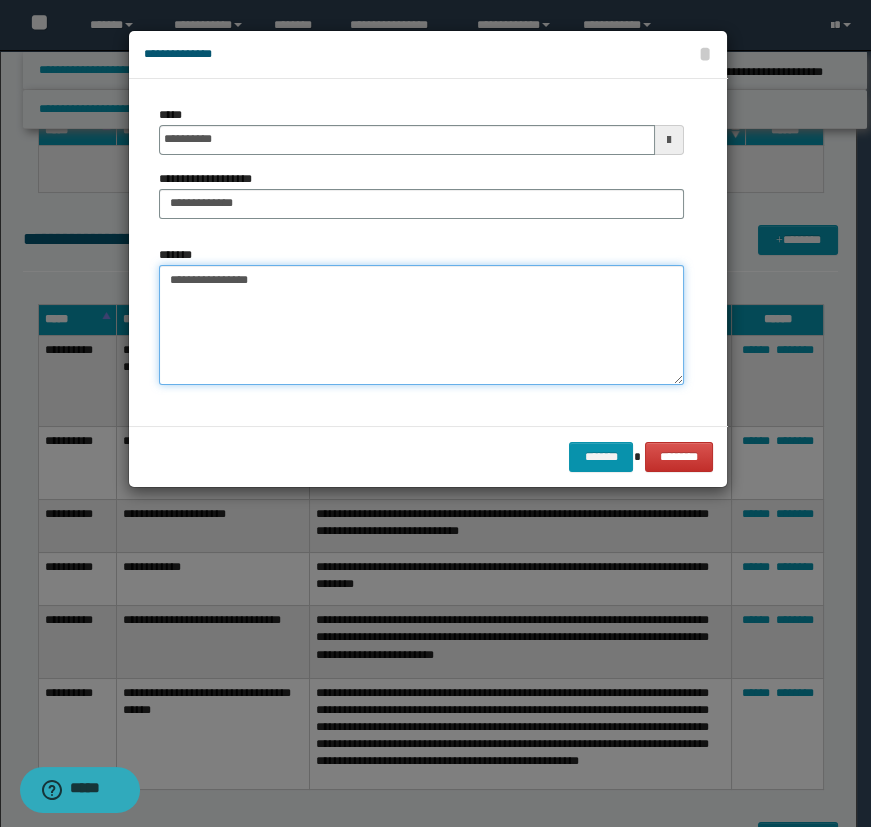 click on "**********" at bounding box center (421, 325) 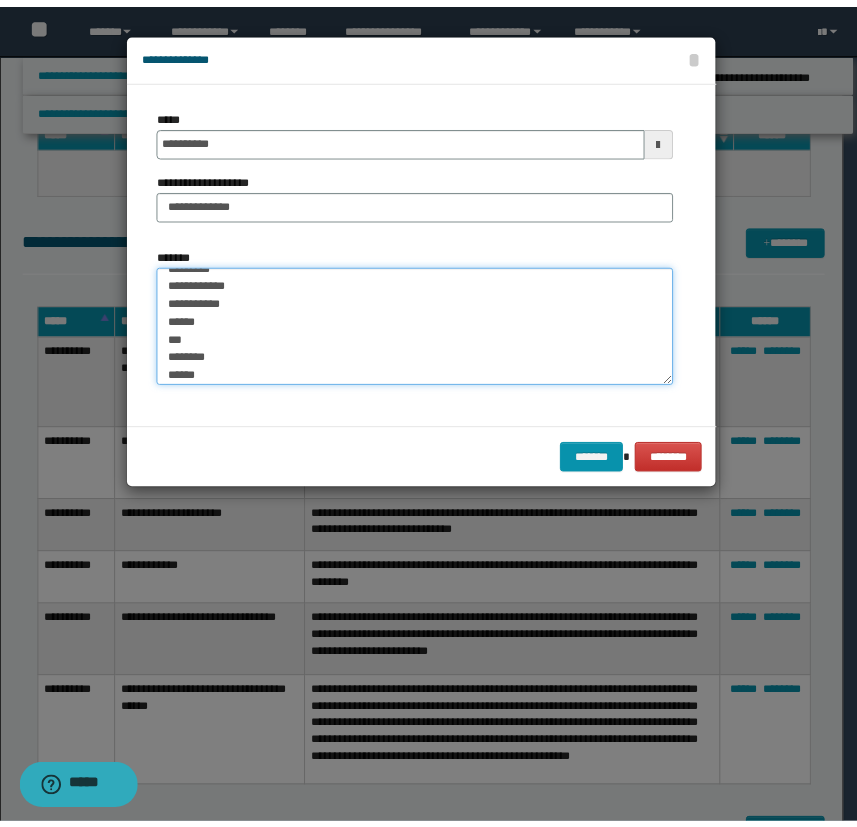 scroll, scrollTop: 0, scrollLeft: 0, axis: both 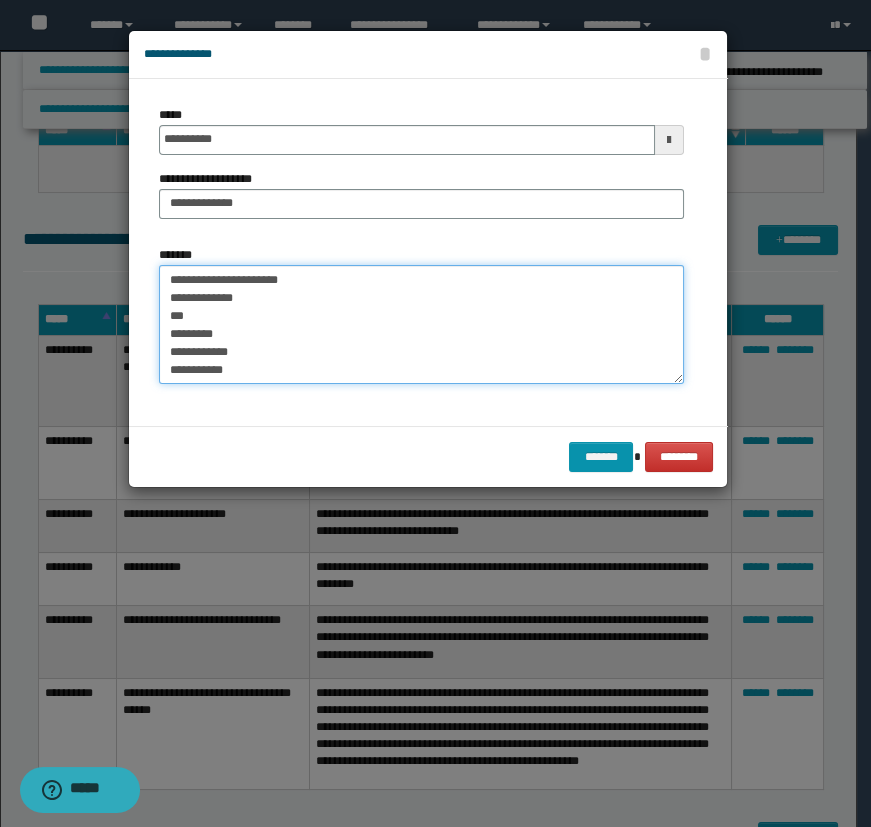 click on "**********" at bounding box center (421, 325) 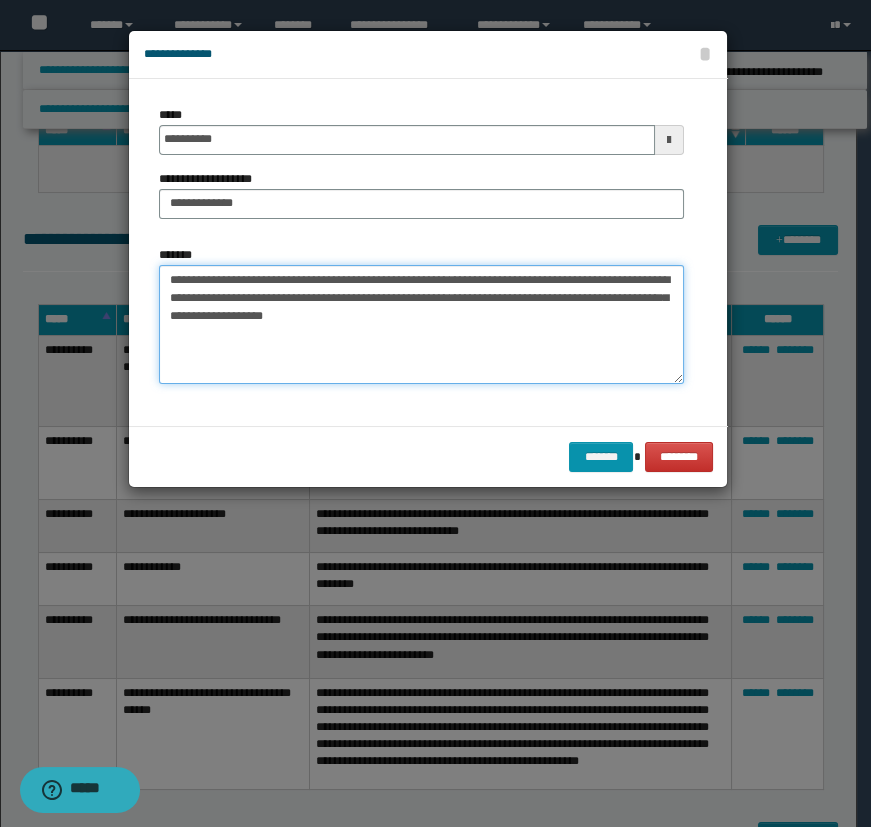 click on "**********" at bounding box center [421, 325] 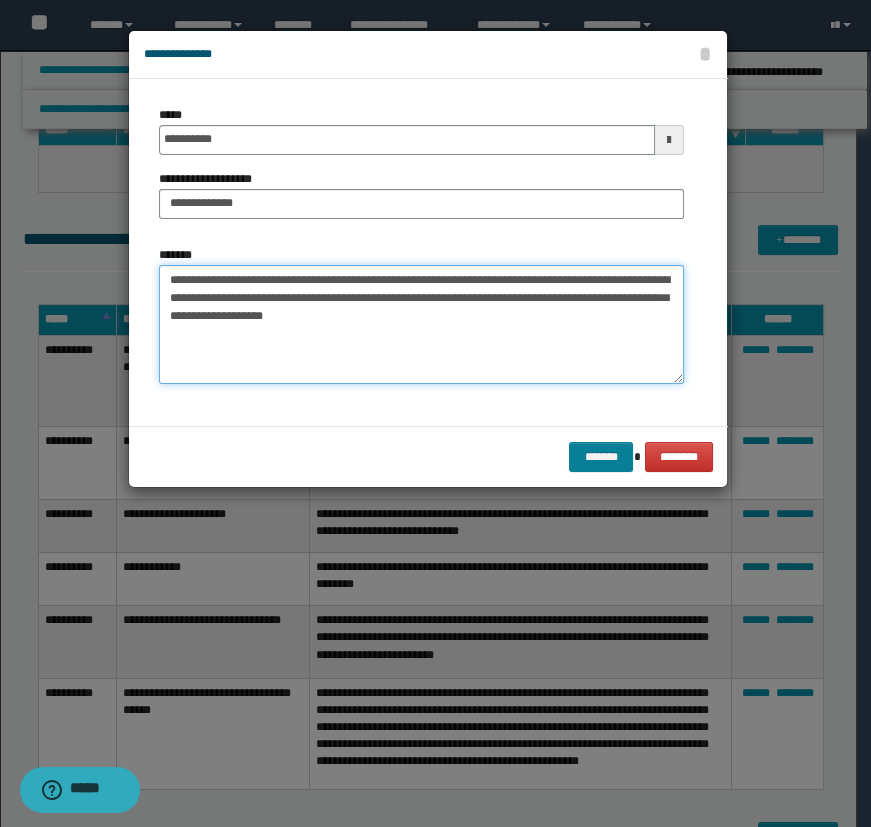 type on "**********" 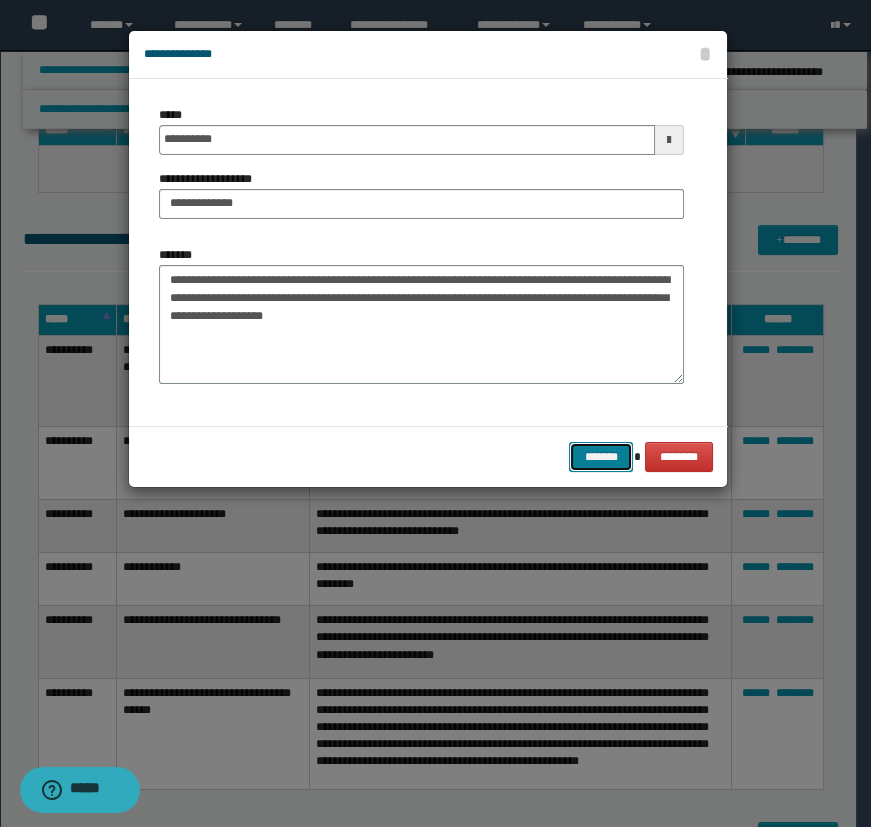 click on "*******" at bounding box center (601, 457) 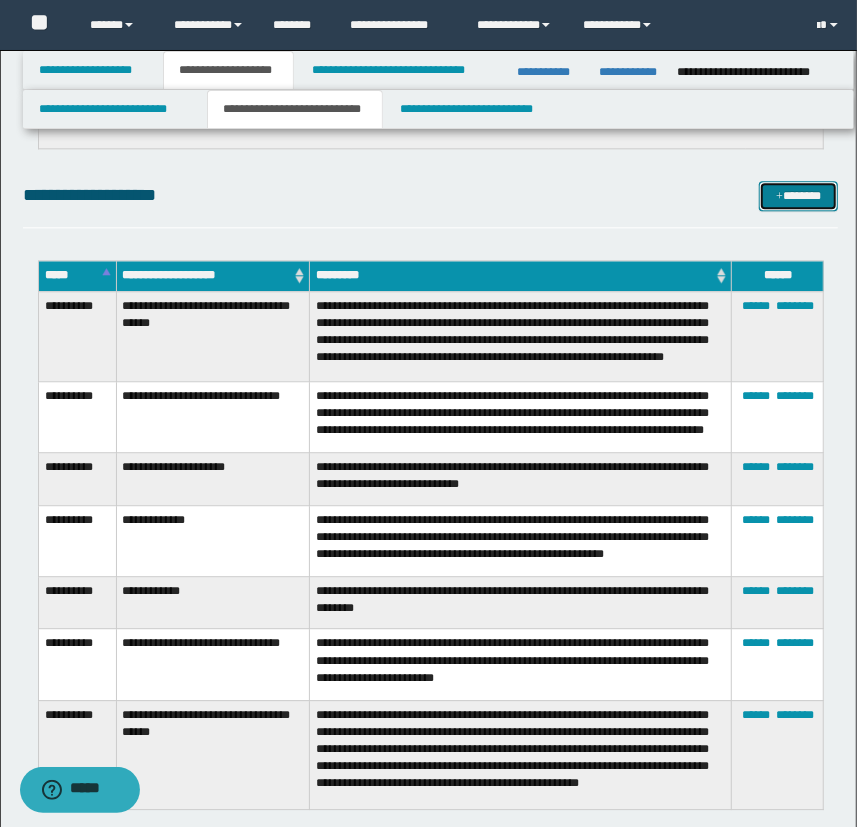 scroll, scrollTop: 1909, scrollLeft: 0, axis: vertical 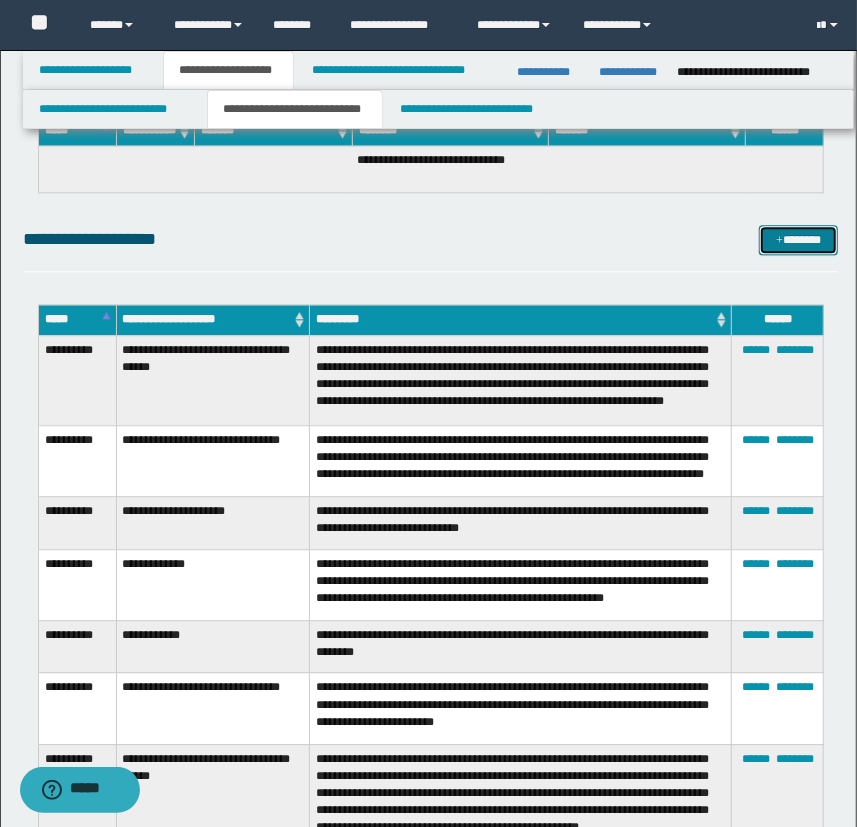 click on "*******" at bounding box center [799, 240] 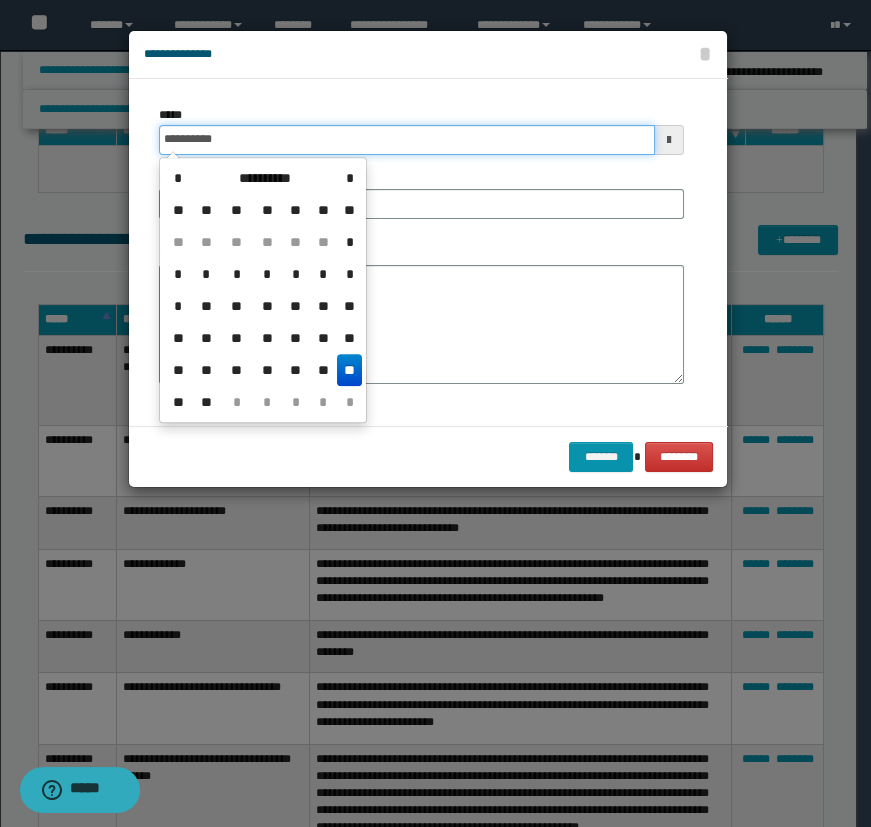 click on "**********" at bounding box center [407, 140] 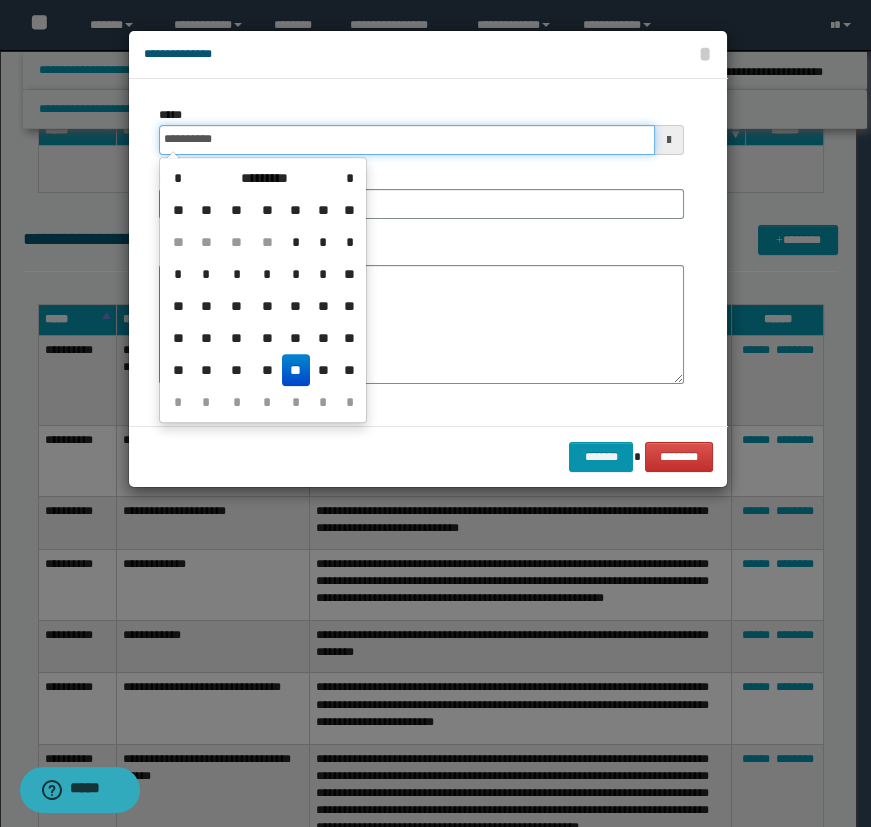 type on "**********" 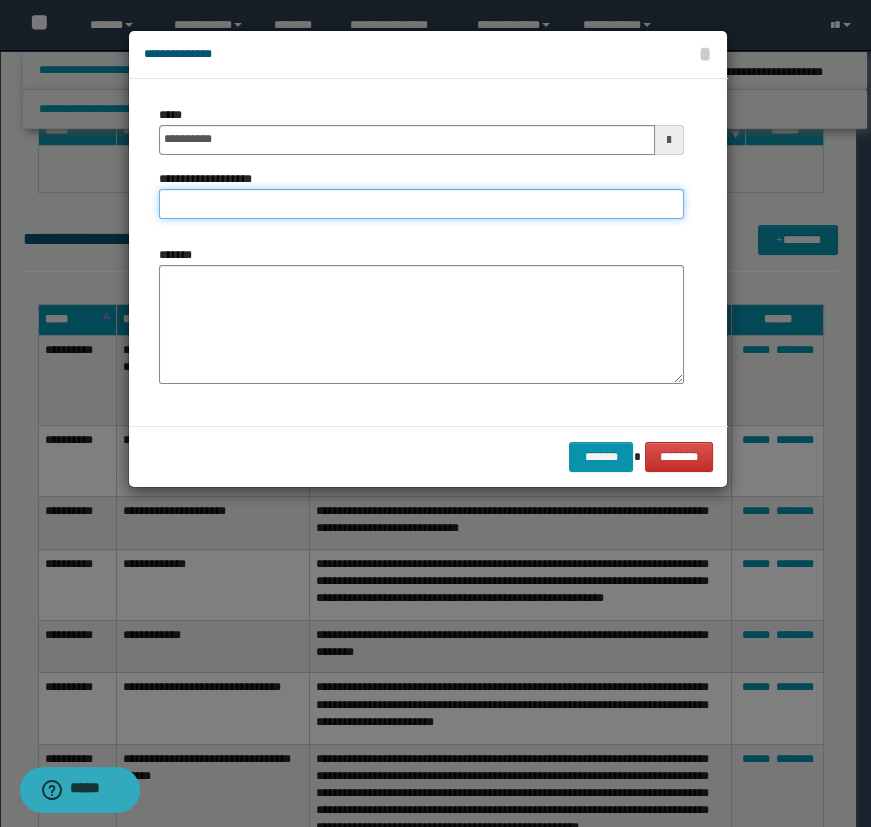 click on "**********" at bounding box center [421, 204] 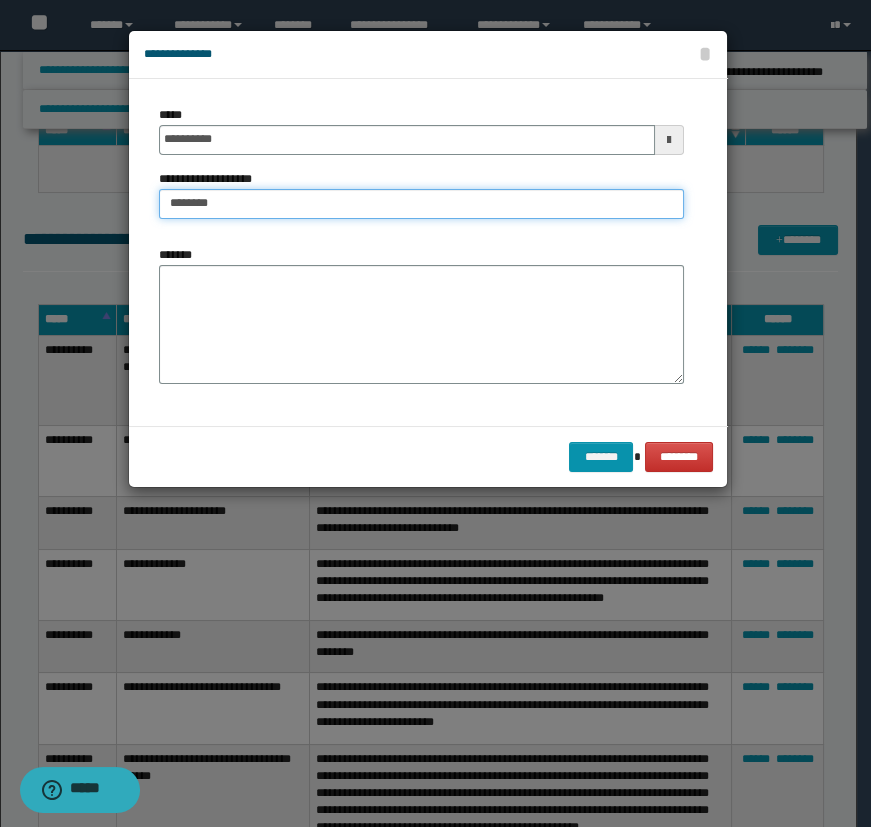 type on "**********" 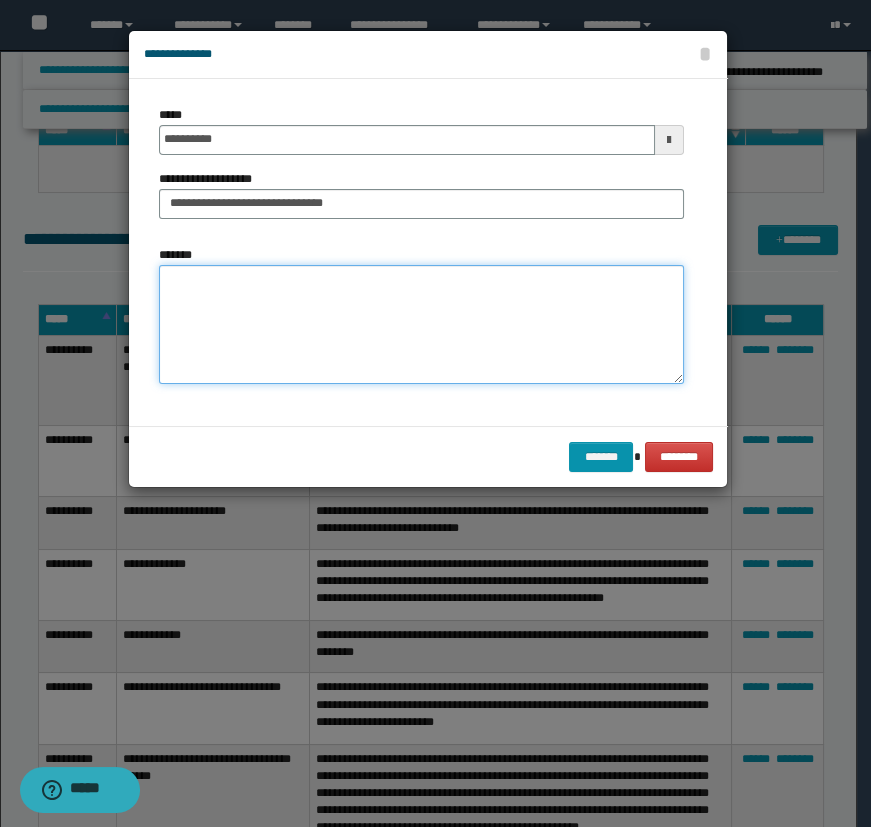 click on "*******" at bounding box center [421, 325] 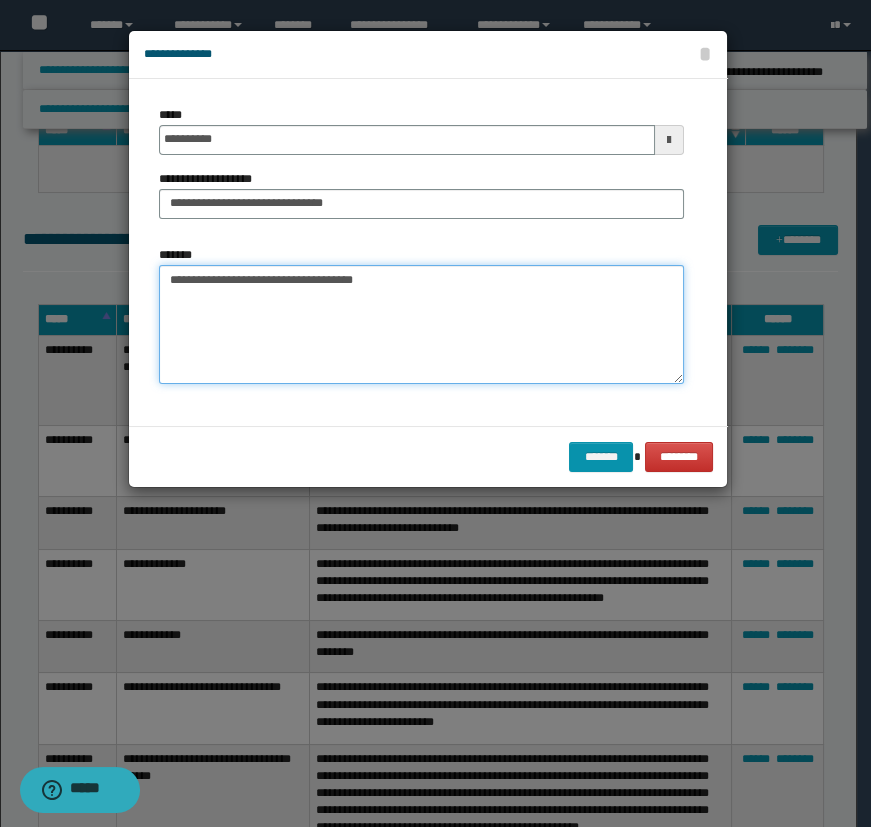 click on "**********" at bounding box center [421, 325] 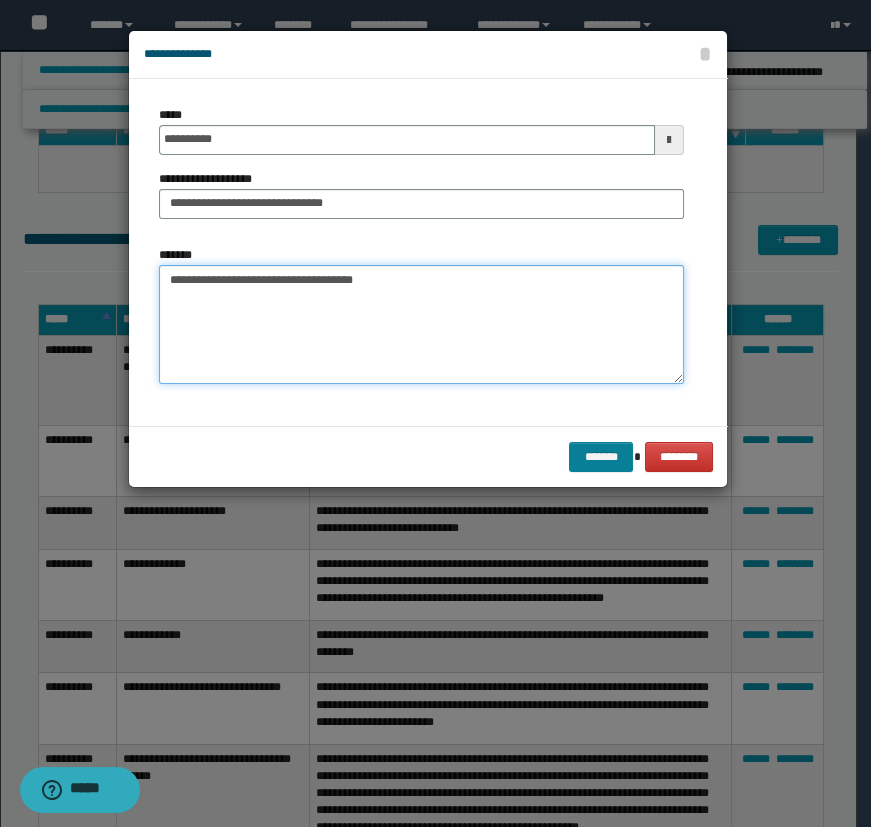 type on "**********" 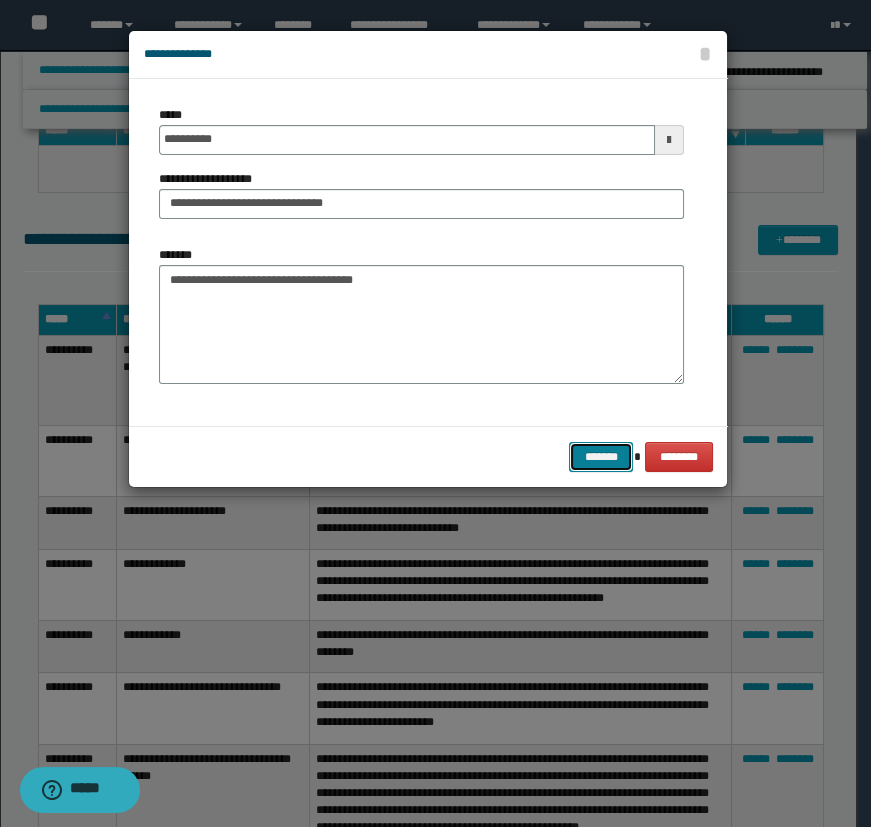 click on "*******" at bounding box center [601, 457] 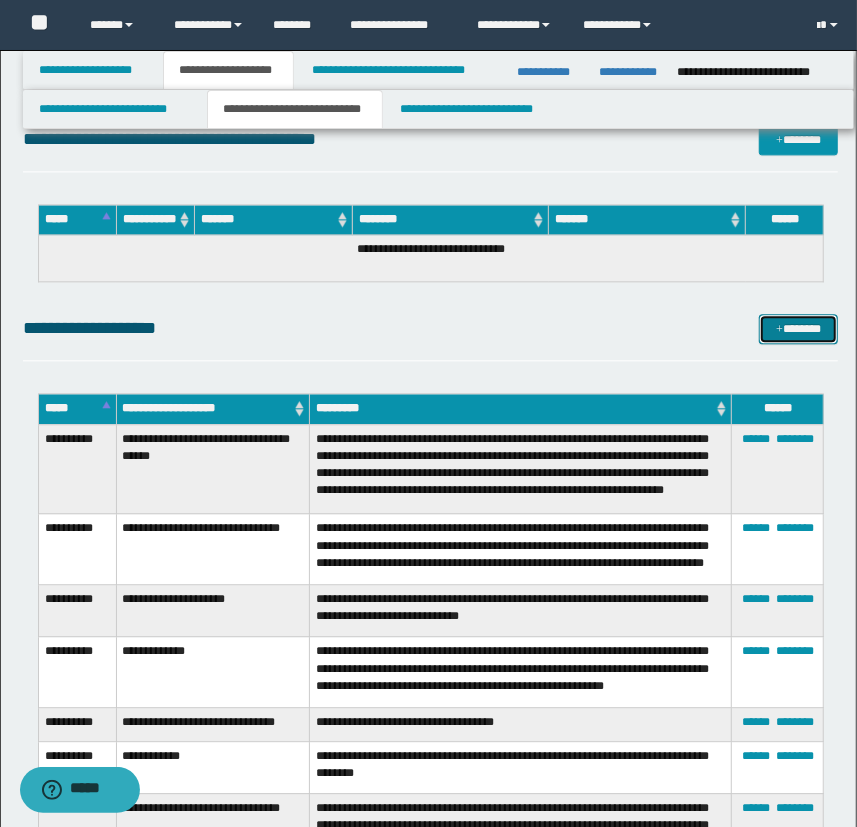 scroll, scrollTop: 1818, scrollLeft: 0, axis: vertical 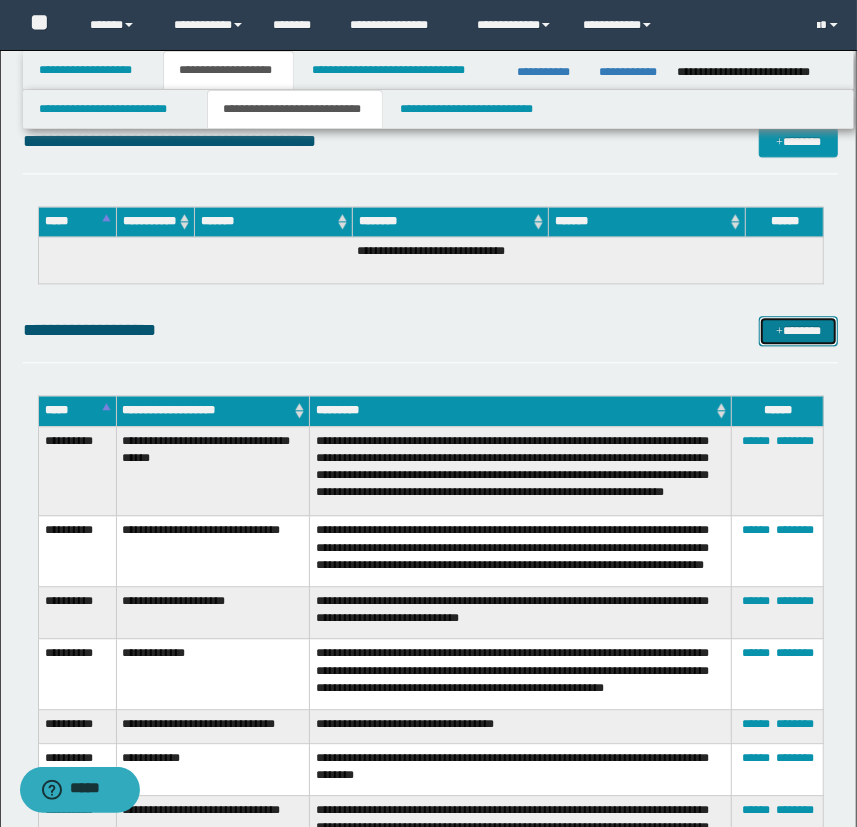 click on "*******" at bounding box center (799, 331) 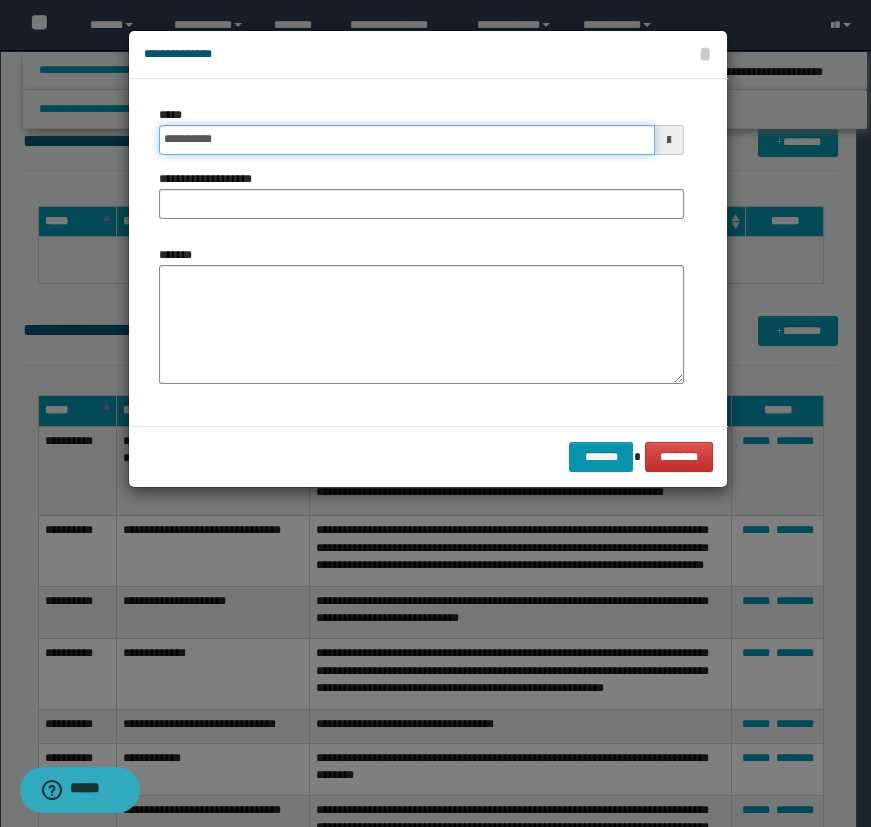 click on "**********" at bounding box center (407, 140) 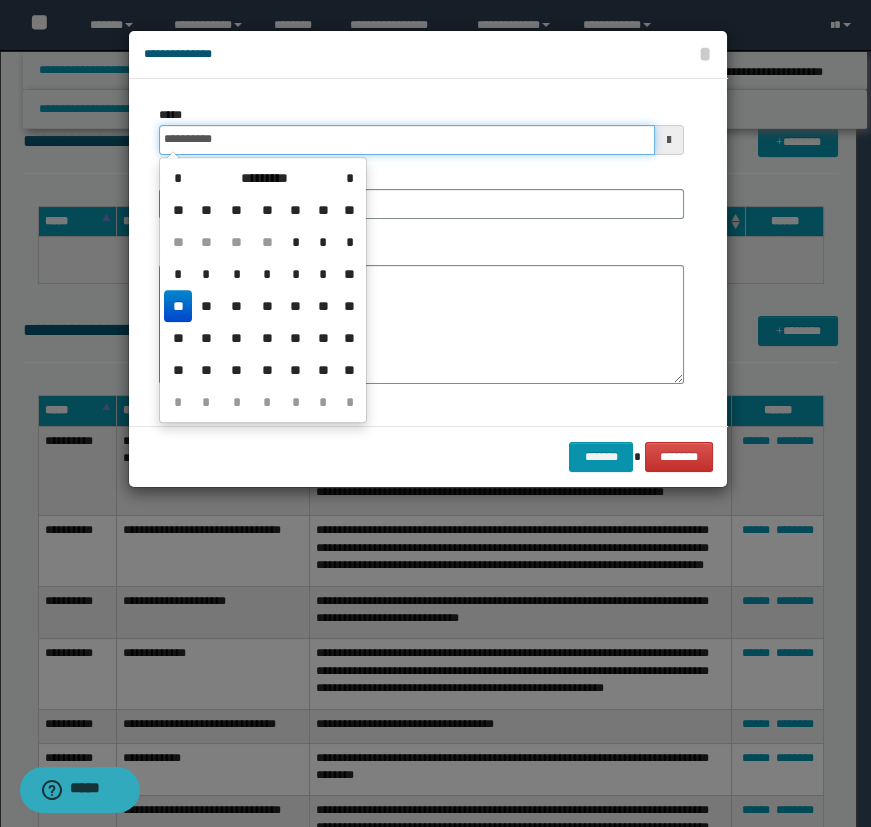 type on "**********" 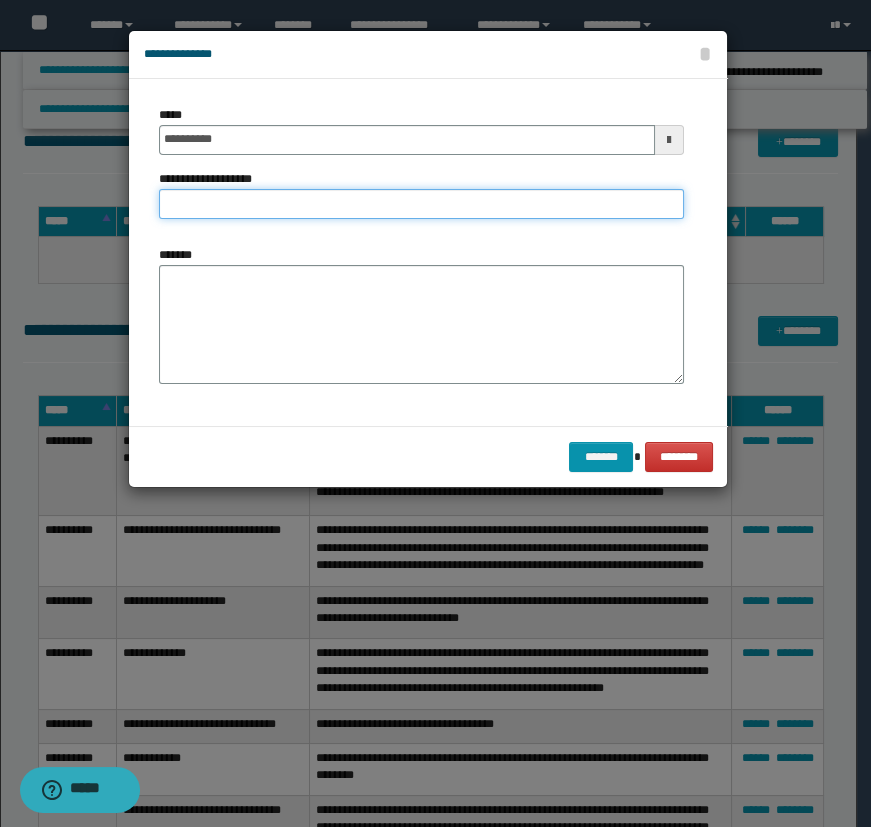 click on "**********" at bounding box center [421, 204] 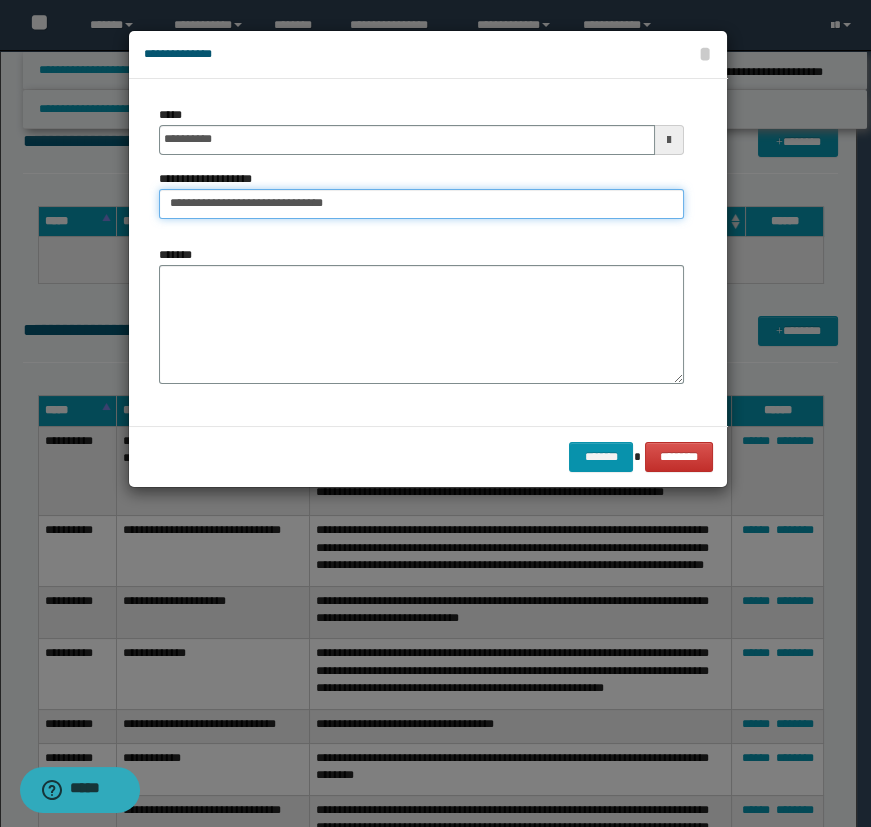 type on "**********" 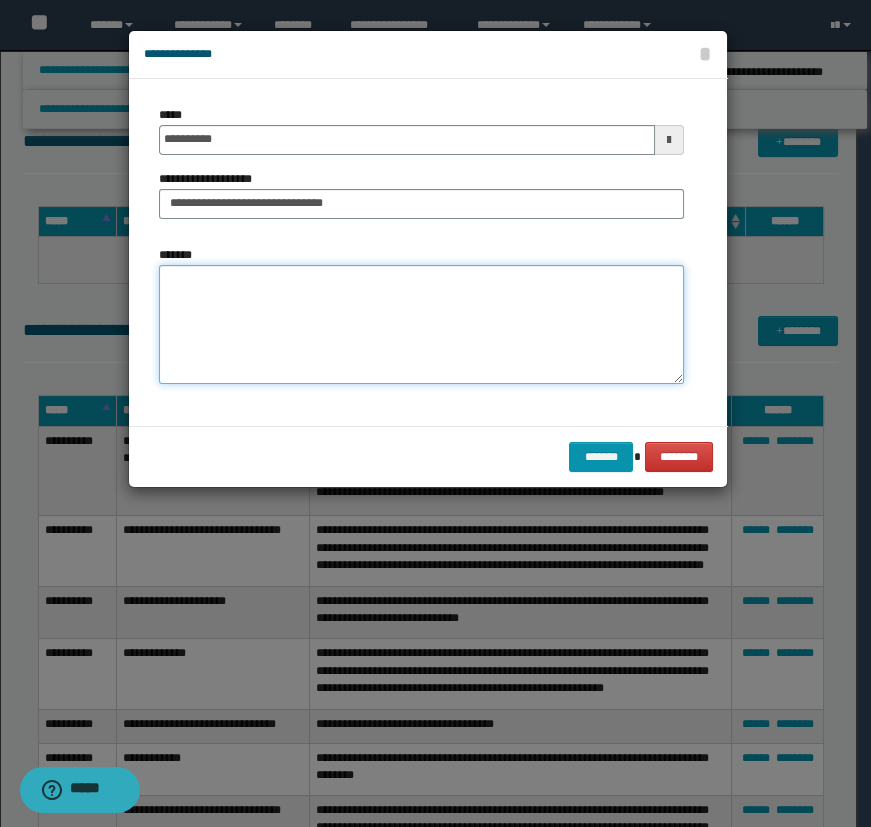 click on "*******" at bounding box center (421, 325) 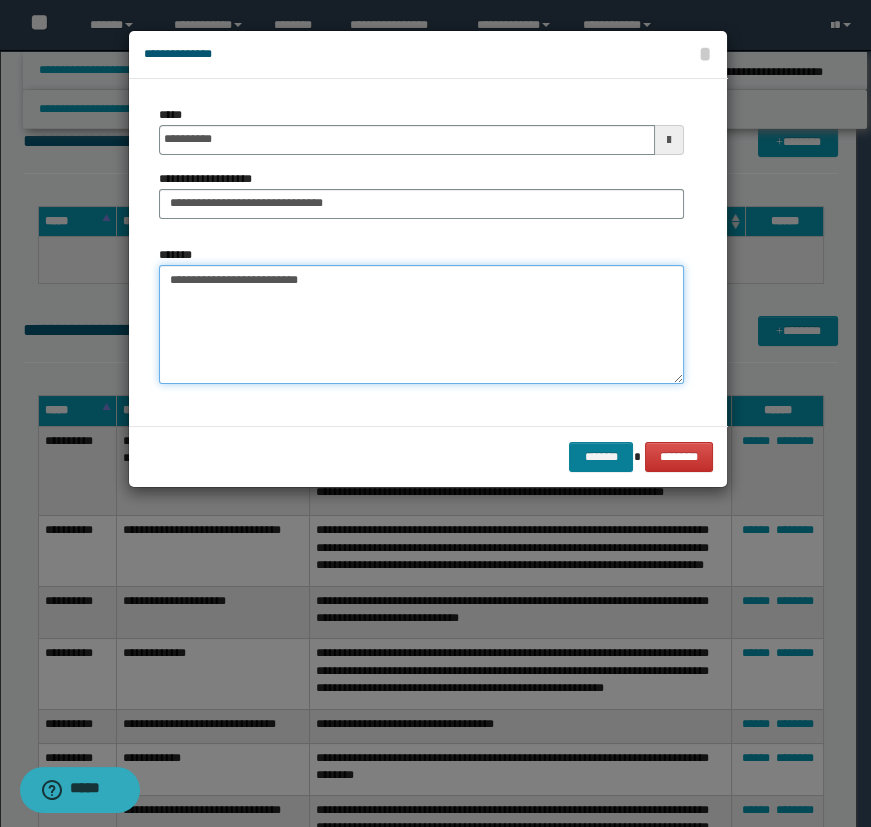 type on "**********" 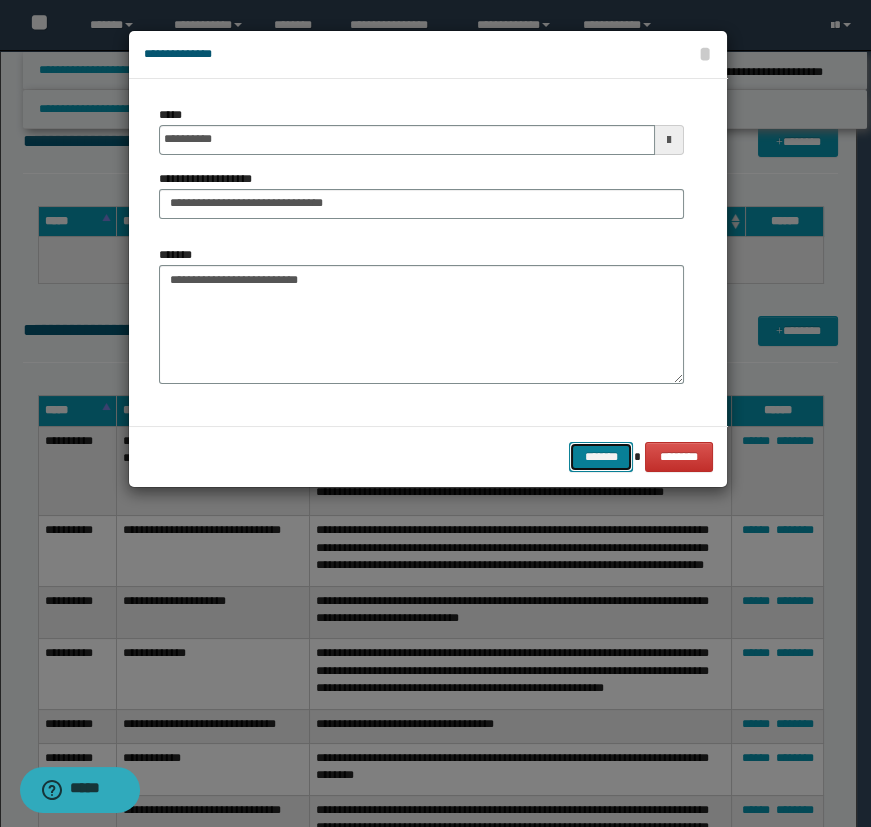 click on "*******" at bounding box center [601, 457] 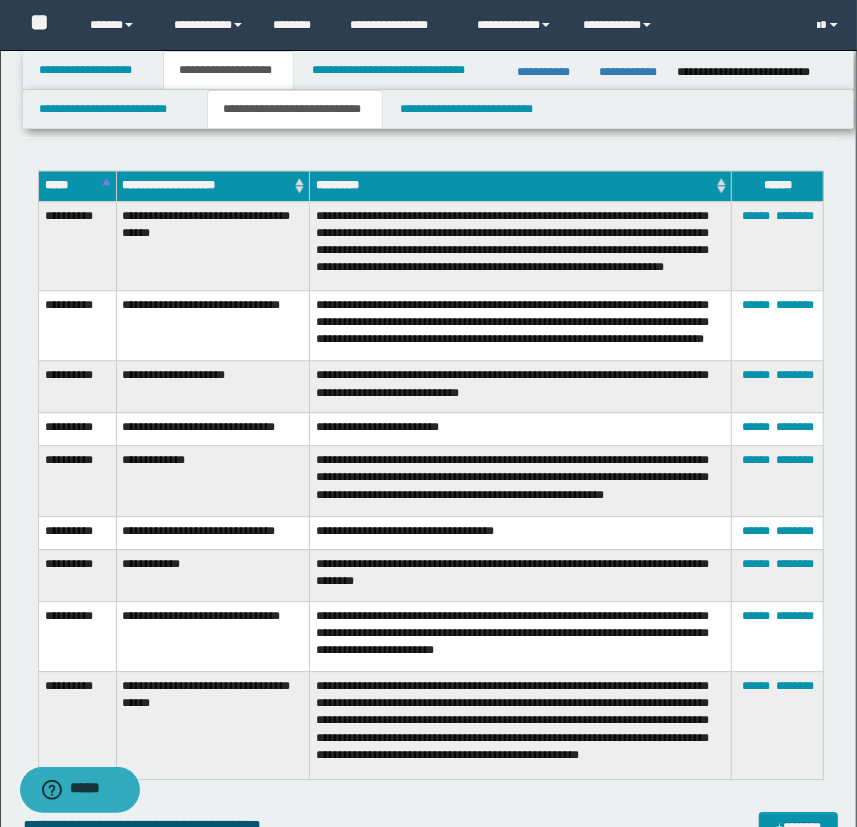 scroll, scrollTop: 2000, scrollLeft: 0, axis: vertical 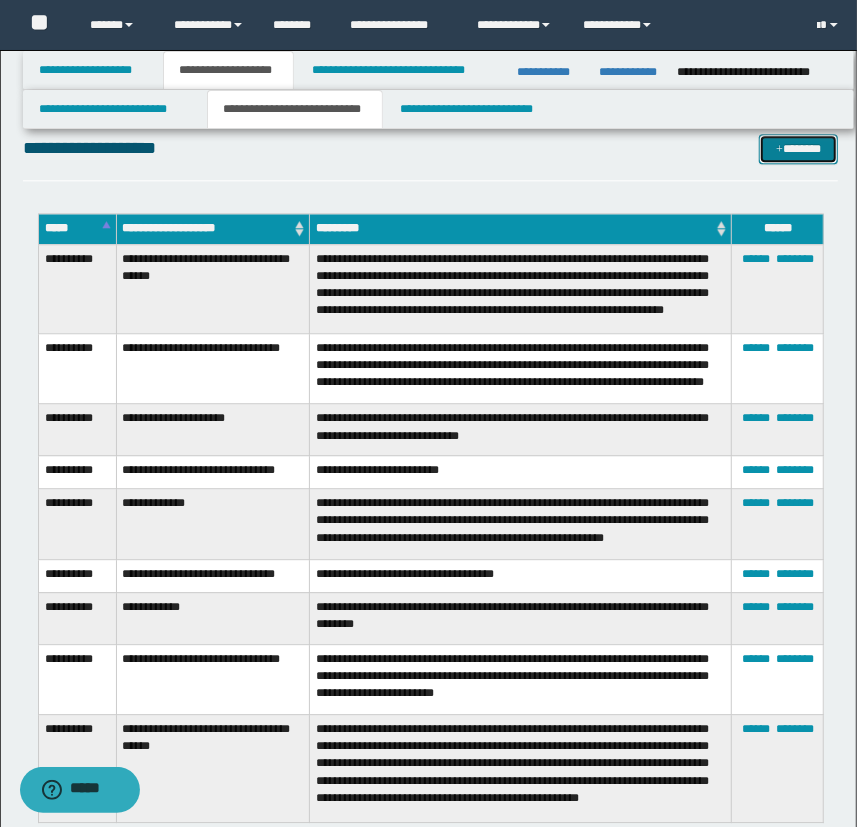 click on "*******" at bounding box center [799, 149] 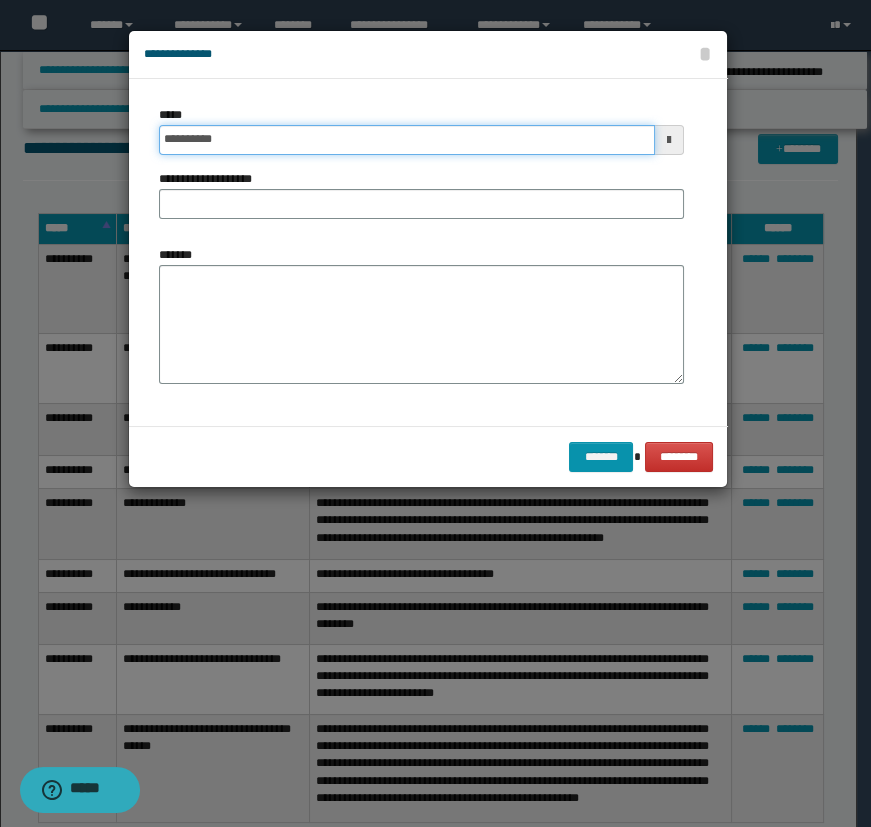 click on "**********" at bounding box center [407, 140] 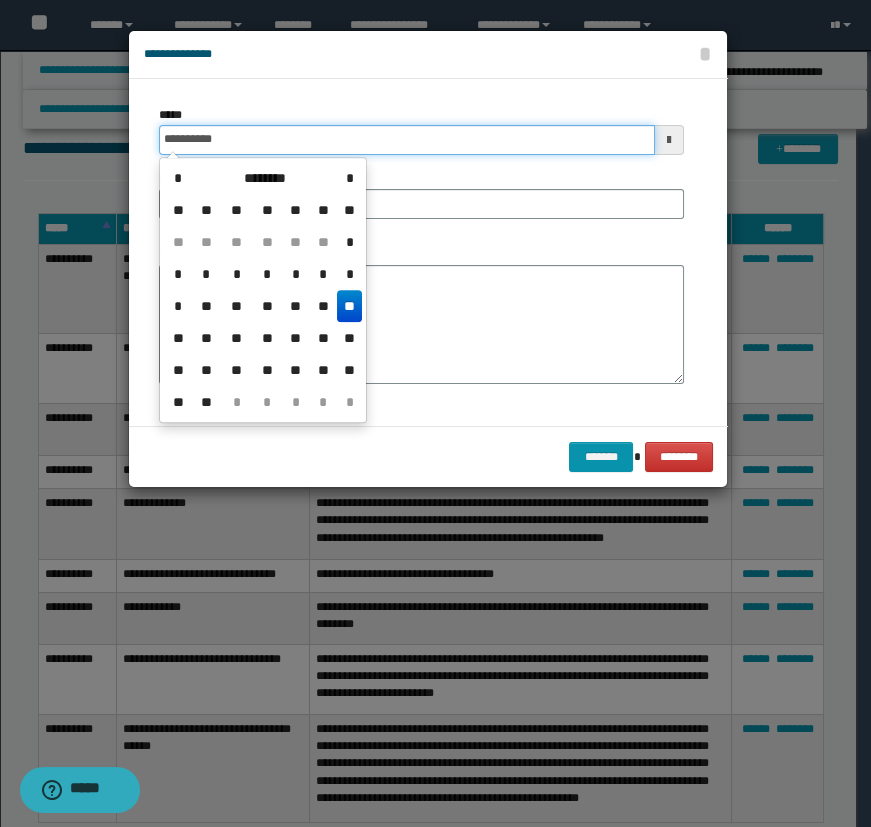 type on "**********" 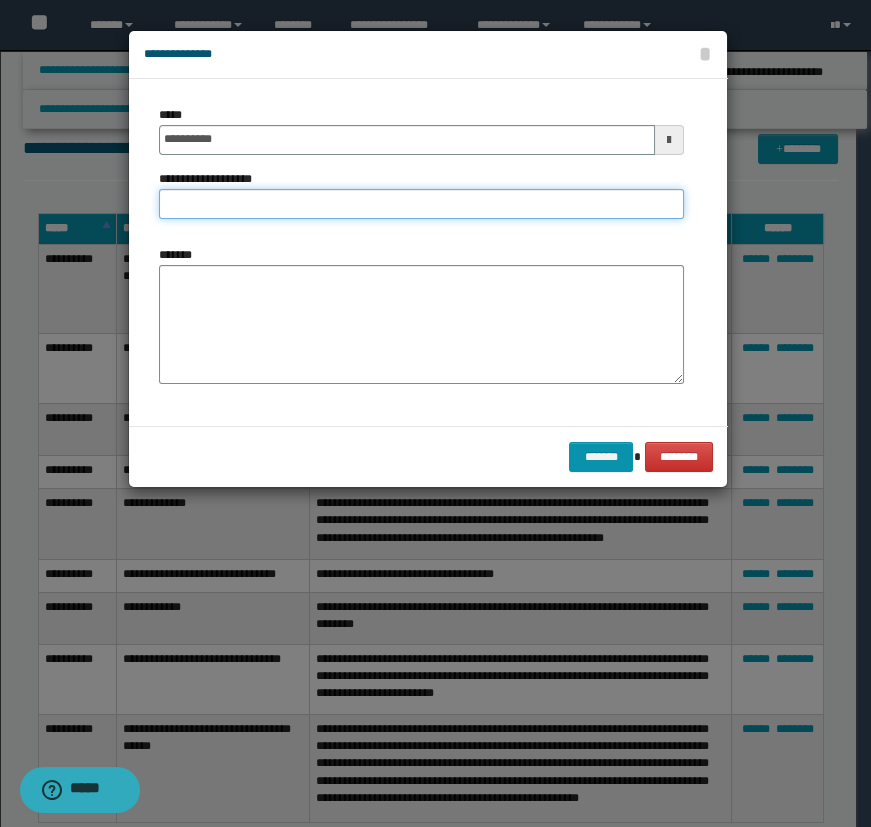 click on "**********" at bounding box center [421, 204] 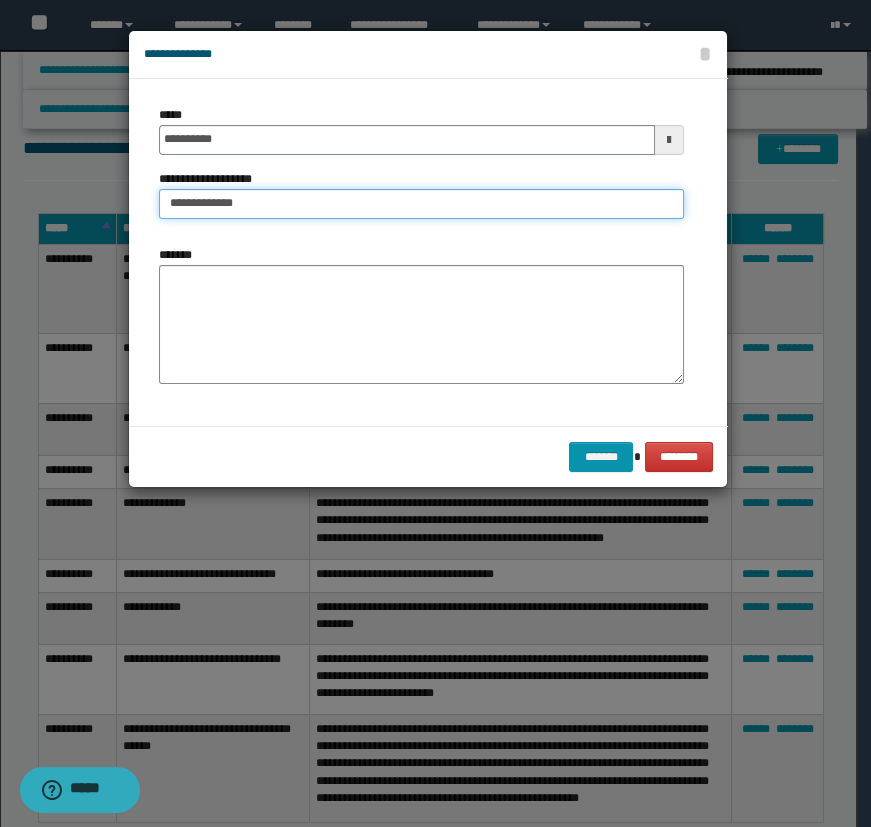 type on "**********" 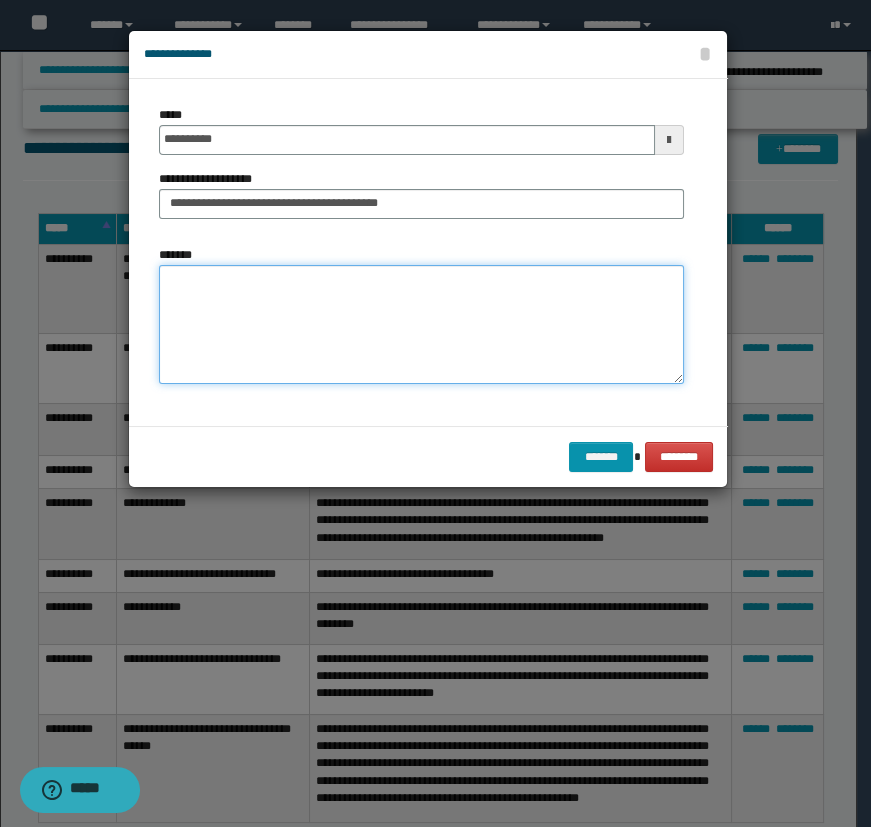 click on "*******" at bounding box center [421, 325] 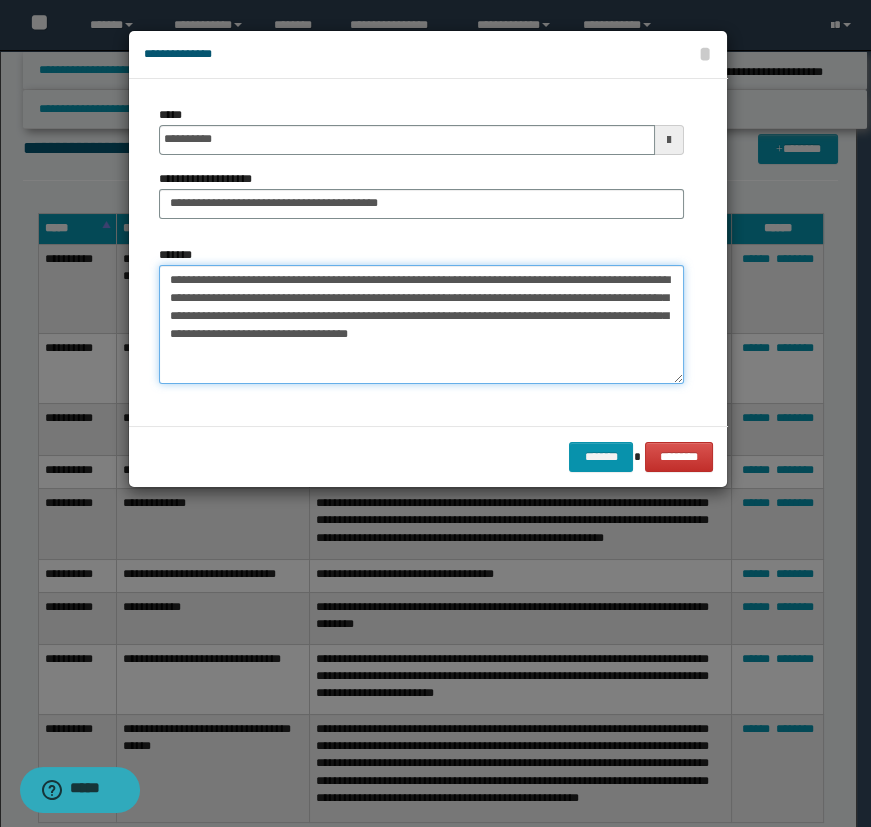 drag, startPoint x: 290, startPoint y: 324, endPoint x: 281, endPoint y: 315, distance: 12.727922 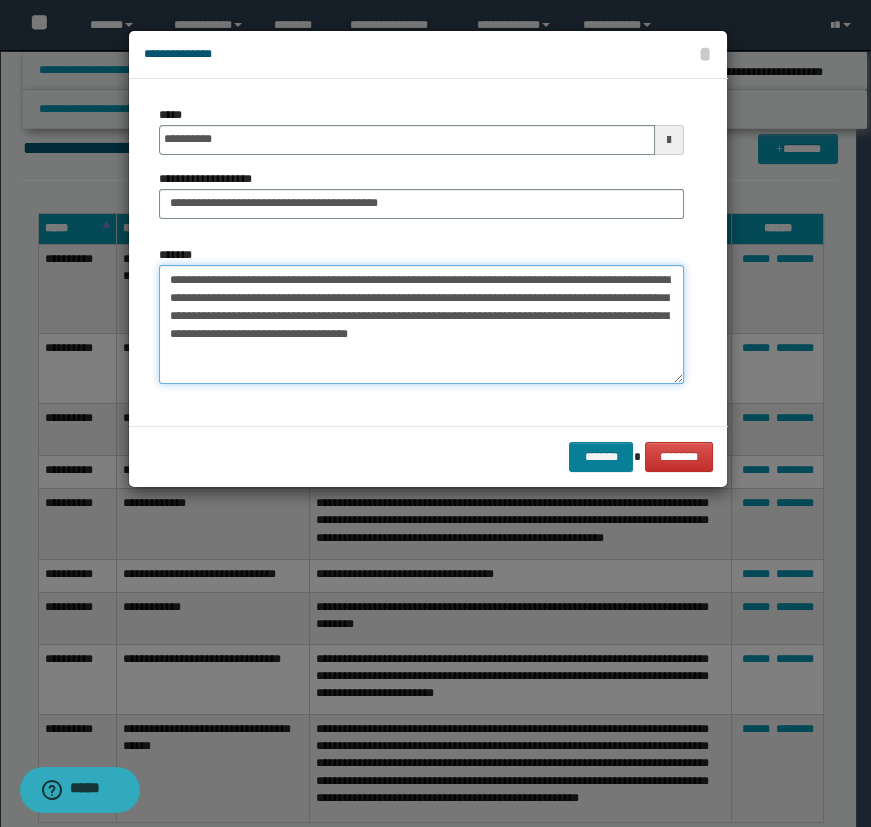 type on "**********" 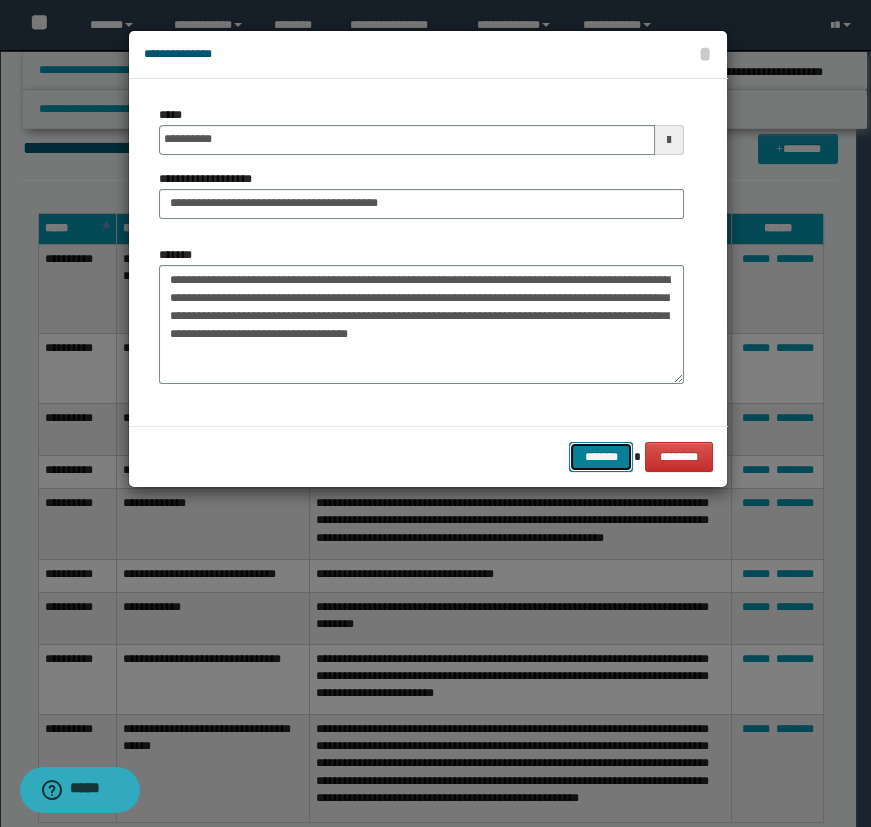 click on "*******" at bounding box center (601, 457) 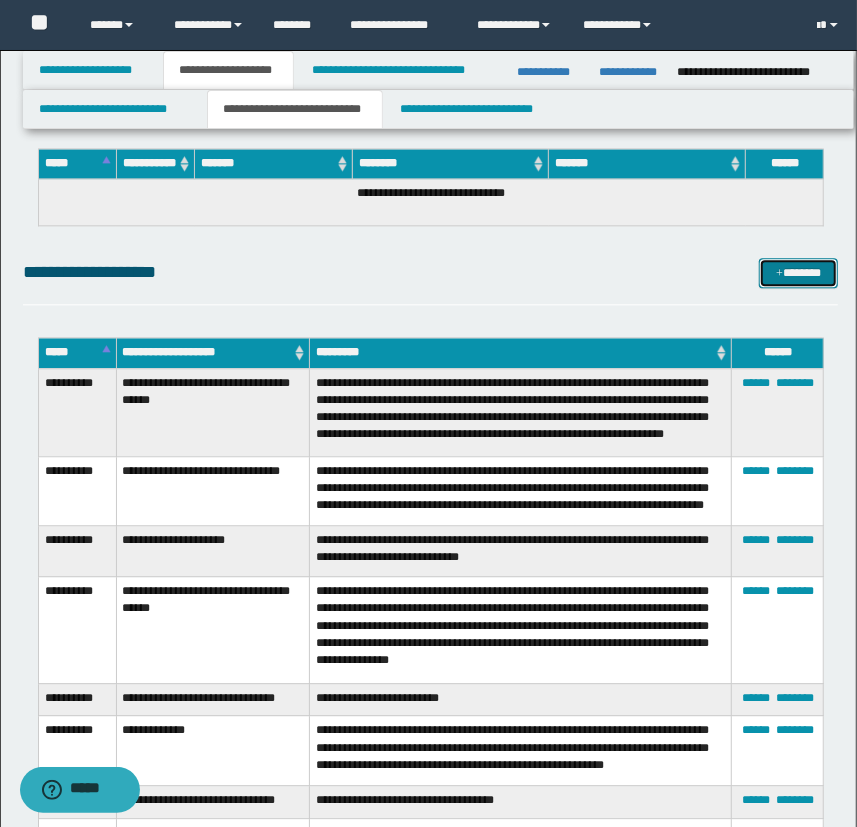 scroll, scrollTop: 1818, scrollLeft: 0, axis: vertical 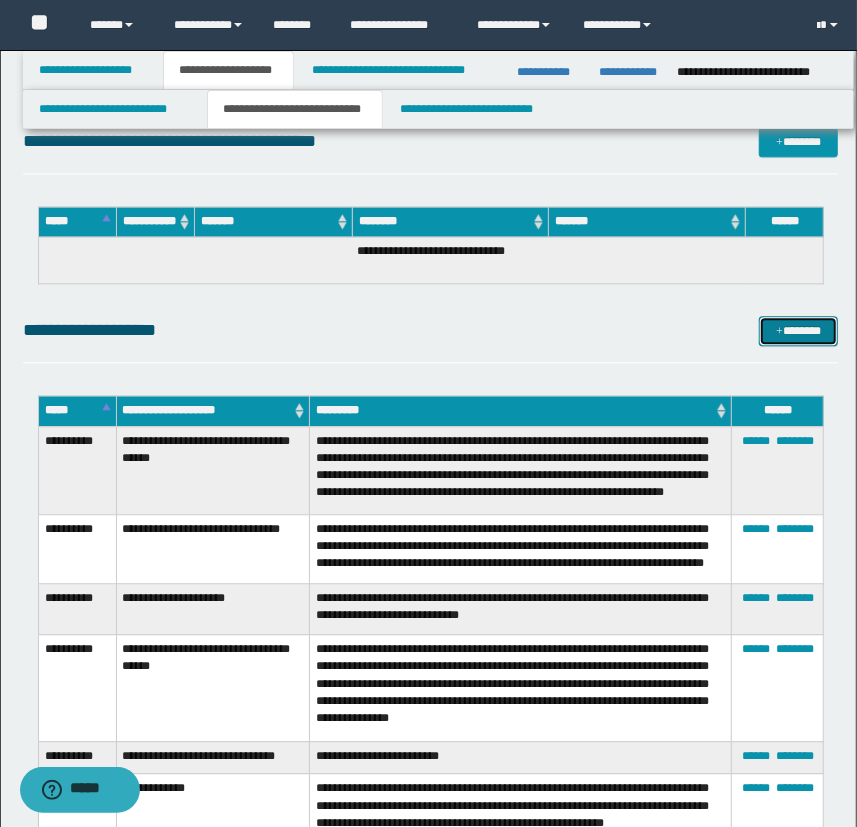 click on "*******" at bounding box center (799, 331) 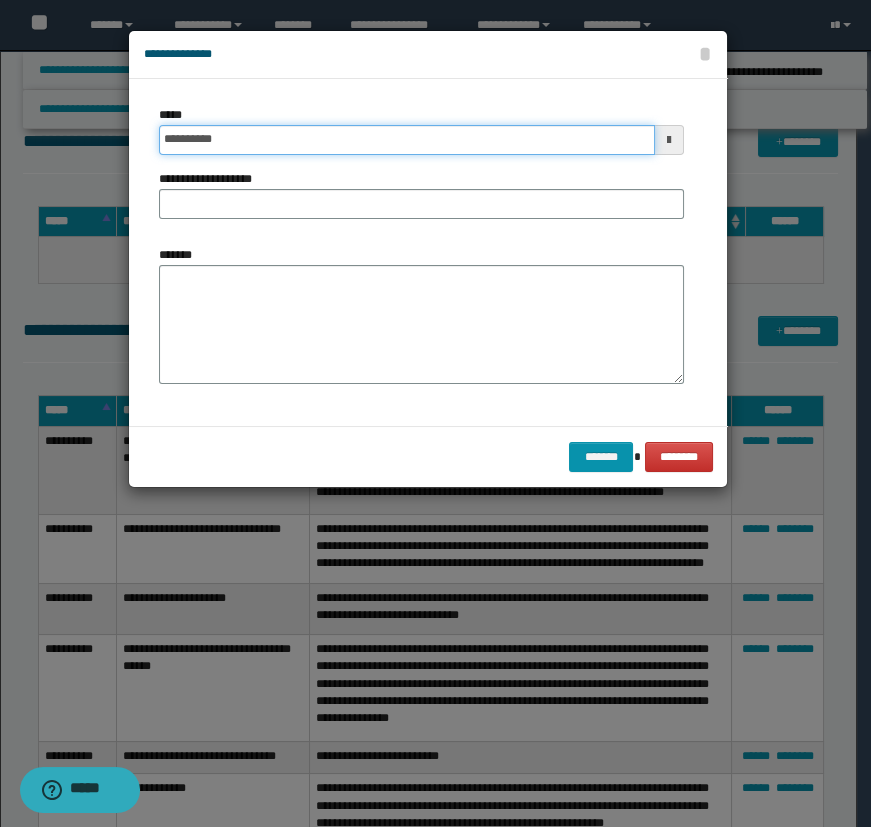click on "**********" at bounding box center [407, 140] 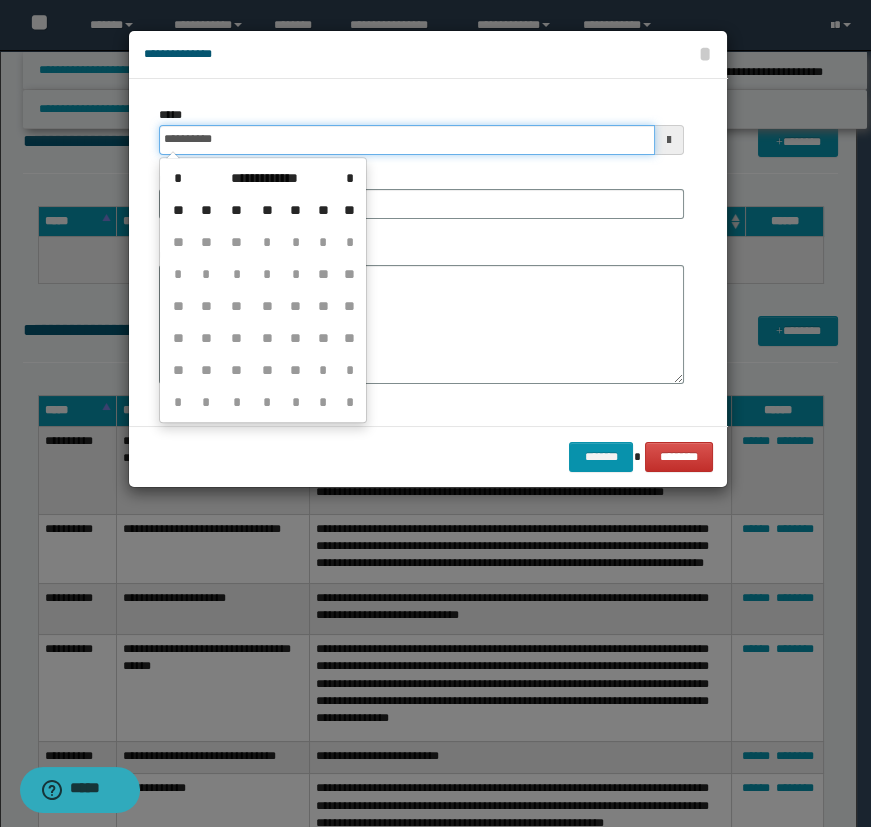 type on "**********" 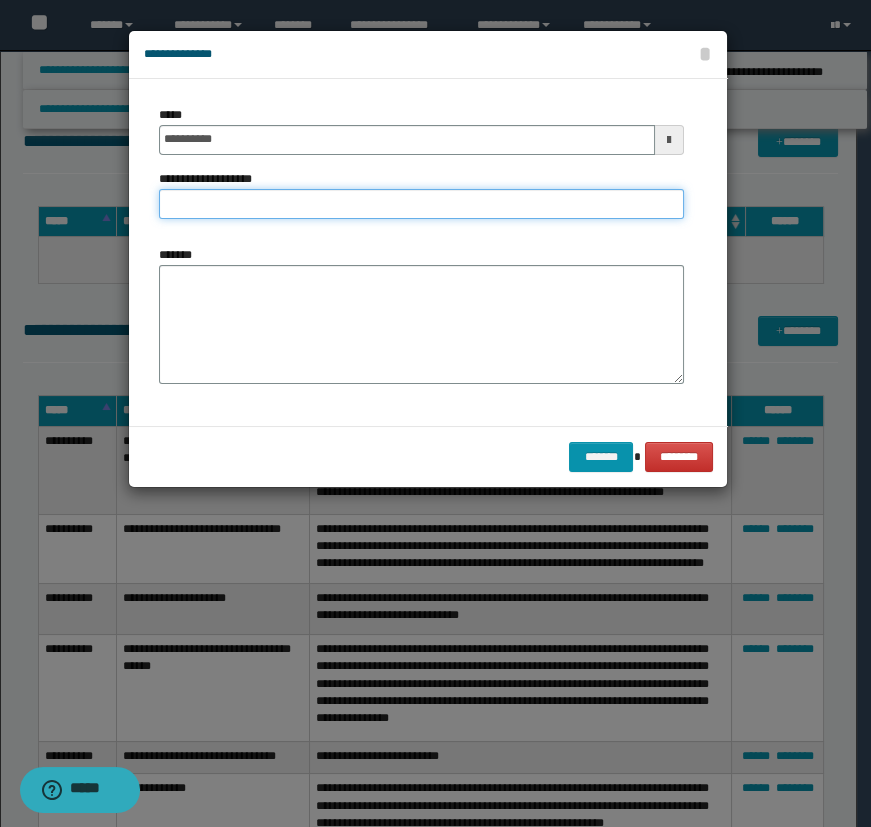 click on "**********" at bounding box center [421, 204] 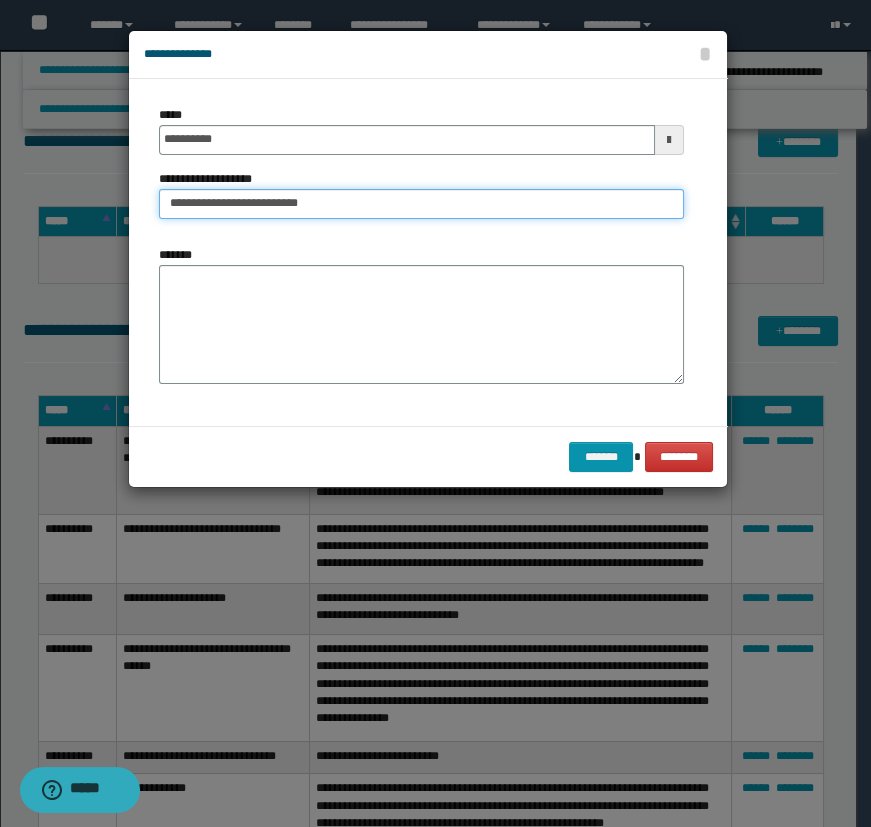 type on "**********" 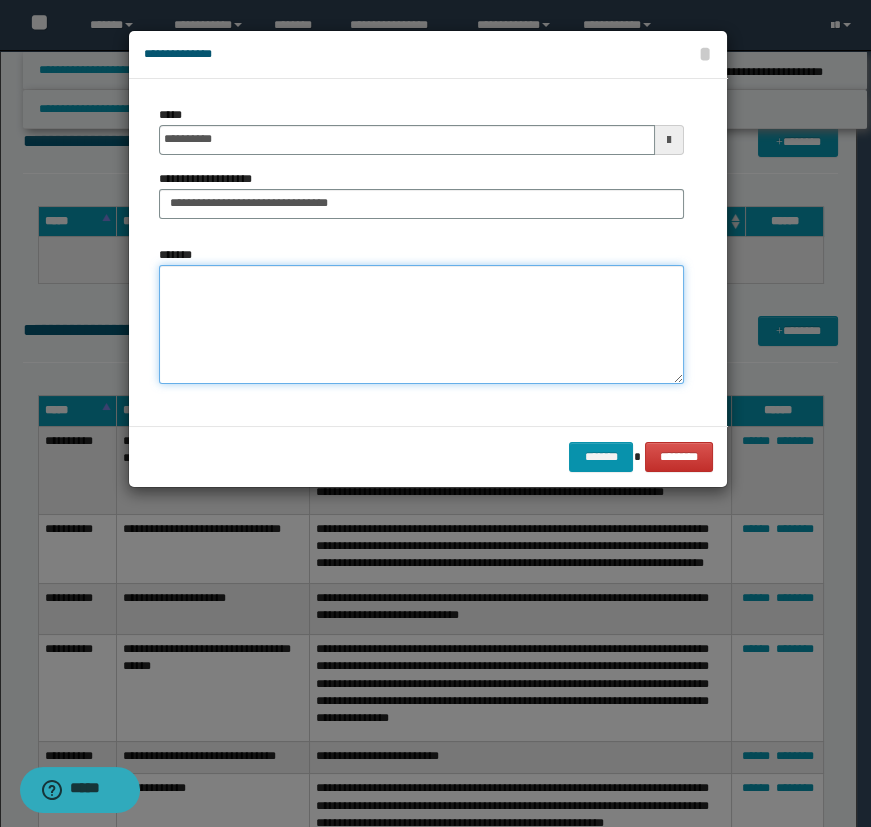 click on "*******" at bounding box center [421, 325] 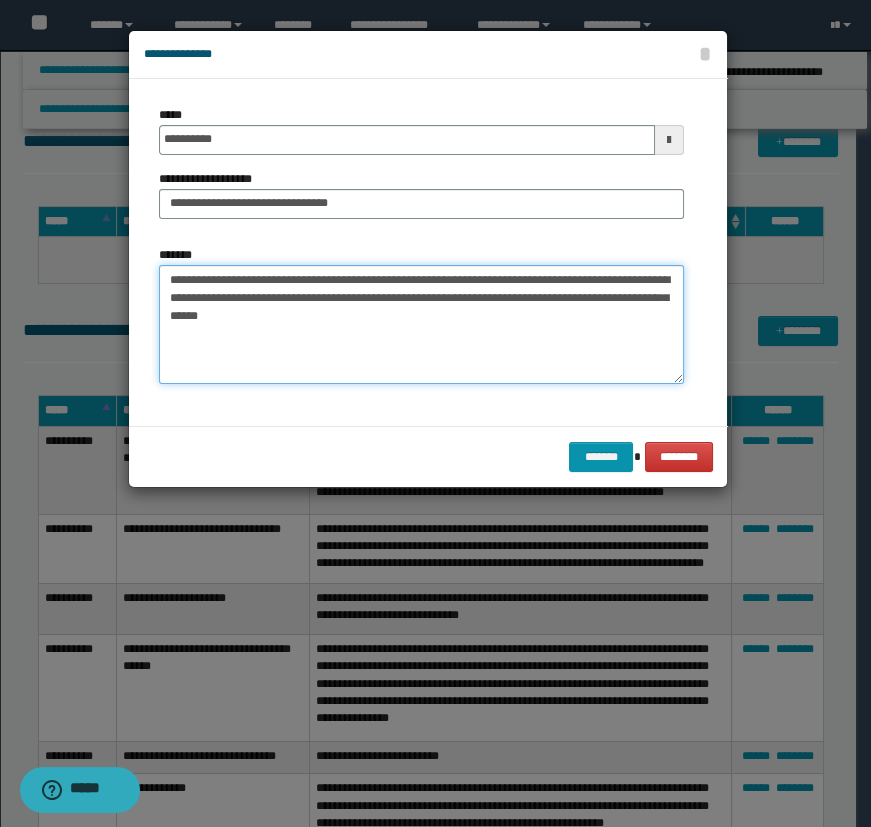 drag, startPoint x: 561, startPoint y: 275, endPoint x: 491, endPoint y: 320, distance: 83.21658 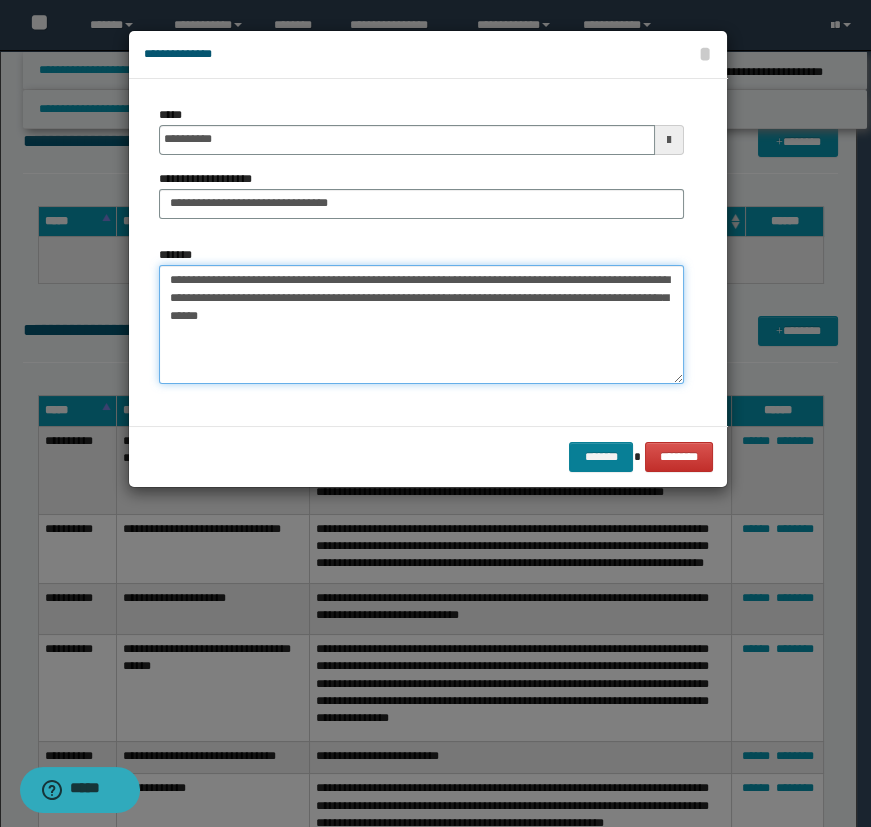 type on "**********" 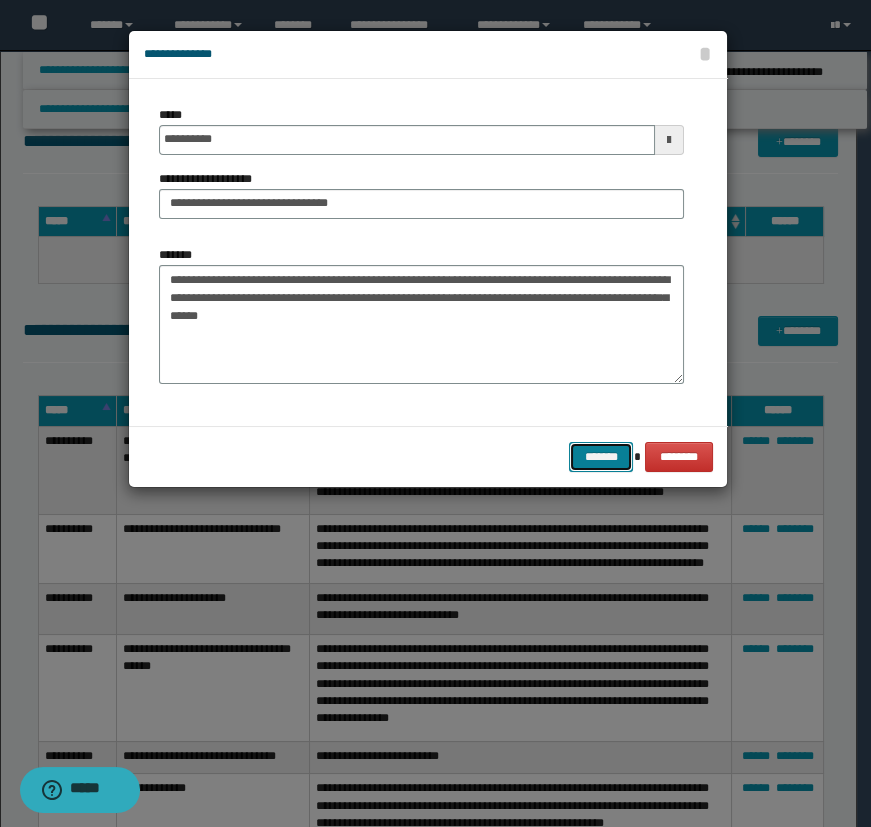click on "*******" at bounding box center (601, 457) 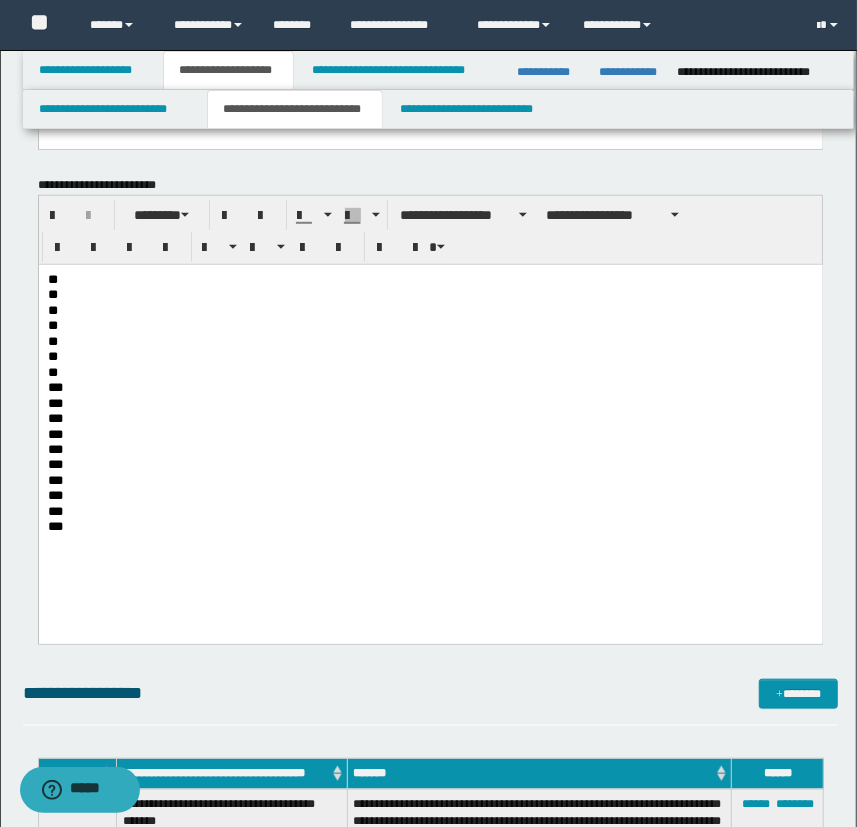 scroll, scrollTop: 454, scrollLeft: 0, axis: vertical 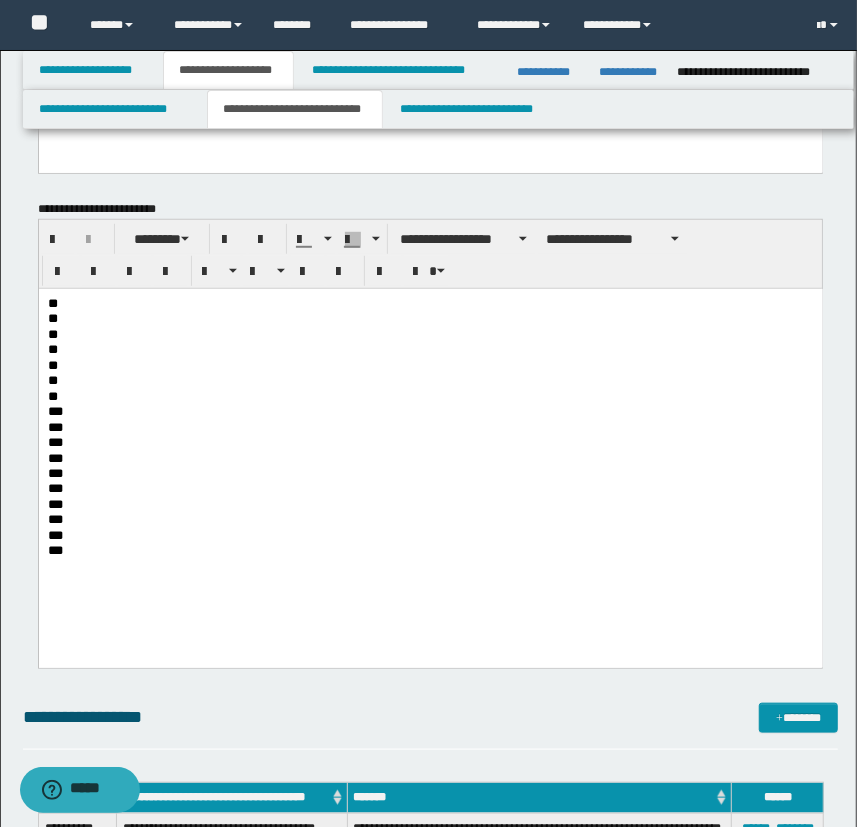 click on "**" at bounding box center (430, 318) 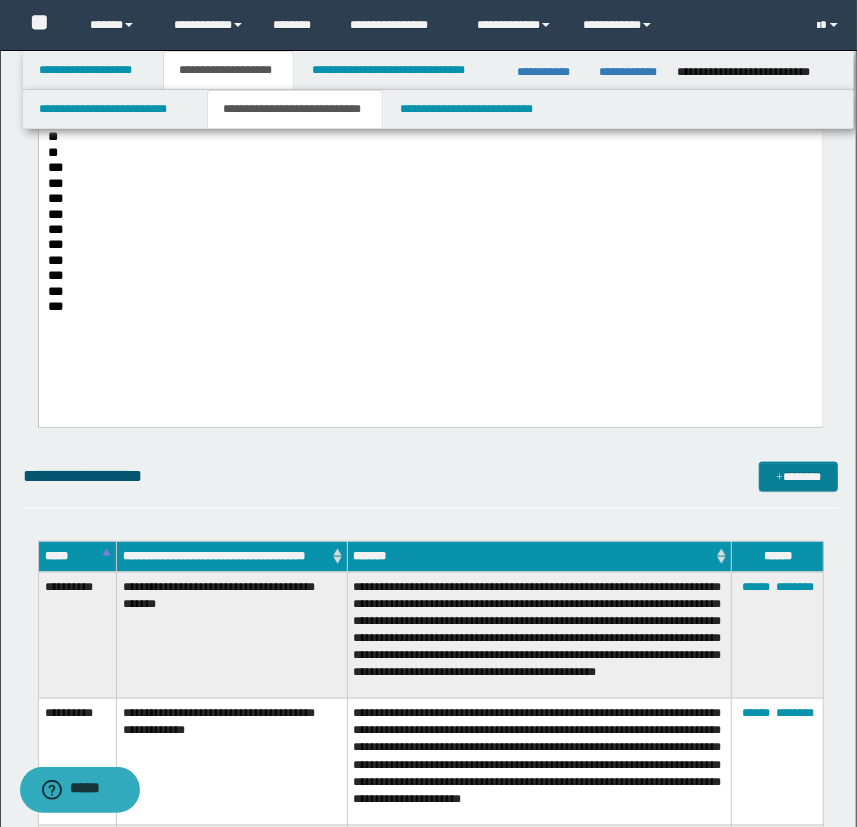 scroll, scrollTop: 727, scrollLeft: 0, axis: vertical 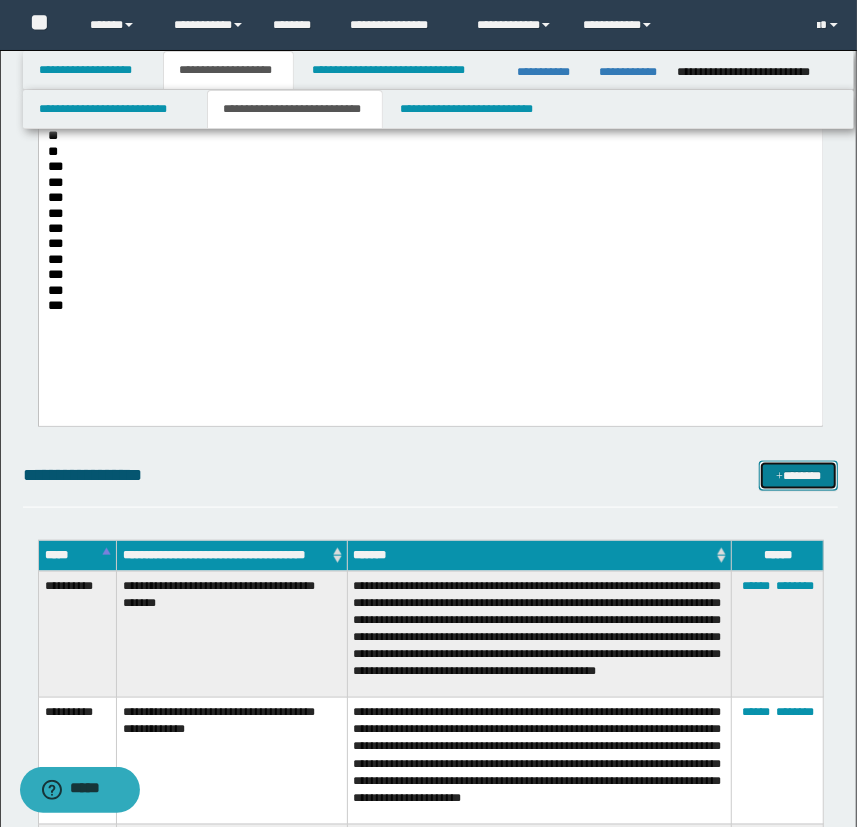 click on "*******" at bounding box center (799, 476) 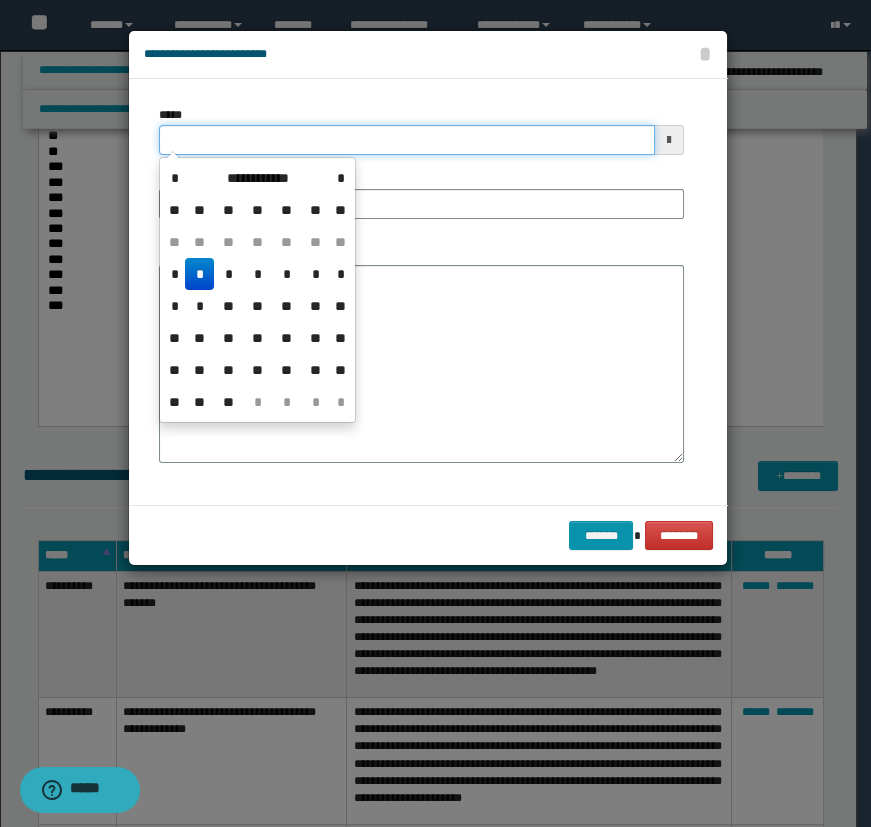 click on "*****" at bounding box center (407, 140) 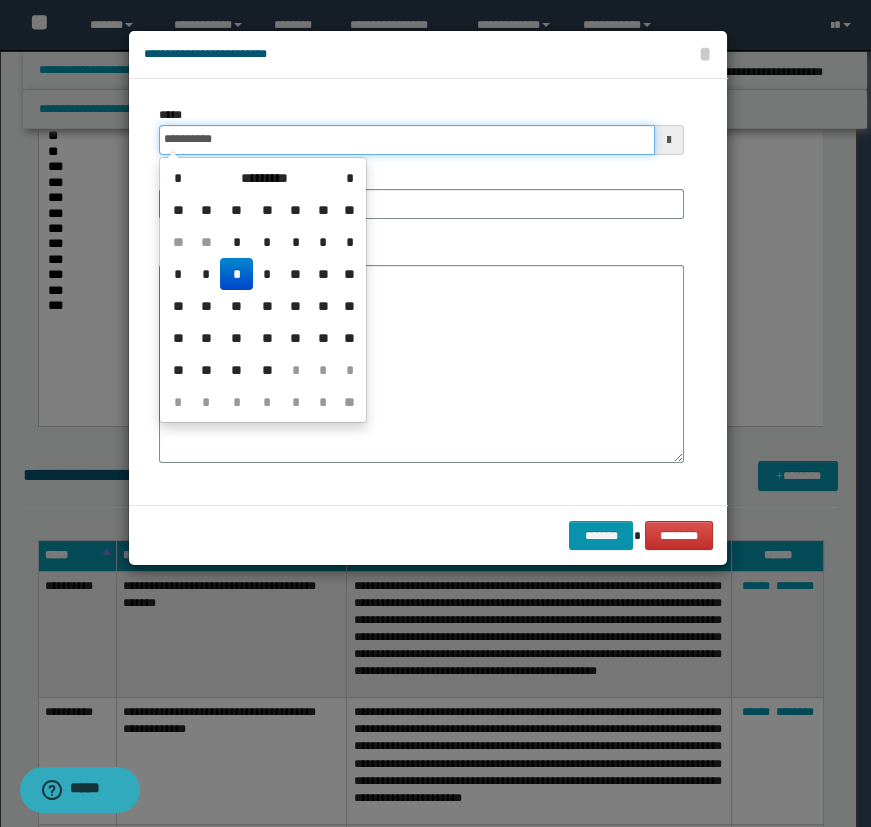 type on "**********" 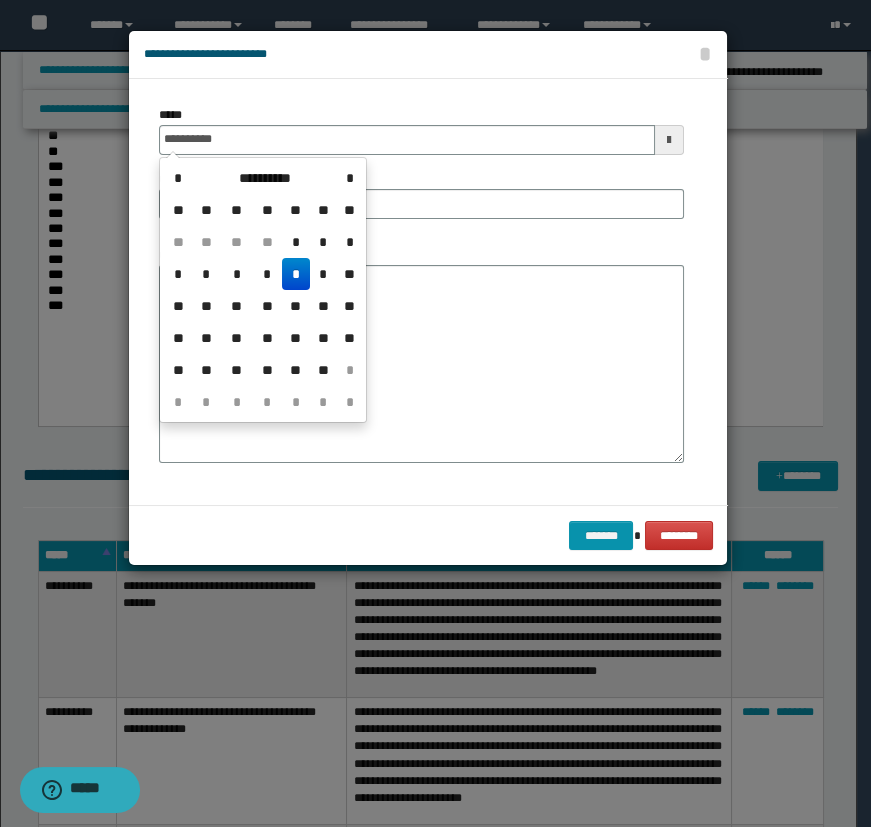 click on "**********" at bounding box center [421, 170] 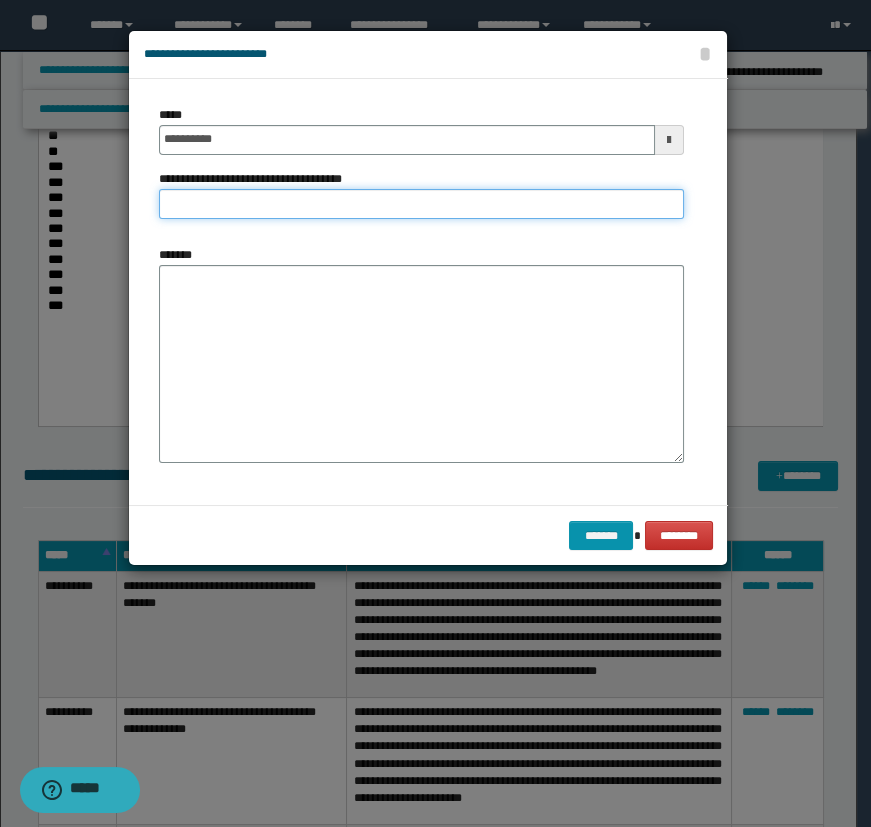 click on "**********" at bounding box center [421, 204] 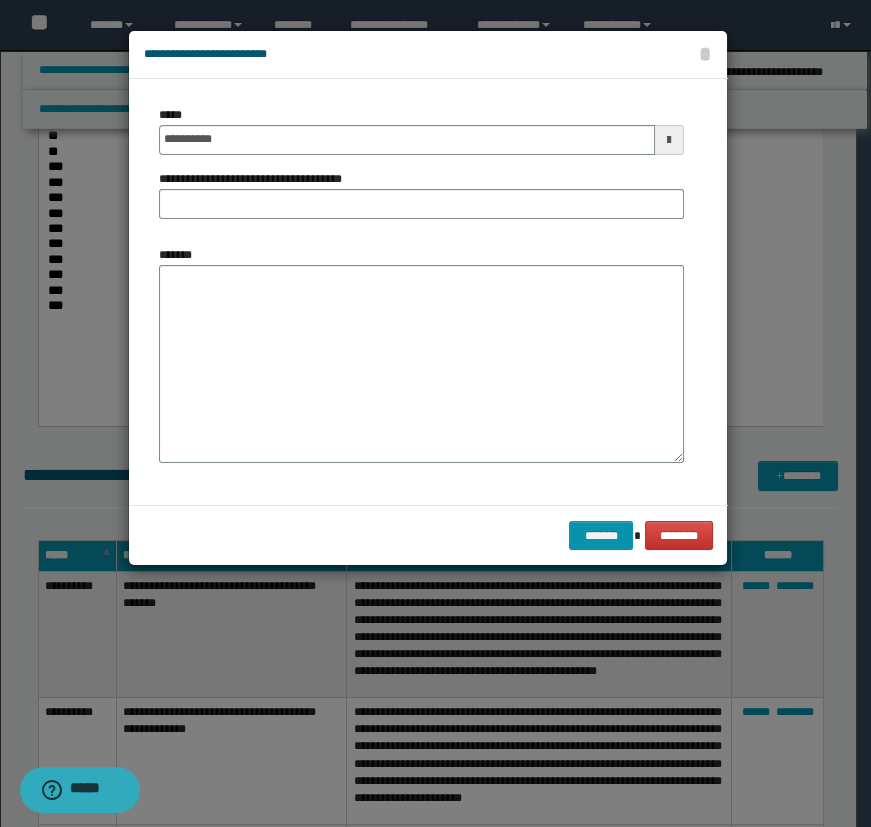 click on "**********" at bounding box center (421, 170) 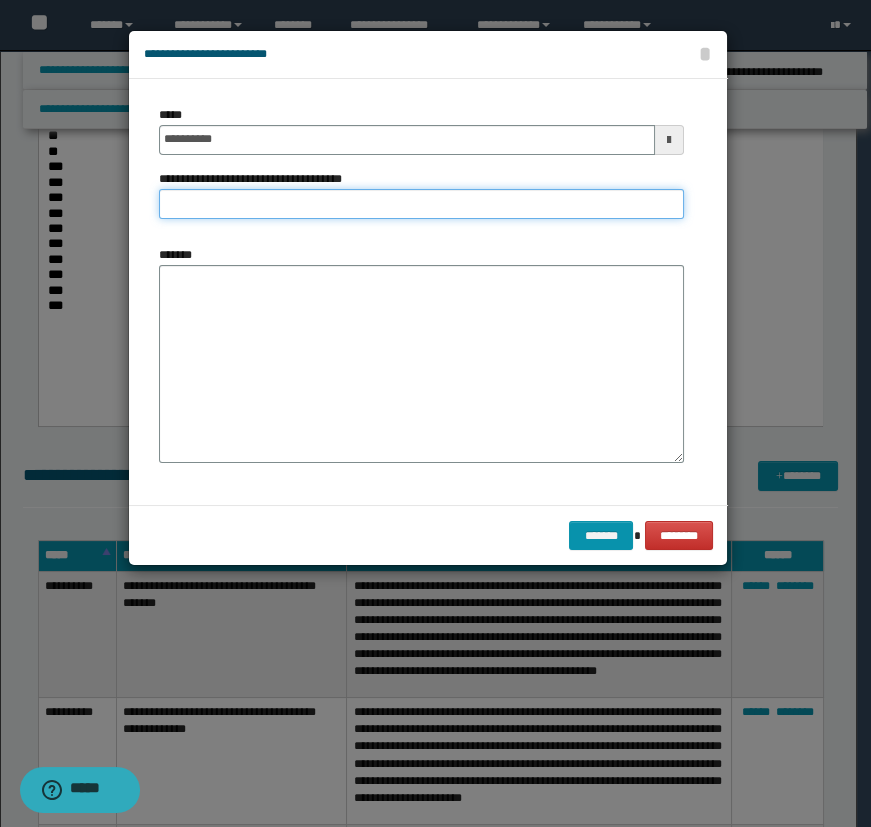 click on "**********" at bounding box center [421, 204] 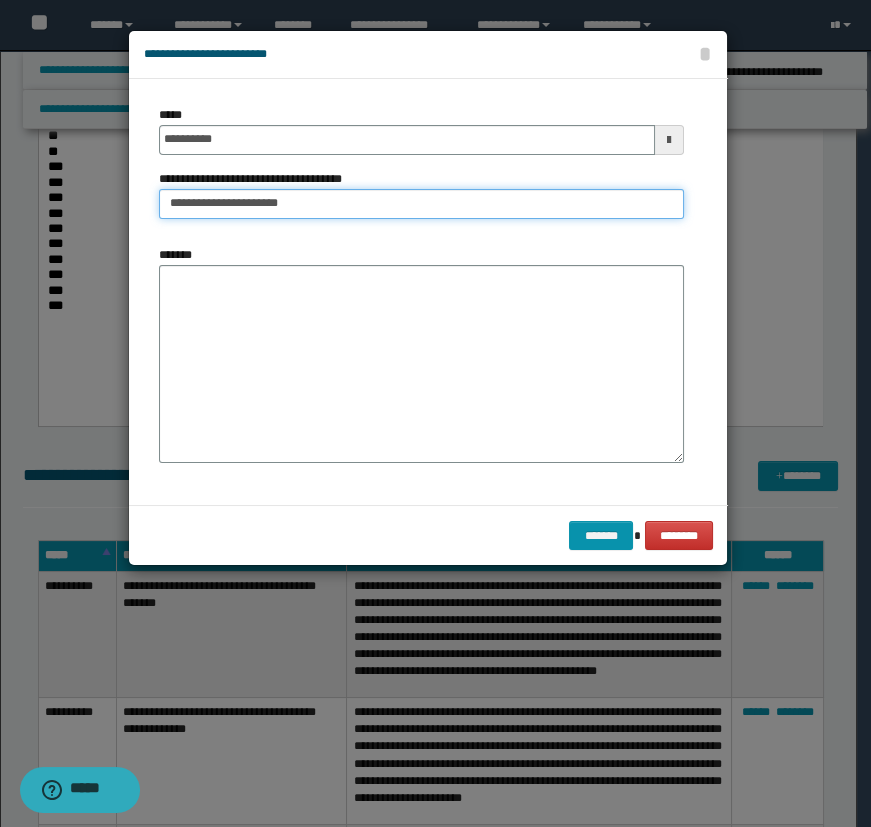type on "**********" 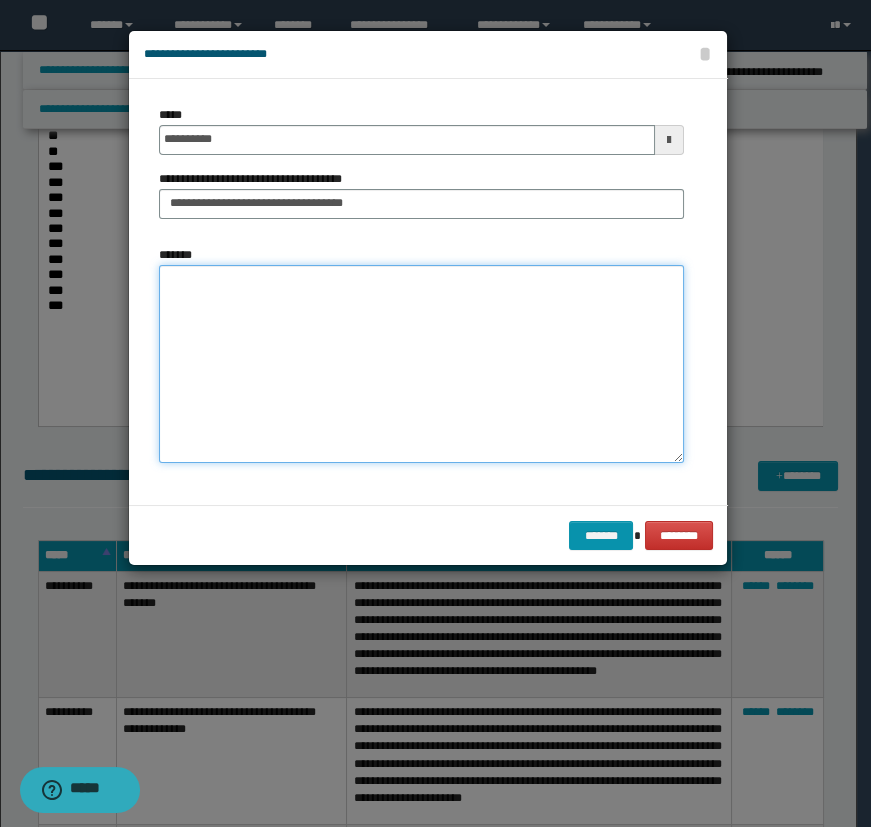 click on "*******" at bounding box center [421, 364] 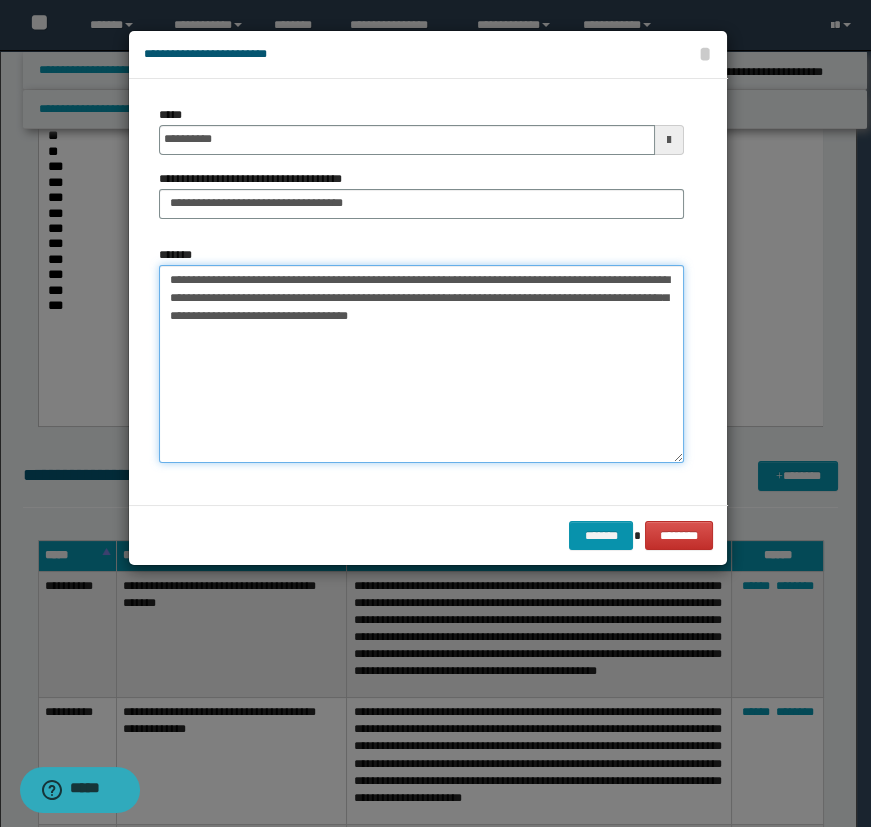 click on "**********" at bounding box center (421, 364) 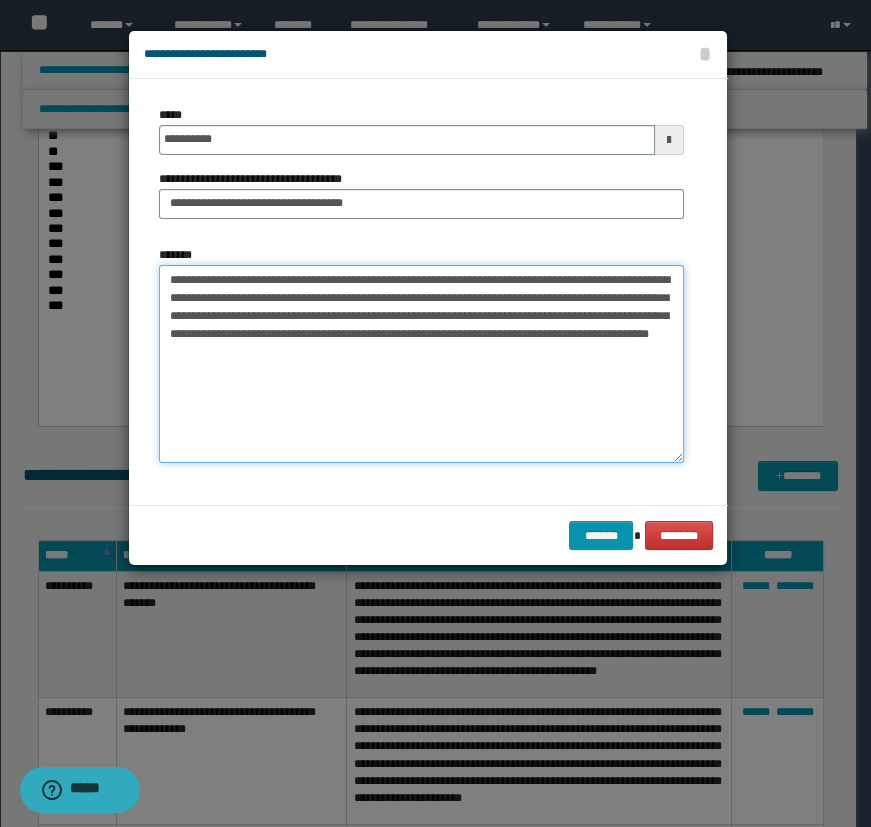 click on "**********" at bounding box center [421, 364] 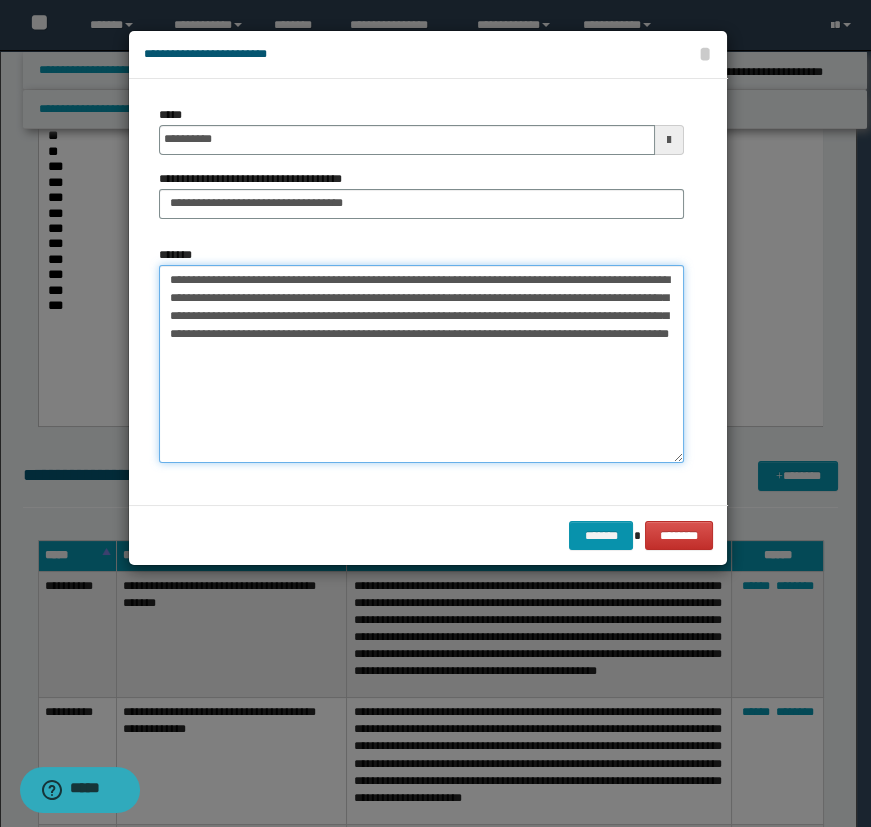 click on "**********" at bounding box center (421, 364) 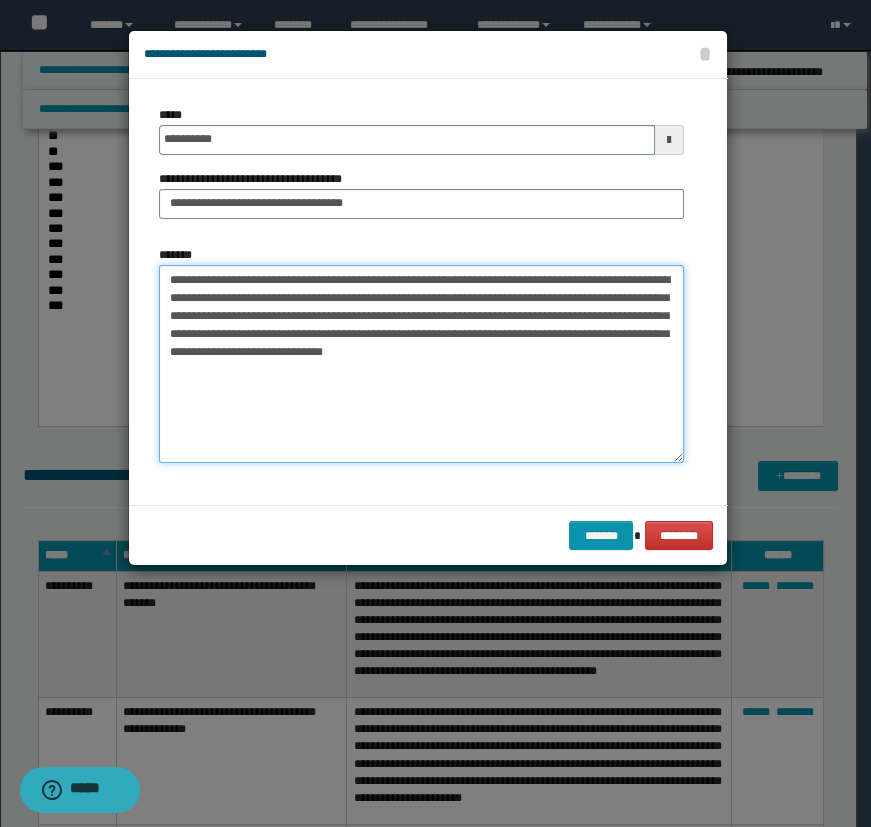 click on "**********" at bounding box center (421, 364) 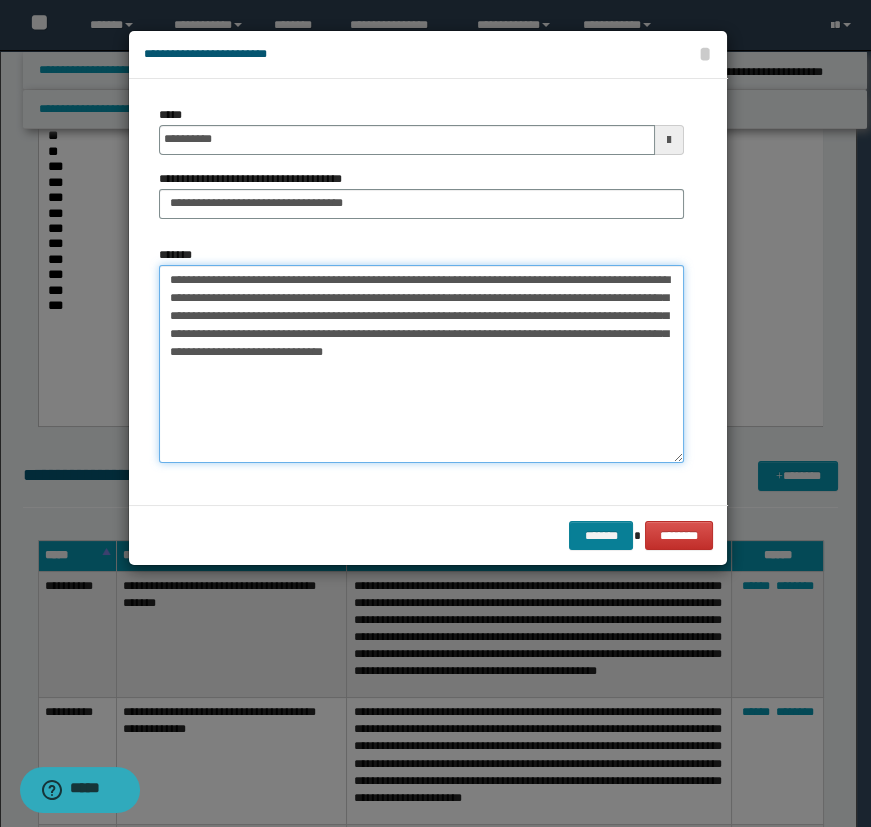 type on "**********" 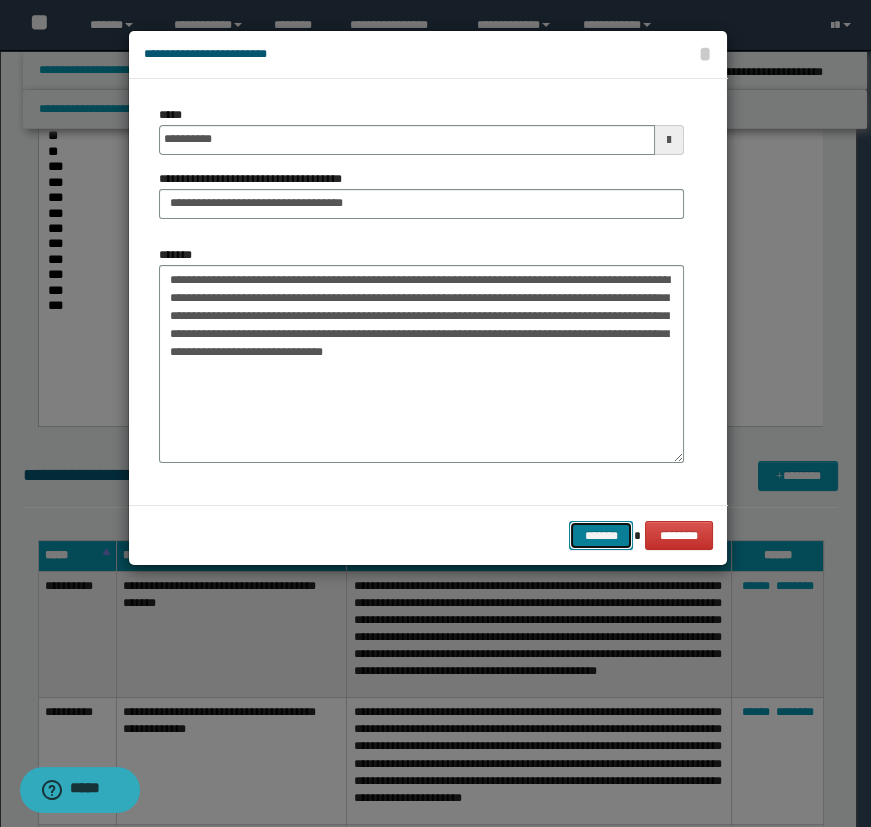 click on "*******" at bounding box center [601, 536] 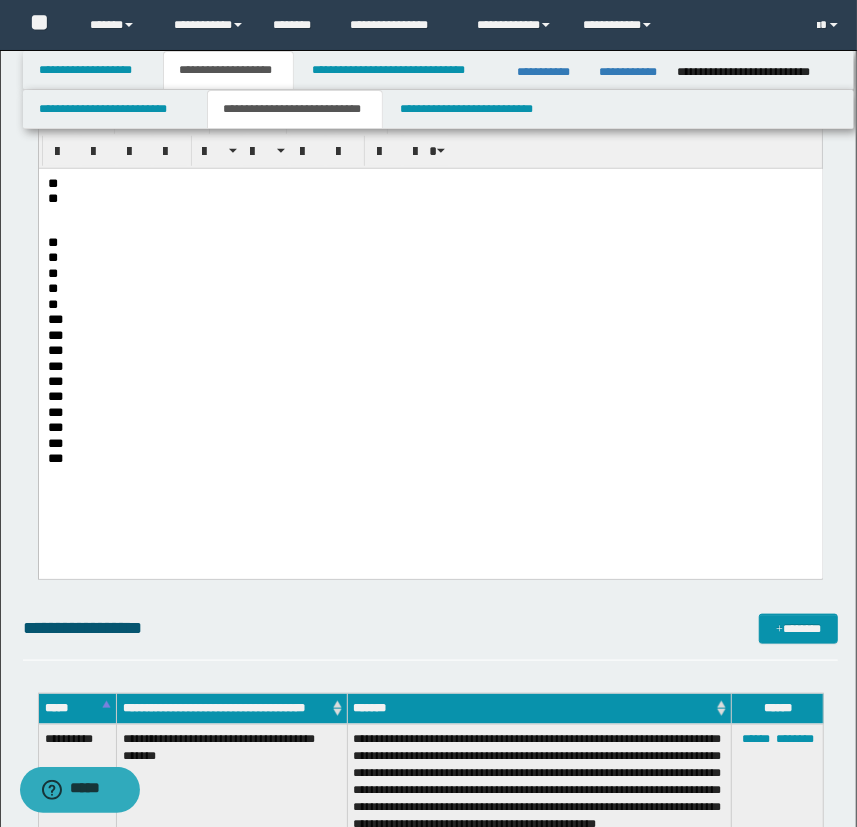 scroll, scrollTop: 545, scrollLeft: 0, axis: vertical 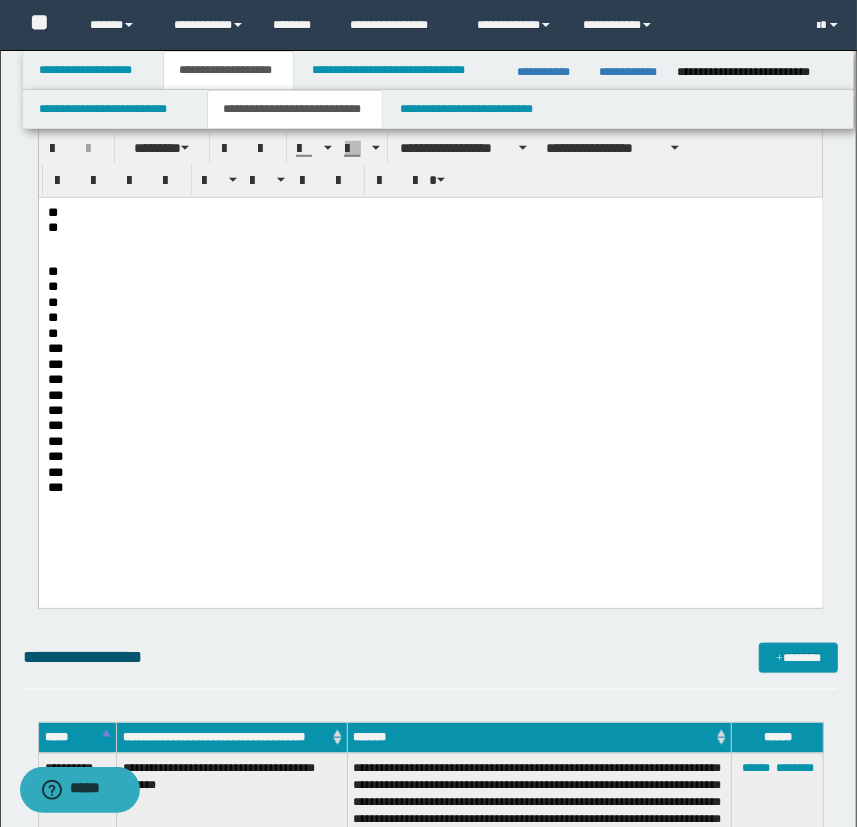 click on "**" at bounding box center (430, 271) 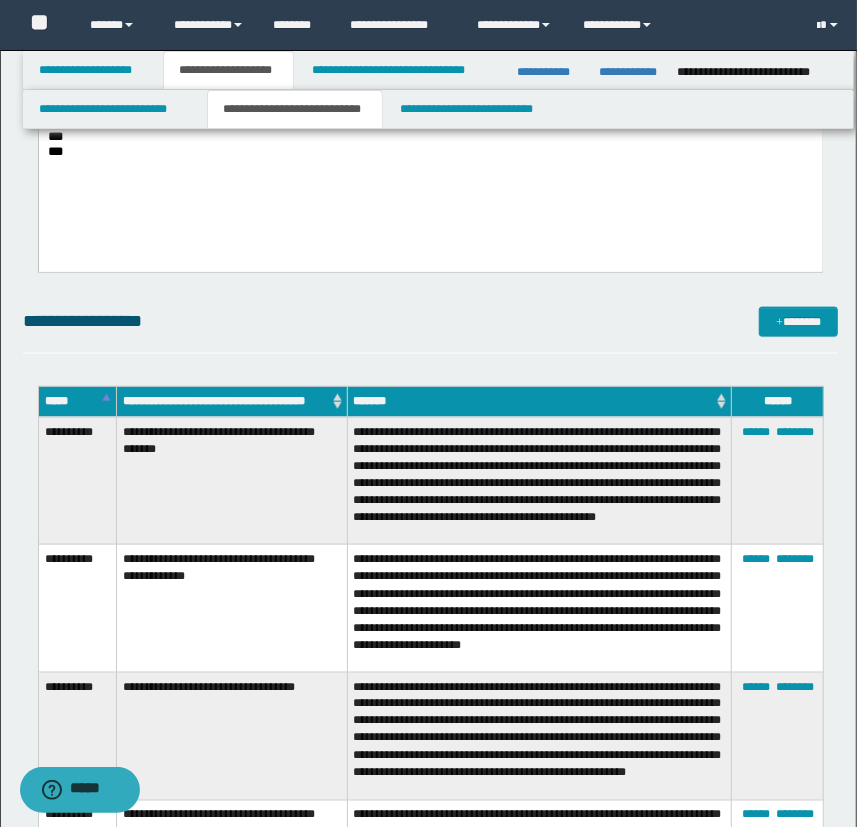 scroll, scrollTop: 909, scrollLeft: 0, axis: vertical 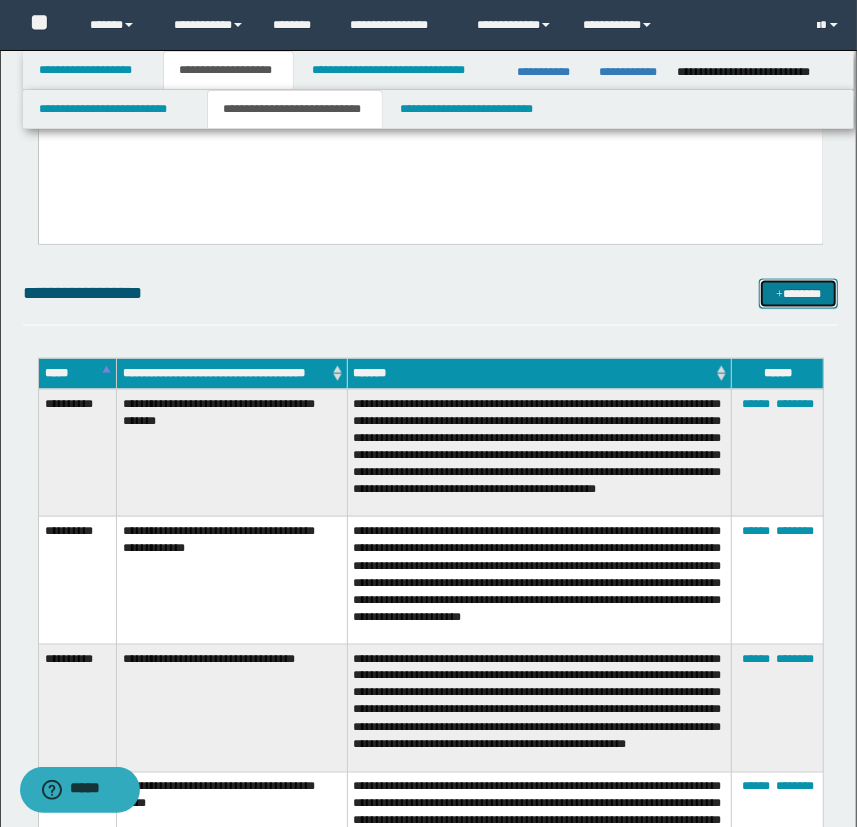 click on "*******" at bounding box center (799, 294) 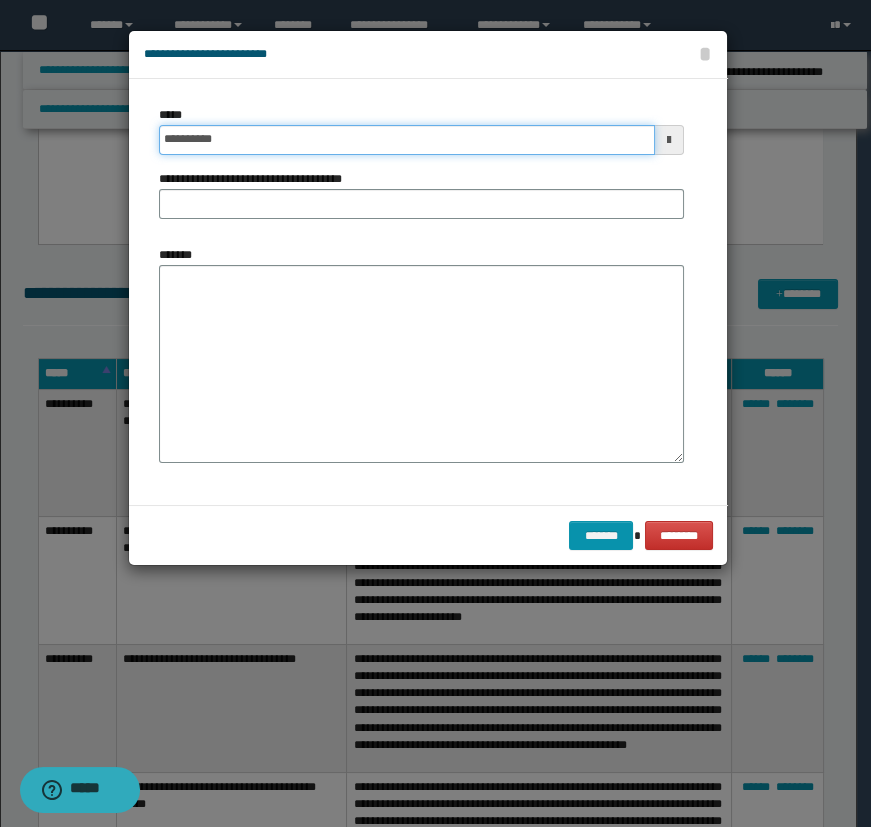 click on "**********" at bounding box center [407, 140] 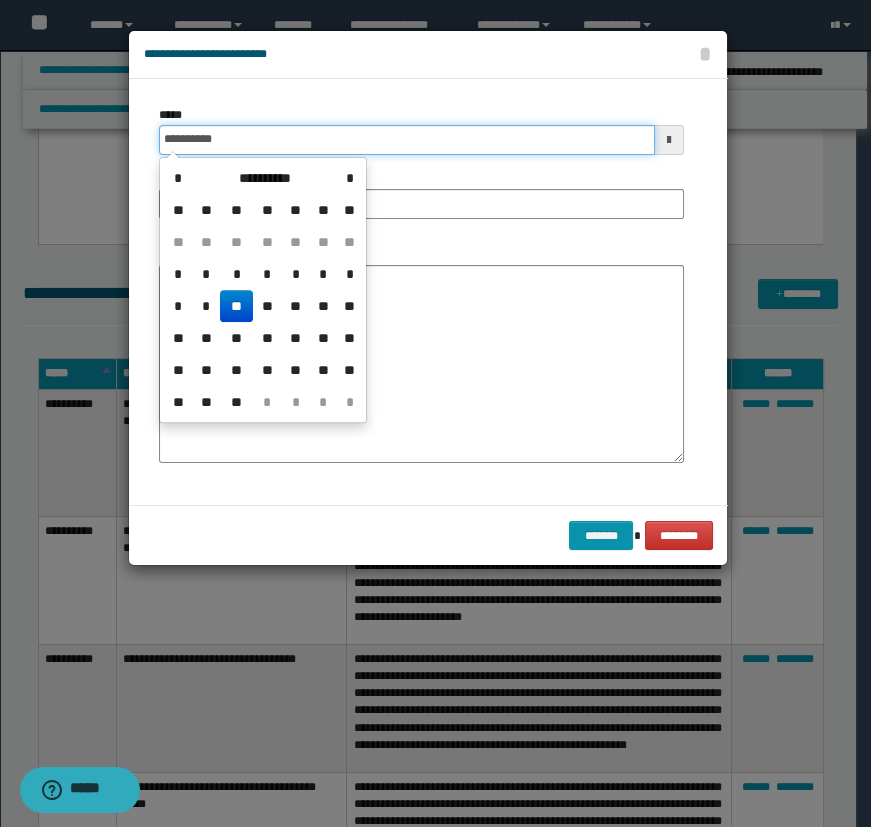 type on "**********" 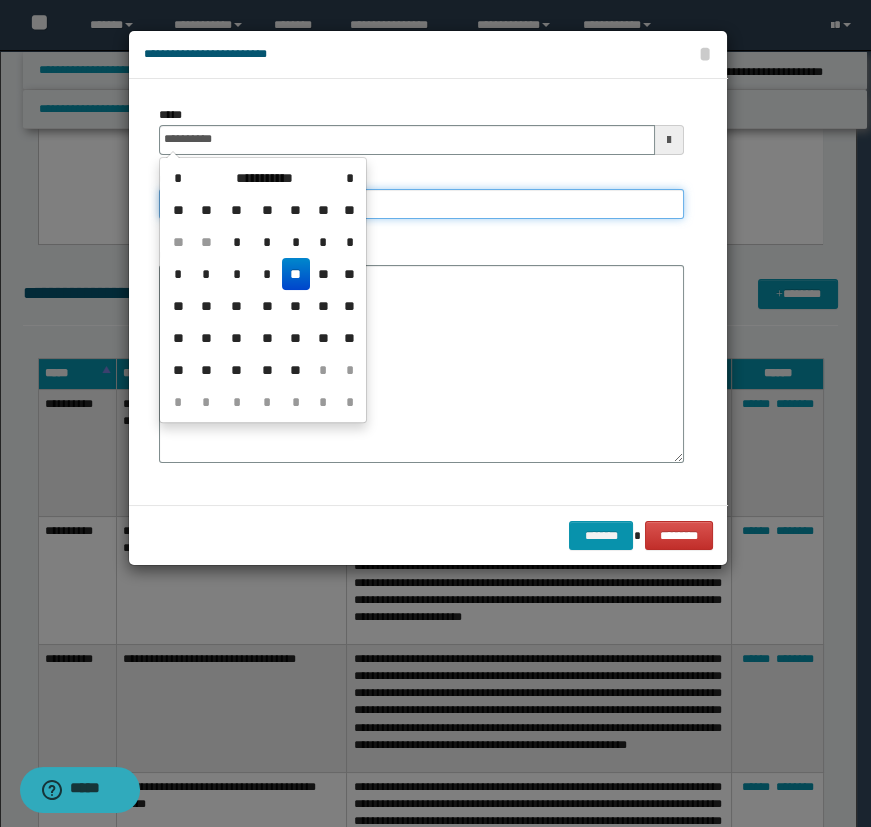 click on "**********" at bounding box center (421, 204) 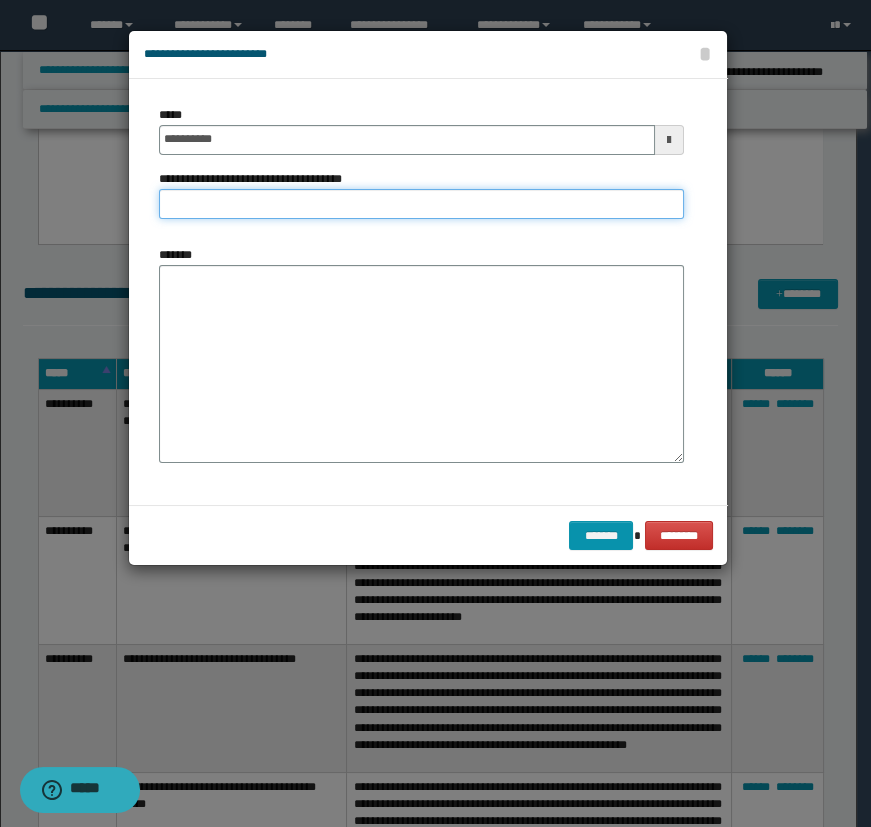 click on "**********" at bounding box center [421, 204] 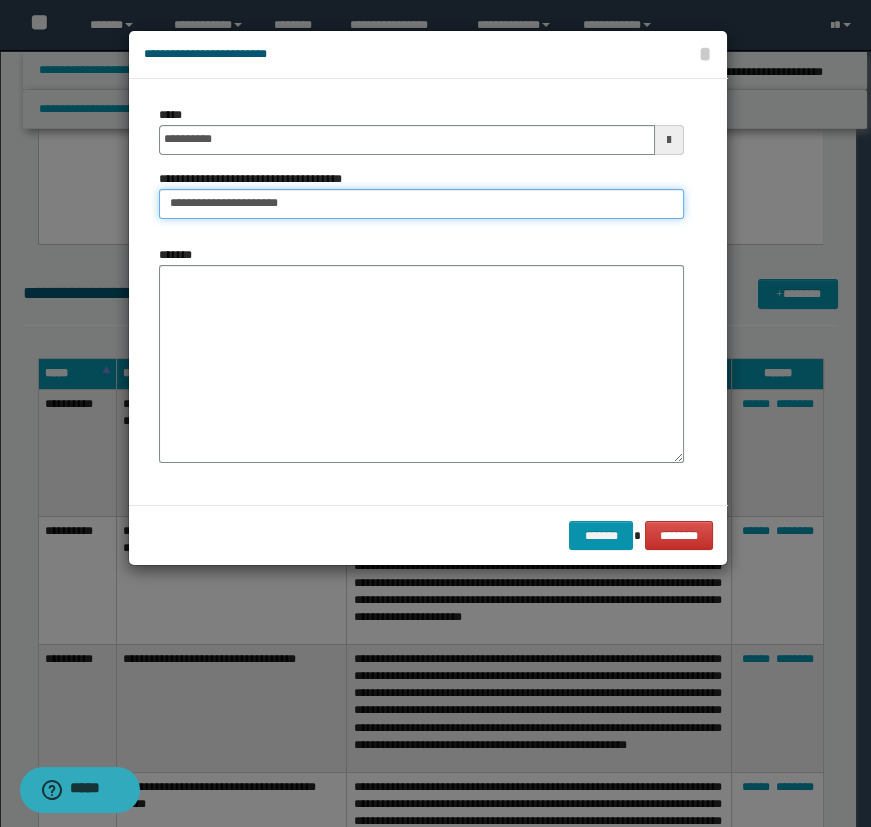 type on "**********" 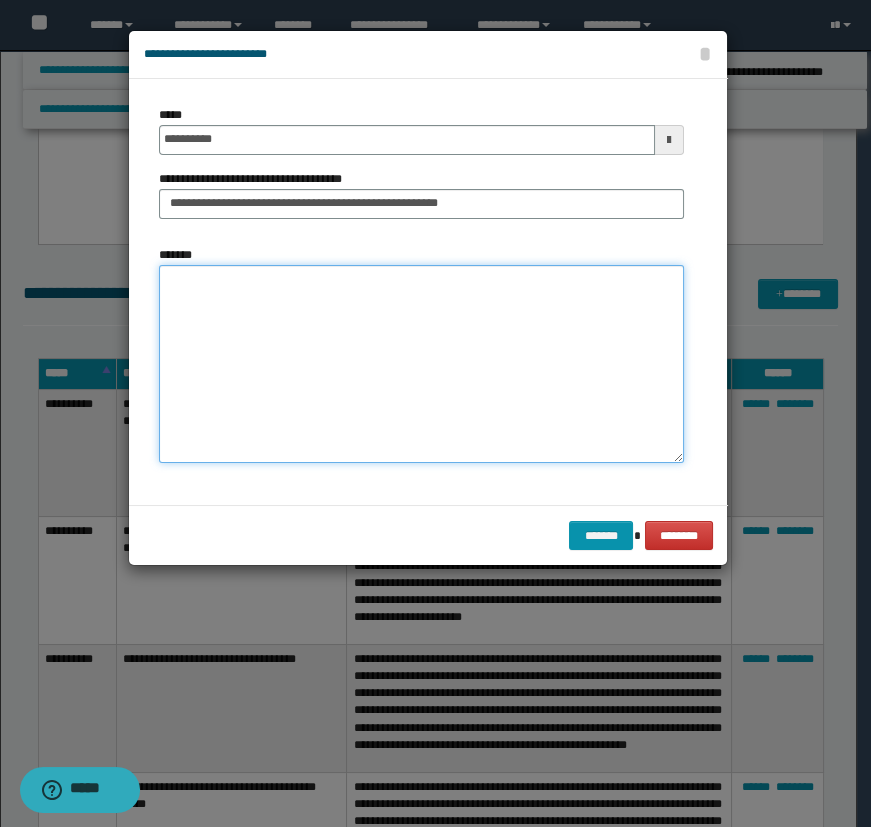 click on "*******" at bounding box center (421, 364) 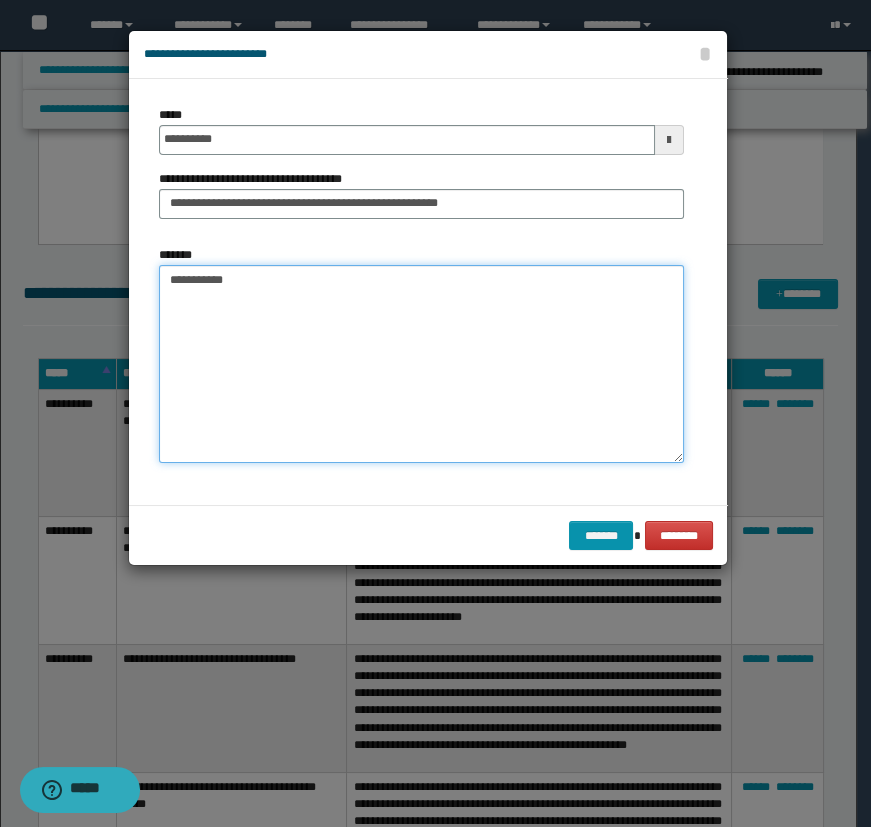 click on "**********" at bounding box center [421, 364] 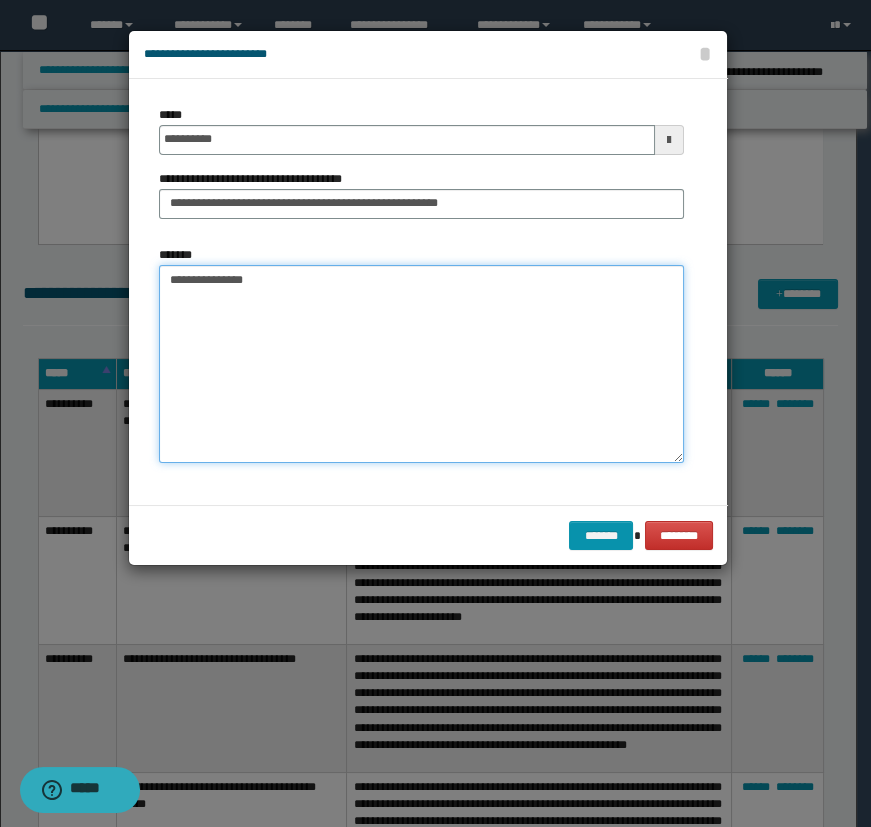 click on "**********" at bounding box center (421, 364) 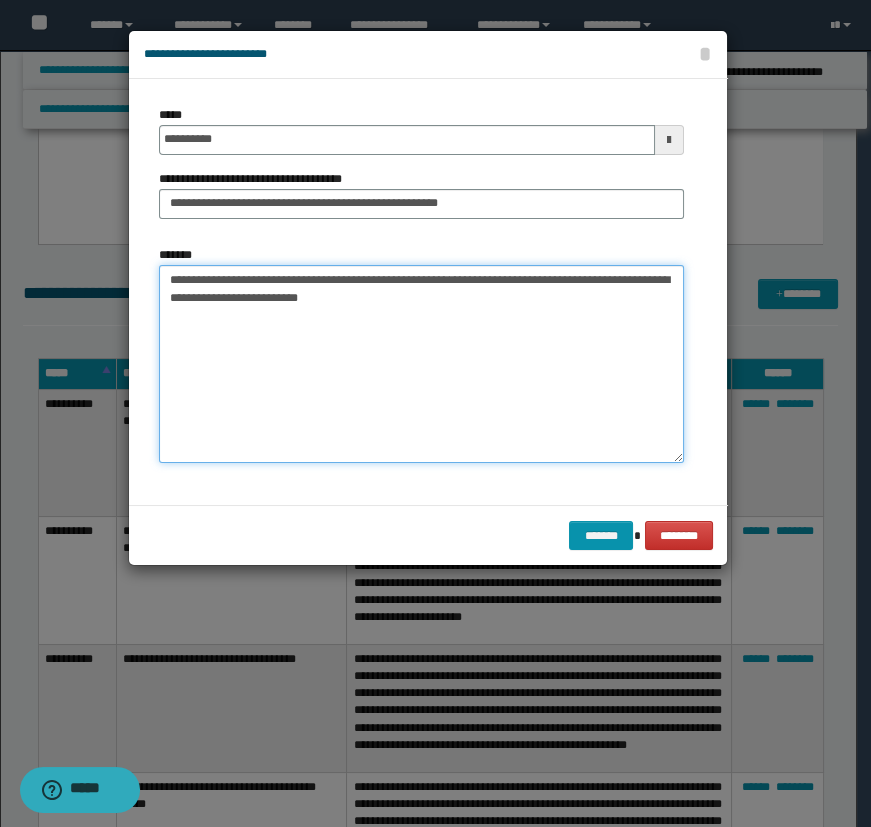 click on "**********" at bounding box center [421, 364] 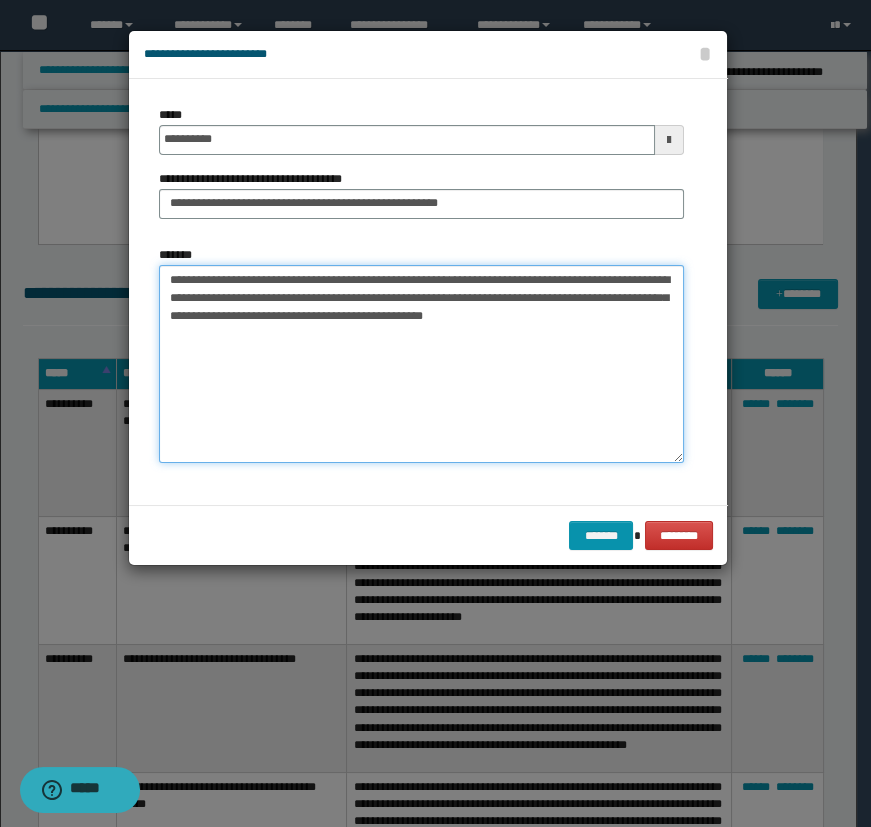 click on "**********" at bounding box center (421, 364) 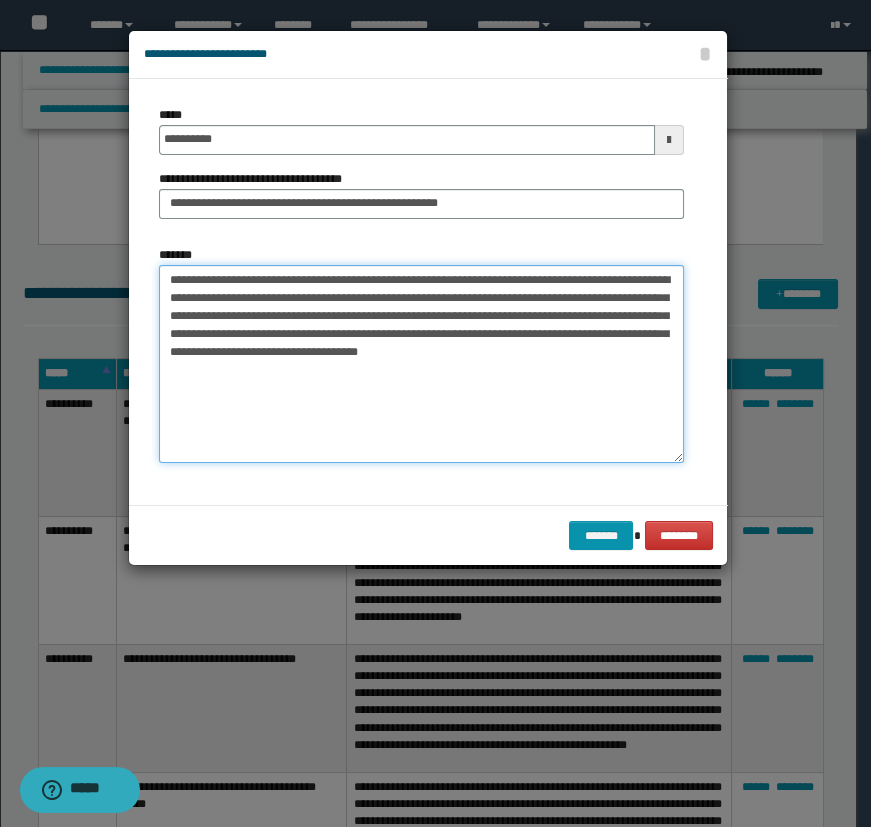 click on "**********" at bounding box center (421, 364) 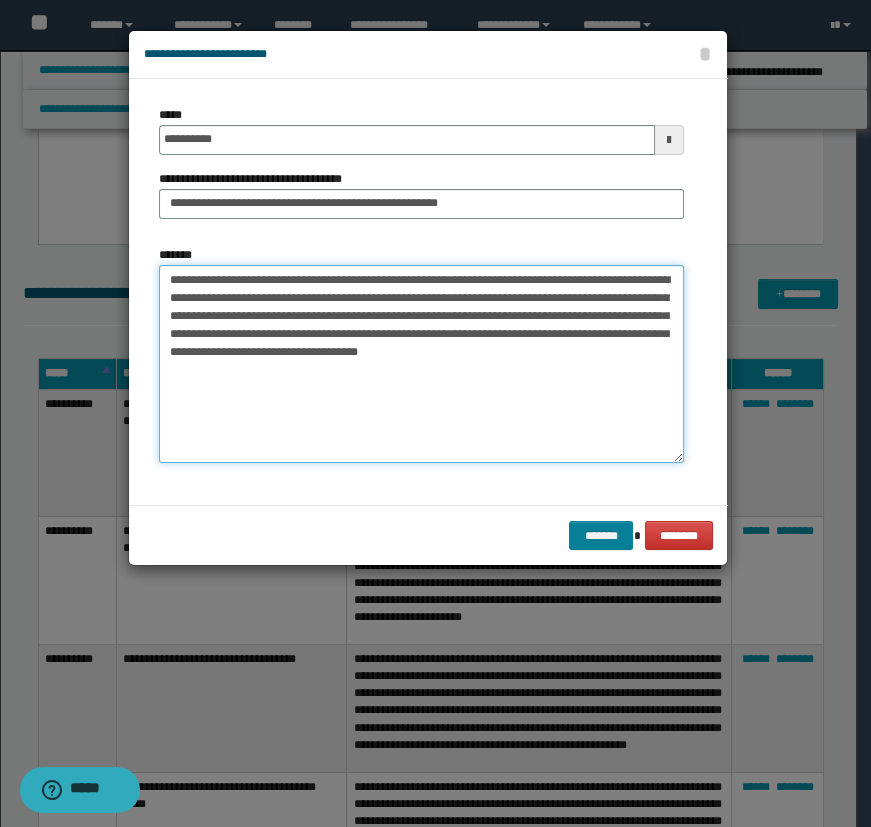 type on "**********" 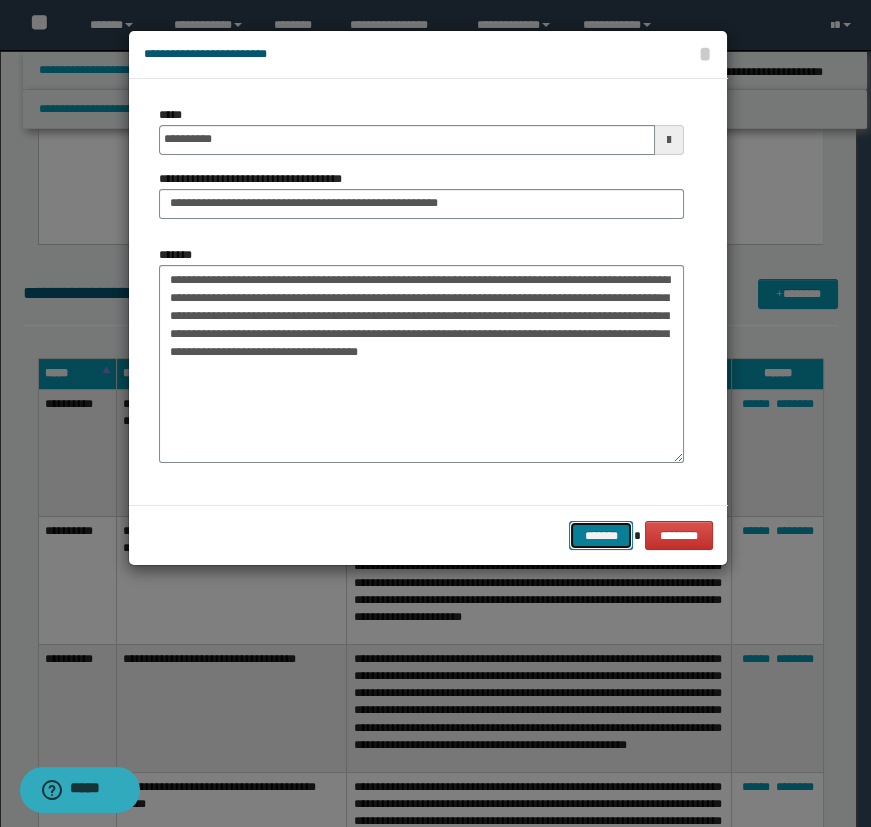 click on "*******" at bounding box center (601, 536) 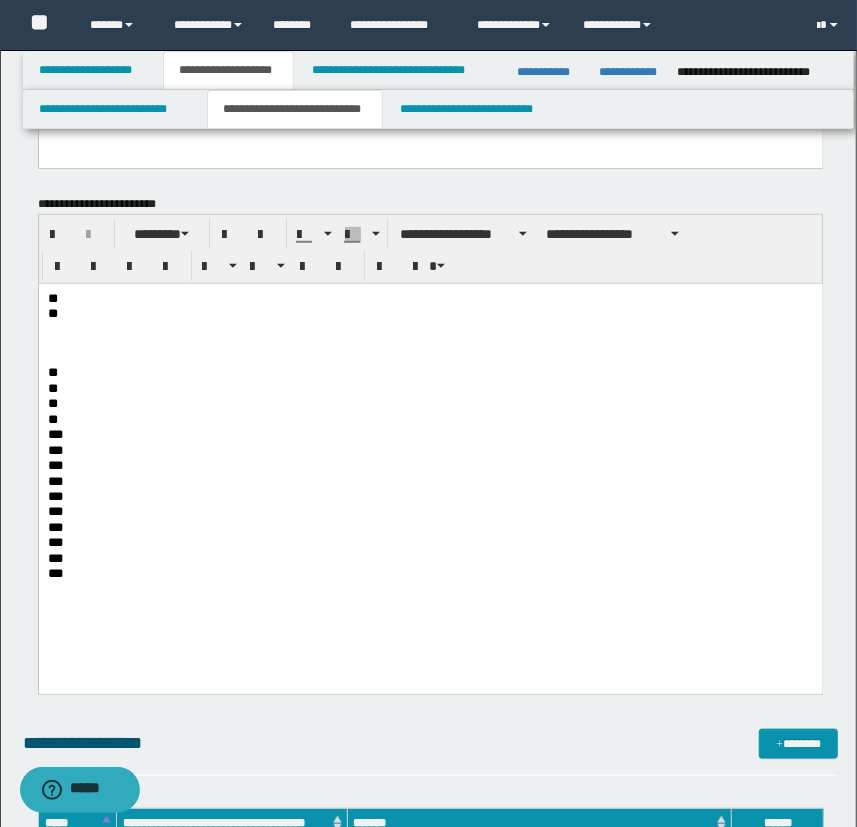 scroll, scrollTop: 454, scrollLeft: 0, axis: vertical 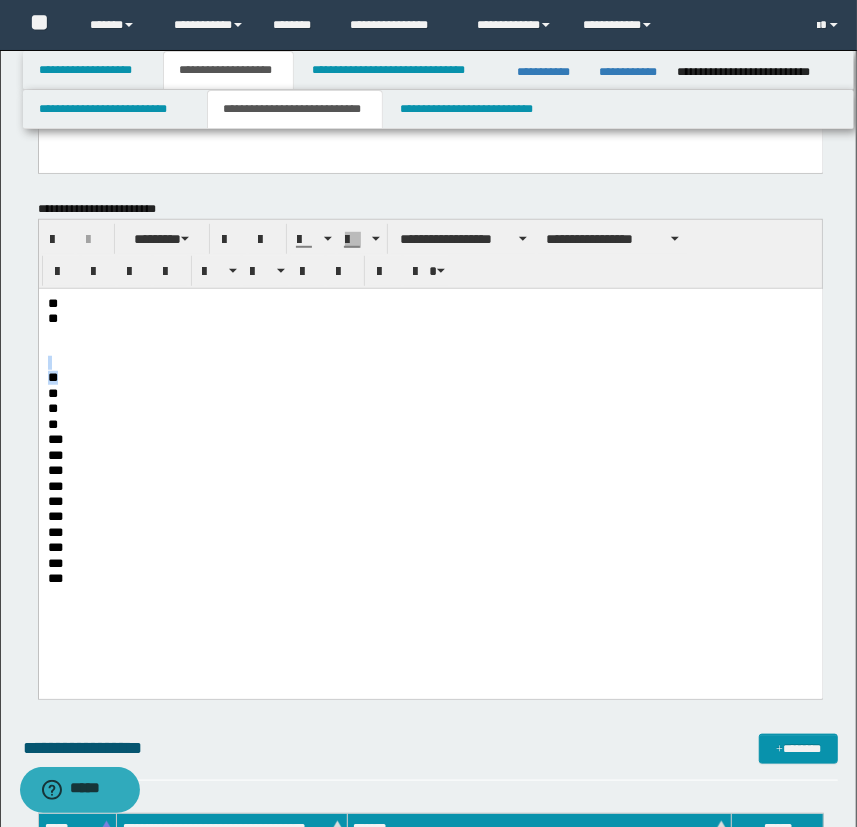 drag, startPoint x: 76, startPoint y: 375, endPoint x: -2, endPoint y: 367, distance: 78.40918 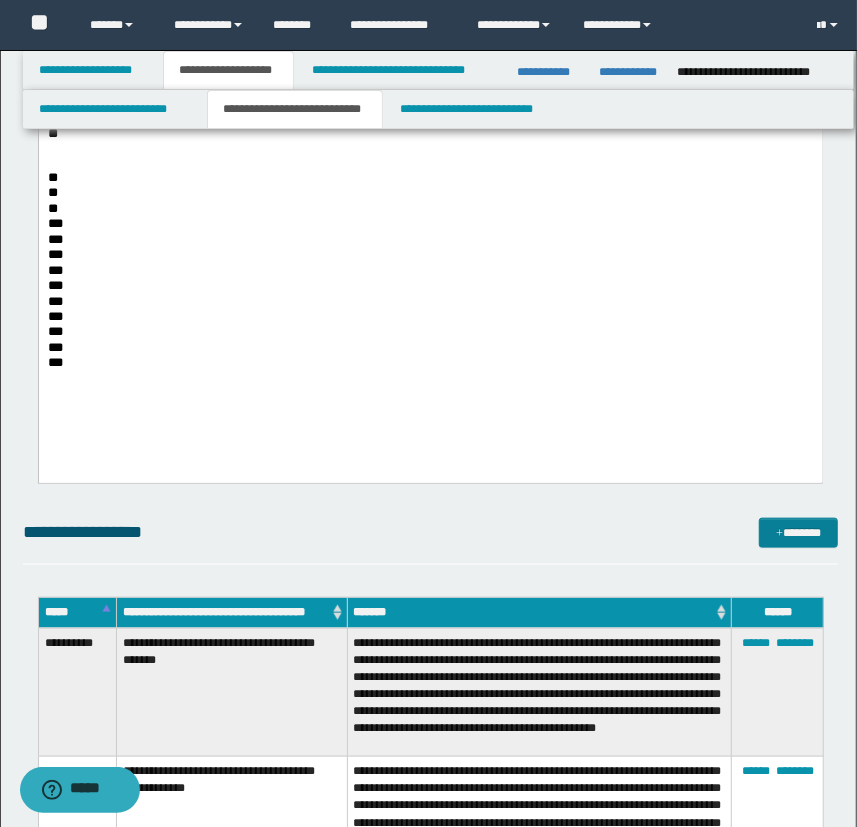 scroll, scrollTop: 636, scrollLeft: 0, axis: vertical 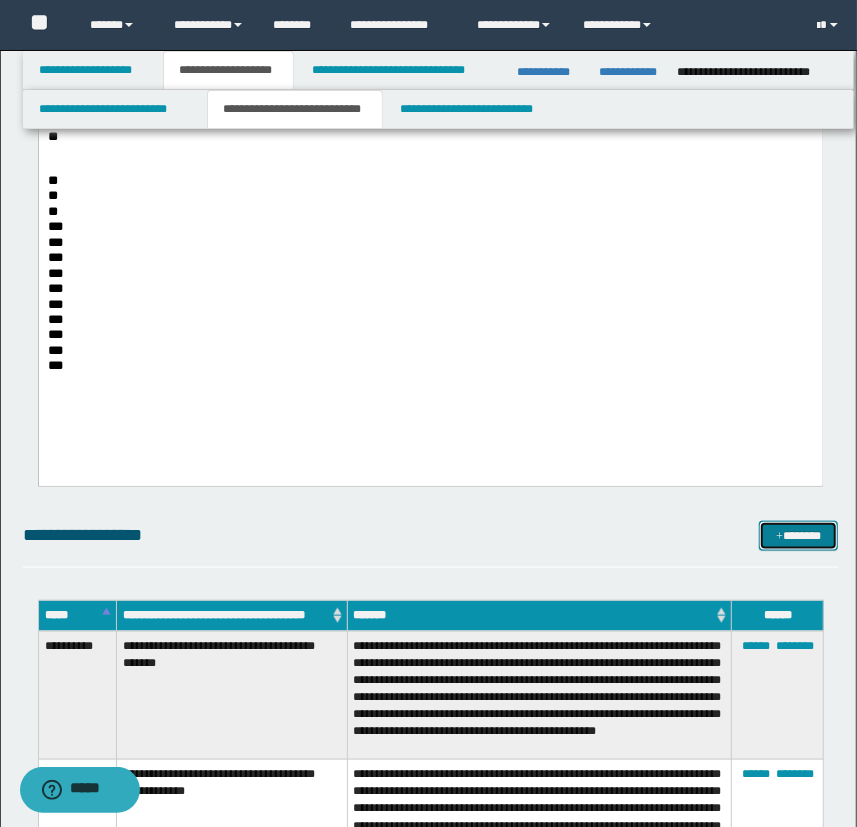 click at bounding box center [779, 537] 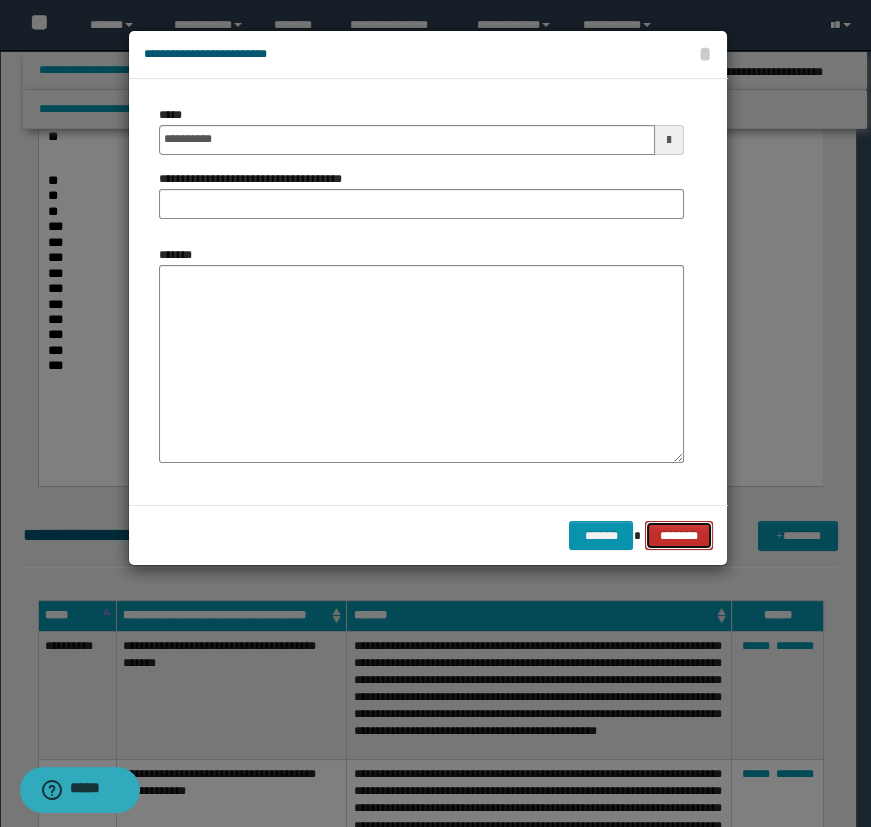 click on "********" at bounding box center (678, 536) 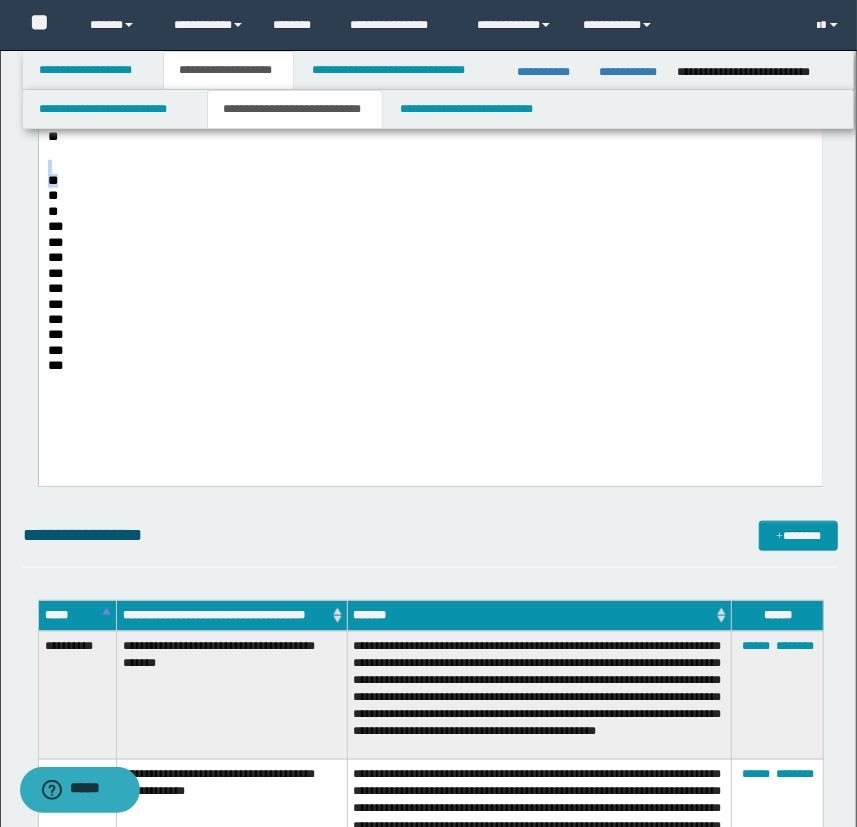 drag, startPoint x: 64, startPoint y: 179, endPoint x: 56, endPoint y: 280, distance: 101.31634 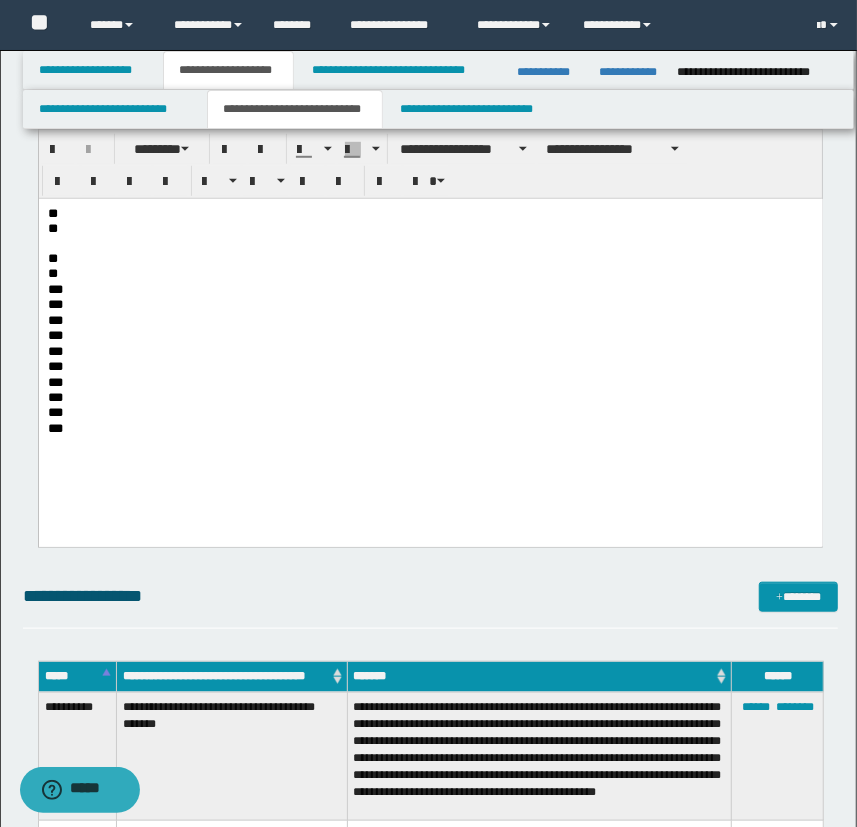 scroll, scrollTop: 545, scrollLeft: 0, axis: vertical 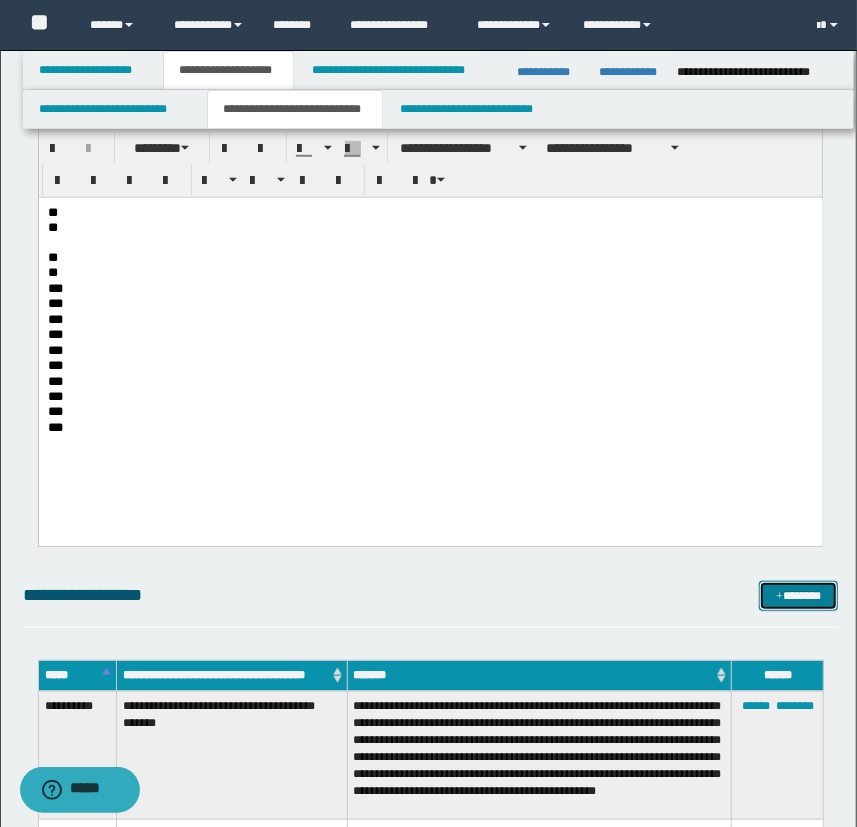 click at bounding box center (779, 597) 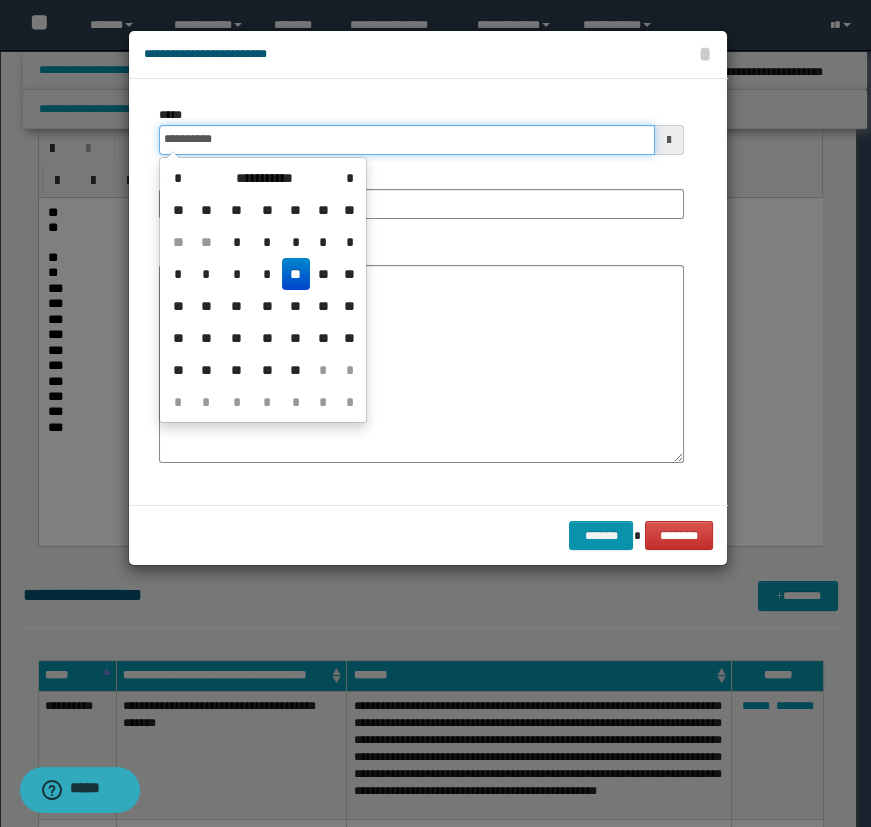 click on "**********" at bounding box center [407, 140] 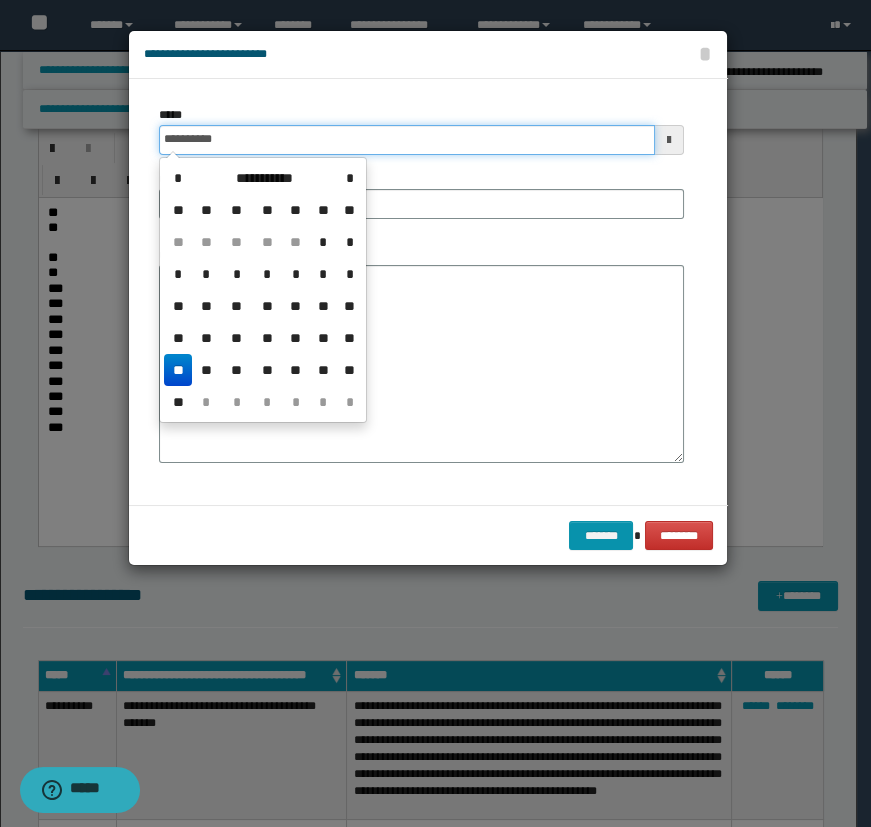type on "**********" 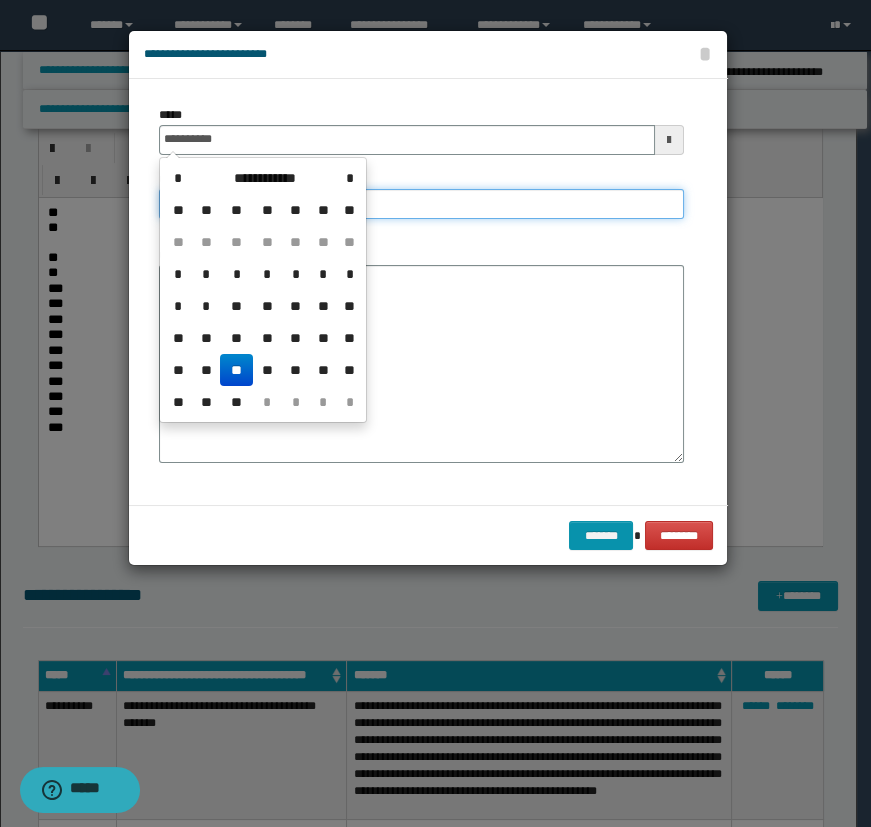 click on "**********" at bounding box center [421, 204] 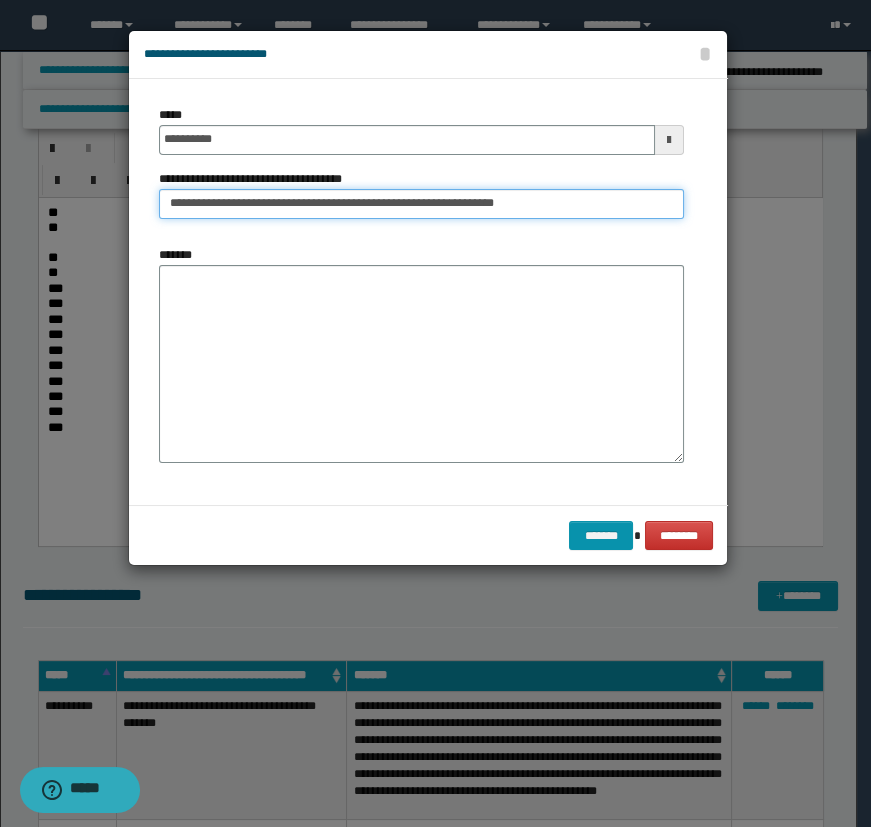 type on "**********" 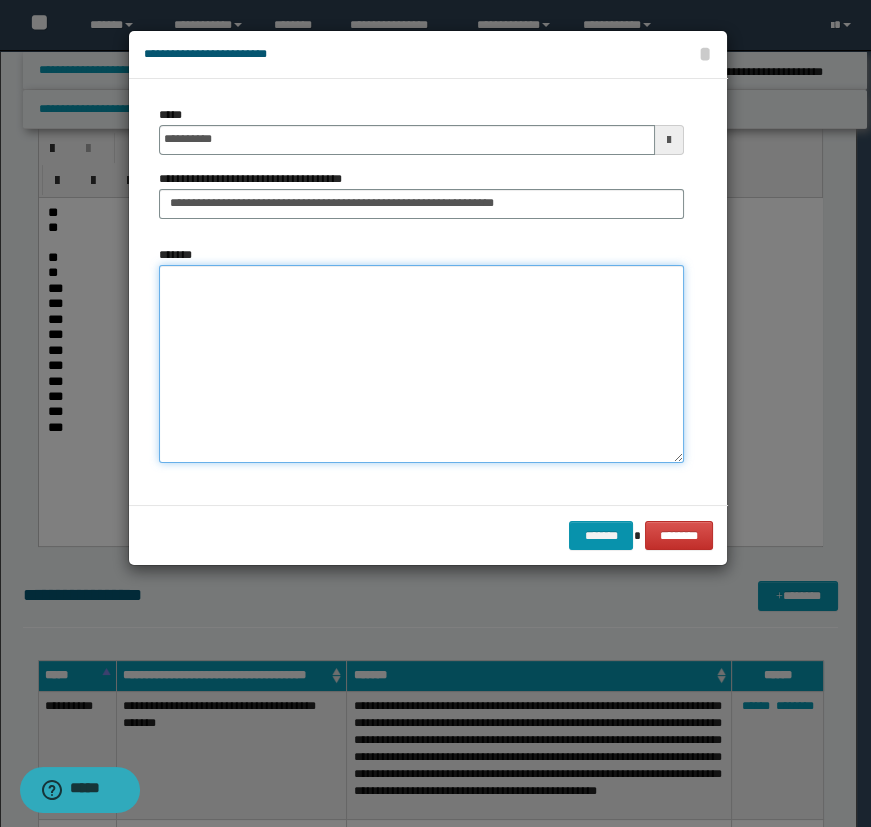 click on "*******" at bounding box center (421, 364) 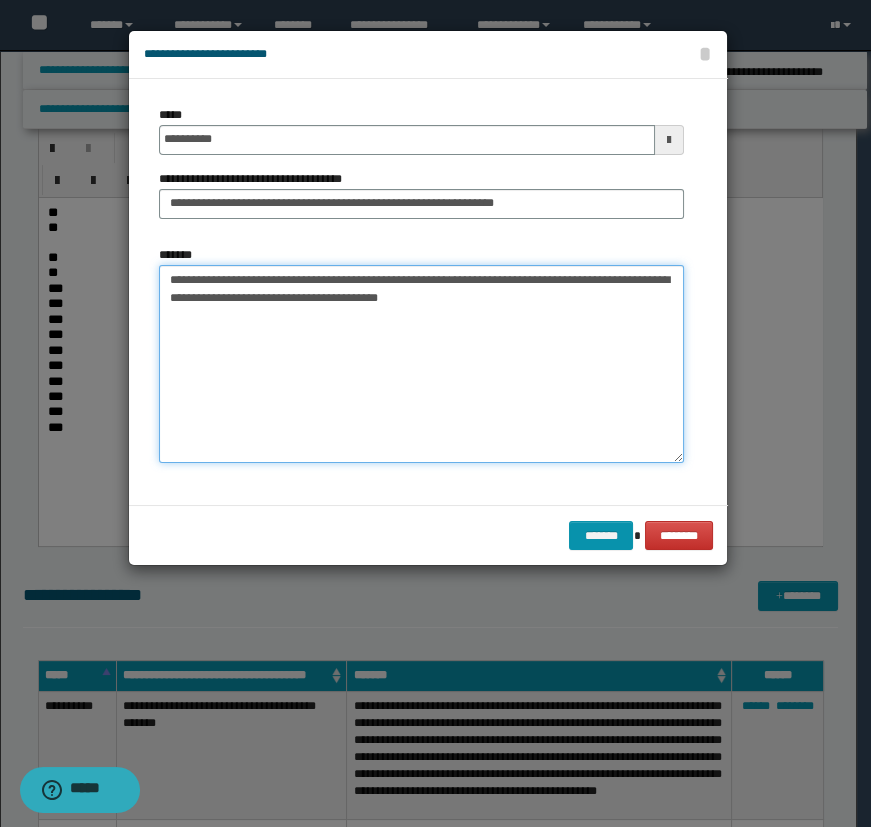click on "**********" at bounding box center (421, 364) 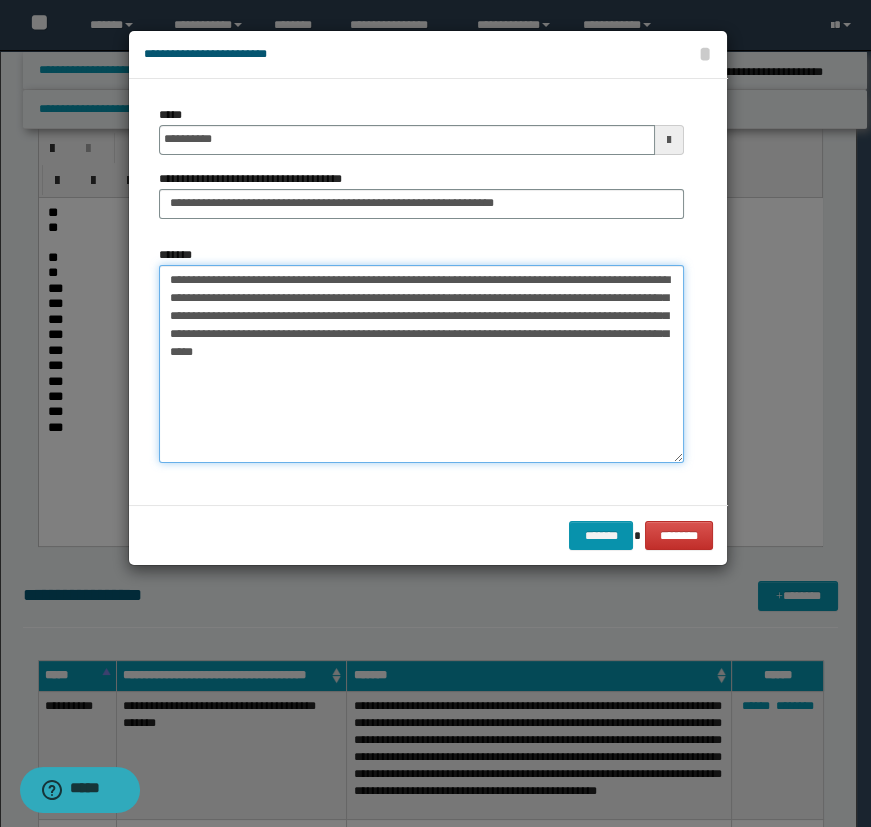 click on "**********" at bounding box center [421, 364] 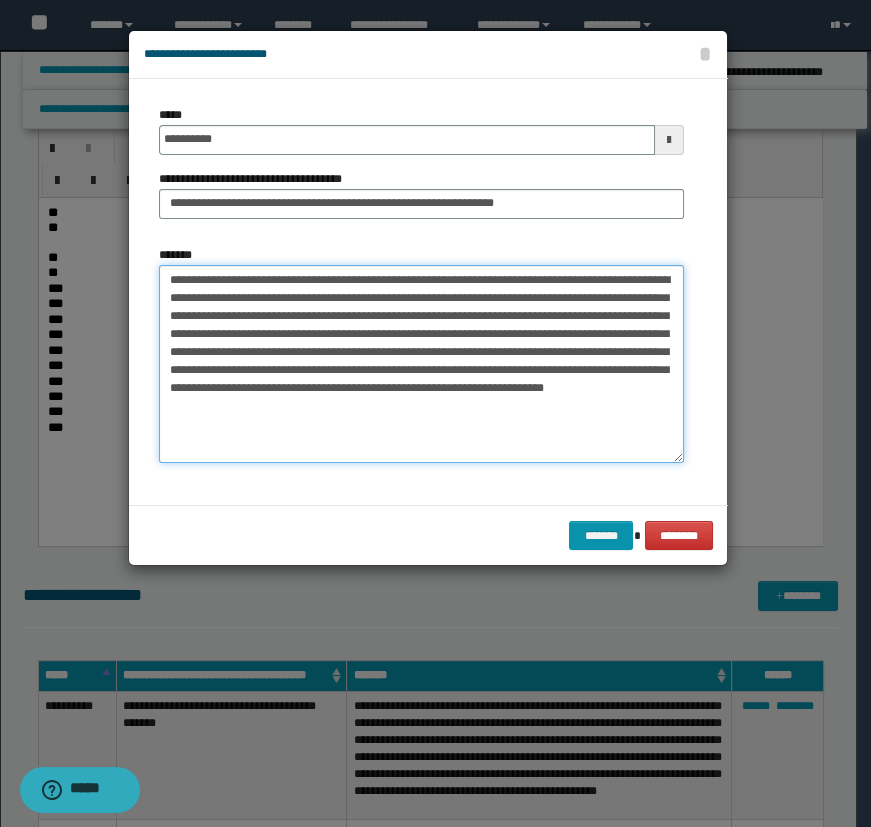 click on "**********" at bounding box center (421, 364) 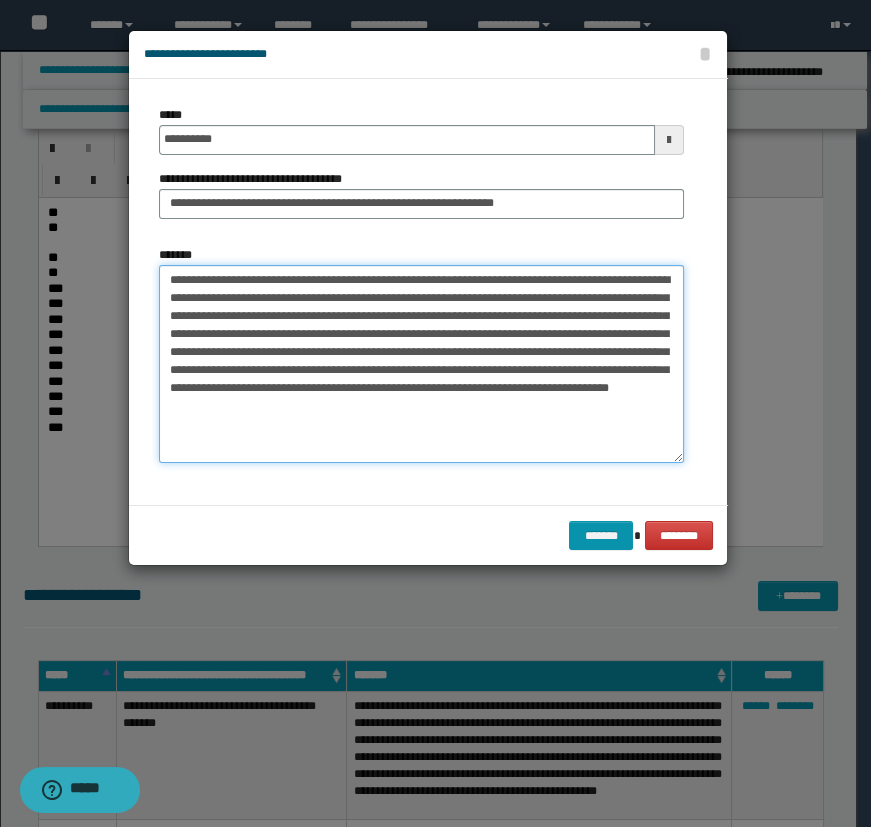 drag, startPoint x: 256, startPoint y: 411, endPoint x: 271, endPoint y: 410, distance: 15.033297 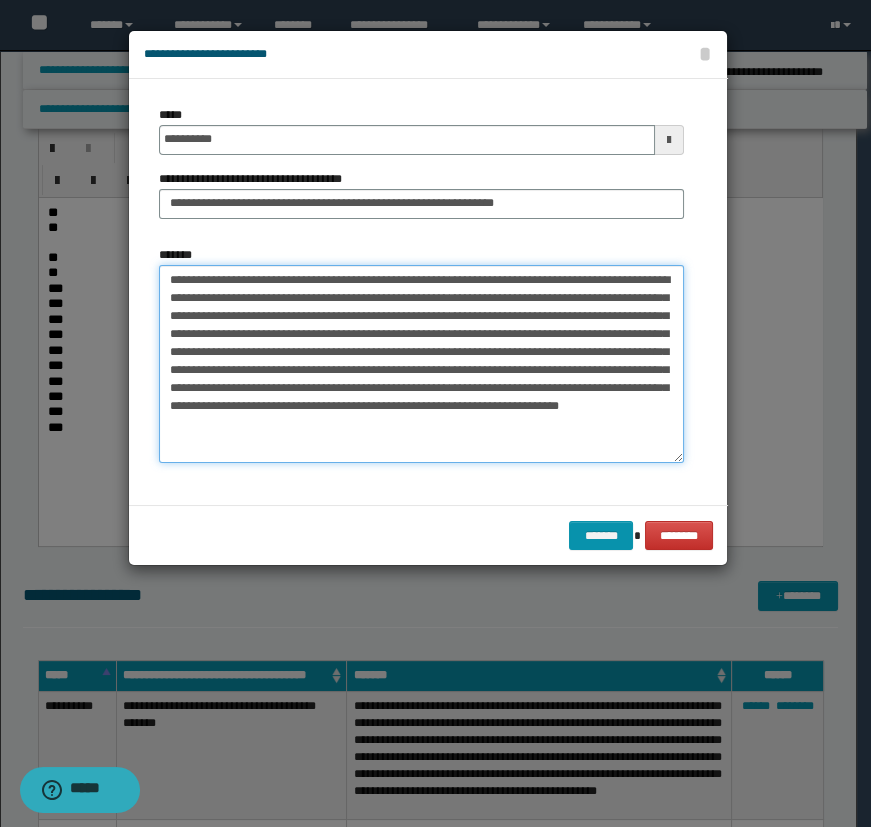 click on "**********" at bounding box center [421, 364] 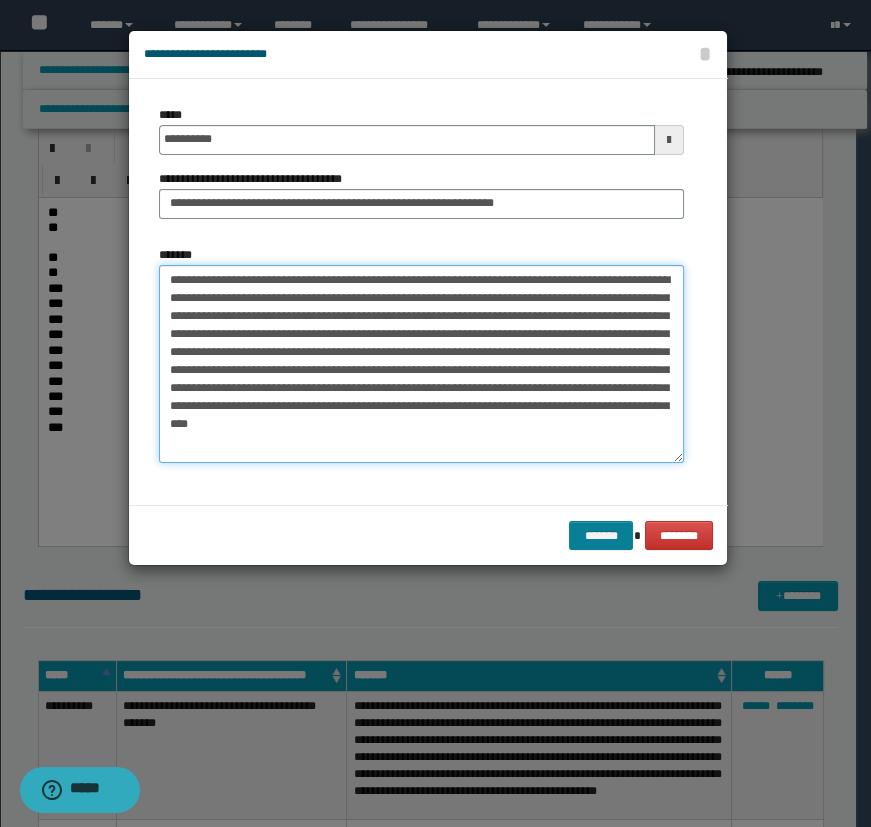 type on "**********" 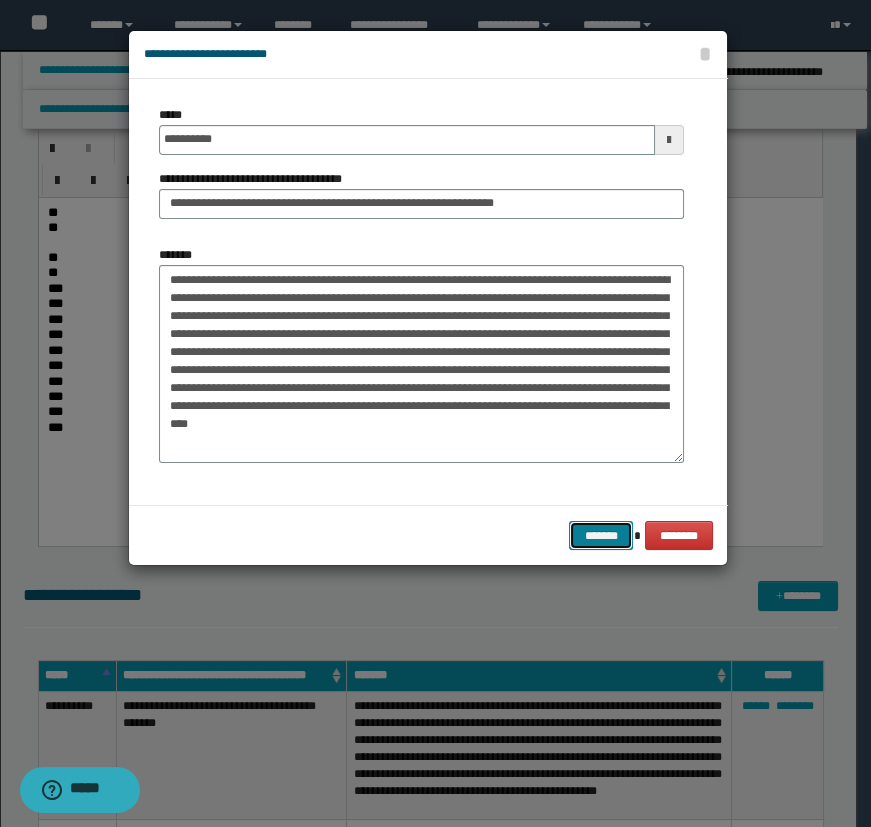 click on "*******" at bounding box center (601, 536) 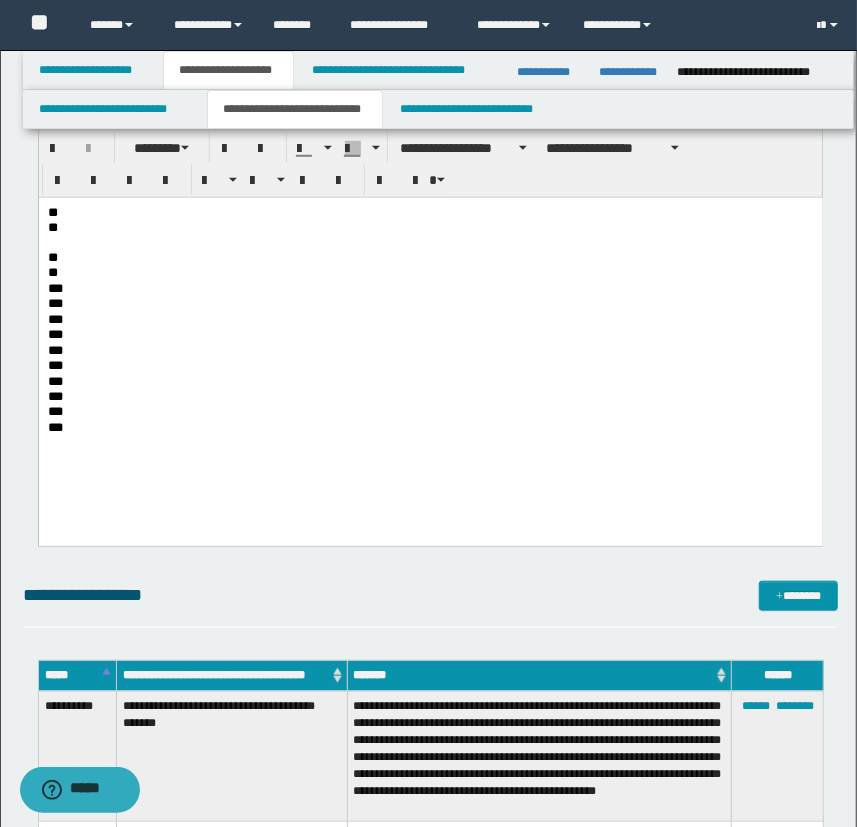 click on "**" at bounding box center [430, 257] 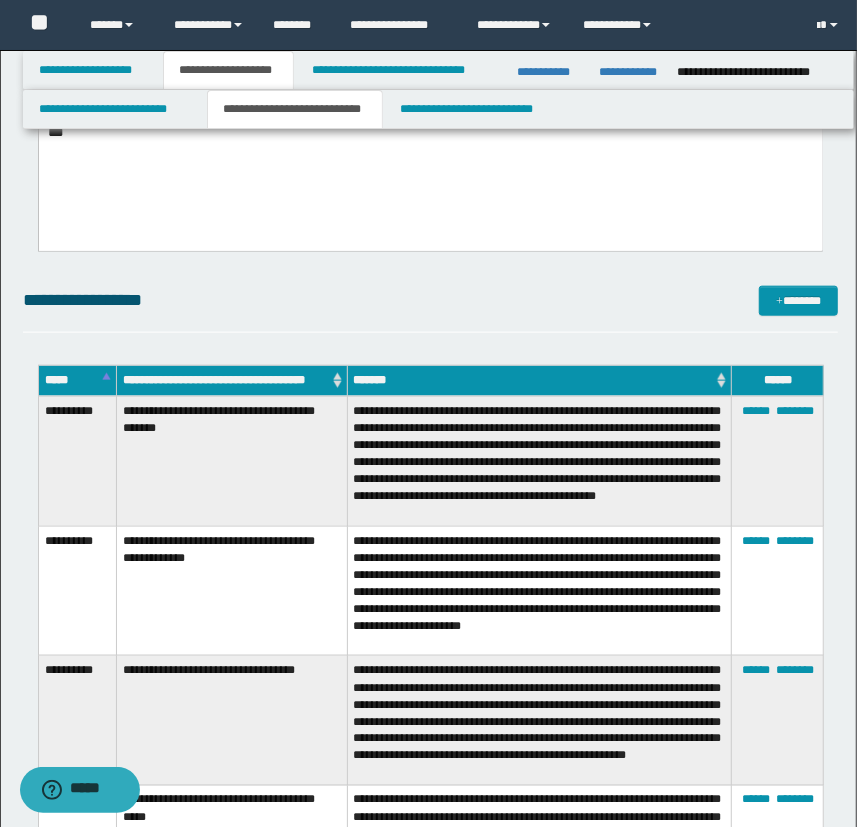 scroll, scrollTop: 818, scrollLeft: 0, axis: vertical 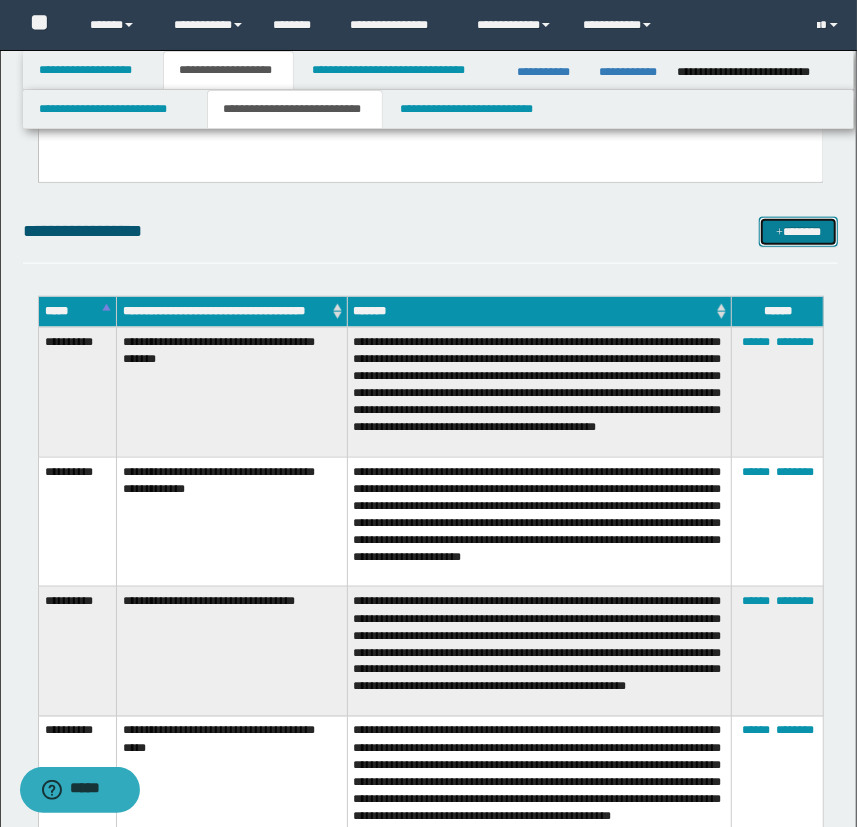 click on "*******" at bounding box center (799, 232) 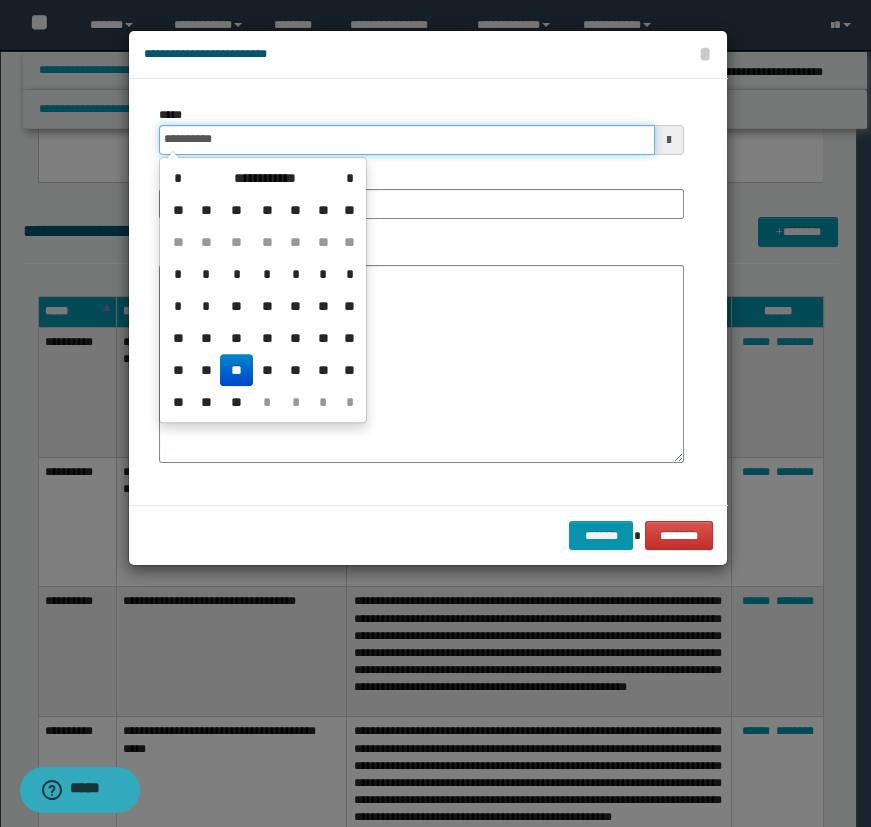 click on "**********" at bounding box center [407, 140] 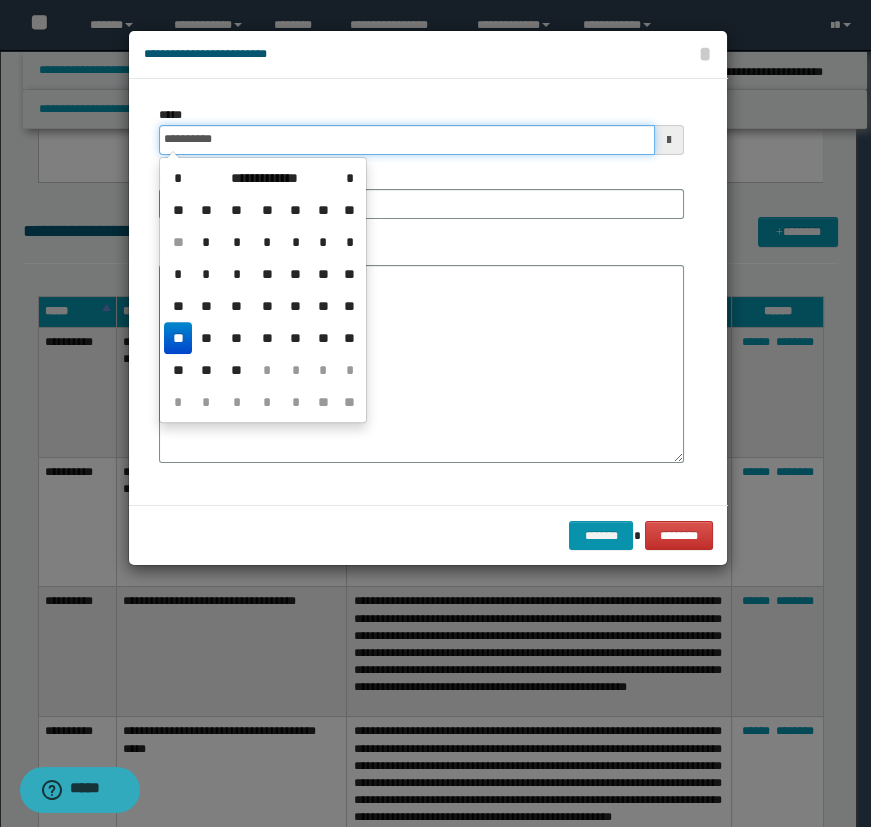 type on "**********" 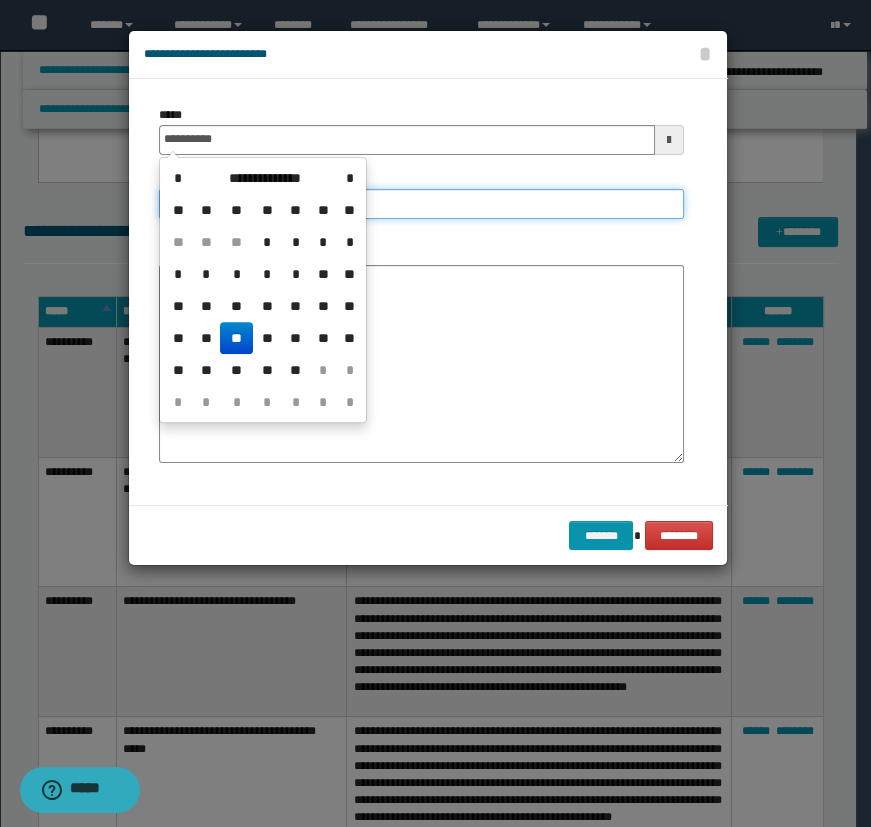 click on "**********" at bounding box center [421, 204] 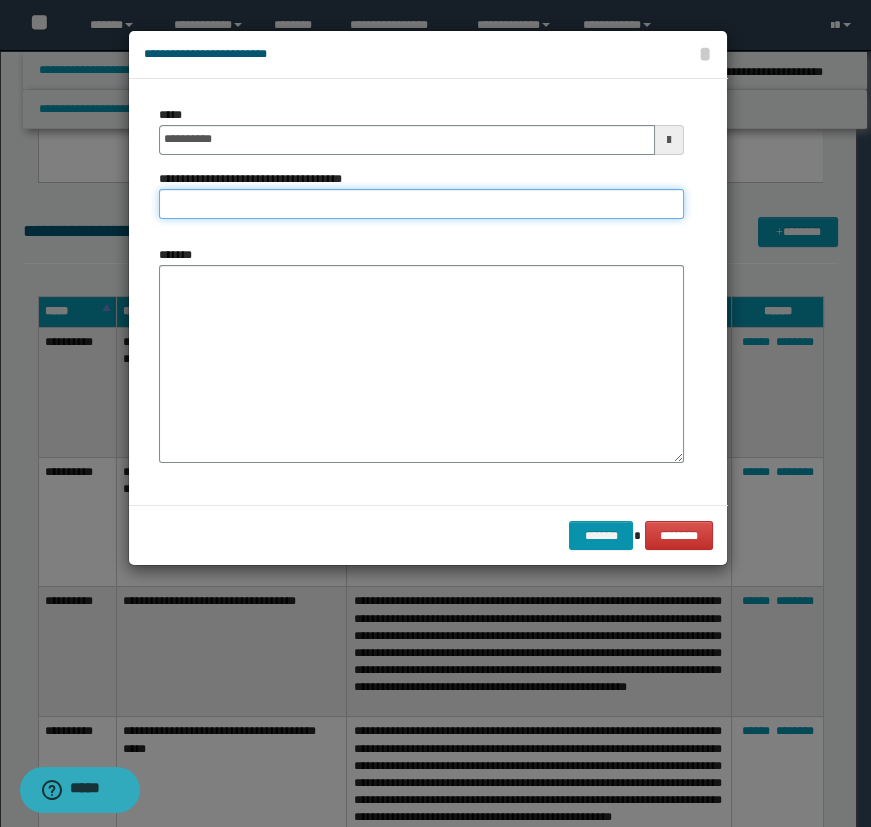 type on "*" 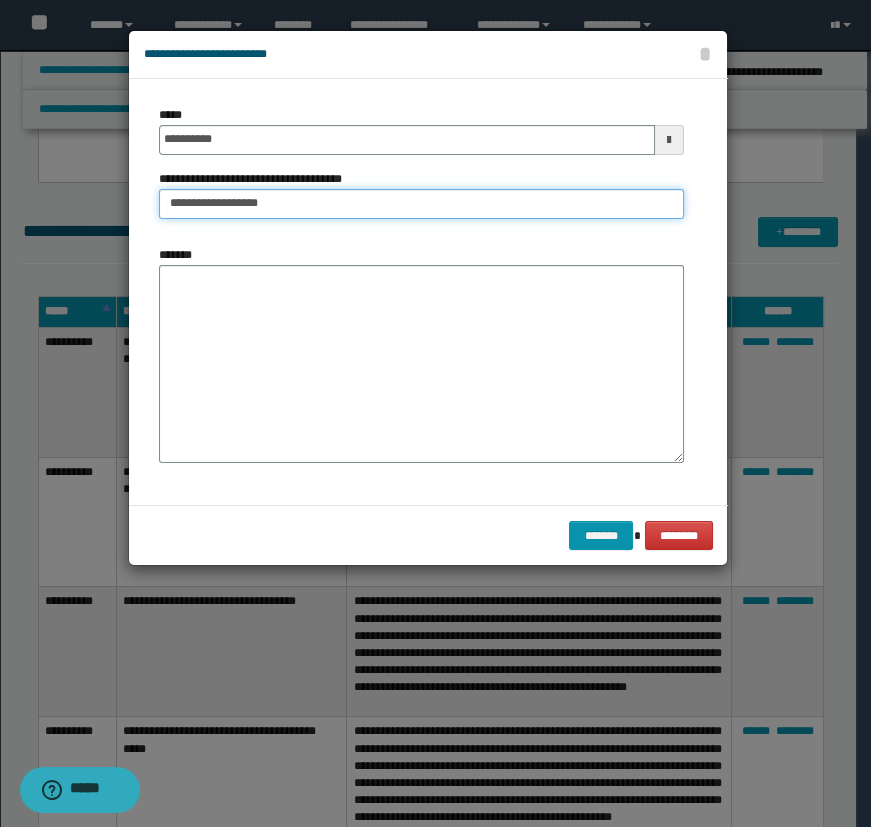 type on "**********" 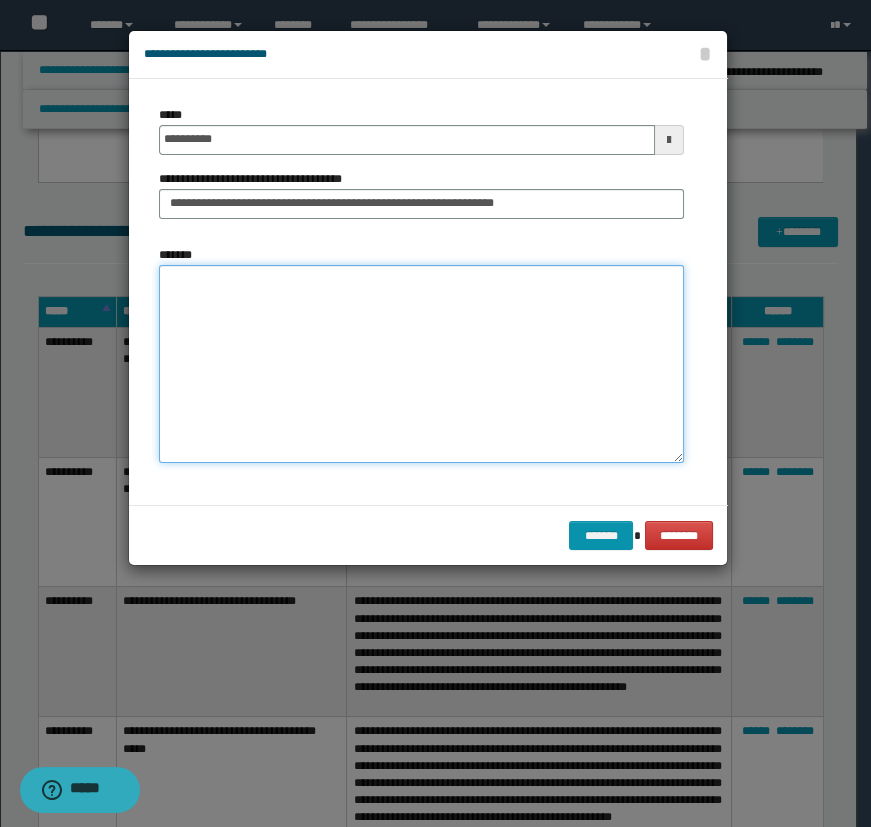 click on "*******" at bounding box center (421, 364) 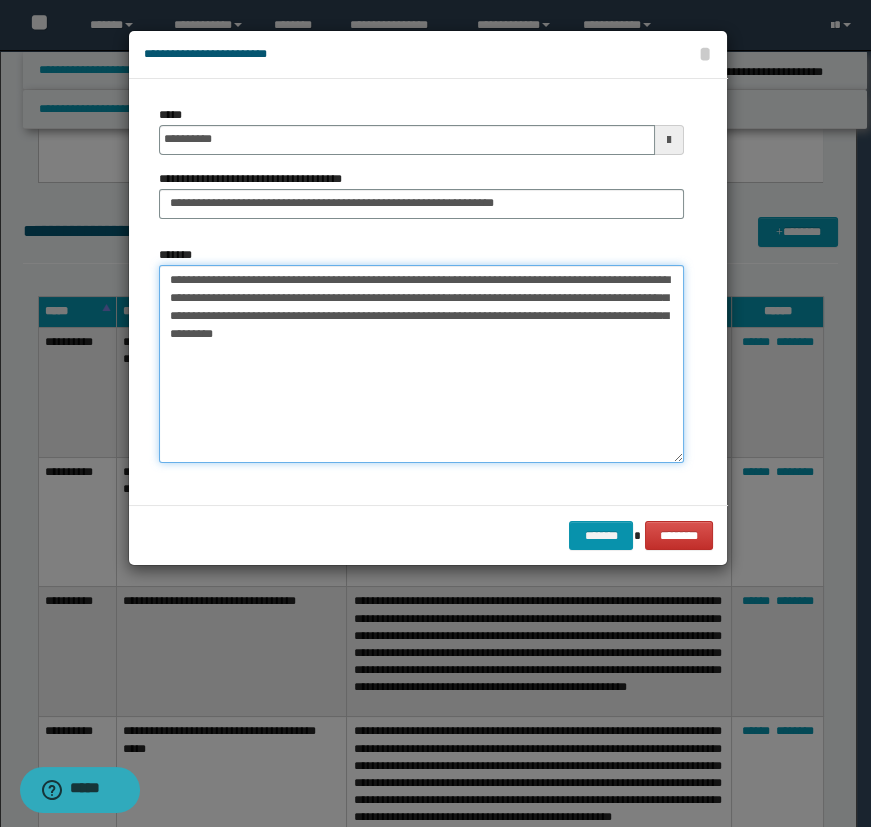 drag, startPoint x: 230, startPoint y: 312, endPoint x: 244, endPoint y: 317, distance: 14.866069 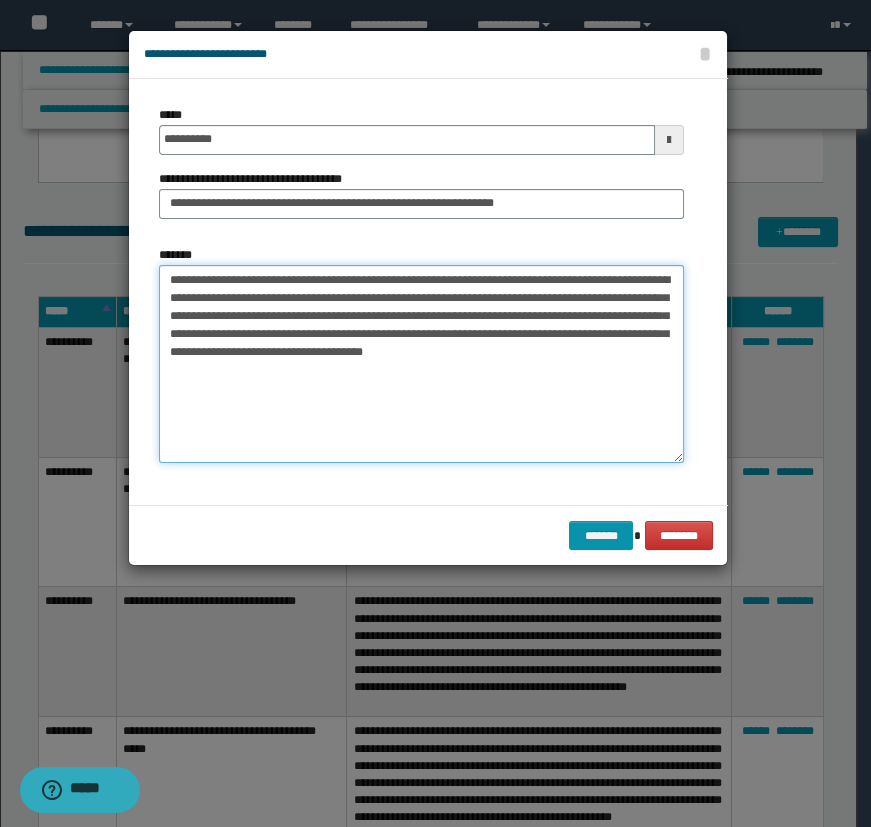 click on "**********" at bounding box center [421, 364] 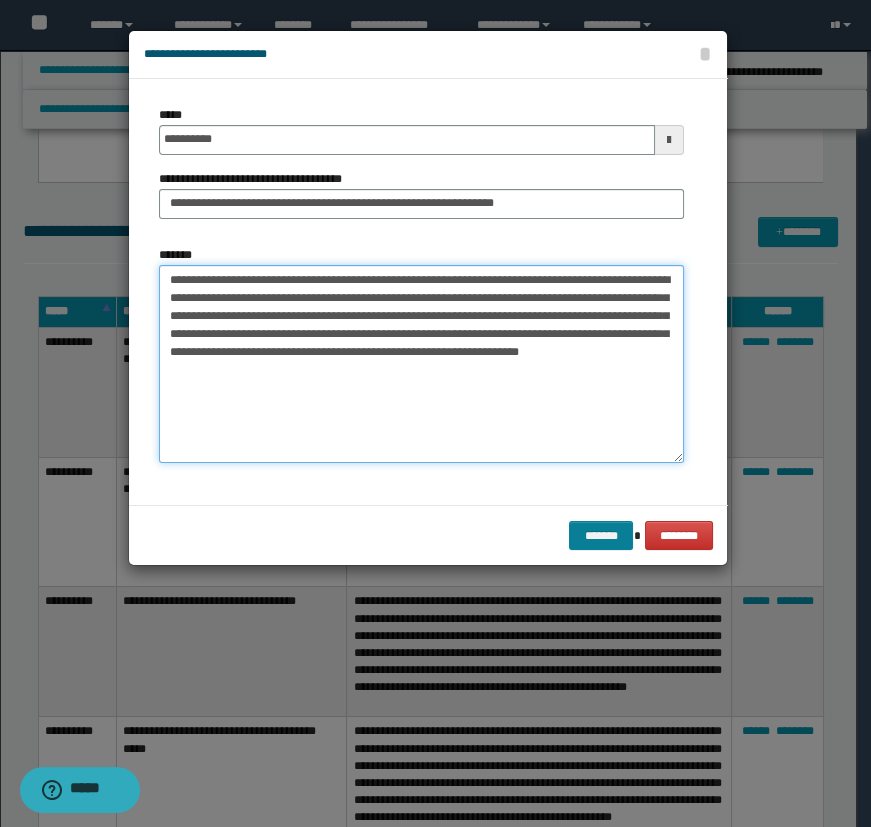type on "**********" 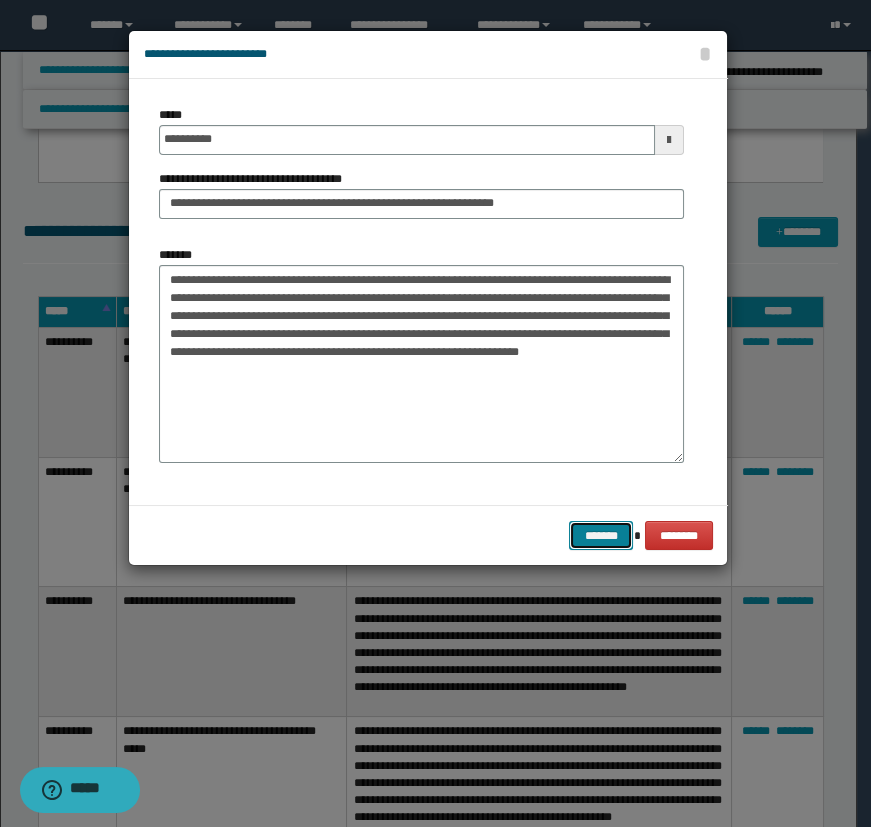 click on "*******" at bounding box center (601, 536) 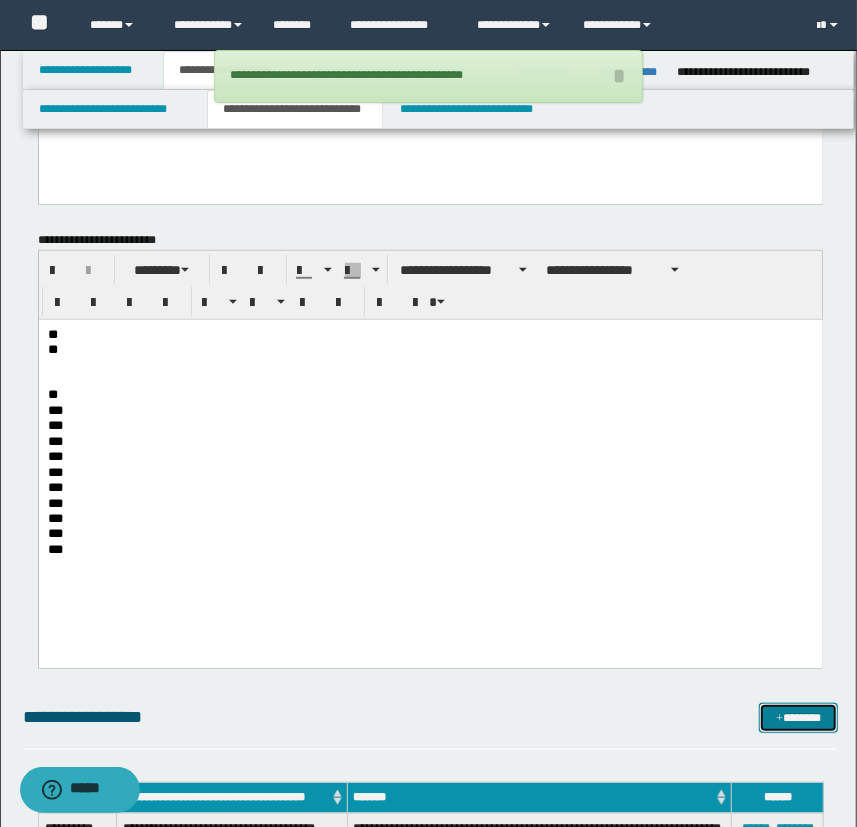 scroll, scrollTop: 363, scrollLeft: 0, axis: vertical 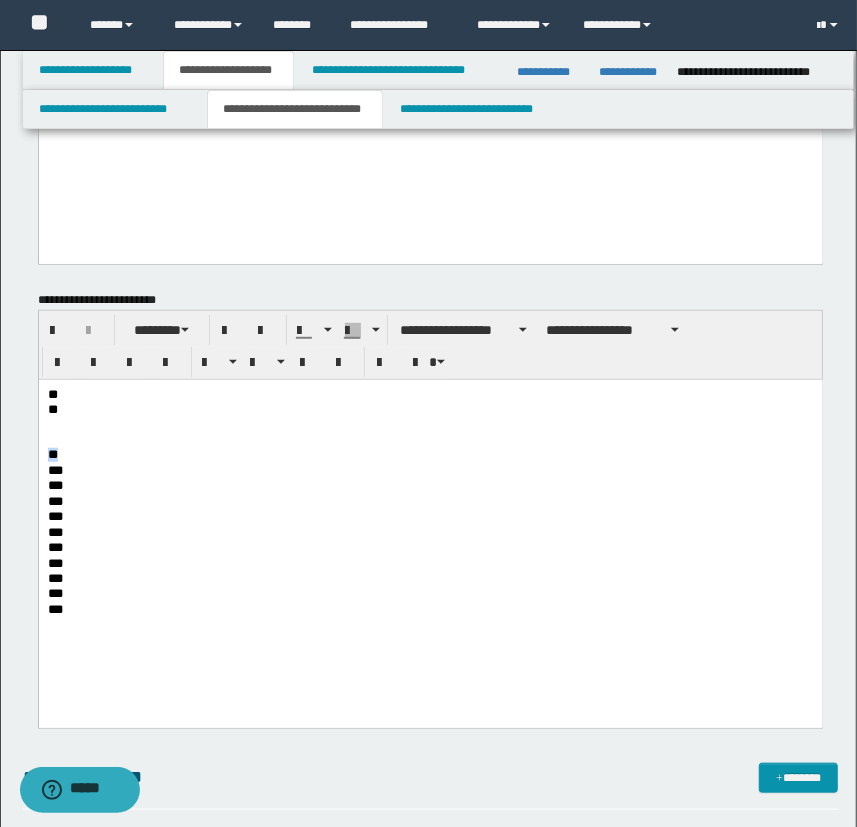 drag, startPoint x: 62, startPoint y: 459, endPoint x: 67, endPoint y: 835, distance: 376.03323 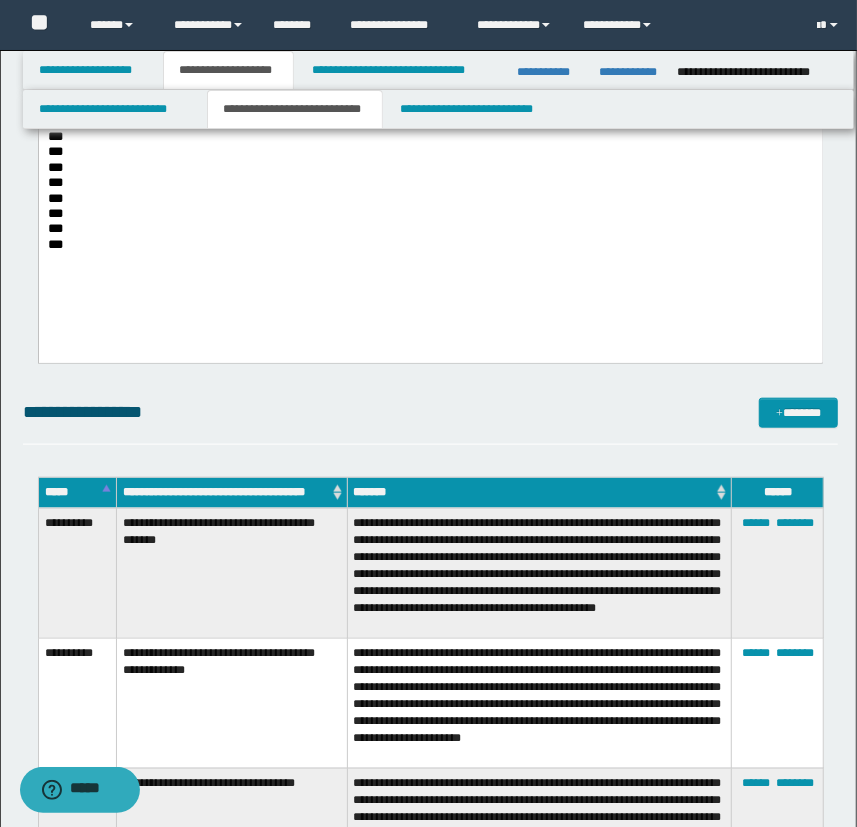 scroll, scrollTop: 727, scrollLeft: 0, axis: vertical 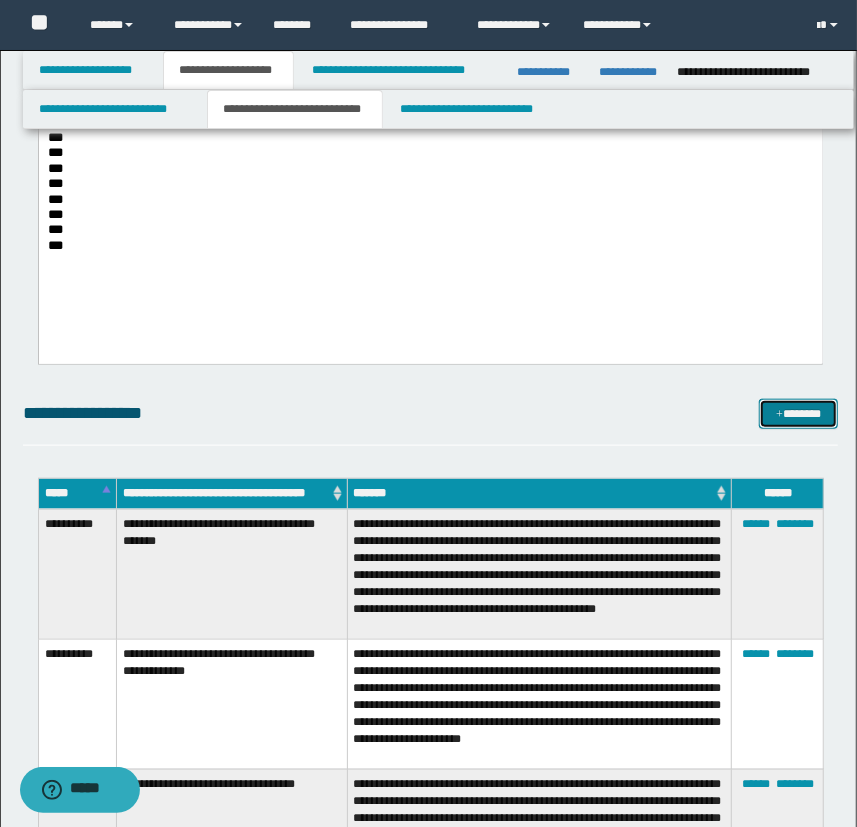 click on "*******" at bounding box center (799, 414) 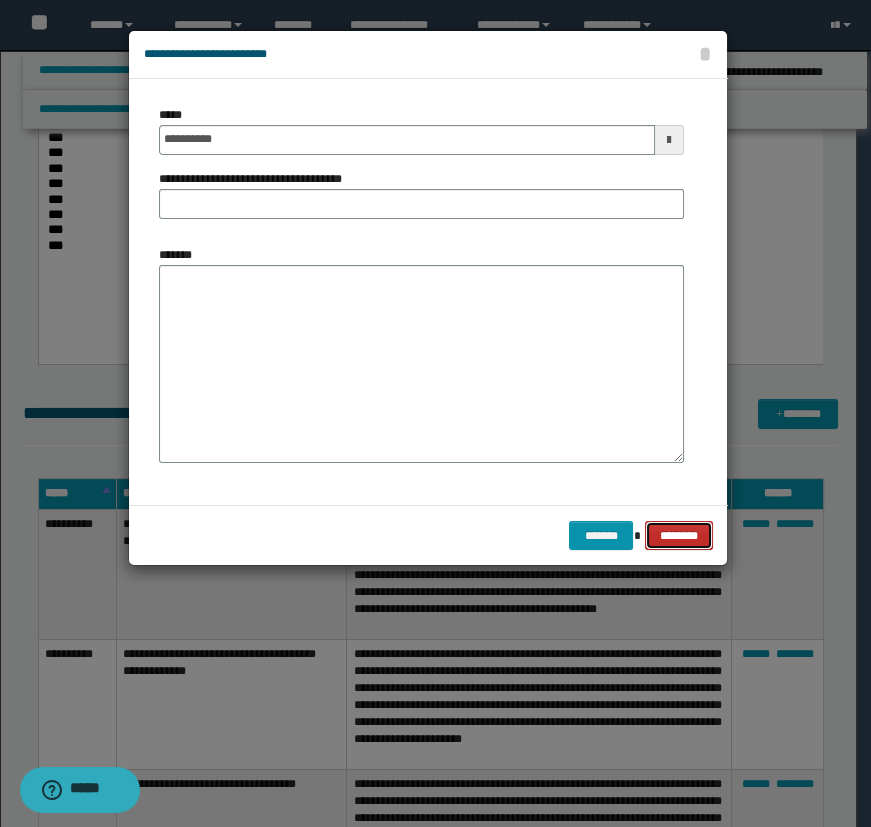 click on "********" at bounding box center (678, 536) 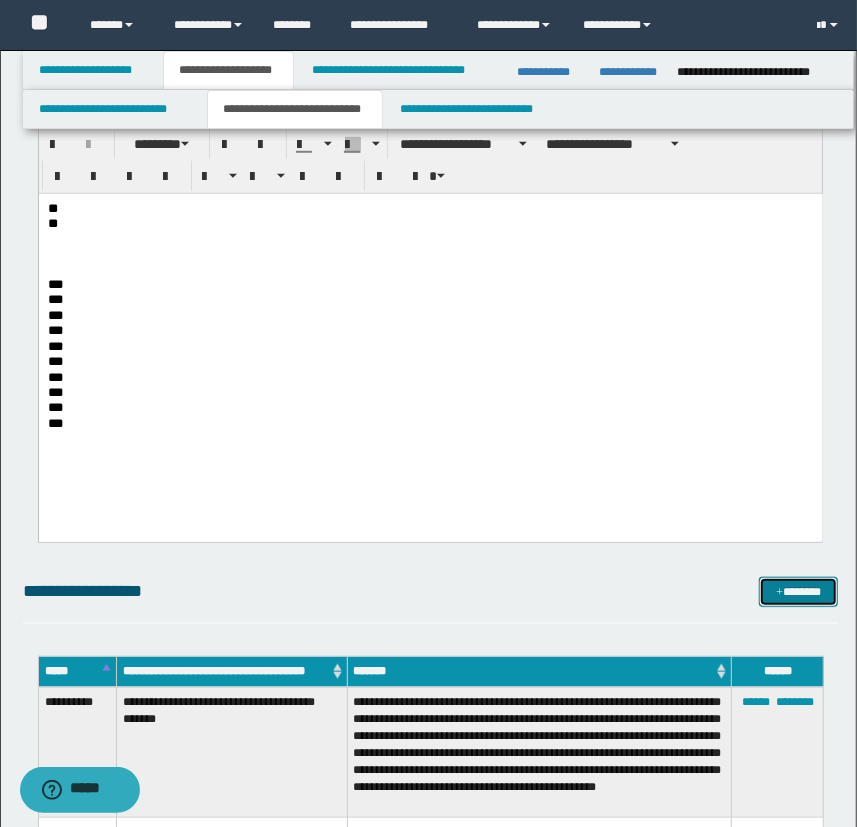 scroll, scrollTop: 545, scrollLeft: 0, axis: vertical 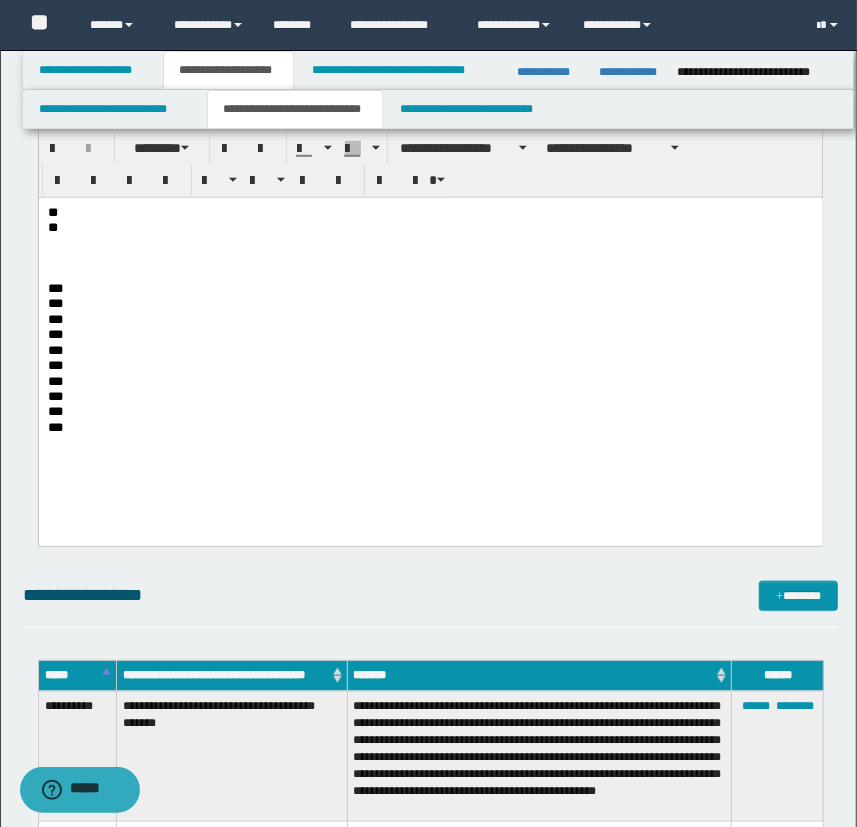 click on "***" at bounding box center (430, 288) 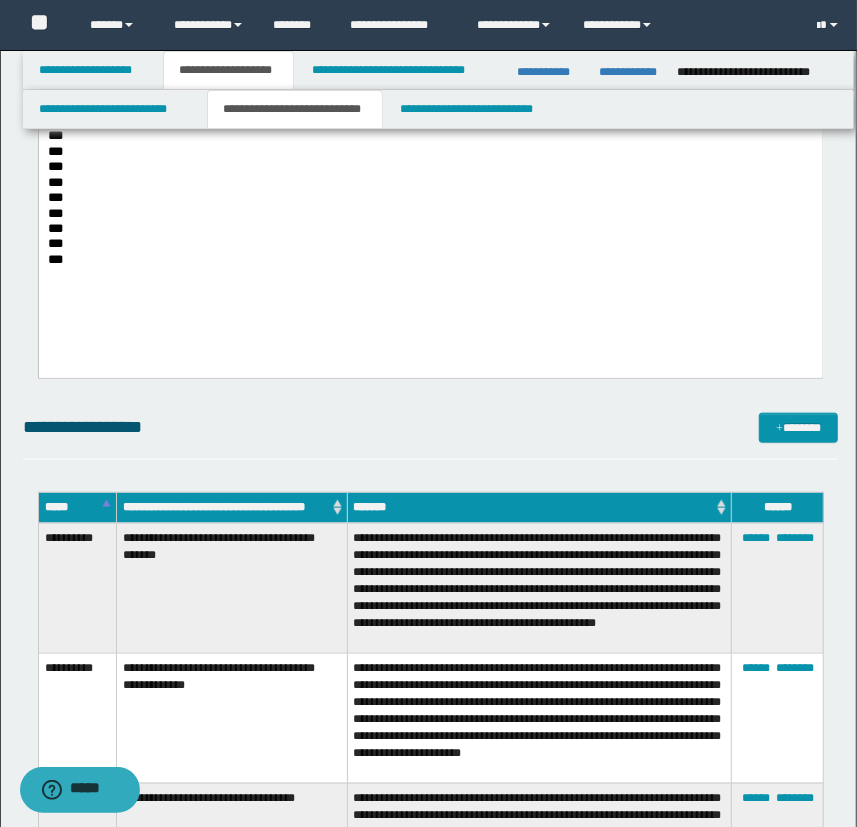 scroll, scrollTop: 727, scrollLeft: 0, axis: vertical 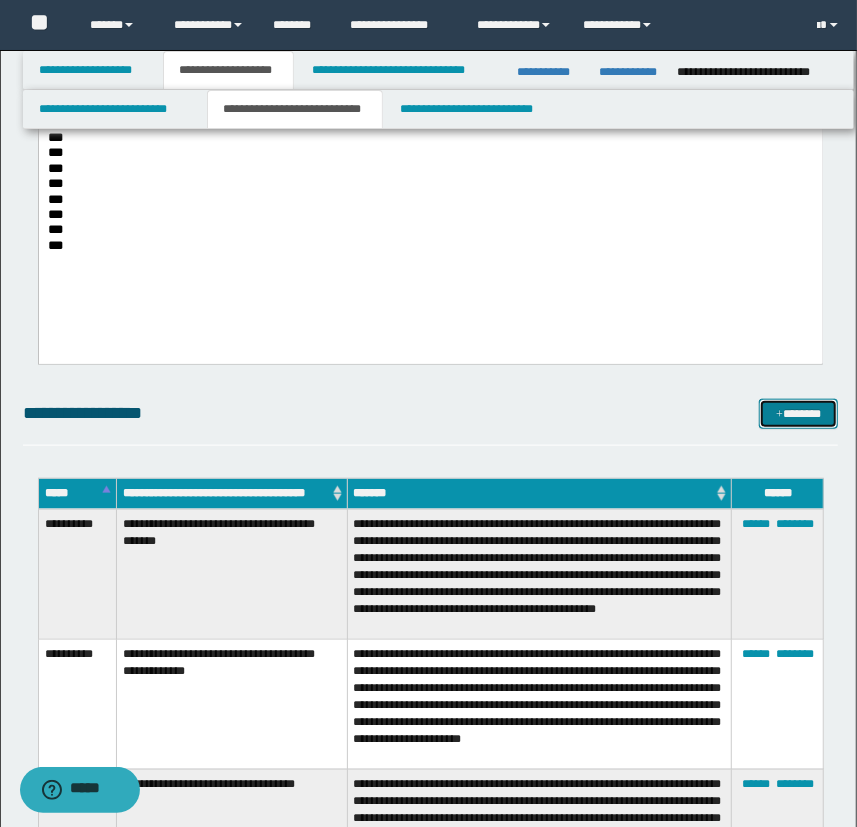 click on "*******" at bounding box center (799, 414) 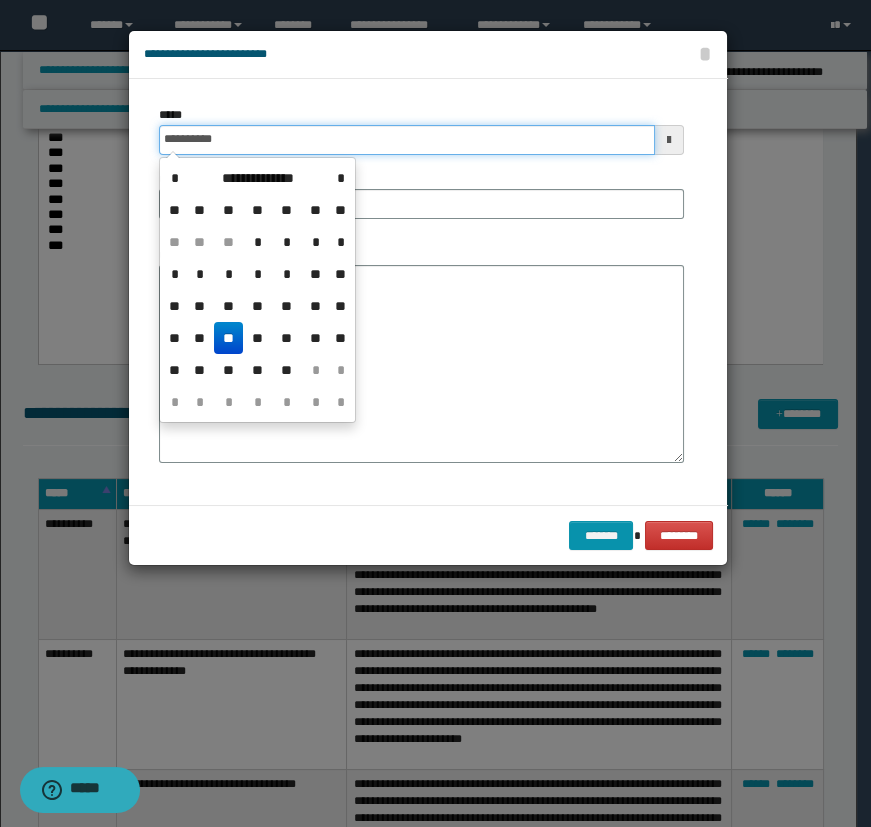 click on "**********" at bounding box center (407, 140) 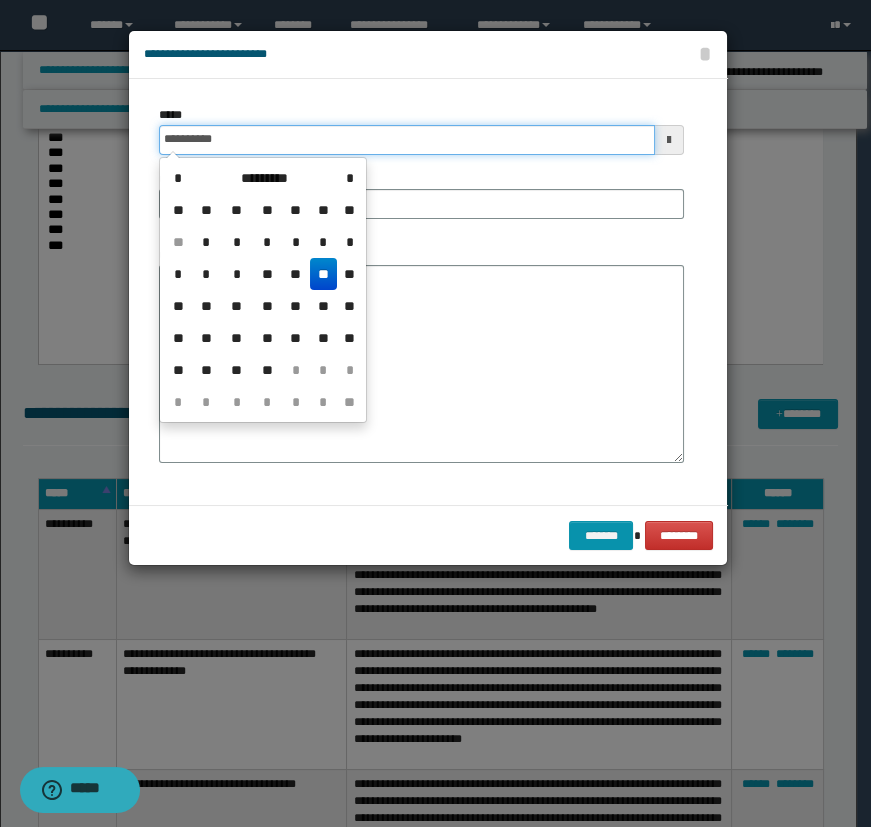 type on "**********" 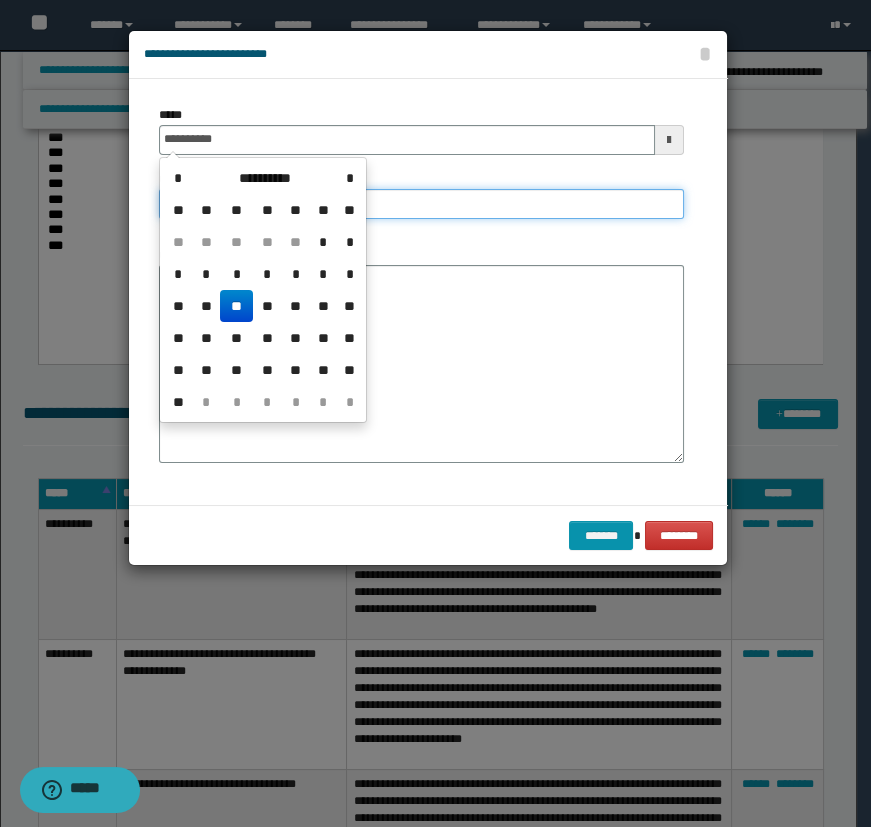 click on "**********" at bounding box center (421, 204) 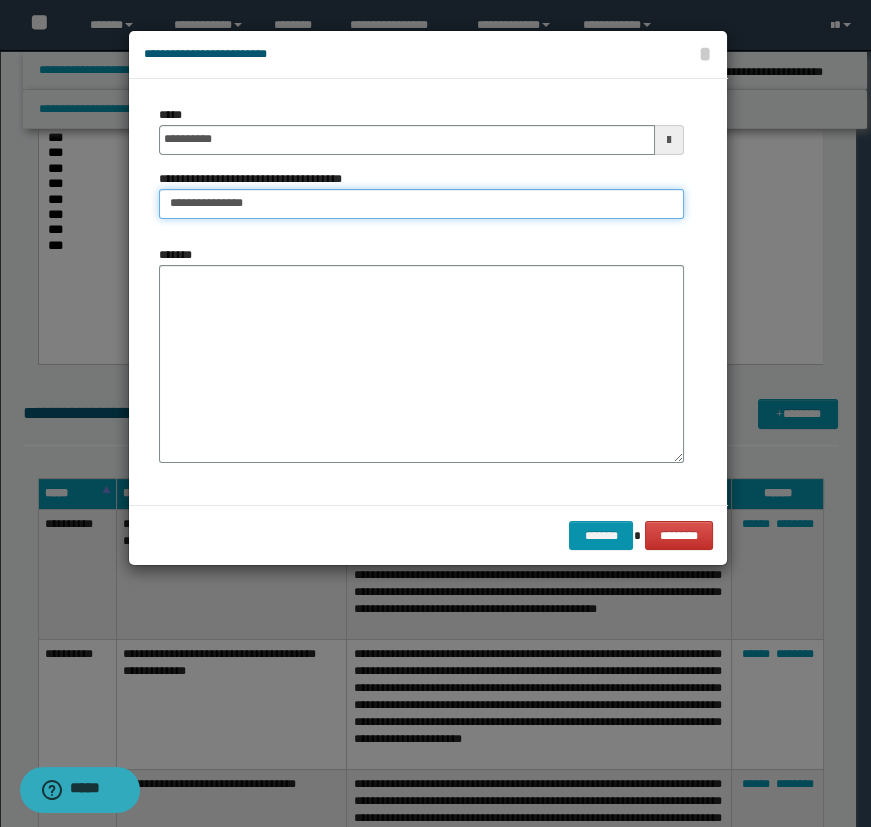 type on "**********" 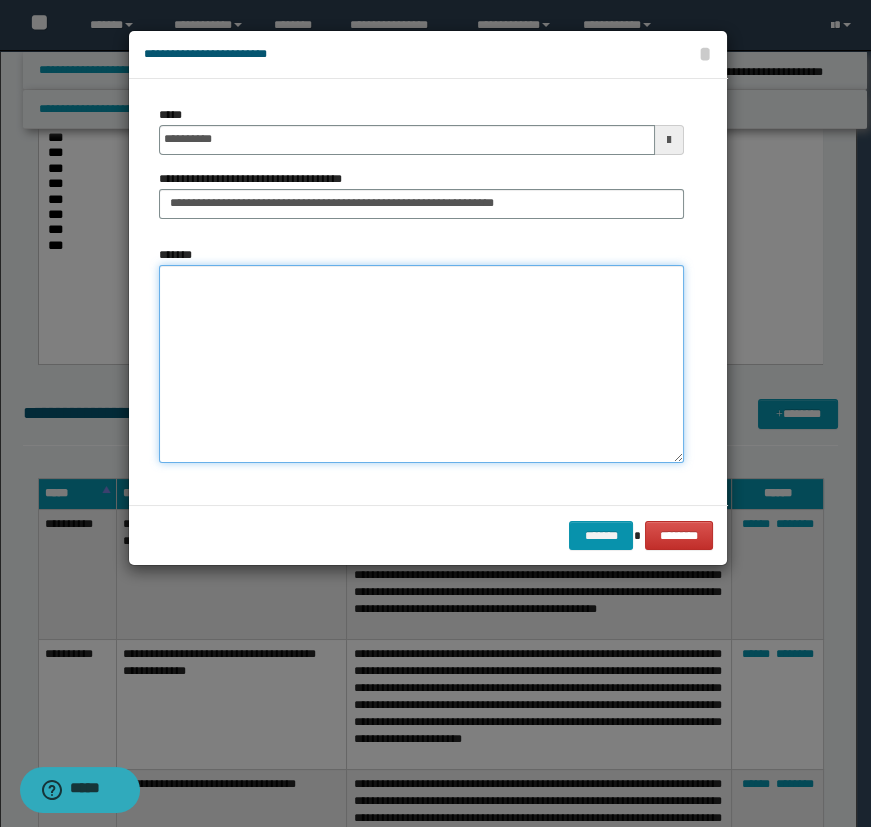 click on "*******" at bounding box center [421, 364] 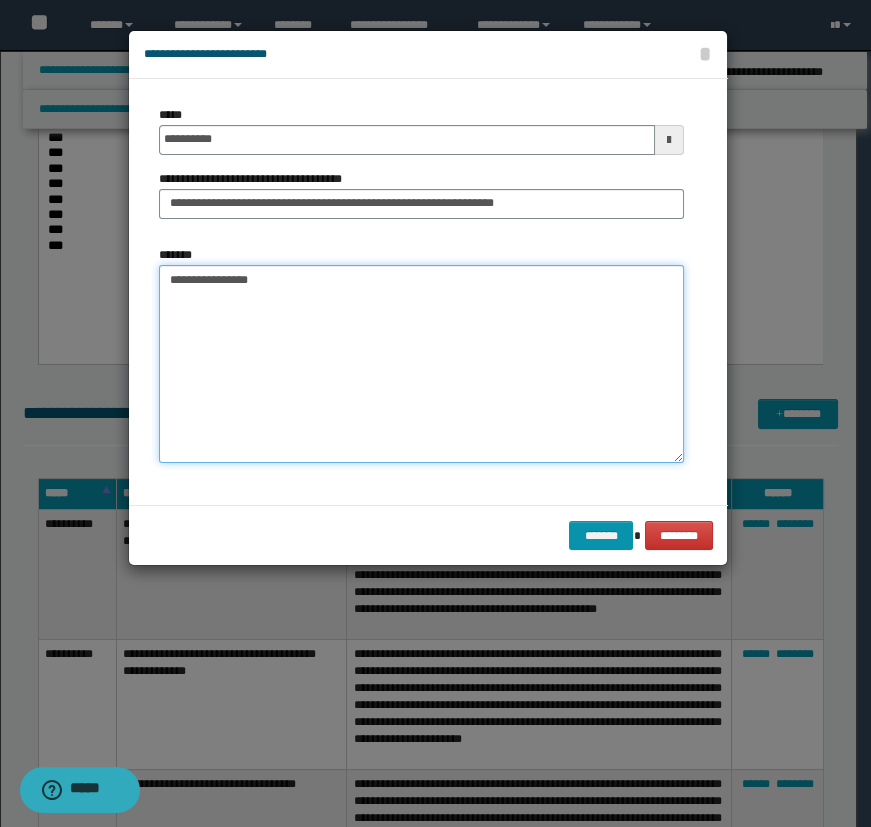 click on "**********" at bounding box center [421, 364] 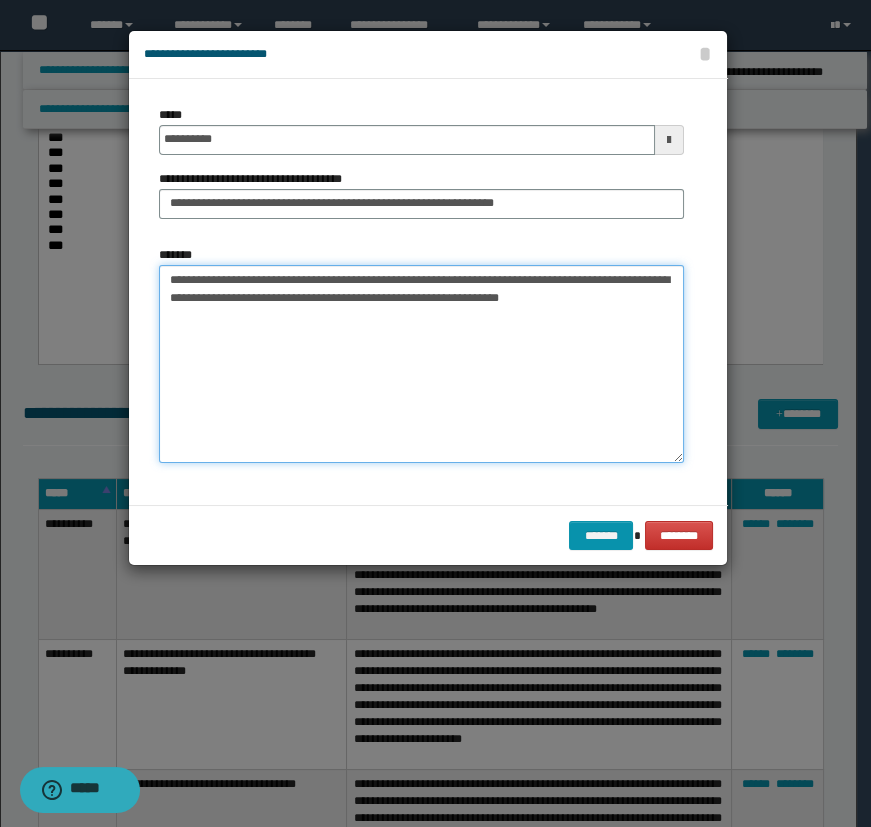 click on "**********" at bounding box center [421, 364] 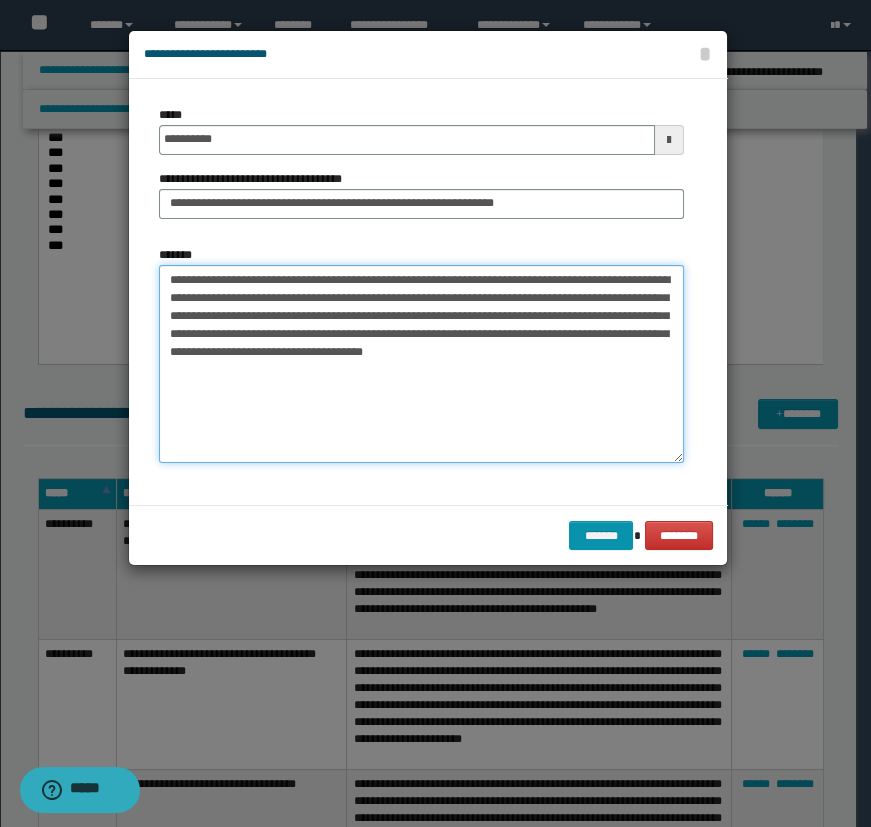 drag, startPoint x: 642, startPoint y: 297, endPoint x: 595, endPoint y: 317, distance: 51.078373 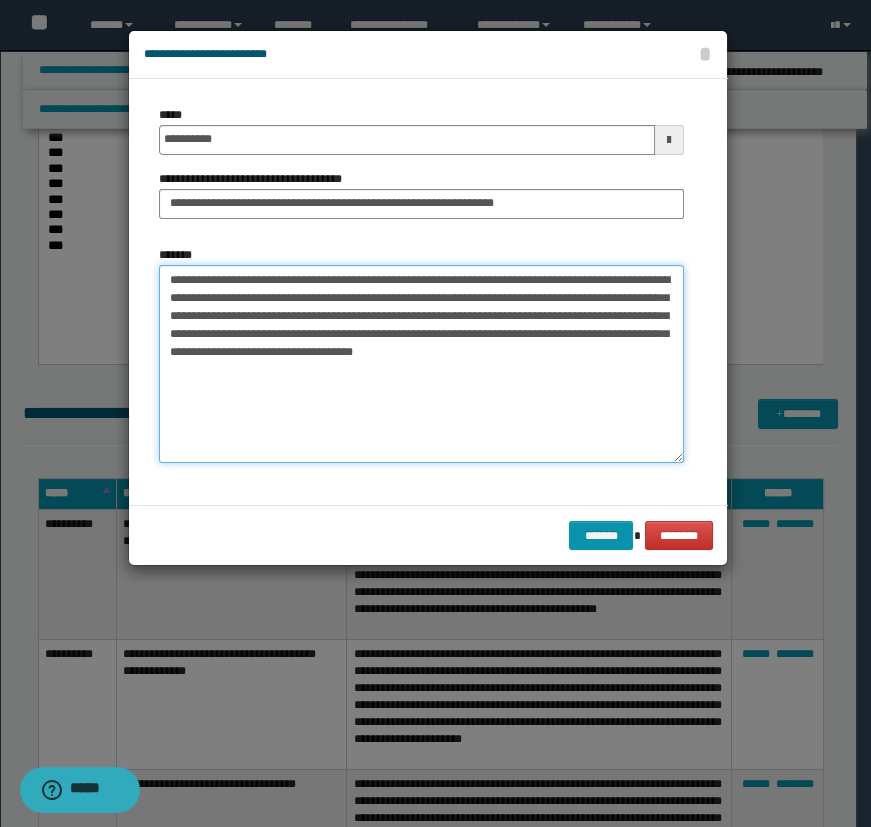 click on "**********" at bounding box center [421, 364] 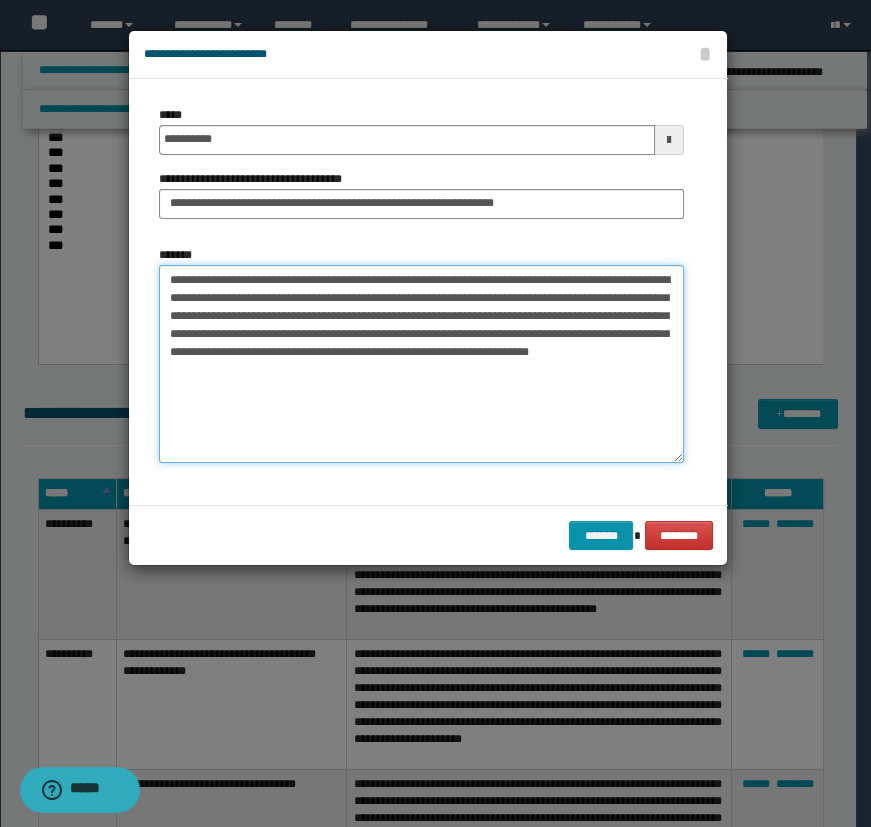 click on "**********" at bounding box center [421, 364] 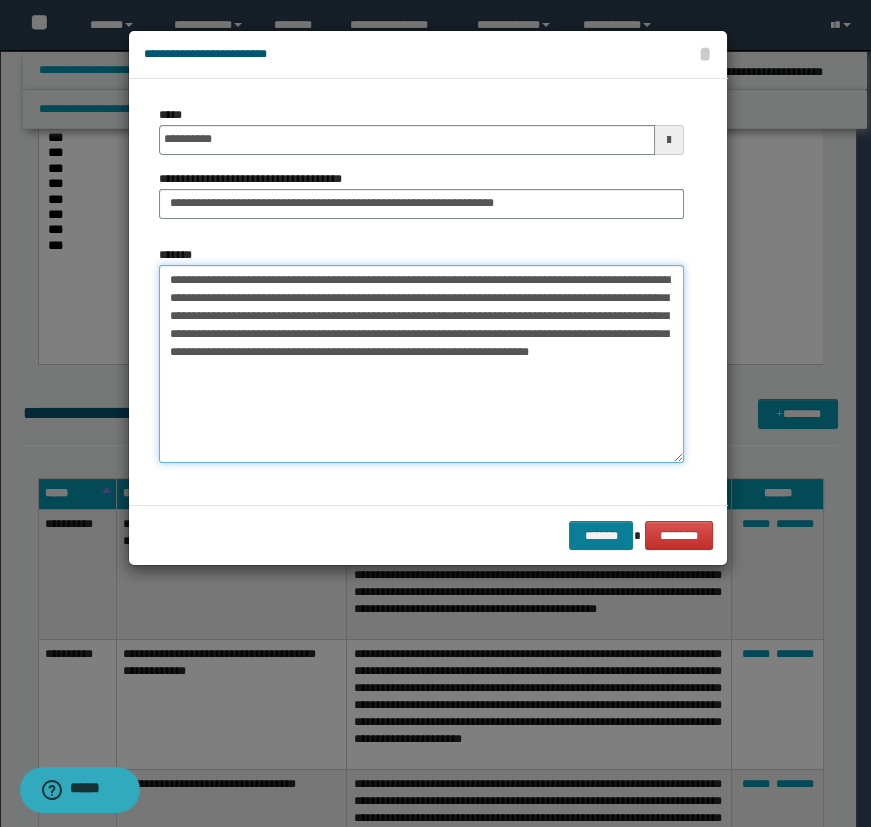 type on "**********" 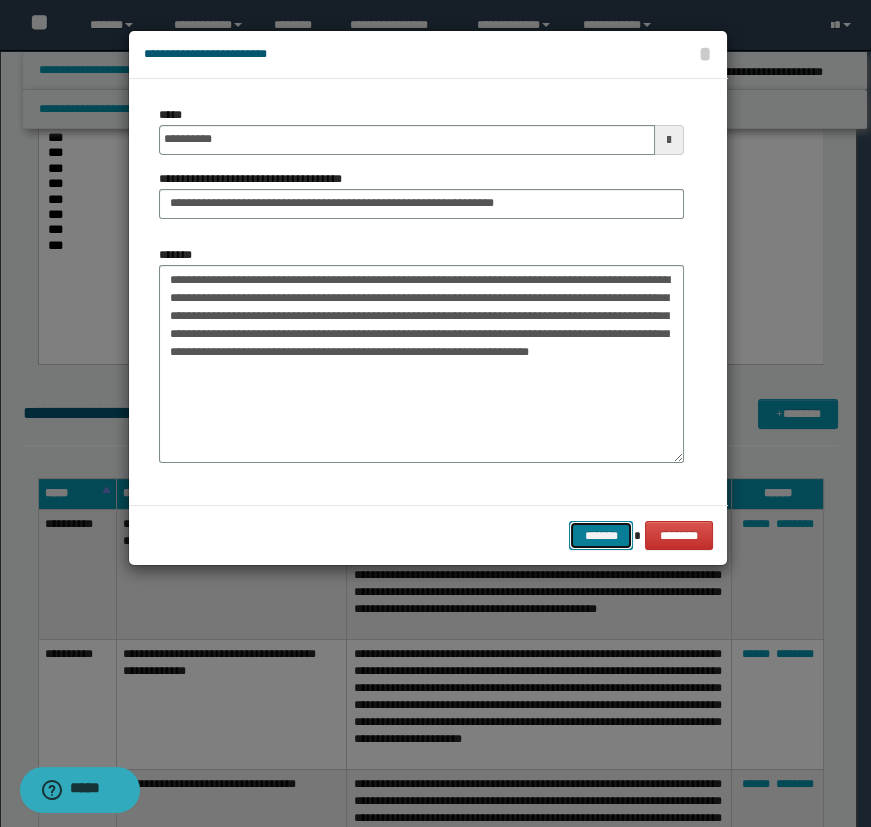 click on "*******" at bounding box center (601, 536) 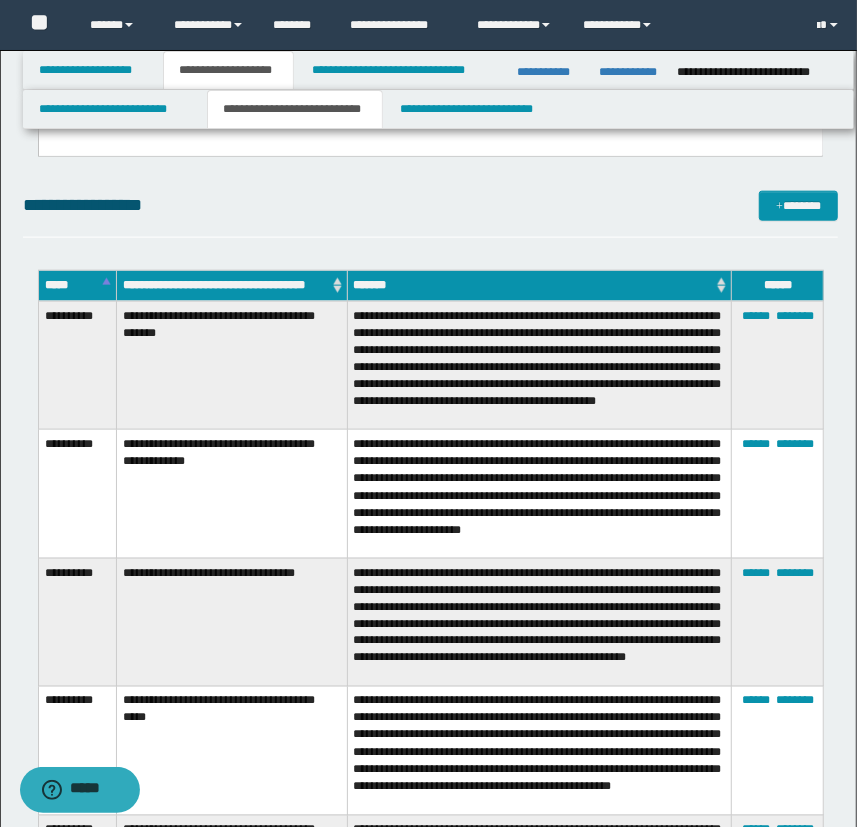 scroll, scrollTop: 909, scrollLeft: 0, axis: vertical 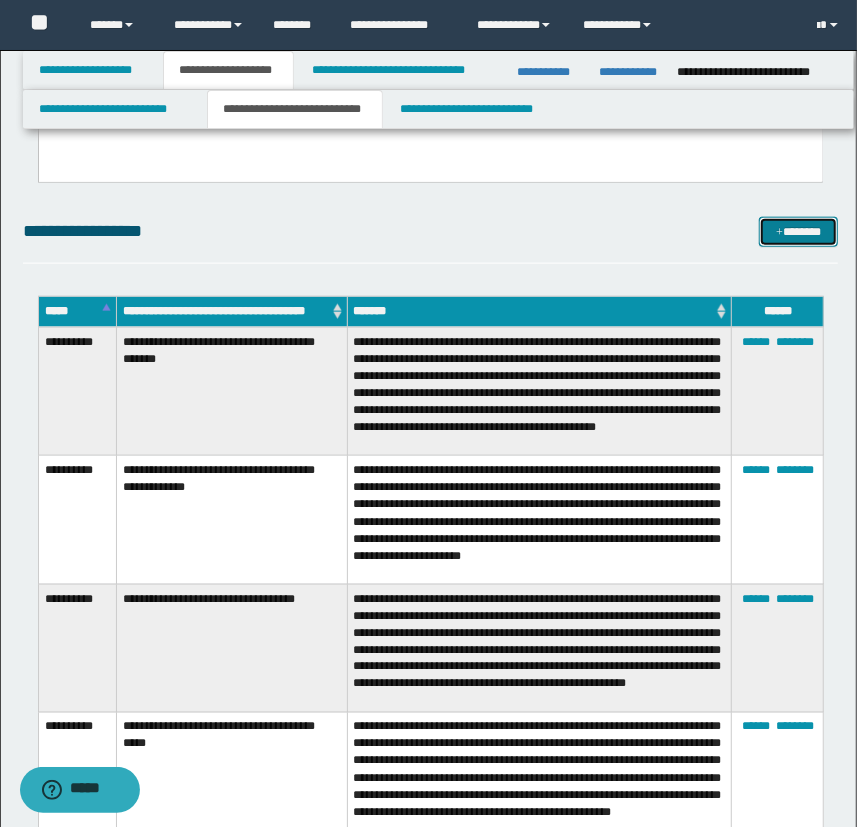 click on "*******" at bounding box center (799, 232) 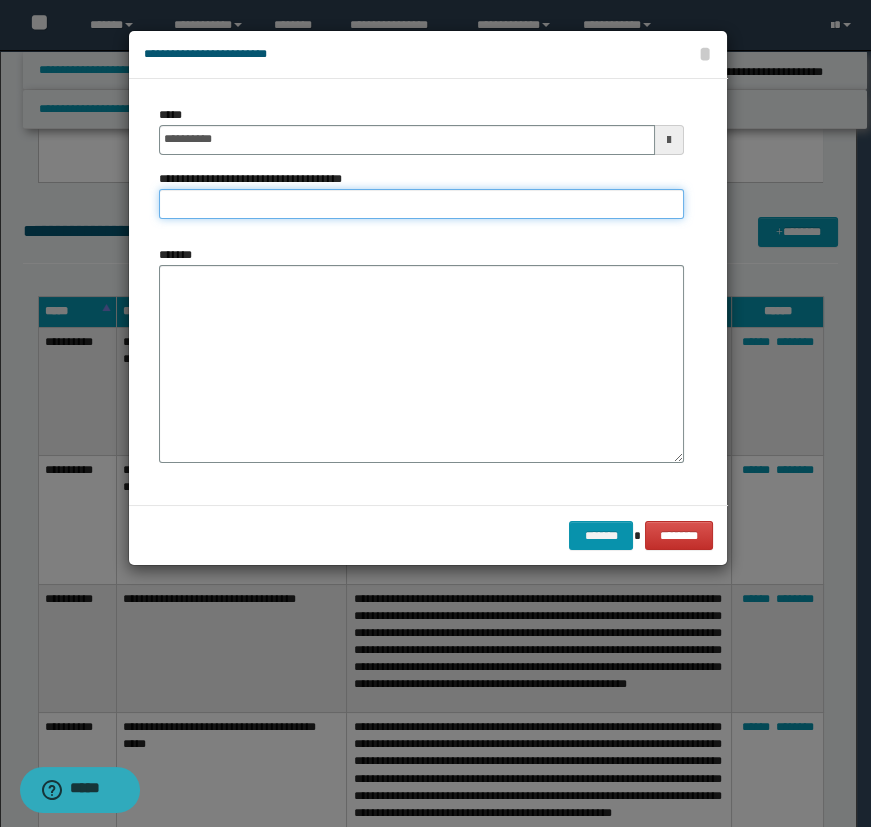 click on "**********" at bounding box center (421, 204) 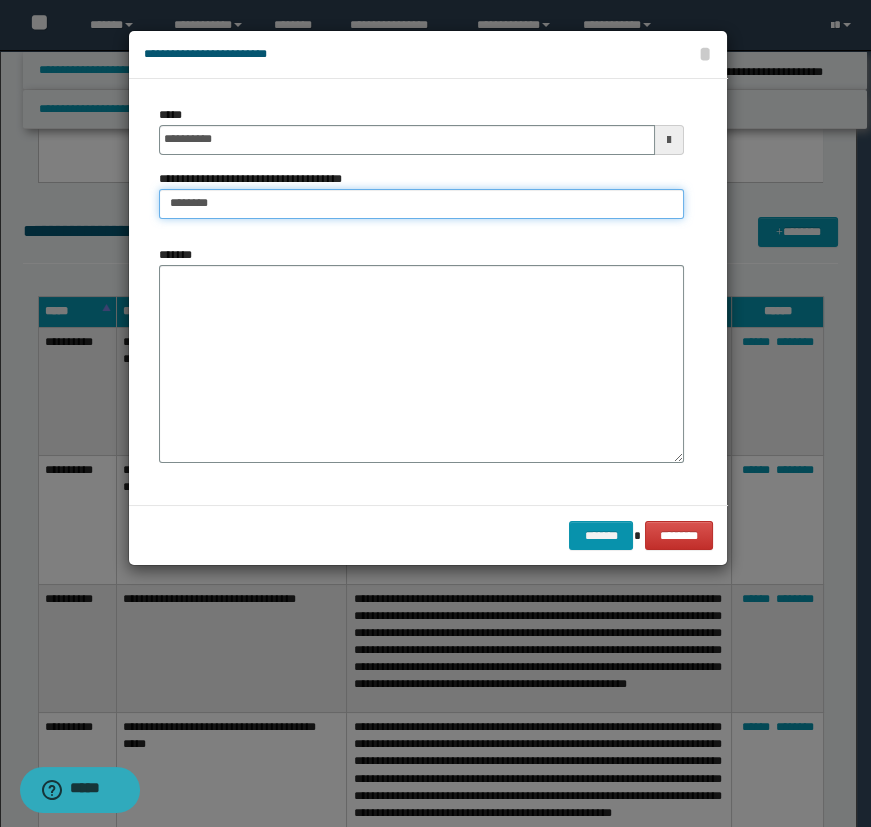 type on "**********" 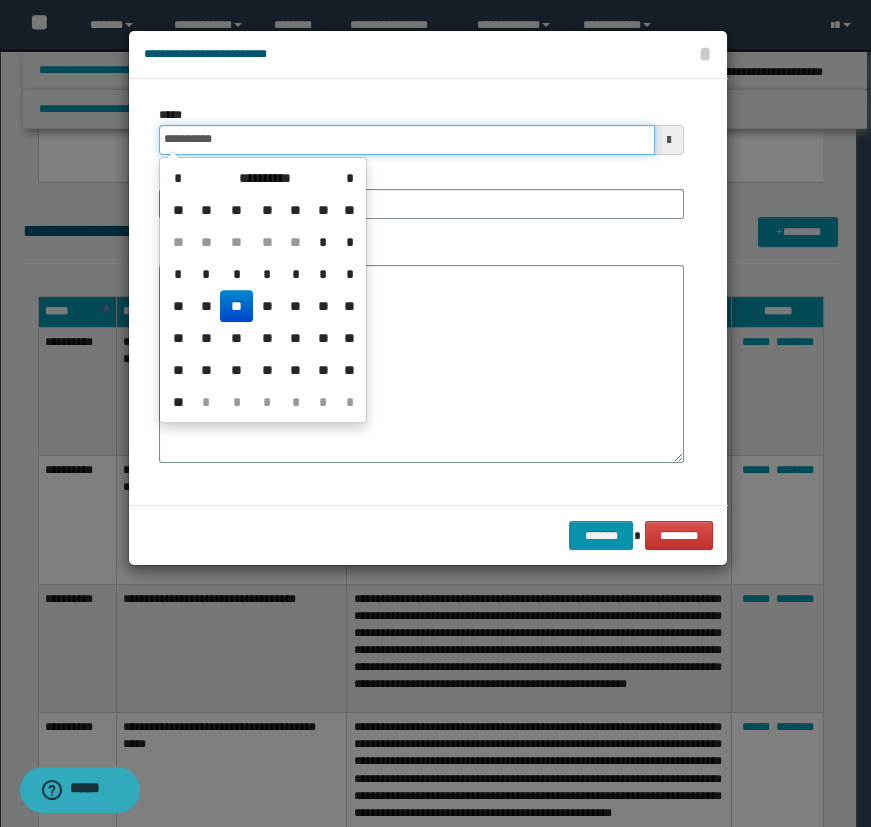 click on "**********" at bounding box center (407, 140) 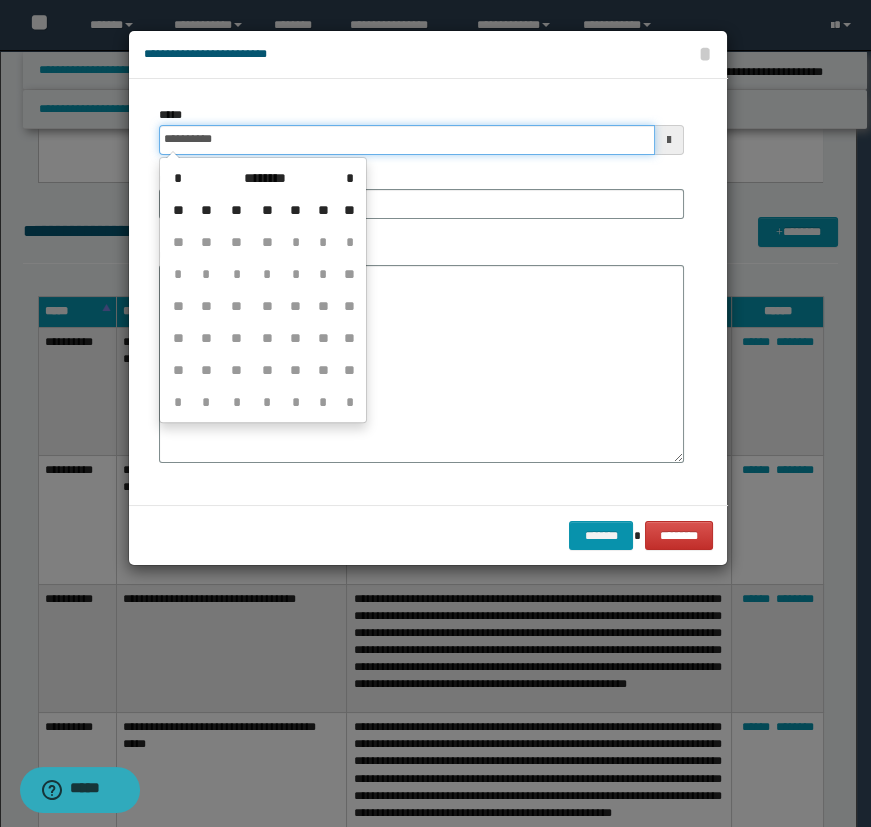 type on "**********" 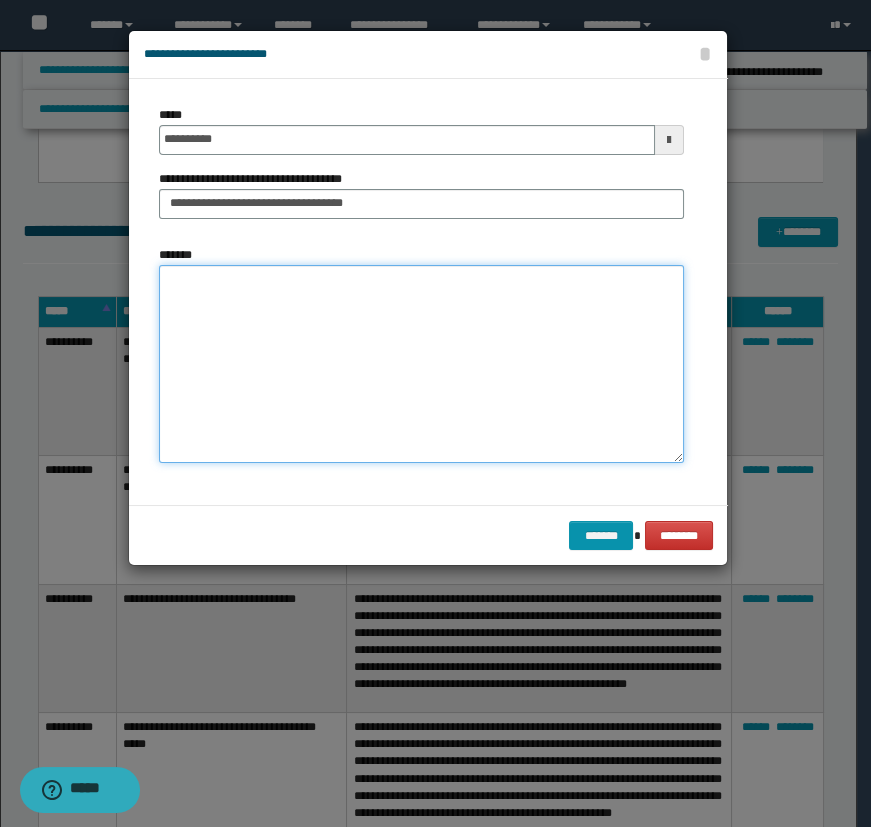 click on "*******" at bounding box center (421, 364) 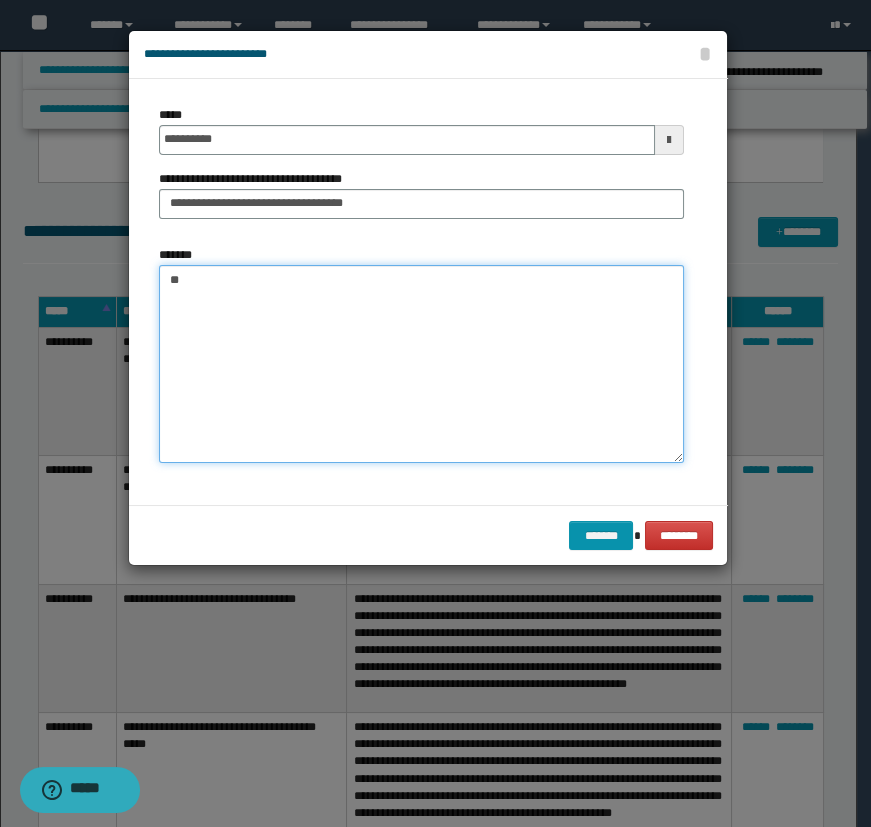 type on "*" 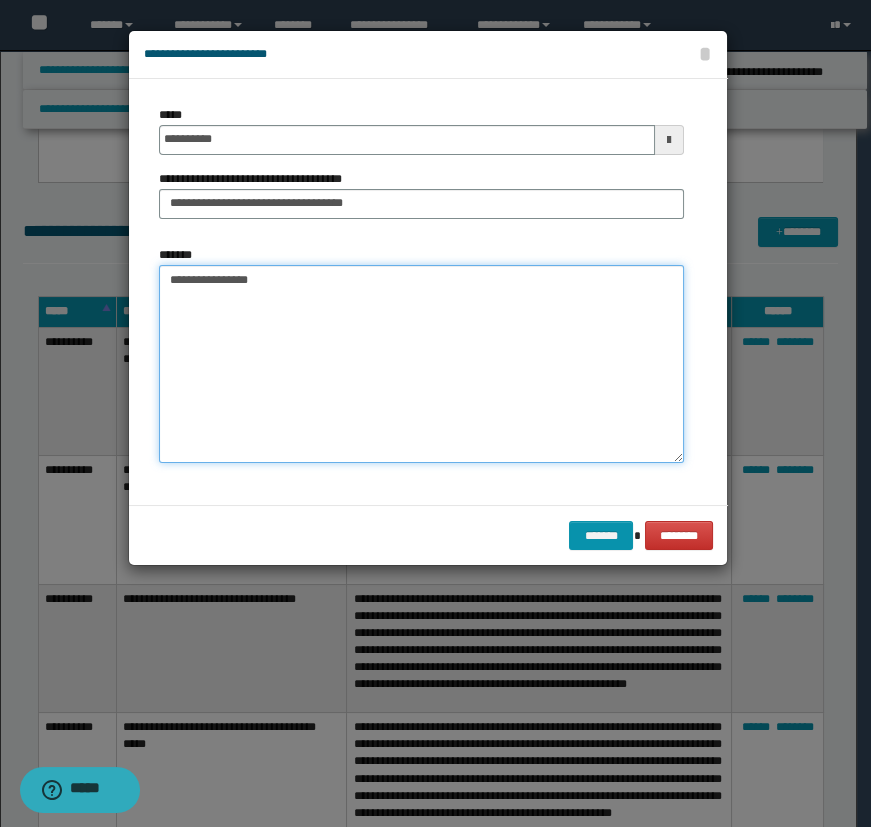 type on "**********" 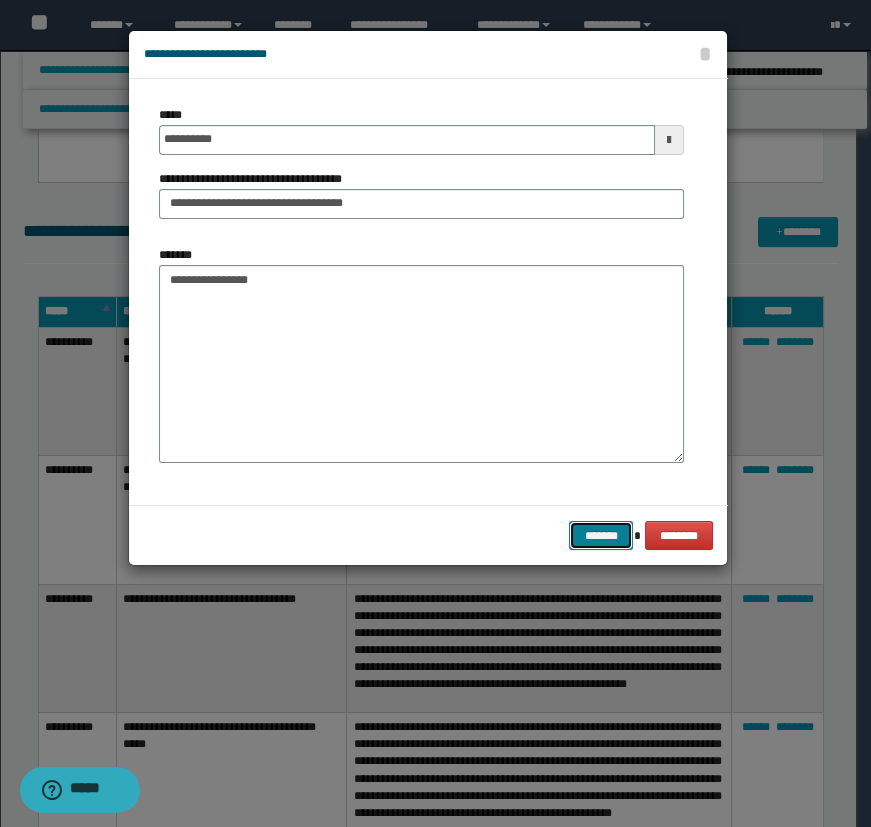 click on "*******" at bounding box center (601, 536) 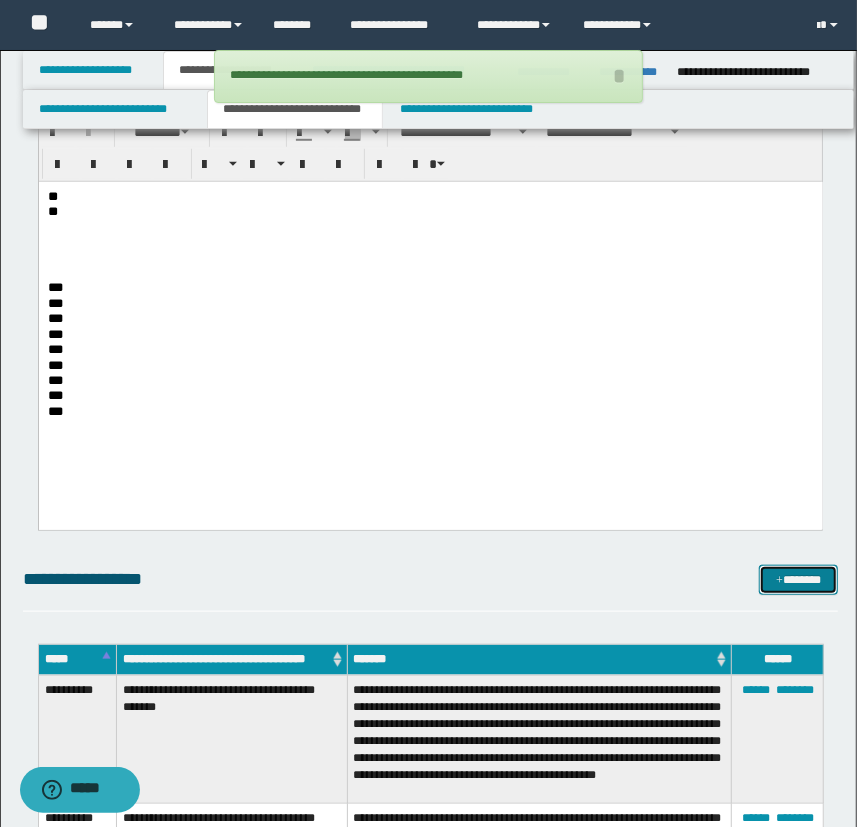 scroll, scrollTop: 545, scrollLeft: 0, axis: vertical 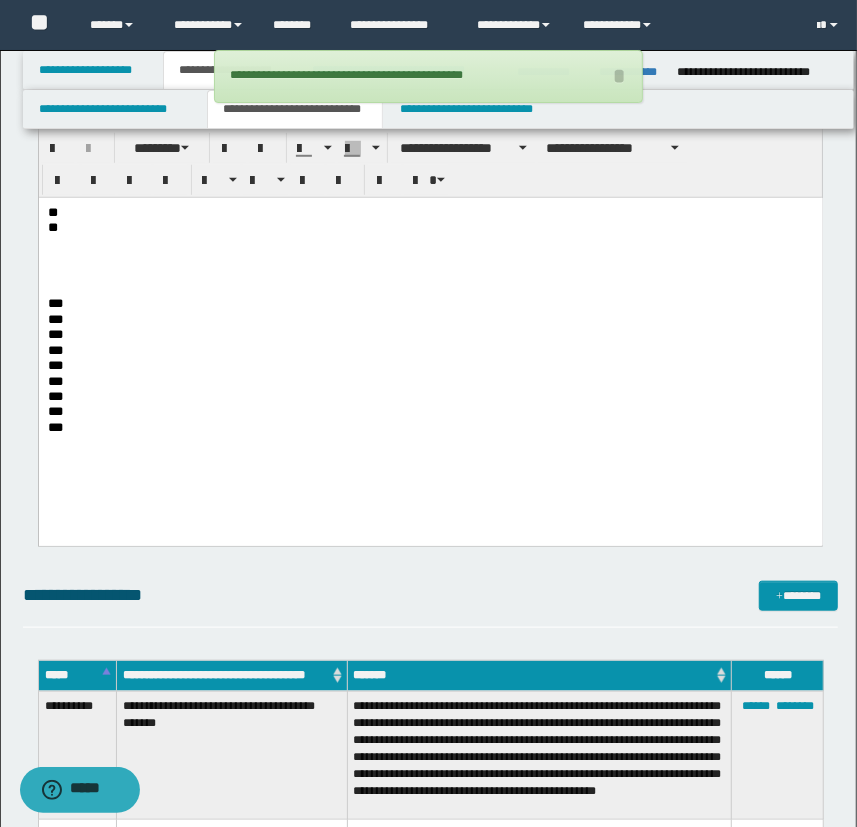 click on "***" at bounding box center (430, 303) 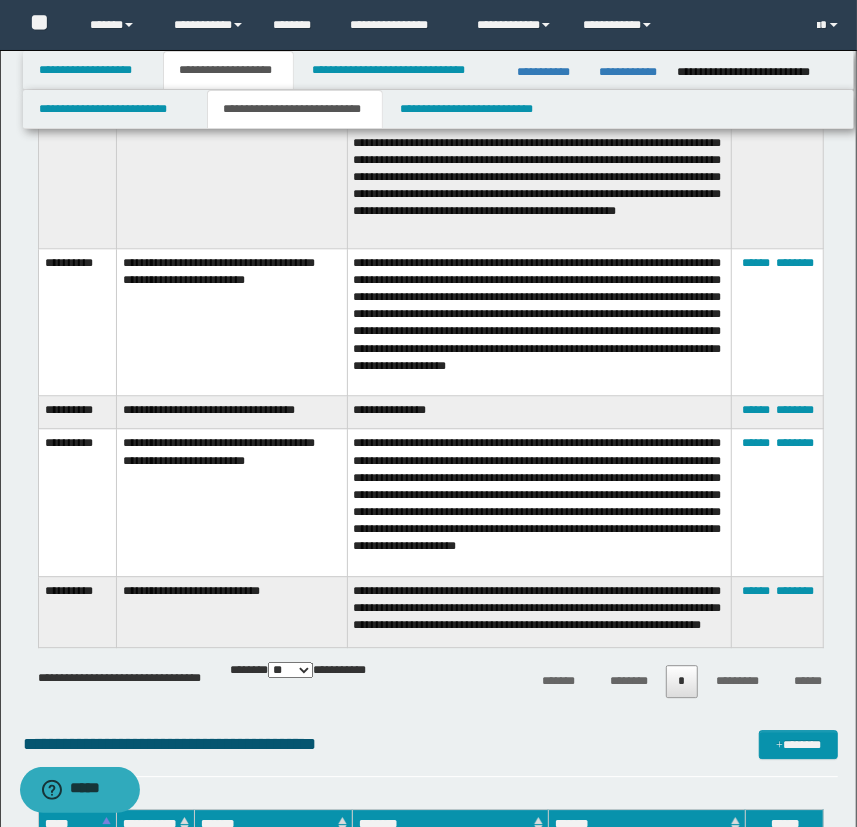 scroll, scrollTop: 2000, scrollLeft: 0, axis: vertical 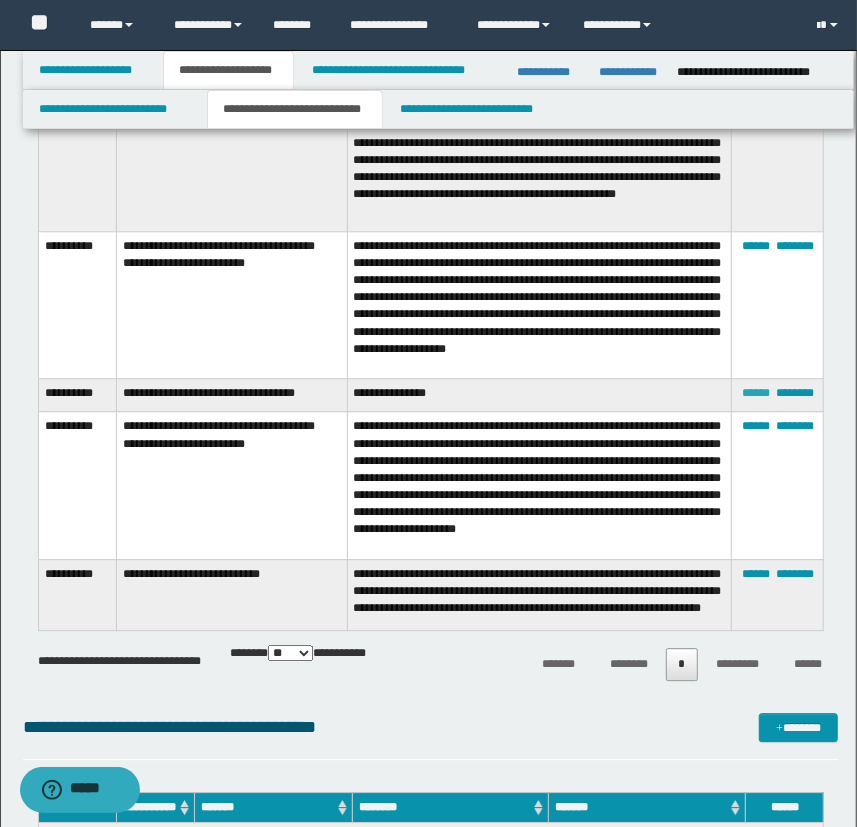 click on "******" at bounding box center [756, 393] 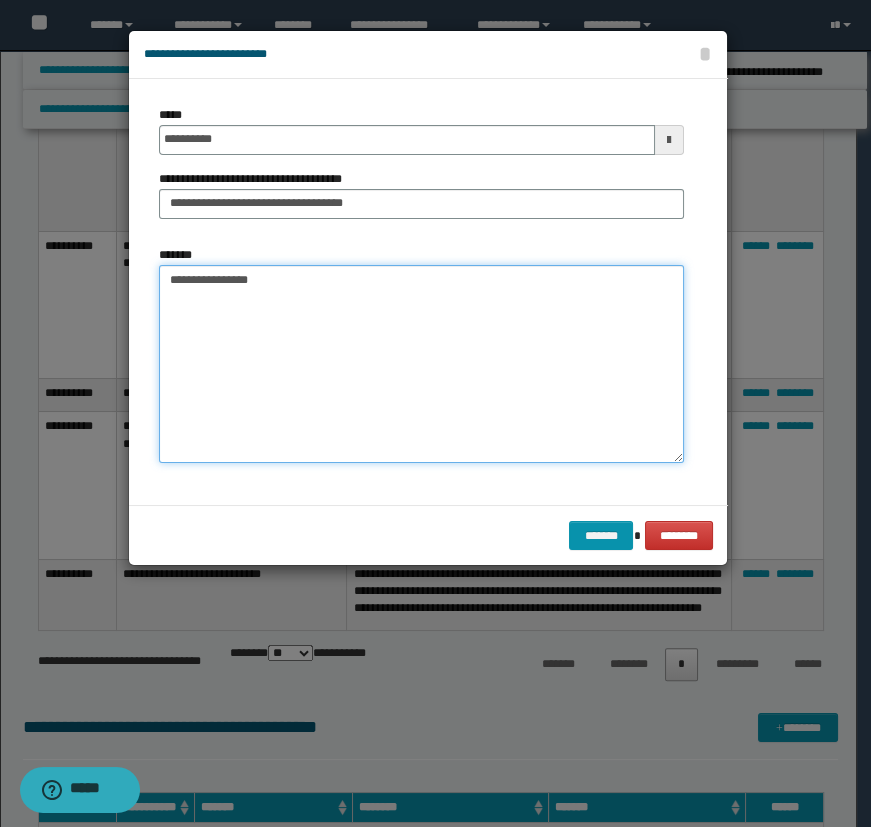 click on "**********" at bounding box center [421, 364] 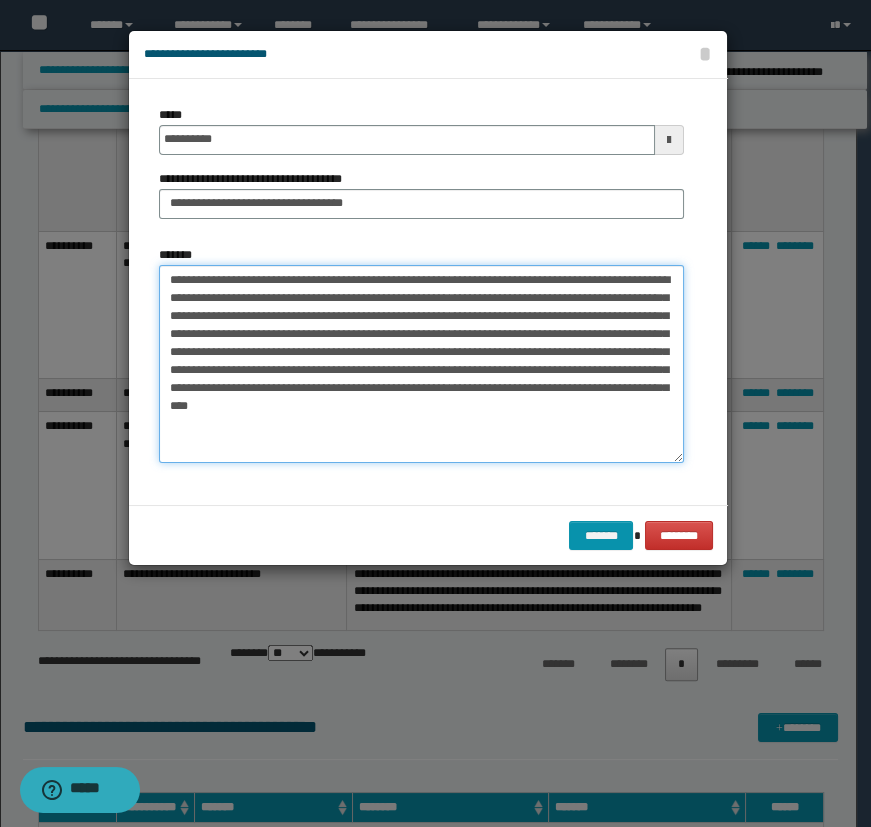 drag, startPoint x: 306, startPoint y: 314, endPoint x: 222, endPoint y: 339, distance: 87.64131 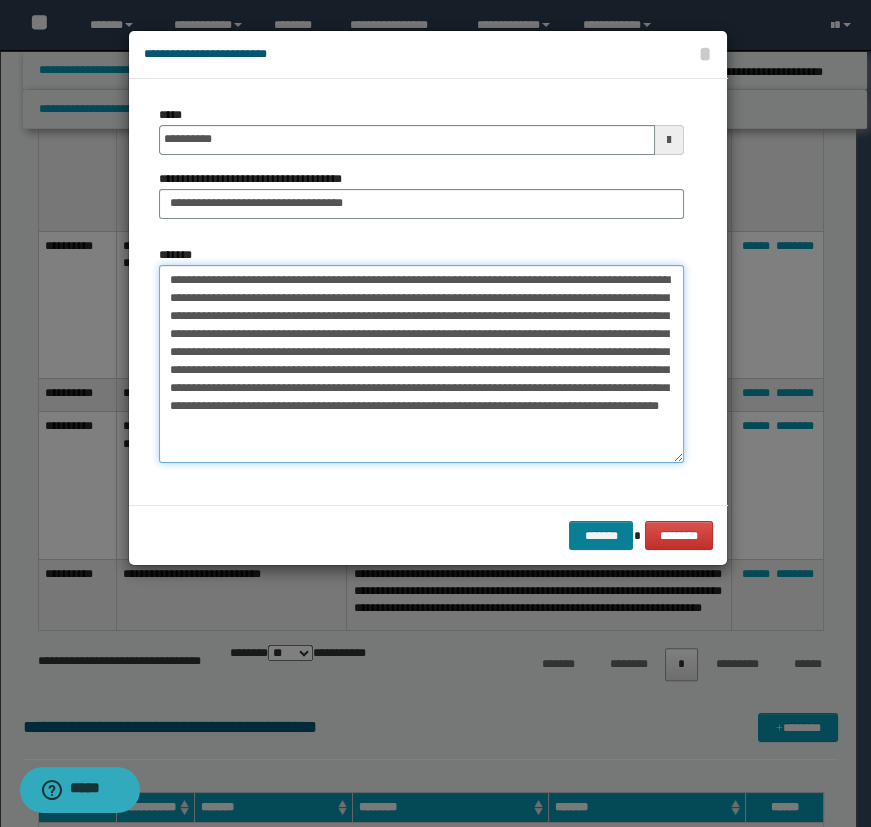 type on "**********" 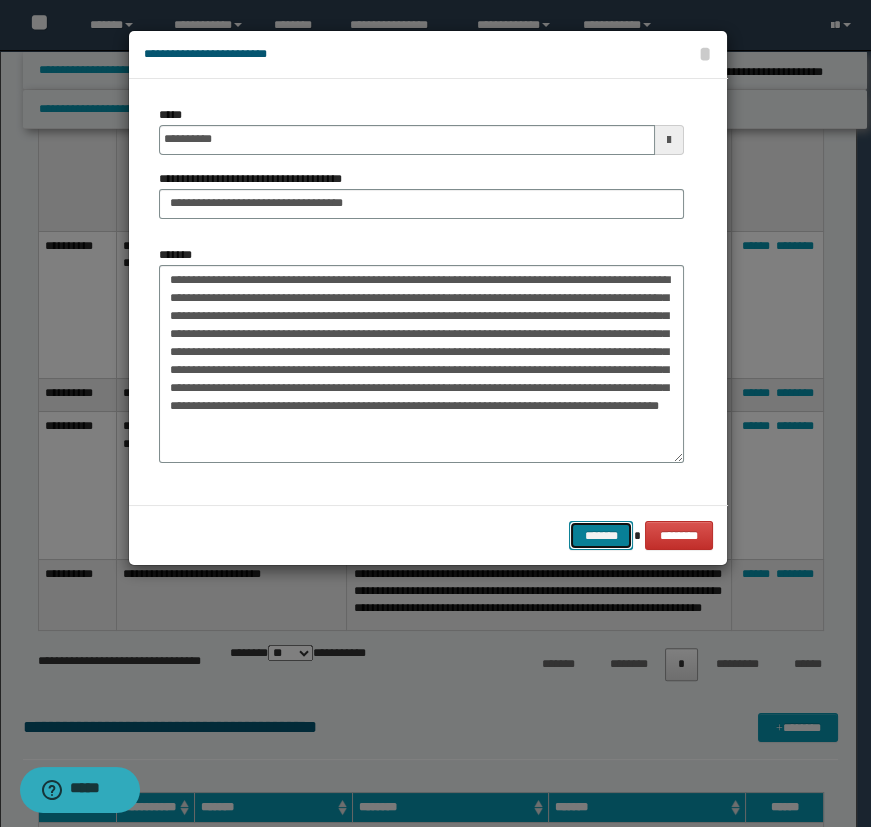 click on "*******" at bounding box center [601, 536] 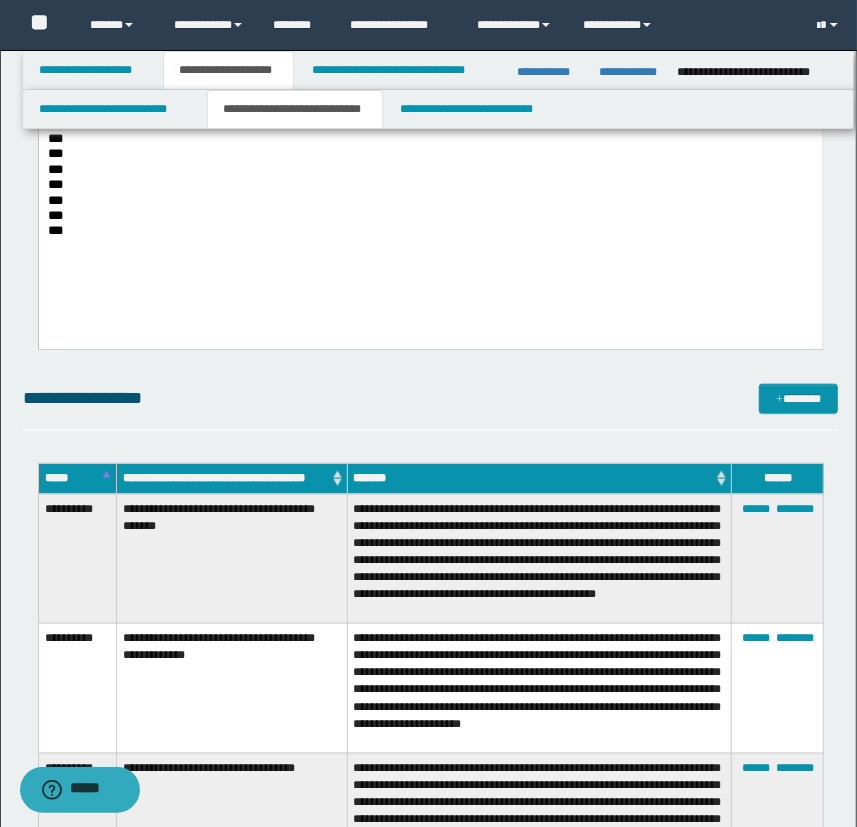 scroll, scrollTop: 545, scrollLeft: 0, axis: vertical 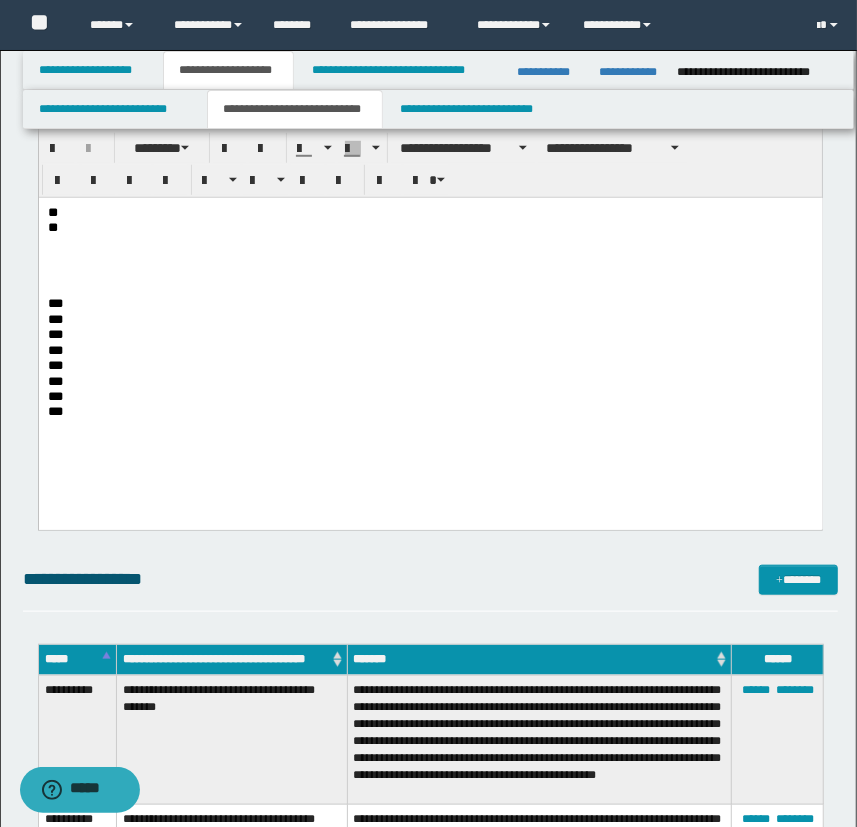 click on "***" at bounding box center [430, 303] 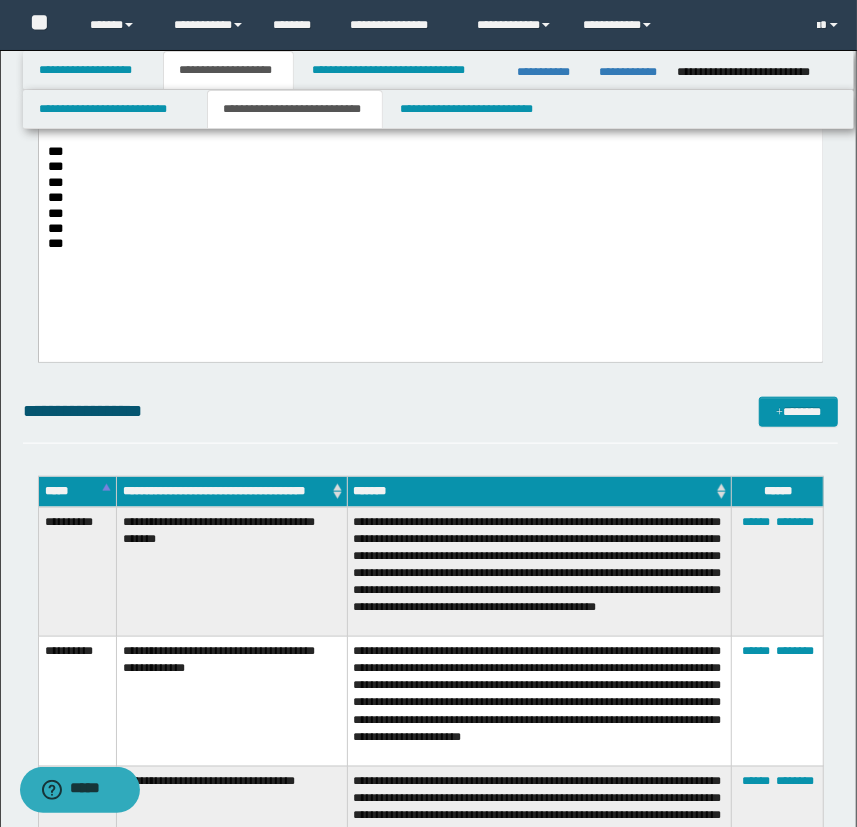 scroll, scrollTop: 727, scrollLeft: 0, axis: vertical 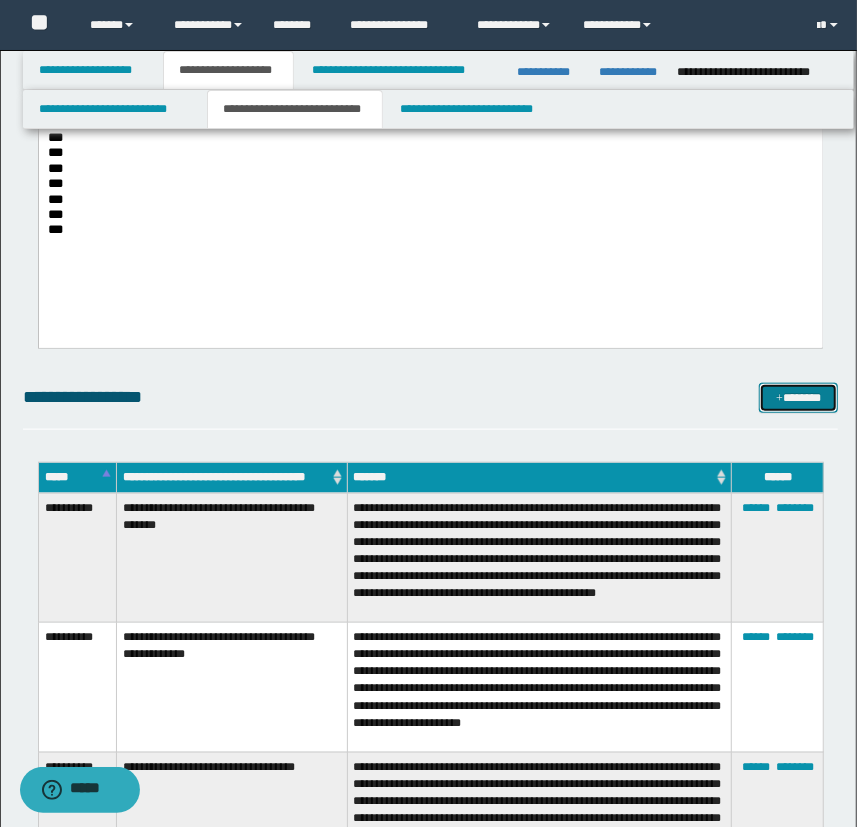 click on "*******" at bounding box center (799, 398) 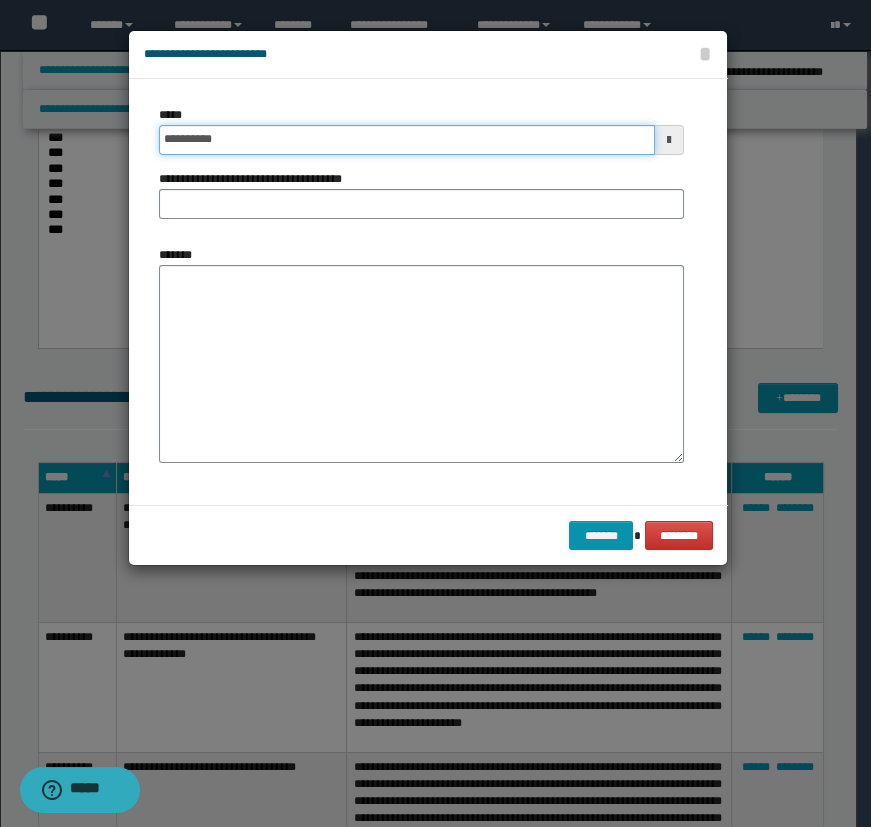 click on "**********" at bounding box center [407, 140] 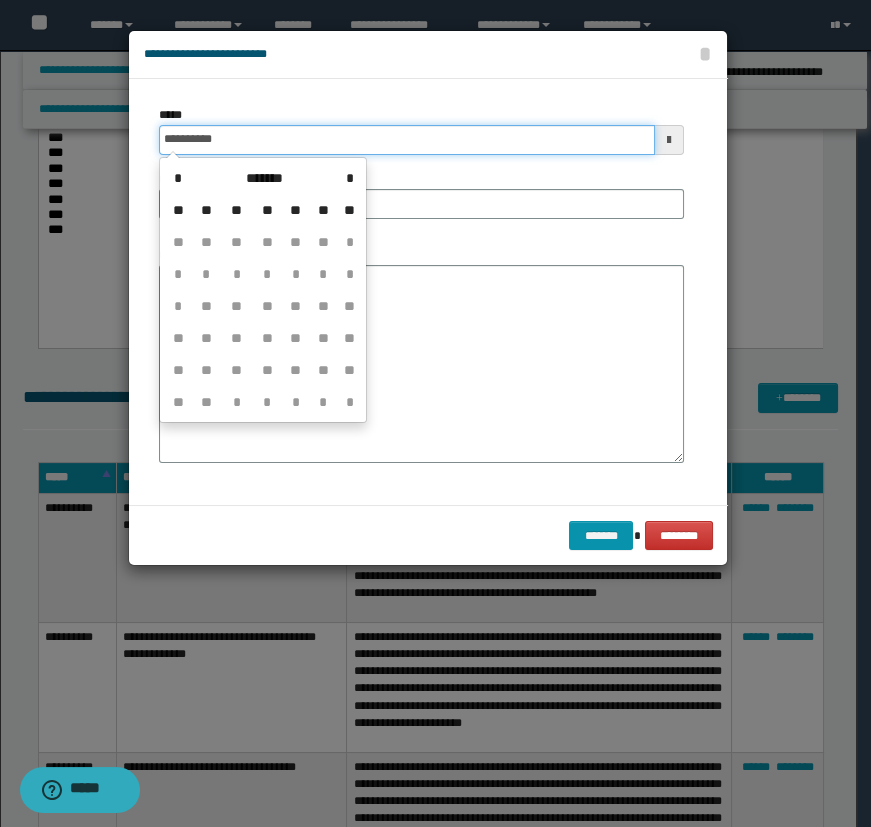 type on "**********" 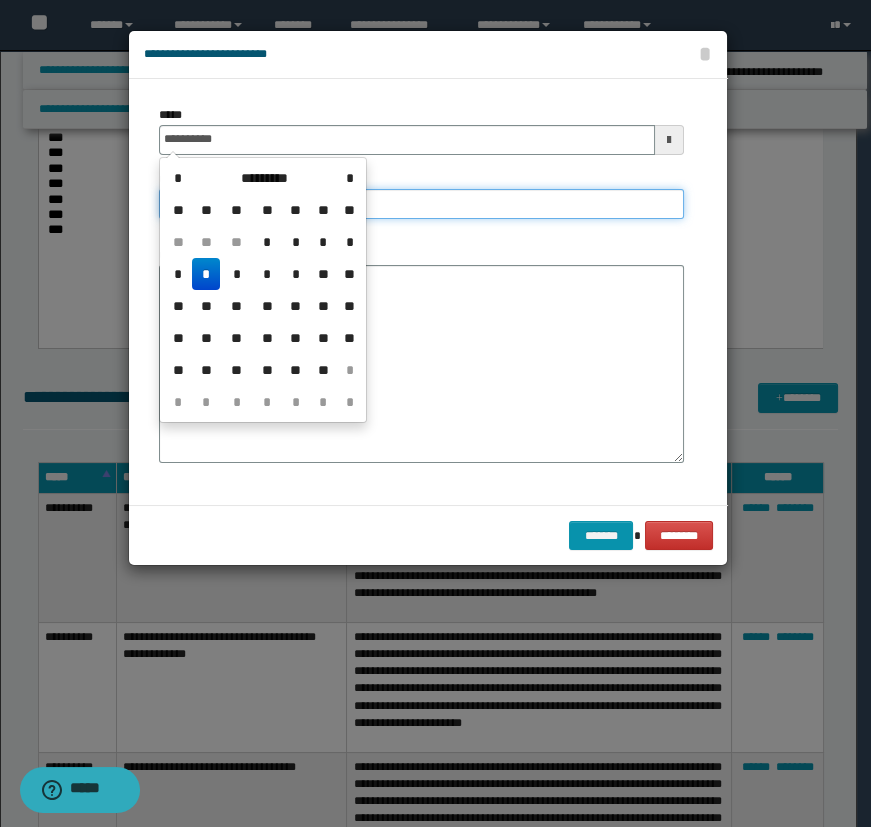 click on "**********" at bounding box center (421, 204) 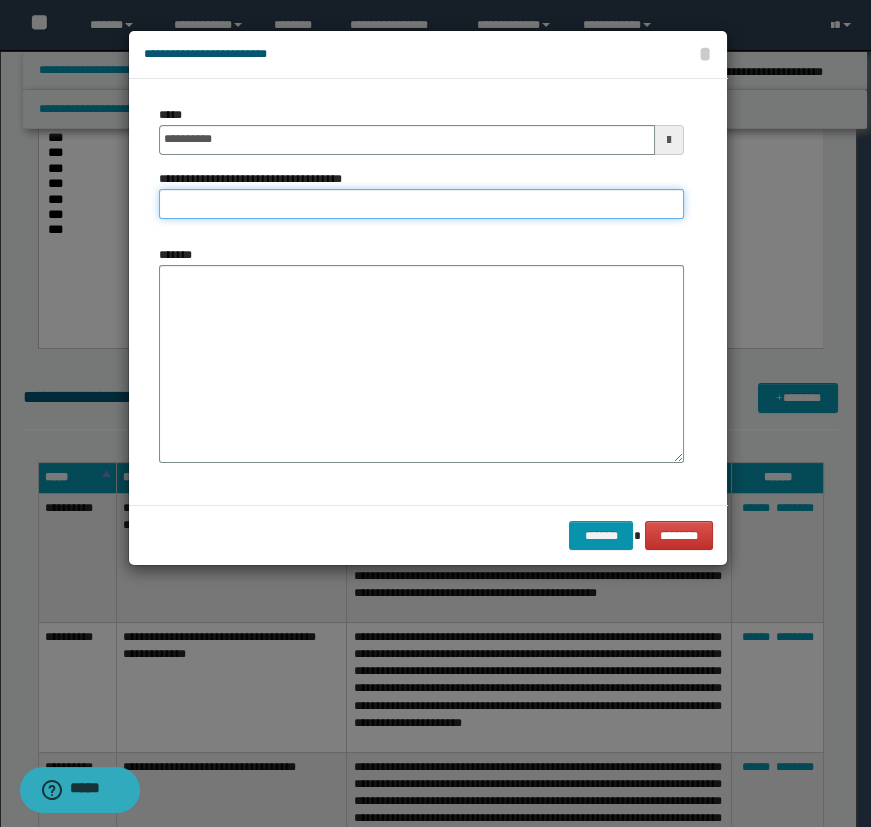 click on "**********" at bounding box center (421, 204) 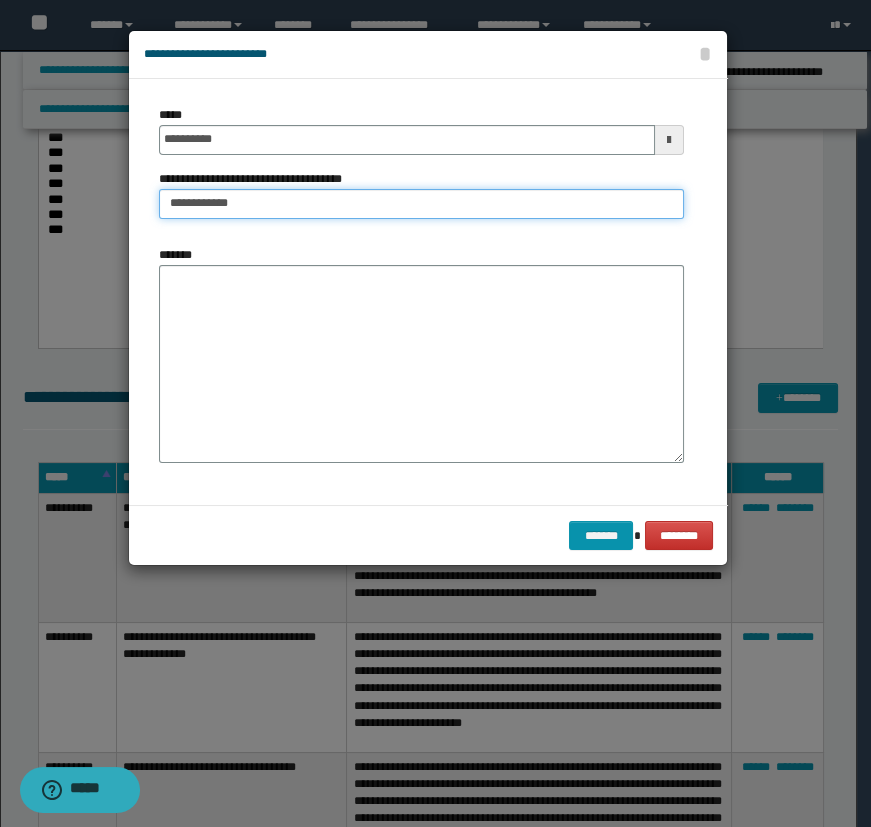 type on "**********" 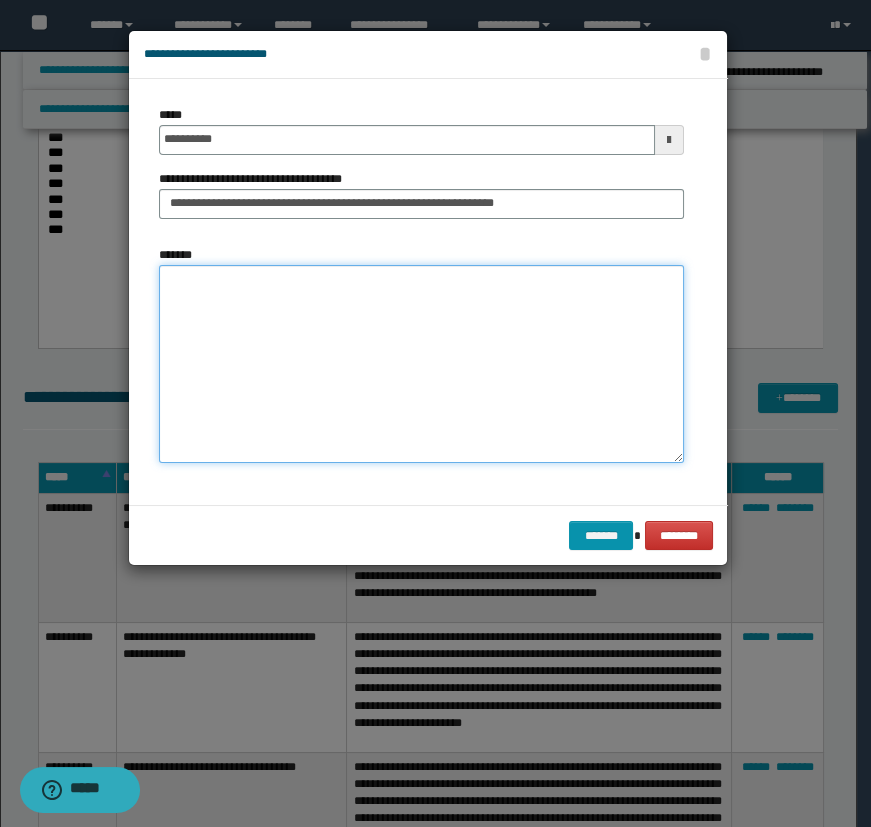 drag, startPoint x: 472, startPoint y: 243, endPoint x: 401, endPoint y: 278, distance: 79.15807 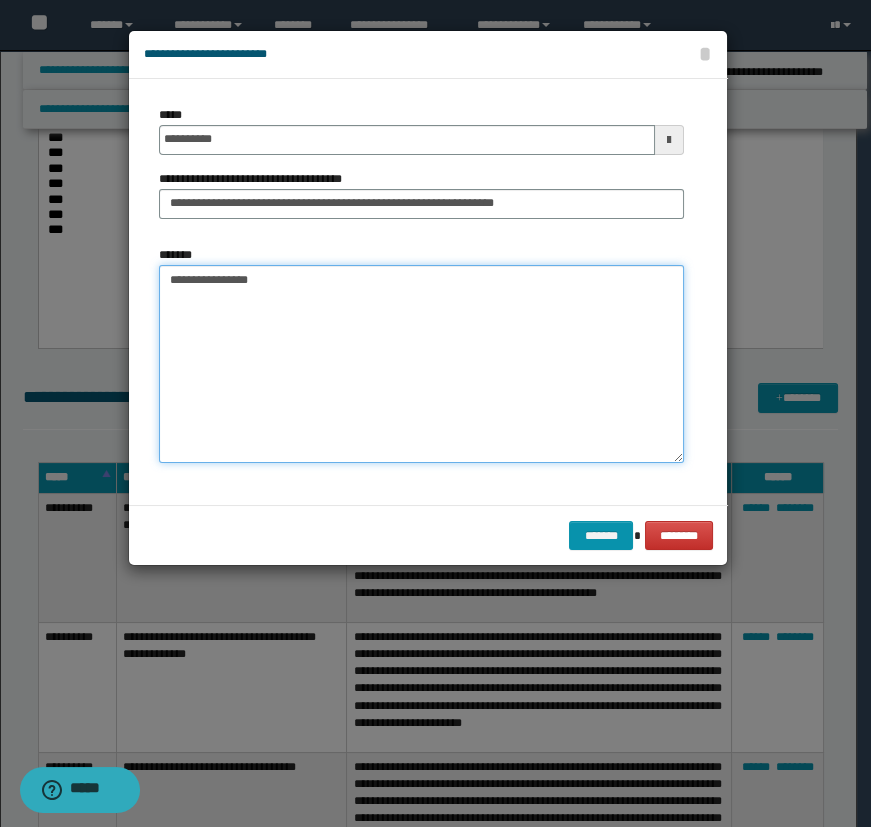 click on "**********" at bounding box center [421, 364] 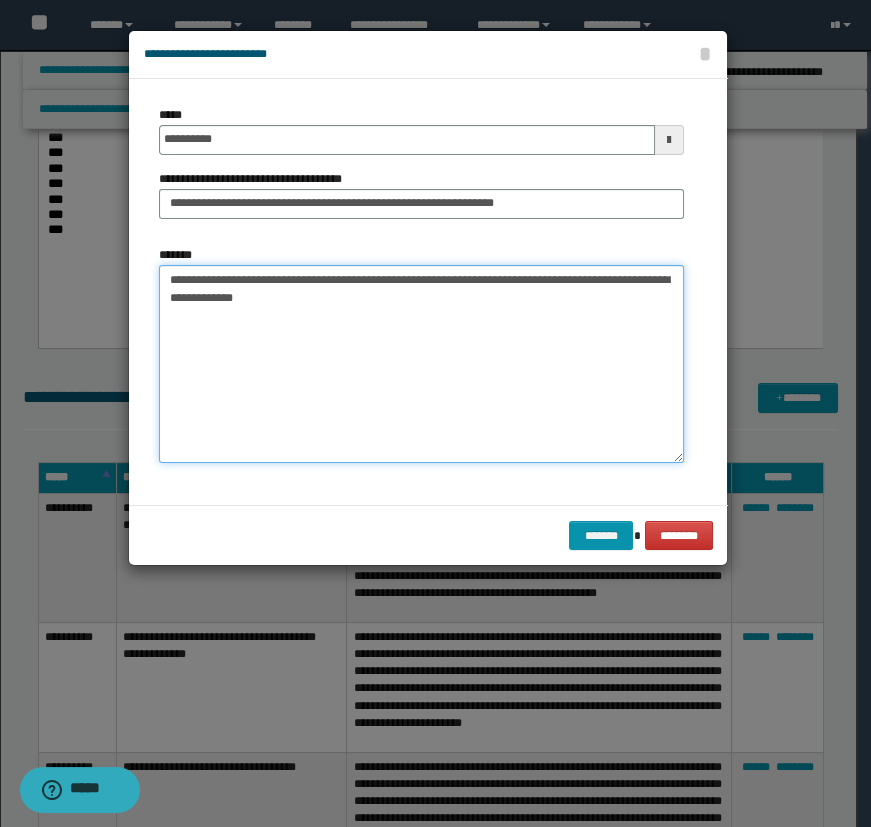click on "**********" at bounding box center [421, 364] 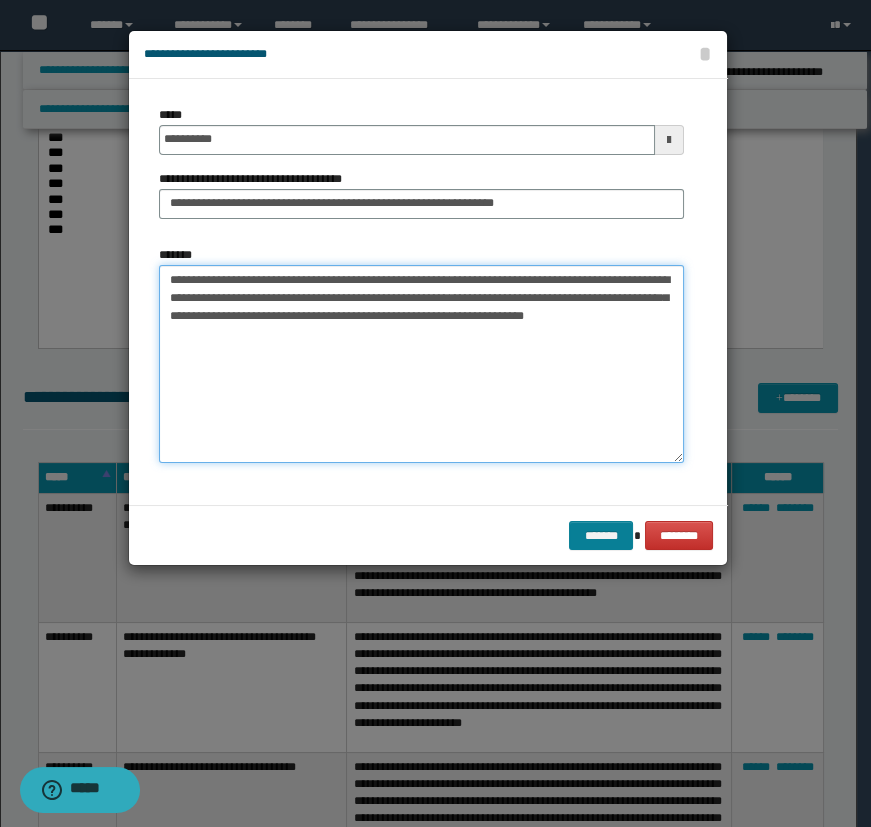 type on "**********" 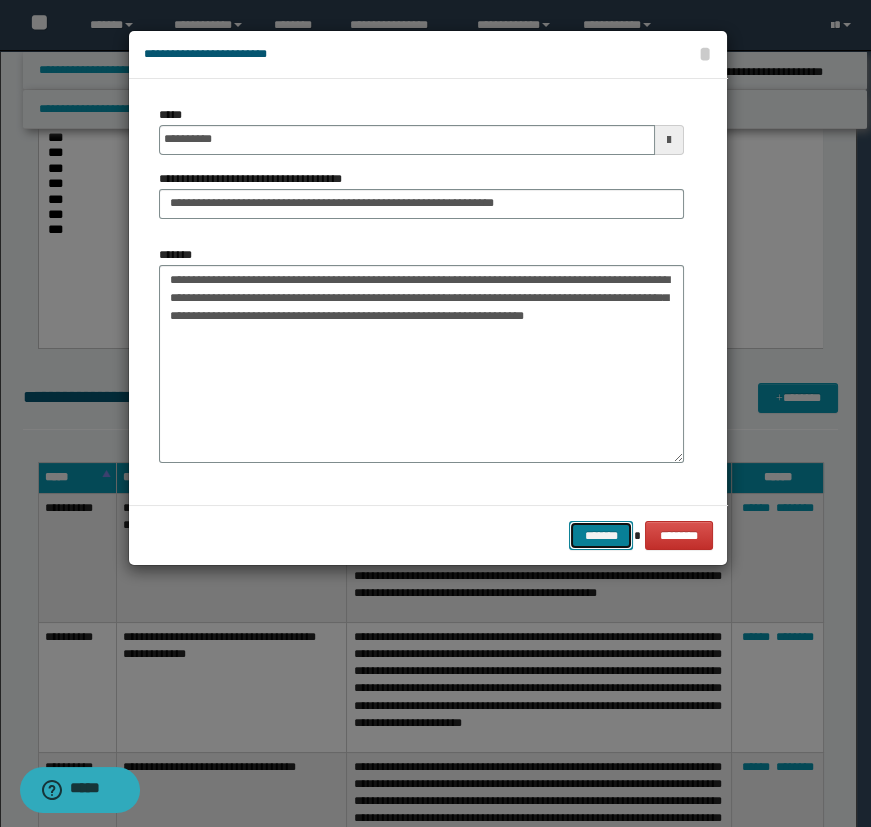 click on "*******" at bounding box center [601, 536] 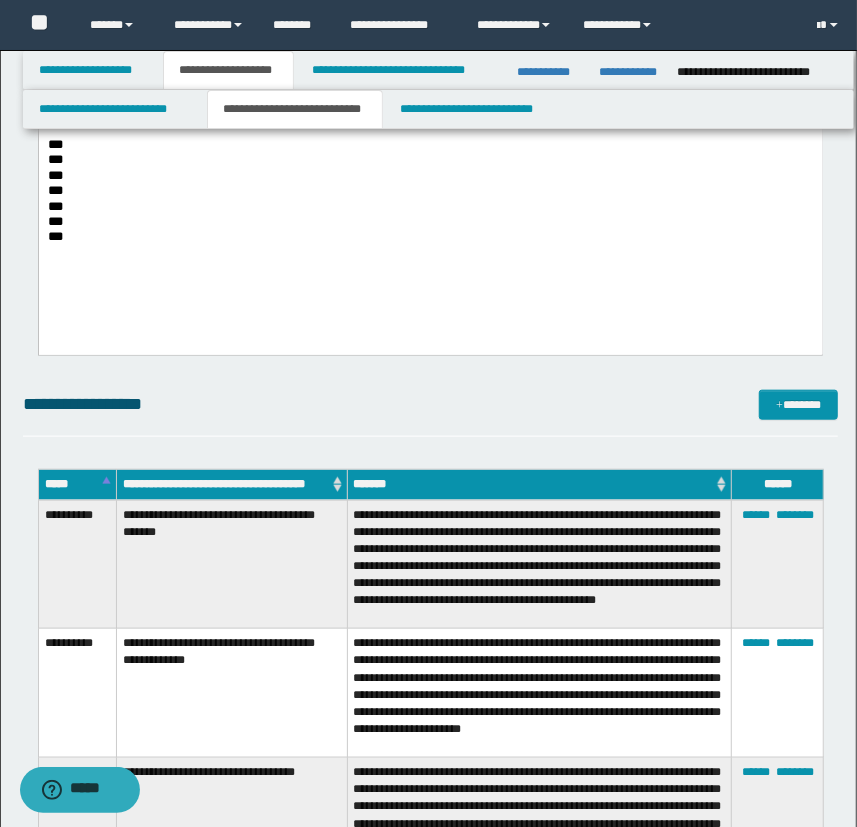 scroll, scrollTop: 636, scrollLeft: 0, axis: vertical 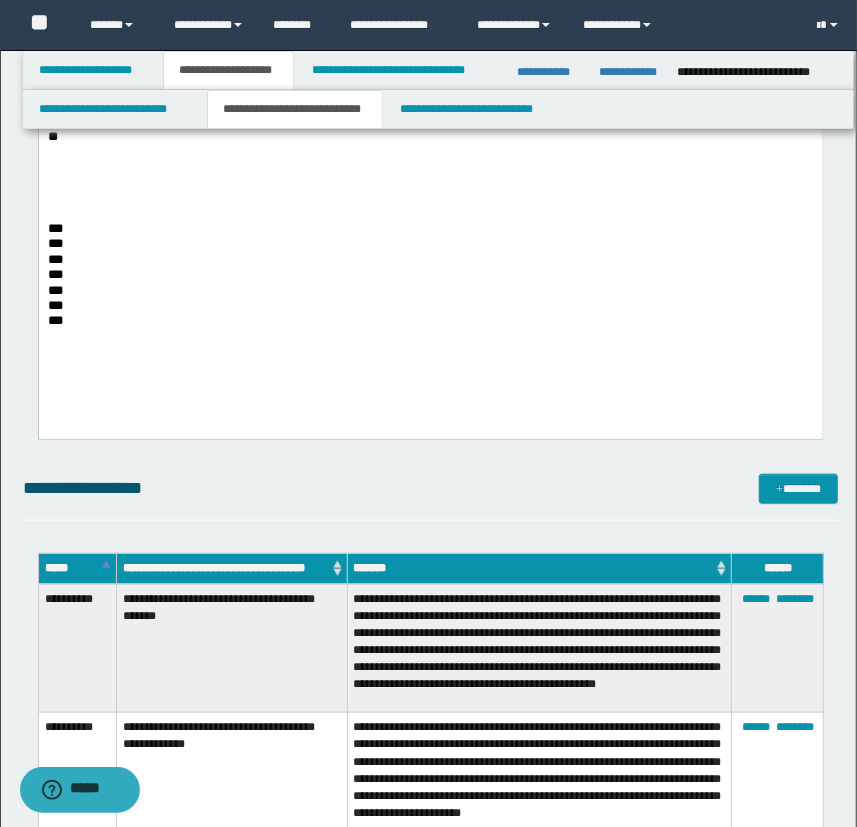 click on "***" at bounding box center (430, 228) 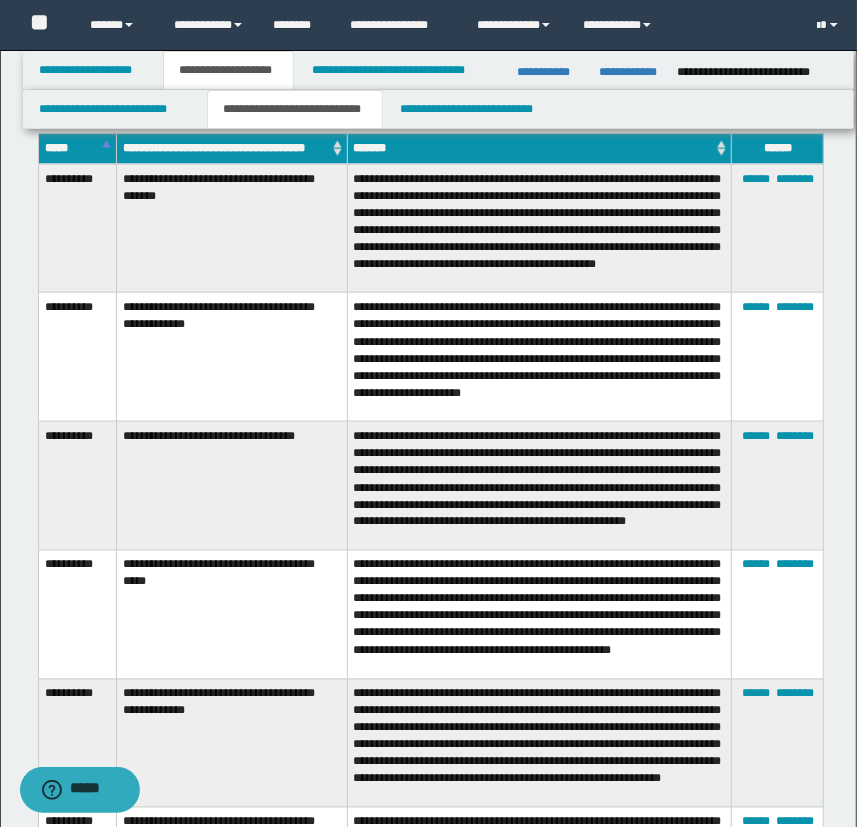 scroll, scrollTop: 818, scrollLeft: 0, axis: vertical 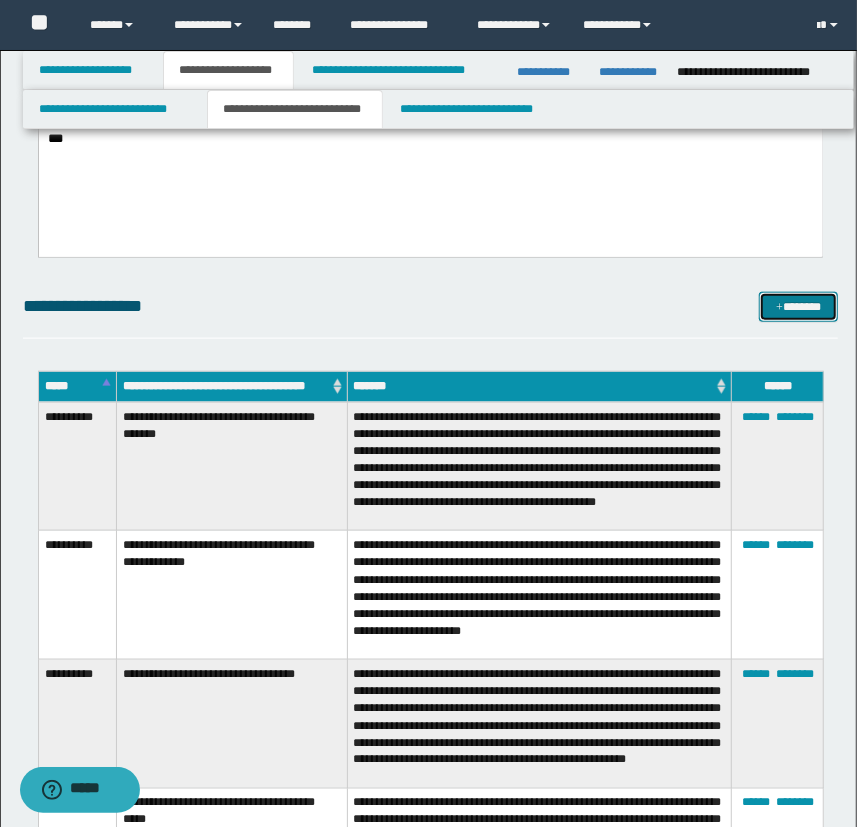 click on "*******" at bounding box center [799, 307] 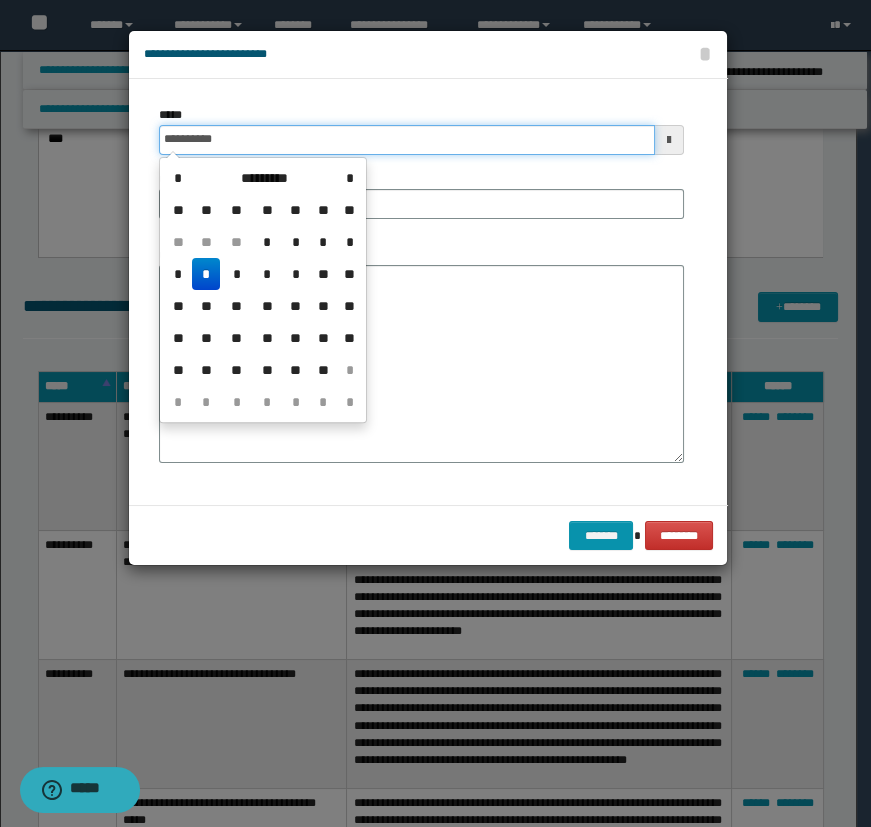 click on "**********" at bounding box center (407, 140) 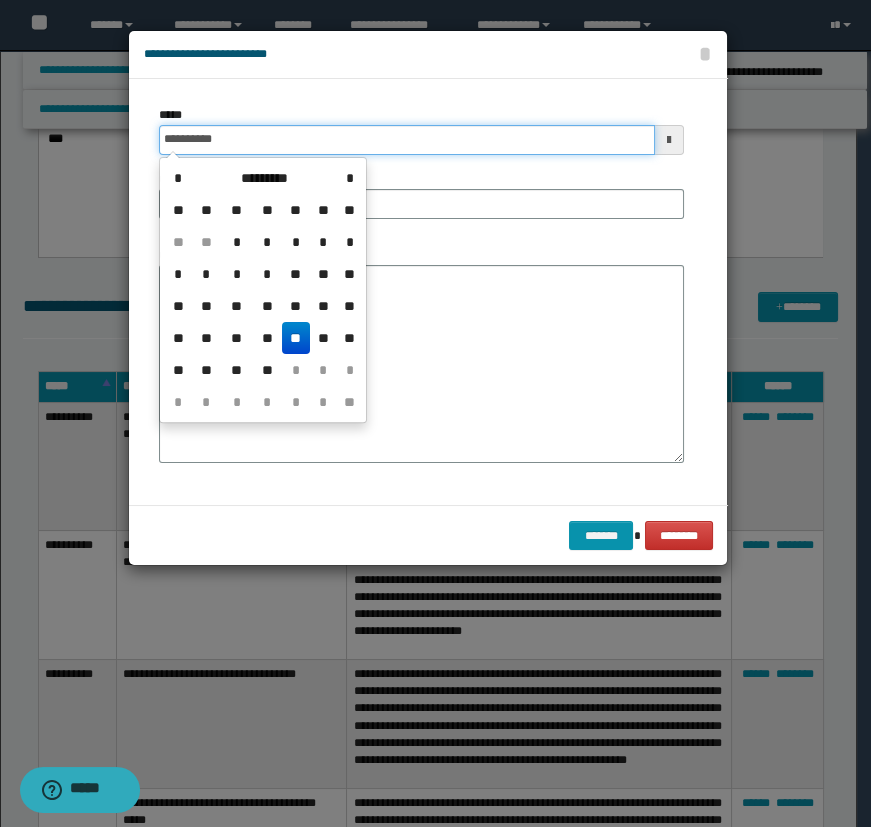type on "**********" 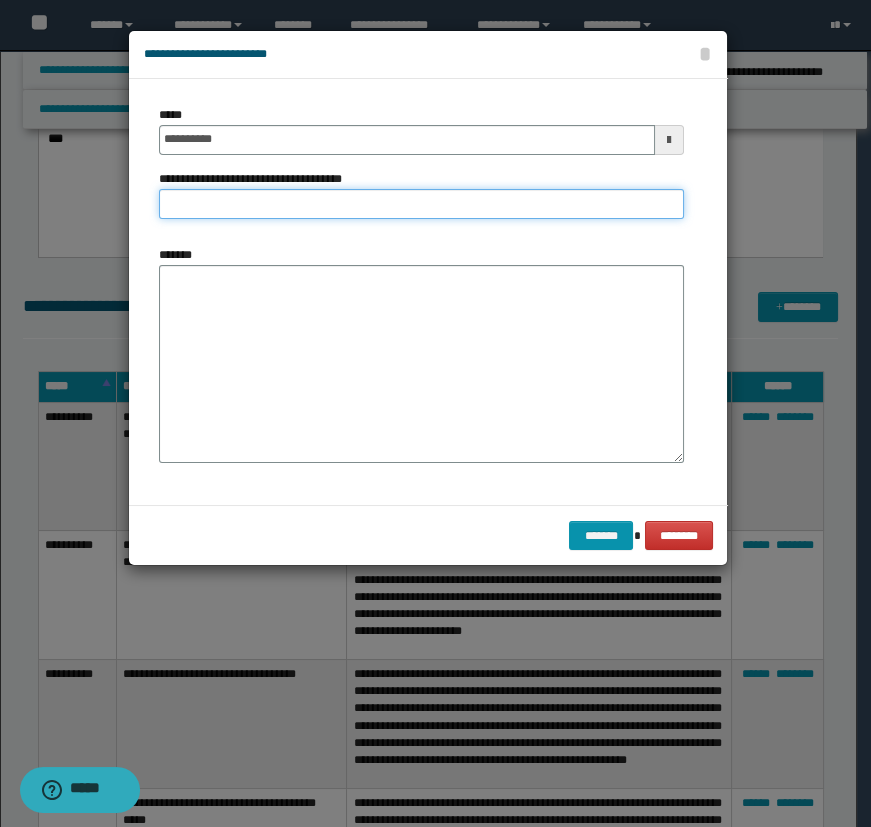 click on "**********" at bounding box center [421, 204] 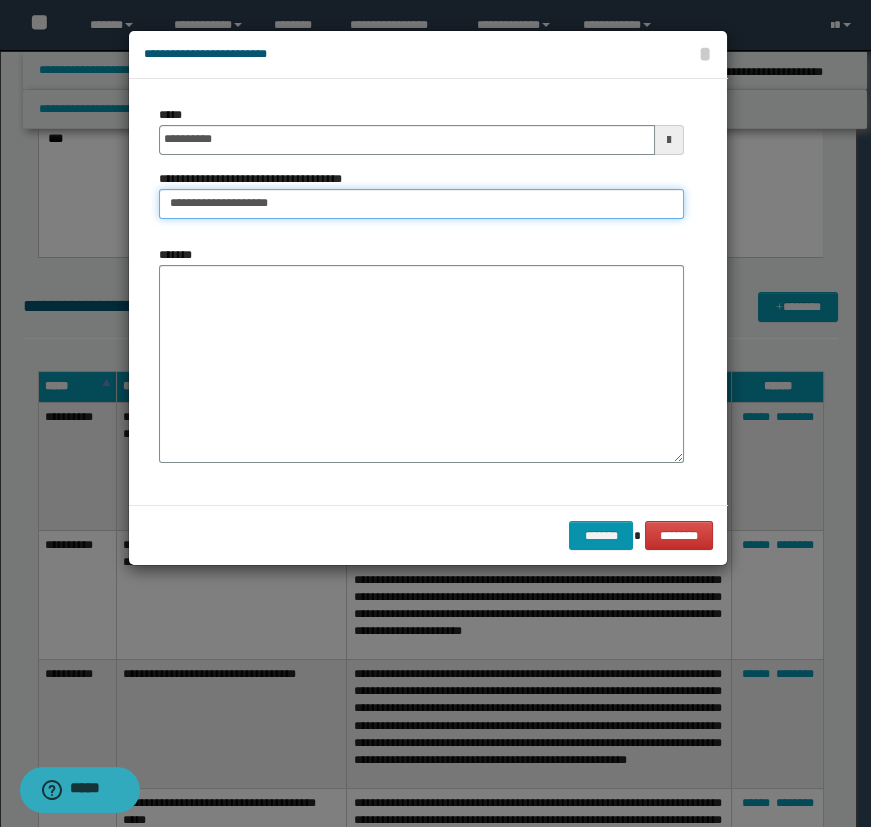 type on "**********" 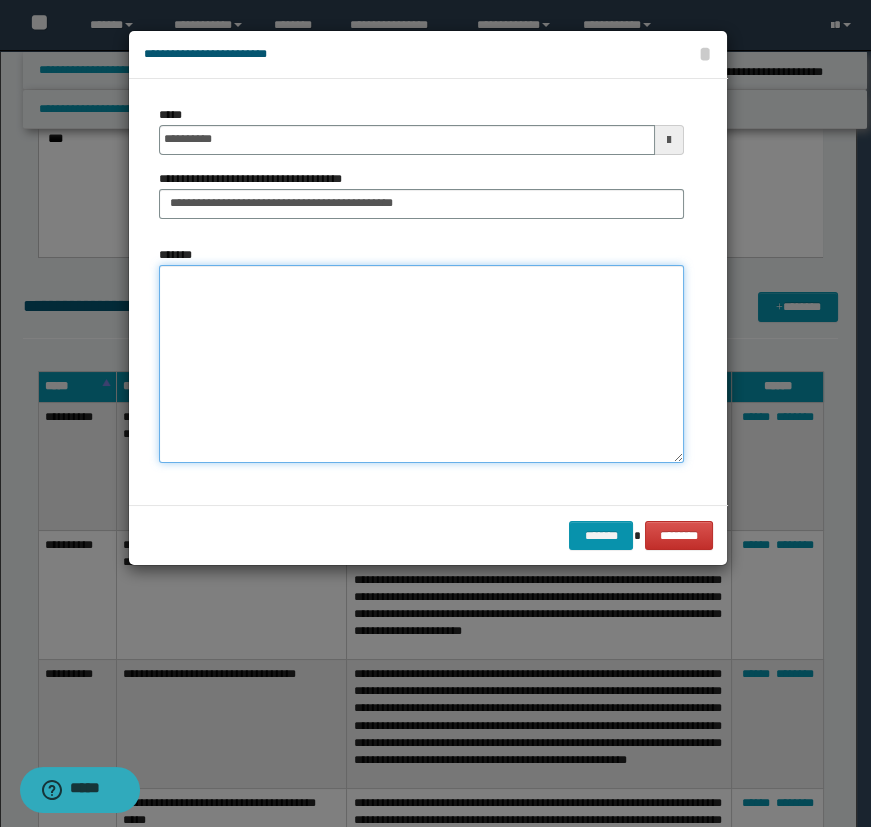 click on "*******" at bounding box center [421, 364] 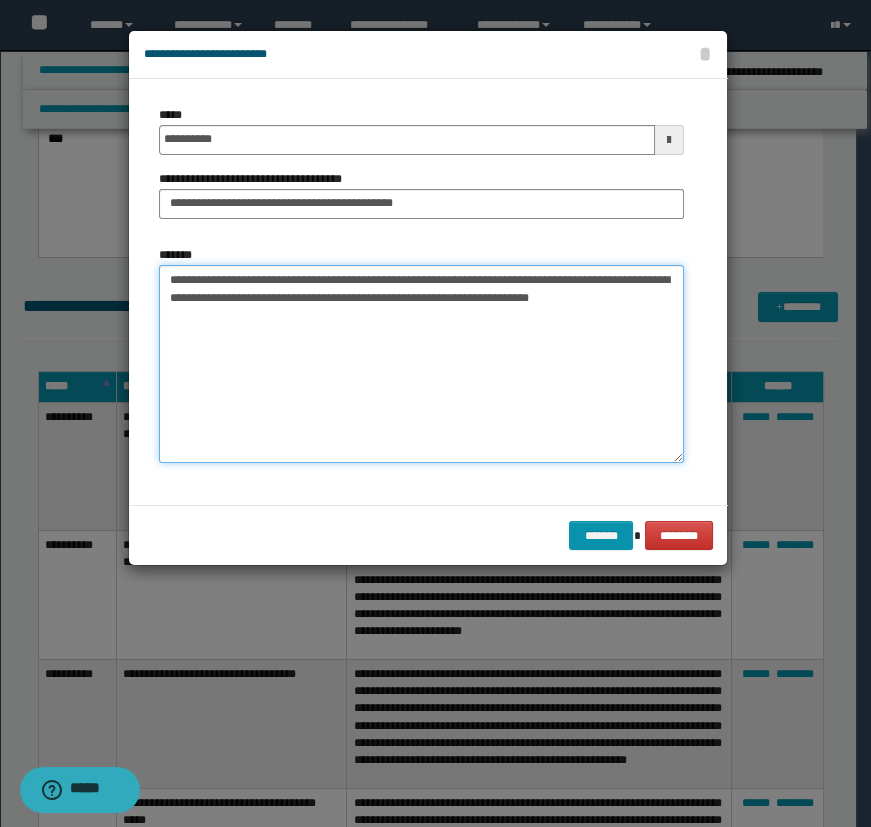 click on "**********" at bounding box center [421, 364] 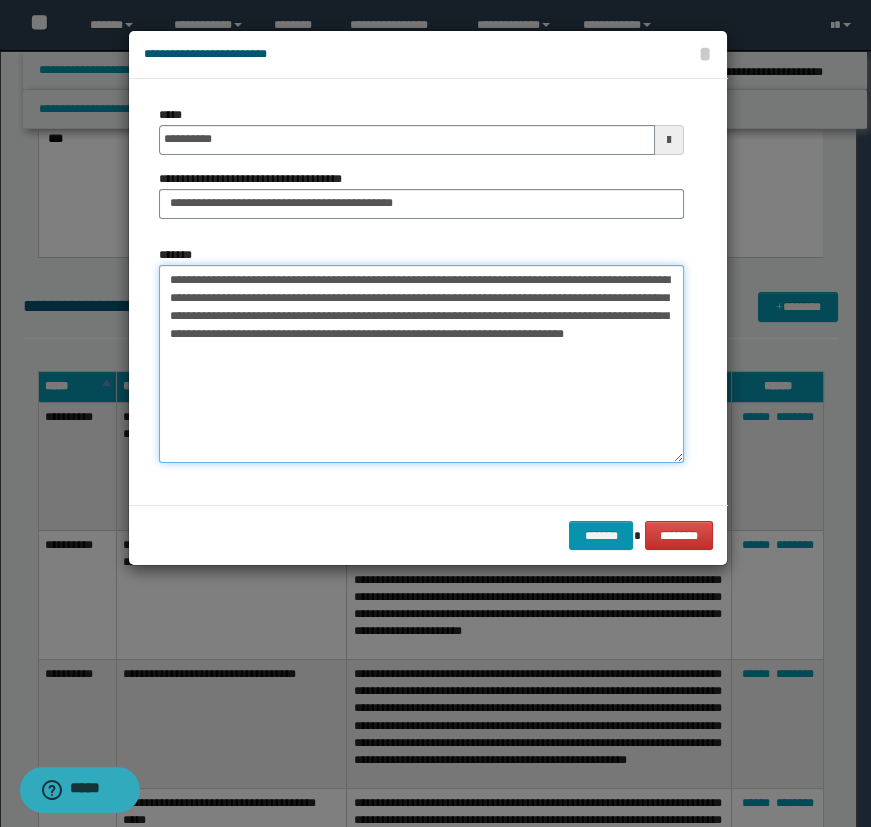 click on "**********" at bounding box center (421, 364) 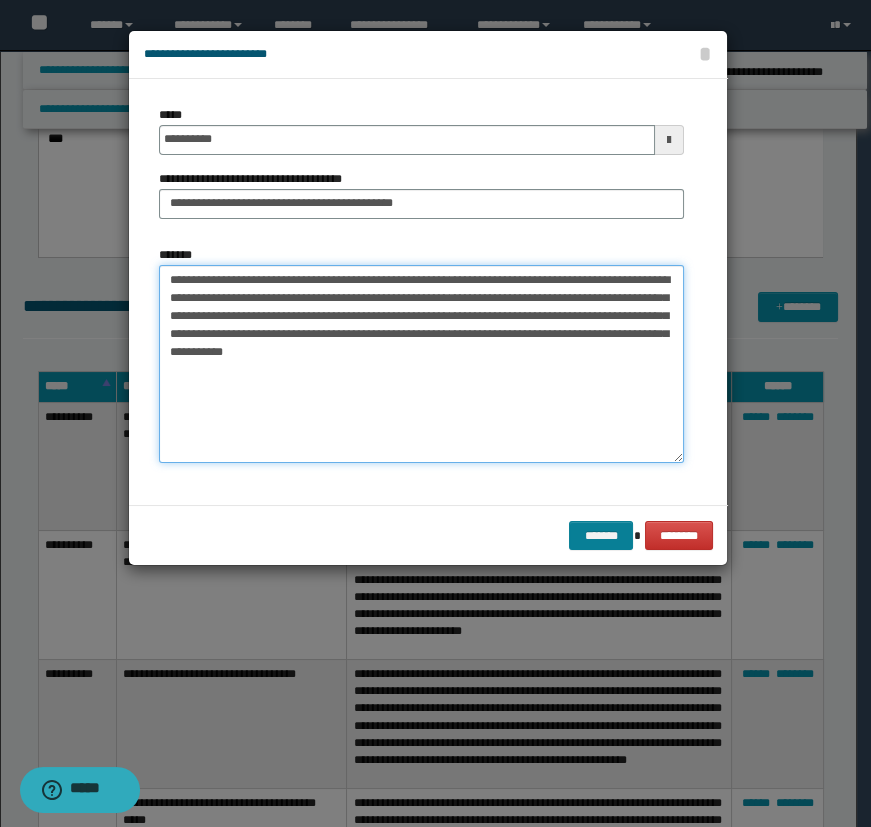 type on "**********" 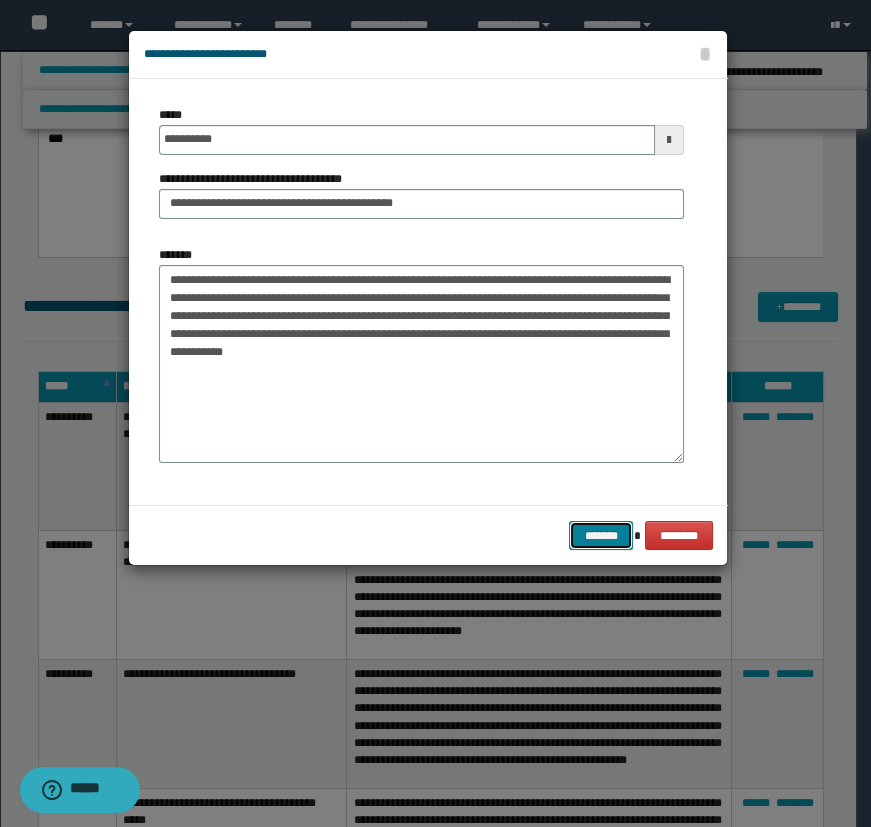 click on "*******" at bounding box center [601, 536] 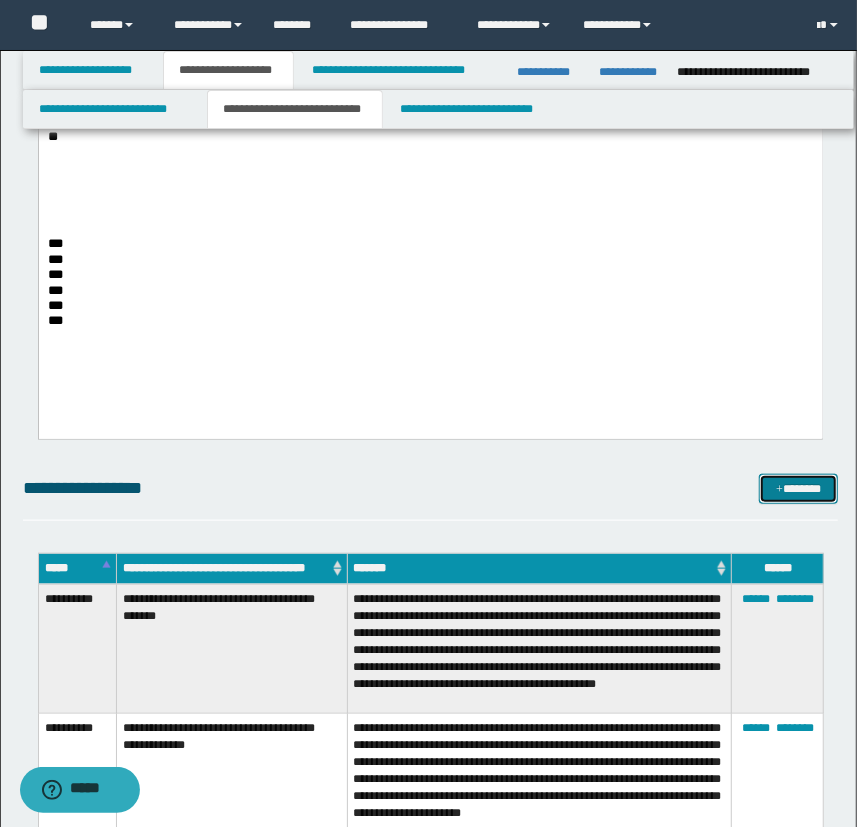 scroll, scrollTop: 545, scrollLeft: 0, axis: vertical 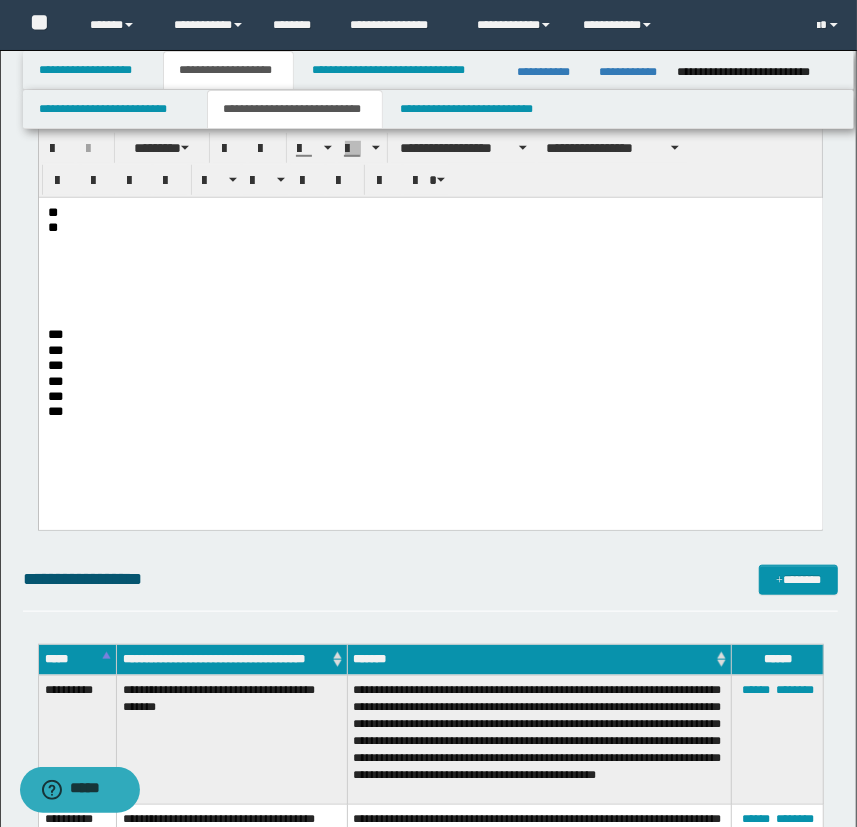 click on "***" at bounding box center [430, 334] 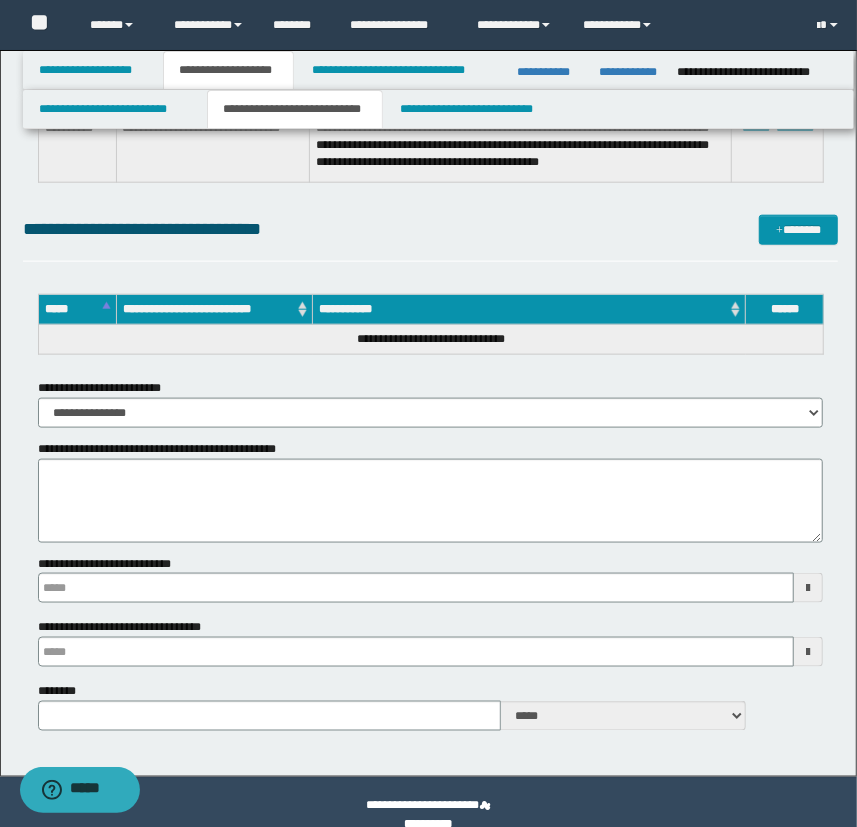 scroll, scrollTop: 4000, scrollLeft: 0, axis: vertical 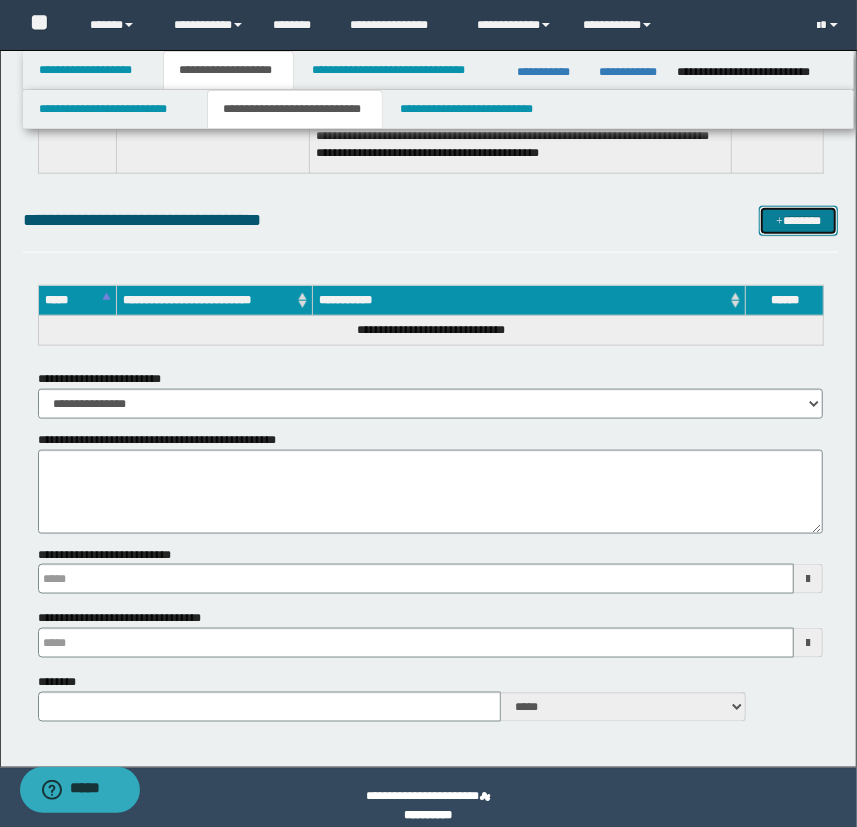 click at bounding box center (779, 222) 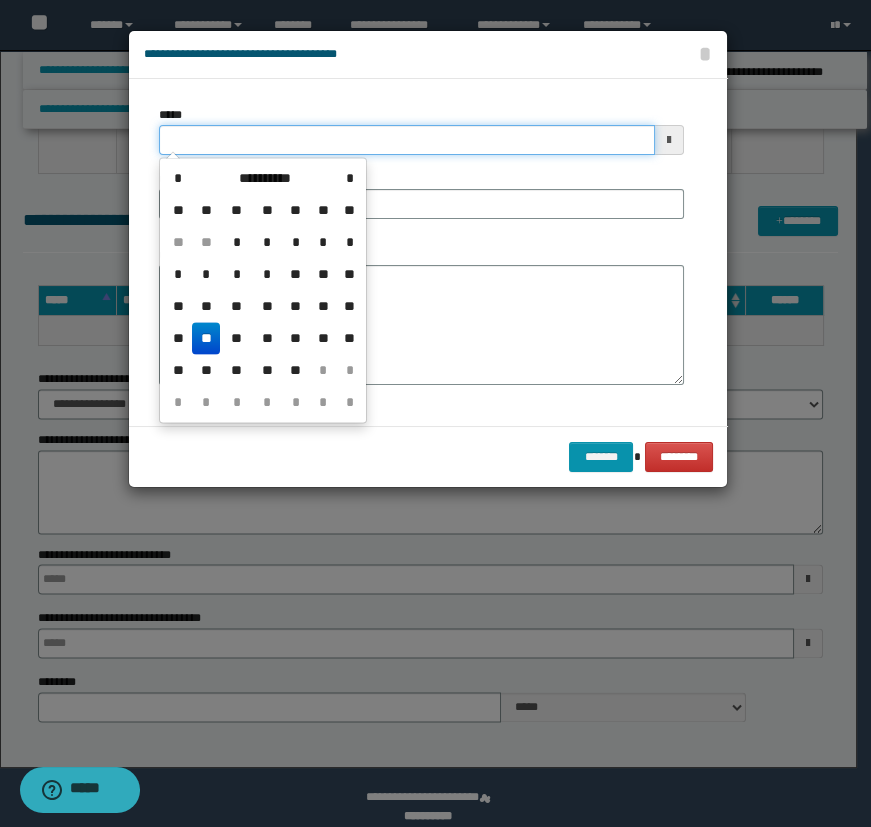 click on "*****" at bounding box center [407, 140] 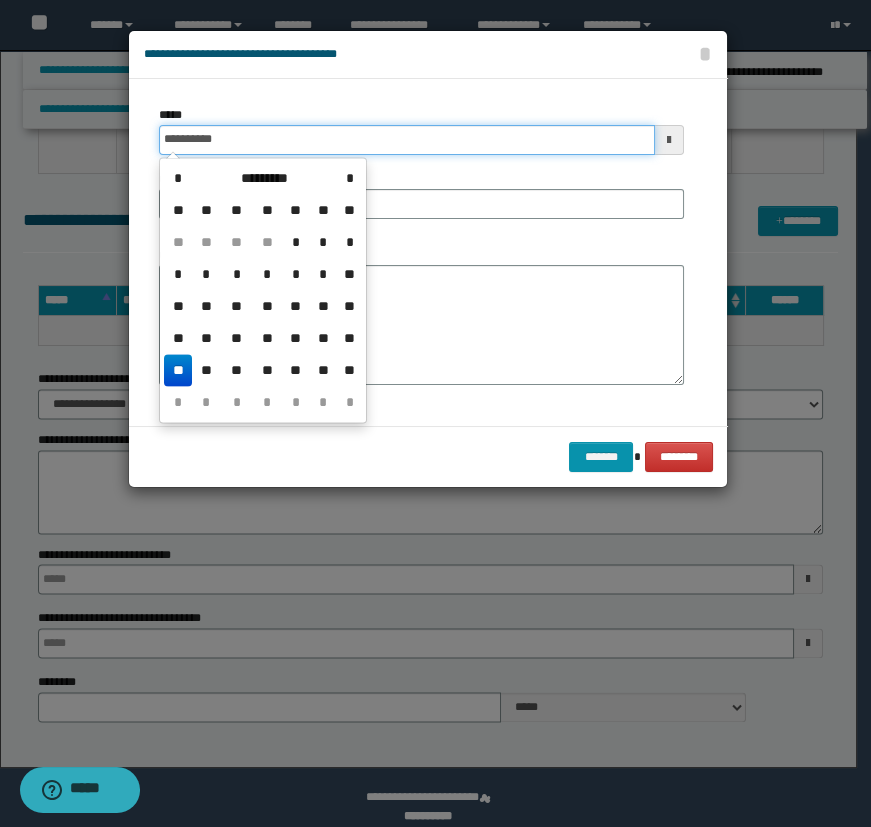 type on "**********" 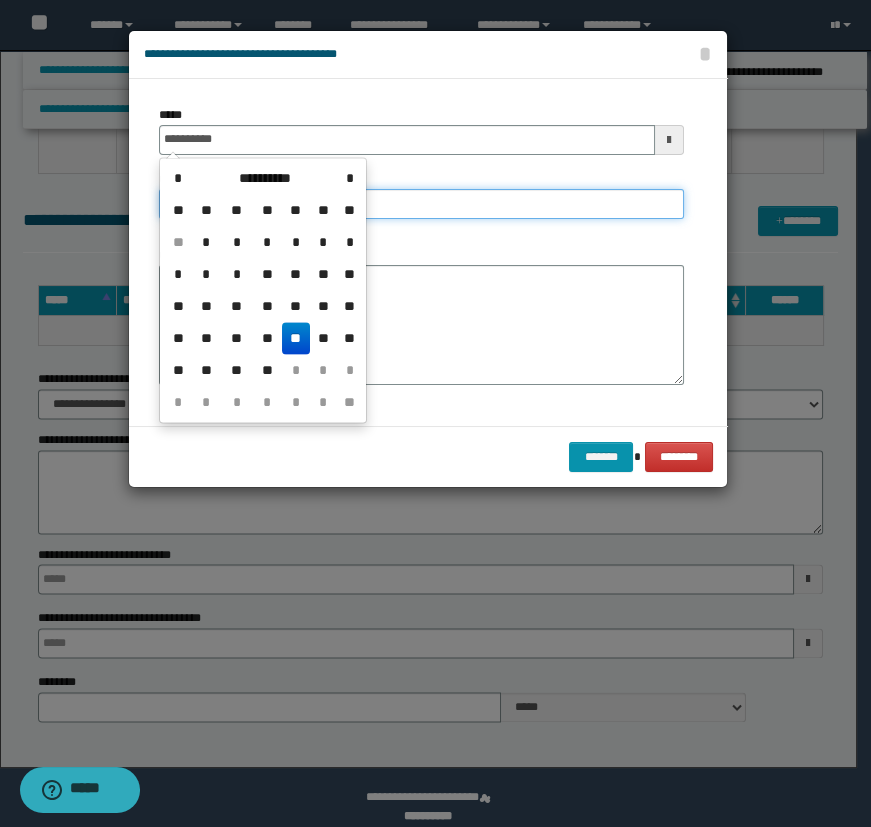 click on "**********" at bounding box center (421, 204) 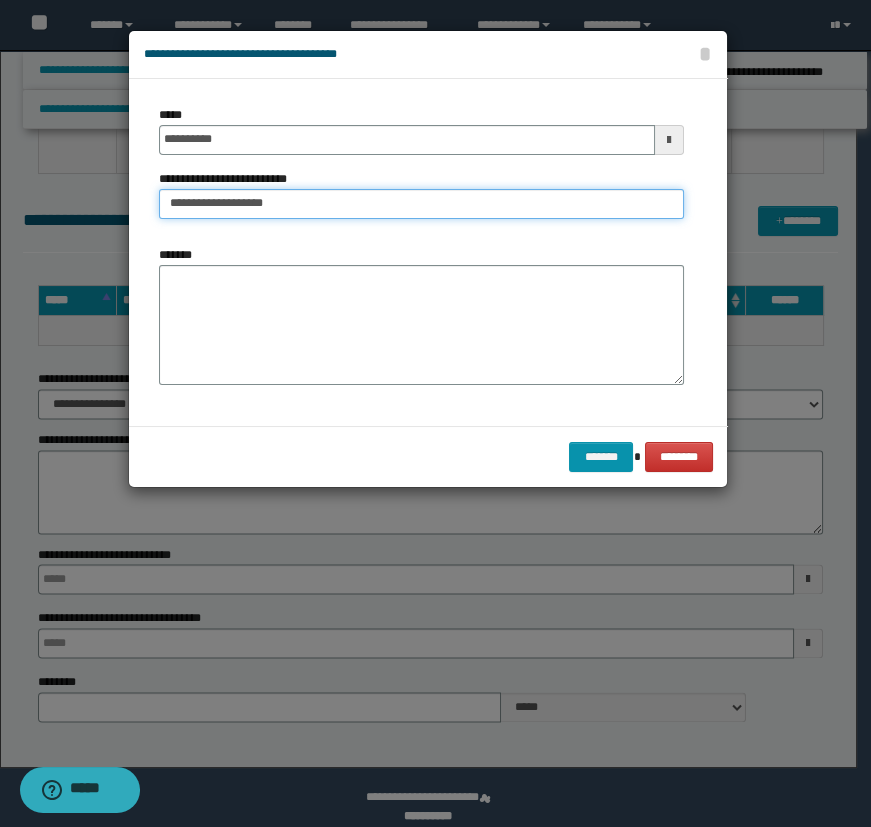 type on "**********" 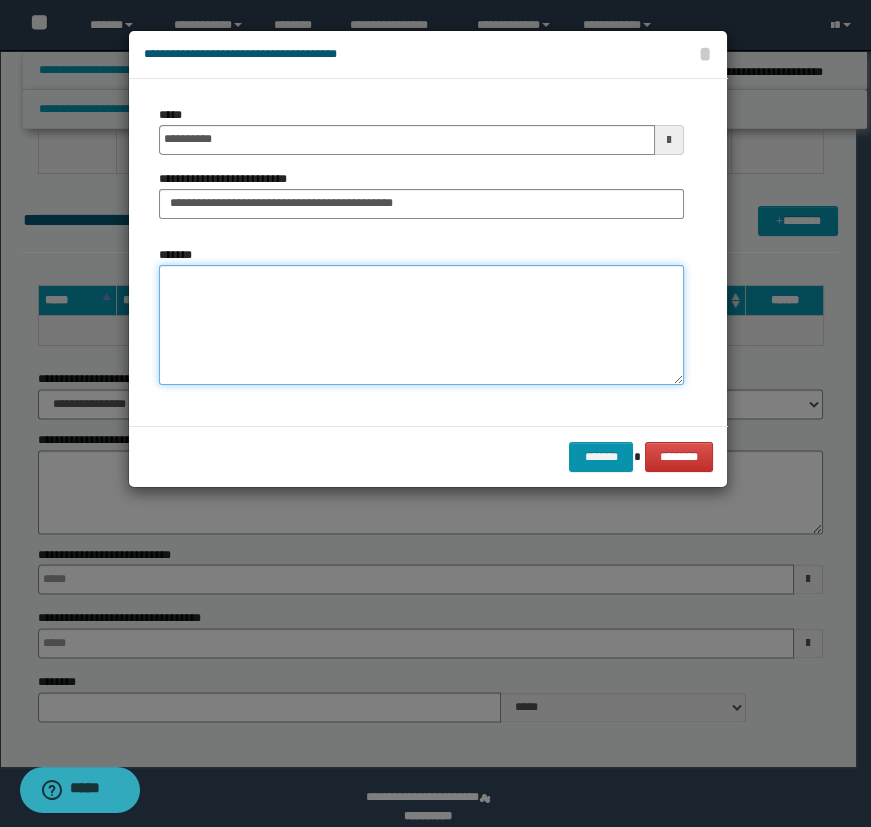 click on "*******" at bounding box center [421, 325] 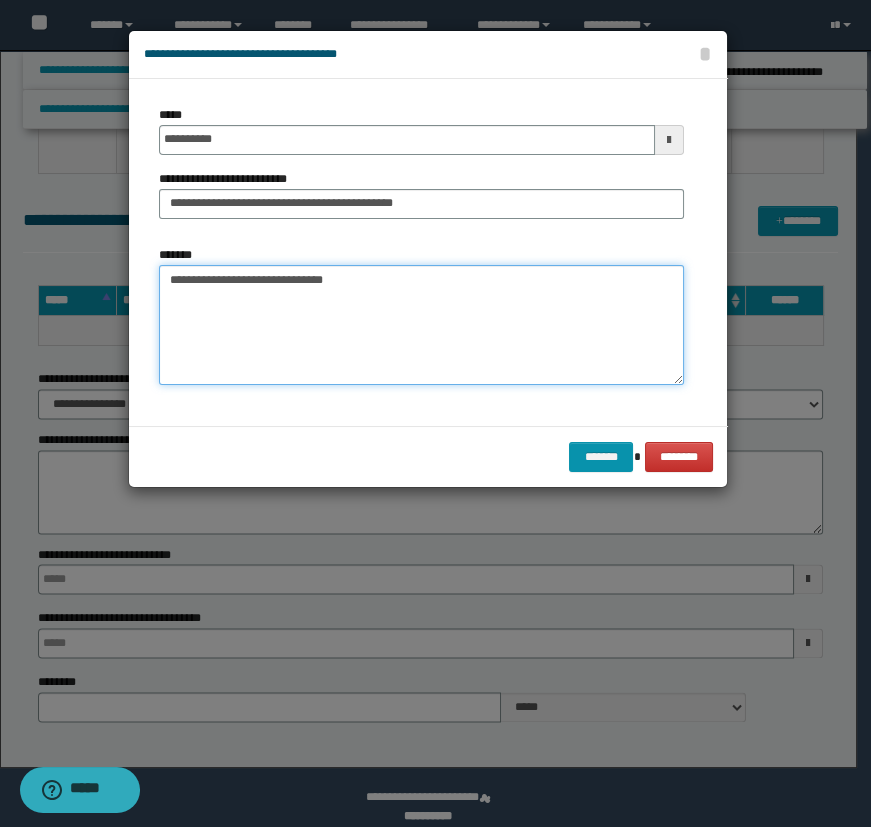 click on "**********" at bounding box center [421, 325] 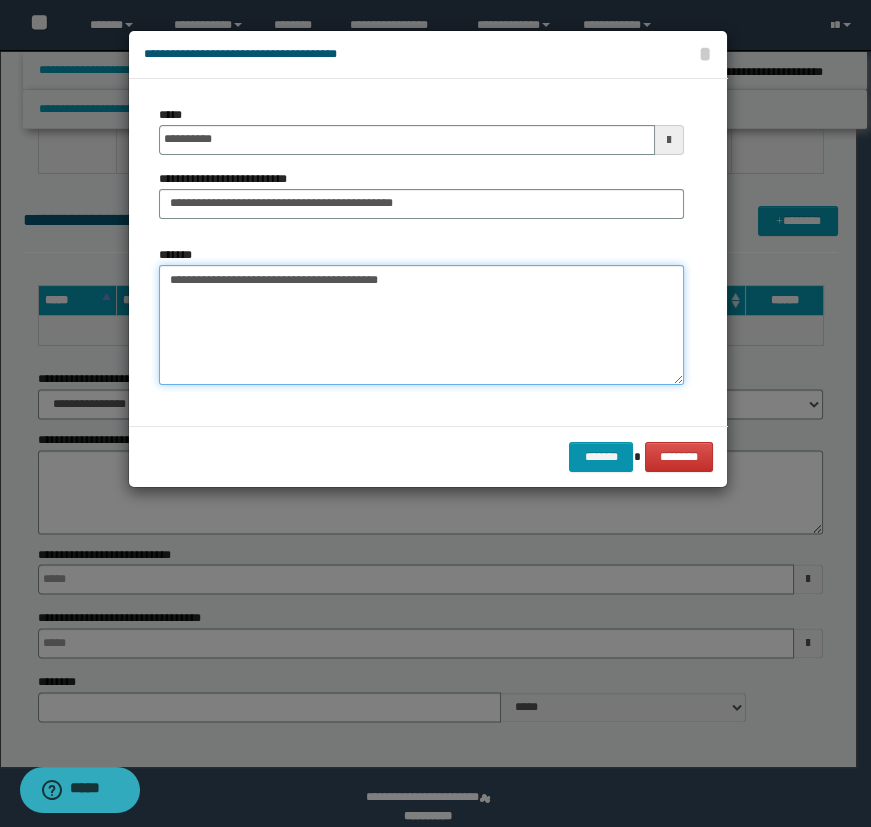 click on "**********" at bounding box center [421, 325] 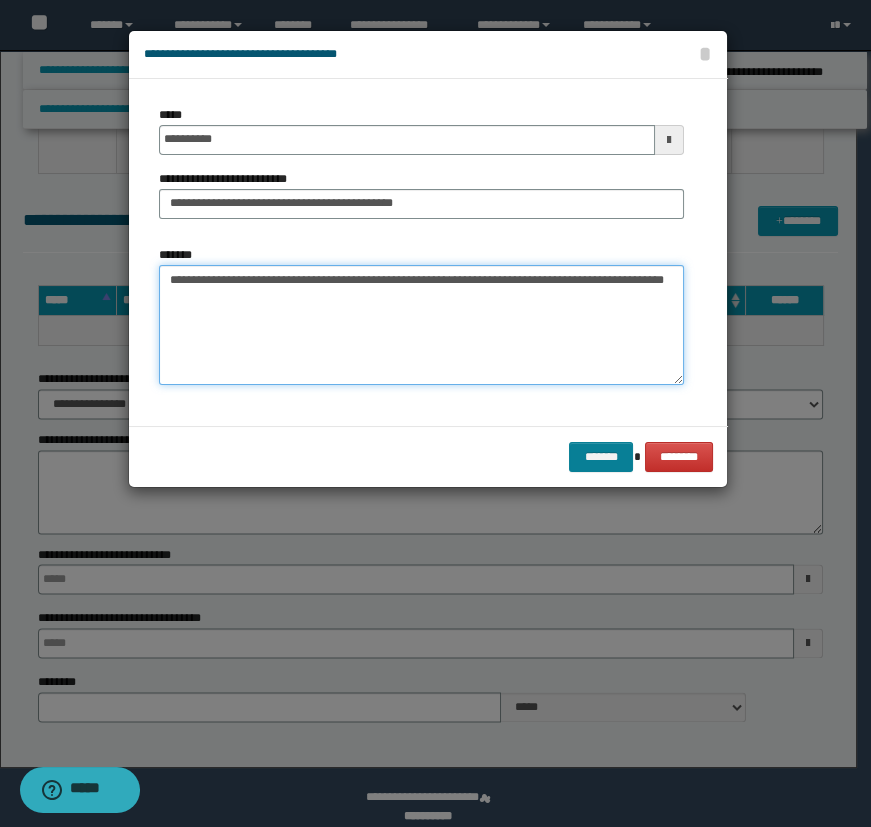 type on "**********" 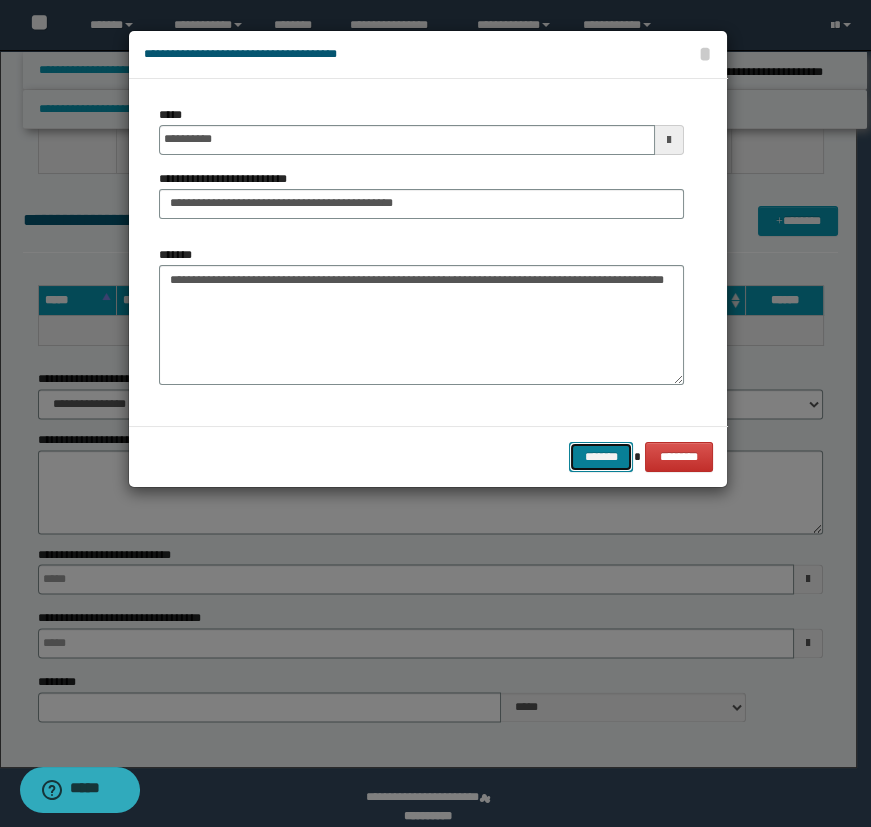 click on "*******" at bounding box center (601, 457) 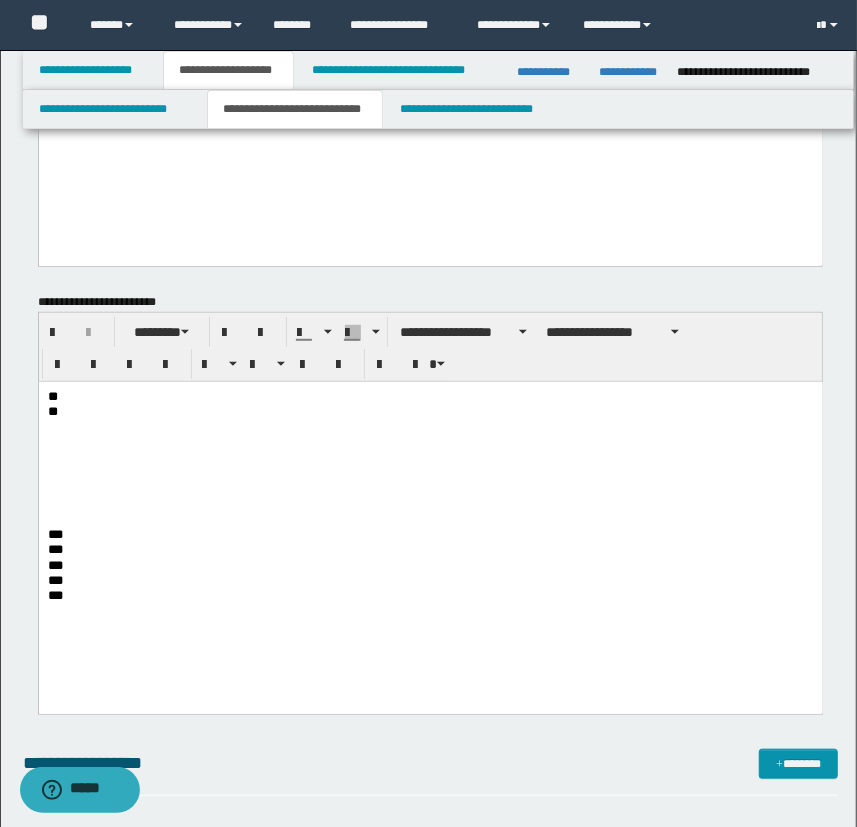 scroll, scrollTop: 363, scrollLeft: 0, axis: vertical 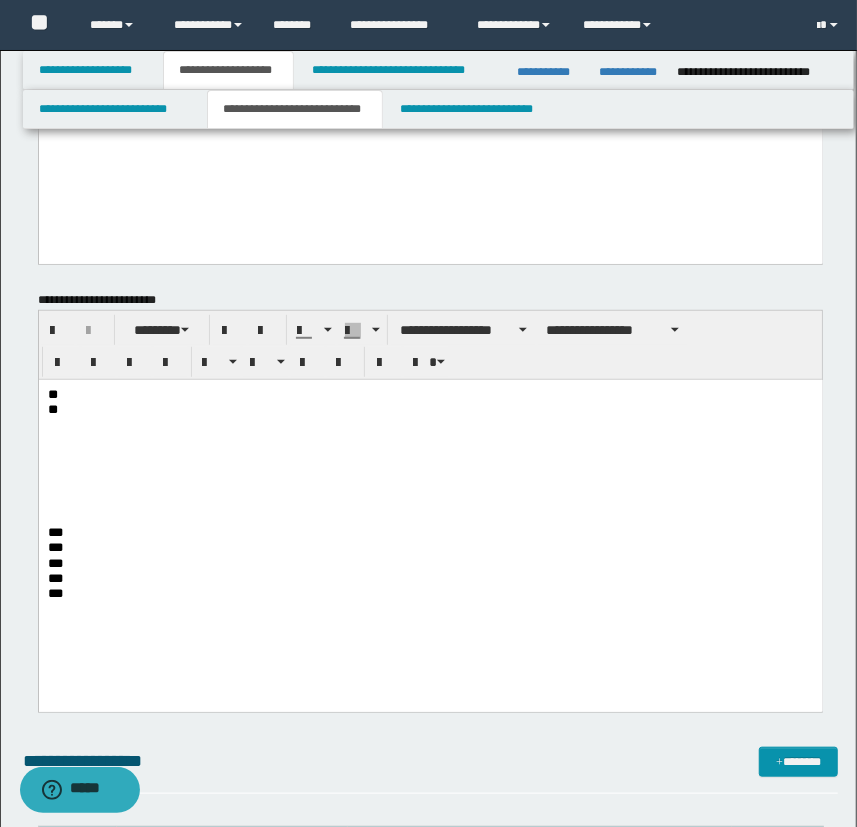 click on "***" at bounding box center [430, 532] 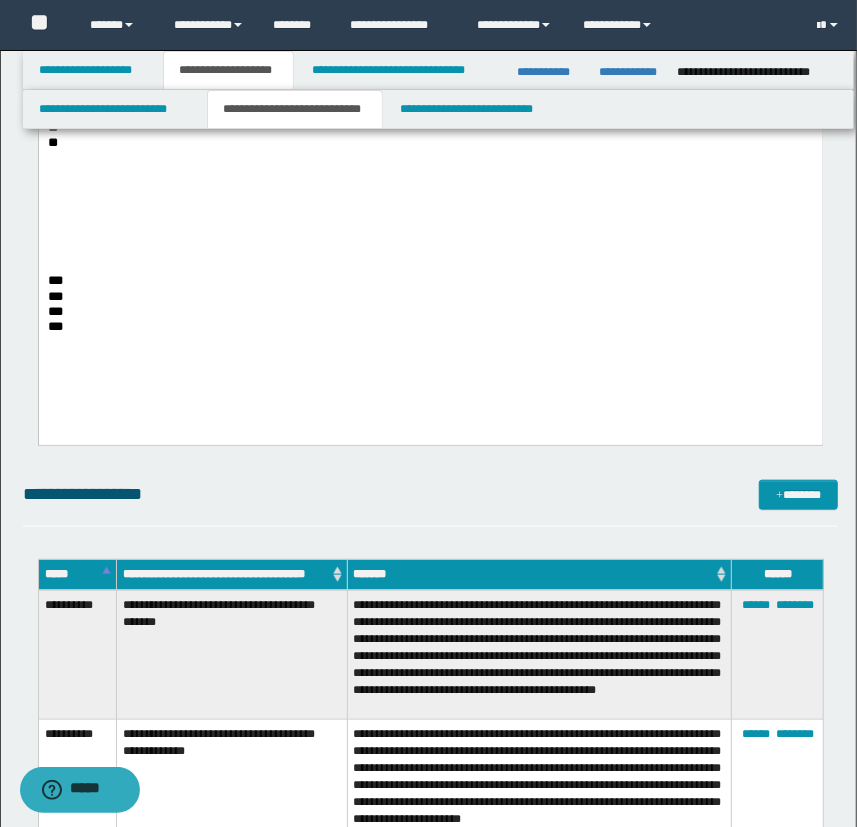 scroll, scrollTop: 636, scrollLeft: 0, axis: vertical 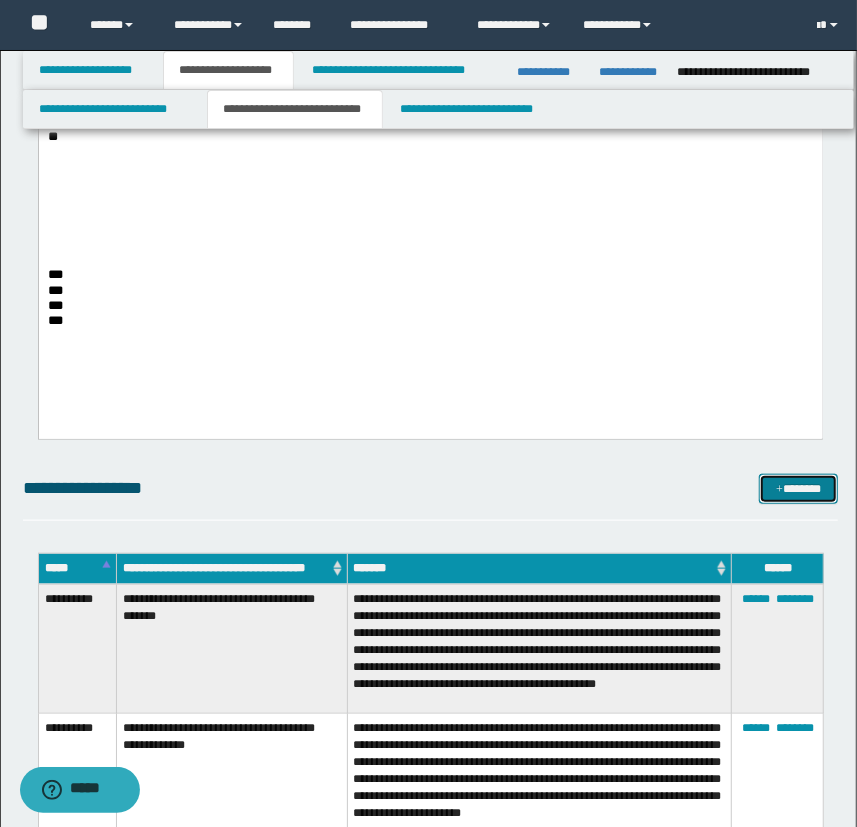 click on "*******" at bounding box center [799, 489] 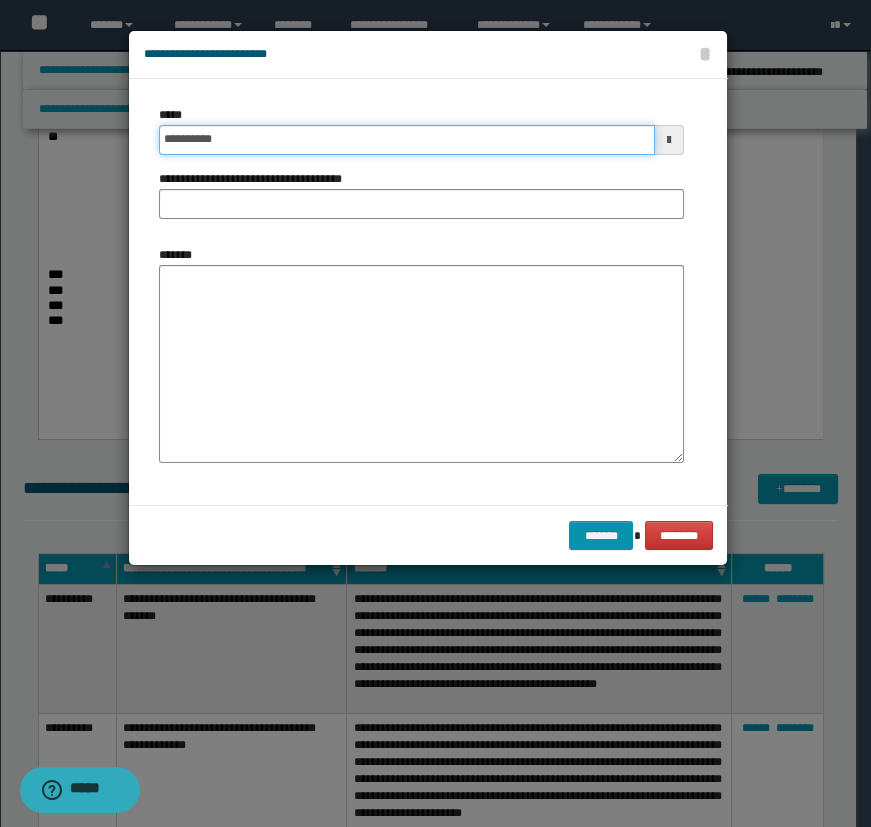 click on "**********" at bounding box center [407, 140] 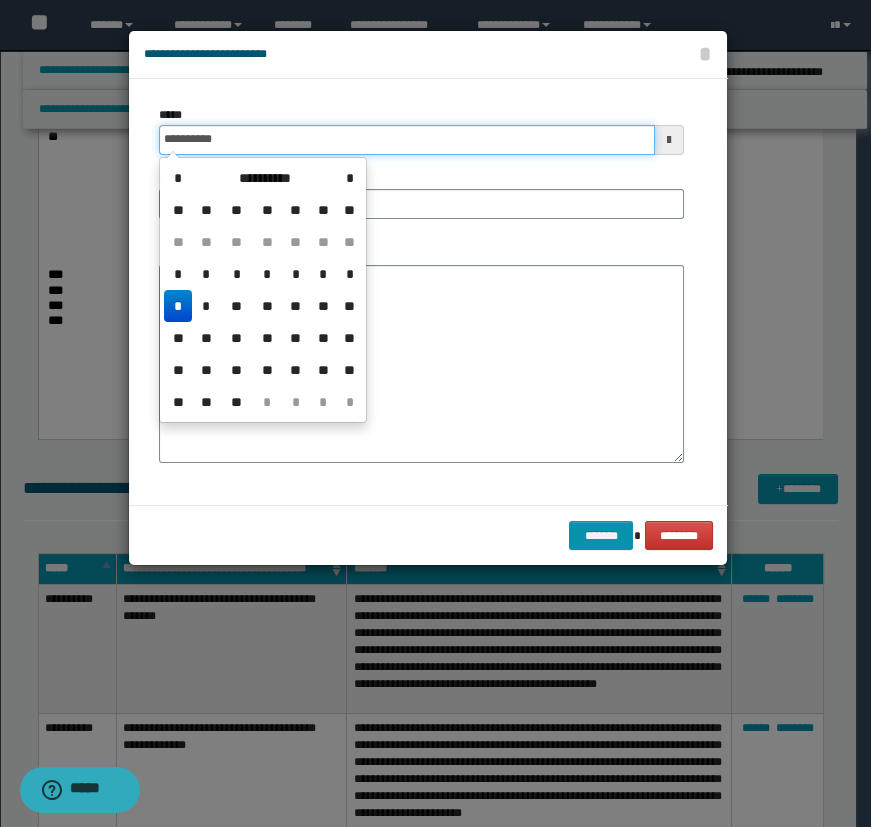 type on "**********" 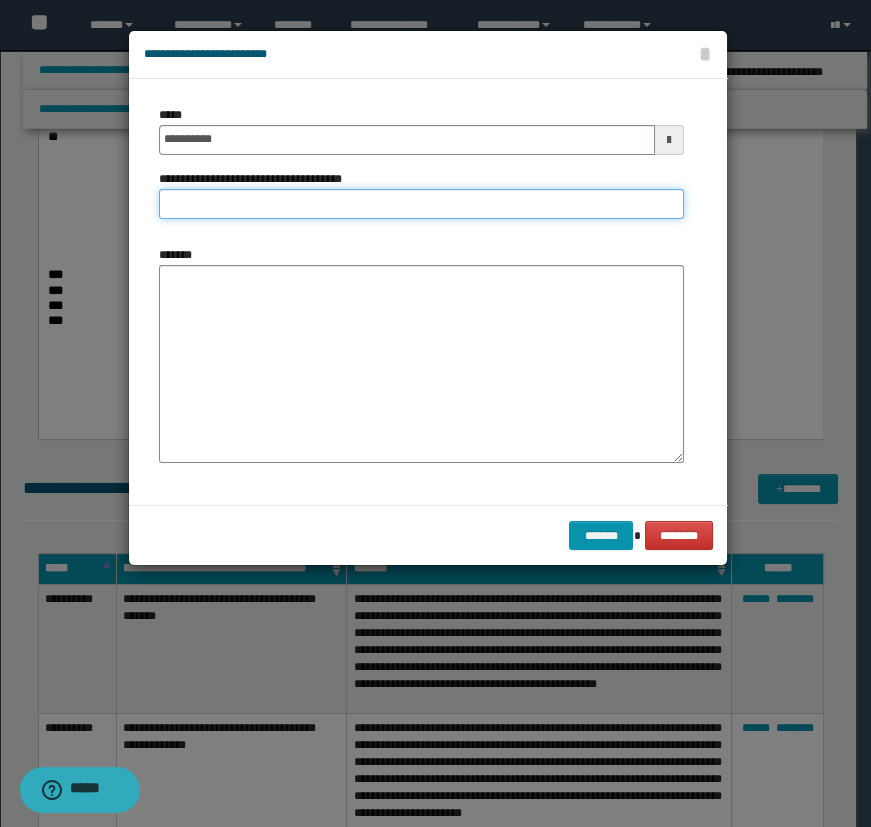 click on "**********" at bounding box center (421, 204) 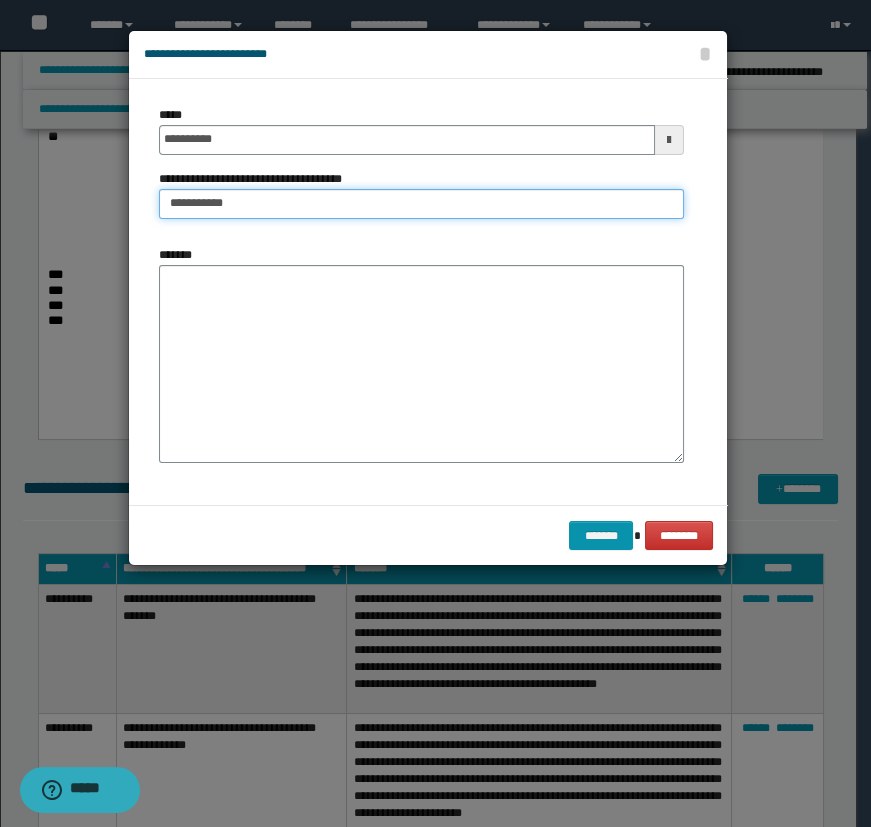 type on "**********" 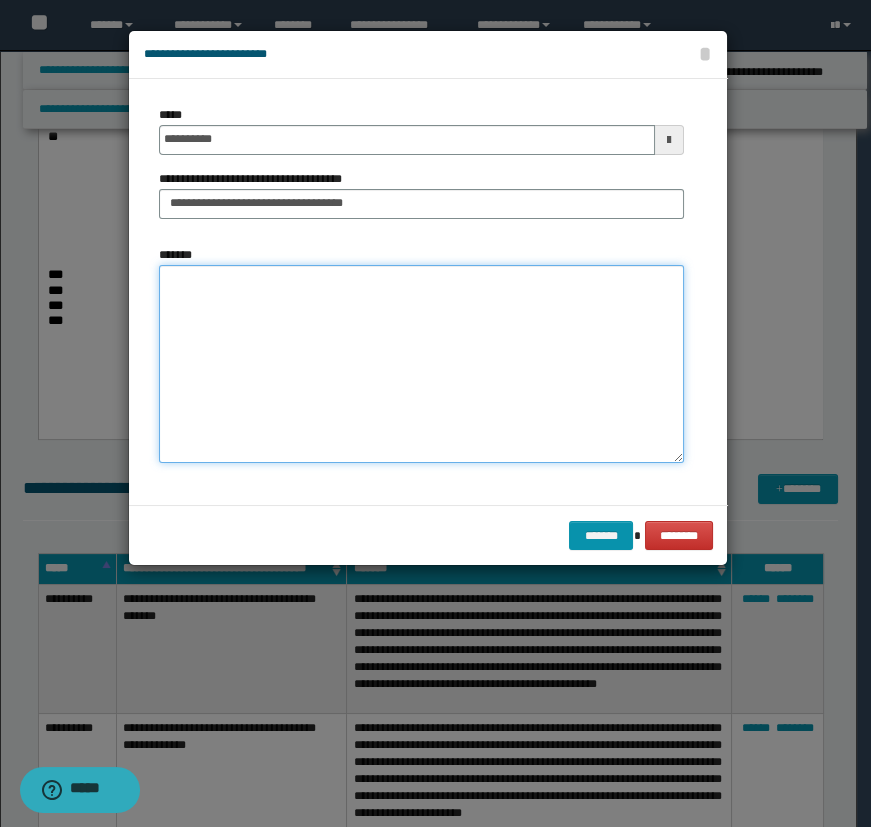drag, startPoint x: 267, startPoint y: 215, endPoint x: 330, endPoint y: 320, distance: 122.44999 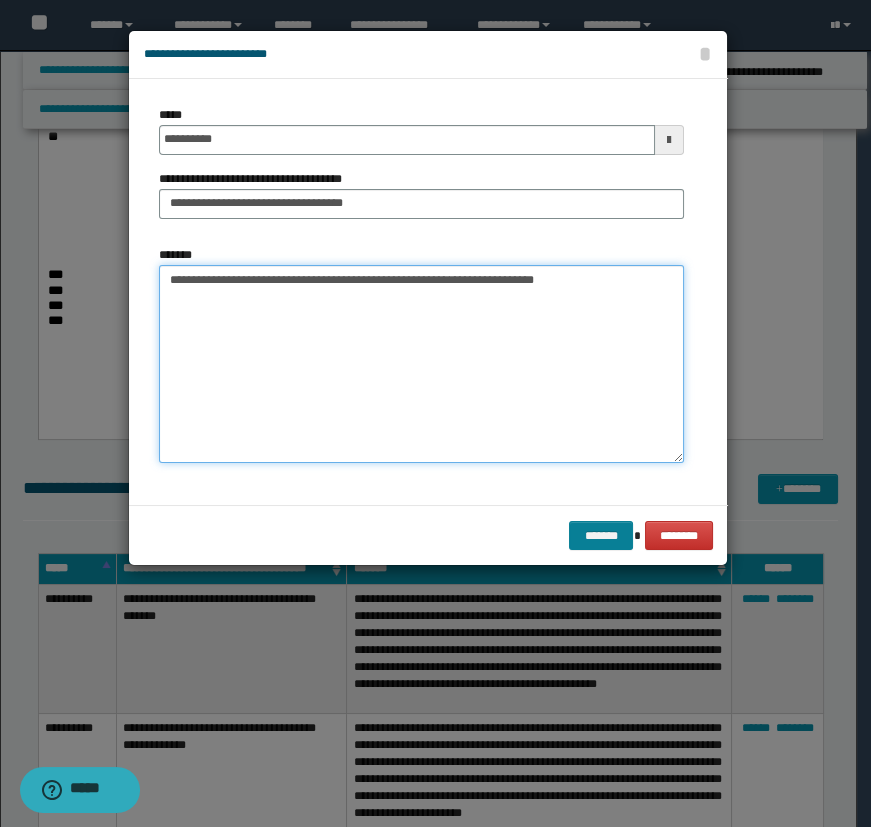 type on "**********" 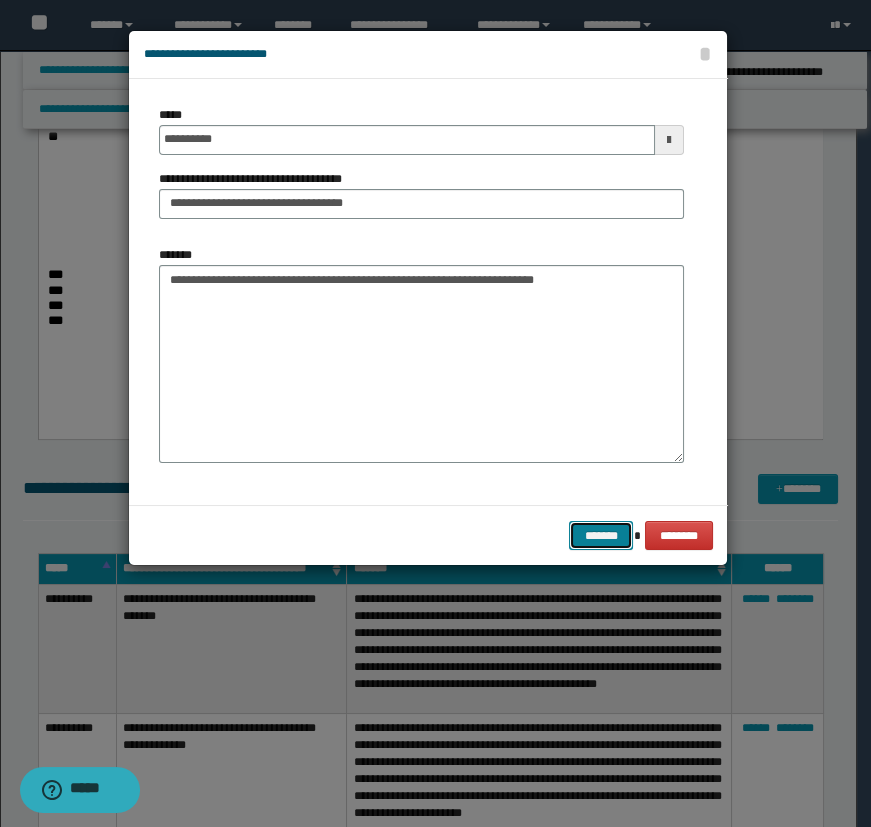 click on "*******" at bounding box center [601, 536] 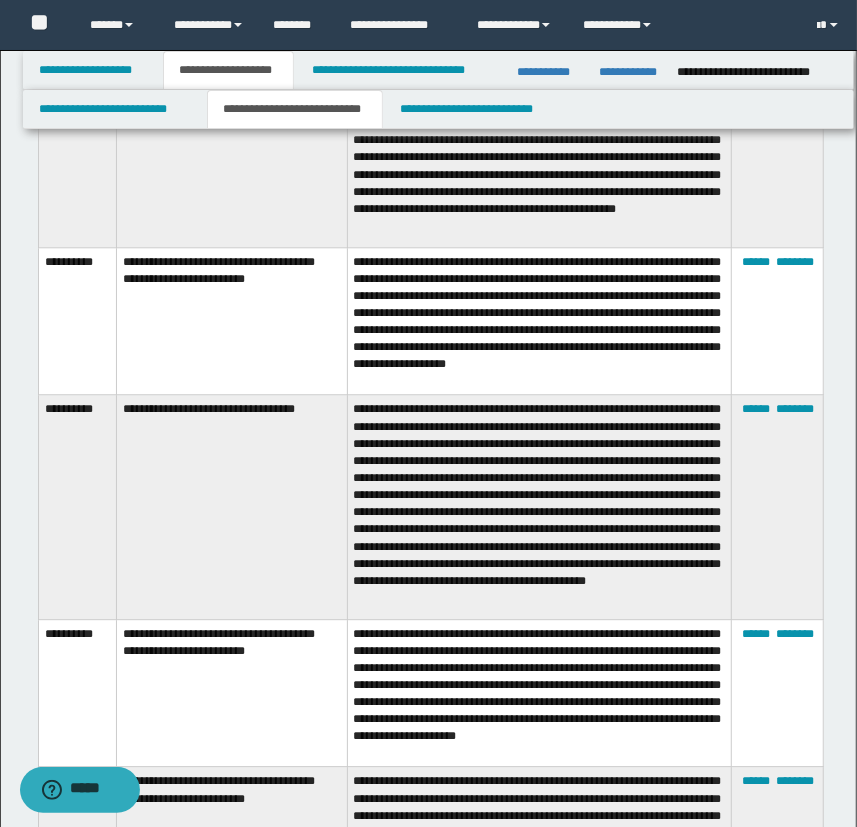 scroll, scrollTop: 2000, scrollLeft: 0, axis: vertical 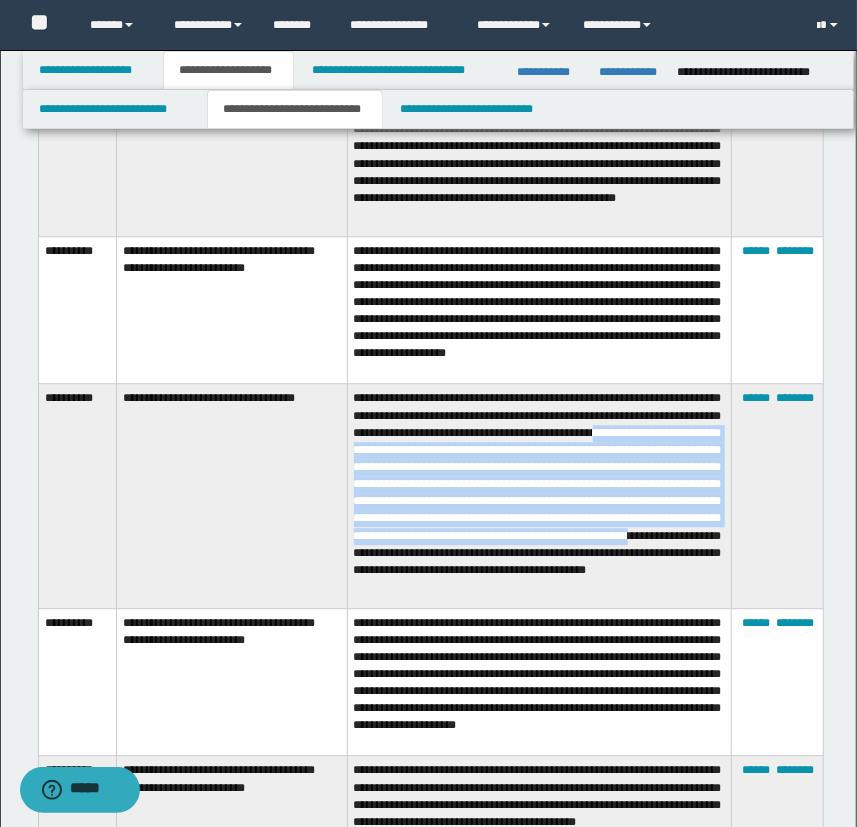 drag, startPoint x: 672, startPoint y: 435, endPoint x: 477, endPoint y: 565, distance: 234.36084 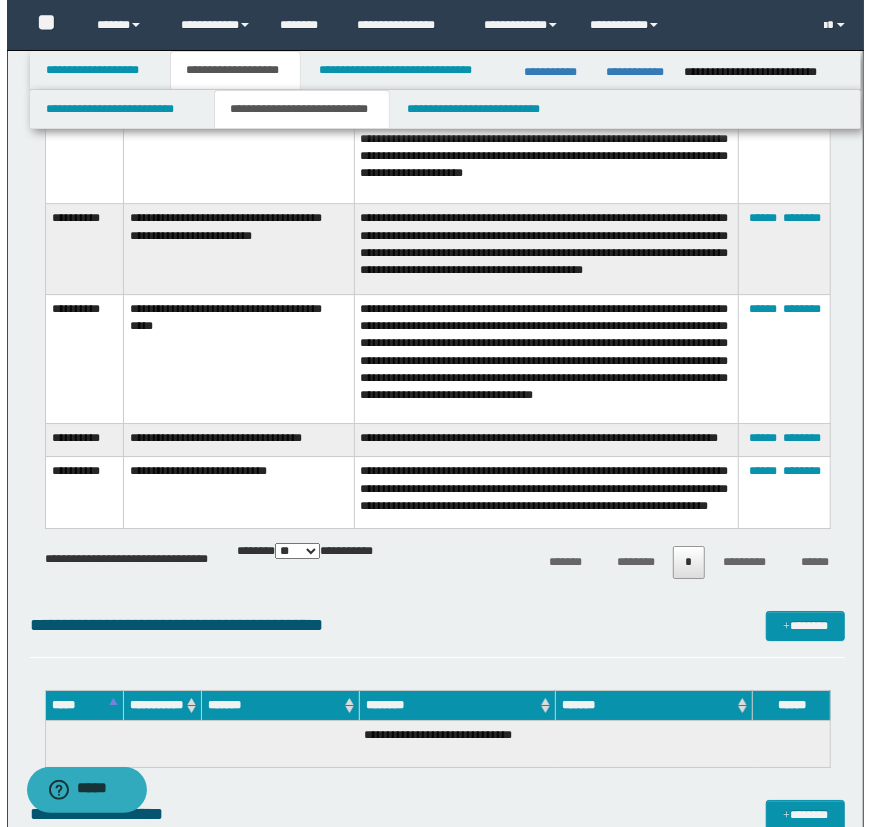 scroll, scrollTop: 2545, scrollLeft: 0, axis: vertical 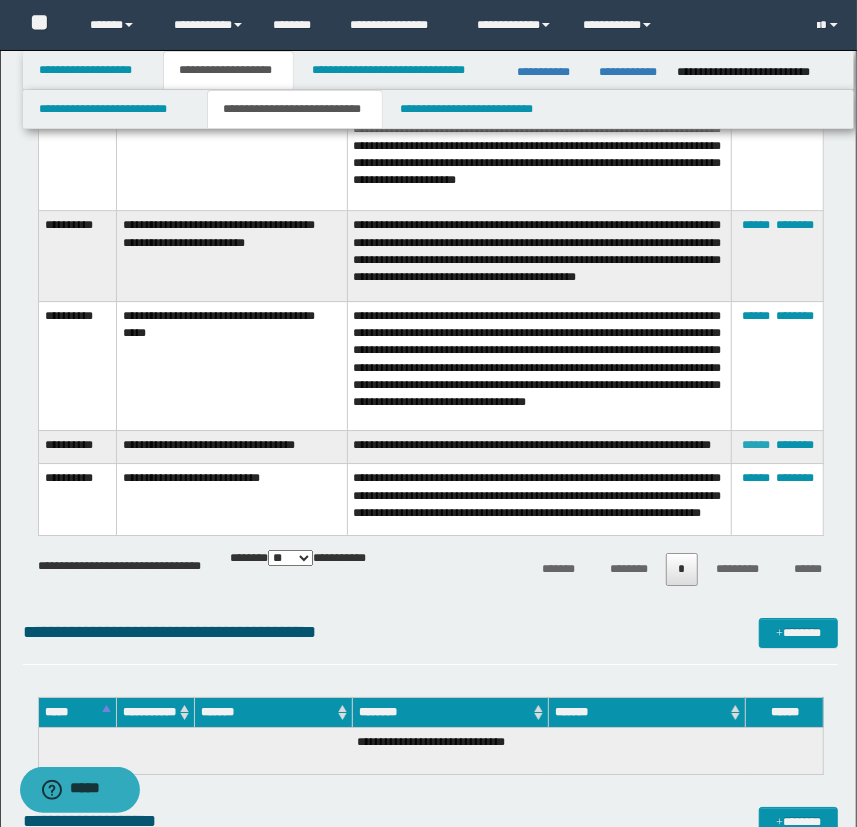 click on "******" at bounding box center [756, 445] 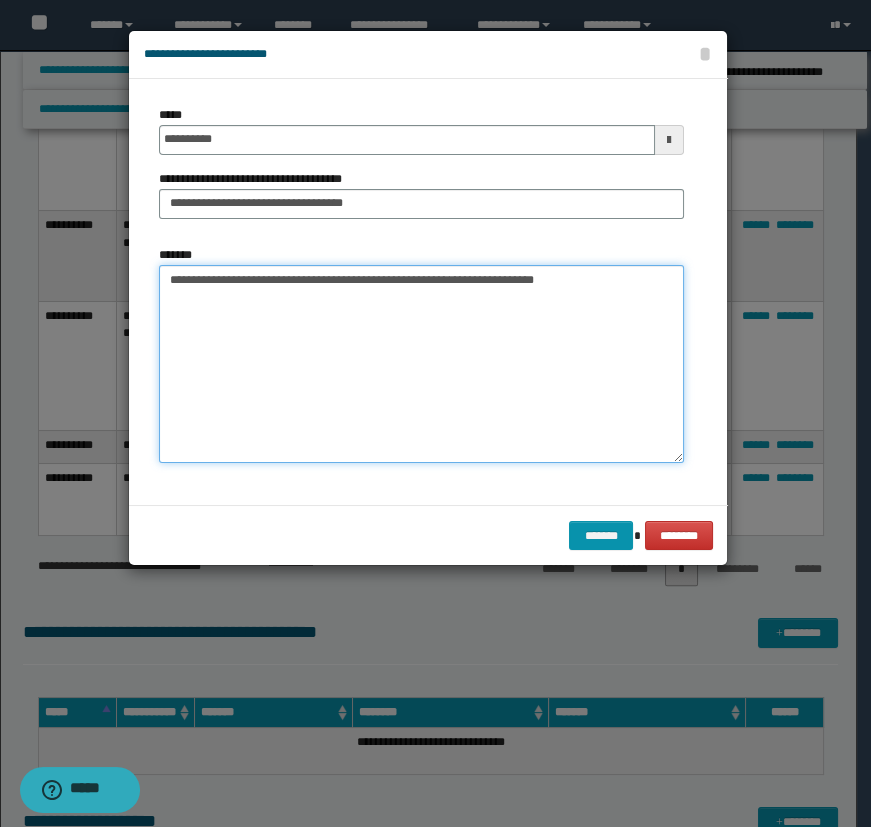 click on "**********" at bounding box center [421, 364] 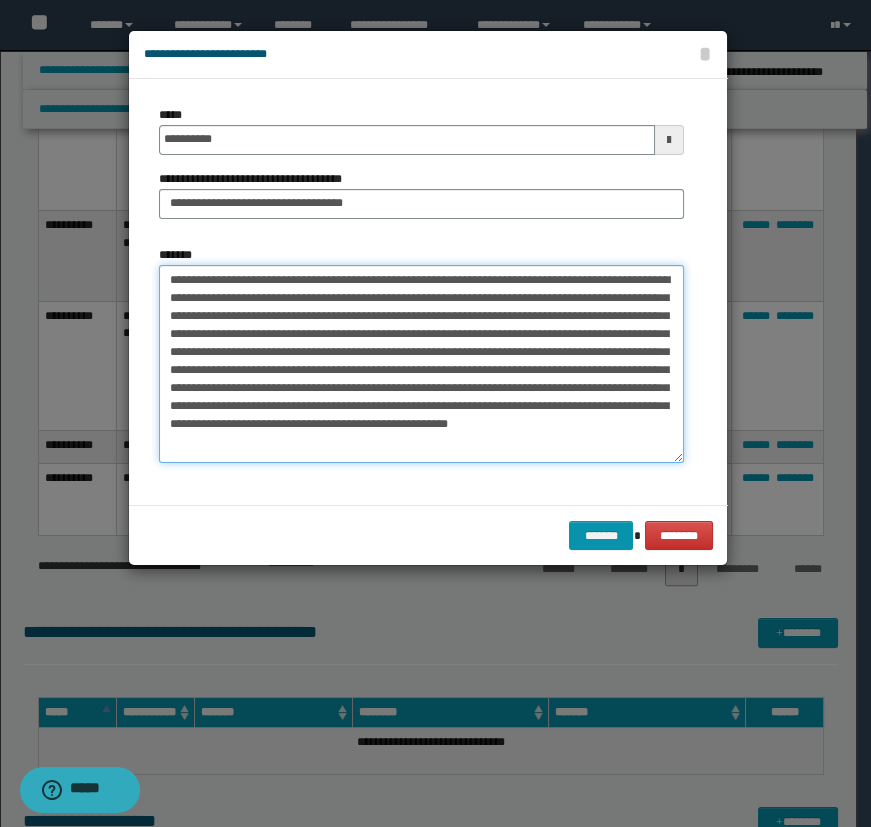 drag, startPoint x: 221, startPoint y: 294, endPoint x: 595, endPoint y: 340, distance: 376.81827 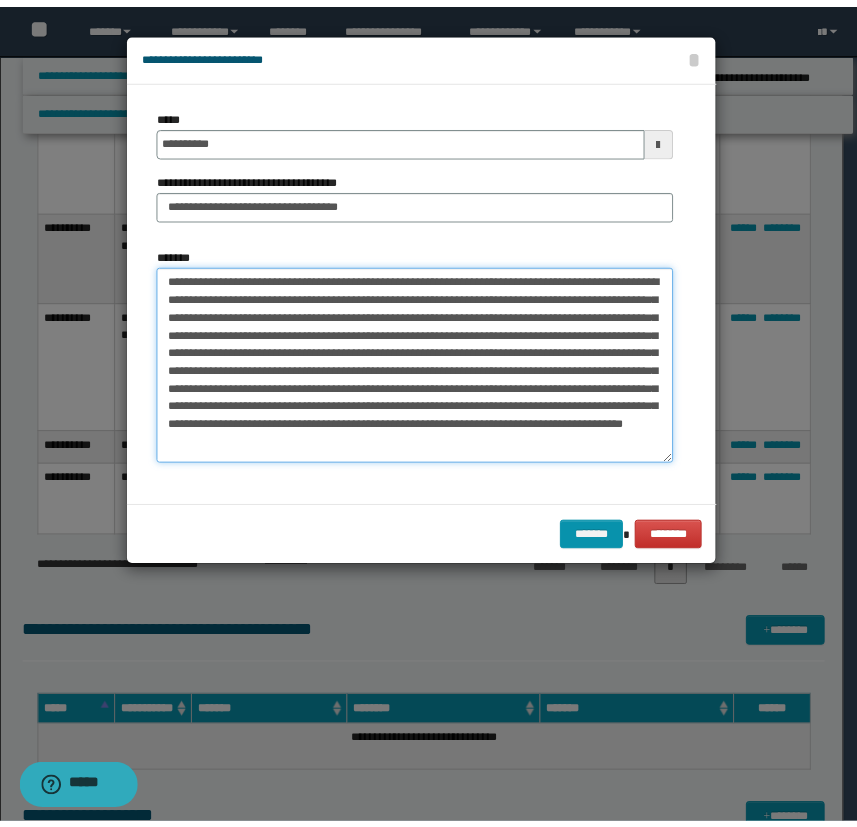 scroll, scrollTop: 11, scrollLeft: 0, axis: vertical 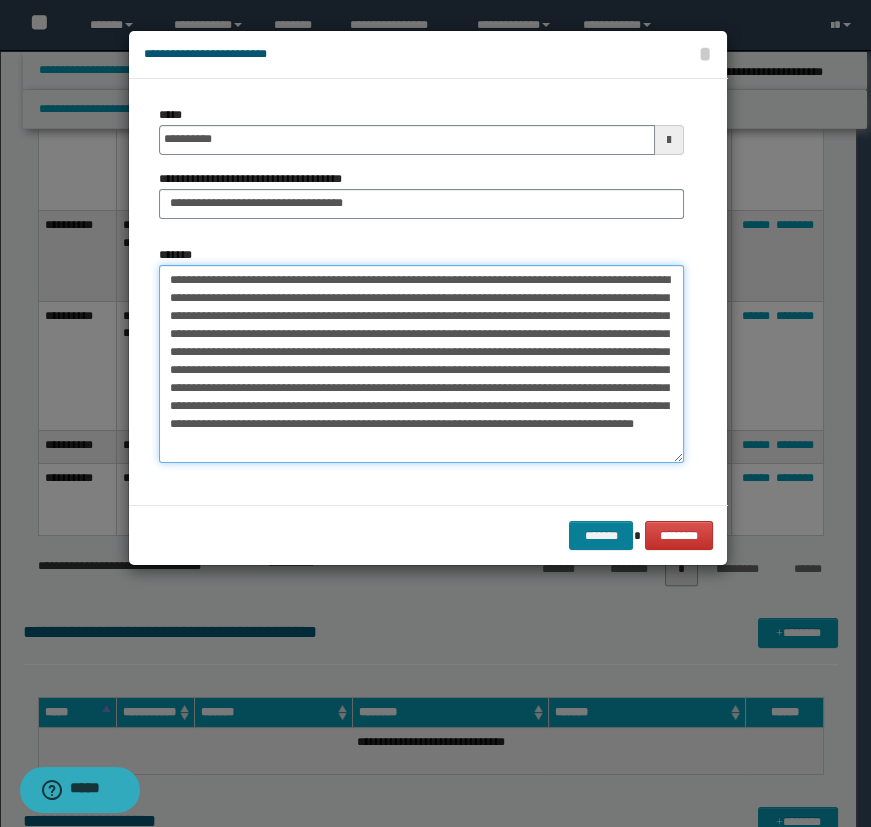 type on "**********" 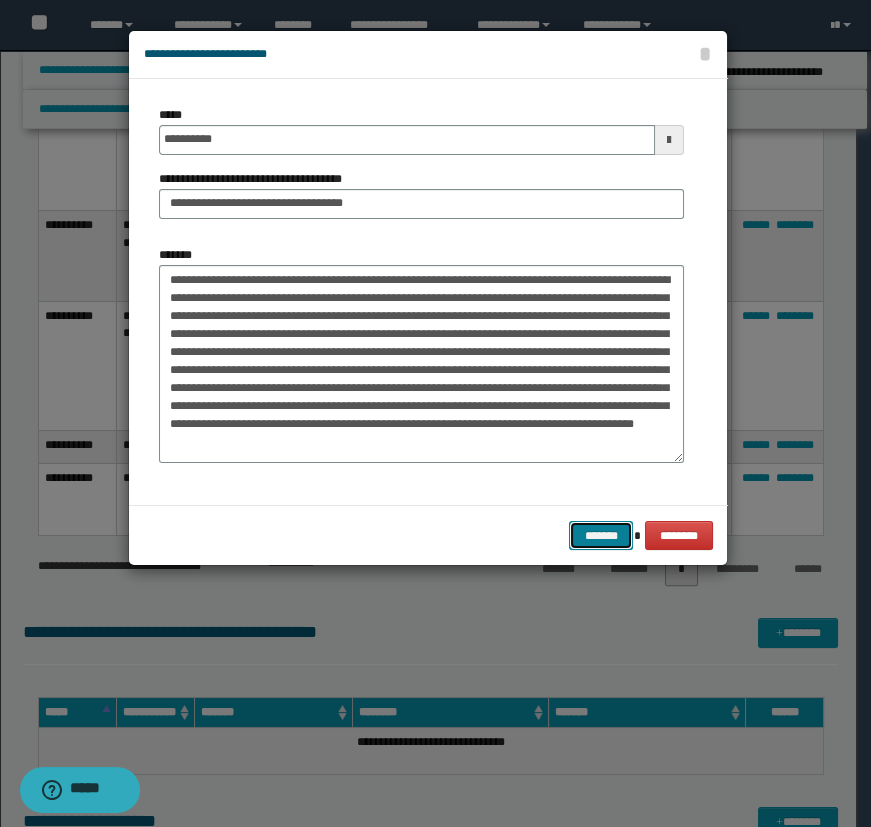 click on "*******" at bounding box center [601, 536] 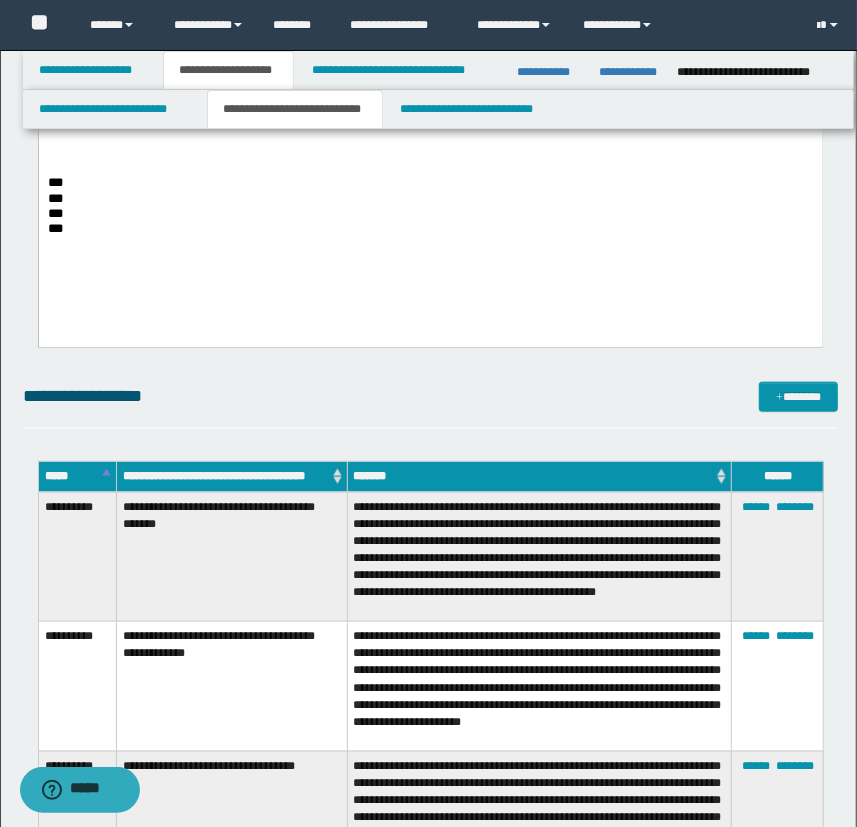 scroll, scrollTop: 727, scrollLeft: 0, axis: vertical 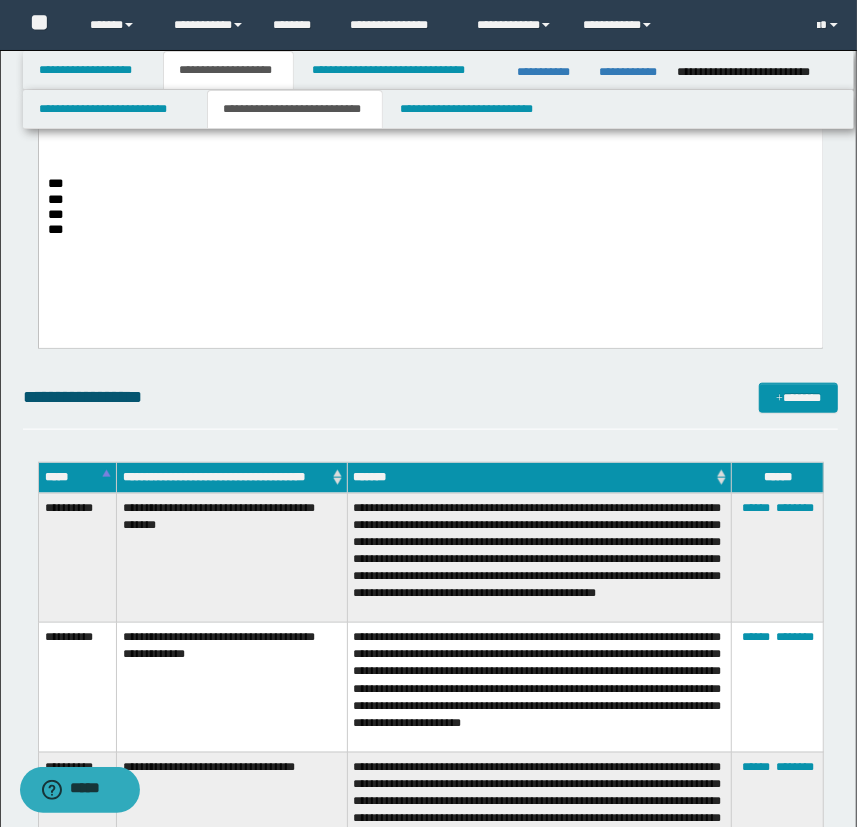 click on "***" at bounding box center [430, 183] 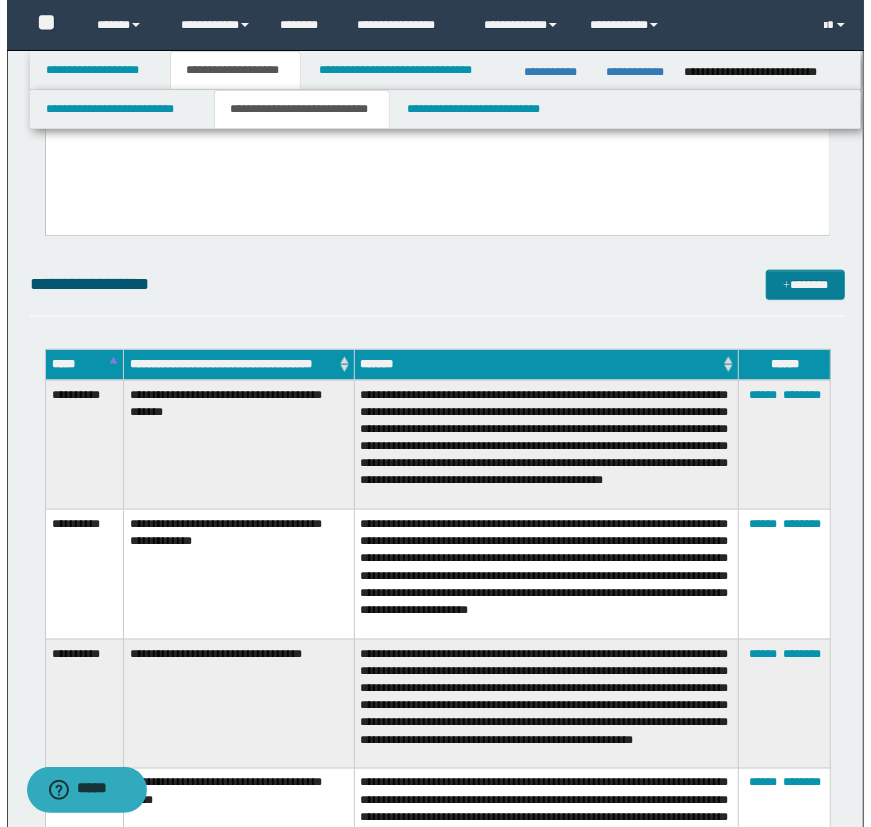 scroll, scrollTop: 818, scrollLeft: 0, axis: vertical 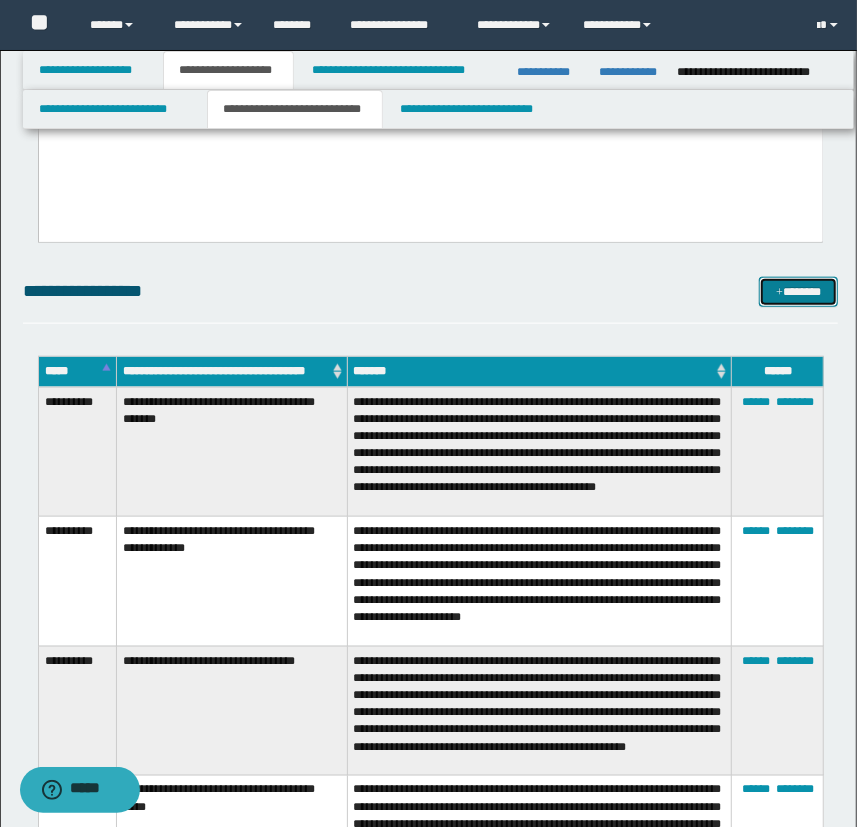 click on "*******" at bounding box center [799, 292] 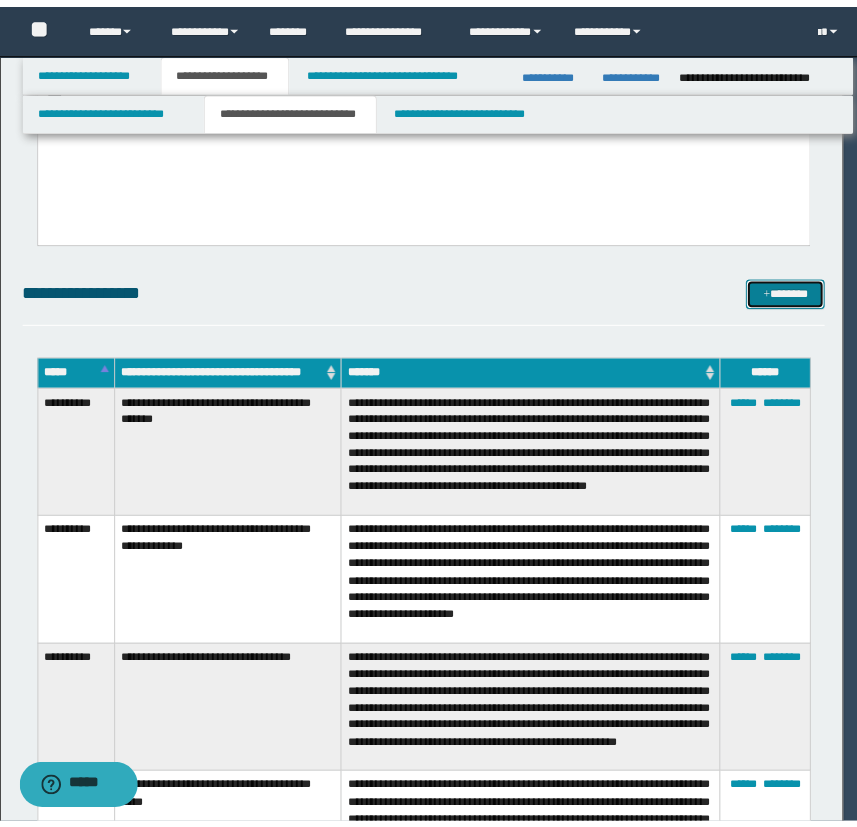 scroll, scrollTop: 0, scrollLeft: 0, axis: both 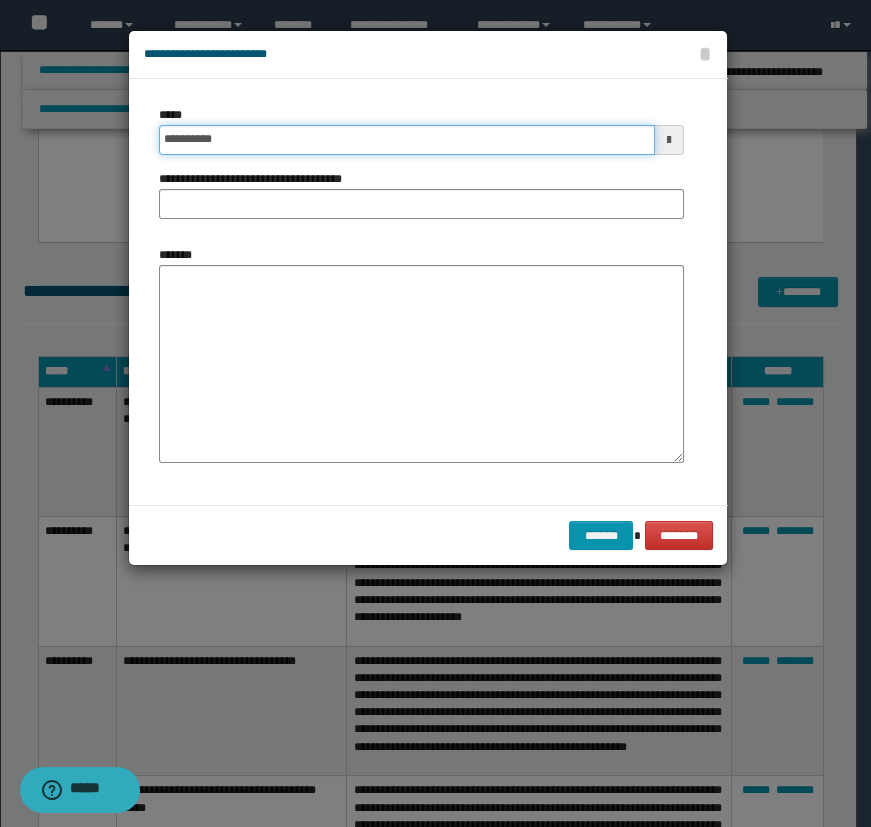 click on "**********" at bounding box center (407, 140) 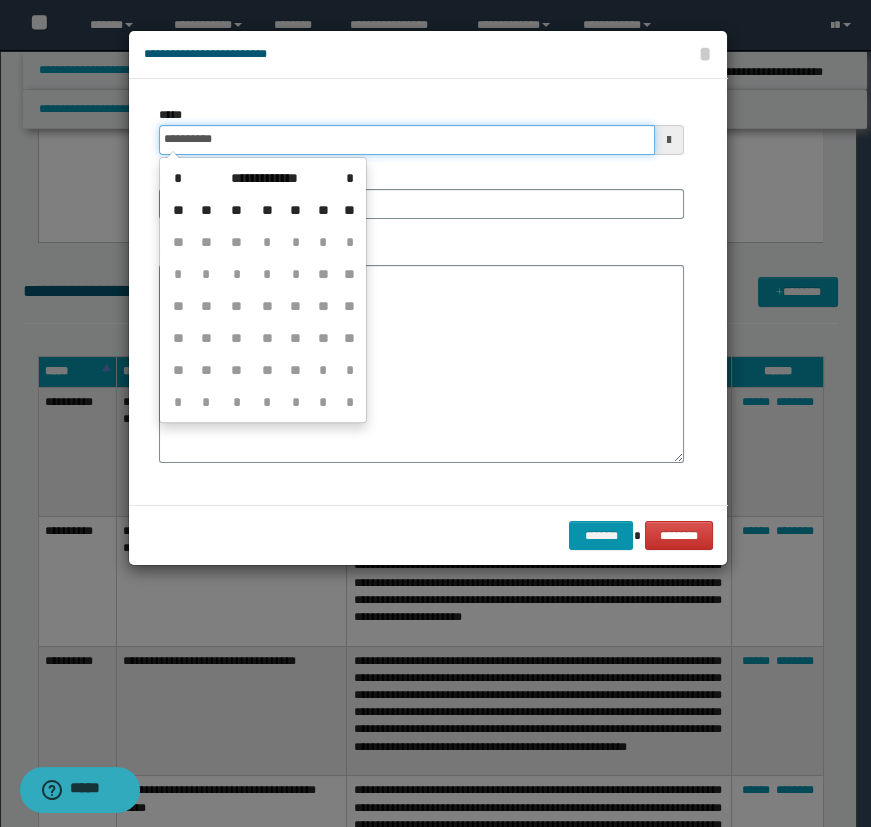 type on "**********" 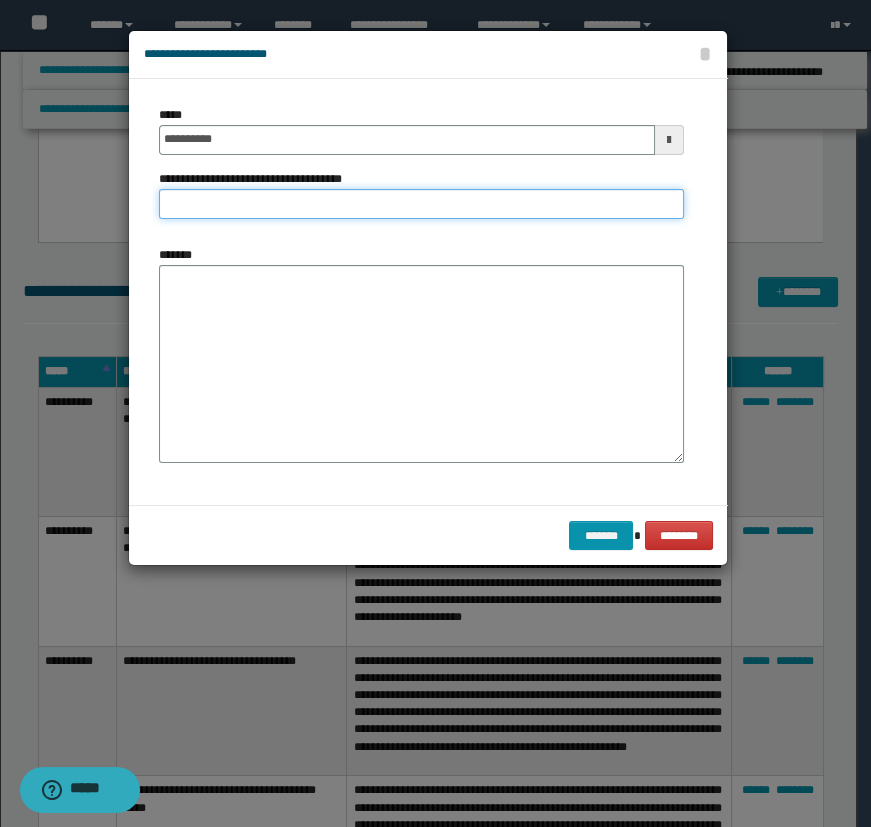 click on "**********" at bounding box center (421, 204) 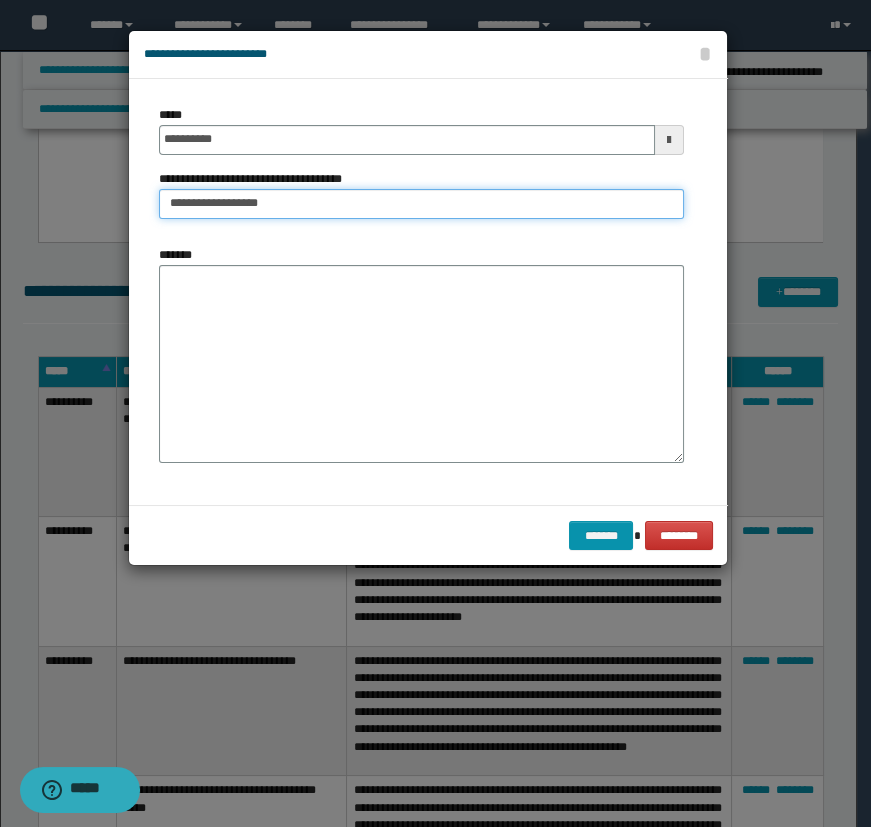 type on "**********" 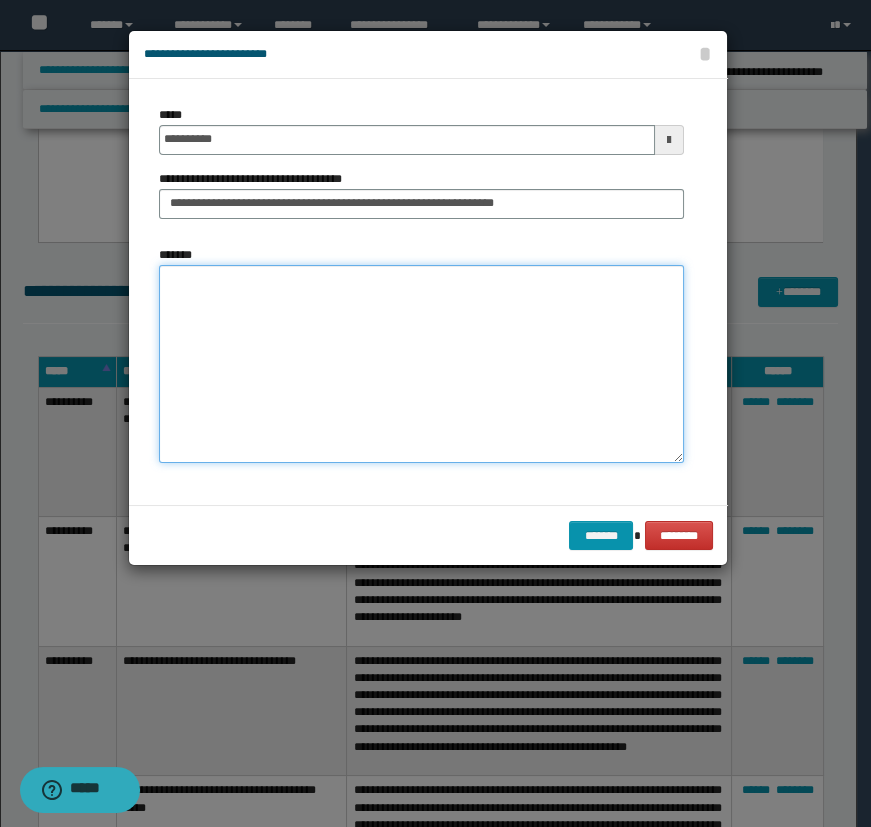 click on "*******" at bounding box center [421, 364] 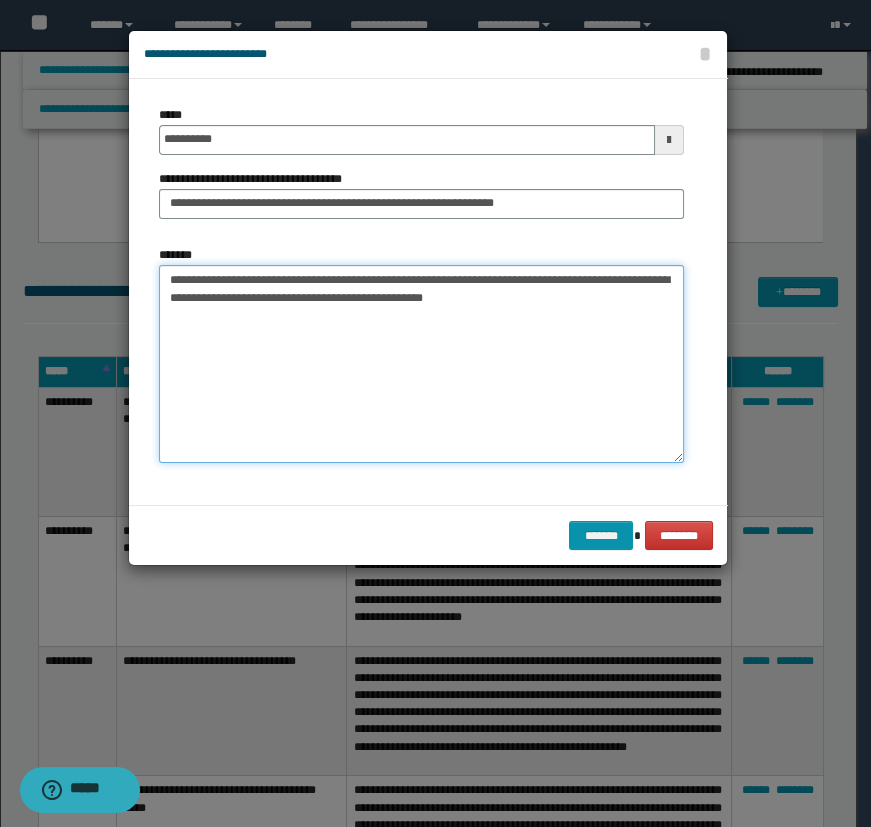 click on "**********" at bounding box center [421, 364] 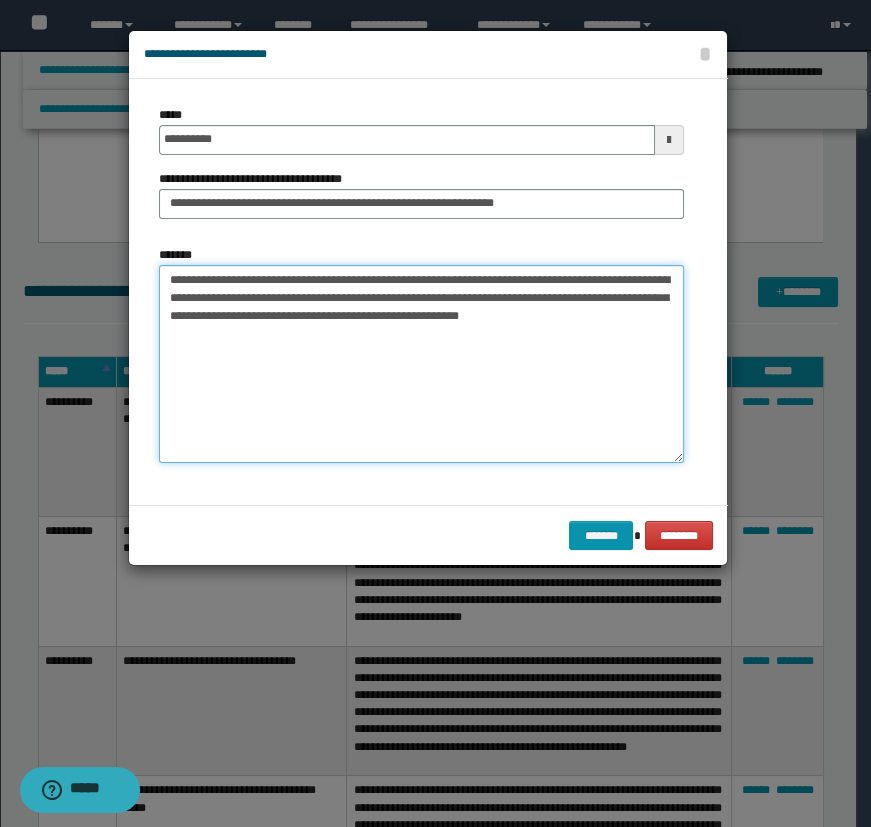 drag, startPoint x: 300, startPoint y: 318, endPoint x: 420, endPoint y: 306, distance: 120.59851 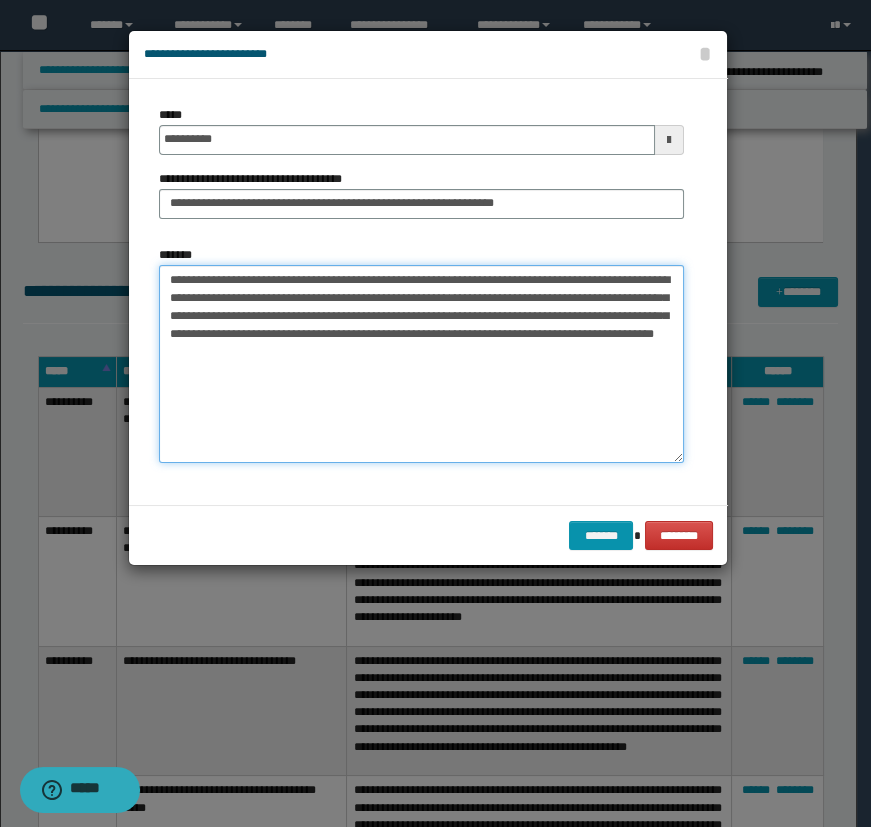 click on "**********" at bounding box center [421, 364] 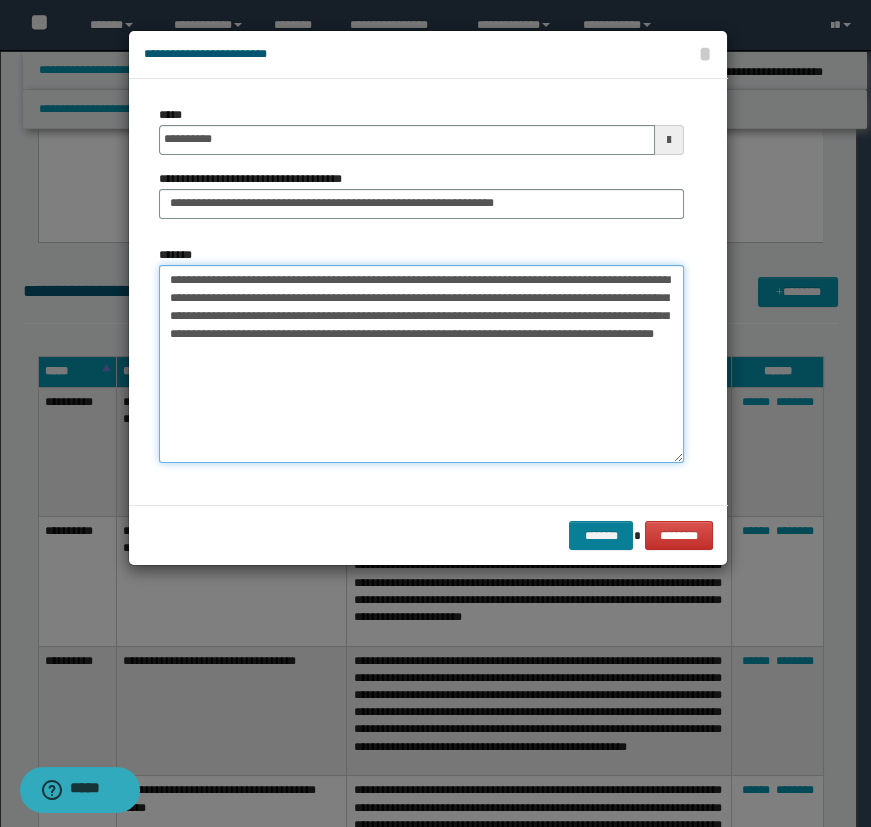 type on "**********" 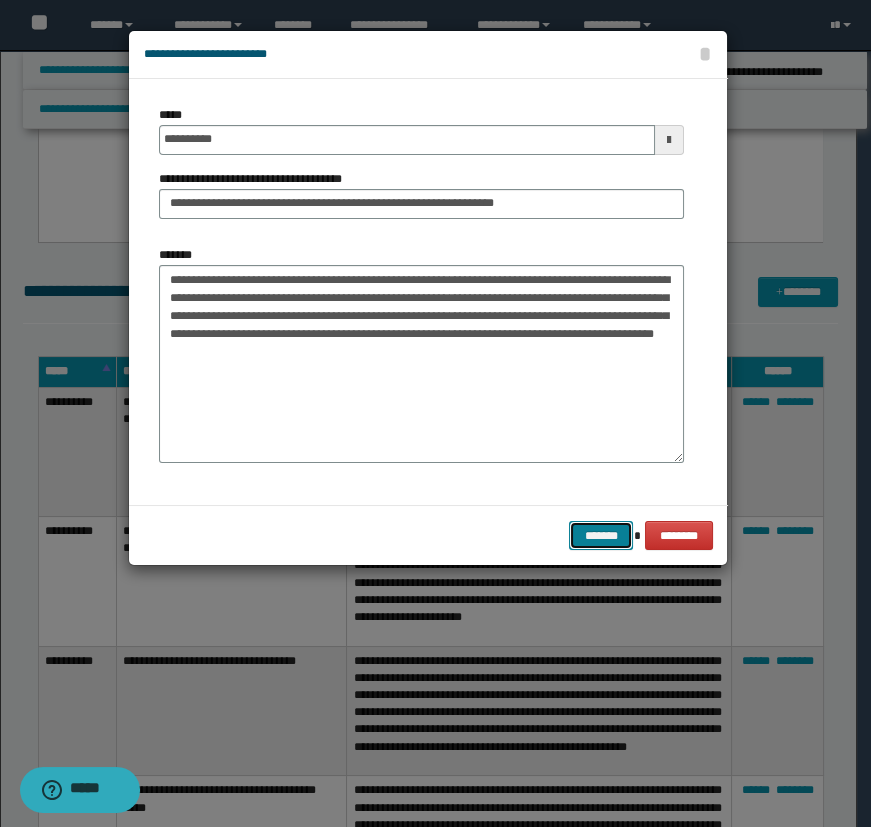 click on "*******" at bounding box center (601, 536) 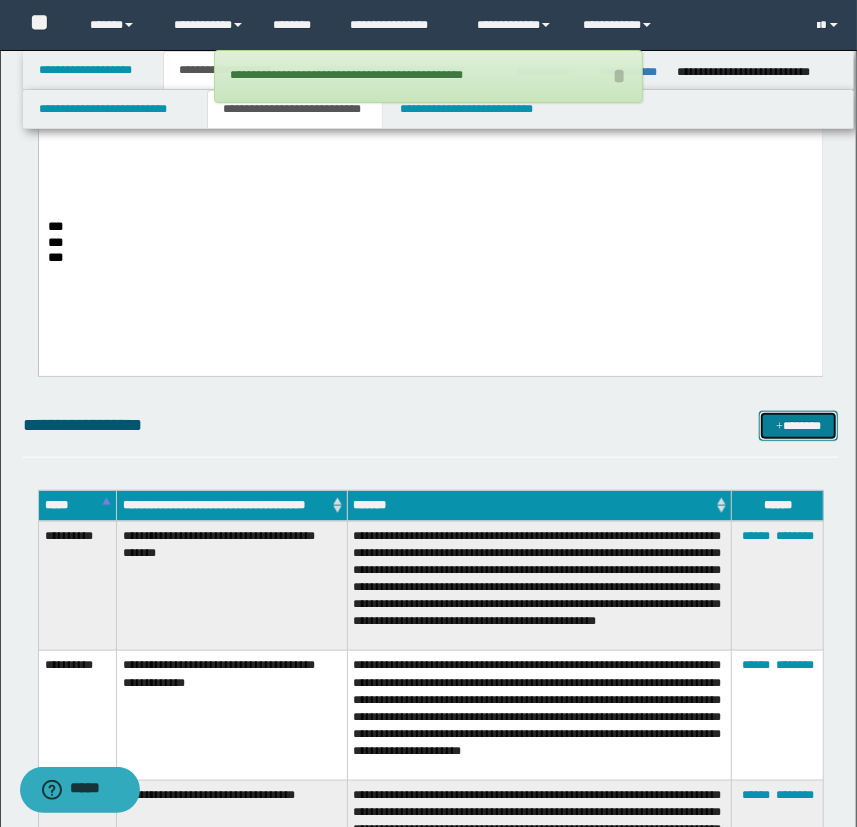 scroll, scrollTop: 636, scrollLeft: 0, axis: vertical 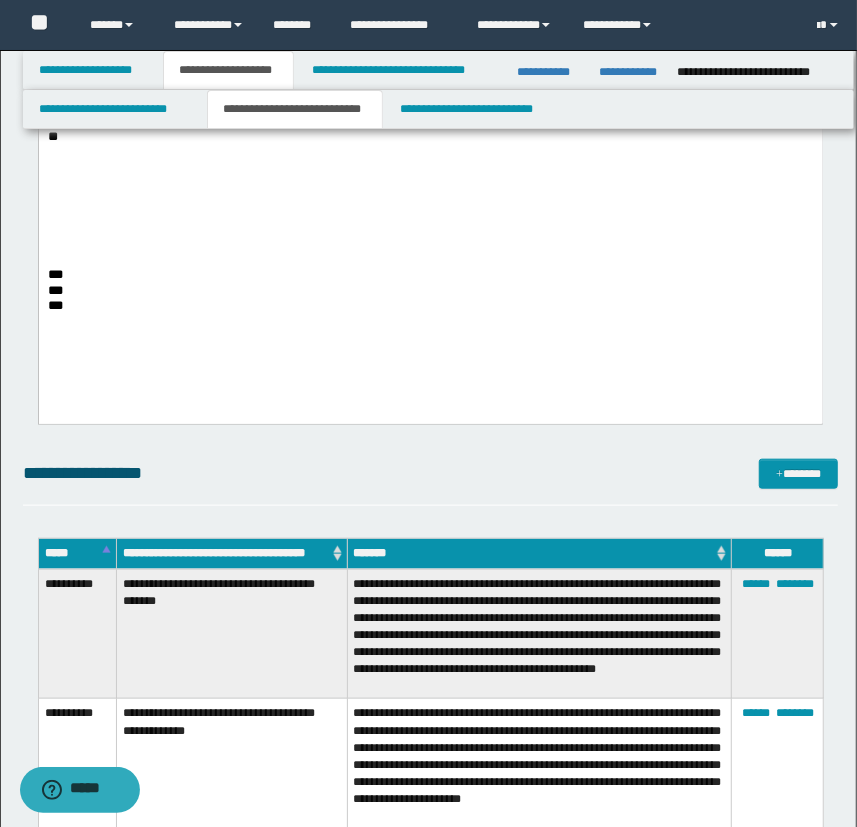click on "***" at bounding box center (430, 274) 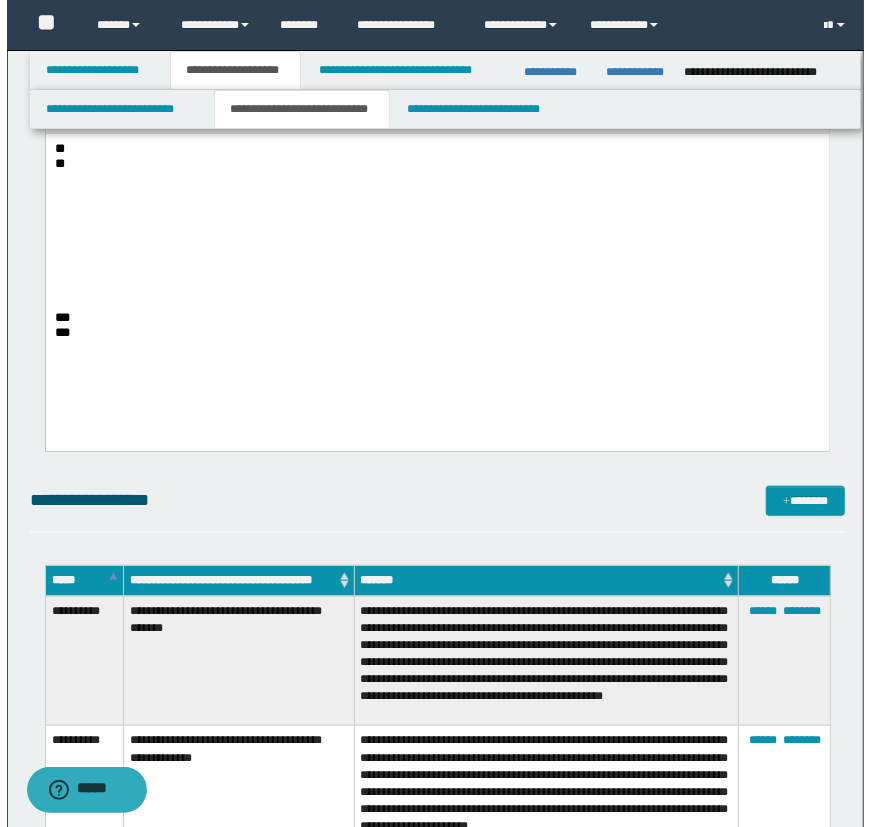 scroll, scrollTop: 818, scrollLeft: 0, axis: vertical 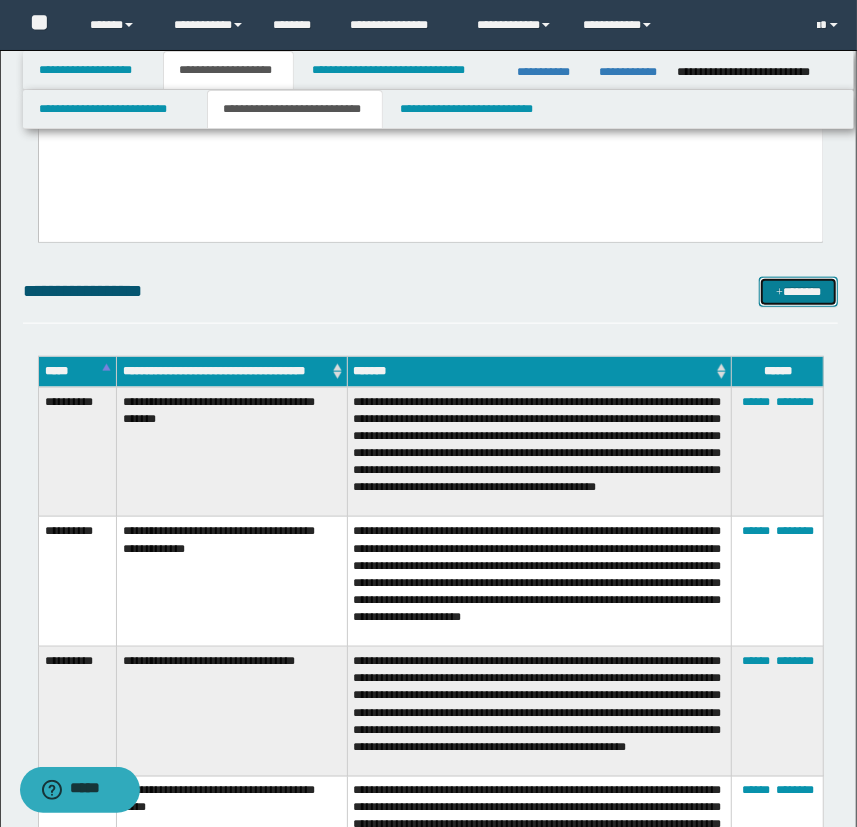 click on "*******" at bounding box center [799, 292] 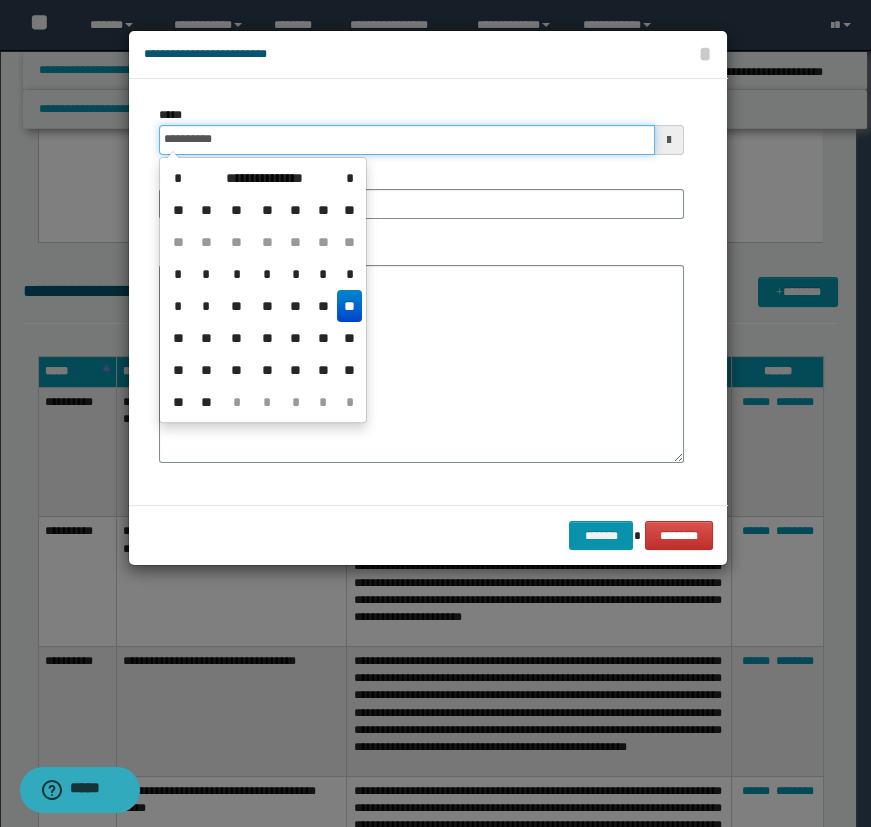 click on "**********" at bounding box center [407, 140] 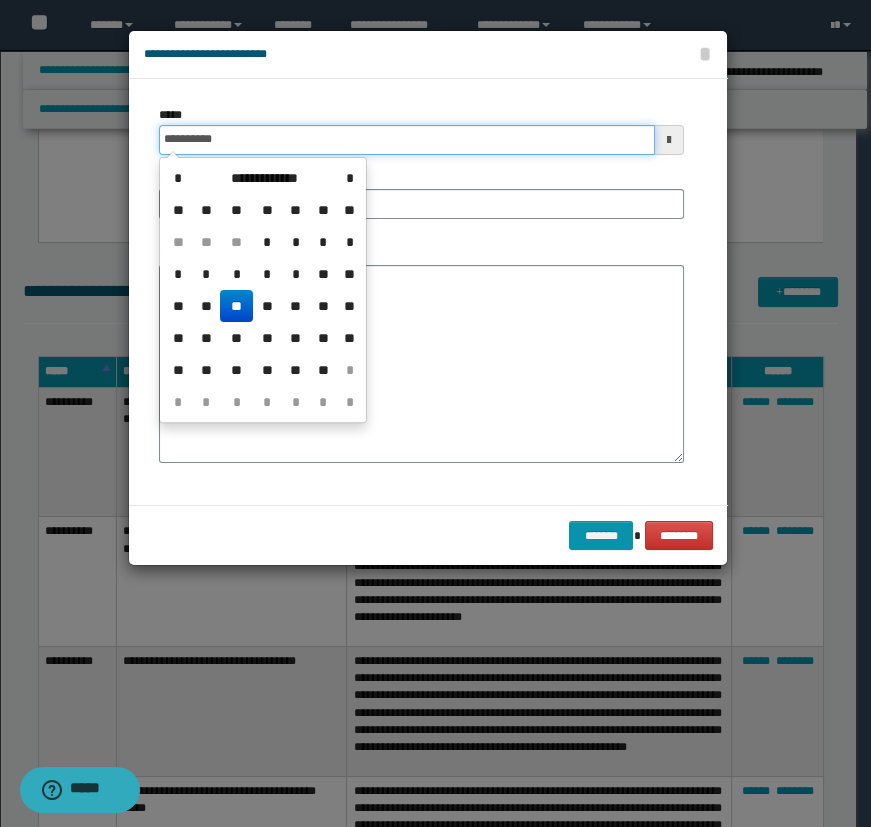 type on "**********" 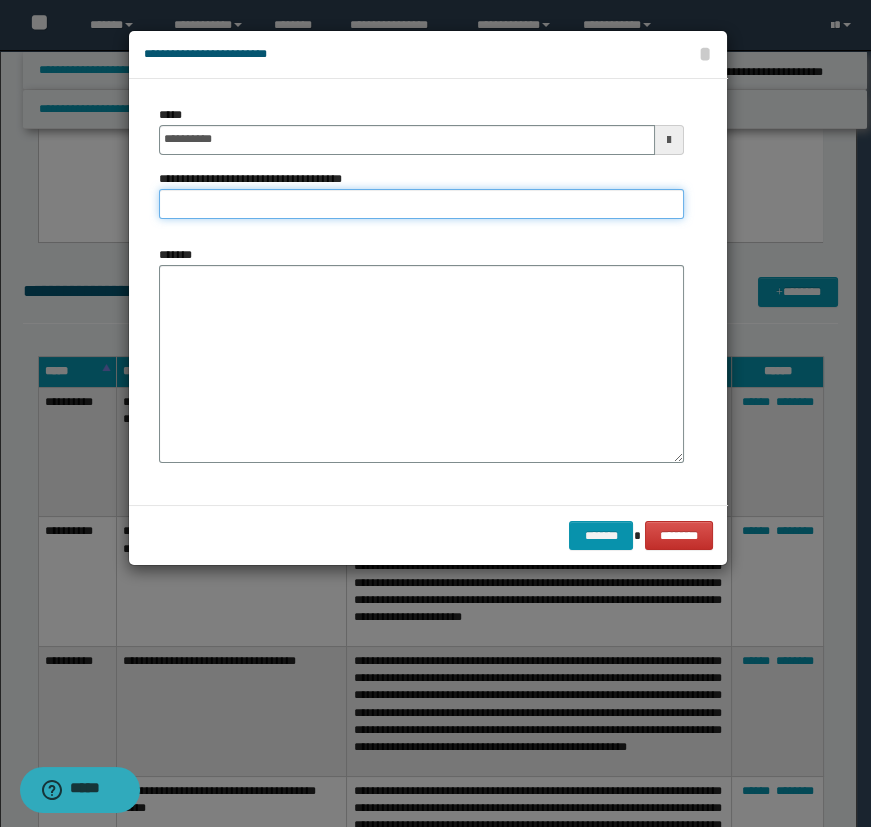 click on "**********" at bounding box center [421, 204] 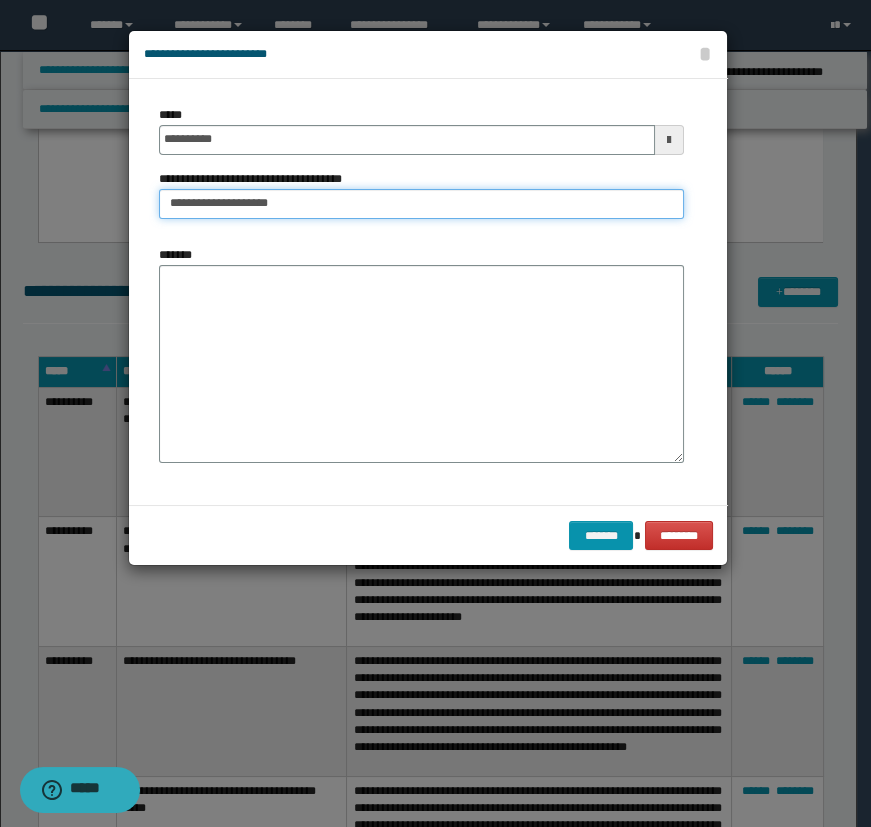 type on "**********" 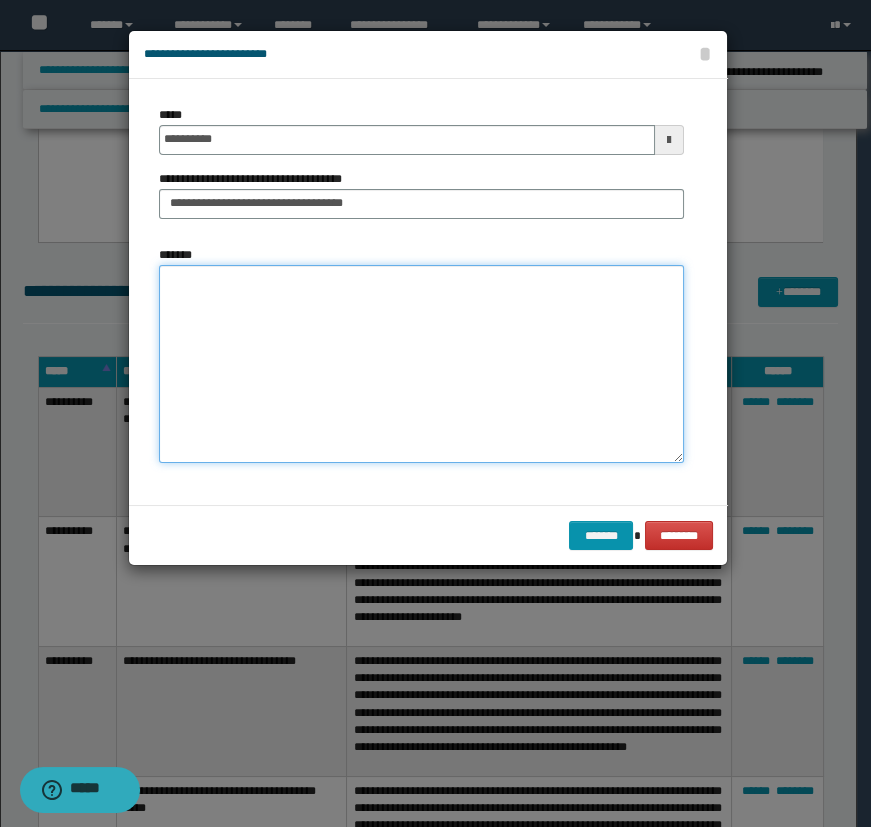 click on "*******" at bounding box center (421, 364) 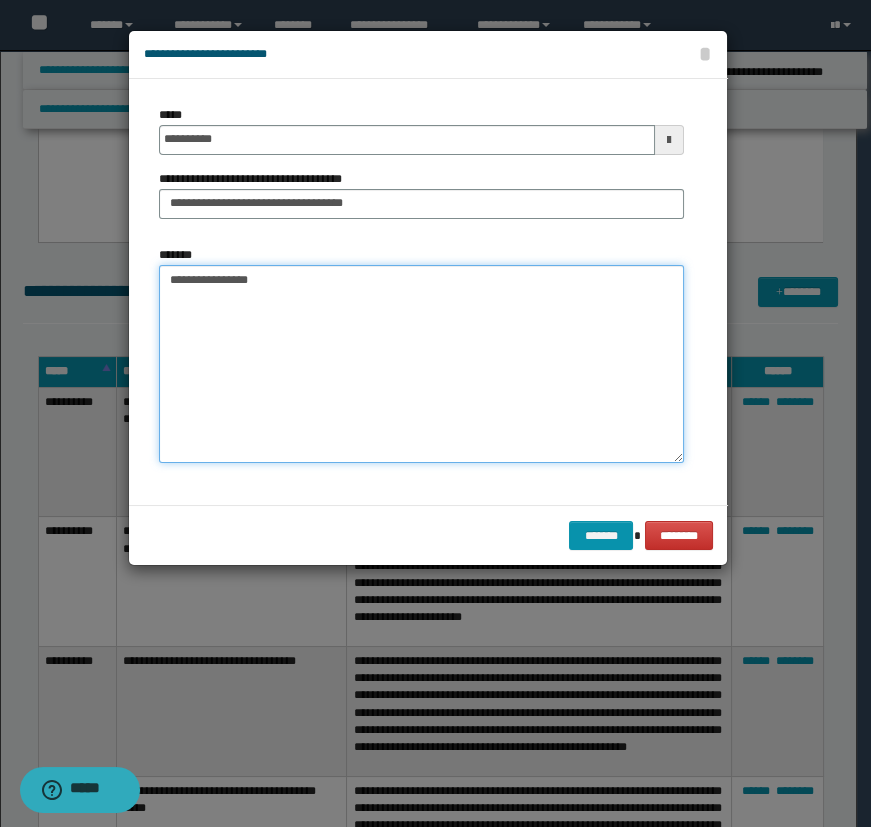 click on "**********" at bounding box center (421, 364) 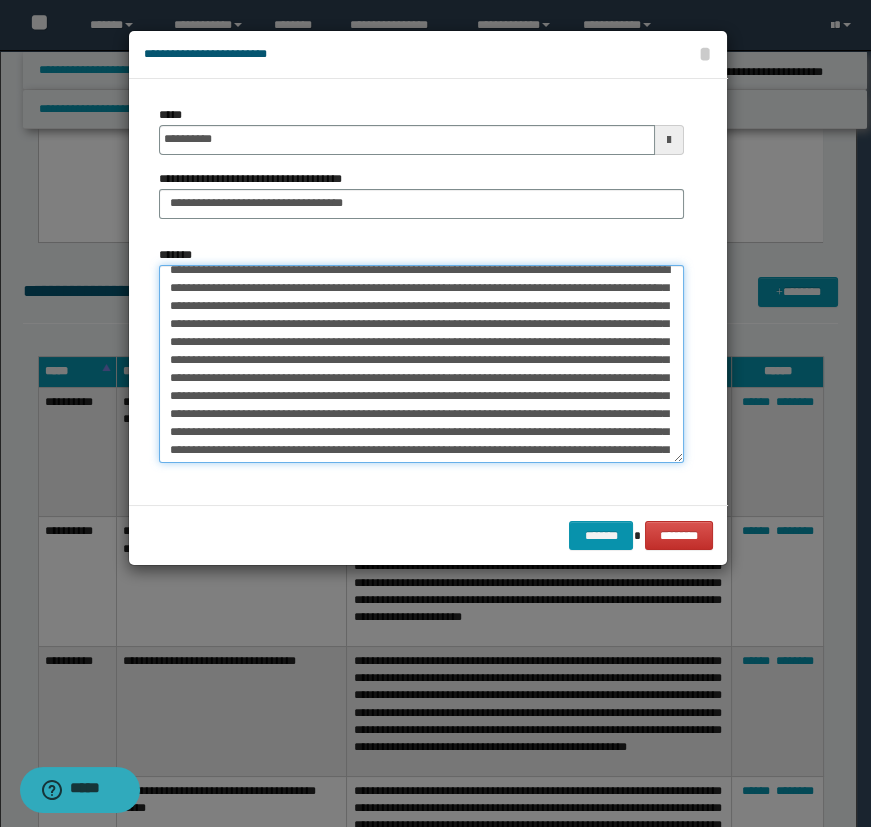 scroll, scrollTop: 0, scrollLeft: 0, axis: both 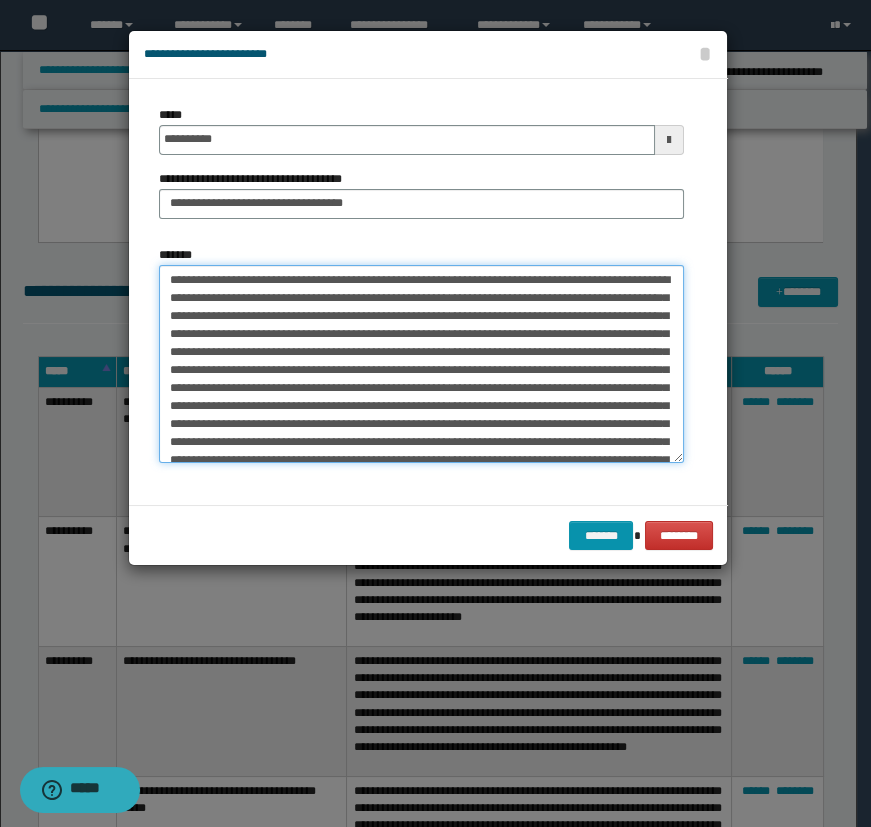 click on "*******" at bounding box center [421, 364] 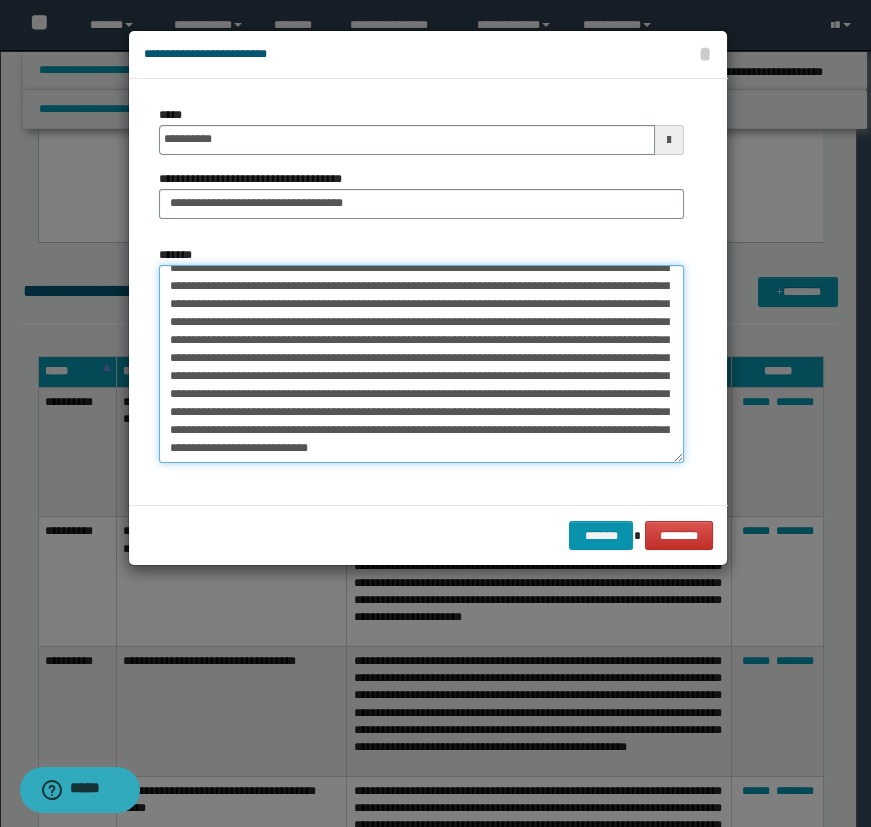 scroll, scrollTop: 181, scrollLeft: 0, axis: vertical 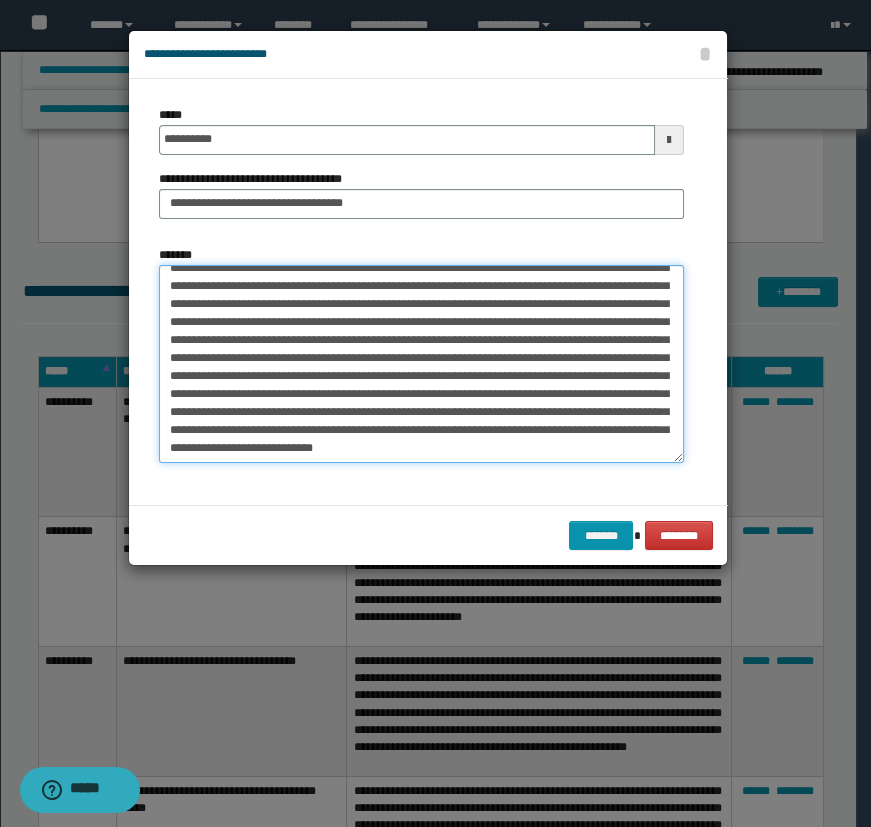 click on "*******" at bounding box center [421, 364] 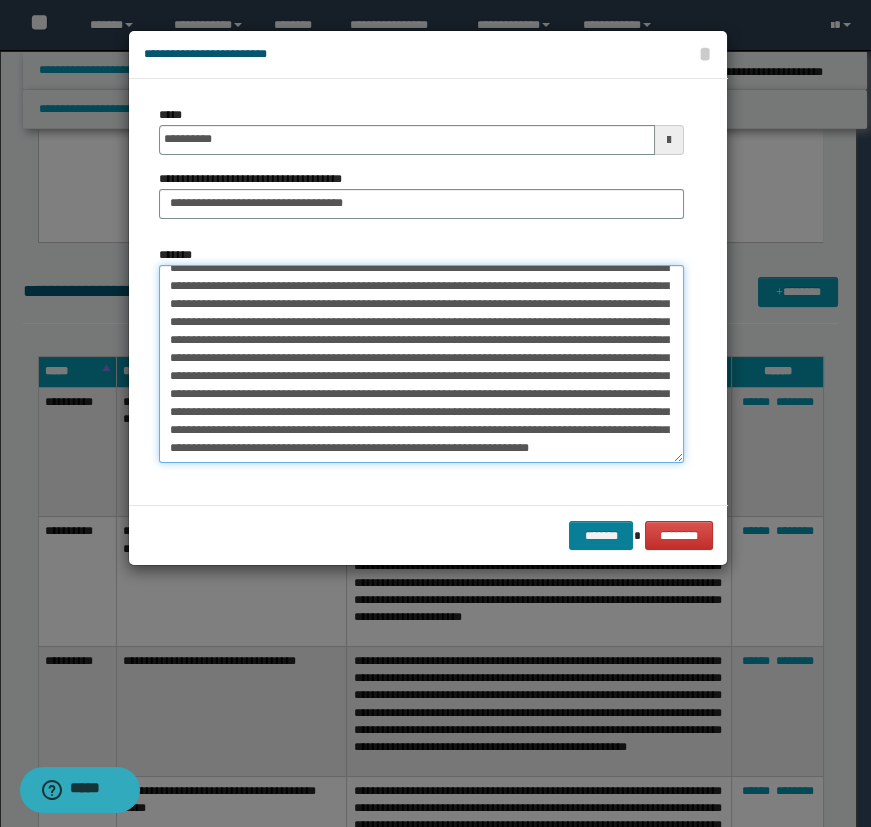 type on "**********" 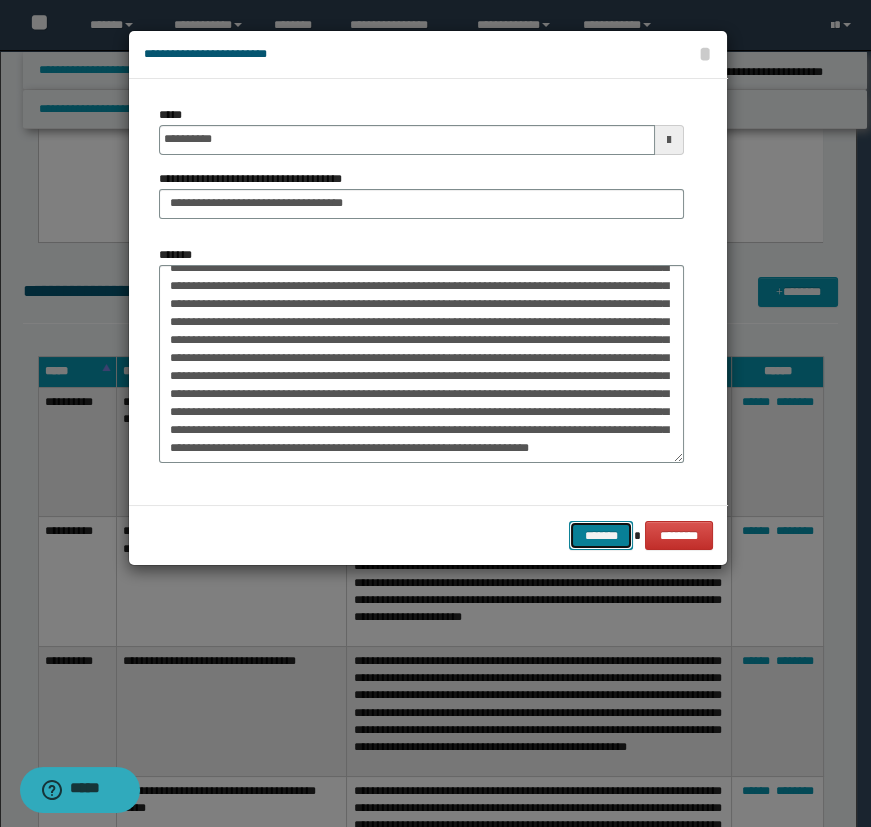 click on "*******" at bounding box center (601, 536) 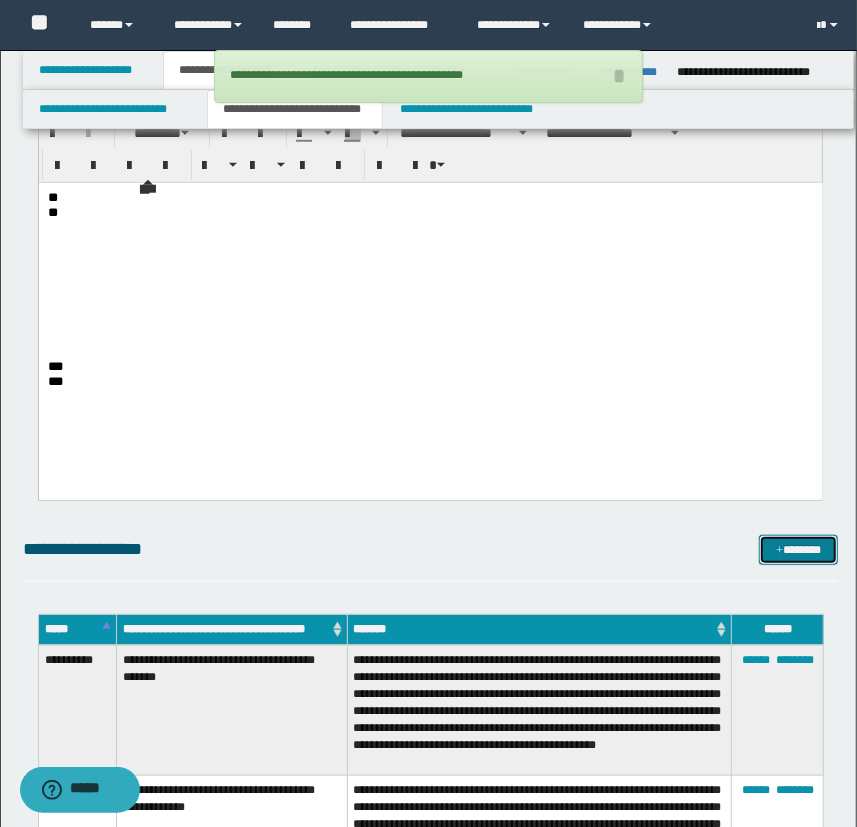 scroll, scrollTop: 545, scrollLeft: 0, axis: vertical 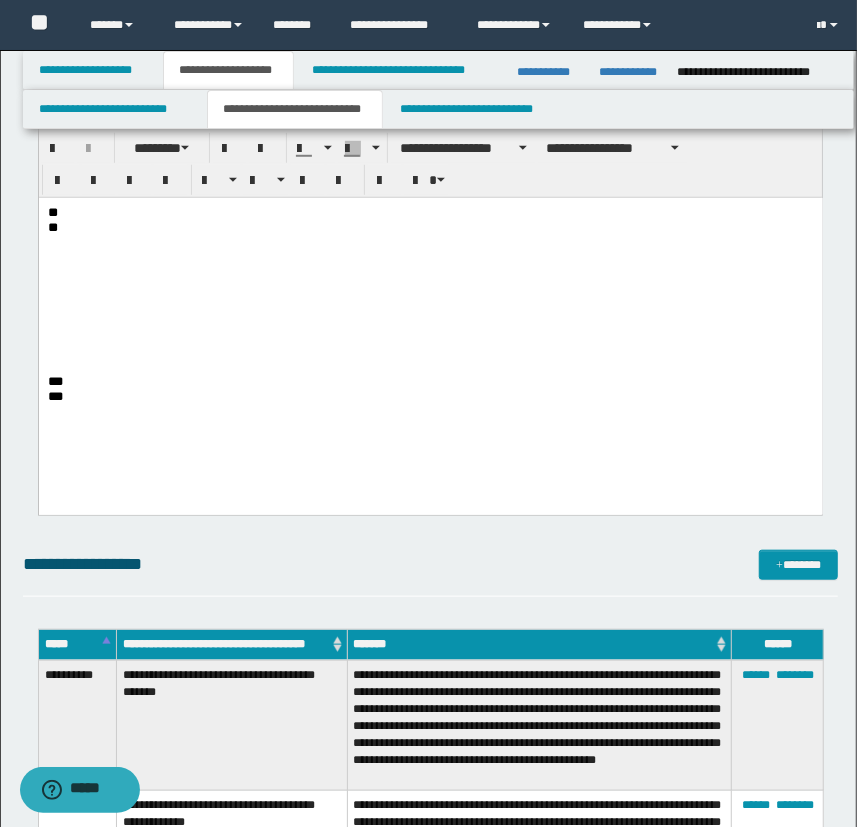 click on "***" at bounding box center [430, 381] 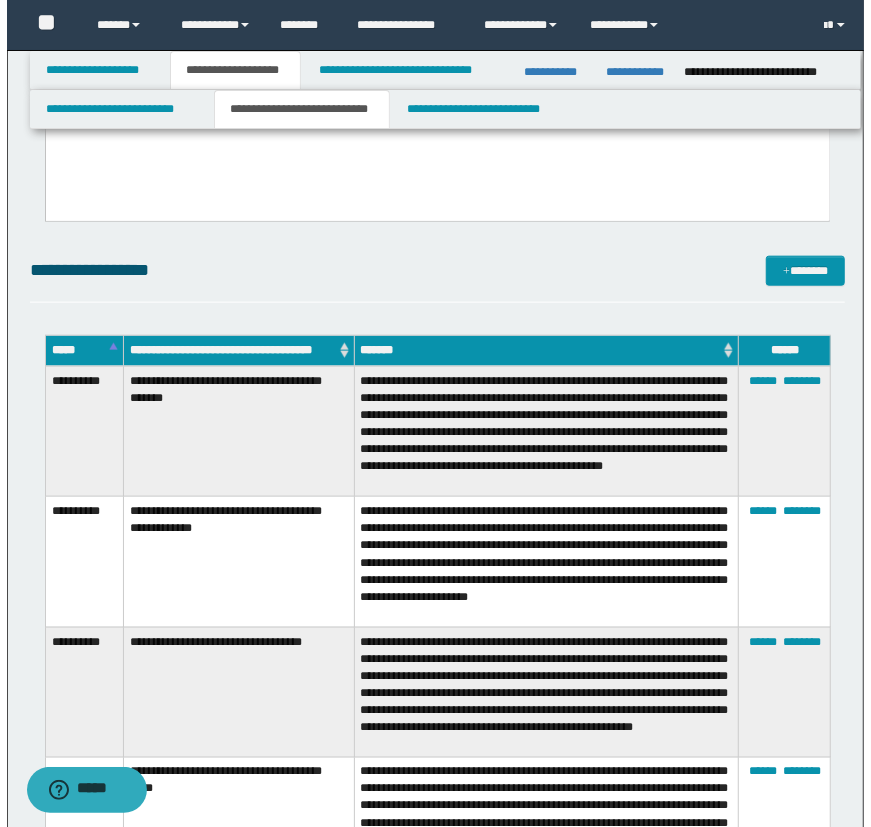 scroll, scrollTop: 818, scrollLeft: 0, axis: vertical 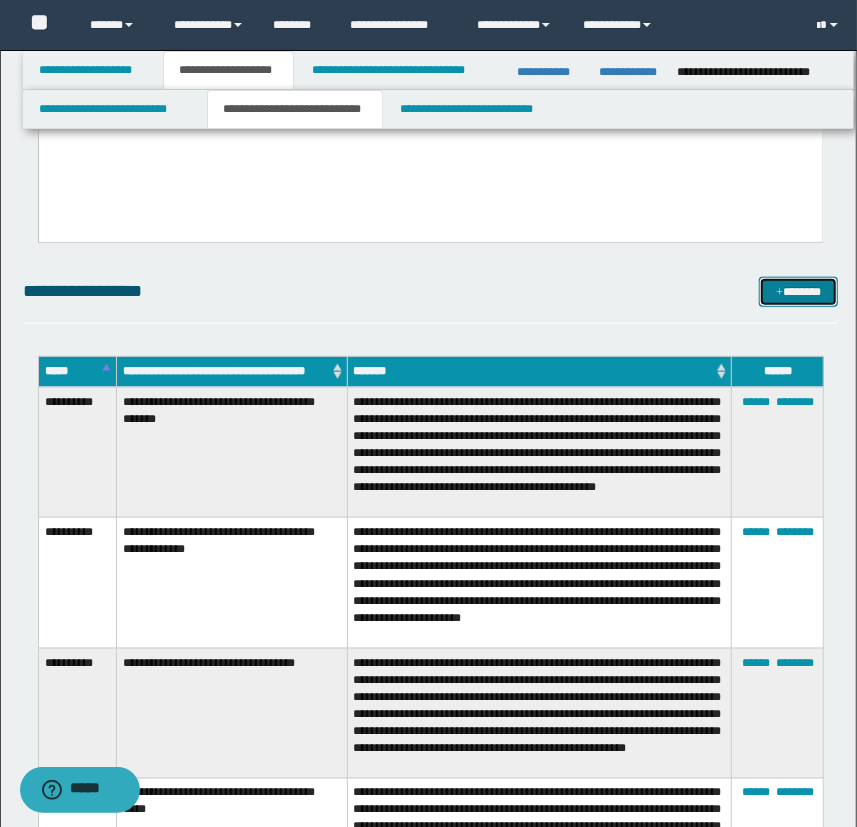 click at bounding box center [779, 293] 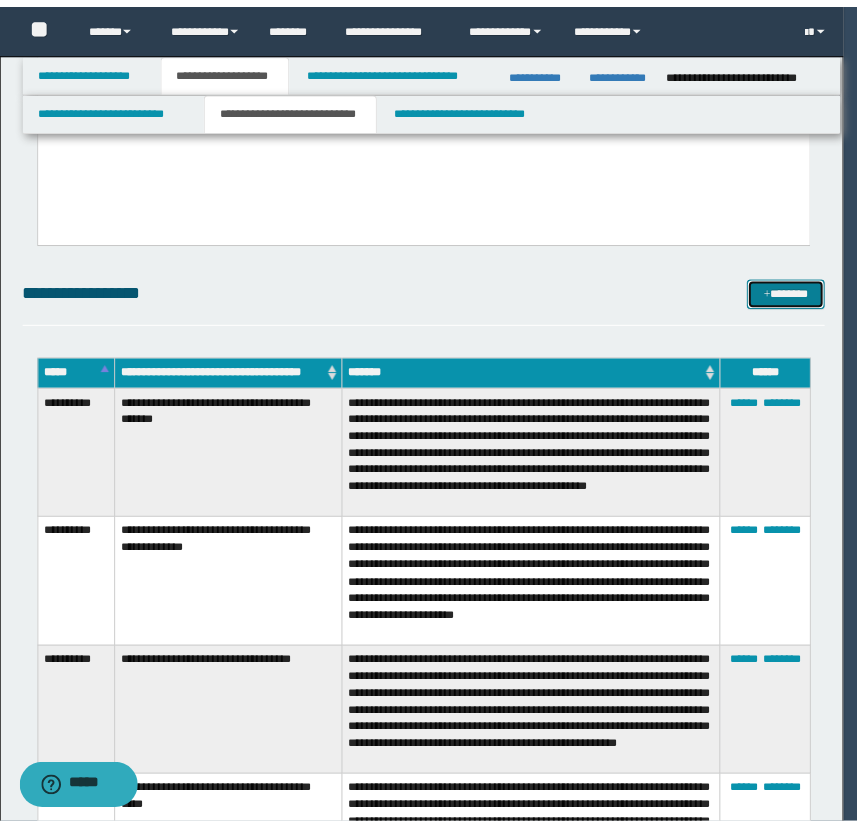 scroll, scrollTop: 0, scrollLeft: 0, axis: both 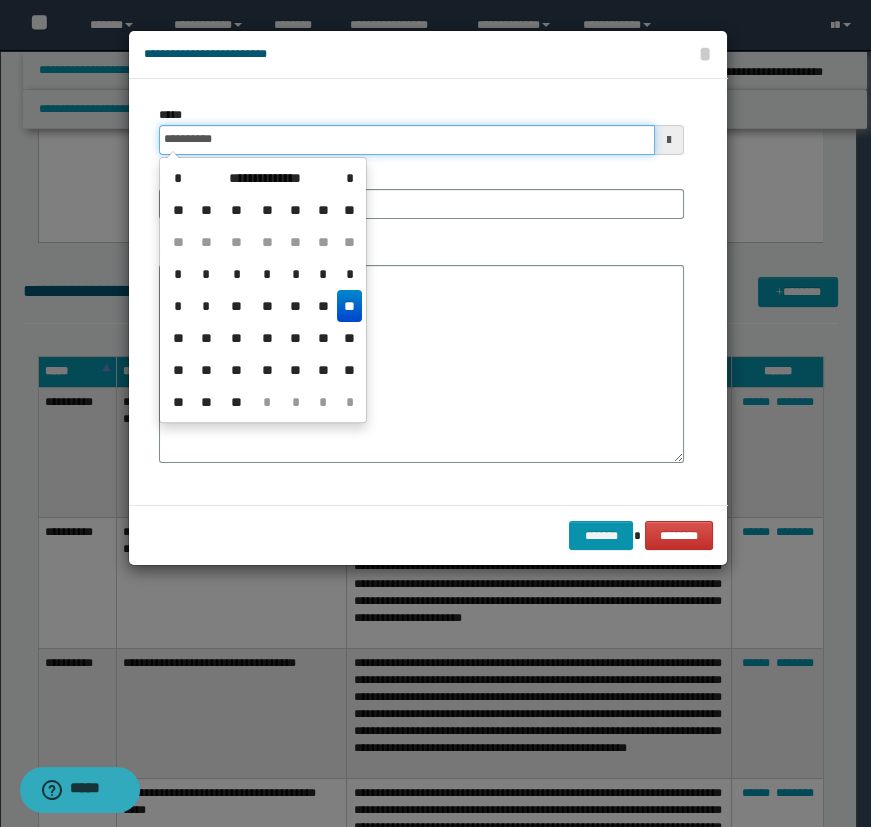 click on "**********" at bounding box center (407, 140) 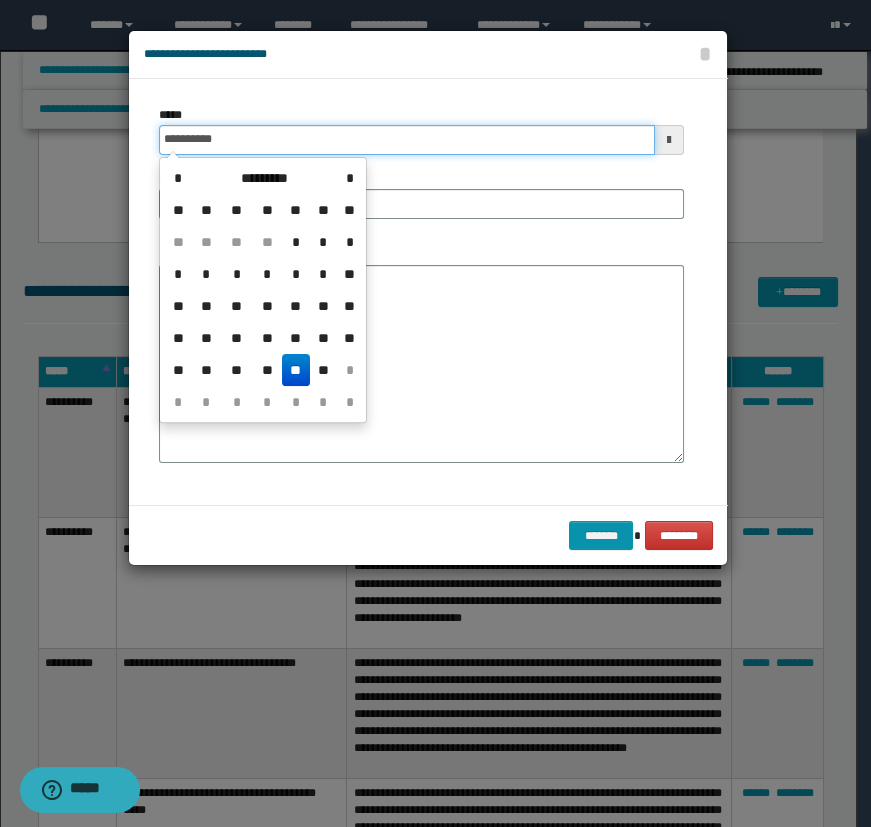 type on "**********" 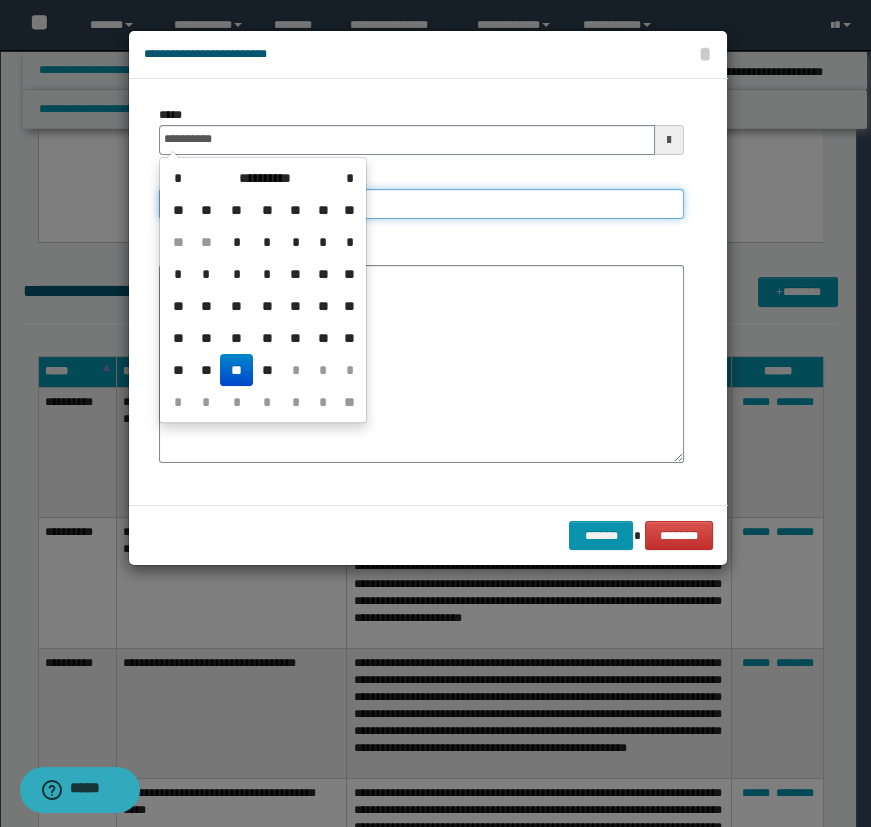 click on "**********" at bounding box center [421, 204] 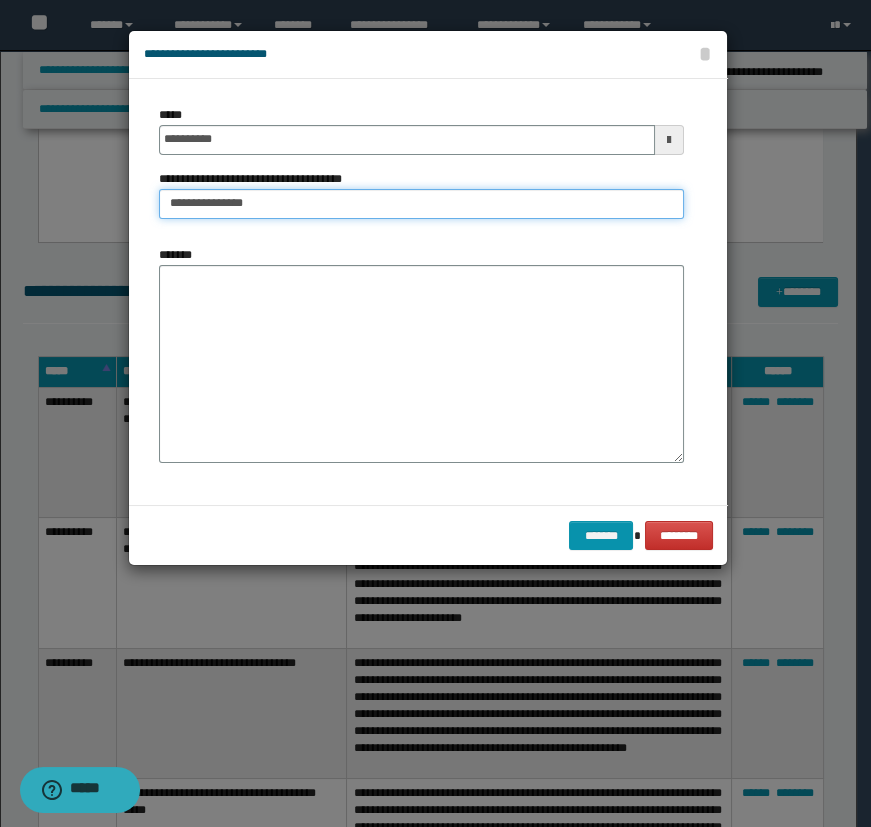 click on "**********" at bounding box center (421, 204) 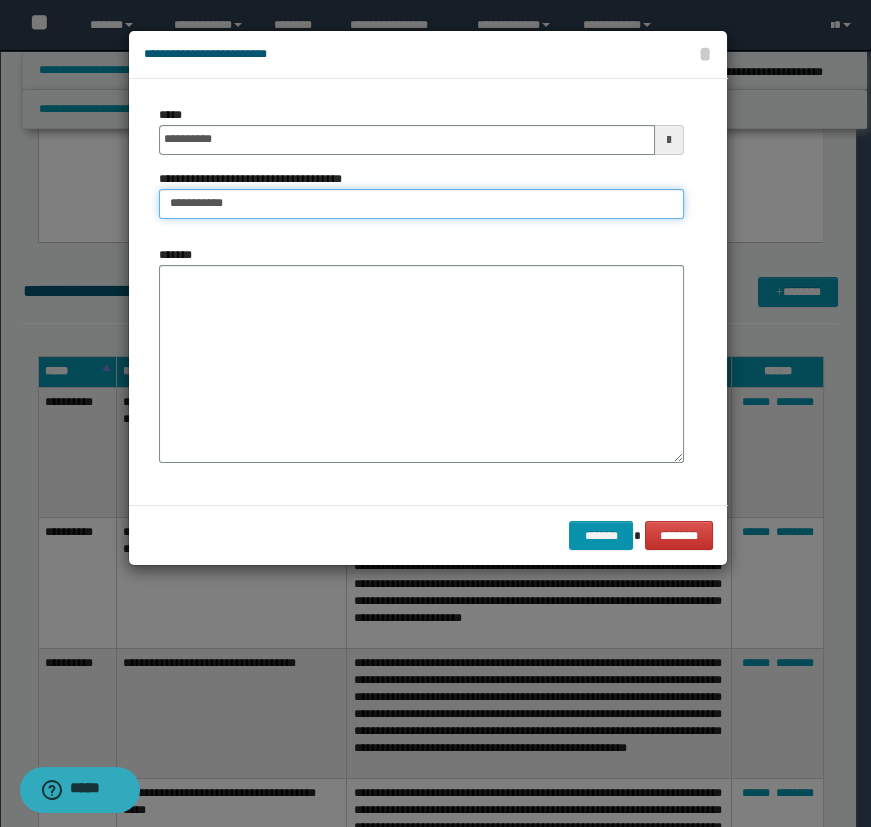 type on "**********" 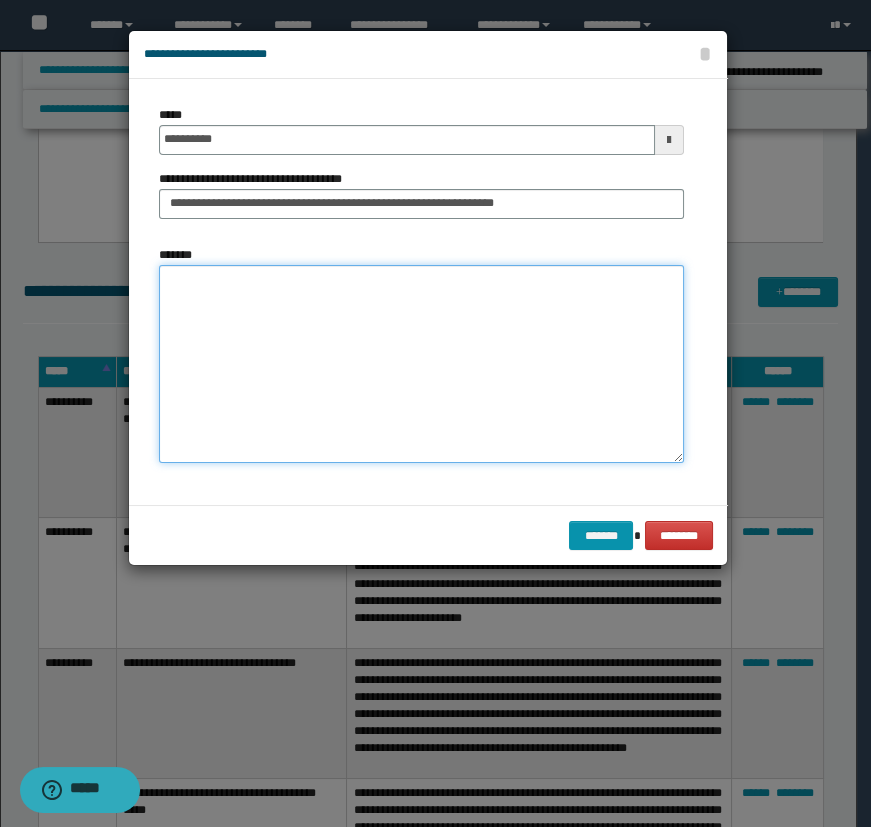 click on "*******" at bounding box center (421, 364) 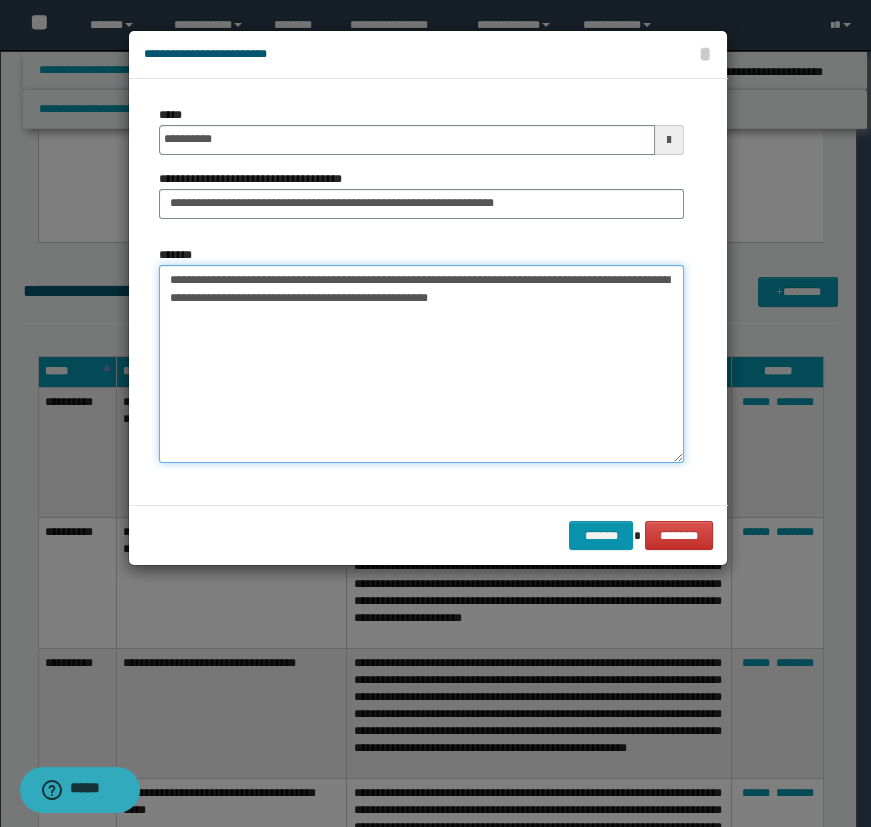 click on "**********" at bounding box center [421, 364] 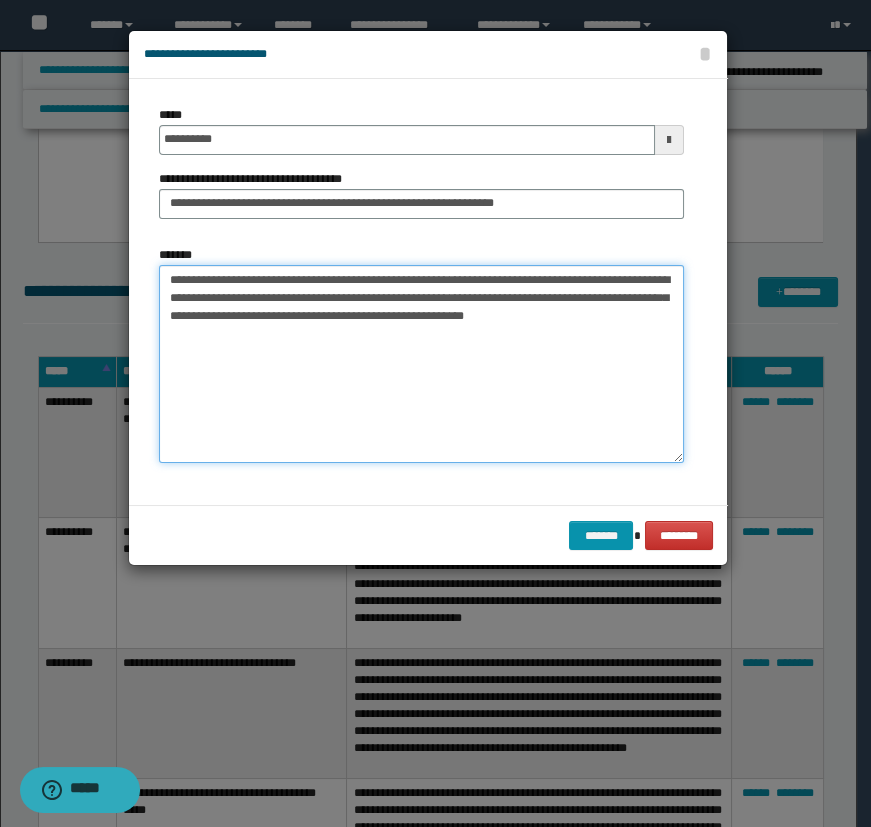 click on "**********" at bounding box center [421, 364] 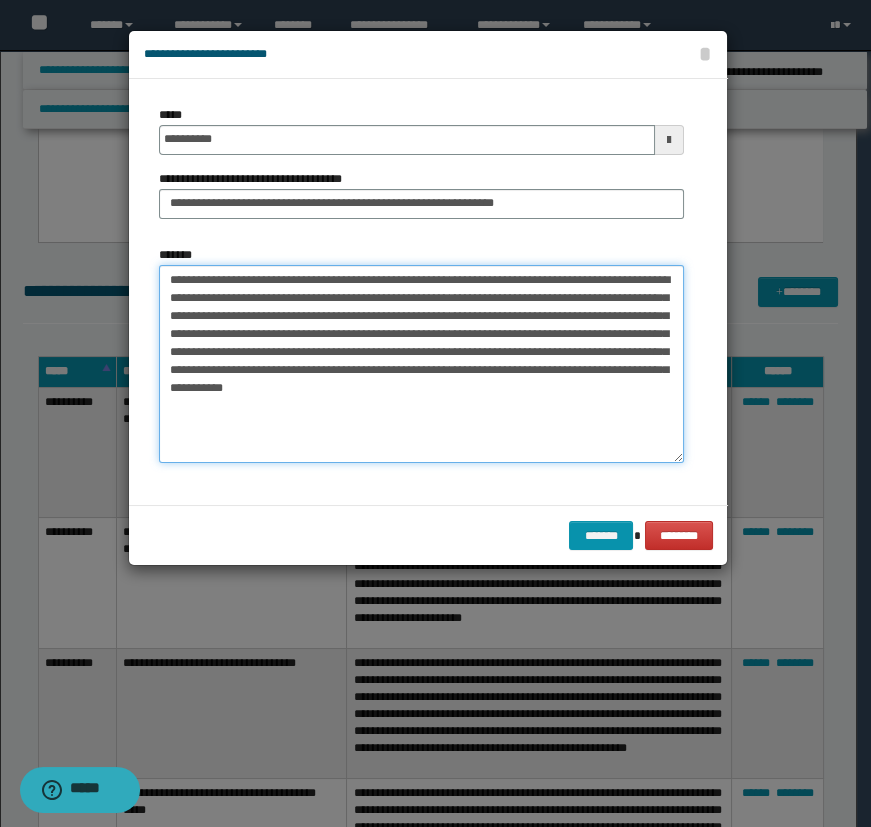 drag, startPoint x: 551, startPoint y: 359, endPoint x: 540, endPoint y: 372, distance: 17.029387 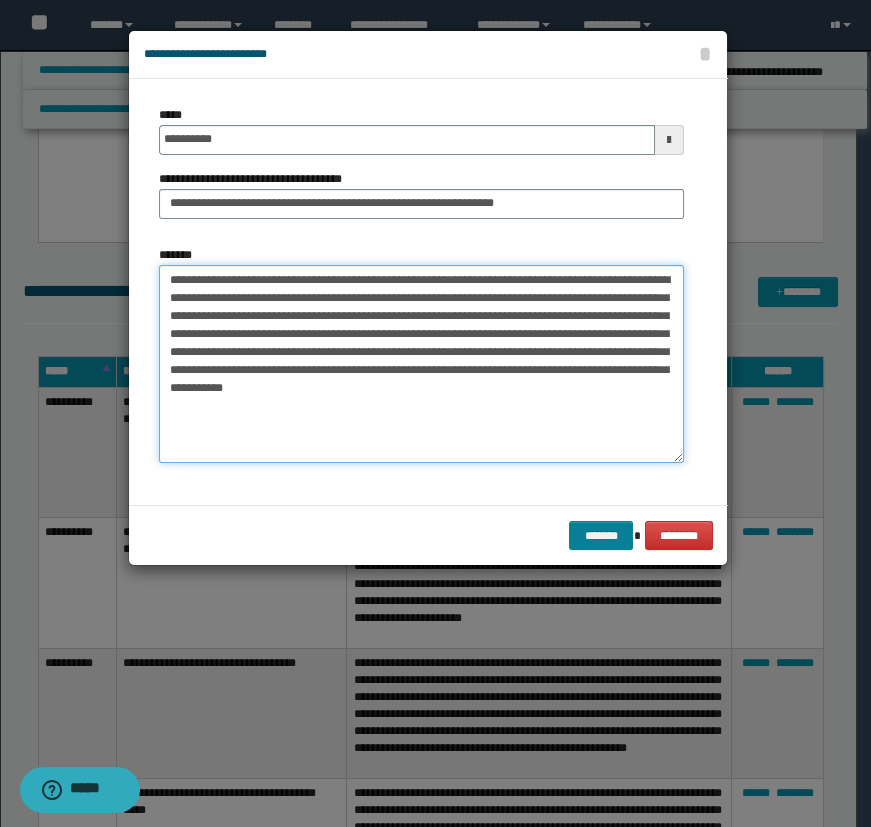 type on "**********" 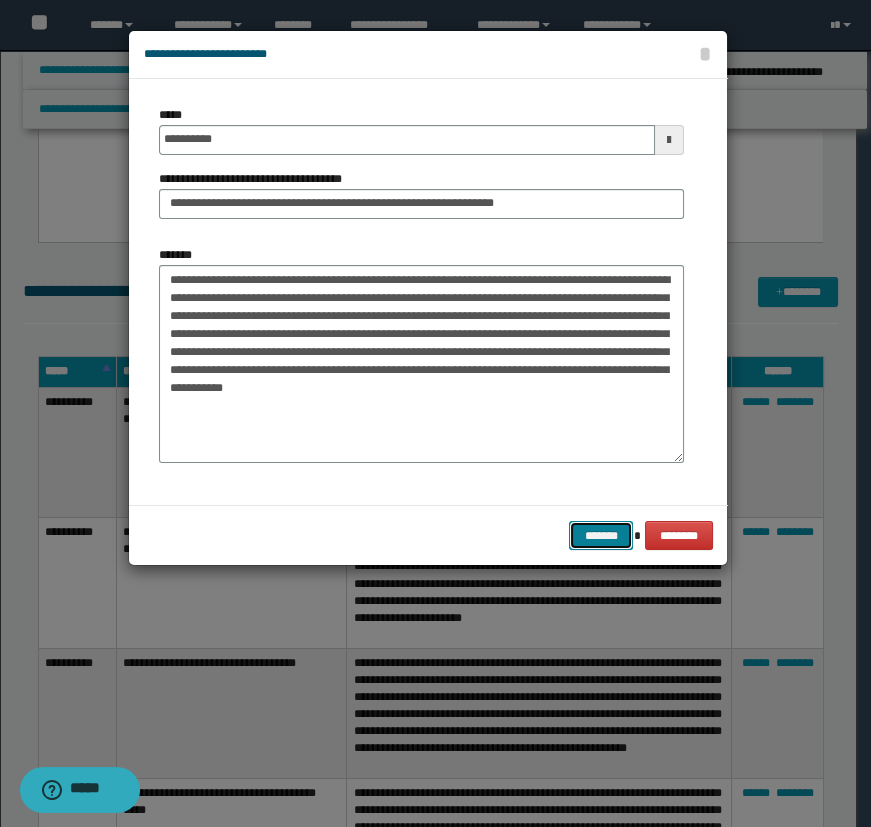 click on "*******" at bounding box center [601, 536] 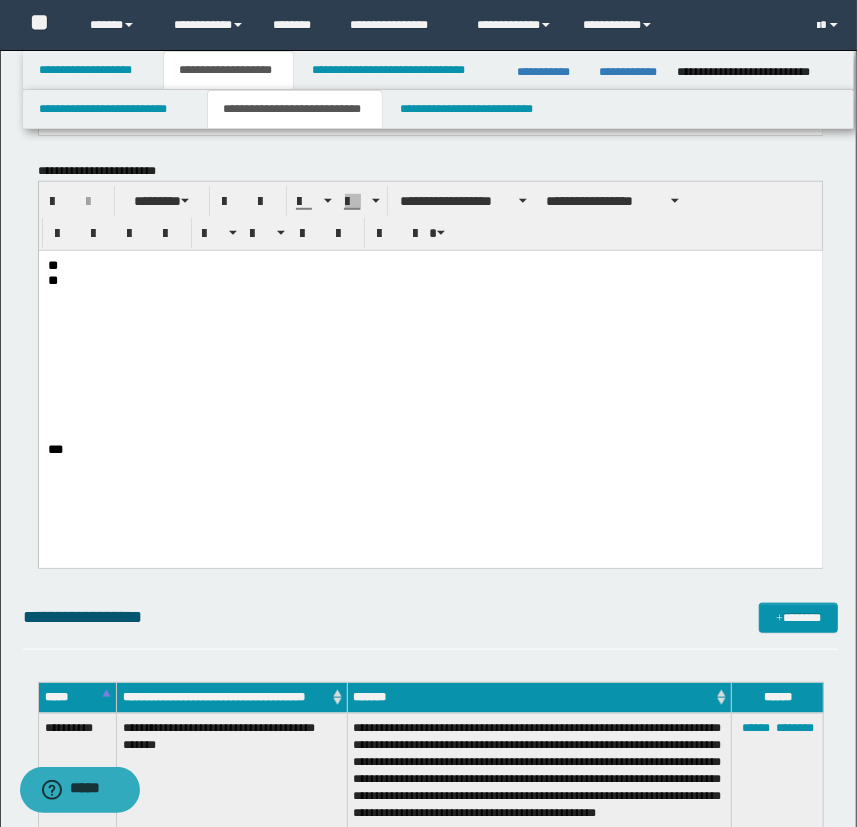 scroll, scrollTop: 454, scrollLeft: 0, axis: vertical 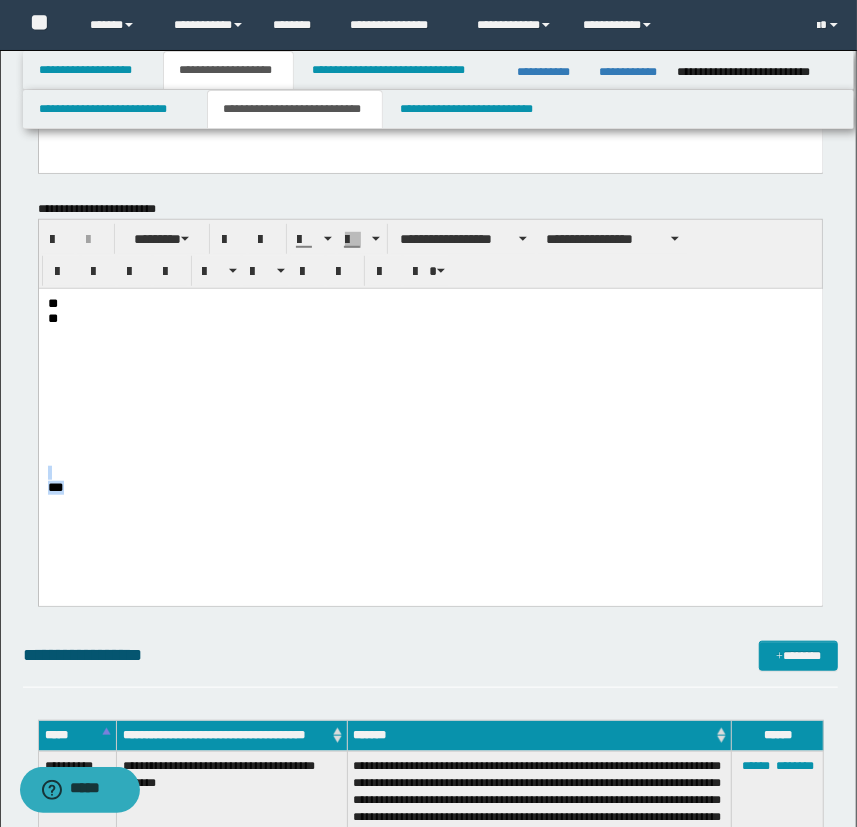 drag, startPoint x: 73, startPoint y: 487, endPoint x: 61, endPoint y: 767, distance: 280.25702 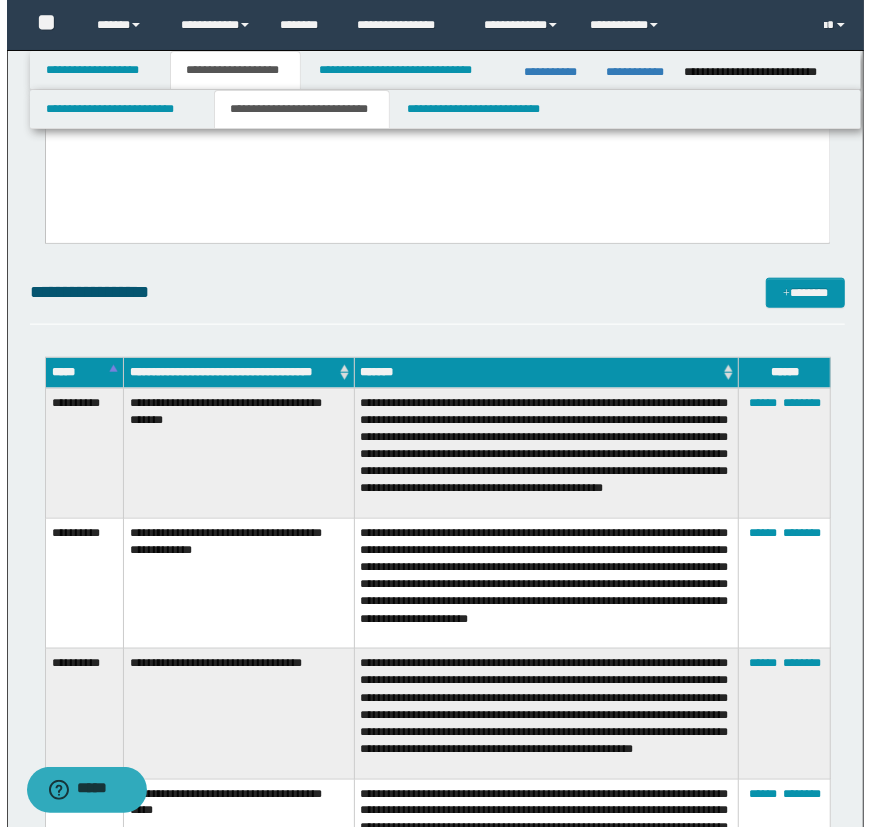 scroll, scrollTop: 727, scrollLeft: 0, axis: vertical 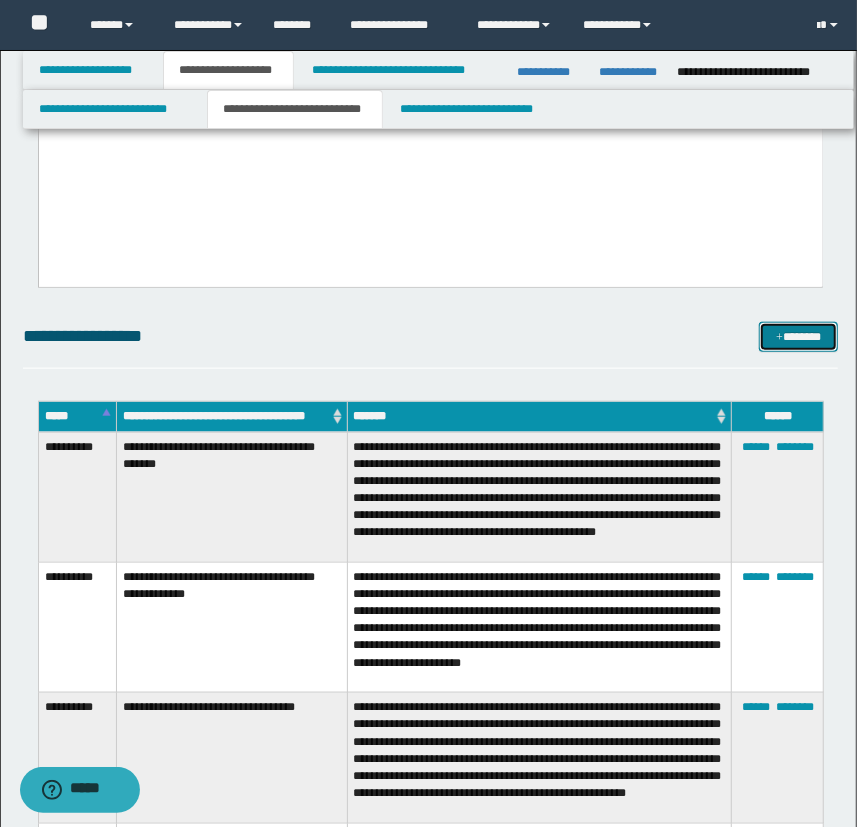 click on "*******" at bounding box center (799, 337) 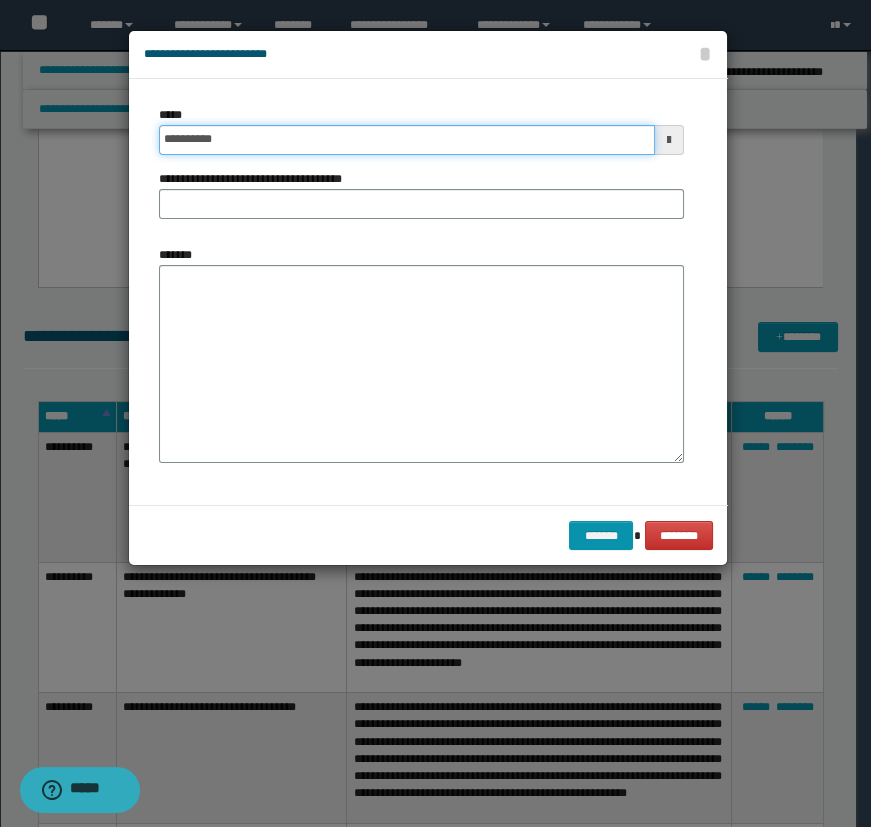 click on "**********" at bounding box center [407, 140] 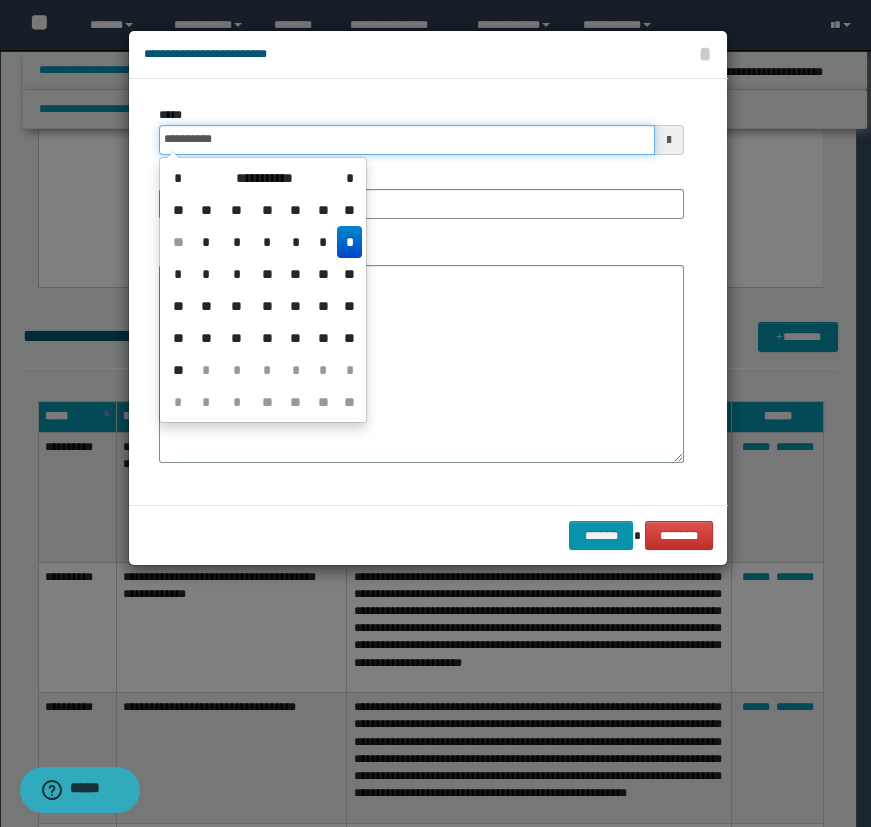 type on "**********" 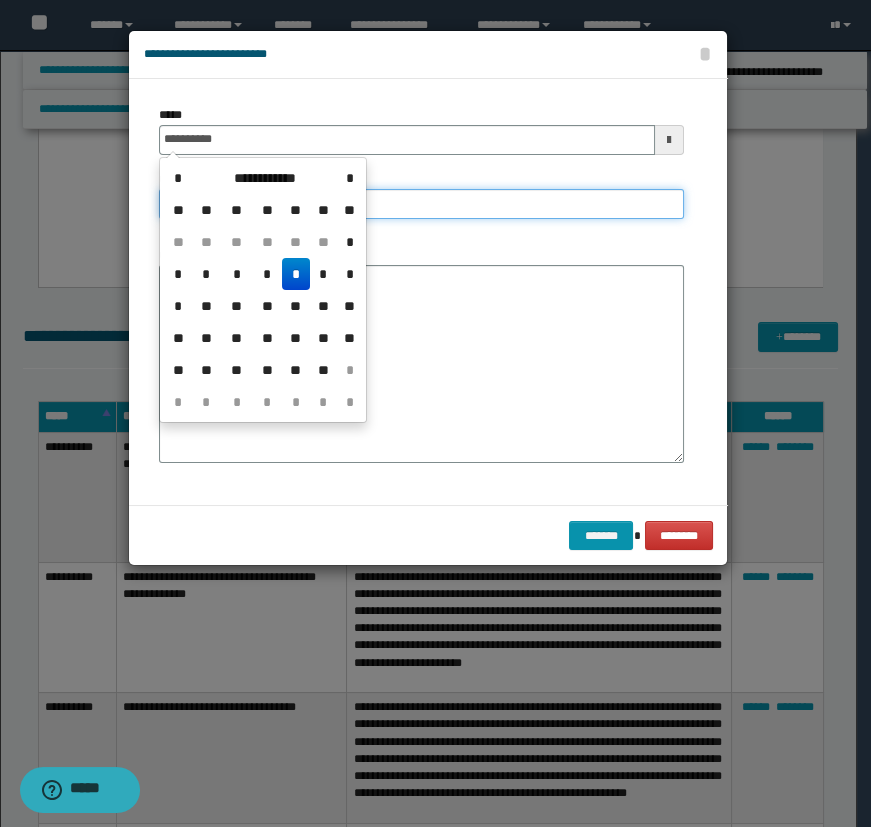 click on "**********" at bounding box center [421, 204] 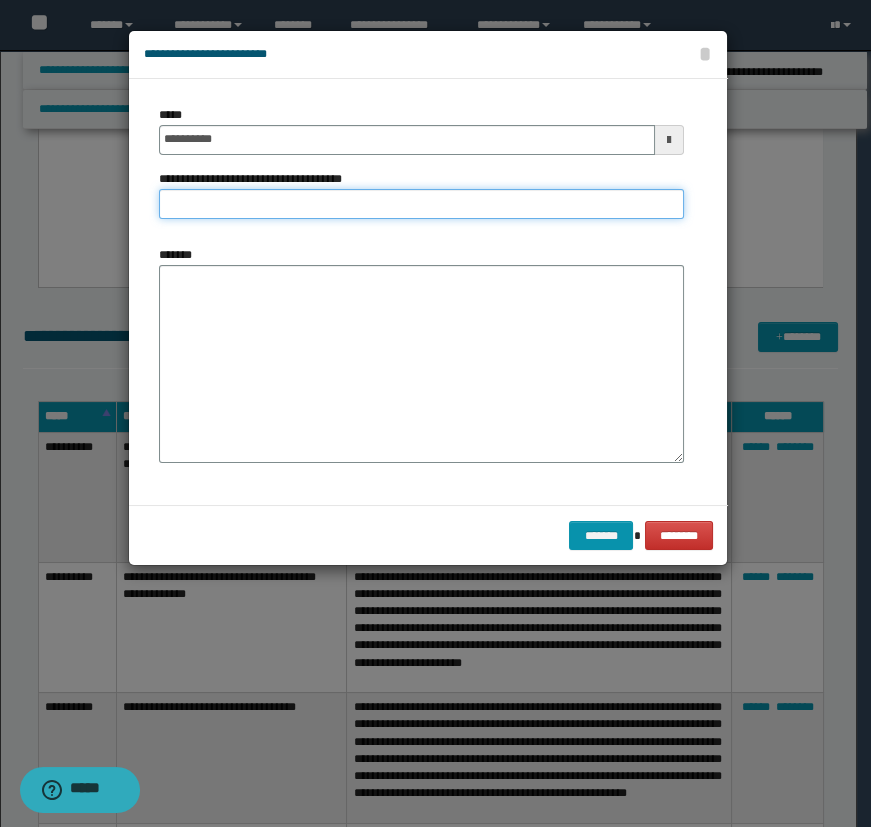 click on "**********" at bounding box center (421, 204) 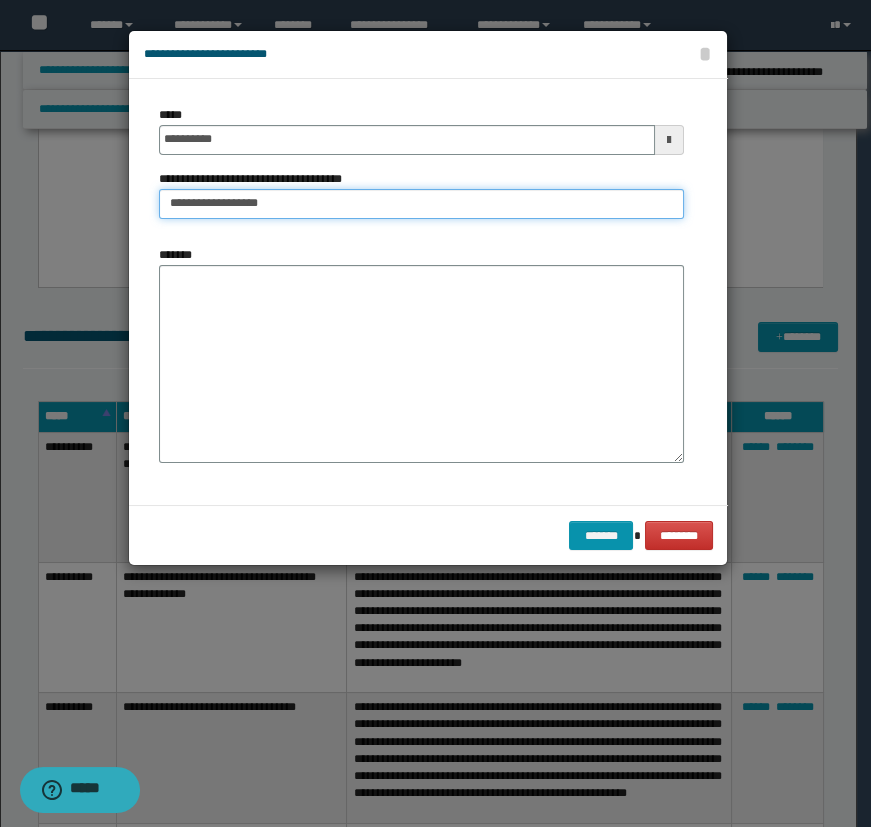 type on "**********" 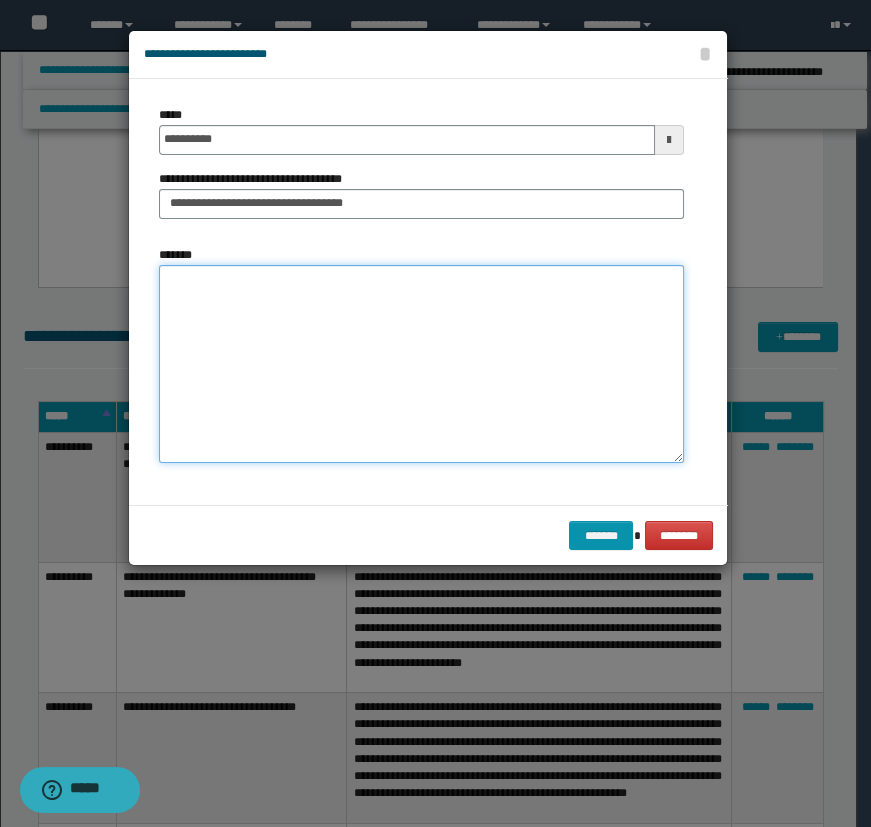 click on "*******" at bounding box center [421, 364] 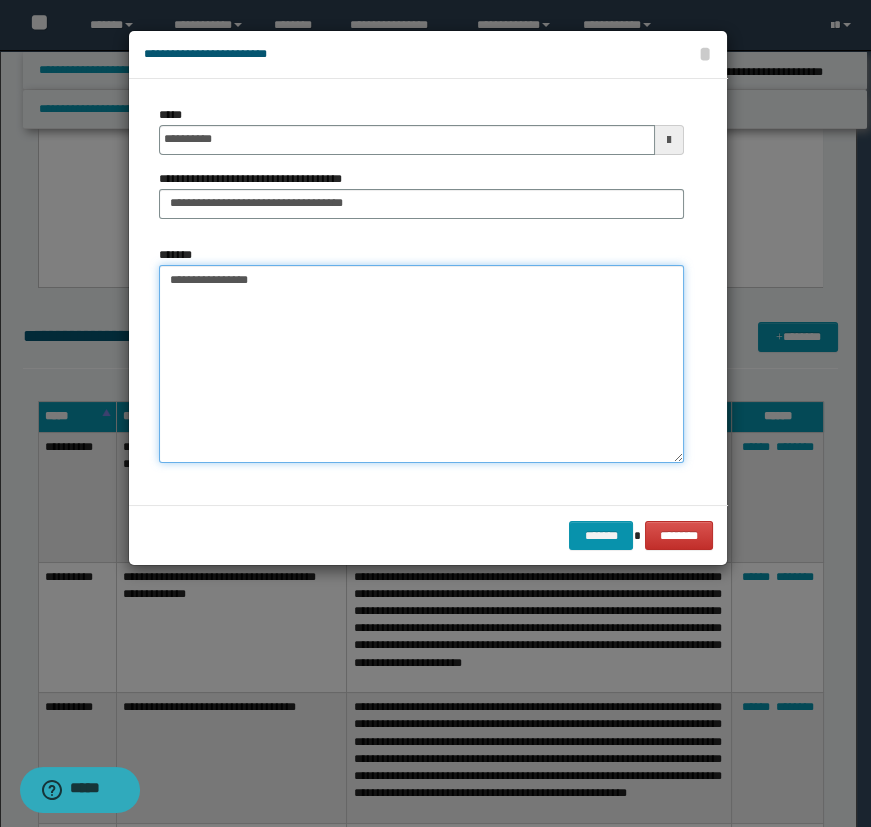 click on "**********" at bounding box center (421, 364) 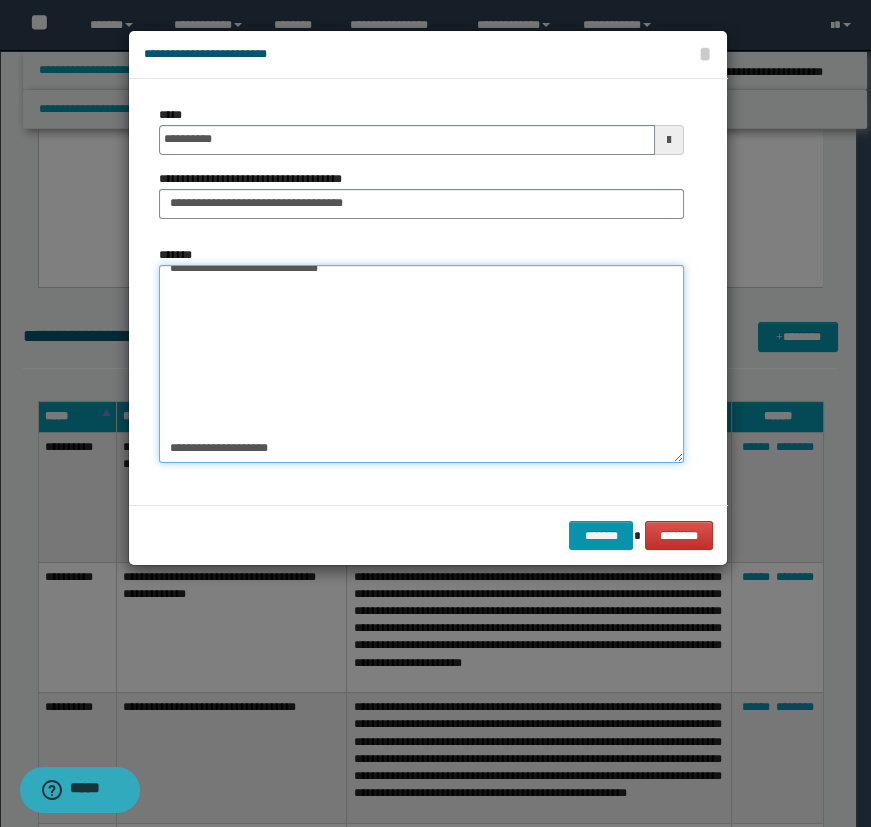 scroll, scrollTop: 443, scrollLeft: 0, axis: vertical 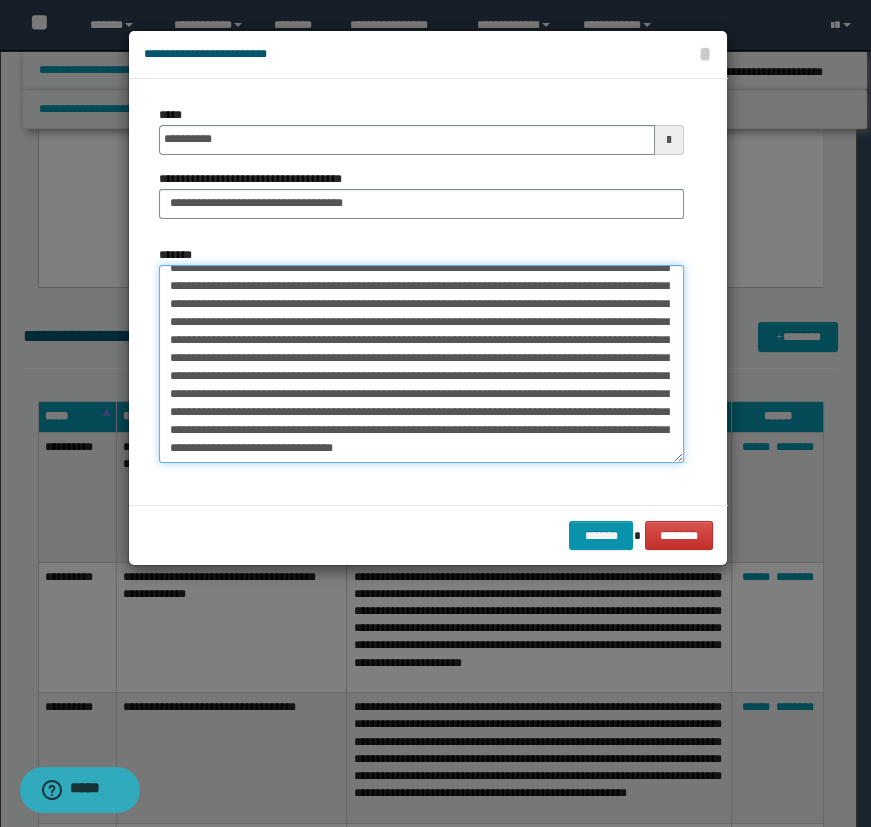 click on "*******" at bounding box center (421, 364) 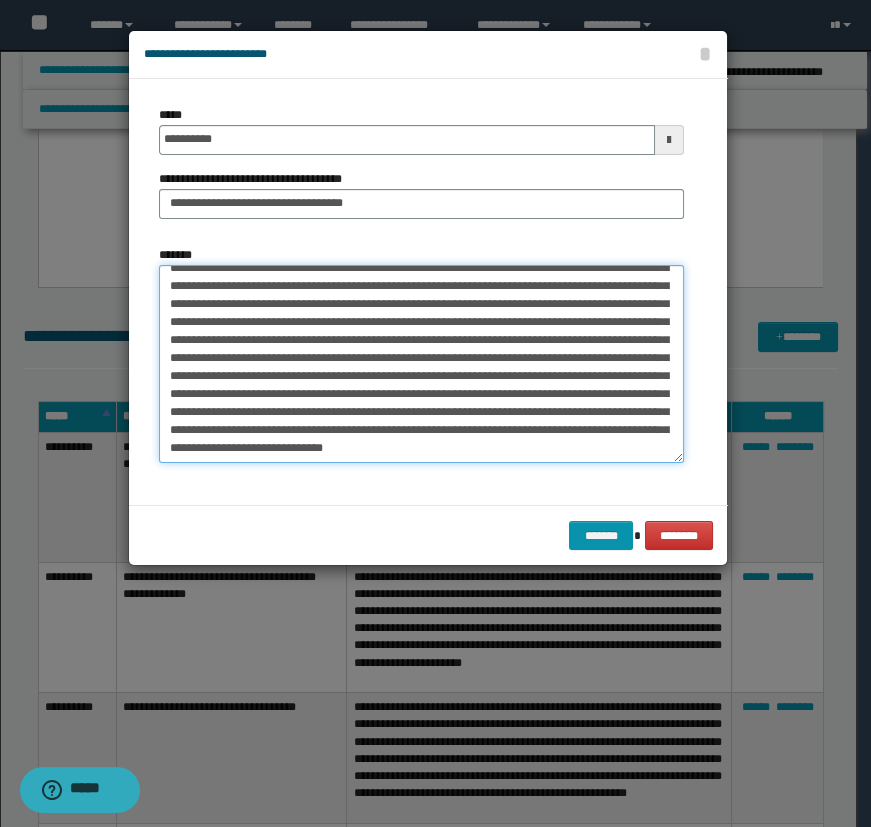scroll, scrollTop: 263, scrollLeft: 0, axis: vertical 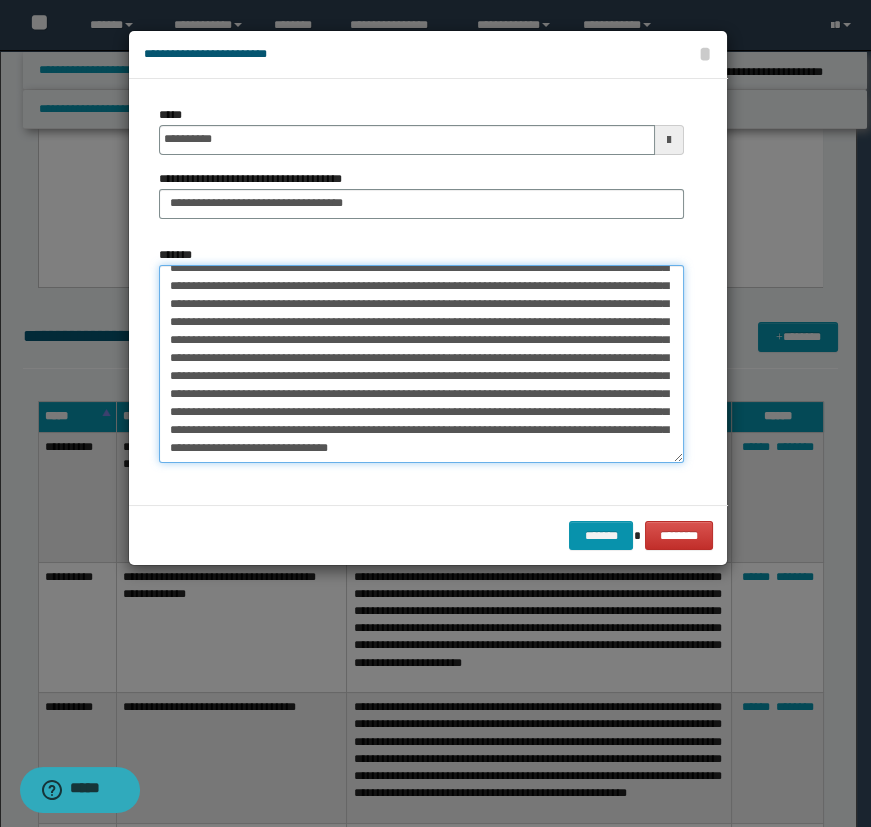 click on "*******" at bounding box center (421, 364) 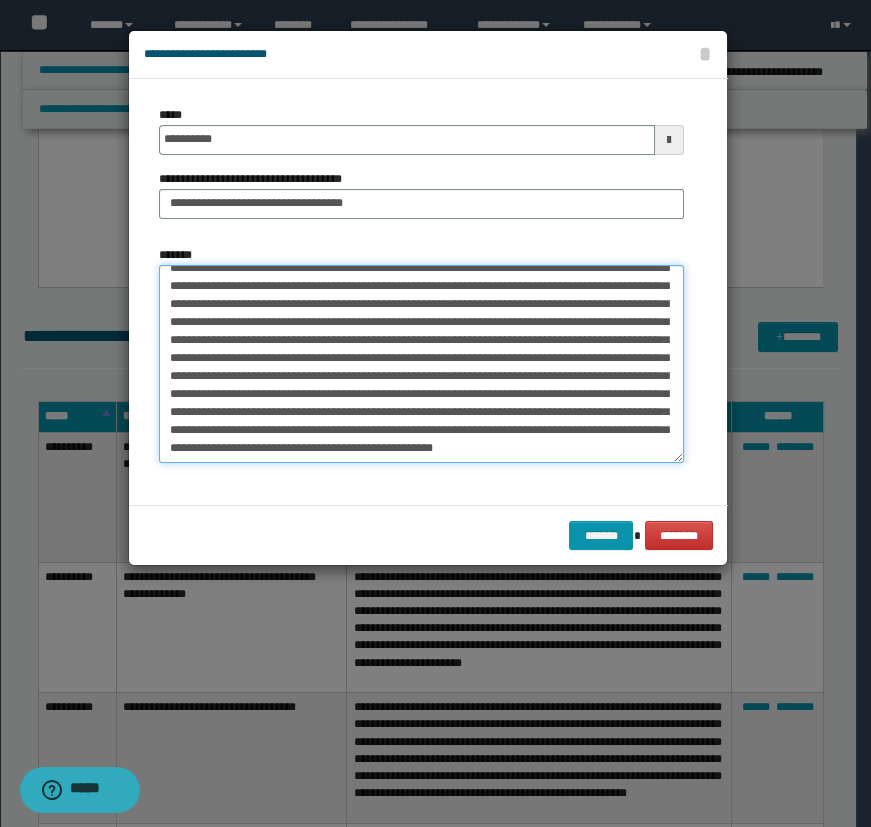 scroll, scrollTop: 272, scrollLeft: 0, axis: vertical 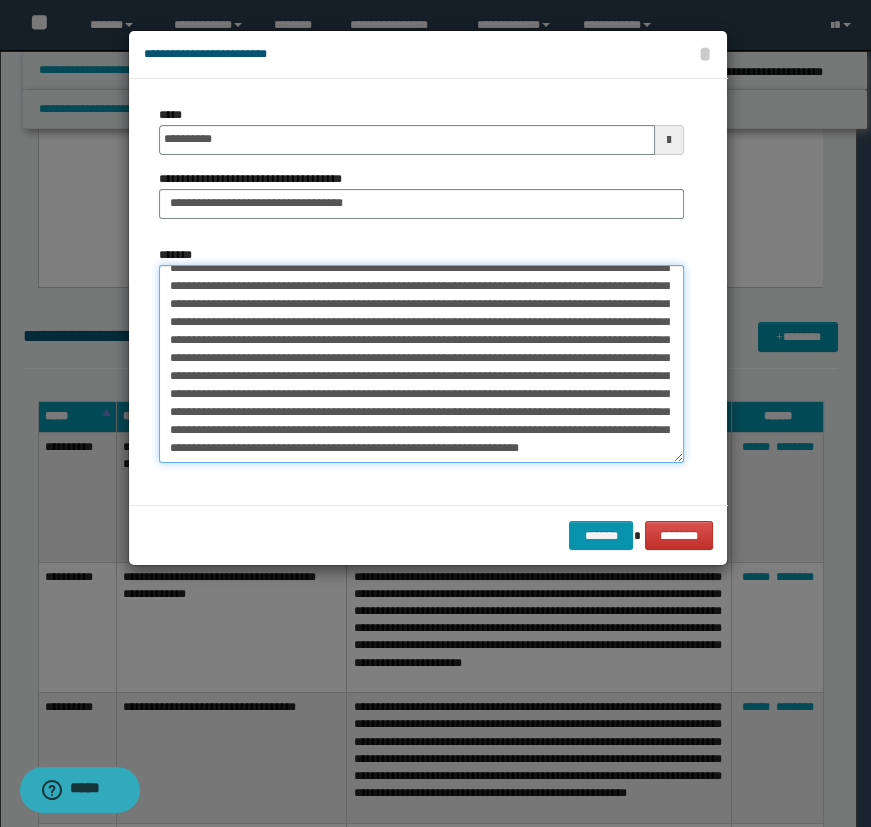 click on "*******" at bounding box center (421, 364) 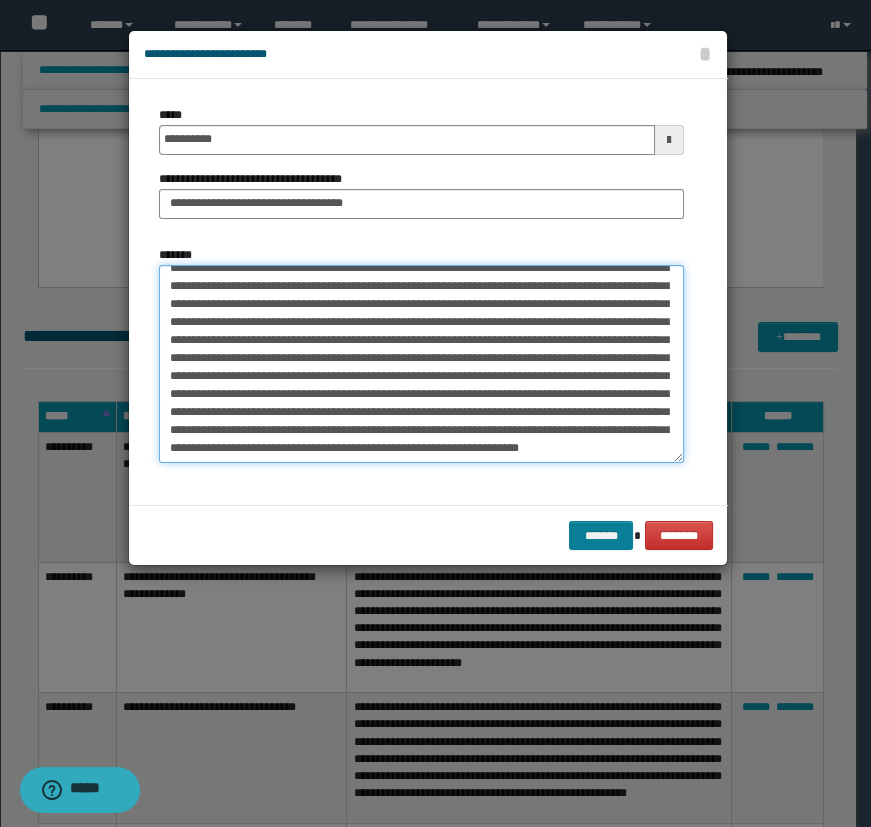 type on "**********" 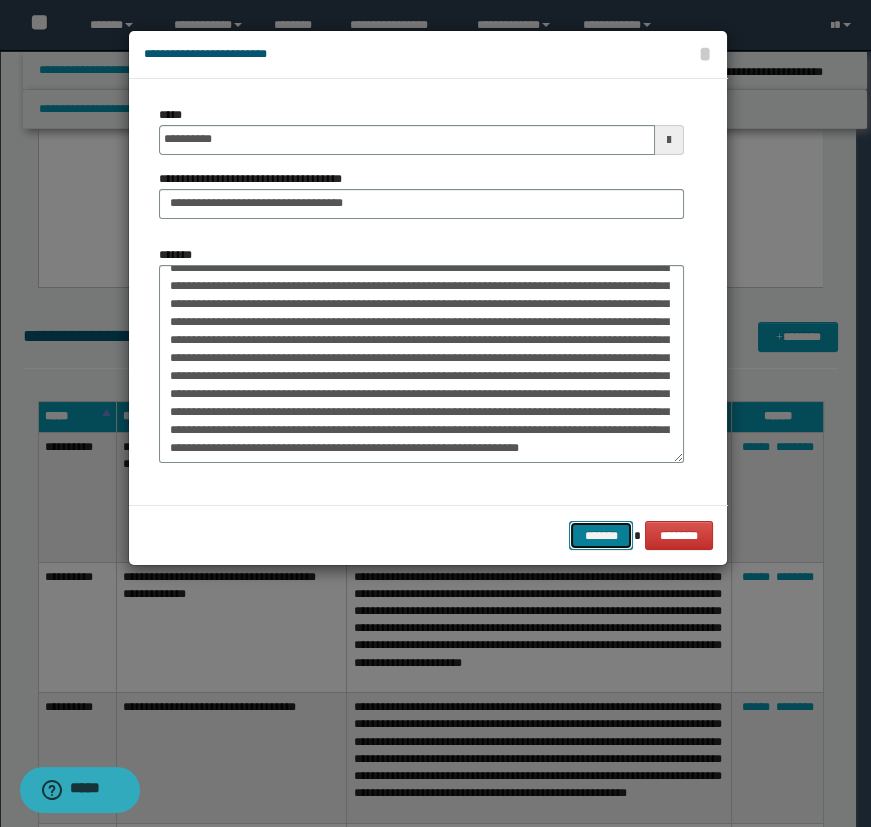 click on "*******" at bounding box center [601, 536] 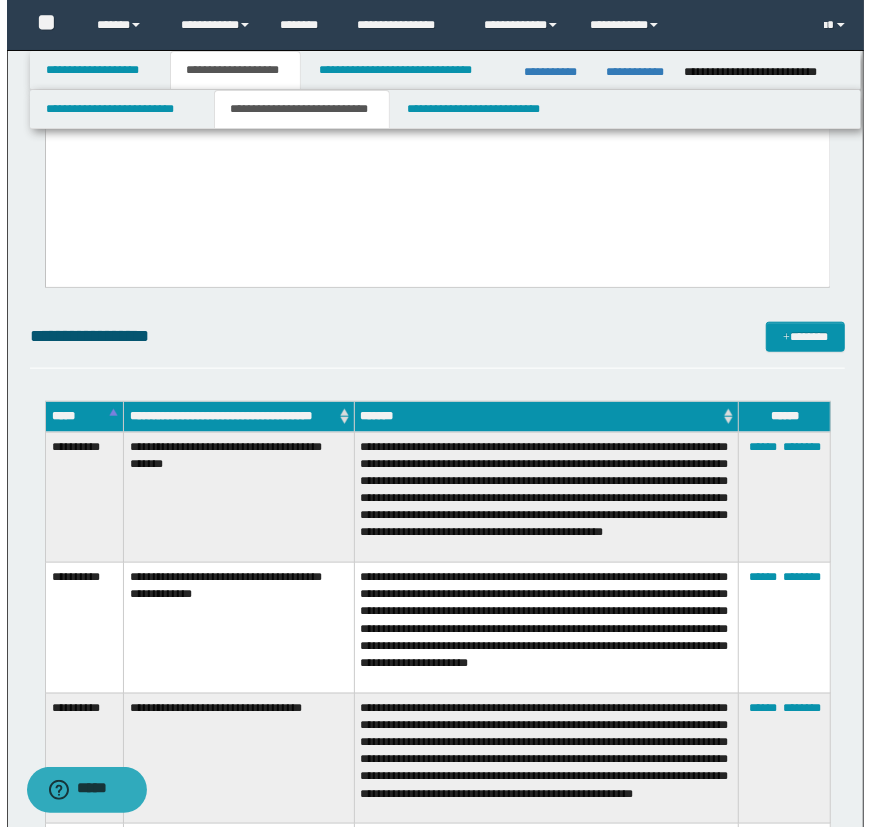 scroll, scrollTop: 818, scrollLeft: 0, axis: vertical 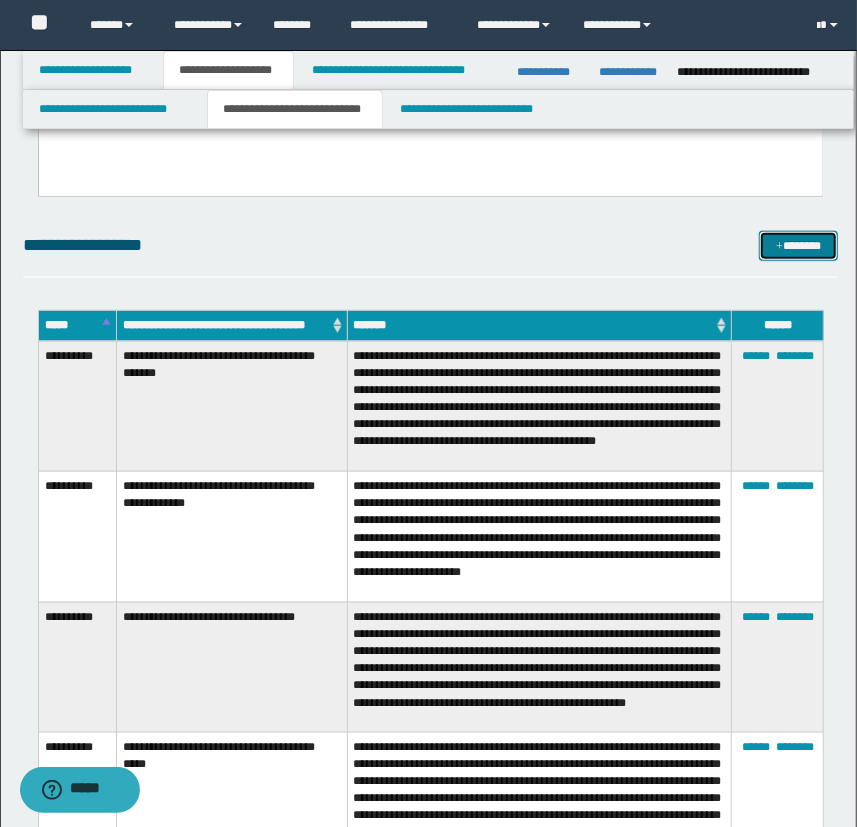 click on "*******" at bounding box center [799, 246] 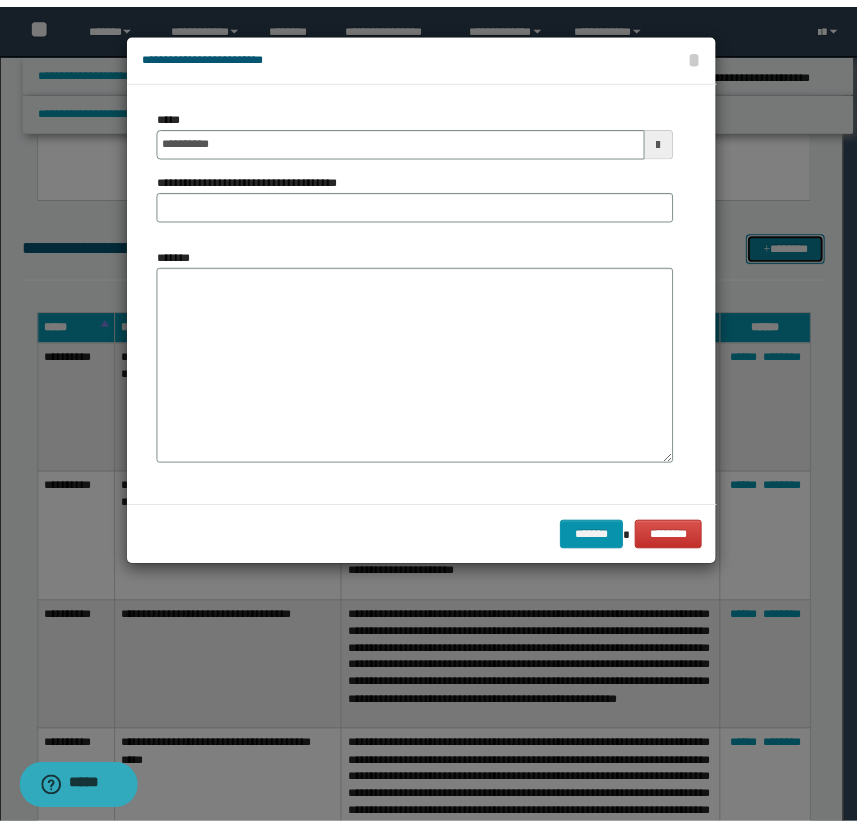 scroll, scrollTop: 0, scrollLeft: 0, axis: both 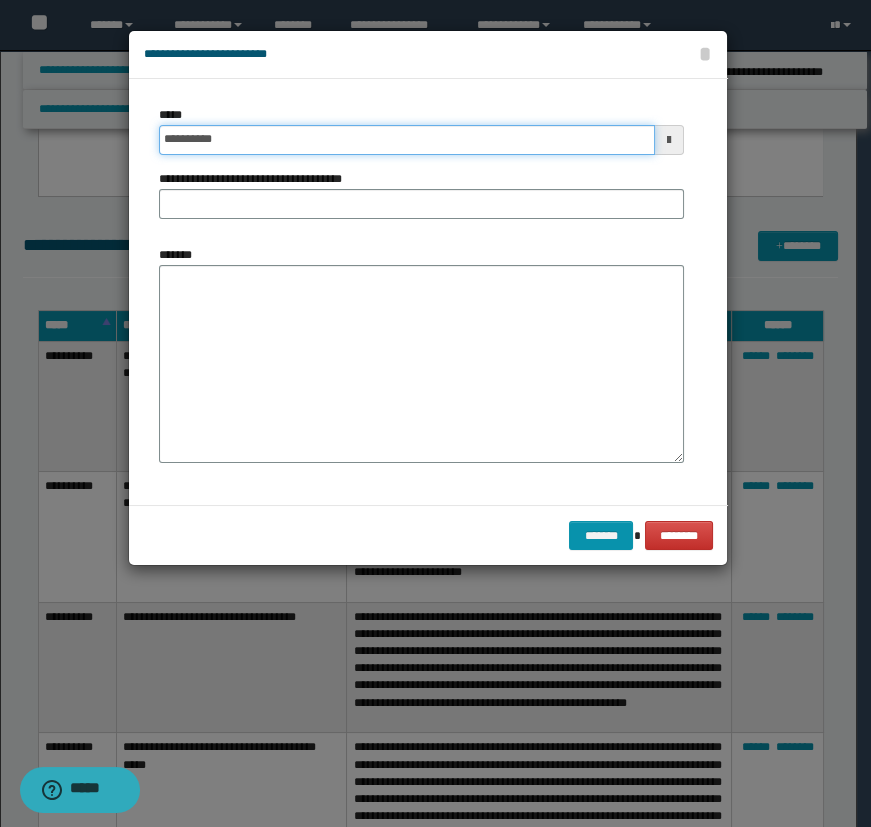 click on "**********" at bounding box center [407, 140] 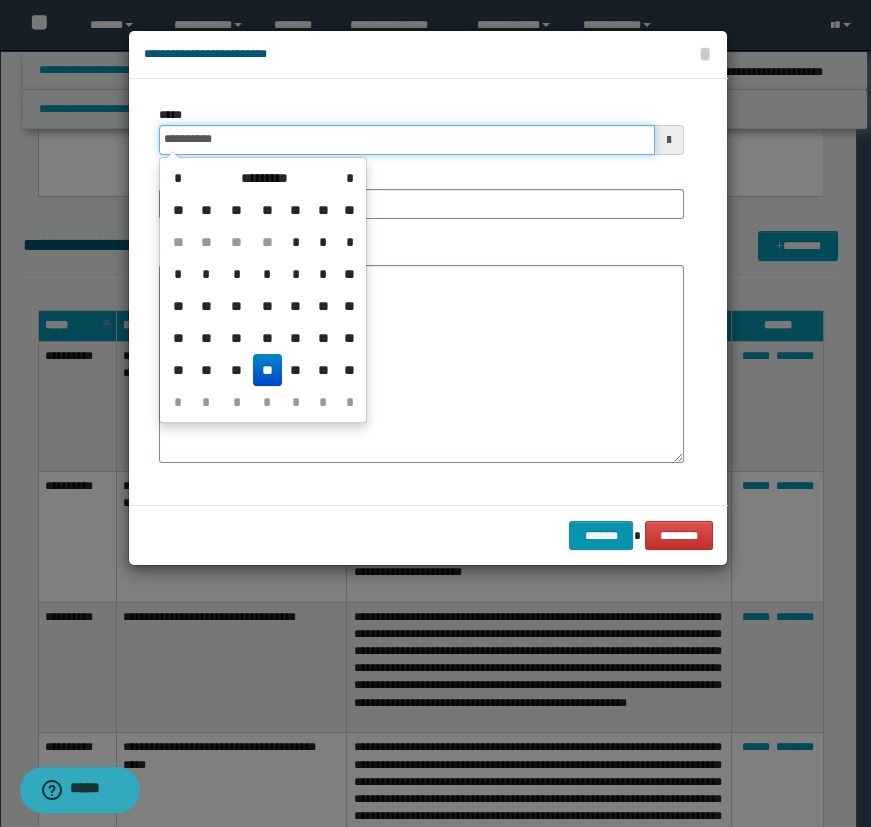 type on "**********" 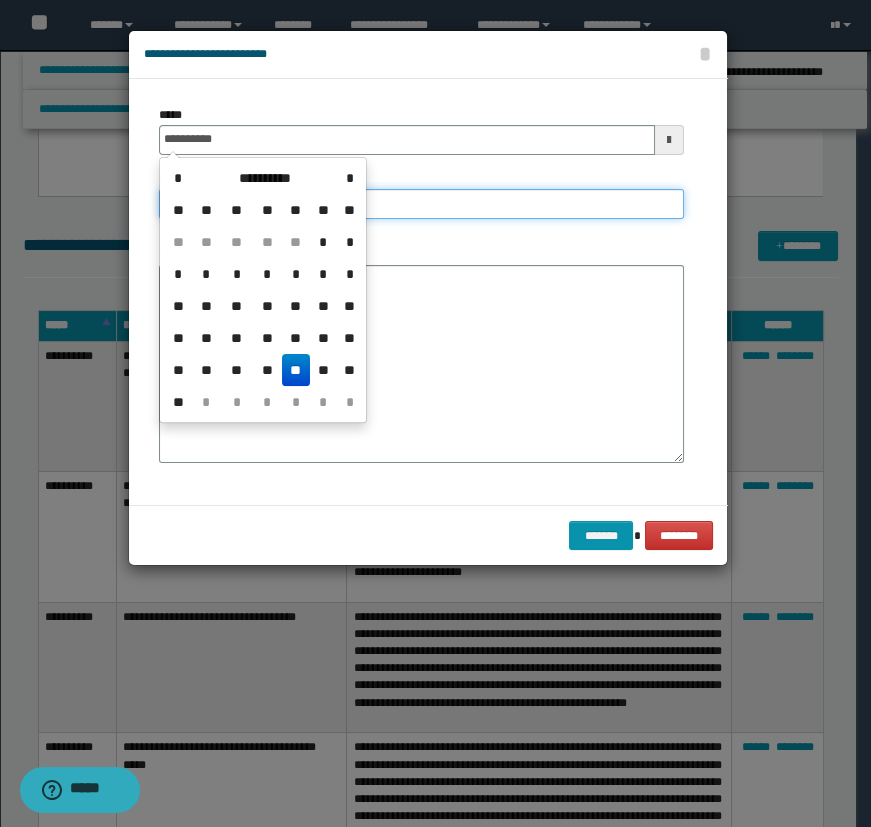 click on "**********" at bounding box center [421, 204] 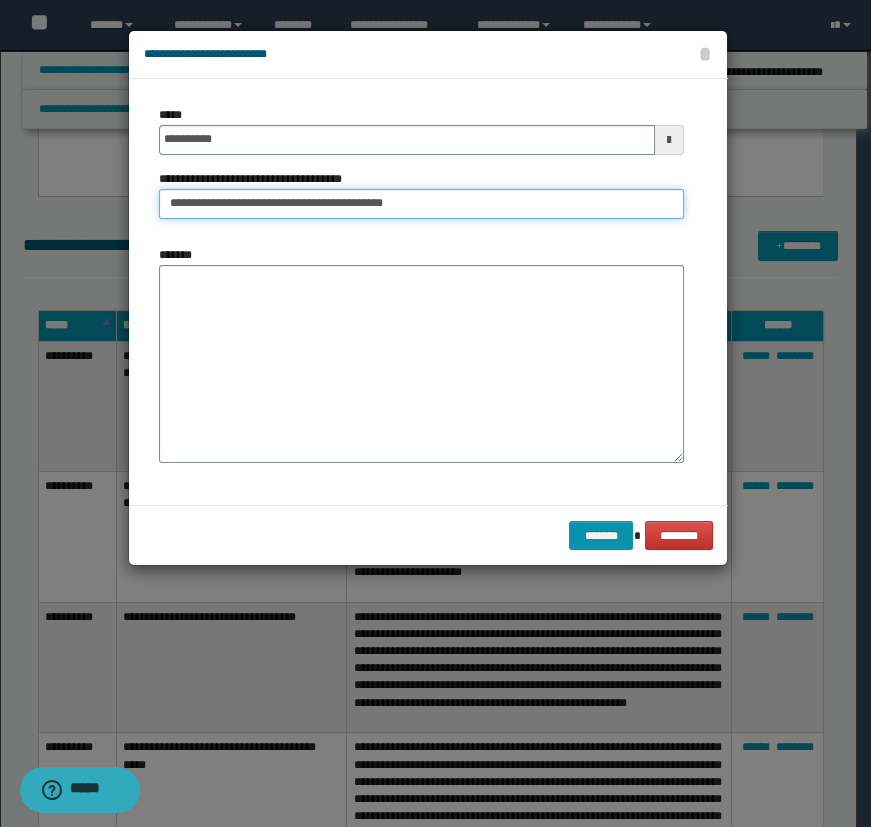 type on "**********" 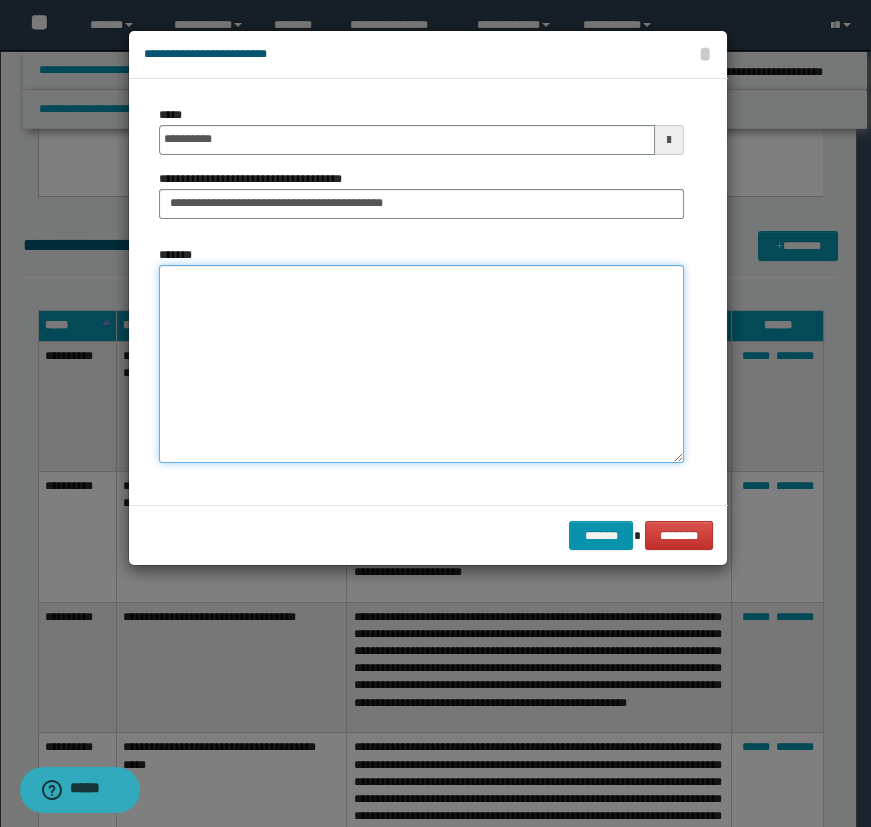 click on "*******" at bounding box center [421, 364] 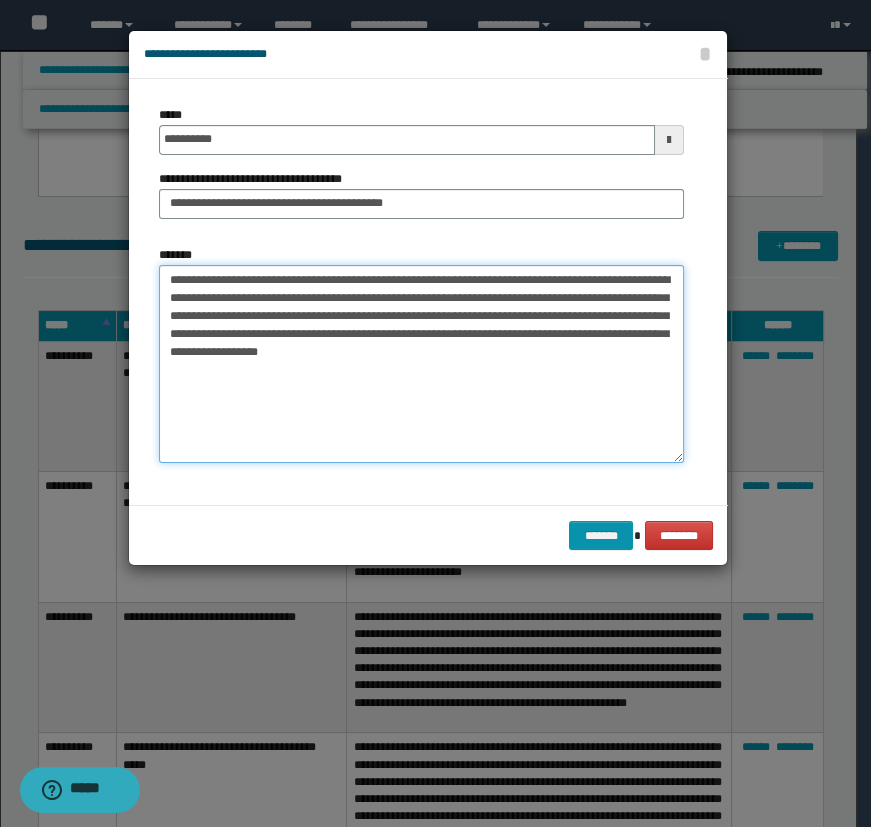click on "**********" at bounding box center [421, 364] 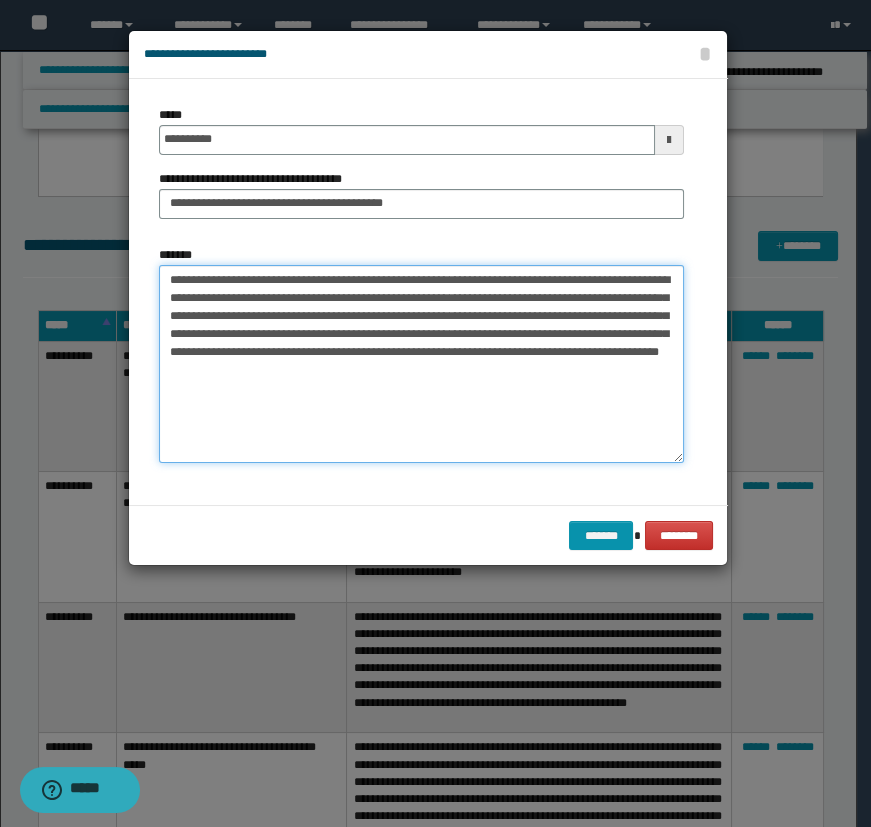 drag, startPoint x: 302, startPoint y: 364, endPoint x: 312, endPoint y: 356, distance: 12.806249 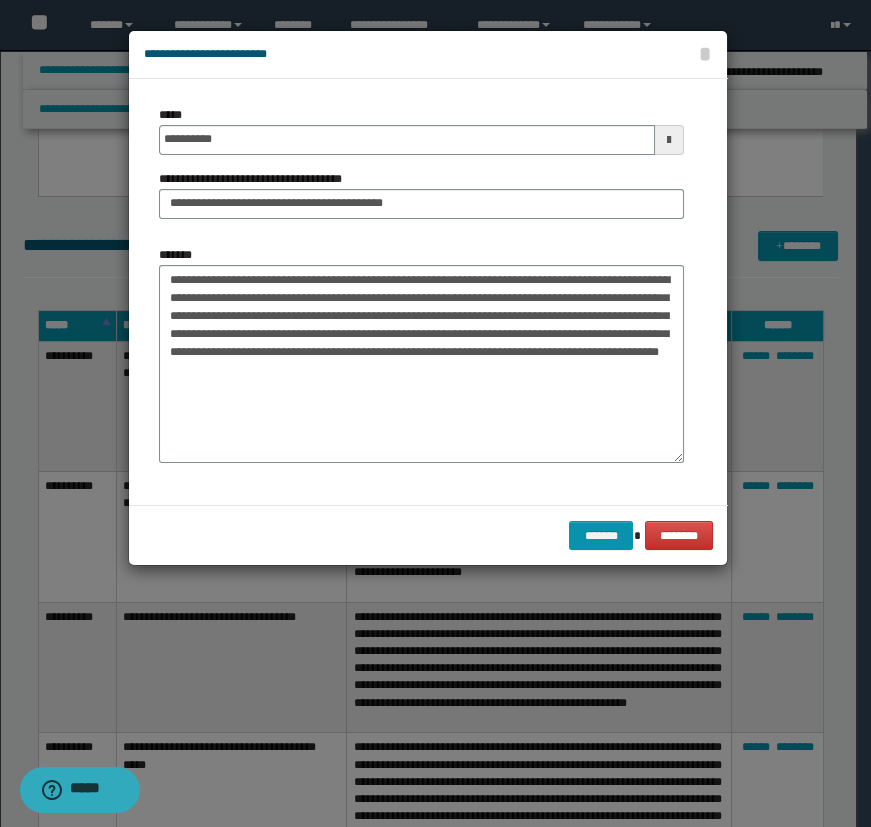 click on "*******
********" at bounding box center (428, 535) 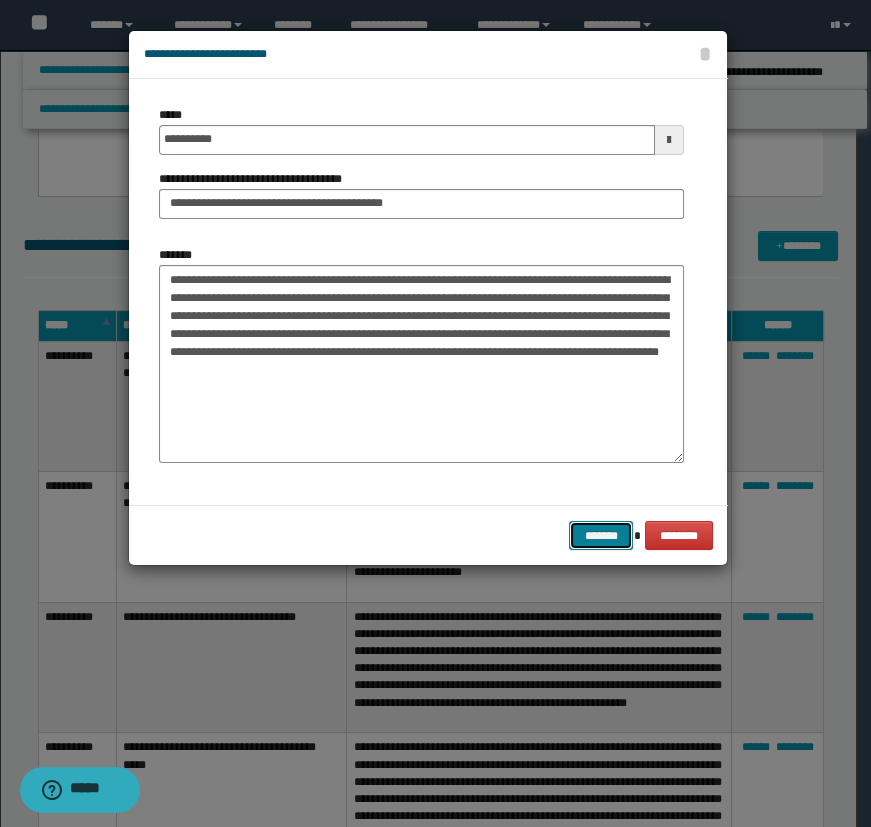 click on "*******" at bounding box center (601, 536) 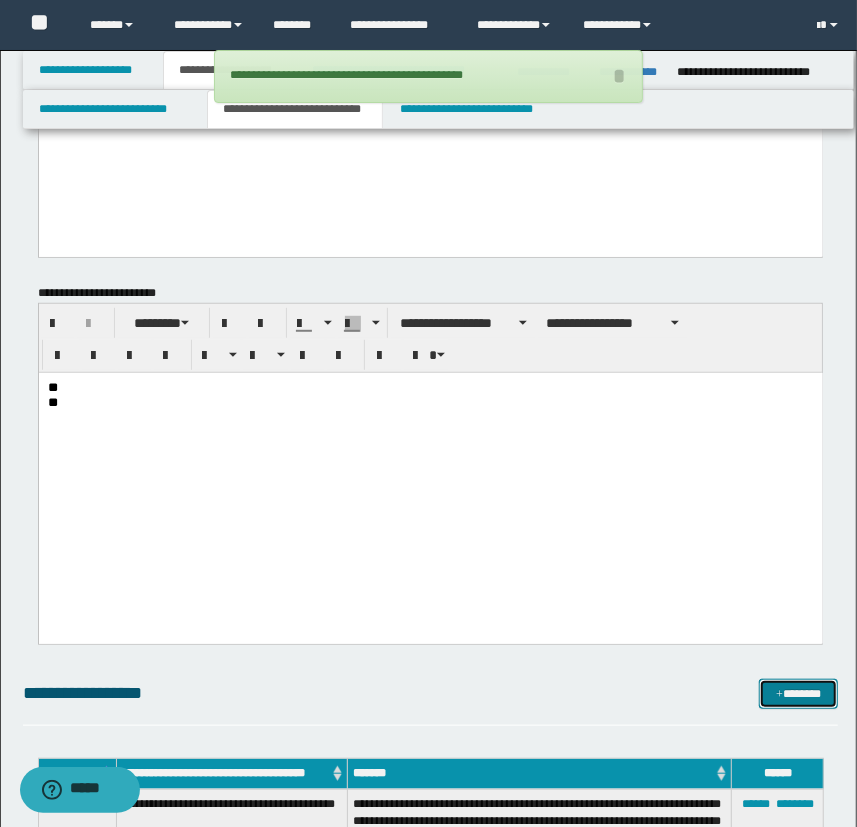 scroll, scrollTop: 272, scrollLeft: 0, axis: vertical 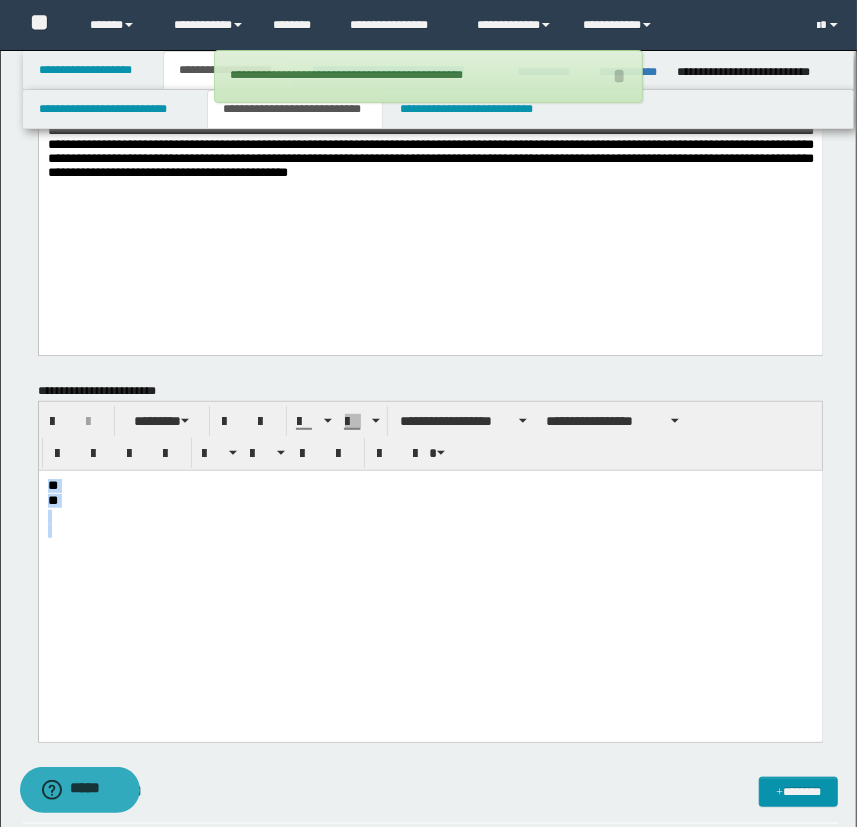 drag, startPoint x: 123, startPoint y: 525, endPoint x: -2, endPoint y: 457, distance: 142.29898 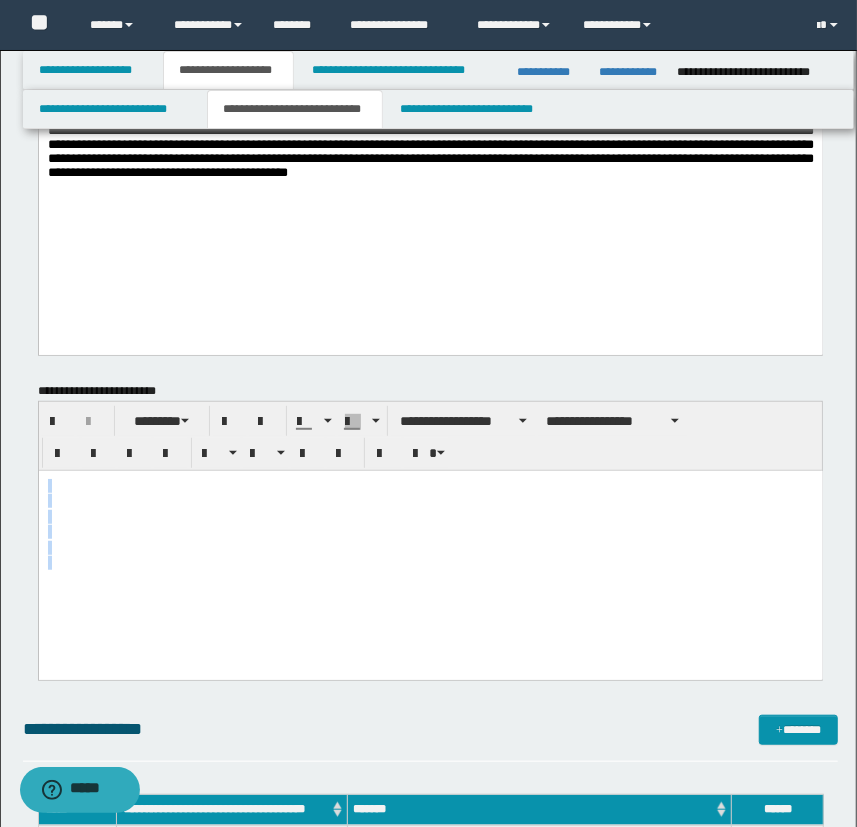 drag, startPoint x: 208, startPoint y: 596, endPoint x: 20, endPoint y: 477, distance: 222.4972 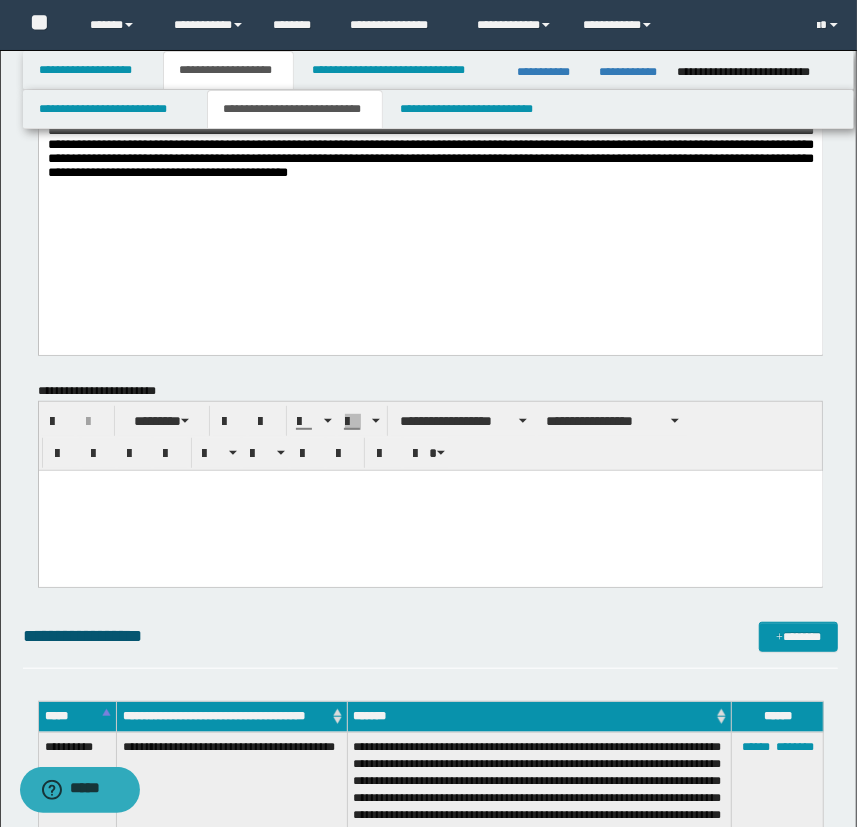 drag, startPoint x: 198, startPoint y: 556, endPoint x: 69, endPoint y: 517, distance: 134.76646 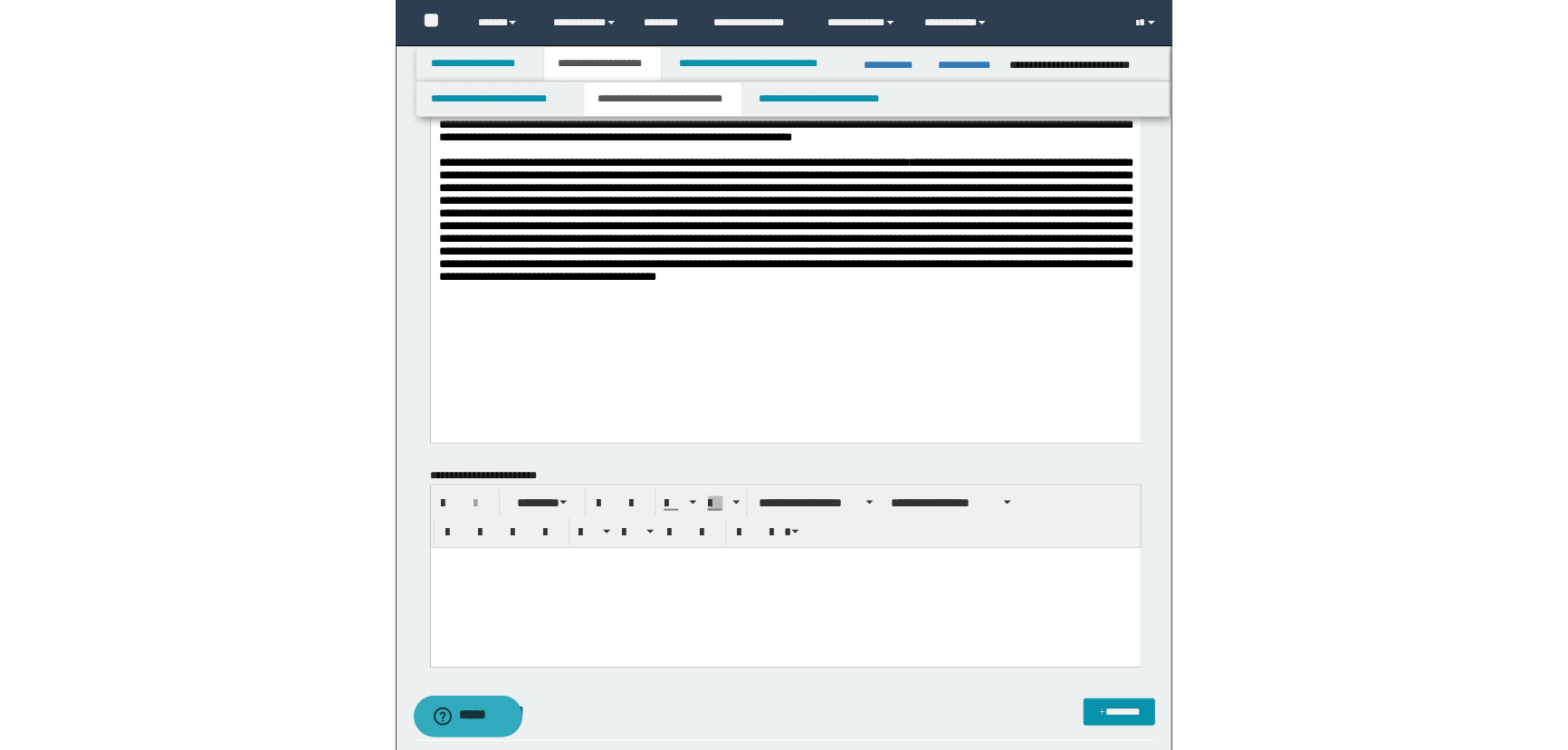 scroll, scrollTop: 0, scrollLeft: 0, axis: both 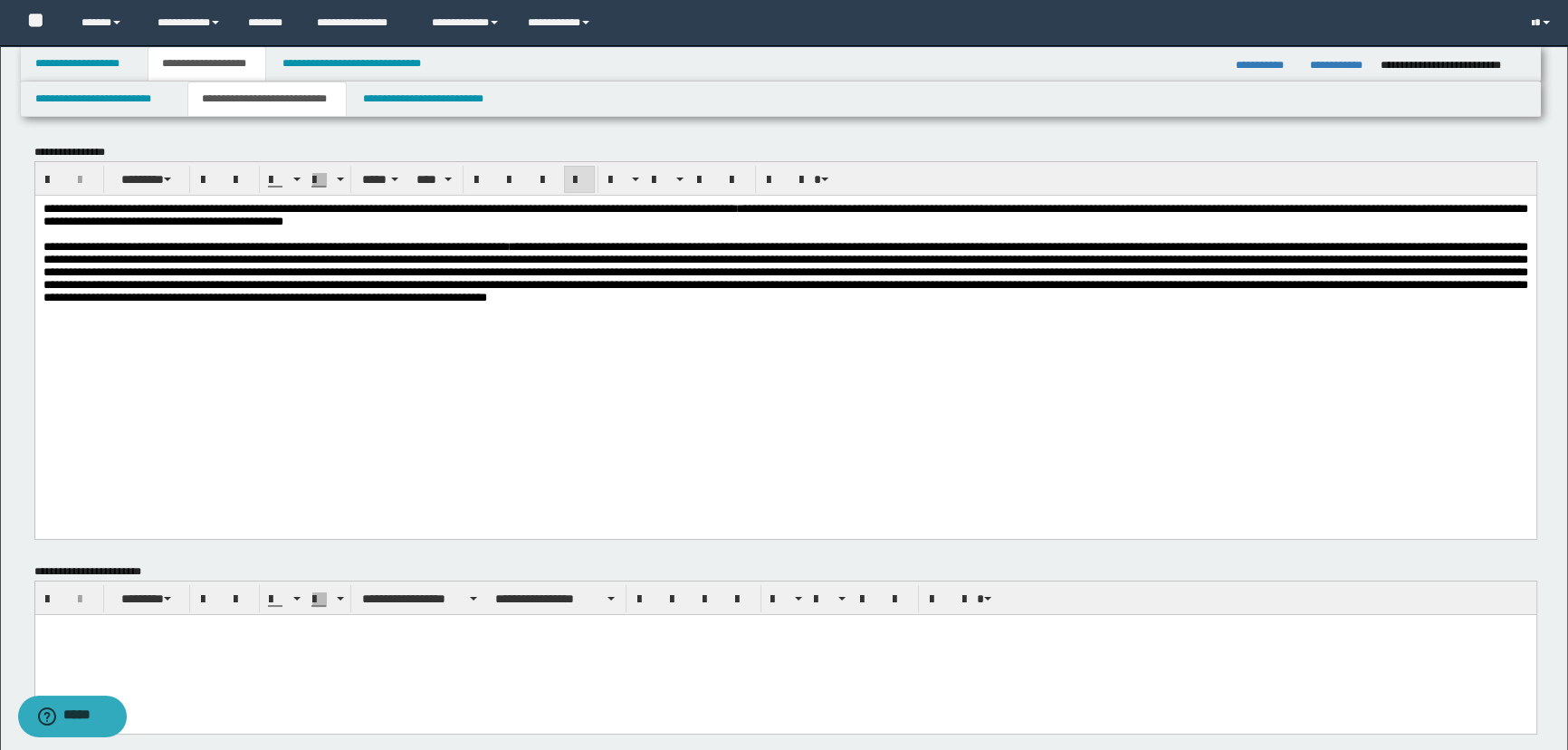 click on "**********" at bounding box center [785, 275] 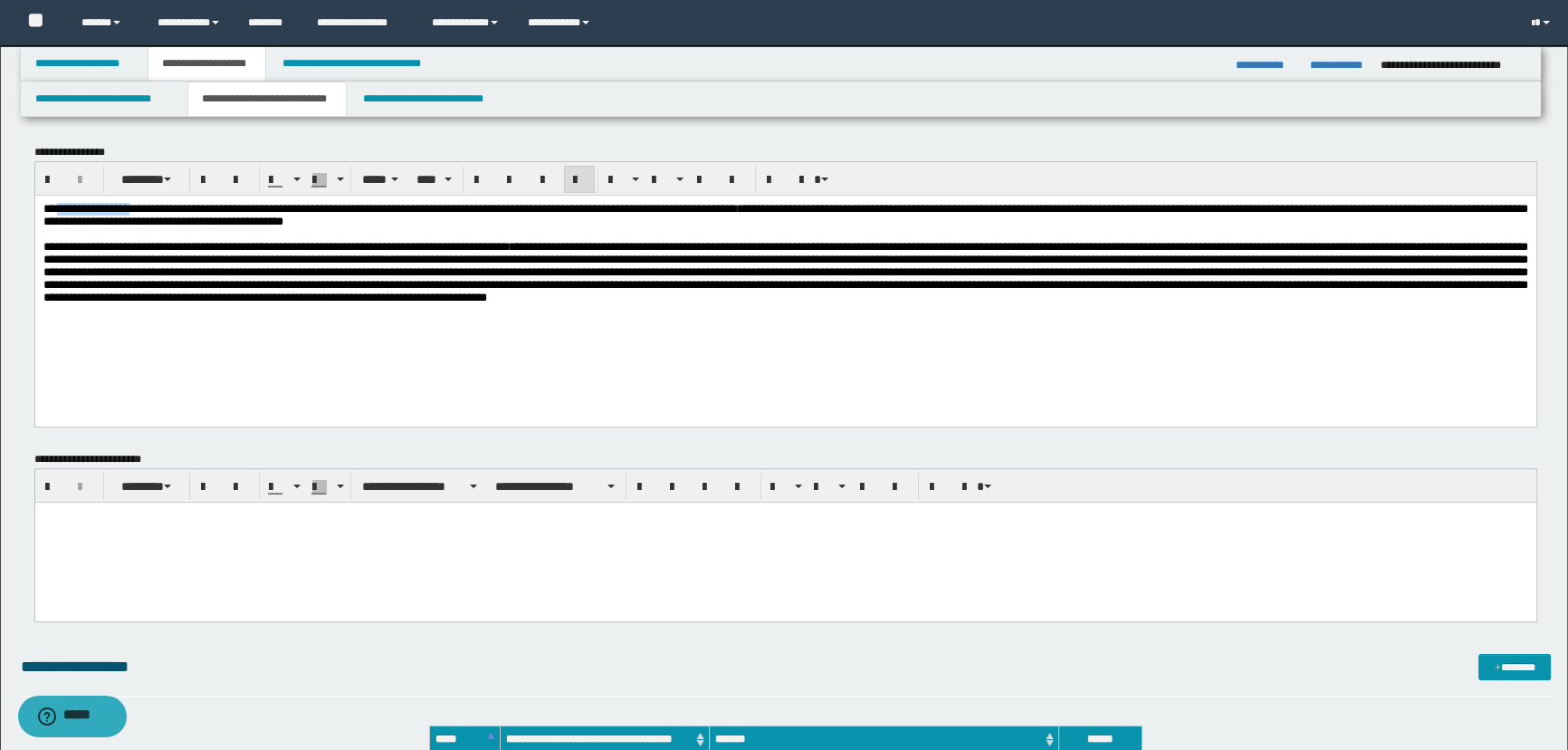 drag, startPoint x: 60, startPoint y: 212, endPoint x: 154, endPoint y: 215, distance: 94.04786 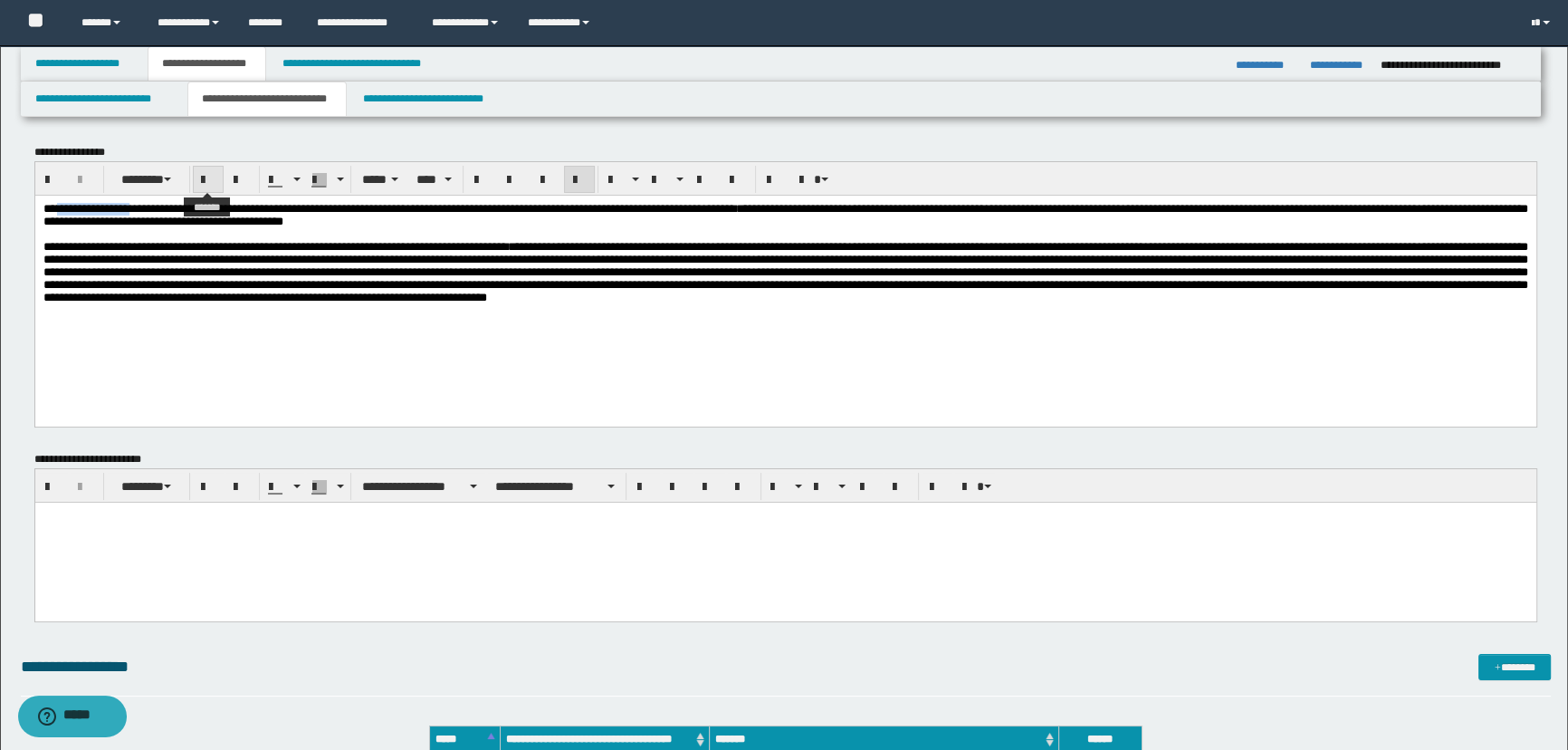 click at bounding box center (208, 179) 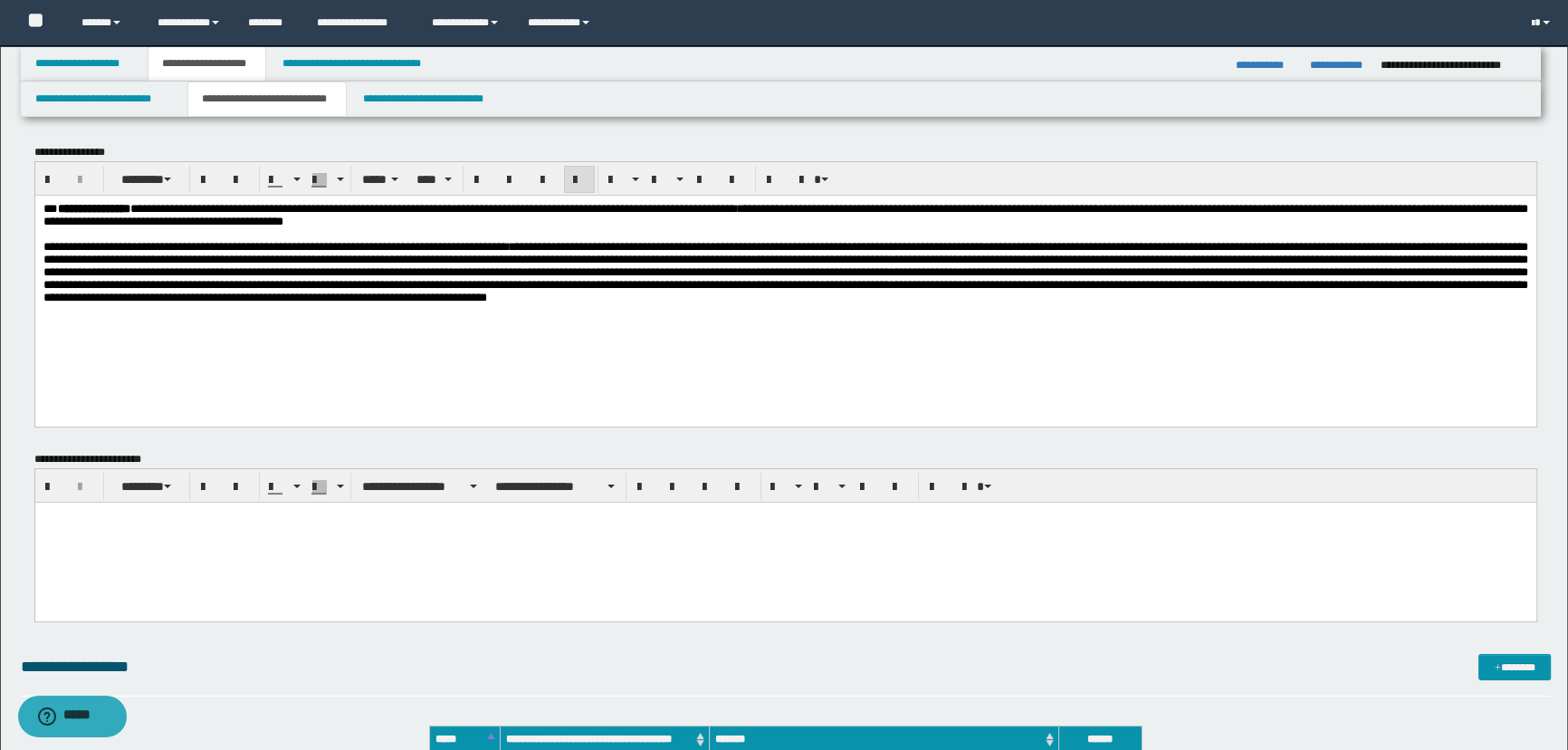 click on "**********" at bounding box center (785, 271) 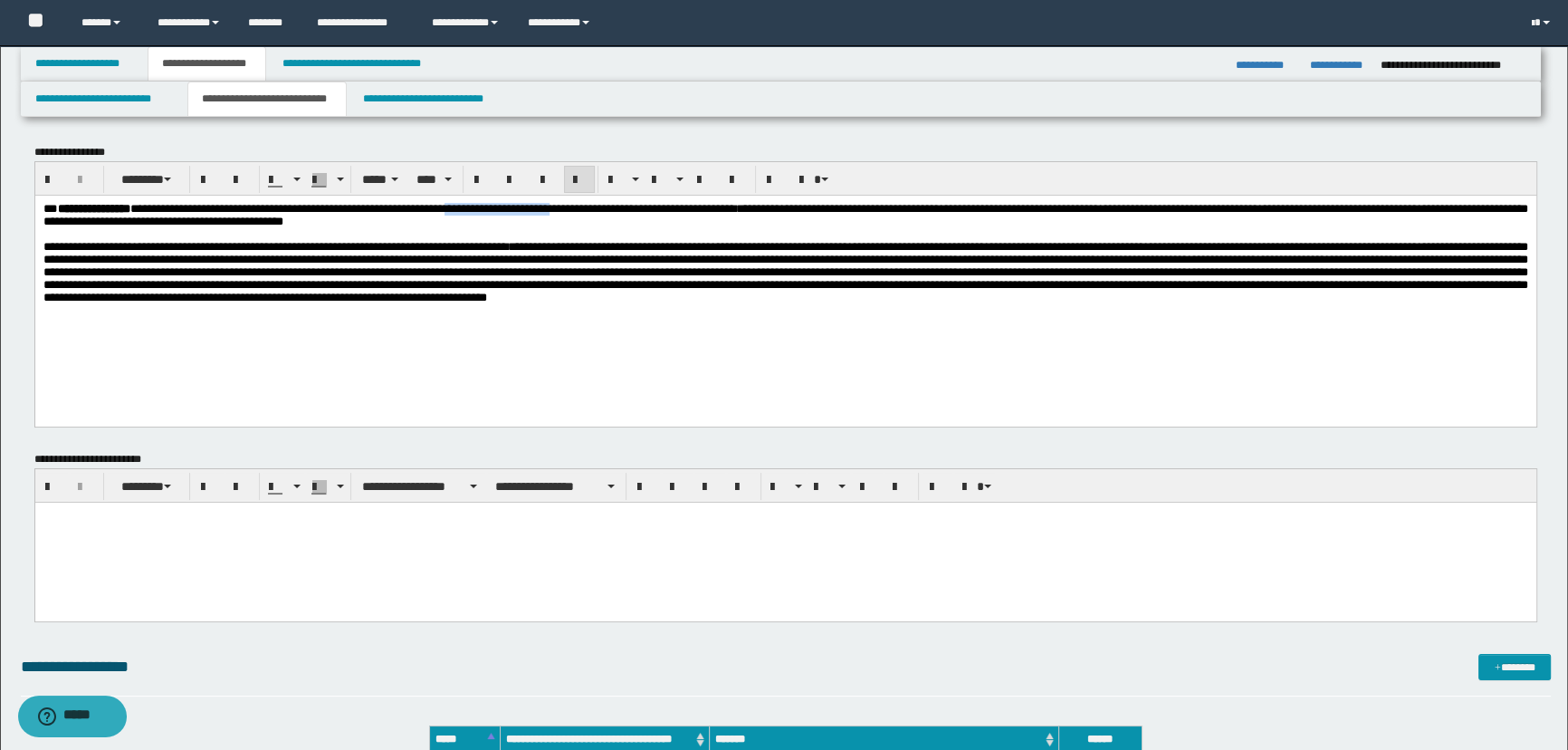 drag, startPoint x: 528, startPoint y: 205, endPoint x: 663, endPoint y: 211, distance: 135.13327 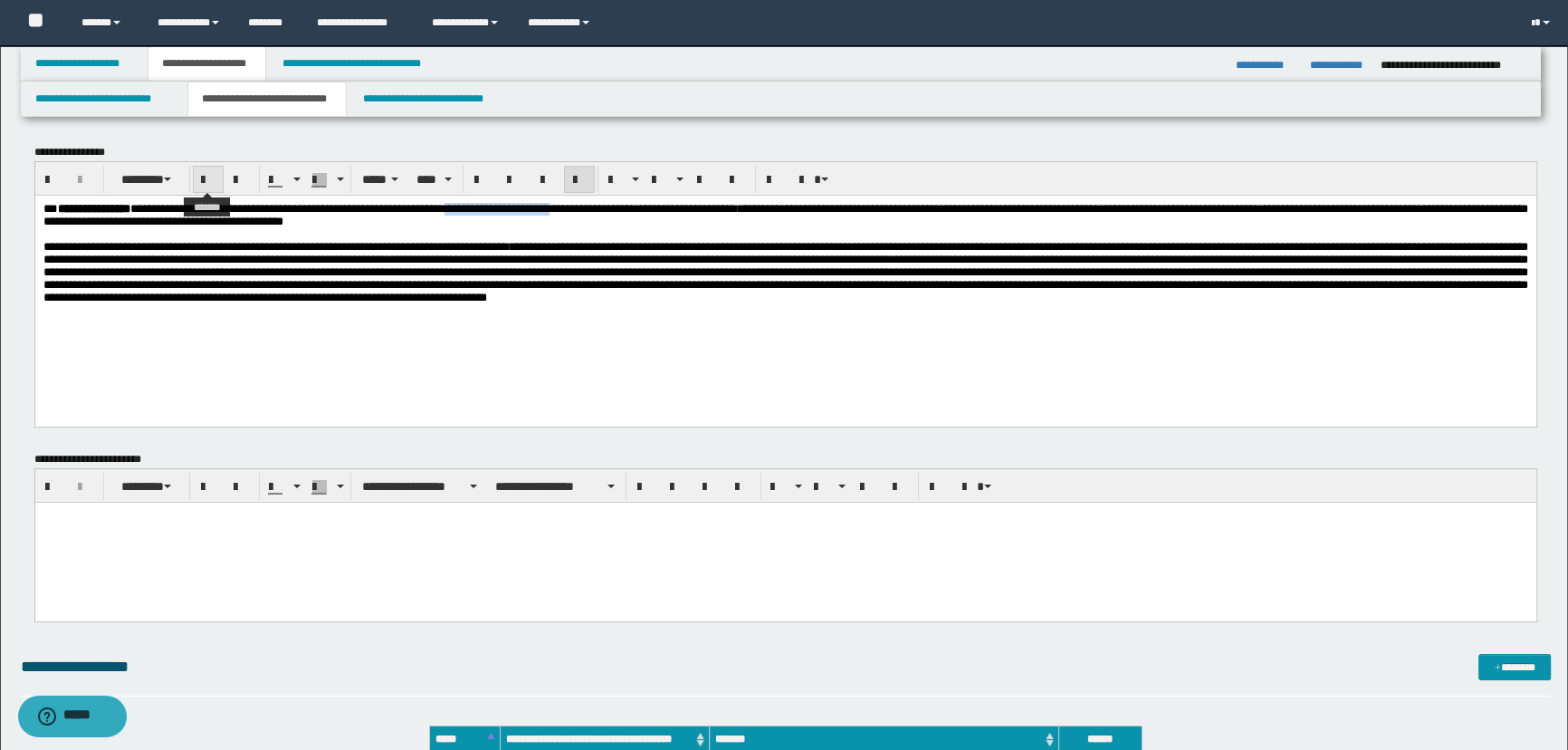 click at bounding box center [208, 180] 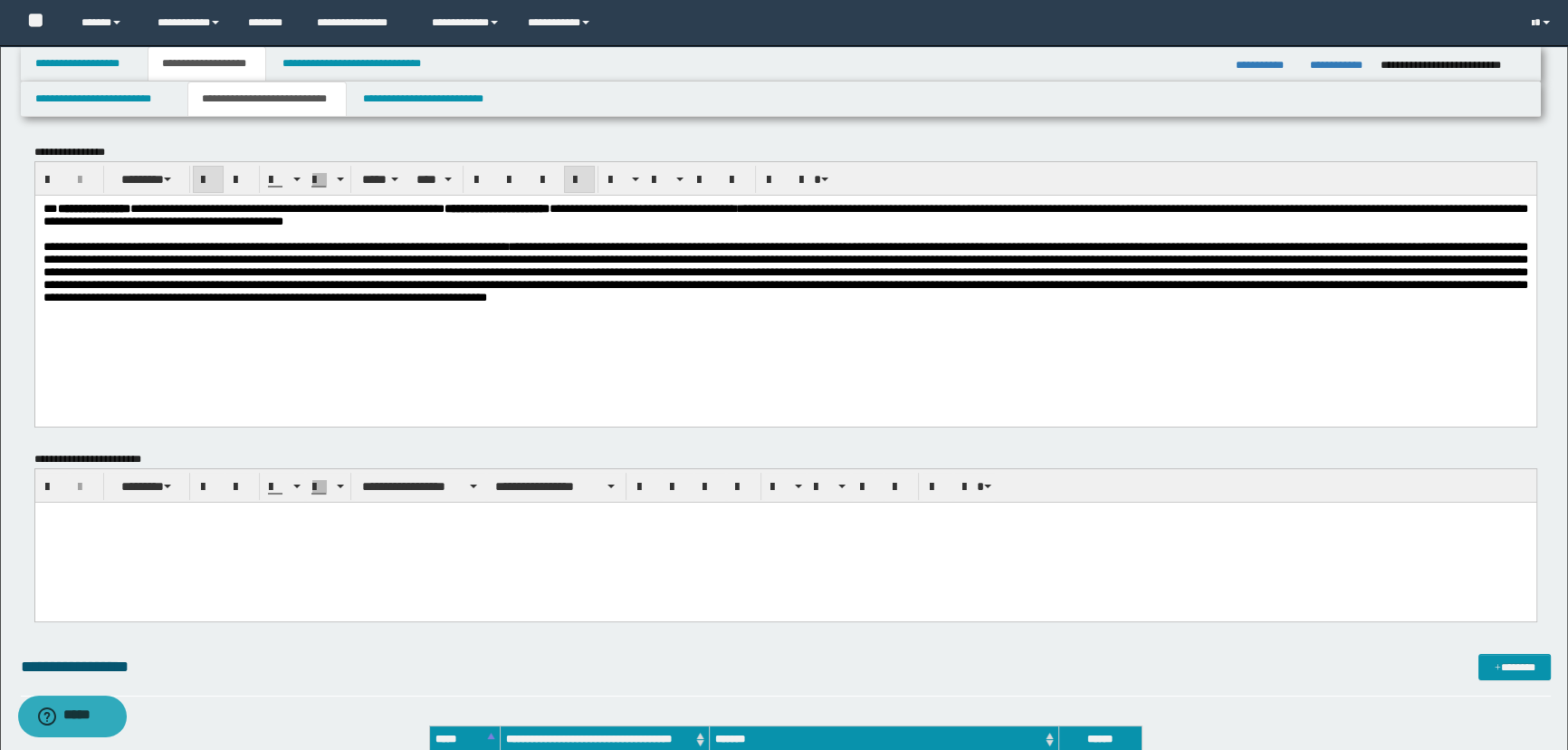 click on "**********" at bounding box center (785, 271) 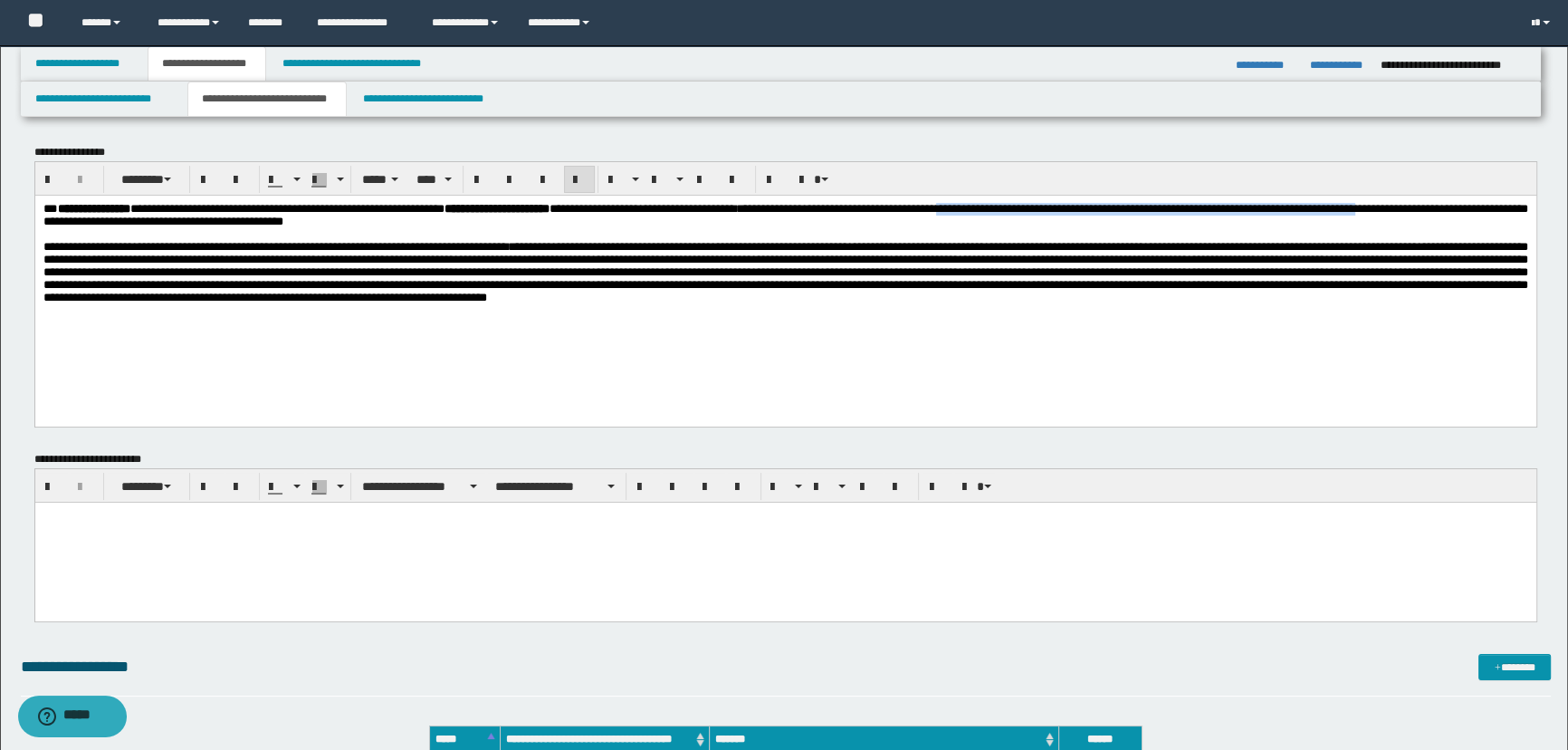 drag, startPoint x: 1137, startPoint y: 214, endPoint x: 158, endPoint y: 223, distance: 979.0414 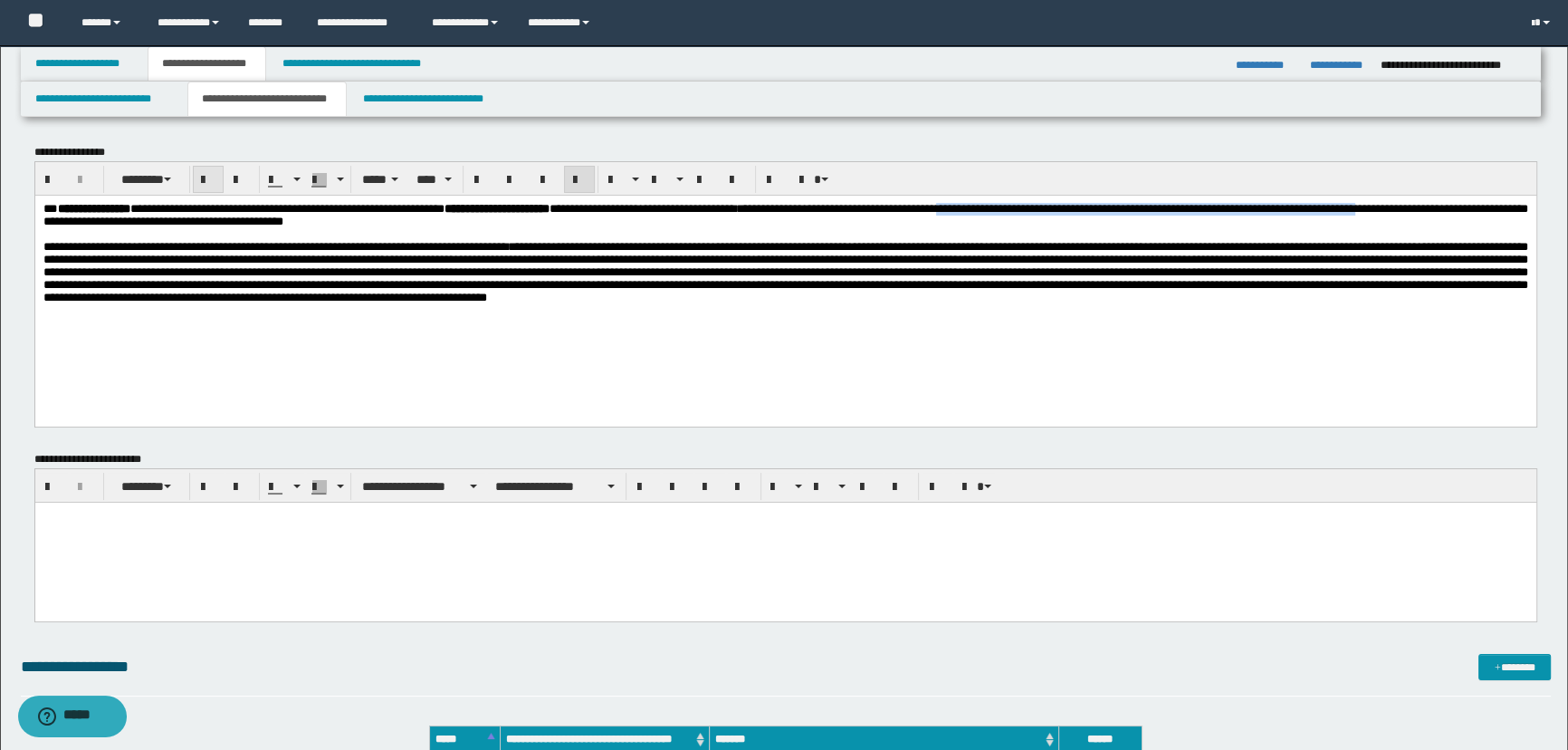 click at bounding box center (208, 180) 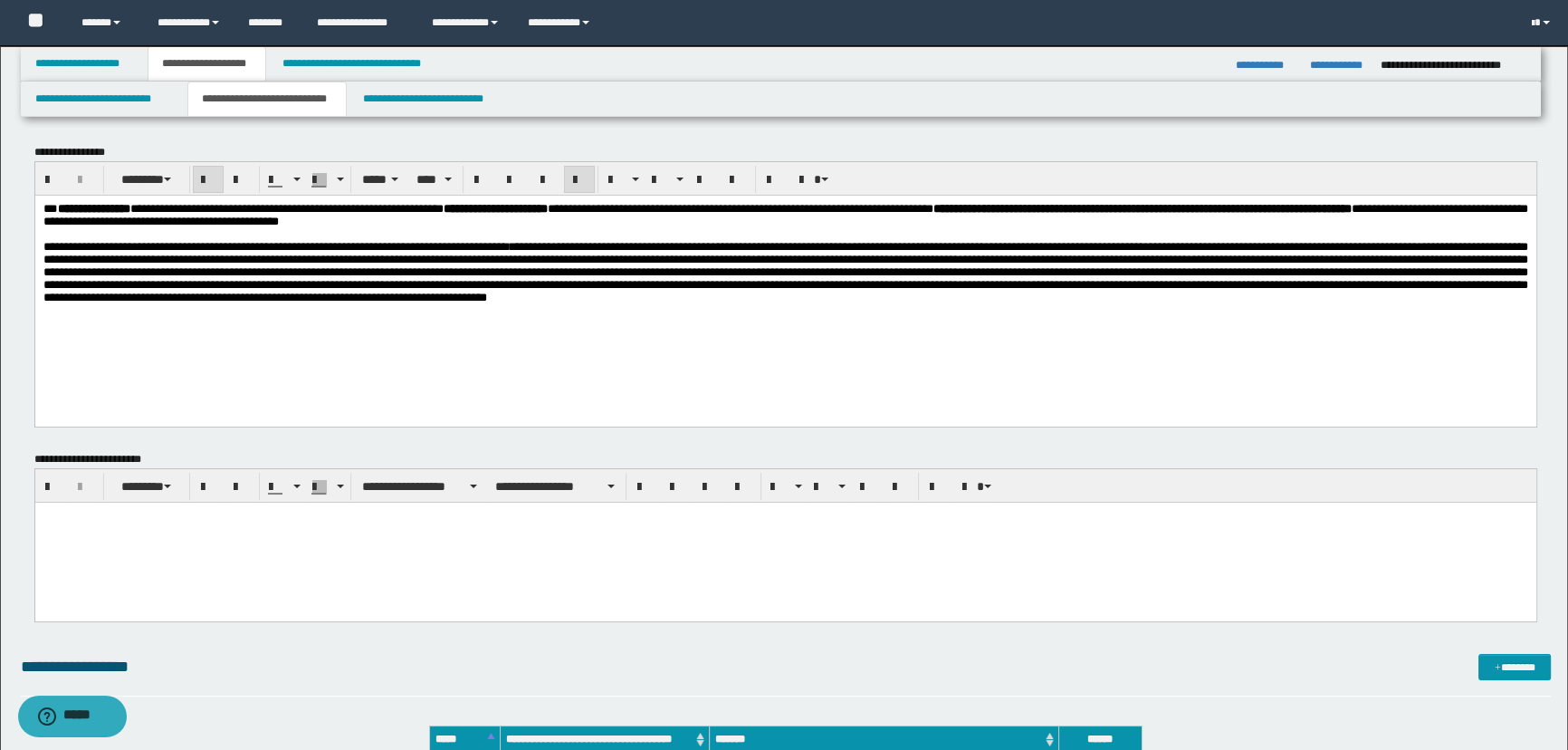 click on "**********" at bounding box center (785, 271) 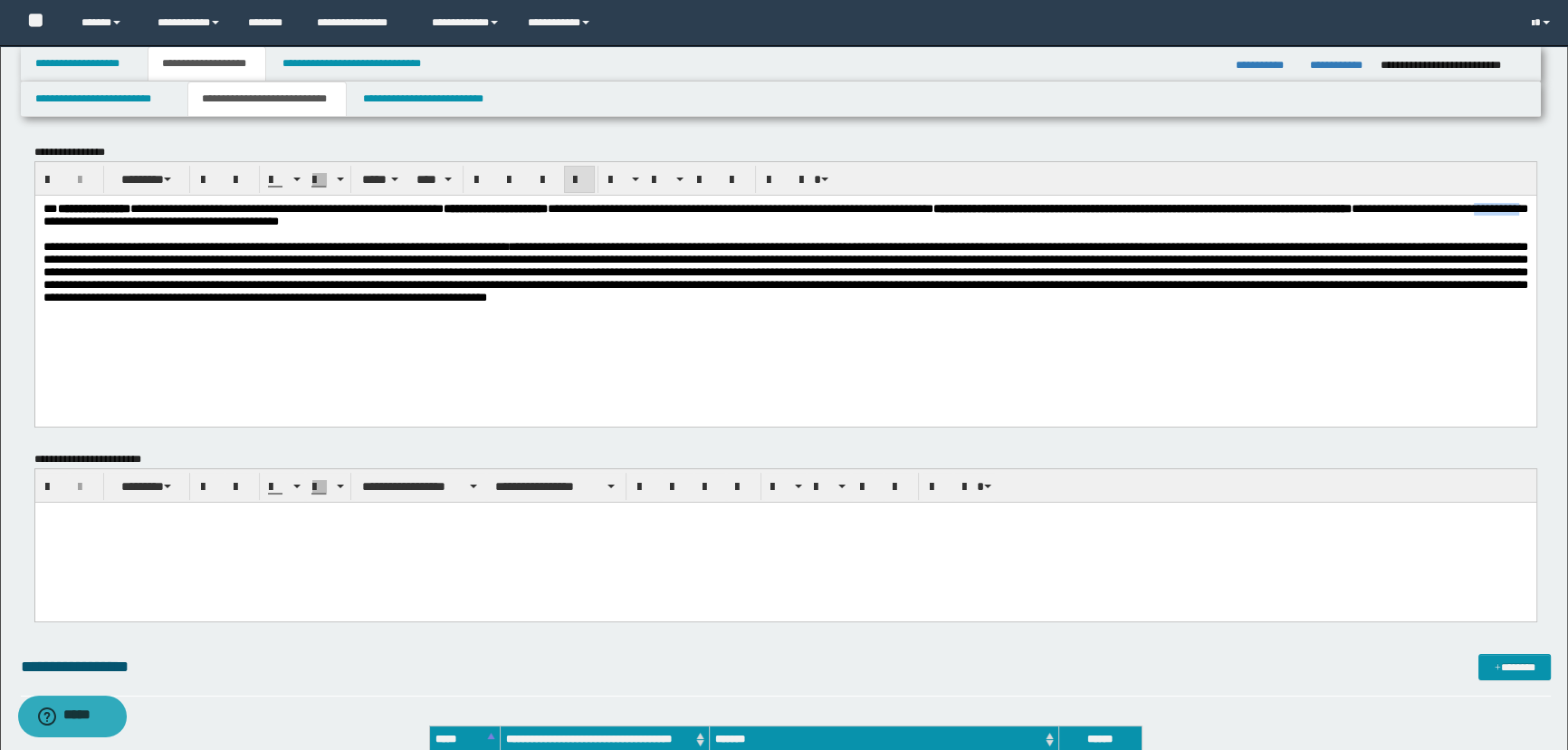 drag, startPoint x: 368, startPoint y: 217, endPoint x: 431, endPoint y: 220, distance: 63.071388 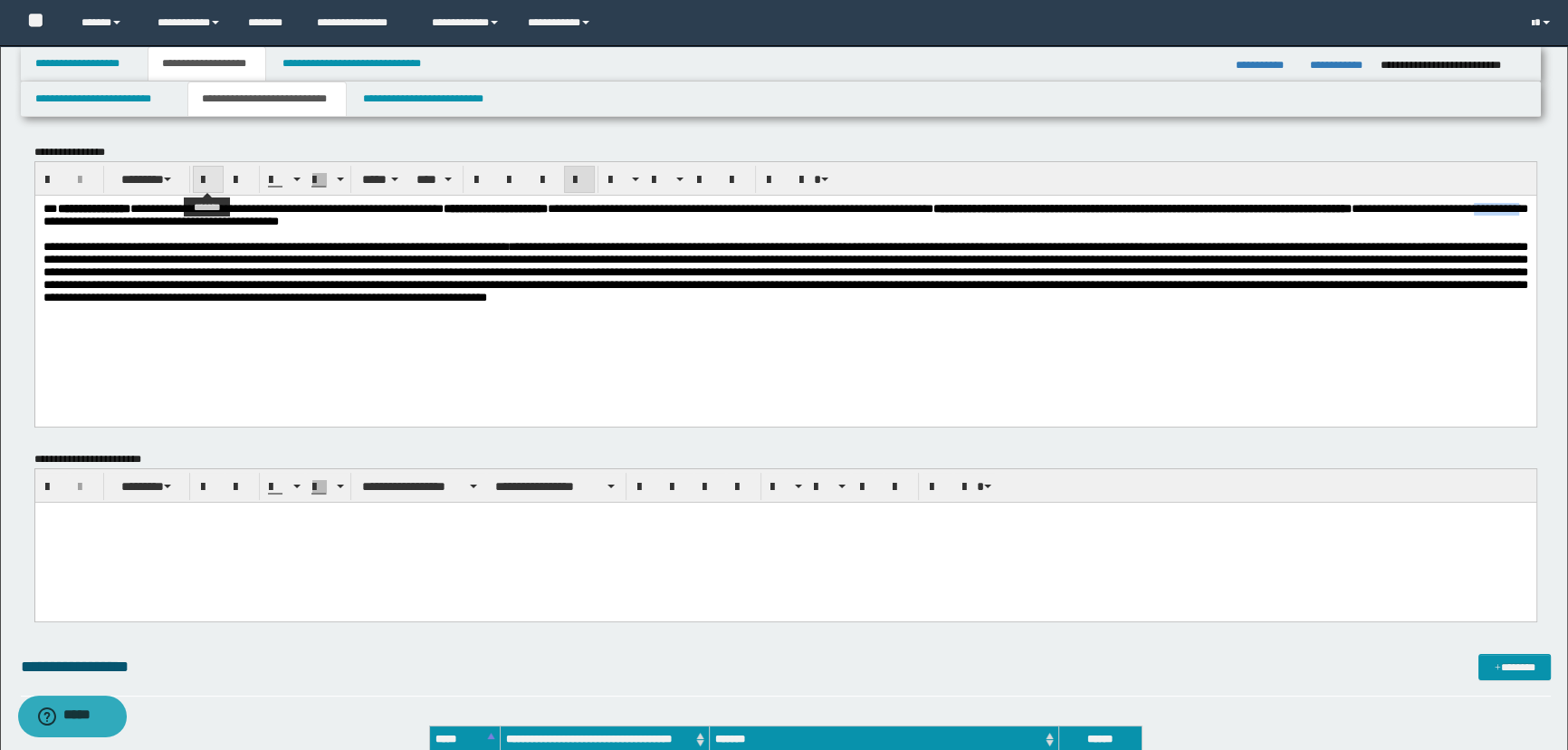 click at bounding box center (208, 179) 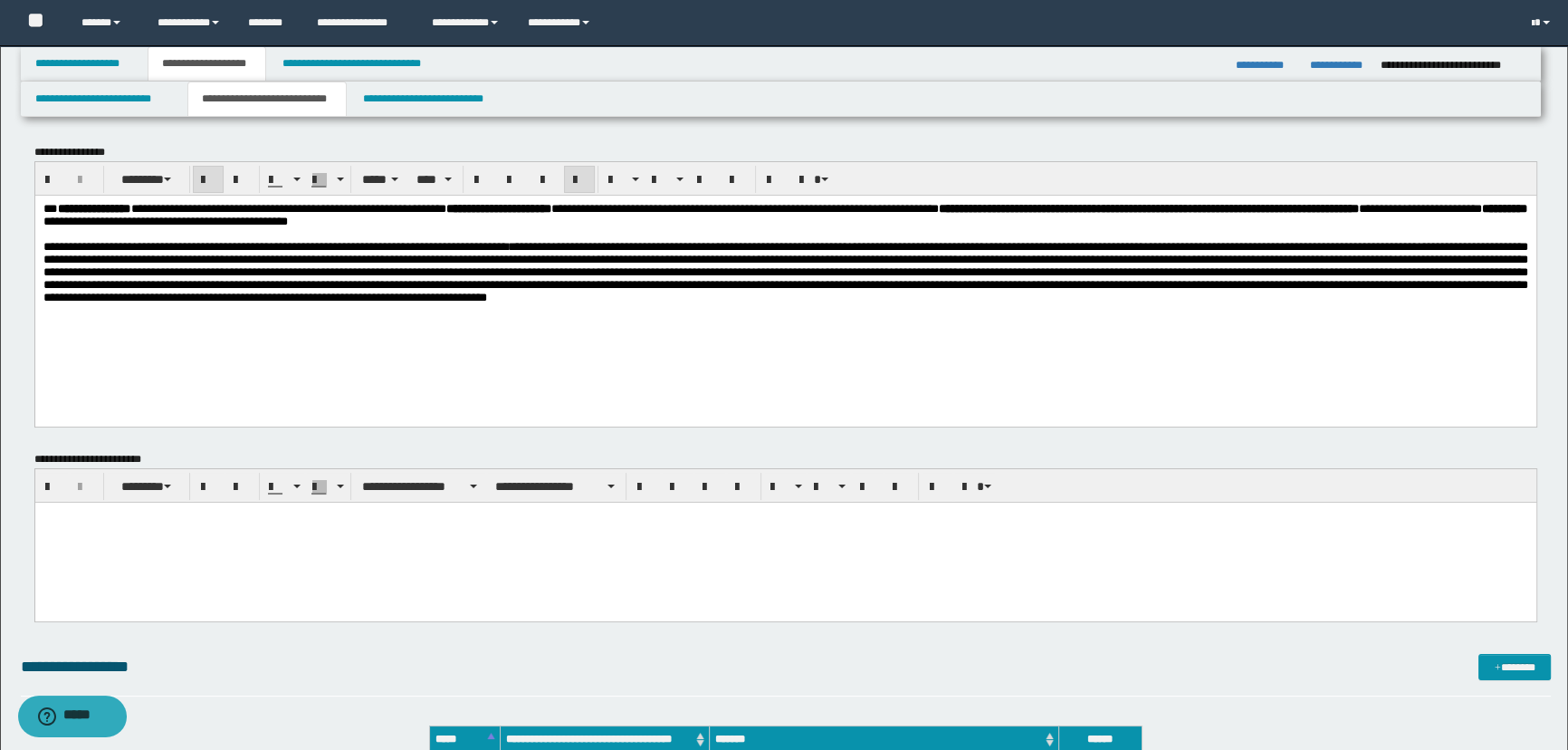 click on "**********" at bounding box center [785, 272] 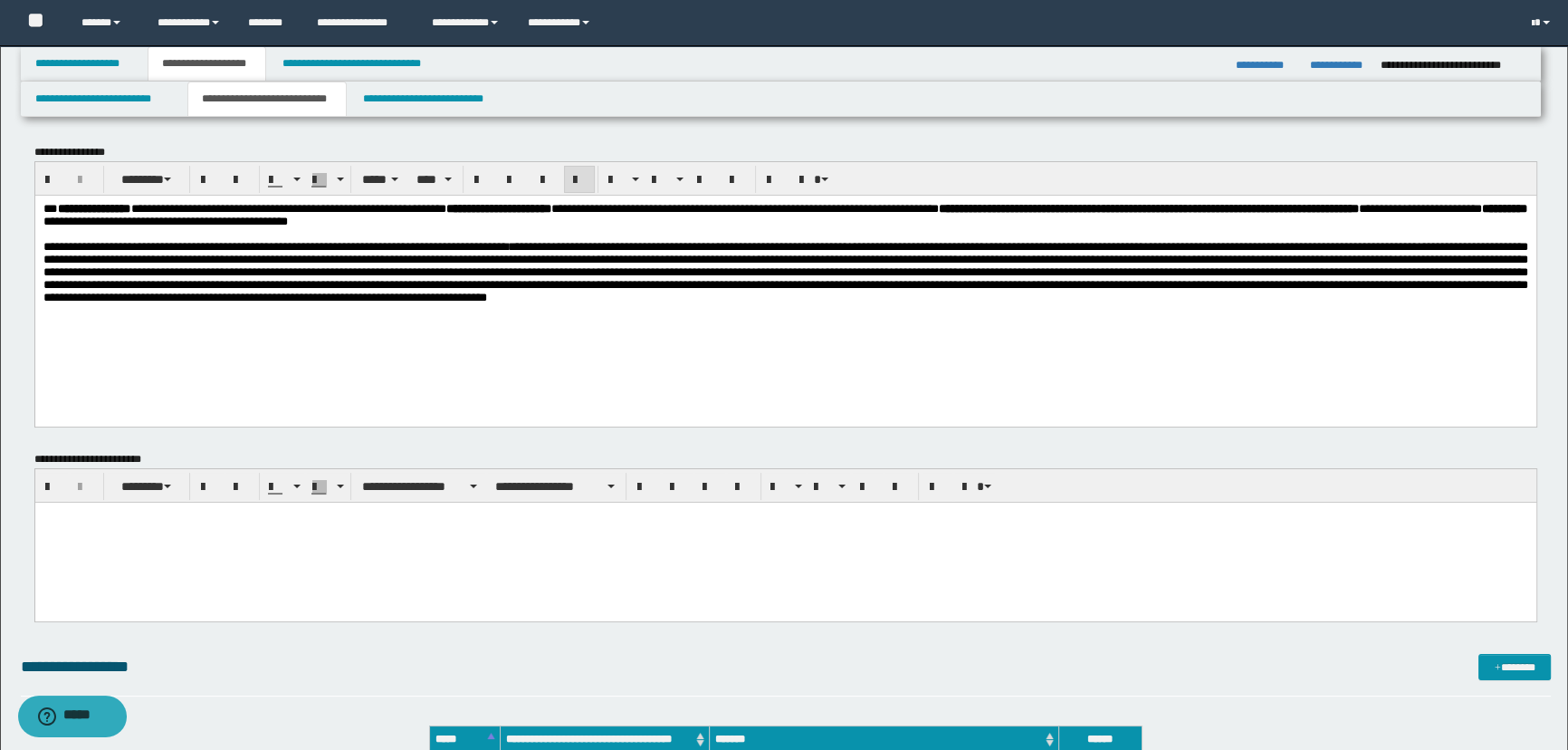 click on "**********" at bounding box center (785, 275) 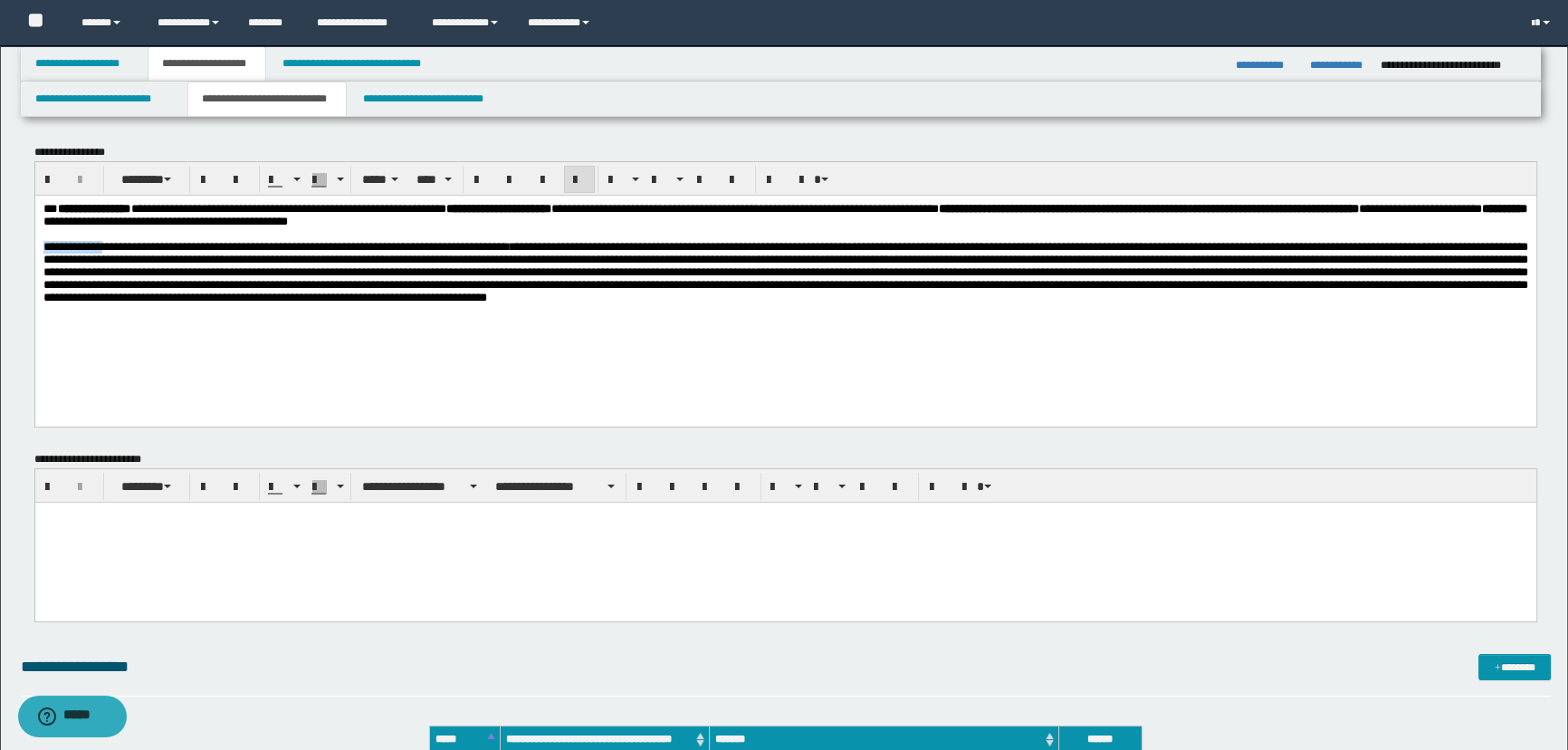 drag, startPoint x: 41, startPoint y: 253, endPoint x: 113, endPoint y: 252, distance: 72.00694 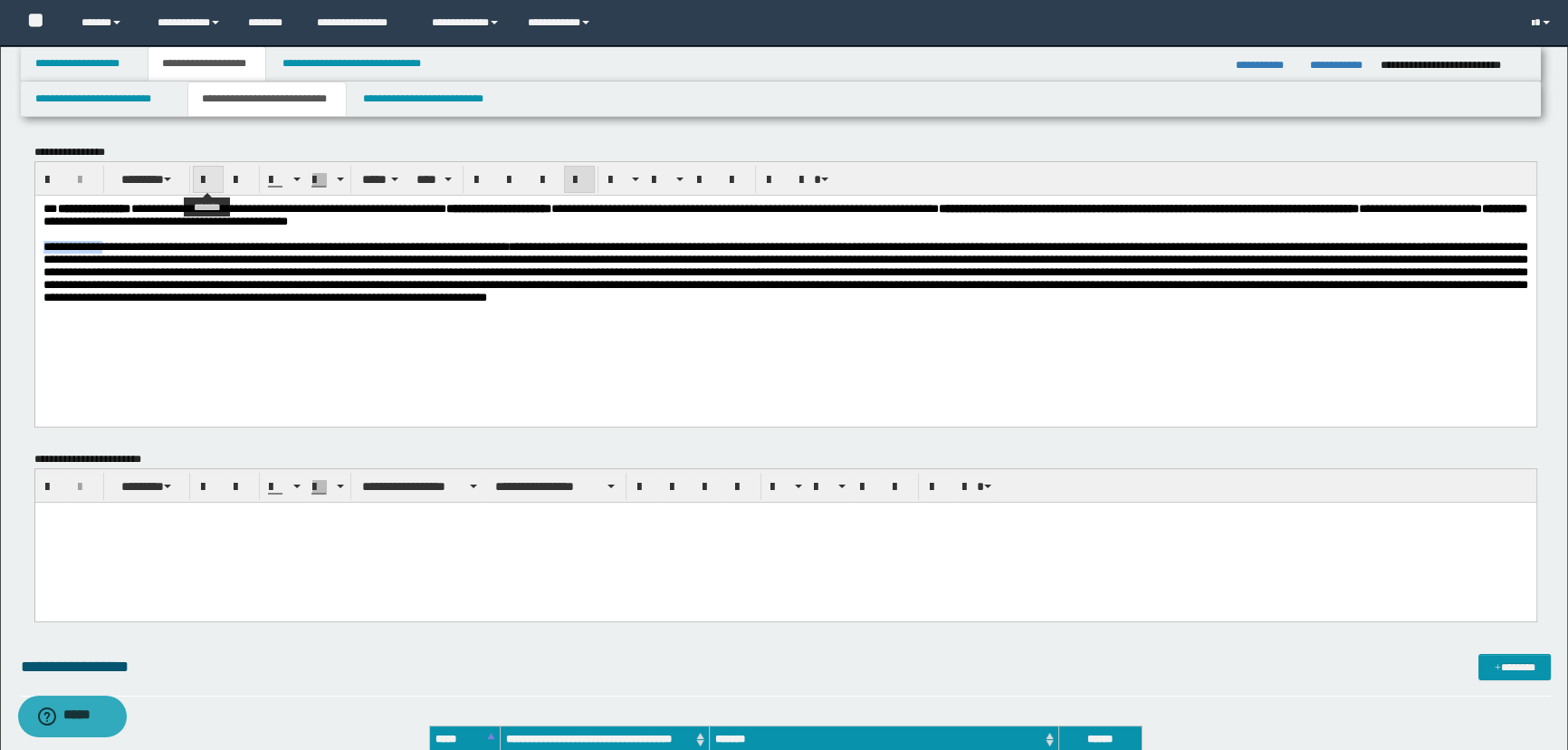 click at bounding box center [208, 180] 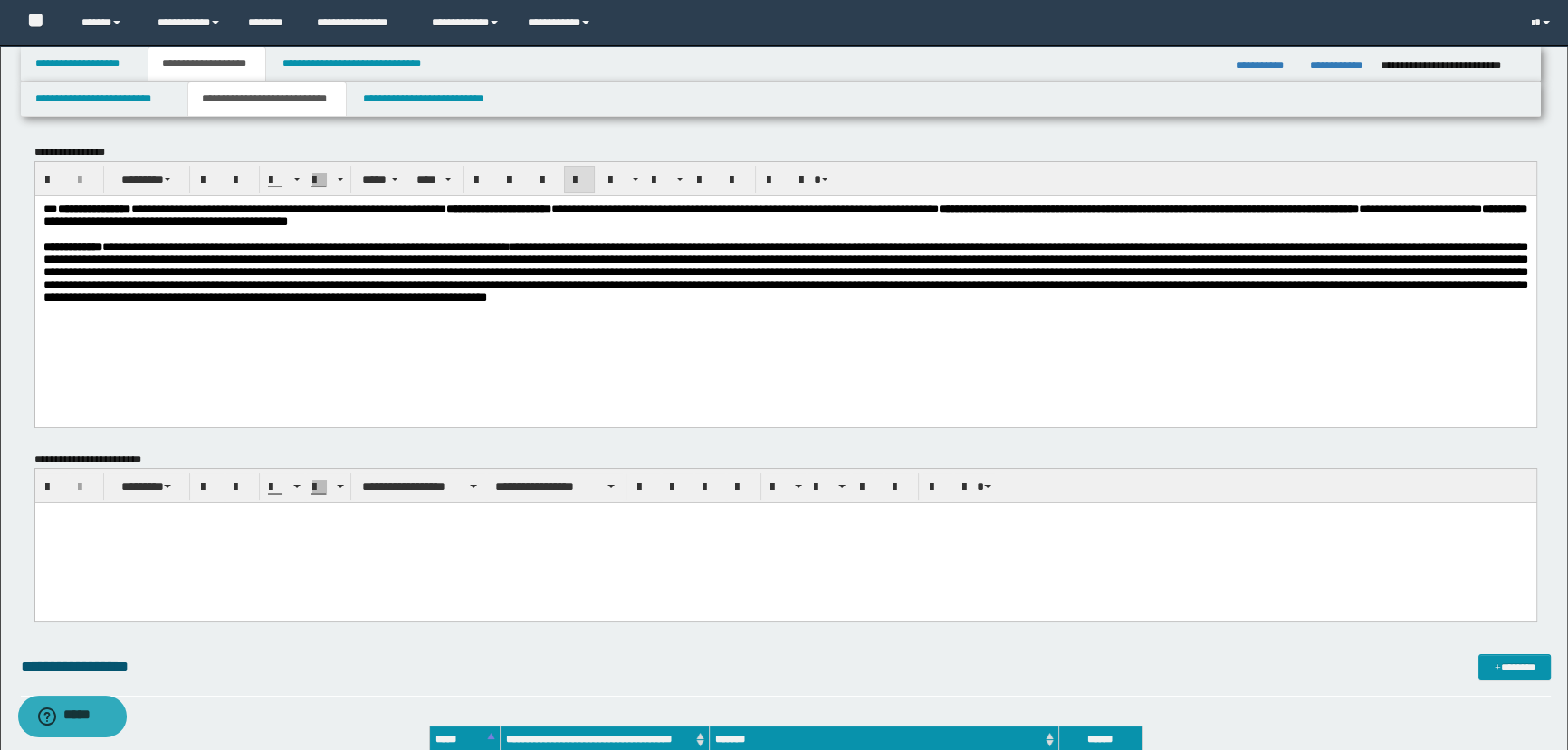 click on "**********" at bounding box center [785, 275] 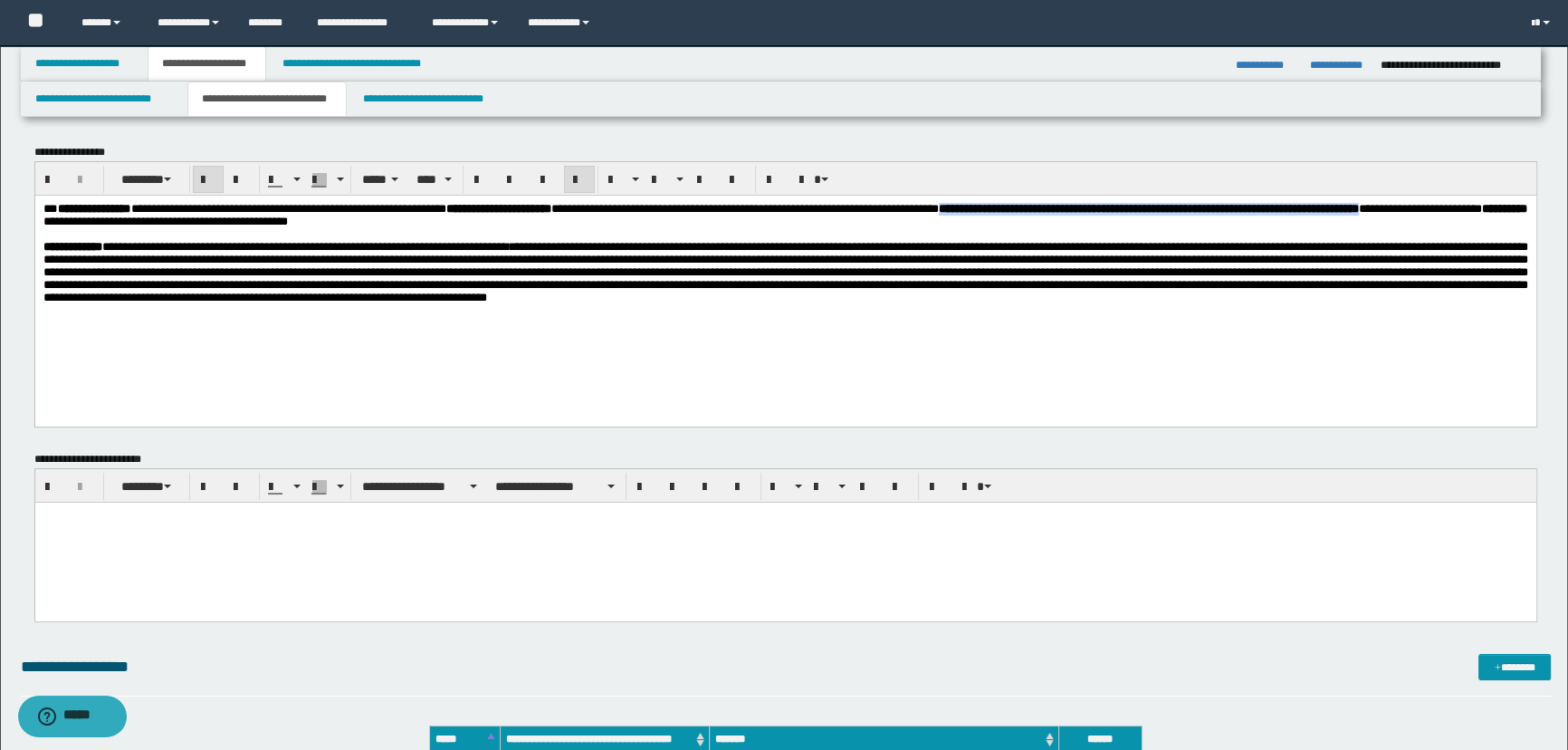 drag, startPoint x: 208, startPoint y: 223, endPoint x: 1154, endPoint y: 214, distance: 946.0428 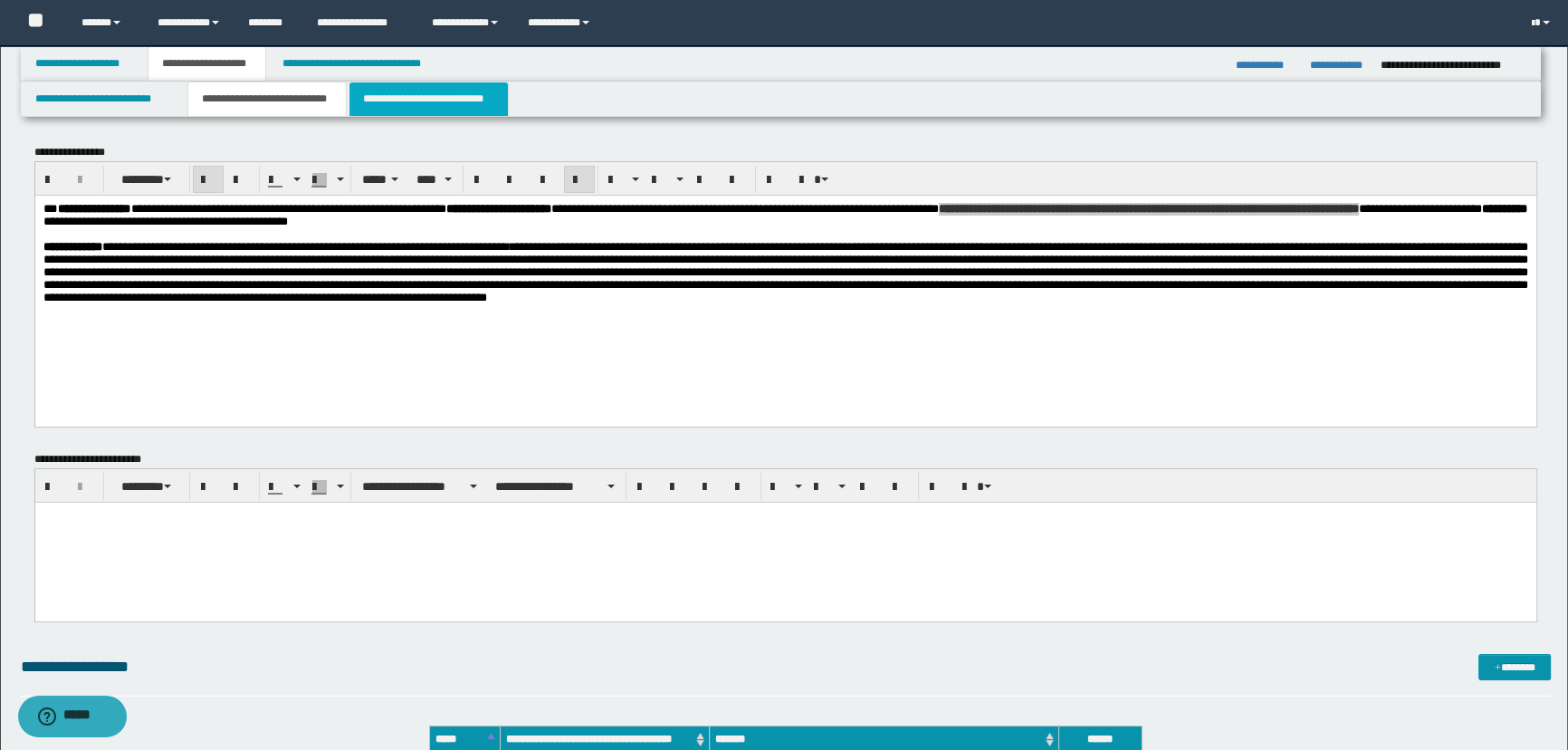 click on "**********" at bounding box center (428, 99) 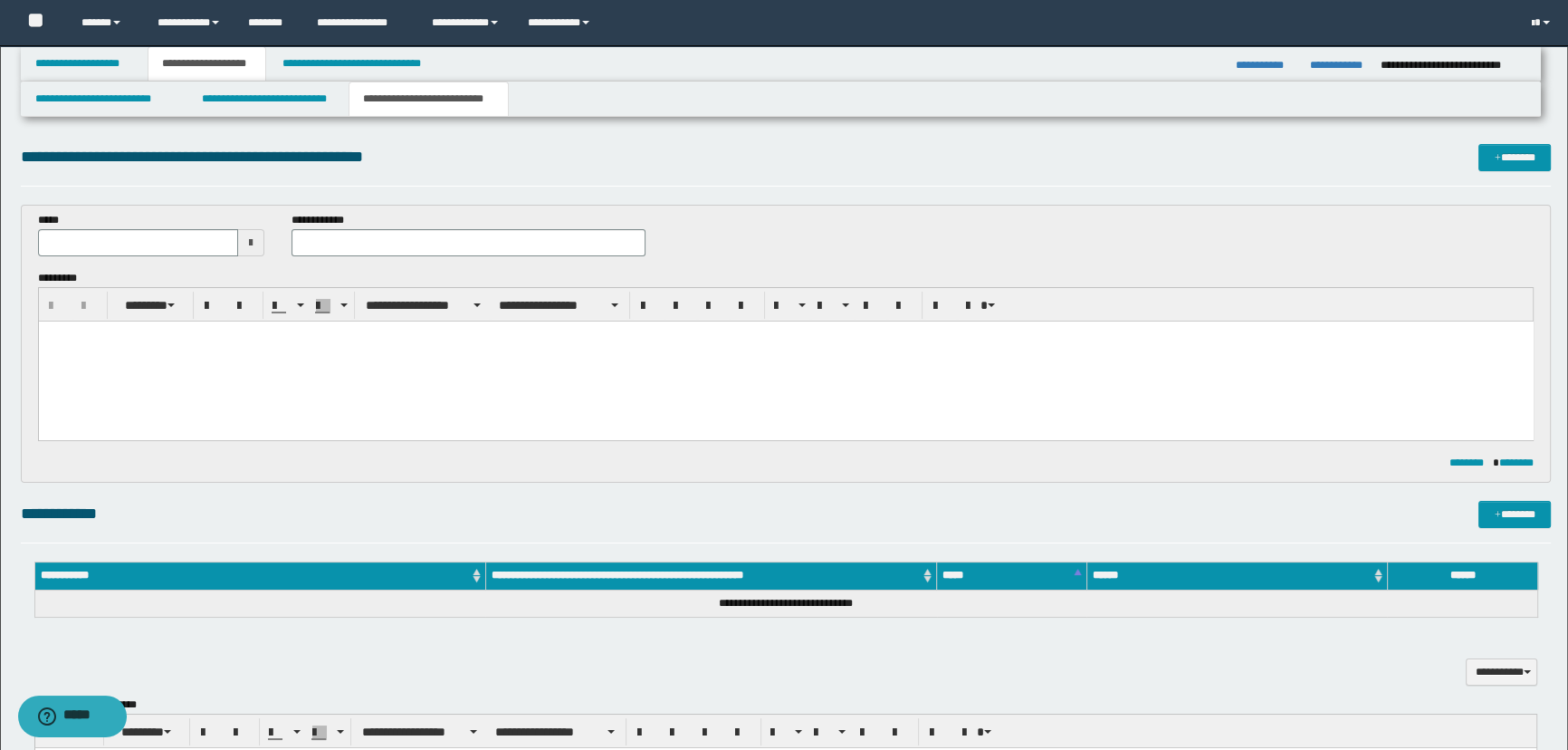 scroll, scrollTop: 0, scrollLeft: 0, axis: both 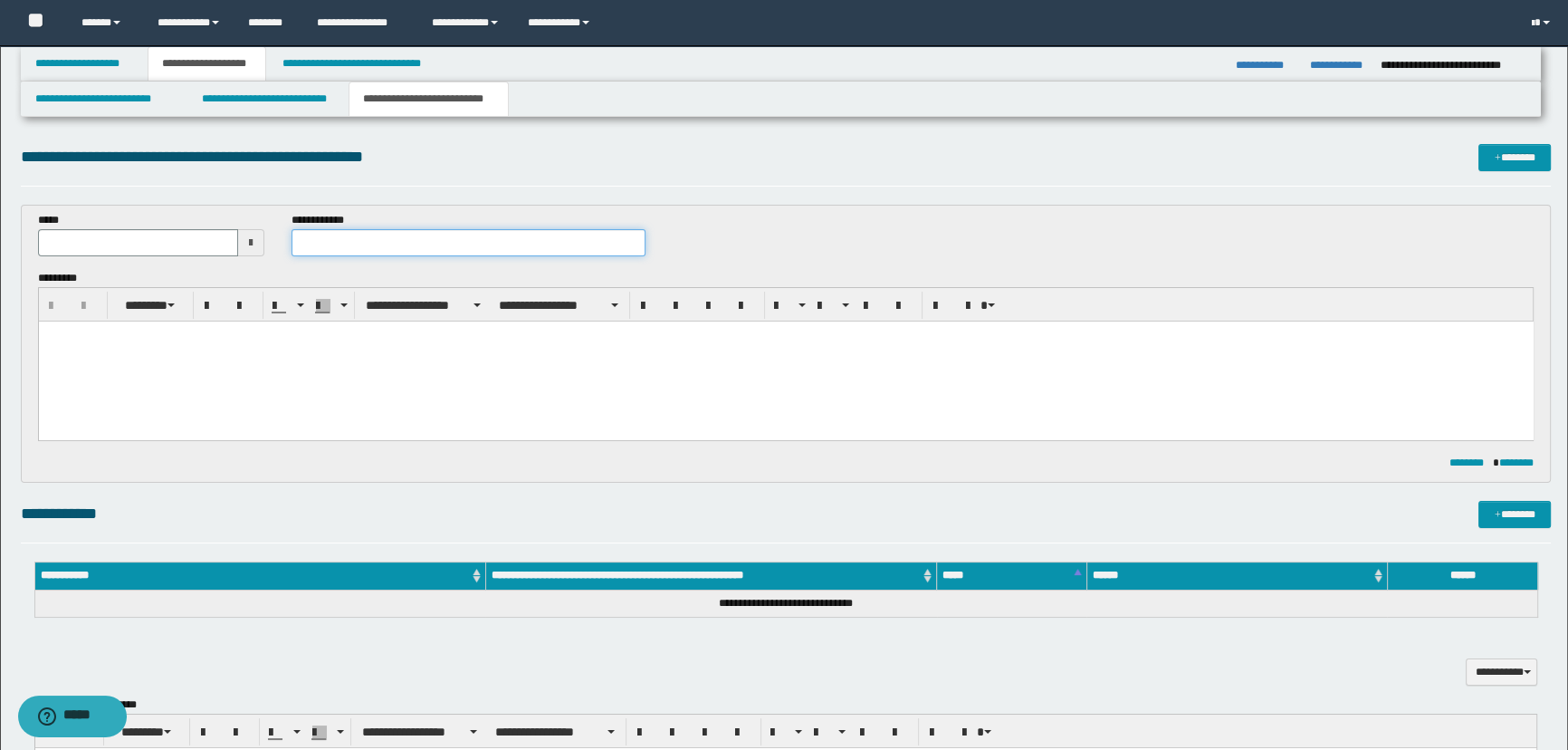 click at bounding box center (468, 243) 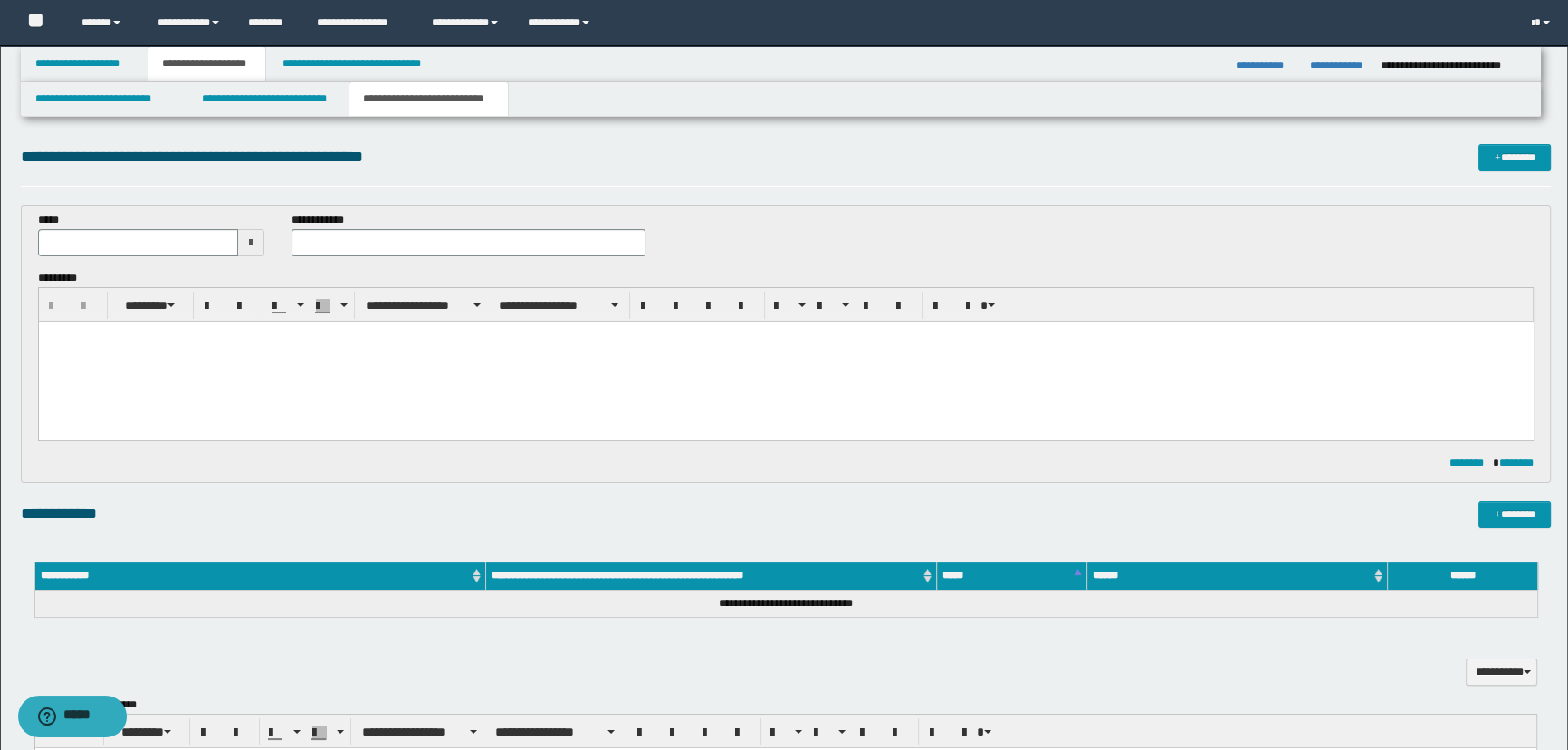click at bounding box center [785, 358] 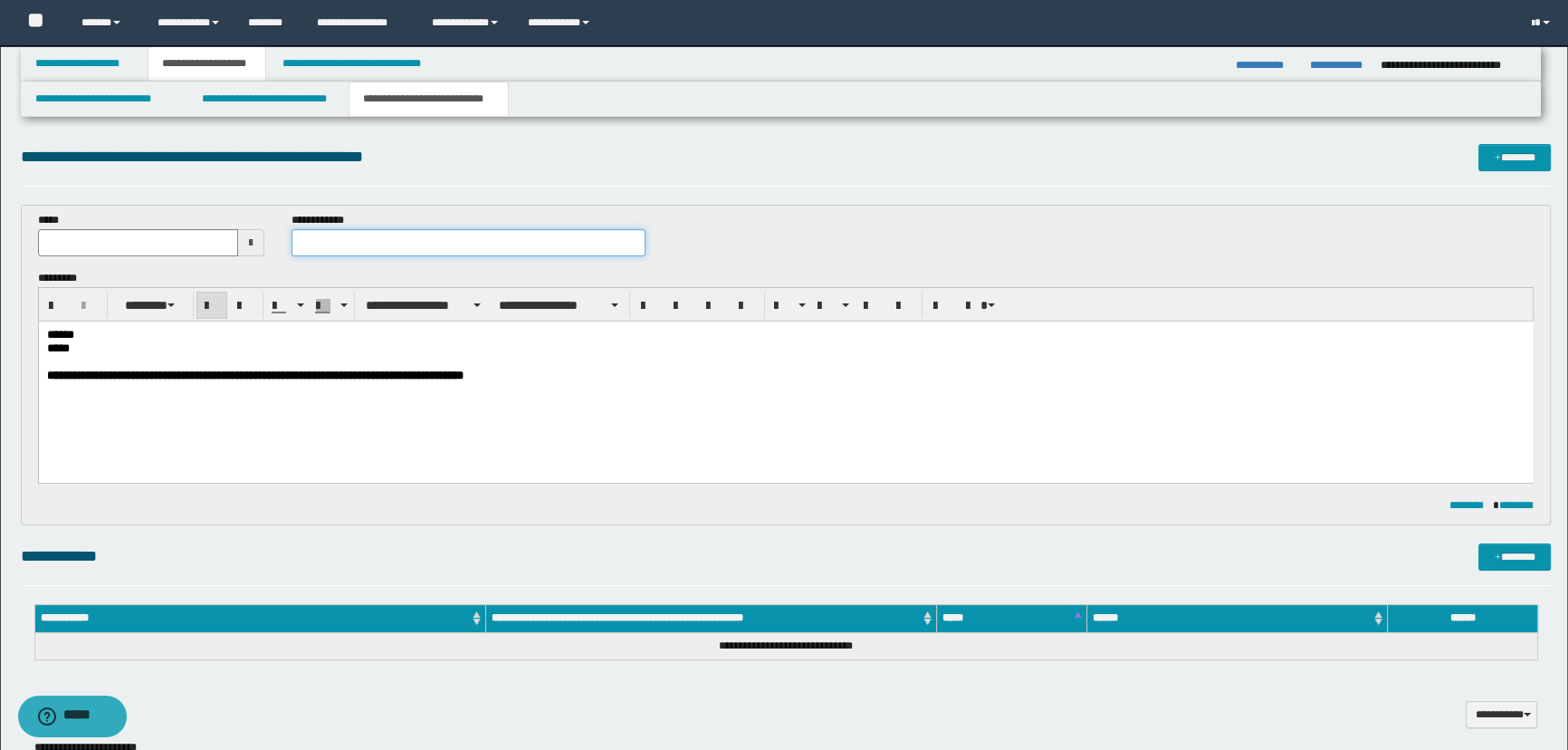 click at bounding box center (468, 243) 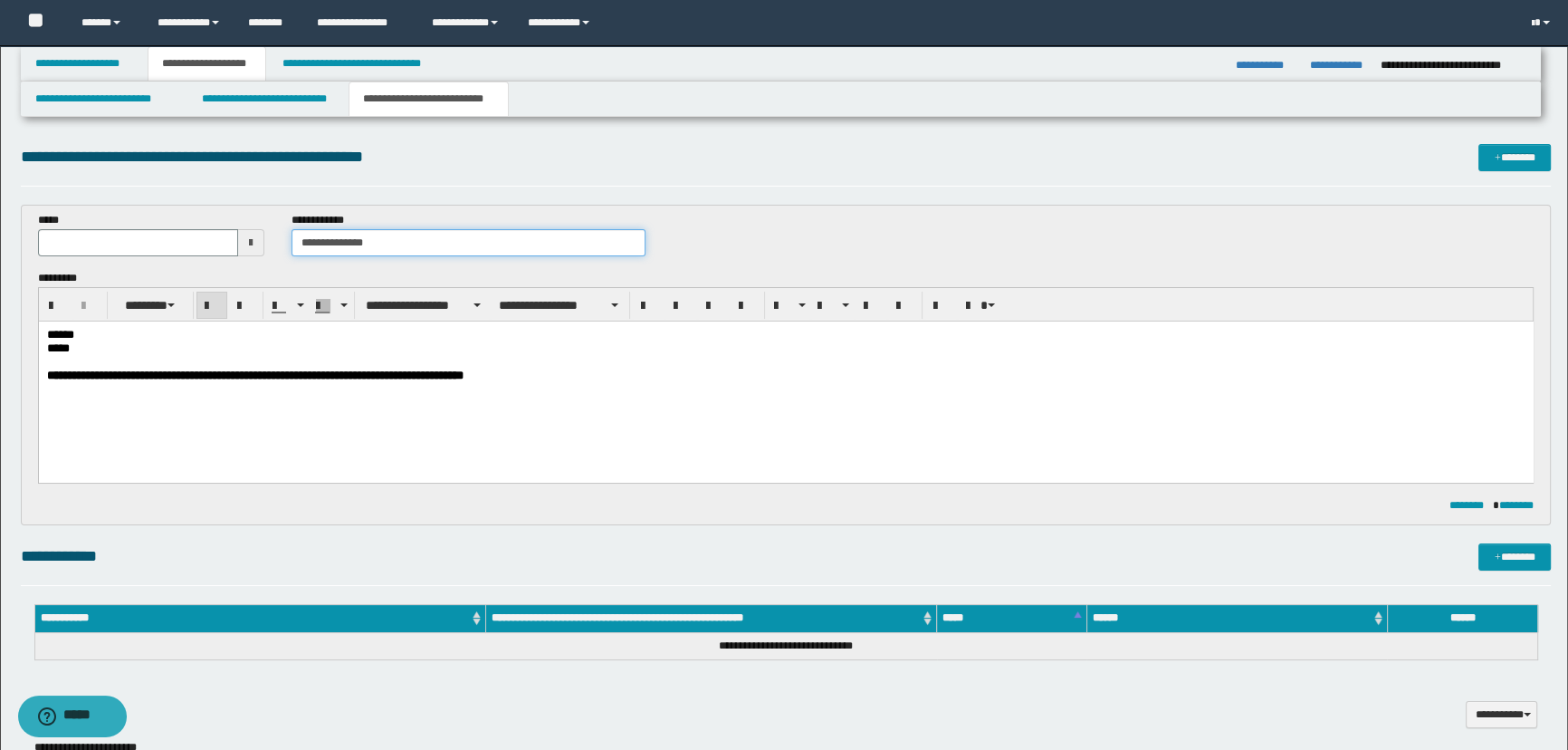 drag, startPoint x: 323, startPoint y: 243, endPoint x: 335, endPoint y: 251, distance: 14.422205 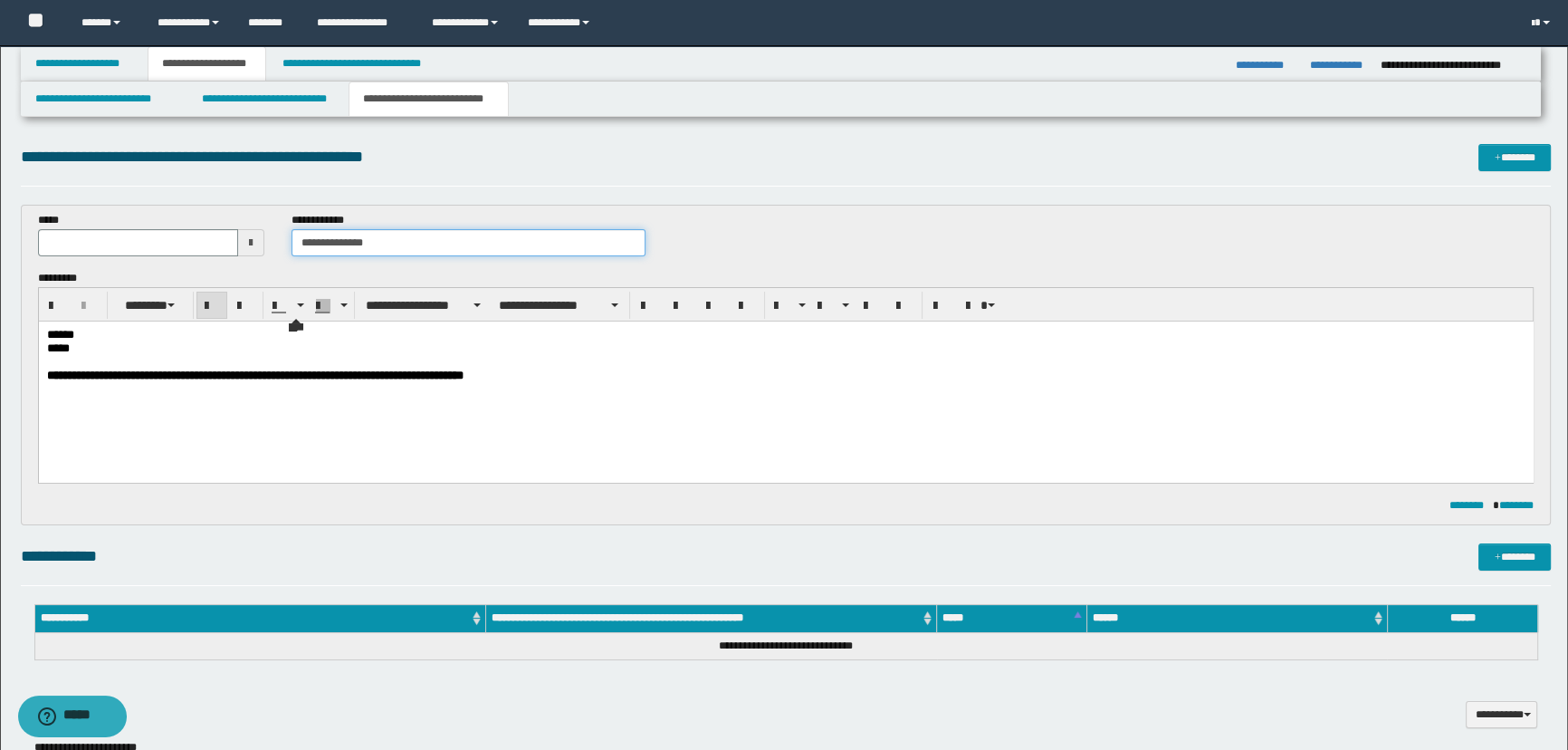 type on "**********" 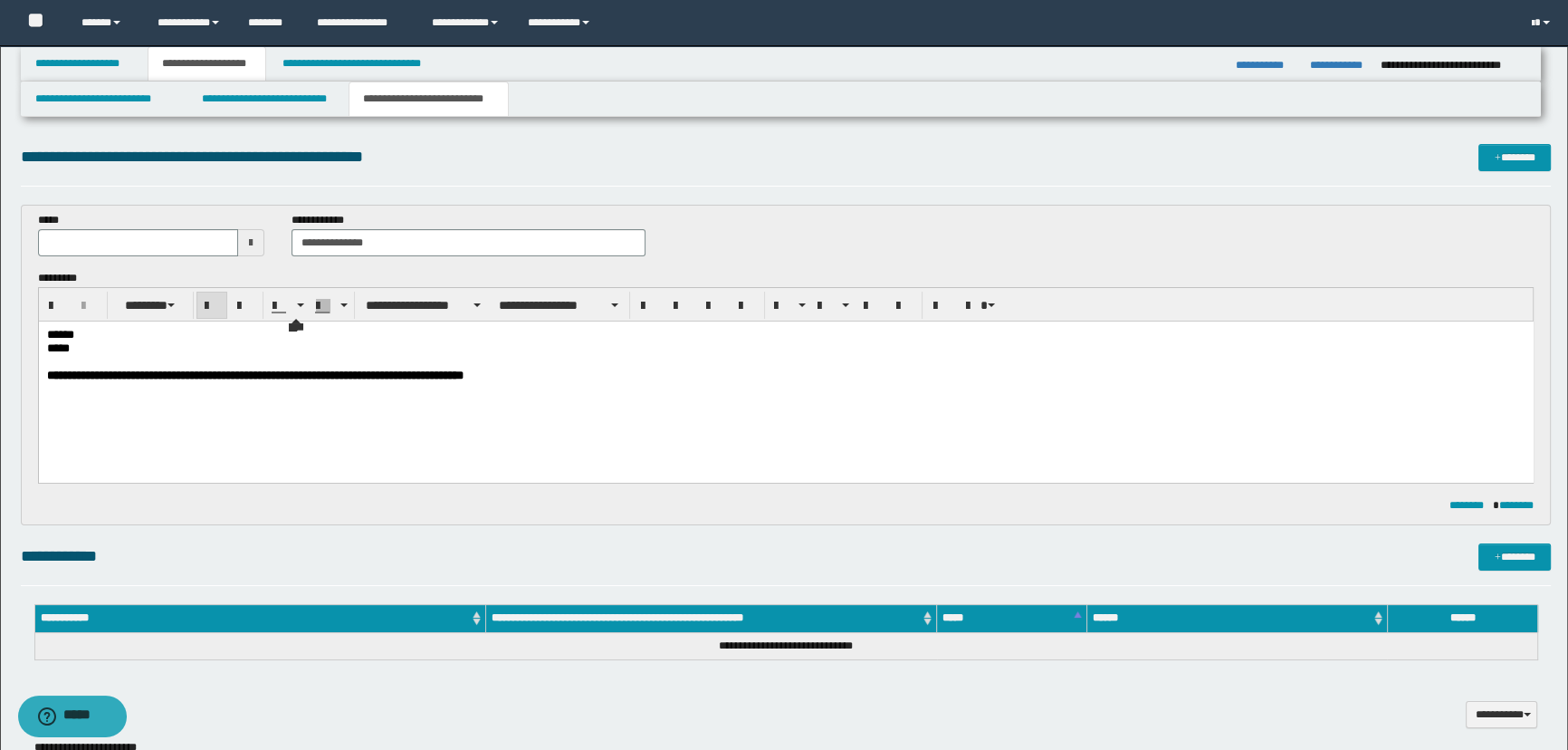 click on "*****" at bounding box center [785, 349] 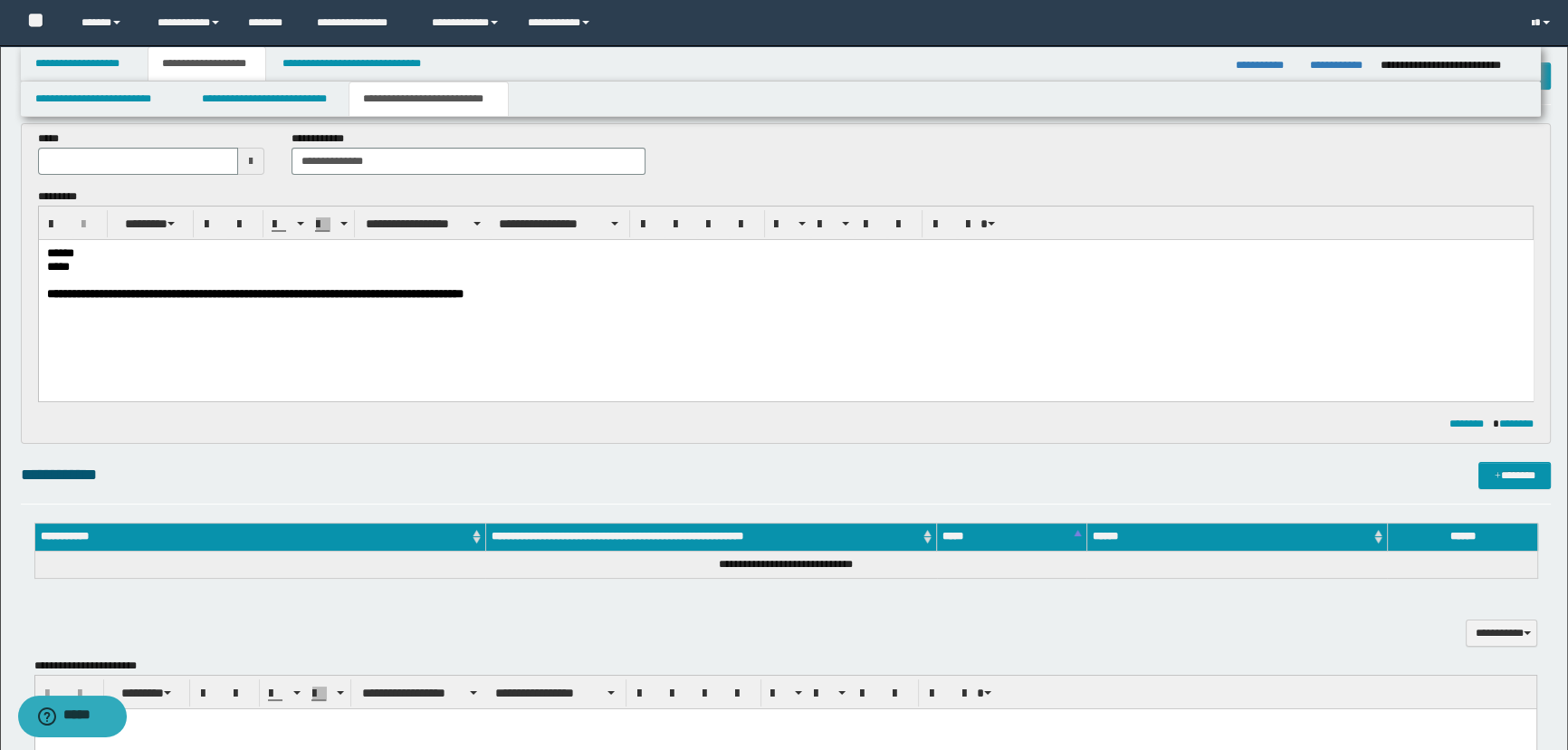 scroll, scrollTop: 82, scrollLeft: 0, axis: vertical 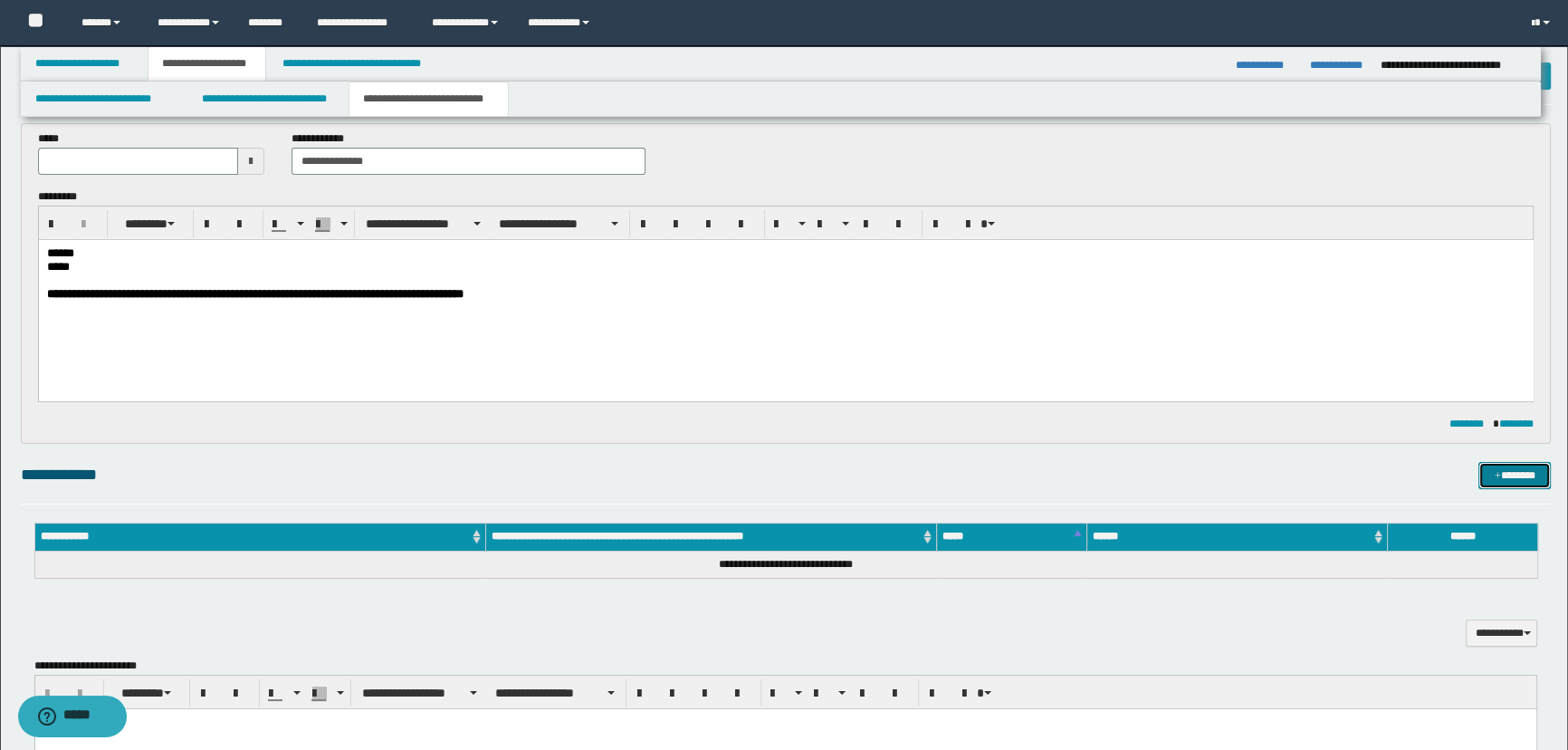 click on "*******" at bounding box center (1515, 476) 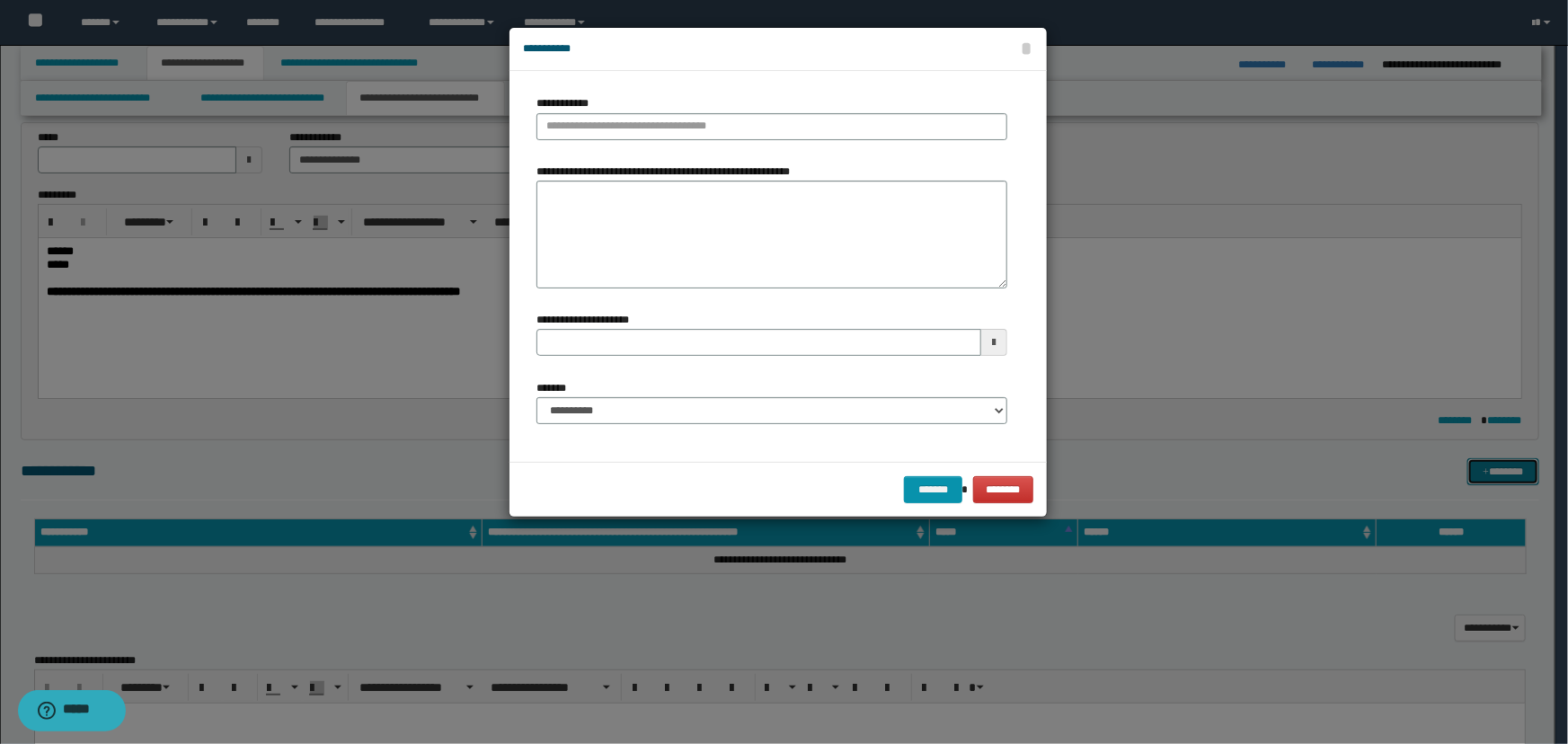 type 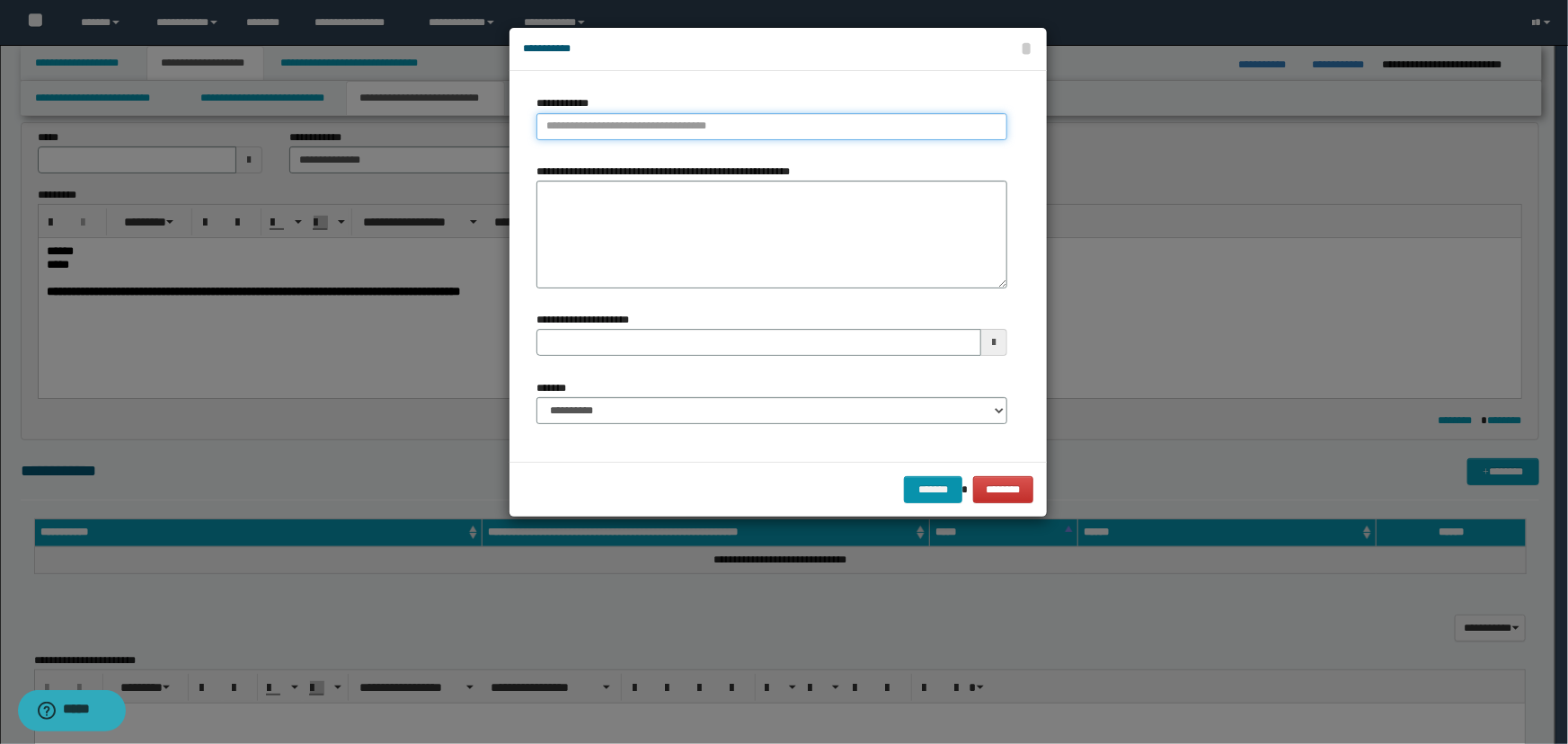 click on "**********" at bounding box center [772, 127] 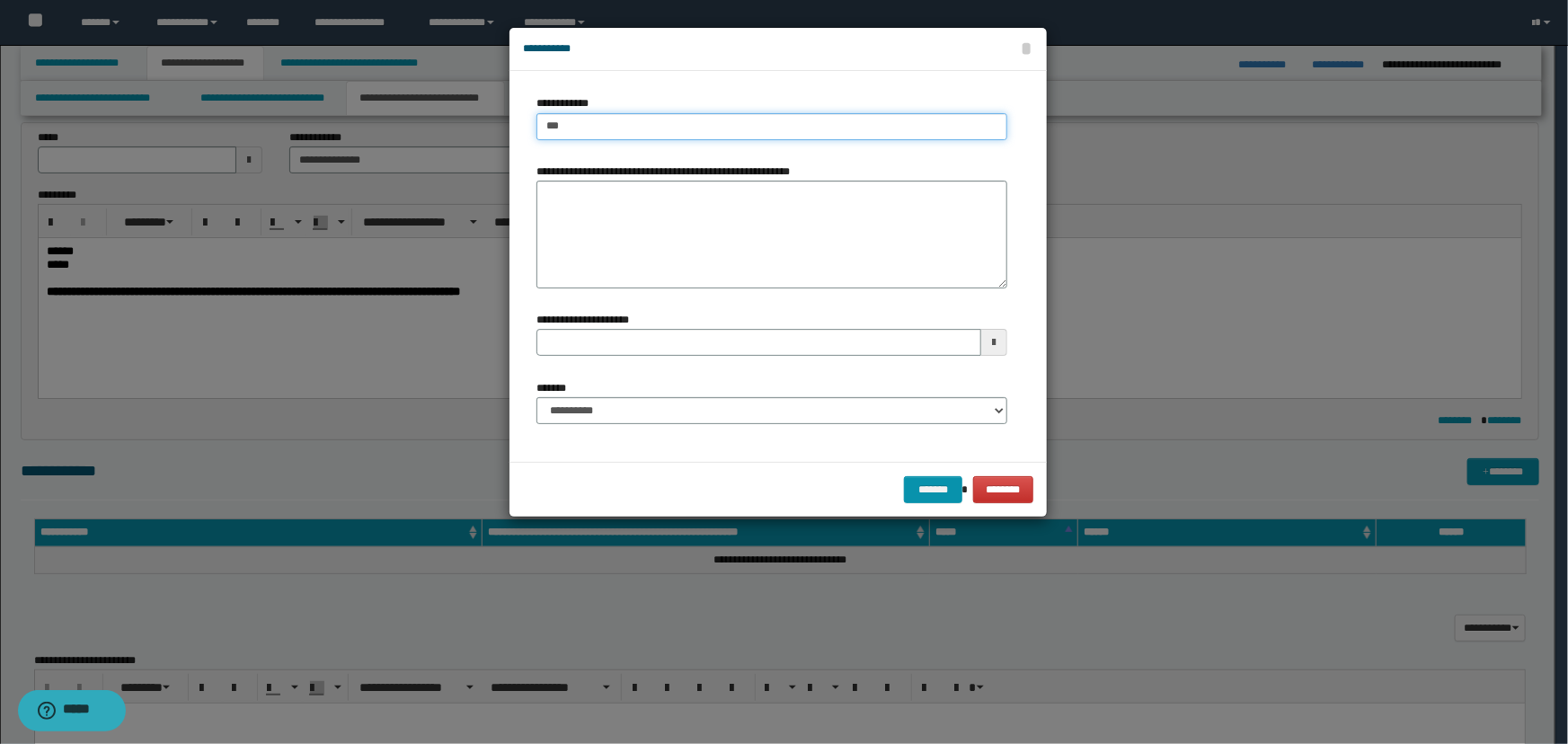 type on "****" 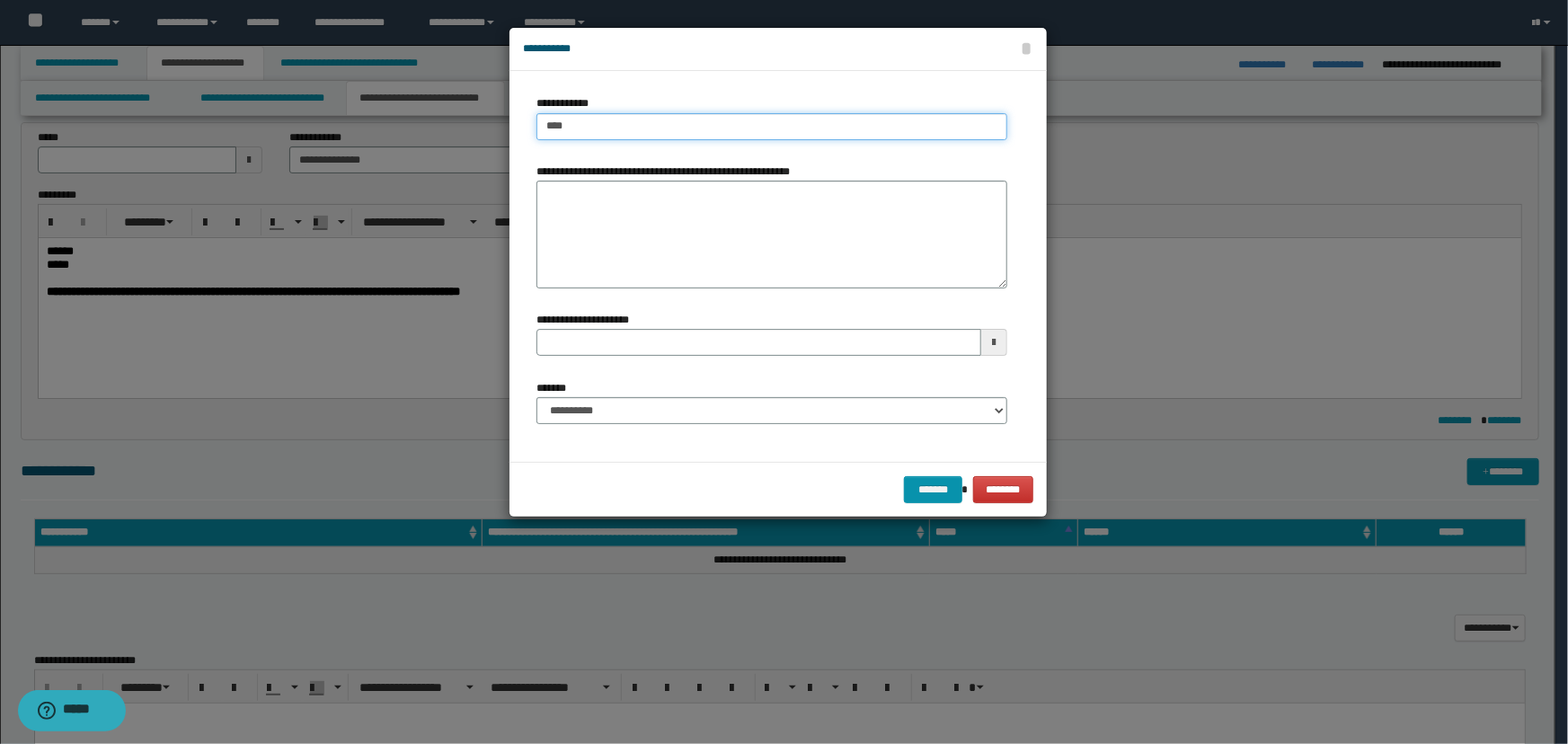type on "****" 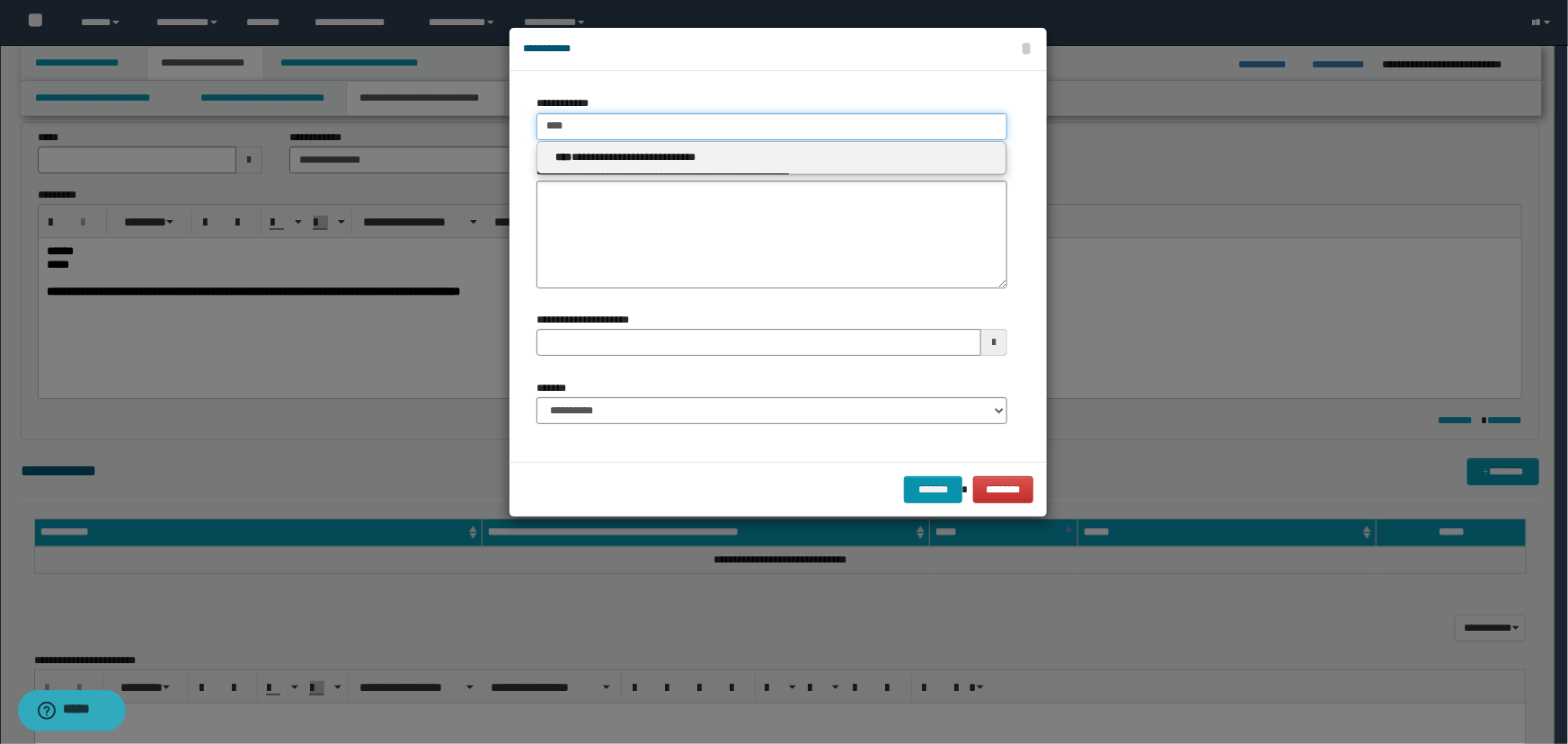 type on "****" 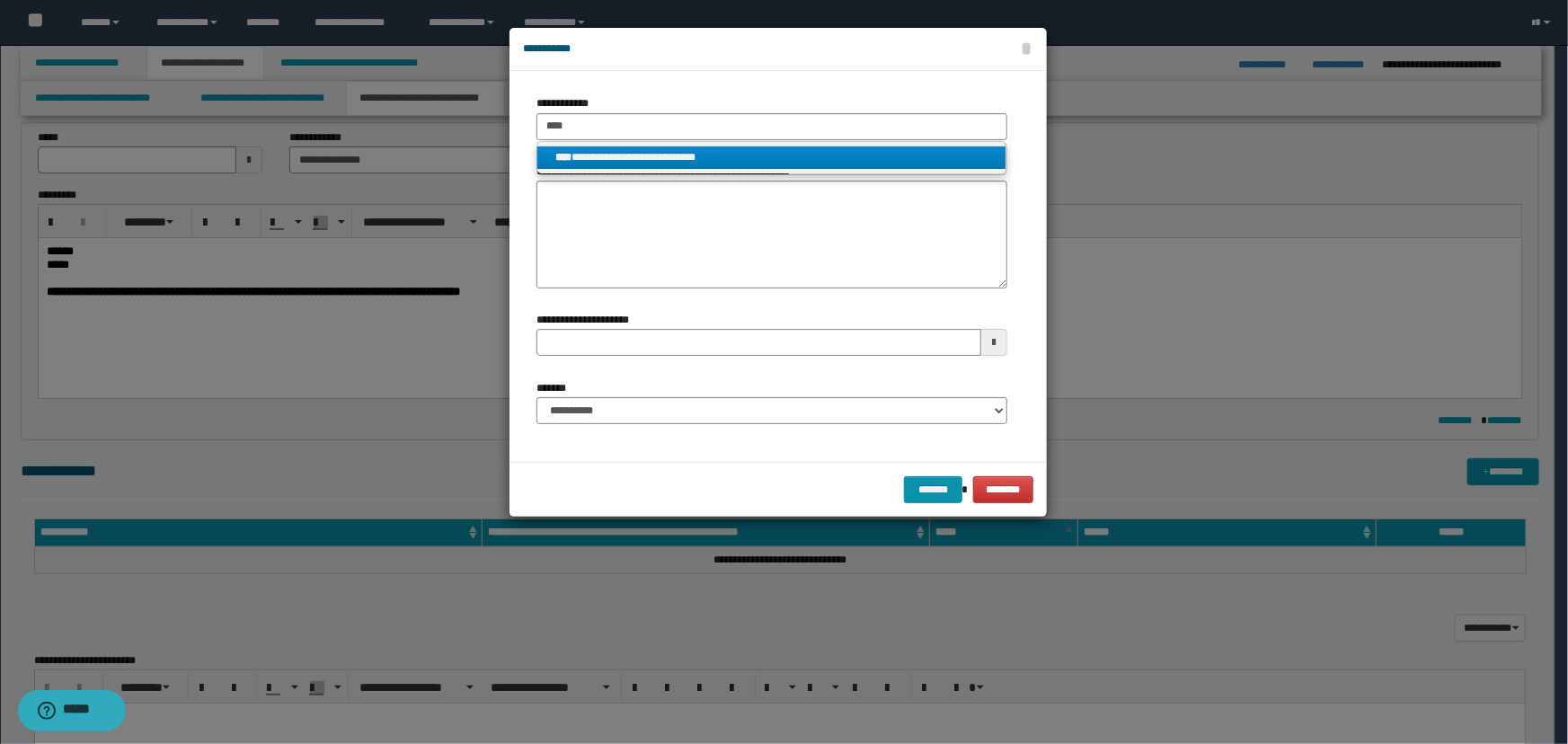 click on "**********" at bounding box center (772, 157) 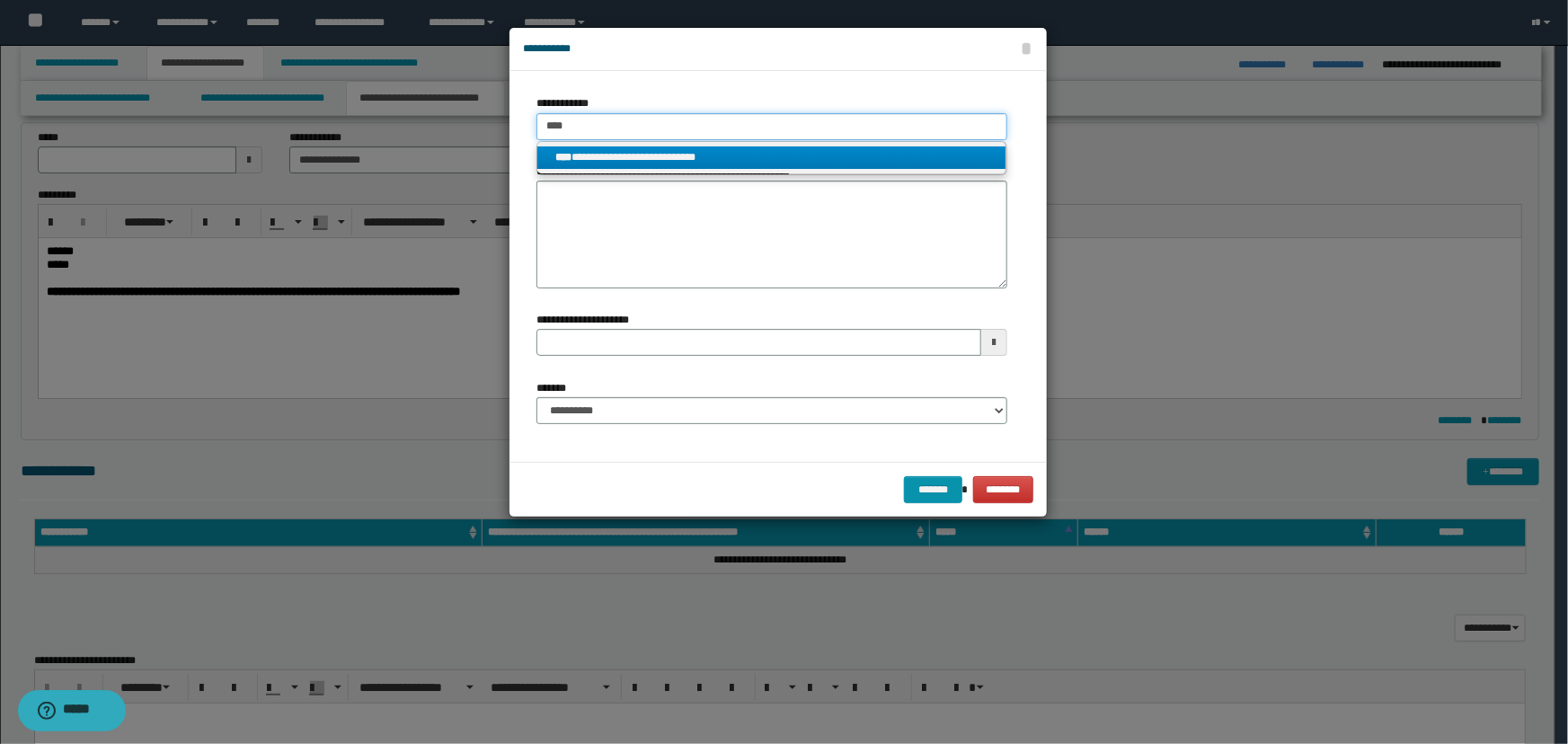 type 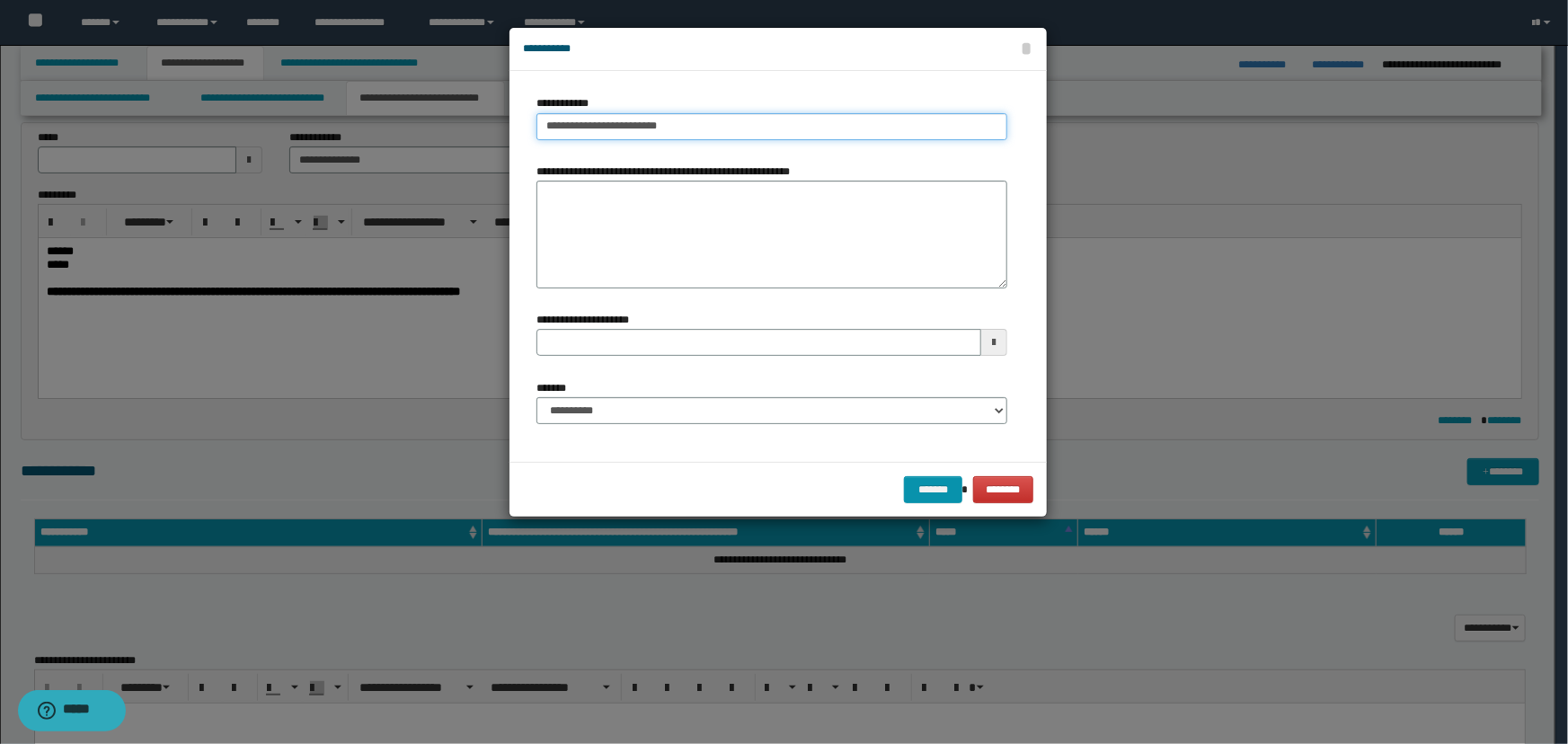 type 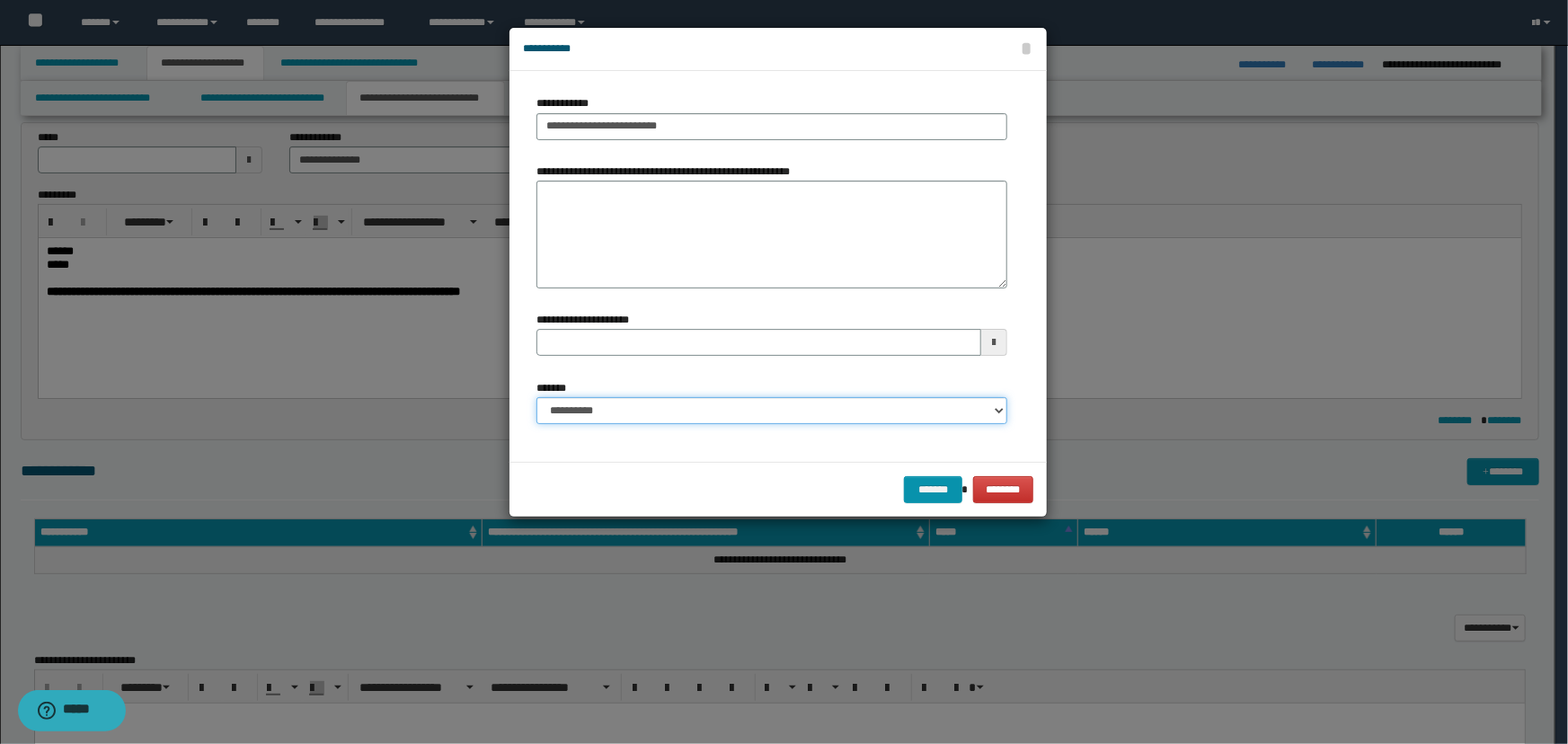 click on "**********" at bounding box center [772, 411] 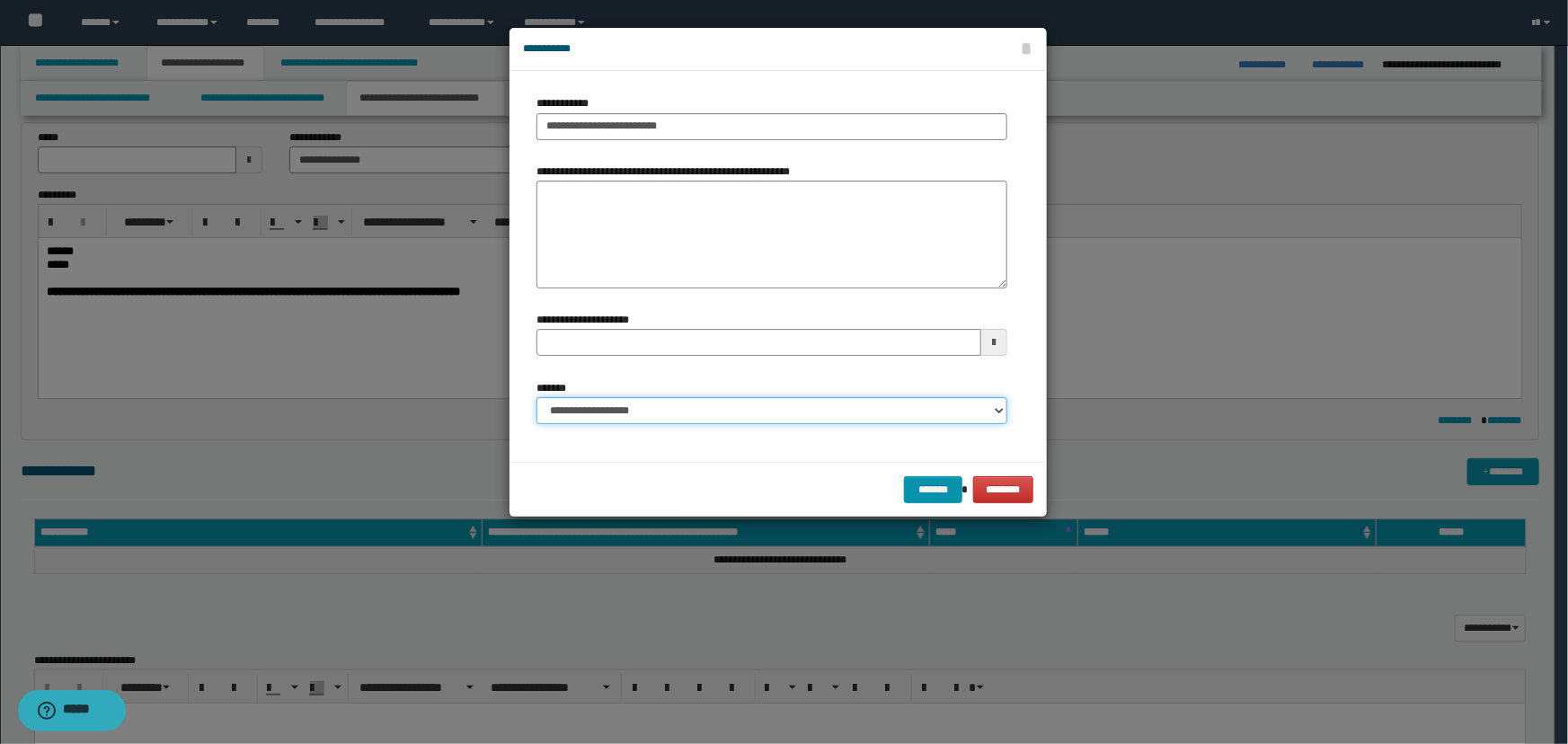 click on "**********" at bounding box center (772, 411) 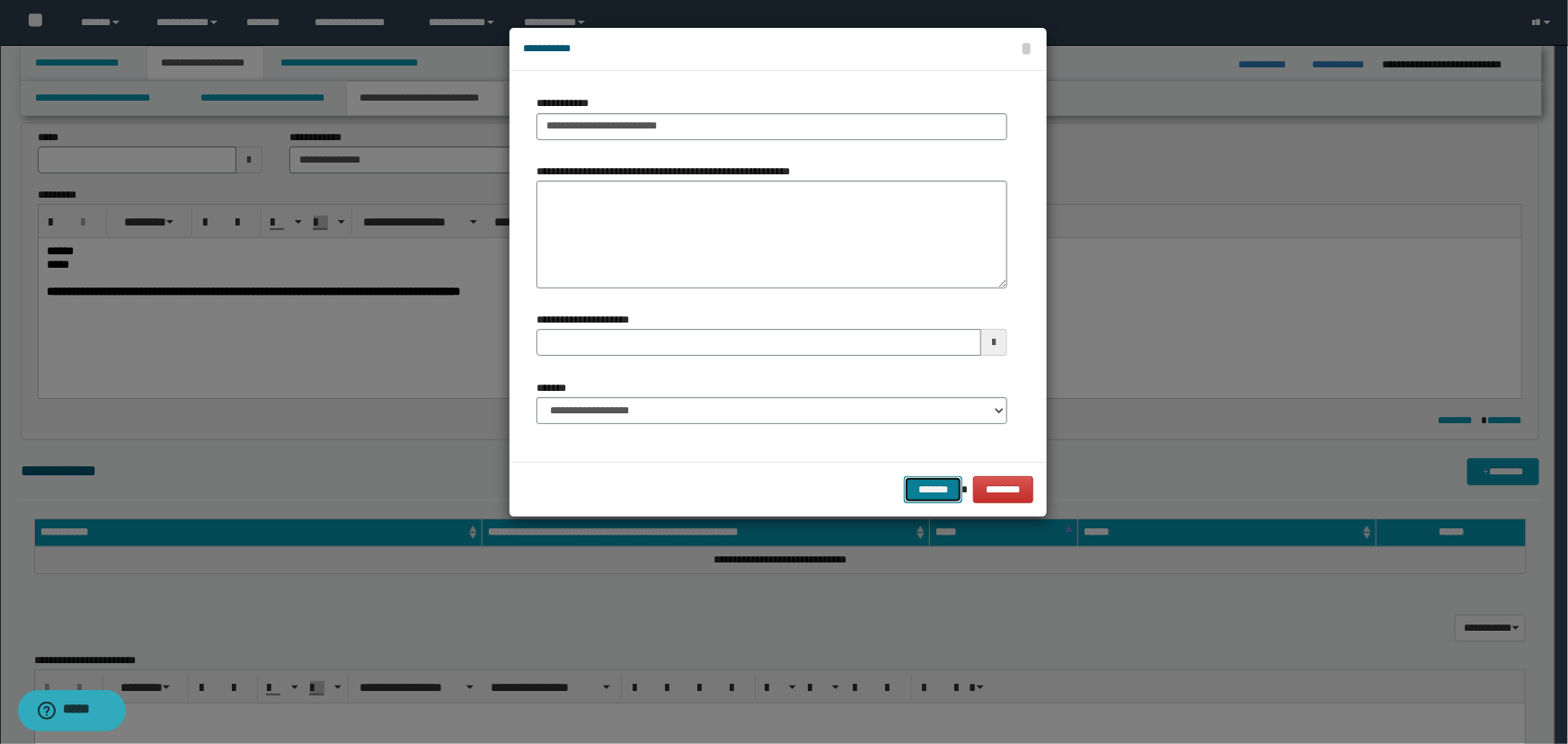 click on "*******" at bounding box center (933, 490) 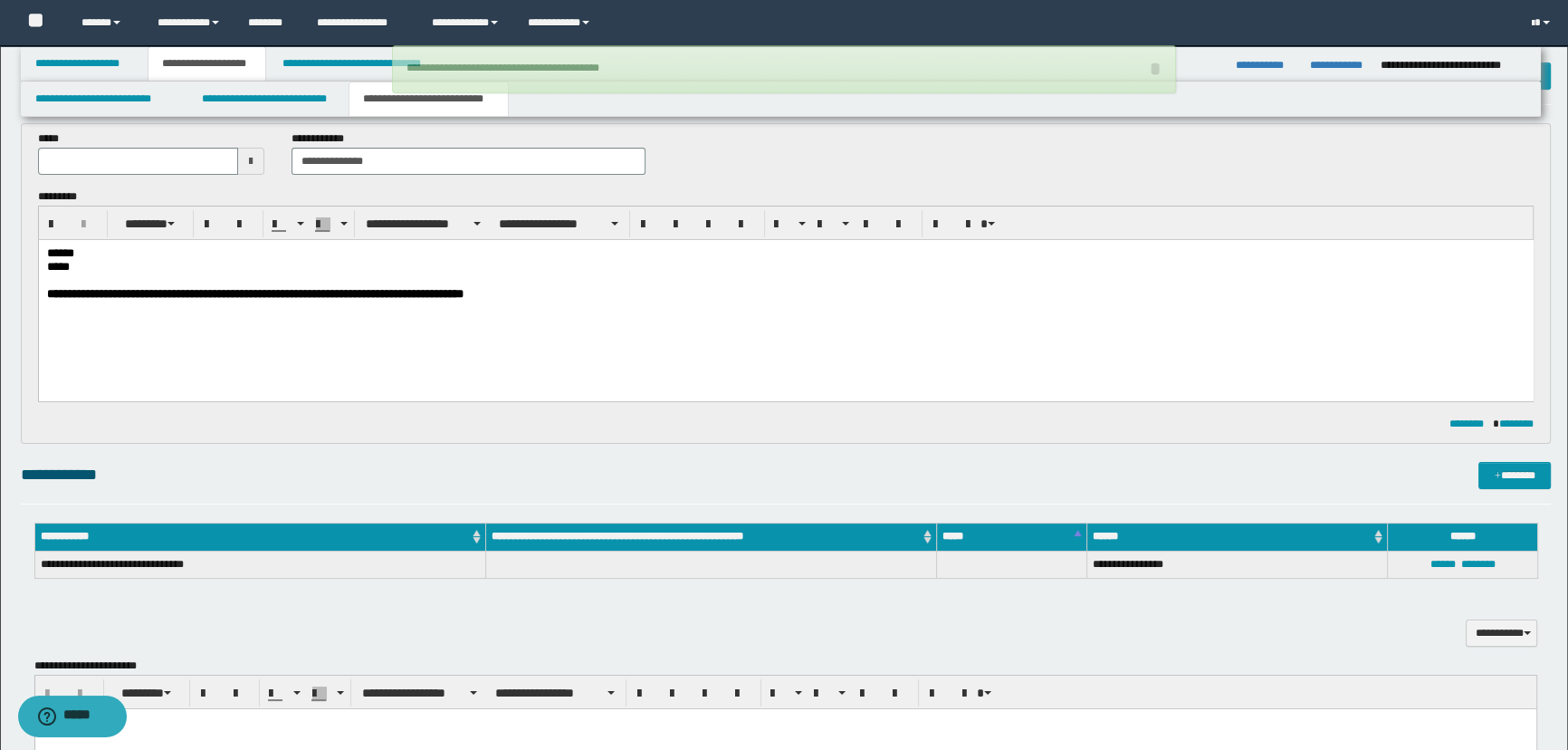 type 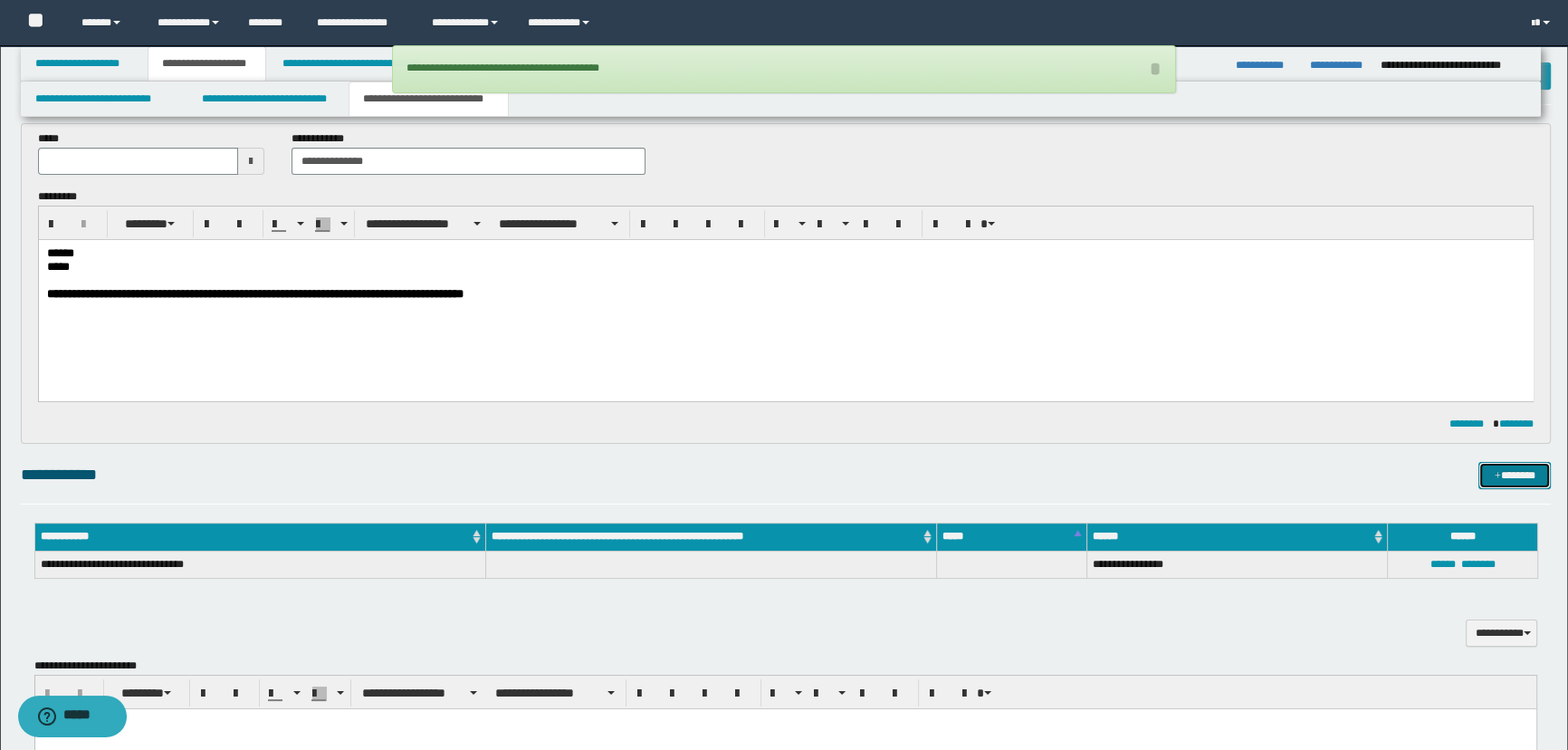 click on "*******" at bounding box center [1515, 476] 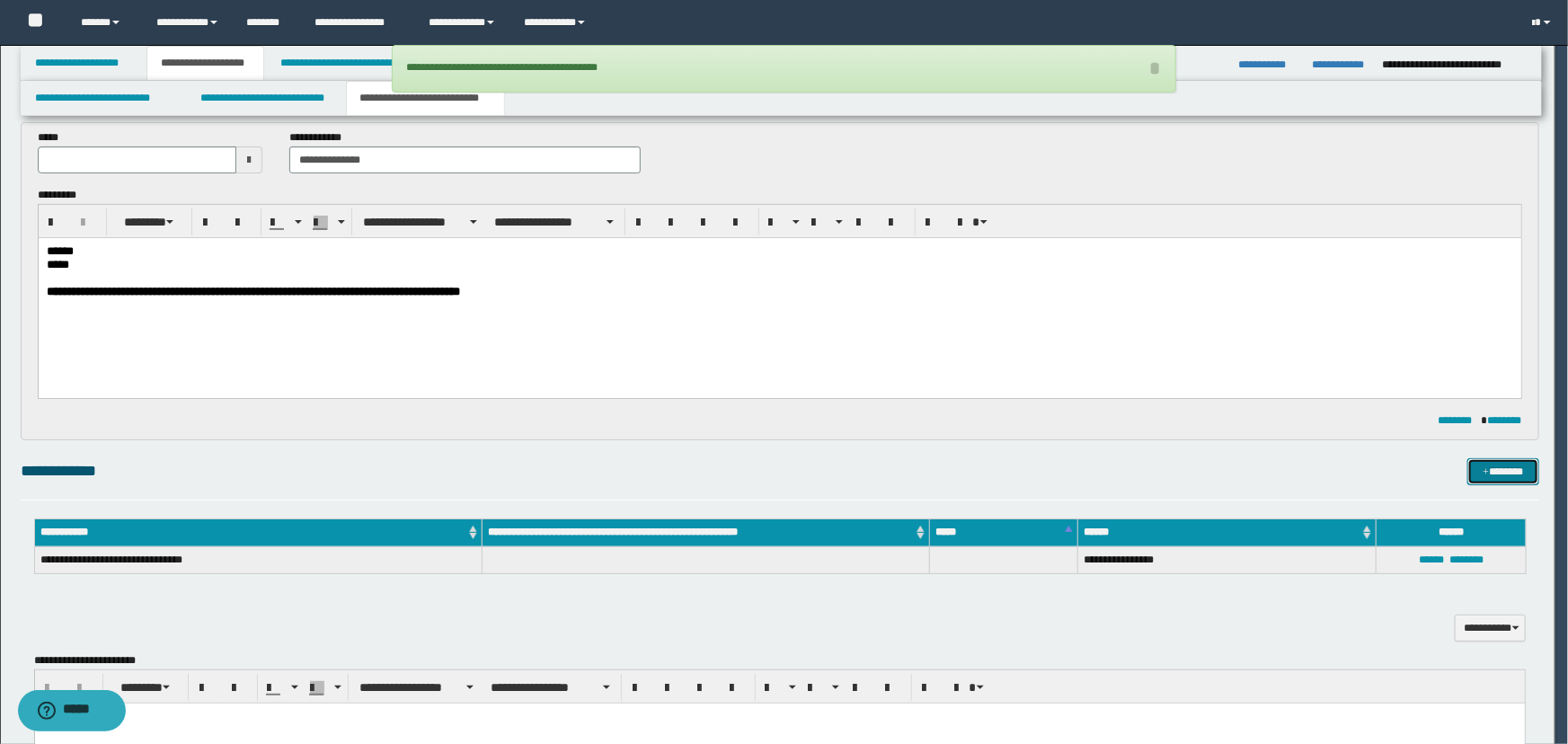type 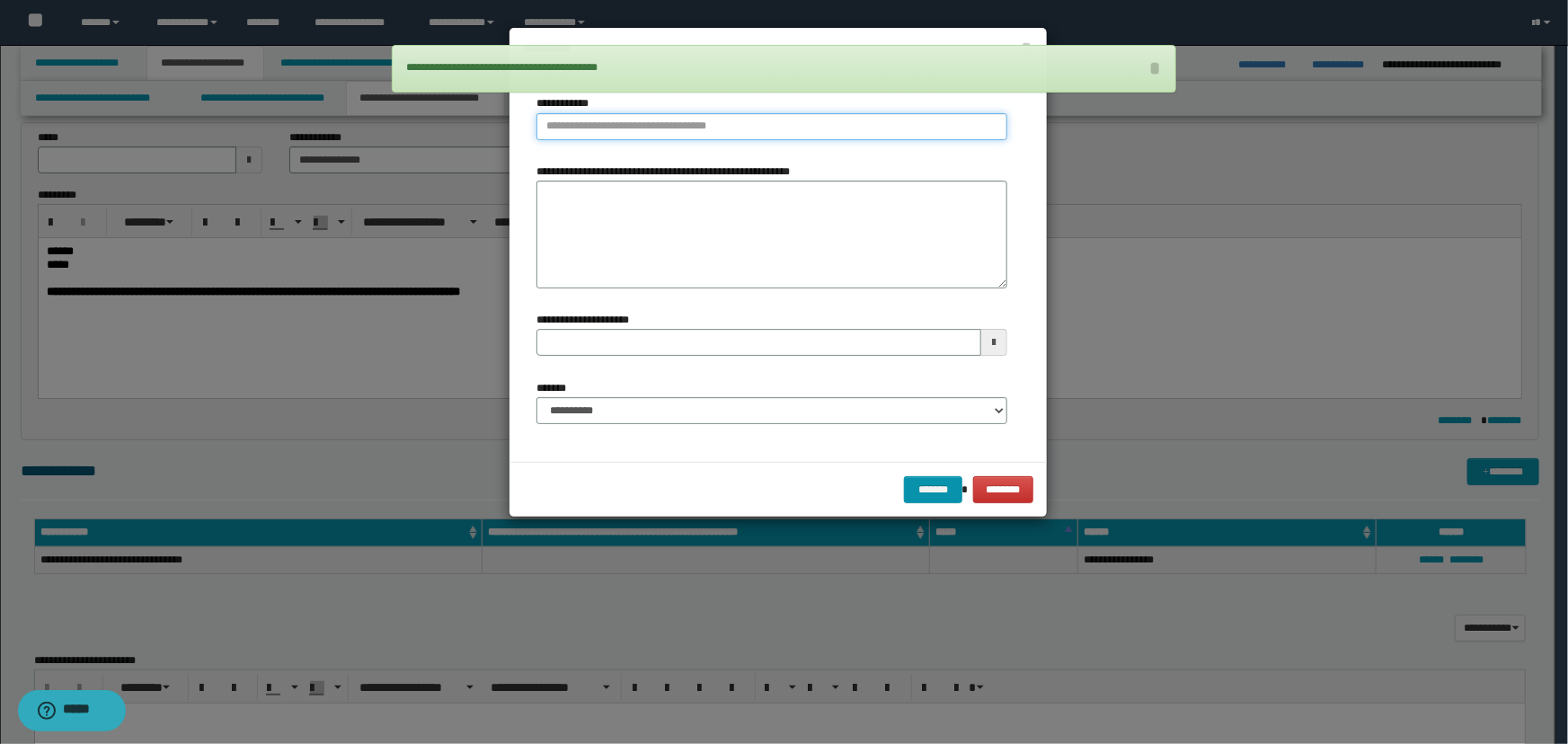 type on "**********" 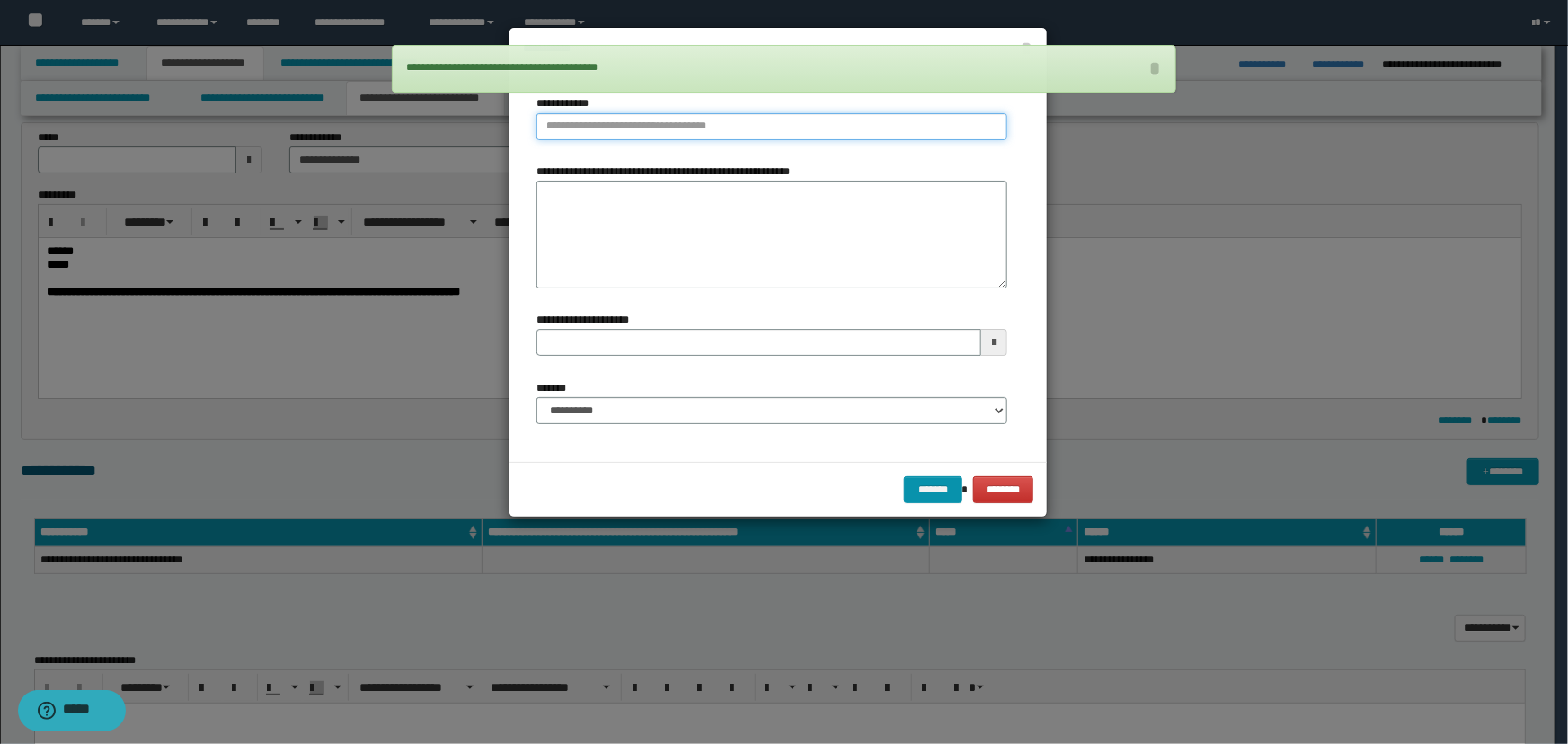 click on "**********" at bounding box center [772, 127] 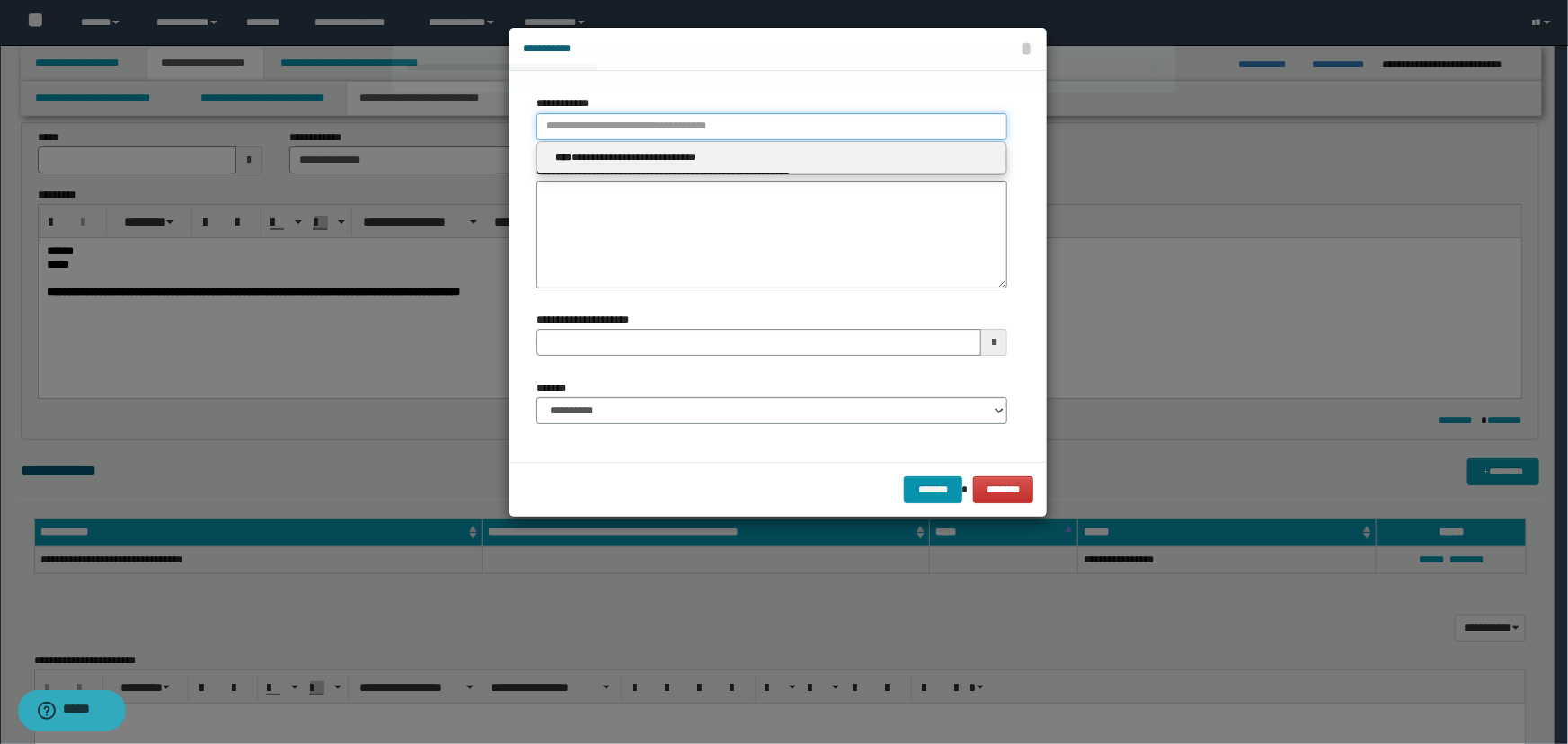 type 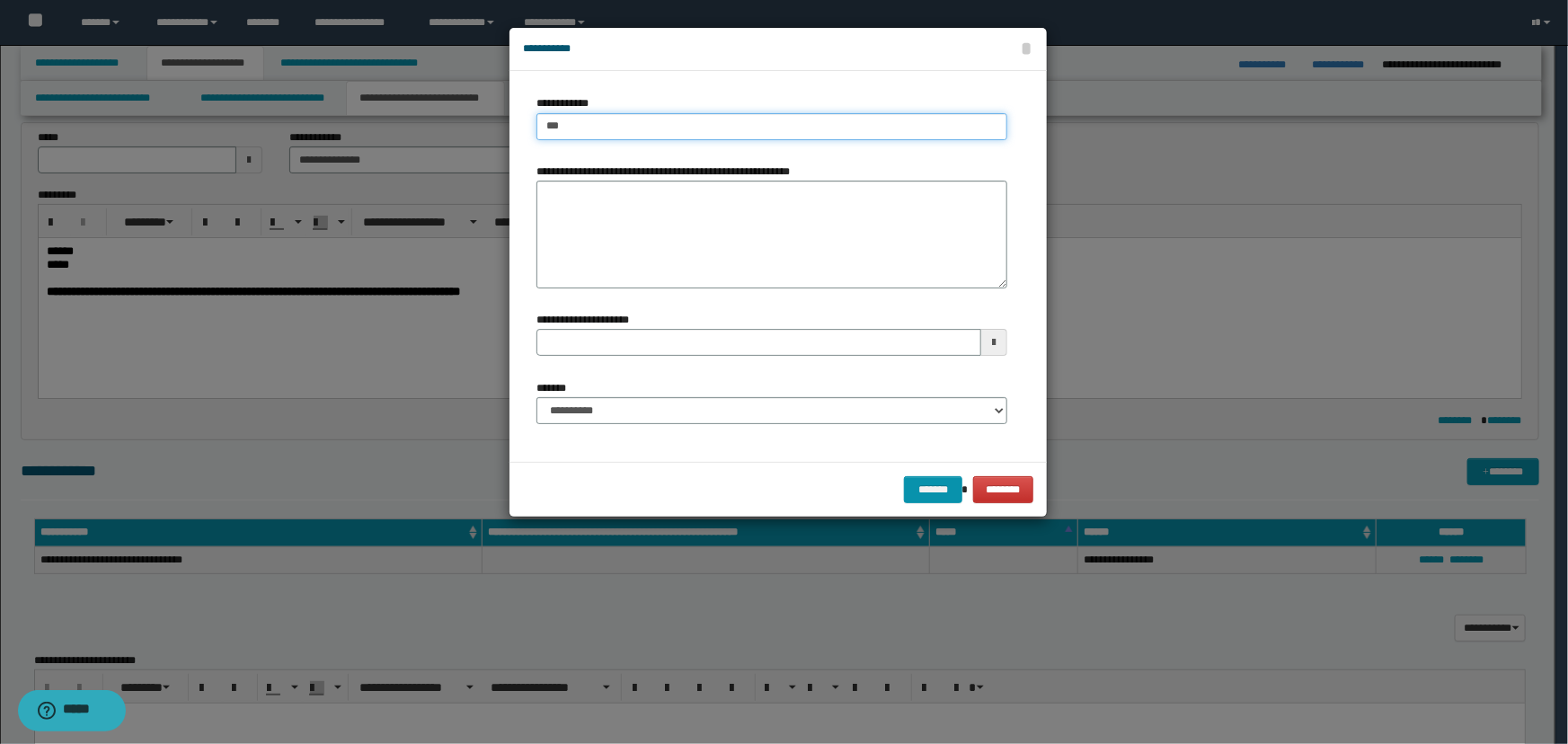 type on "****" 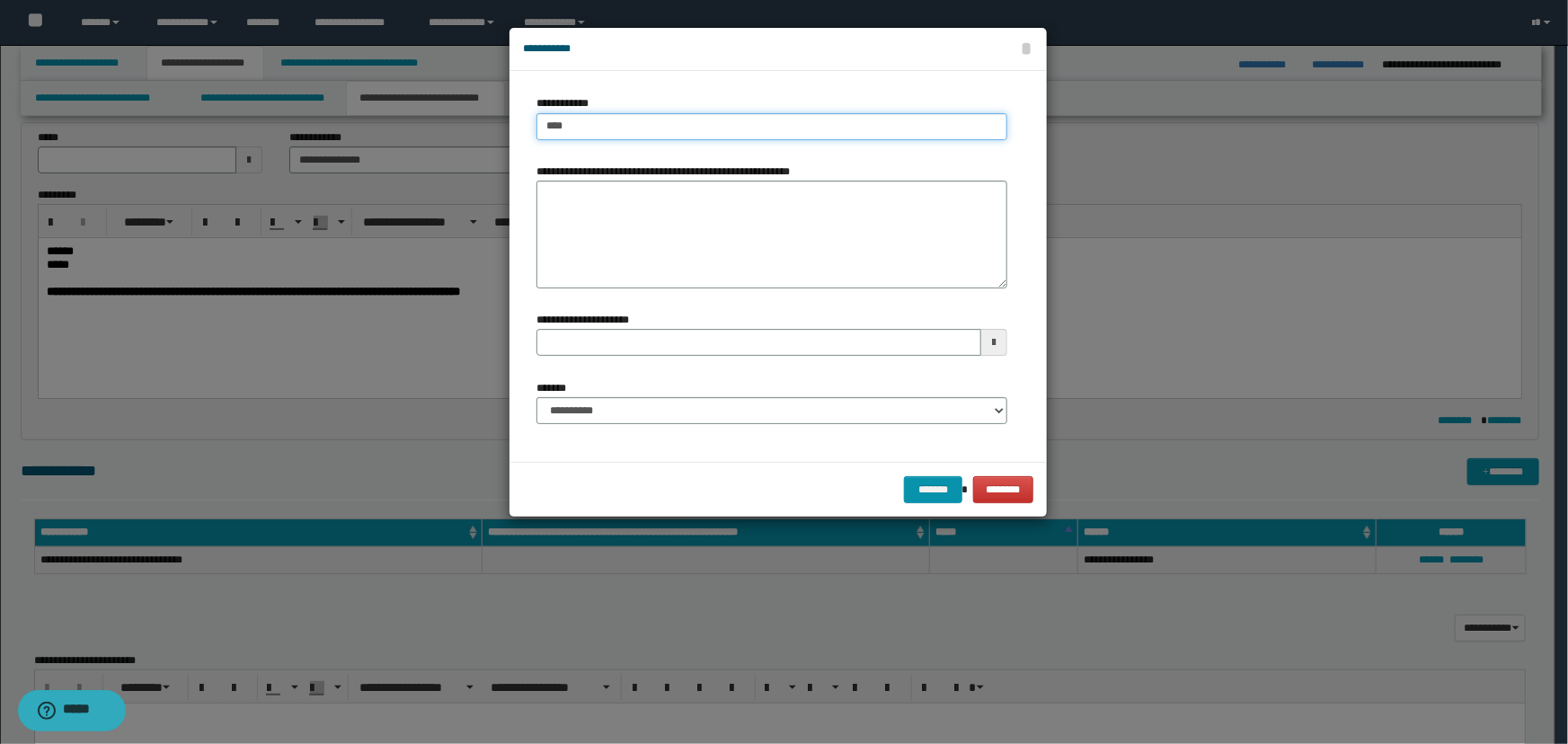 type on "****" 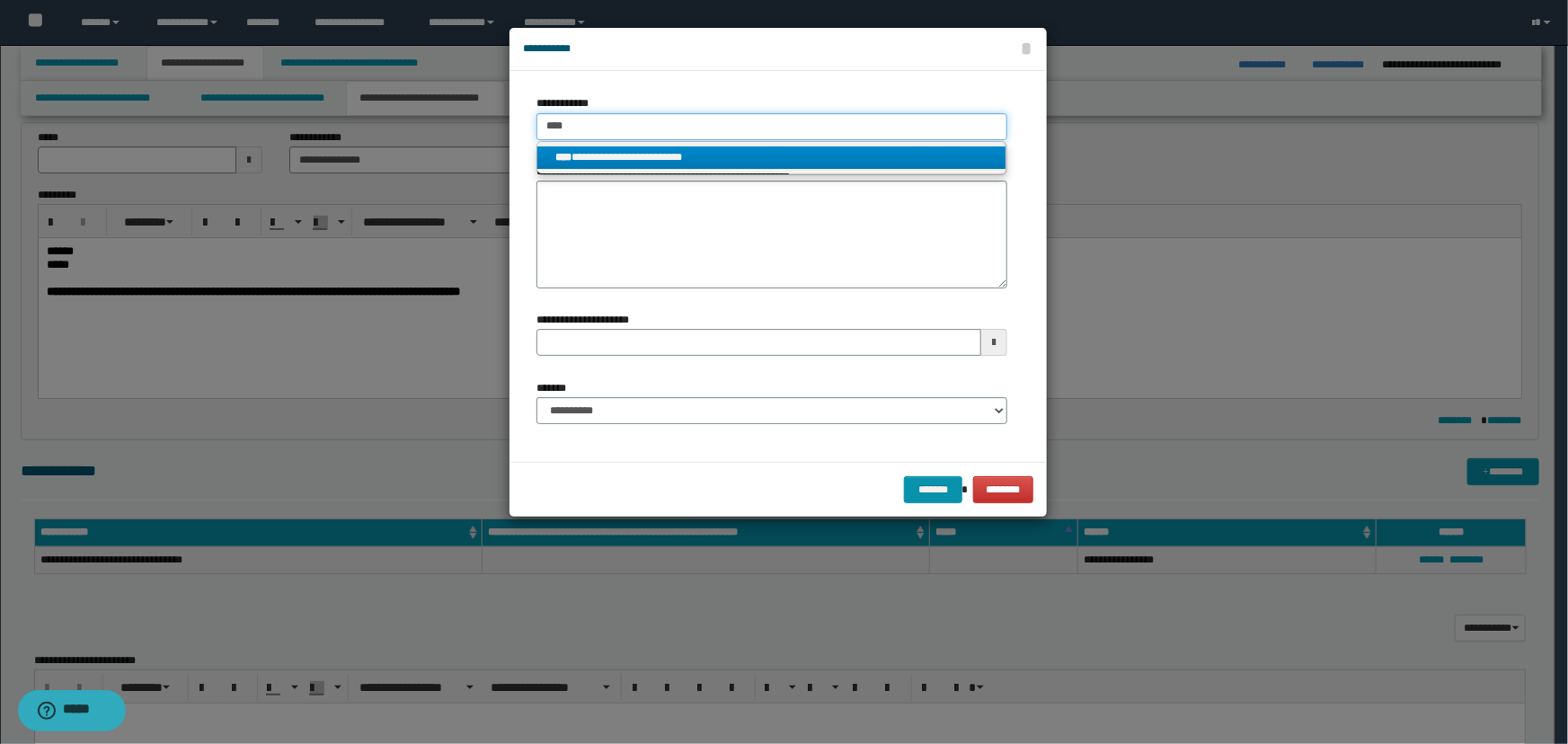 type on "****" 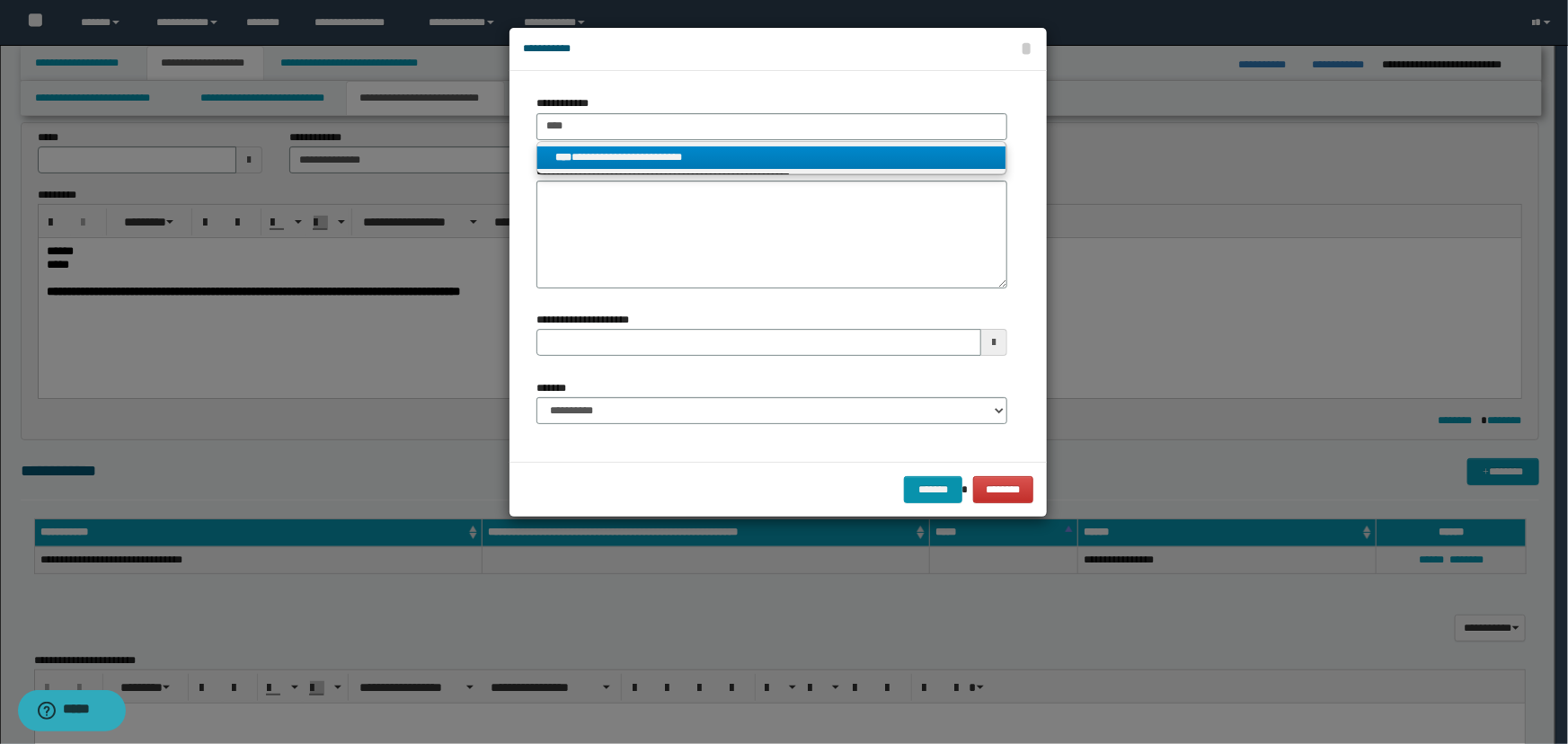 click on "**********" at bounding box center (772, 157) 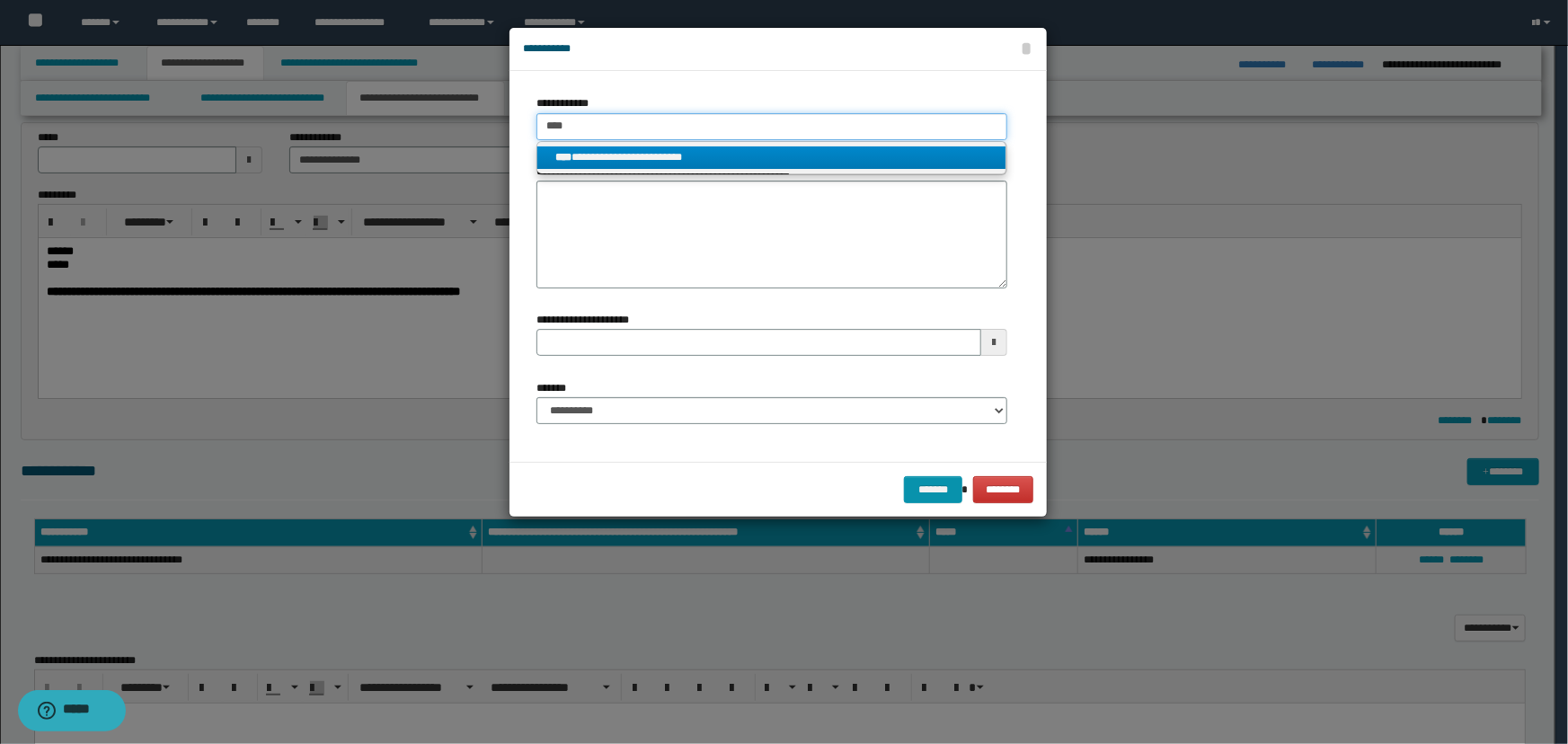type 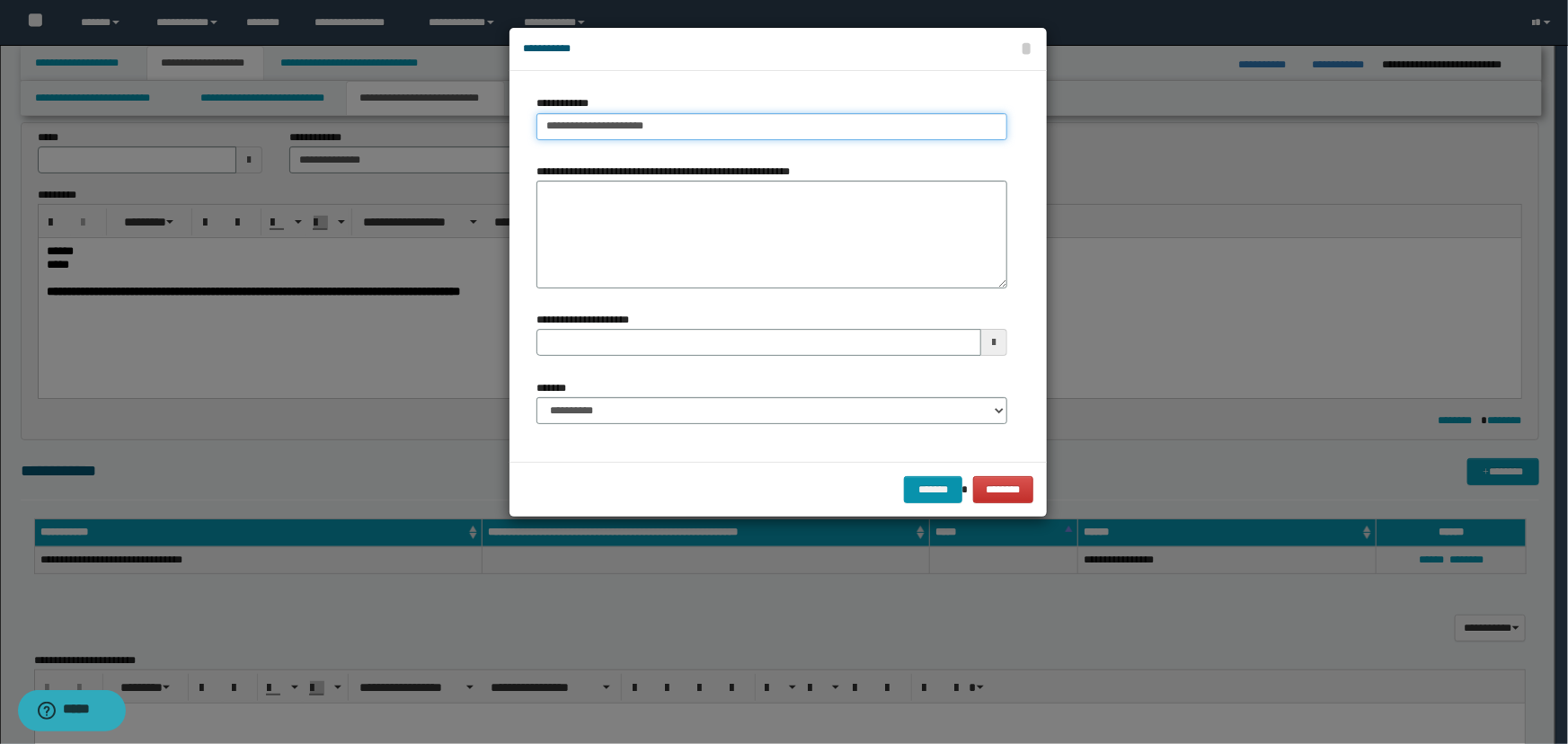 type 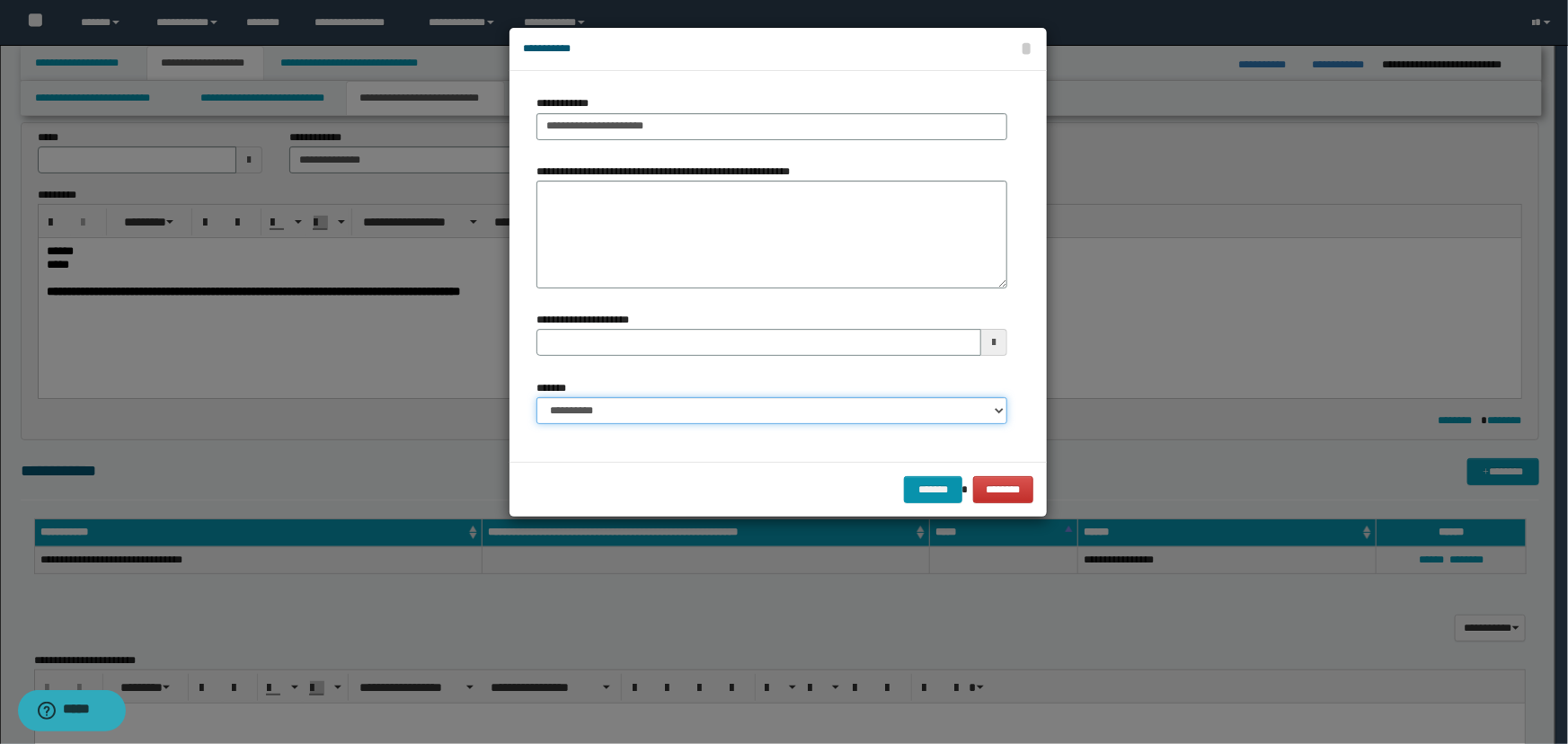 click on "**********" at bounding box center [772, 411] 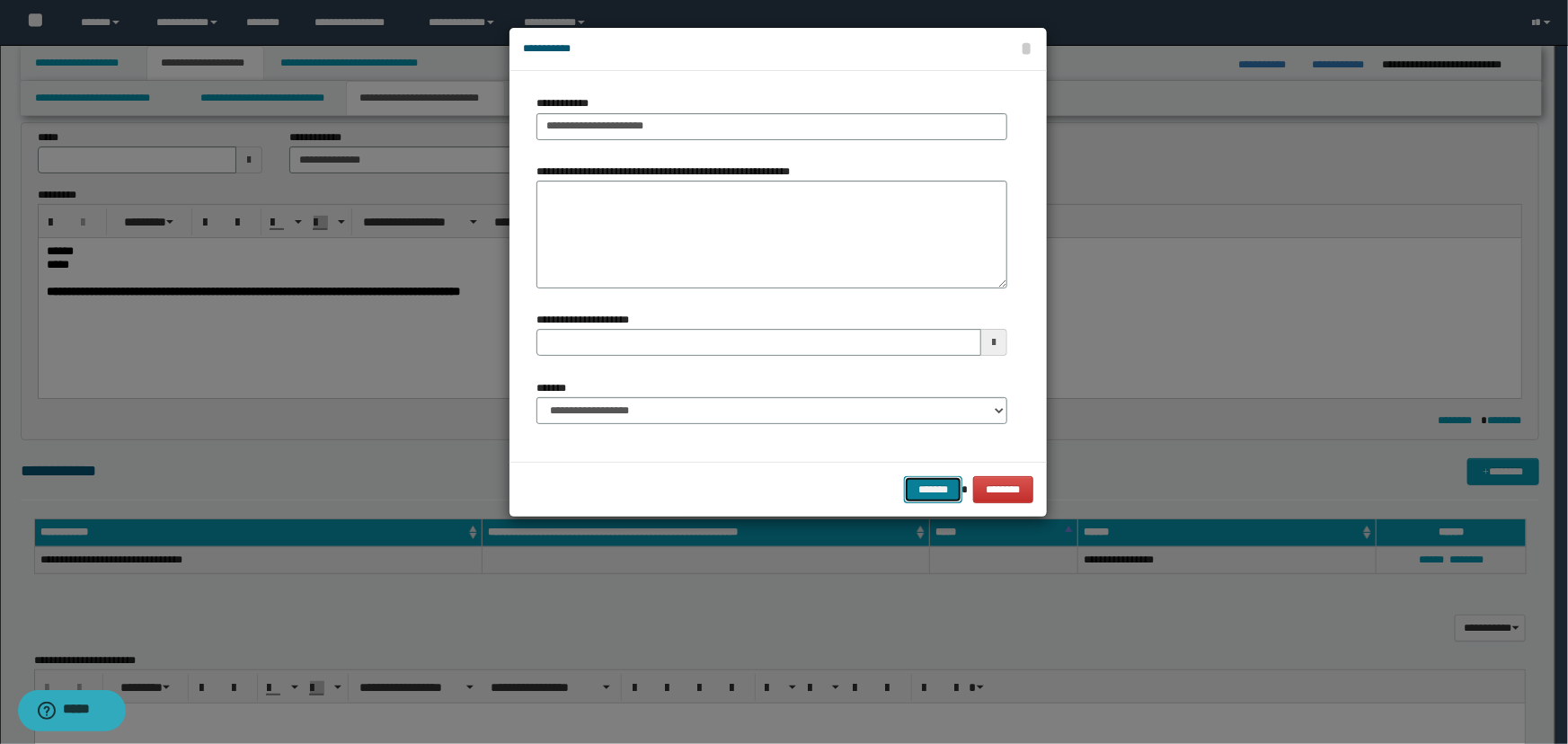 click on "*******" at bounding box center [933, 490] 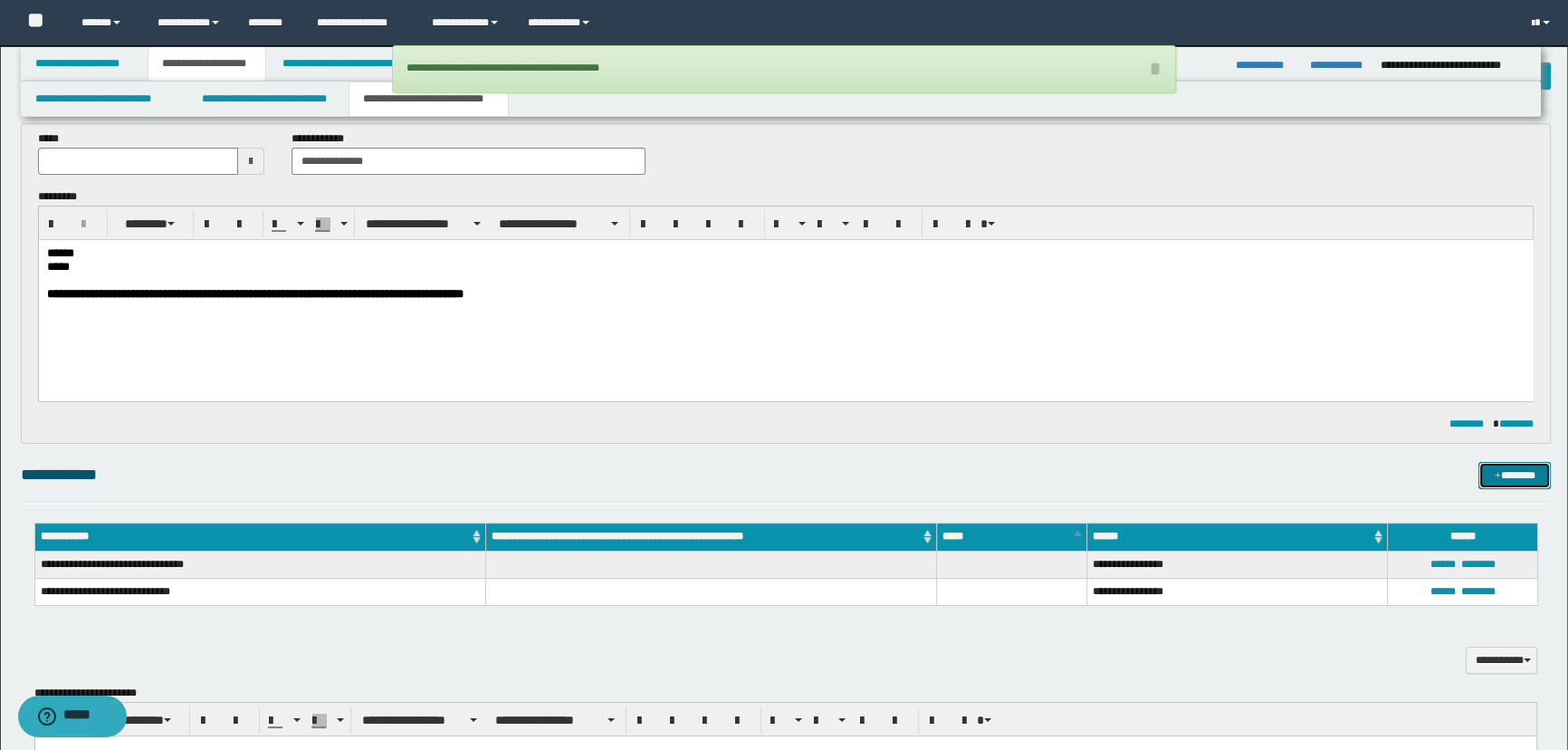 click on "*******" at bounding box center [1515, 476] 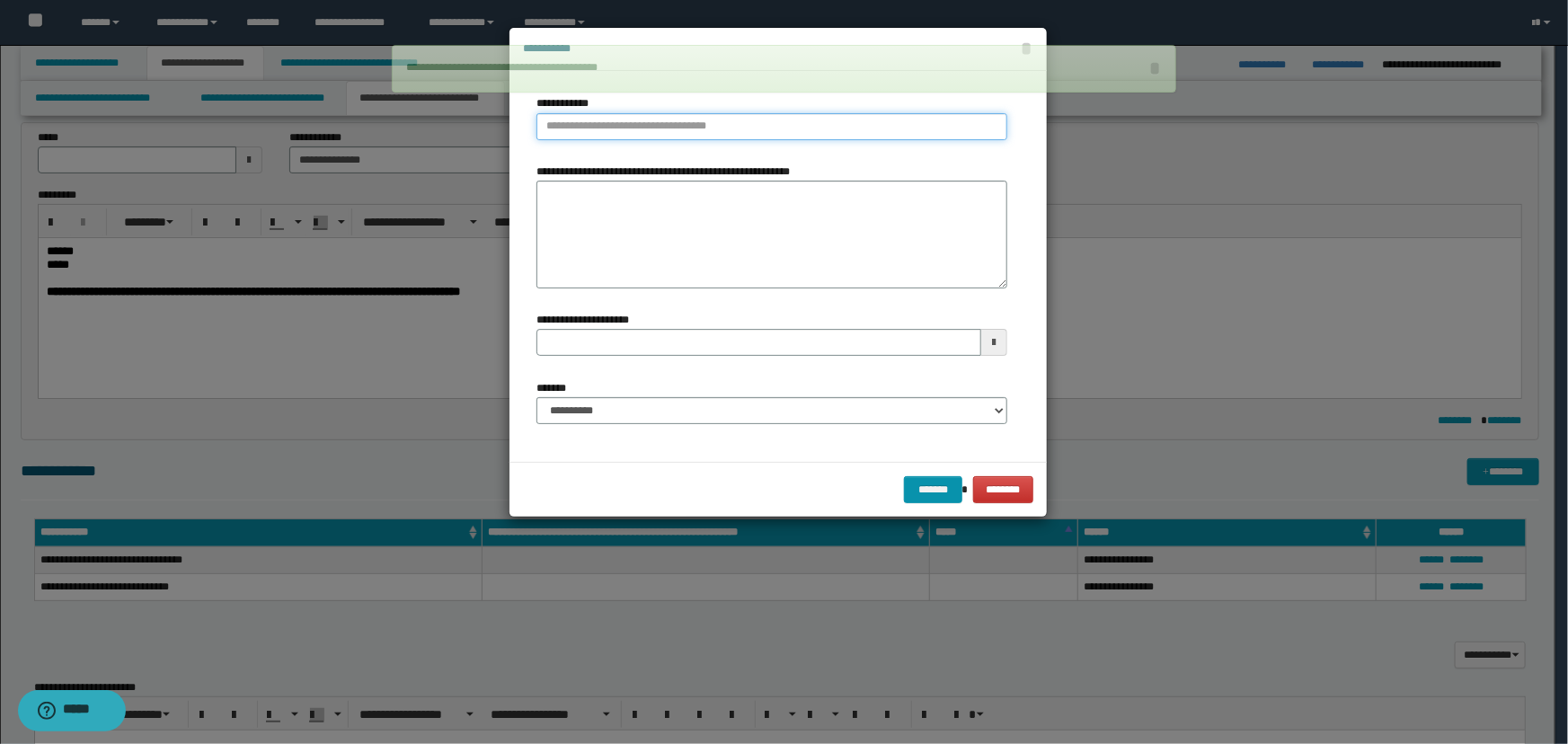 type on "**********" 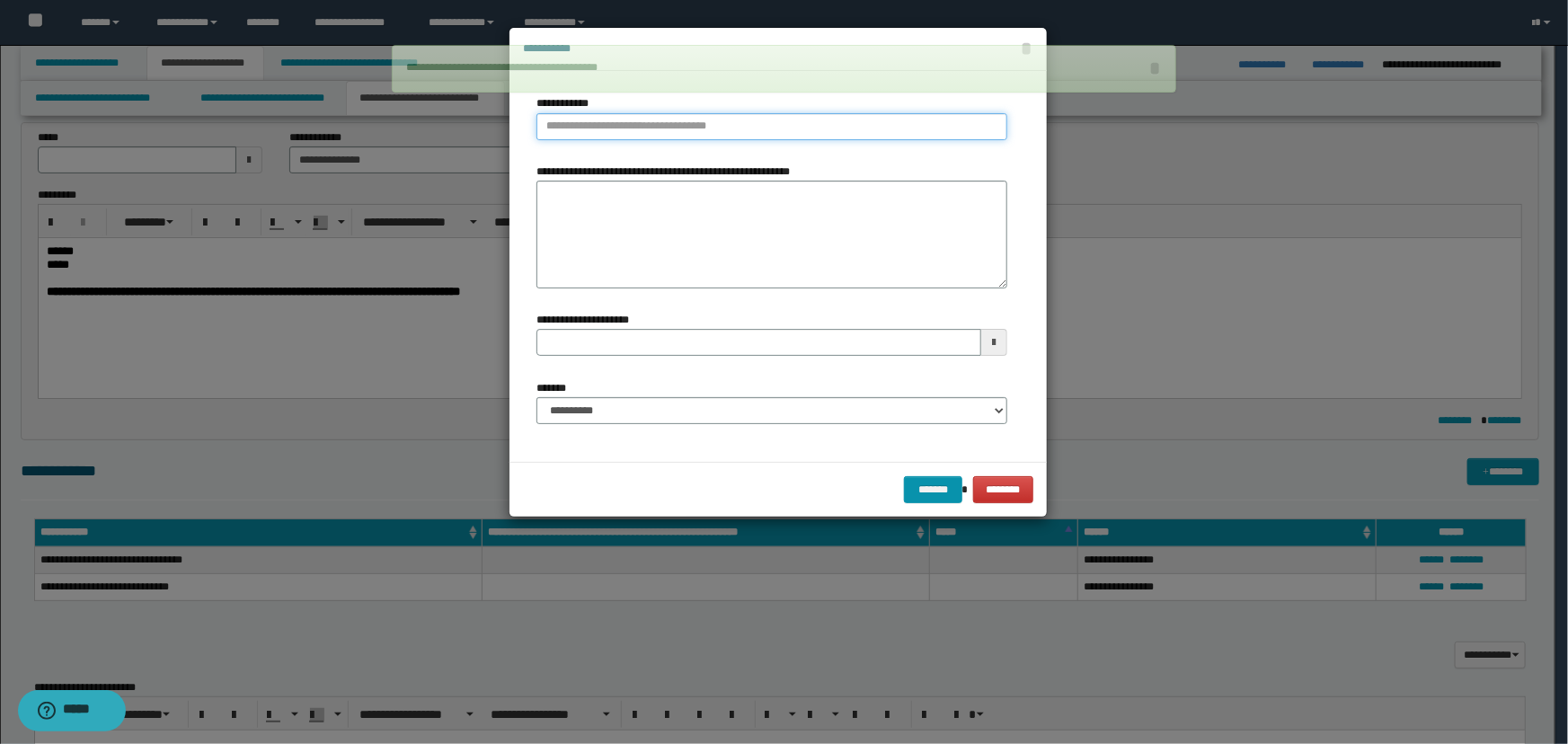 click on "**********" at bounding box center (772, 127) 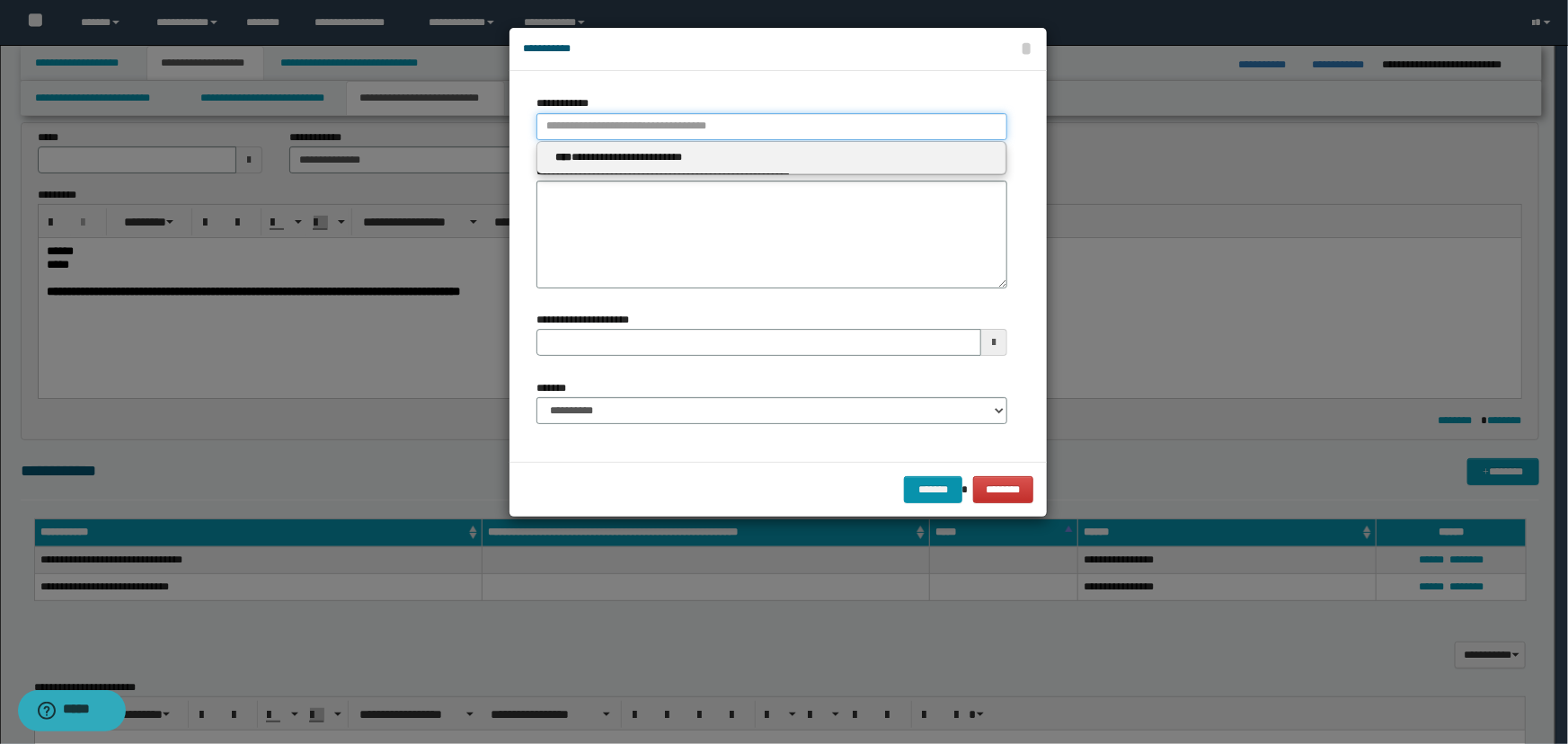 type 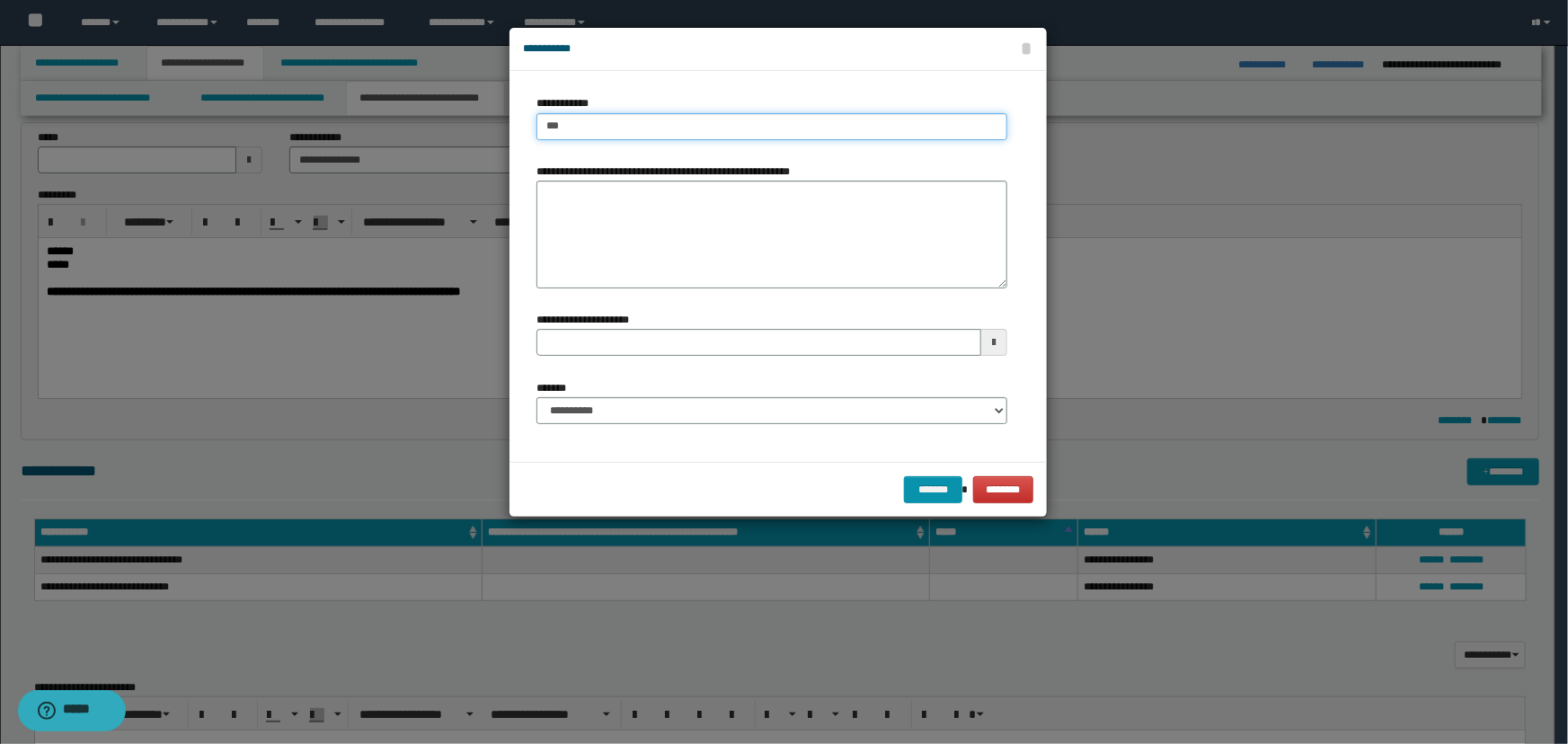type on "****" 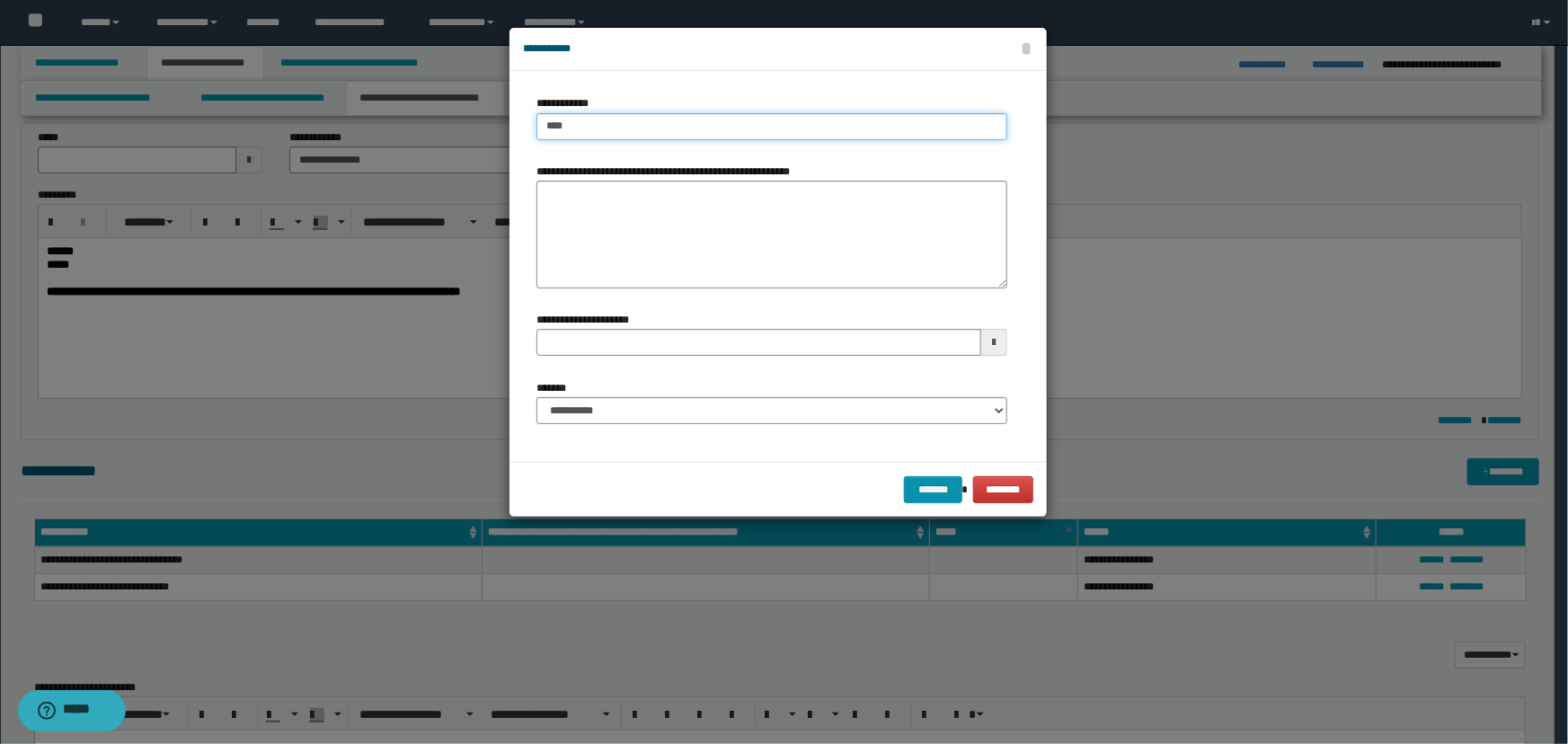 type on "****" 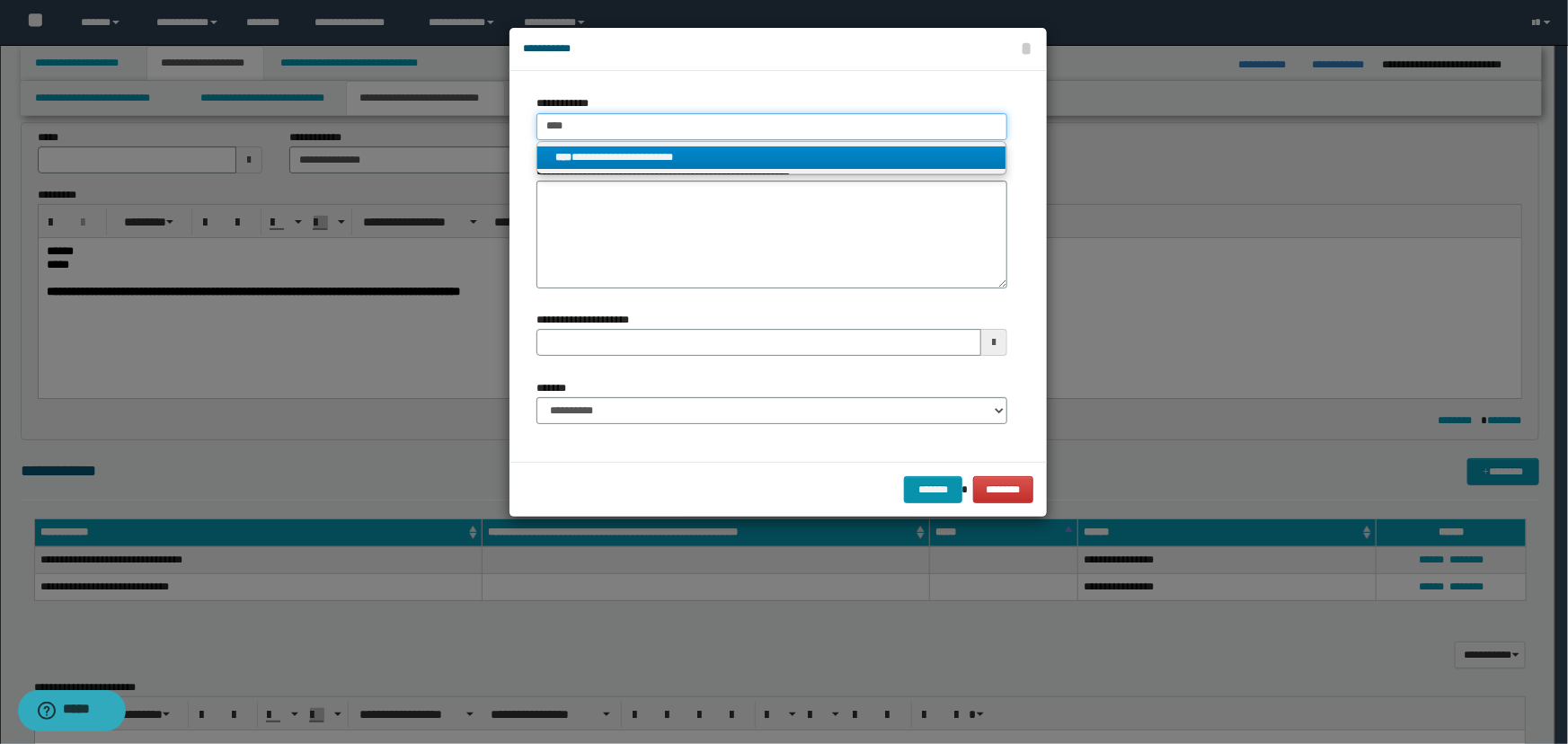 type on "****" 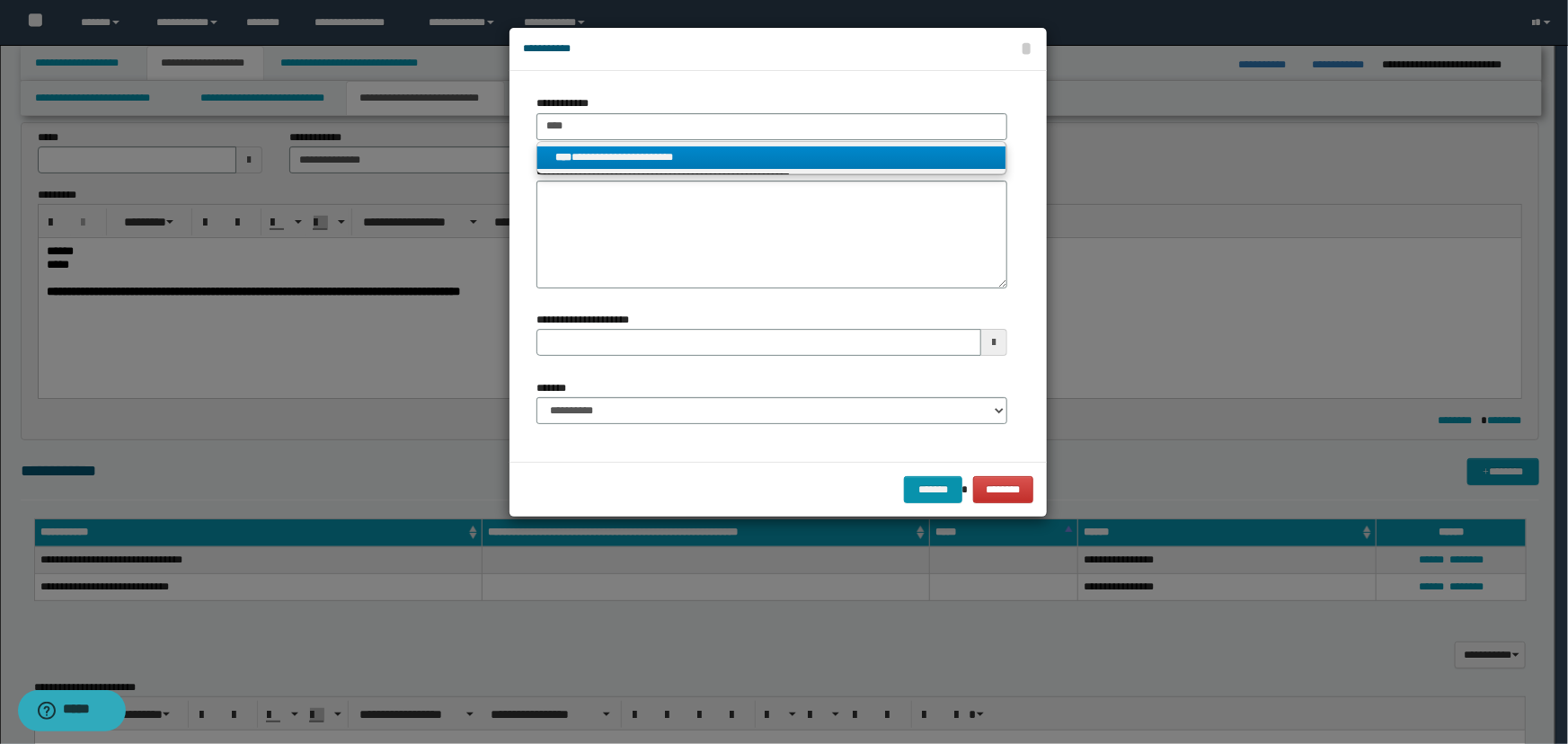 click on "**********" at bounding box center (772, 157) 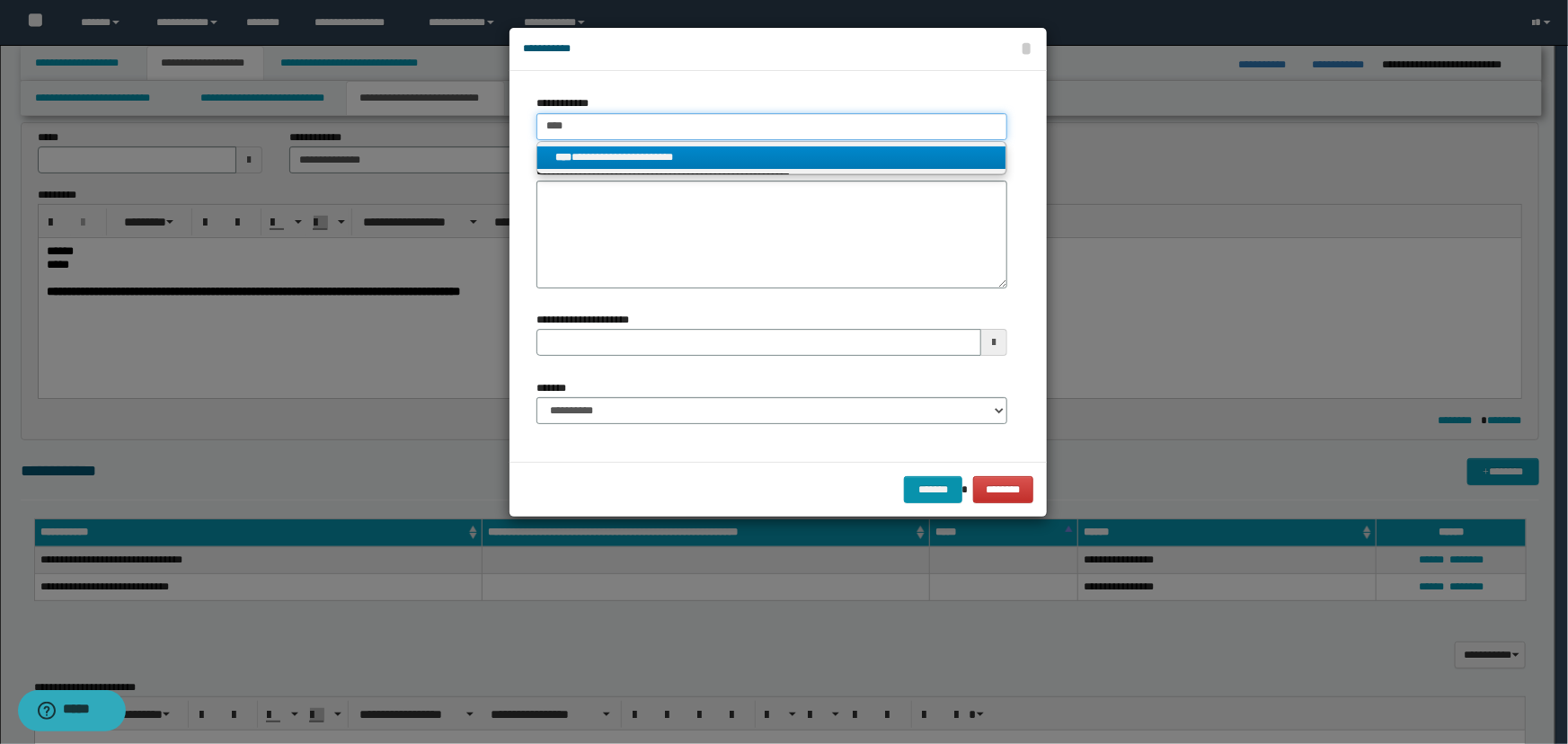 type 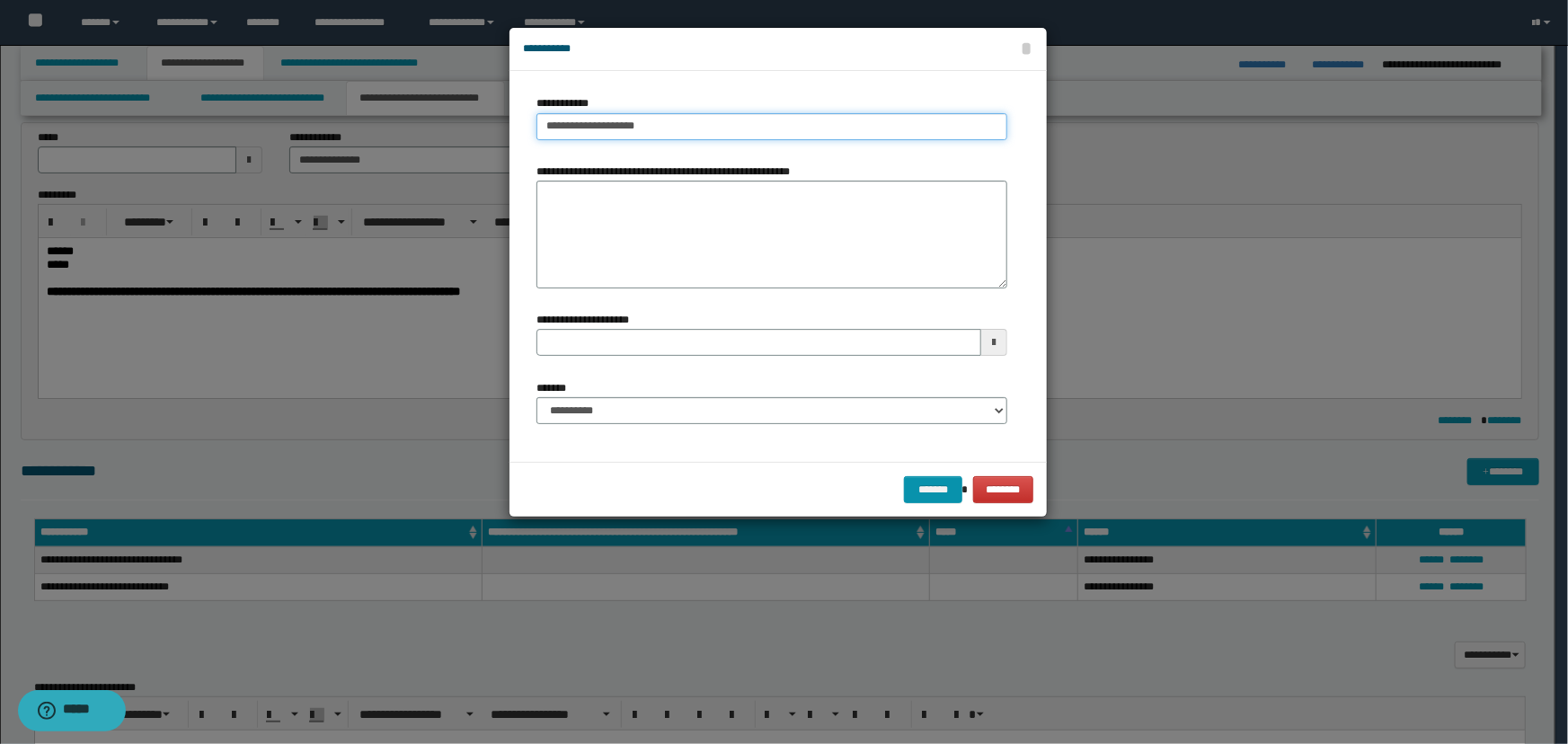 type 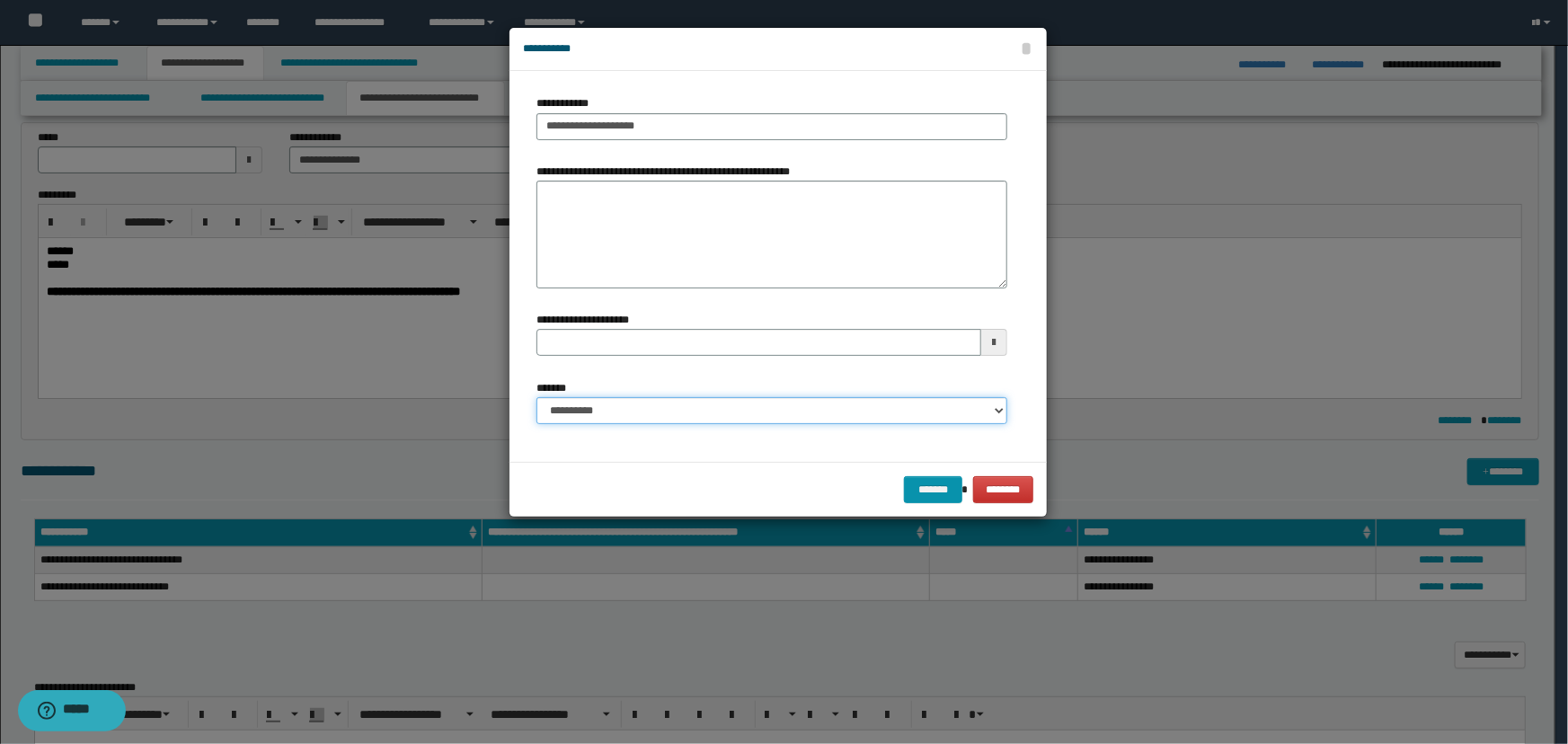 click on "**********" at bounding box center (772, 411) 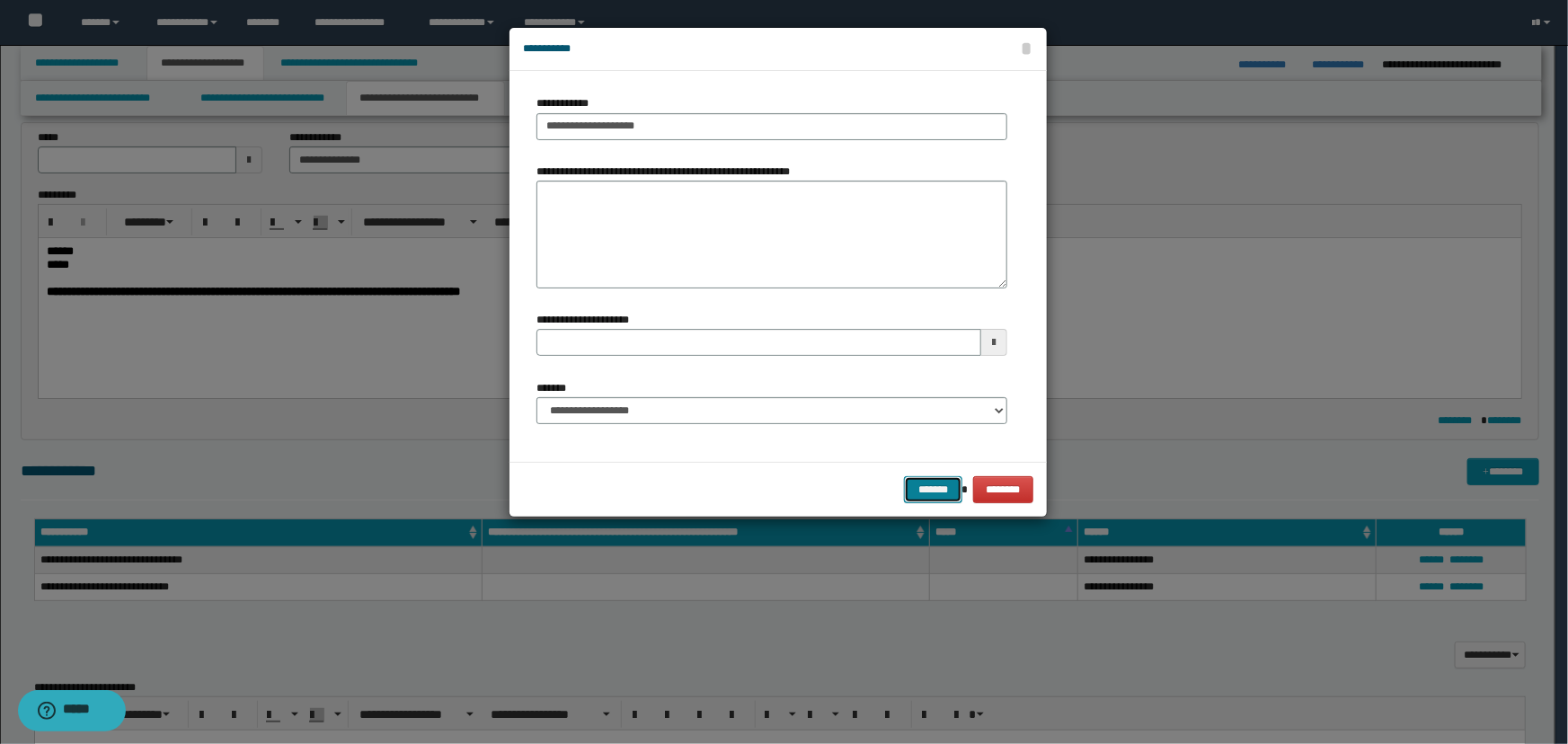 click on "*******" at bounding box center (933, 490) 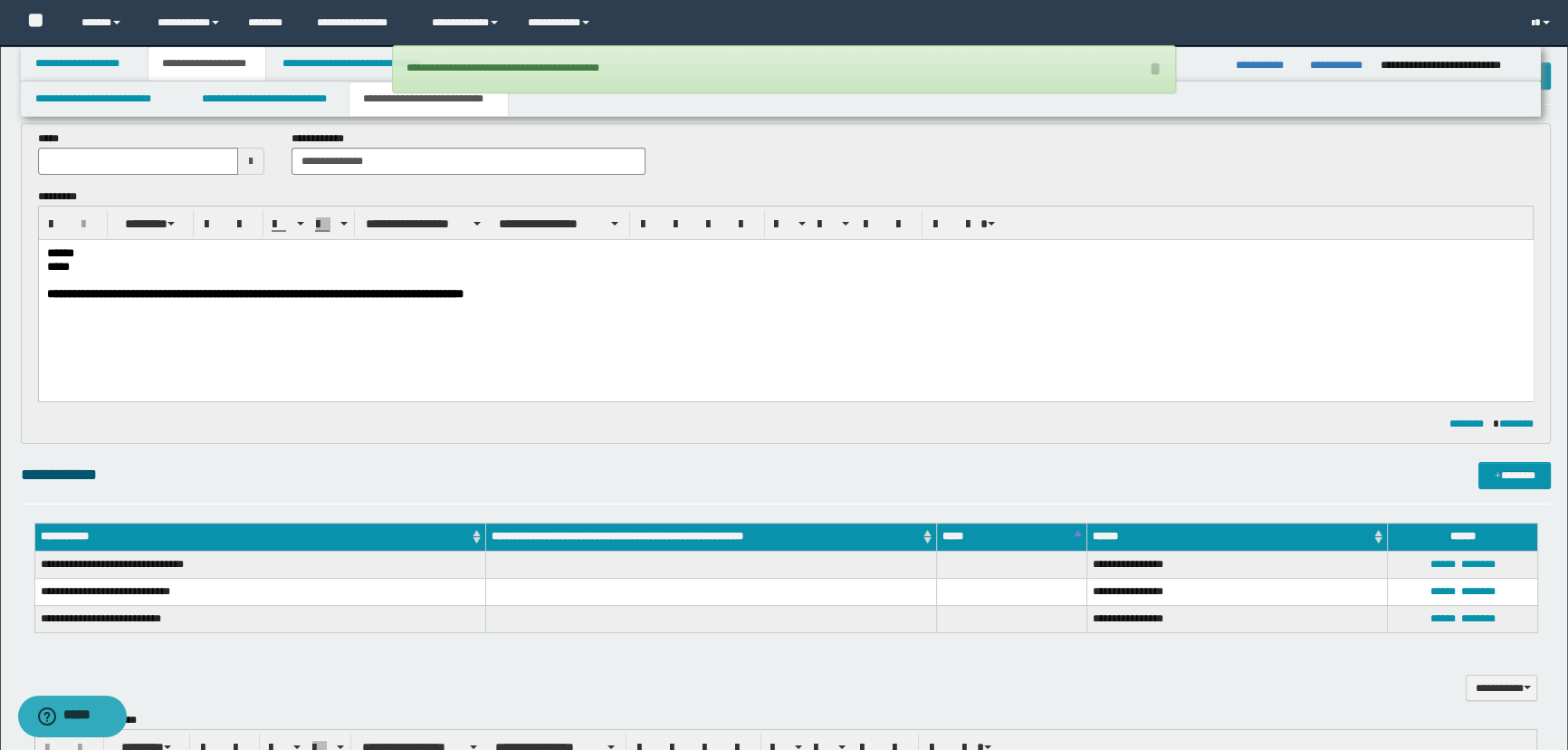 click on "**********" at bounding box center (785, 296) 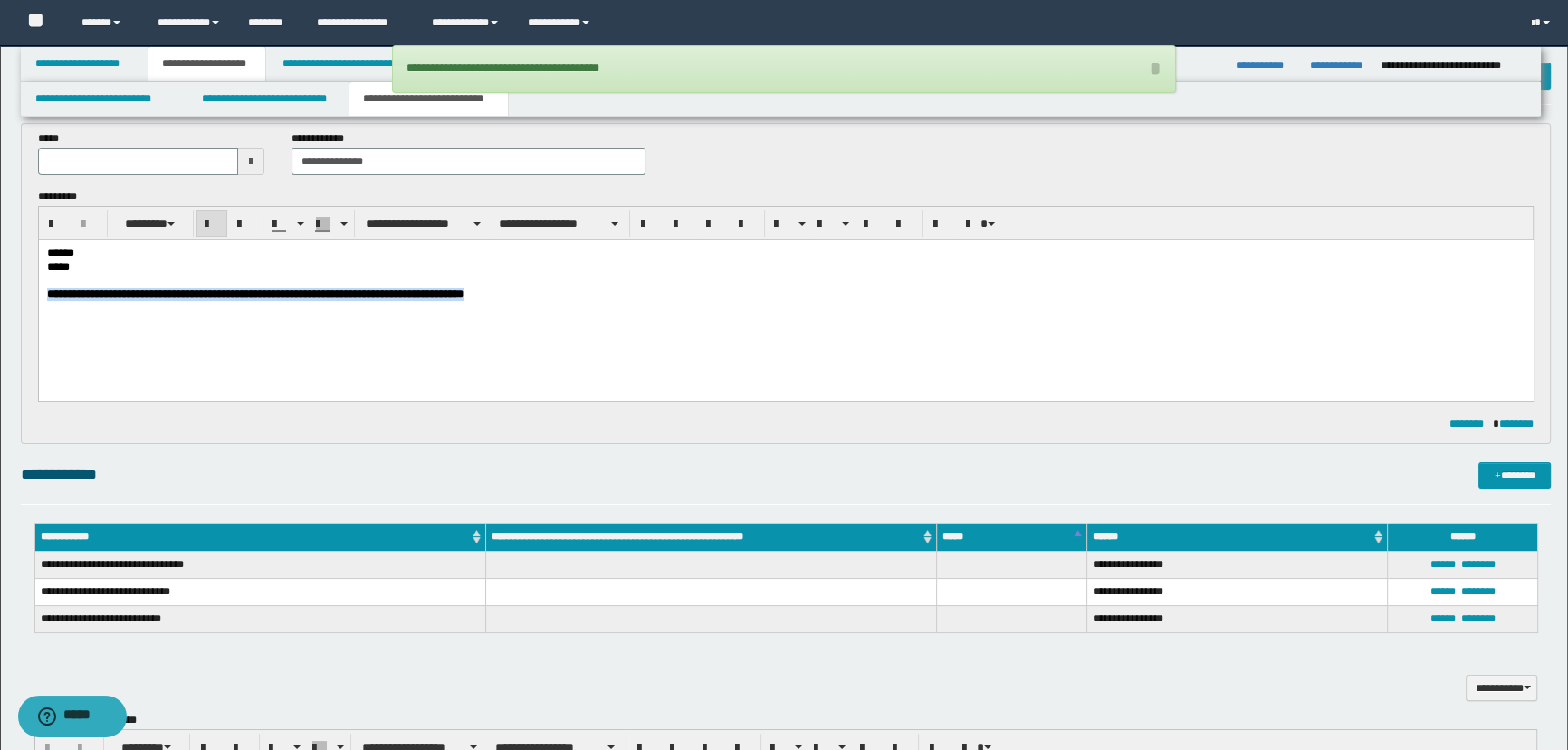 drag, startPoint x: 770, startPoint y: 321, endPoint x: -1, endPoint y: 317, distance: 771.0104 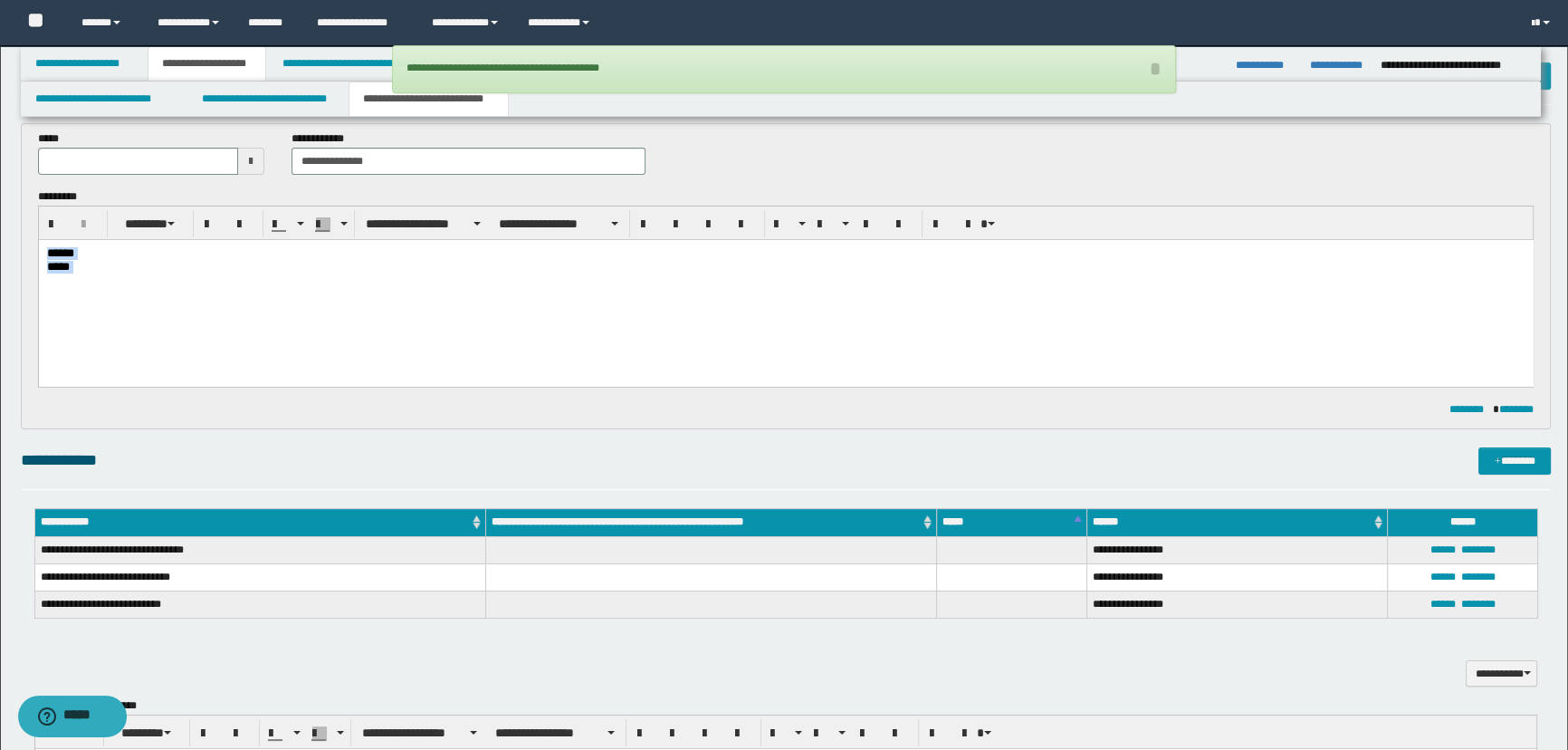 drag, startPoint x: 227, startPoint y: 296, endPoint x: -1, endPoint y: 161, distance: 264.96981 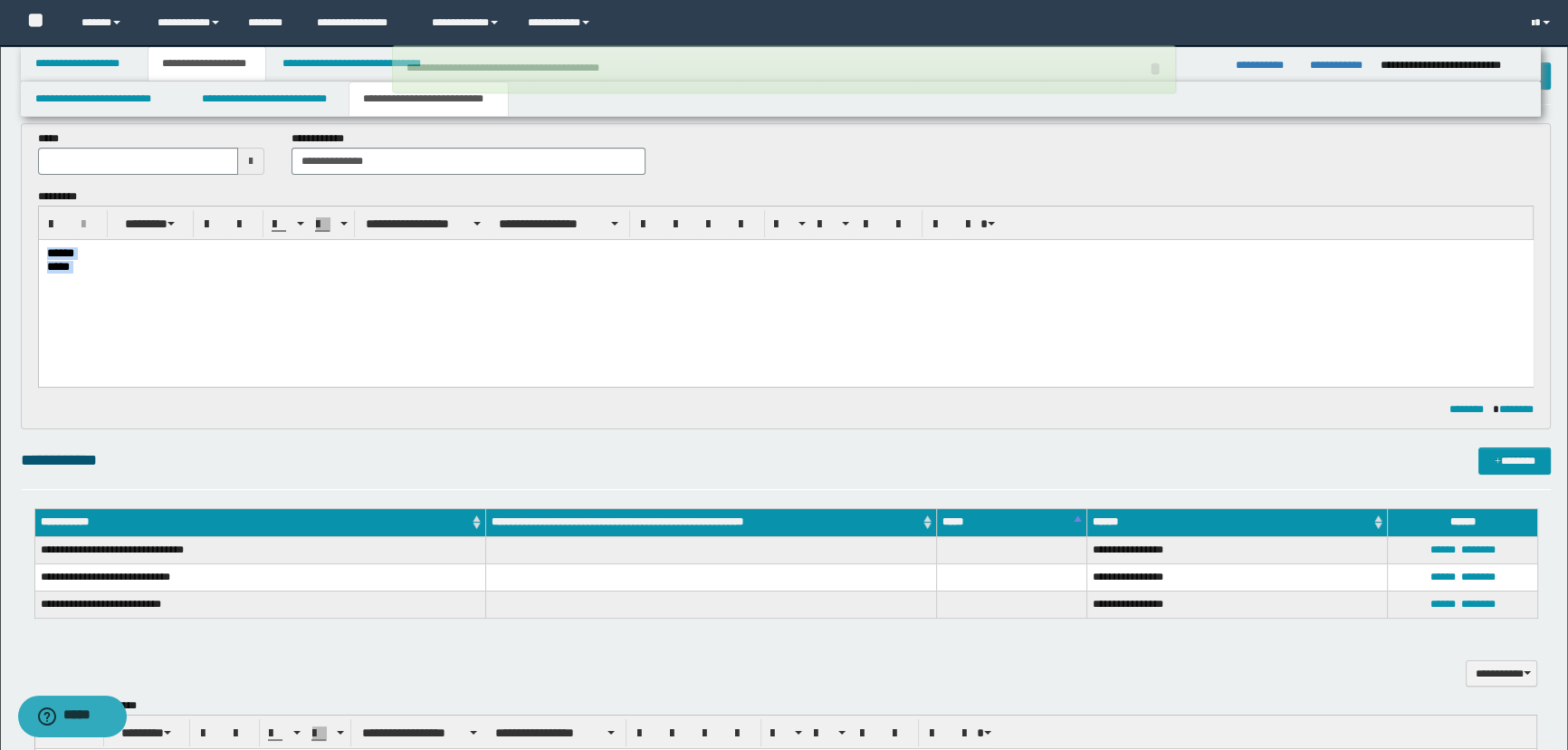 type 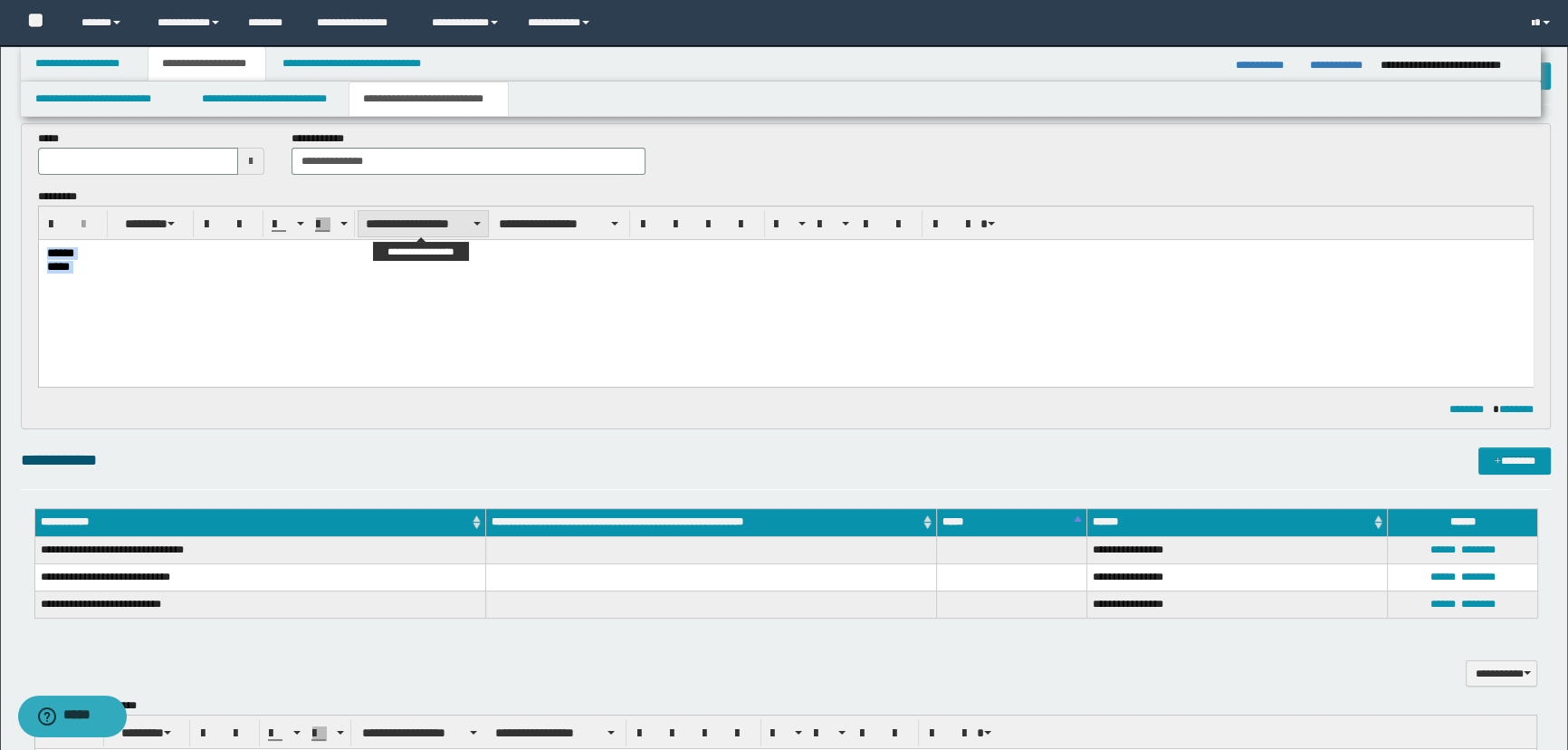 click on "**********" at bounding box center (423, 224) 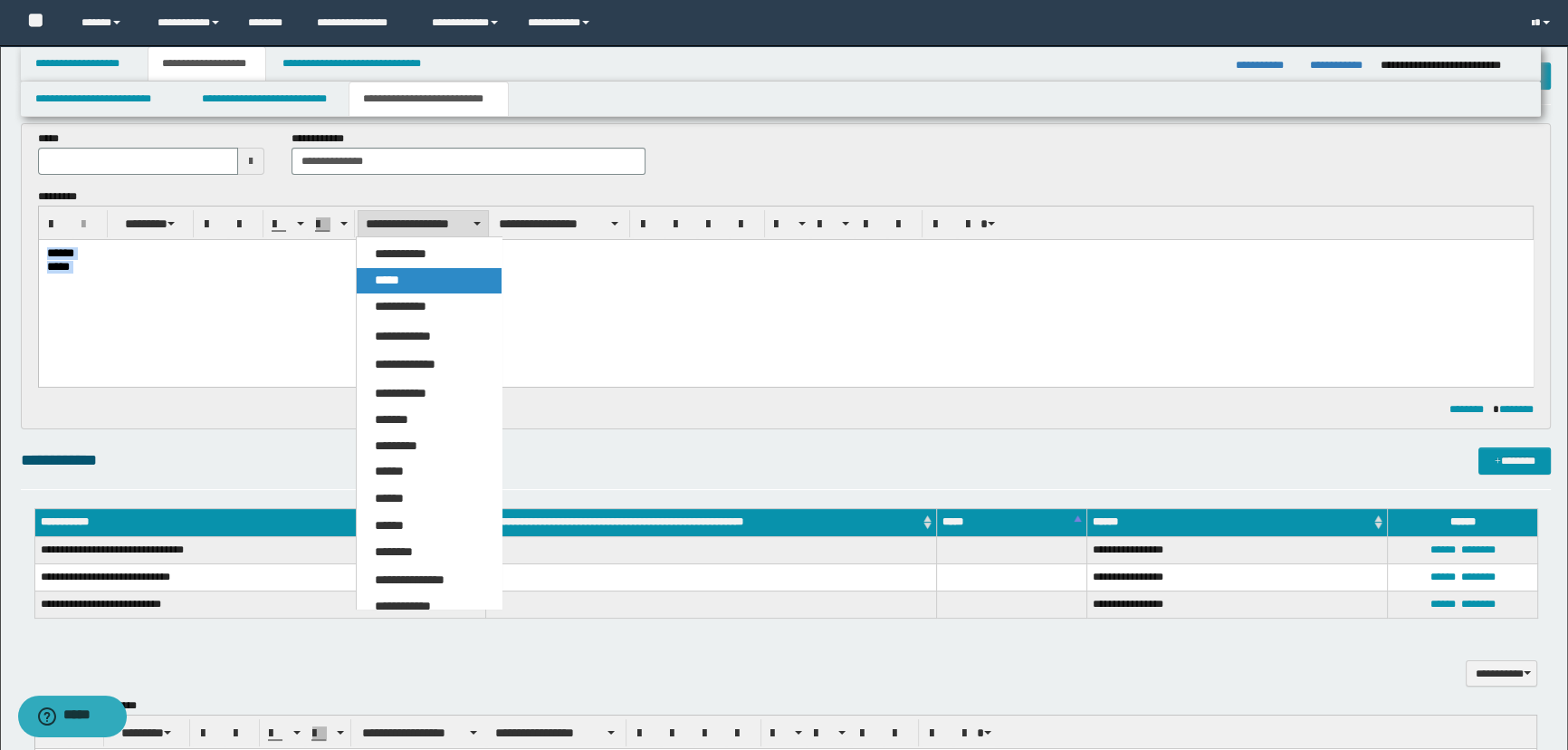 click on "*****" at bounding box center [429, 281] 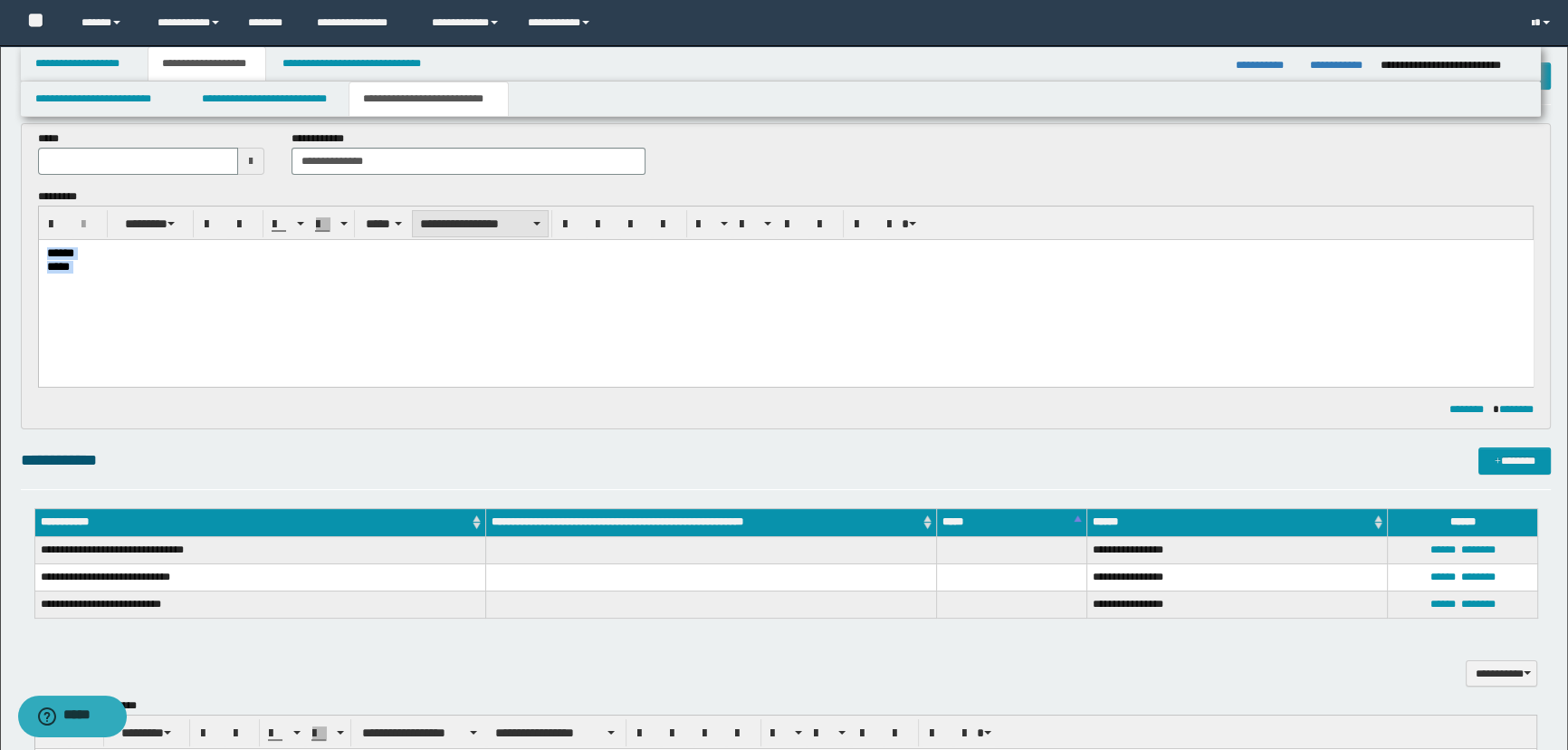 click on "**********" at bounding box center (480, 224) 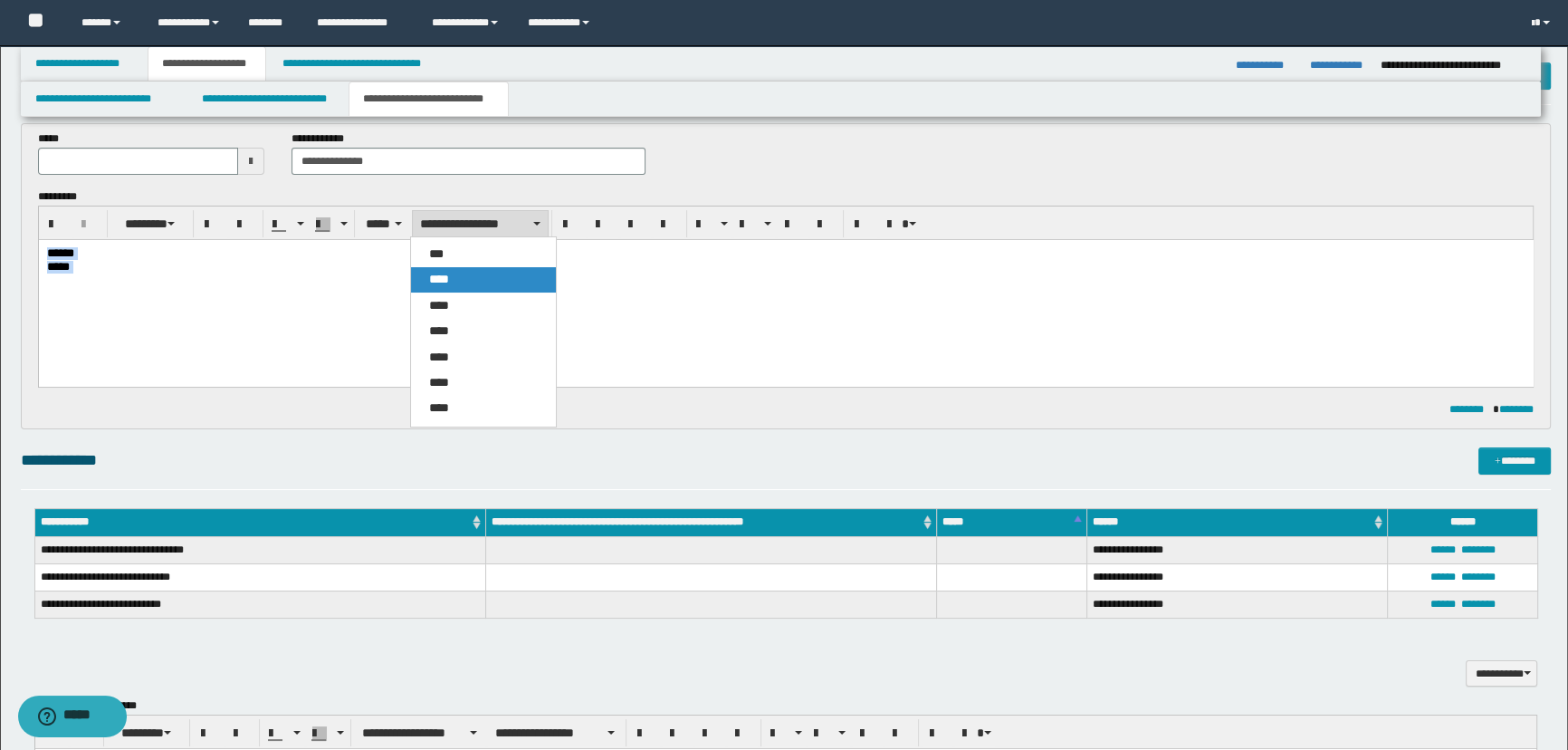 click on "****" at bounding box center (483, 279) 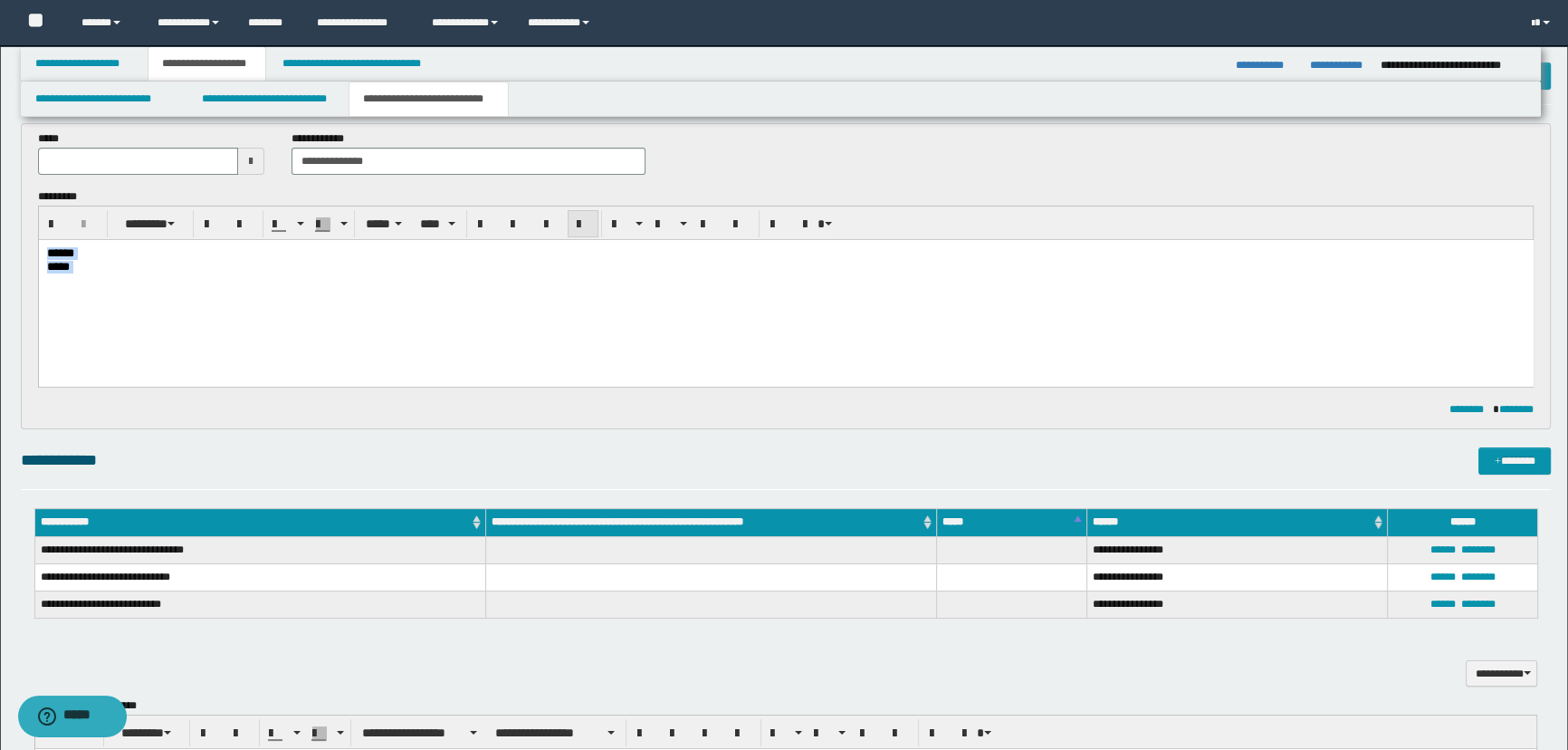 drag, startPoint x: 570, startPoint y: 232, endPoint x: 515, endPoint y: 46, distance: 193.96134 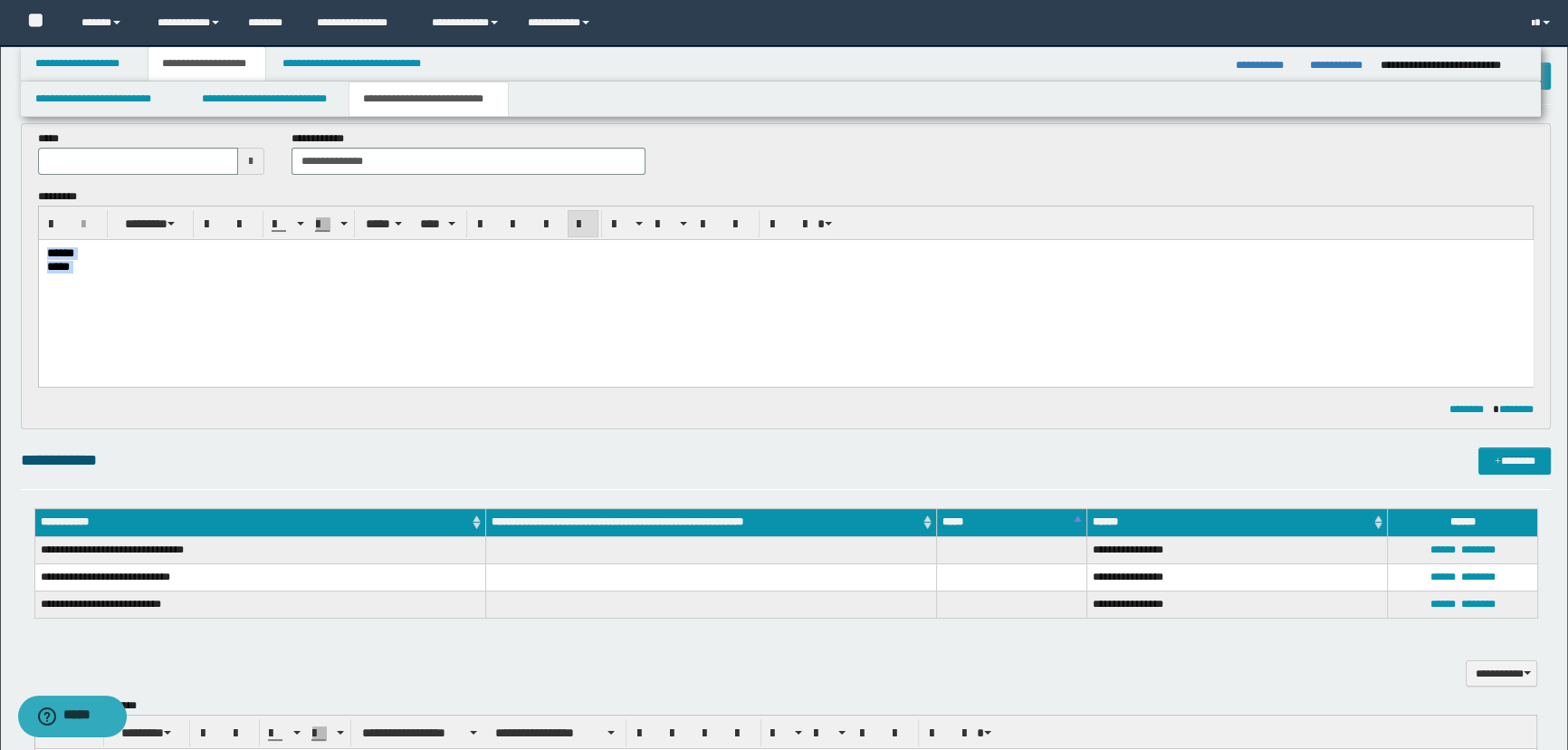 click on "****** *****" at bounding box center [785, 290] 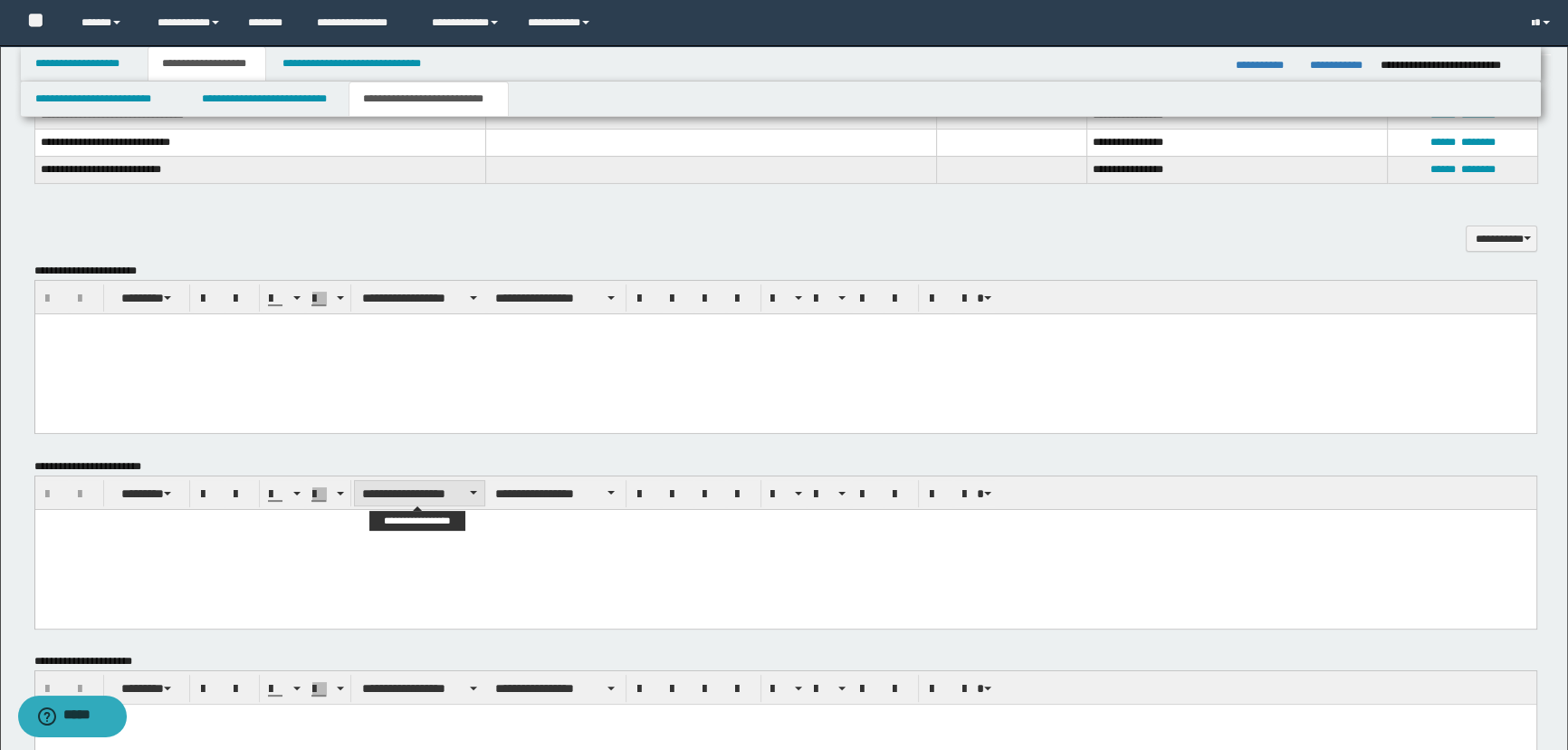 scroll, scrollTop: 454, scrollLeft: 0, axis: vertical 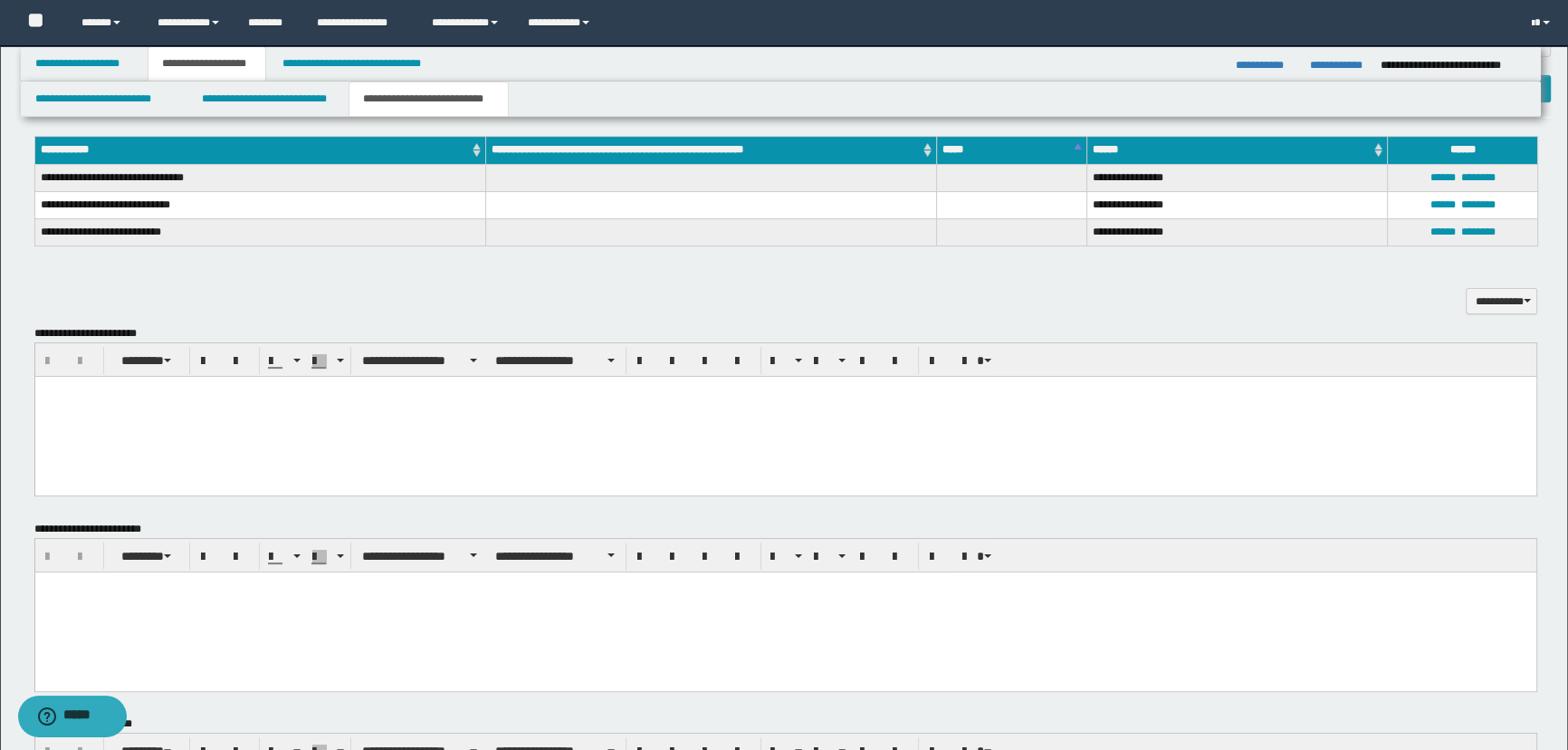 click at bounding box center [785, 413] 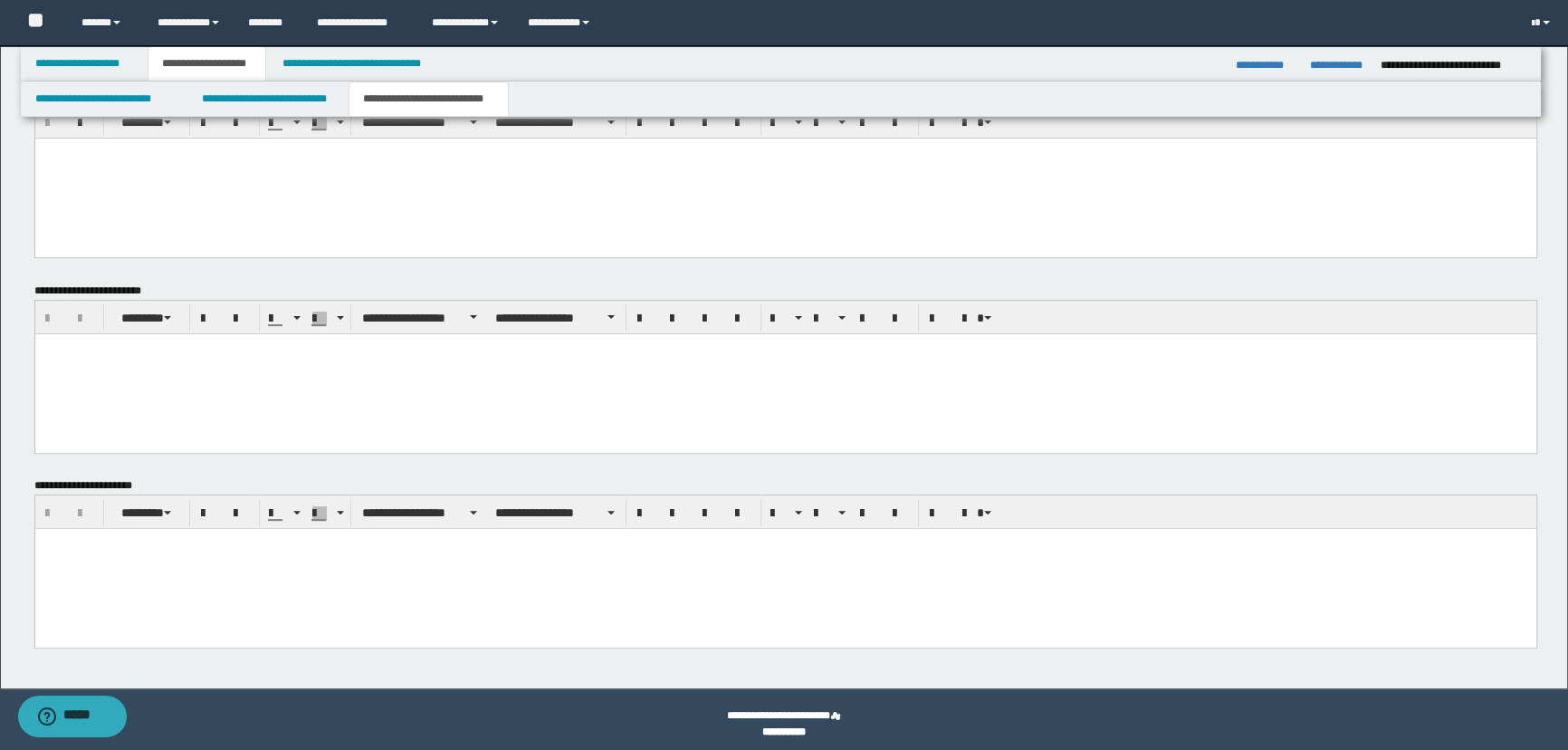 scroll, scrollTop: 701, scrollLeft: 0, axis: vertical 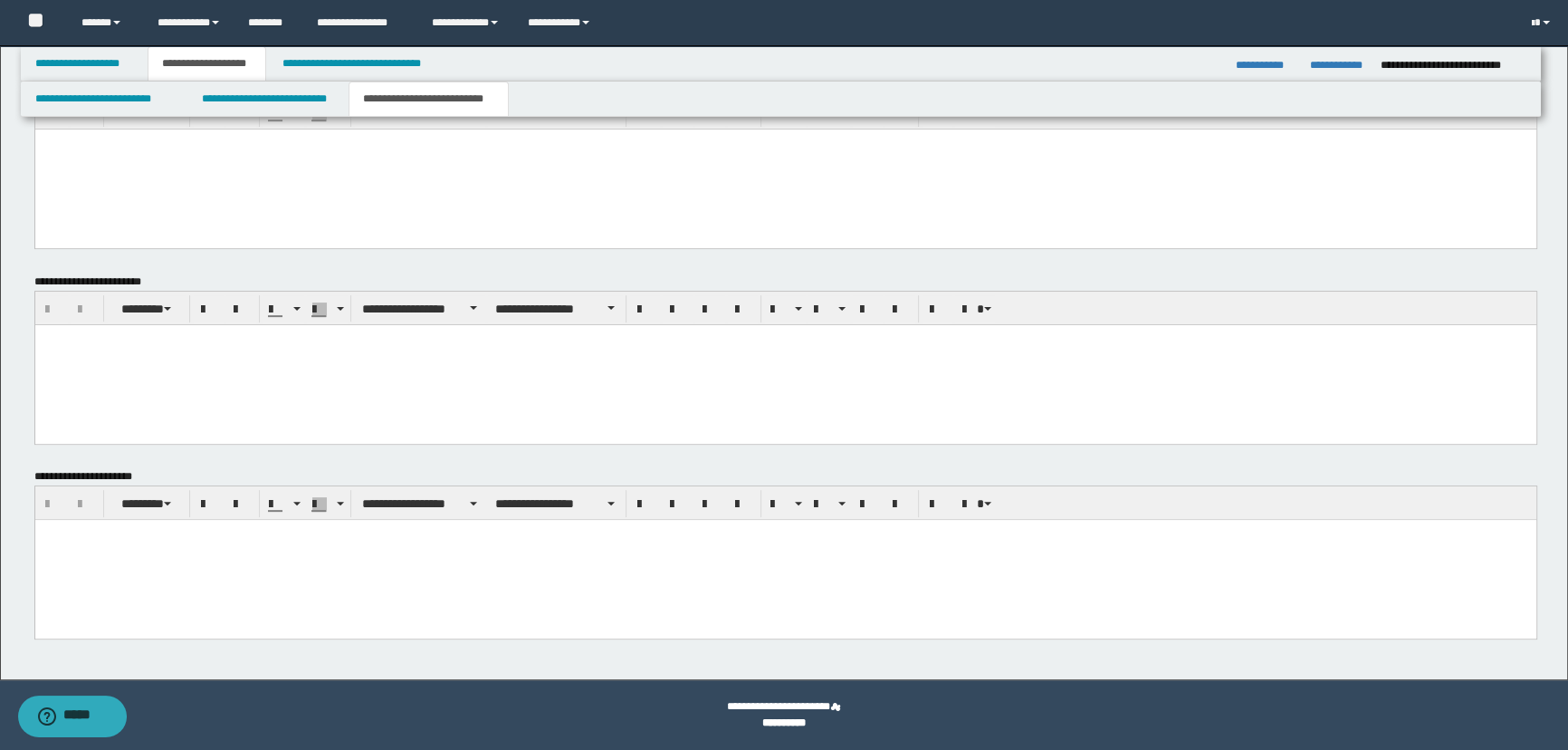 click at bounding box center [785, 555] 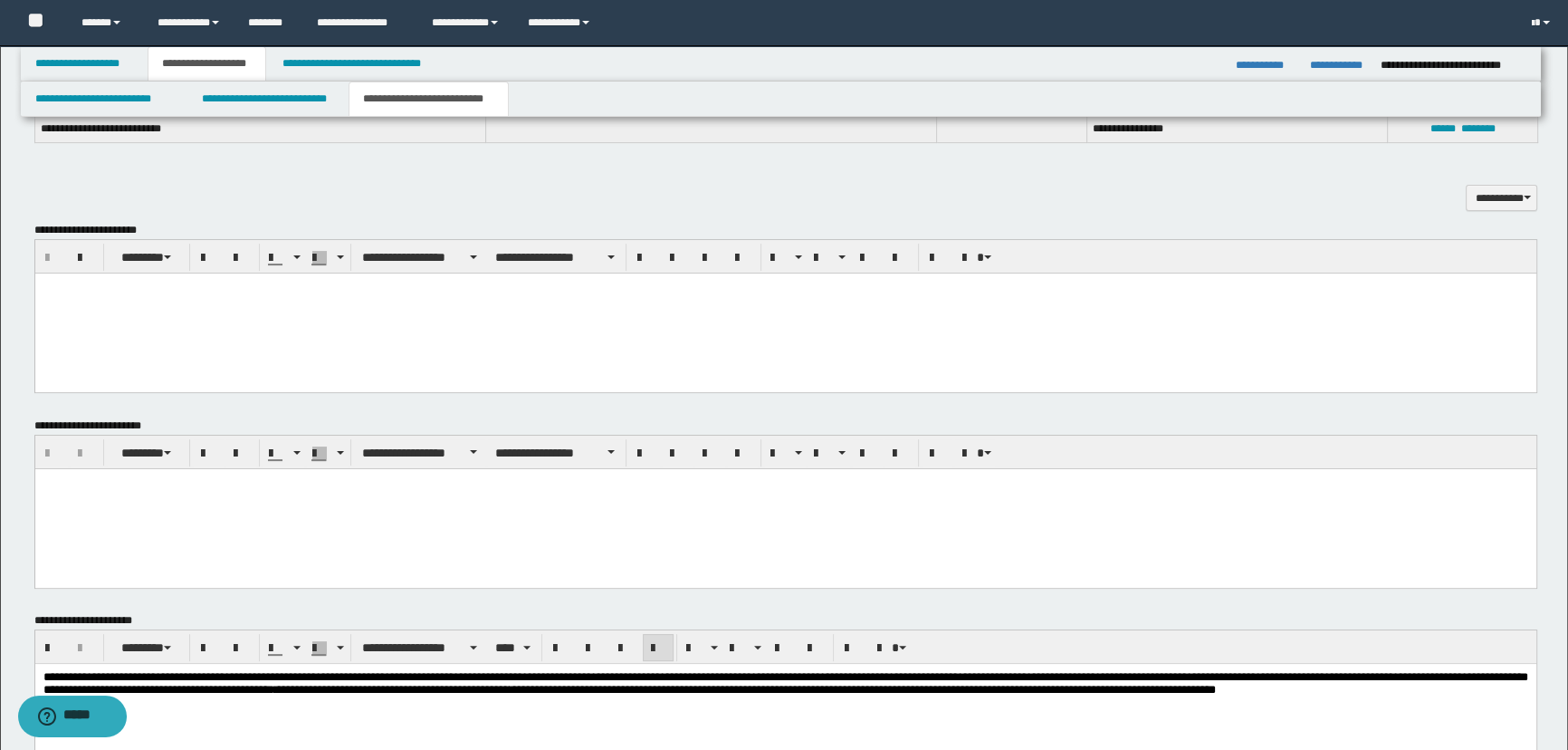 scroll, scrollTop: 536, scrollLeft: 0, axis: vertical 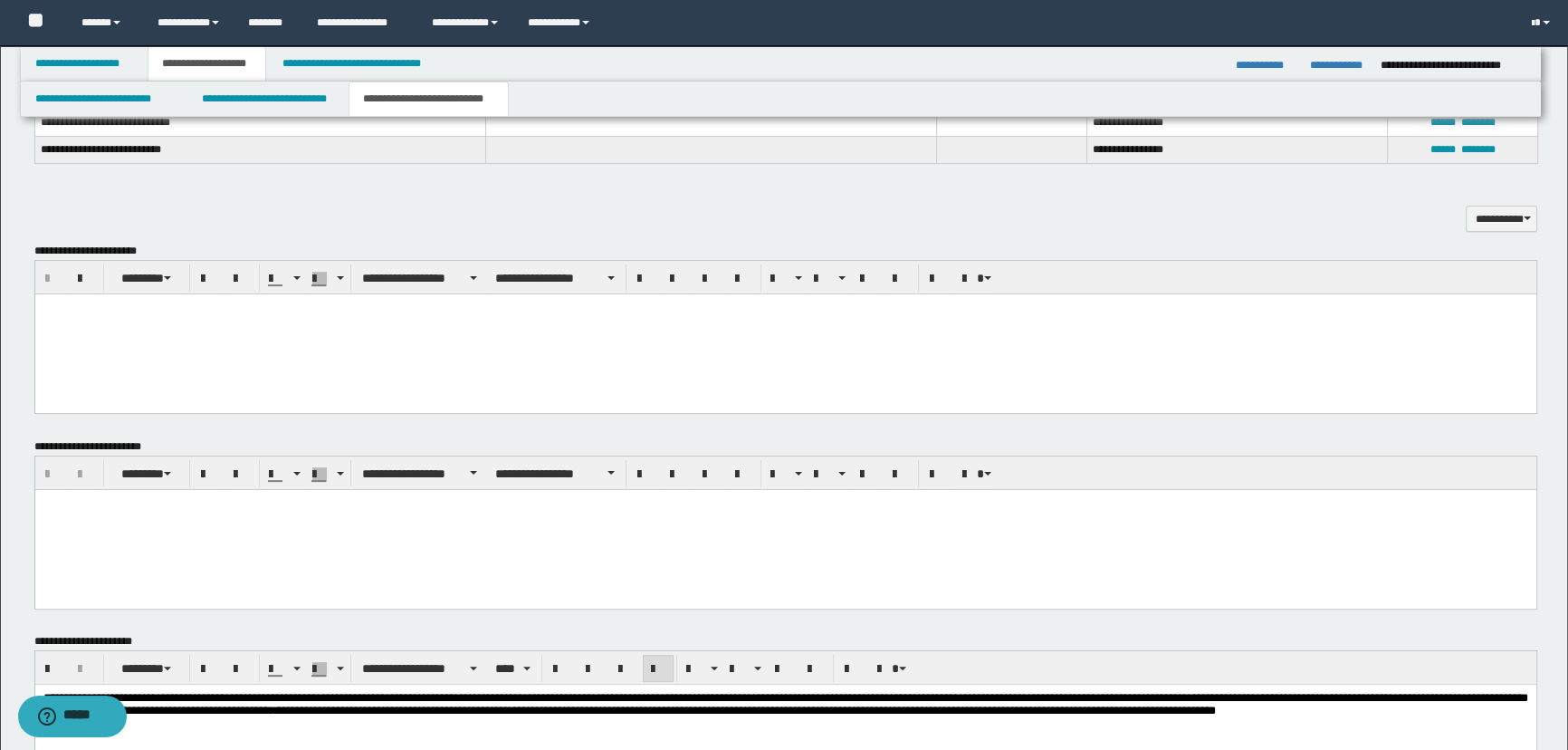 click at bounding box center [785, 331] 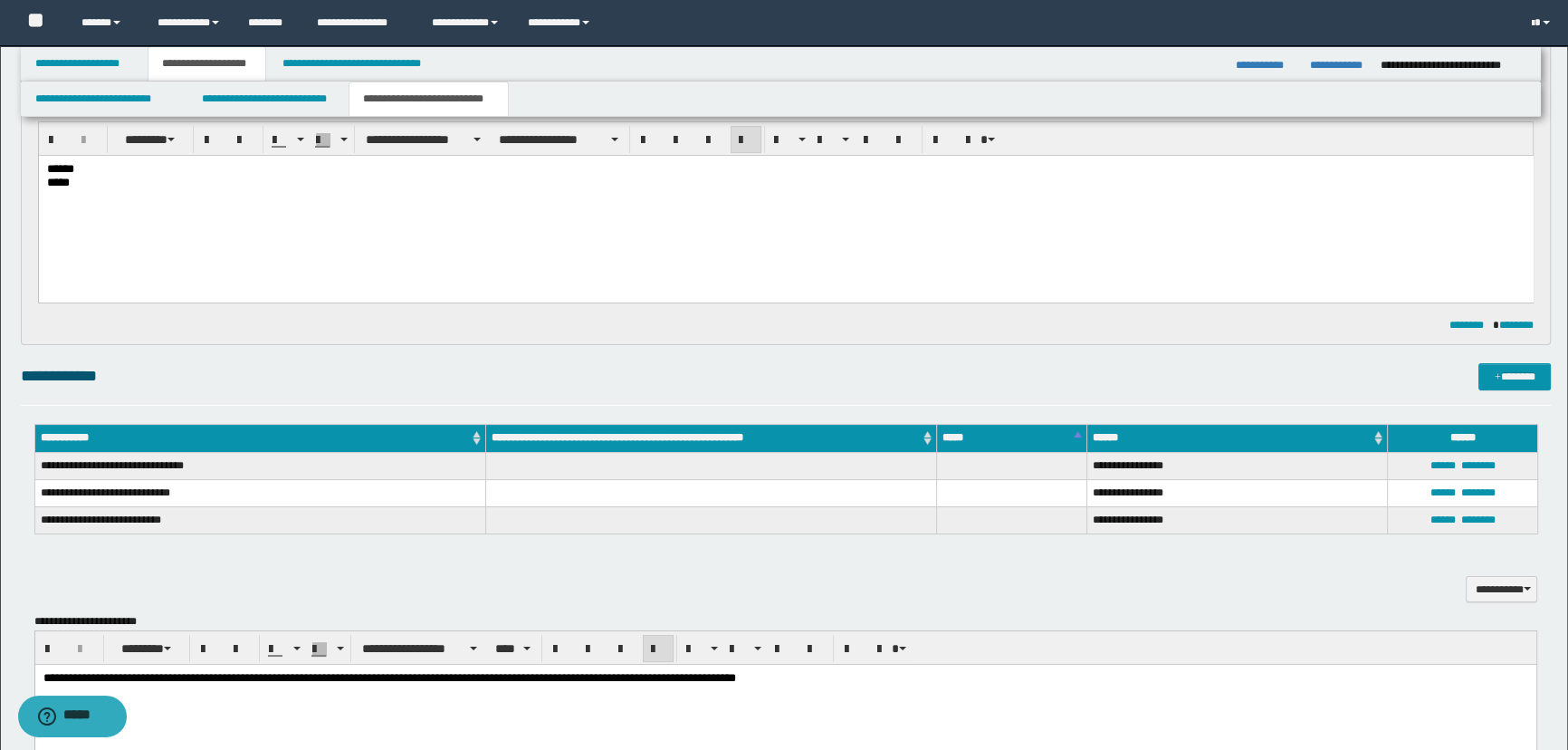 scroll, scrollTop: 0, scrollLeft: 0, axis: both 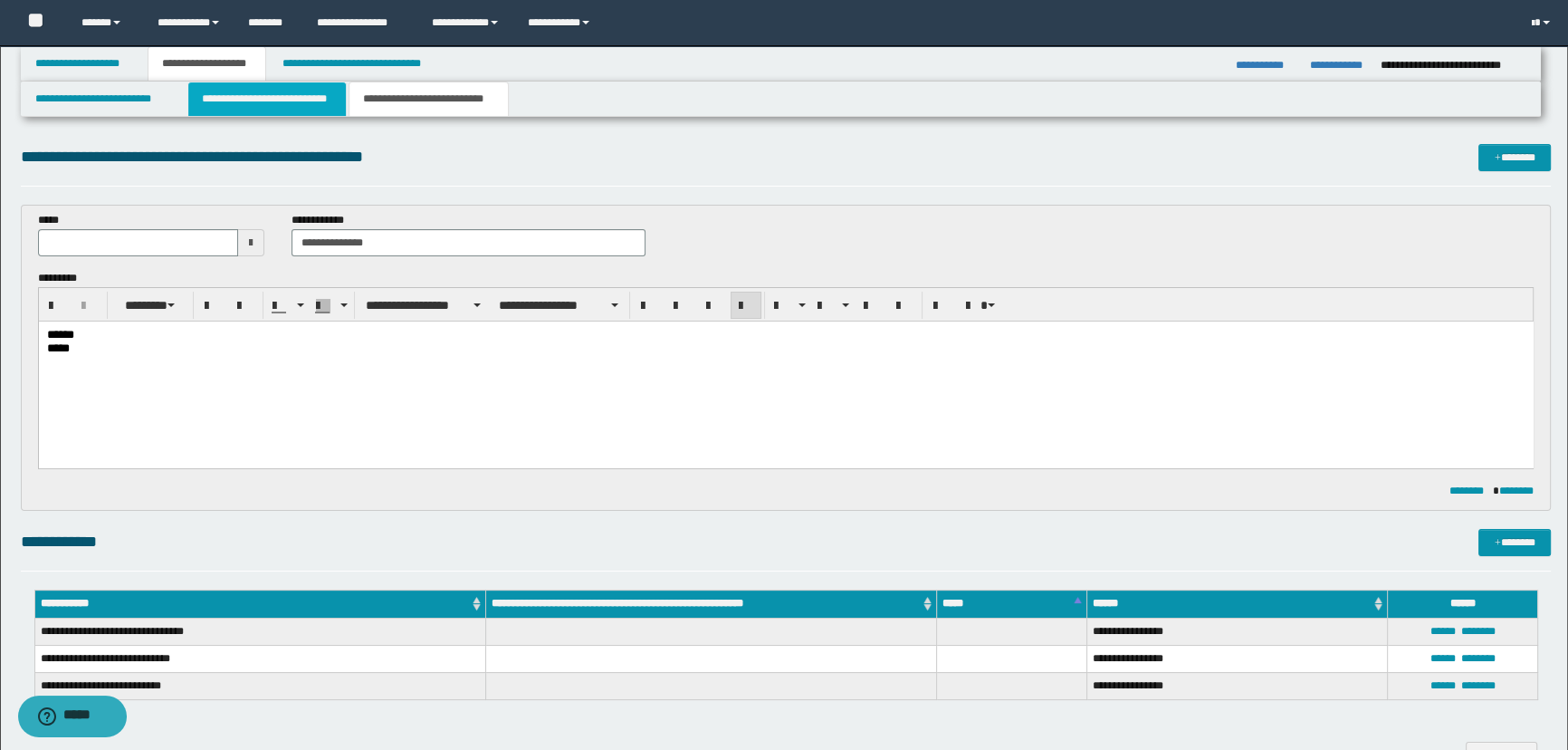 click on "**********" at bounding box center [266, 99] 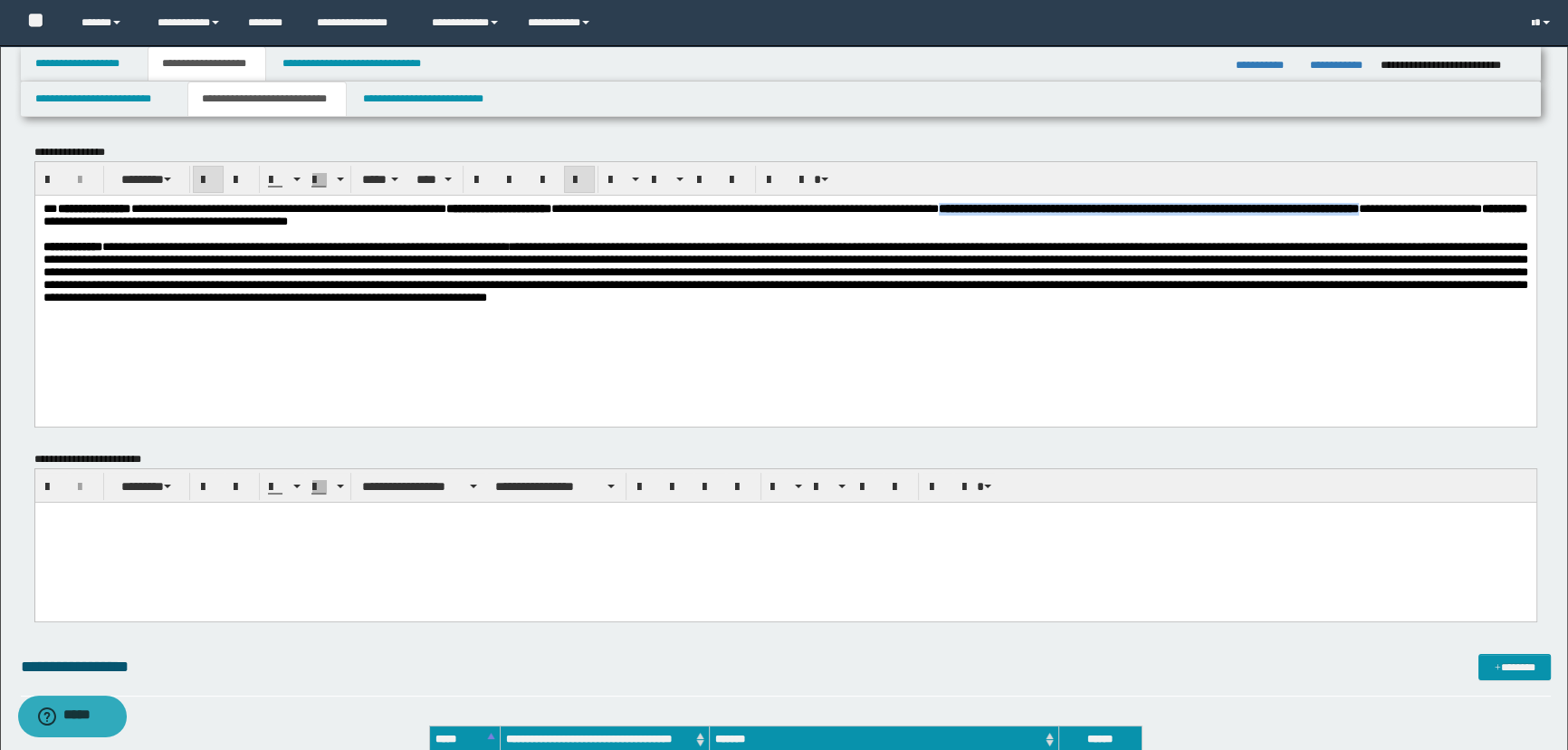 click on "**********" at bounding box center (785, 271) 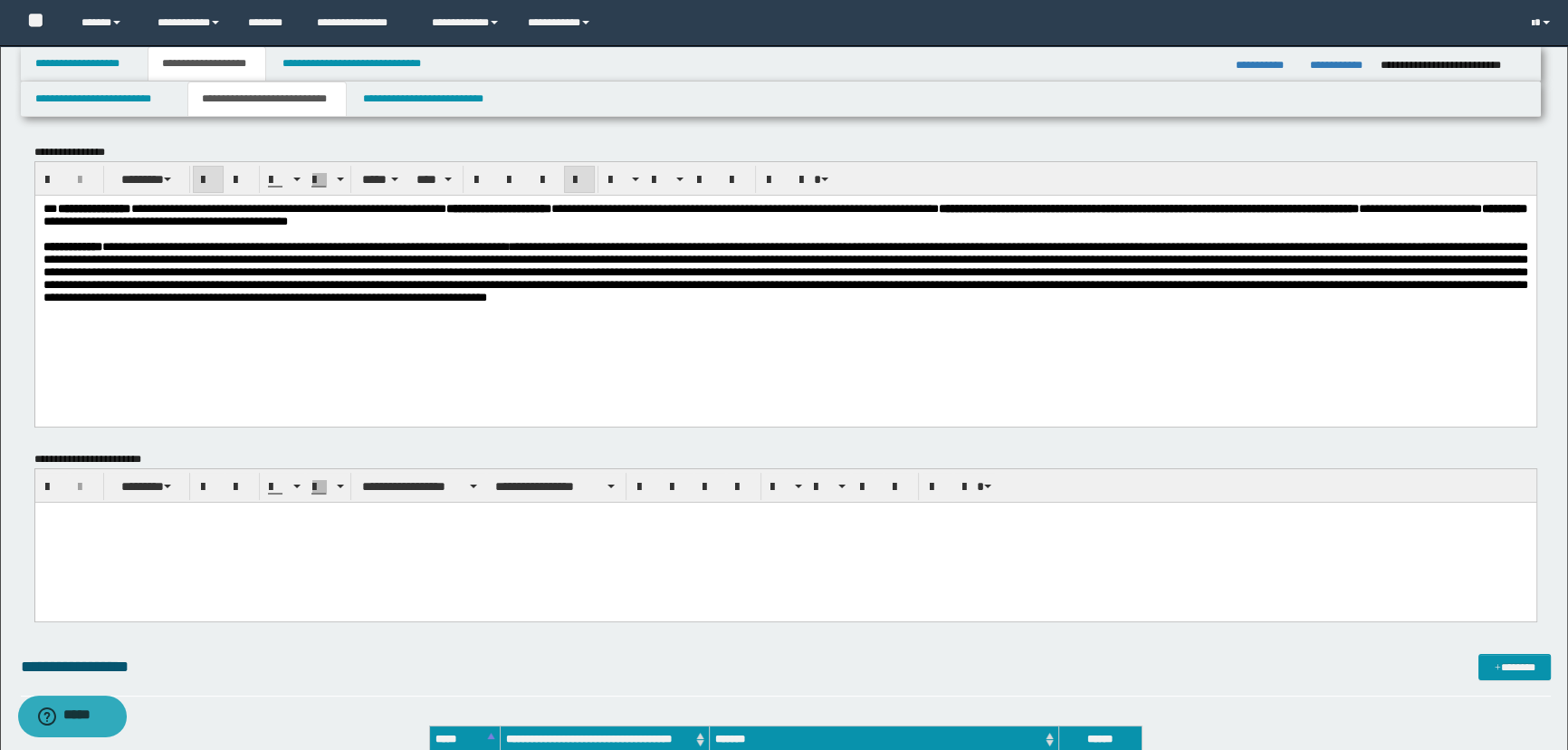 click on "**********" at bounding box center [785, 271] 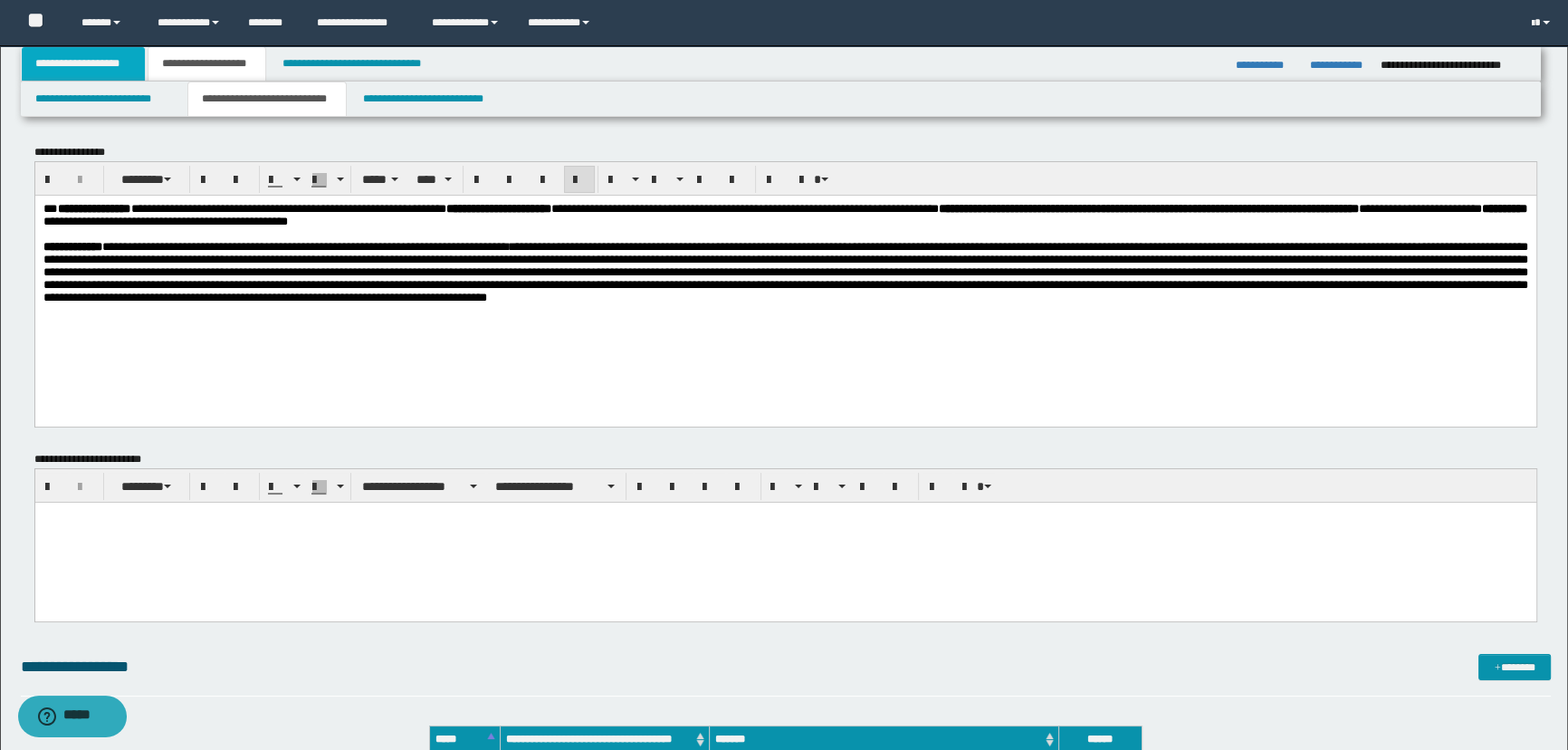 click on "**********" at bounding box center (83, 63) 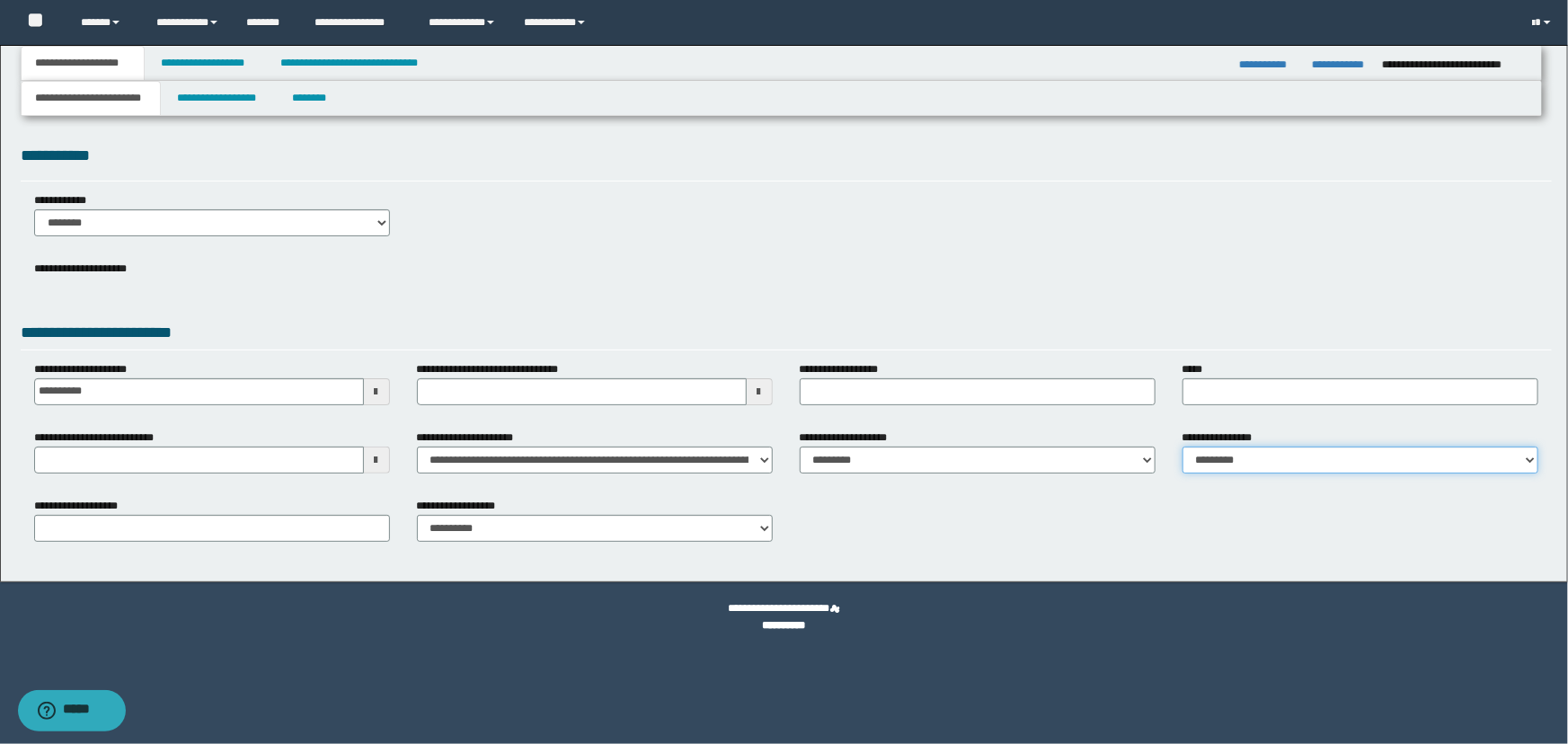 click on "**********" at bounding box center (1360, 460) 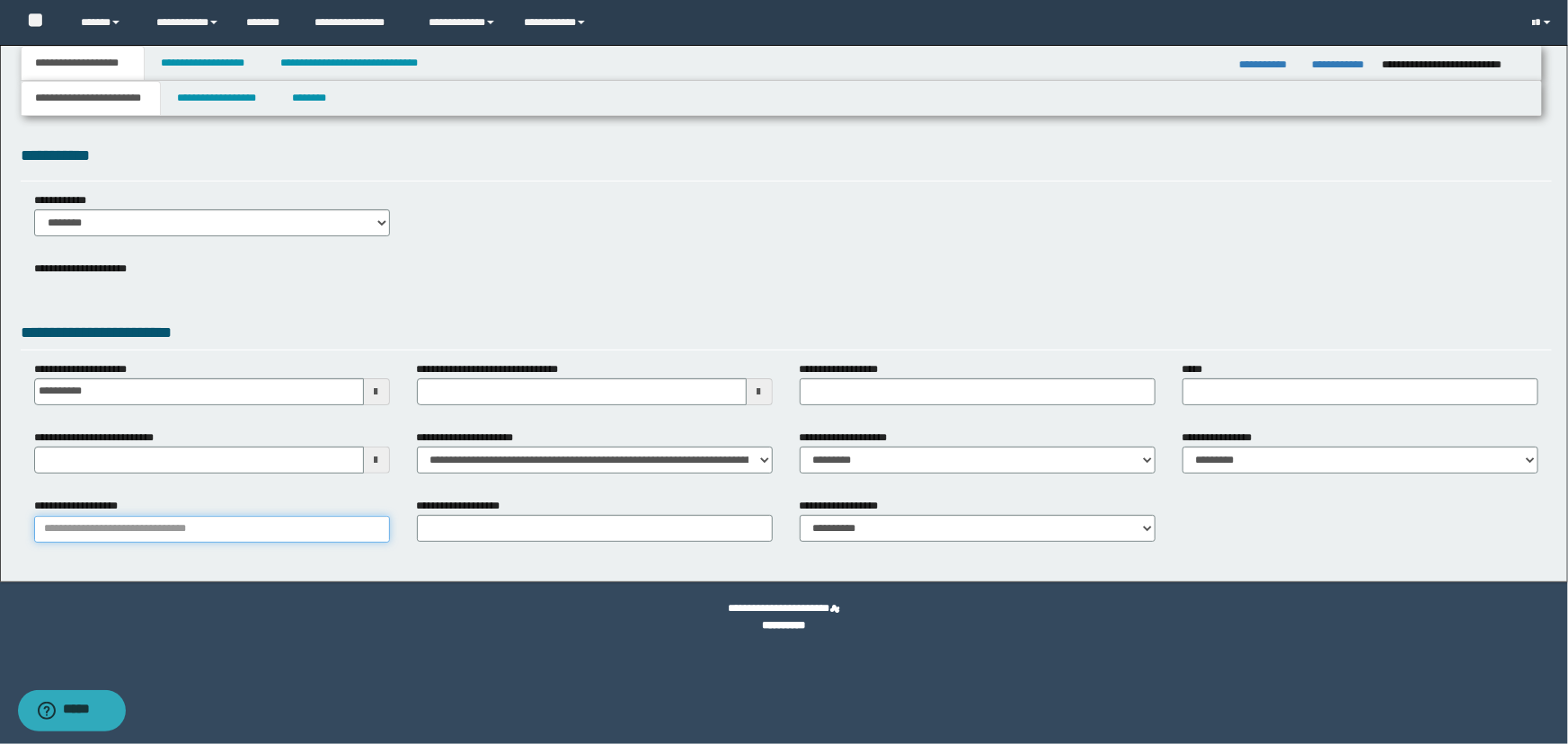 click on "**********" at bounding box center [212, 529] 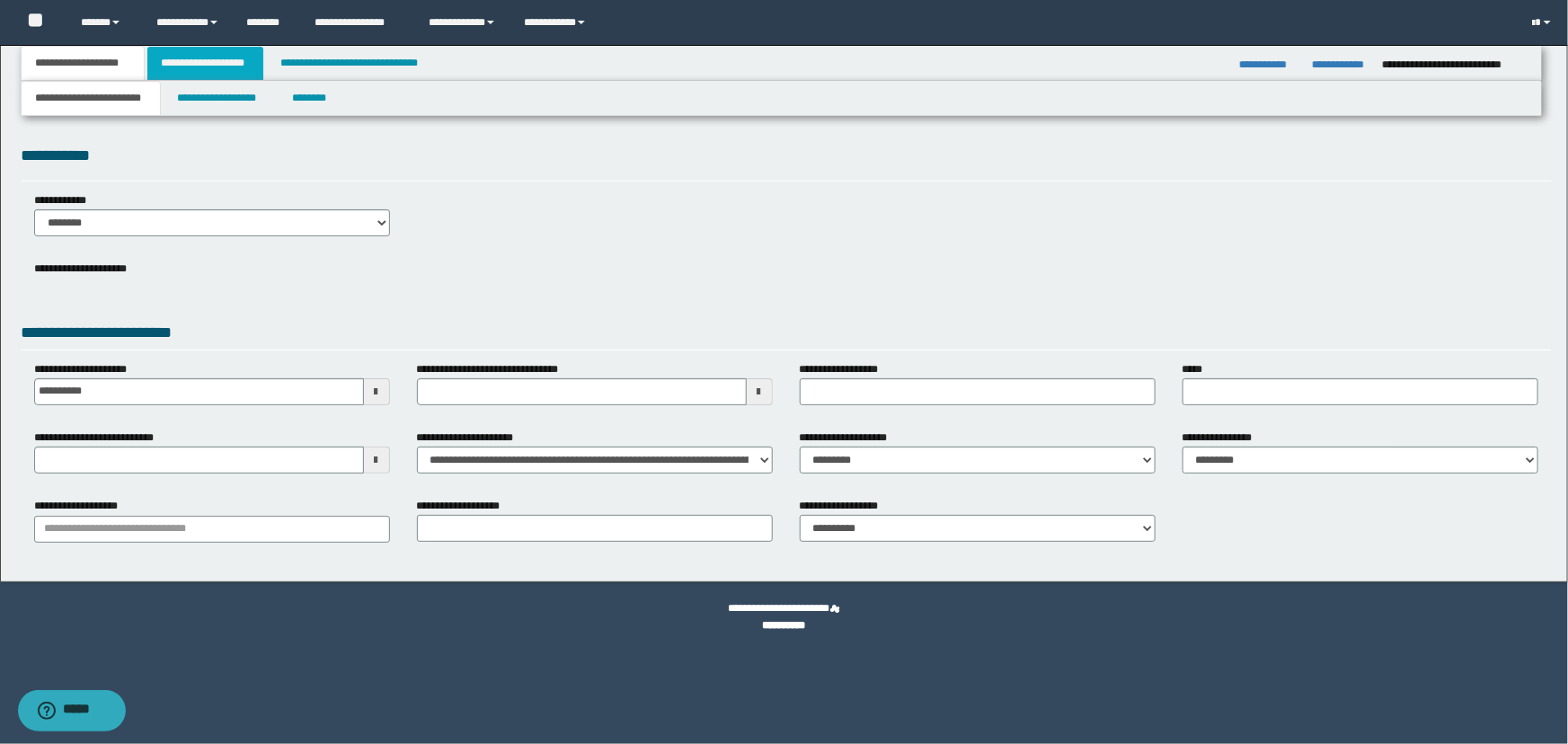 click on "**********" at bounding box center [205, 63] 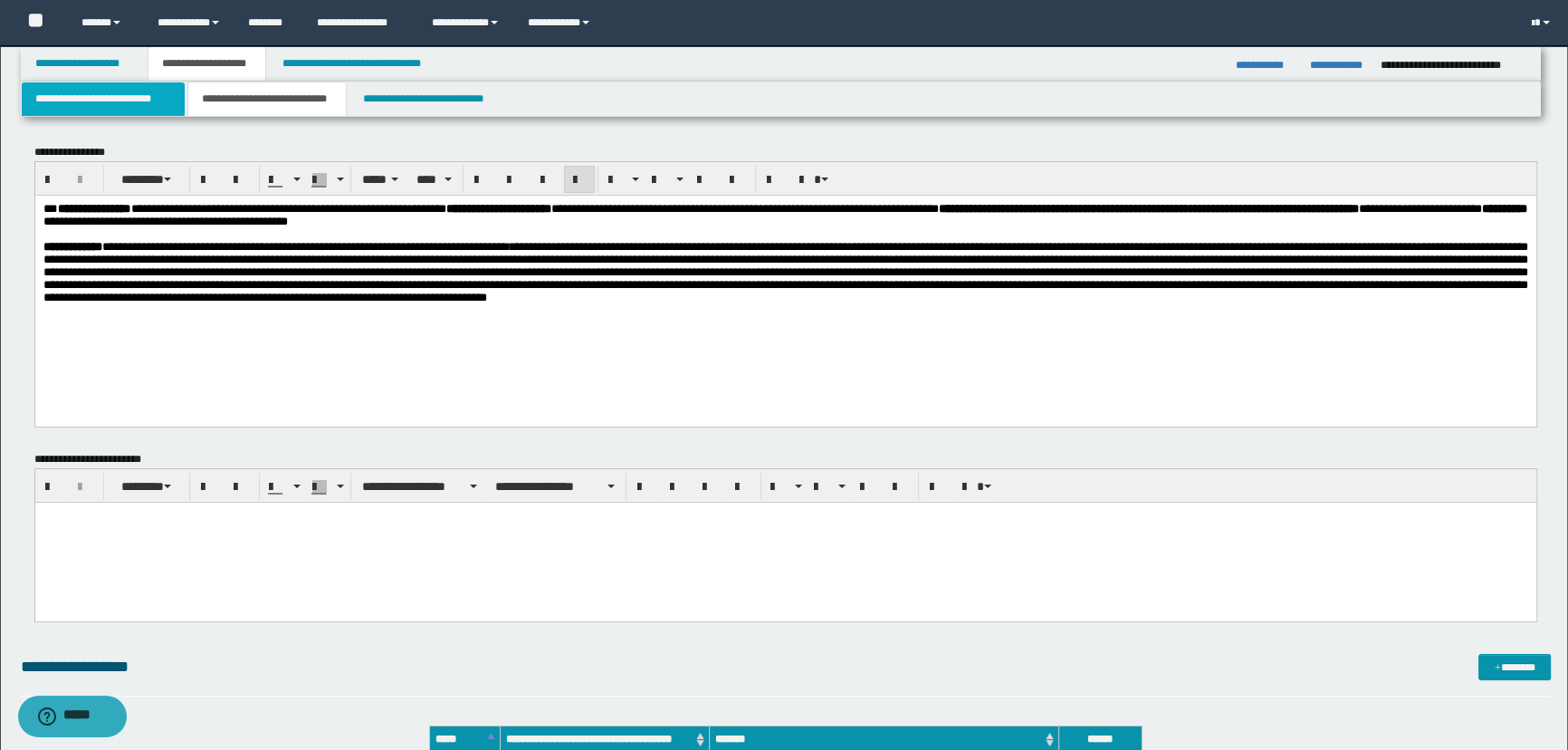 click on "**********" at bounding box center (103, 99) 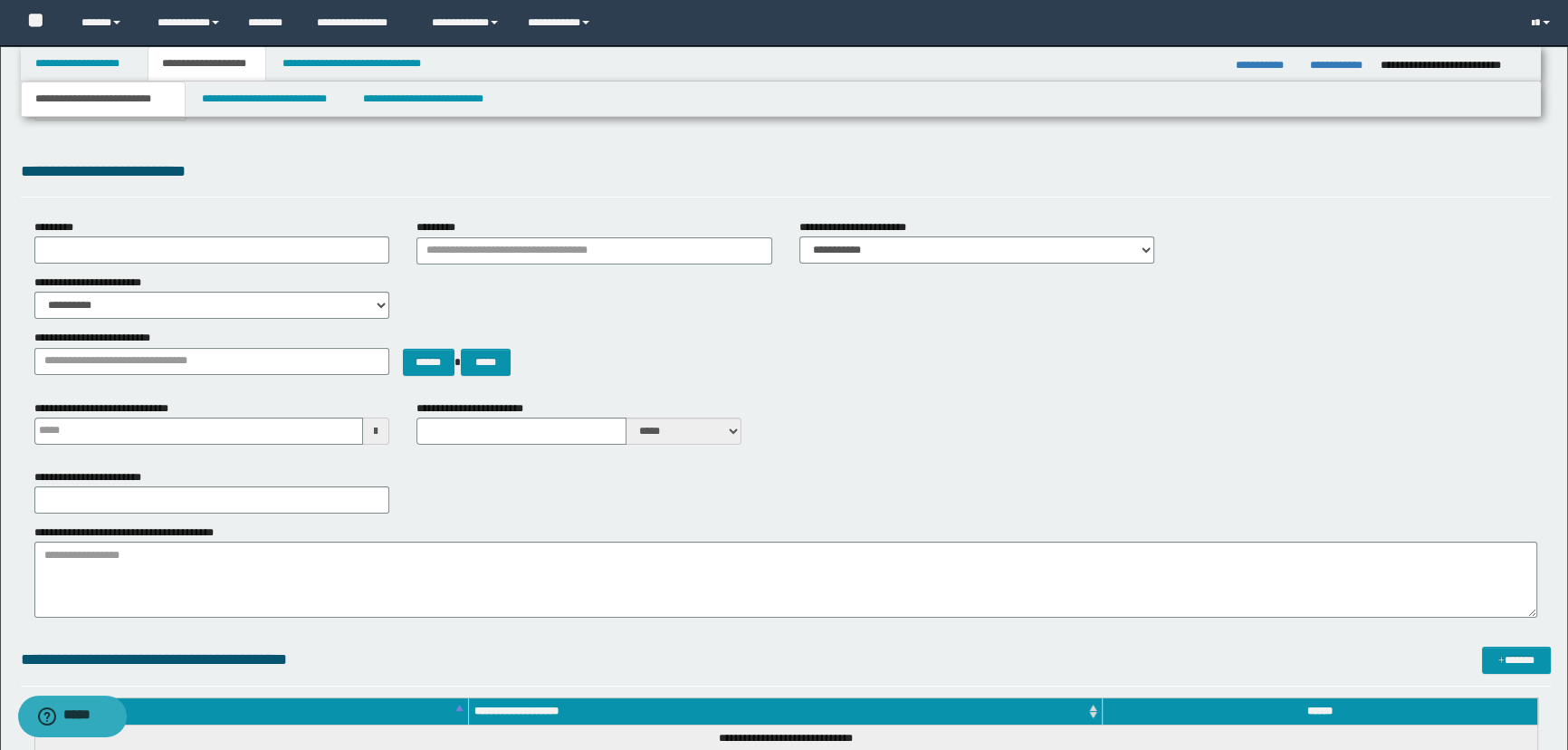 scroll, scrollTop: 164, scrollLeft: 0, axis: vertical 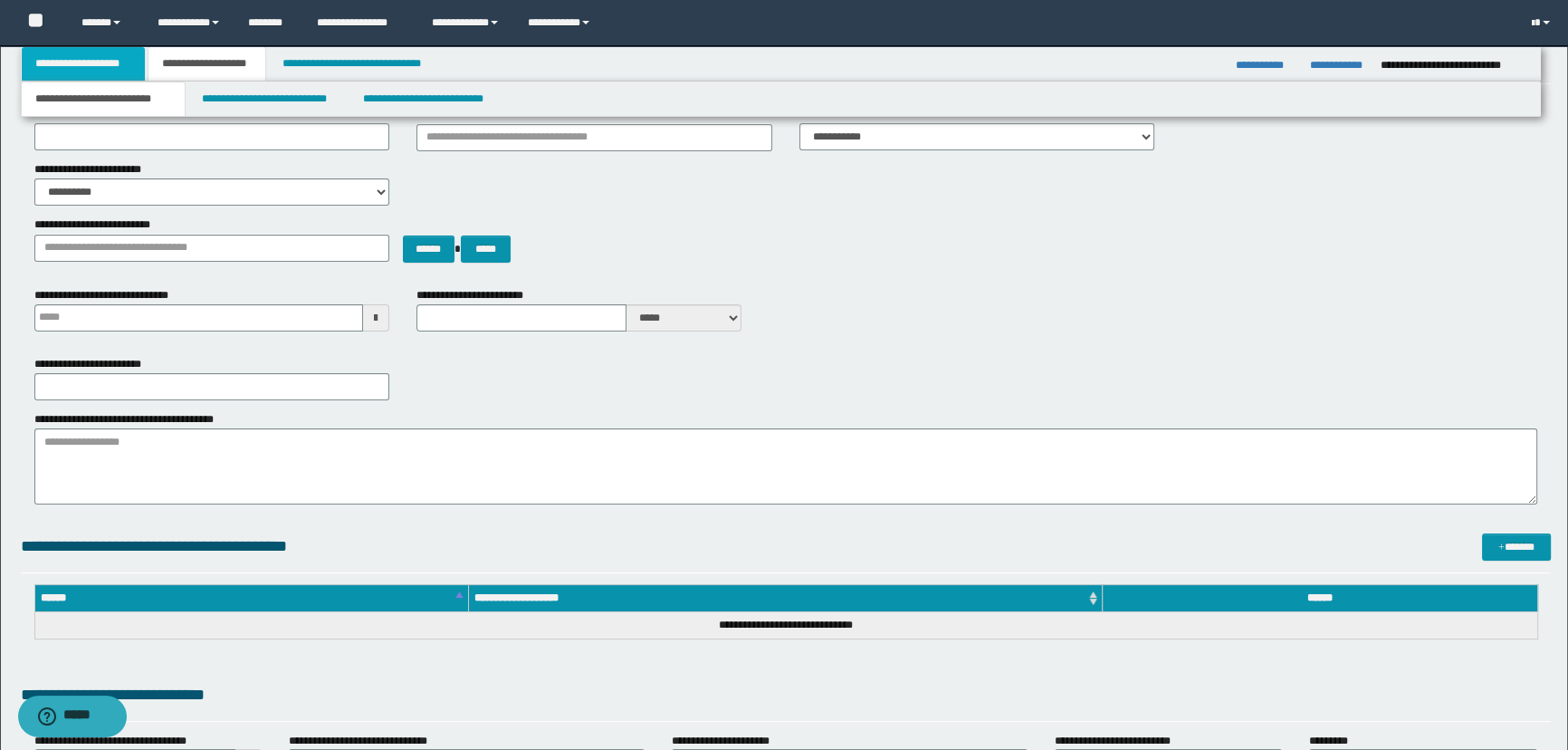 click on "**********" at bounding box center (83, 63) 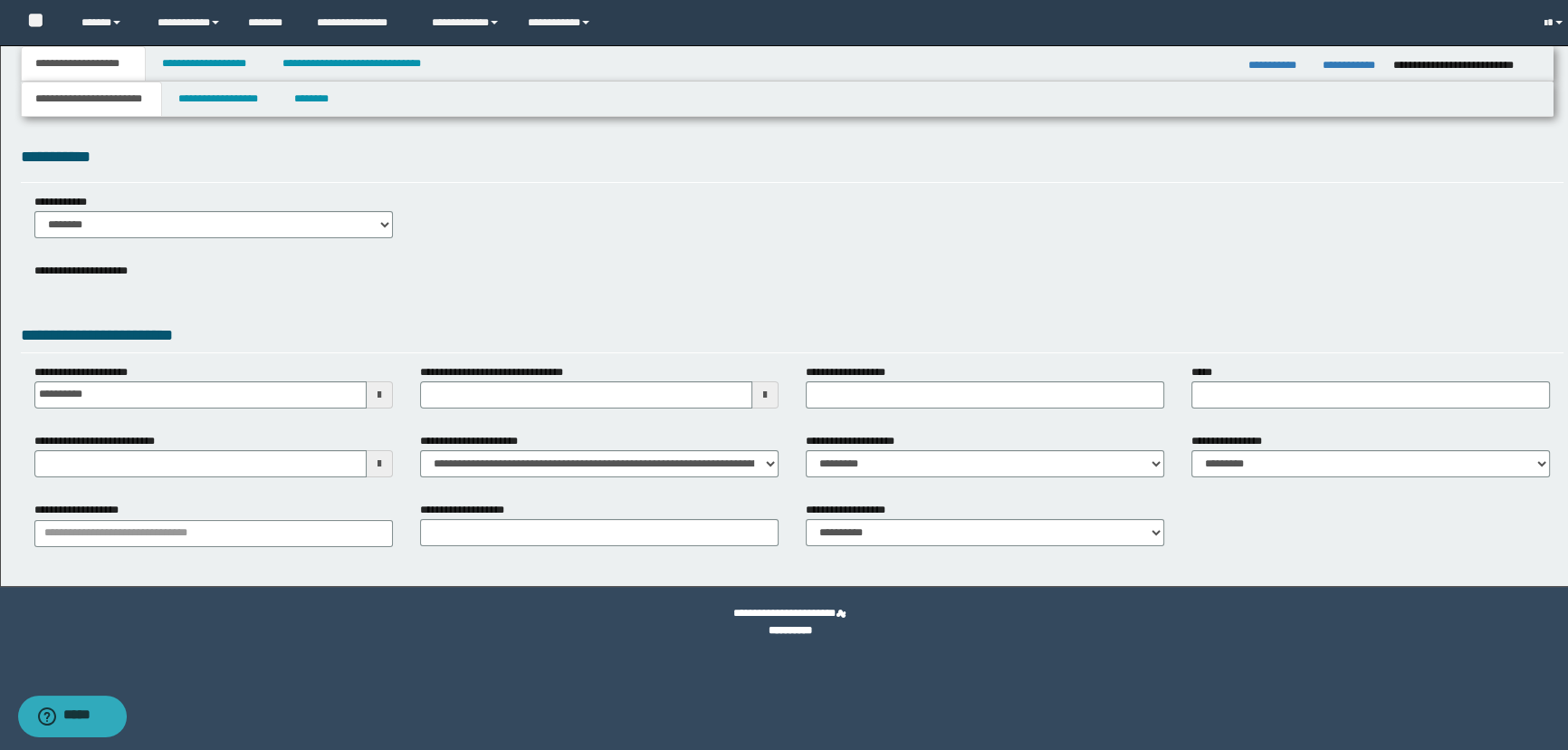 scroll, scrollTop: 0, scrollLeft: 0, axis: both 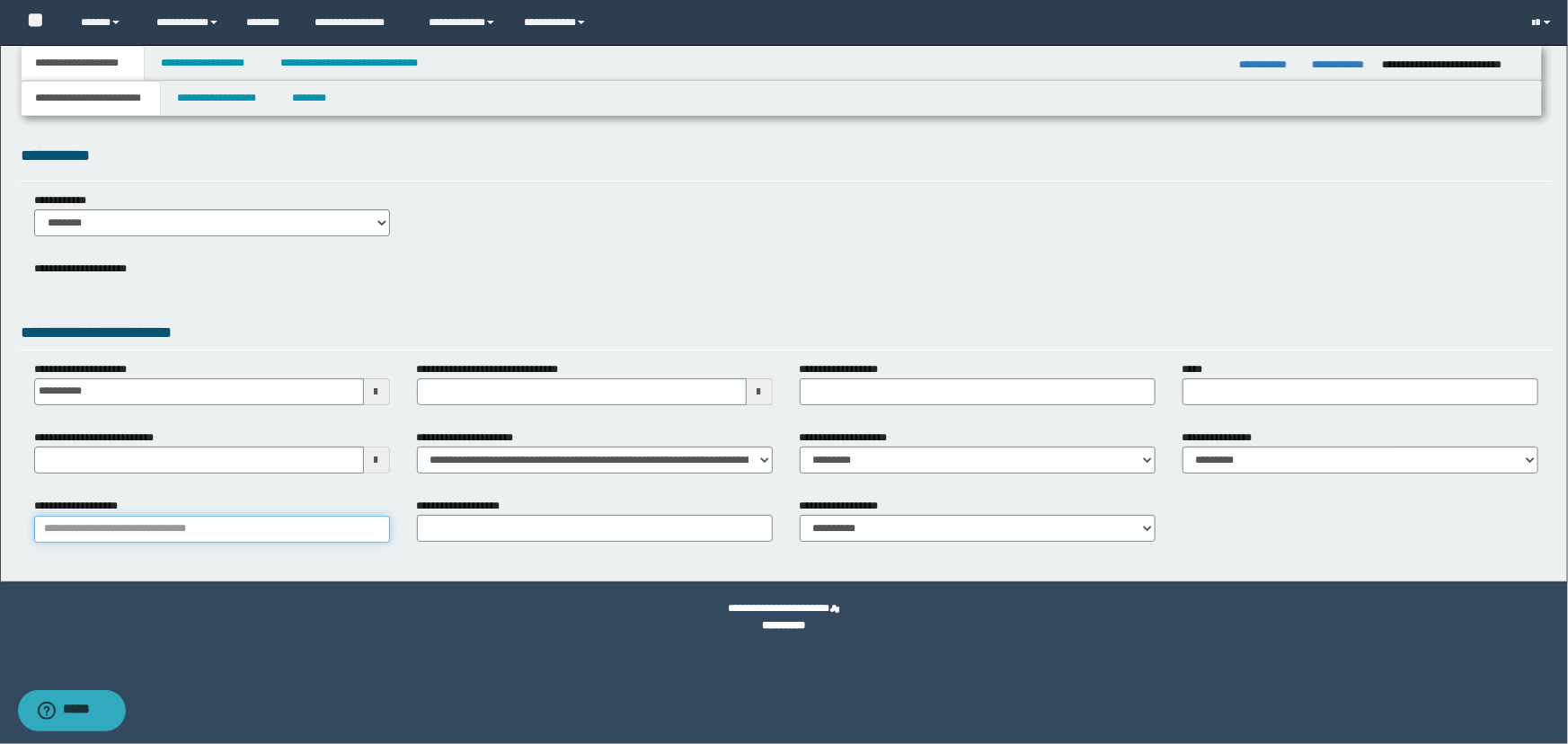 click on "**********" at bounding box center (212, 529) 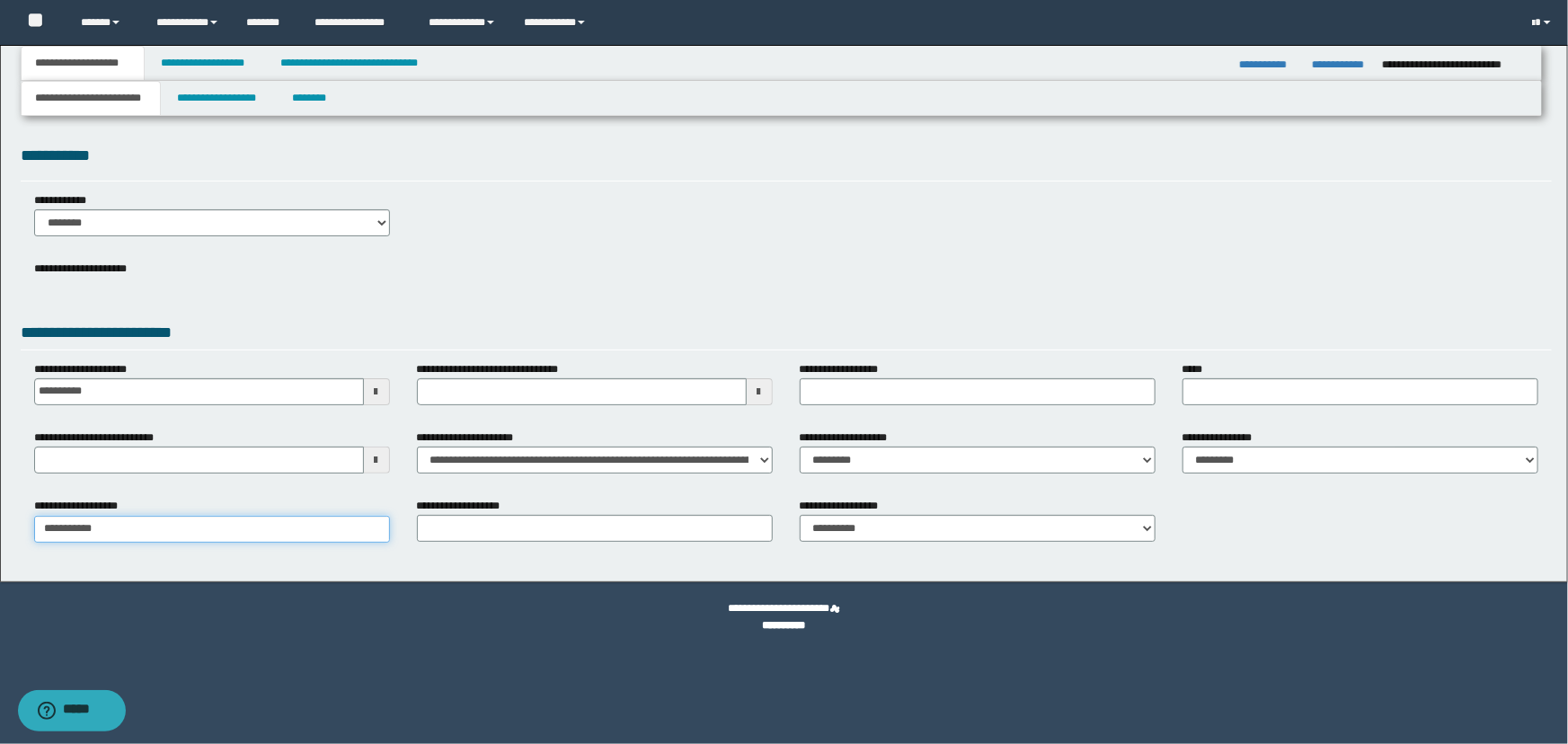 type on "**********" 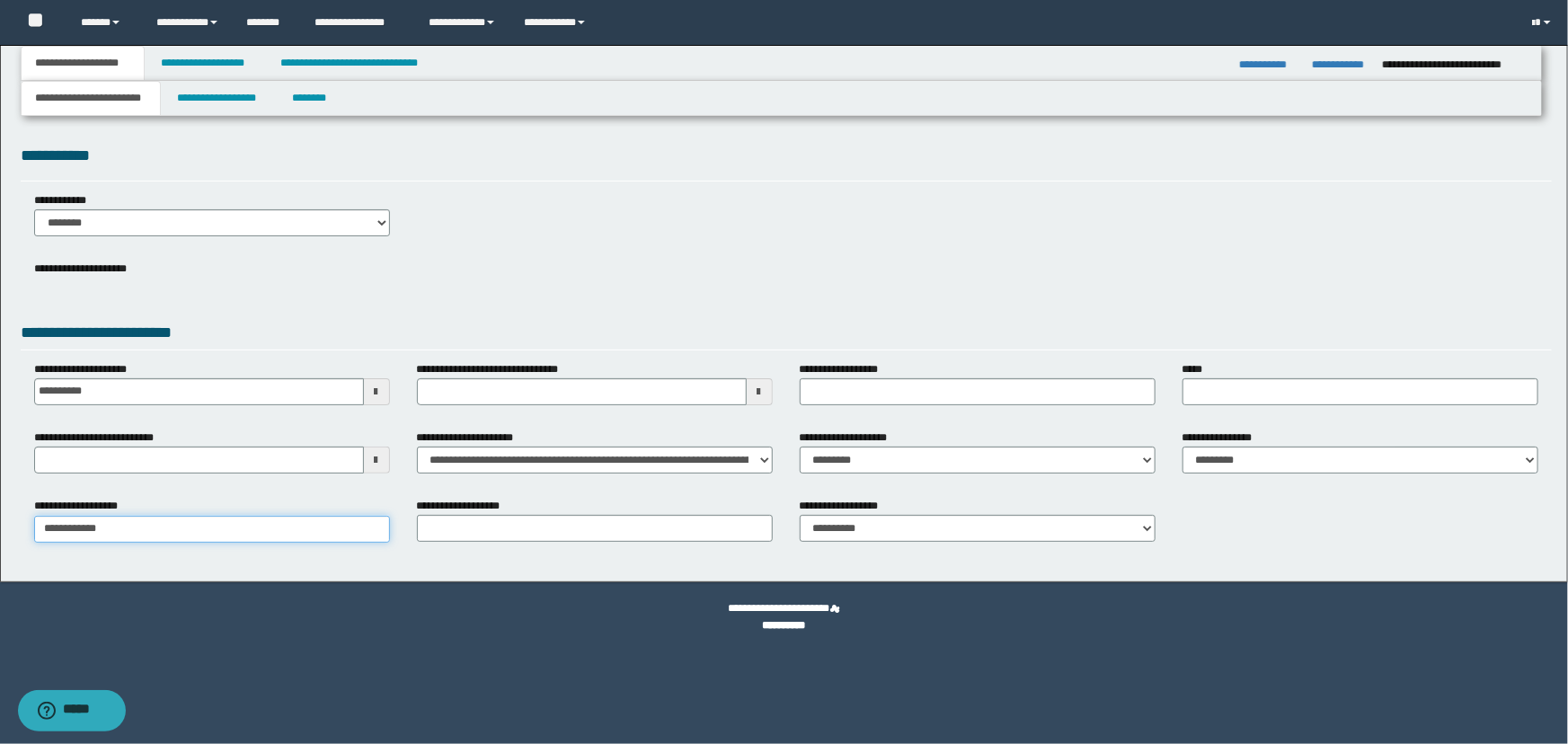 type on "**********" 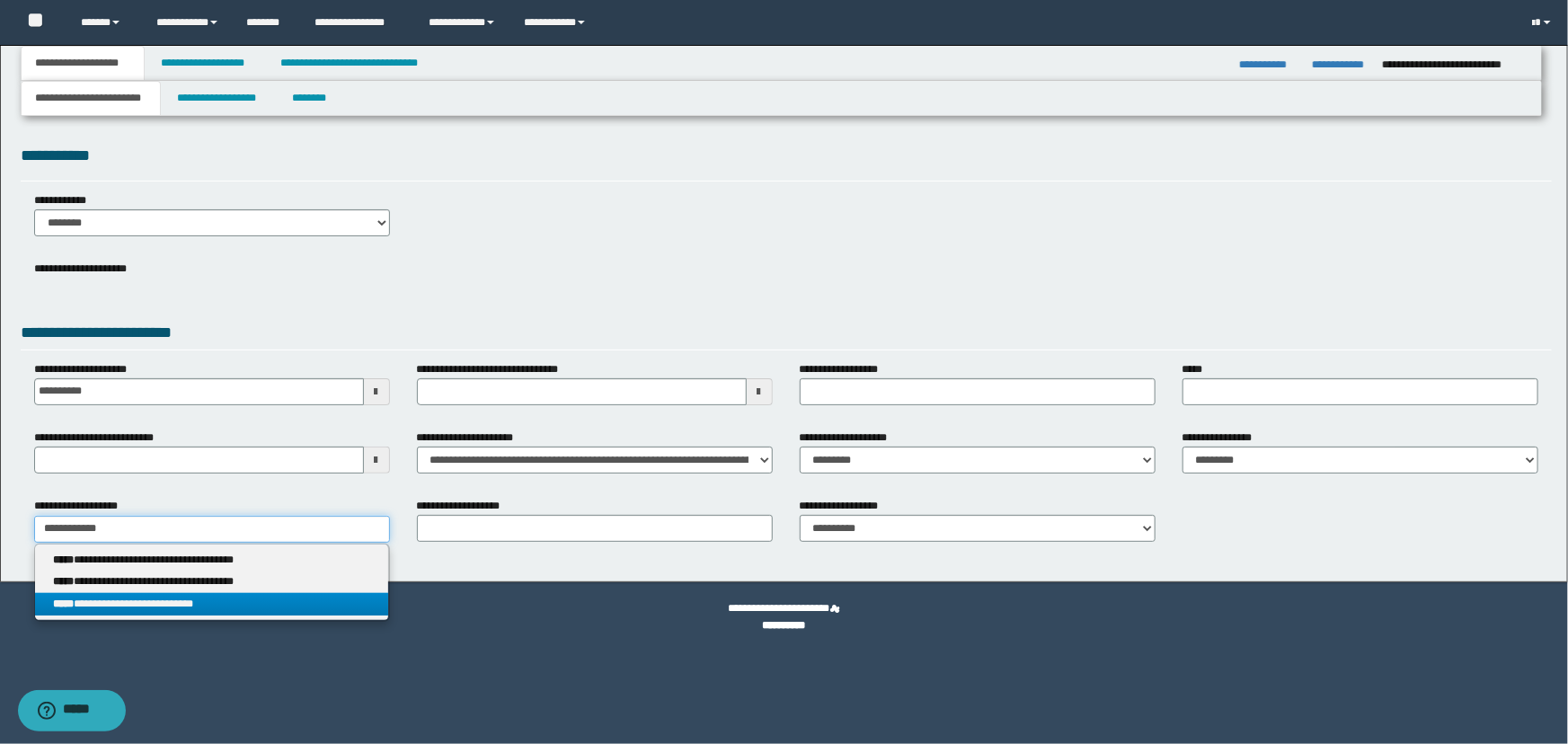 type on "**********" 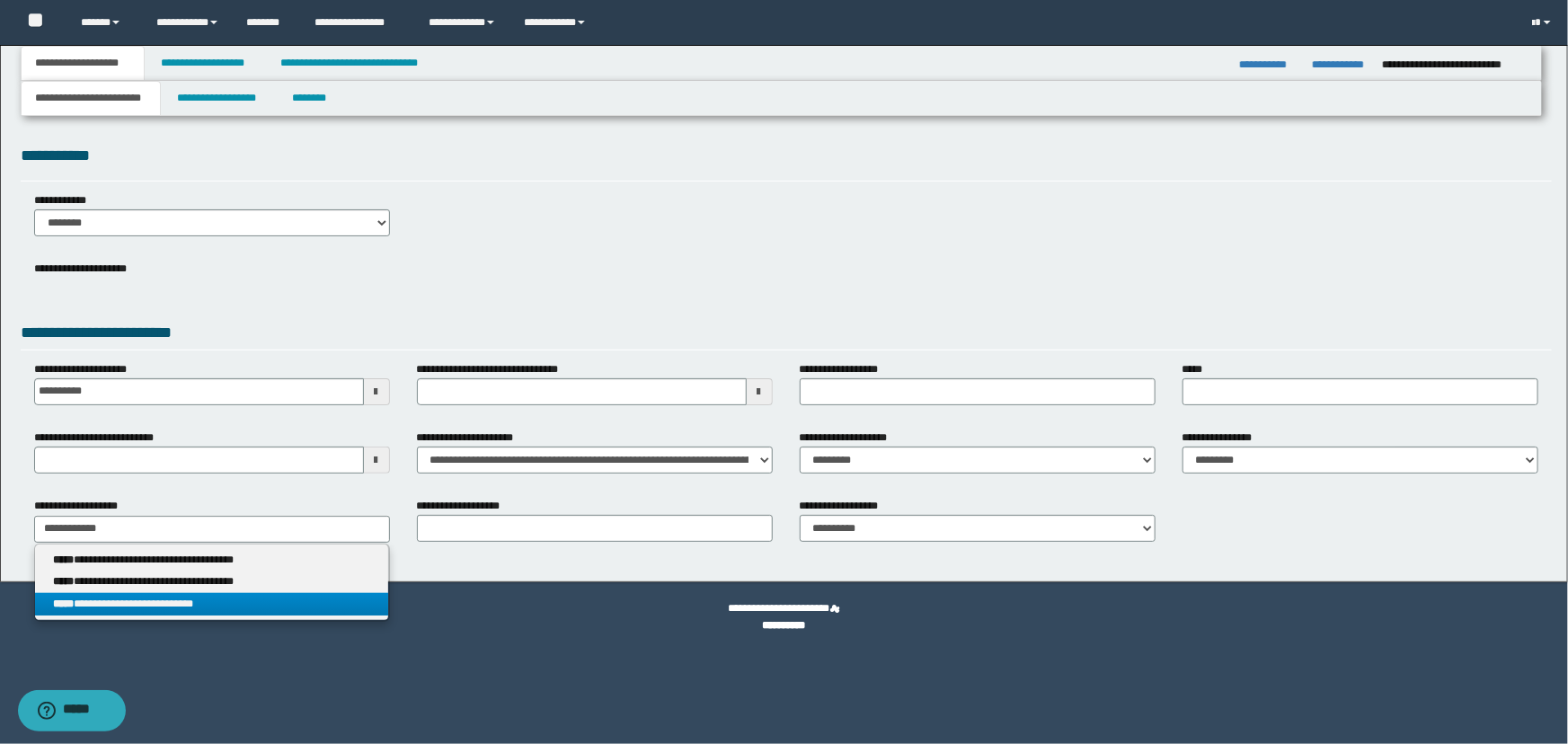 click on "**********" at bounding box center (211, 604) 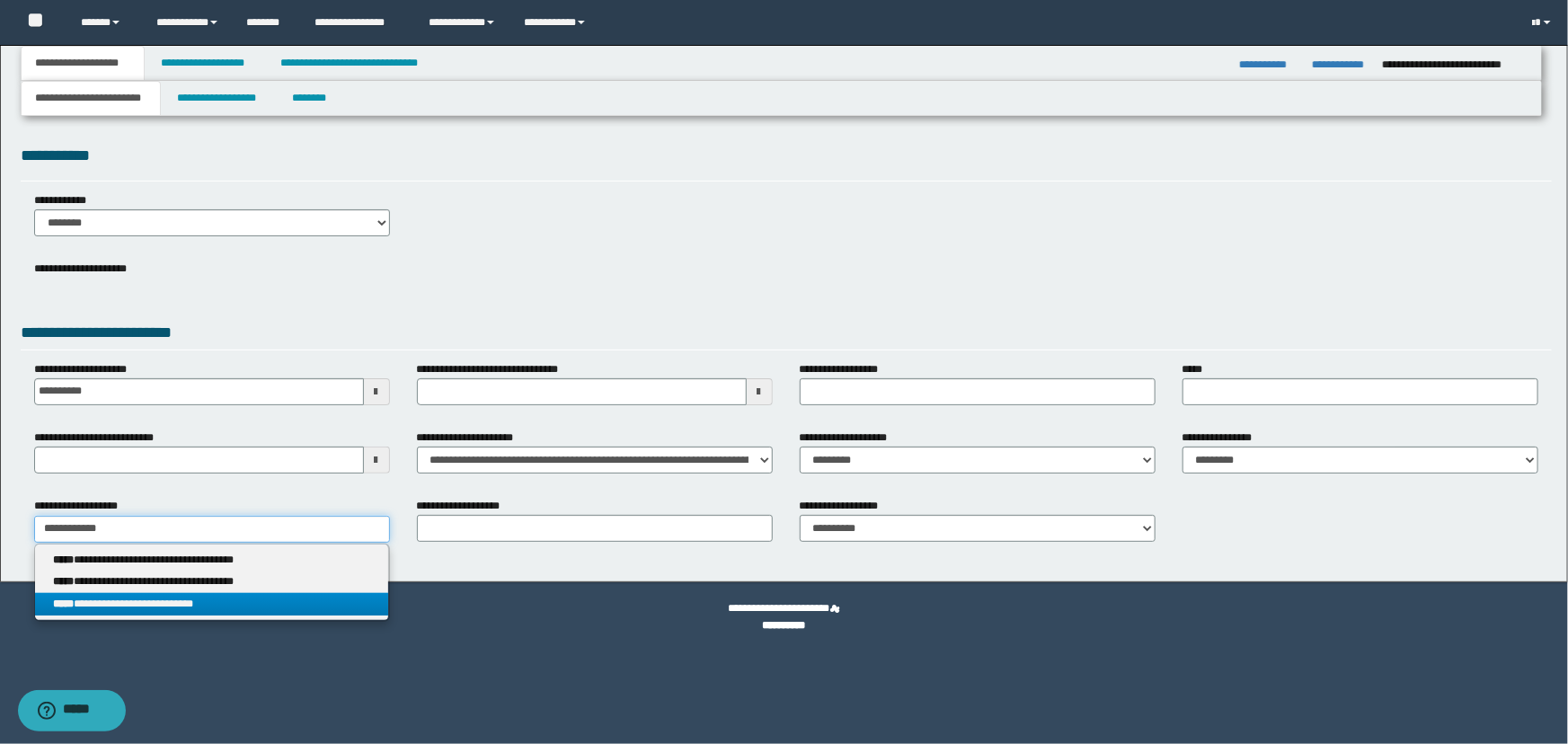 type 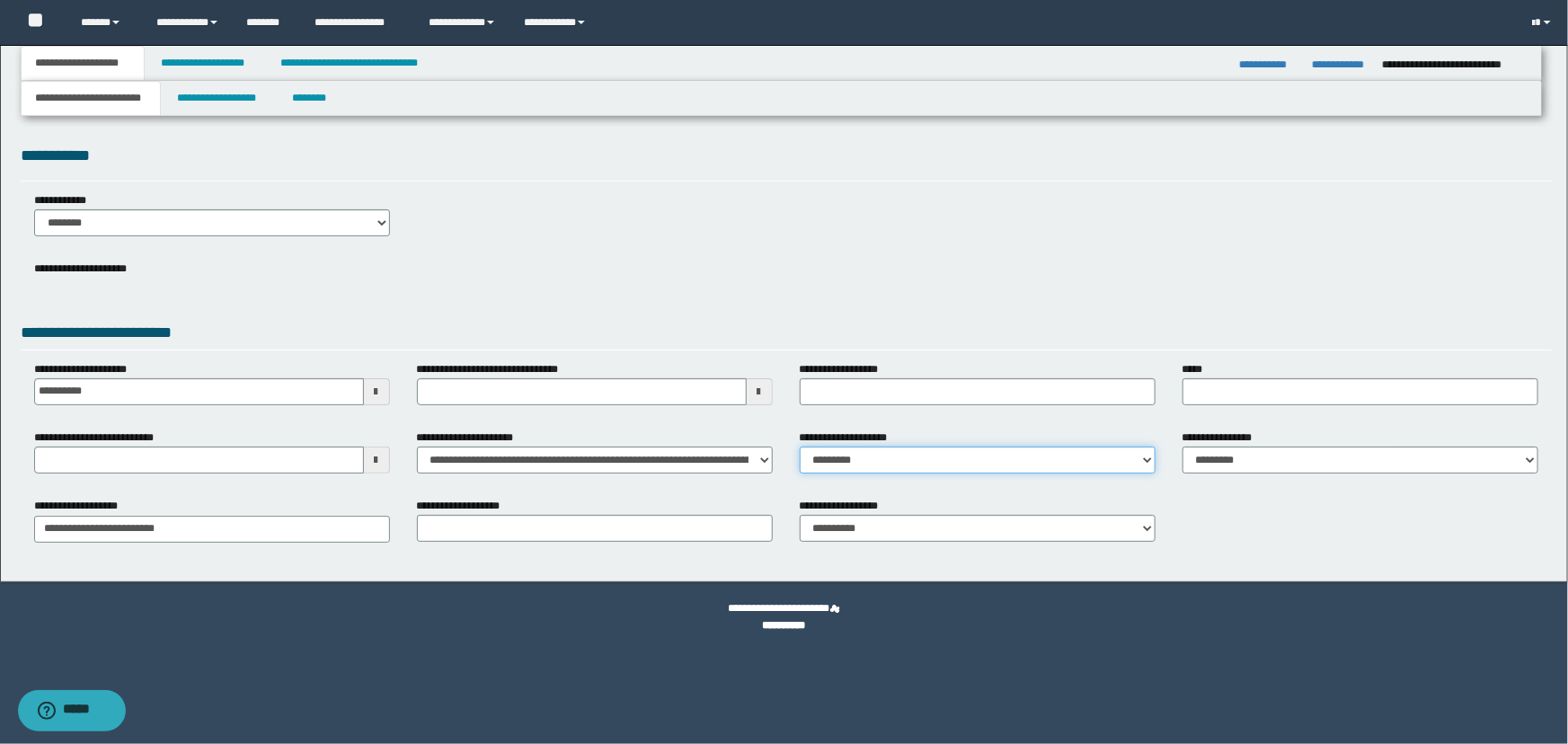 click on "**********" at bounding box center [978, 460] 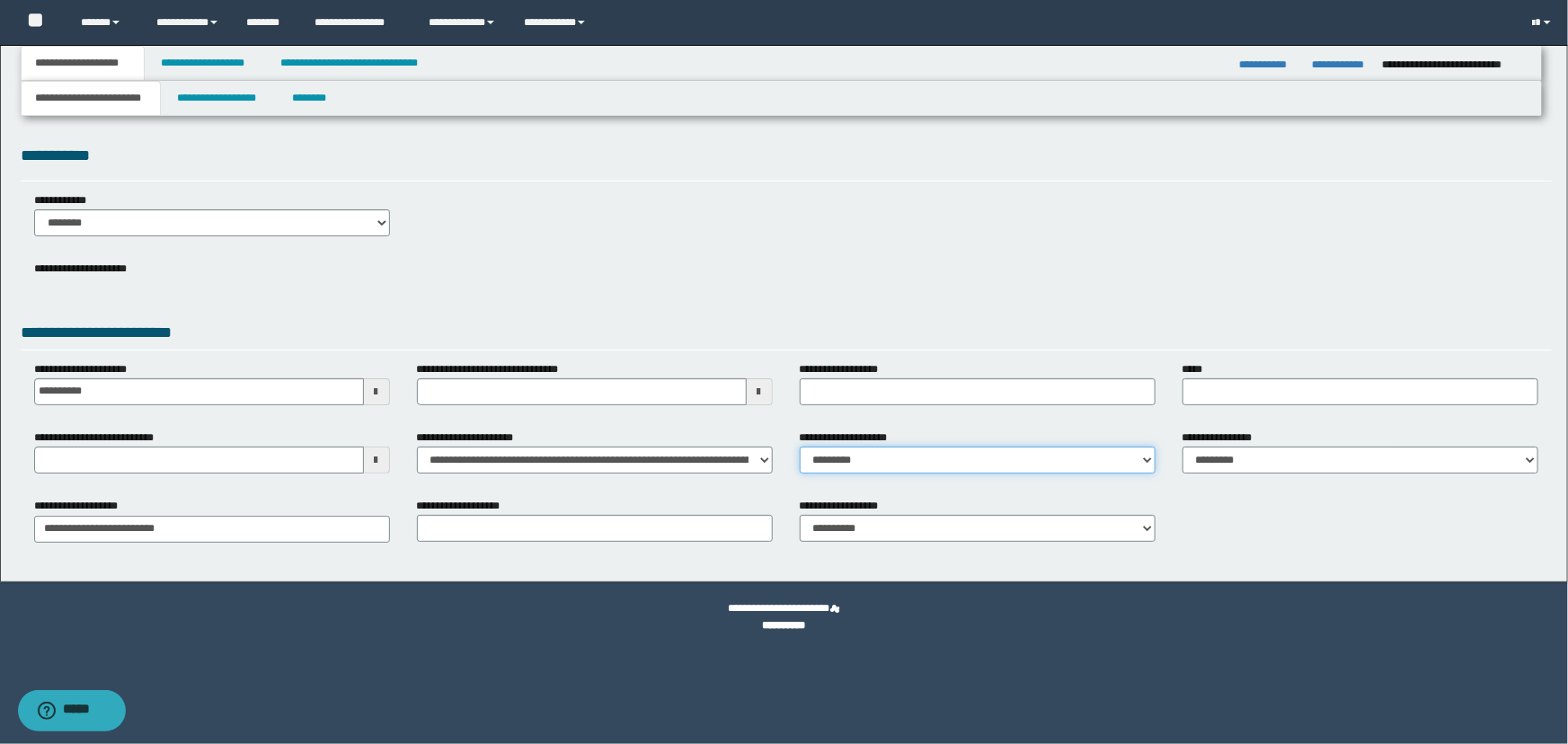 select on "*" 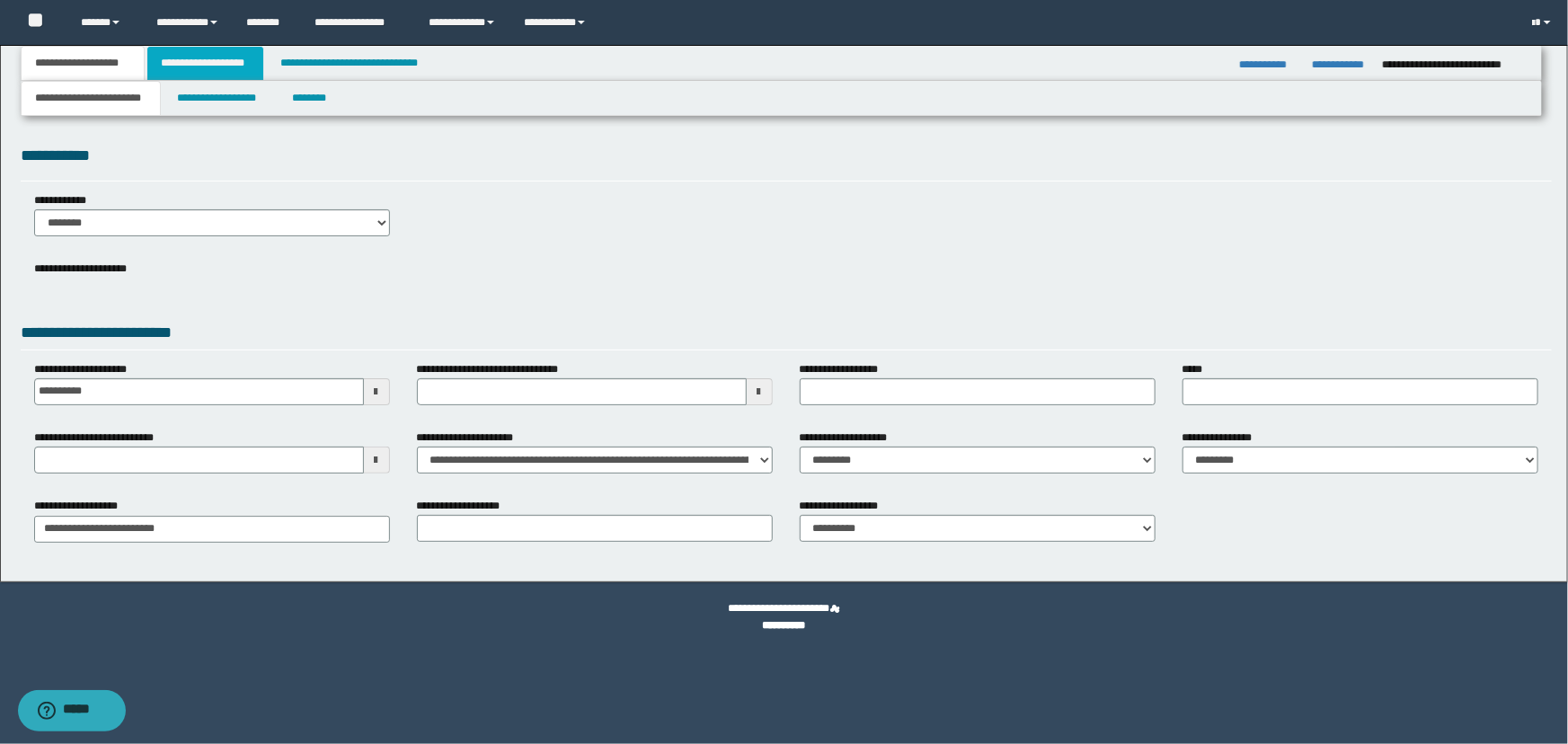 click on "**********" at bounding box center [205, 63] 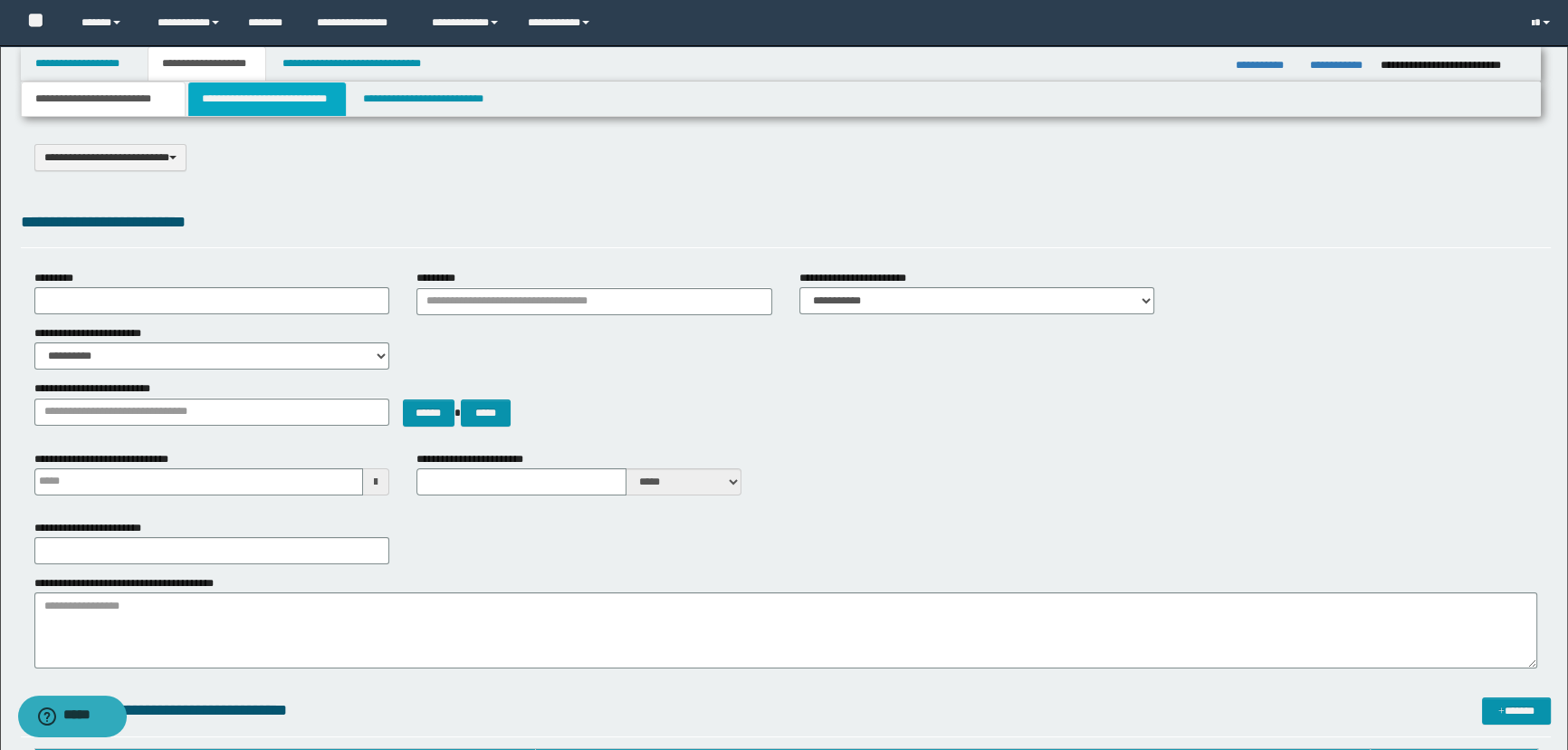 click on "**********" at bounding box center (266, 99) 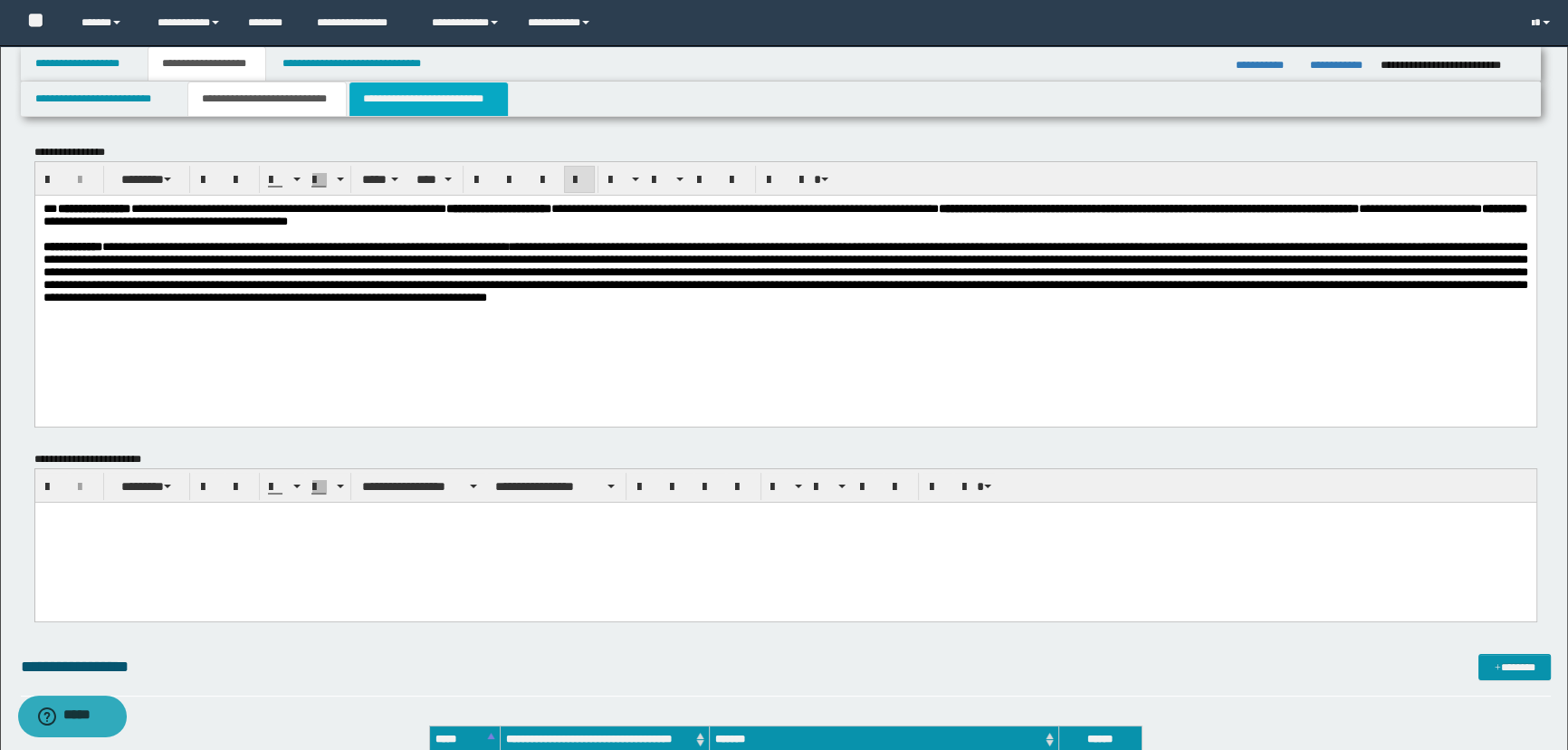 click on "**********" at bounding box center [428, 99] 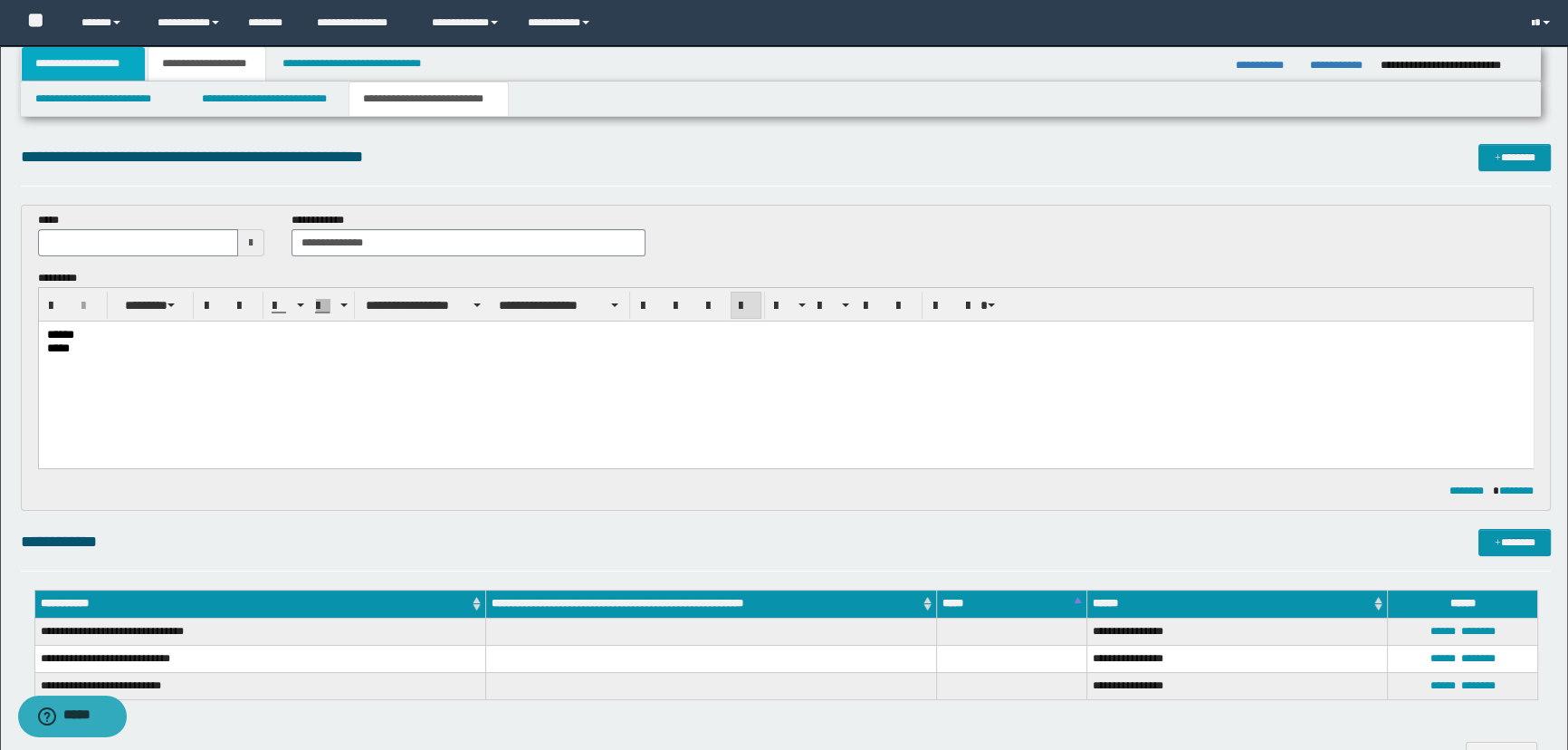 click on "**********" at bounding box center [83, 63] 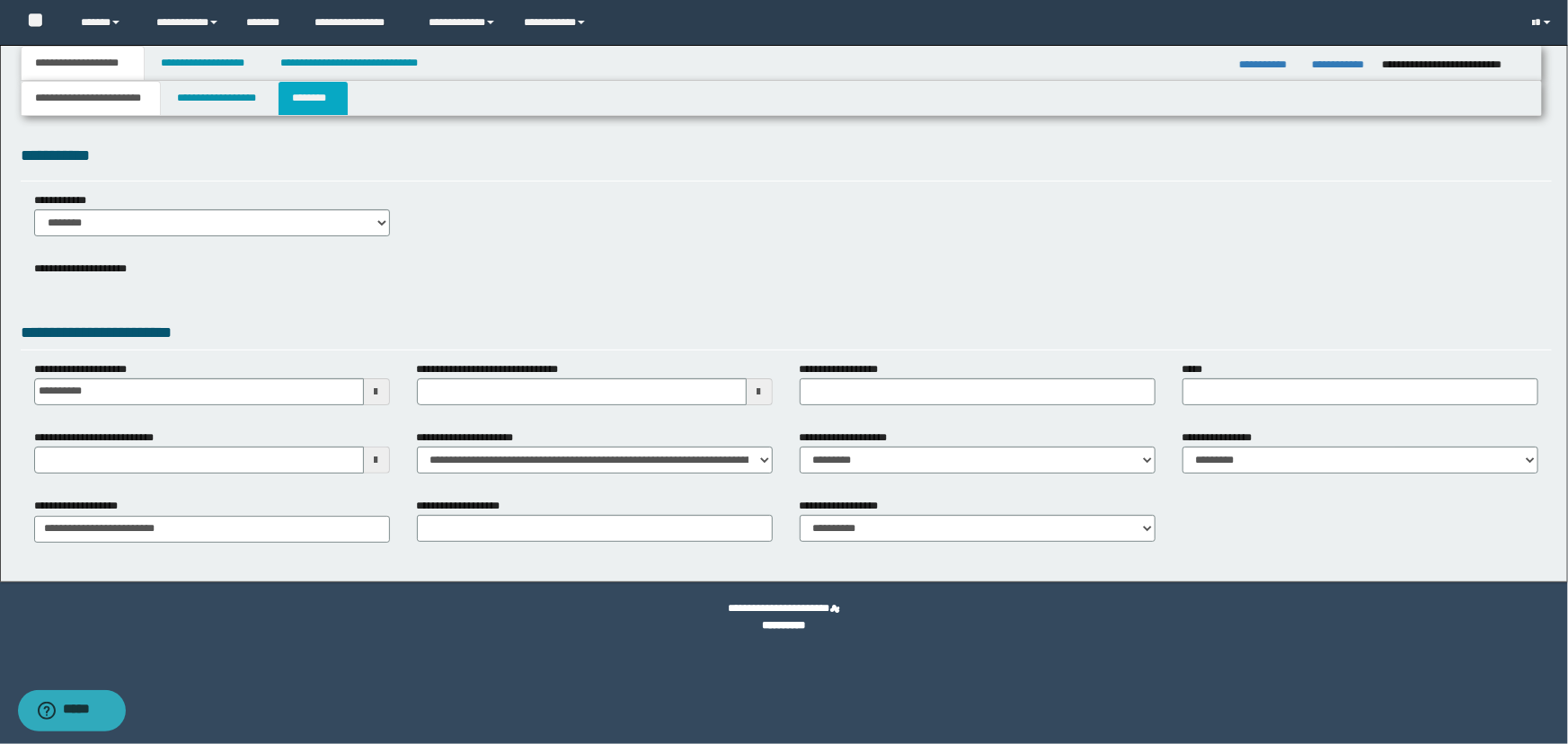 click on "********" at bounding box center (313, 98) 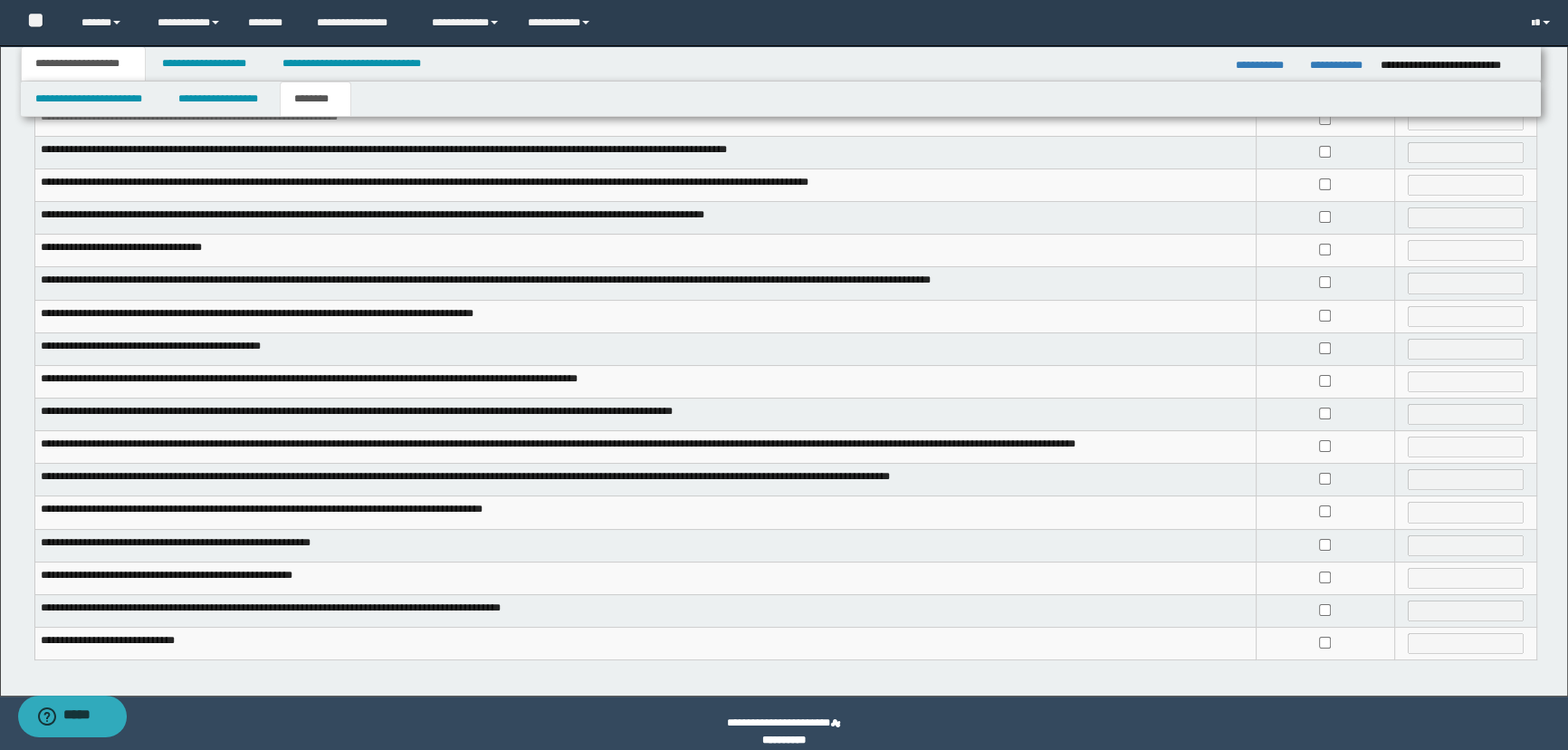 scroll, scrollTop: 254, scrollLeft: 0, axis: vertical 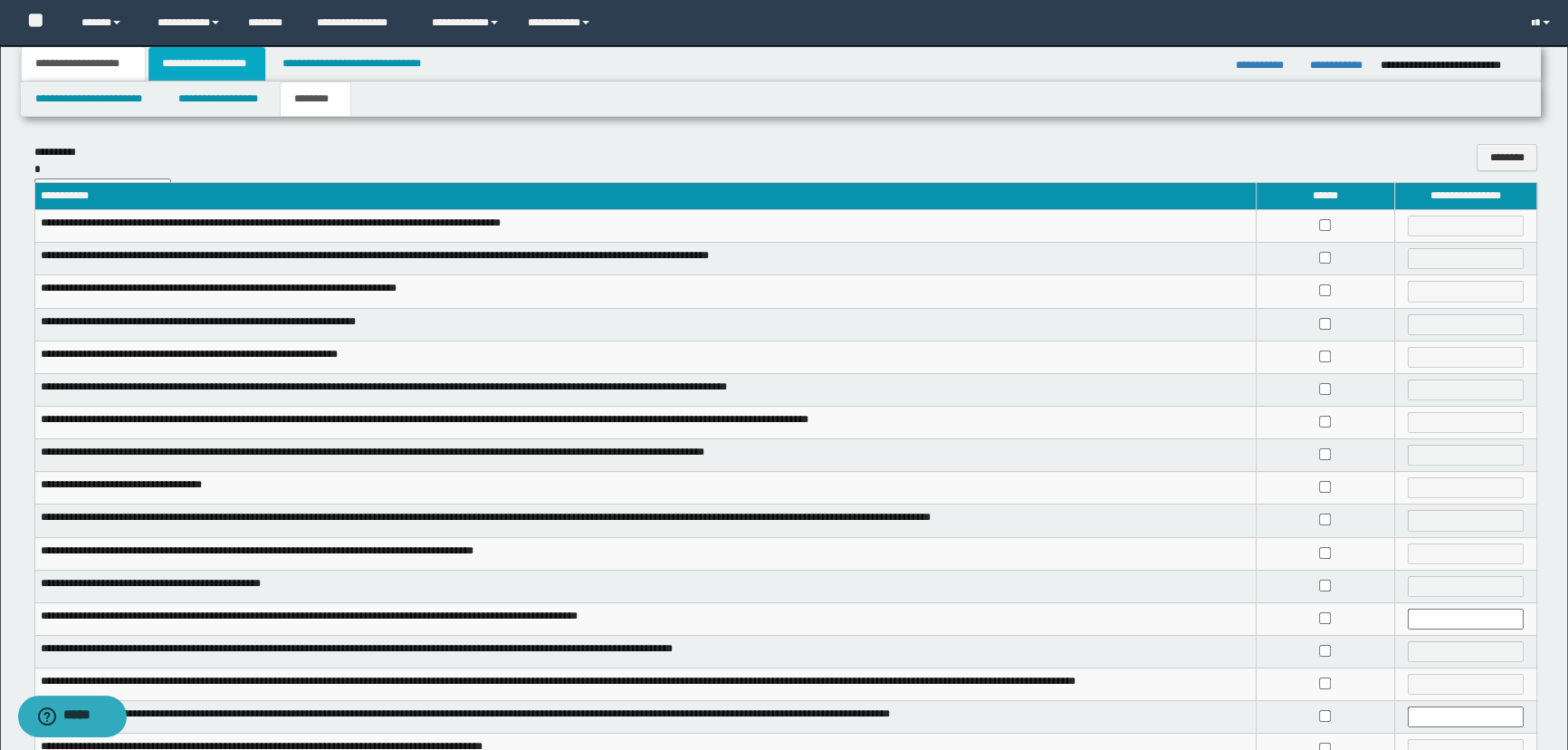 click on "**********" at bounding box center (206, 63) 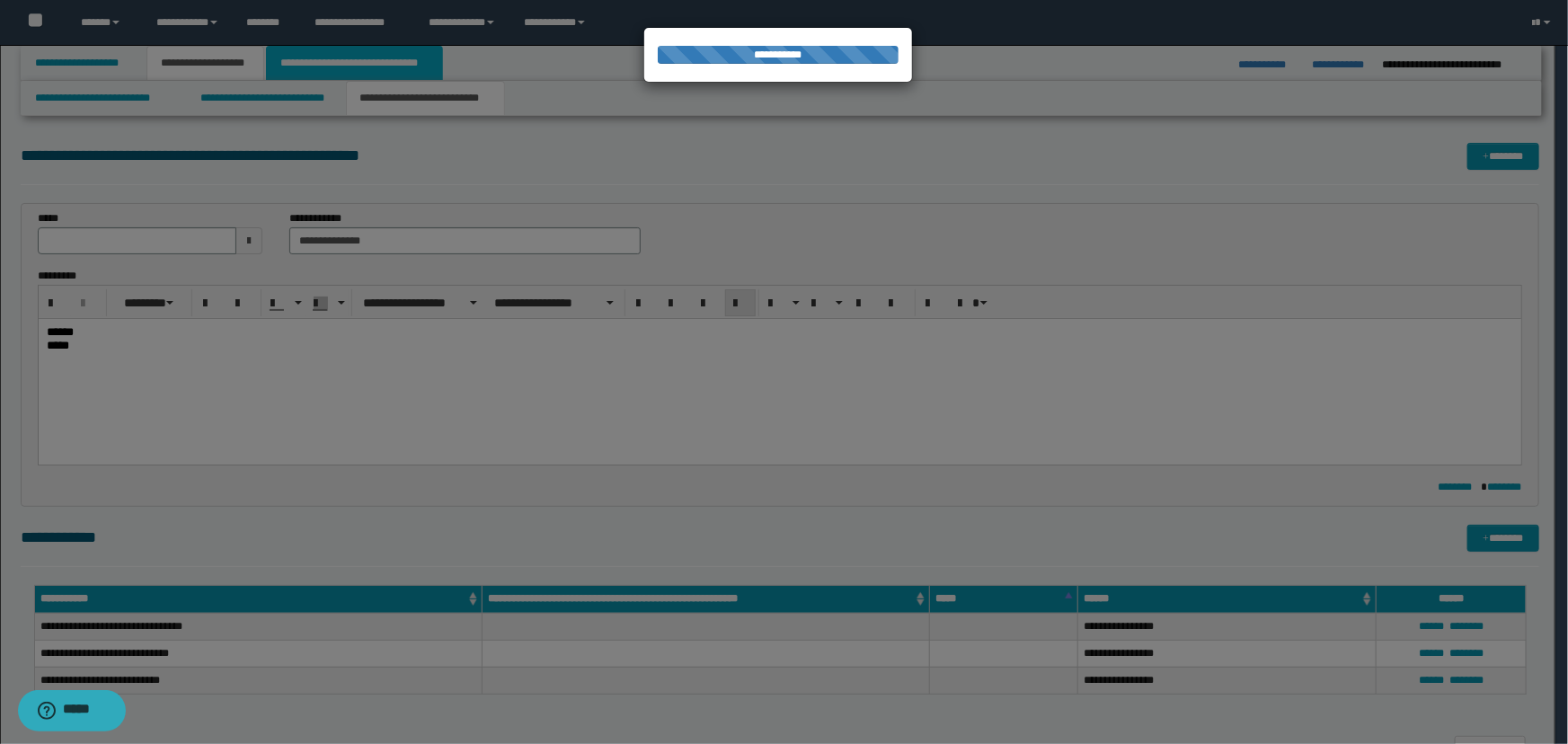 click on "**********" at bounding box center [354, 63] 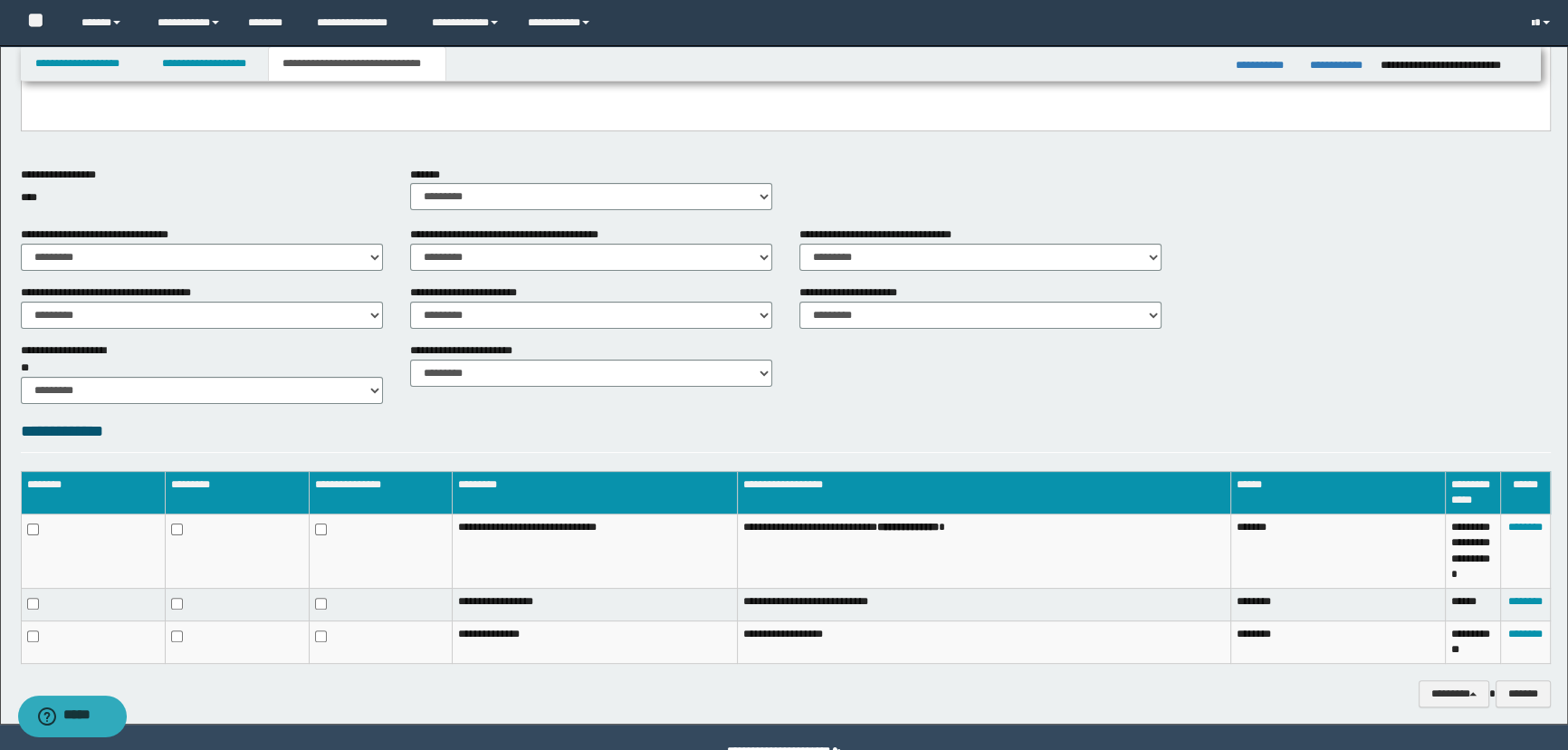 scroll, scrollTop: 582, scrollLeft: 0, axis: vertical 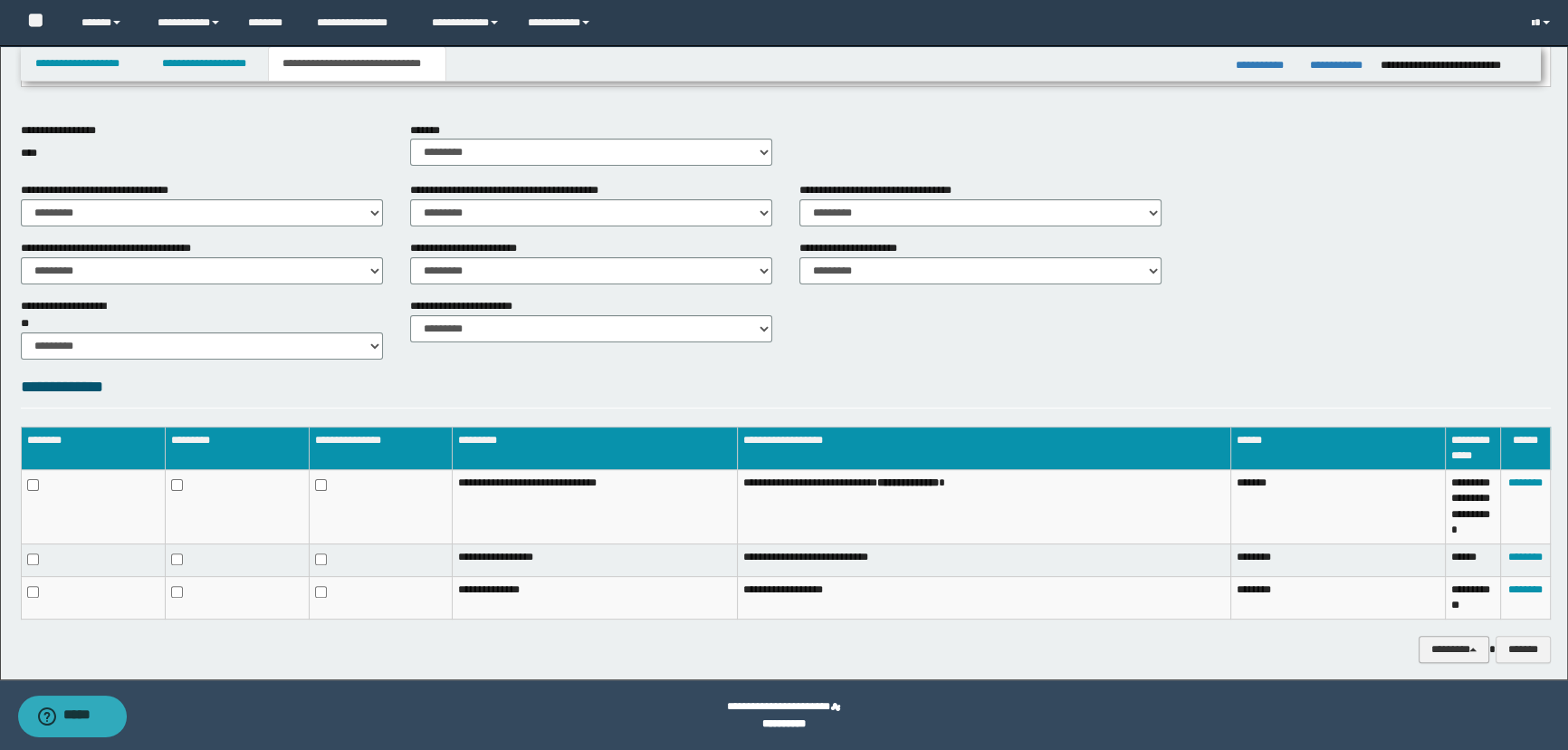 click on "********" at bounding box center [1453, 649] 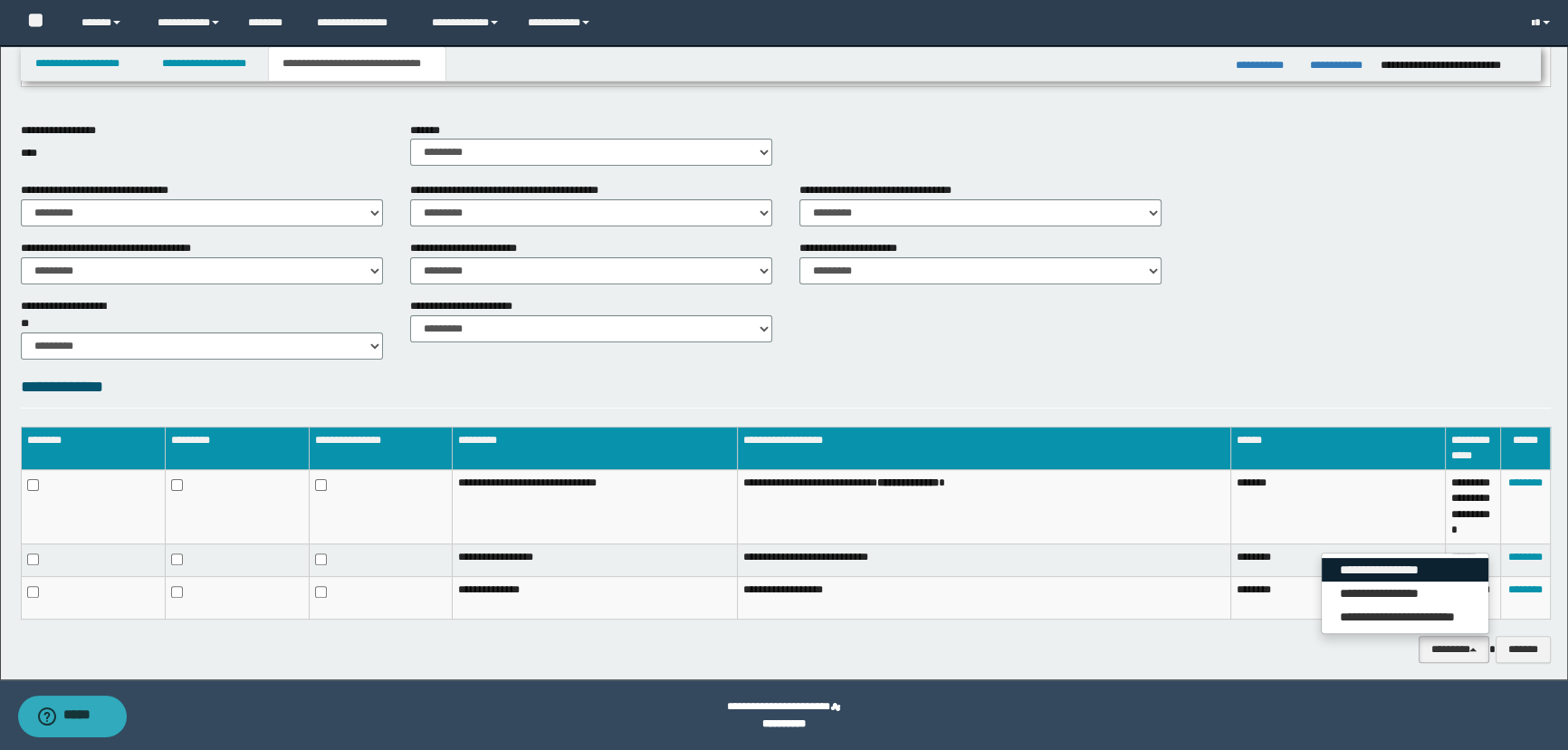 click on "**********" at bounding box center (1405, 570) 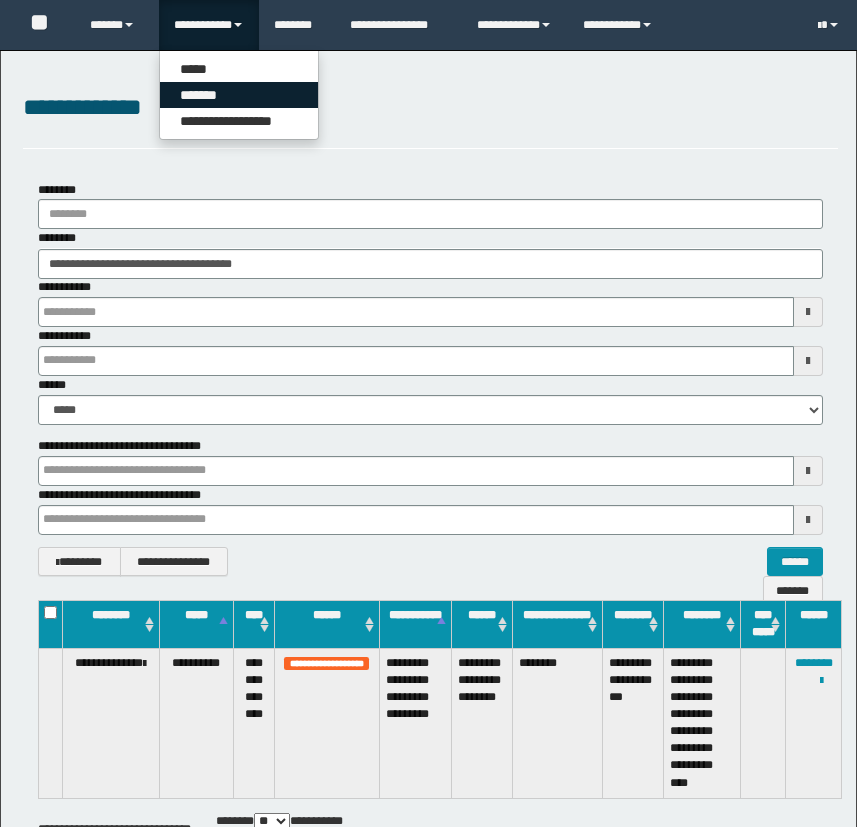 scroll, scrollTop: 0, scrollLeft: 0, axis: both 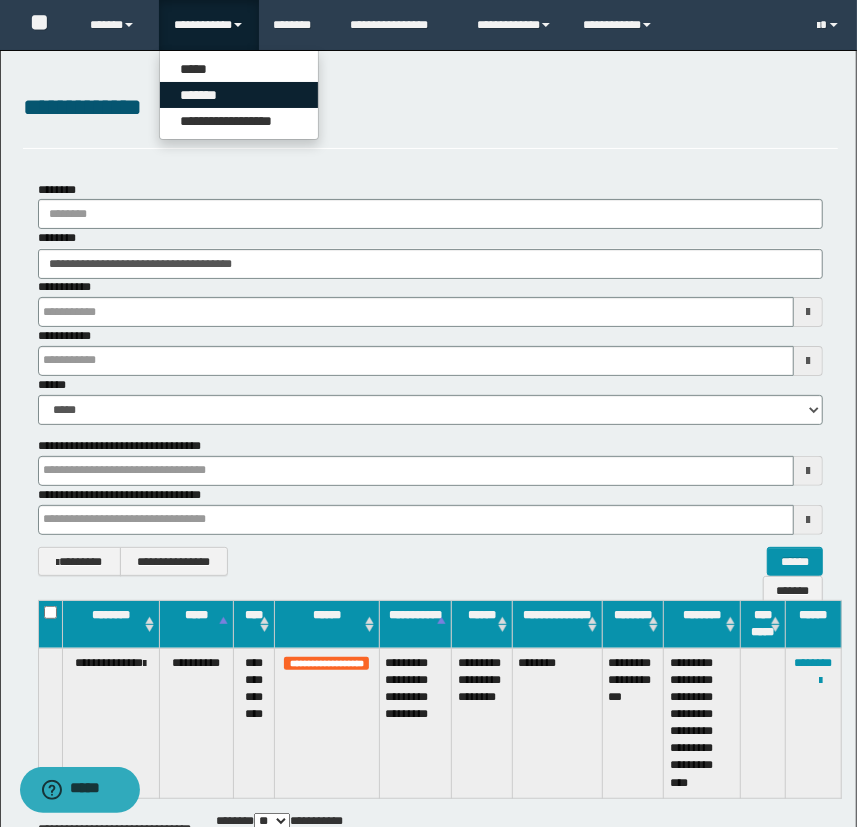 click on "*******" at bounding box center (239, 95) 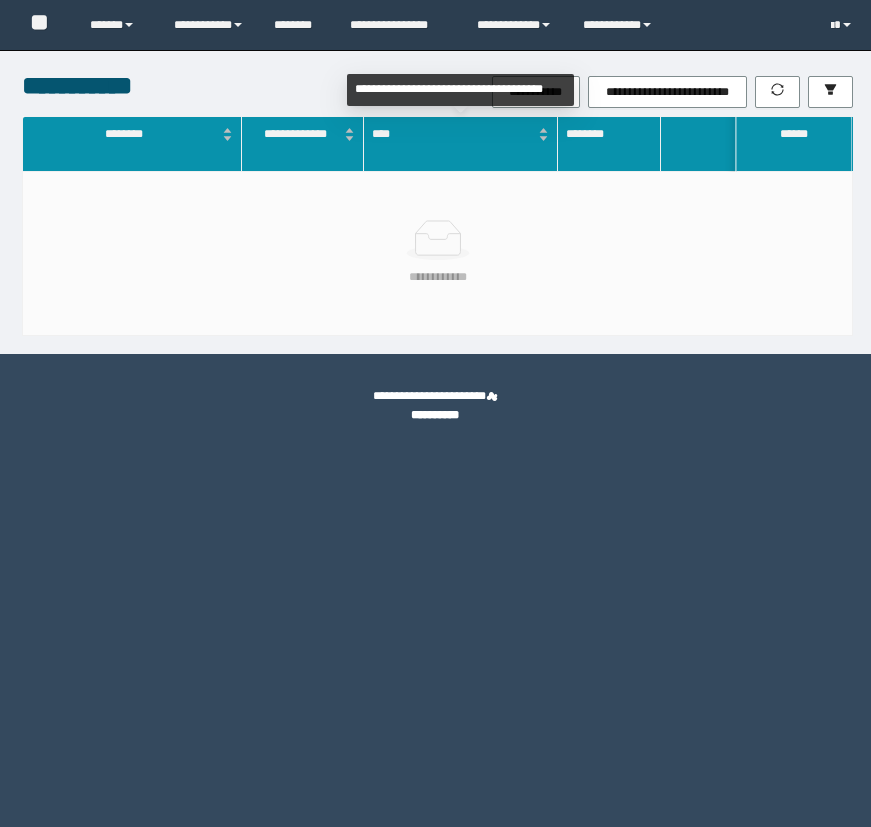 scroll, scrollTop: 0, scrollLeft: 0, axis: both 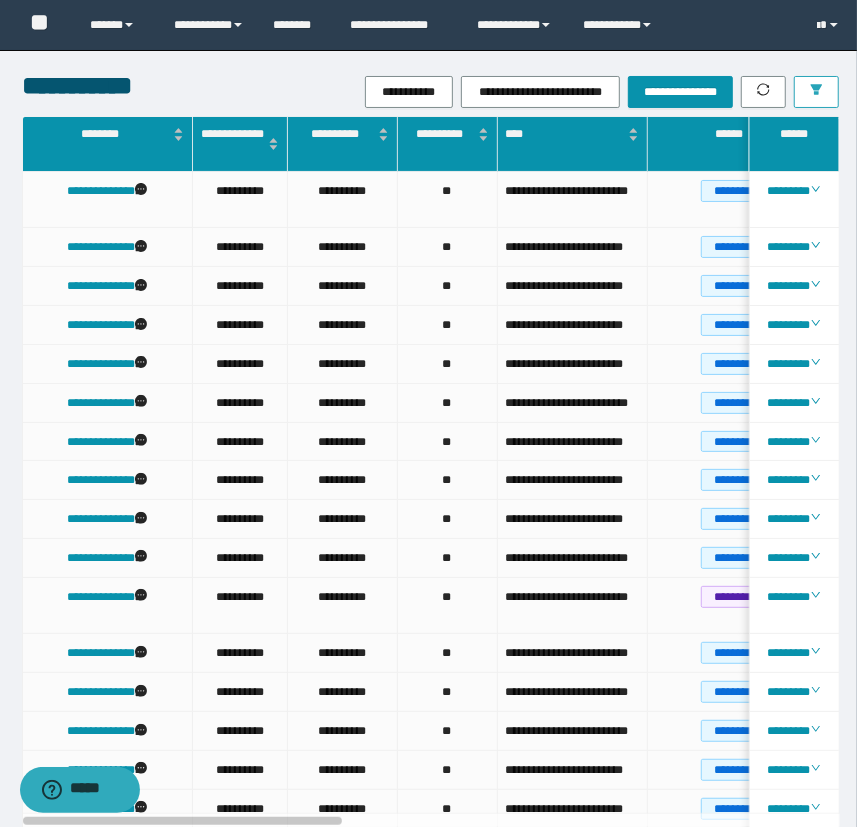 click at bounding box center (816, 92) 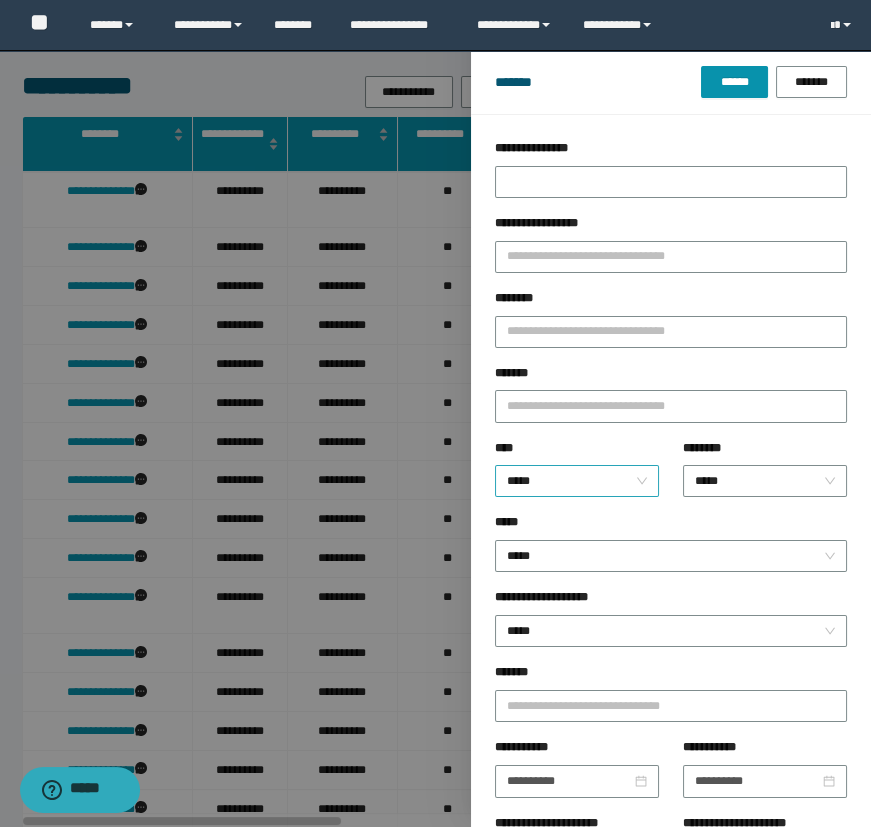 click on "*****" at bounding box center [573, 481] 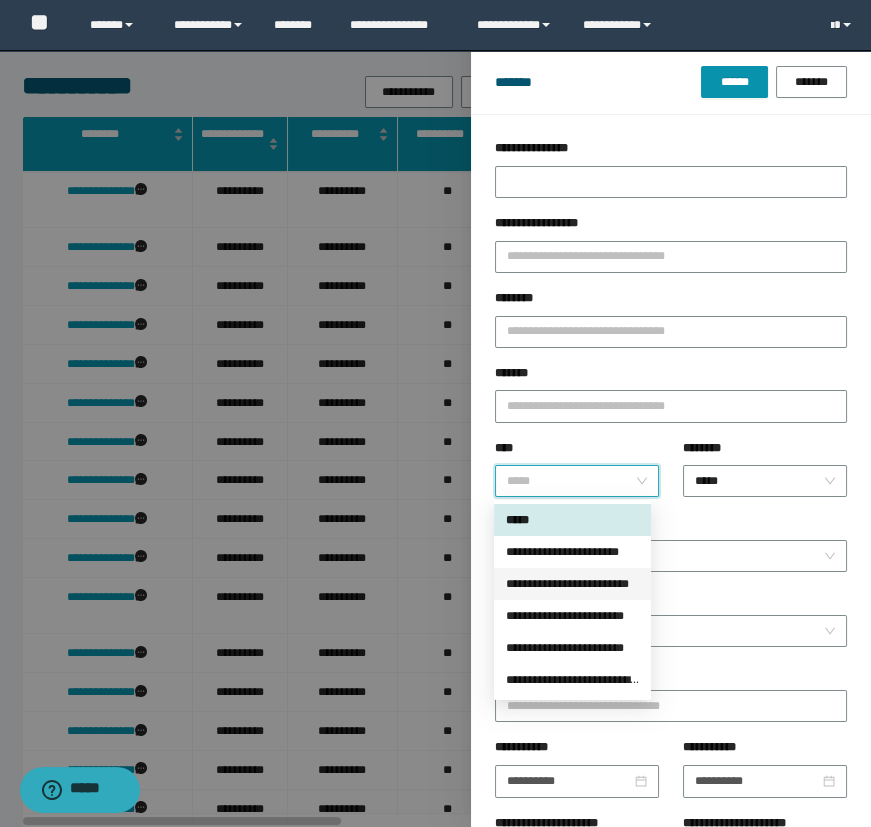 click on "**********" at bounding box center (572, 584) 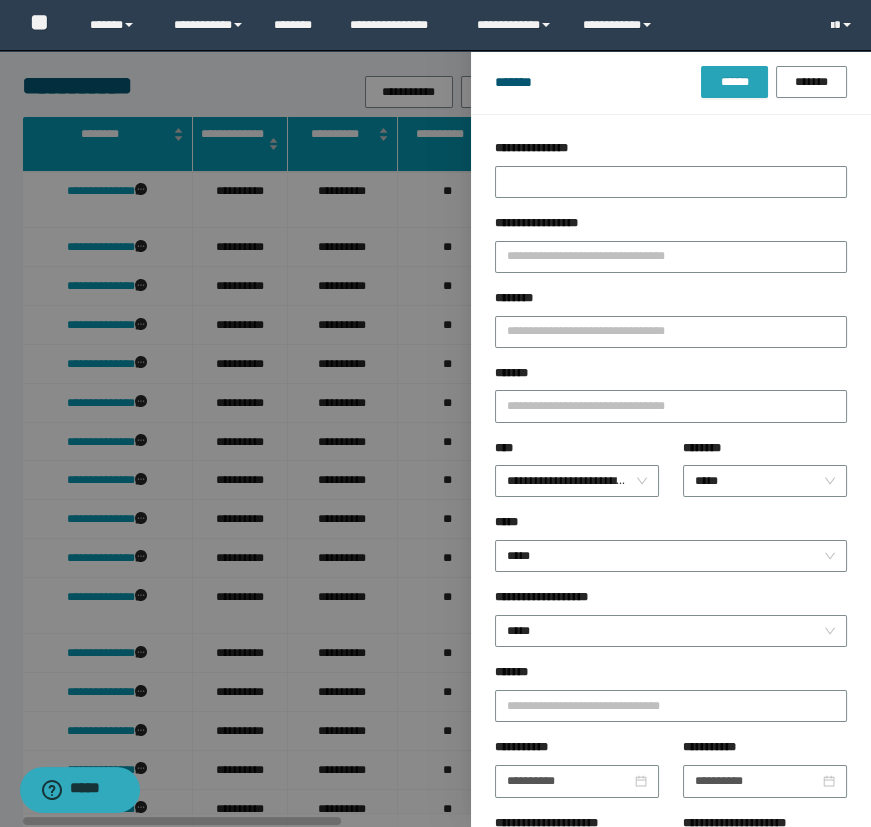 click on "******" at bounding box center (734, 82) 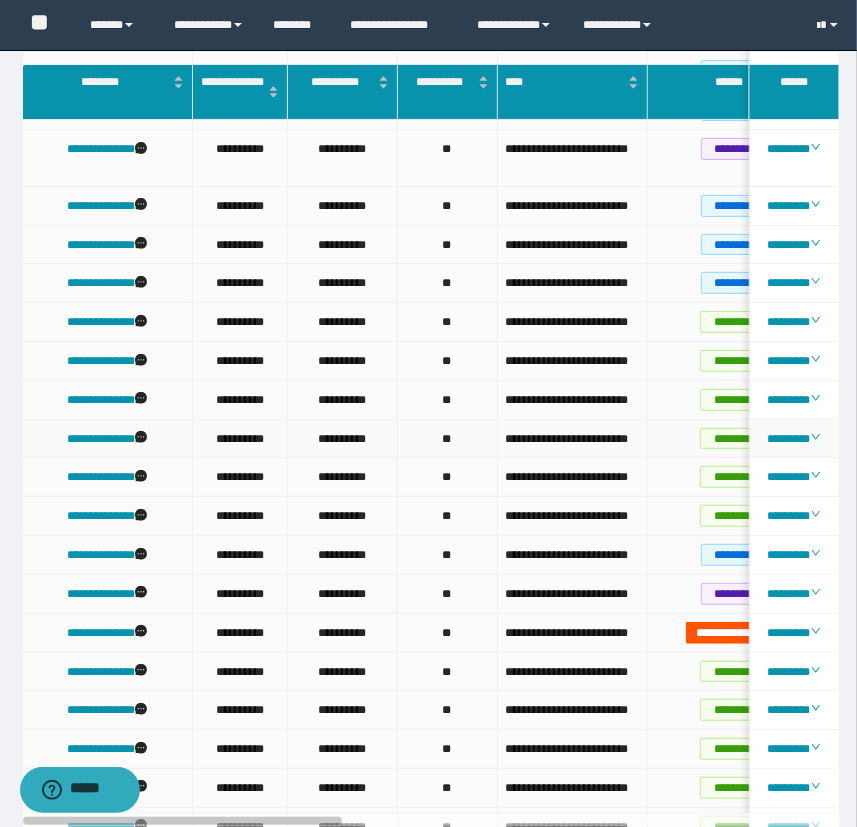 scroll, scrollTop: 181, scrollLeft: 0, axis: vertical 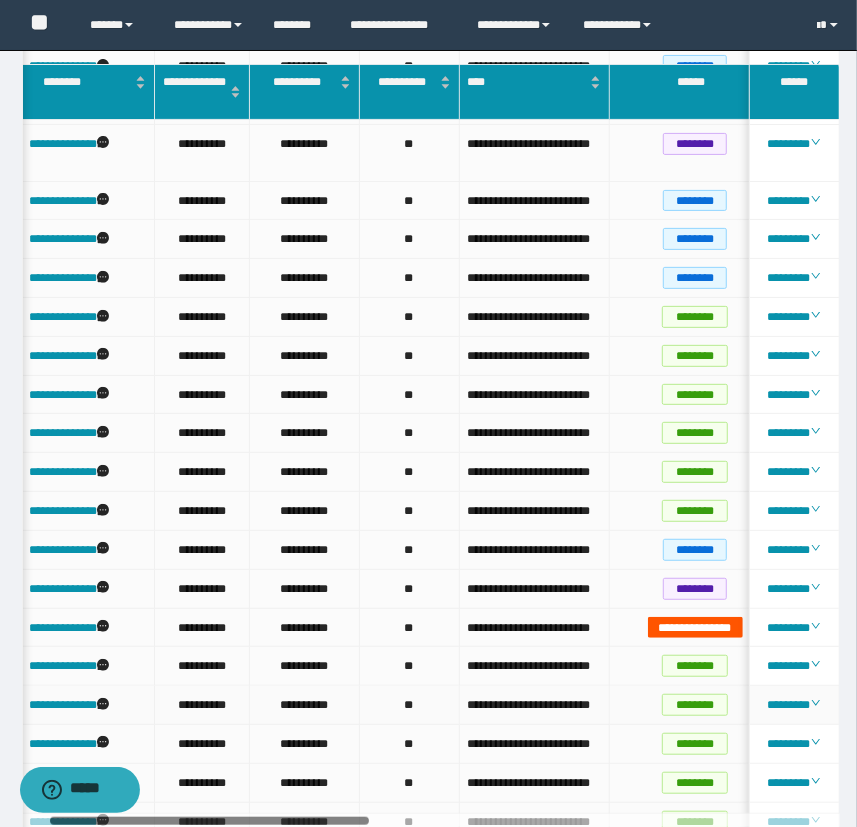 drag, startPoint x: 312, startPoint y: 816, endPoint x: 327, endPoint y: 768, distance: 50.289165 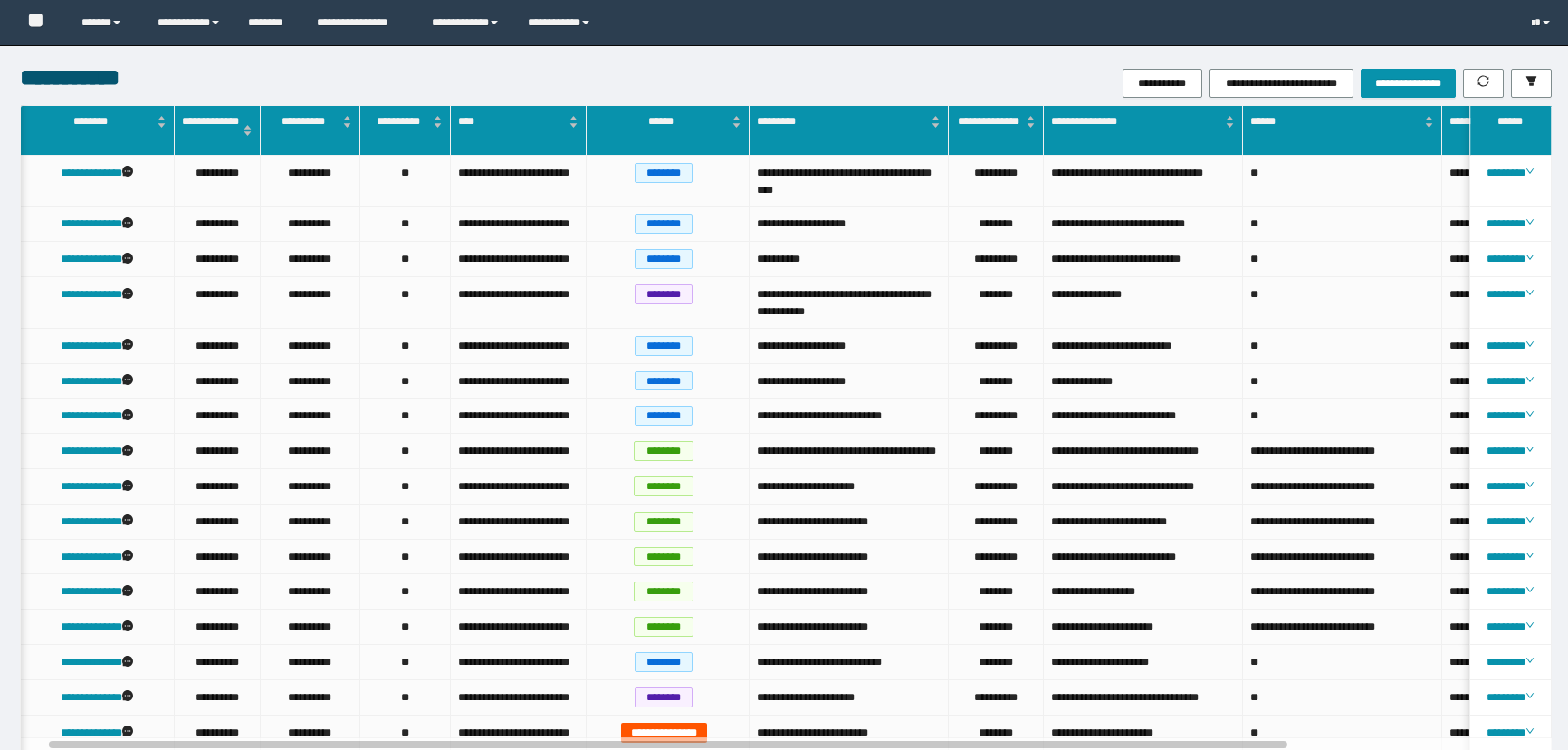 scroll, scrollTop: 164, scrollLeft: 0, axis: vertical 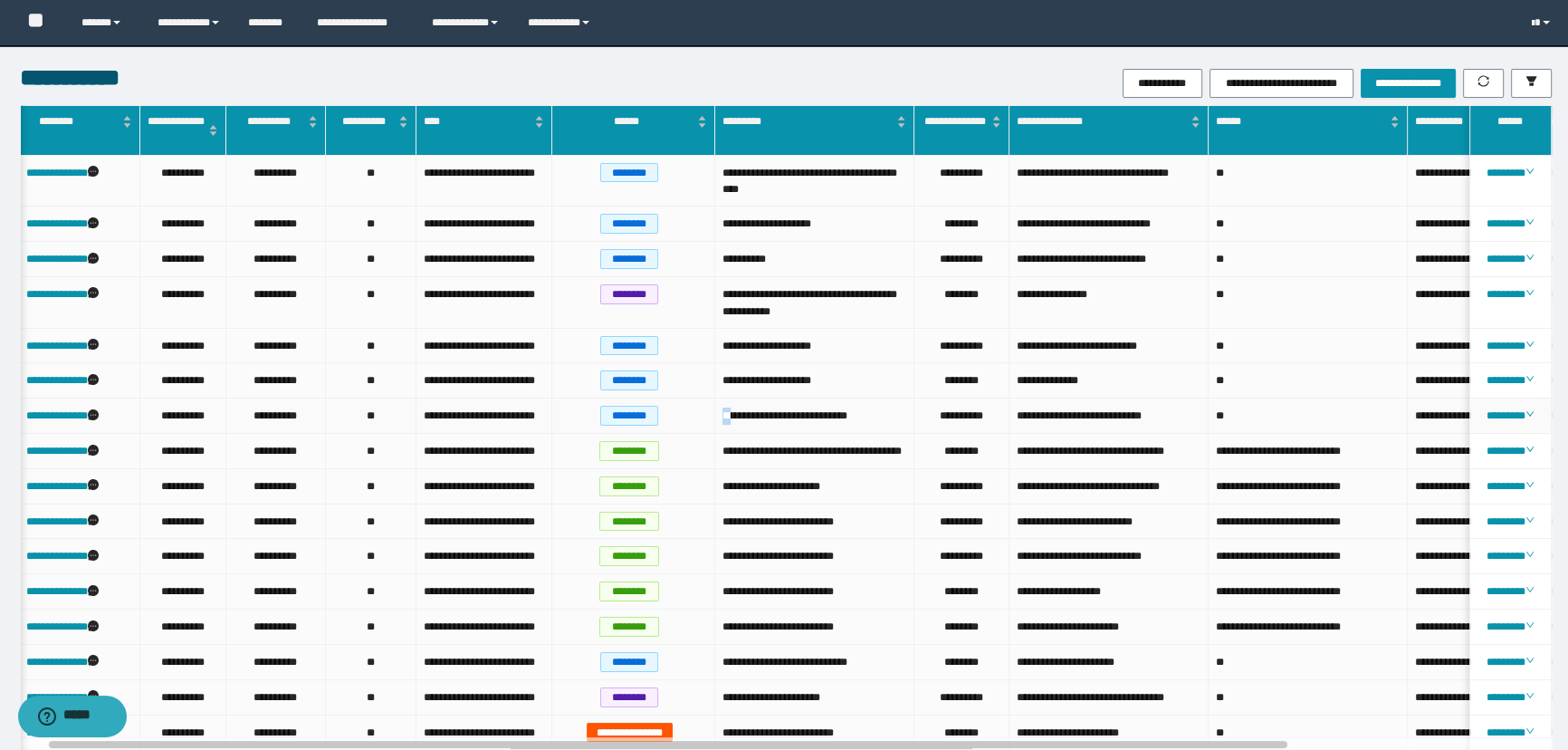 click on "**********" at bounding box center [815, 416] 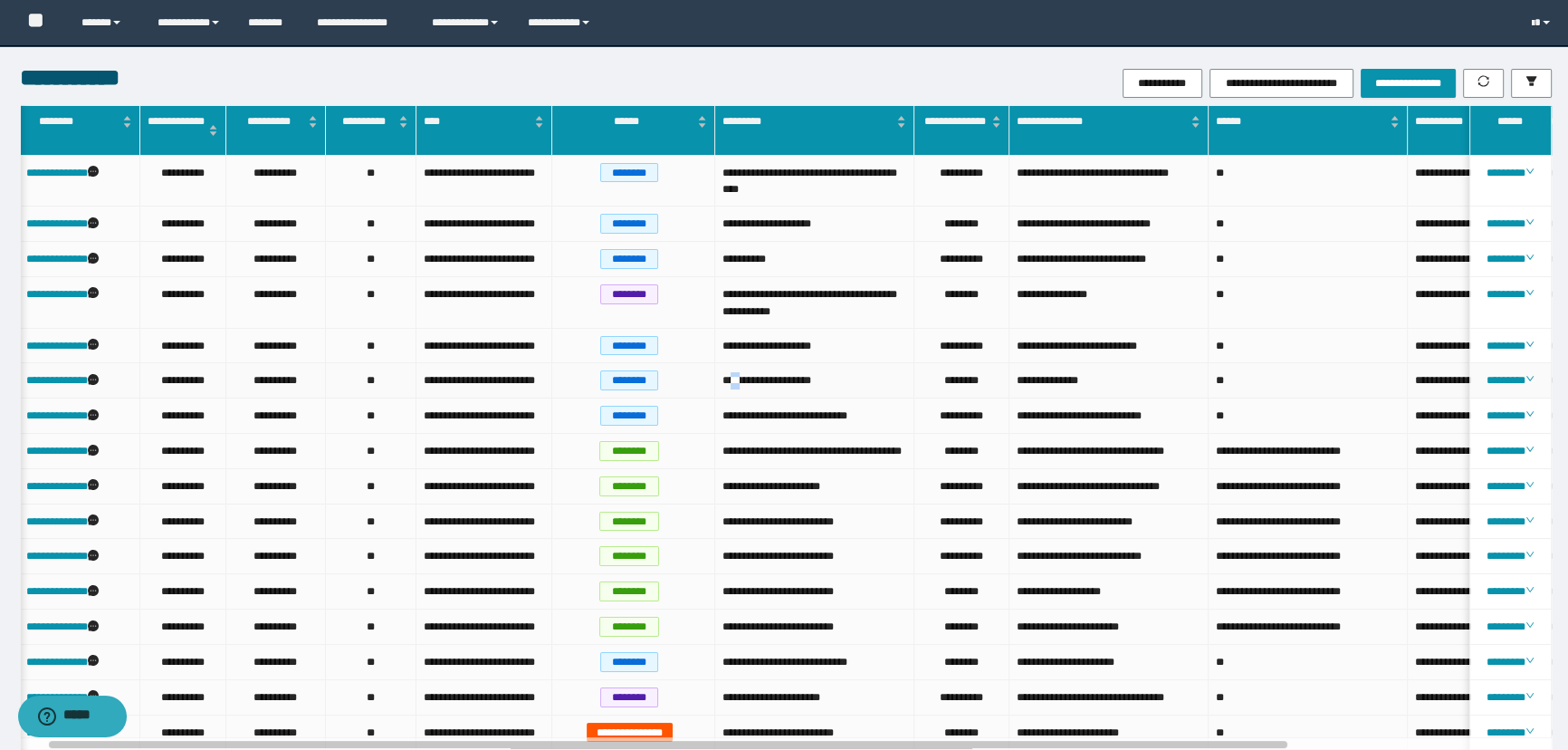 drag, startPoint x: 735, startPoint y: 380, endPoint x: 748, endPoint y: 374, distance: 14.317821 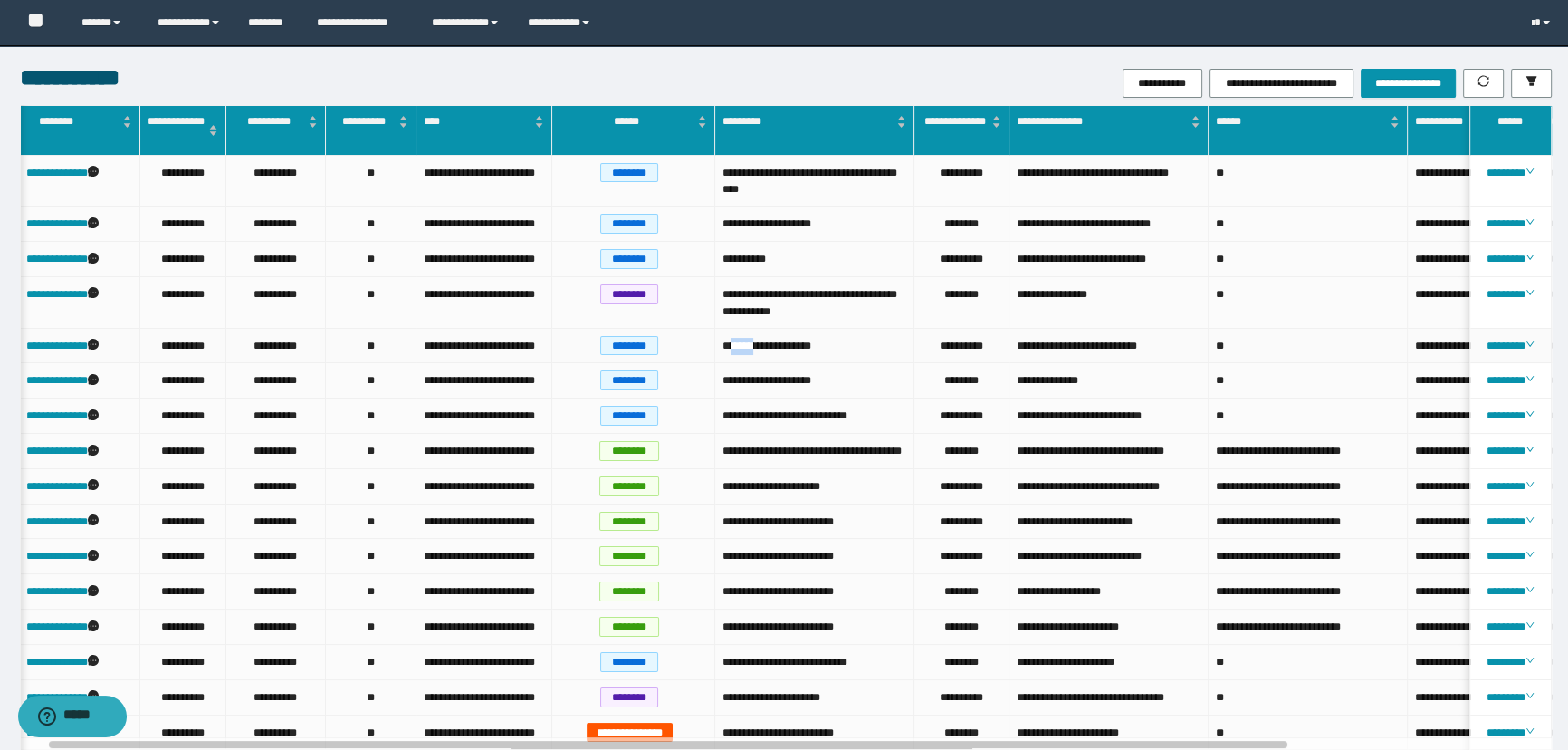drag, startPoint x: 733, startPoint y: 344, endPoint x: 767, endPoint y: 341, distance: 34.132096 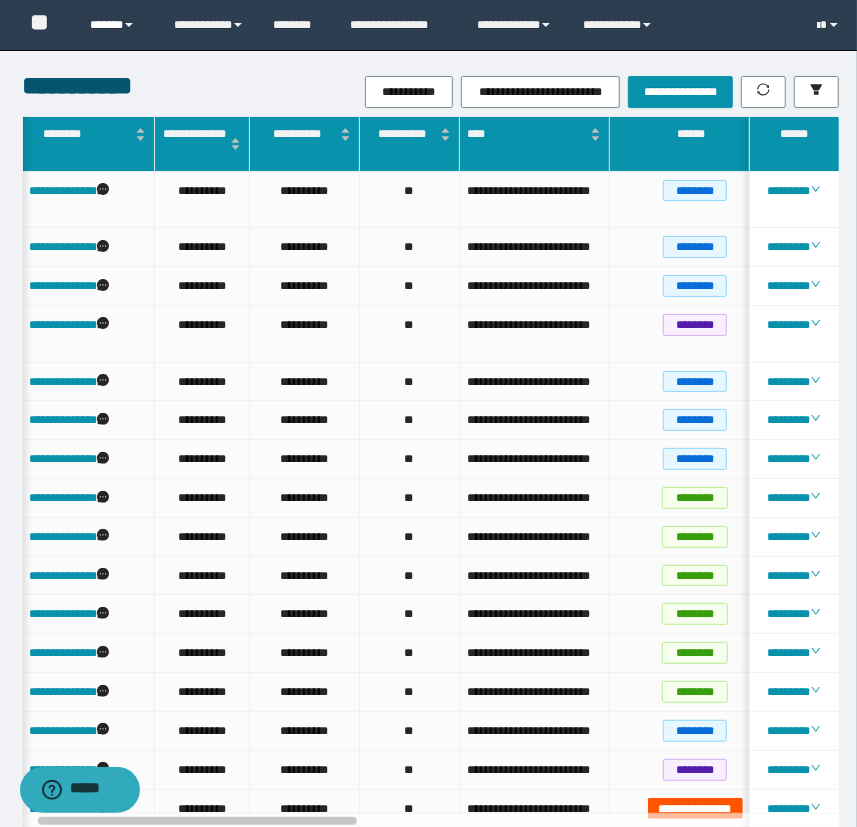 click on "******" at bounding box center (117, 25) 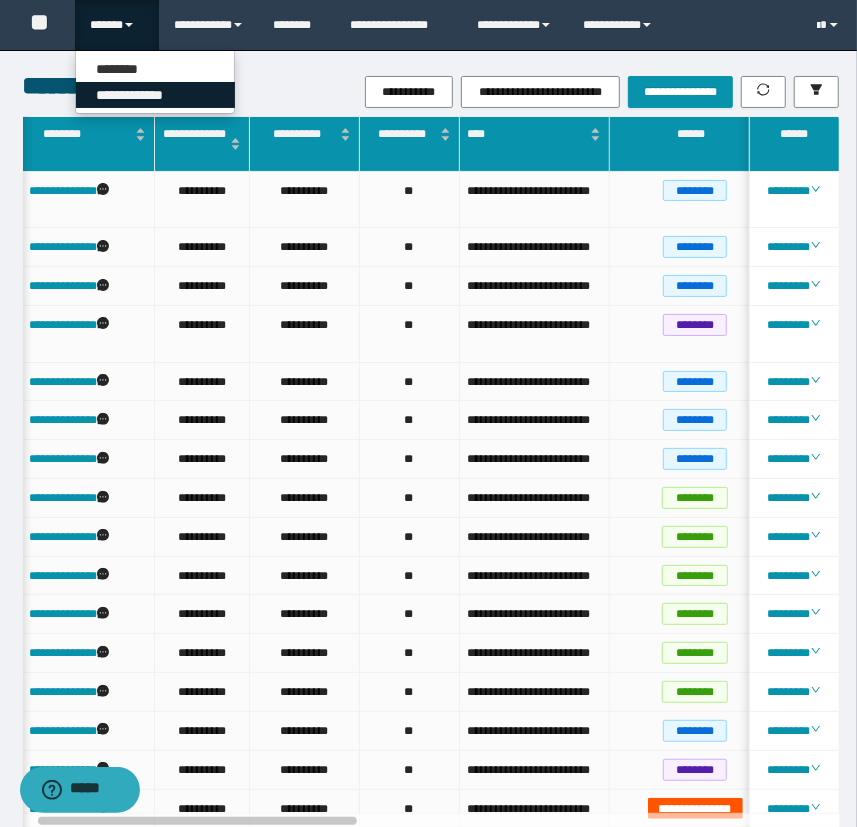 click on "**********" at bounding box center (155, 95) 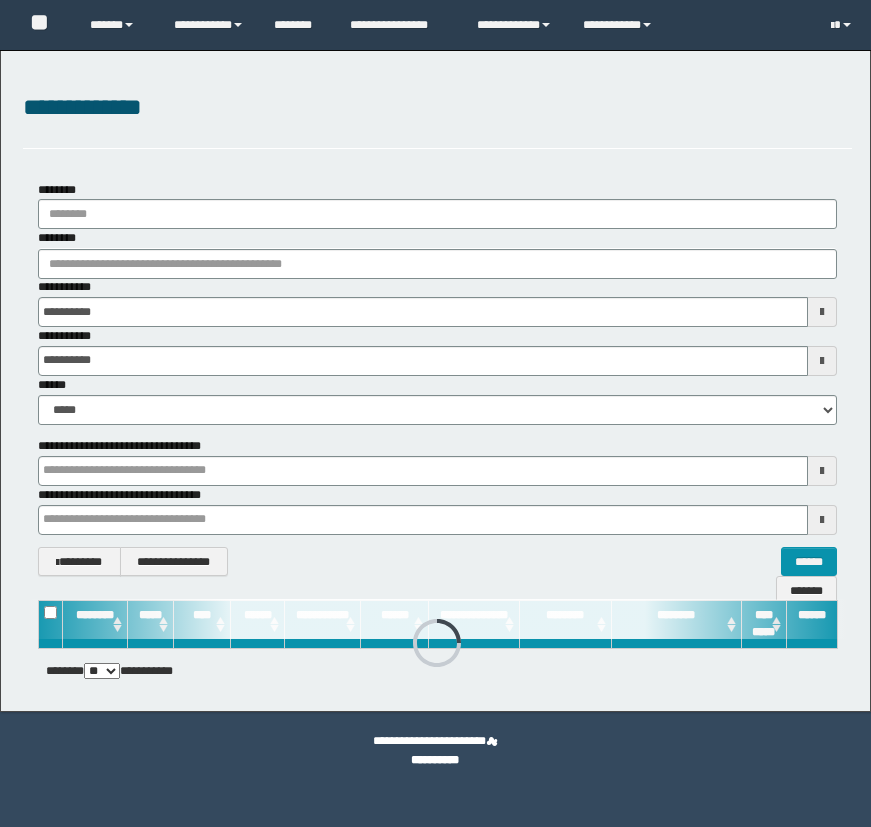 scroll, scrollTop: 0, scrollLeft: 0, axis: both 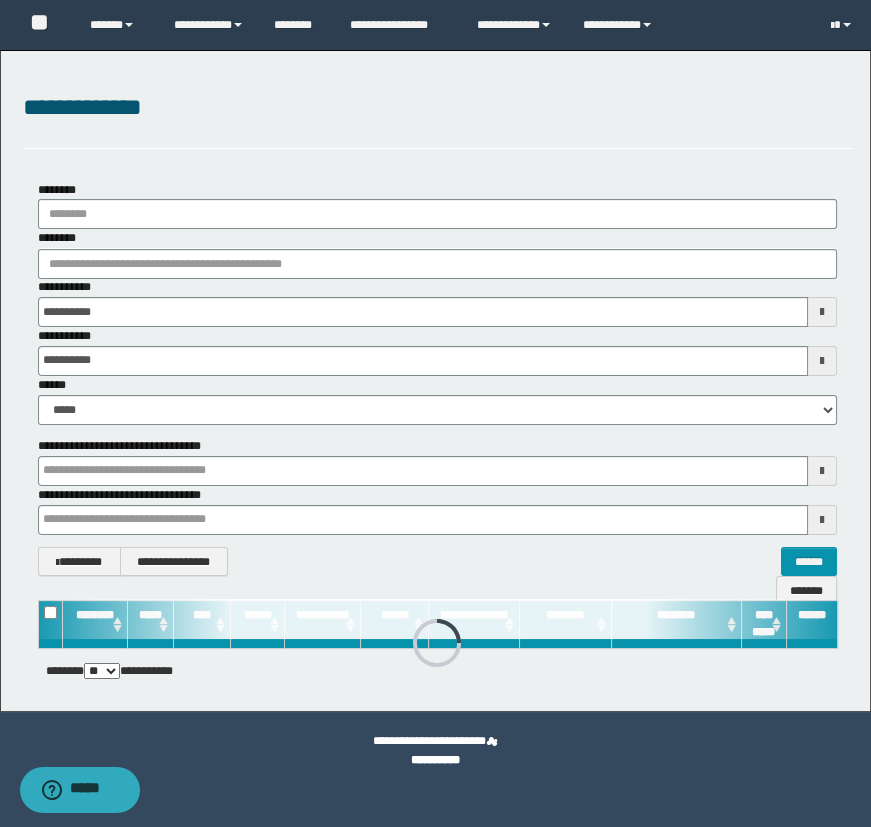 click on "********" at bounding box center [438, 253] 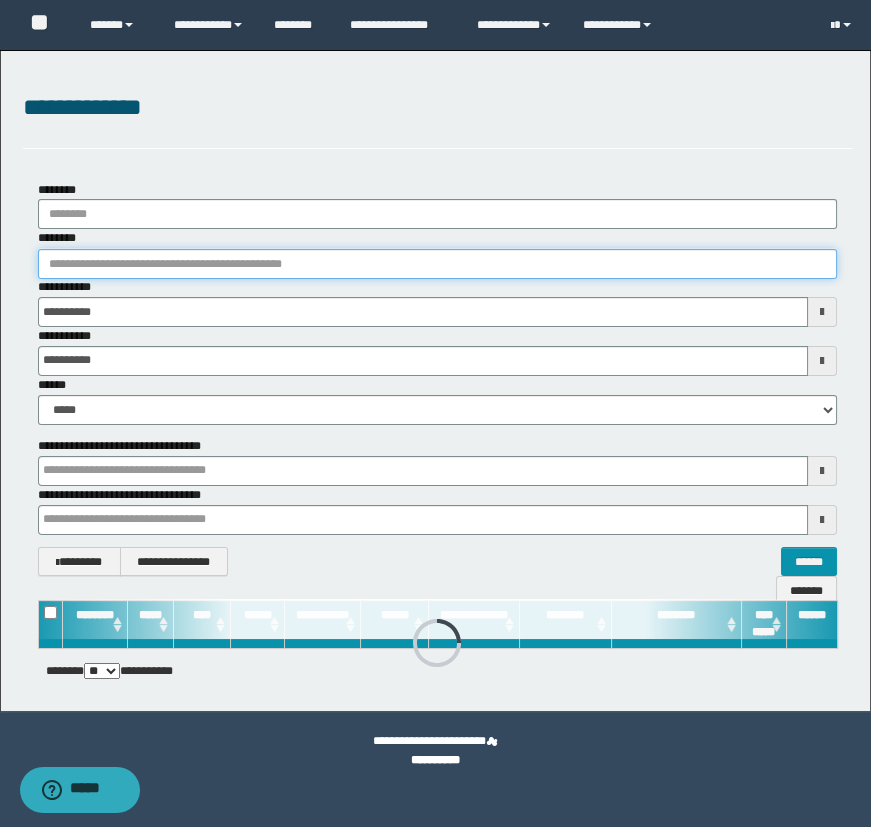 click on "********" at bounding box center [438, 264] 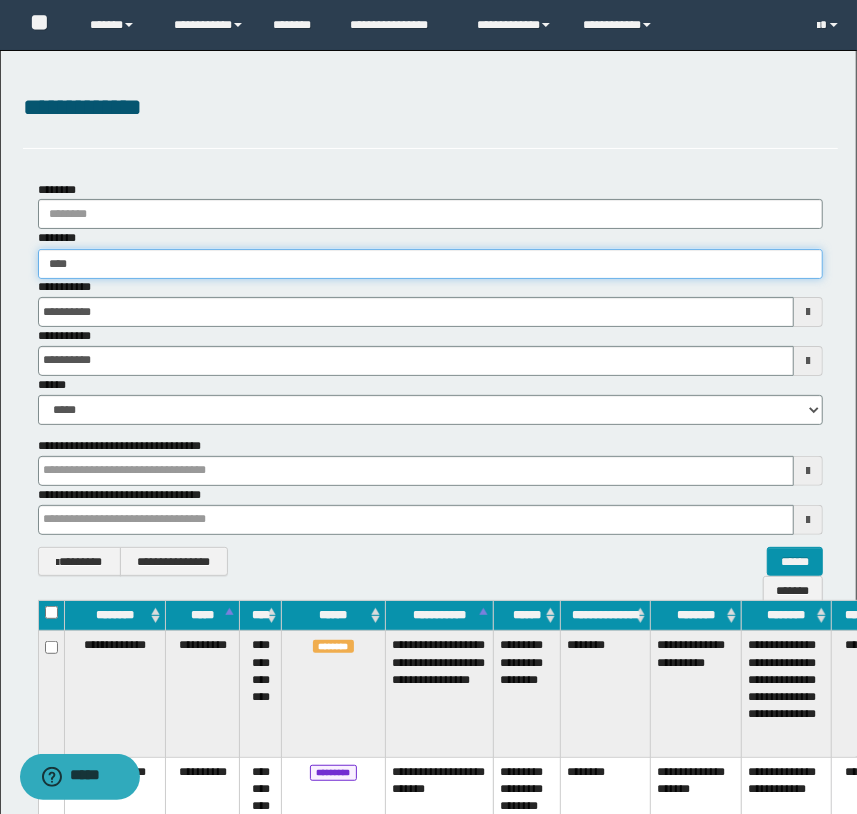 type on "*****" 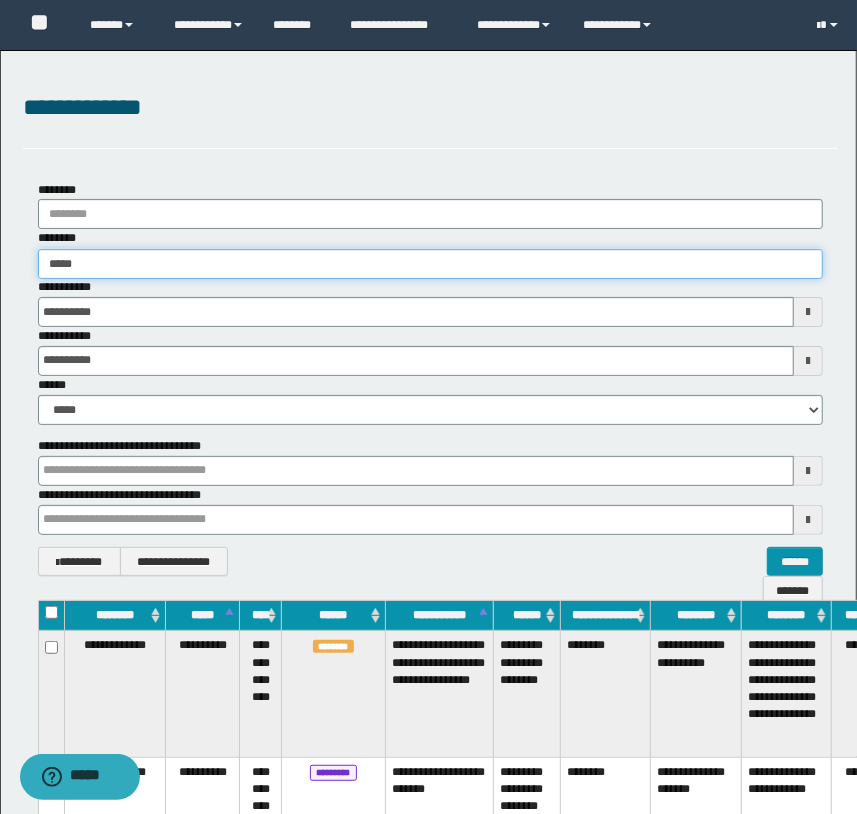 type on "*****" 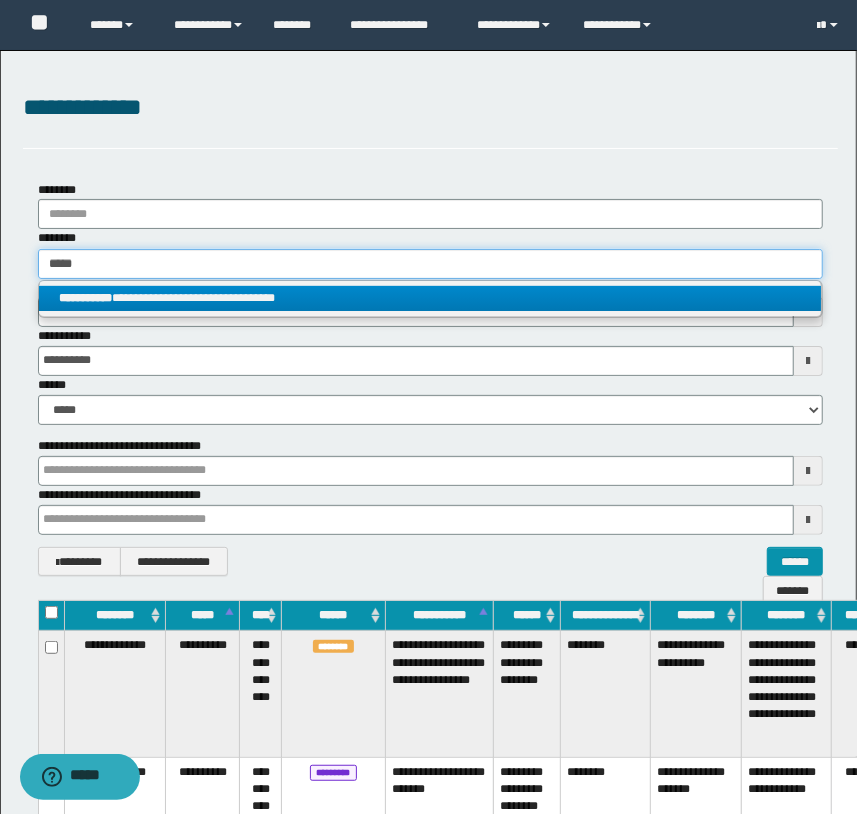 type on "*****" 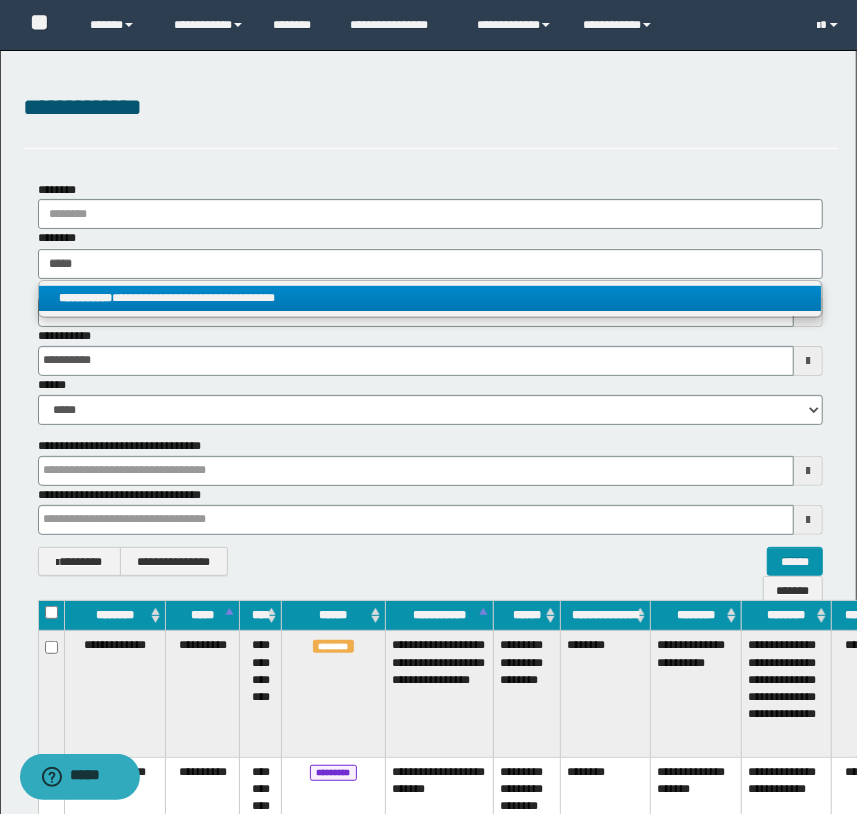 click on "**********" at bounding box center [430, 298] 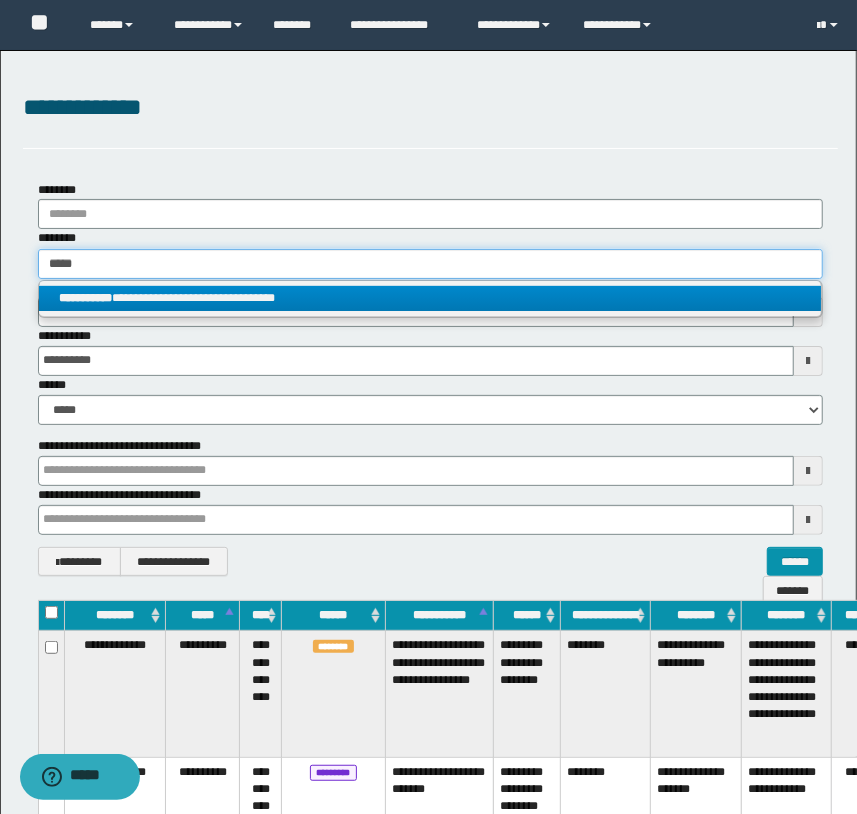 type 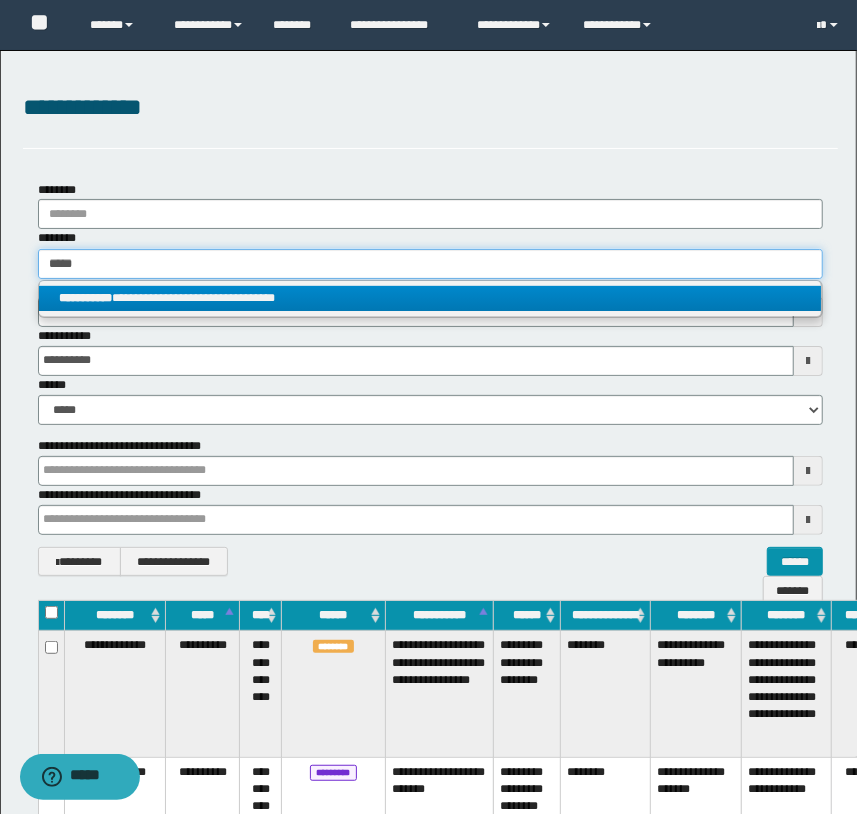 type on "**********" 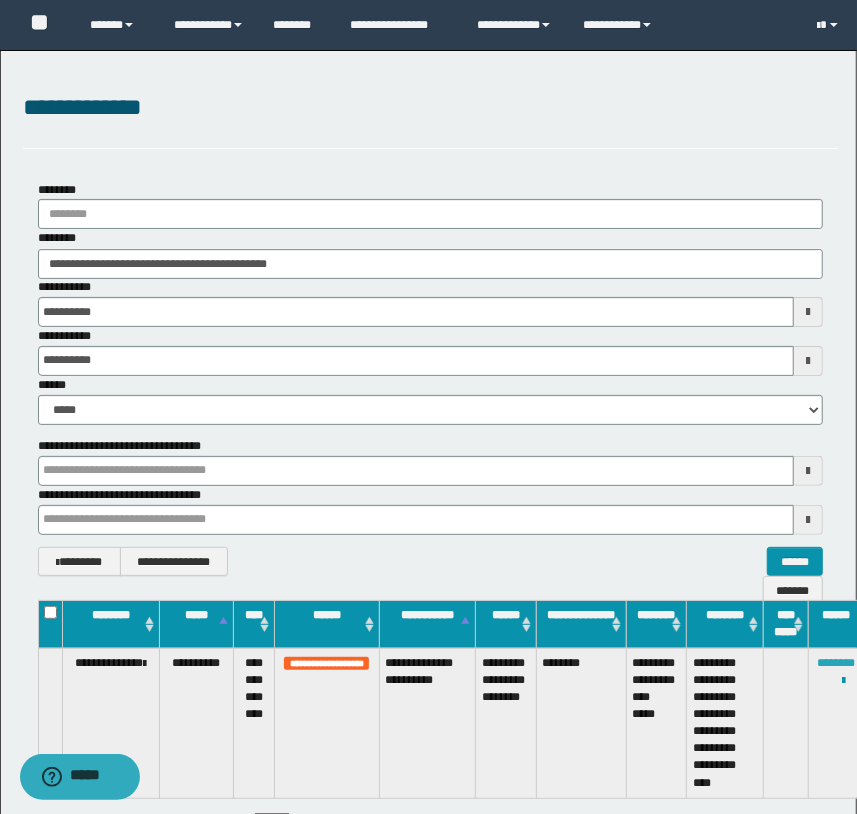 click on "********" at bounding box center [836, 663] 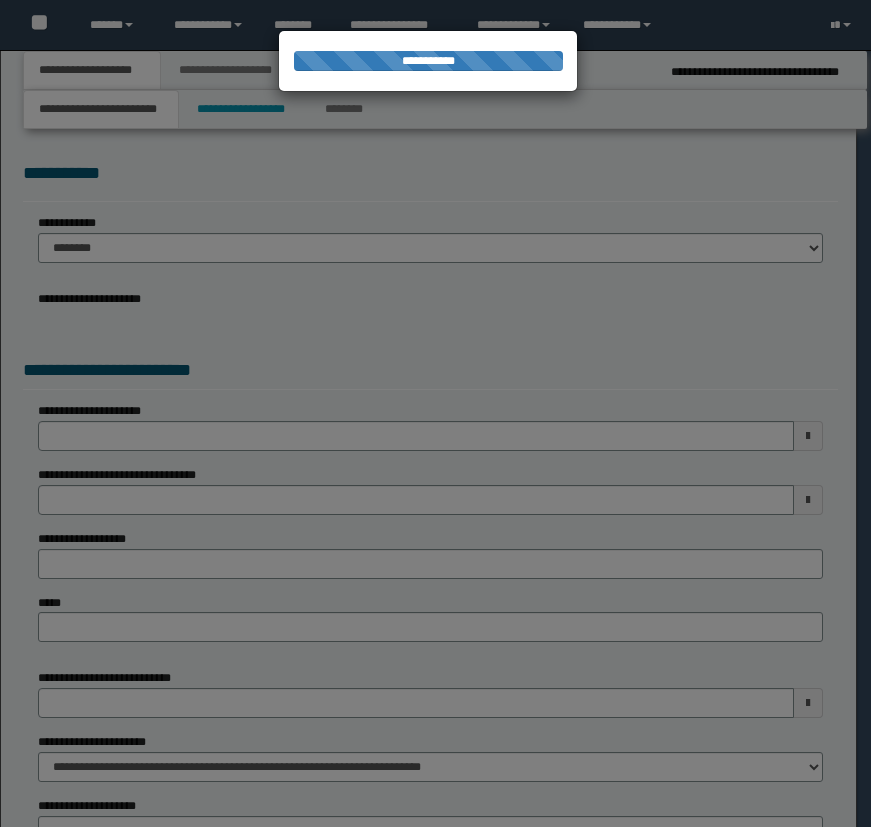 scroll, scrollTop: 0, scrollLeft: 0, axis: both 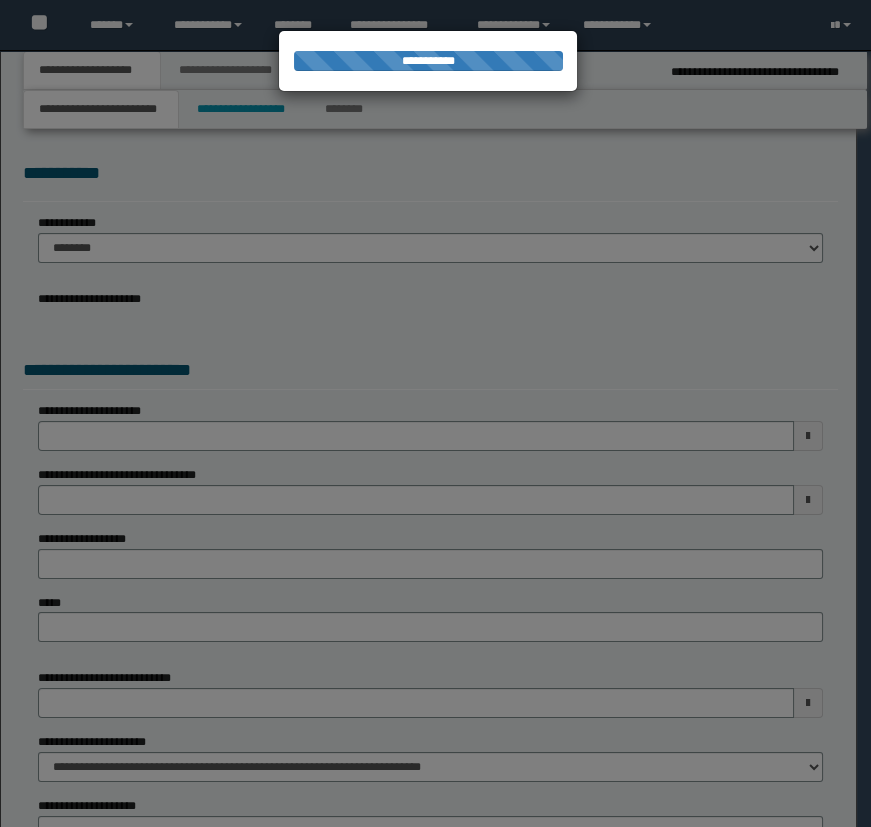 select on "*" 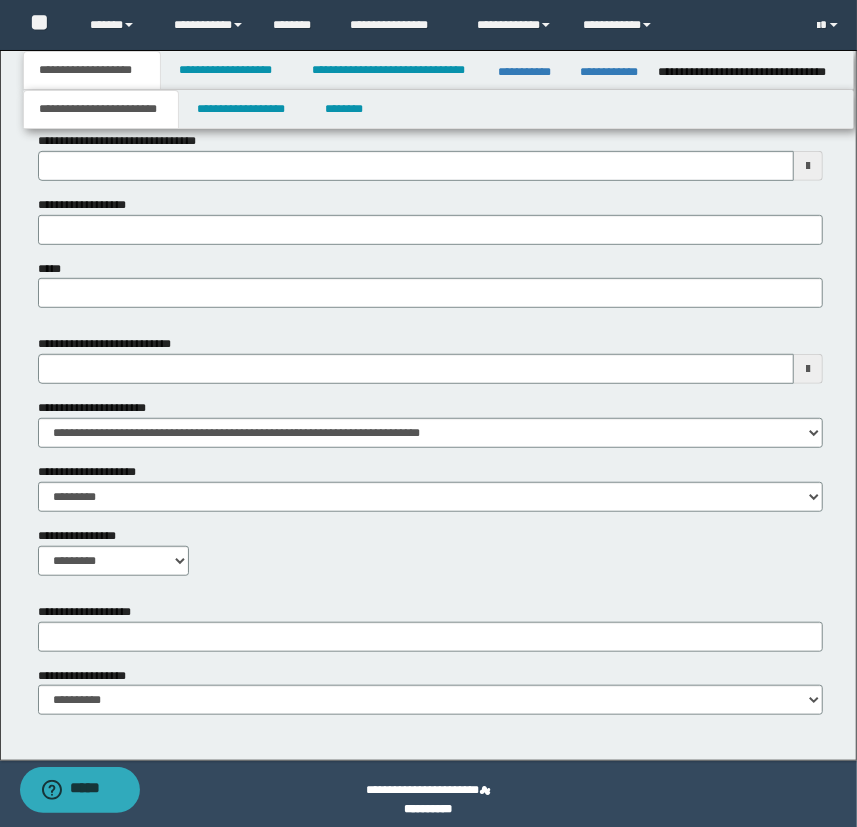 scroll, scrollTop: 345, scrollLeft: 0, axis: vertical 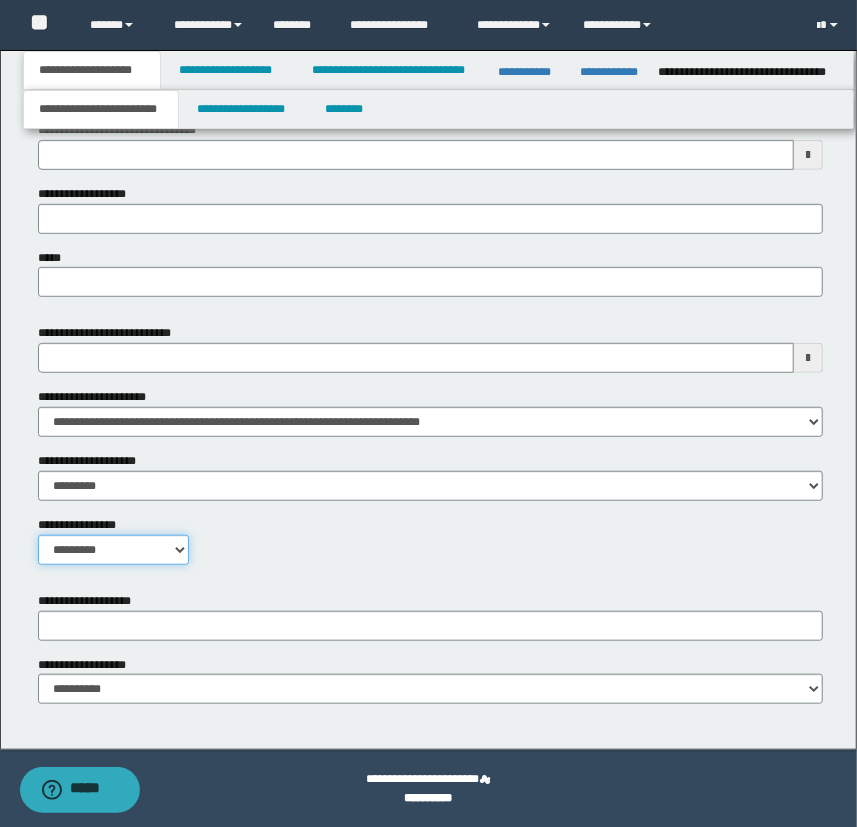 click on "**********" at bounding box center [114, 550] 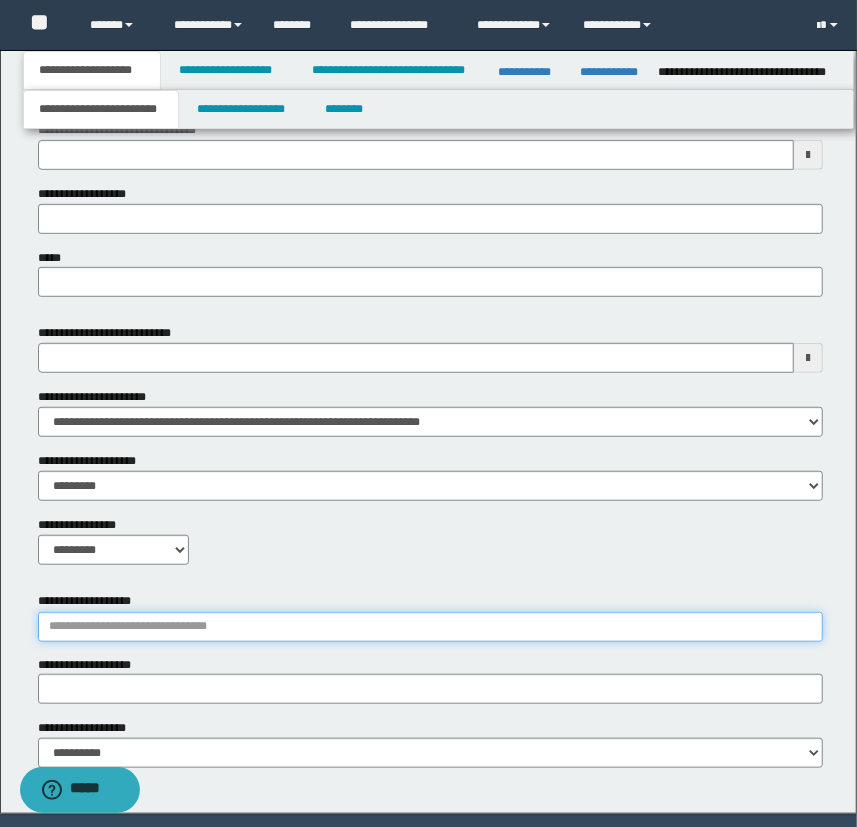 click on "**********" at bounding box center [431, 627] 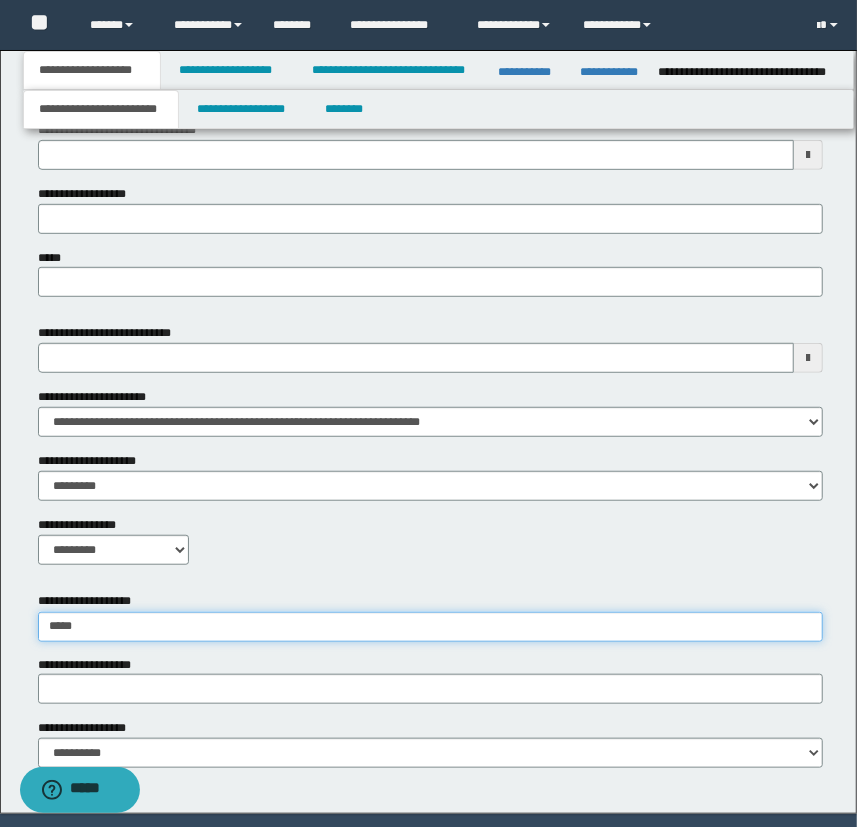type on "******" 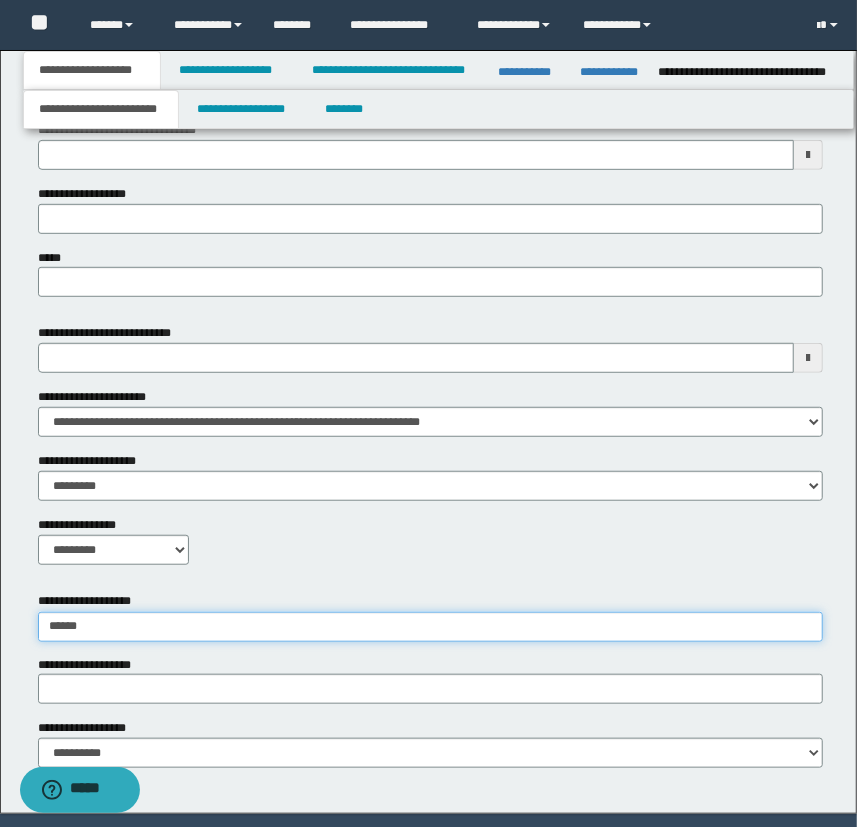 type on "**********" 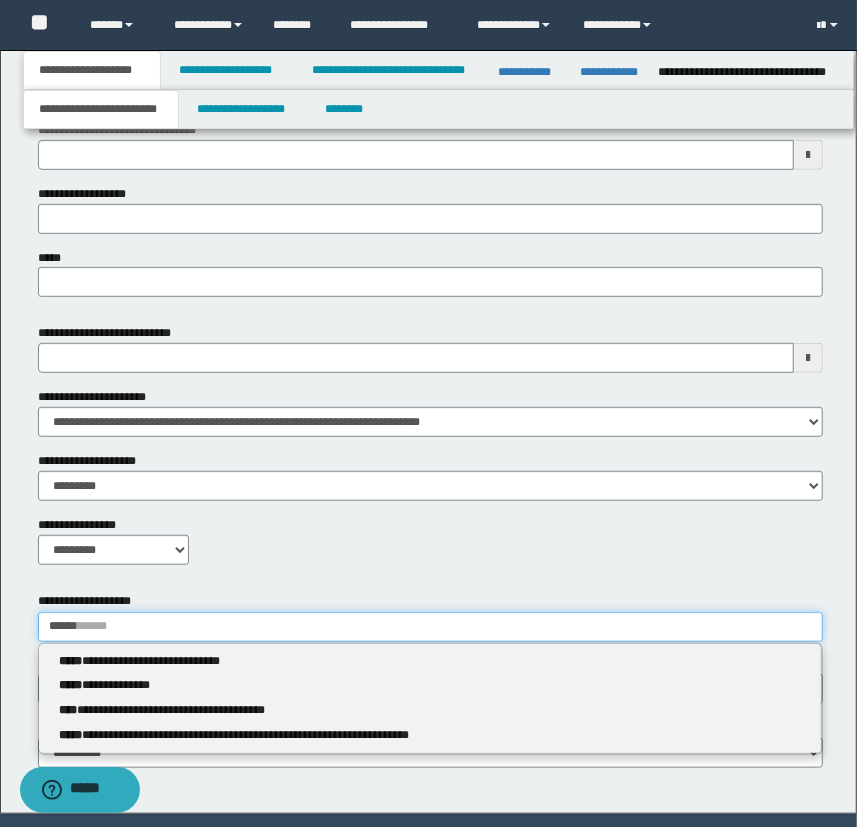 type on "******" 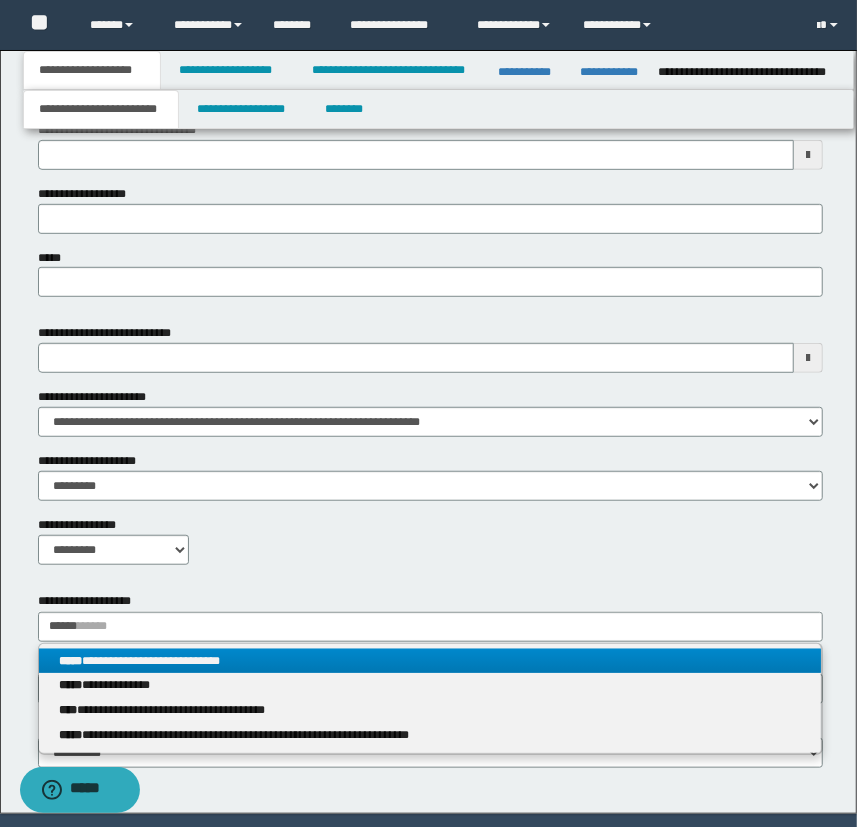 click on "**********" at bounding box center [430, 661] 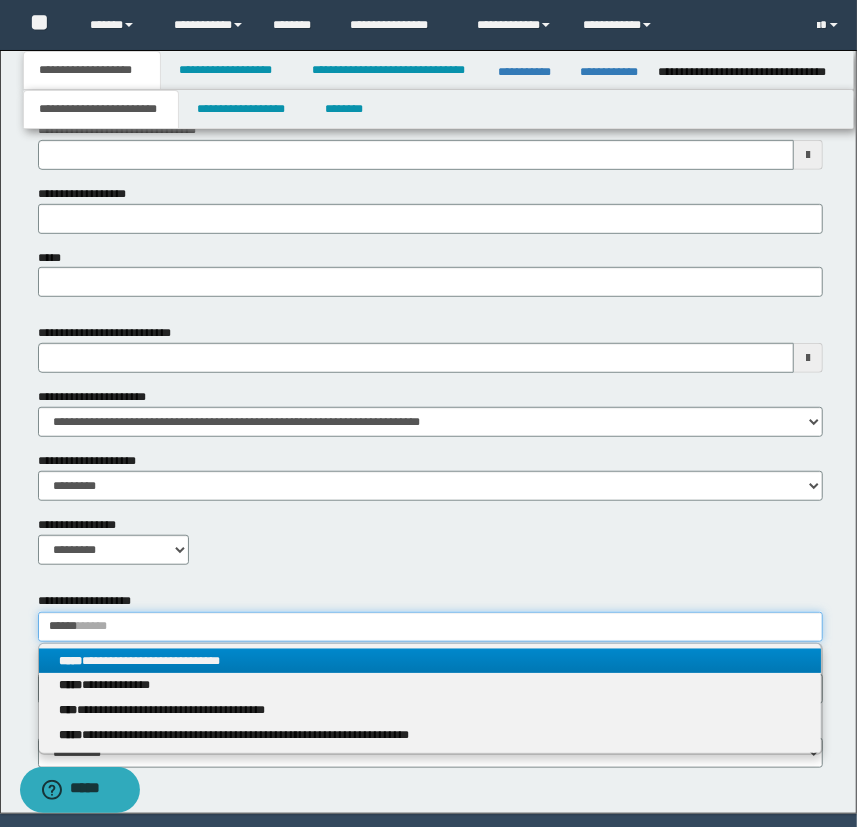 type 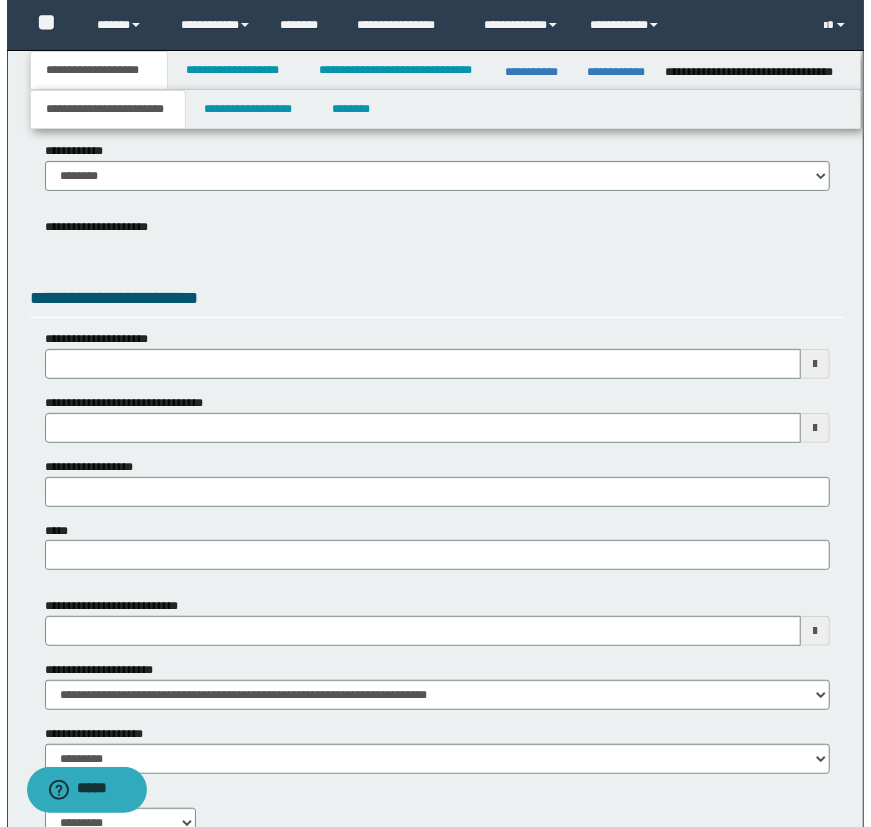 scroll, scrollTop: 0, scrollLeft: 0, axis: both 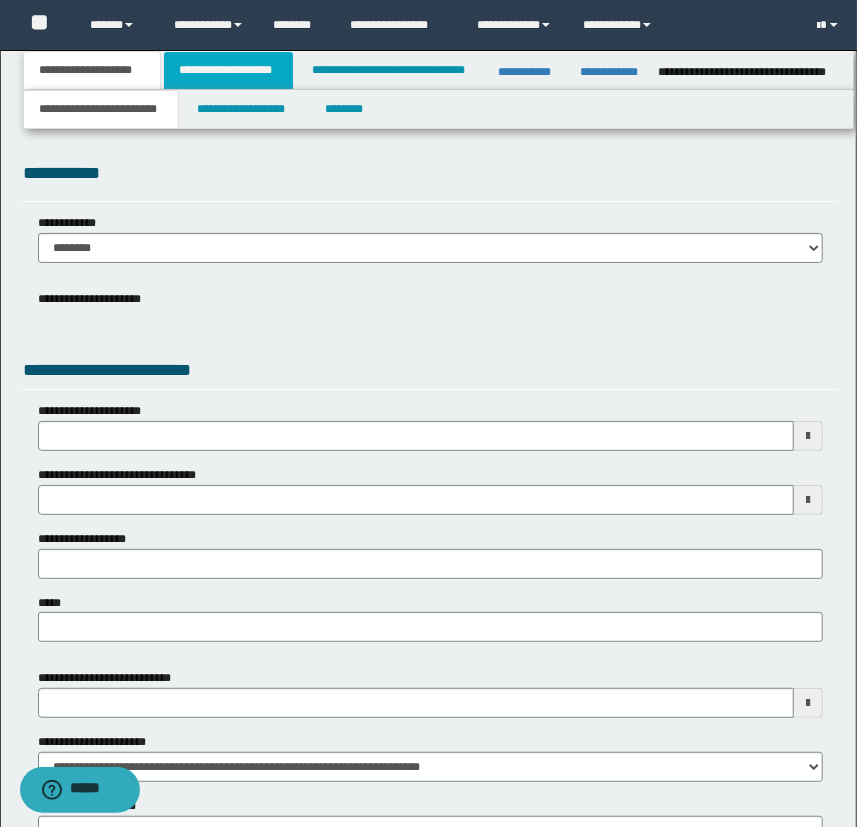 click on "**********" at bounding box center (228, 70) 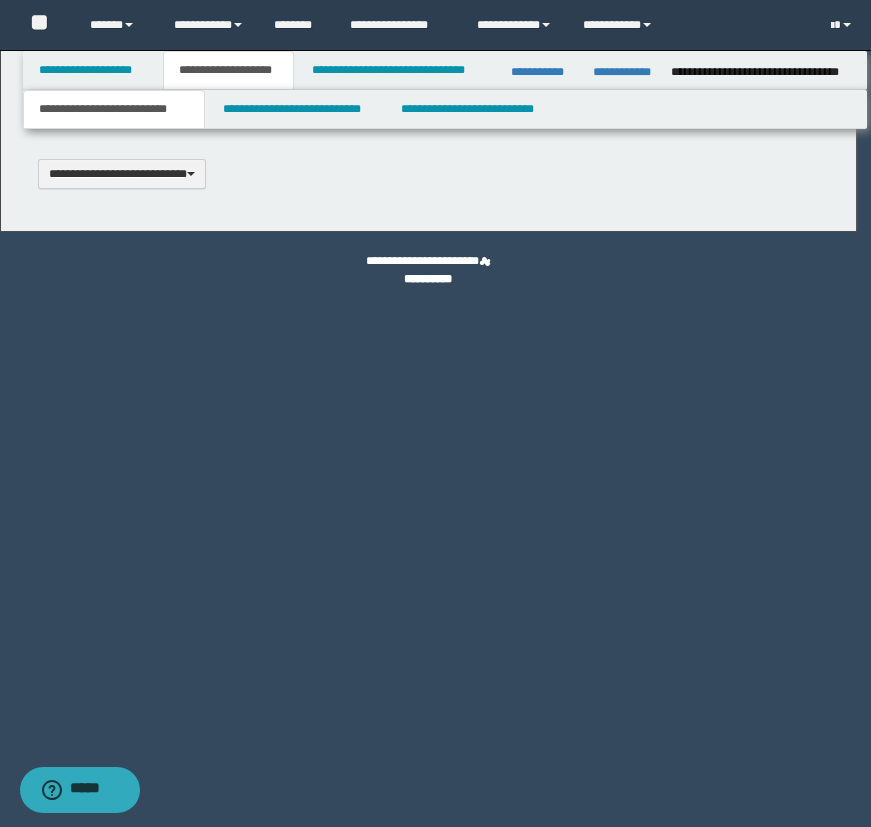scroll, scrollTop: 0, scrollLeft: 0, axis: both 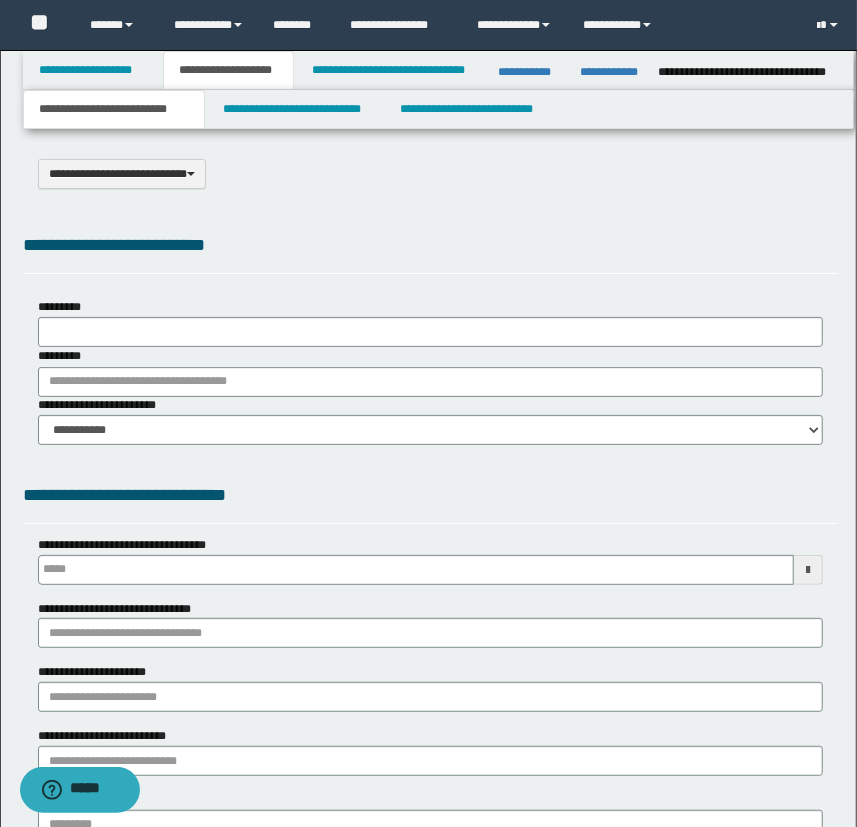 type on "**********" 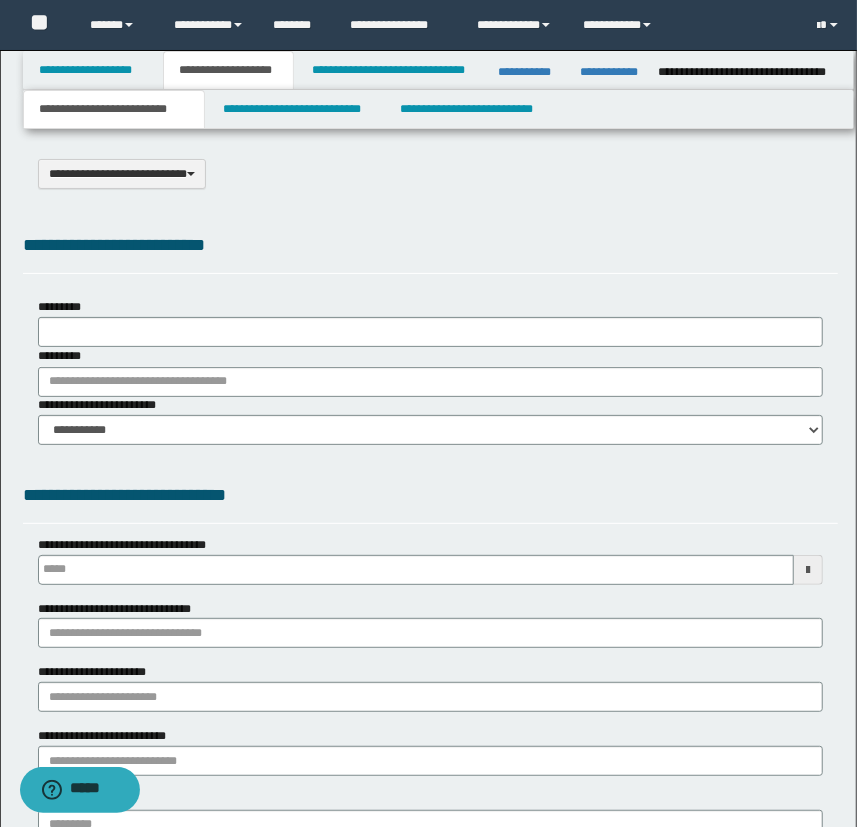select on "*" 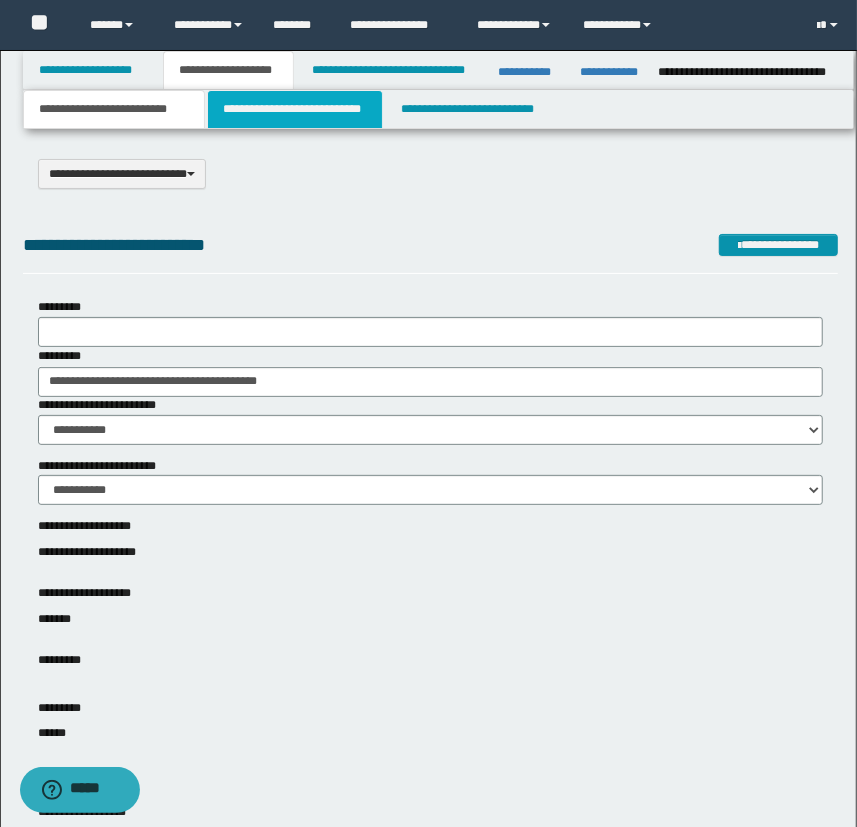 click on "**********" at bounding box center [294, 109] 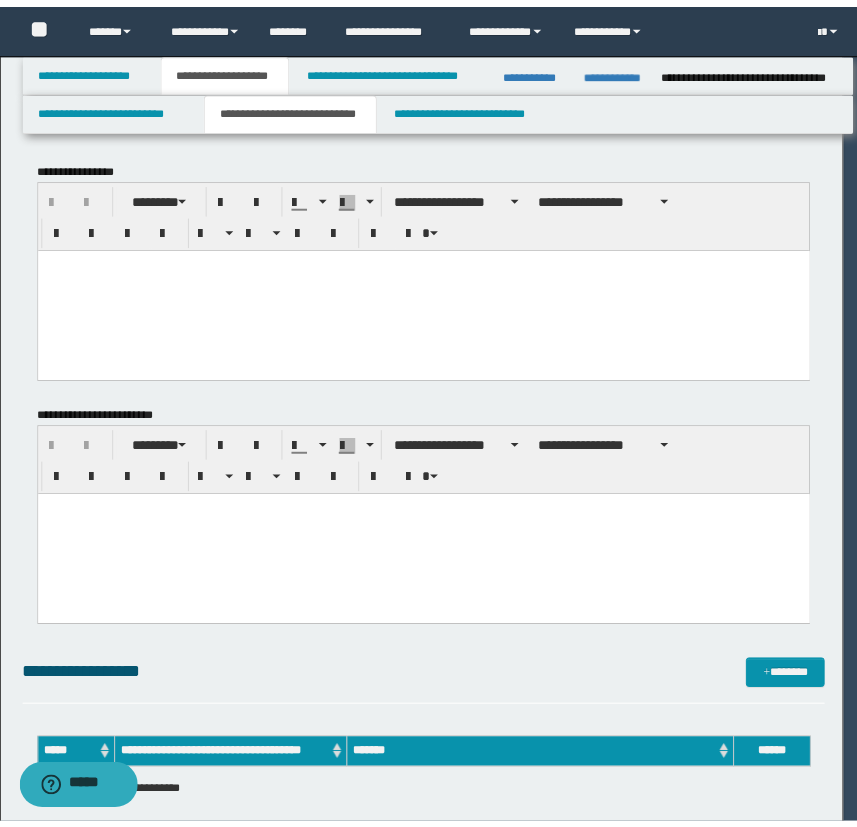 scroll, scrollTop: 0, scrollLeft: 0, axis: both 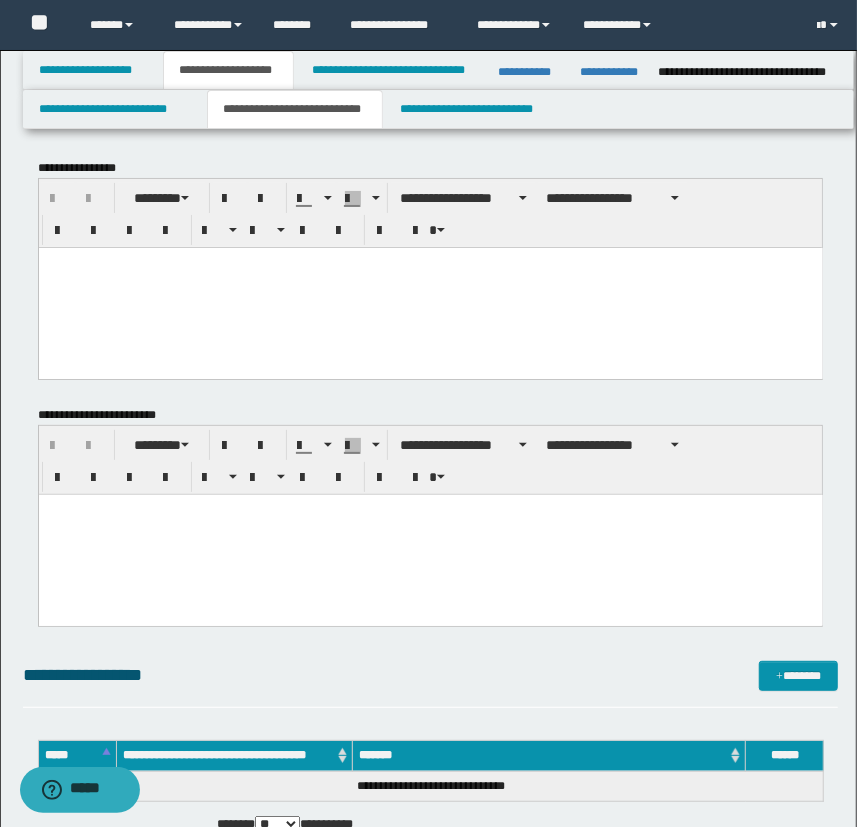 click at bounding box center (430, 287) 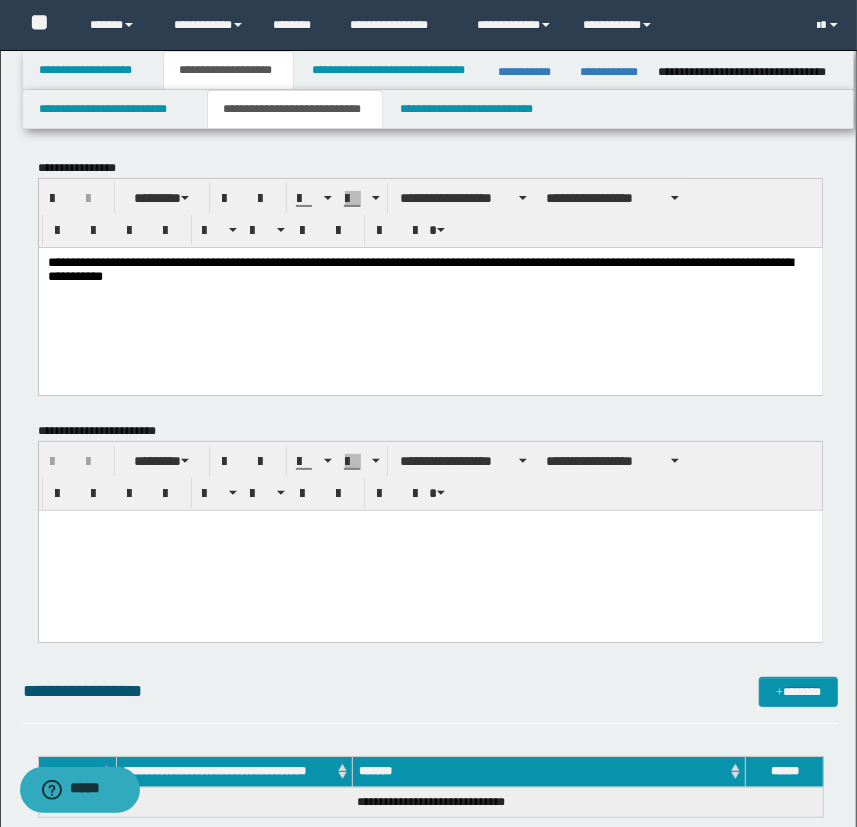 click on "**********" at bounding box center [430, 270] 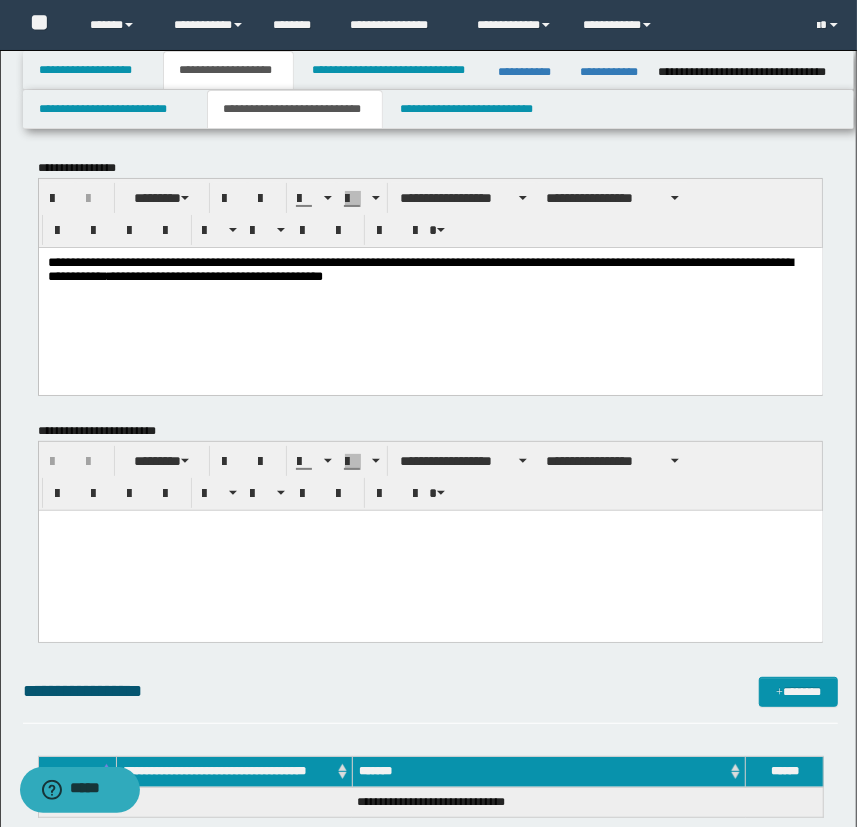 click on "**********" at bounding box center (430, 270) 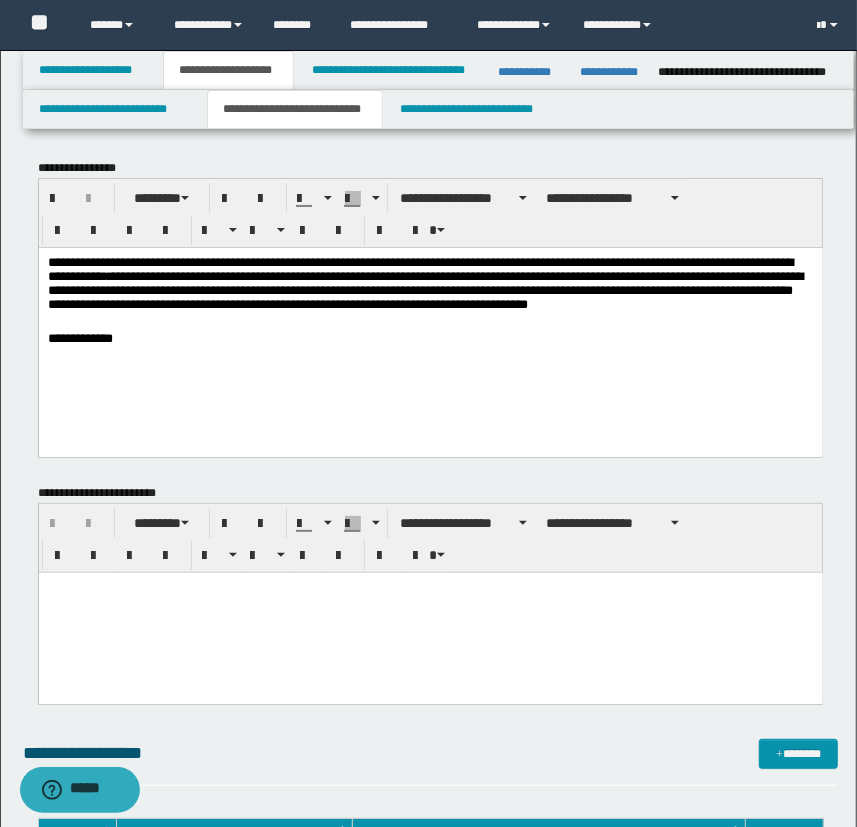 click on "**********" at bounding box center [430, 325] 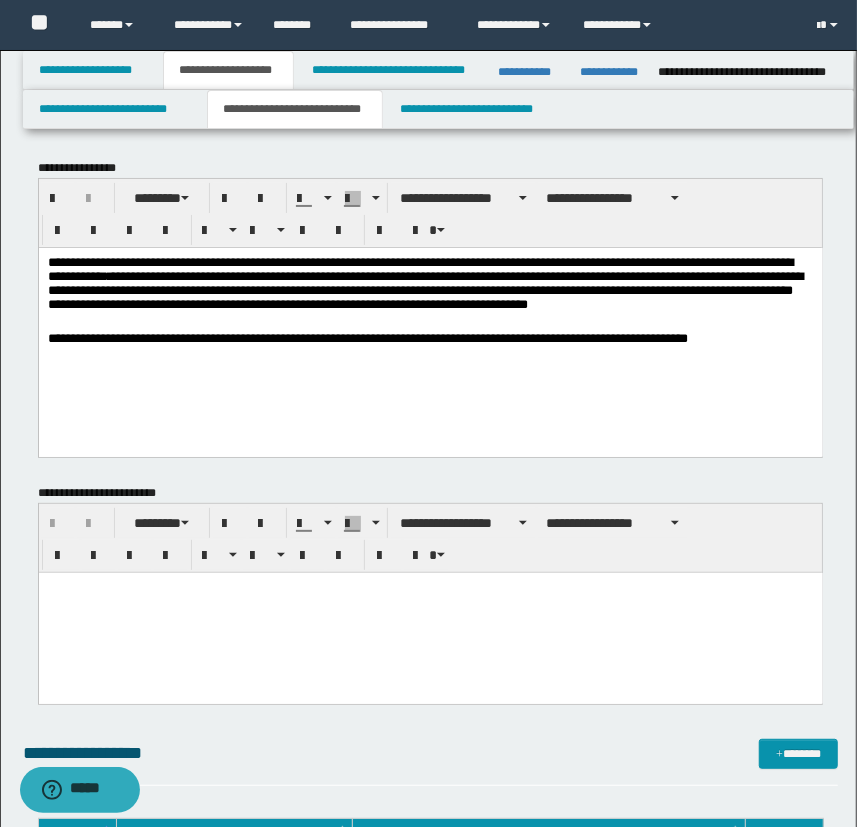 click on "**********" at bounding box center [430, 325] 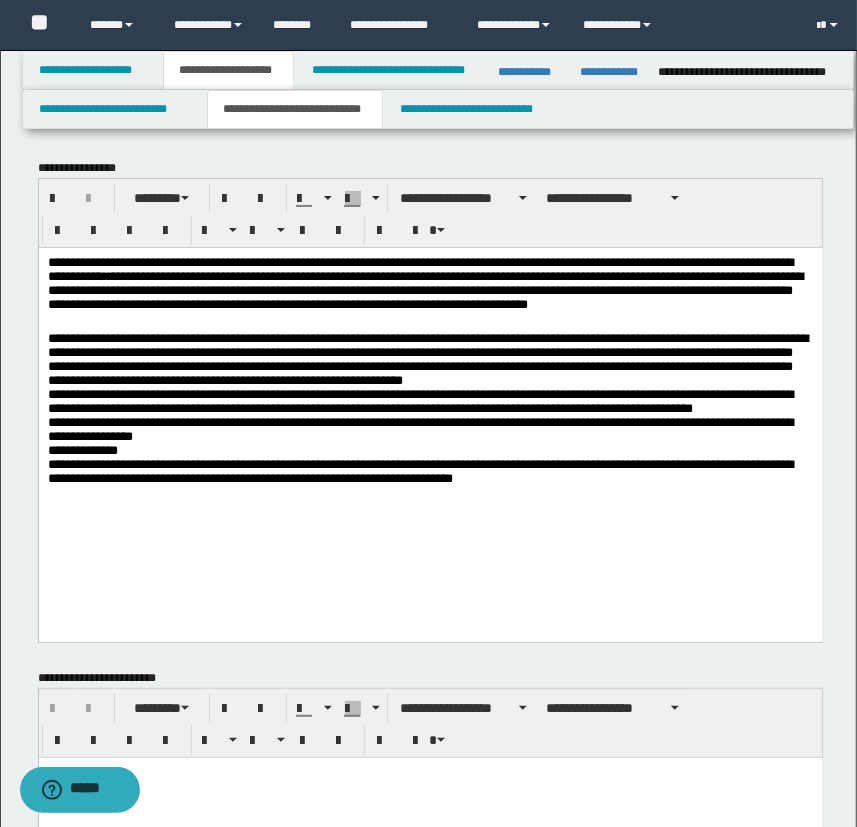 click on "**********" at bounding box center [430, 431] 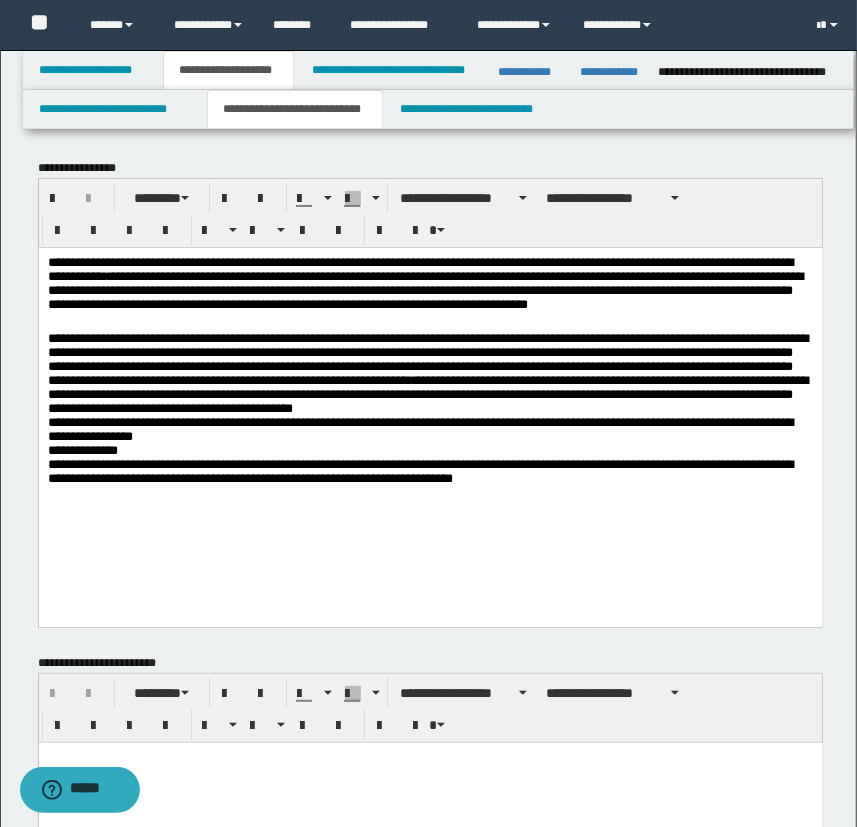 click on "**********" at bounding box center [430, 423] 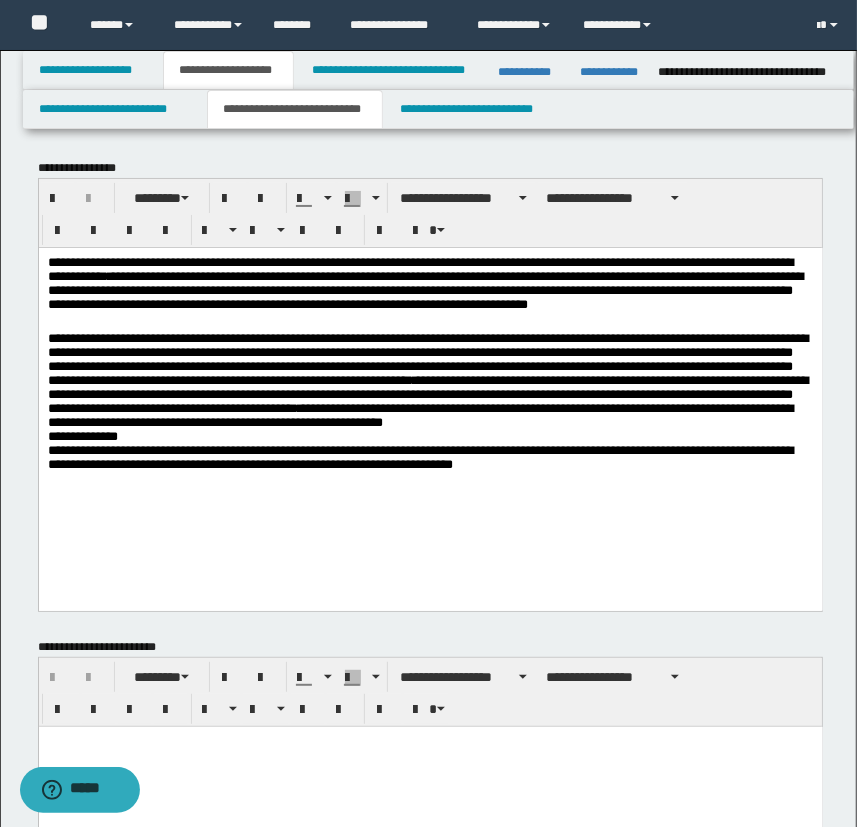 click on "**********" at bounding box center [430, 416] 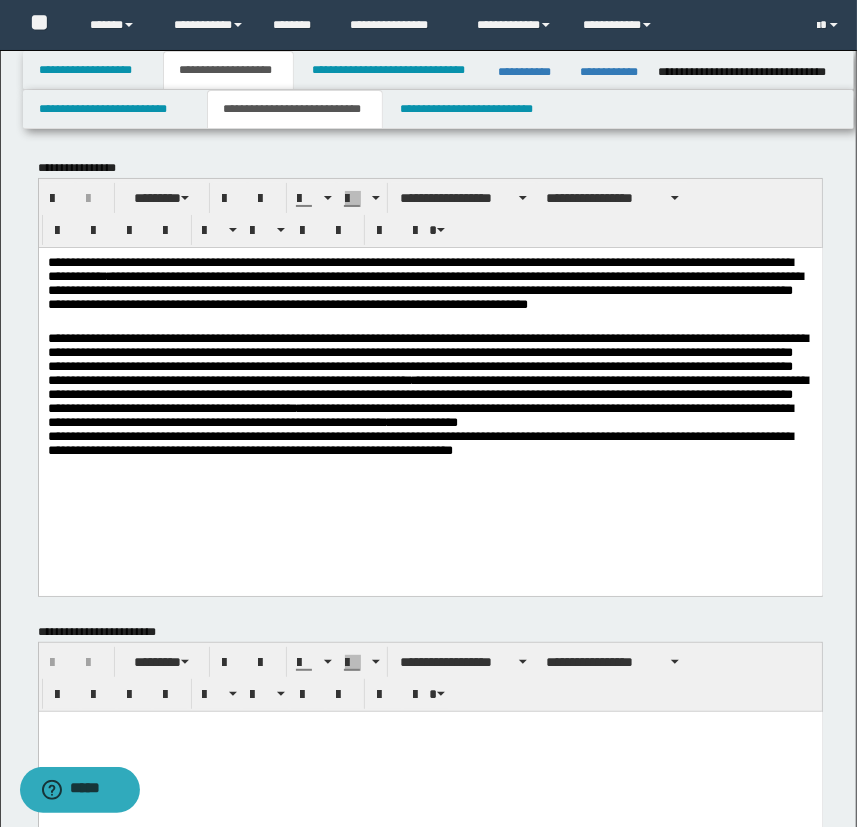 click on "**********" at bounding box center (430, 408) 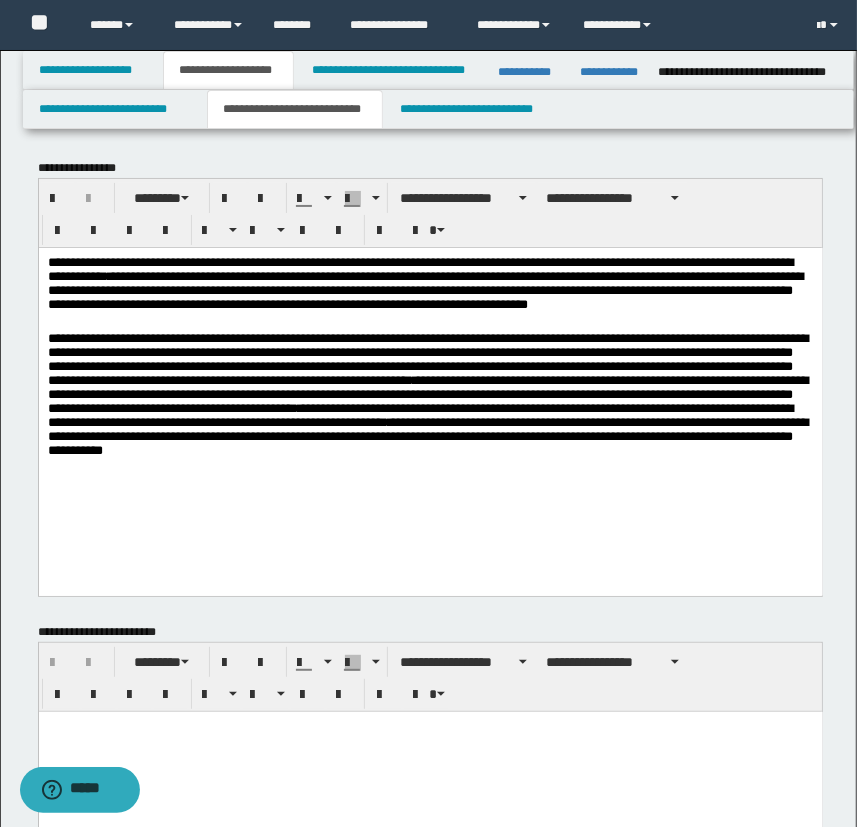 click on "**********" at bounding box center (430, 395) 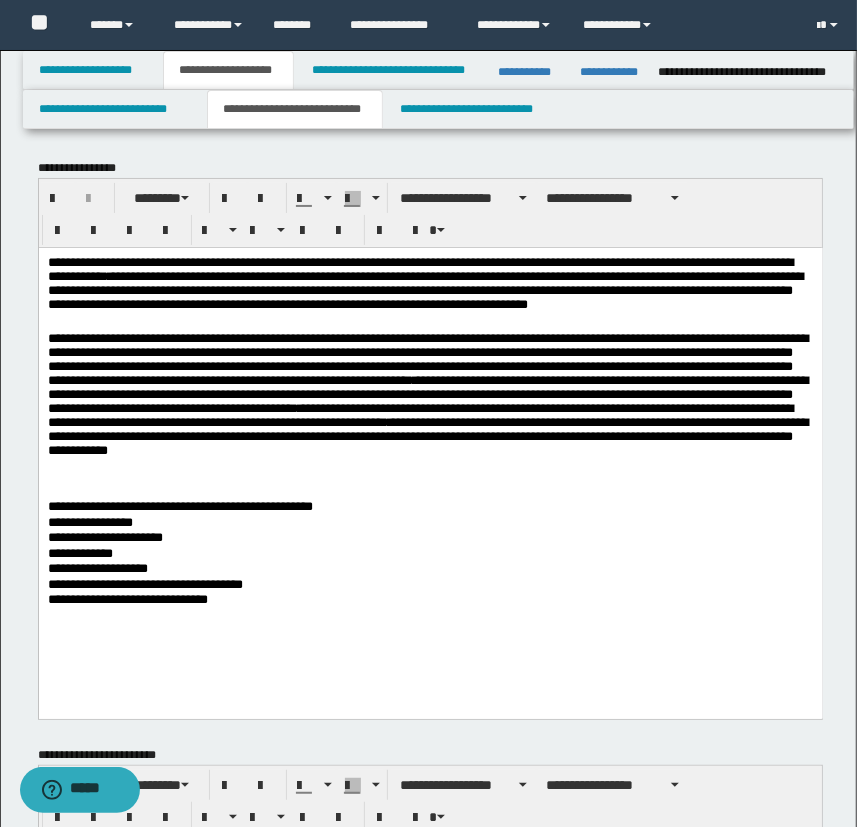 click on "**********" at bounding box center [430, 408] 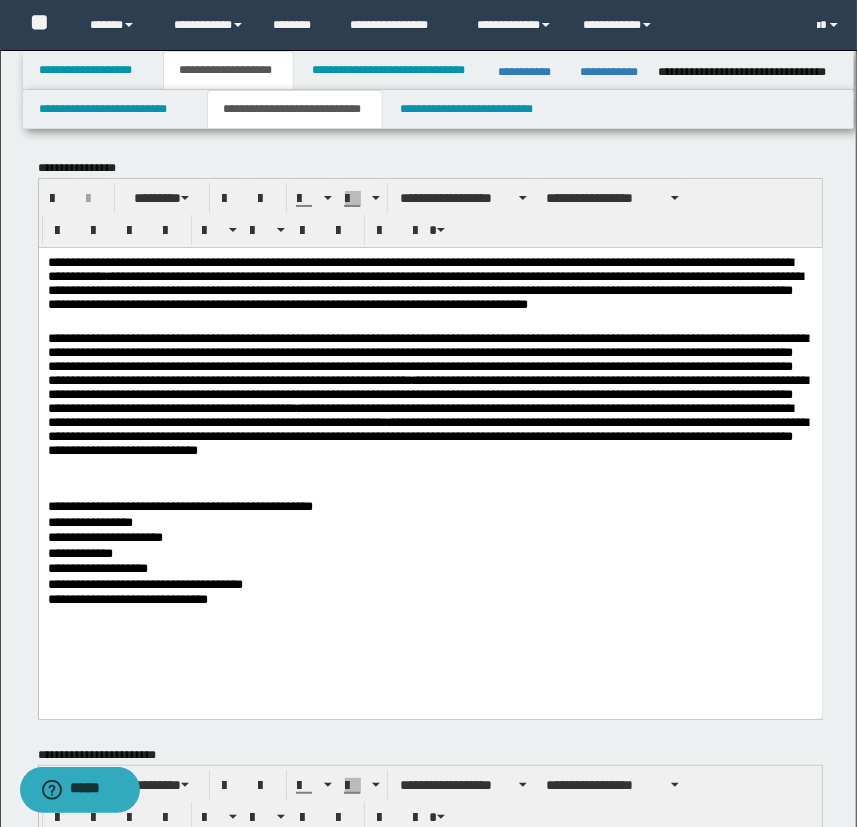 click on "**********" at bounding box center [430, 456] 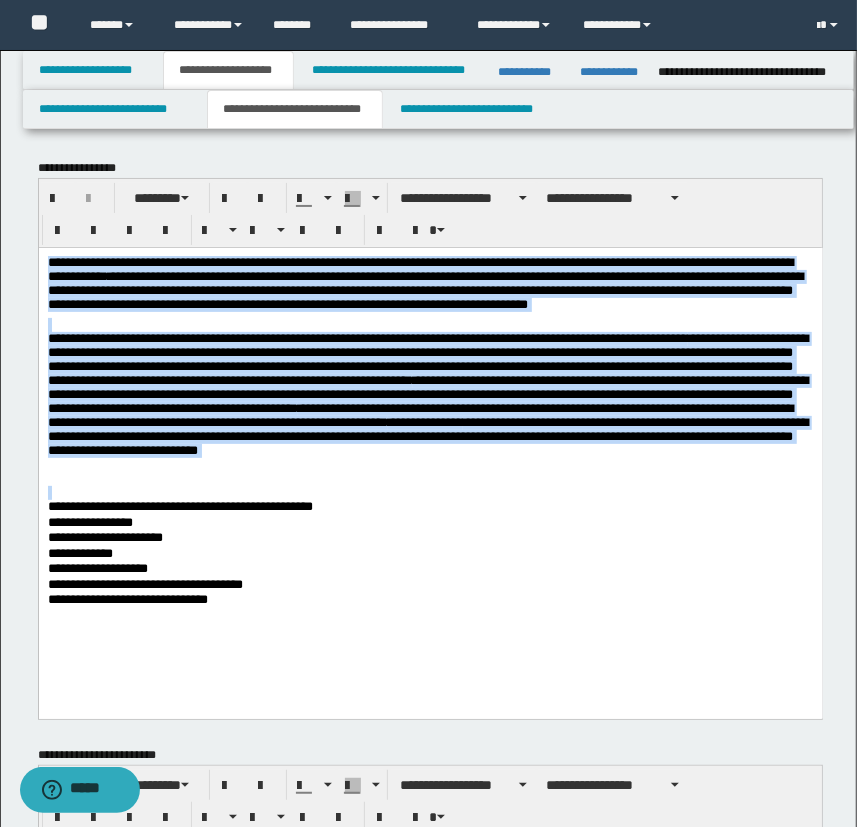 drag, startPoint x: 549, startPoint y: 491, endPoint x: -2, endPoint y: 244, distance: 603.82947 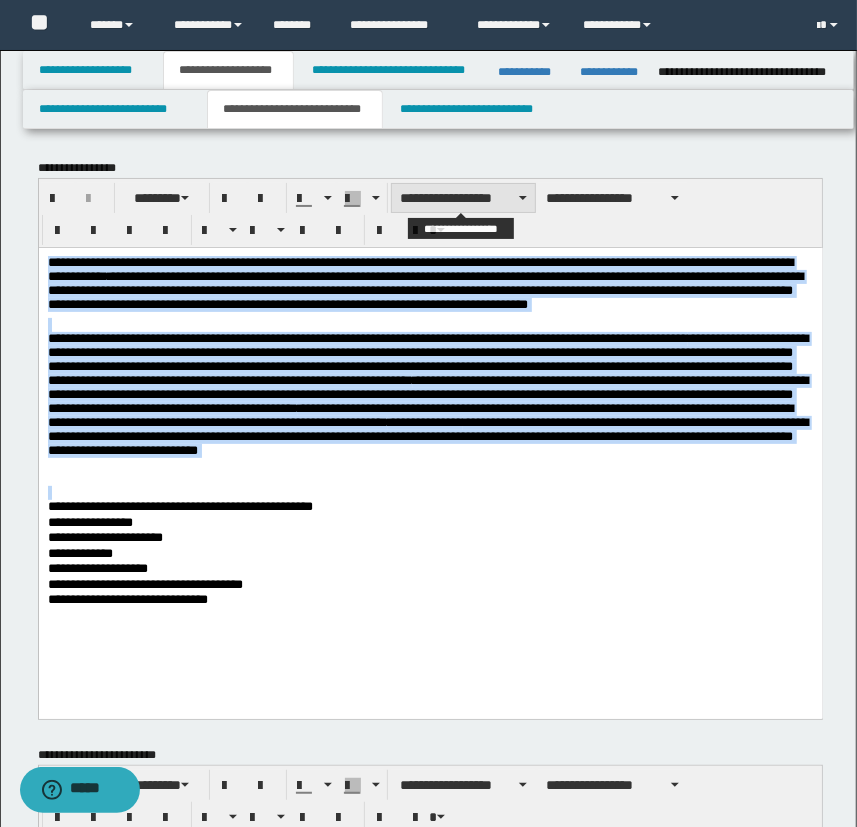 click on "**********" at bounding box center [463, 198] 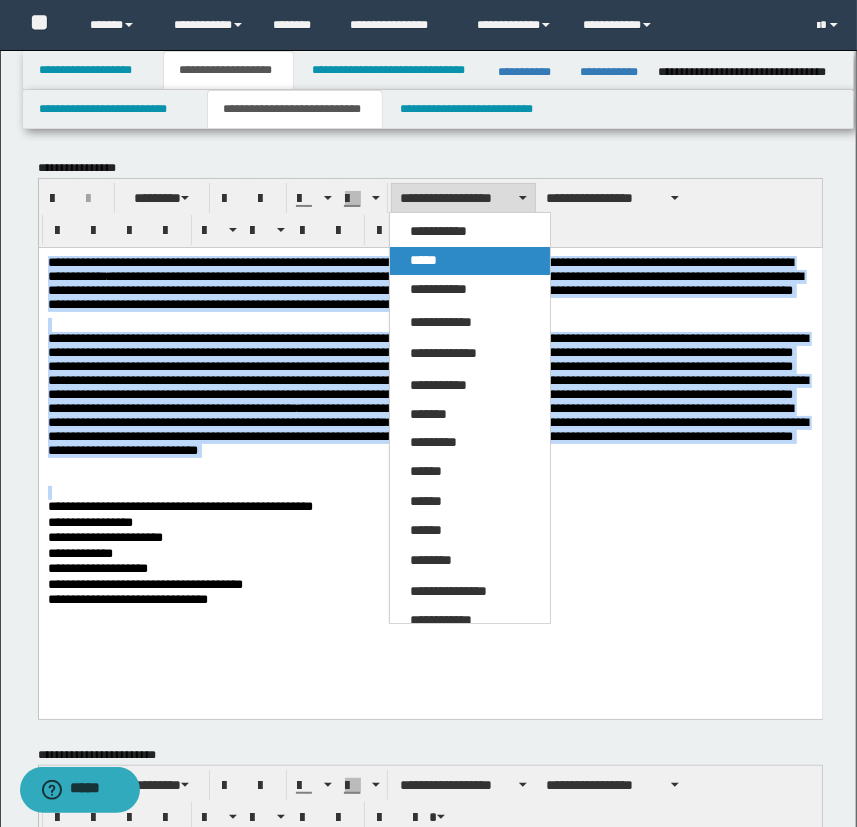 click on "*****" at bounding box center [470, 261] 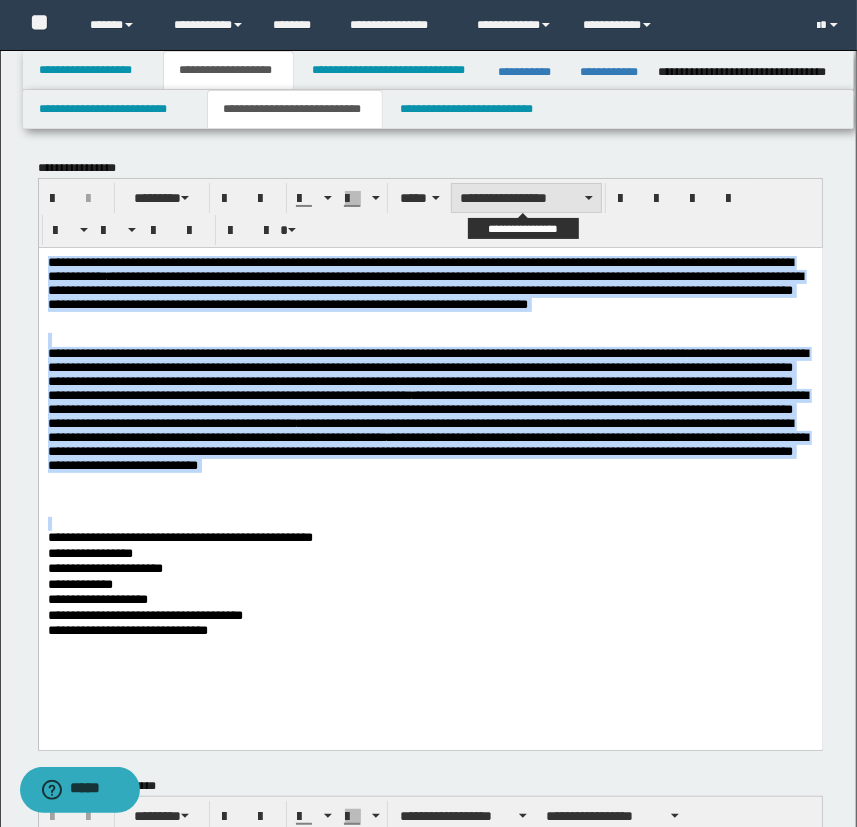 click on "**********" at bounding box center [526, 198] 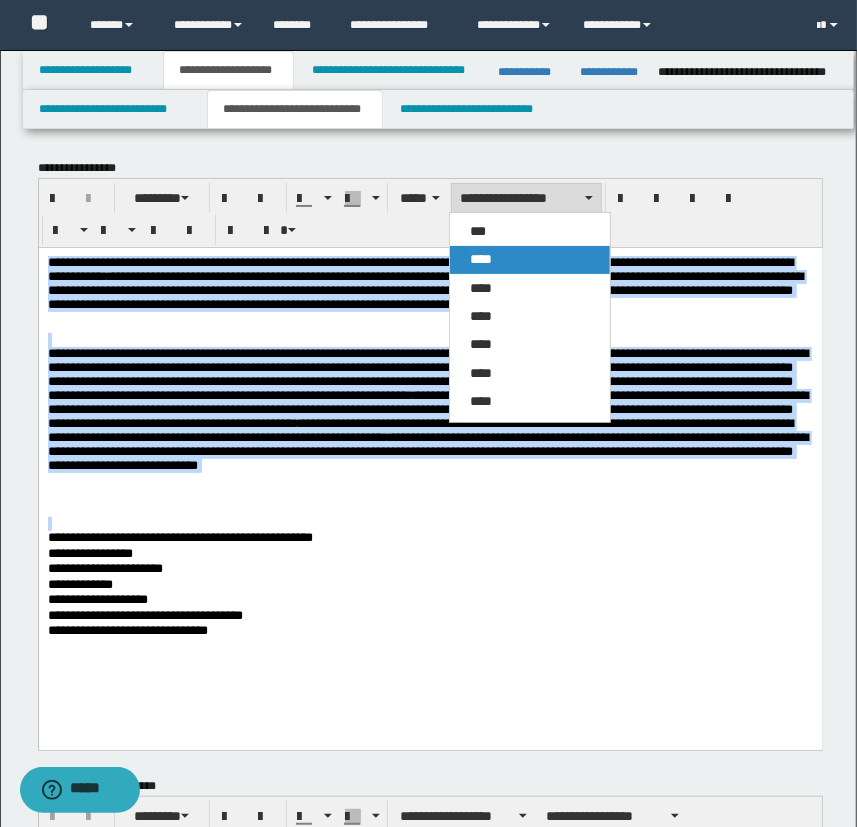 click on "****" at bounding box center [481, 259] 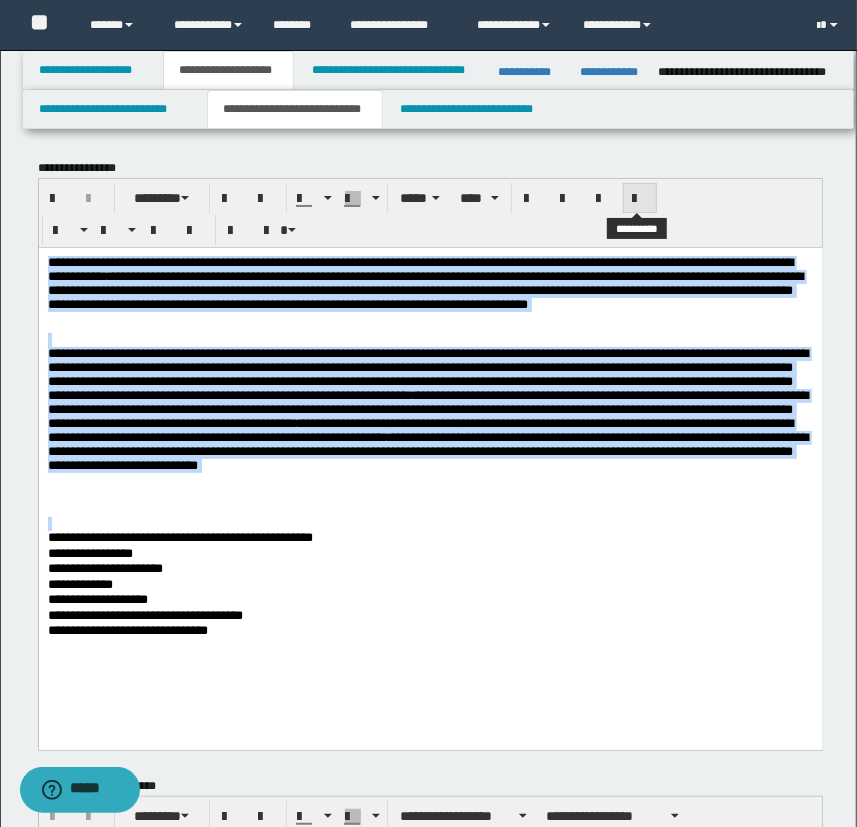 click at bounding box center (640, 199) 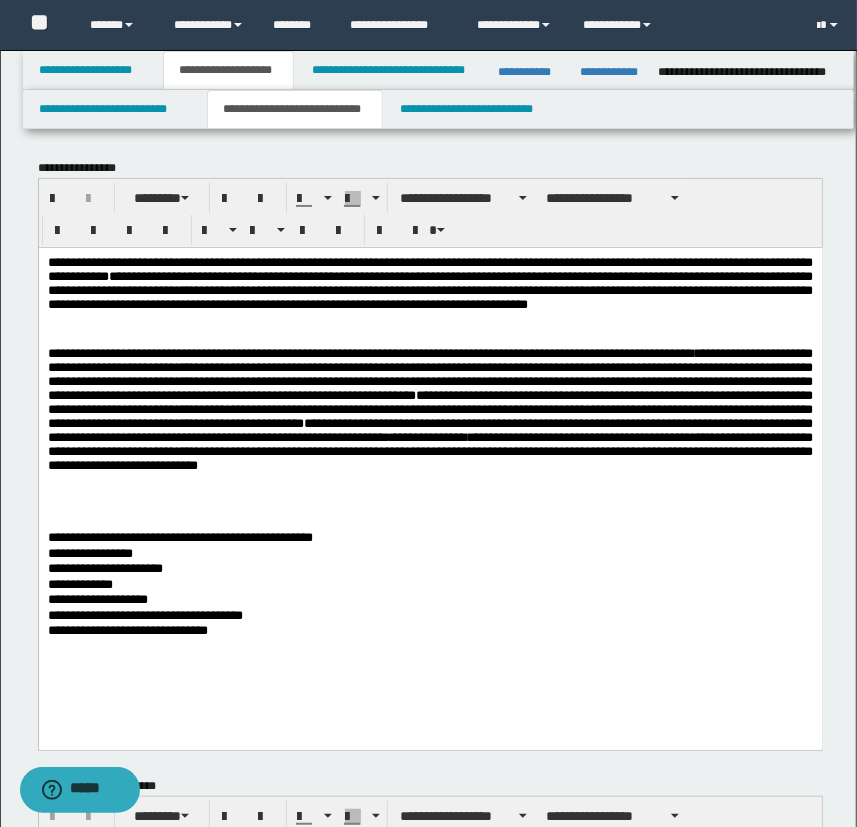 click on "**********" at bounding box center (430, 471) 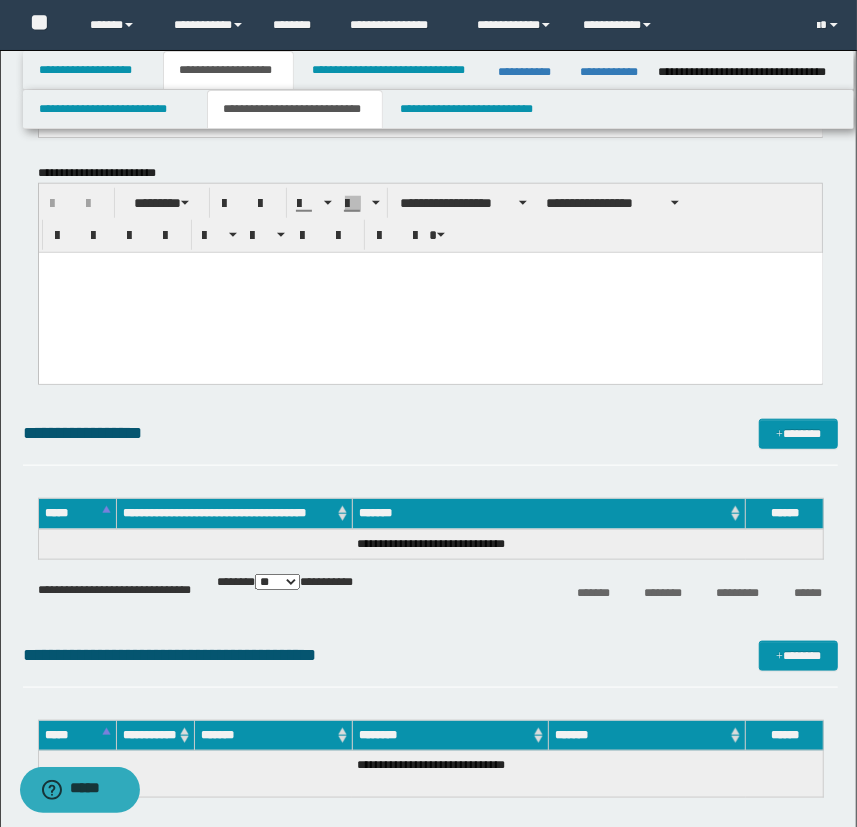 scroll, scrollTop: 636, scrollLeft: 0, axis: vertical 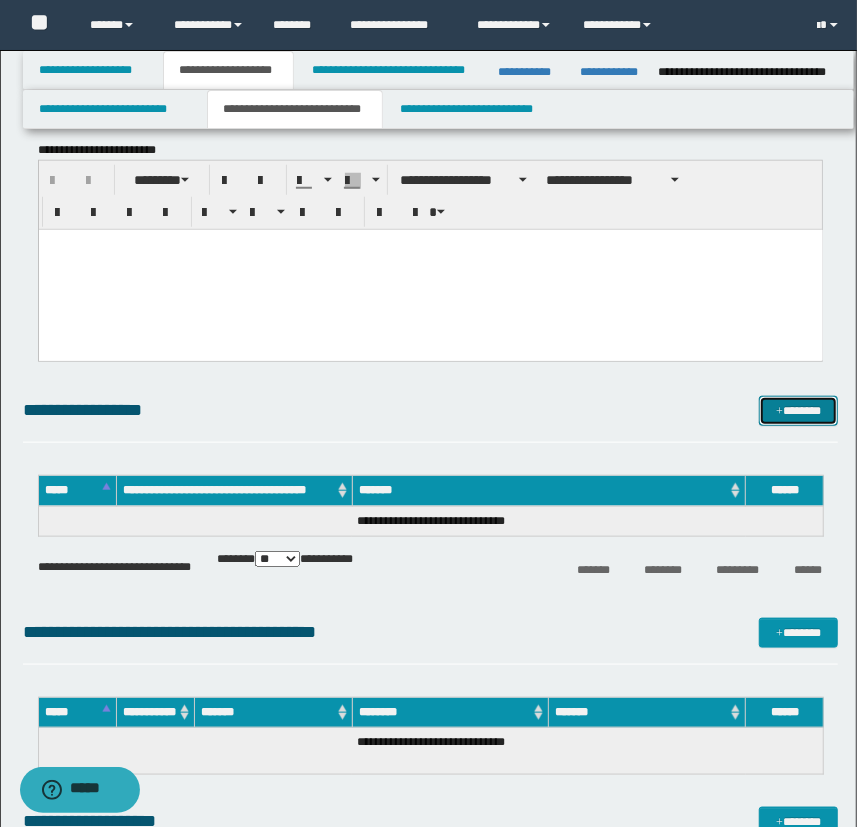 click on "*******" at bounding box center [799, 411] 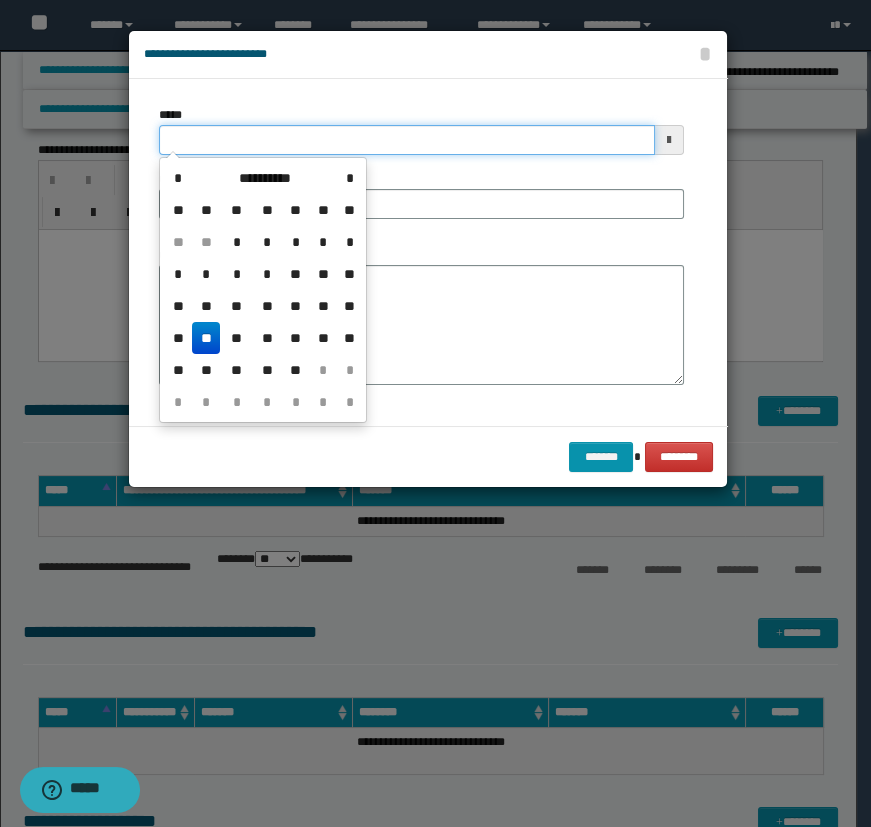 click on "*****" at bounding box center (407, 140) 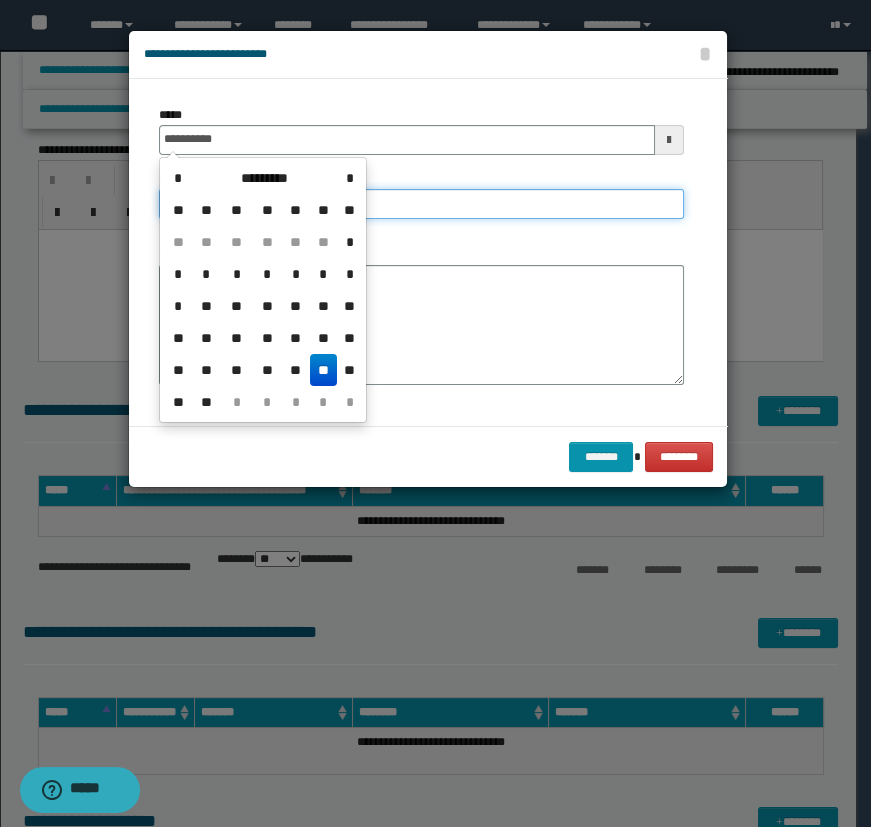 type on "**********" 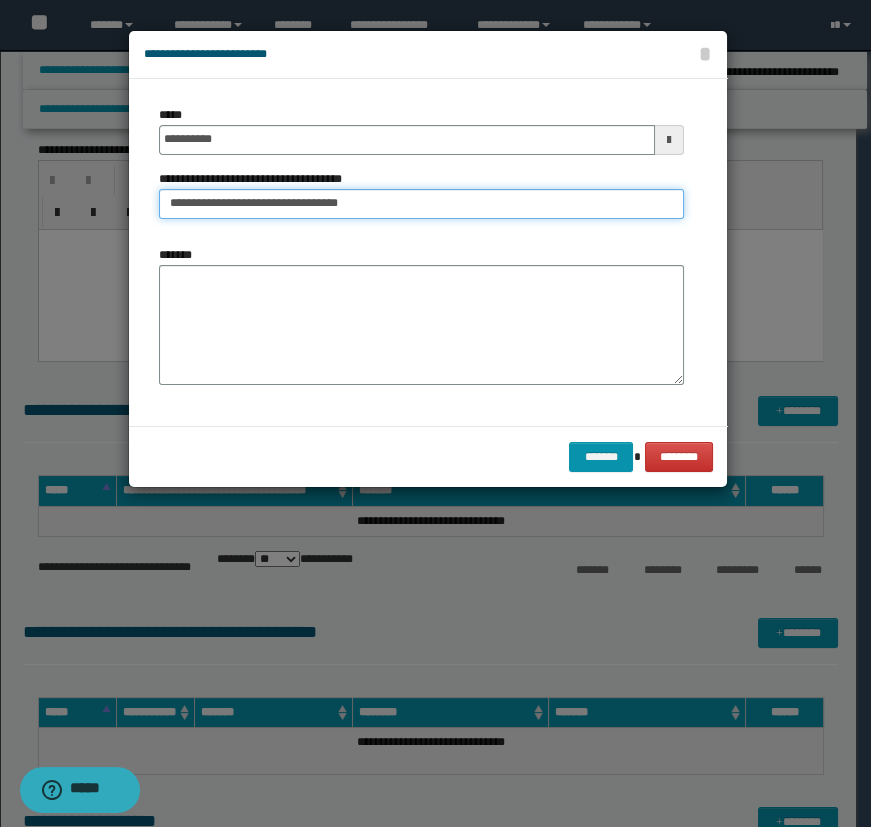 type on "**********" 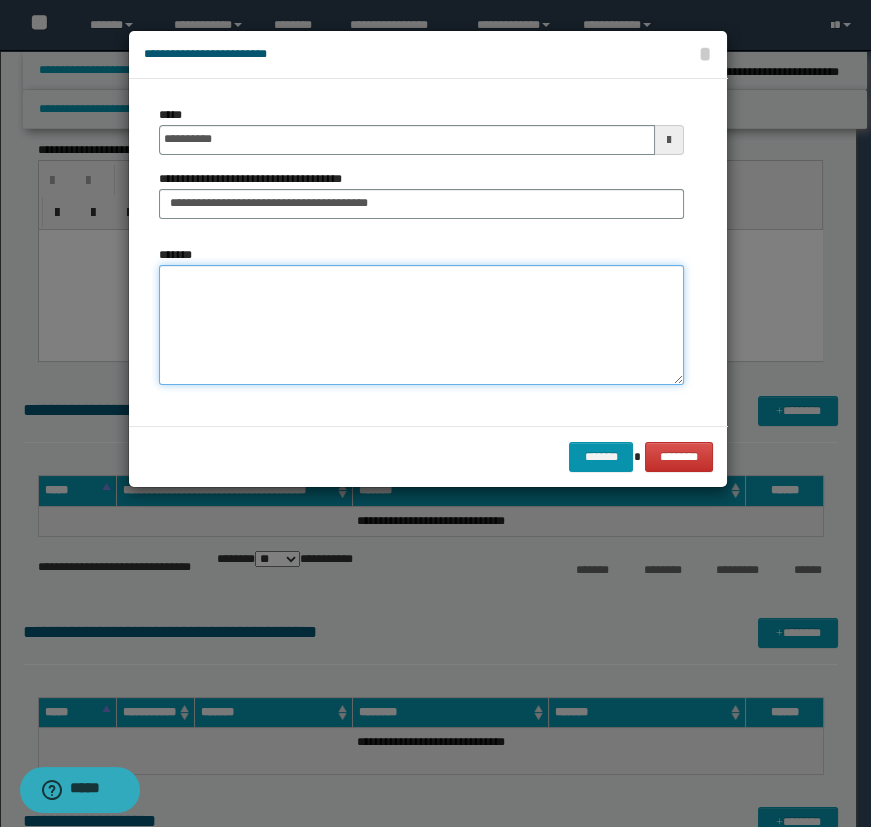 click on "*******" at bounding box center (421, 325) 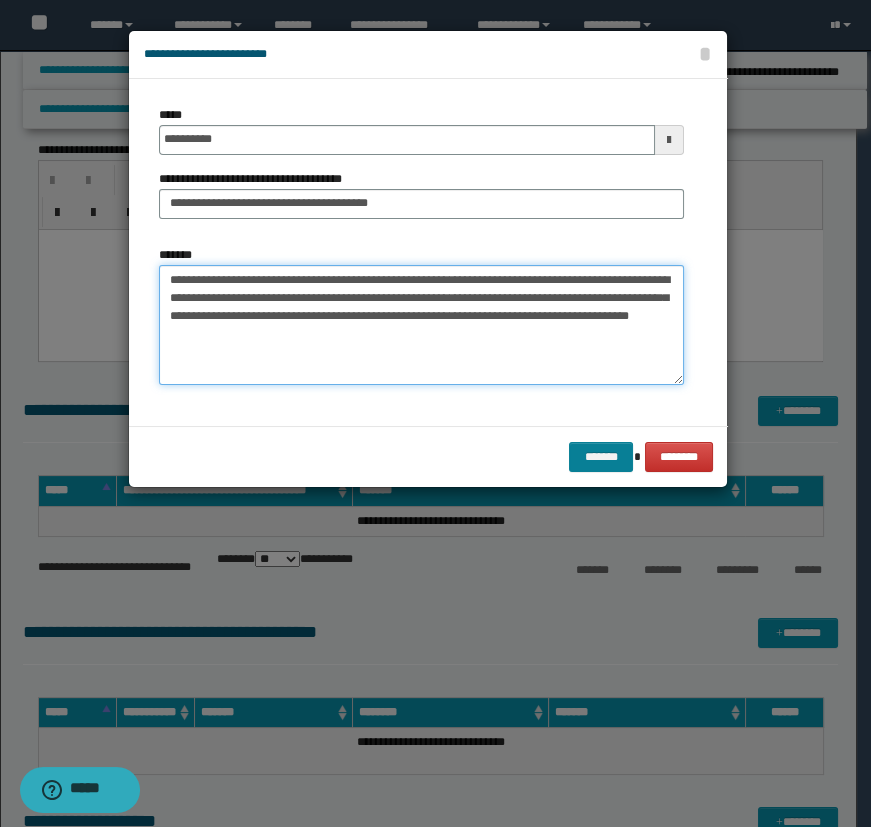 type on "**********" 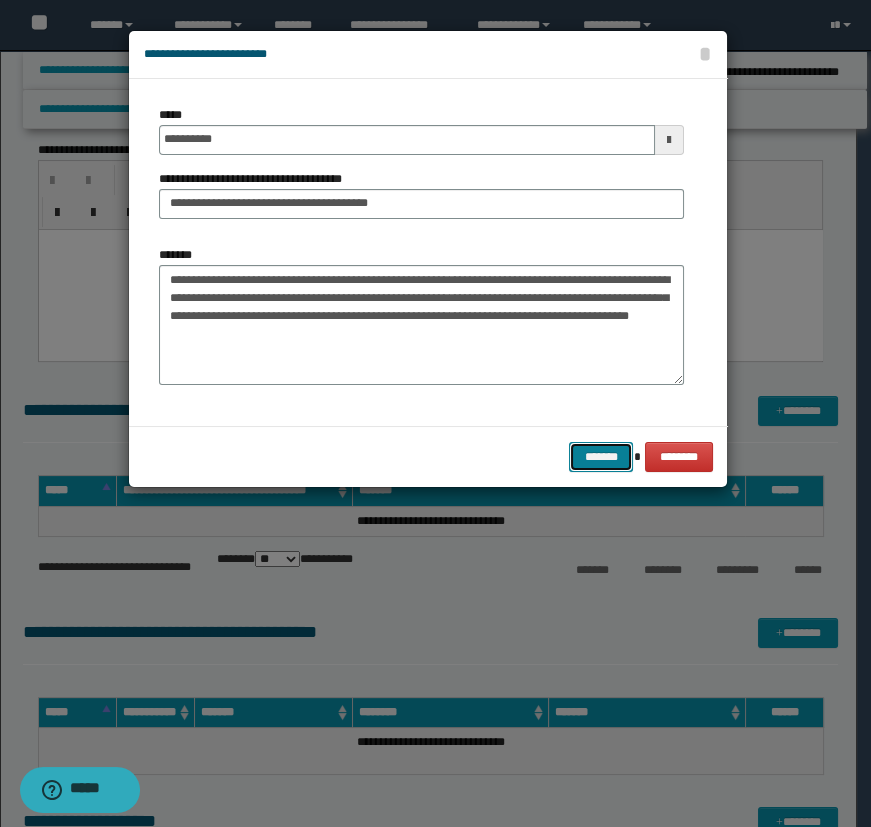 click on "*******" at bounding box center [601, 457] 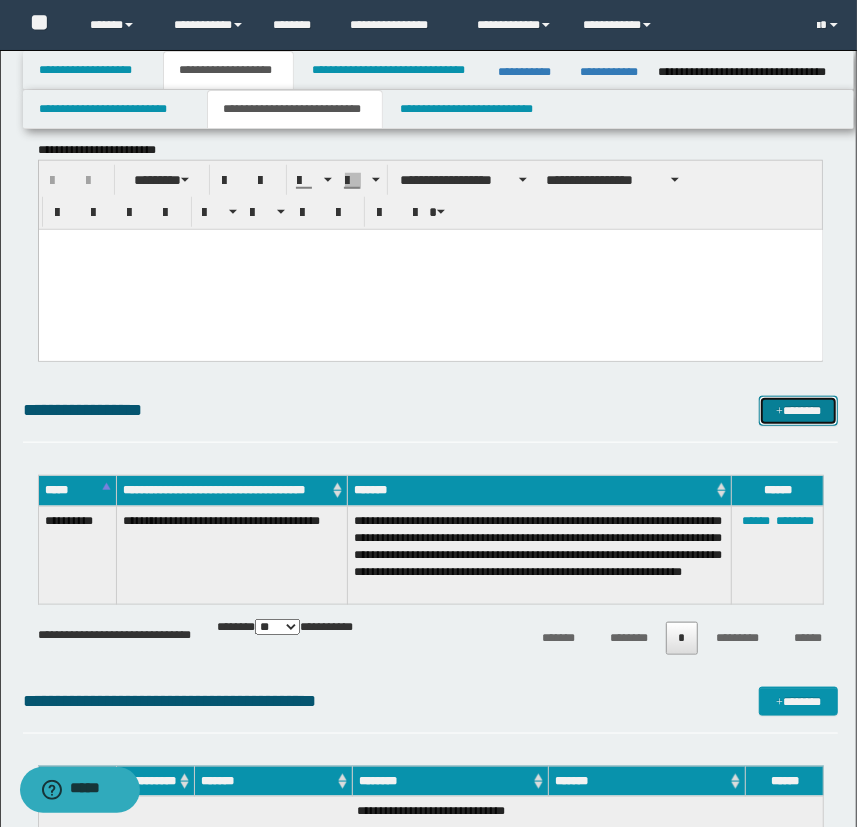click on "*******" at bounding box center [799, 411] 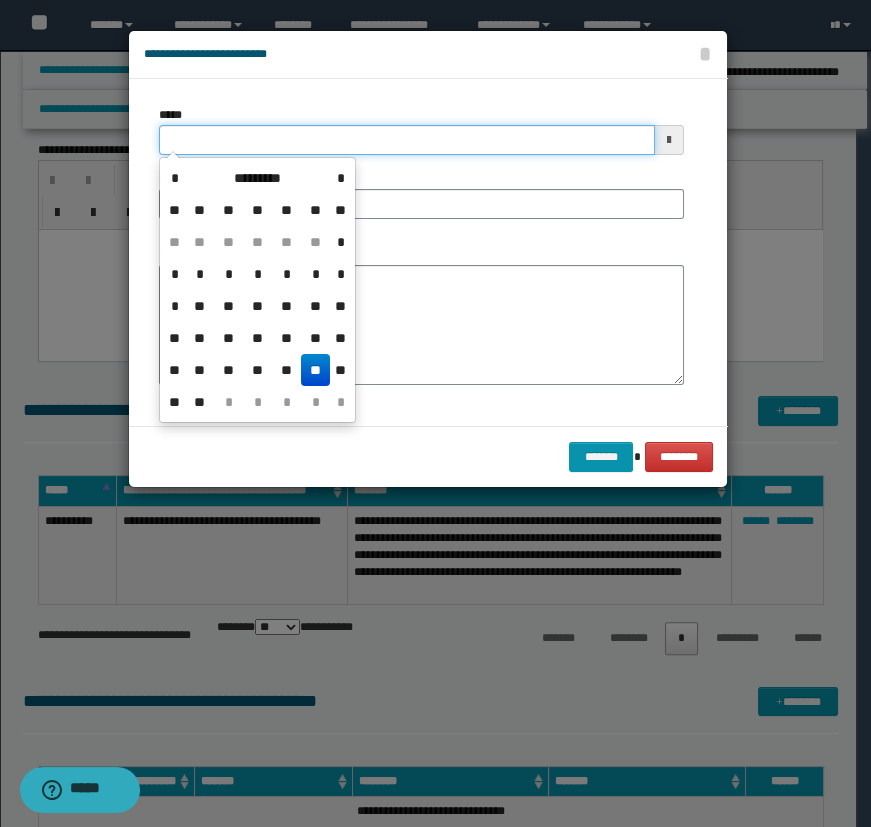 click on "*****" at bounding box center (407, 140) 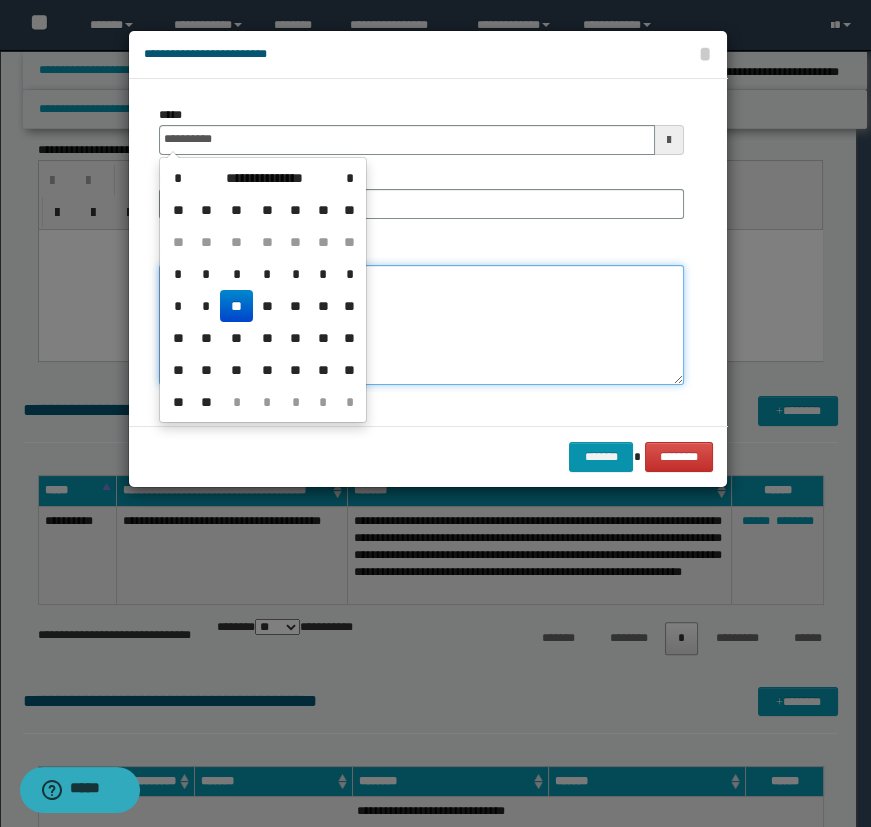 type on "**********" 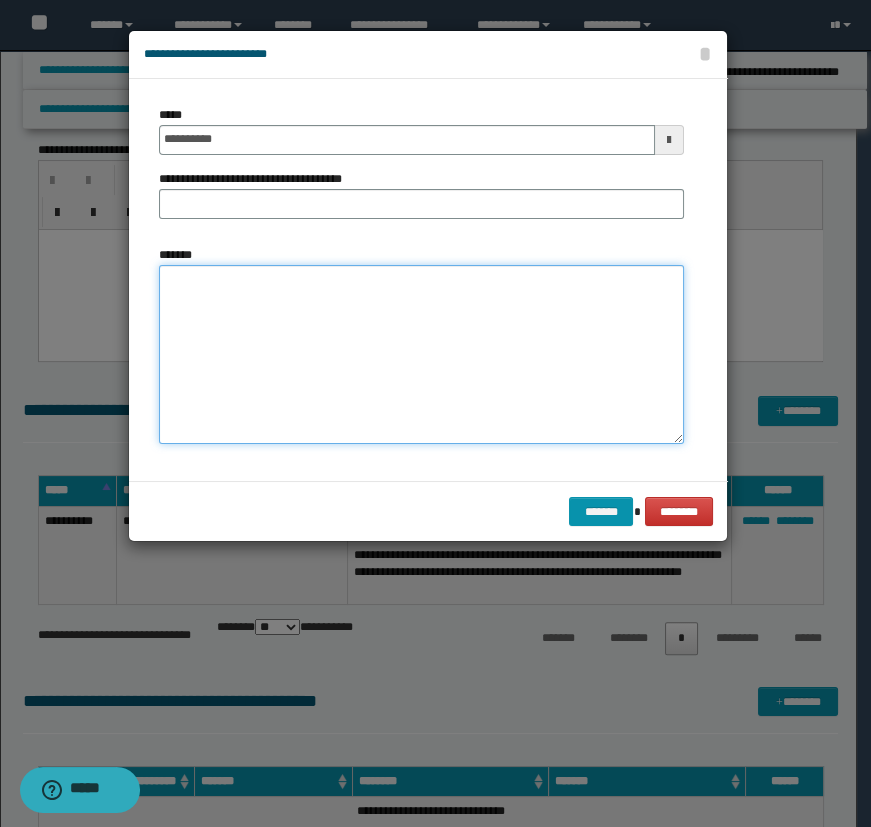drag, startPoint x: 674, startPoint y: 377, endPoint x: 660, endPoint y: 486, distance: 109.89541 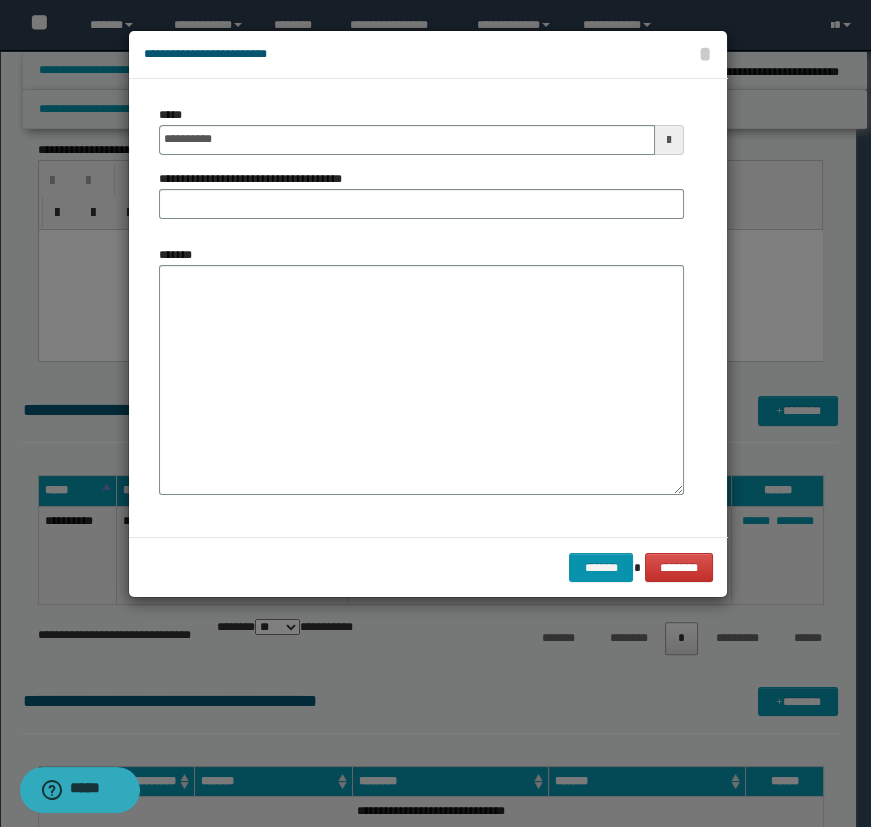 drag, startPoint x: 476, startPoint y: 221, endPoint x: 489, endPoint y: 202, distance: 23.021729 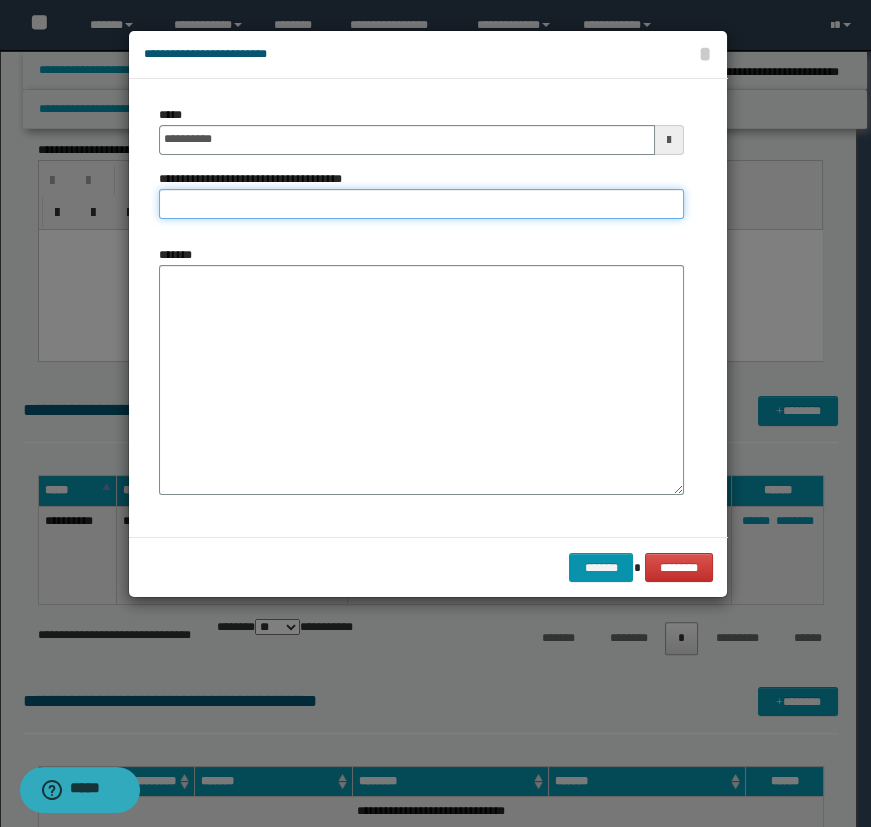 click on "**********" at bounding box center [421, 204] 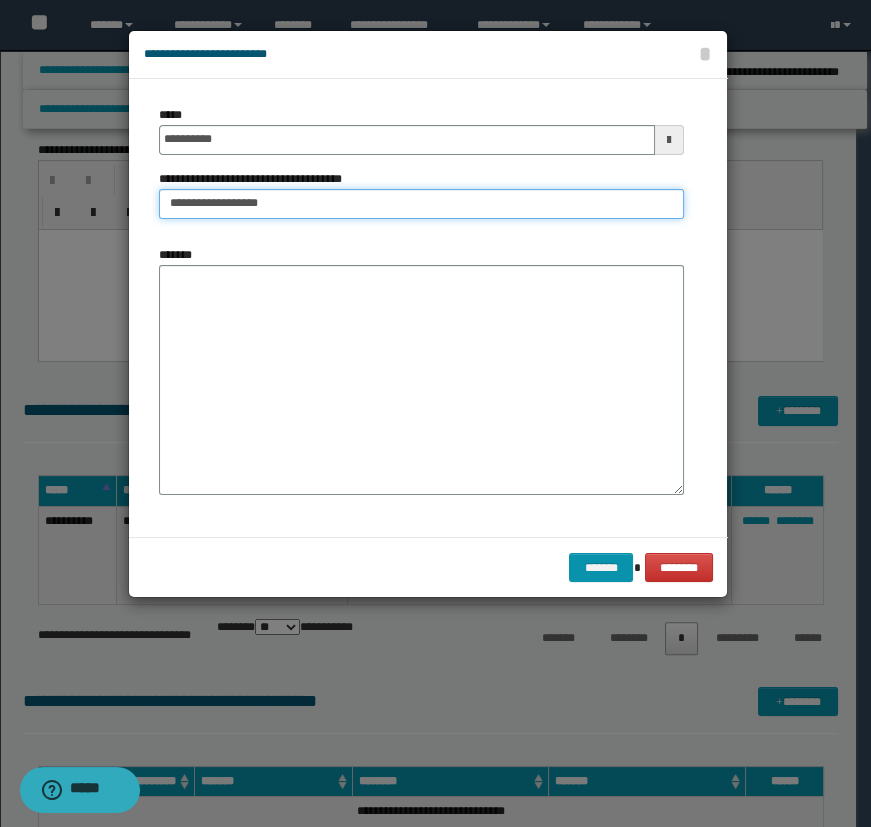type on "**********" 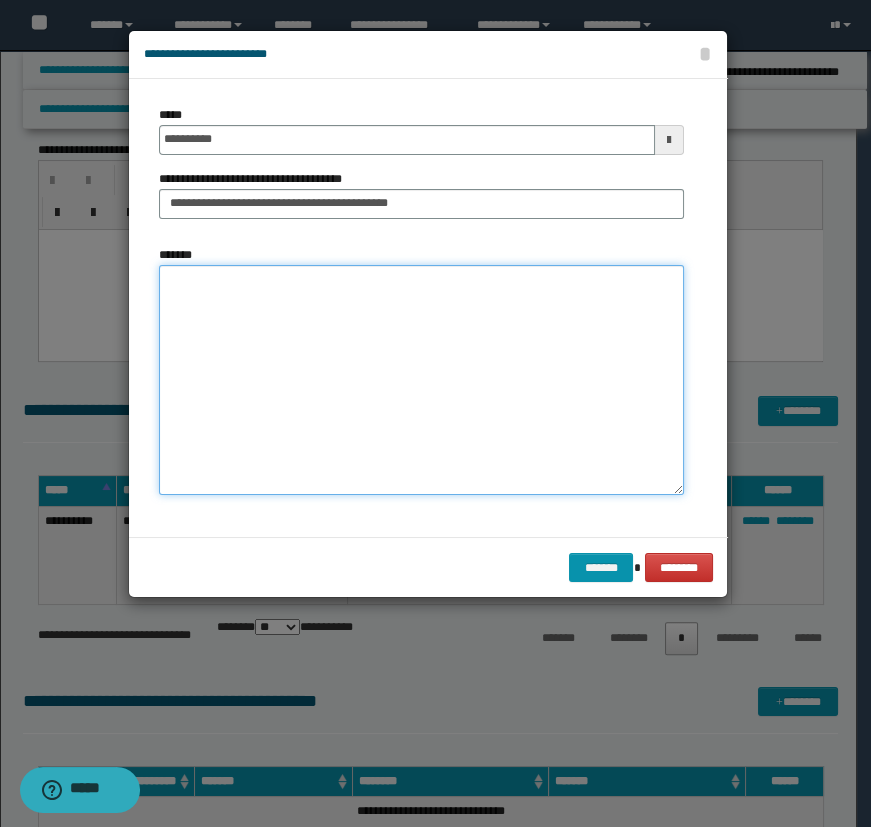 click on "*******" at bounding box center [421, 380] 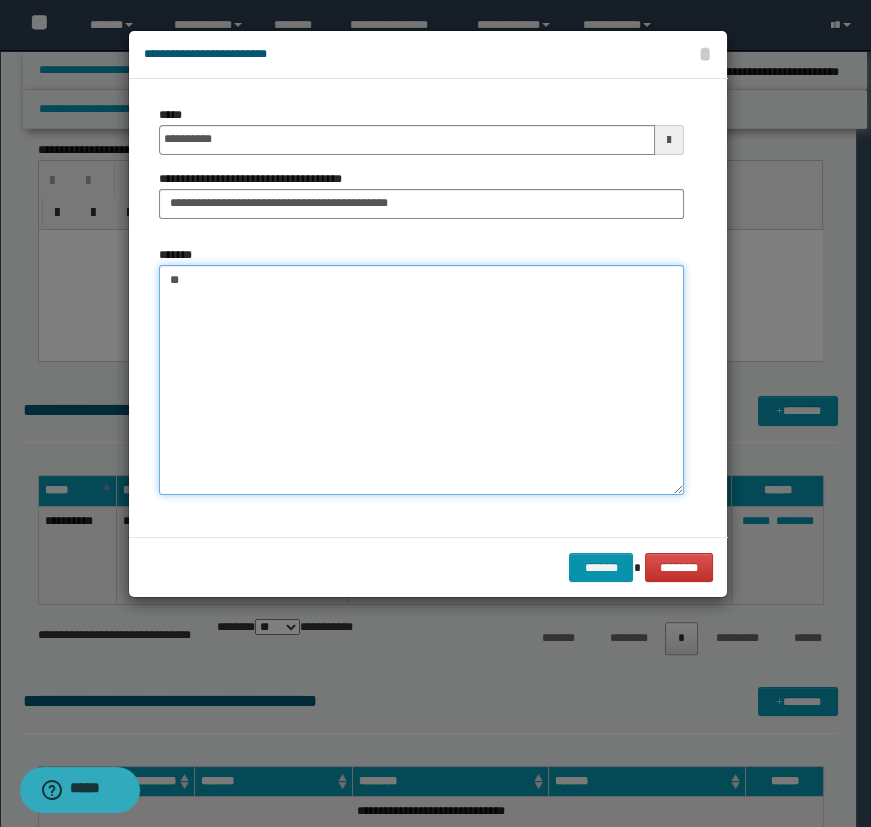 type on "*" 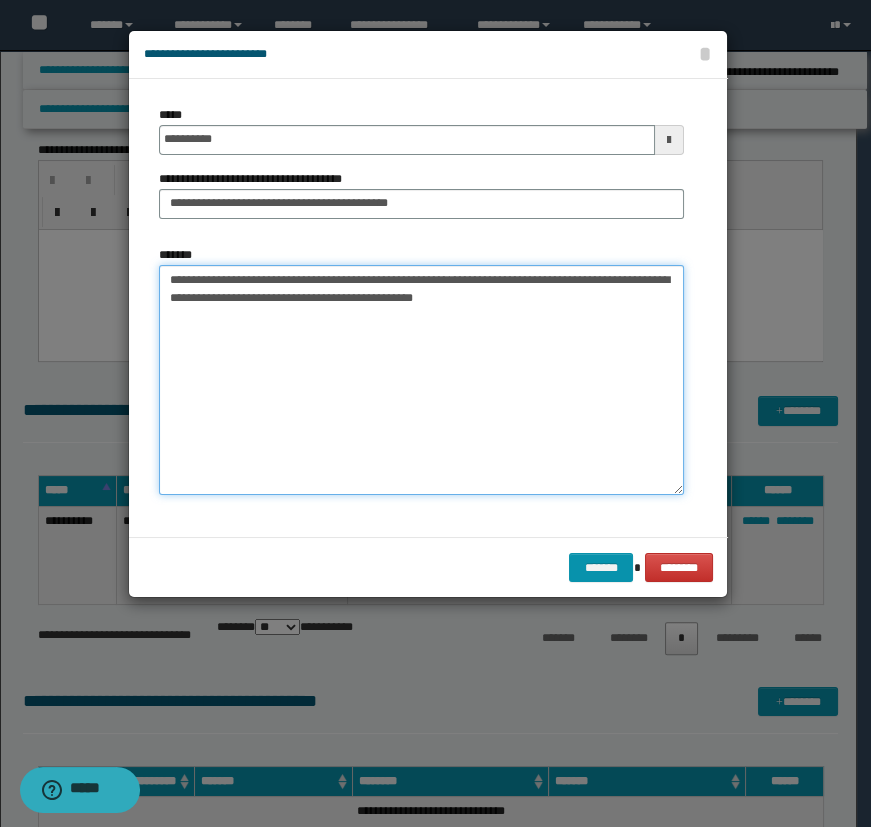 click on "**********" at bounding box center [421, 380] 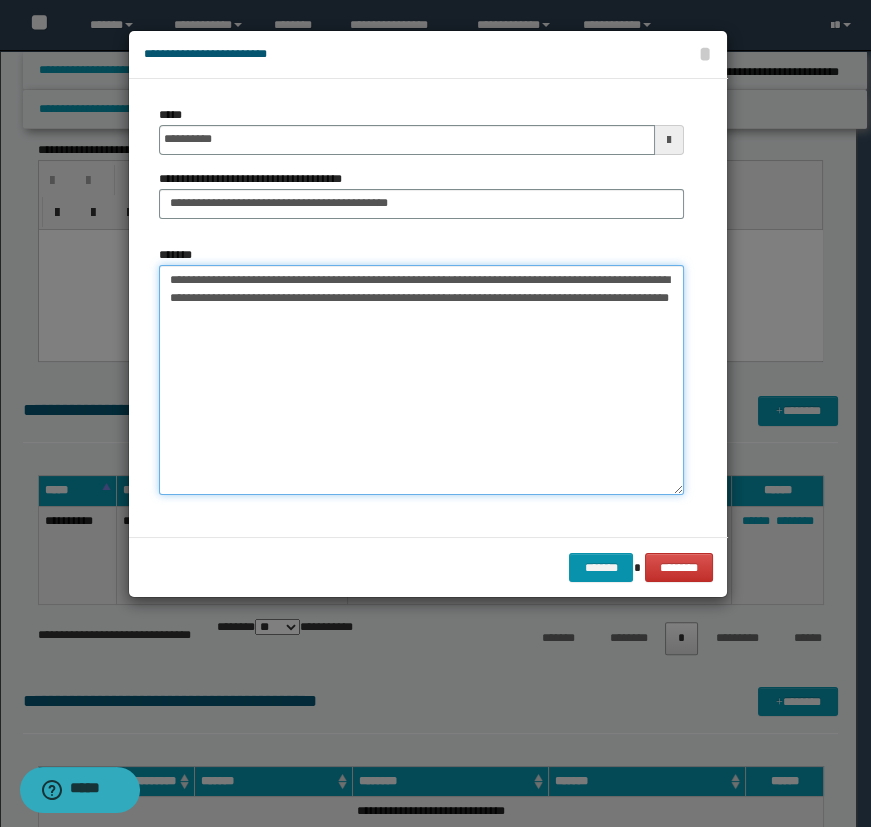 click on "**********" at bounding box center [421, 380] 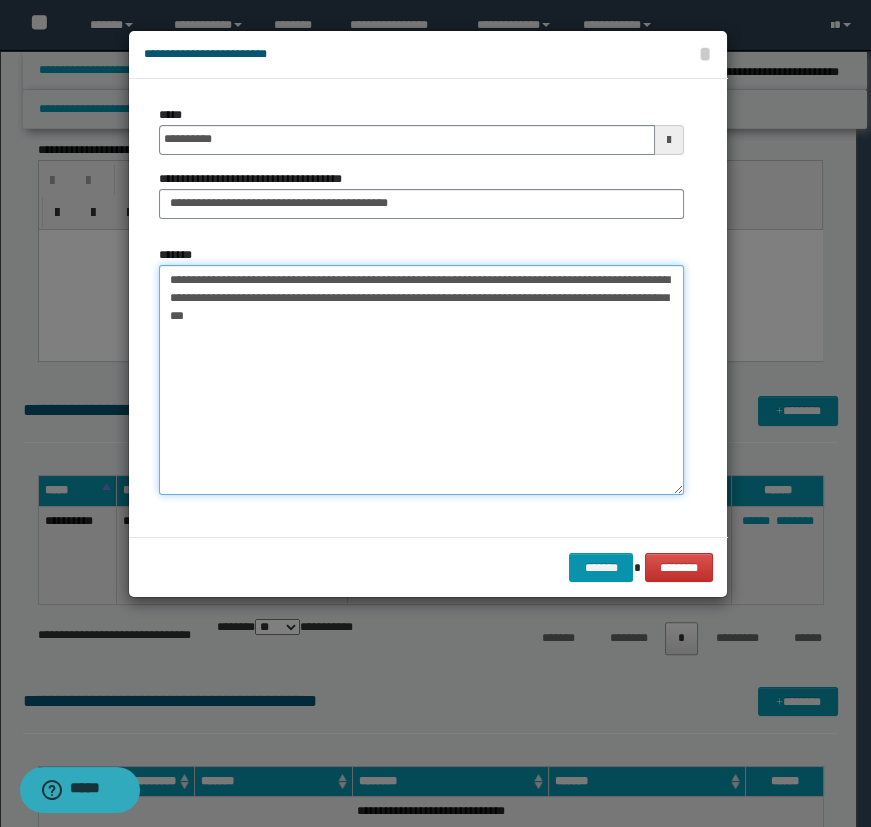click on "**********" at bounding box center [421, 380] 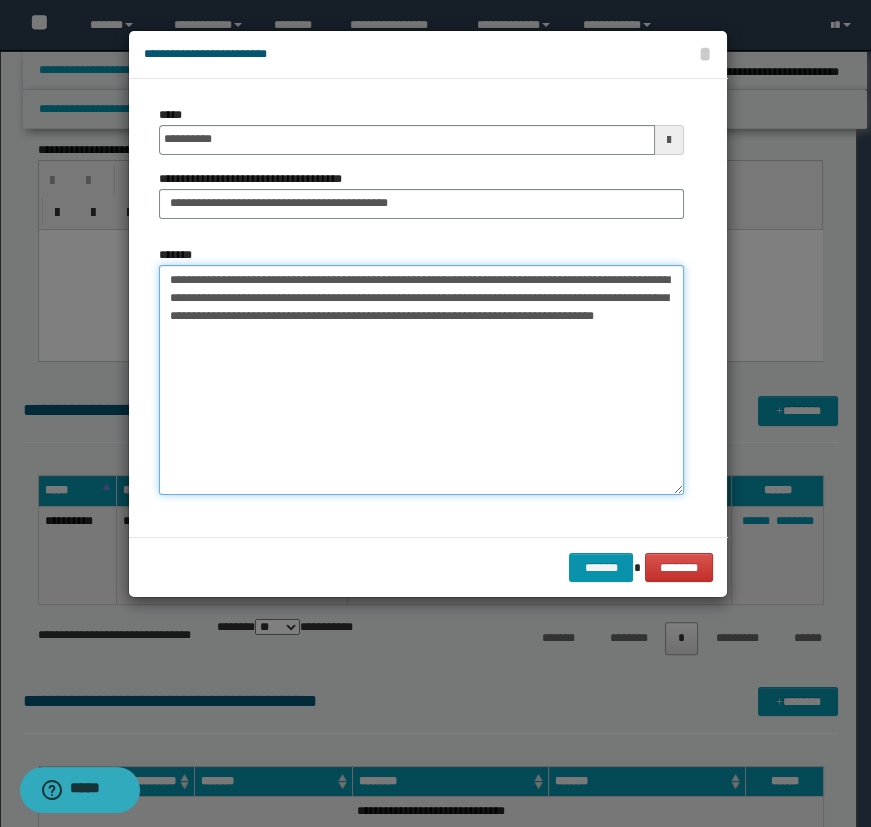 click on "**********" at bounding box center (421, 380) 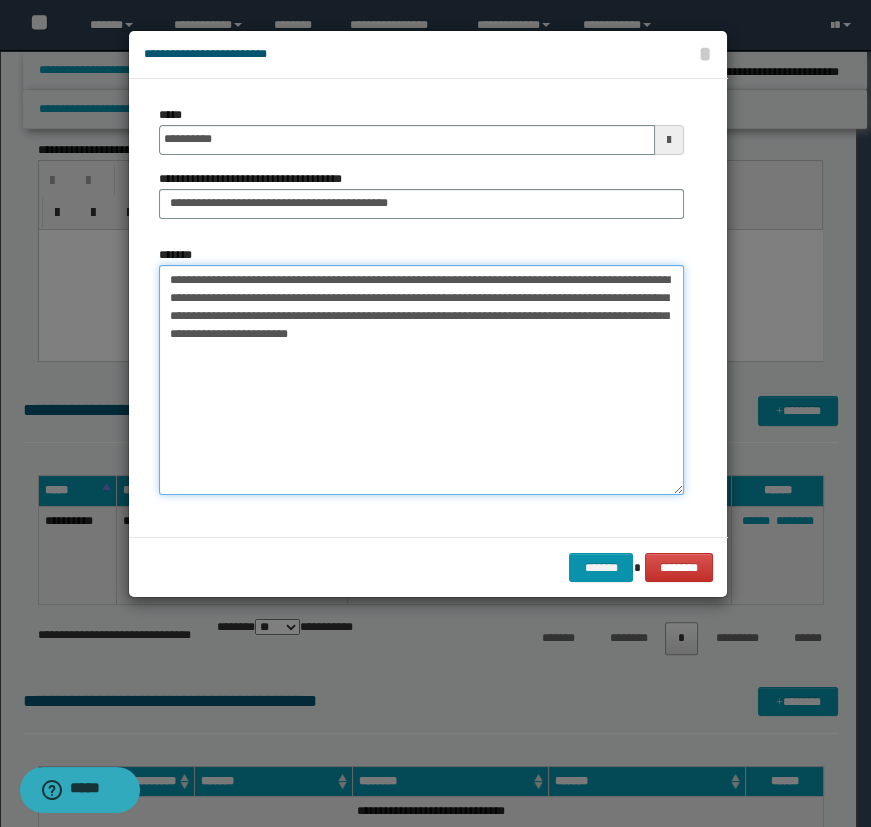 type on "**********" 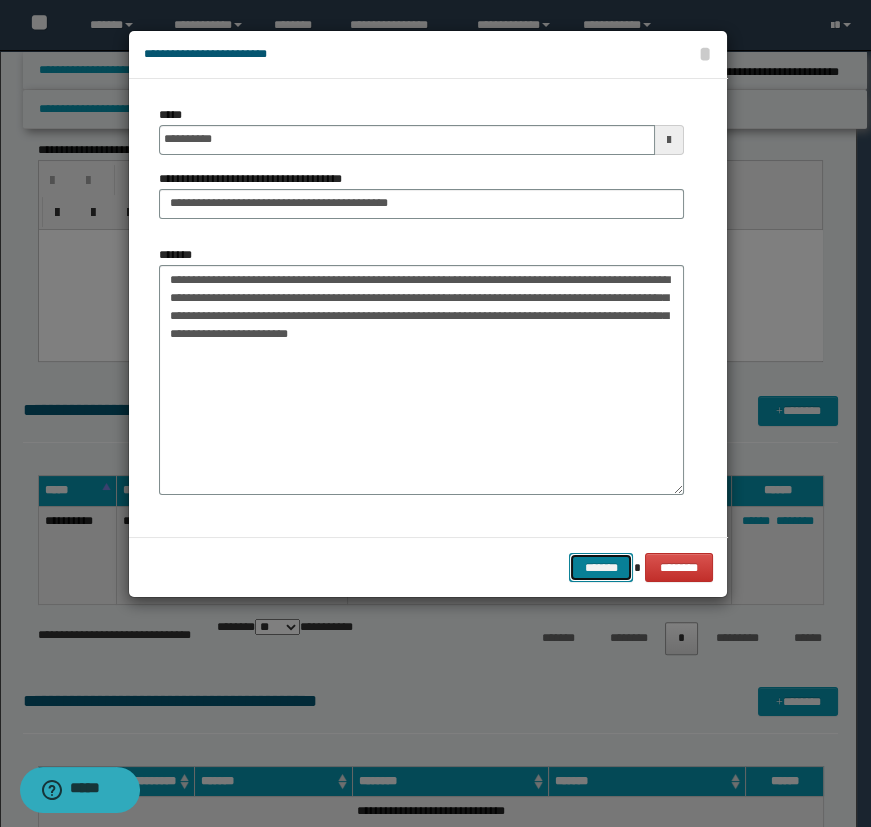click on "*******" at bounding box center [601, 568] 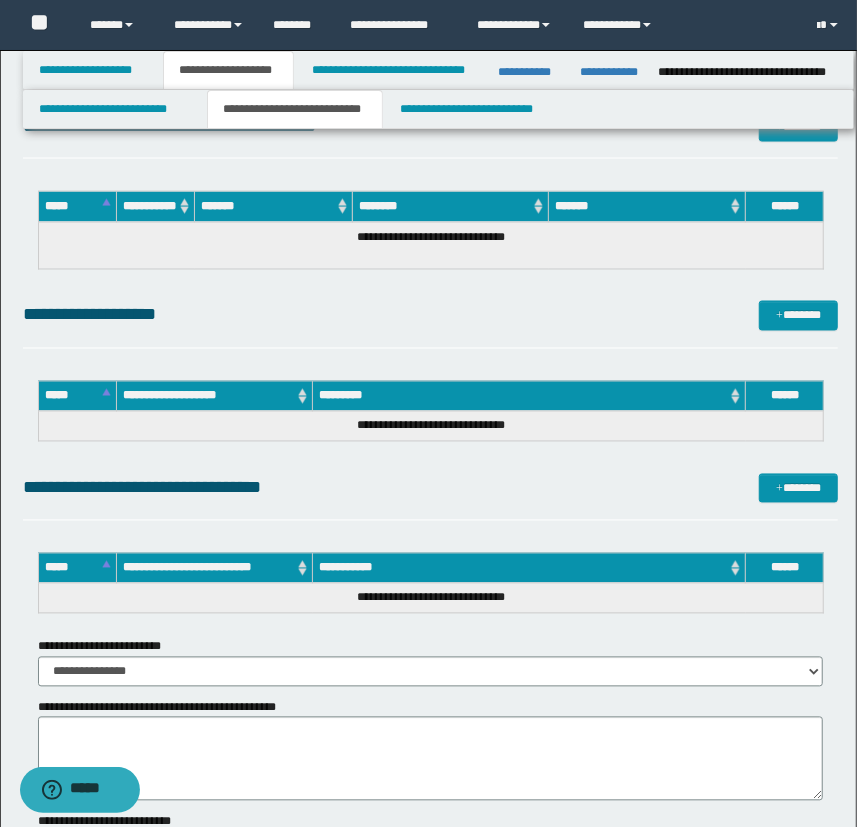 scroll, scrollTop: 1272, scrollLeft: 0, axis: vertical 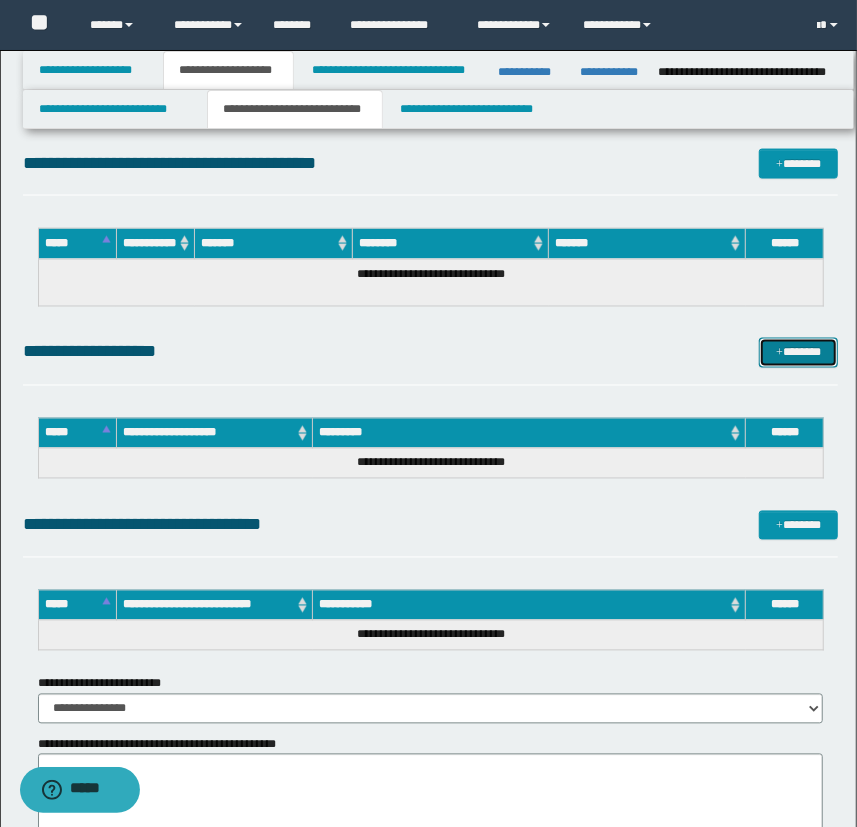 click on "*******" at bounding box center [799, 353] 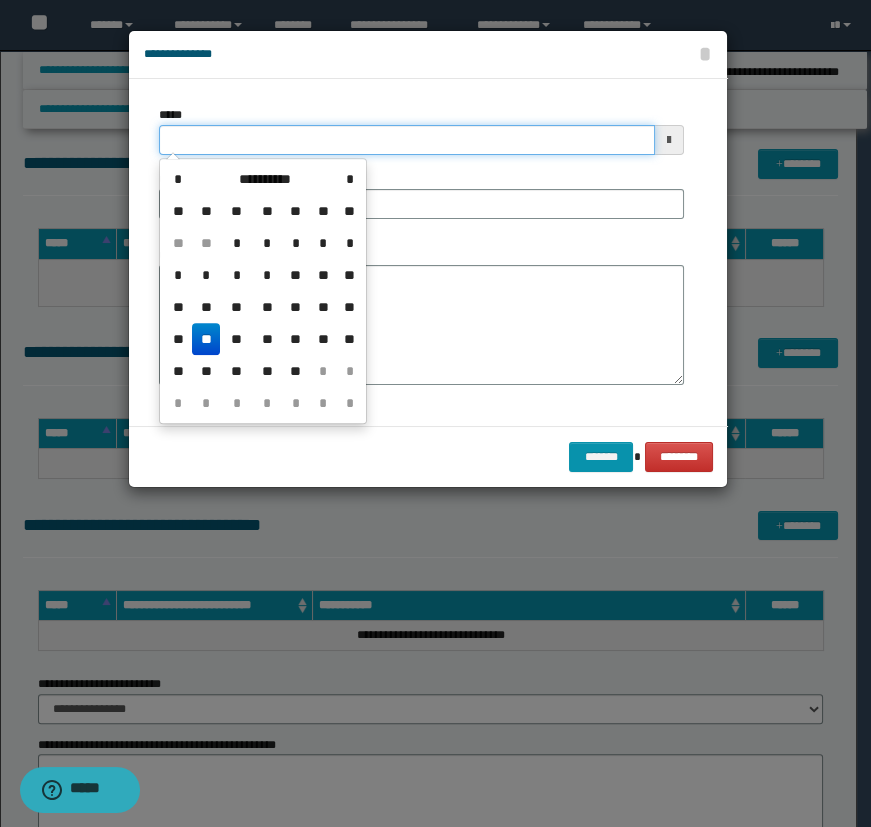 click on "*****" at bounding box center [407, 140] 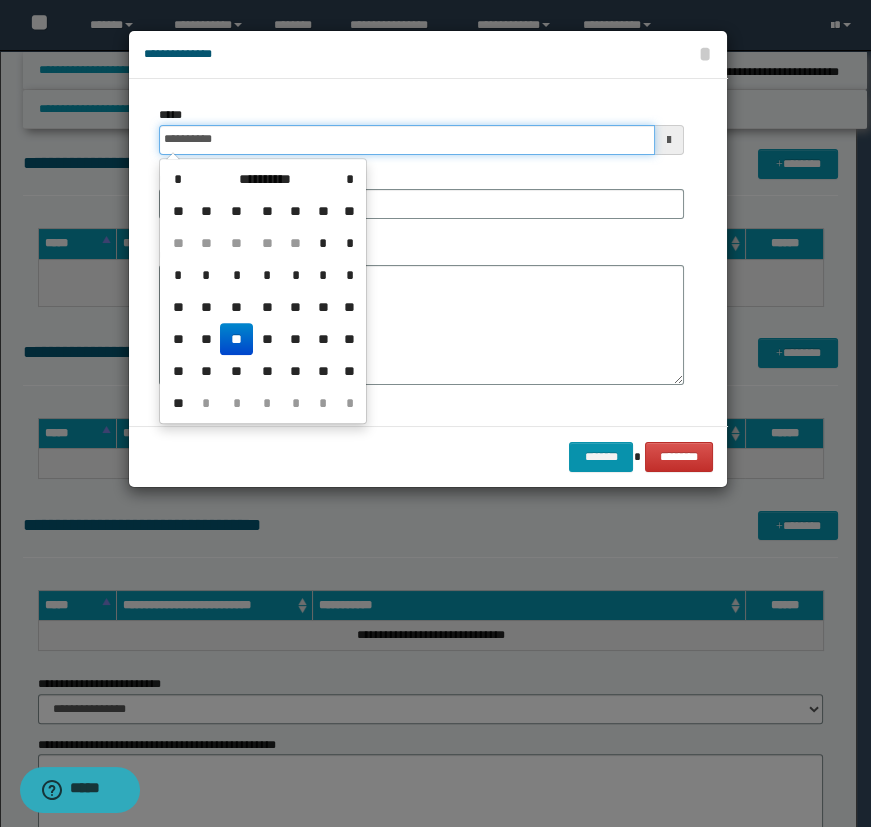 click on "**********" at bounding box center [407, 140] 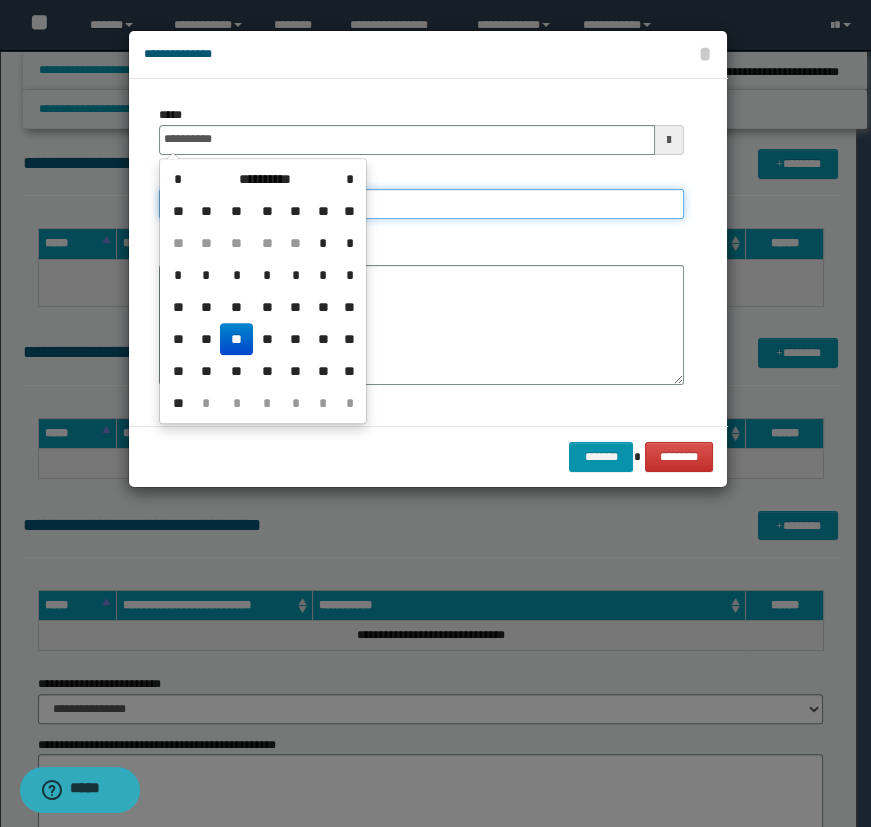 type on "**********" 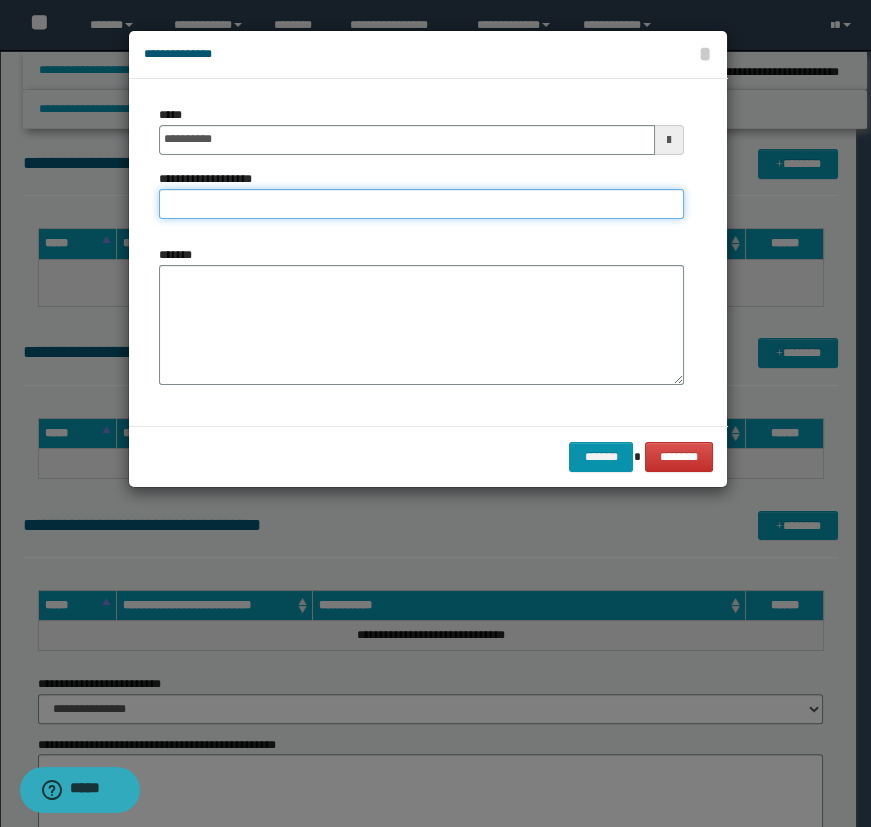 click on "**********" at bounding box center (421, 204) 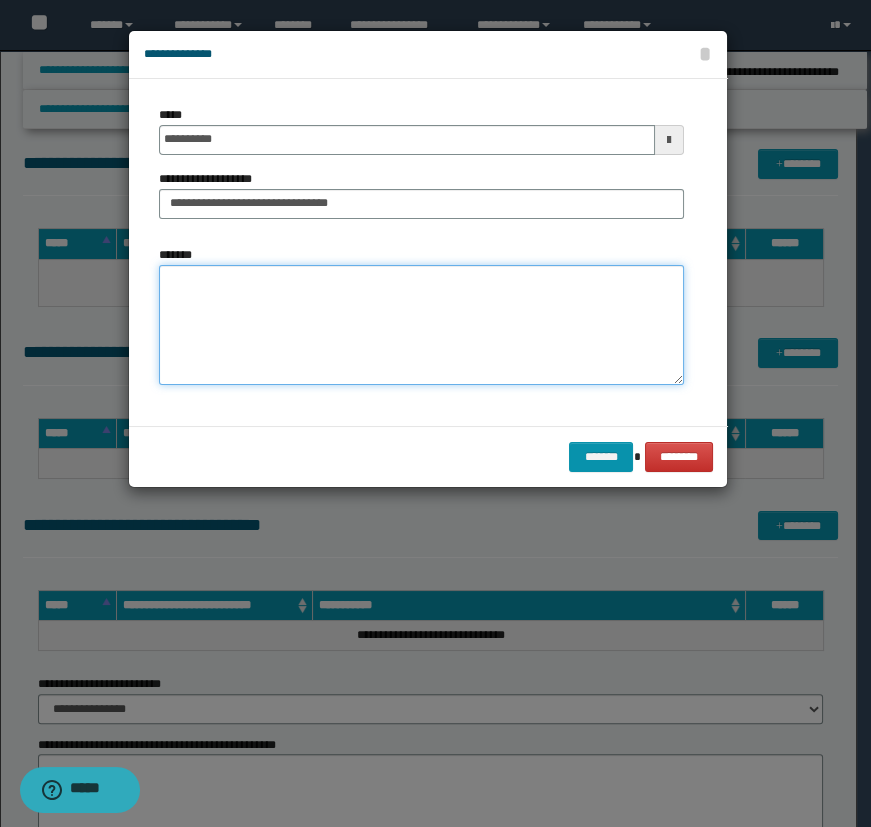 click on "*******" at bounding box center [421, 325] 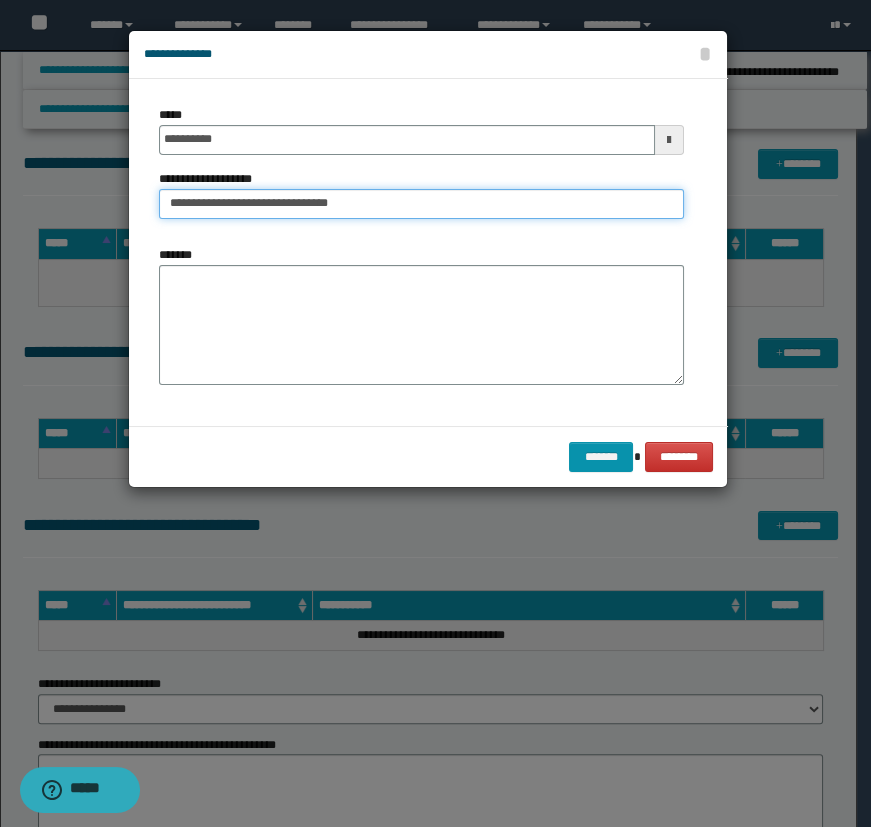 drag, startPoint x: 383, startPoint y: 201, endPoint x: 327, endPoint y: 199, distance: 56.0357 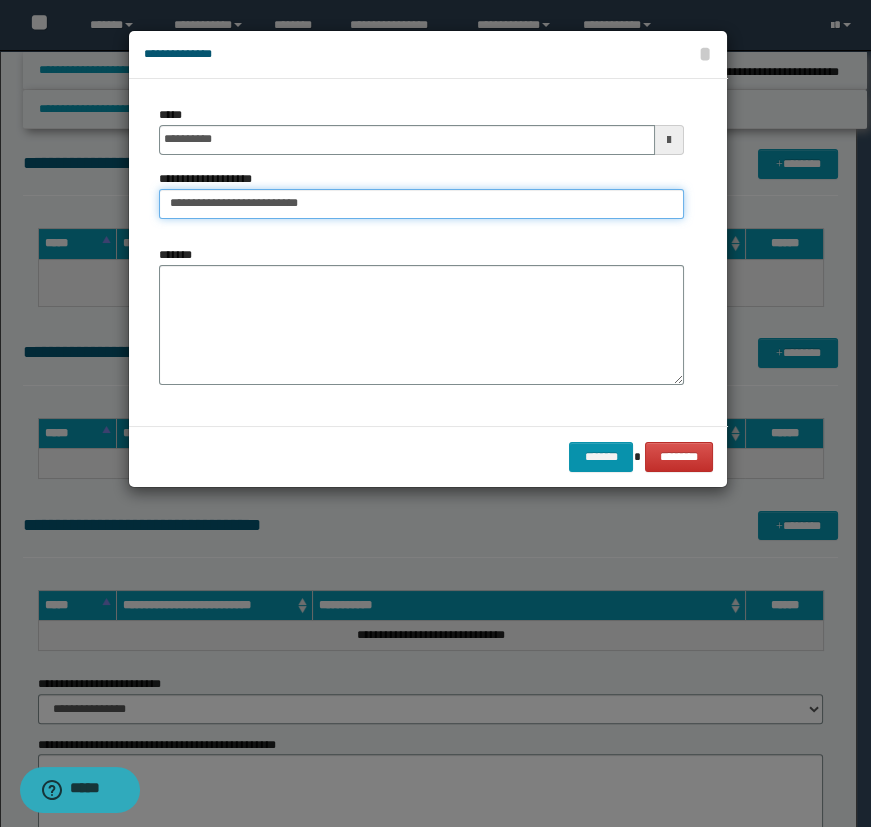 type on "**********" 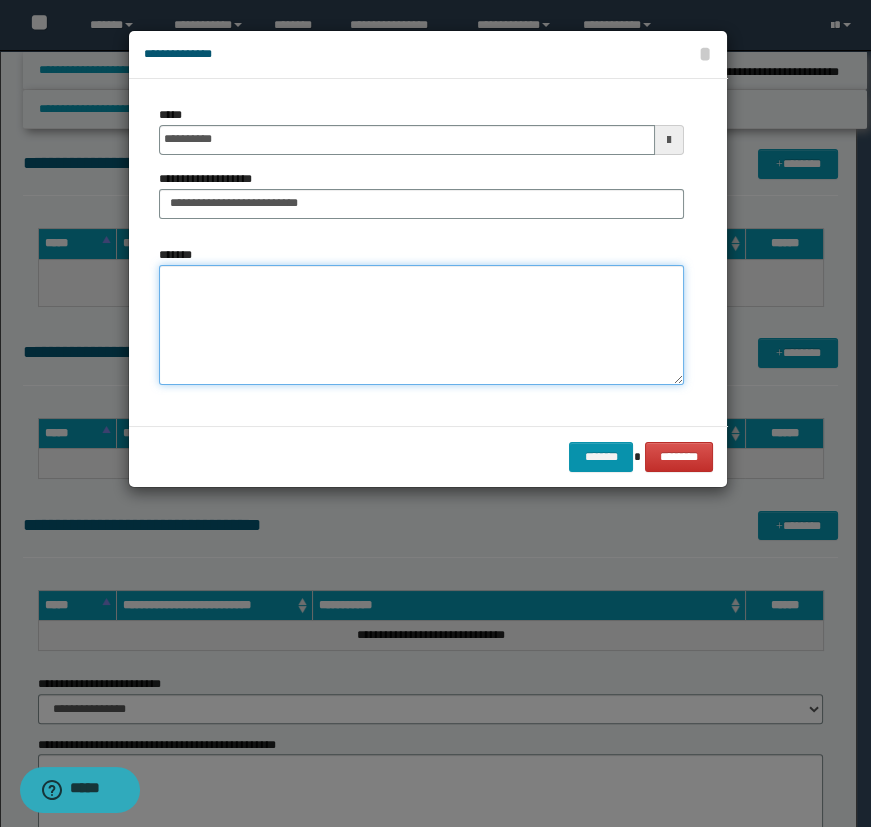 click on "*******" at bounding box center [421, 325] 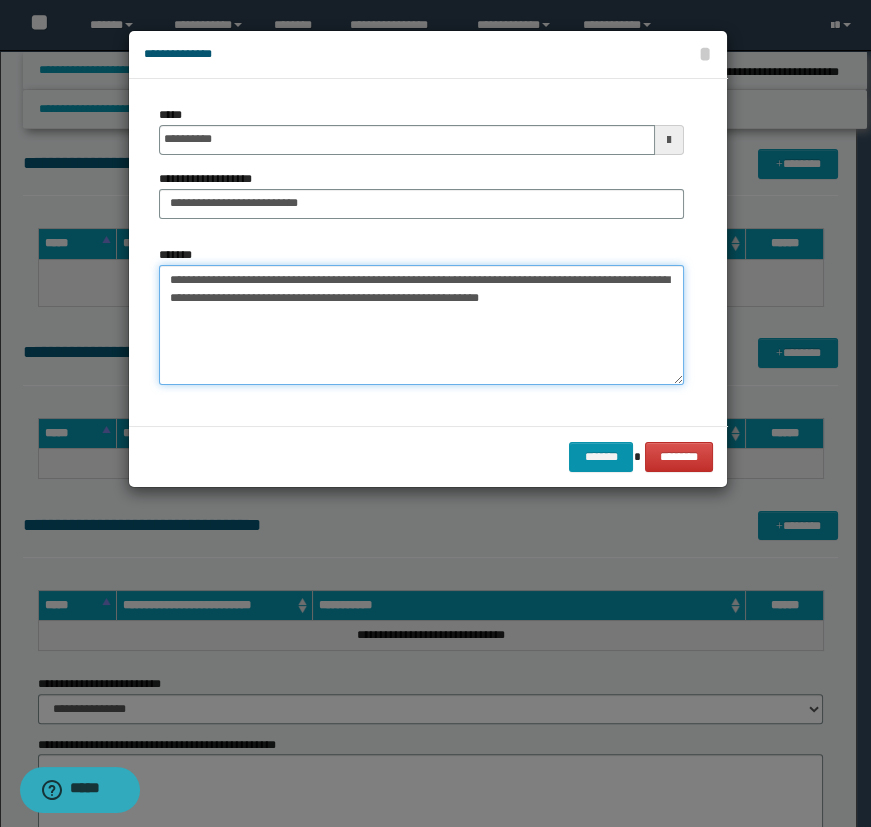 click on "**********" at bounding box center (421, 325) 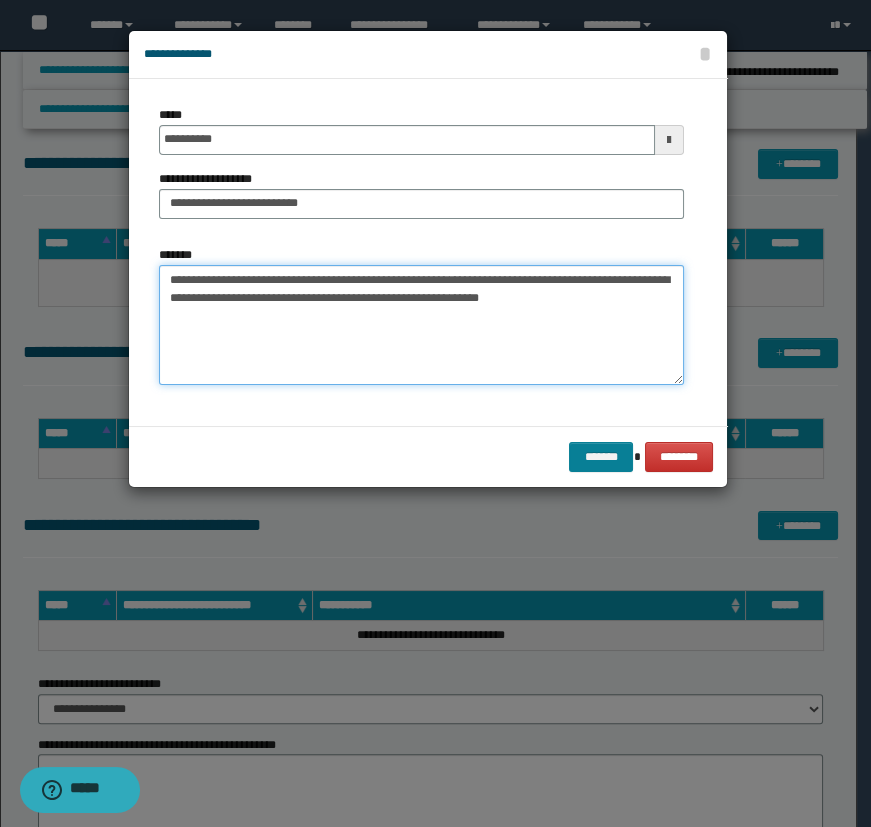 type on "**********" 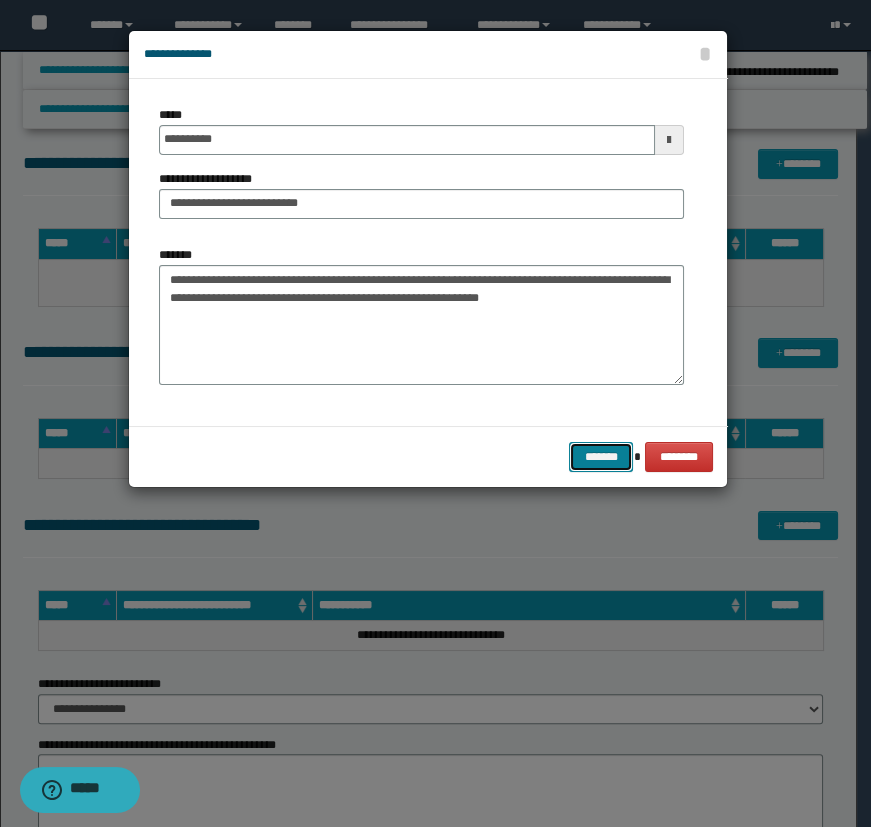 click on "*******" at bounding box center (601, 457) 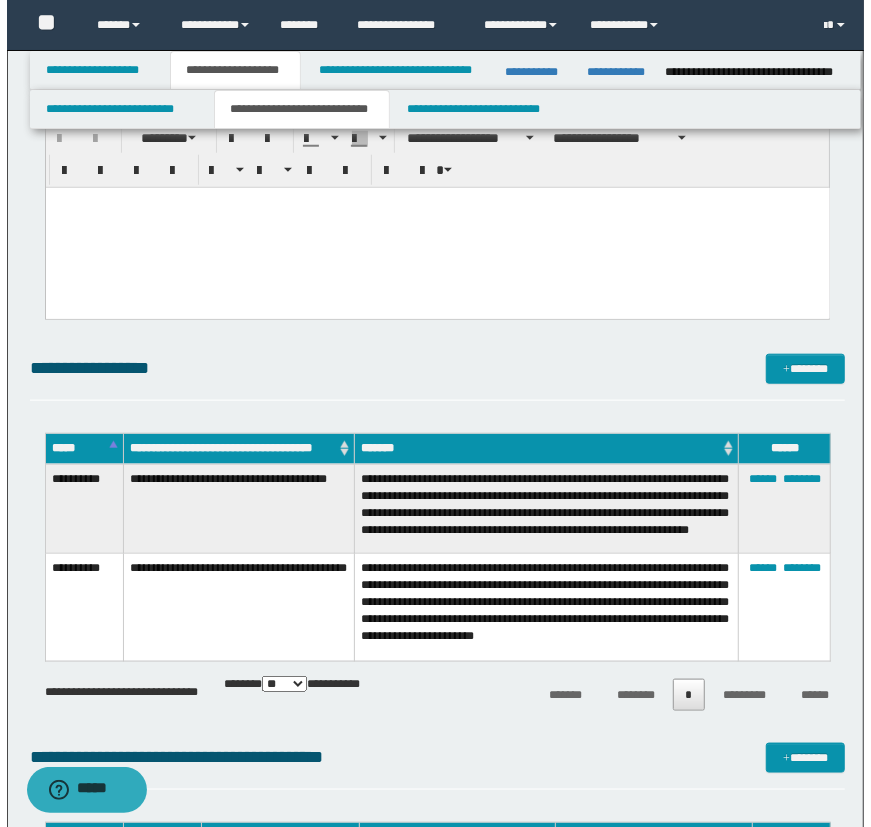 scroll, scrollTop: 636, scrollLeft: 0, axis: vertical 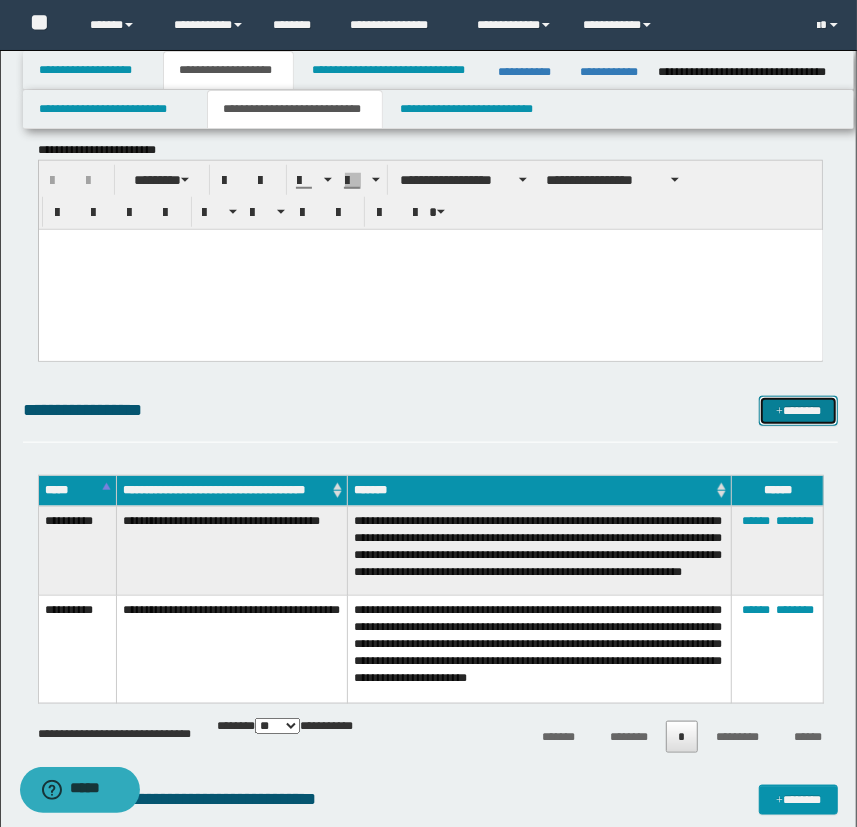 click on "*******" at bounding box center [799, 411] 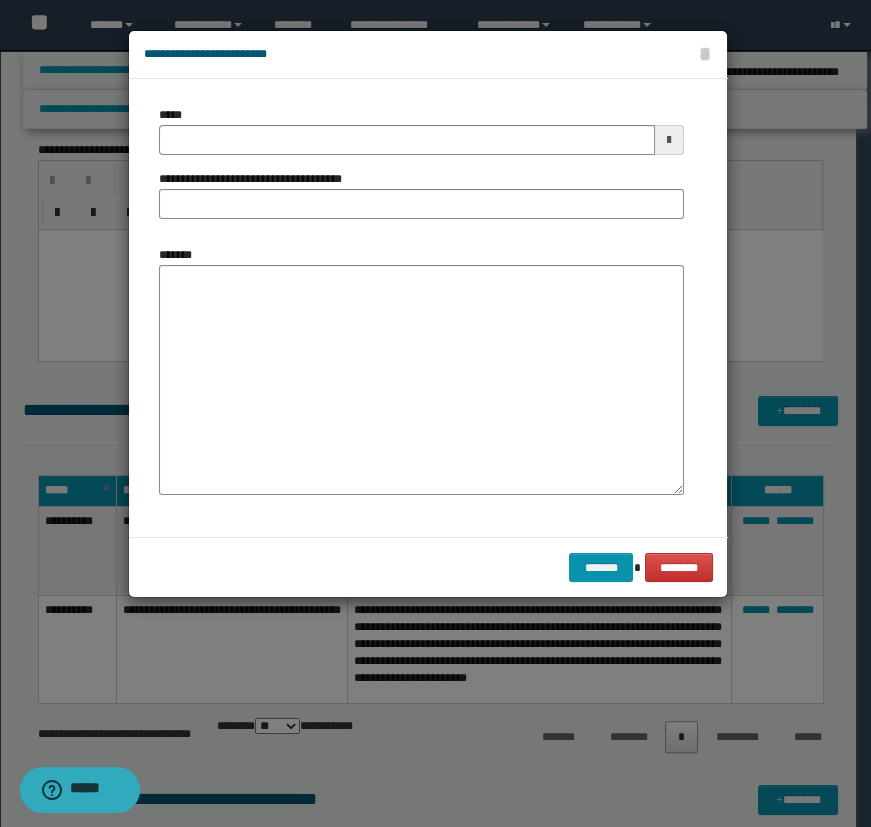 type 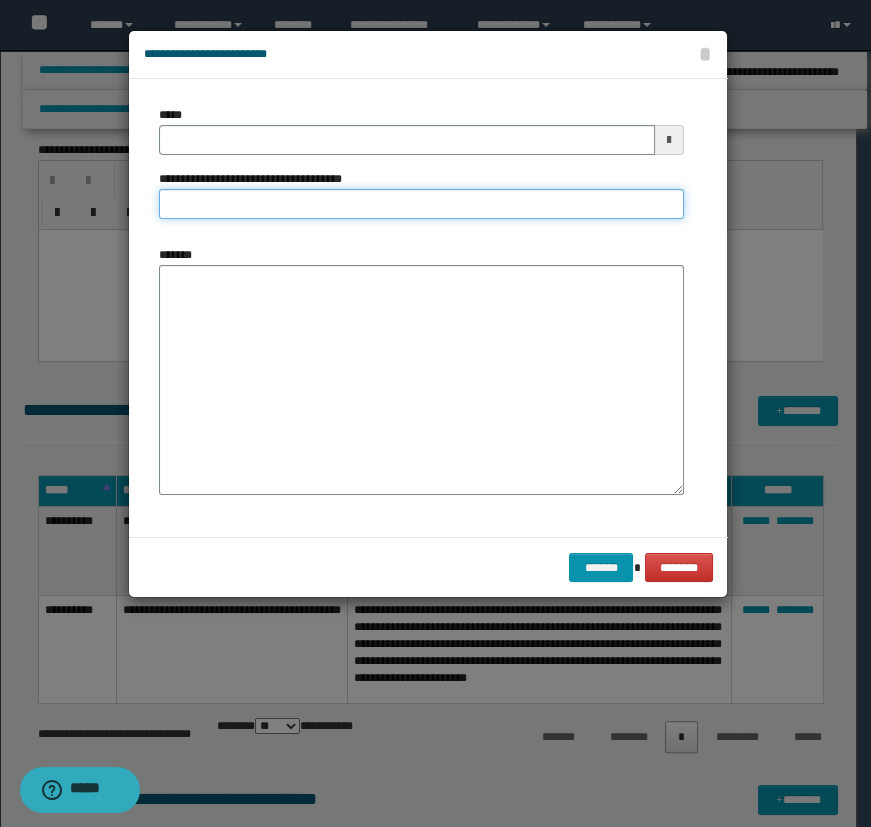 click on "**********" at bounding box center (421, 204) 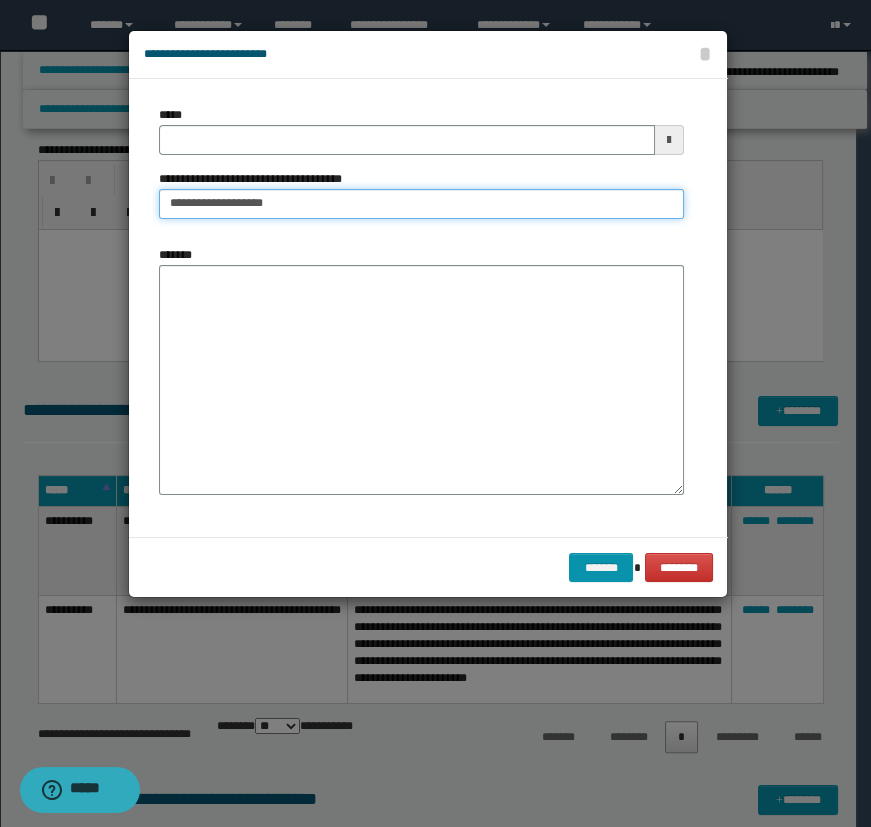 type on "**********" 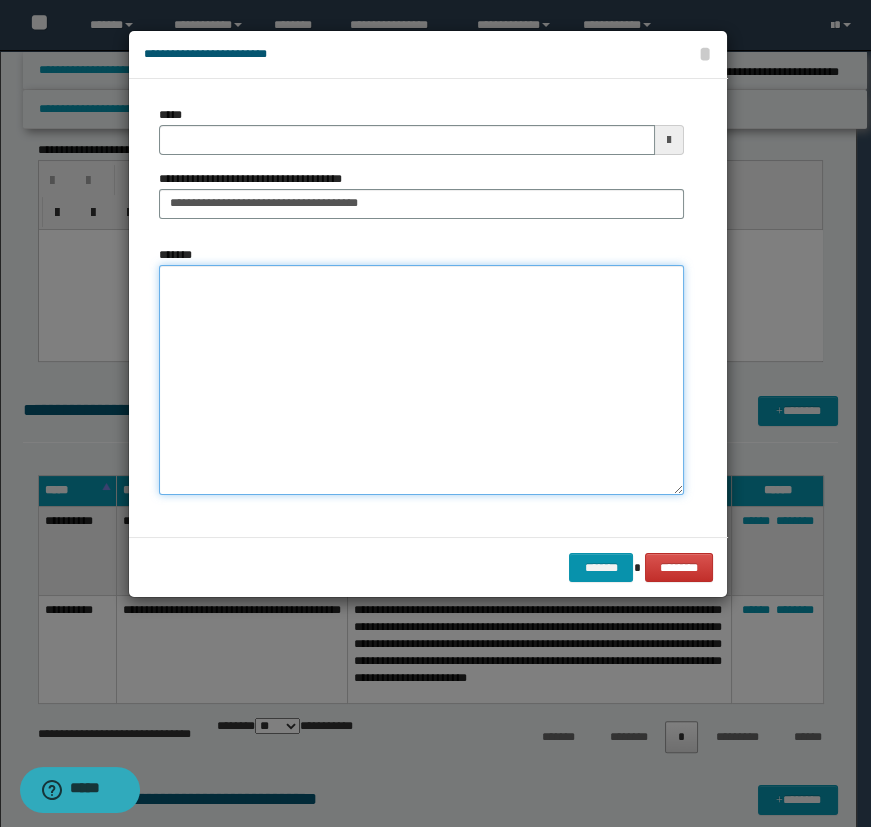 click on "*******" at bounding box center [421, 380] 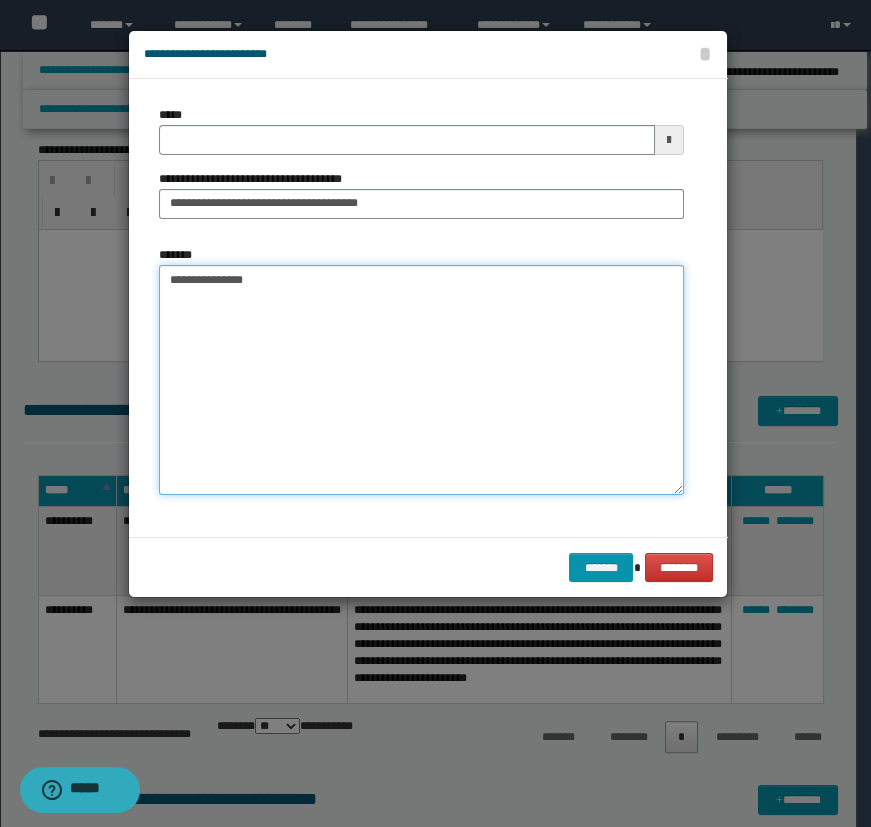 click on "**********" at bounding box center (421, 380) 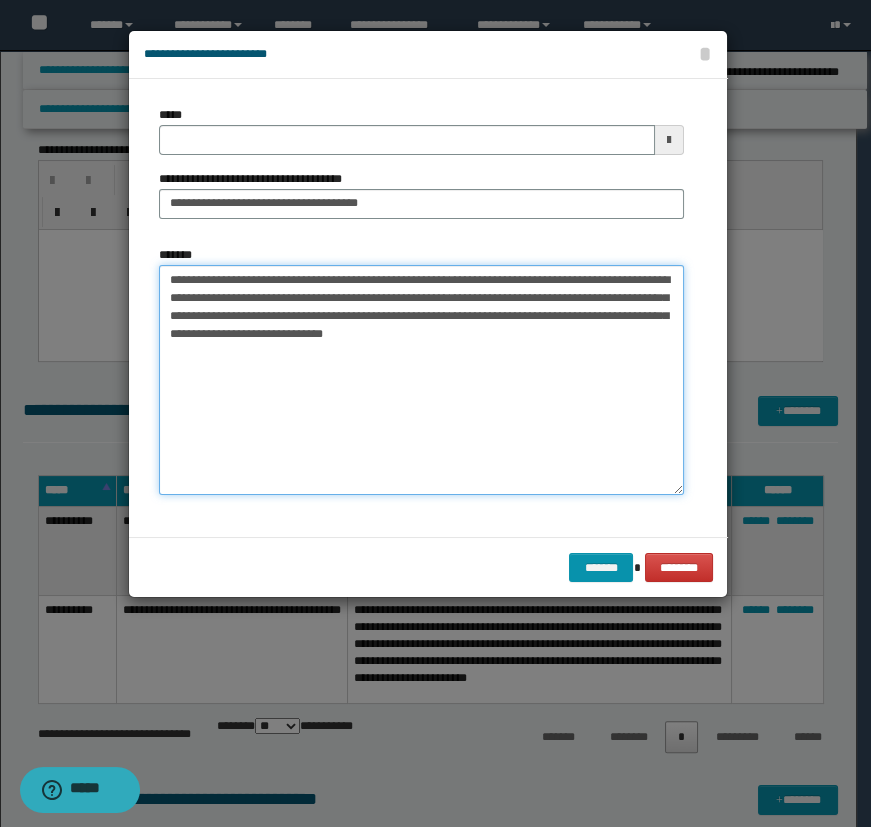 click on "**********" at bounding box center [421, 380] 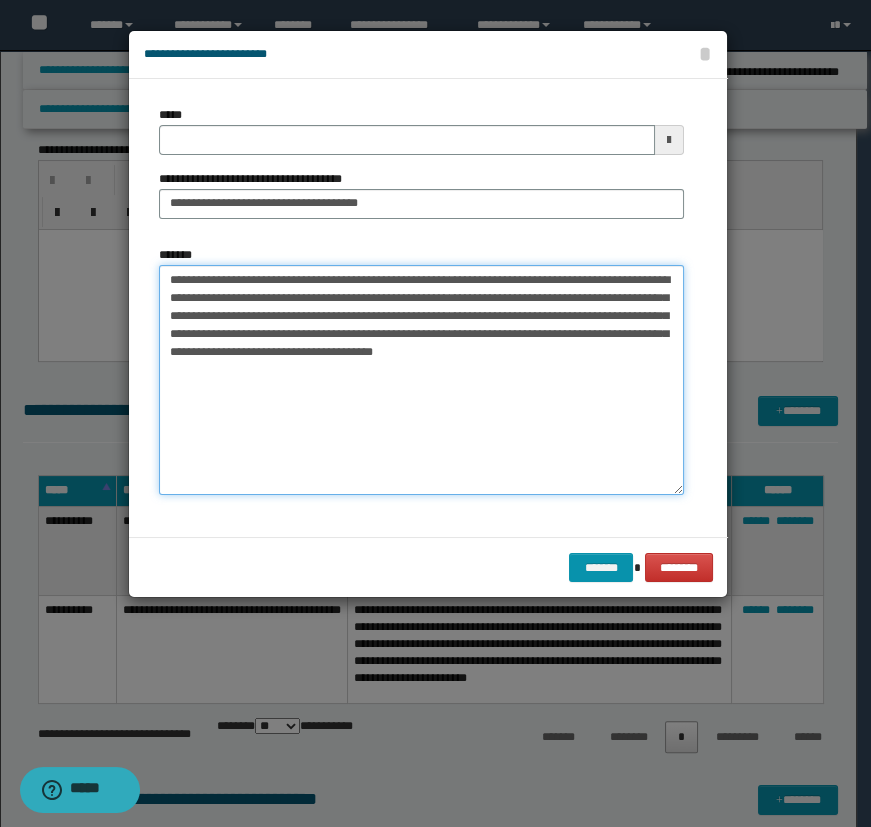 click on "**********" at bounding box center (421, 380) 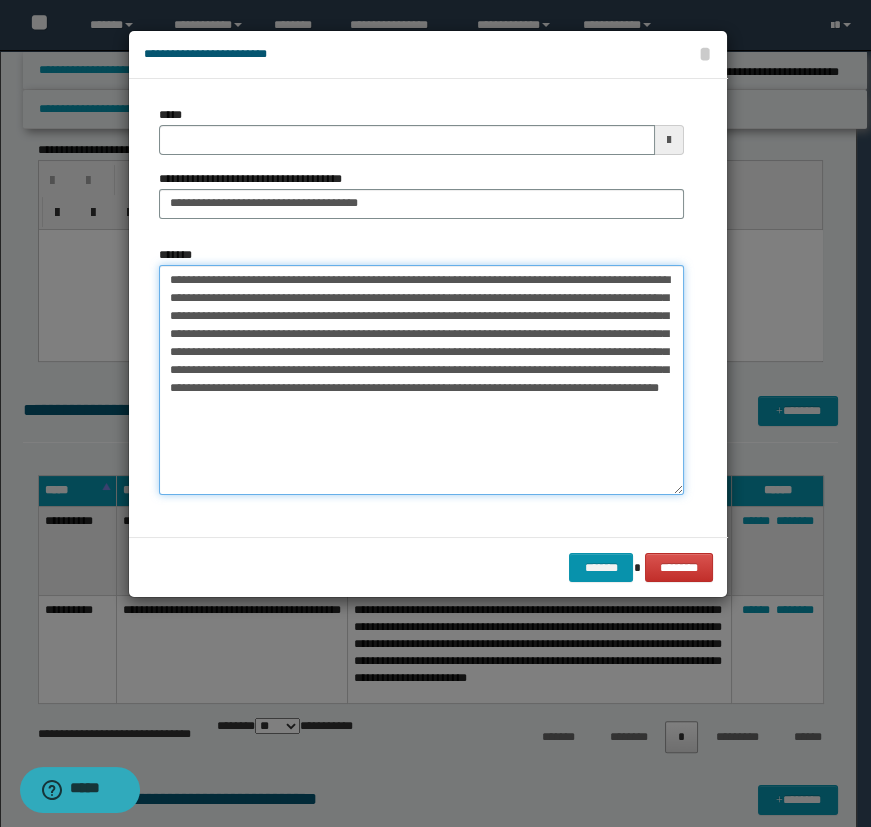 type on "**********" 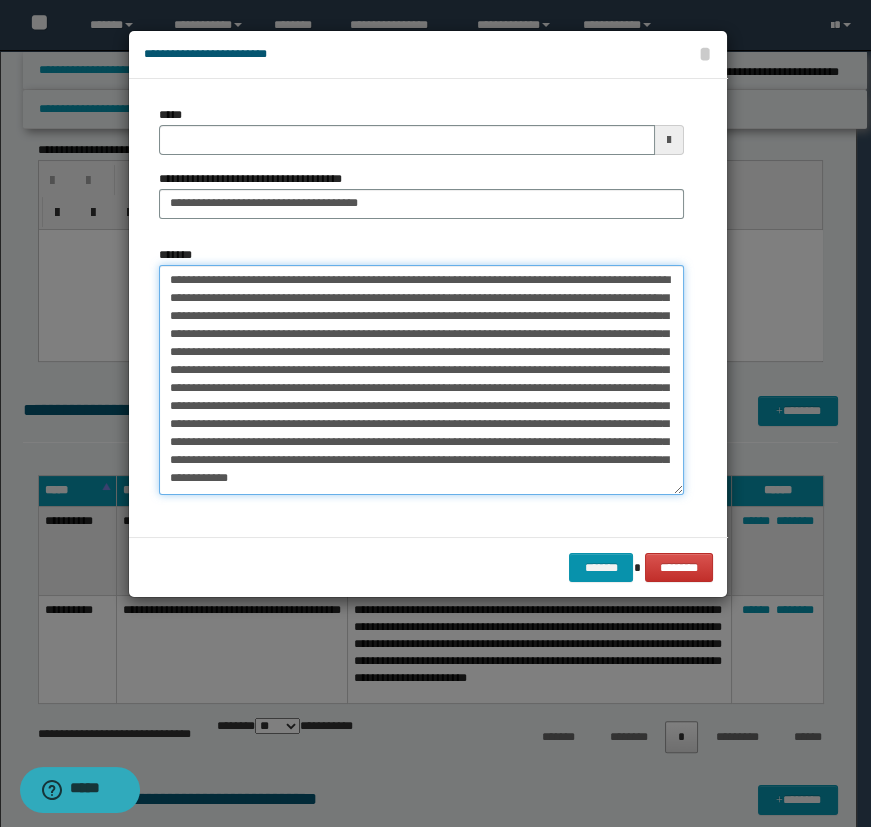 click on "*******" at bounding box center (421, 380) 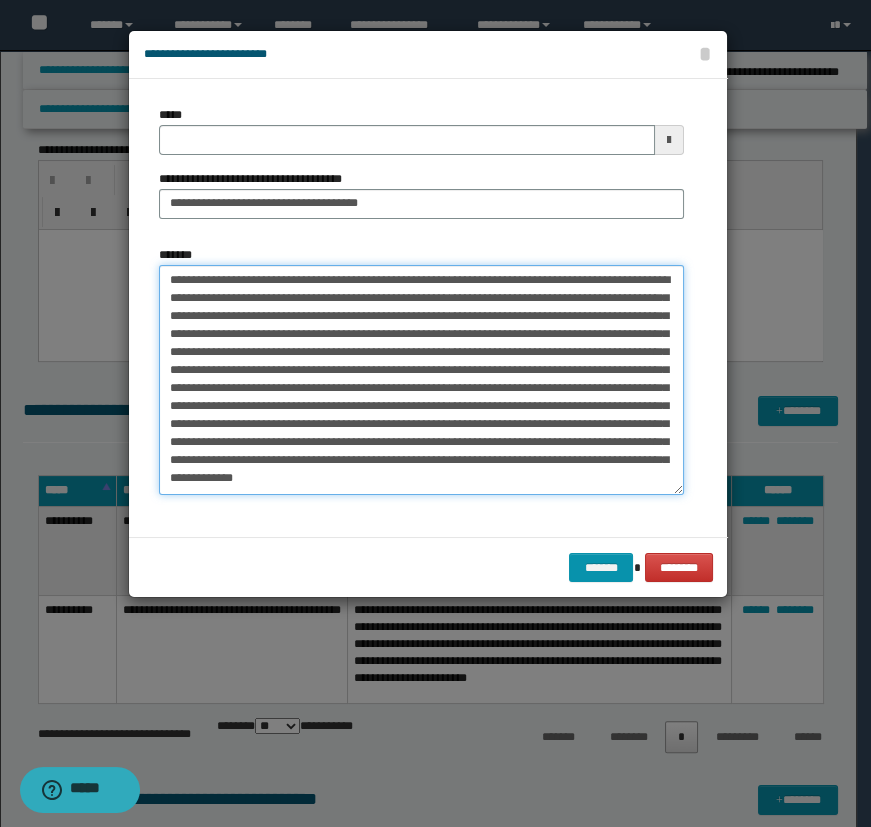 type on "**********" 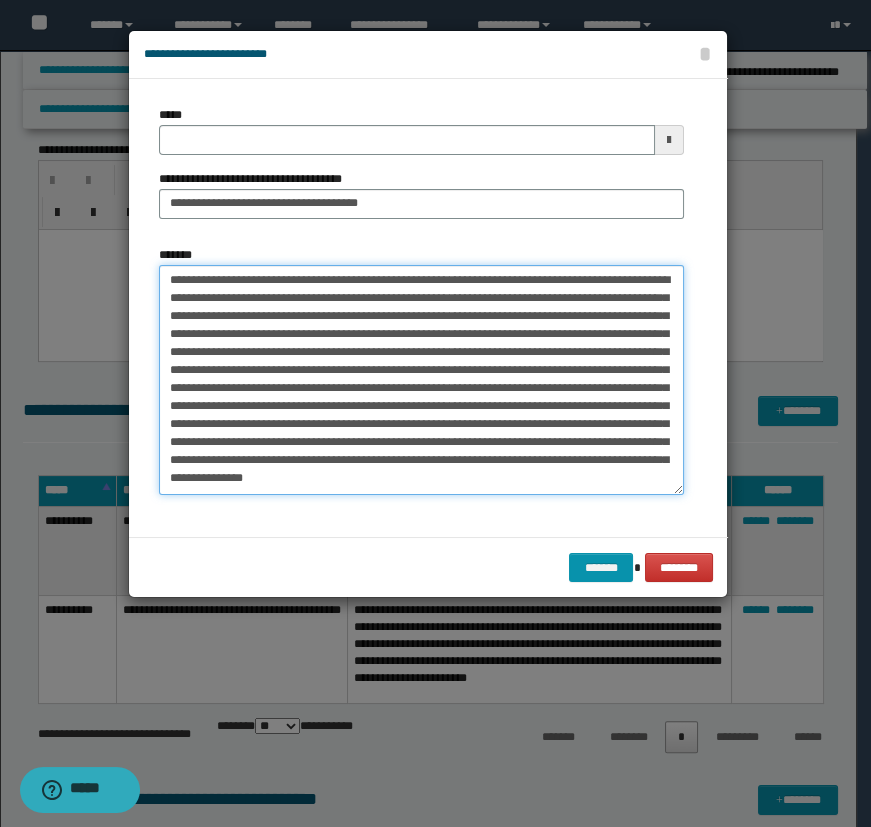scroll, scrollTop: 9, scrollLeft: 0, axis: vertical 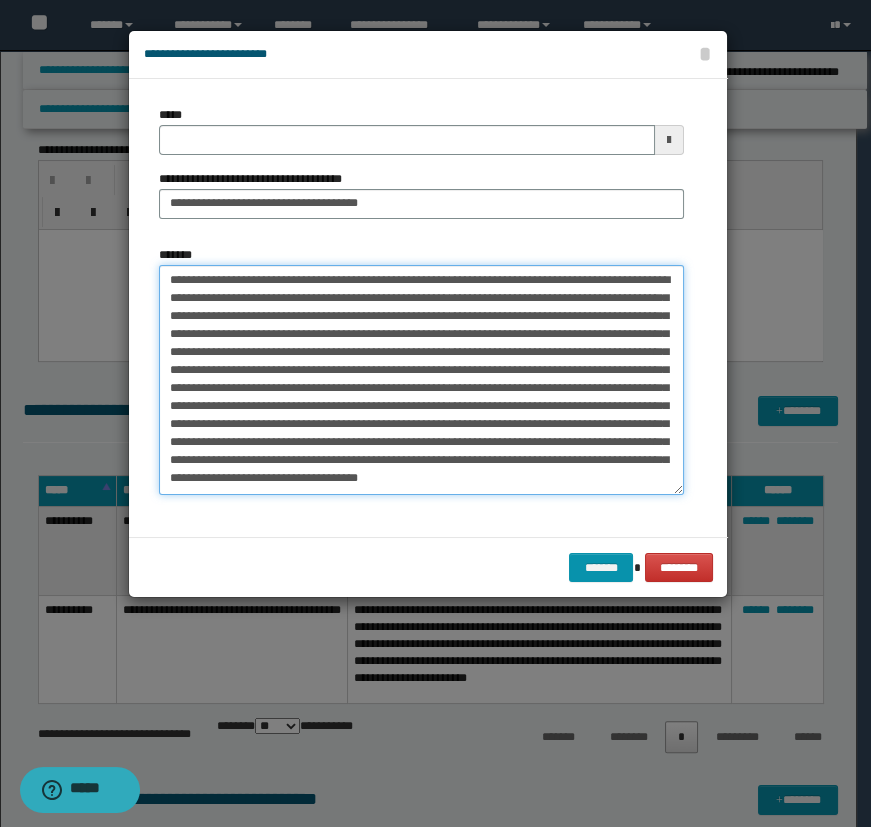 type on "**********" 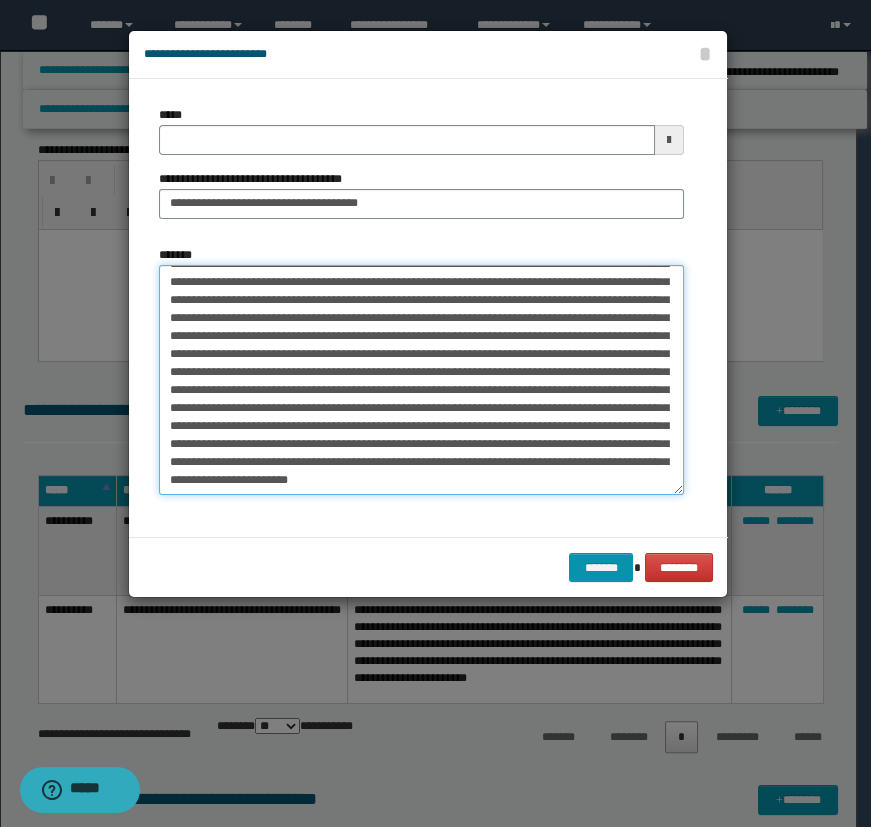 scroll, scrollTop: 87, scrollLeft: 0, axis: vertical 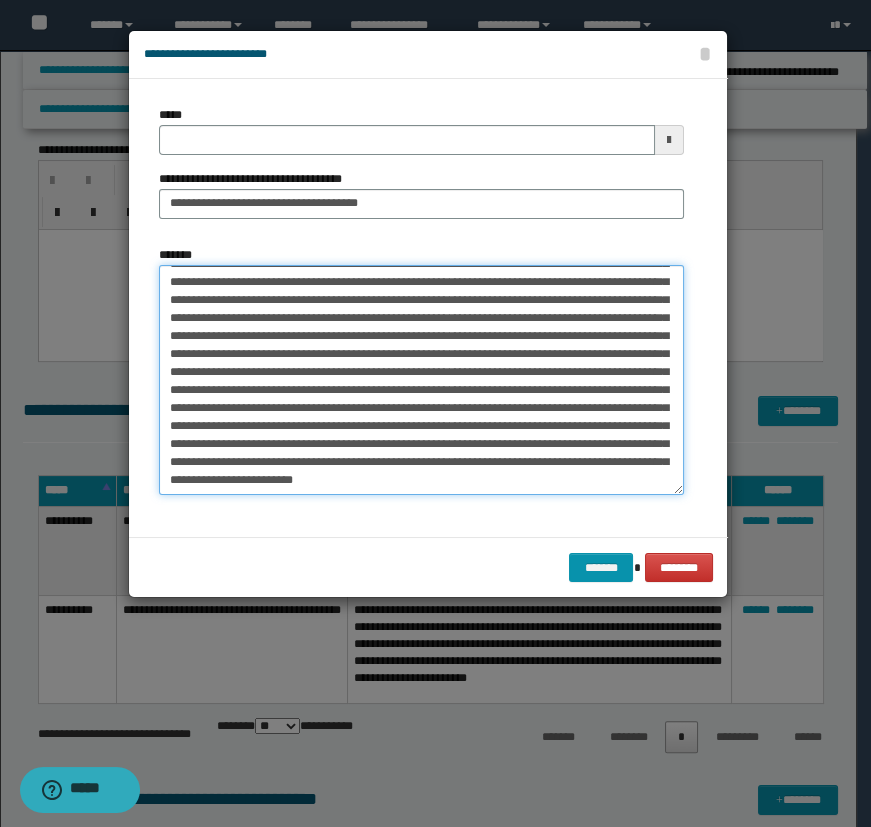 type 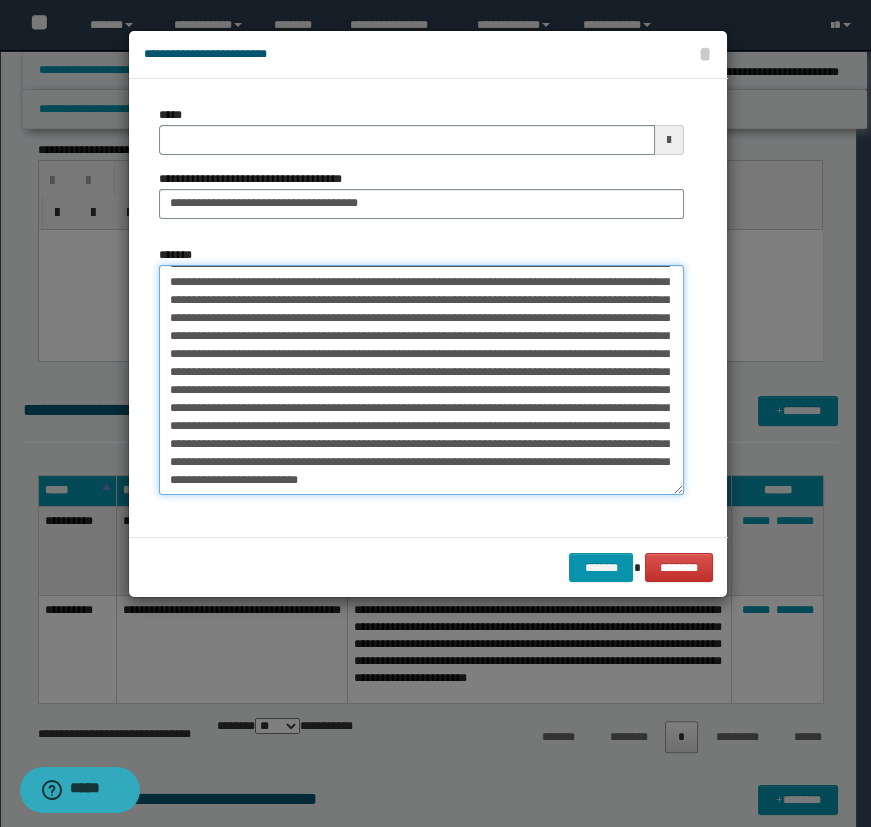 type 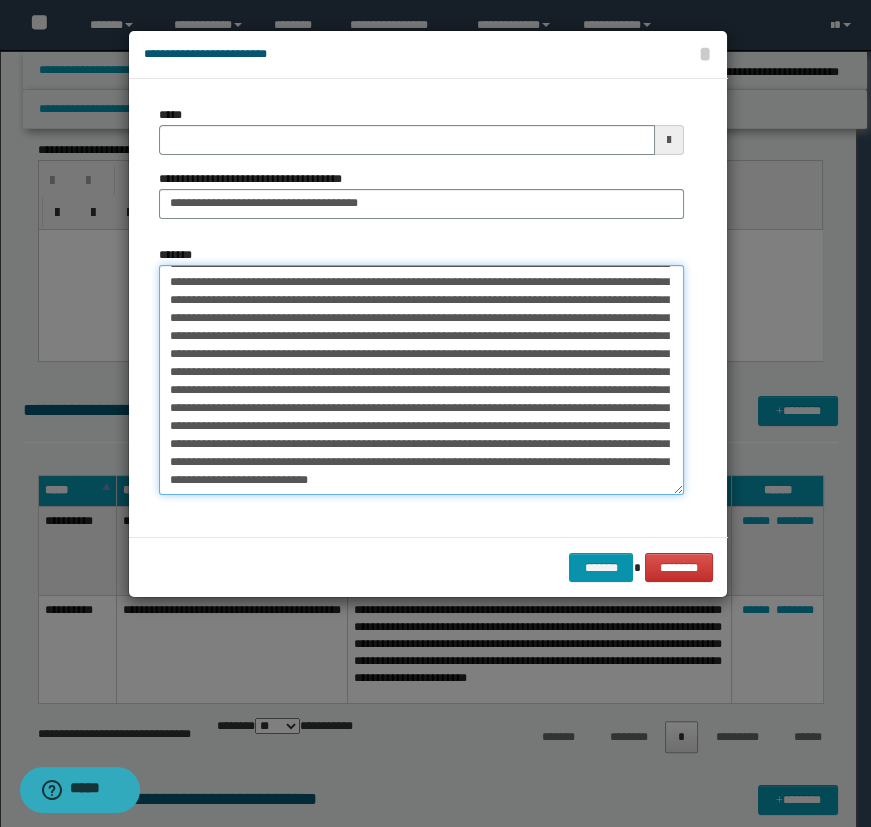 scroll, scrollTop: 99, scrollLeft: 0, axis: vertical 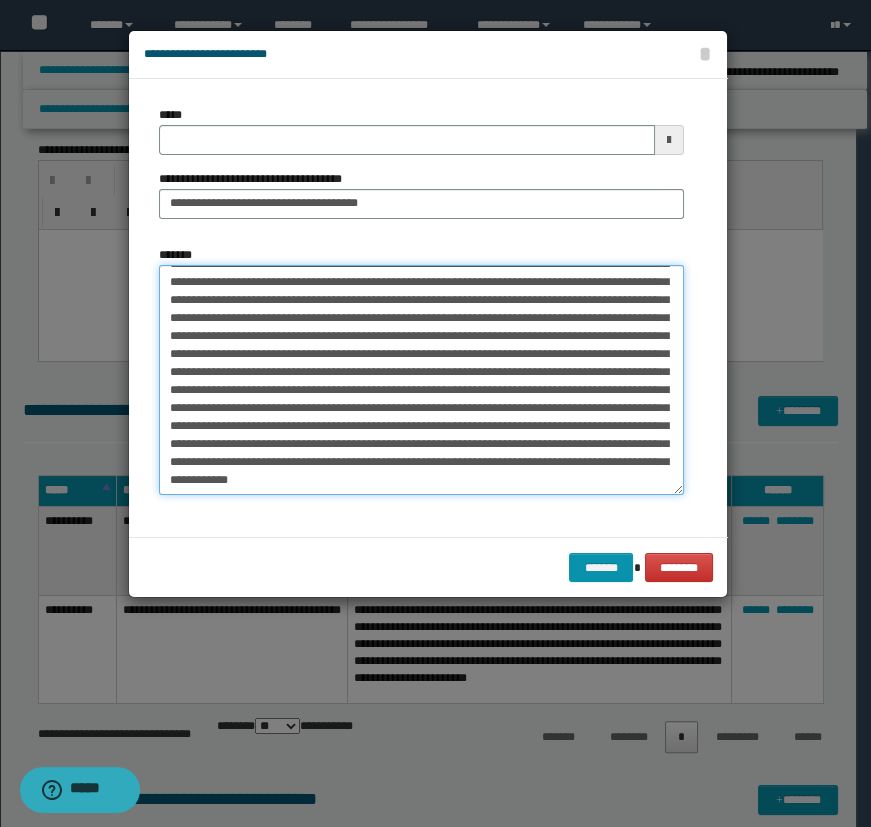 type on "**********" 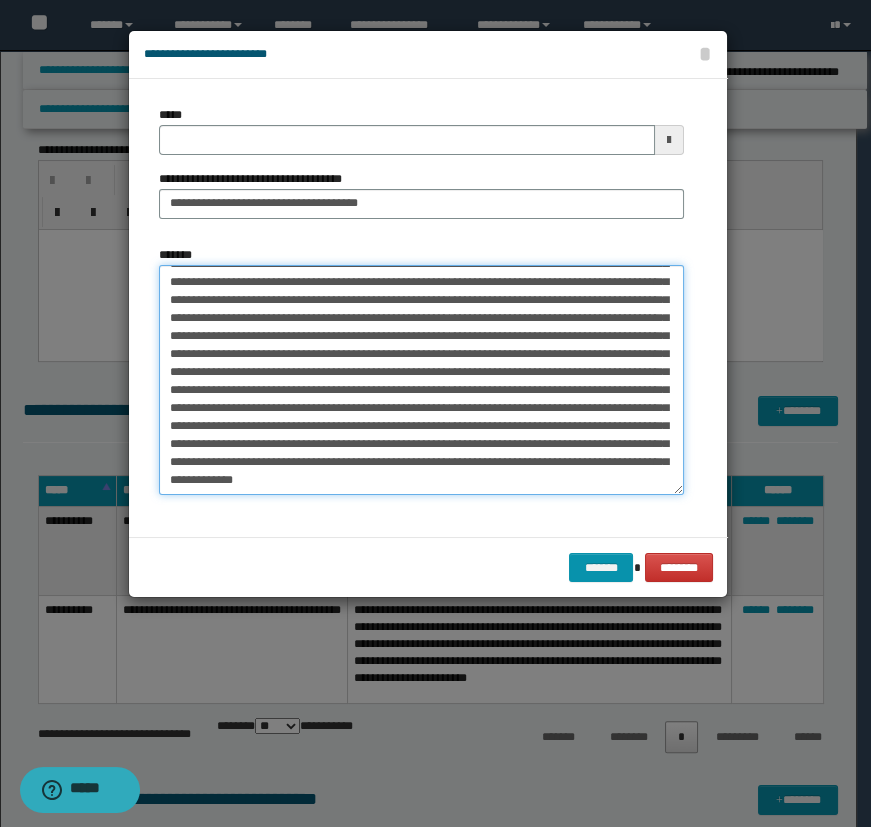scroll, scrollTop: 105, scrollLeft: 0, axis: vertical 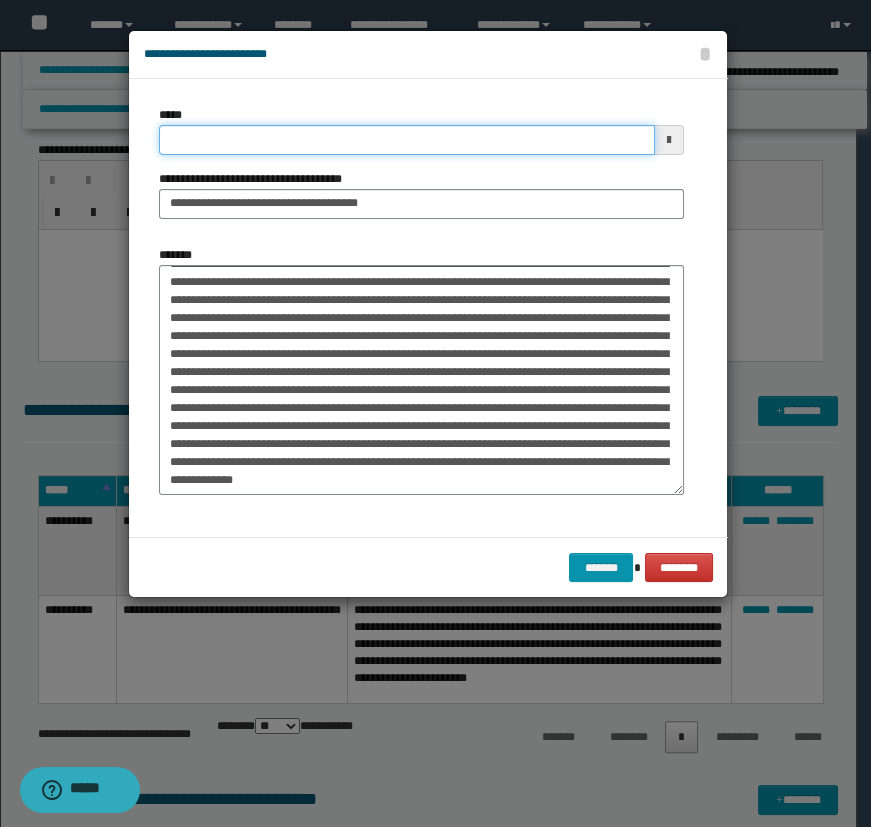 click on "*****" at bounding box center [407, 140] 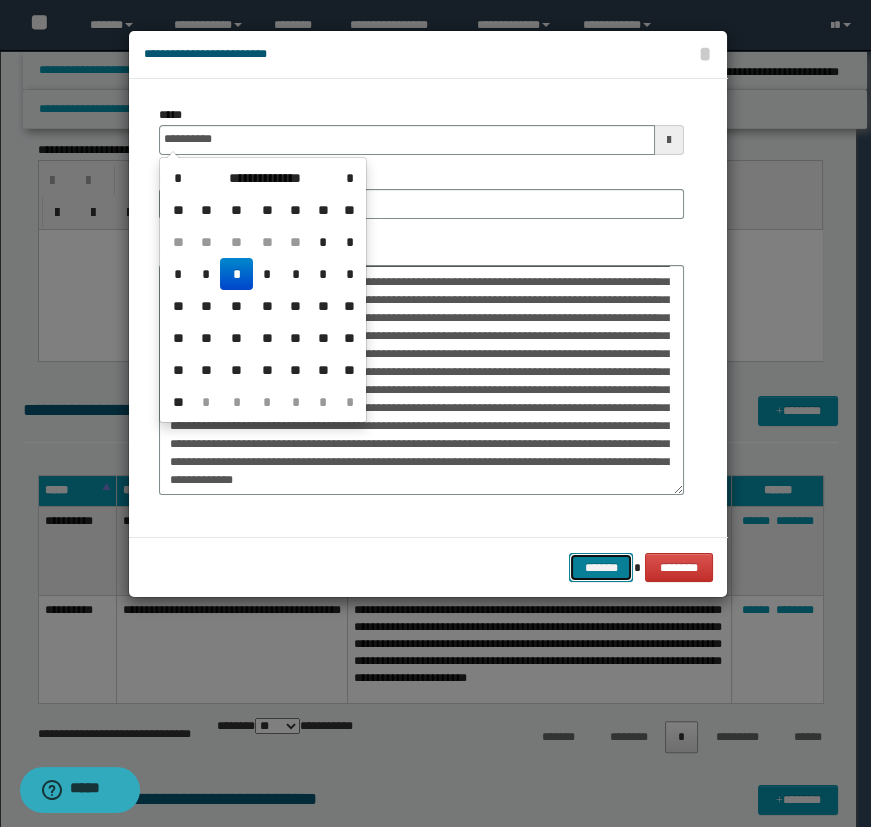 type on "**********" 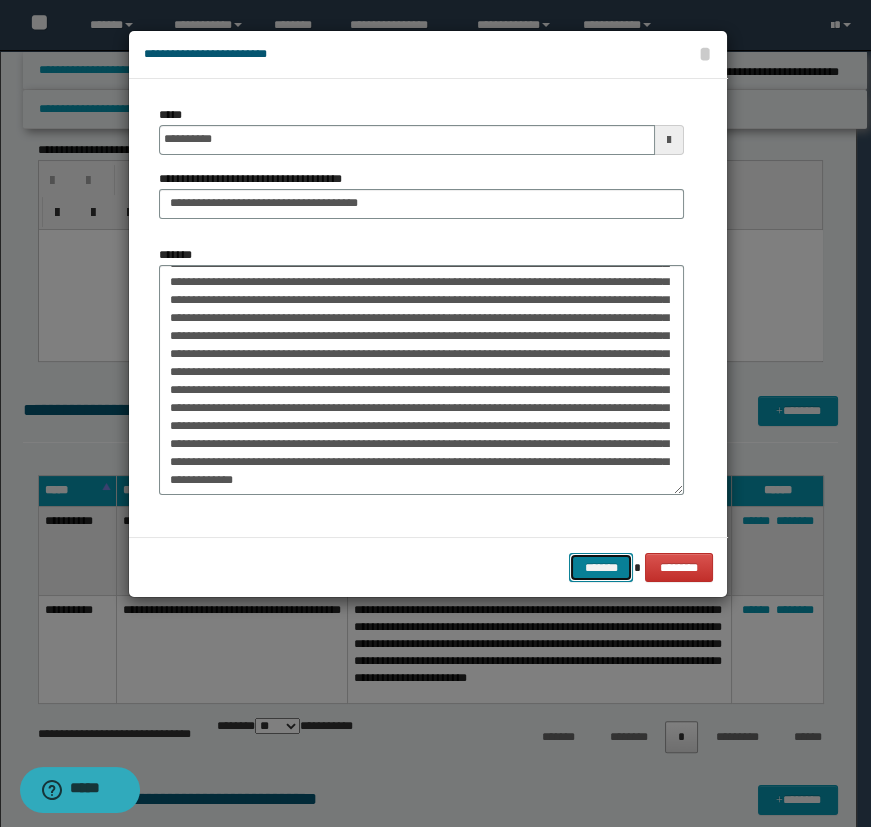 click on "*******" at bounding box center [601, 568] 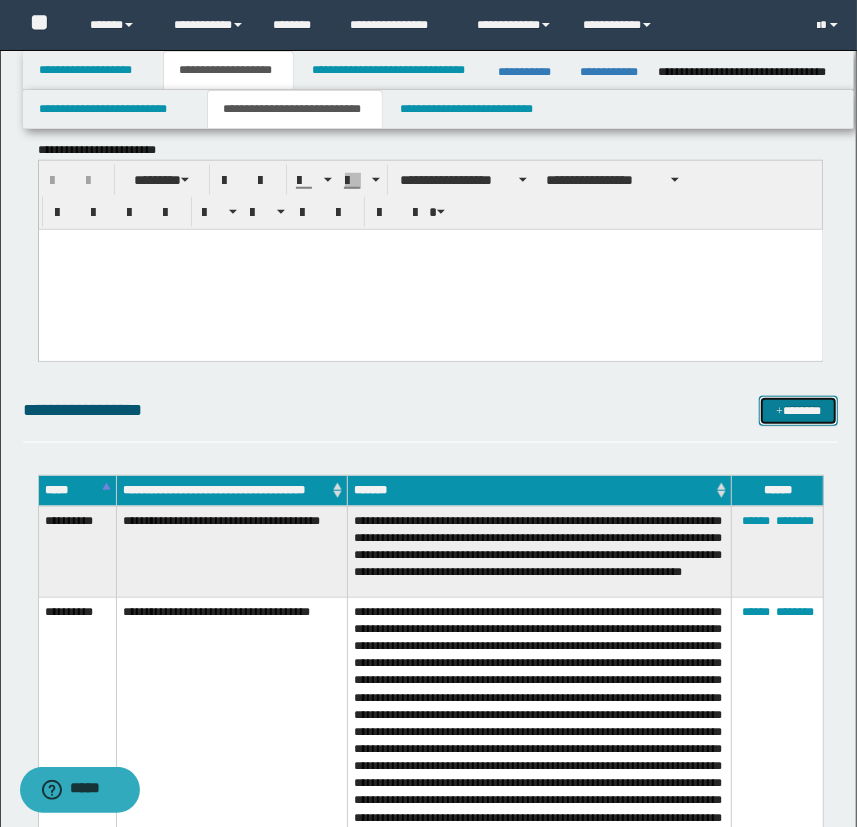 click at bounding box center [779, 412] 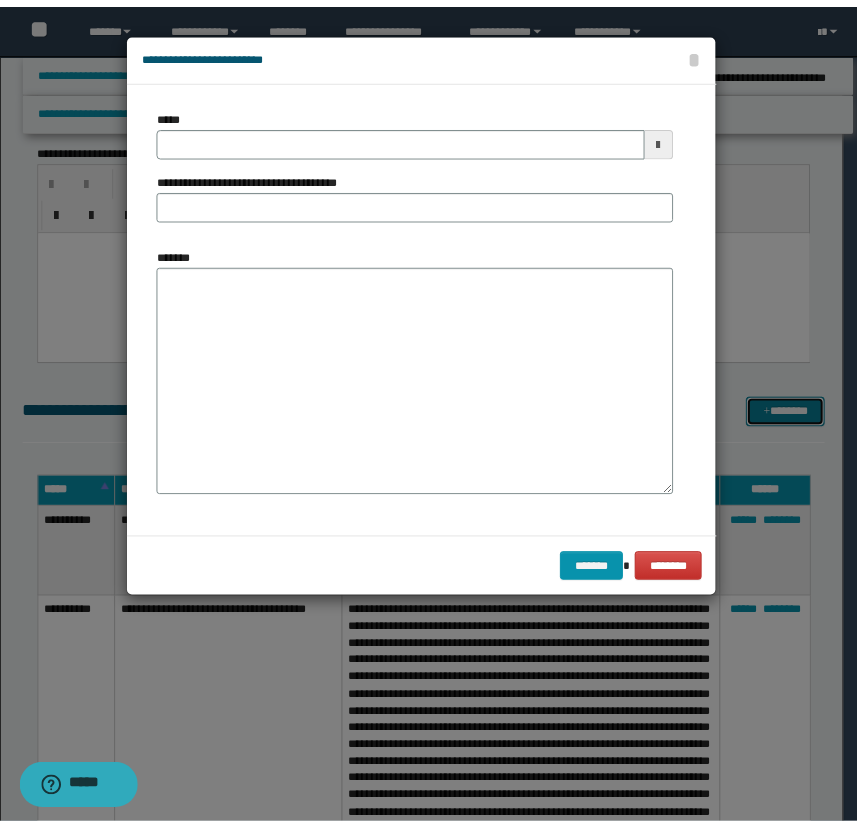 scroll, scrollTop: 0, scrollLeft: 0, axis: both 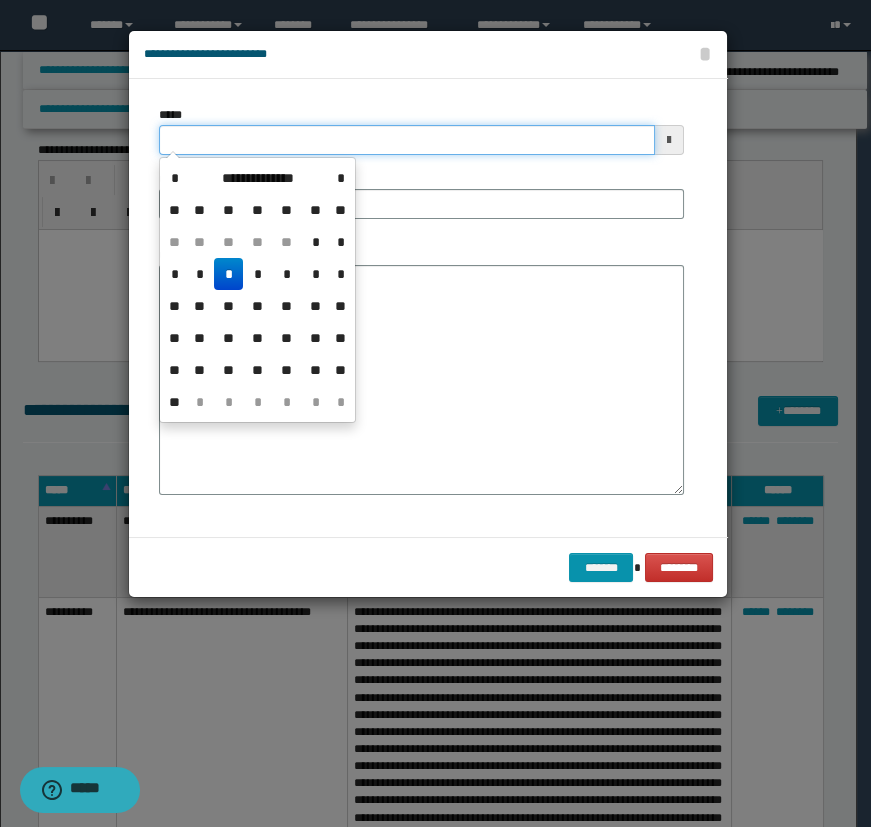 click on "*****" at bounding box center [407, 140] 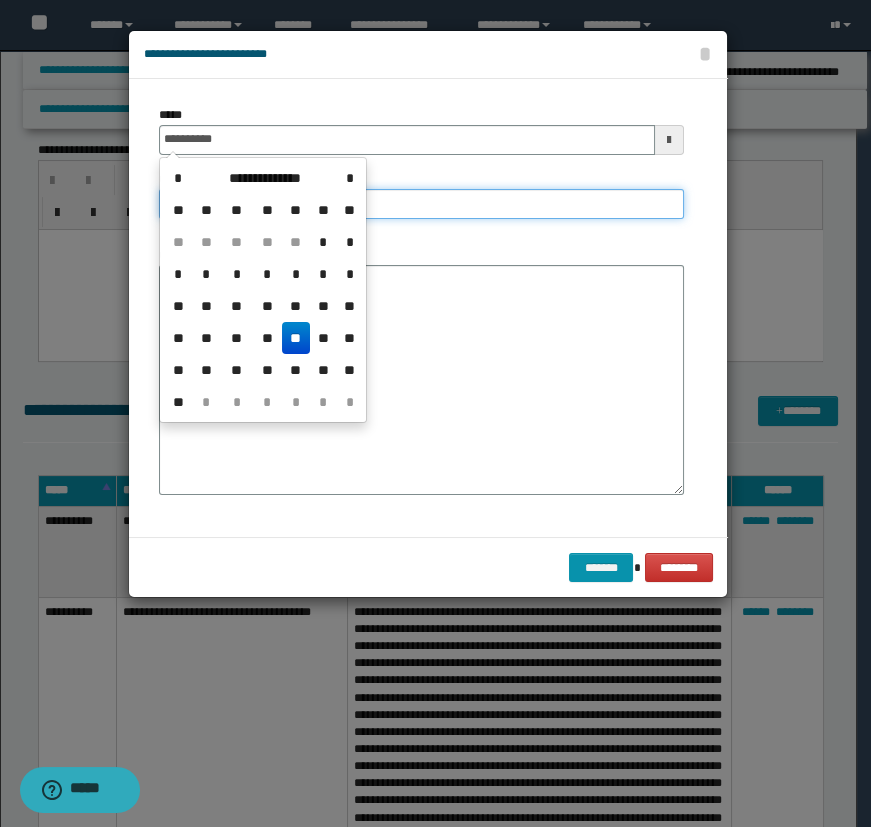 type on "**********" 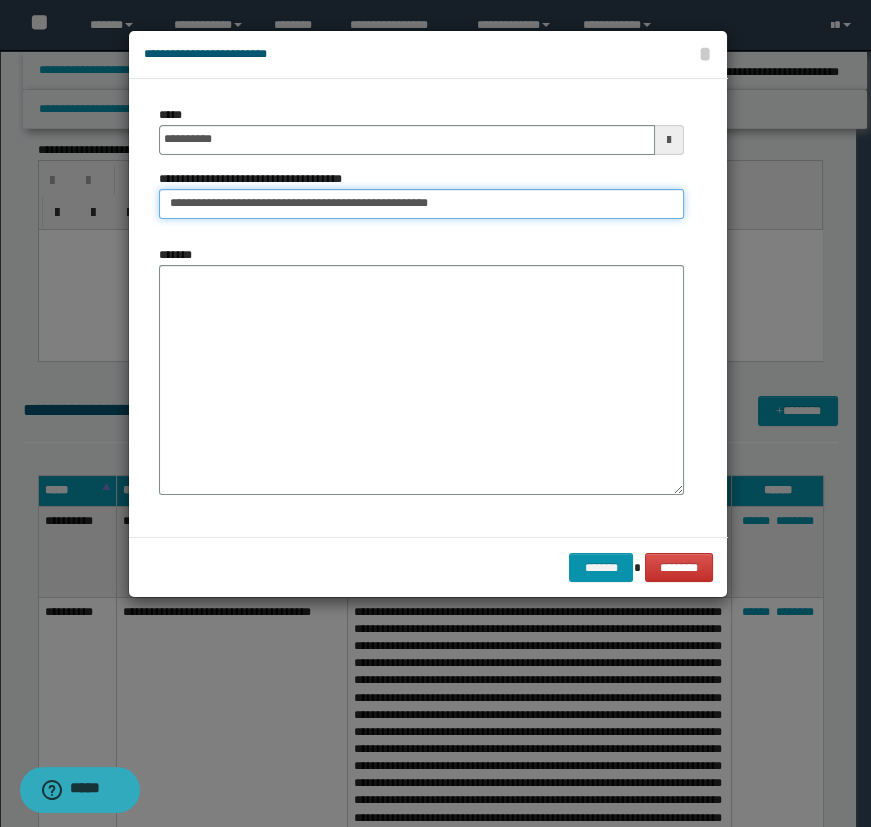 type on "**********" 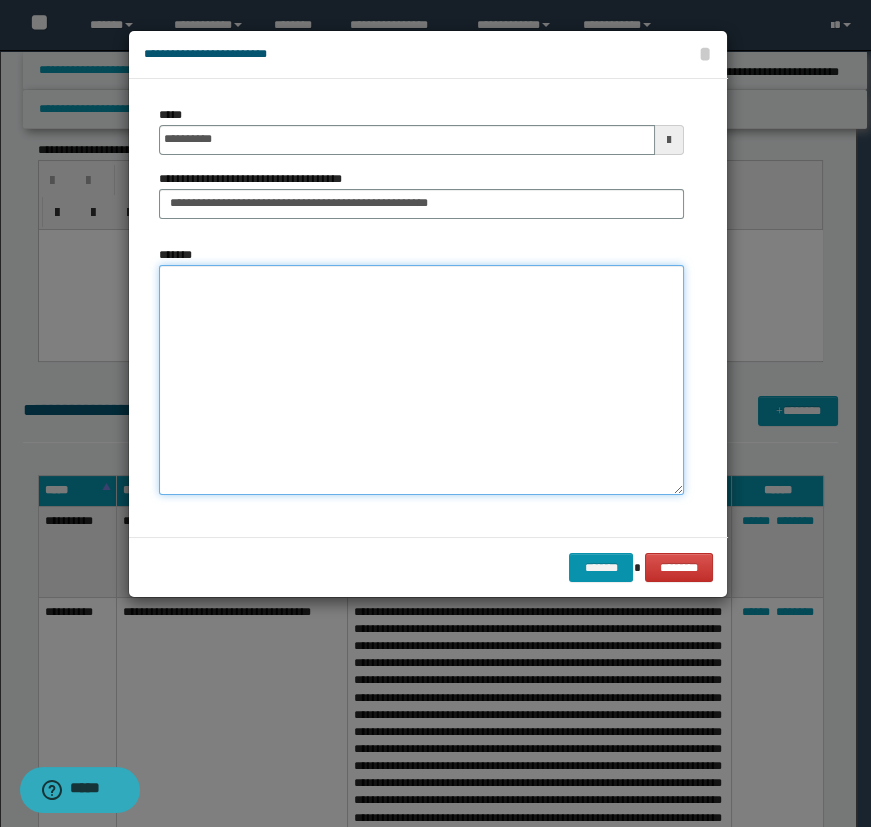 click on "*******" at bounding box center [421, 380] 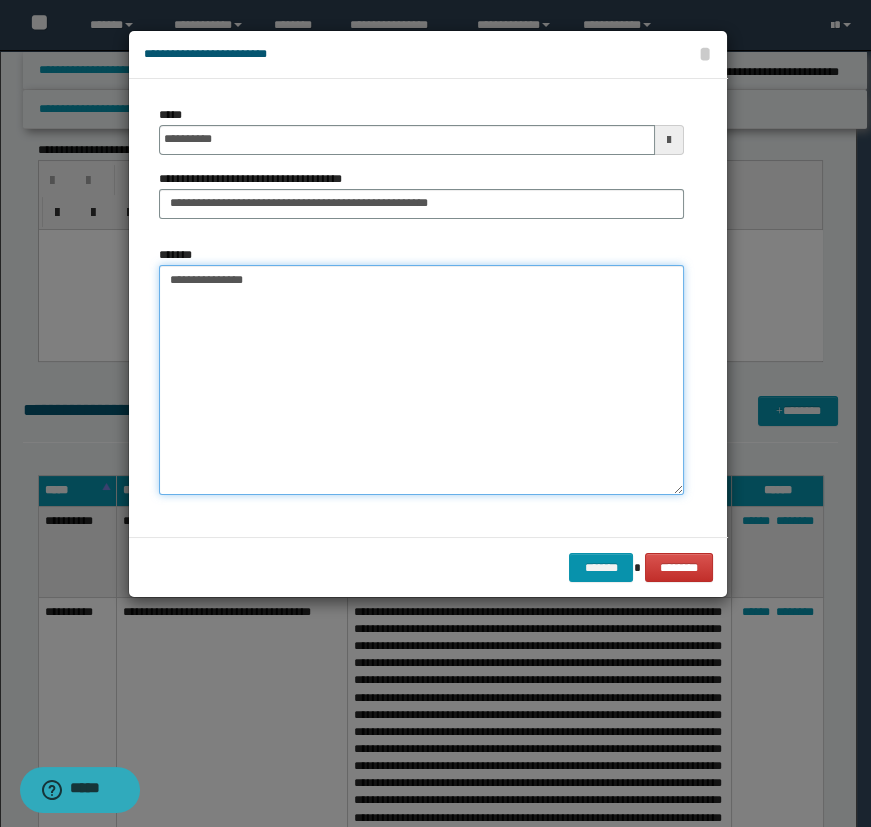 click on "**********" at bounding box center [421, 380] 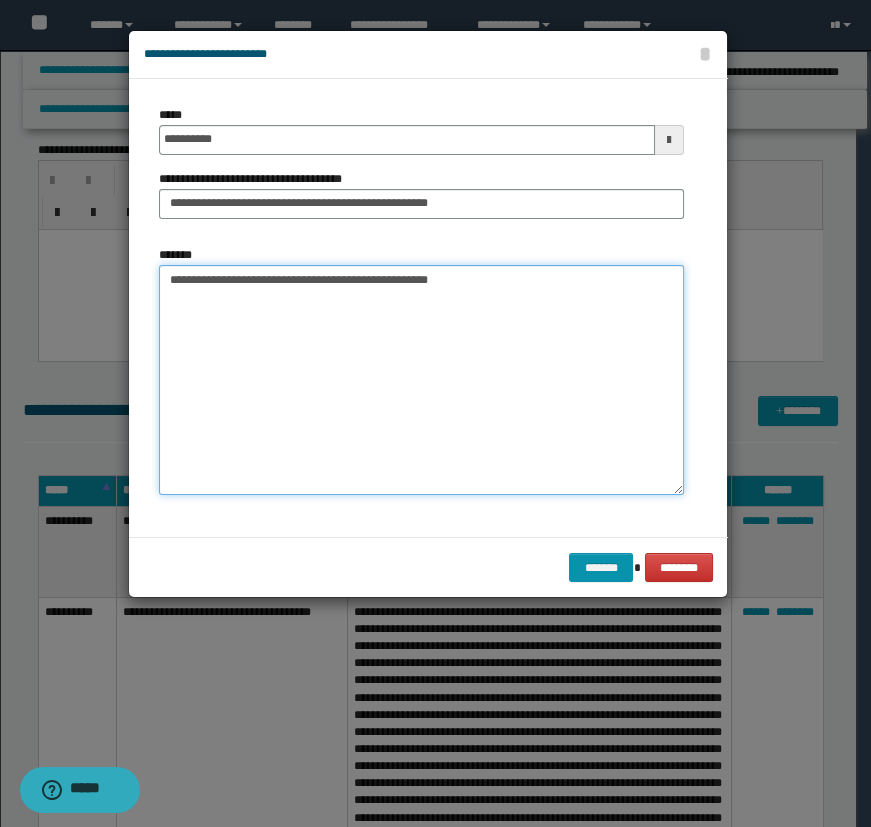 click on "**********" at bounding box center [421, 380] 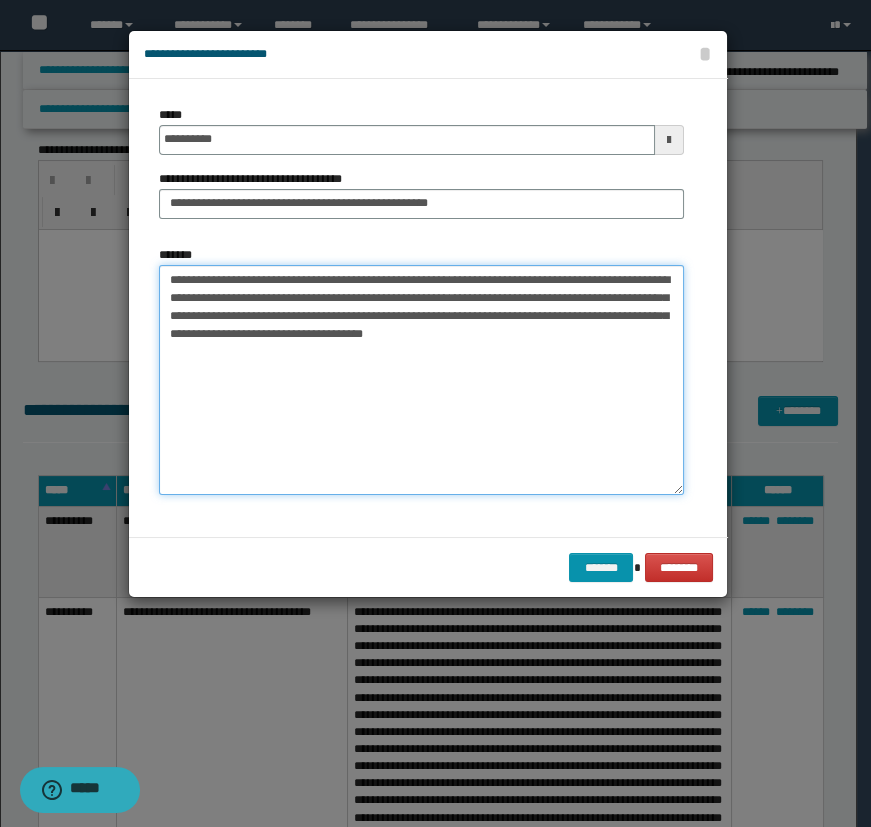 click on "**********" at bounding box center [421, 380] 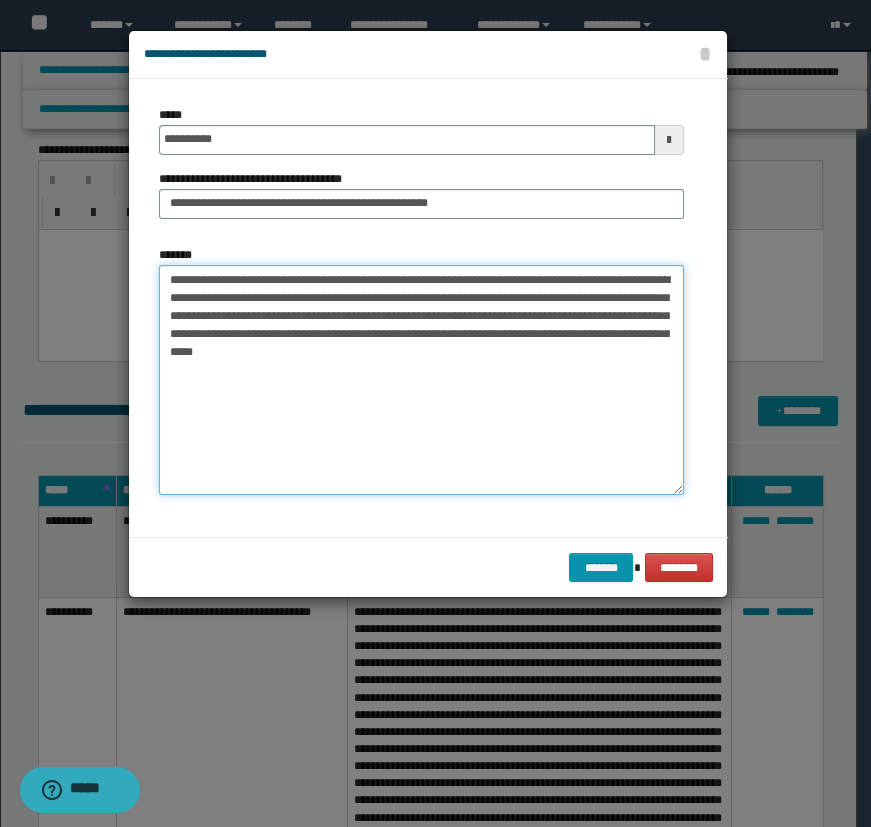 click on "**********" at bounding box center (421, 380) 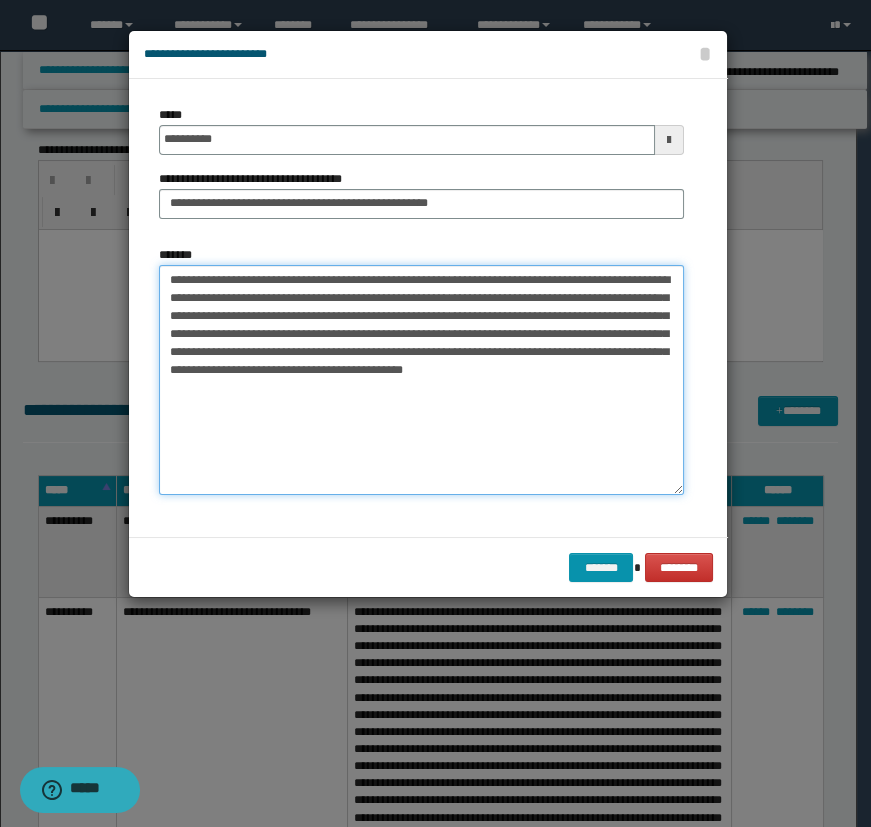 click on "**********" at bounding box center (421, 380) 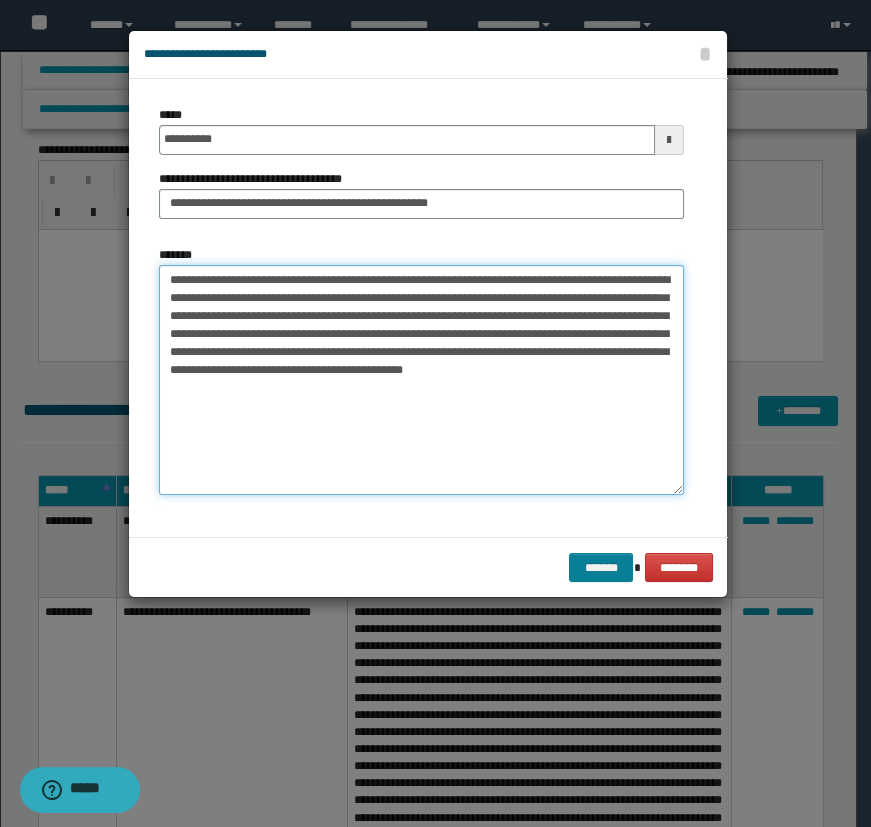 type on "**********" 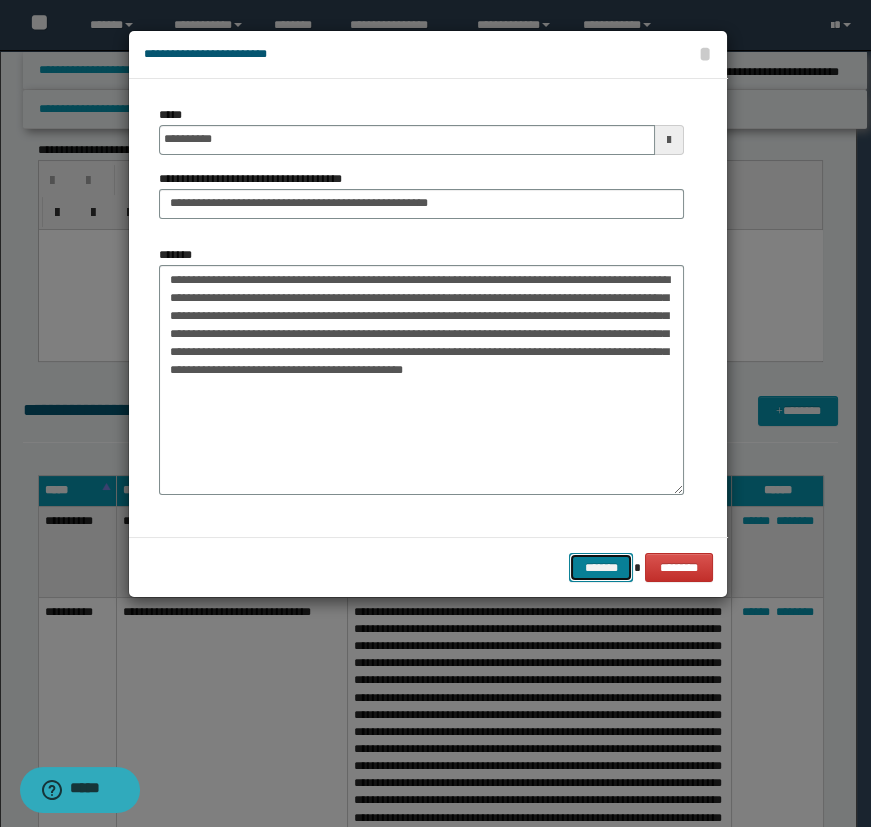 click on "*******" at bounding box center (601, 568) 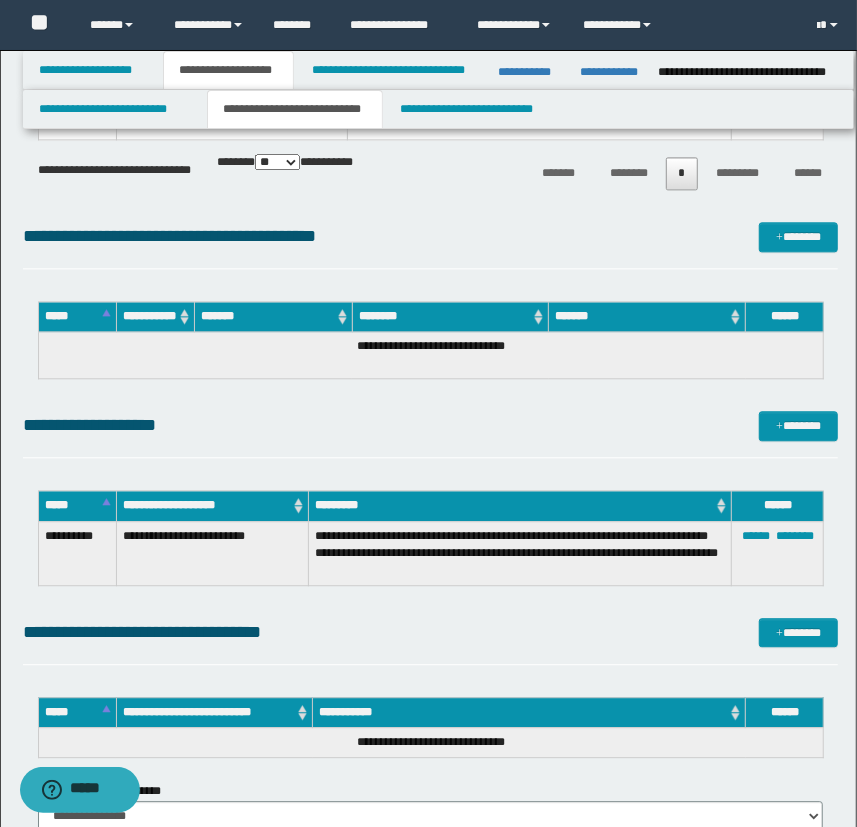 scroll, scrollTop: 1818, scrollLeft: 0, axis: vertical 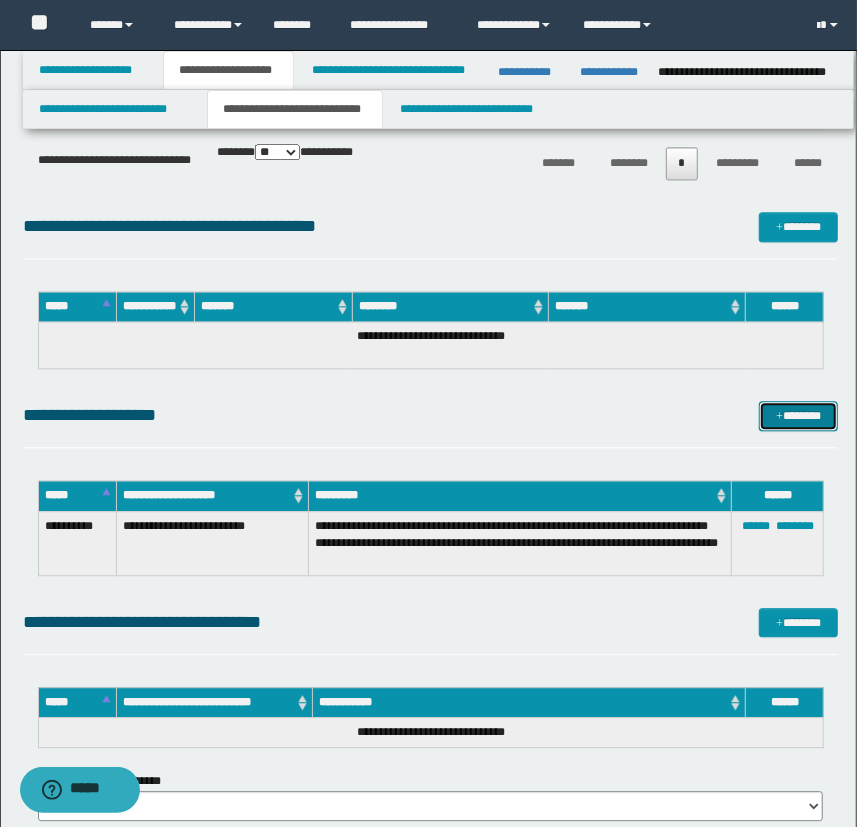 click on "*******" at bounding box center [799, 416] 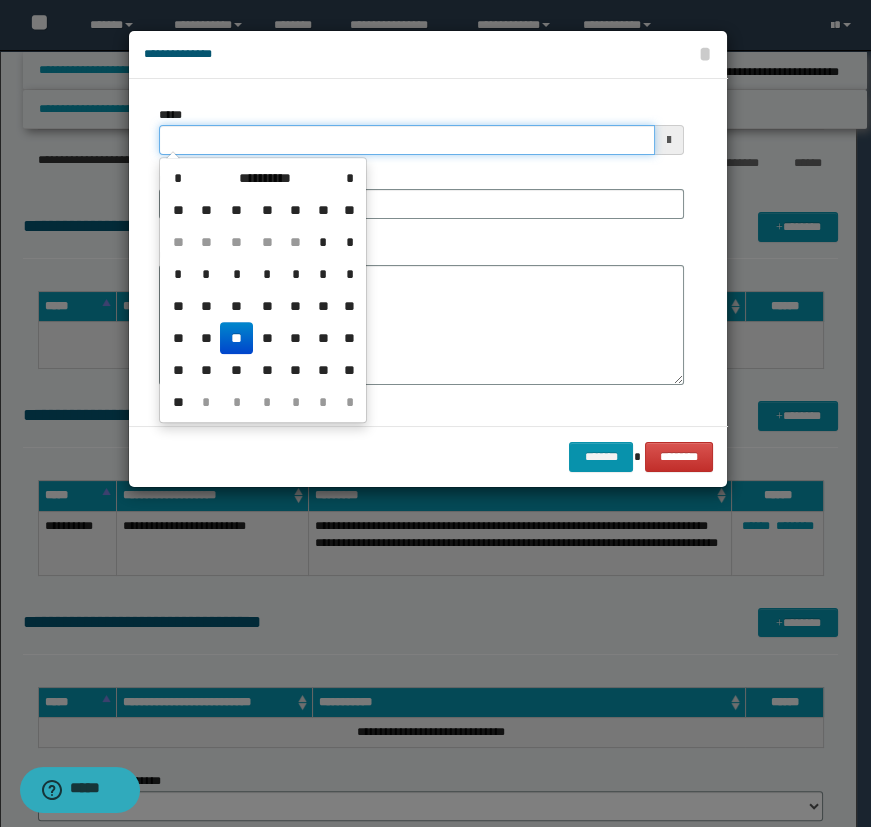 click on "*****" at bounding box center [407, 140] 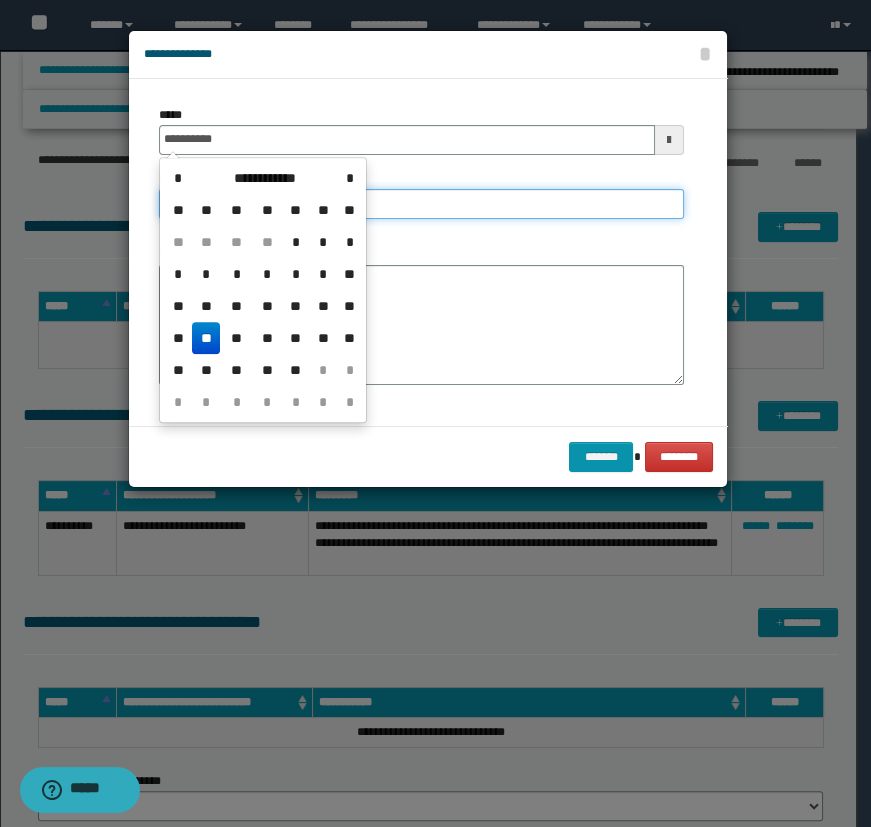 type on "**********" 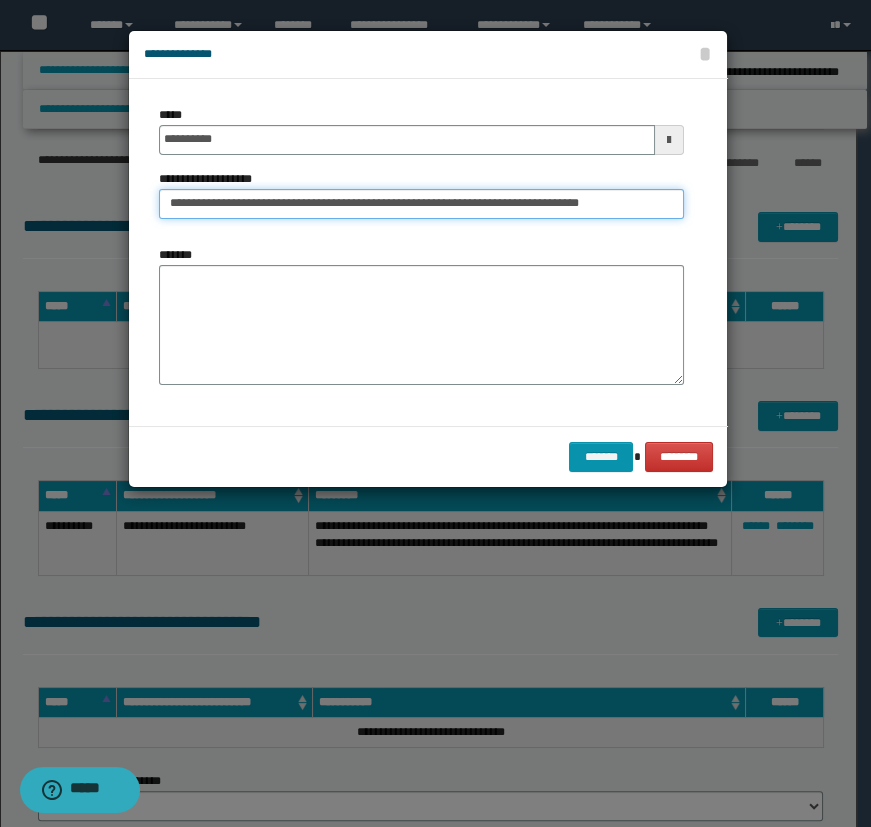 drag, startPoint x: 490, startPoint y: 203, endPoint x: 714, endPoint y: 219, distance: 224.5707 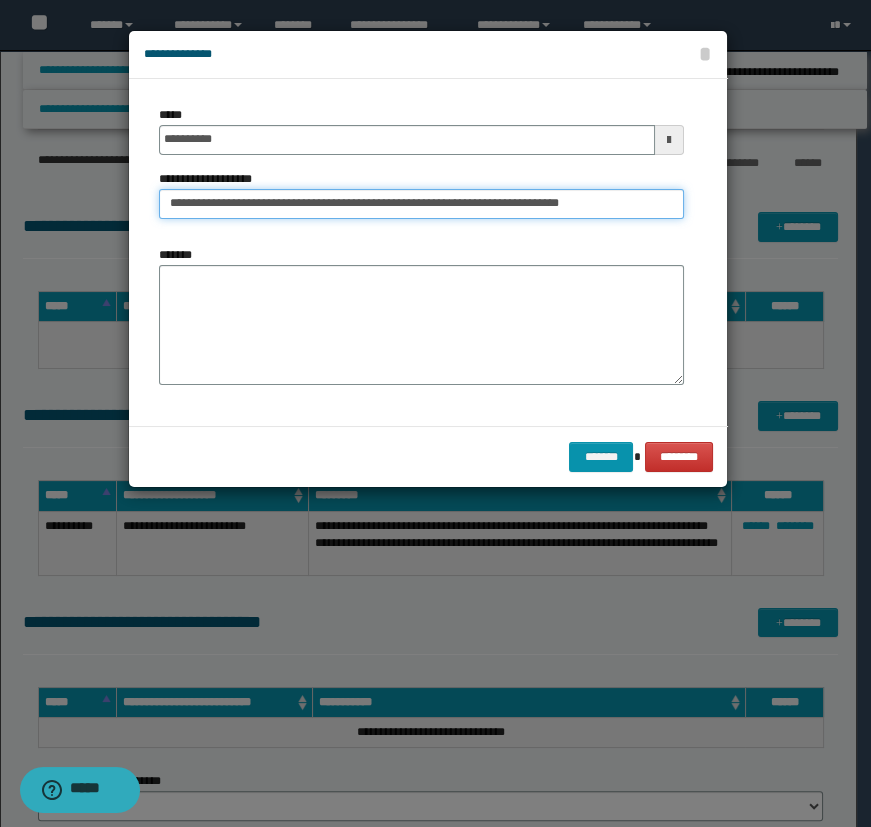 type on "**********" 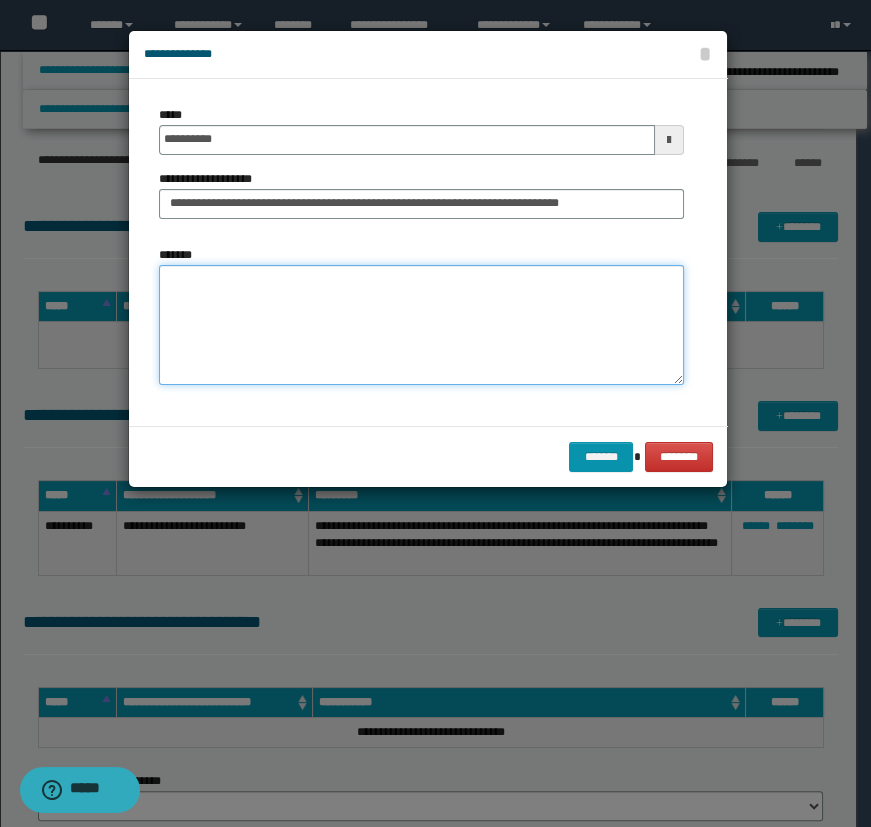 click on "*******" at bounding box center [421, 325] 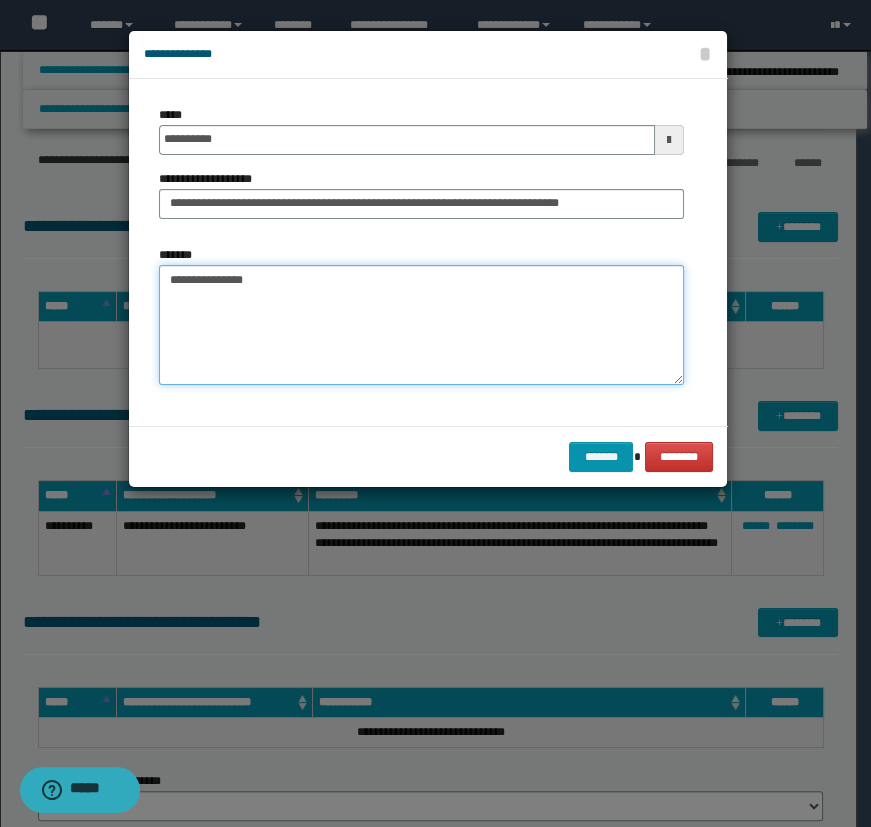 click on "**********" at bounding box center (421, 325) 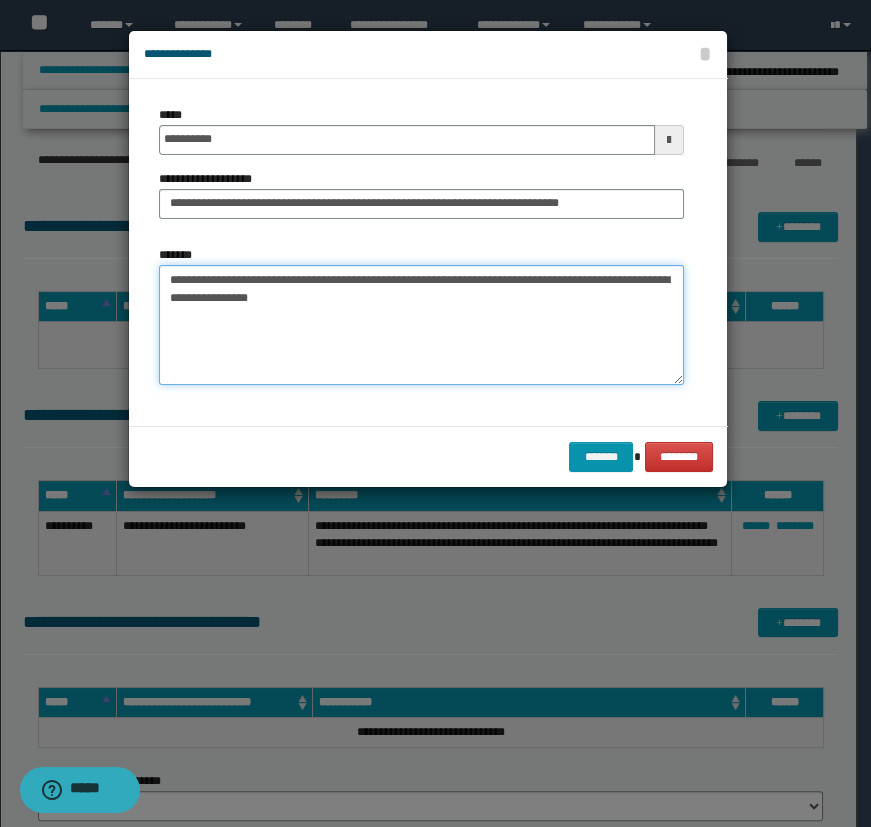 click on "**********" at bounding box center (421, 325) 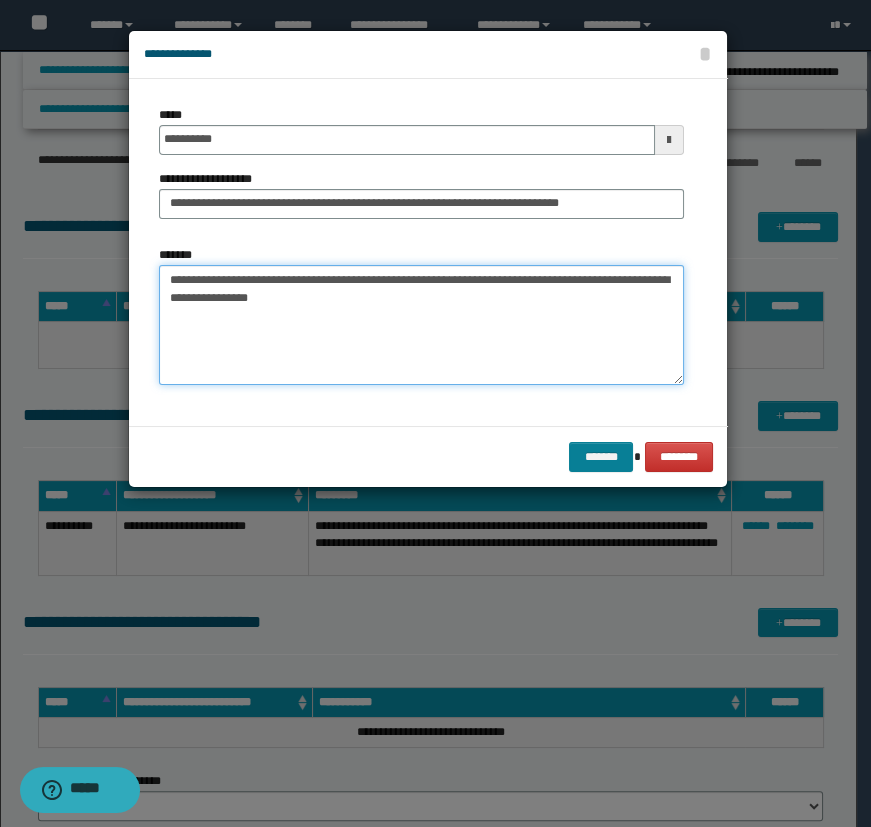 type on "**********" 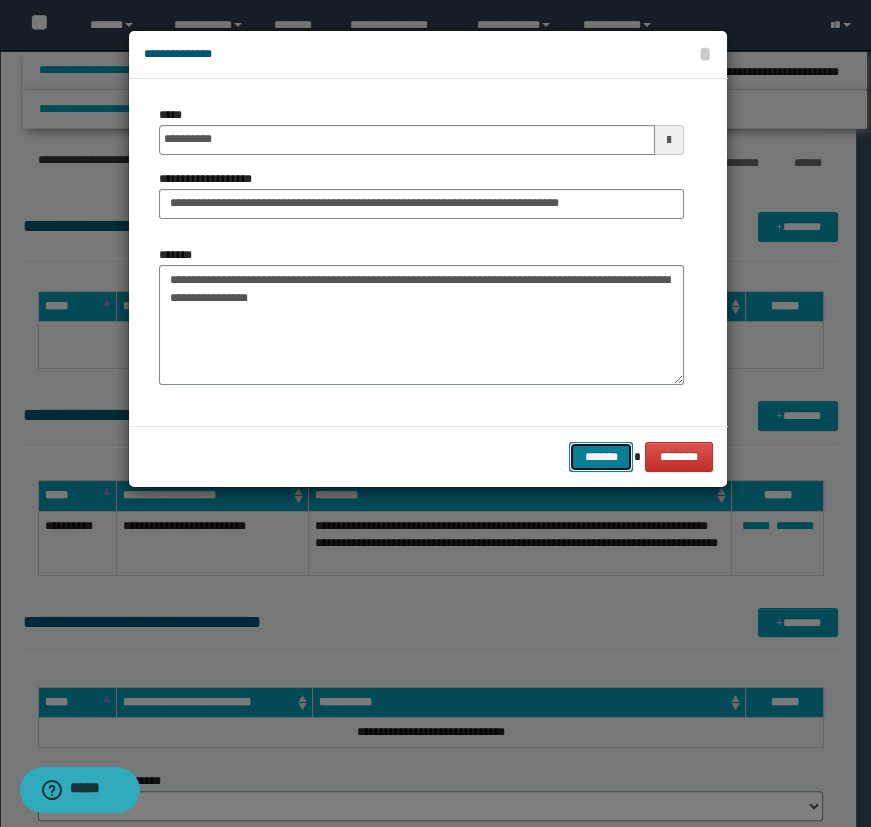 click on "*******" at bounding box center [601, 457] 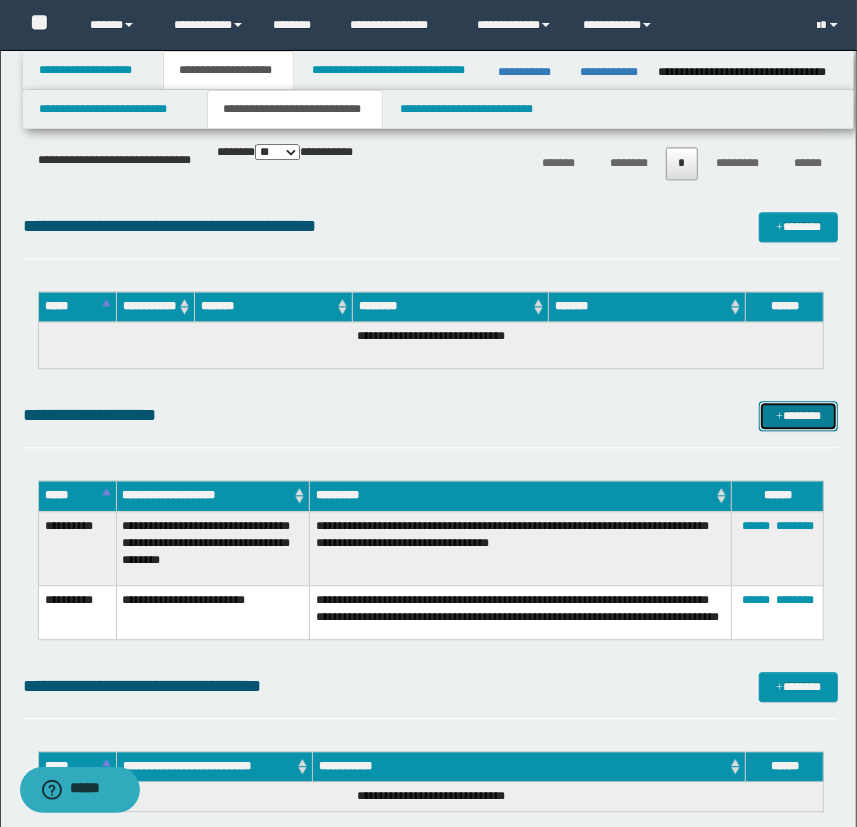 click on "*******" at bounding box center [799, 416] 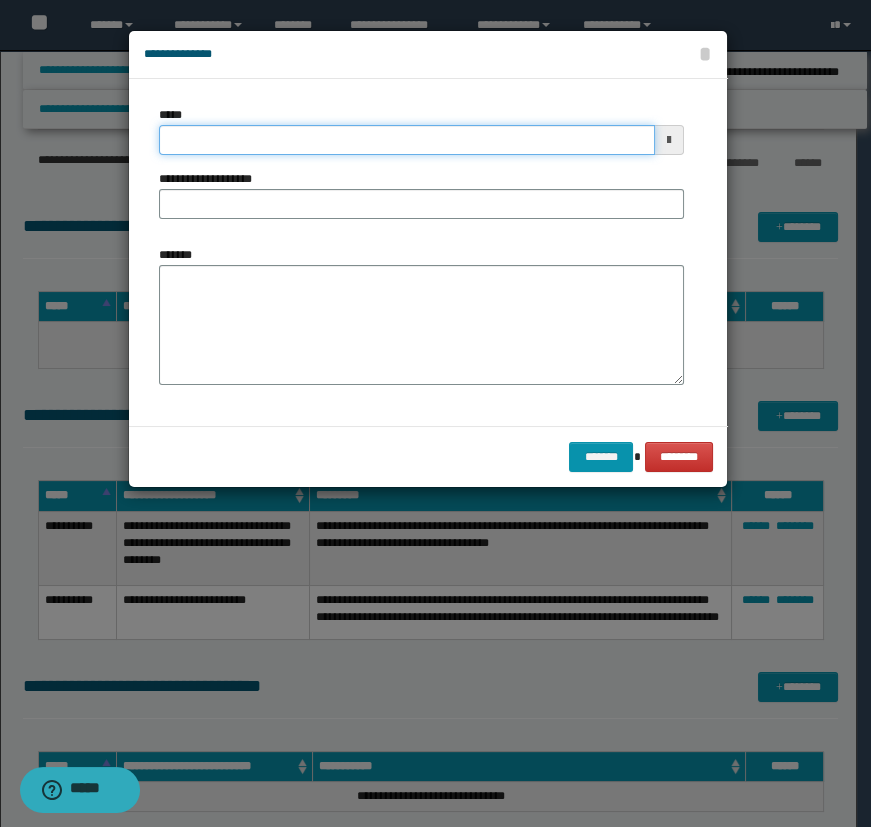 click on "*****" at bounding box center (407, 140) 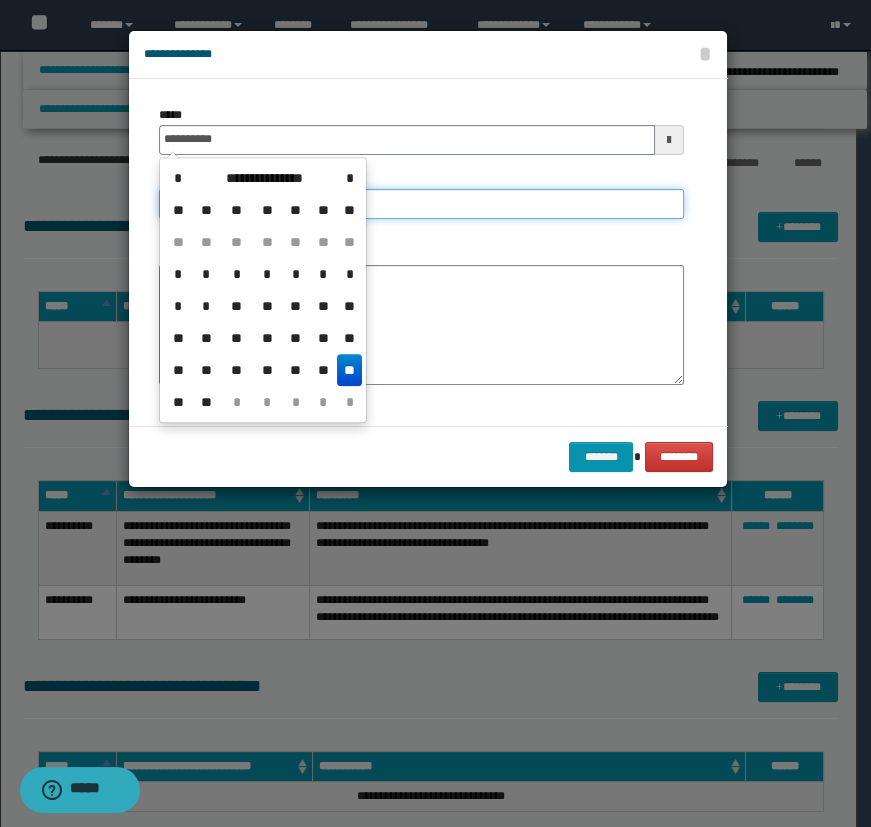 type on "**********" 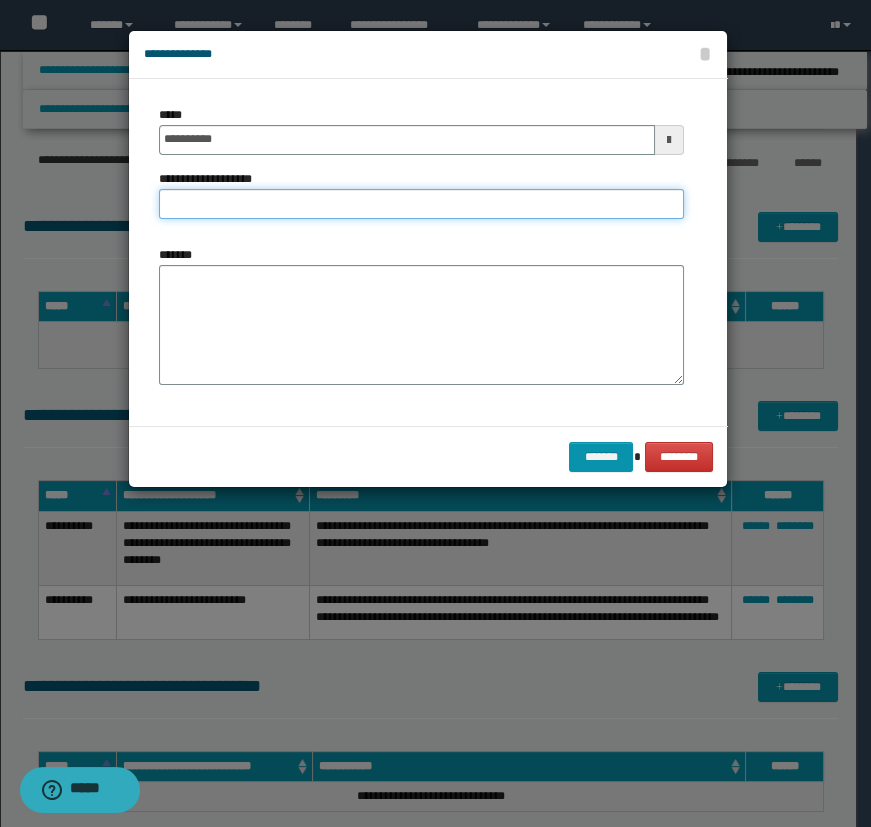 click on "**********" at bounding box center (421, 204) 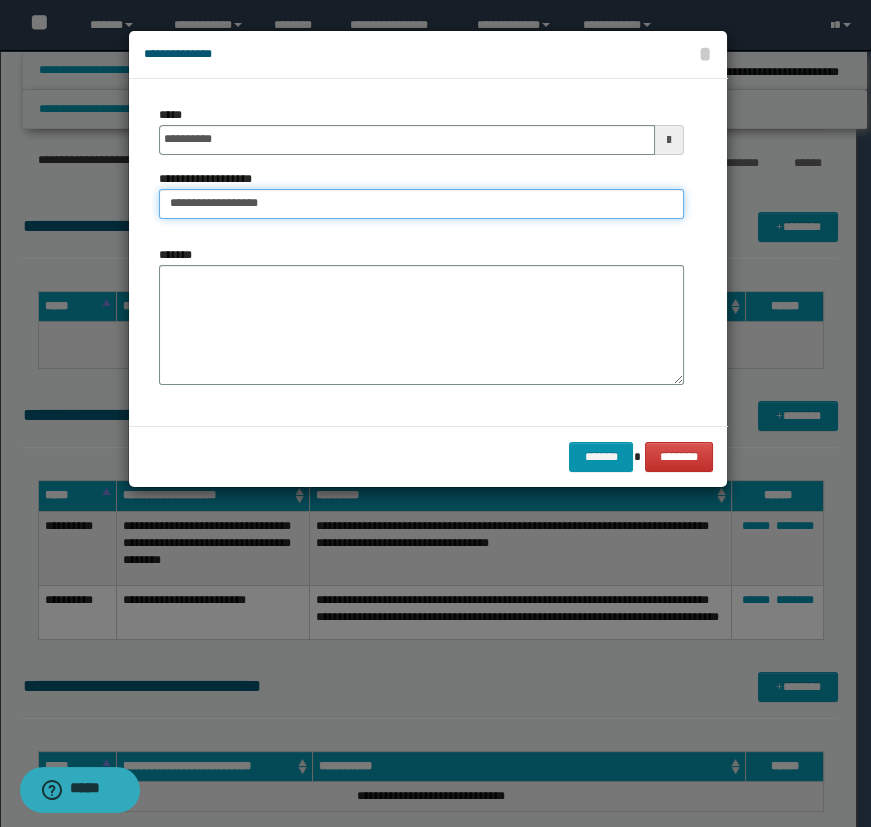 type on "**********" 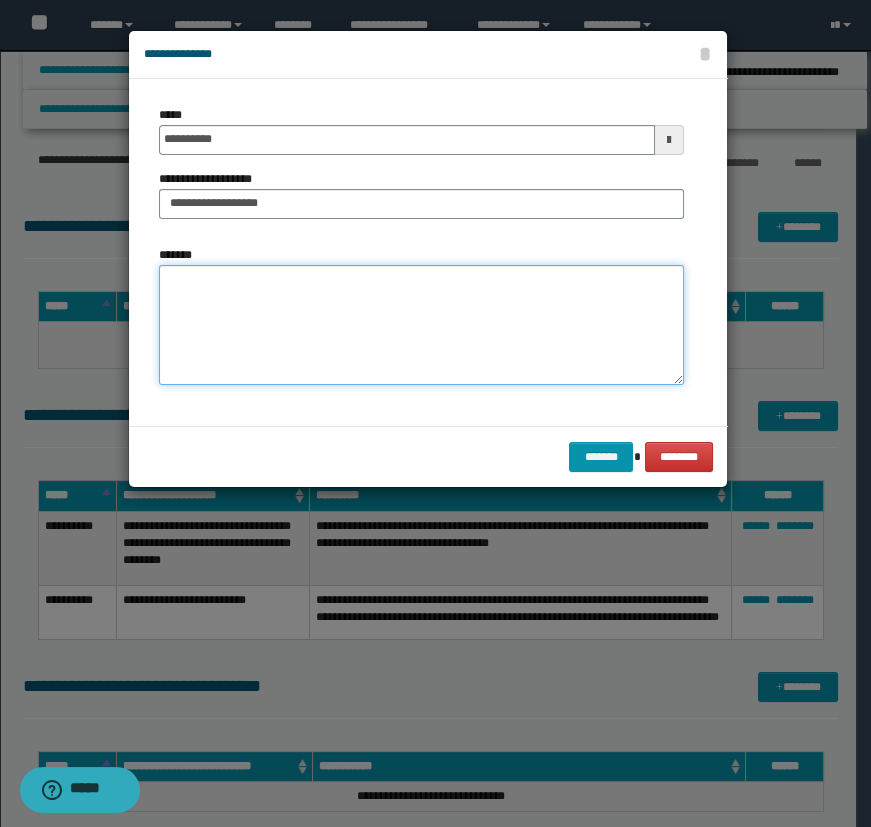 click on "*******" at bounding box center [421, 325] 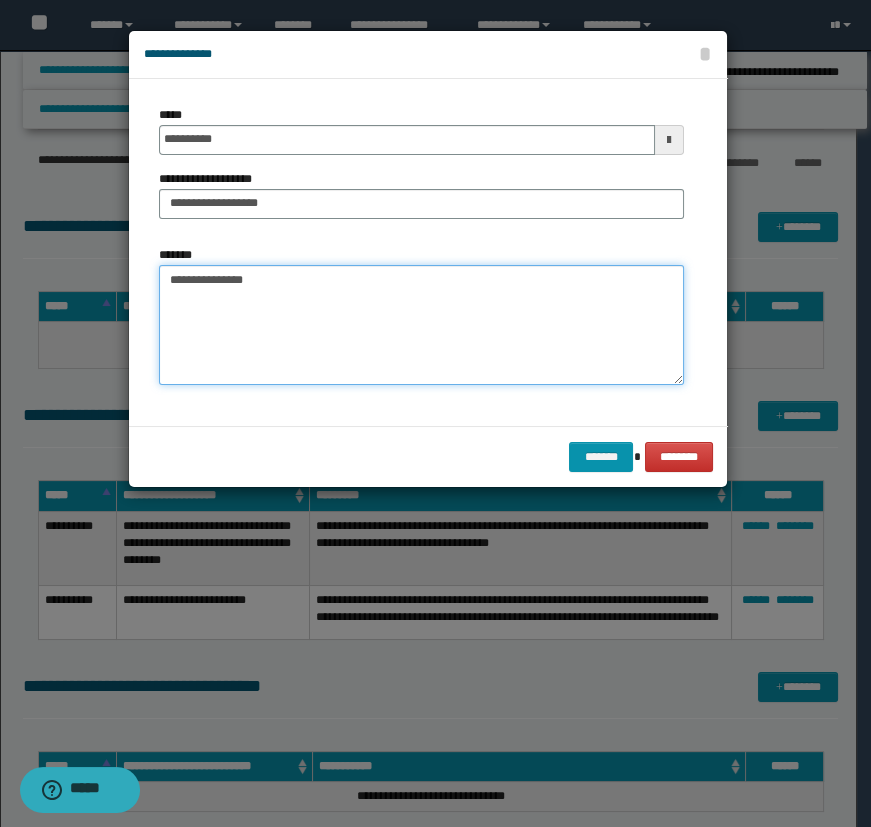 click on "**********" at bounding box center (421, 325) 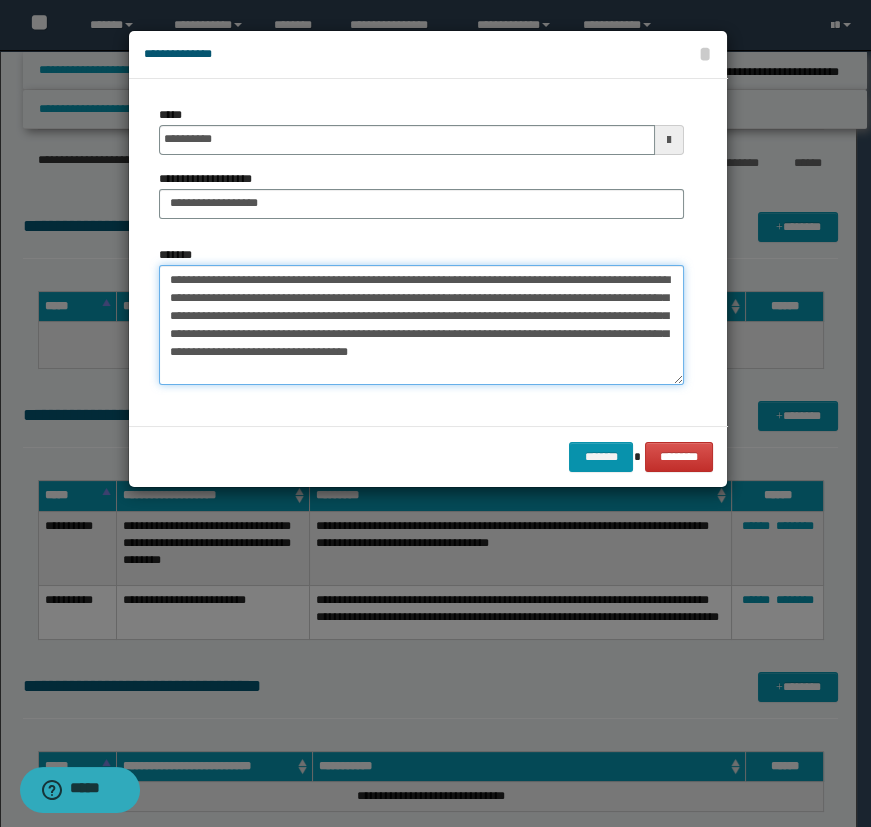 click on "**********" at bounding box center [421, 325] 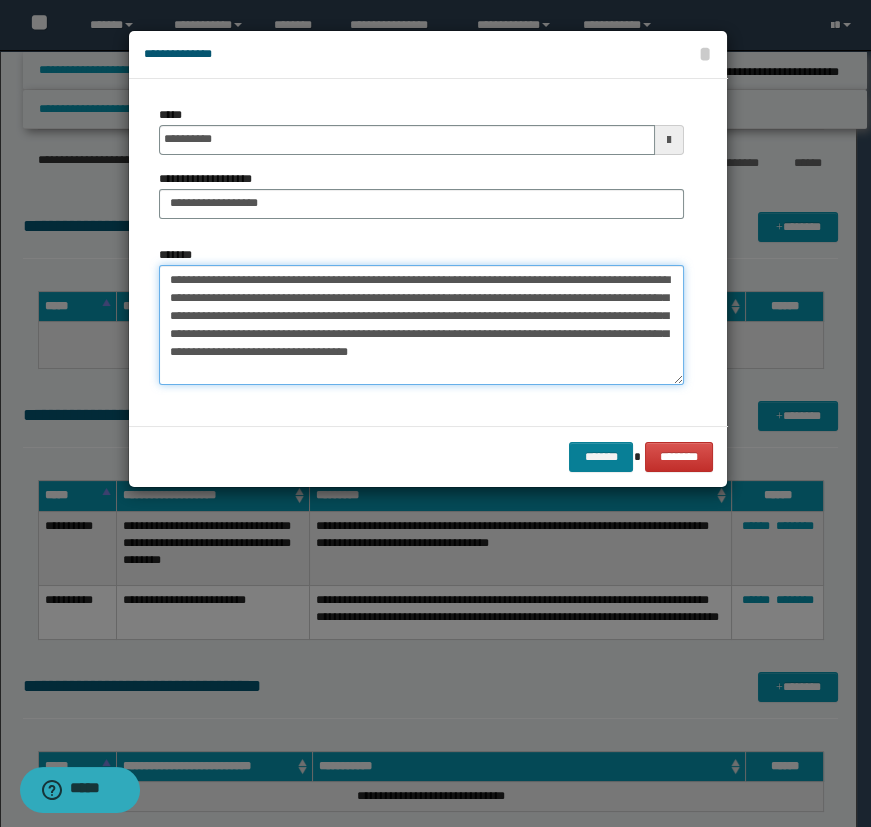 type on "**********" 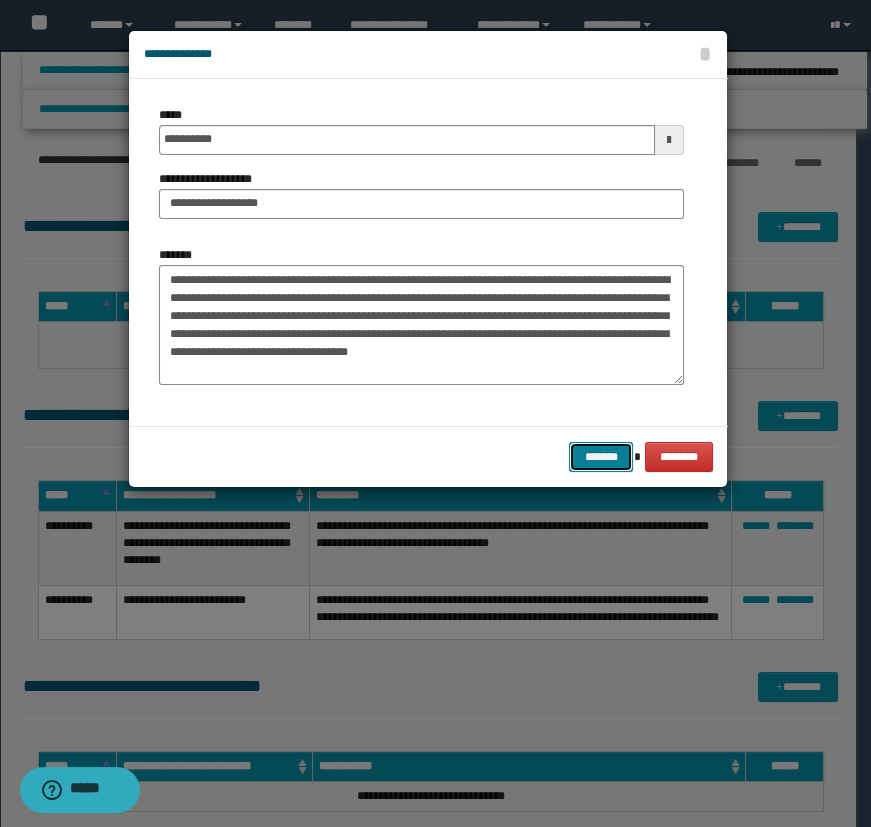 click on "*******" at bounding box center (601, 457) 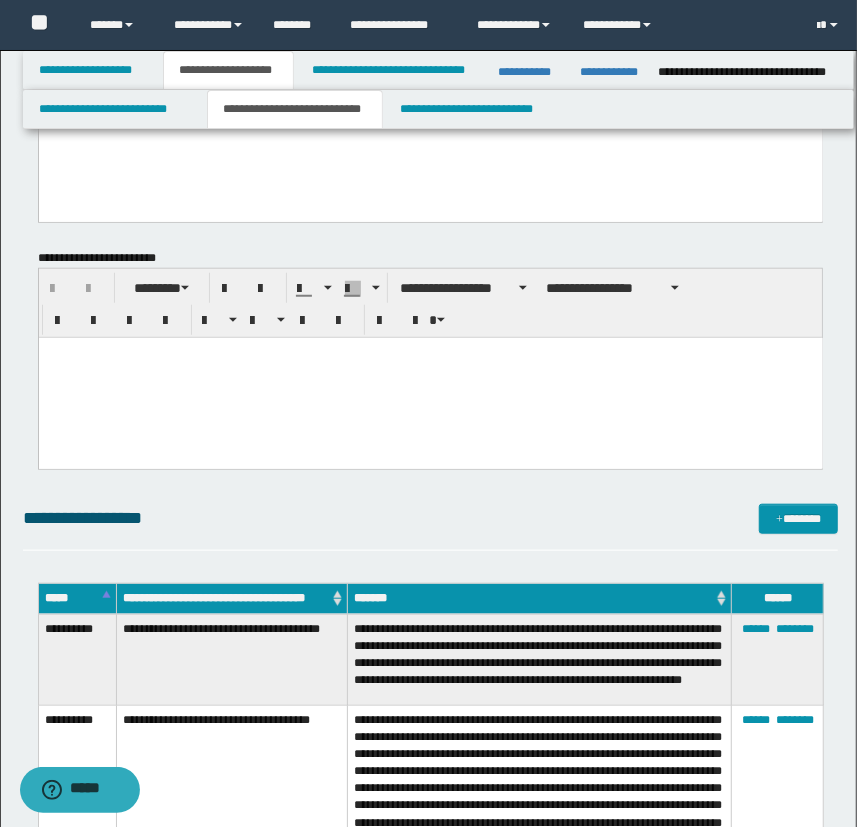scroll, scrollTop: 272, scrollLeft: 0, axis: vertical 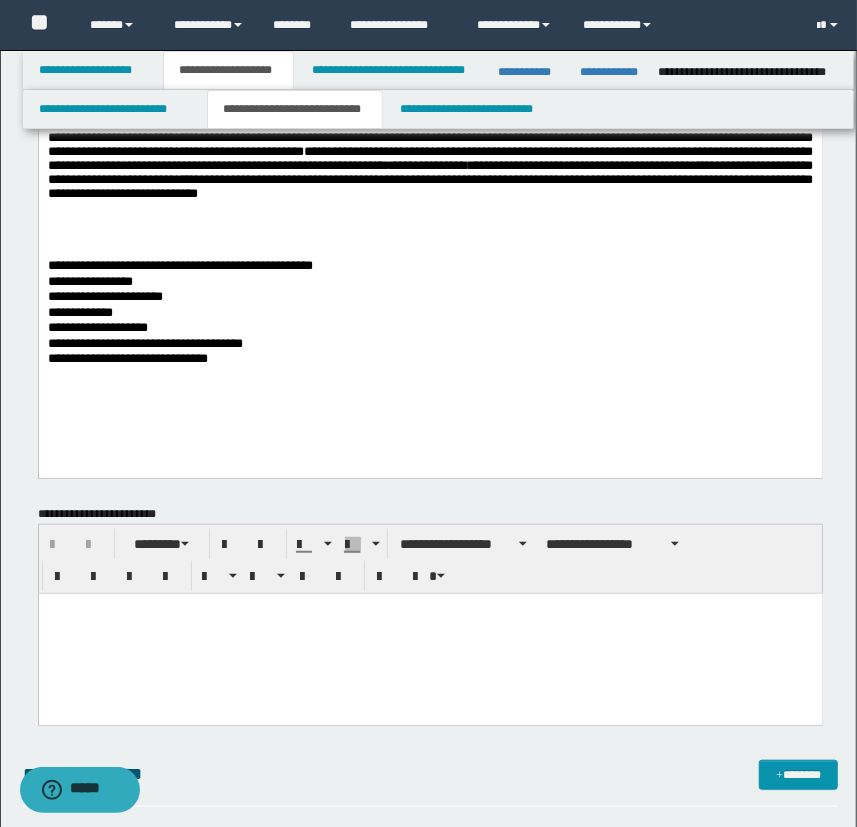 click at bounding box center [430, 633] 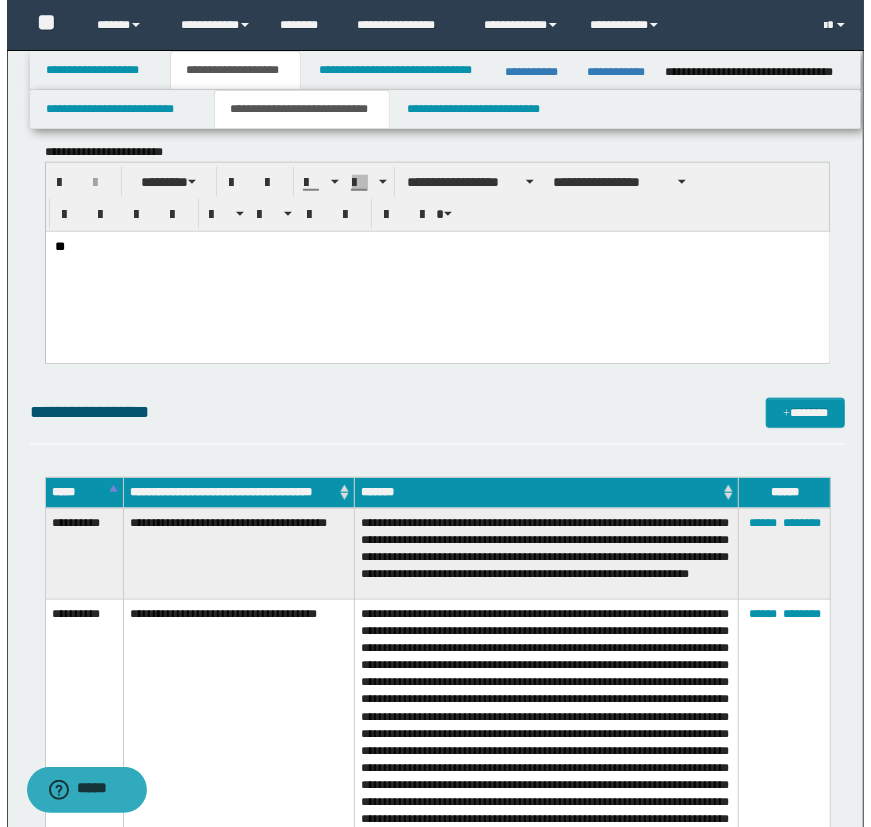 scroll, scrollTop: 636, scrollLeft: 0, axis: vertical 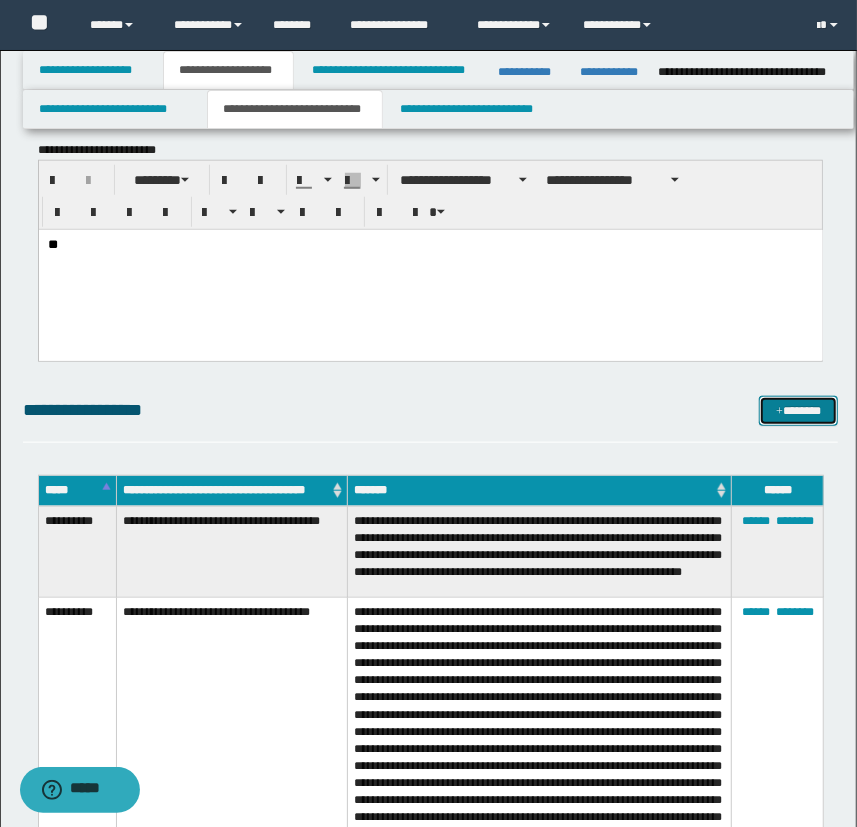 click on "*******" at bounding box center (799, 411) 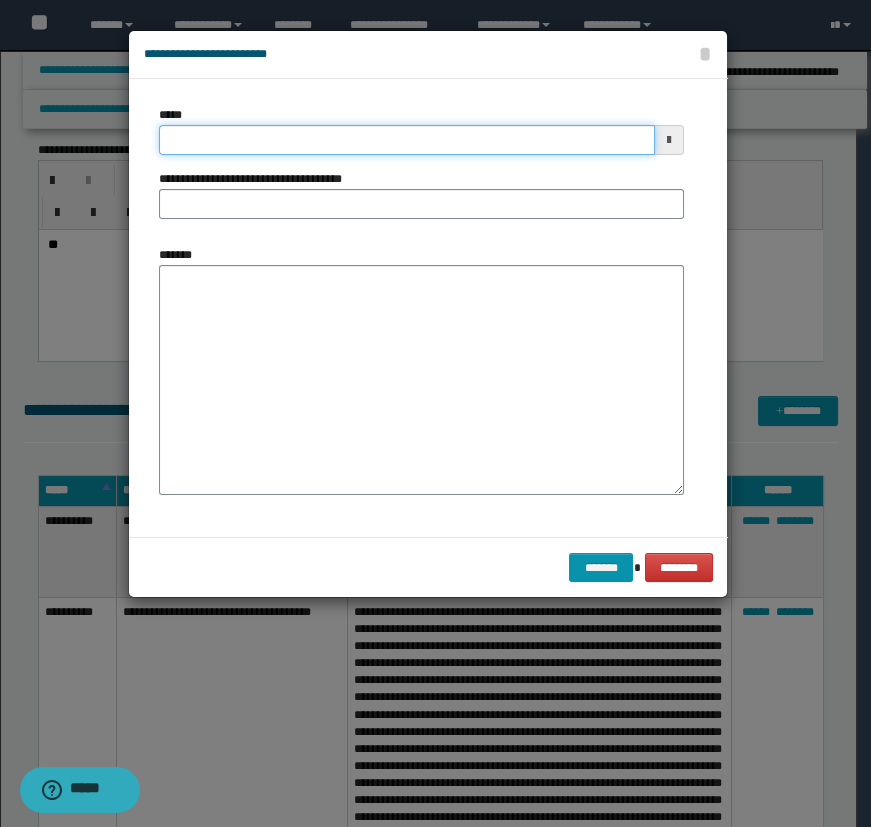 click on "*****" at bounding box center [407, 140] 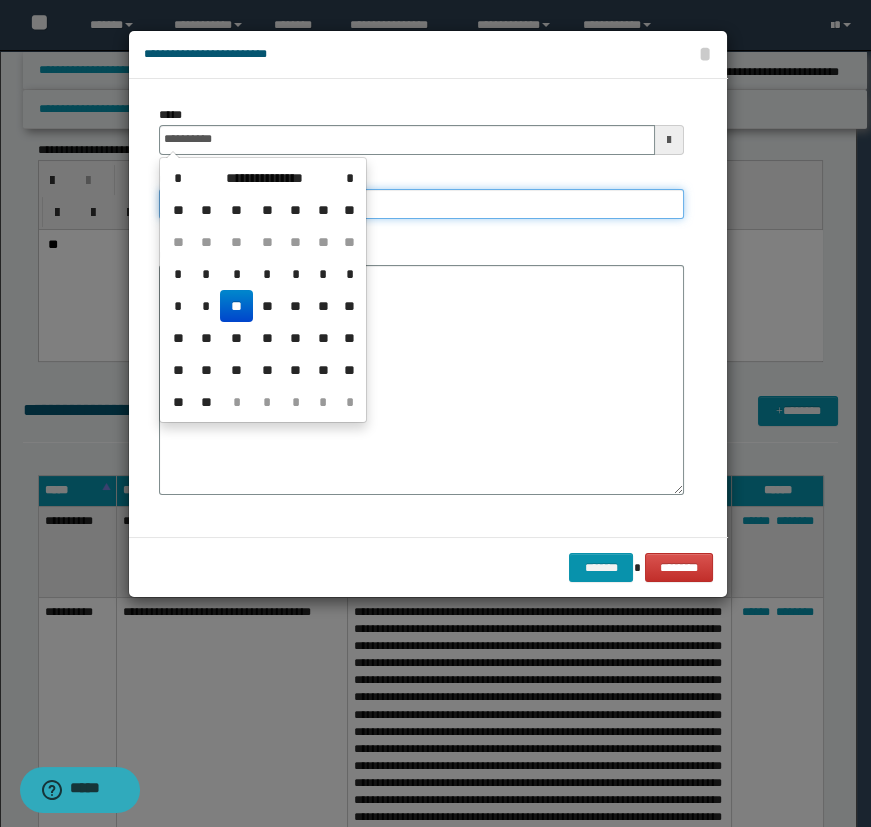 type on "**********" 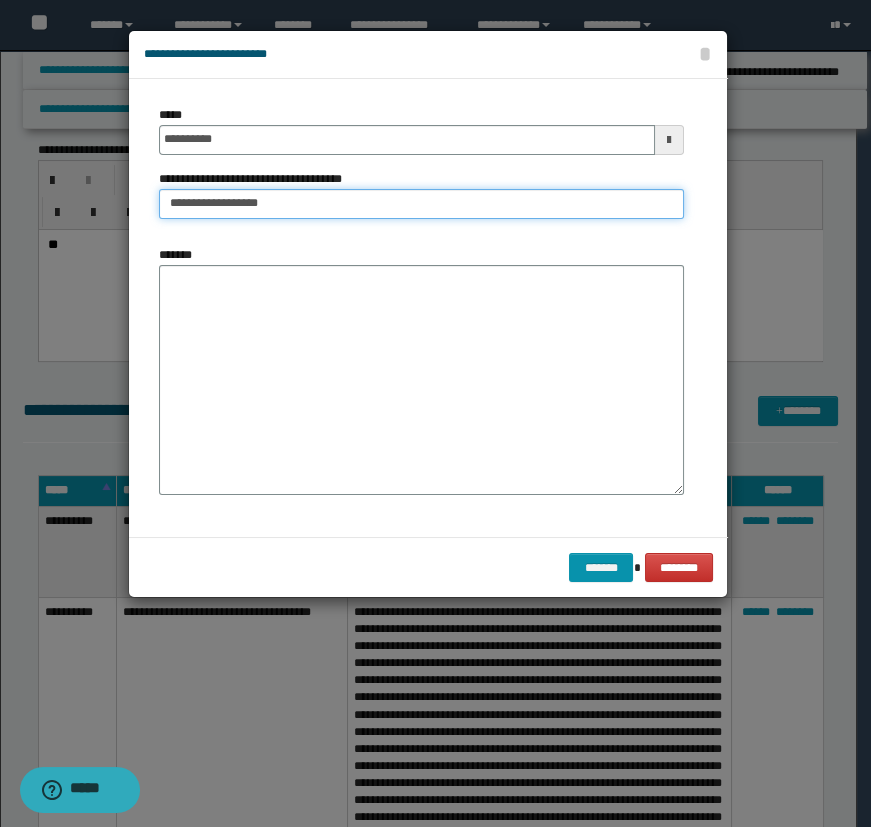 type on "**********" 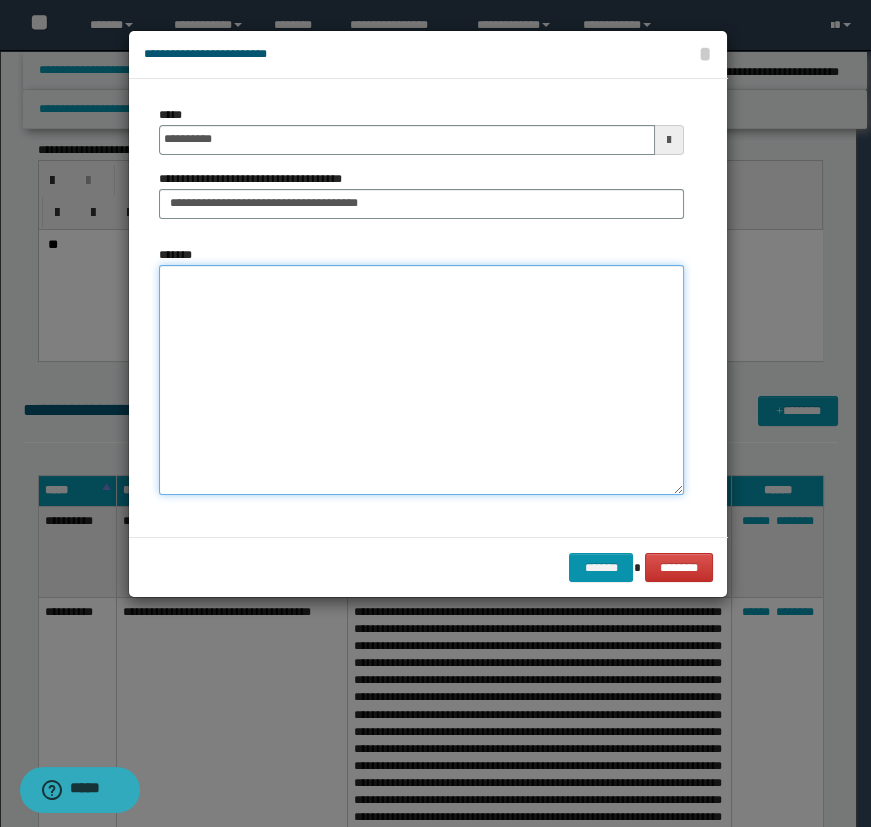 click on "*******" at bounding box center (421, 380) 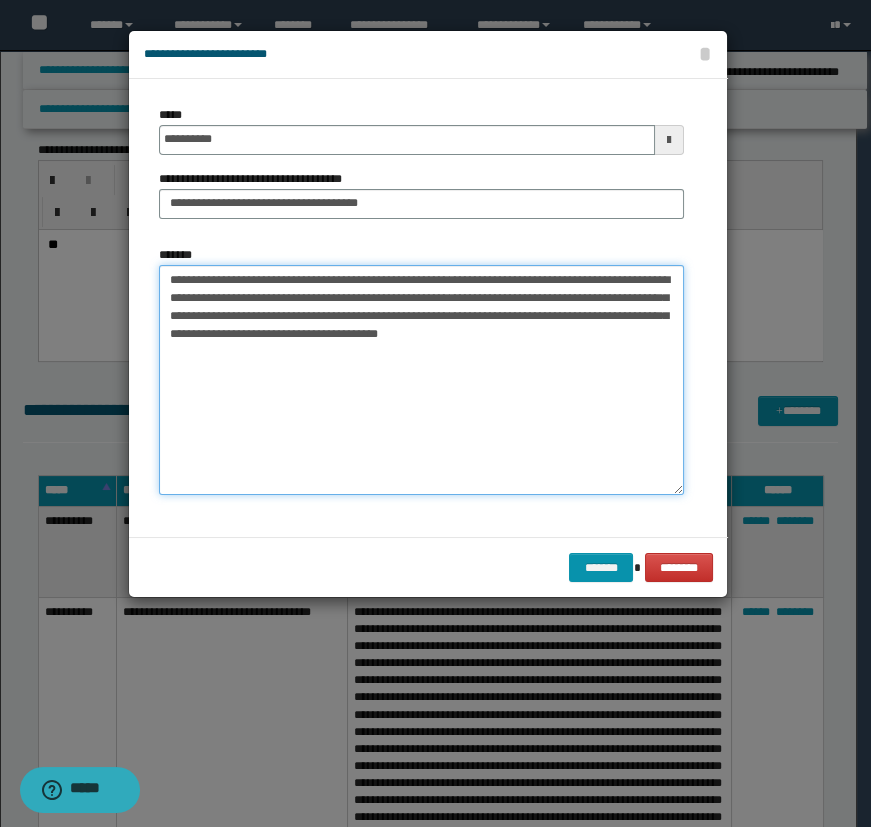click on "**********" at bounding box center (421, 380) 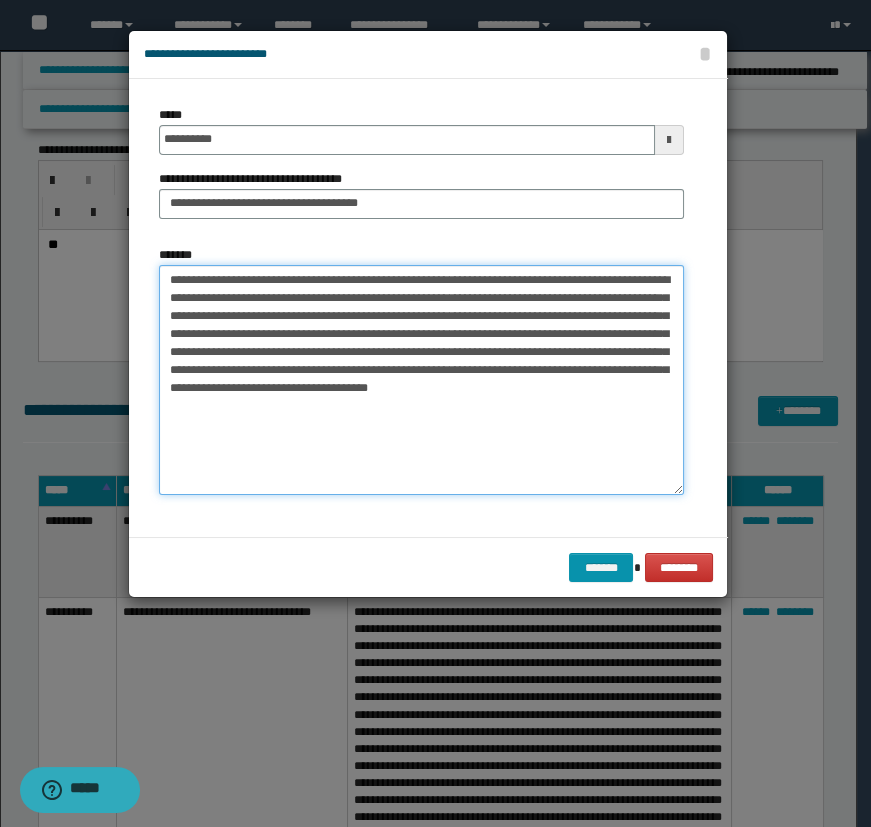 click on "**********" at bounding box center [421, 380] 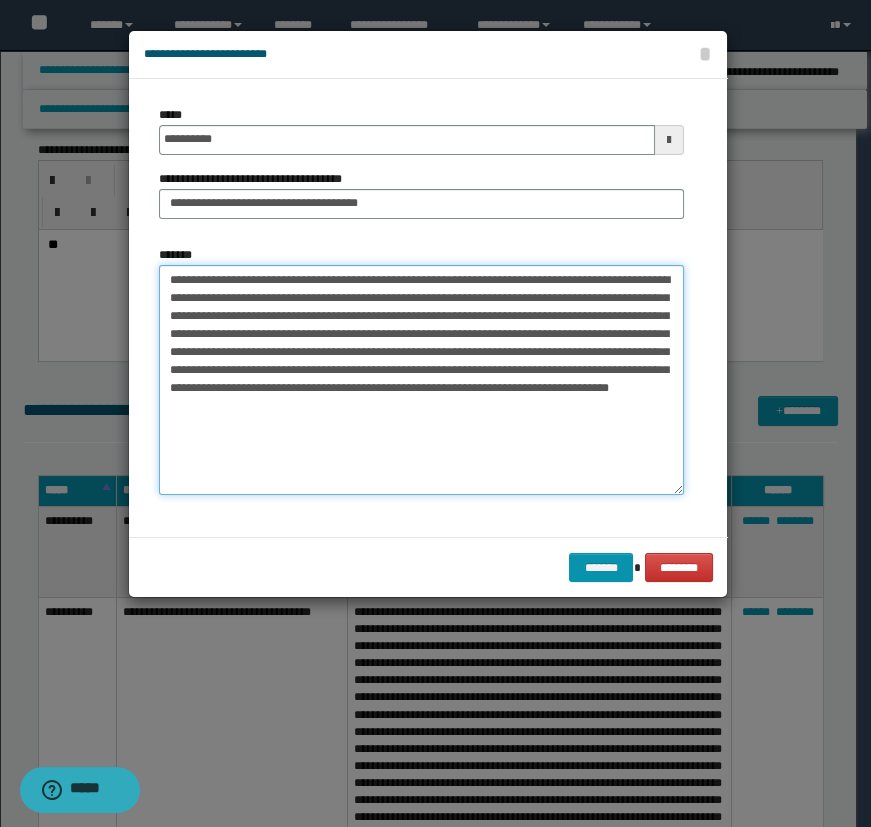 click on "**********" at bounding box center (421, 380) 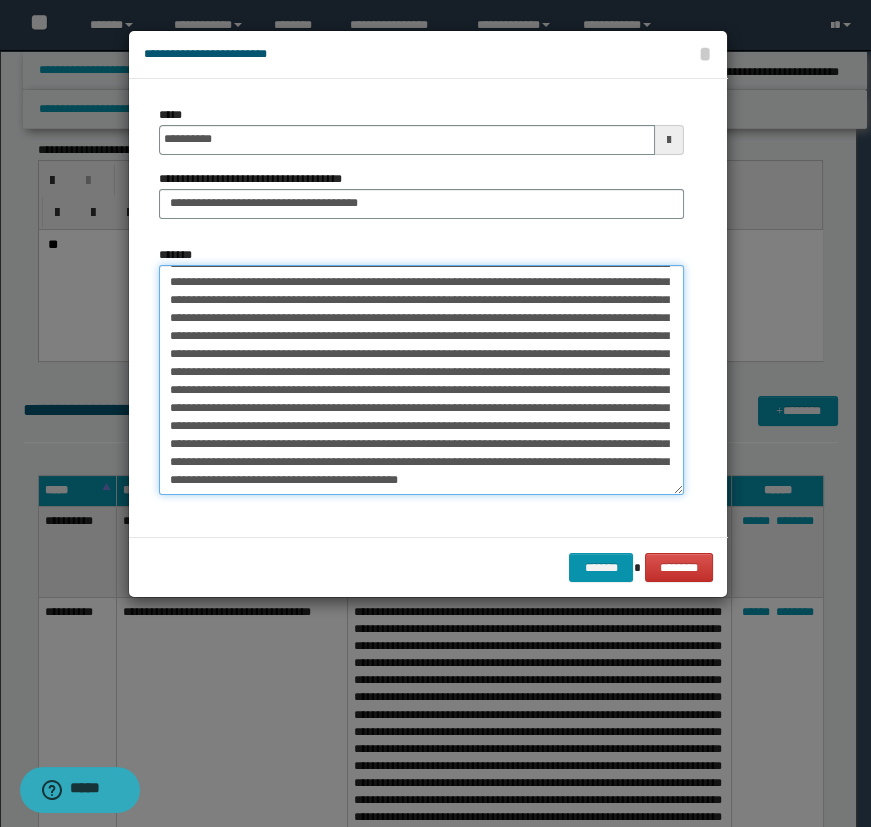 scroll, scrollTop: 63, scrollLeft: 0, axis: vertical 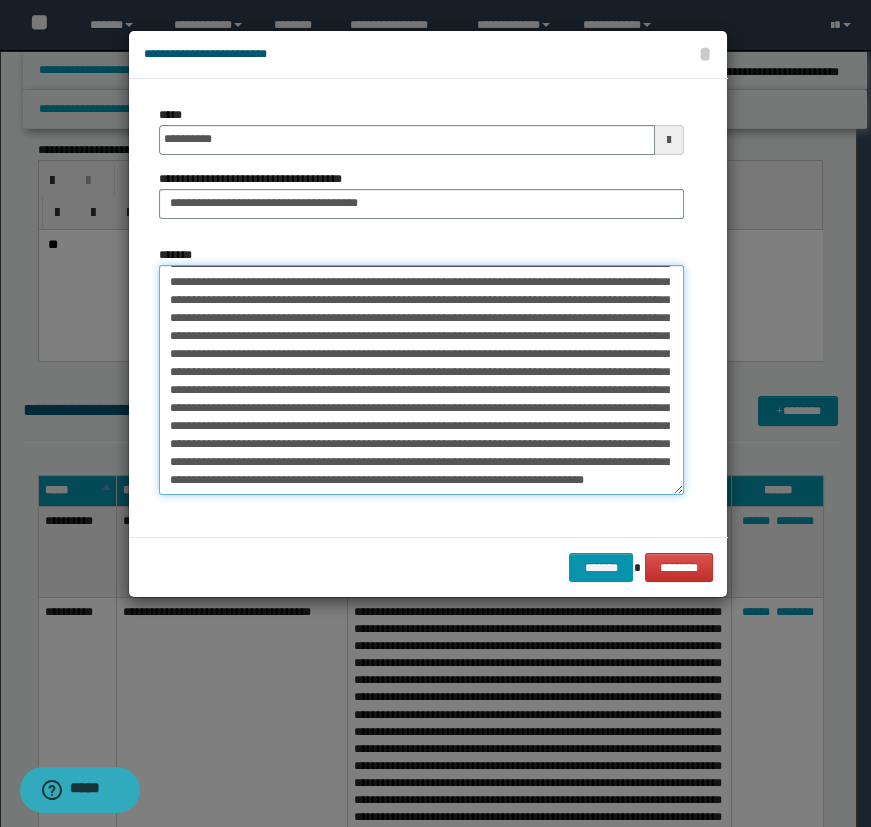 drag, startPoint x: 421, startPoint y: 358, endPoint x: 462, endPoint y: 368, distance: 42.201897 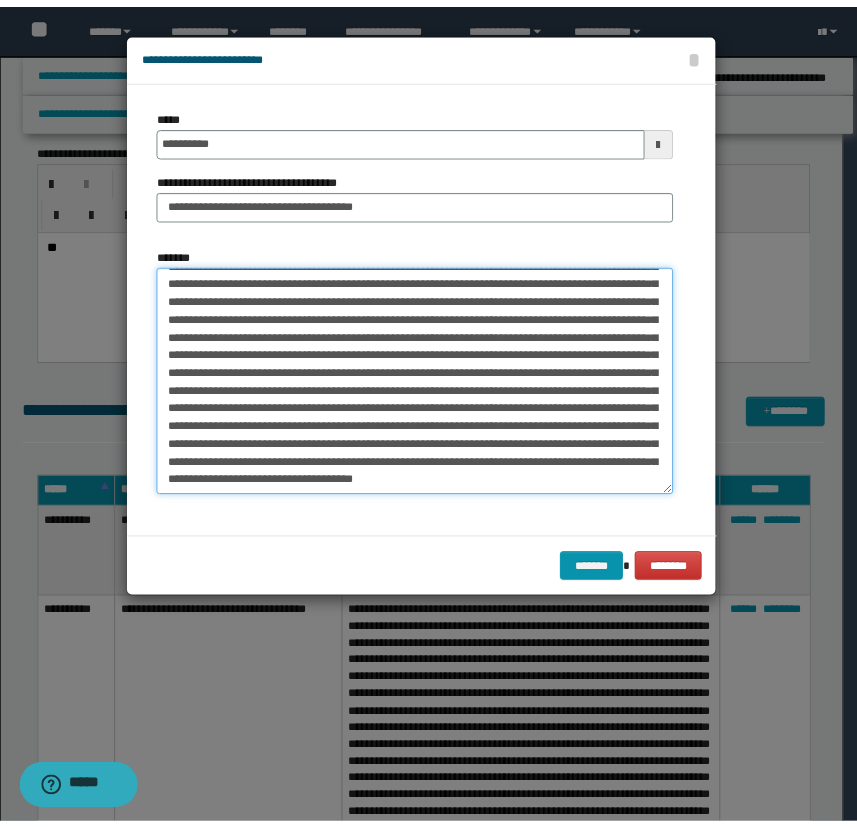 scroll, scrollTop: 81, scrollLeft: 0, axis: vertical 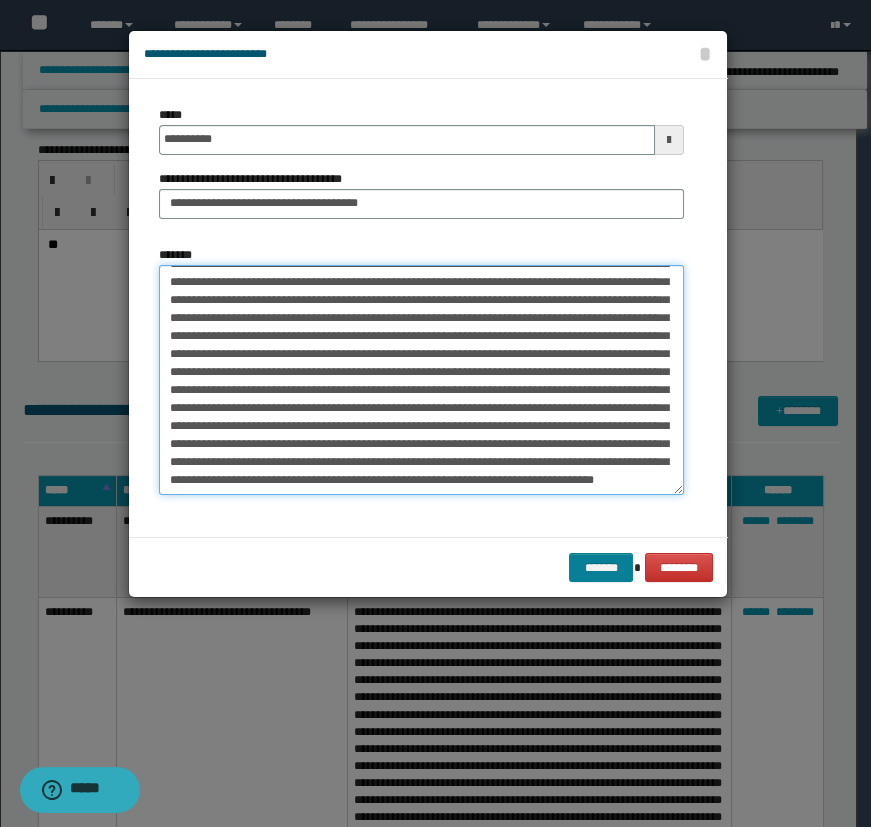 type on "**********" 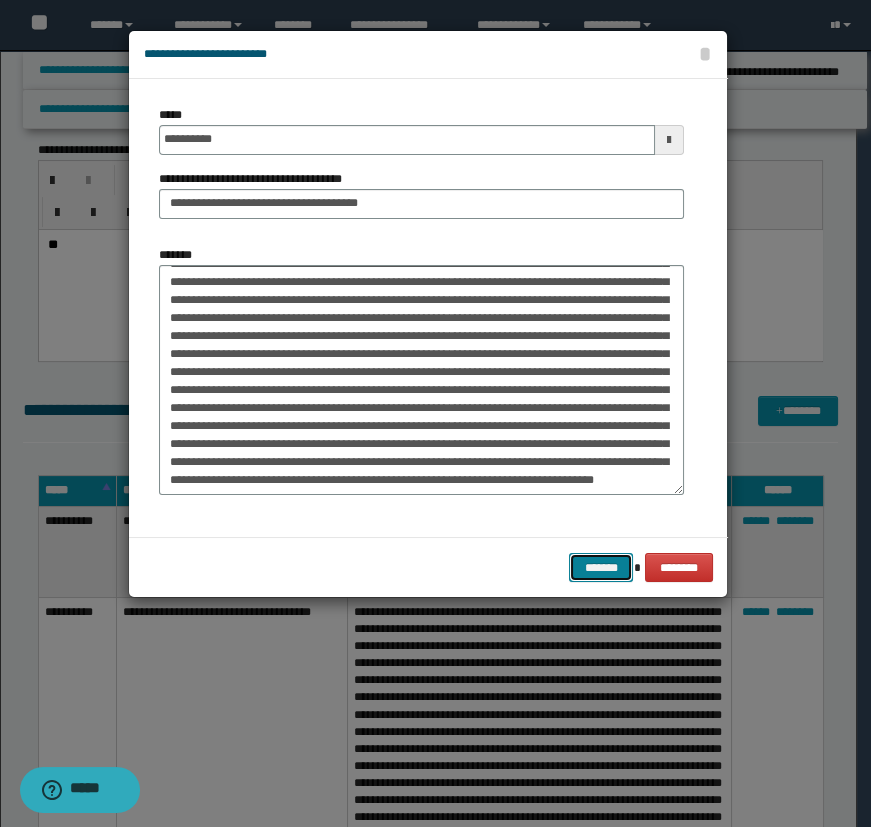 click on "*******" at bounding box center [601, 568] 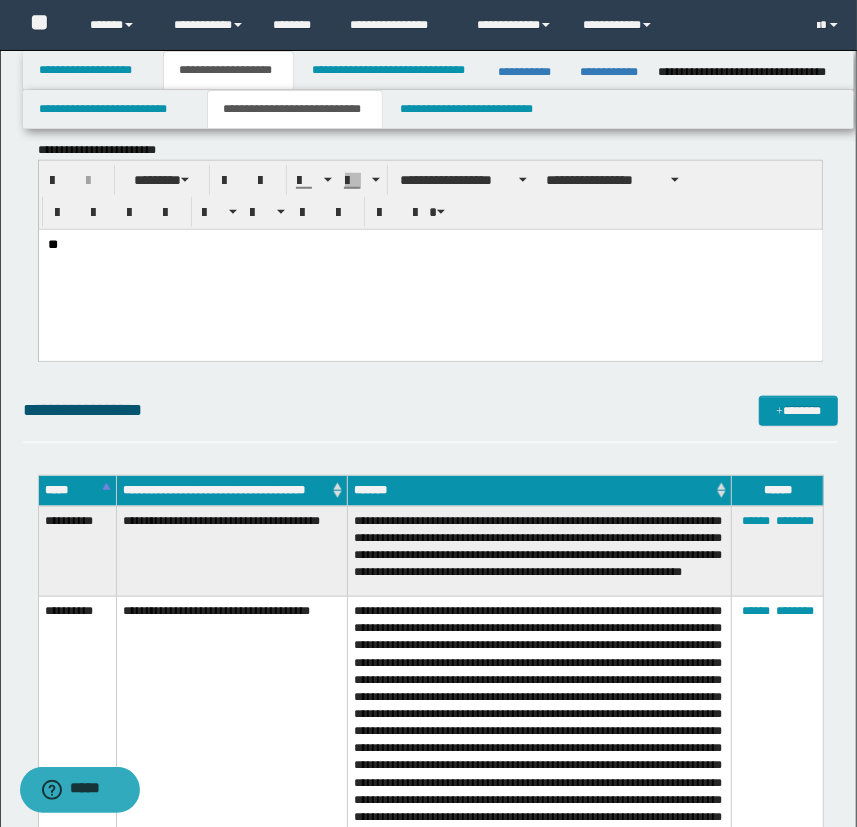click on "**" at bounding box center [430, 269] 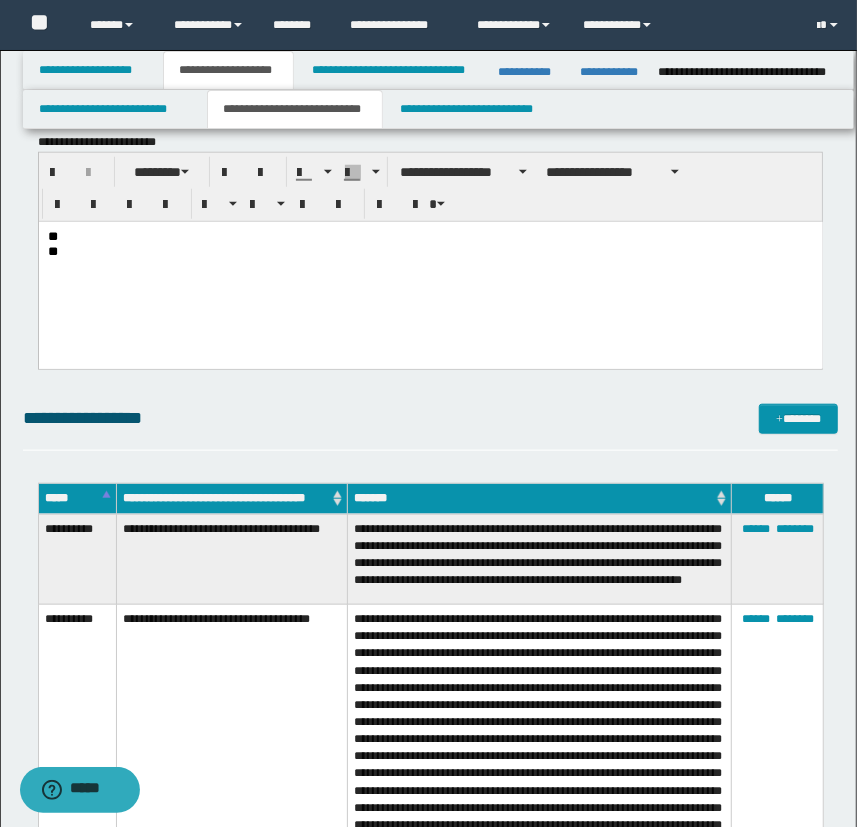 scroll, scrollTop: 636, scrollLeft: 0, axis: vertical 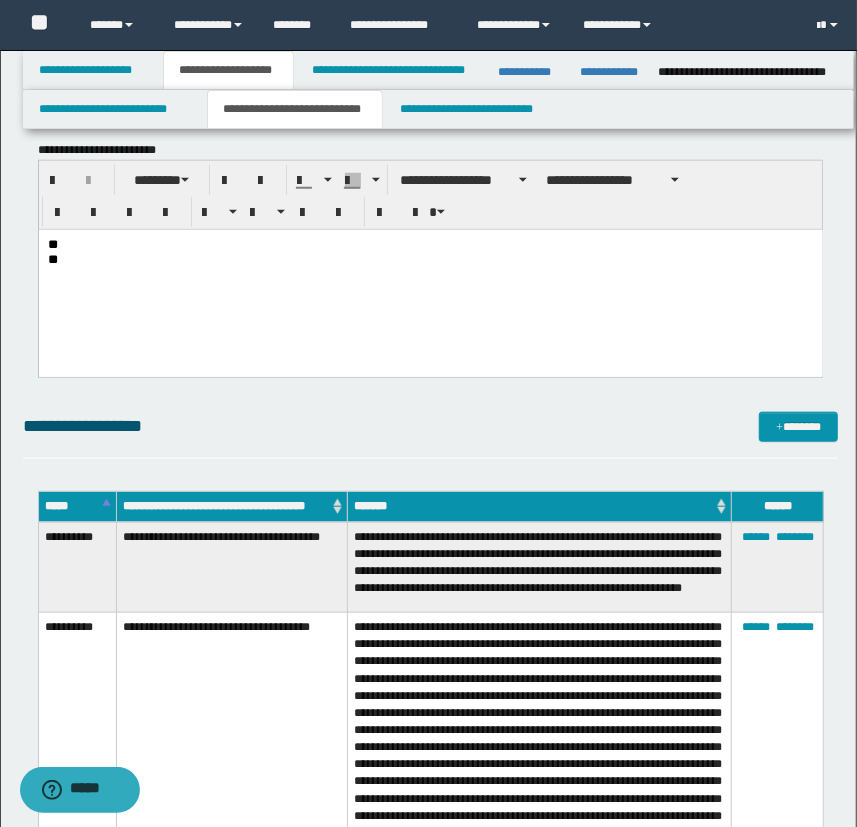 click on "** **" at bounding box center [430, 277] 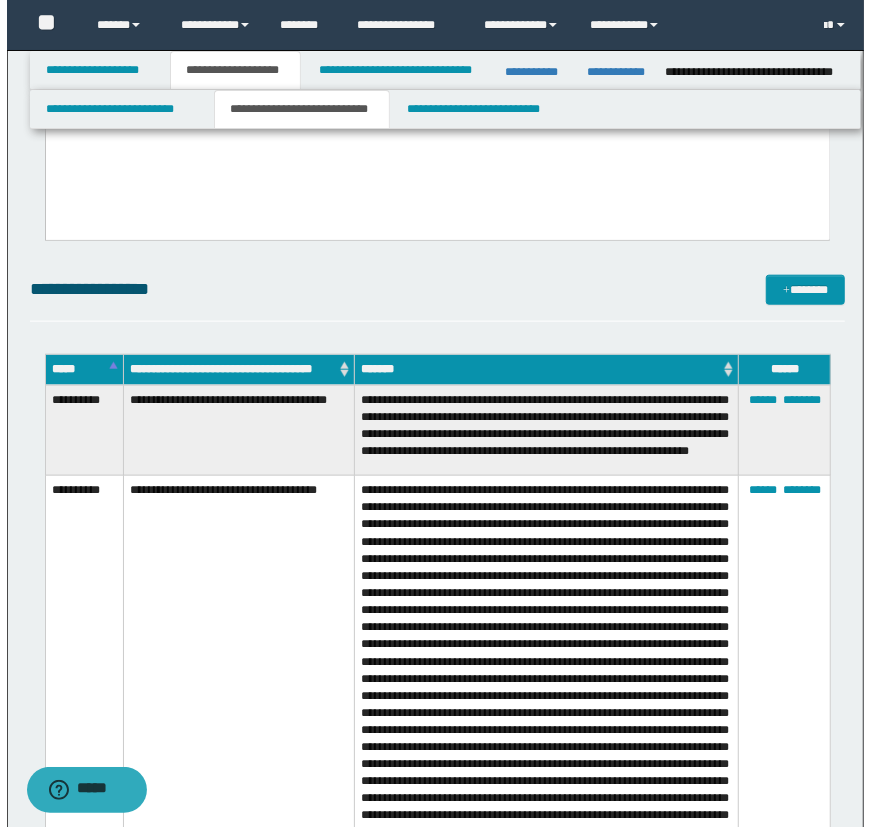 scroll, scrollTop: 818, scrollLeft: 0, axis: vertical 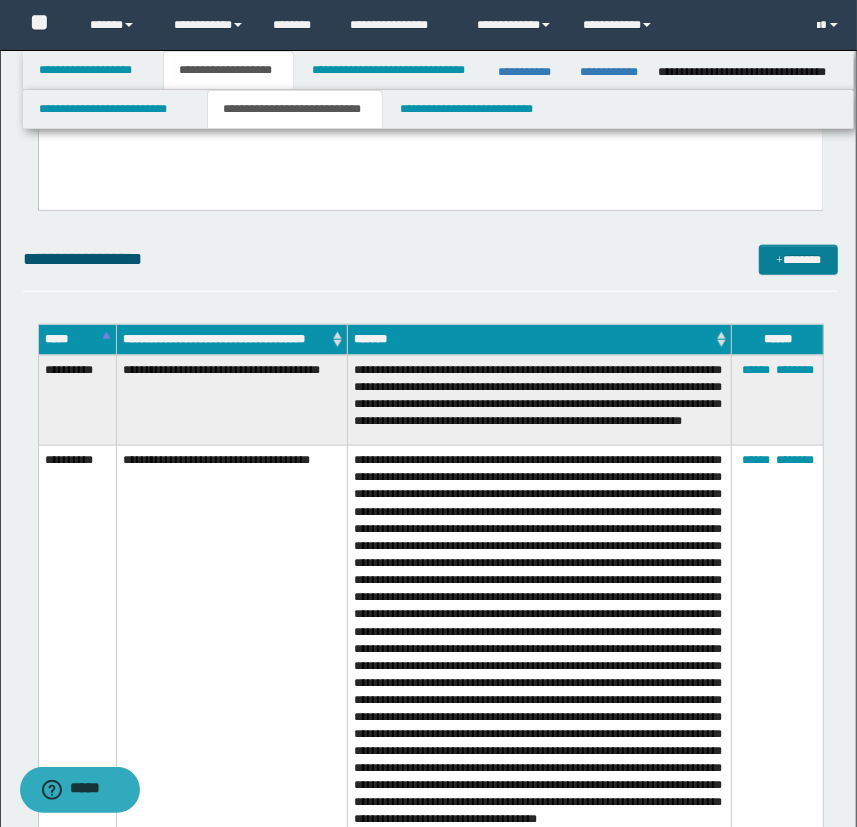 click on "*******" at bounding box center (799, 260) 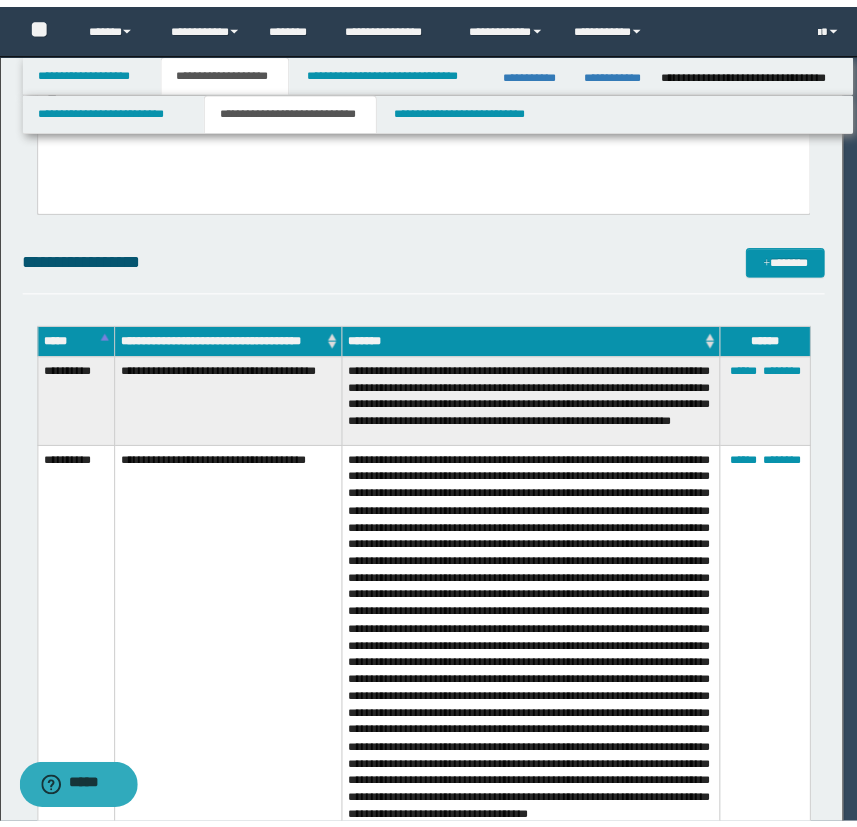 scroll, scrollTop: 0, scrollLeft: 0, axis: both 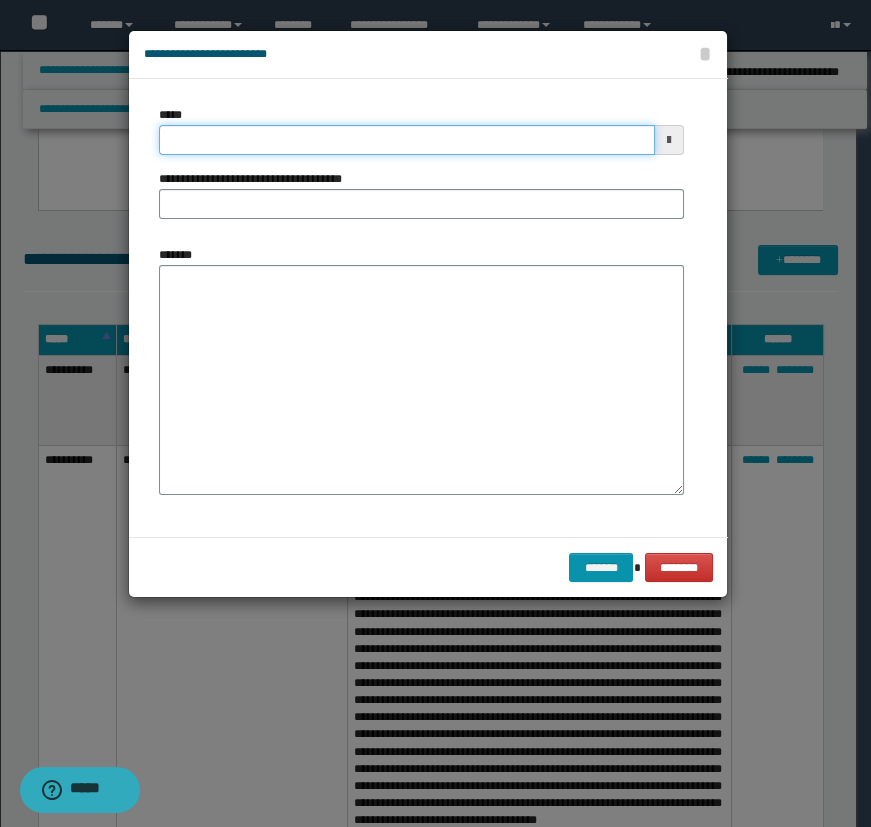 click on "*****" at bounding box center (407, 140) 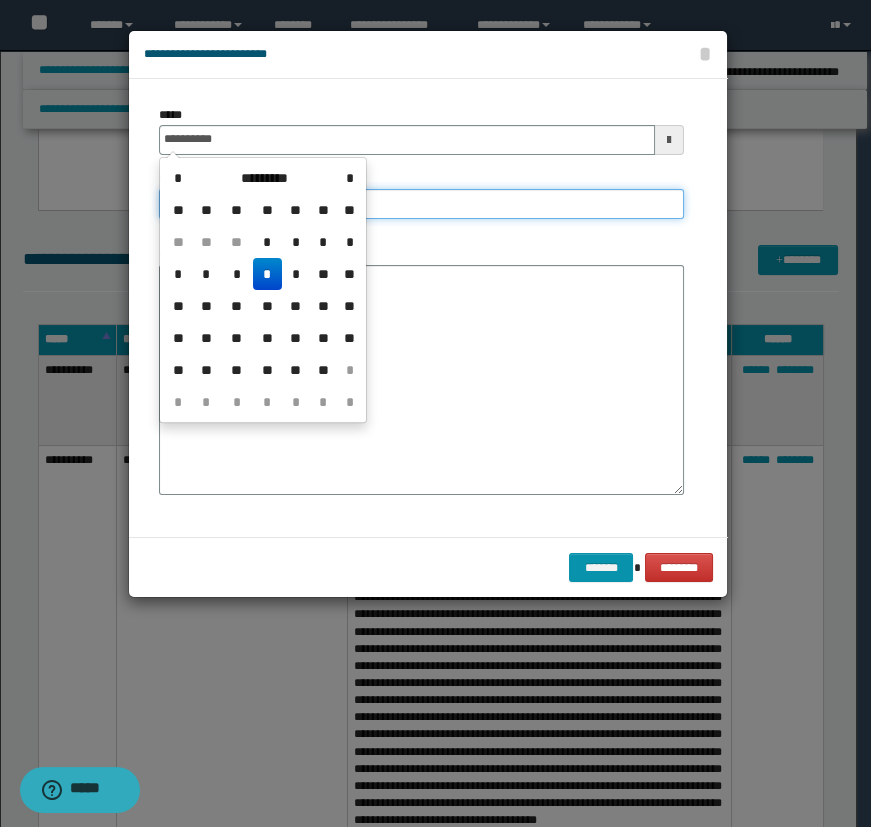 type on "**********" 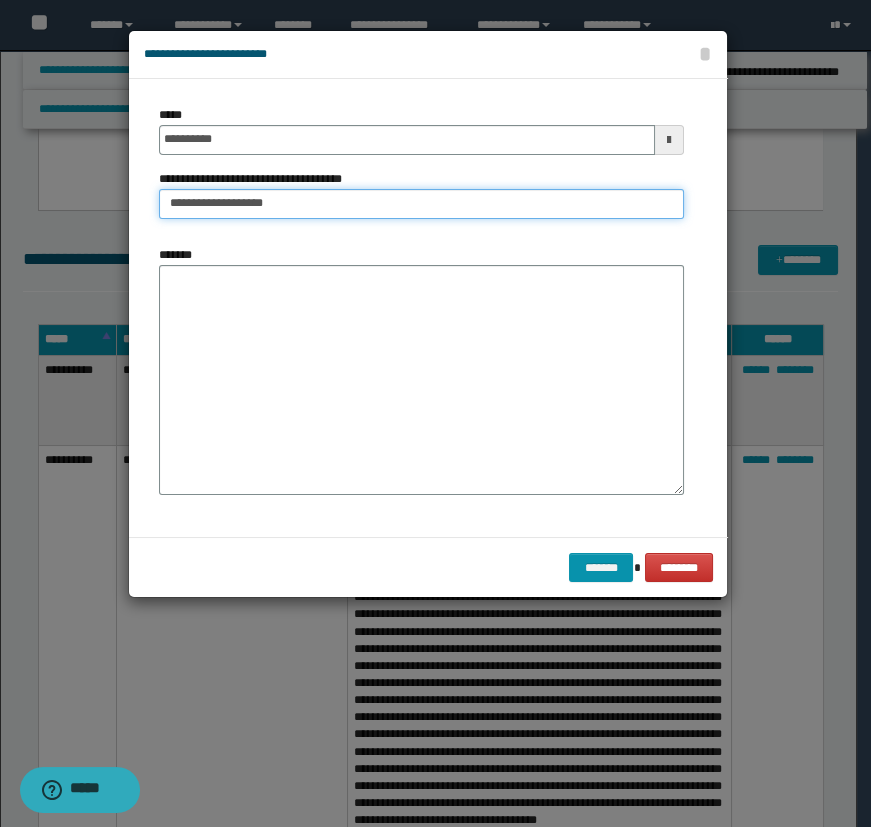 type on "**********" 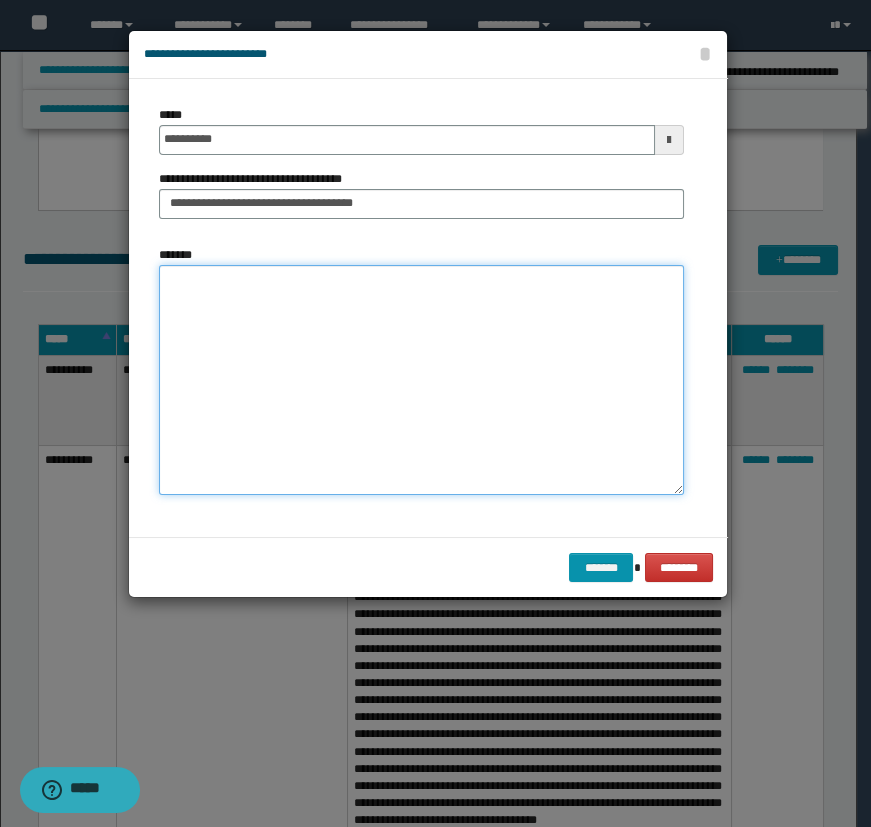click on "*******" at bounding box center [421, 380] 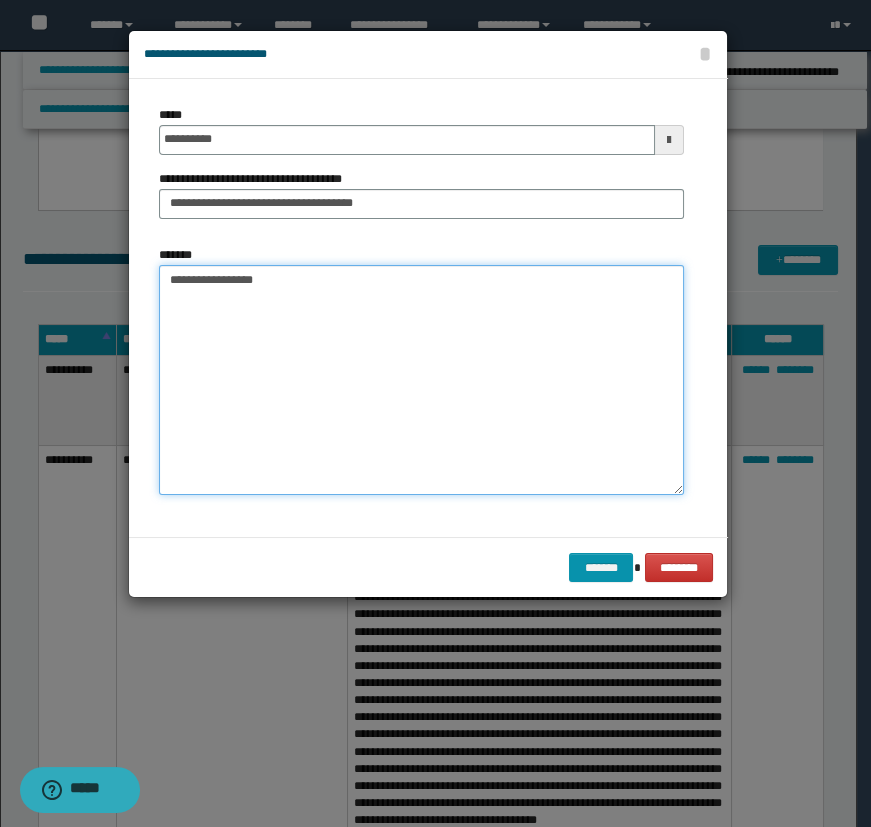 type on "**********" 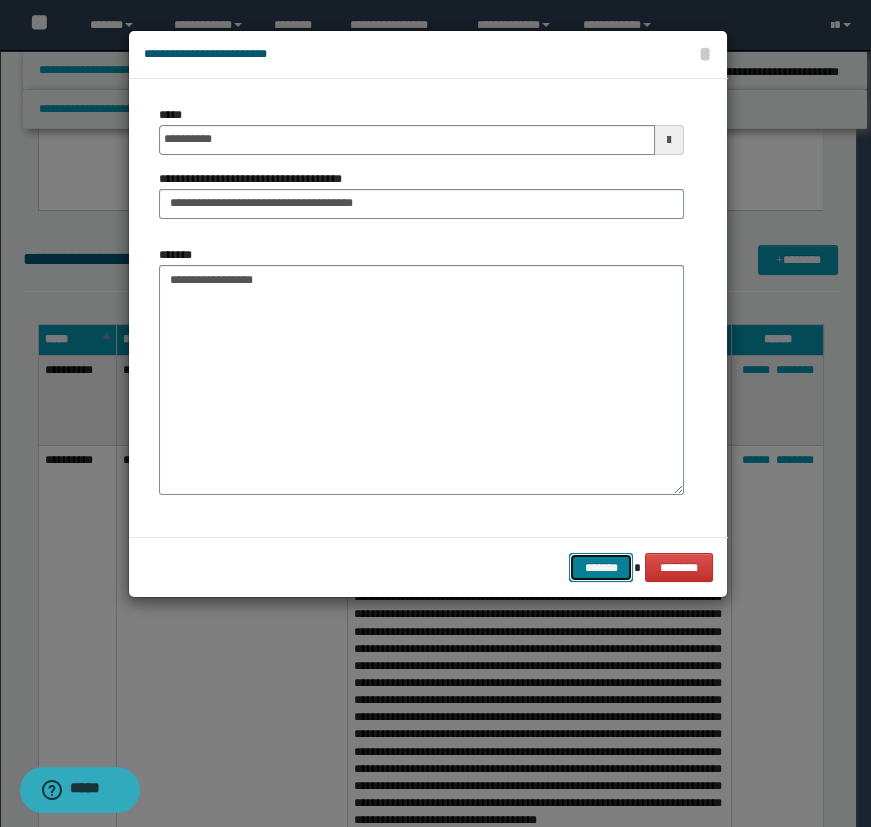 type 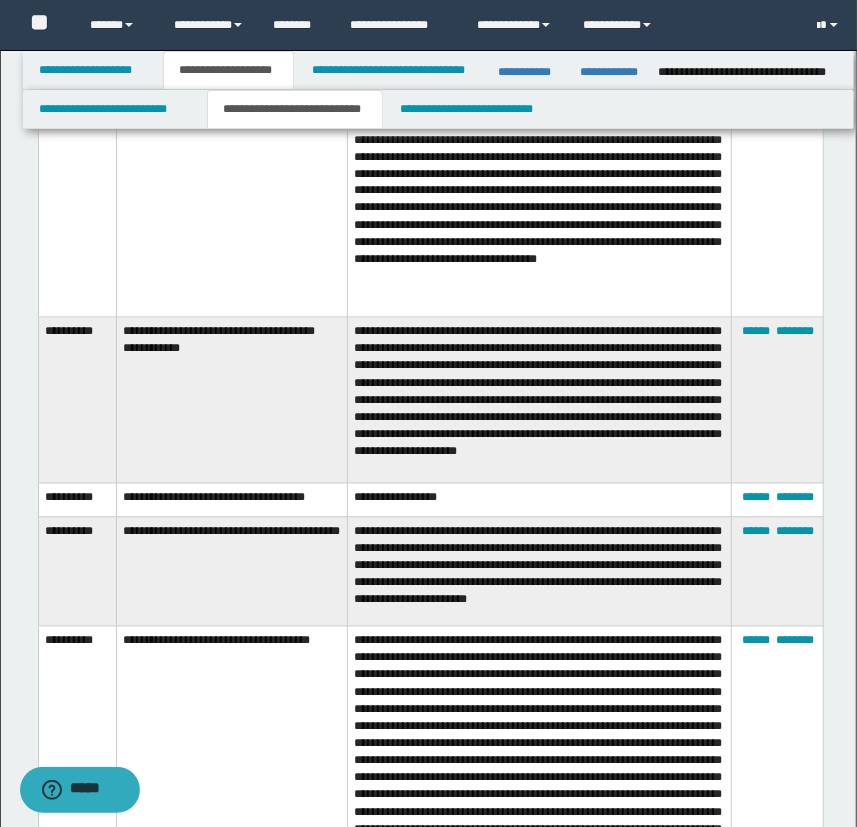 scroll, scrollTop: 1363, scrollLeft: 0, axis: vertical 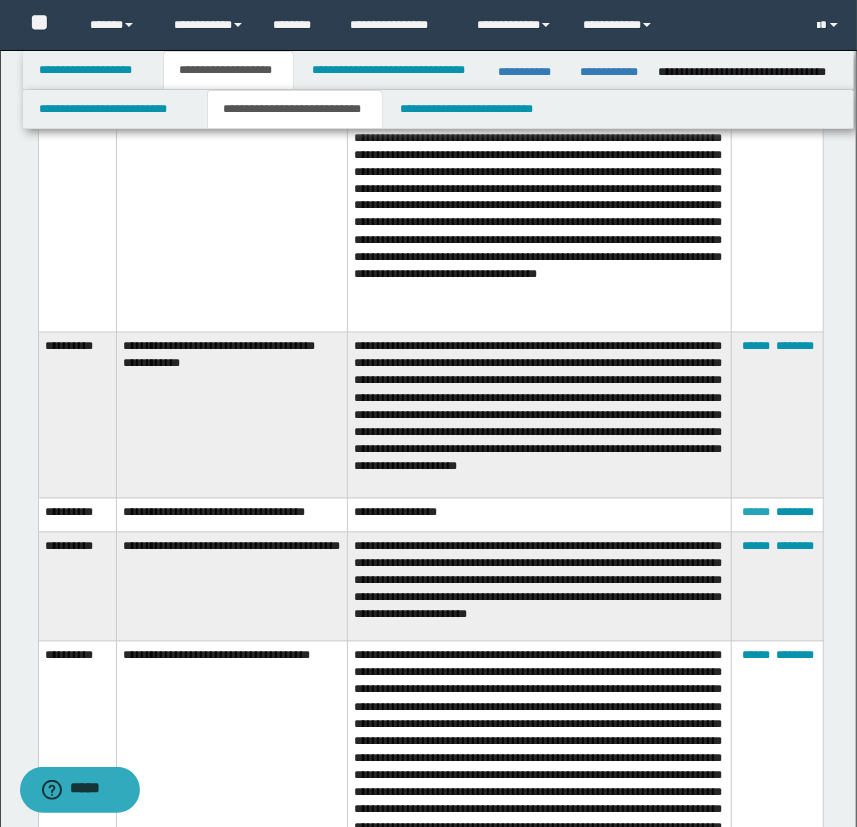click on "******" at bounding box center (756, 513) 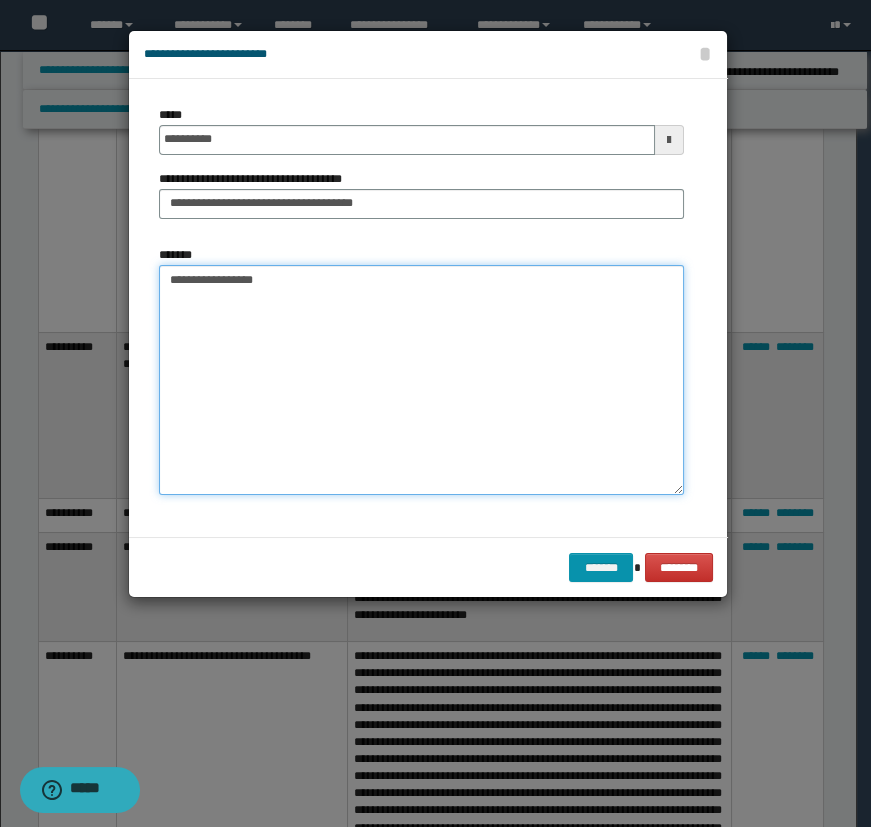 click on "**********" at bounding box center [421, 380] 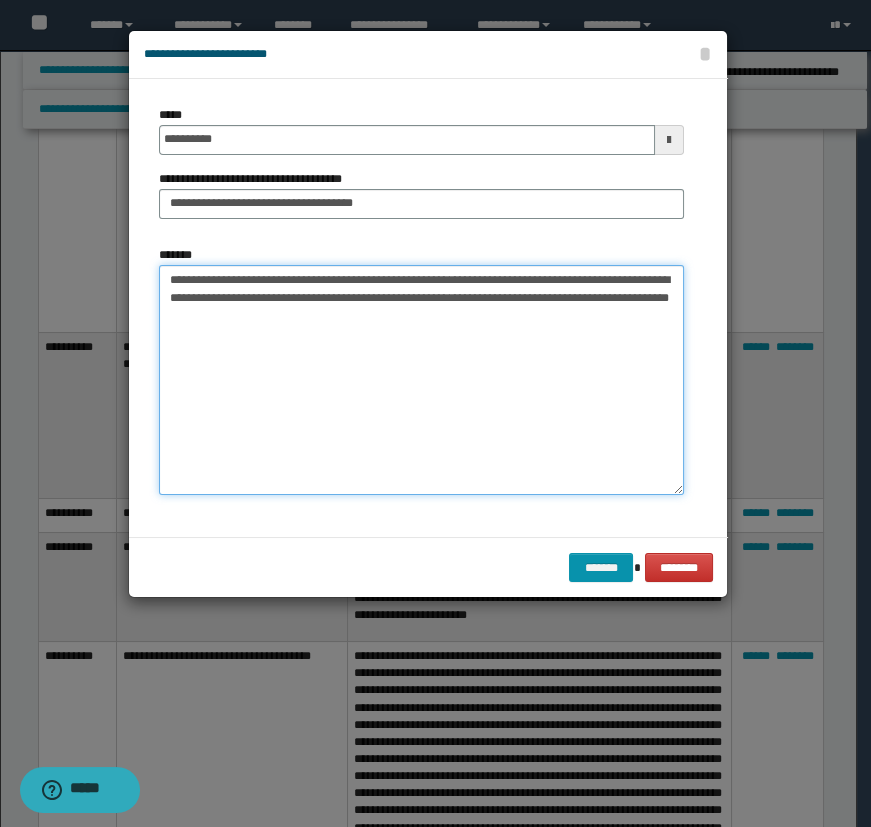 click on "**********" at bounding box center [421, 380] 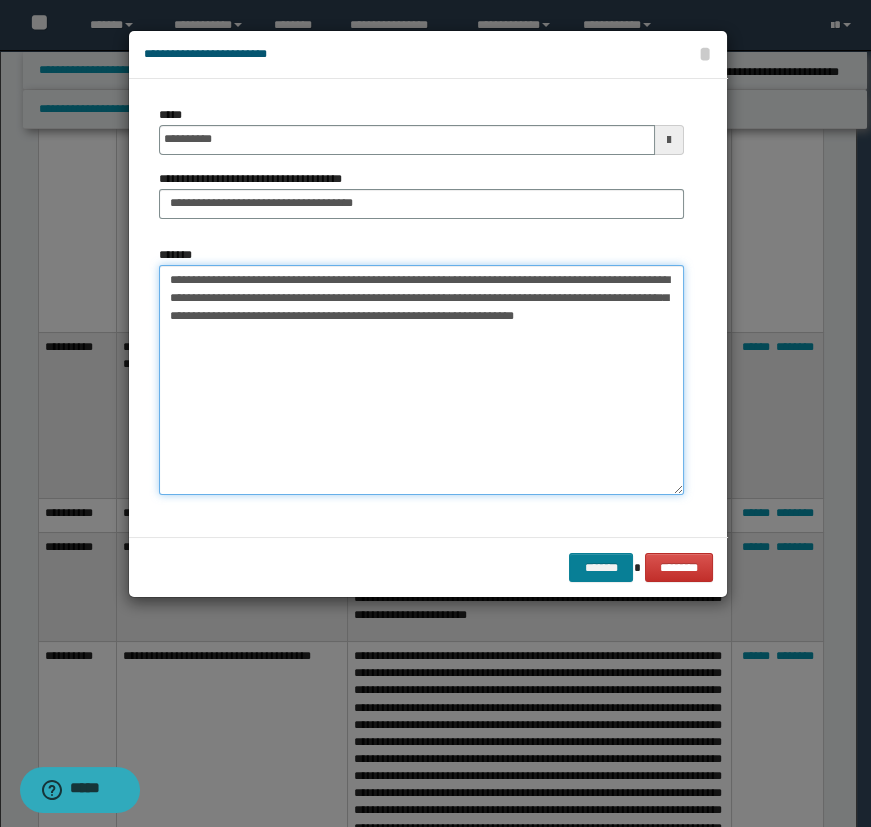 type on "**********" 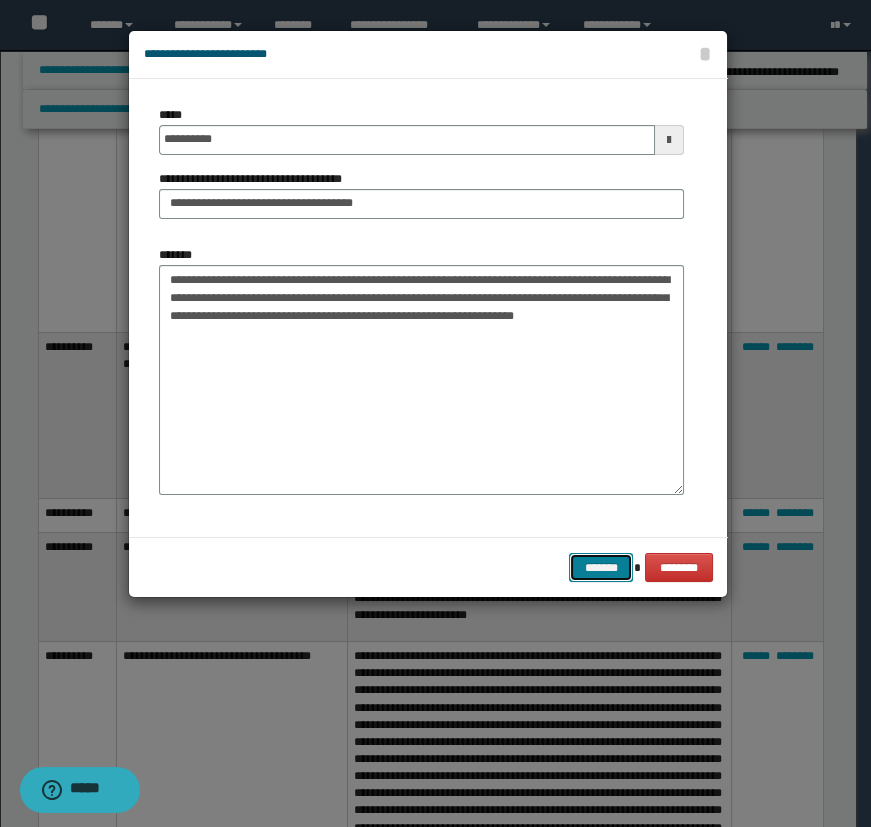 click on "*******" at bounding box center (601, 568) 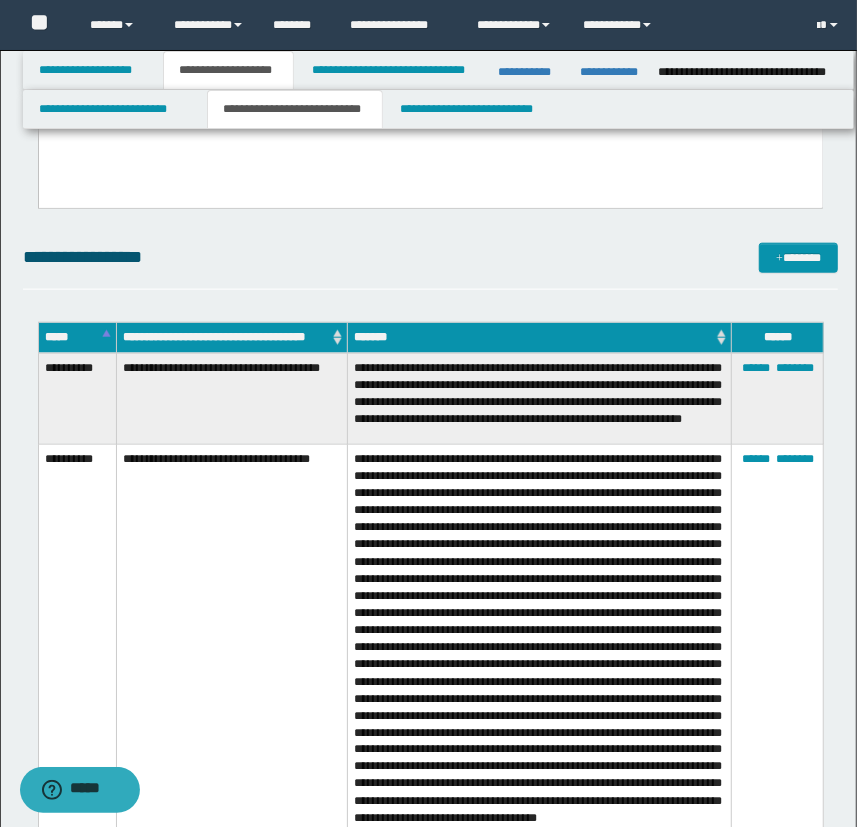 scroll, scrollTop: 818, scrollLeft: 0, axis: vertical 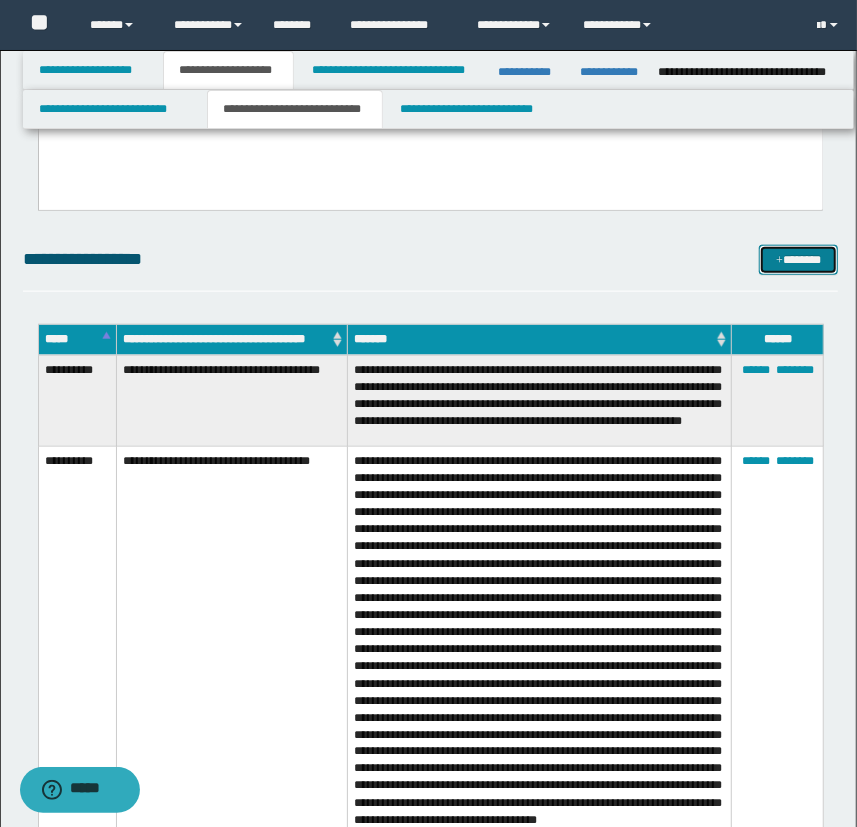 click on "*******" at bounding box center (799, 260) 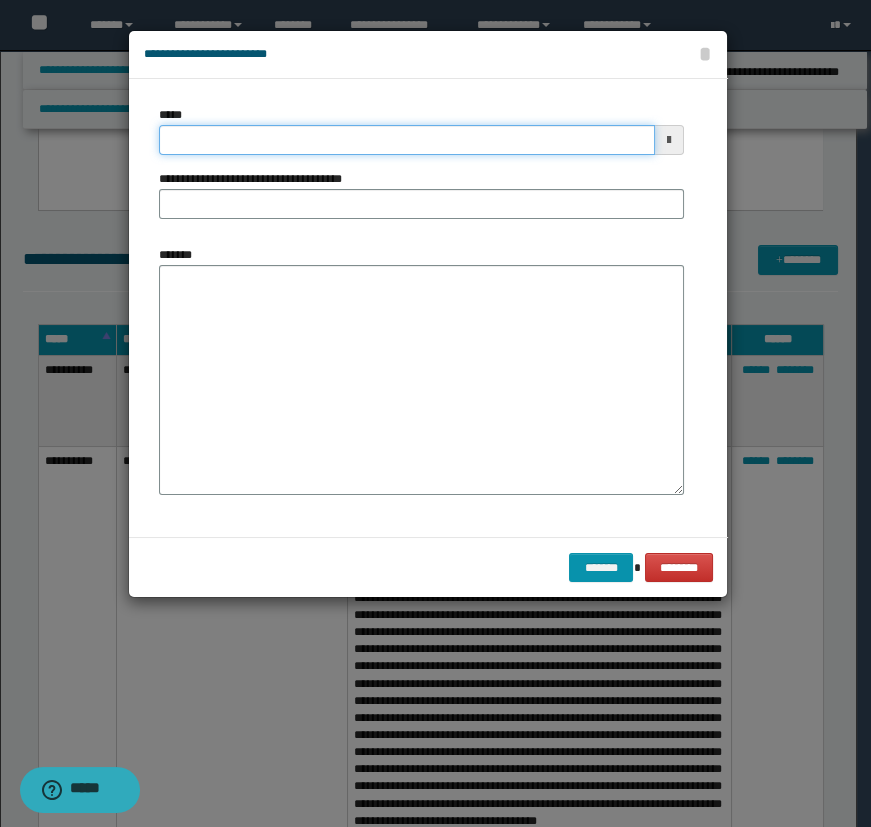 click on "*****" at bounding box center (407, 140) 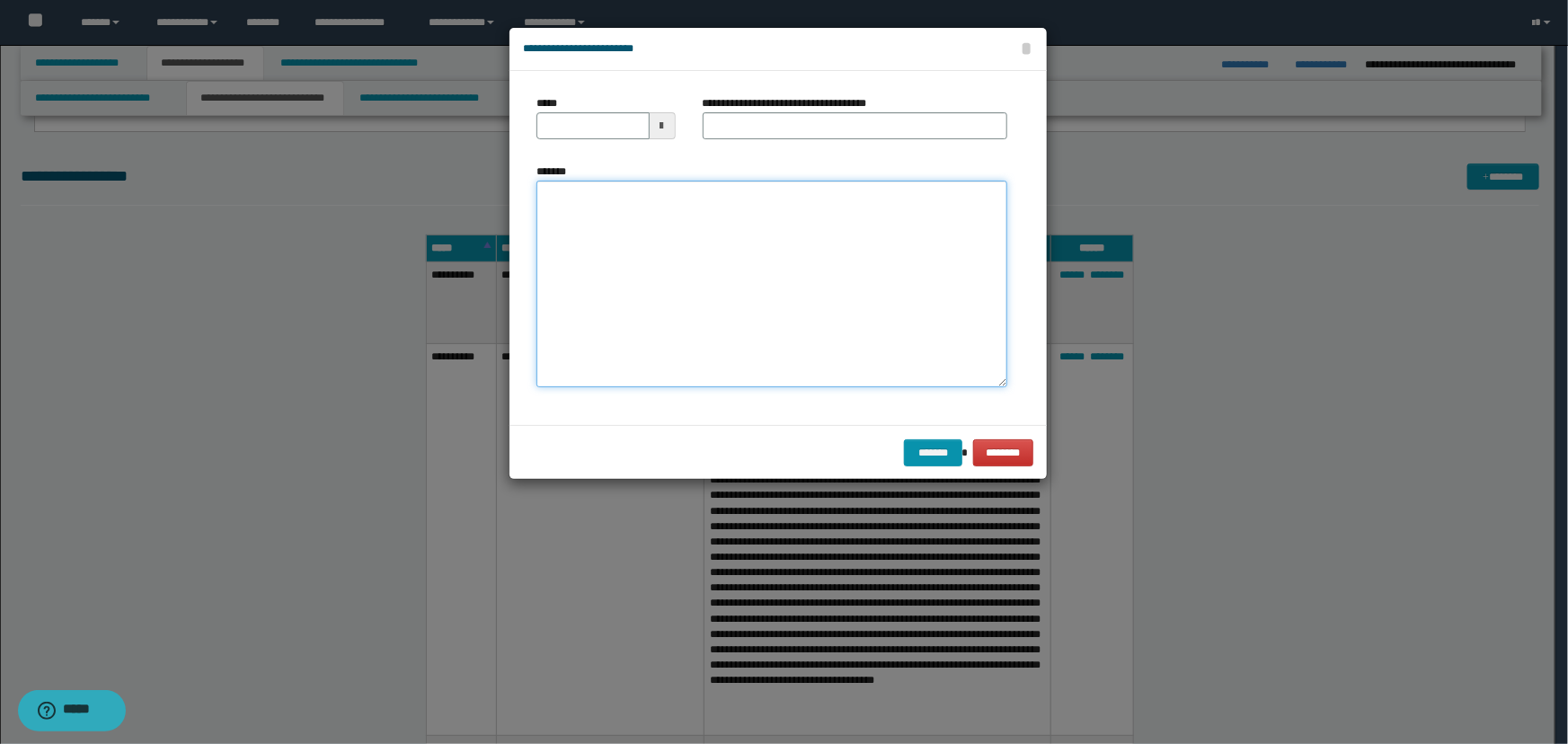 click on "*******" at bounding box center (772, 284) 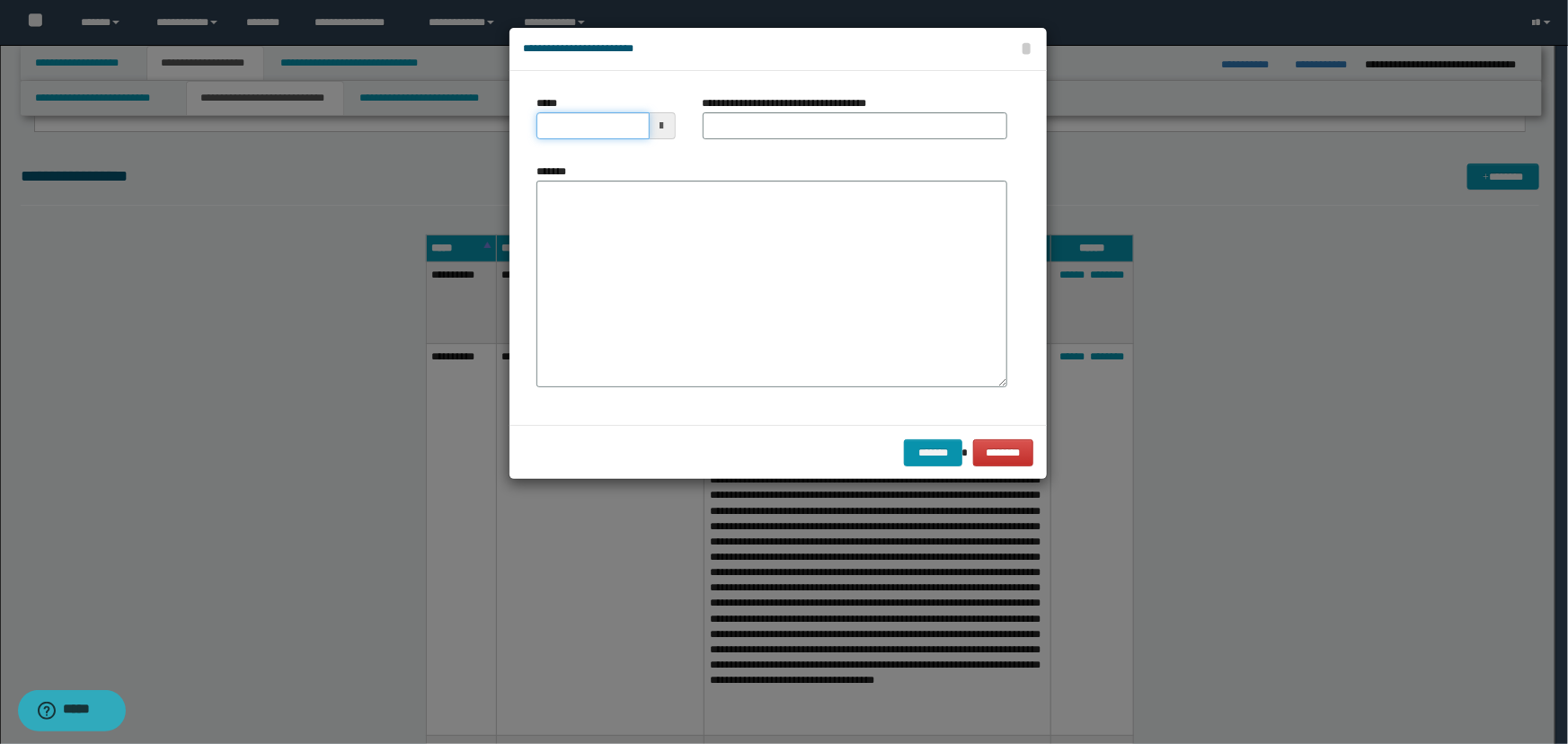 click on "*****" at bounding box center (593, 126) 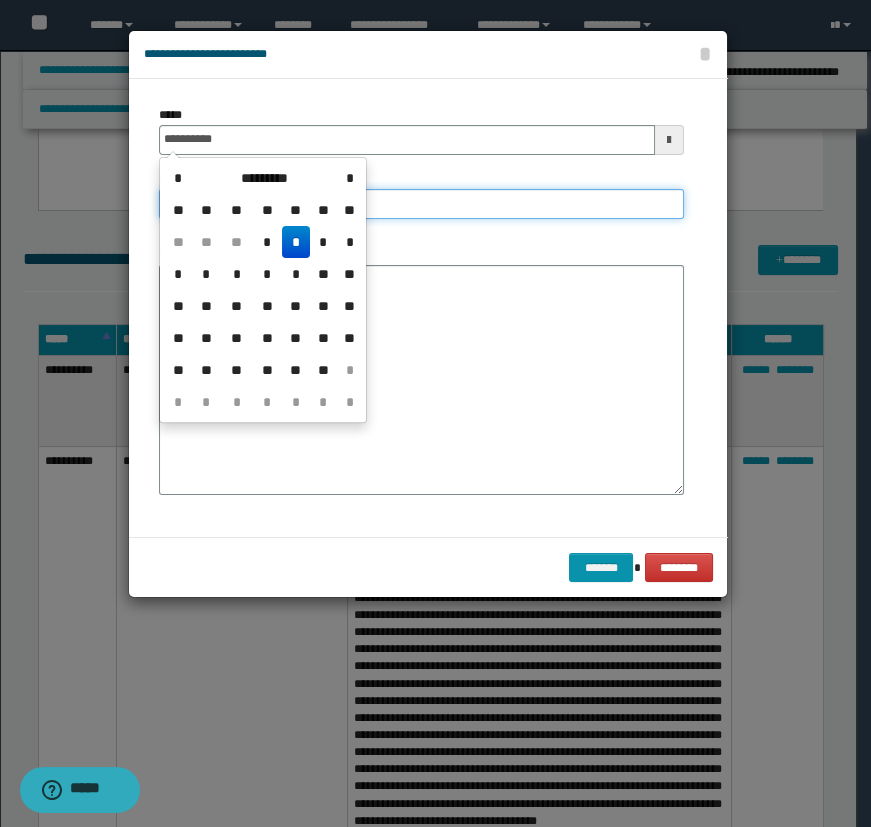 type on "**********" 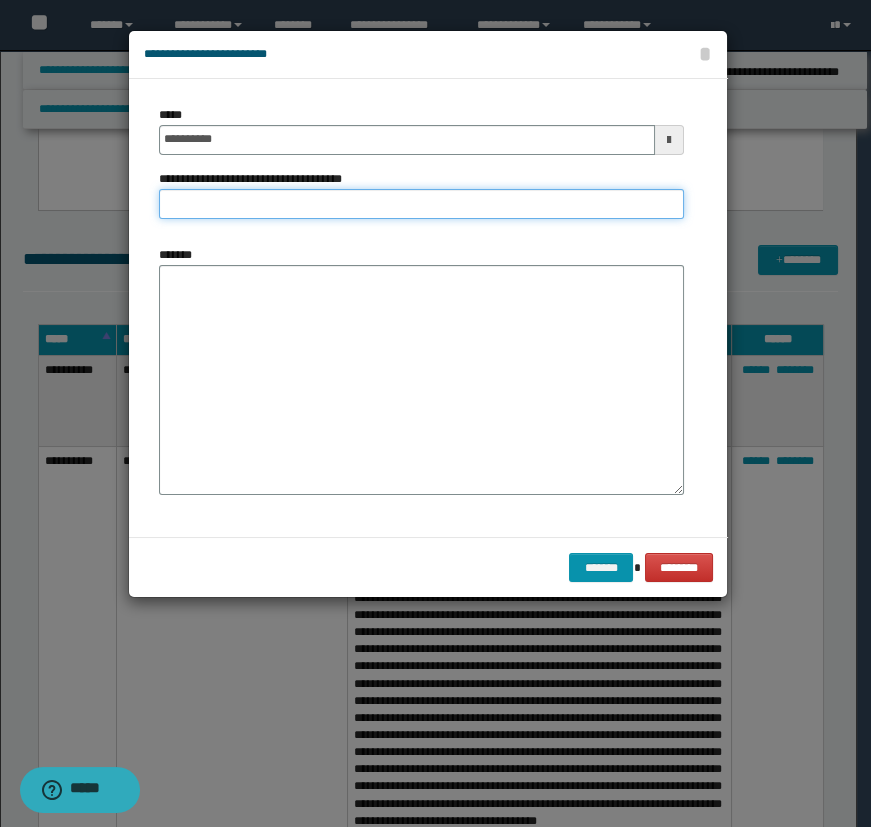 click on "**********" at bounding box center [421, 204] 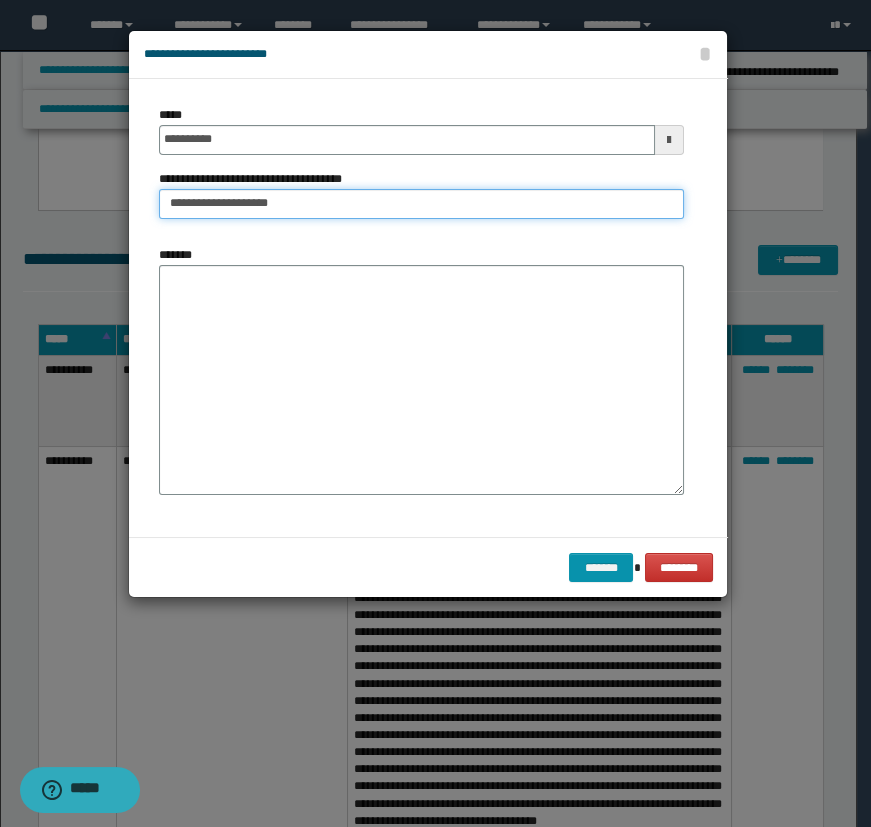 click on "**********" at bounding box center (421, 204) 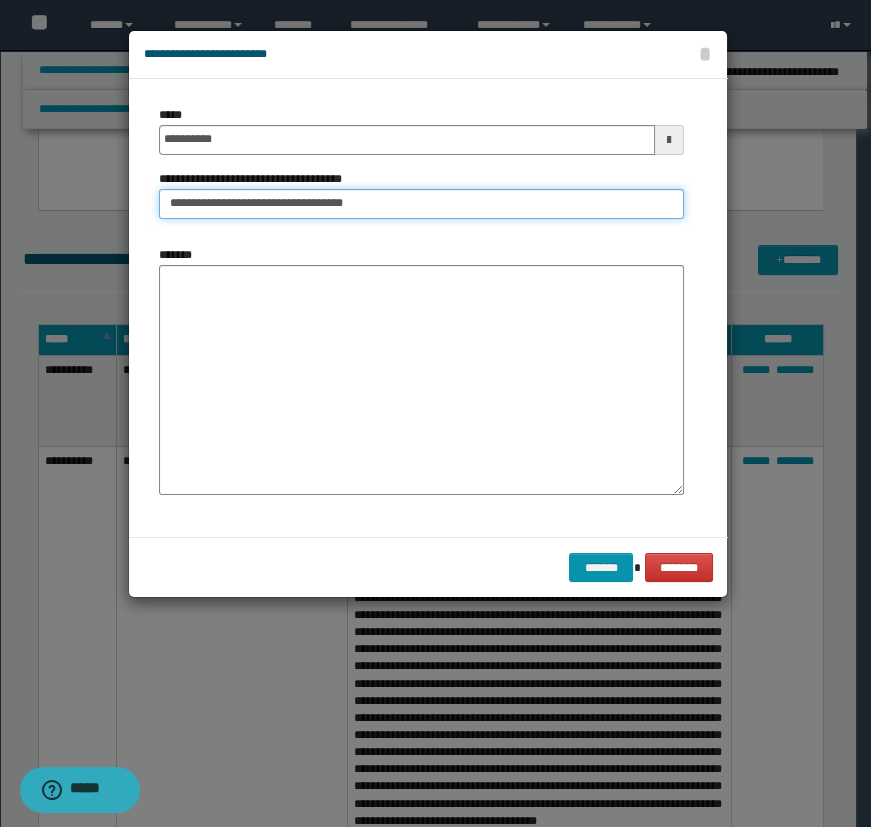 click on "**********" at bounding box center [421, 204] 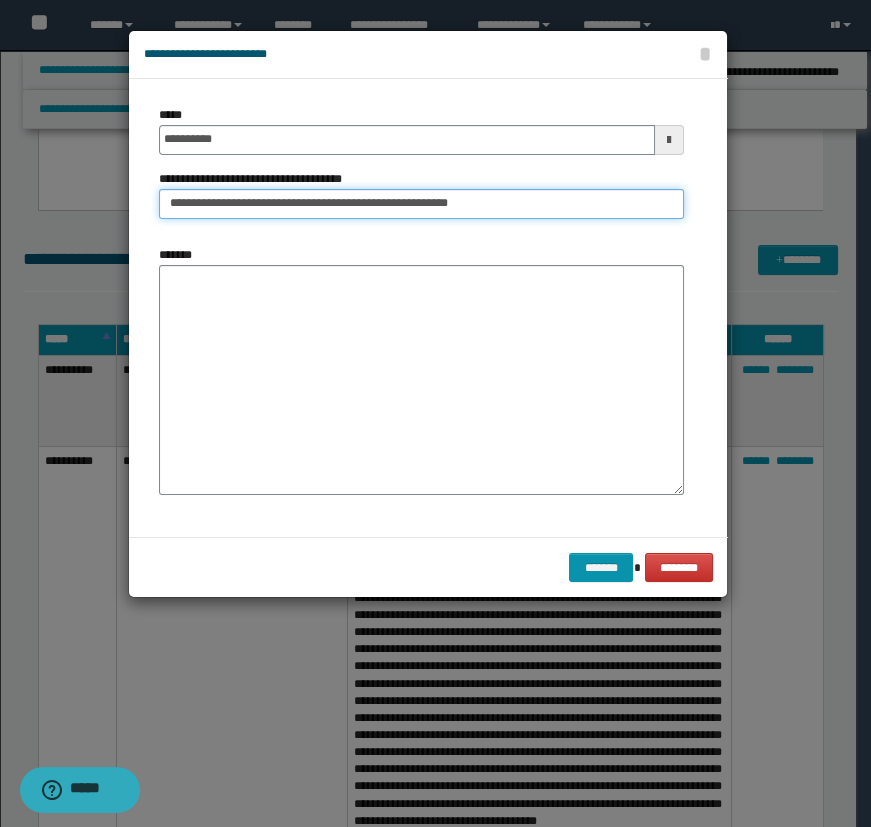 type on "**********" 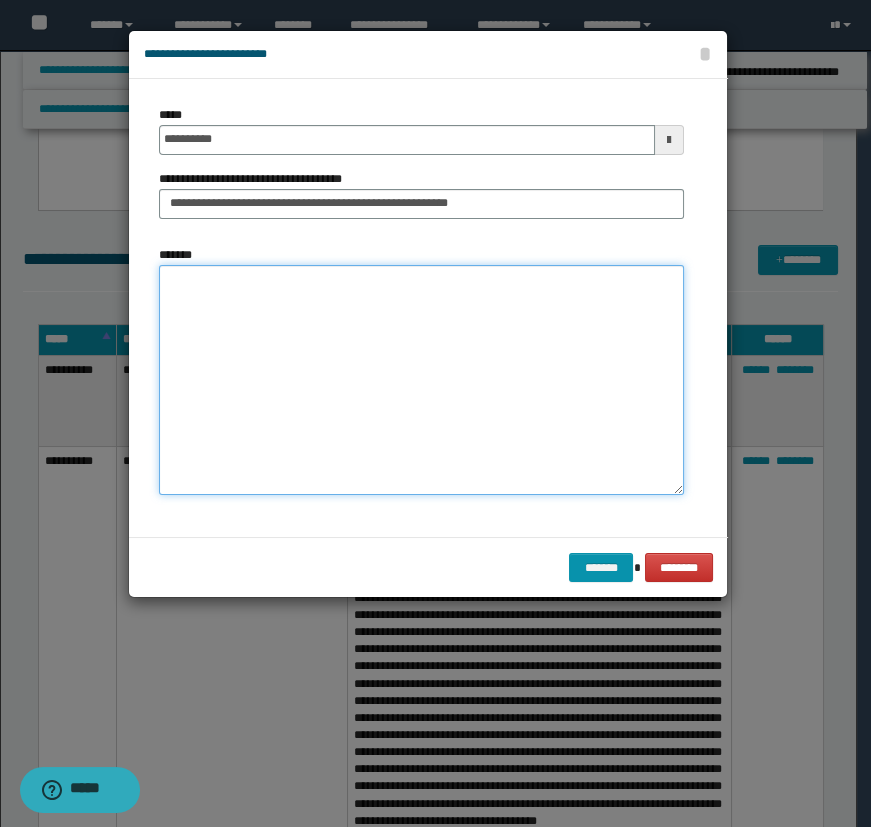 click on "*******" at bounding box center [421, 380] 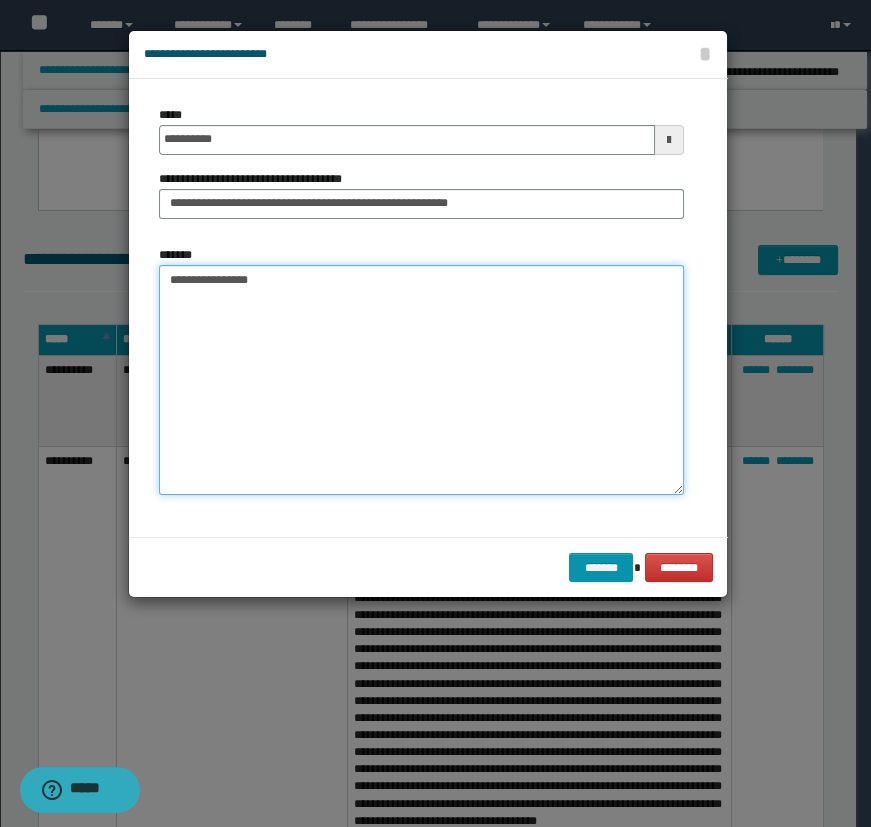 click on "**********" at bounding box center [421, 380] 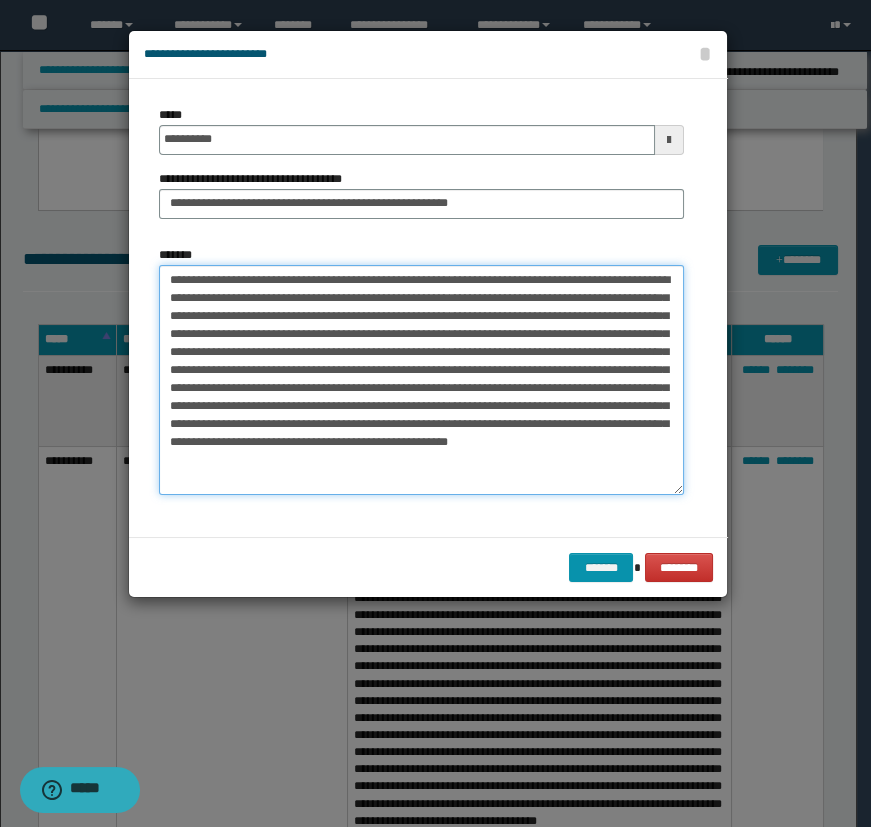 click on "**********" at bounding box center [421, 380] 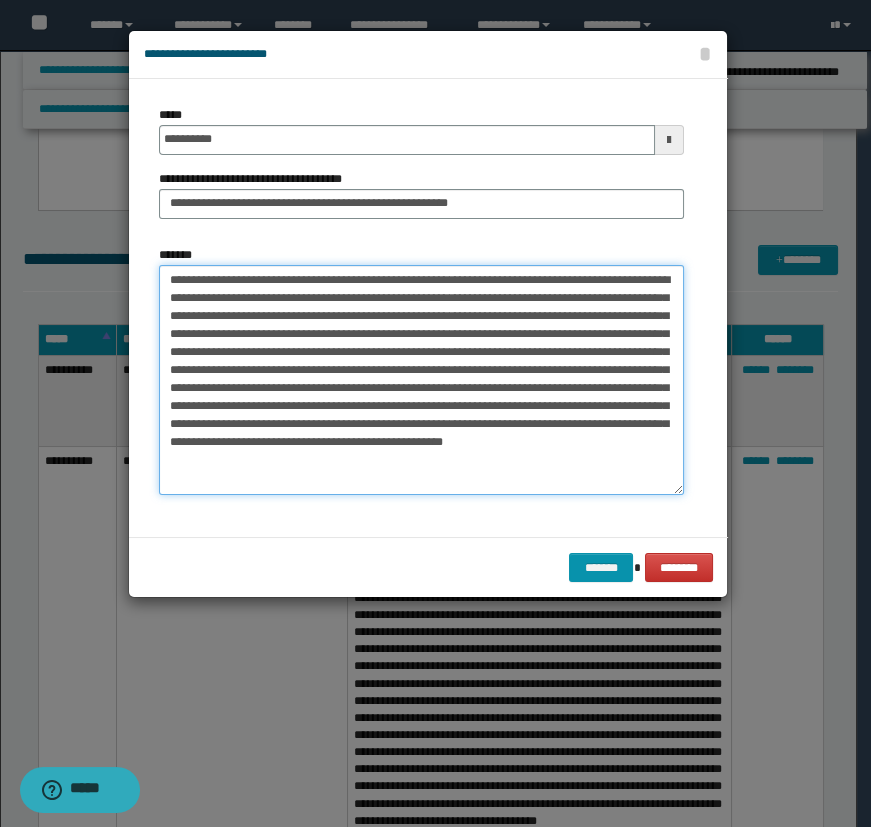 click on "**********" at bounding box center (421, 380) 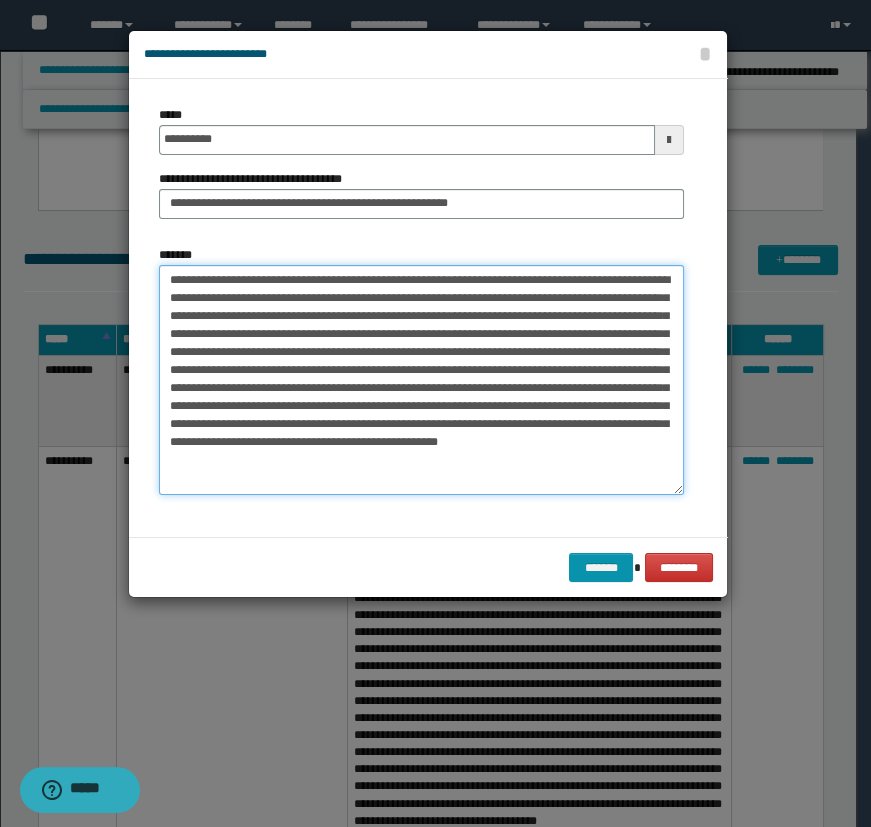 click on "**********" at bounding box center (421, 380) 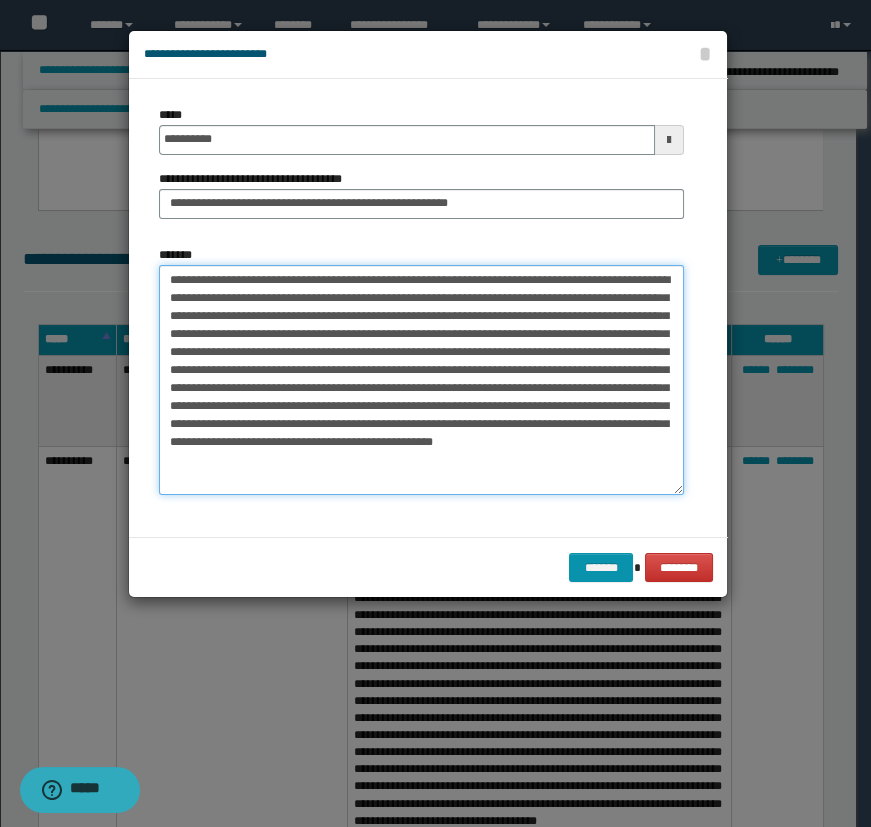 click on "**********" at bounding box center (421, 380) 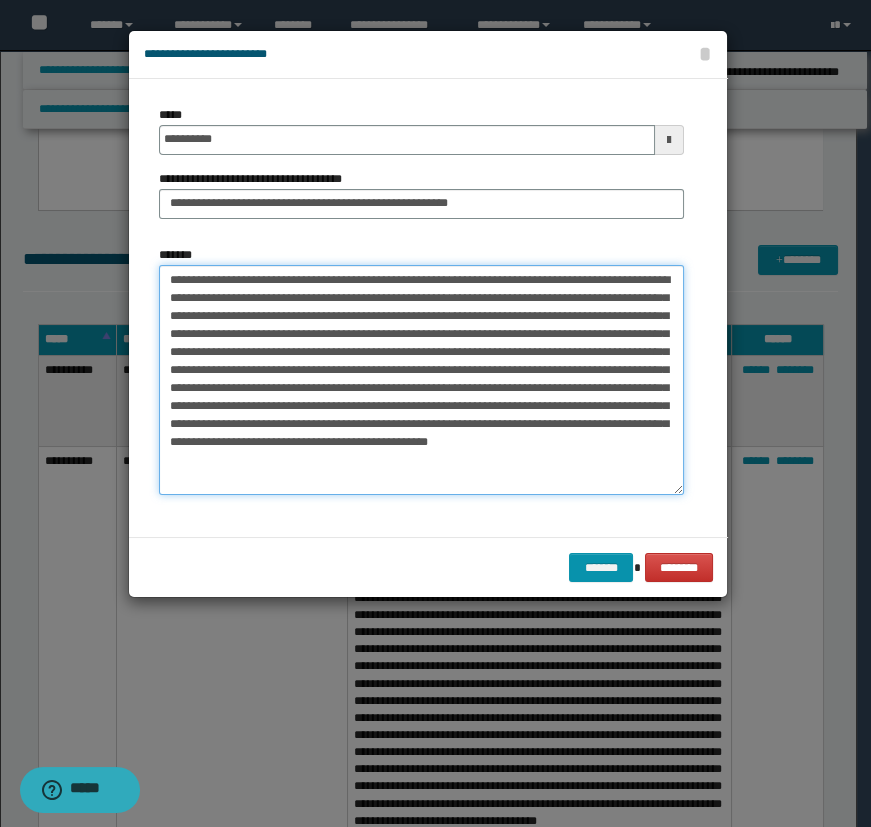 click on "**********" at bounding box center (421, 380) 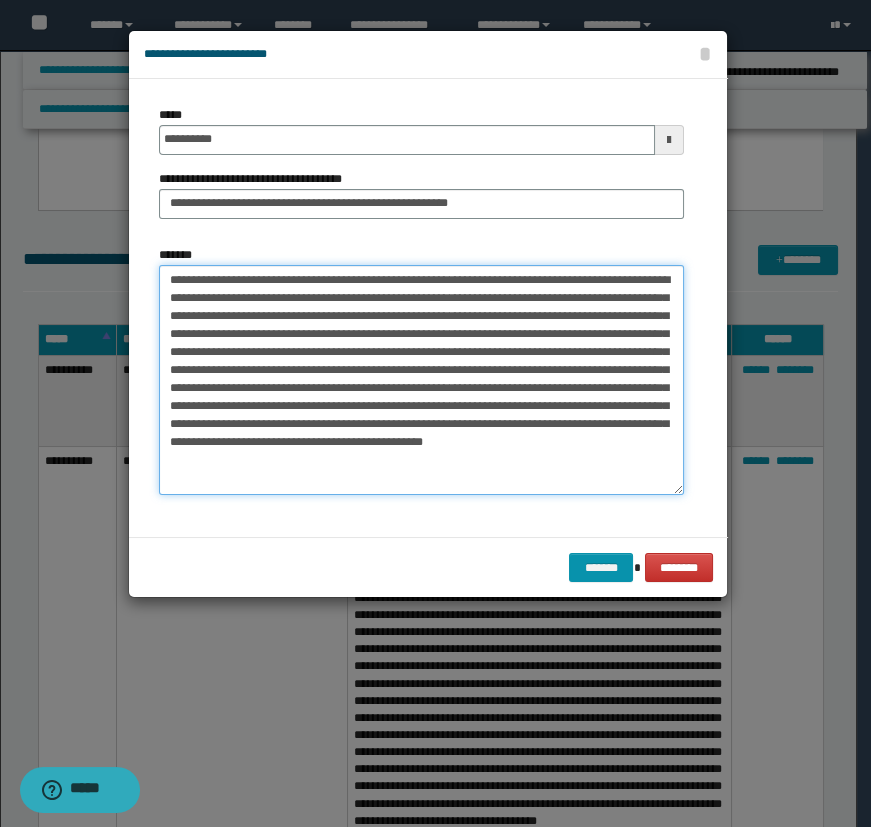 click on "**********" at bounding box center (421, 380) 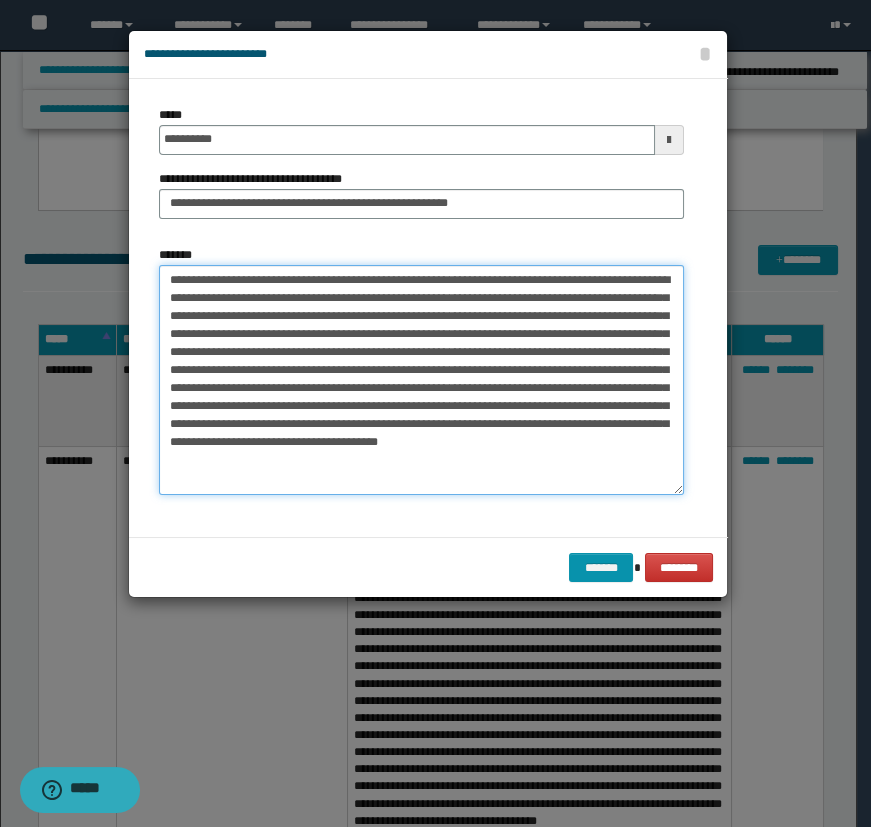 click on "**********" at bounding box center [421, 380] 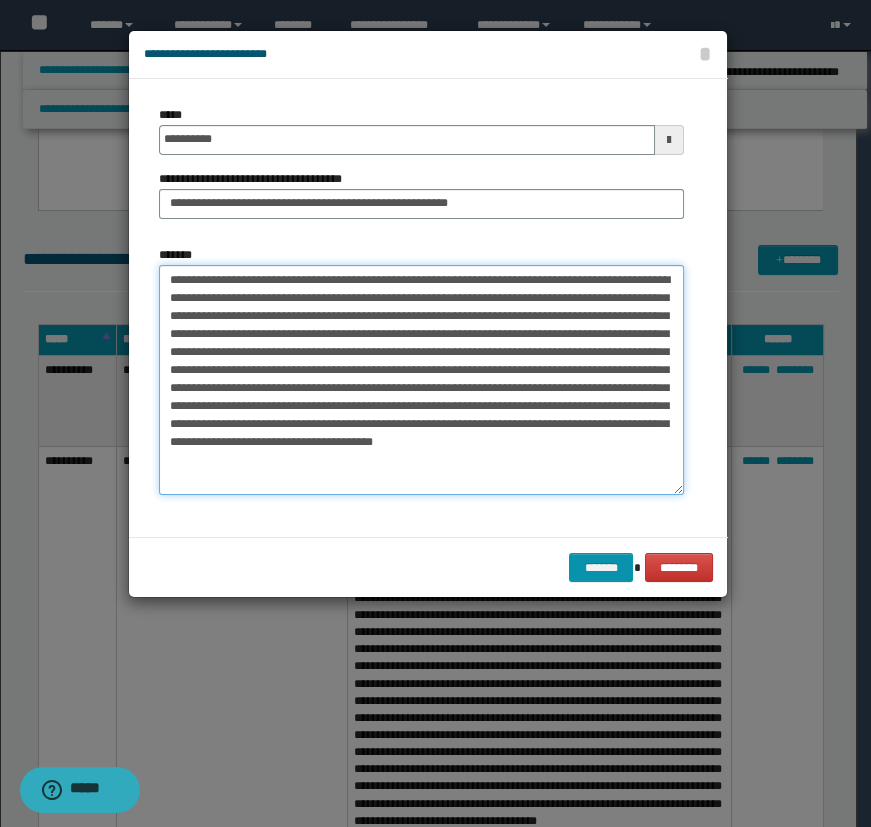 click on "**********" at bounding box center [421, 380] 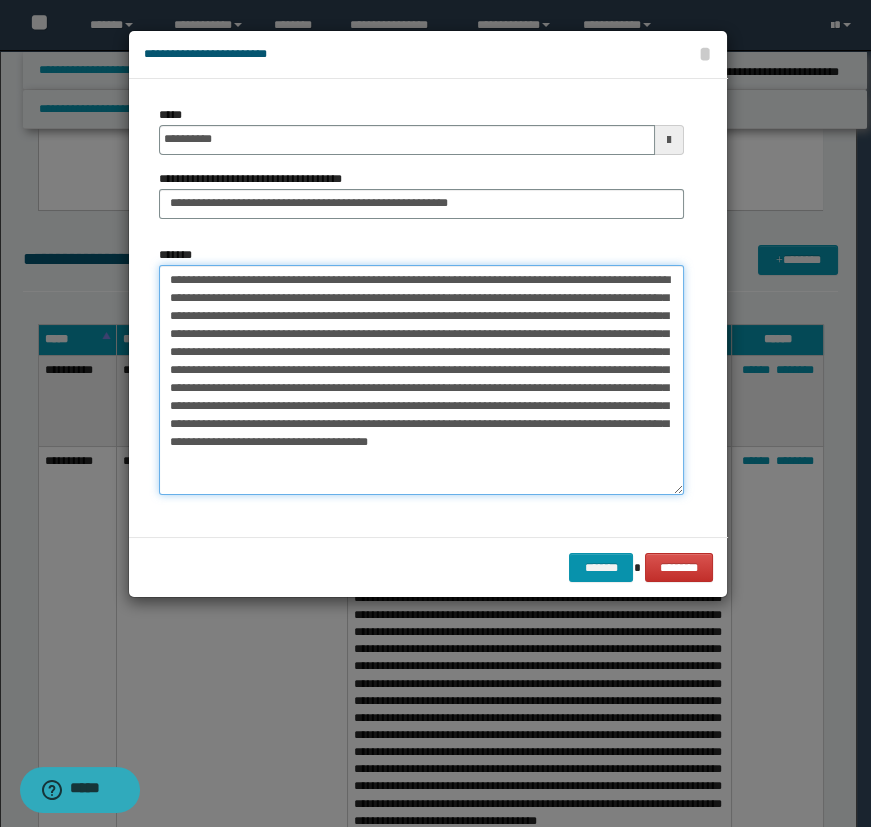 click on "**********" at bounding box center (421, 380) 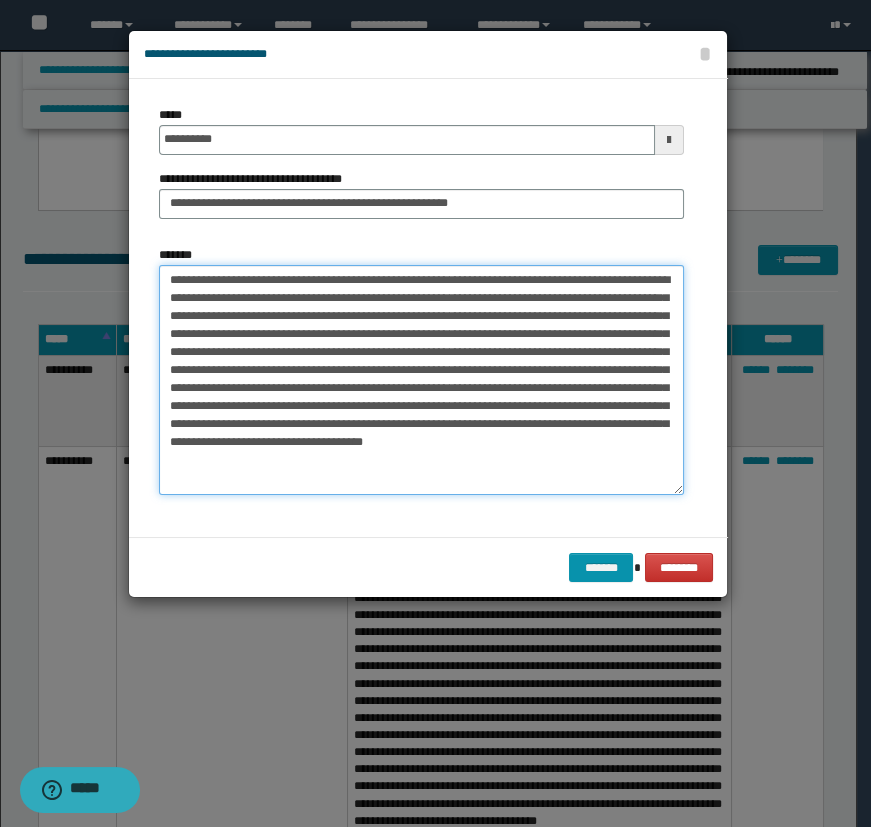 click on "**********" at bounding box center (421, 380) 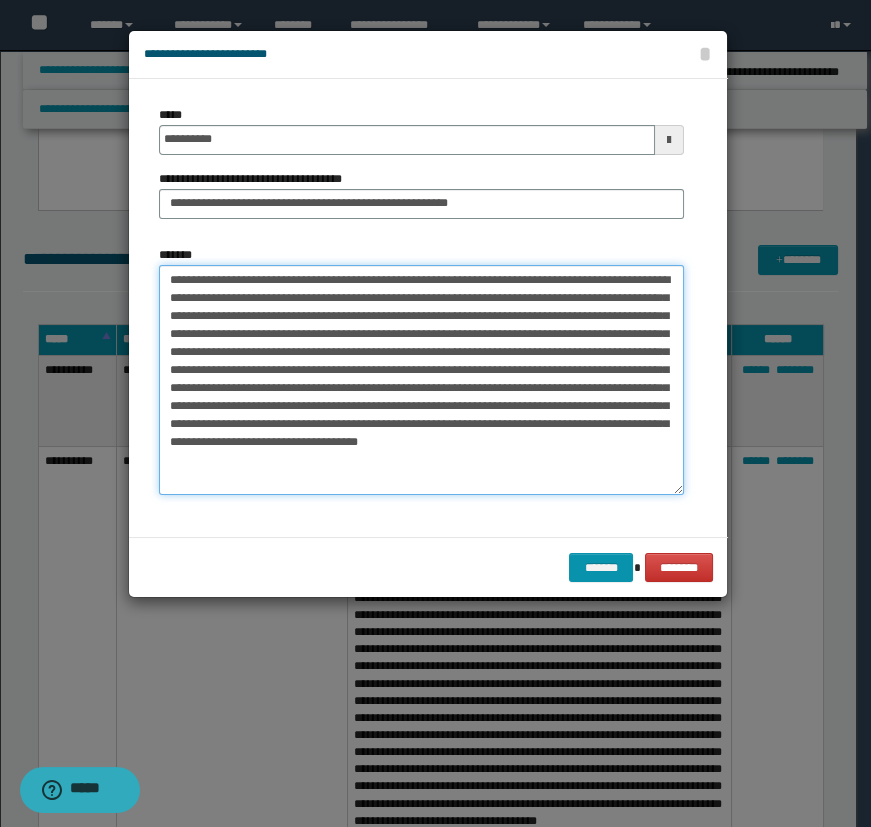 click on "**********" at bounding box center (421, 380) 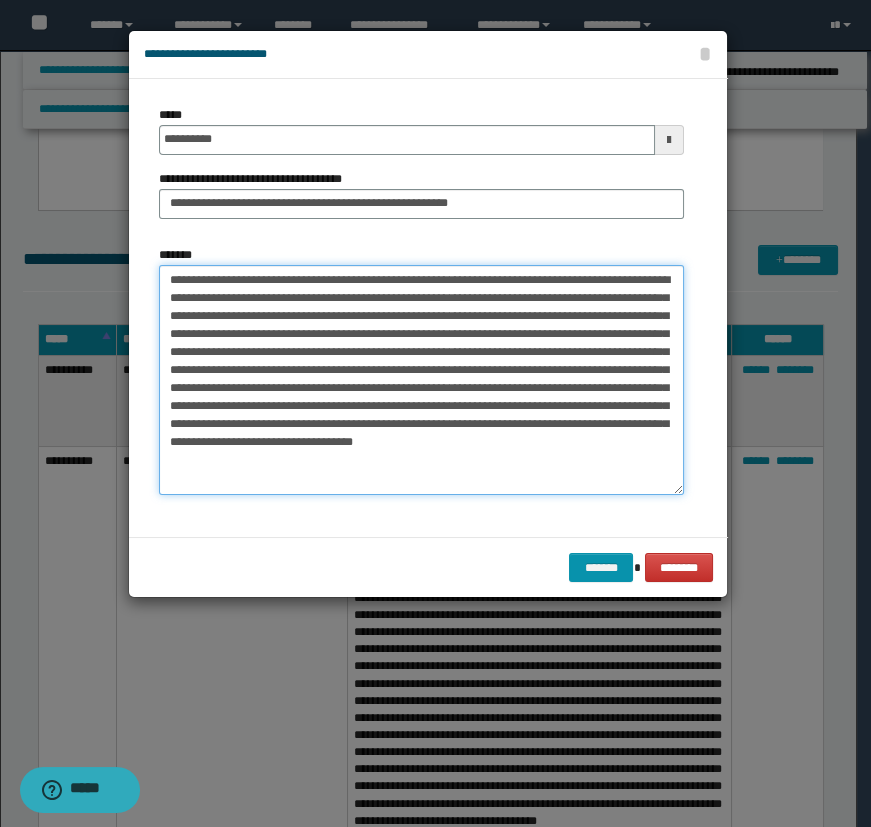 click on "**********" at bounding box center (421, 380) 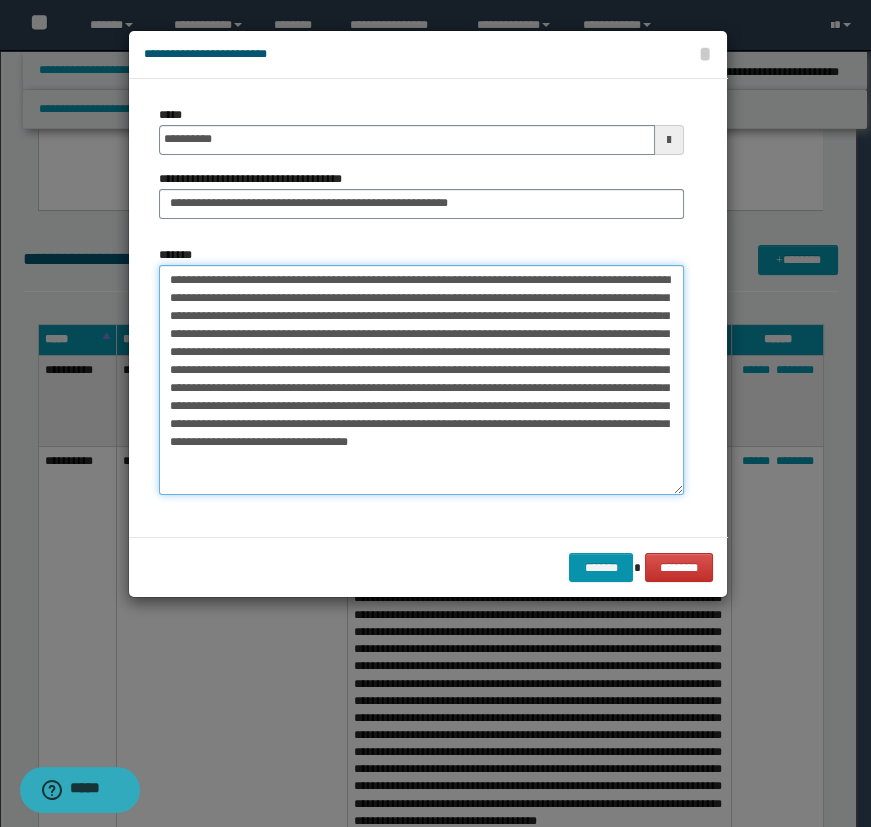 click on "**********" at bounding box center (421, 380) 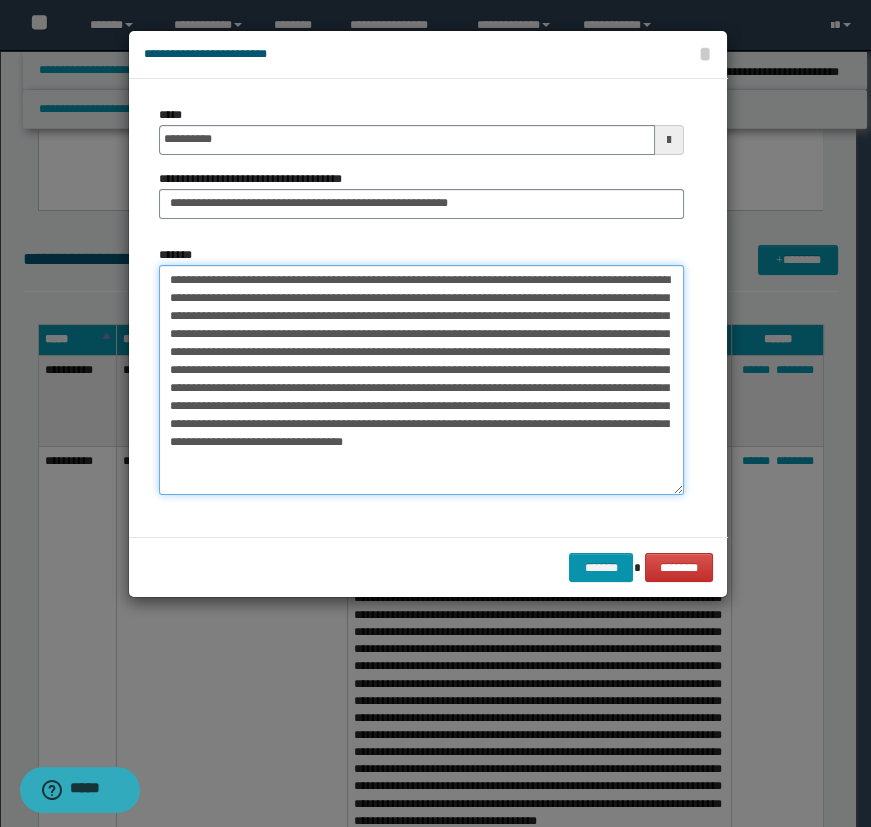 click on "**********" at bounding box center [421, 380] 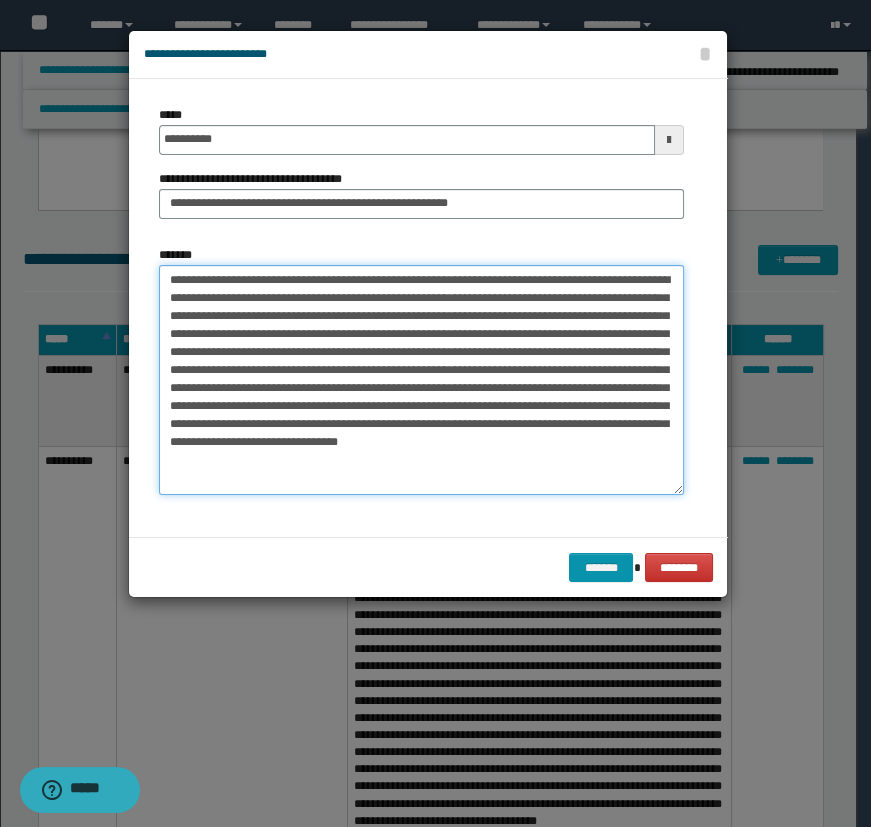 click on "**********" at bounding box center (421, 380) 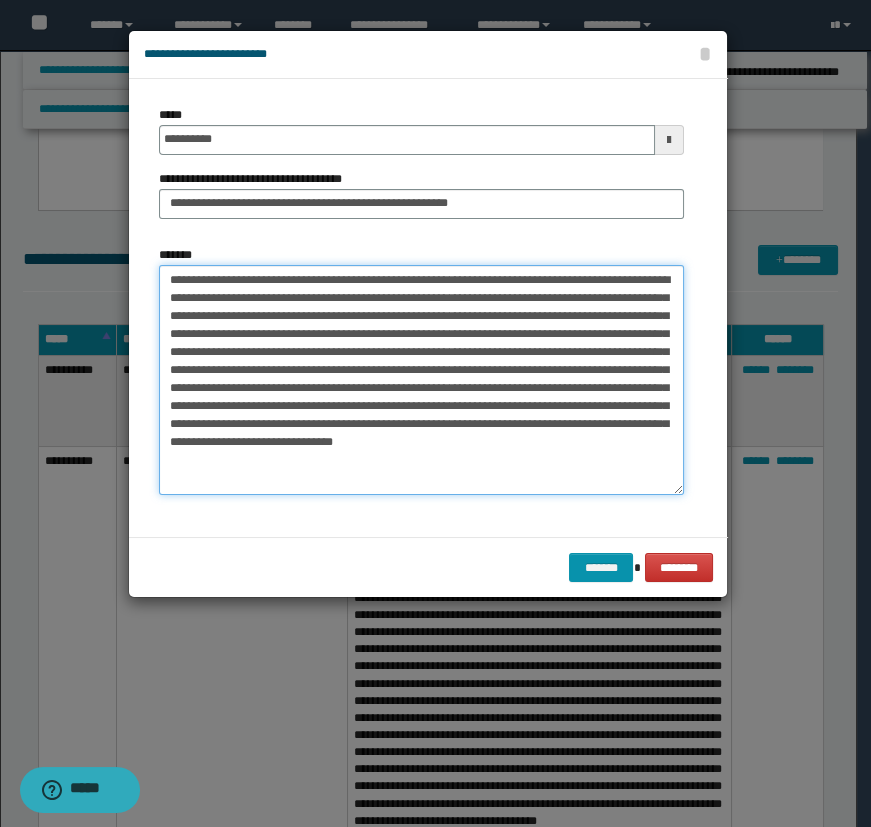 click on "**********" at bounding box center (421, 380) 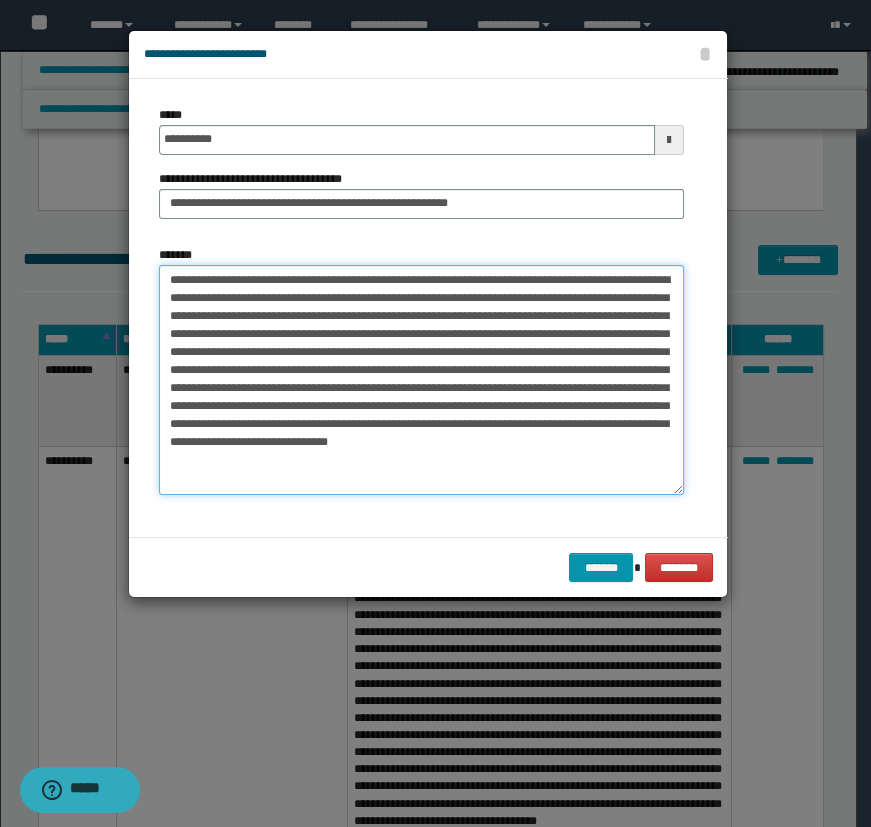 click on "**********" at bounding box center [421, 380] 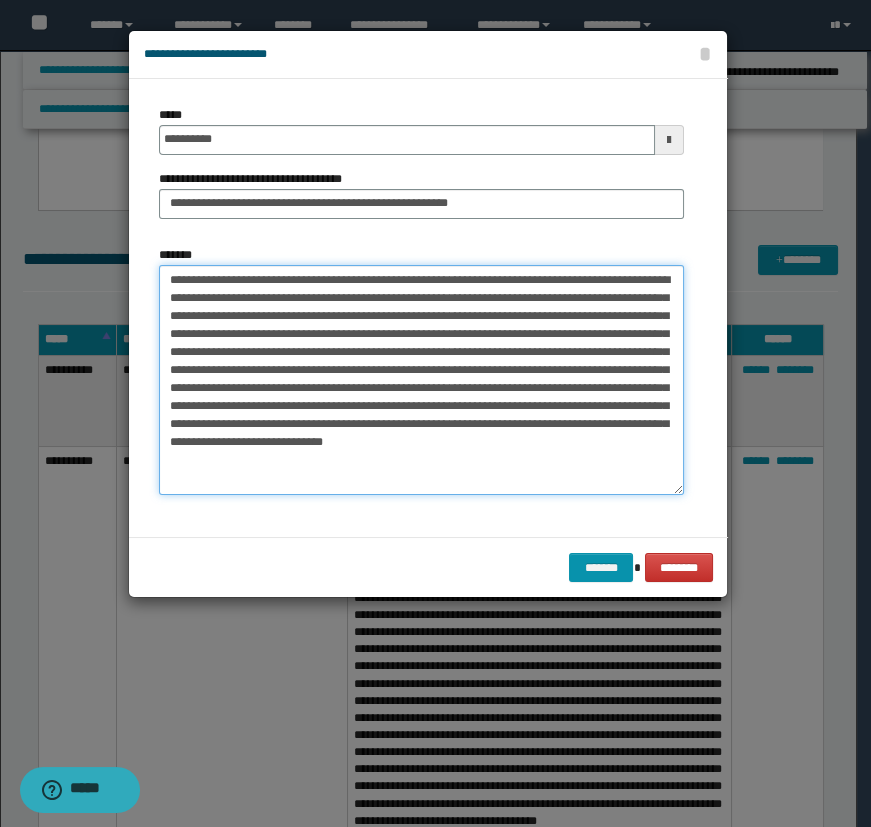 click on "**********" at bounding box center (421, 380) 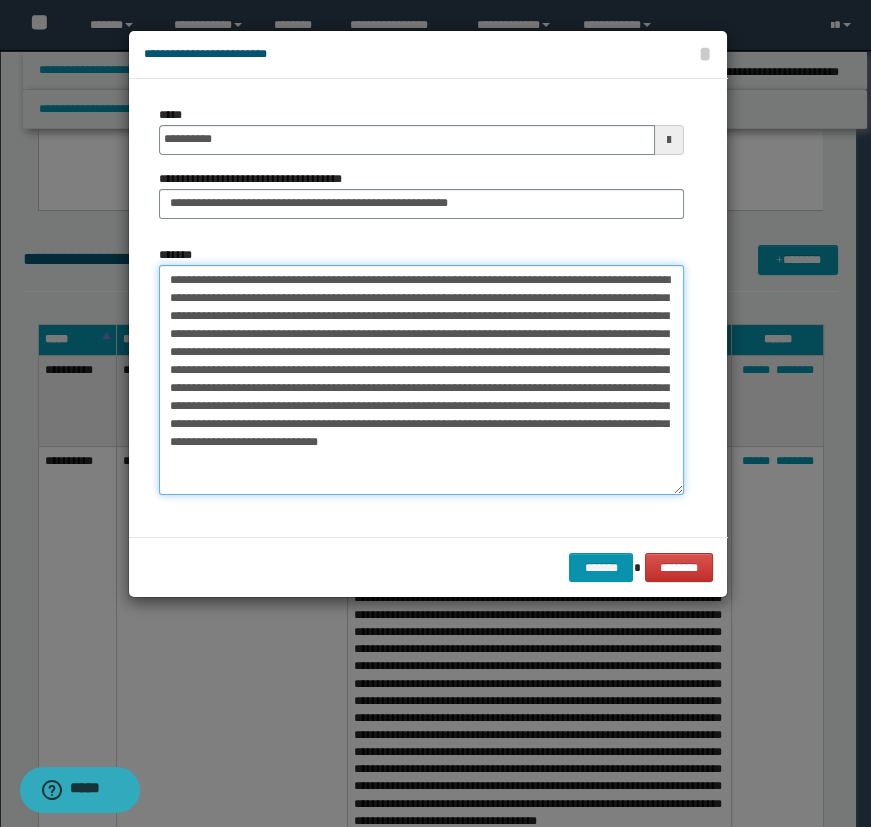 click on "**********" at bounding box center [421, 380] 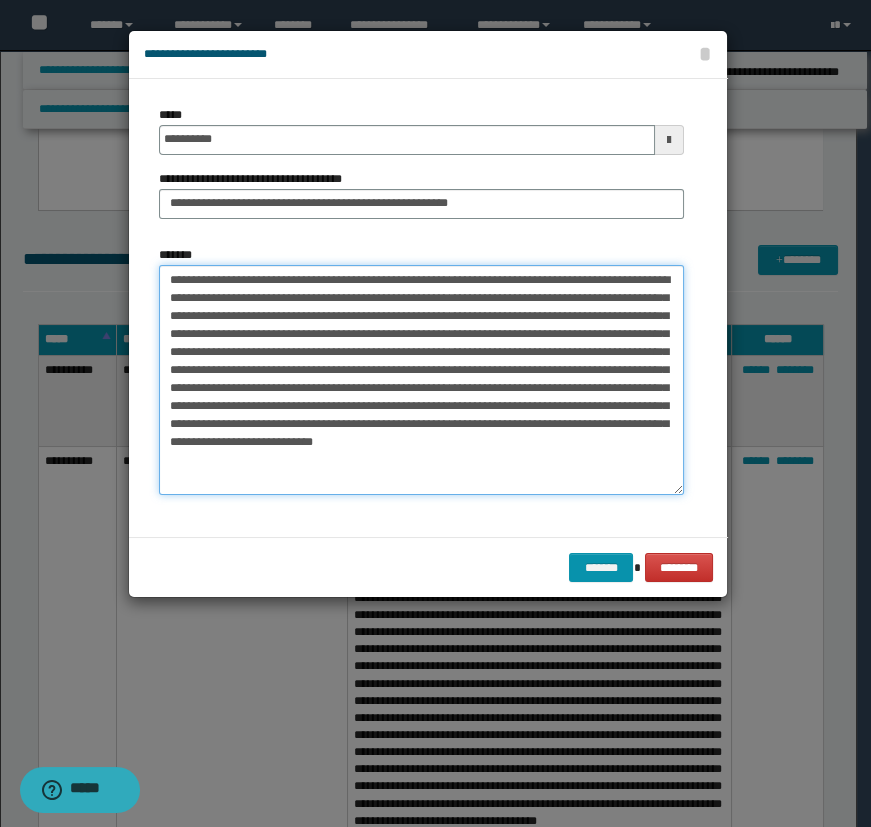 click on "**********" at bounding box center (421, 380) 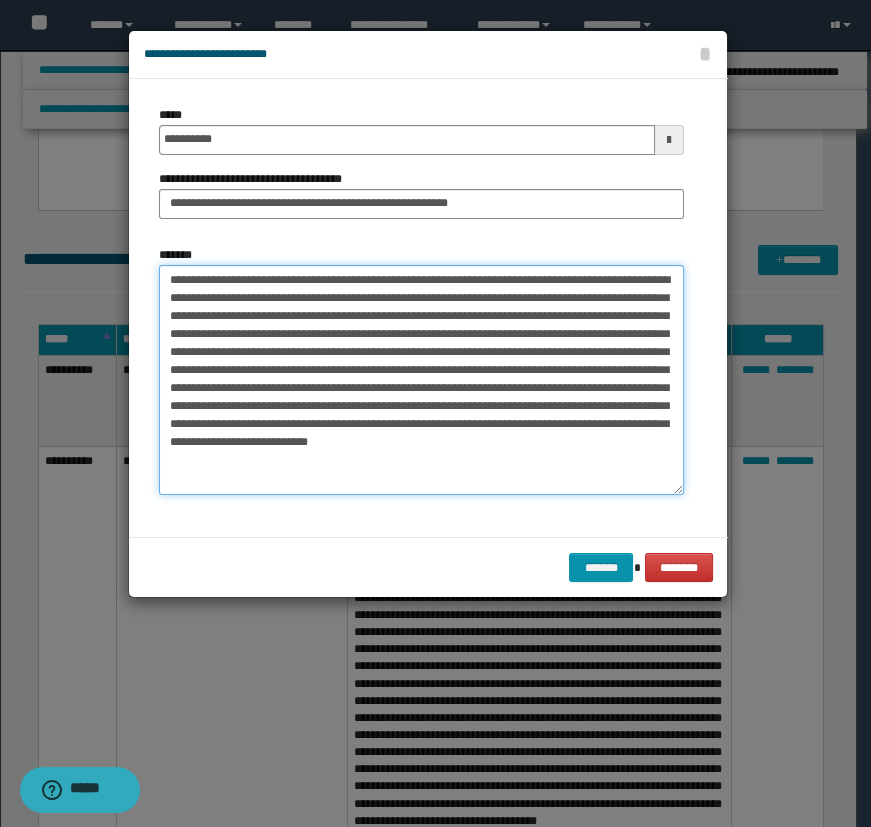 click on "**********" at bounding box center (421, 380) 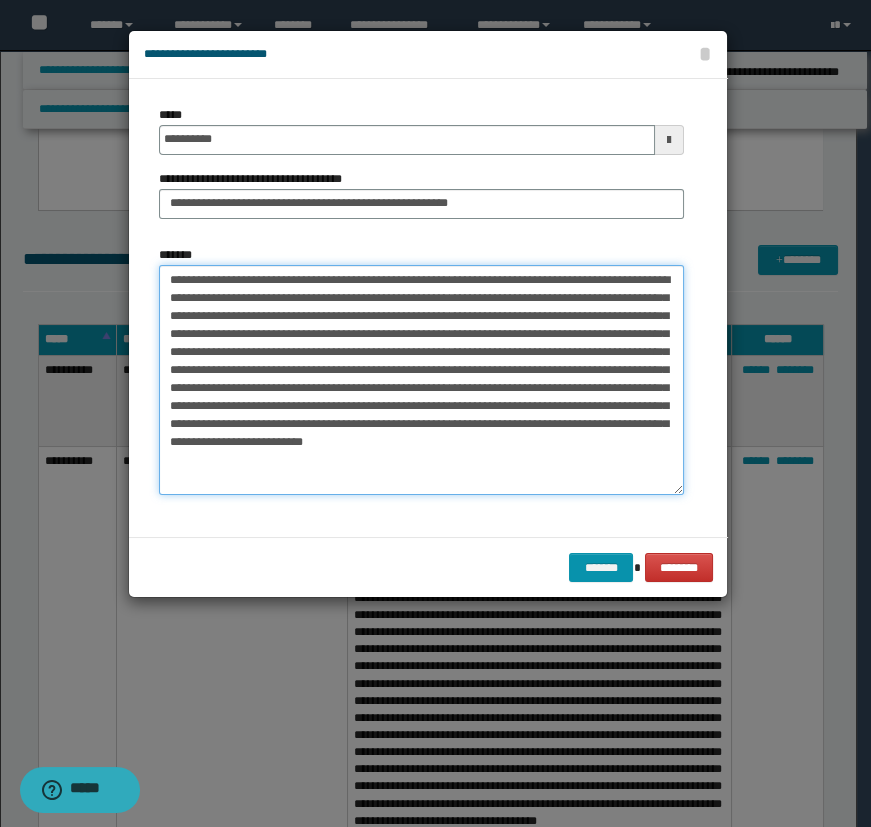 click on "**********" at bounding box center [421, 380] 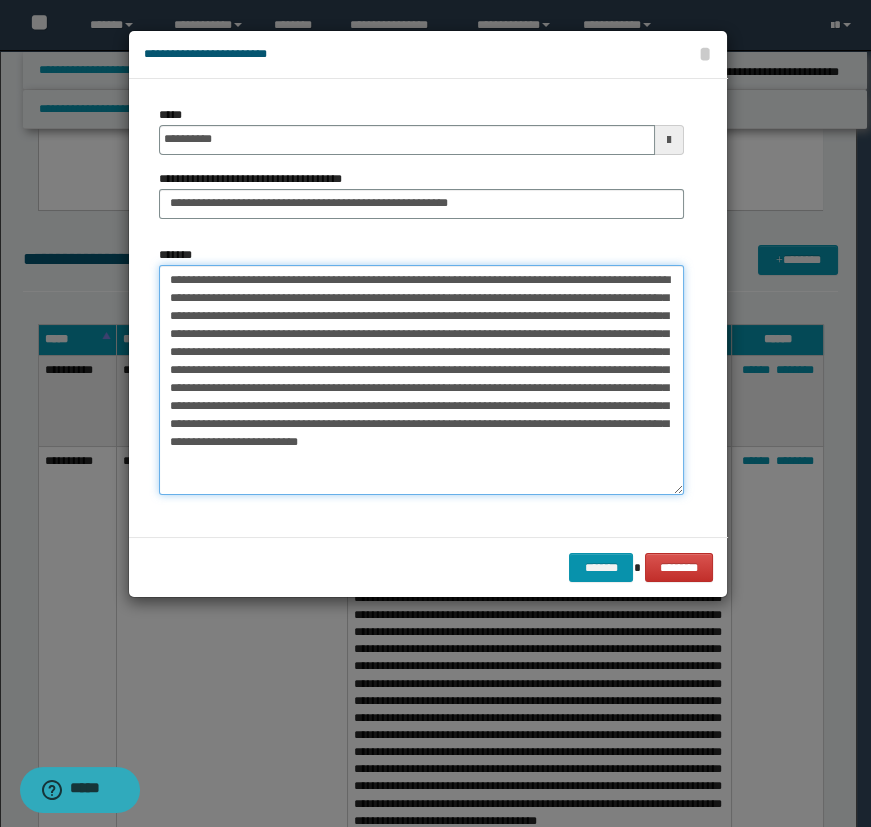 click on "**********" at bounding box center (421, 380) 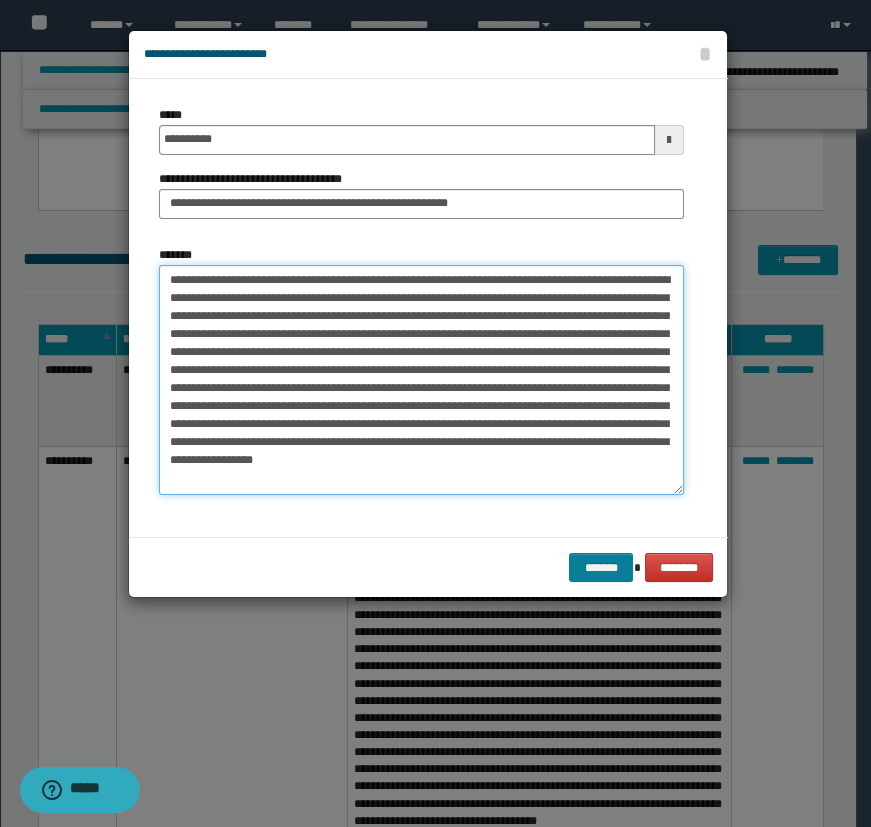 type on "**********" 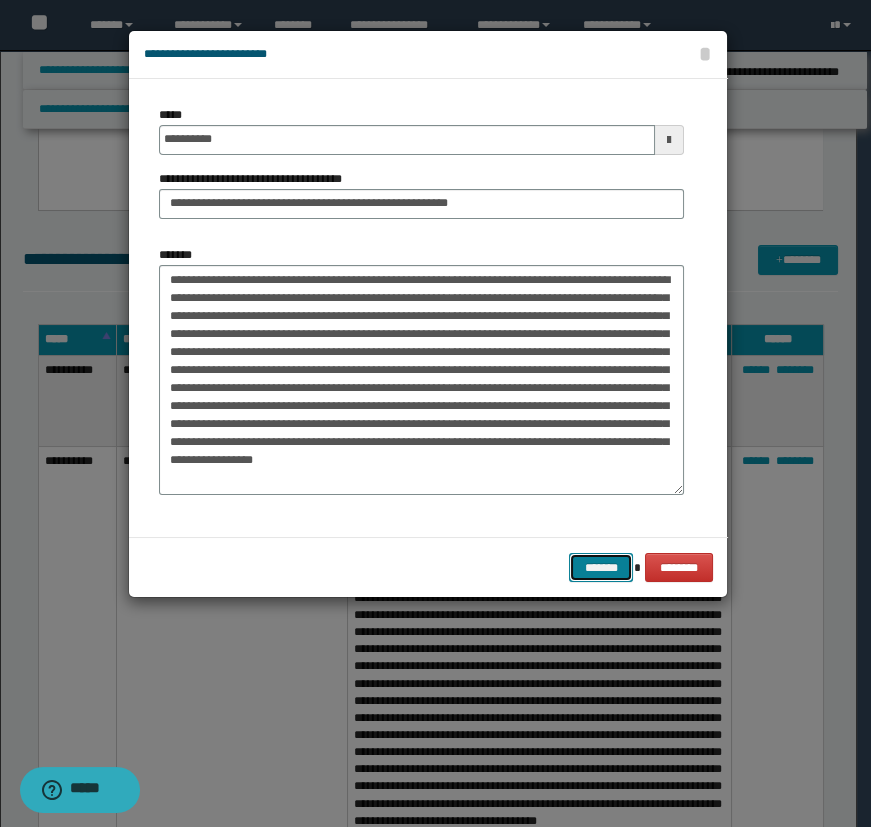 click on "*******" at bounding box center [601, 568] 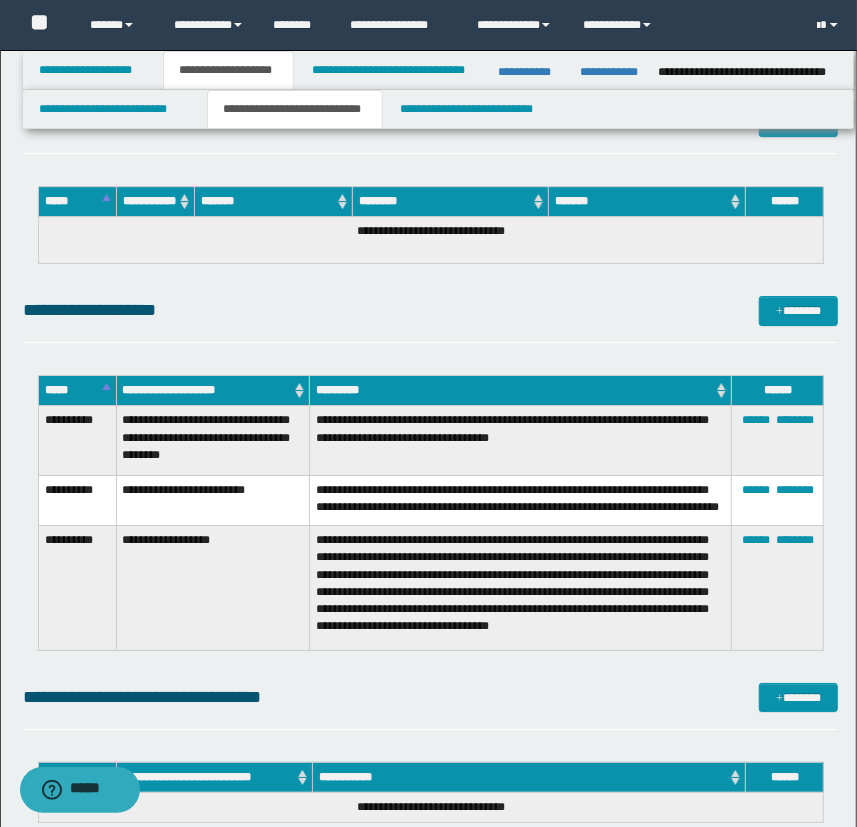 scroll, scrollTop: 2727, scrollLeft: 0, axis: vertical 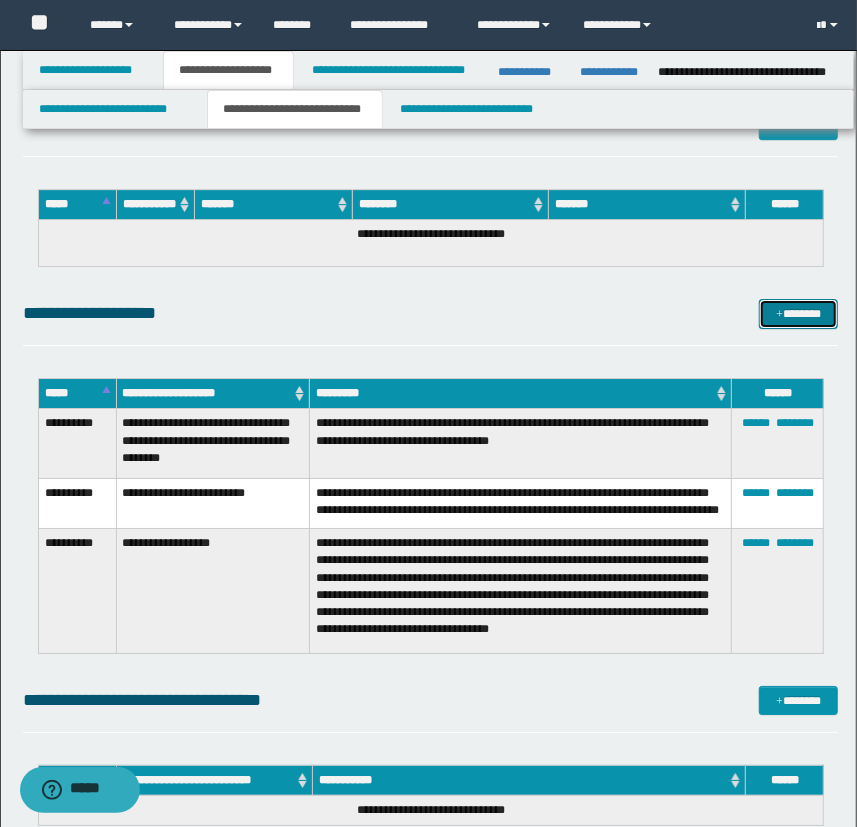 click at bounding box center [779, 315] 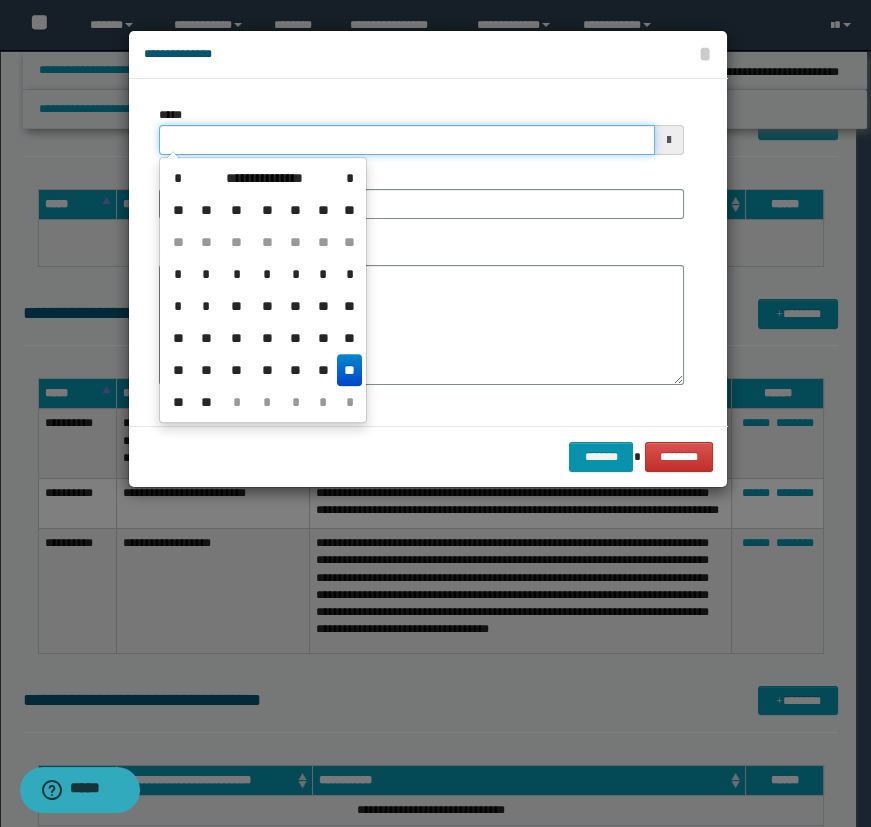click on "*****" at bounding box center (407, 140) 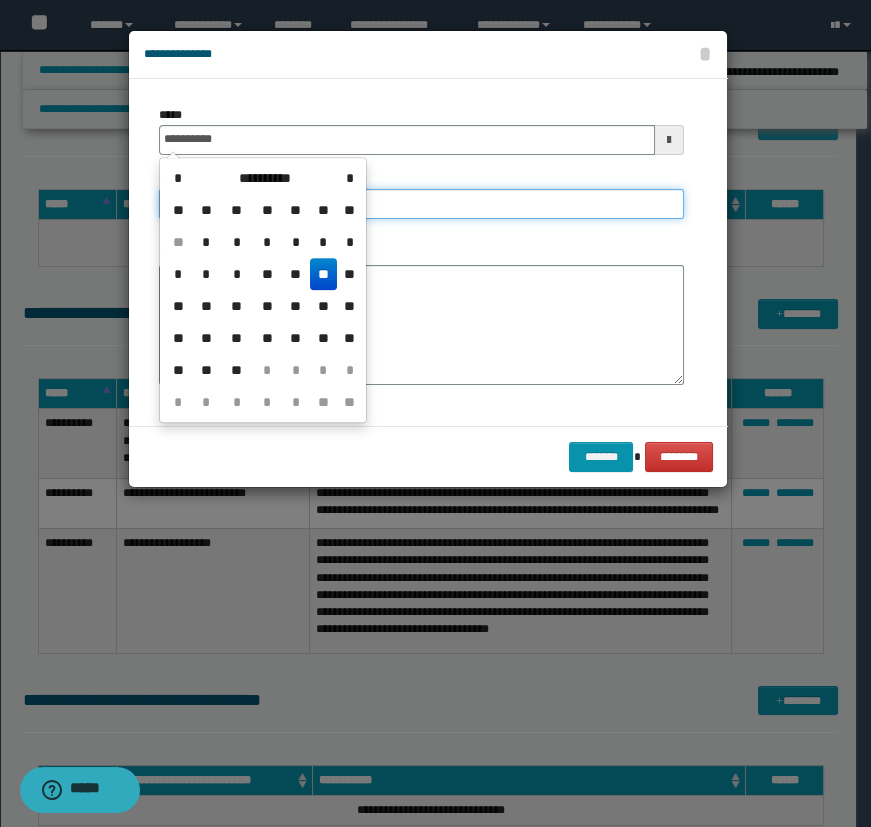 type on "**********" 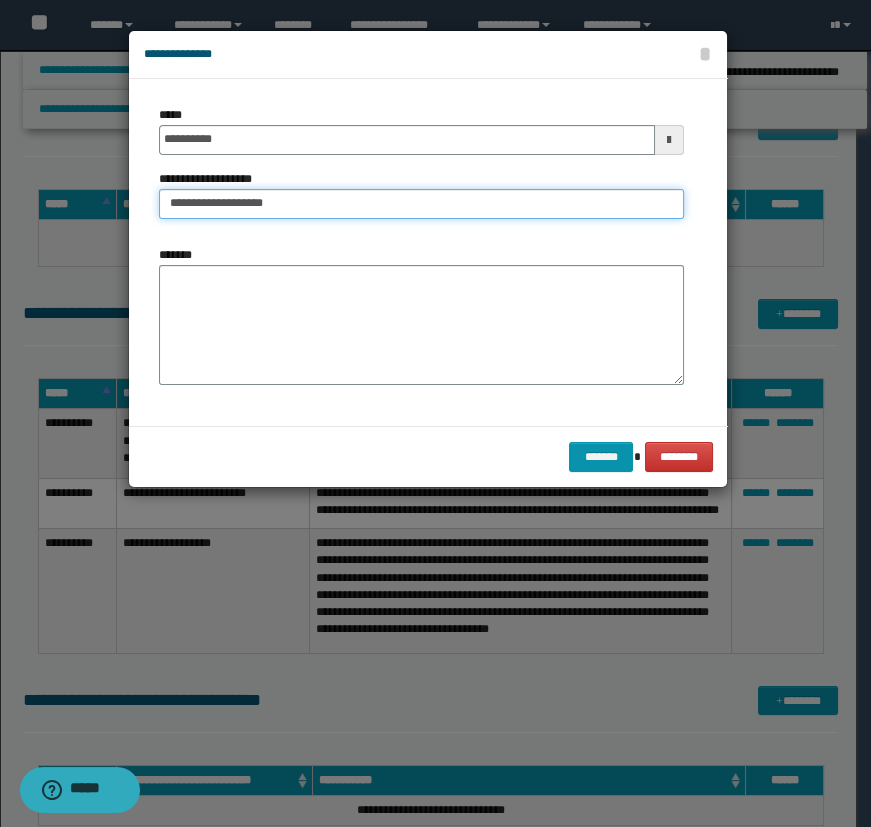 type on "**********" 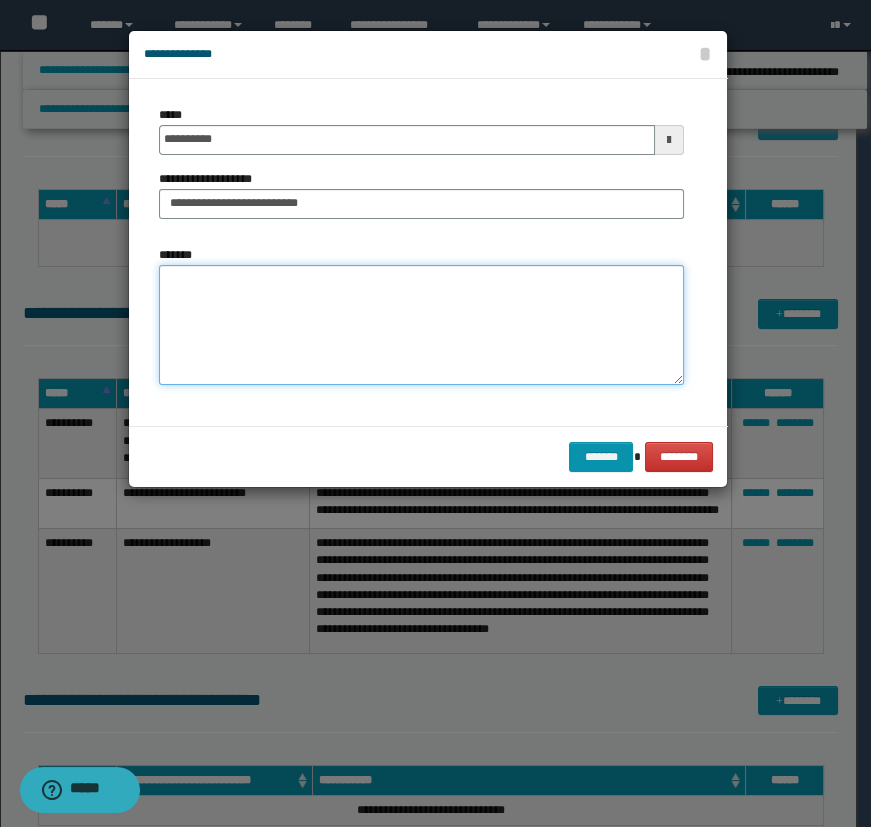 click on "*******" at bounding box center (421, 325) 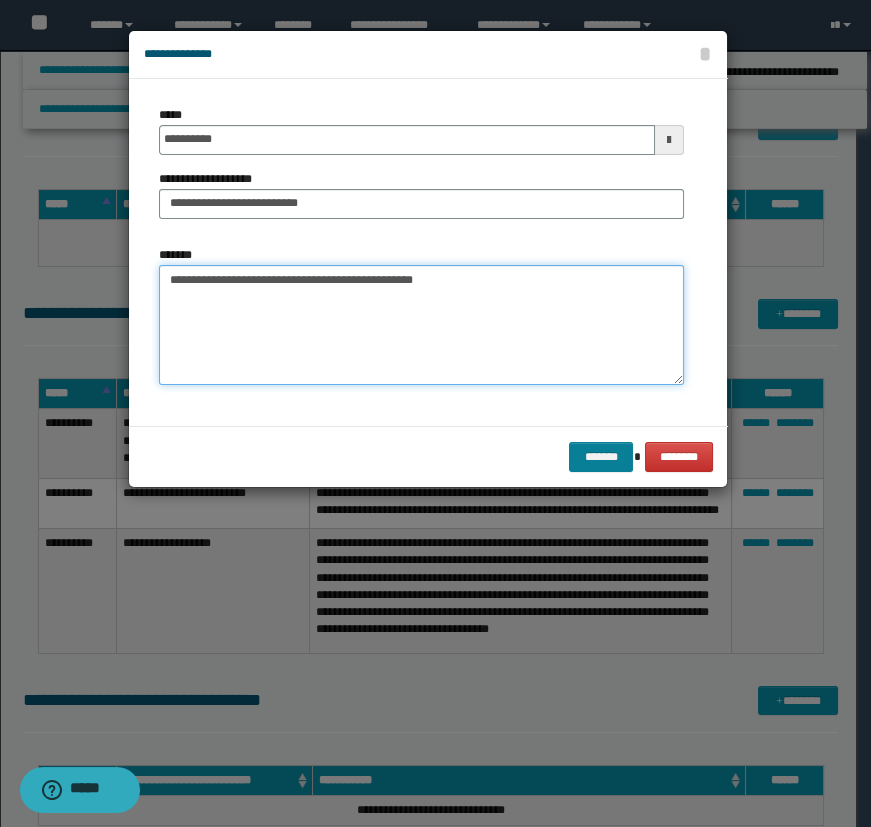 type on "**********" 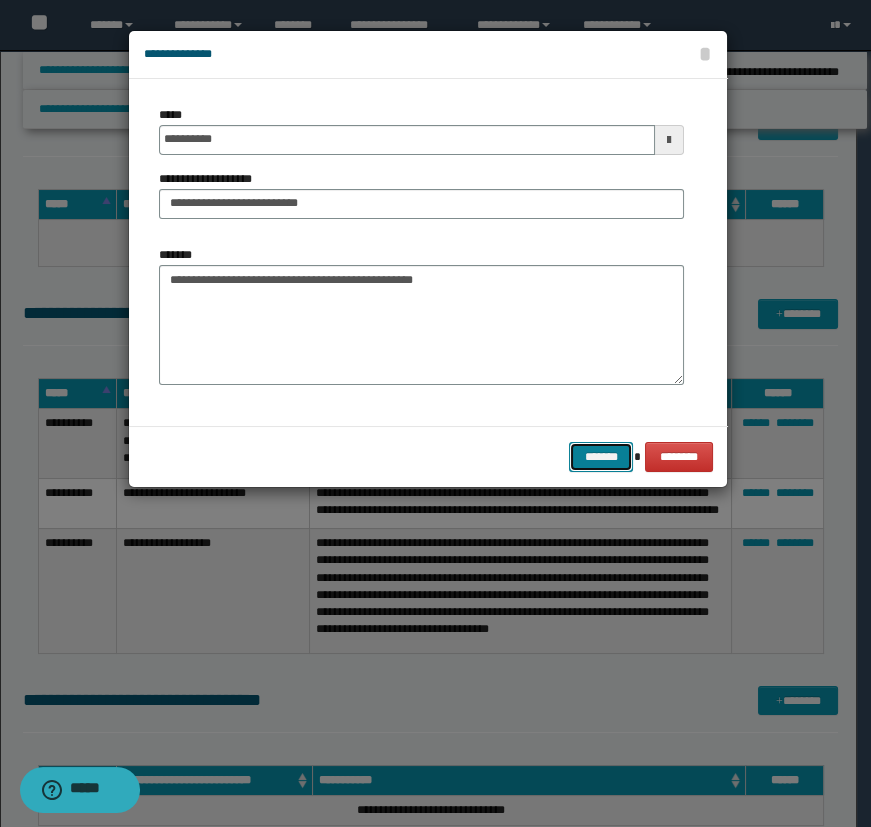 click on "*******" at bounding box center [601, 457] 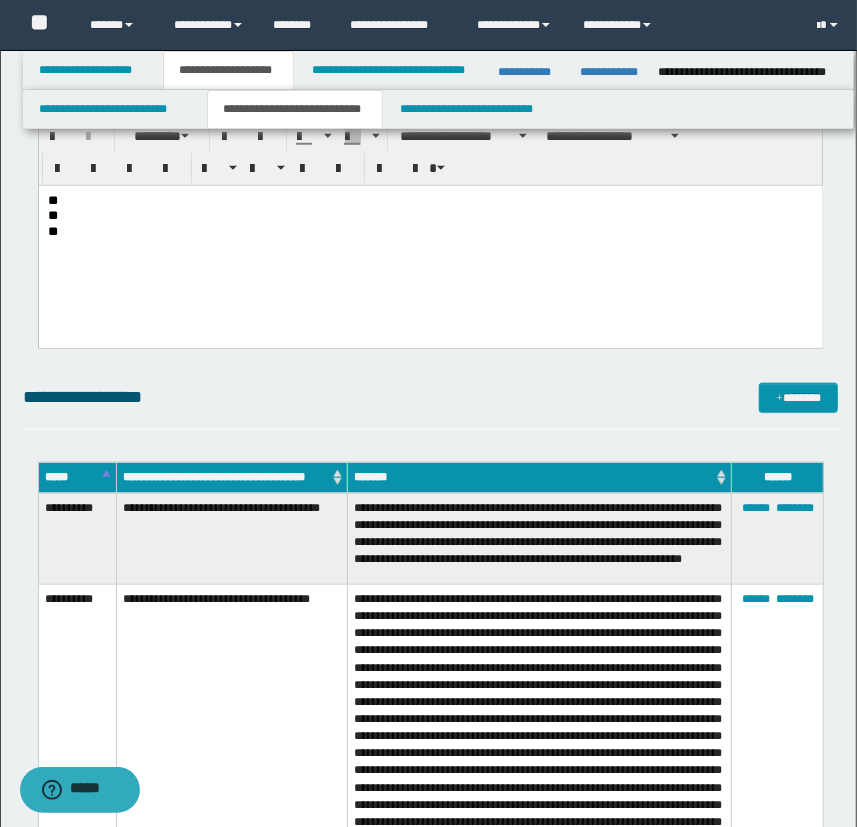 scroll, scrollTop: 636, scrollLeft: 0, axis: vertical 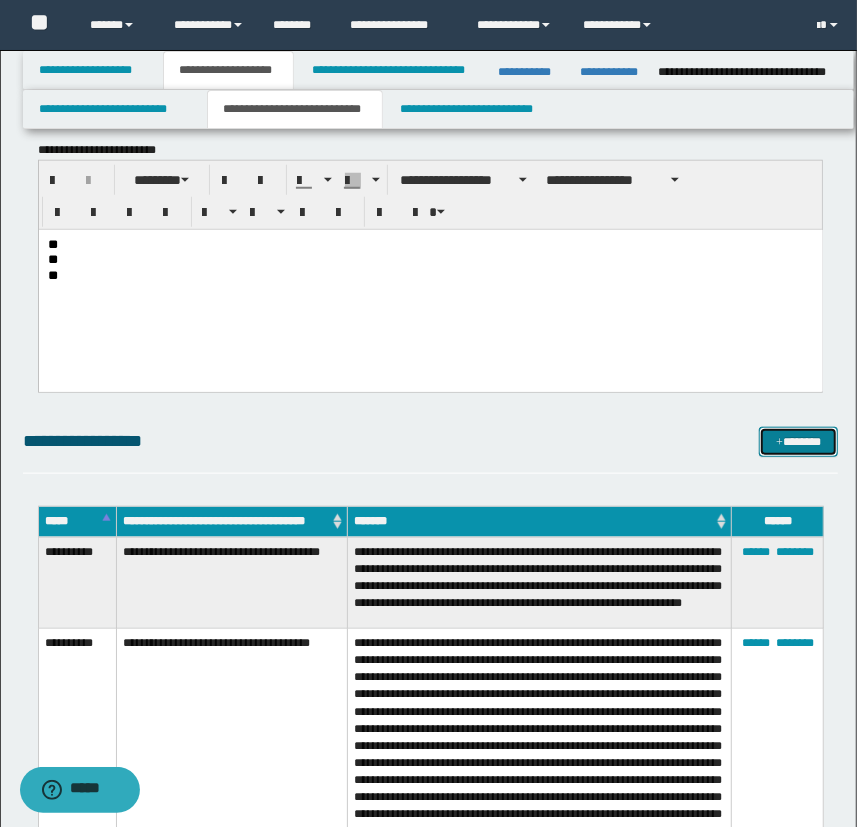 click on "*******" at bounding box center [799, 442] 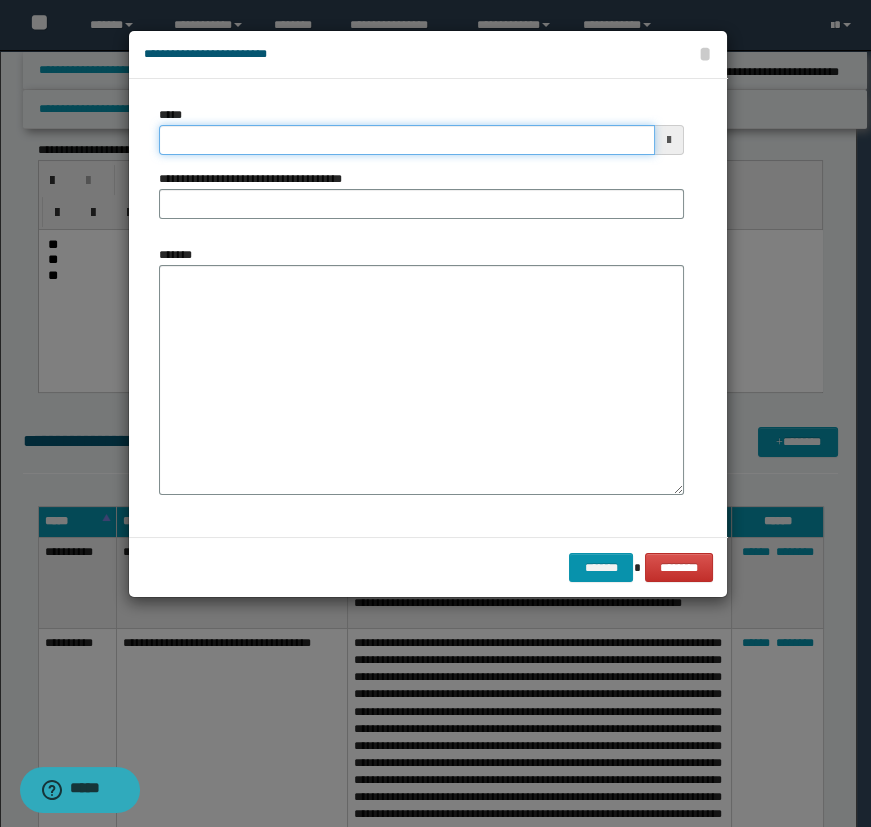 click on "*****" at bounding box center (407, 140) 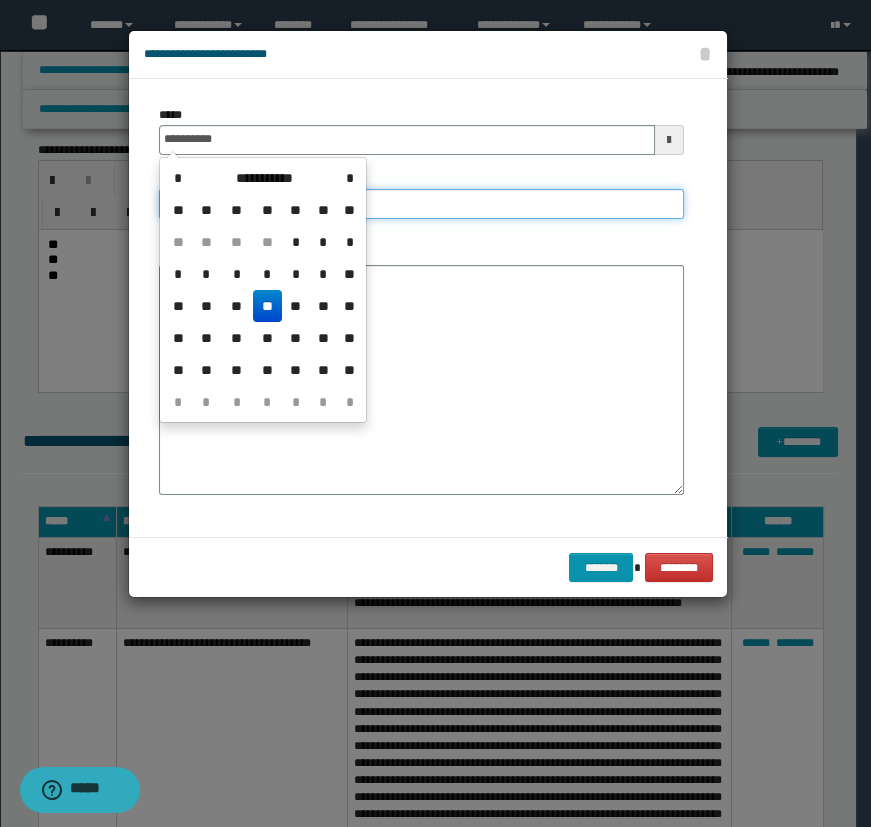 type on "**********" 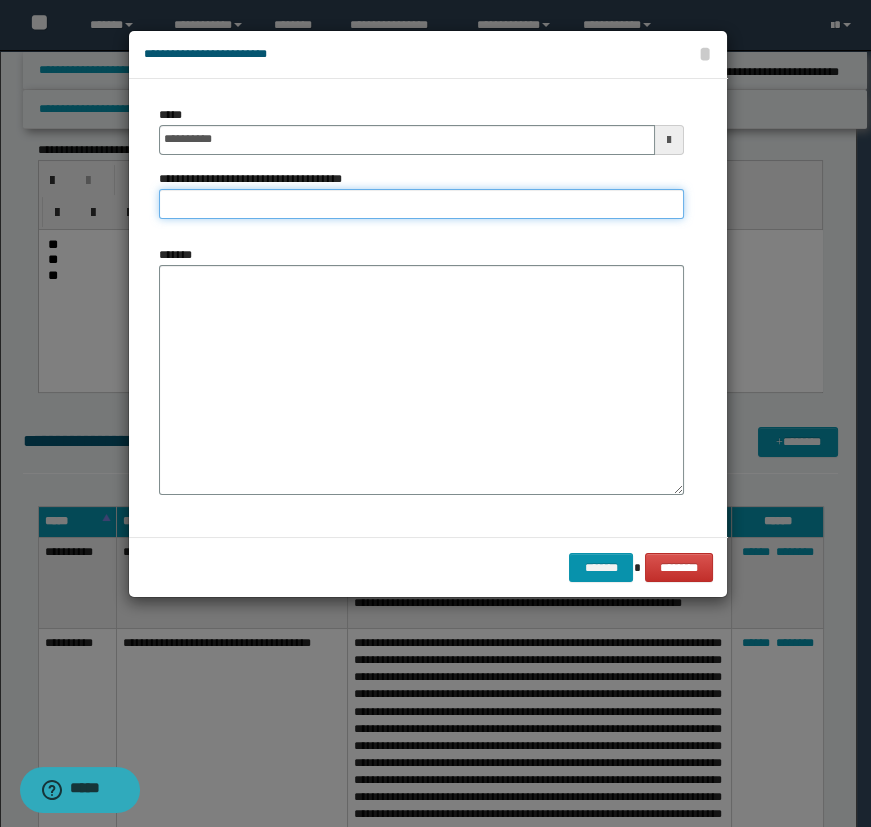 click on "**********" at bounding box center (421, 204) 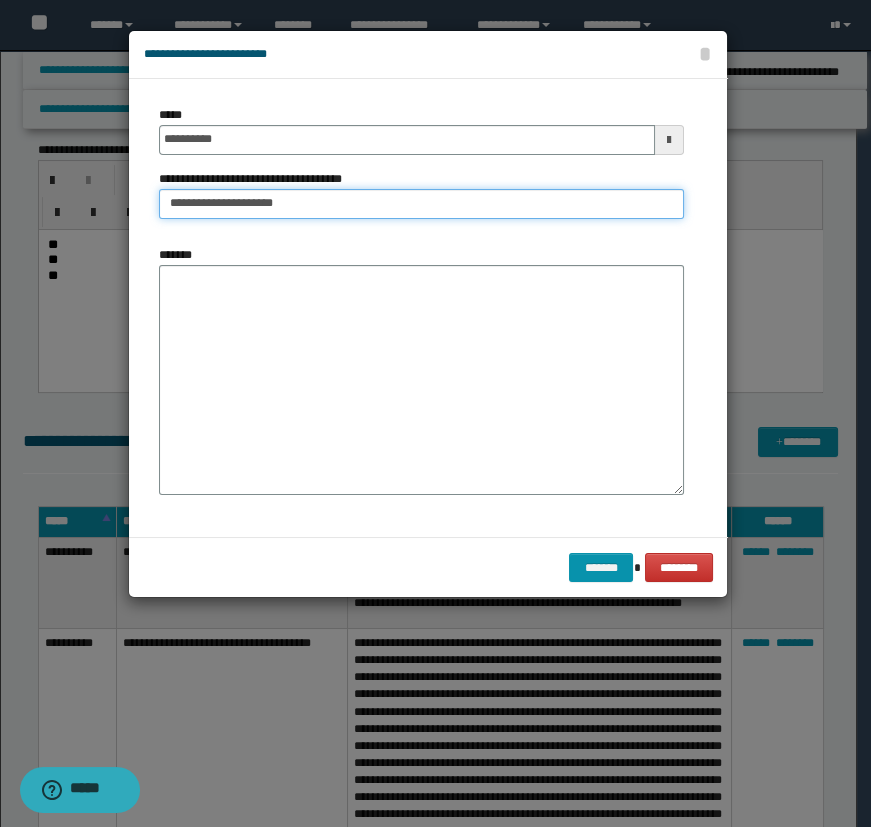 type on "**********" 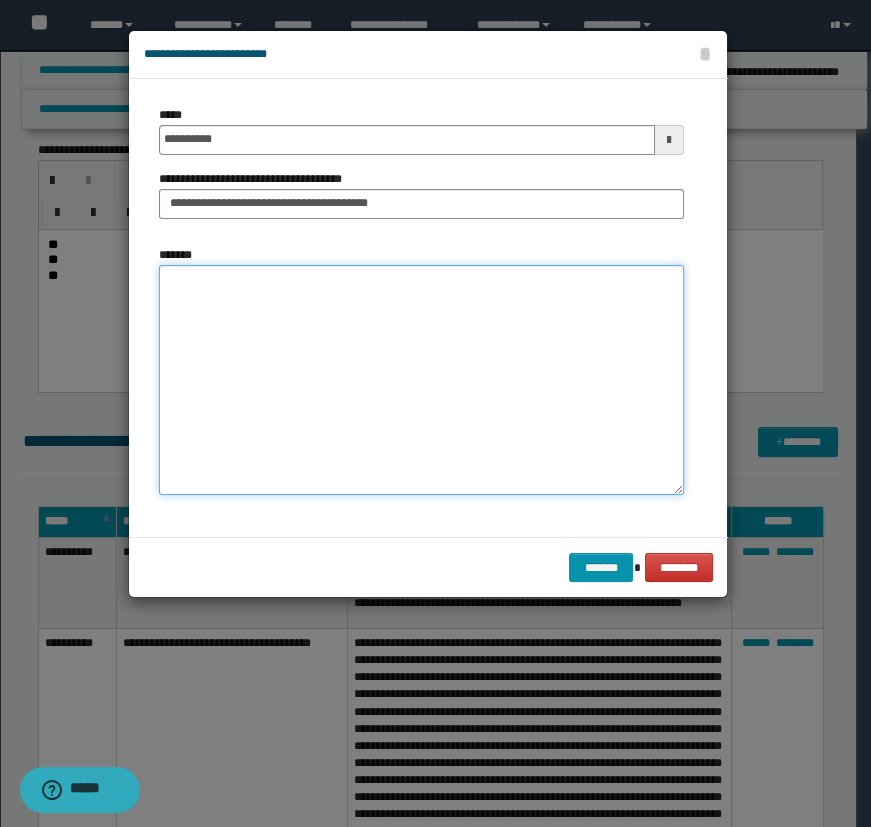 click on "*******" at bounding box center [421, 380] 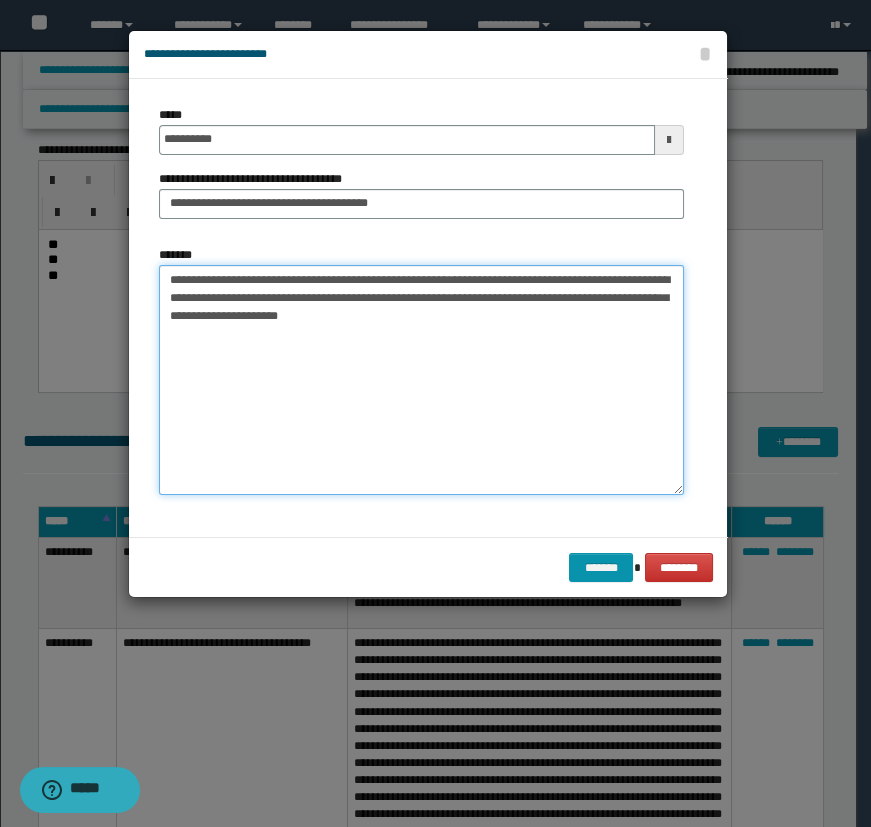 click on "**********" at bounding box center [421, 380] 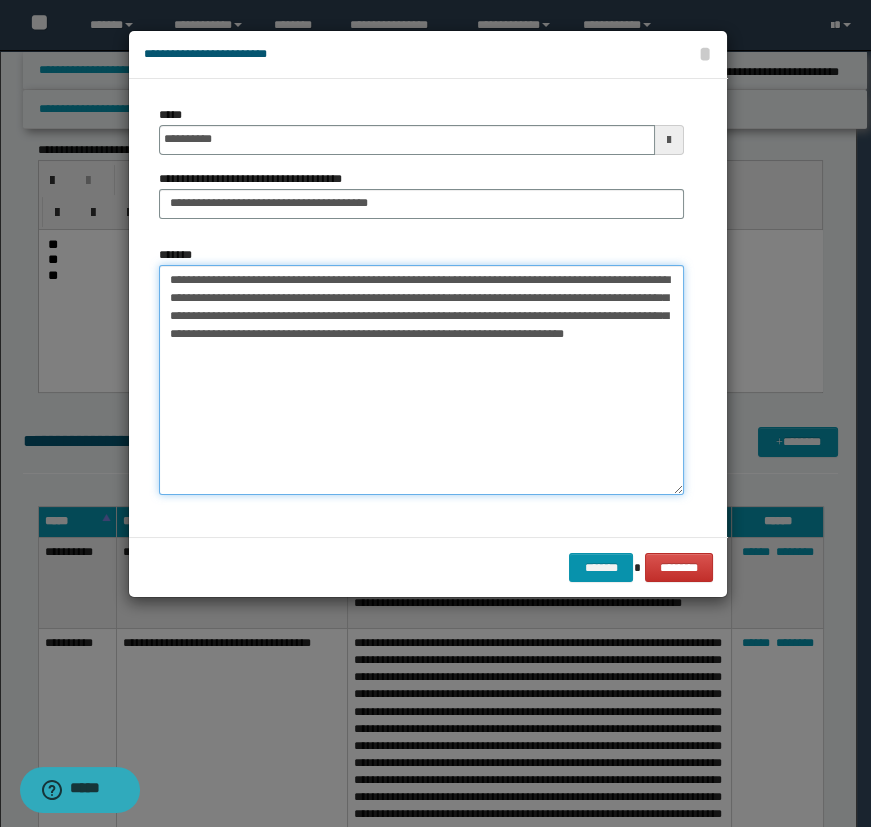click on "**********" at bounding box center [421, 380] 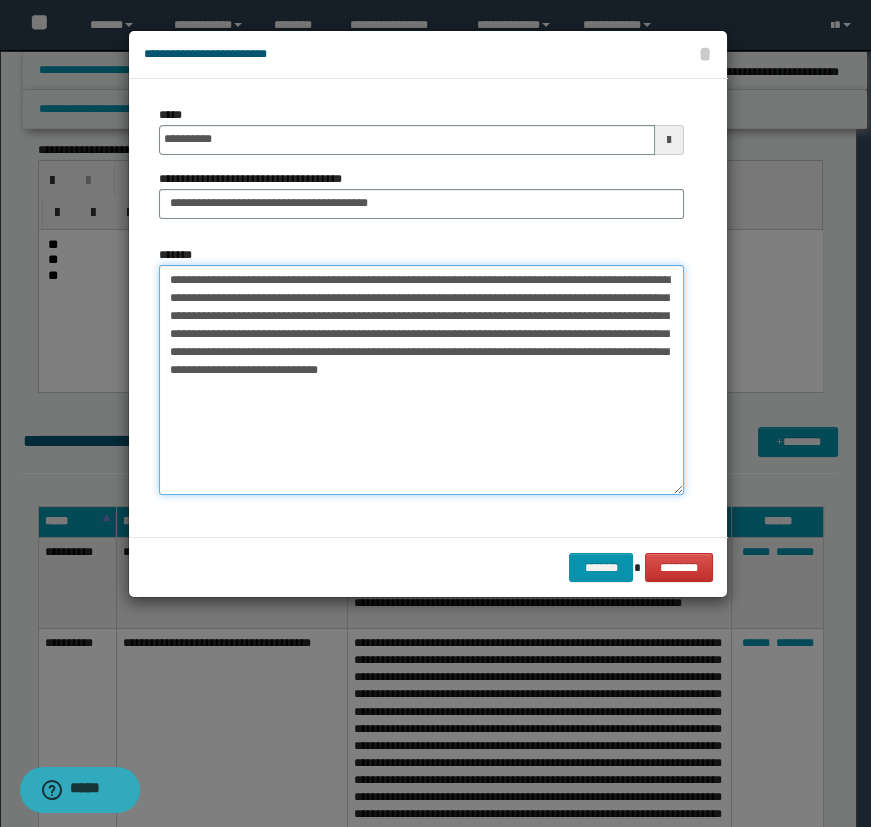 click on "**********" at bounding box center (421, 380) 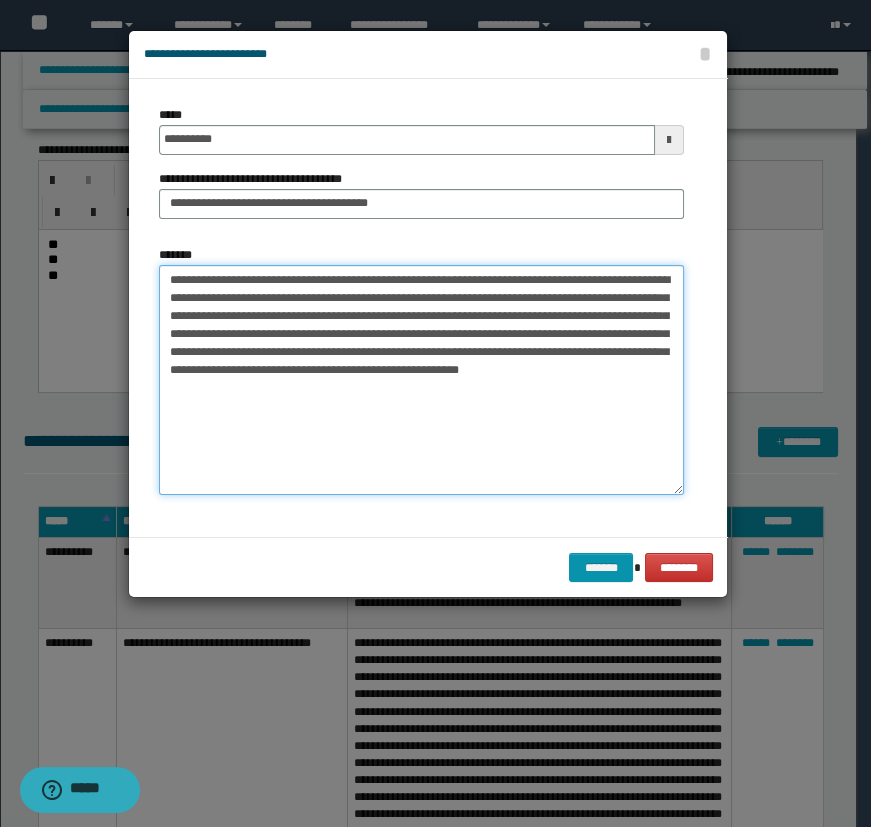 click on "**********" at bounding box center (421, 380) 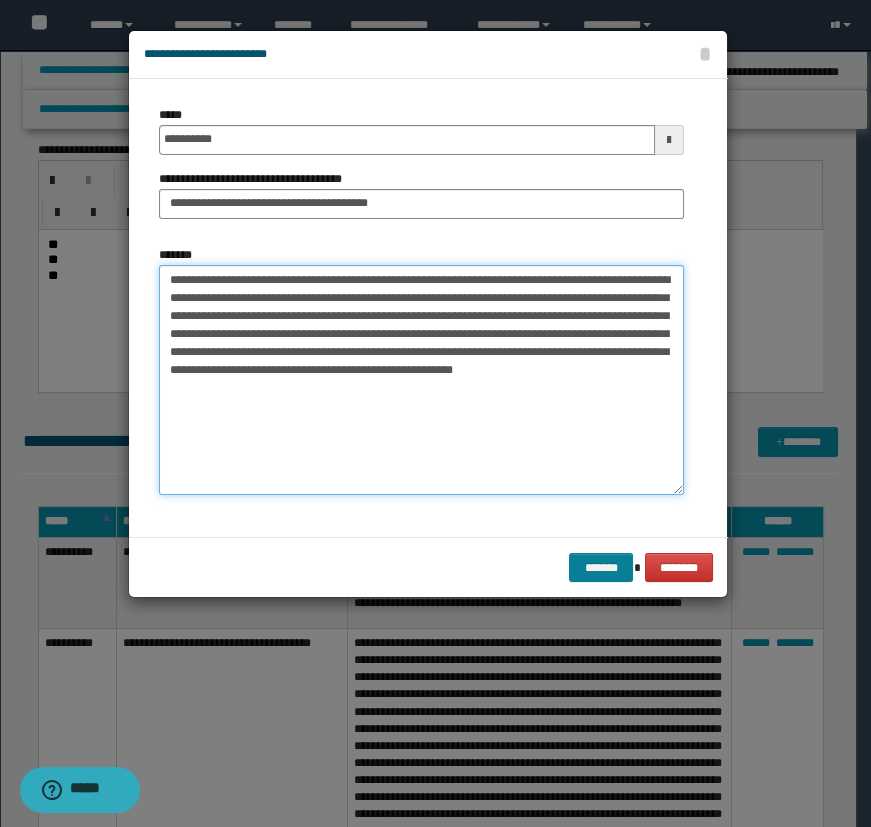 type on "**********" 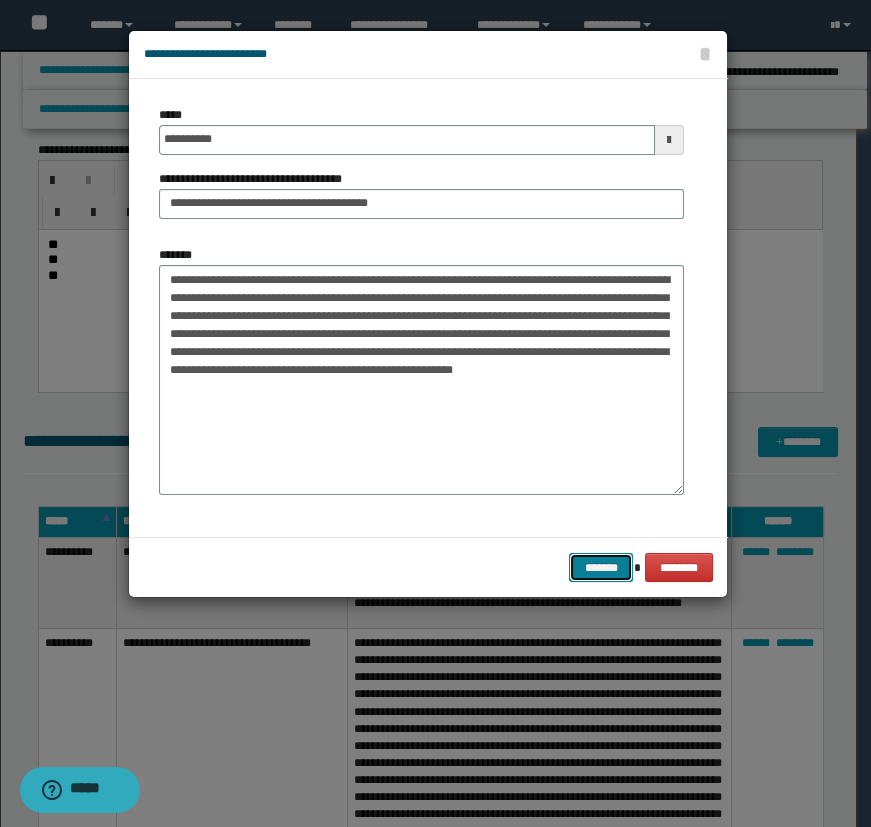 click on "*******" at bounding box center (601, 568) 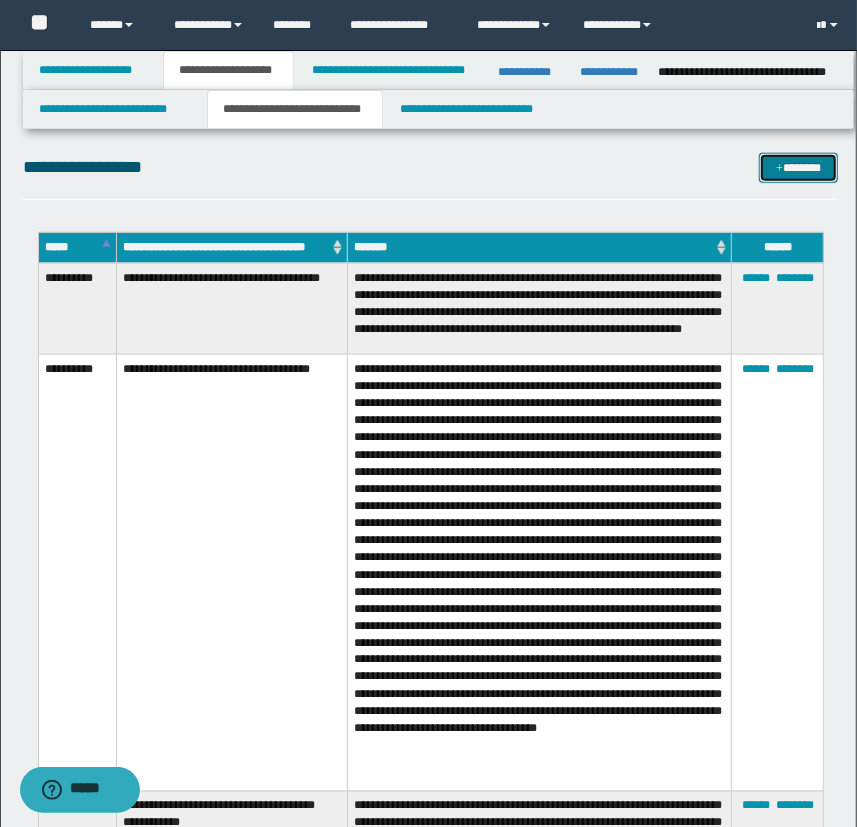 scroll, scrollTop: 909, scrollLeft: 0, axis: vertical 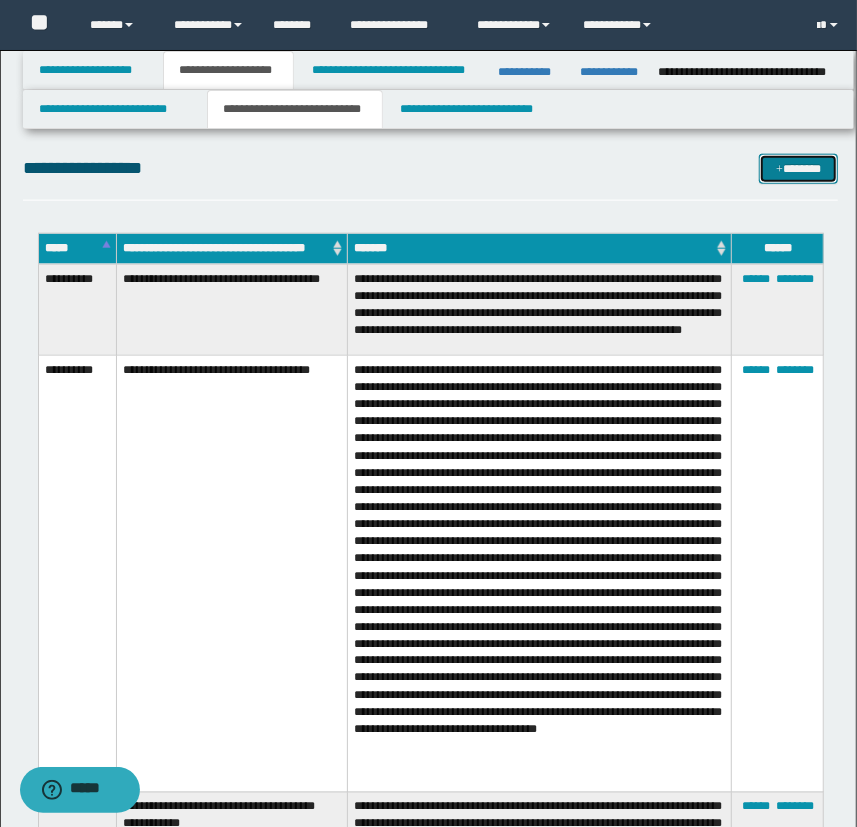 click on "*******" at bounding box center (799, 169) 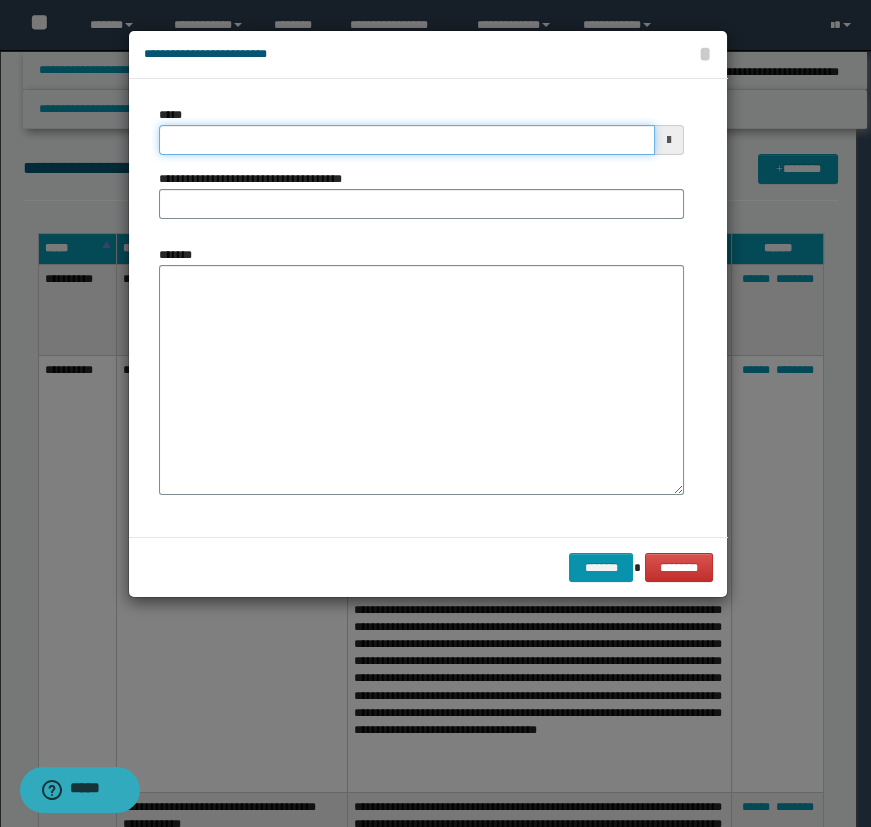 click on "*****" at bounding box center (407, 140) 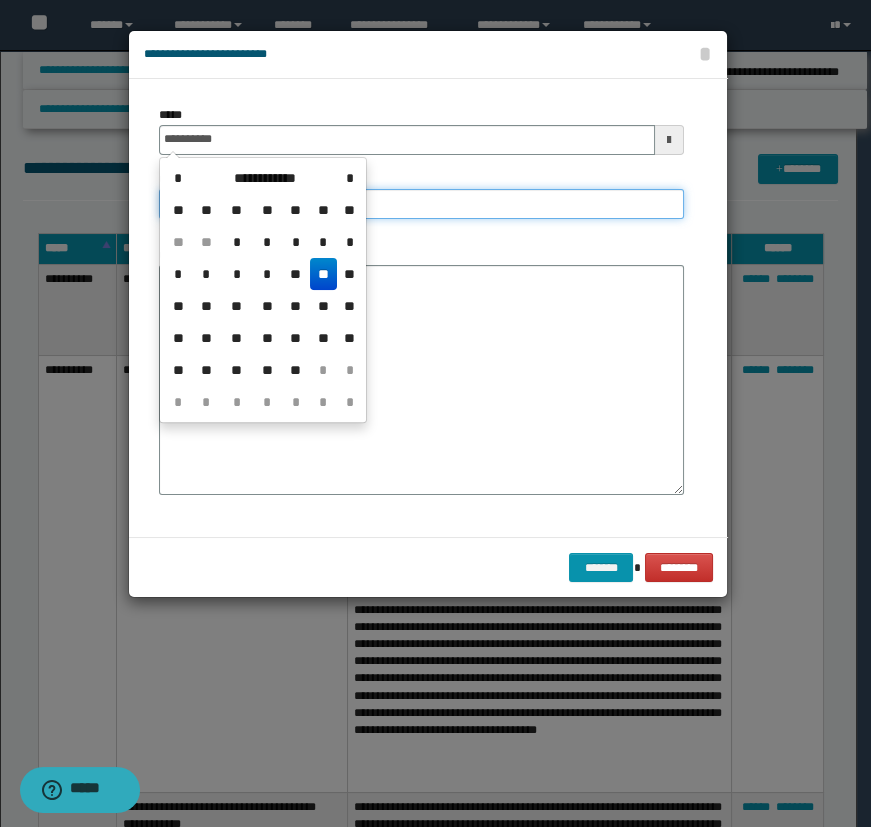 type on "**********" 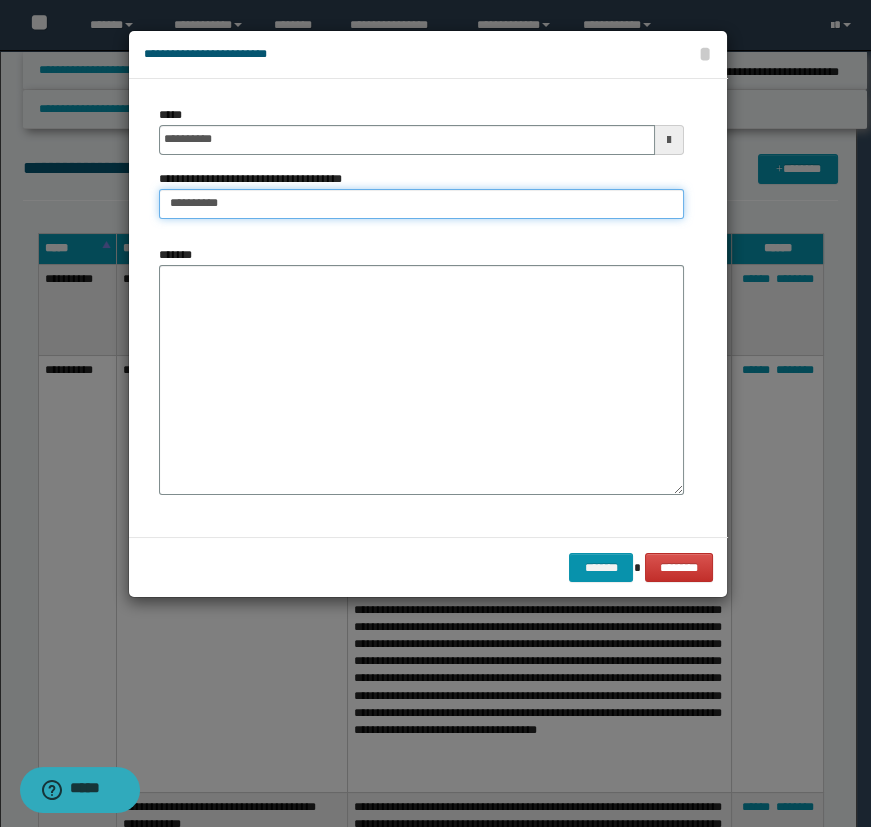 type on "**********" 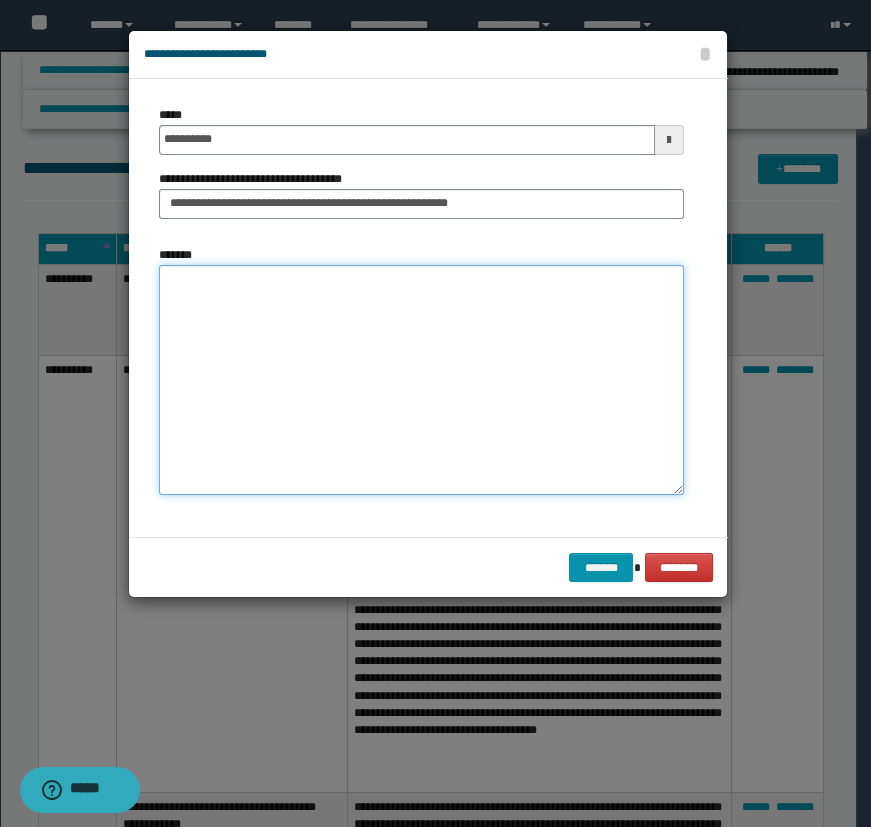 click on "*******" at bounding box center (421, 380) 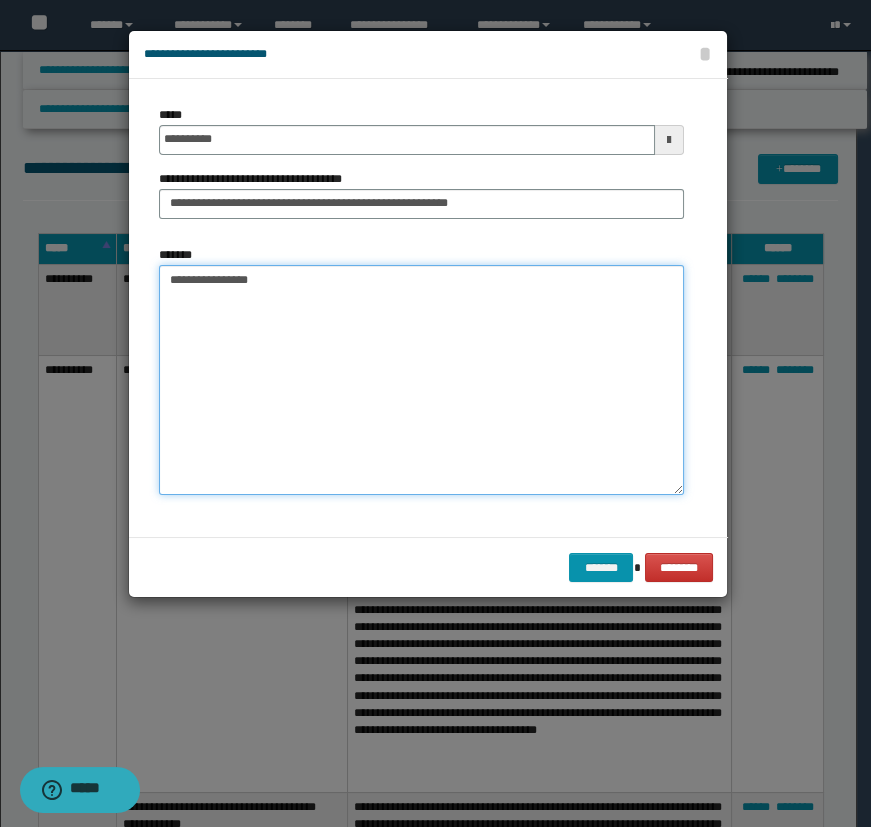 click on "**********" at bounding box center (421, 380) 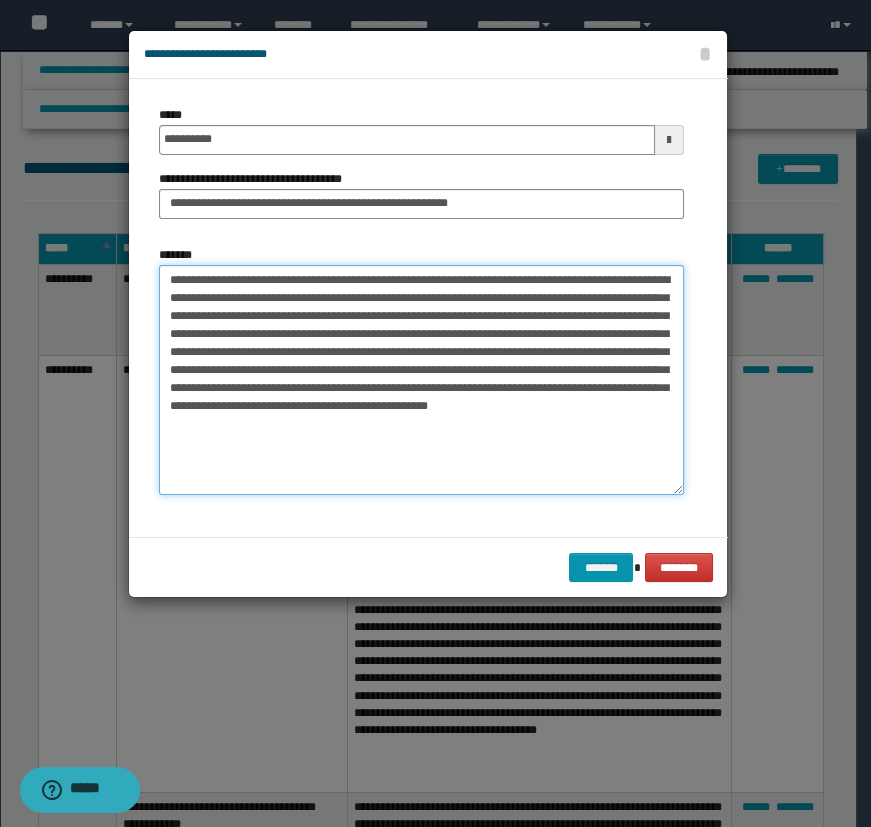 click on "**********" at bounding box center (421, 380) 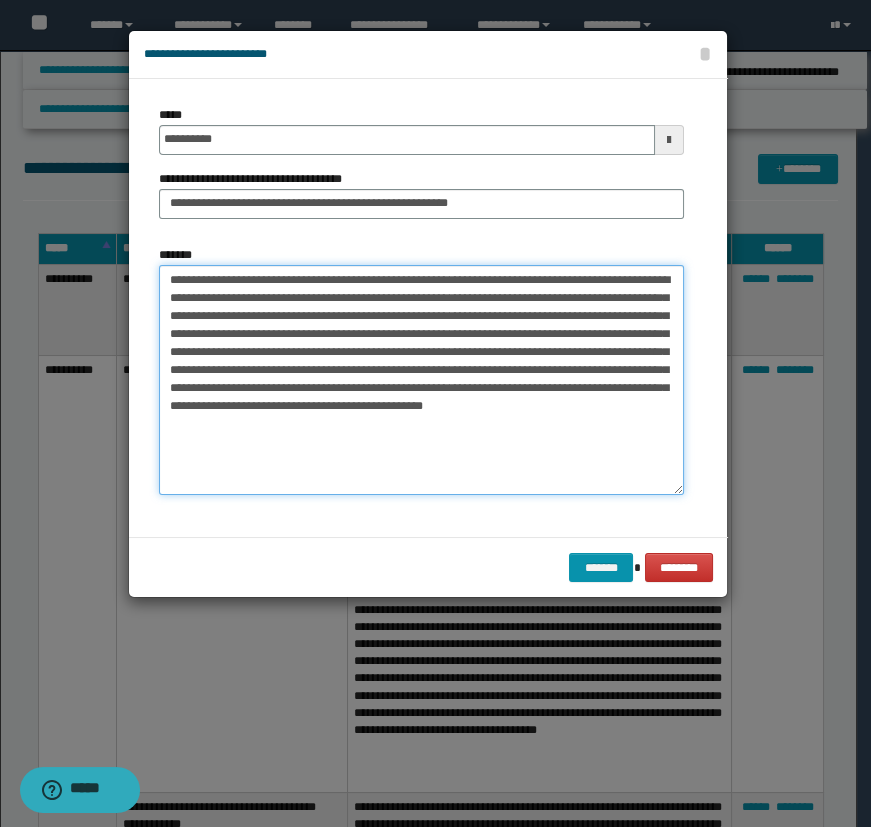 click on "**********" at bounding box center (421, 380) 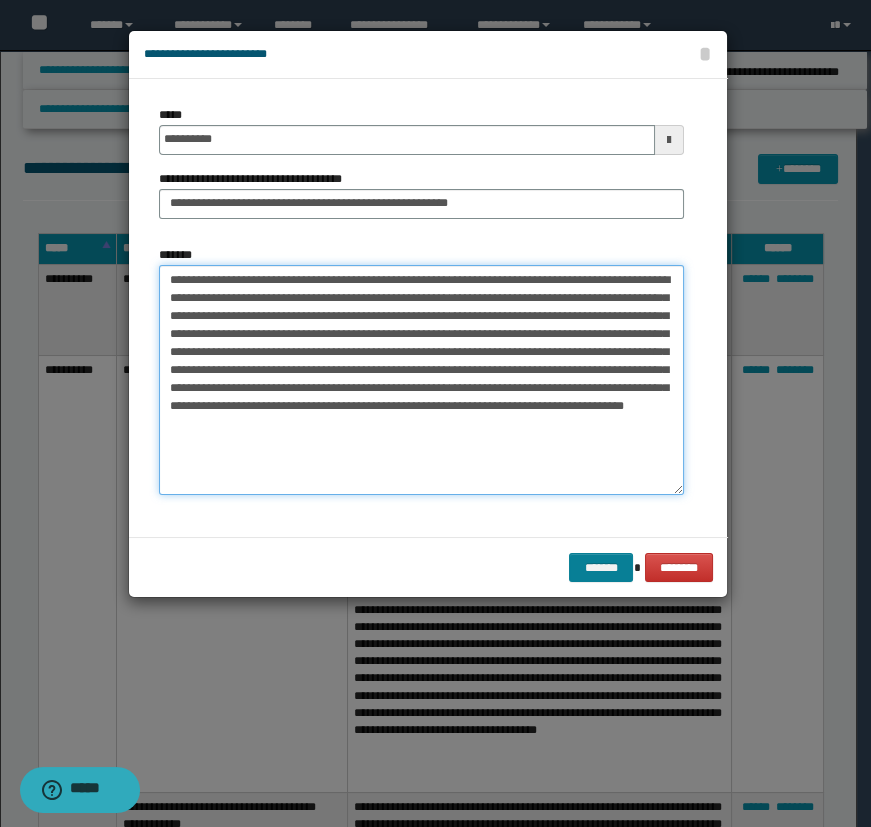 type on "**********" 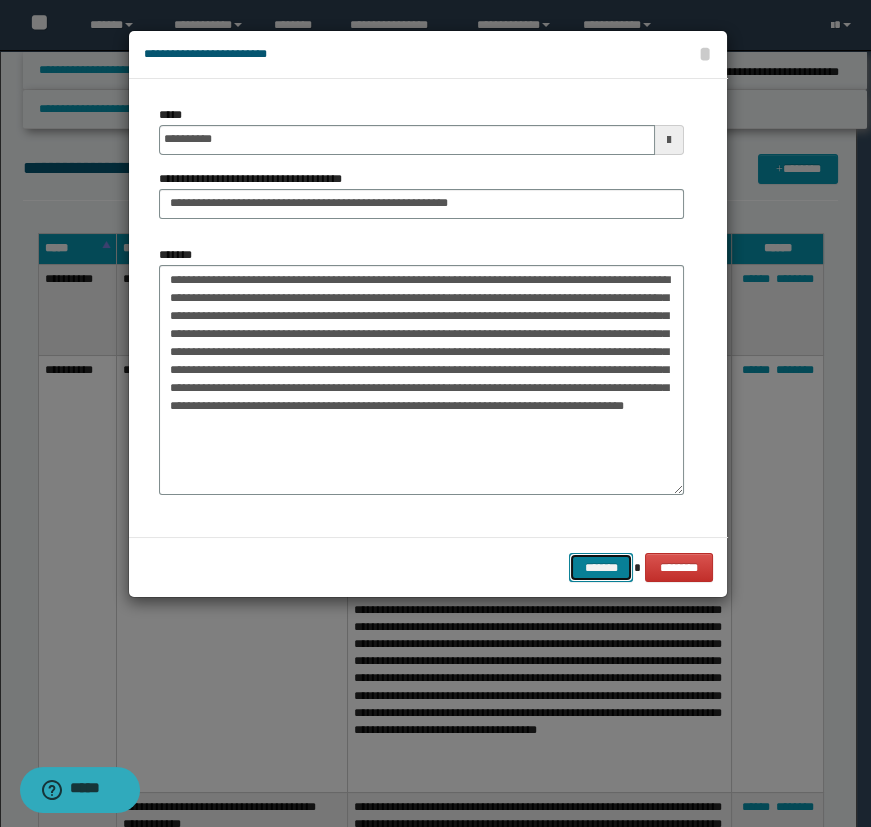 click on "*******" at bounding box center (601, 568) 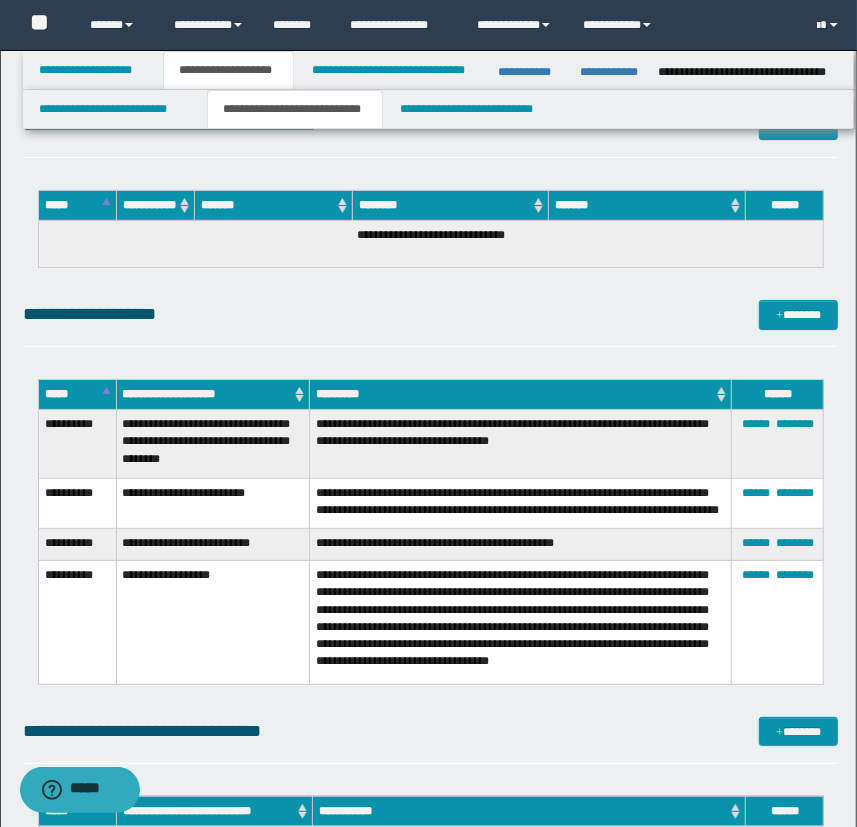 scroll, scrollTop: 3090, scrollLeft: 0, axis: vertical 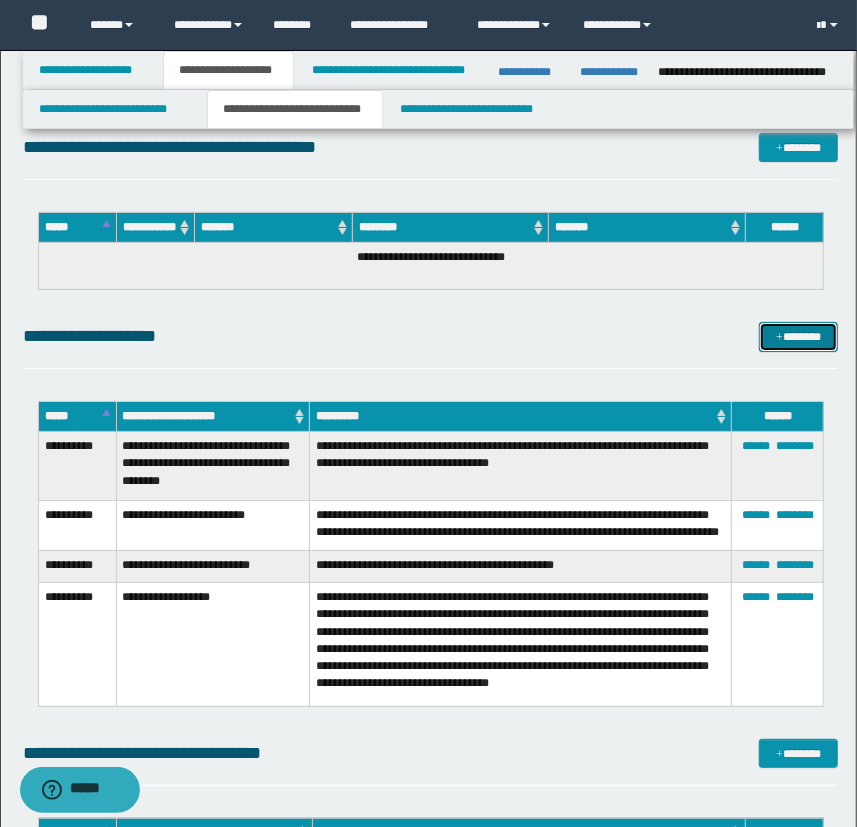 click on "*******" at bounding box center [799, 337] 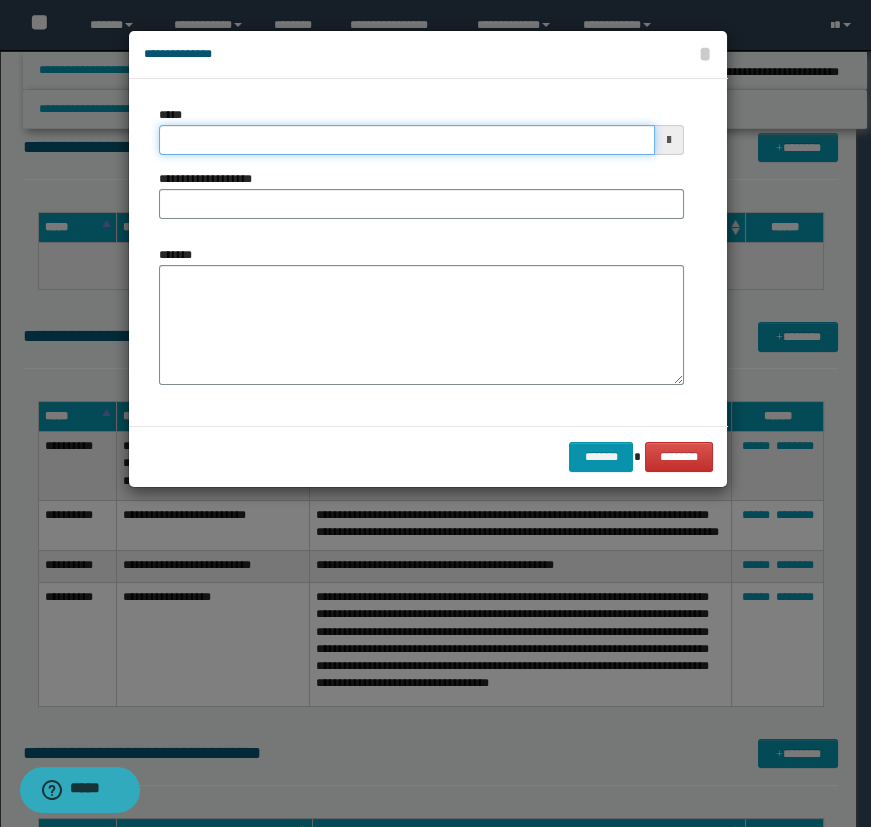 click on "*****" at bounding box center (407, 140) 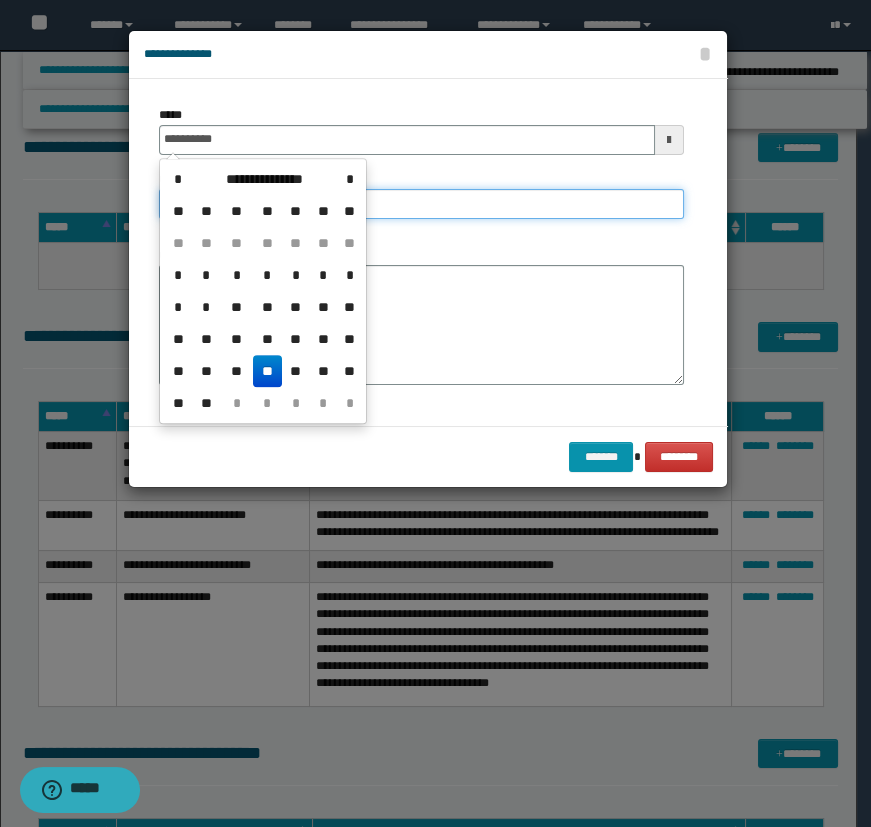 type on "**********" 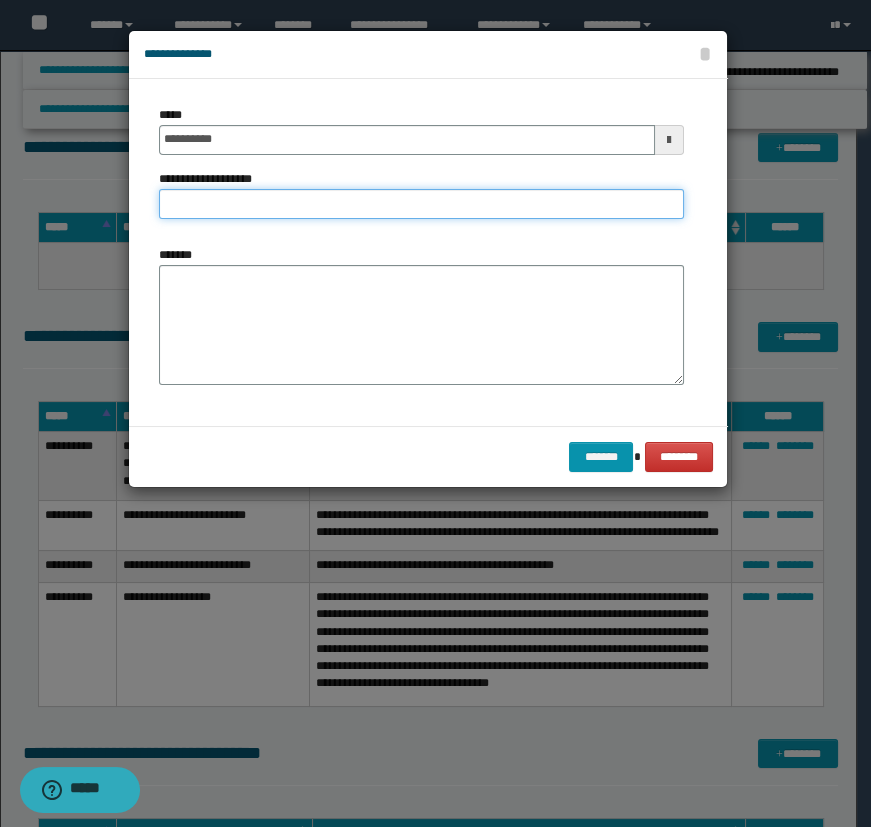 click on "**********" at bounding box center [421, 204] 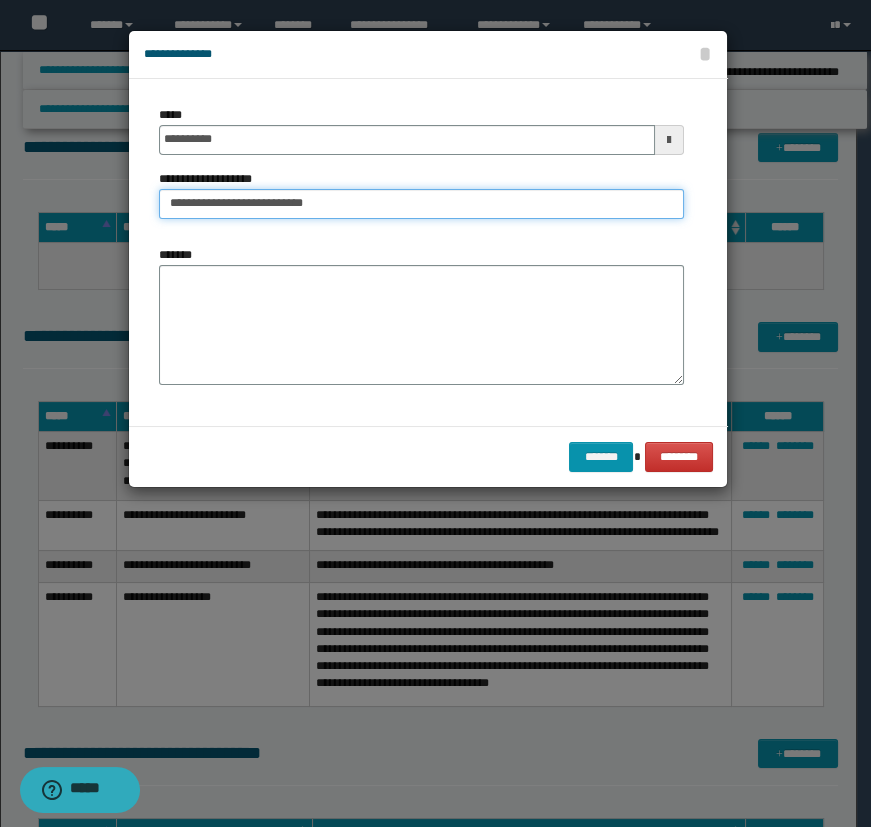 type on "**********" 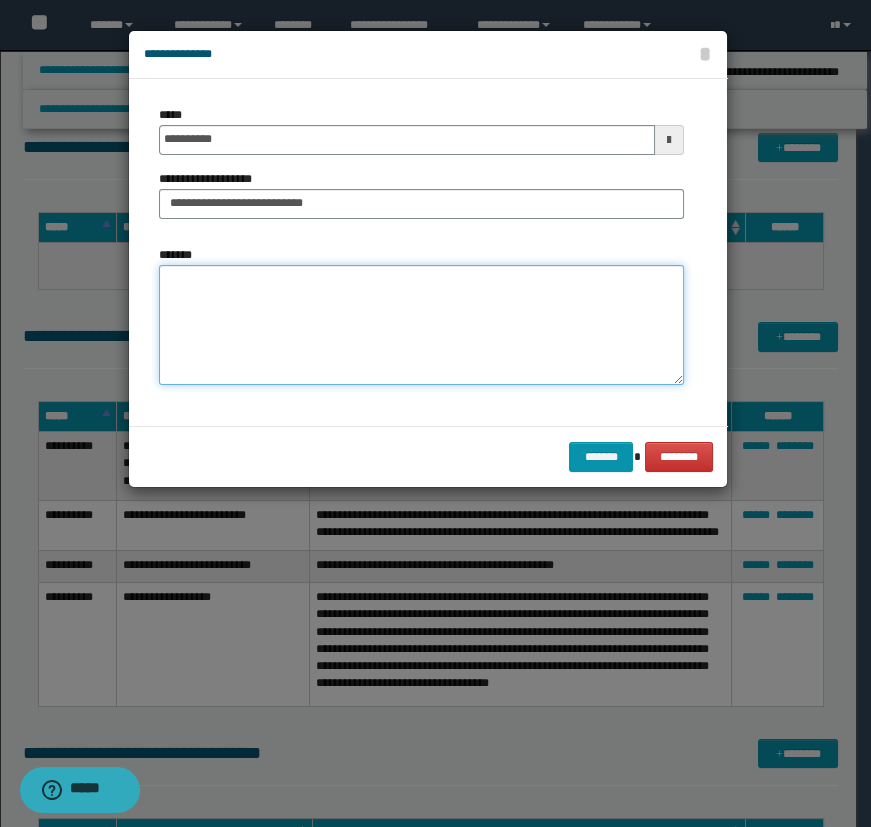 click on "*******" at bounding box center (421, 325) 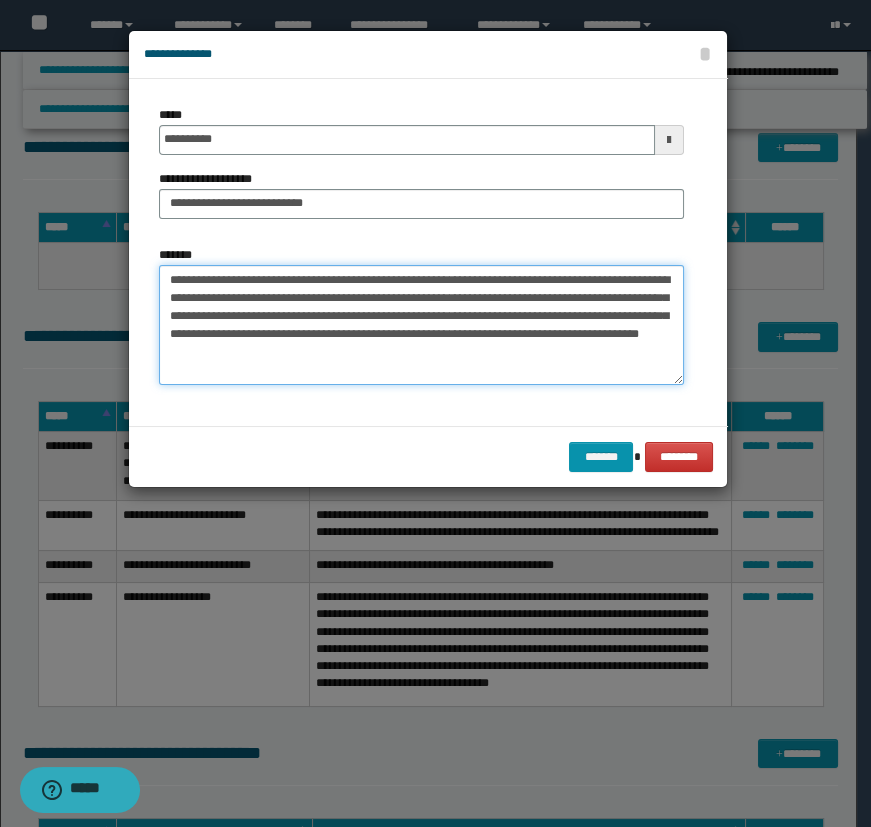 click on "**********" at bounding box center [421, 325] 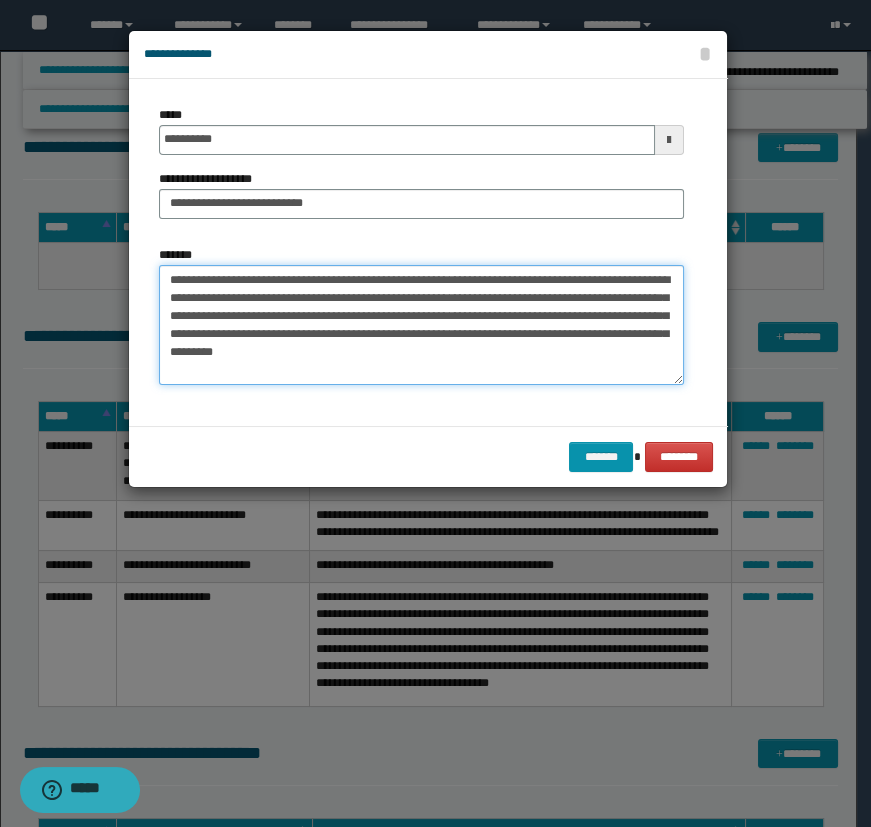 click on "**********" at bounding box center (421, 325) 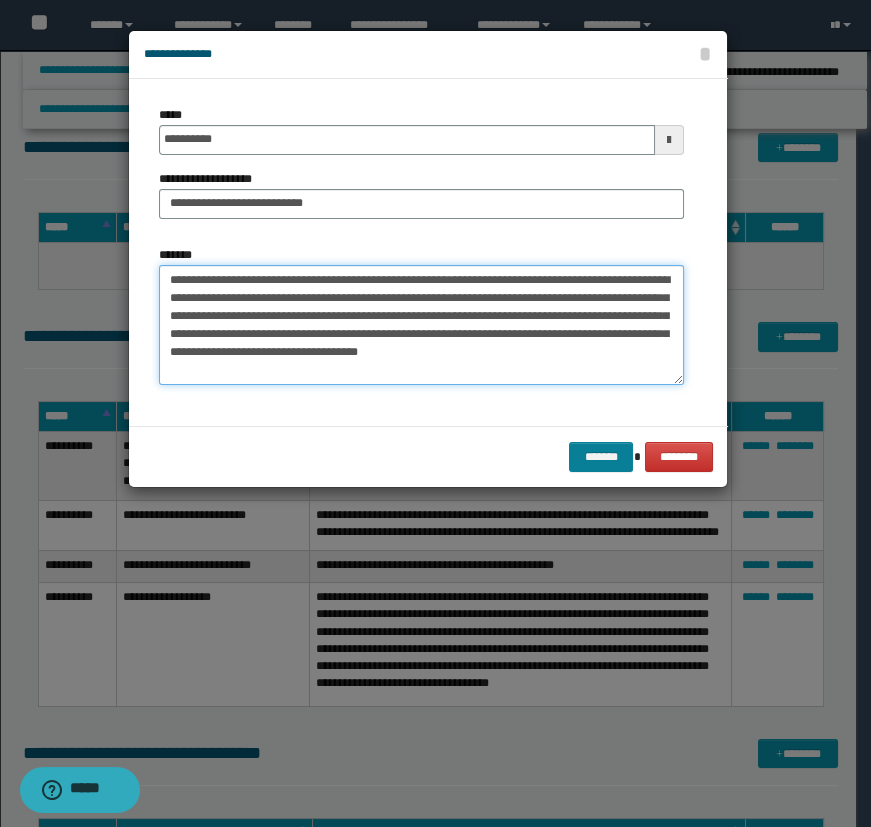 type on "**********" 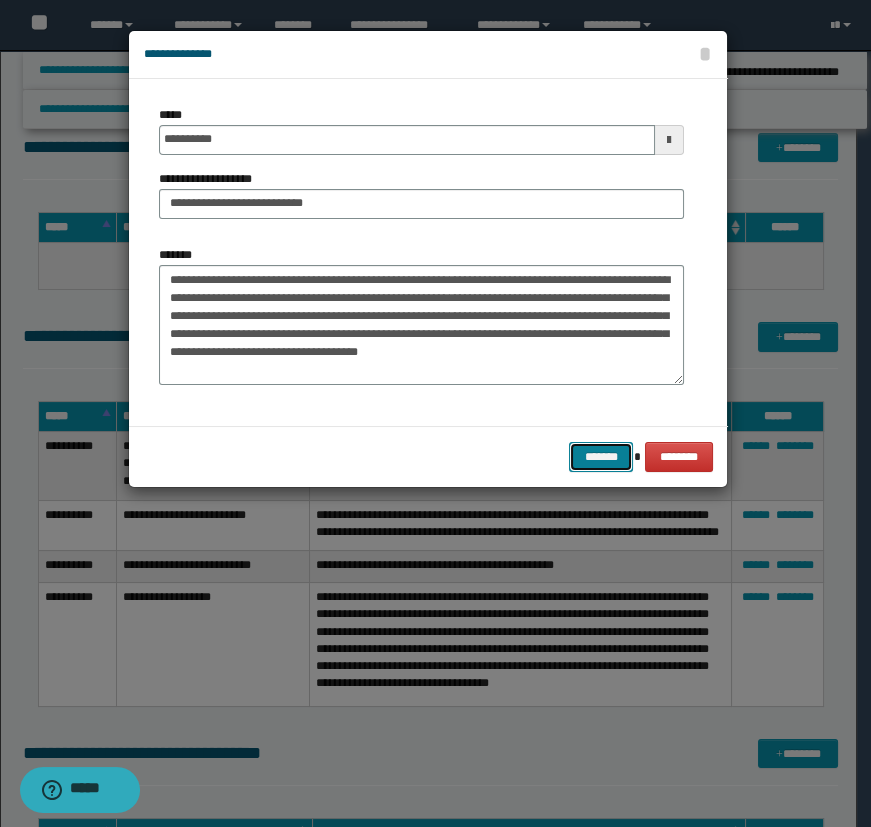 click on "*******" at bounding box center (601, 457) 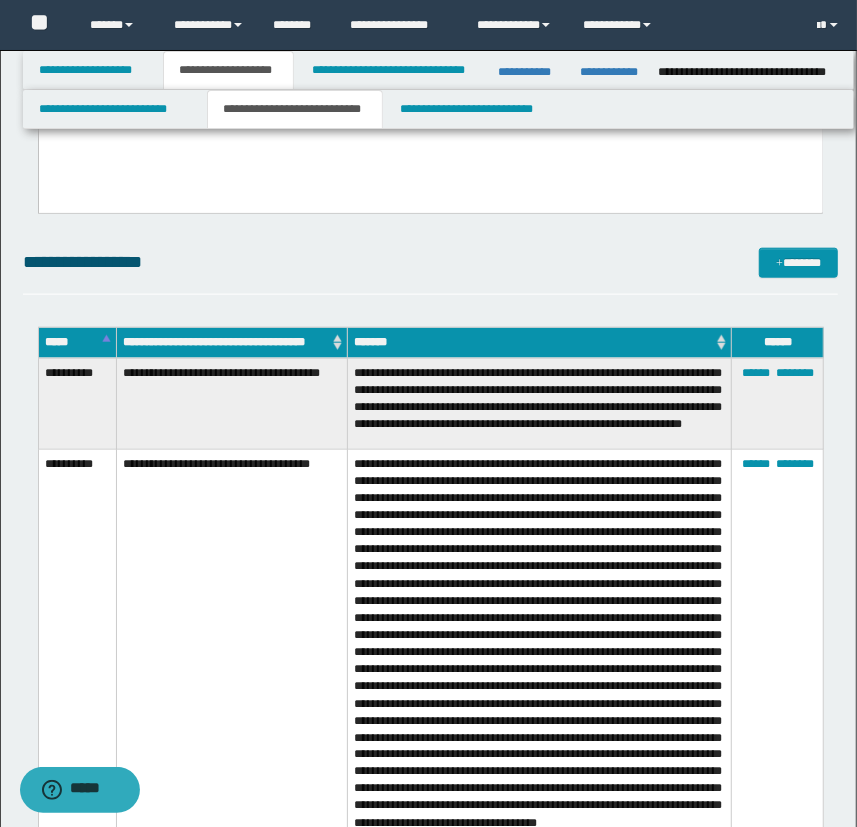 scroll, scrollTop: 818, scrollLeft: 0, axis: vertical 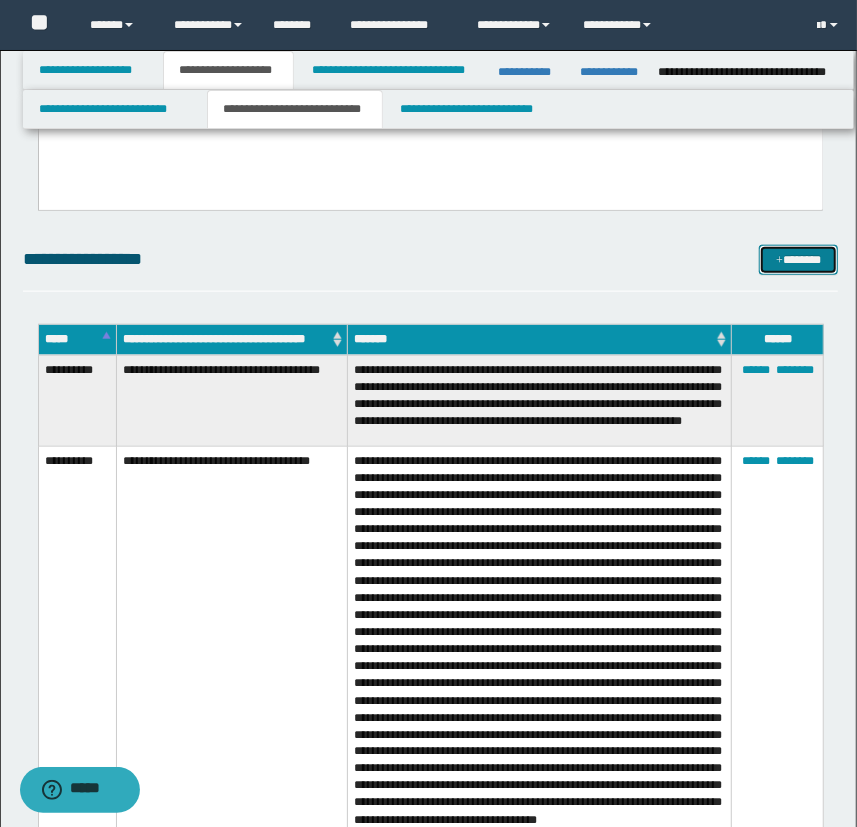 click on "*******" at bounding box center [799, 260] 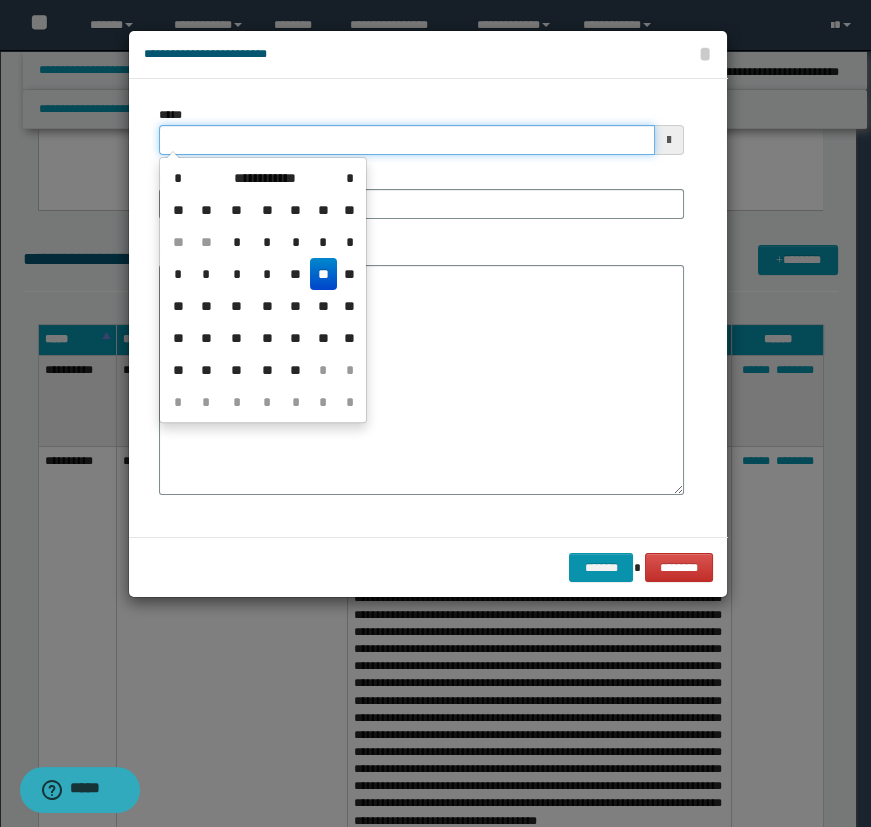 click on "*****" at bounding box center (407, 140) 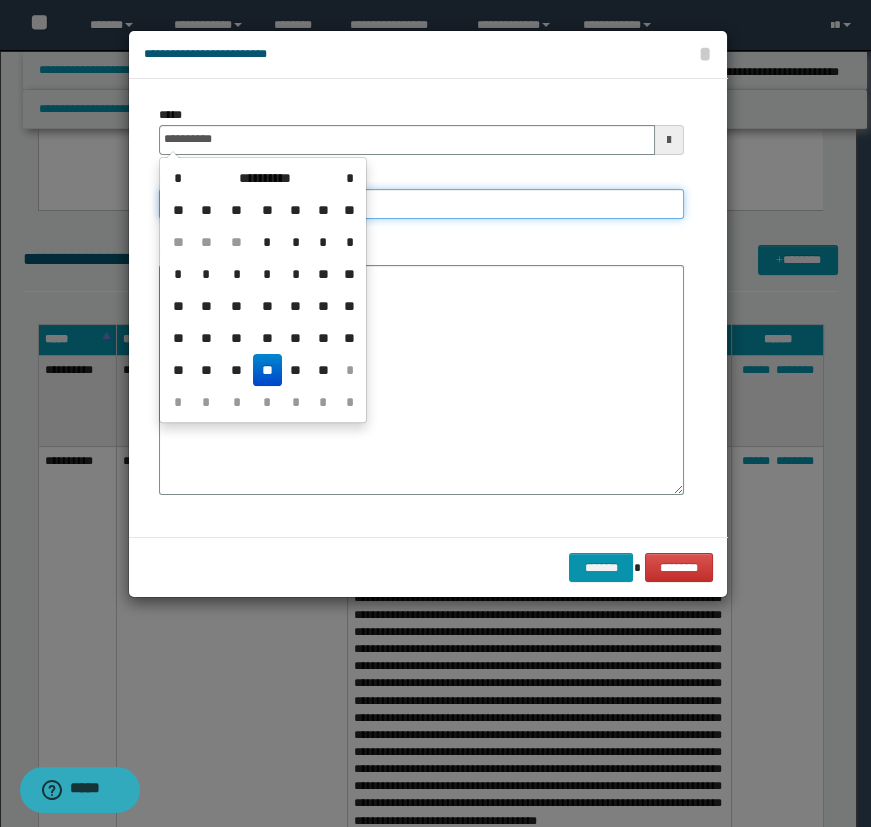 type on "**********" 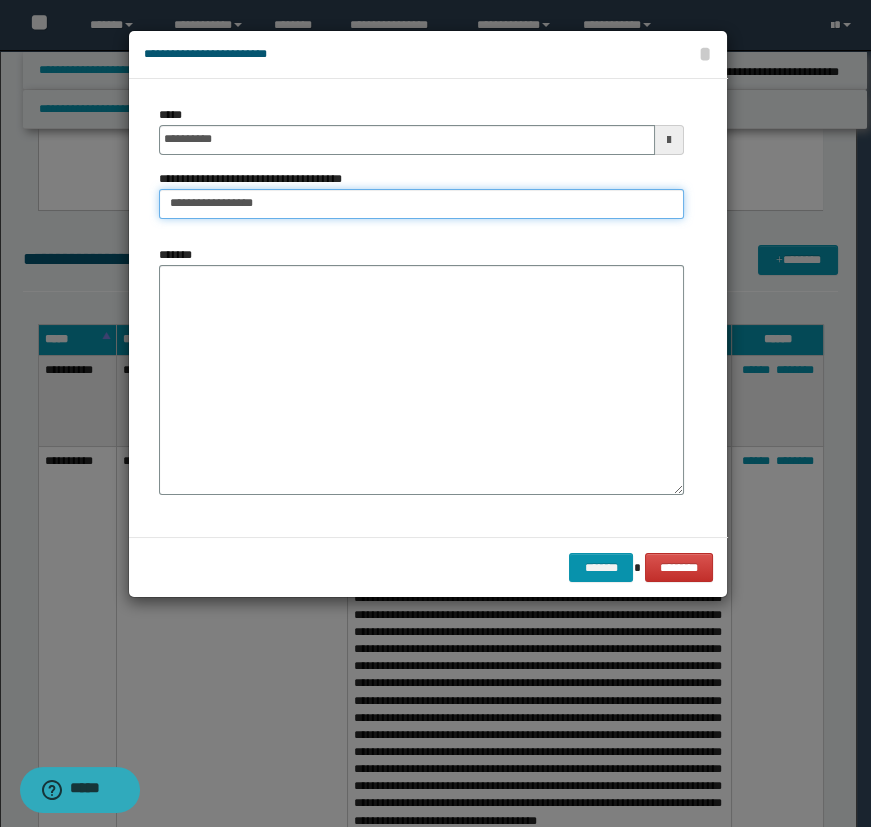 type on "**********" 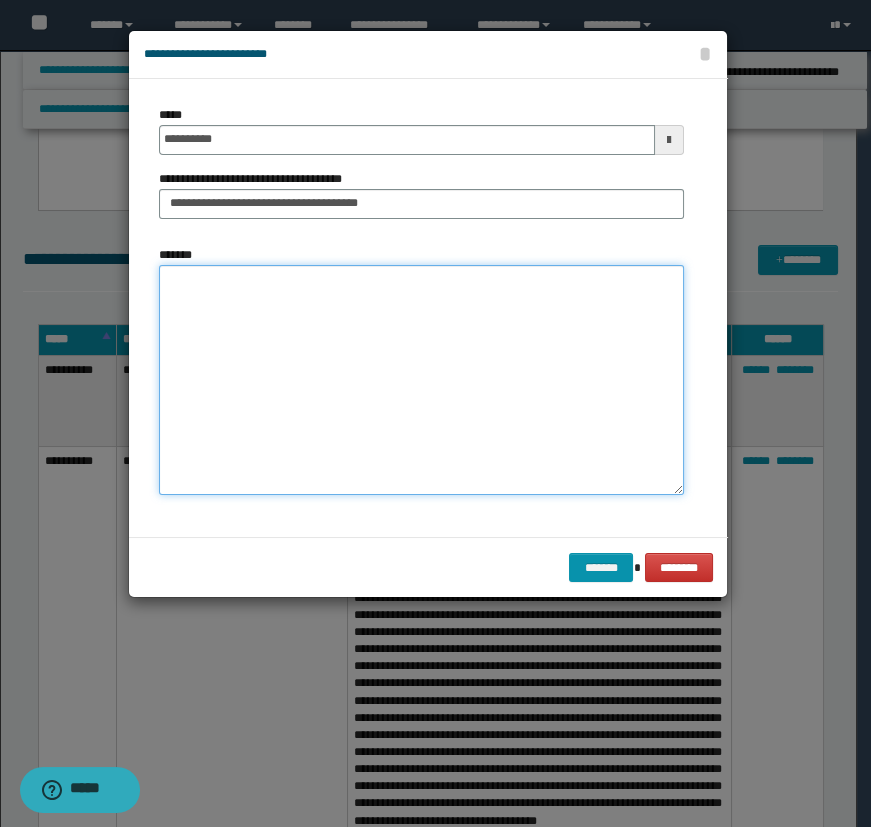 click on "*******" at bounding box center [421, 380] 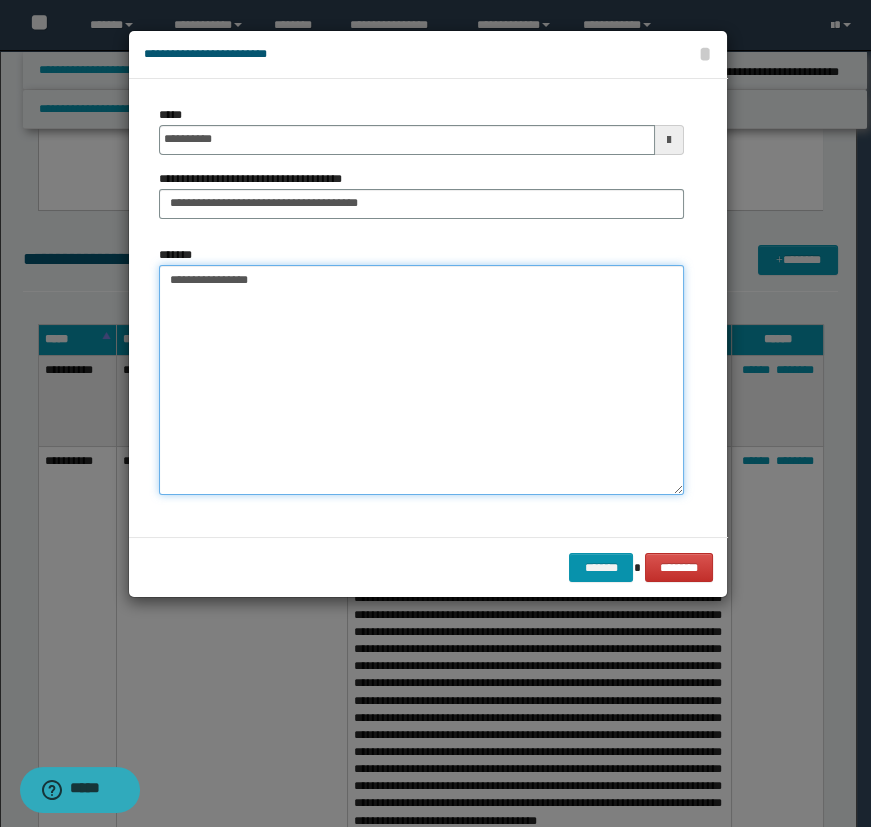 click on "**********" at bounding box center [421, 380] 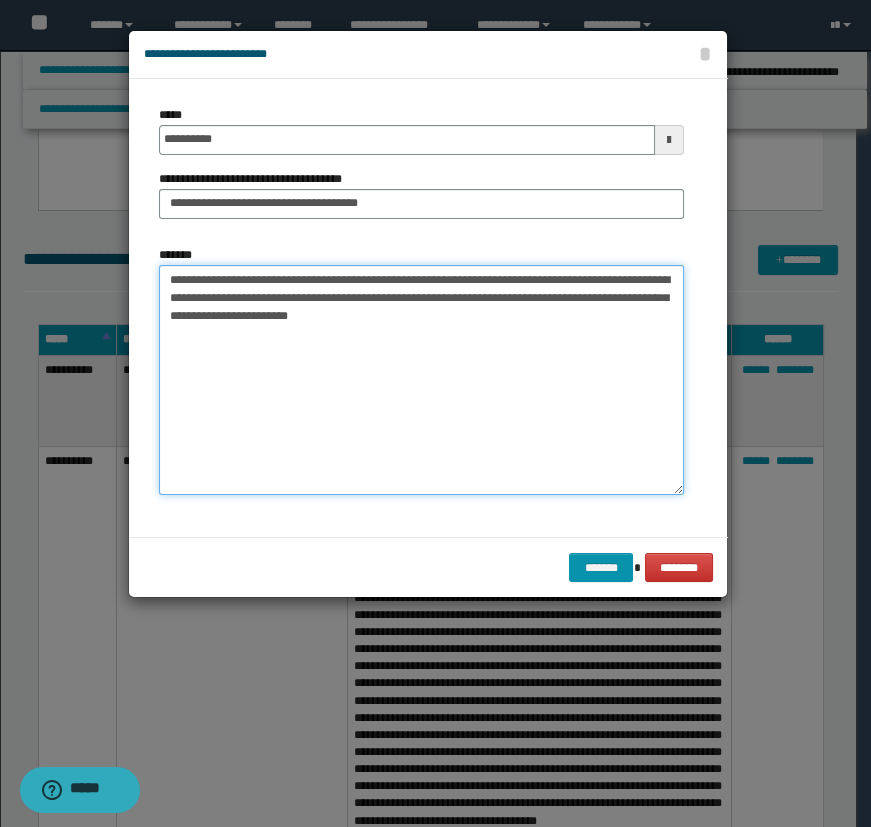 click on "**********" at bounding box center [421, 380] 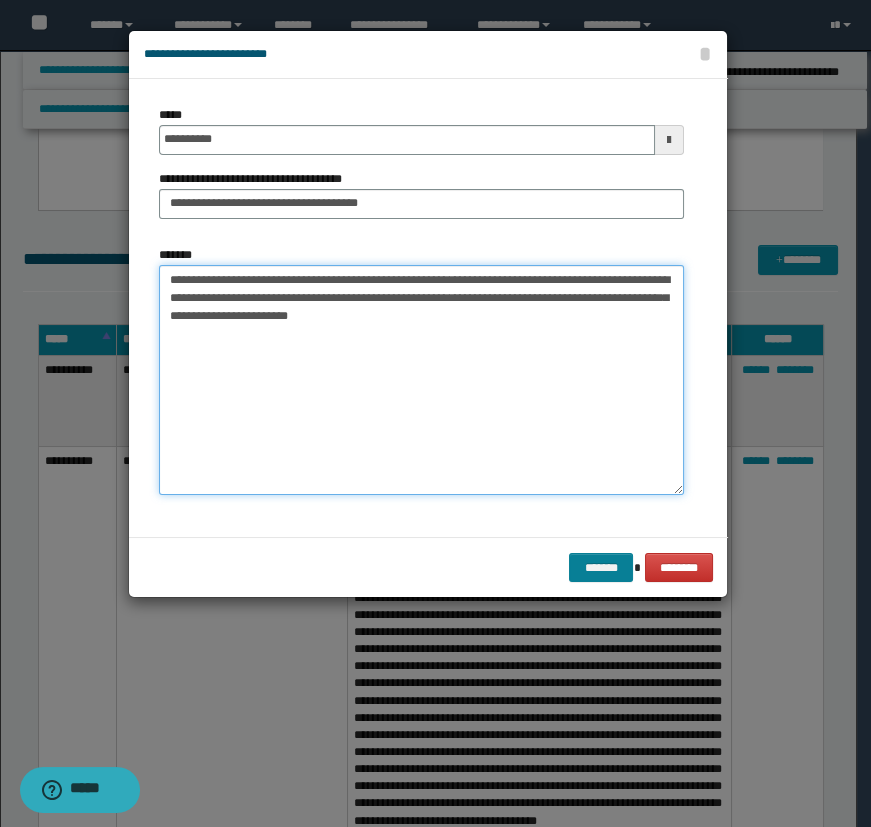 type on "**********" 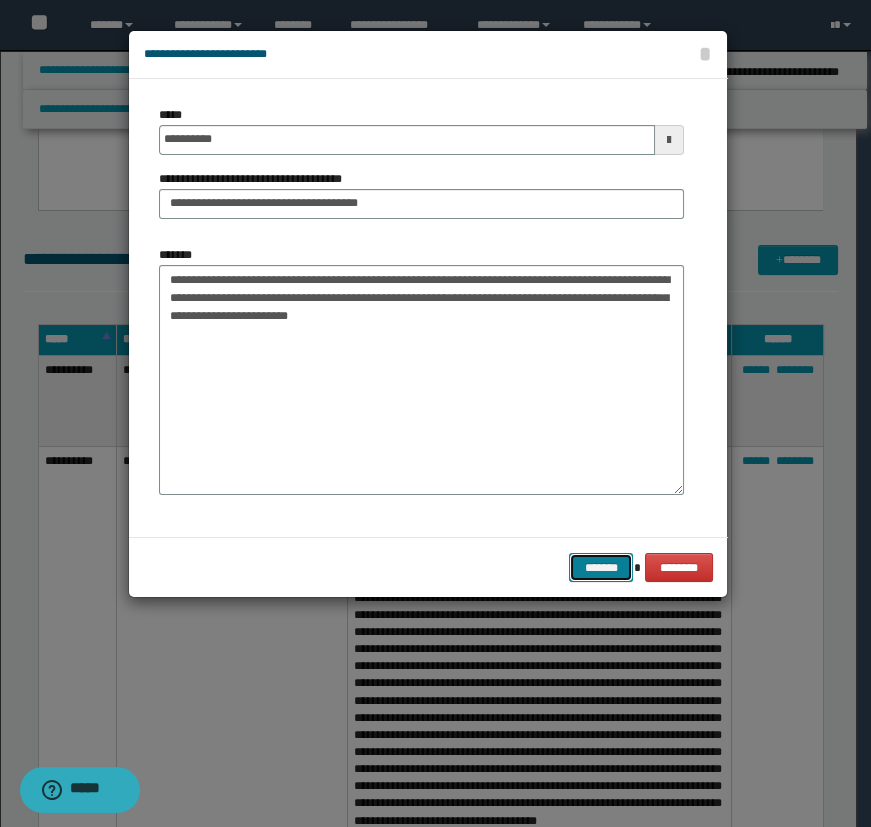 click on "*******" at bounding box center [601, 568] 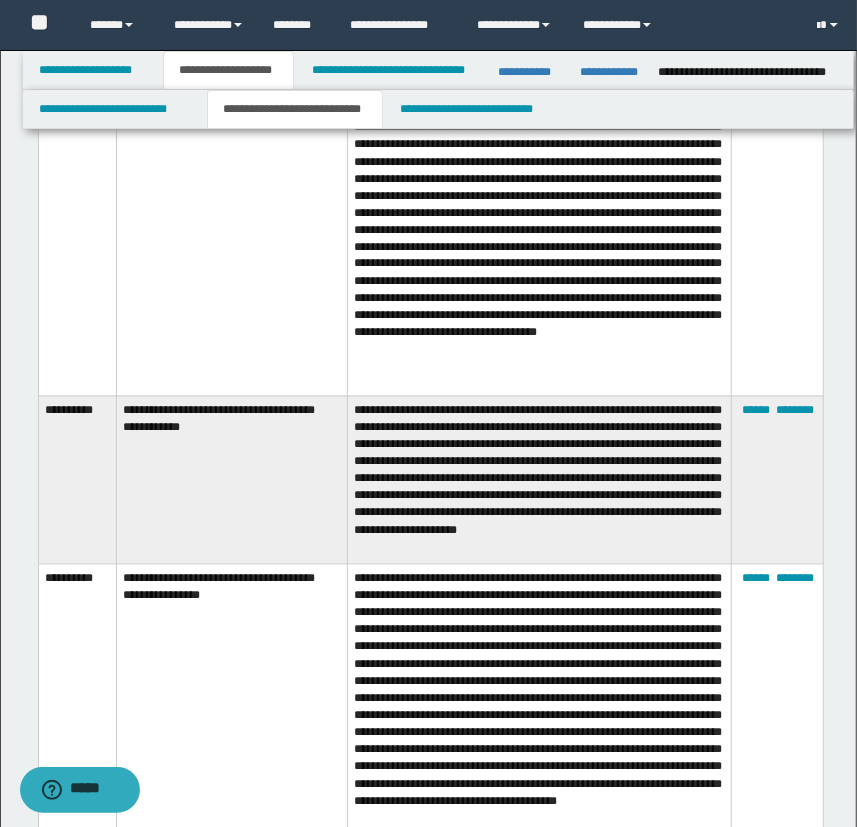 scroll, scrollTop: 1636, scrollLeft: 0, axis: vertical 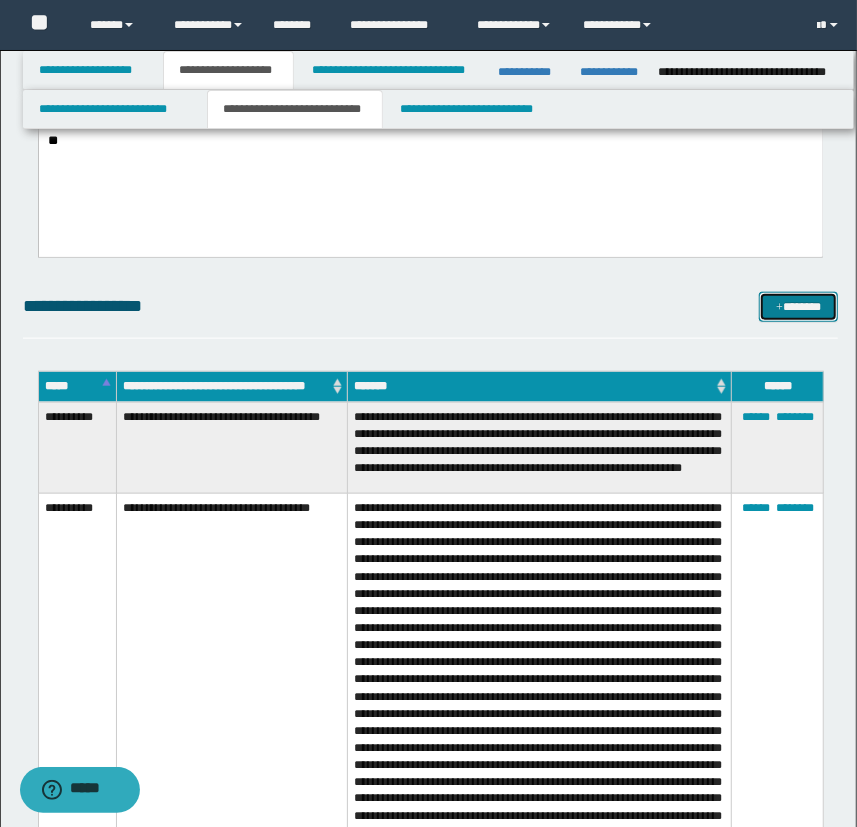 click at bounding box center [779, 308] 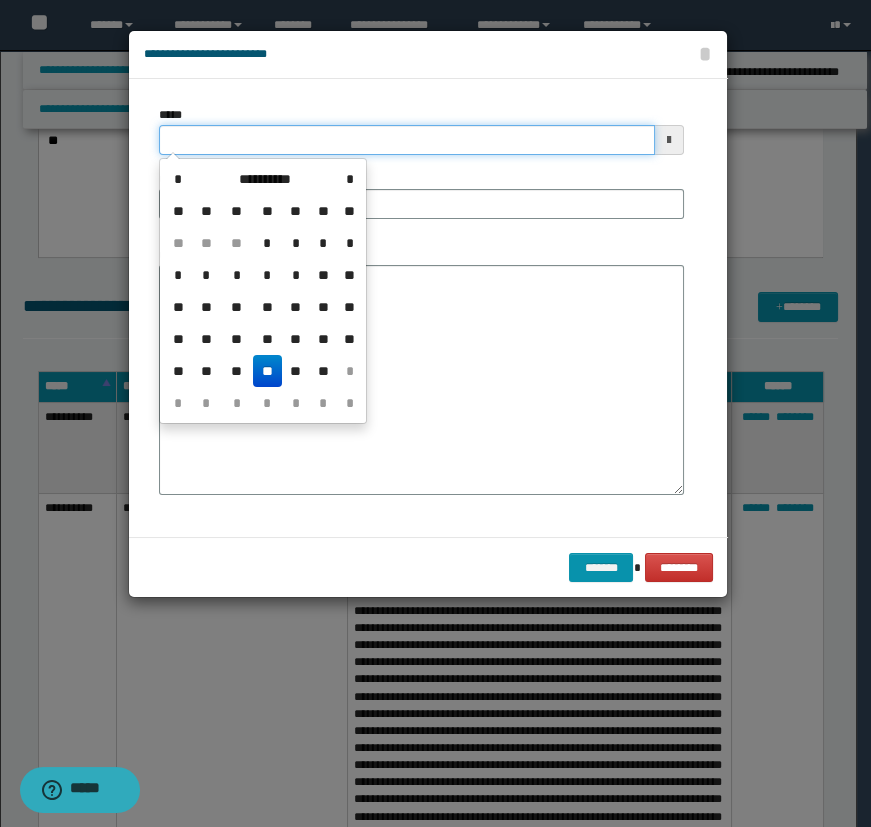 click on "*****" at bounding box center (407, 140) 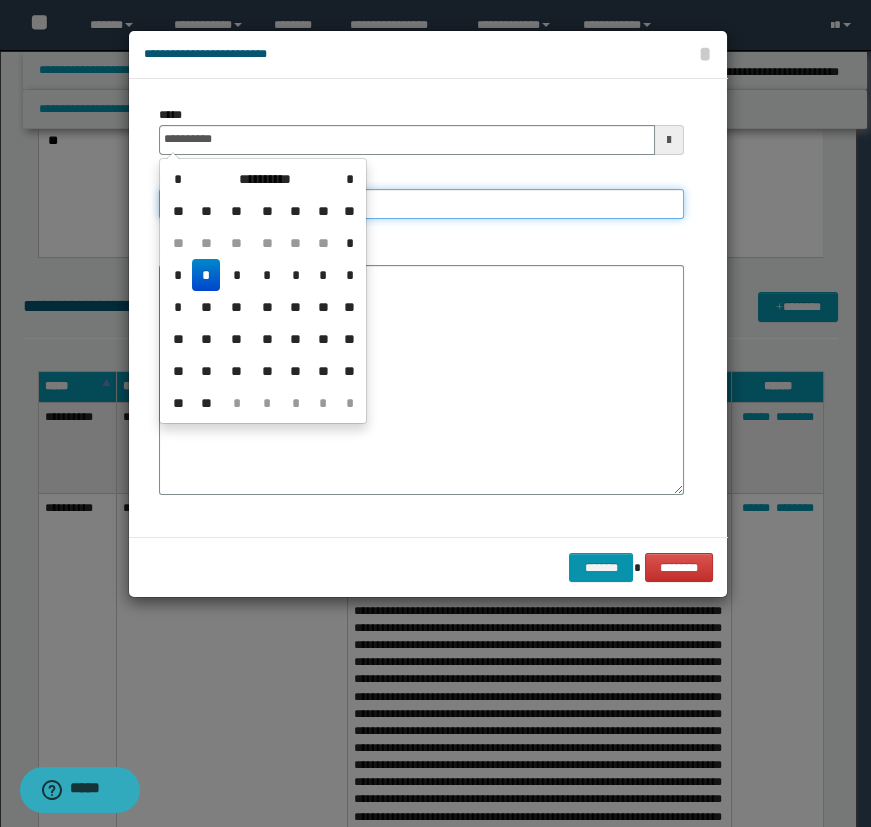 type on "**********" 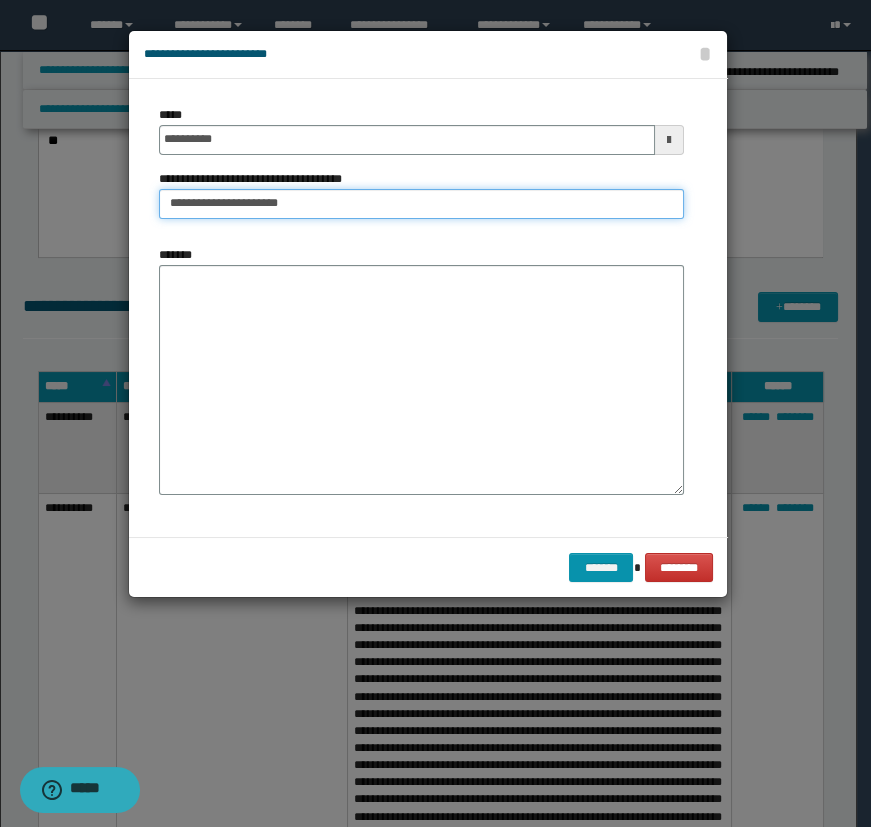 type on "**********" 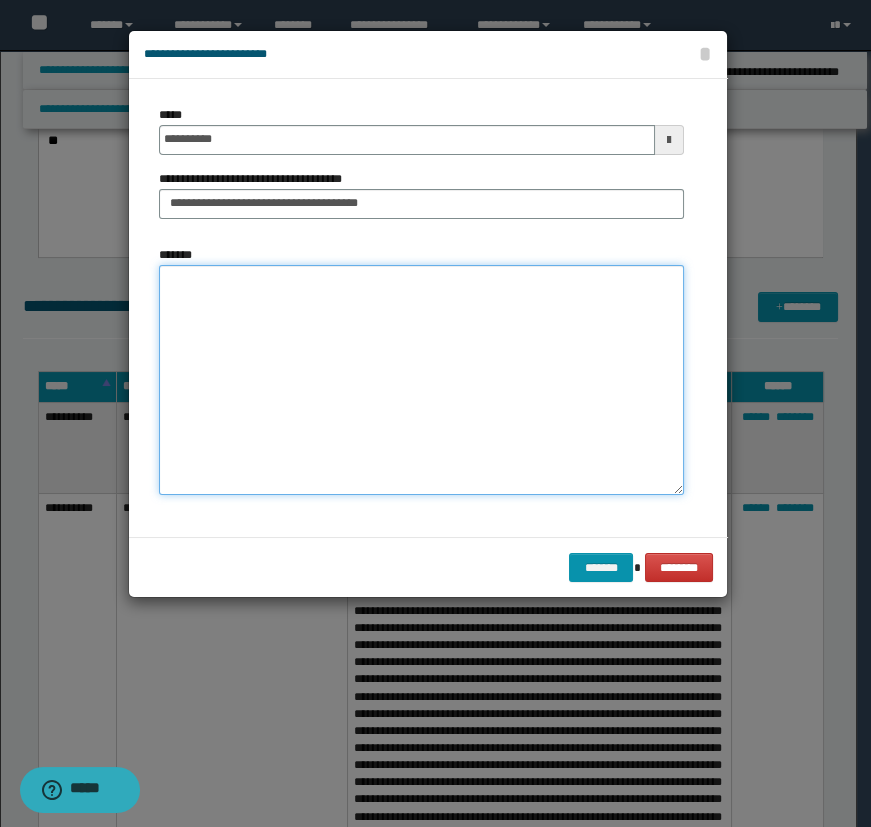 click on "*******" at bounding box center (421, 380) 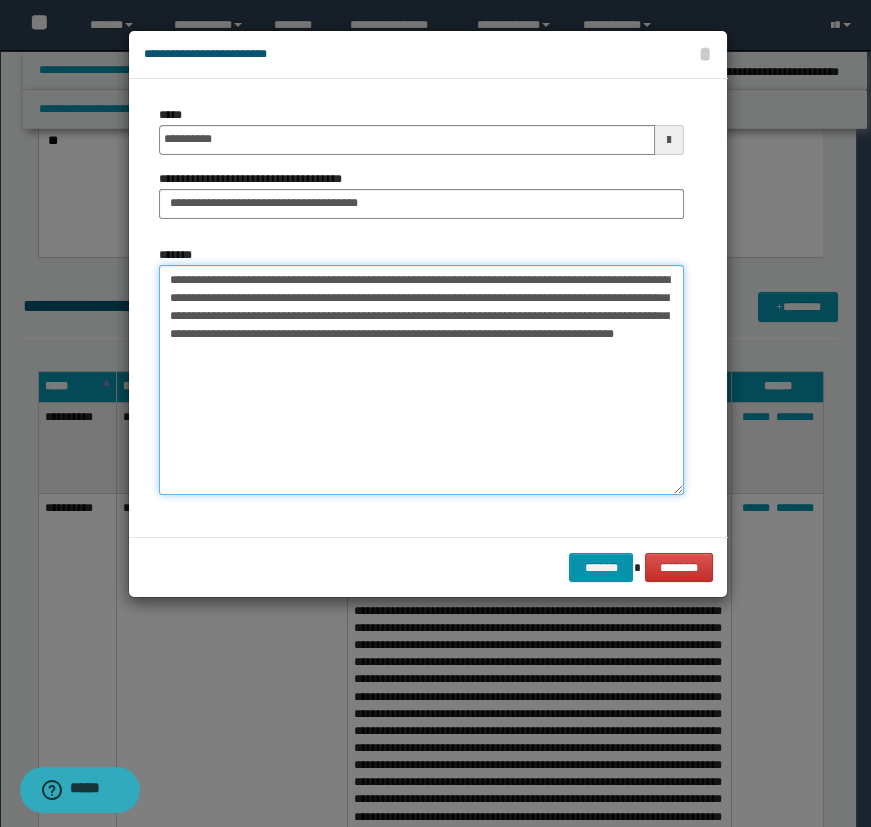click on "**********" at bounding box center (421, 380) 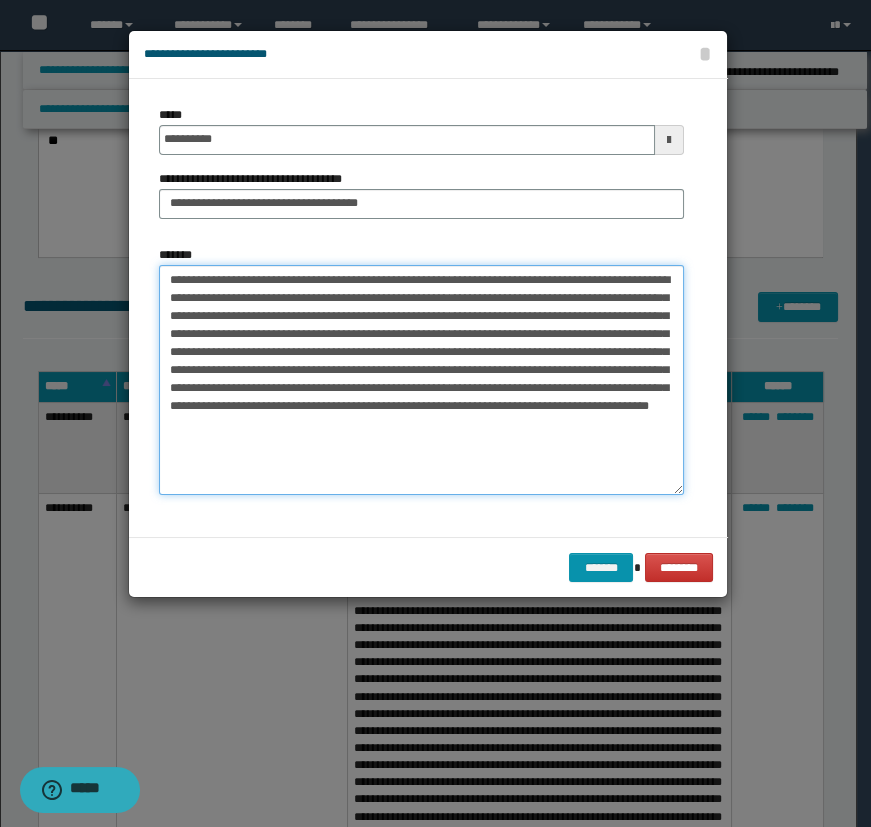 drag, startPoint x: 227, startPoint y: 395, endPoint x: 210, endPoint y: 387, distance: 18.788294 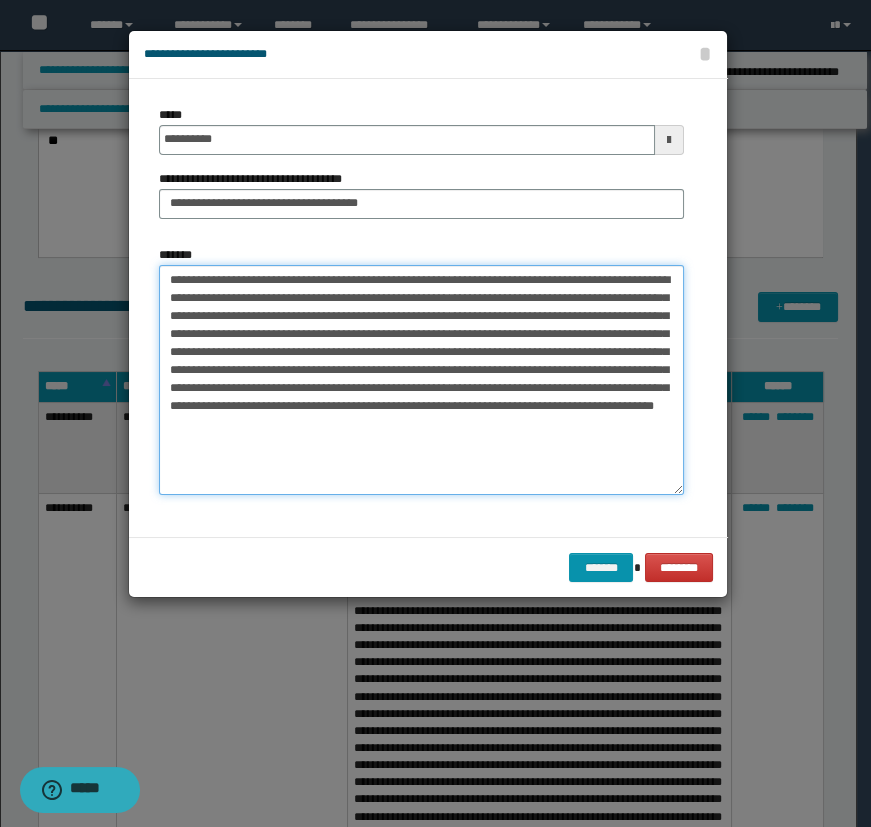 drag, startPoint x: 650, startPoint y: 361, endPoint x: 656, endPoint y: 352, distance: 10.816654 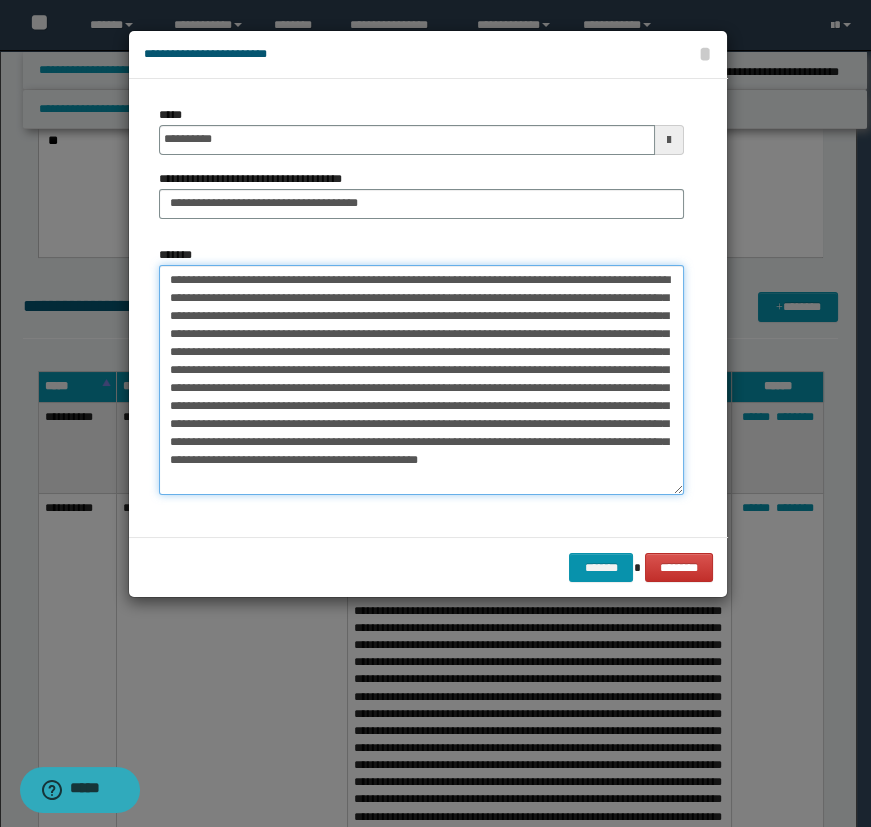 click on "*******" at bounding box center [421, 380] 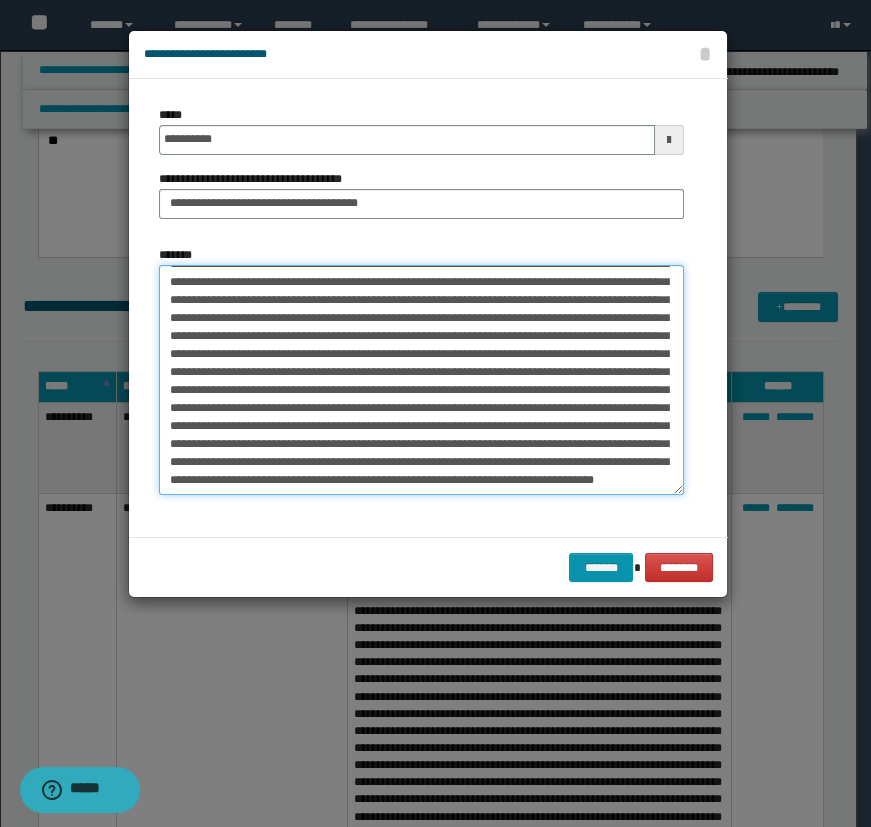 scroll, scrollTop: 160, scrollLeft: 0, axis: vertical 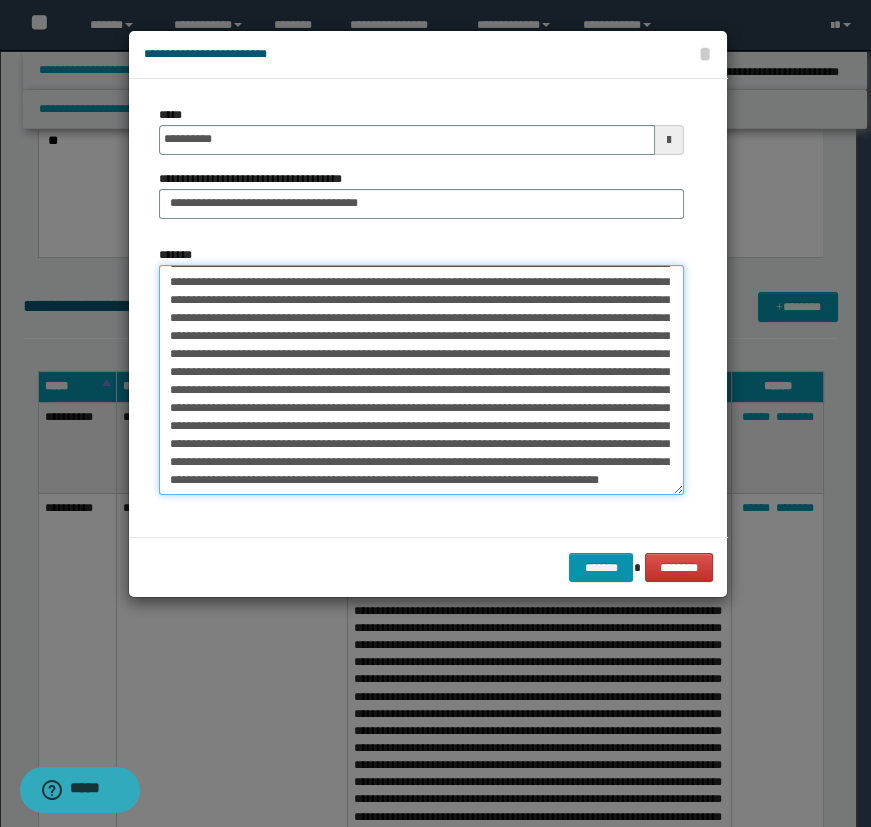 click on "*******" at bounding box center (421, 380) 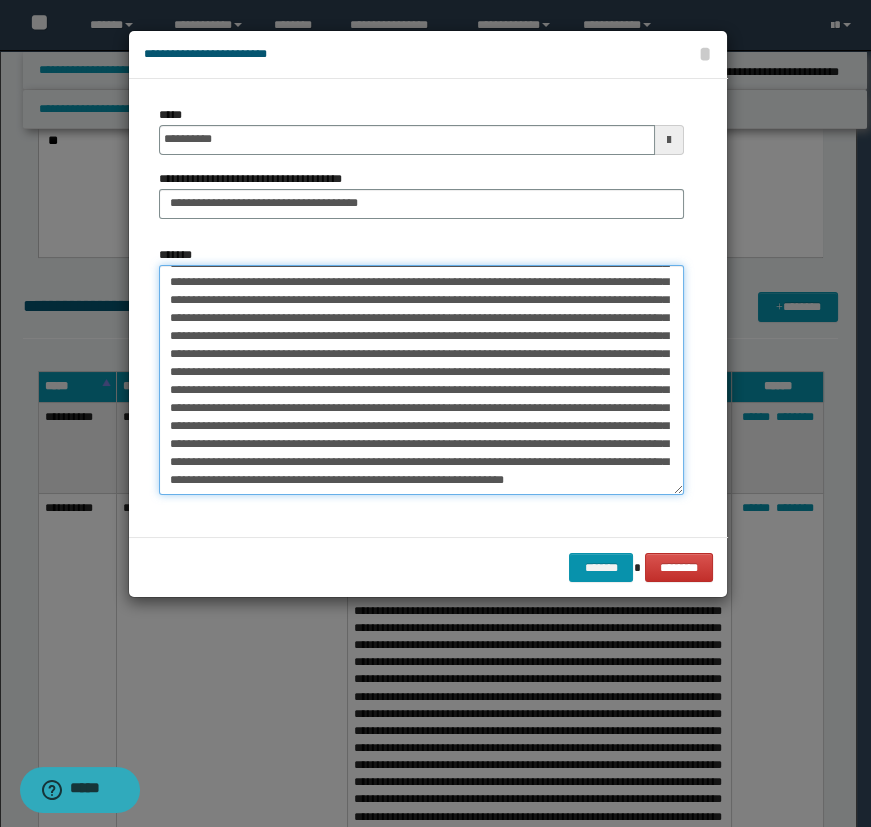 scroll, scrollTop: 171, scrollLeft: 0, axis: vertical 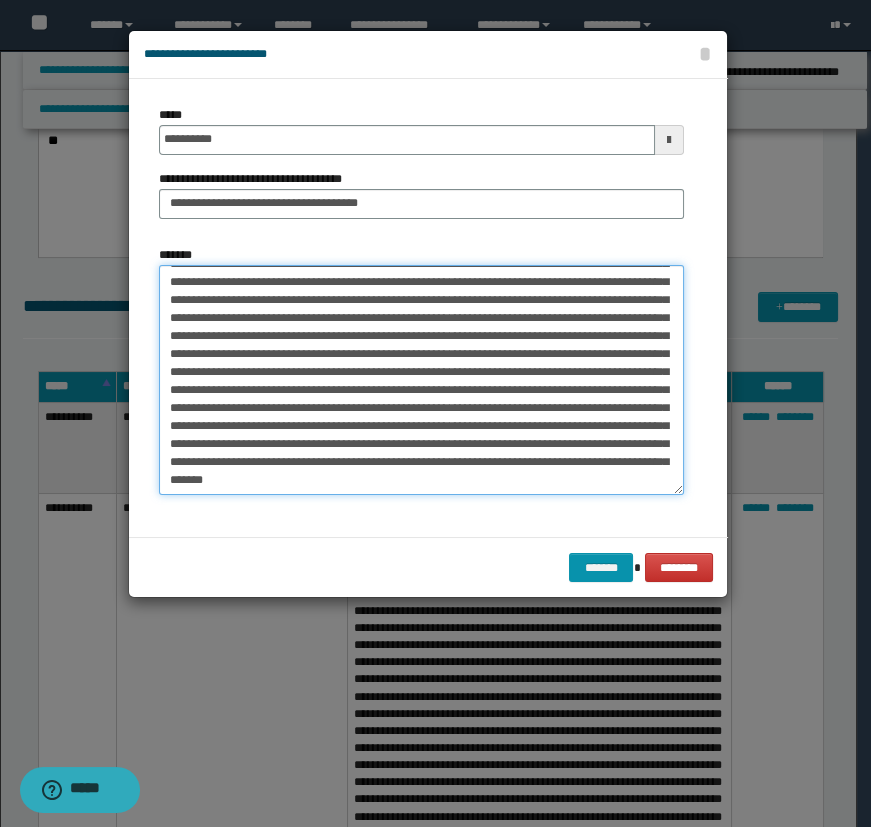 click on "*******" at bounding box center [421, 380] 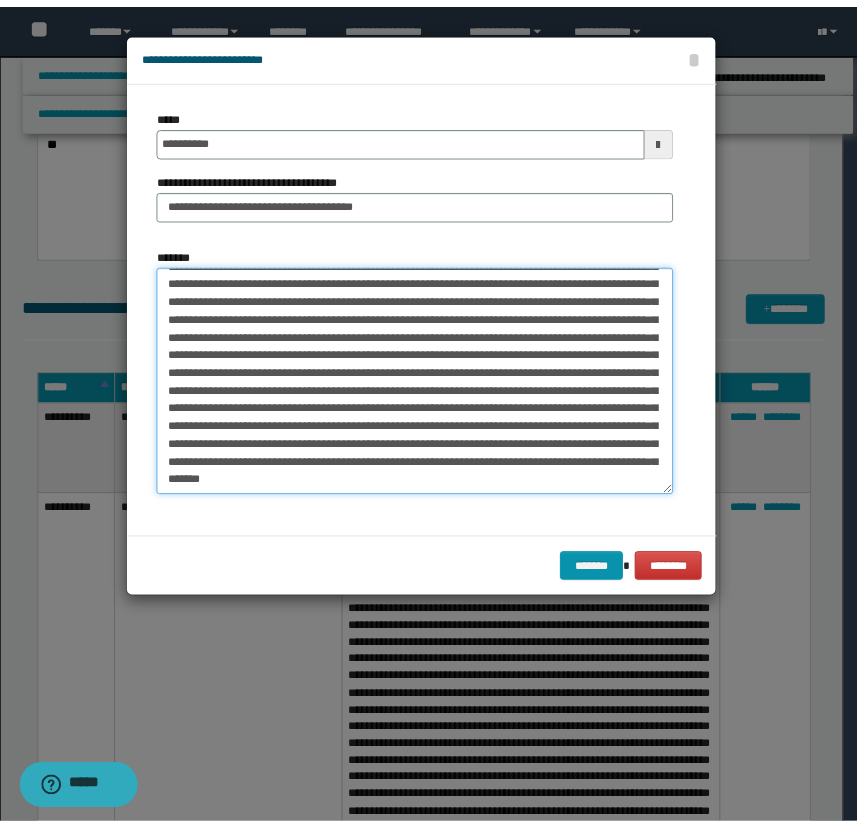 scroll, scrollTop: 177, scrollLeft: 0, axis: vertical 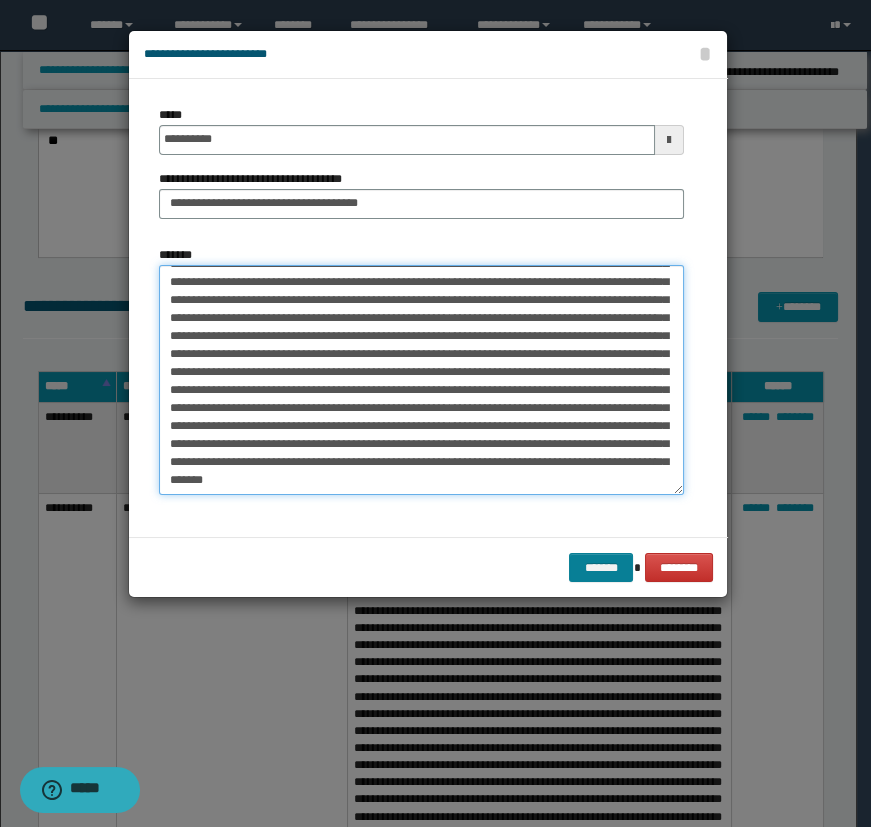 type on "**********" 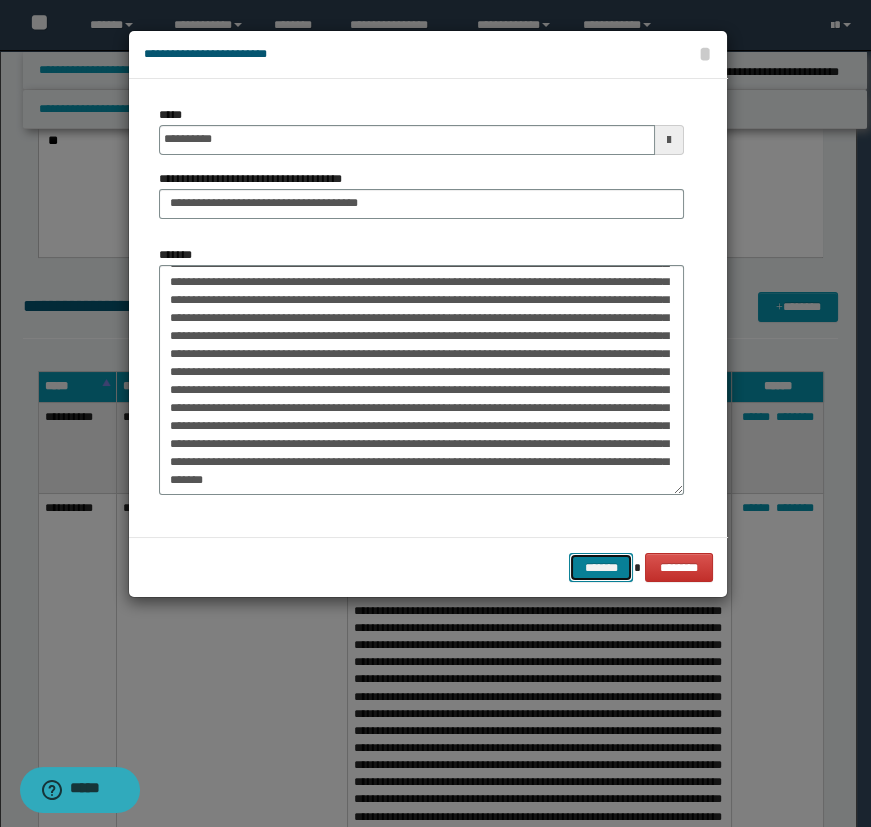 click on "*******" at bounding box center (601, 568) 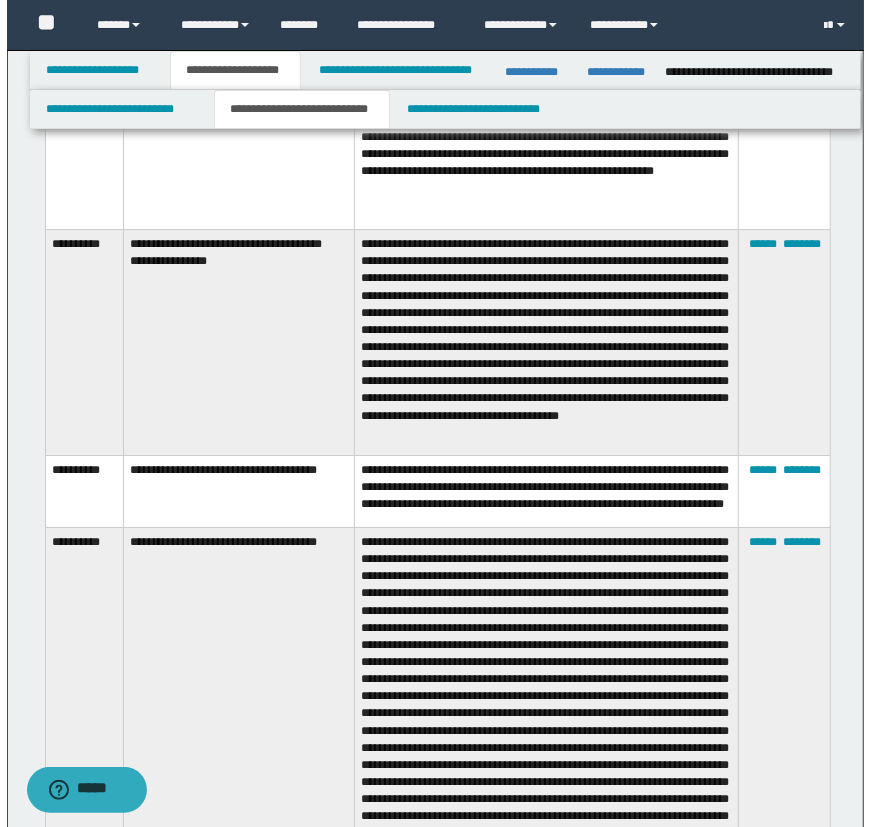 scroll, scrollTop: 2620, scrollLeft: 0, axis: vertical 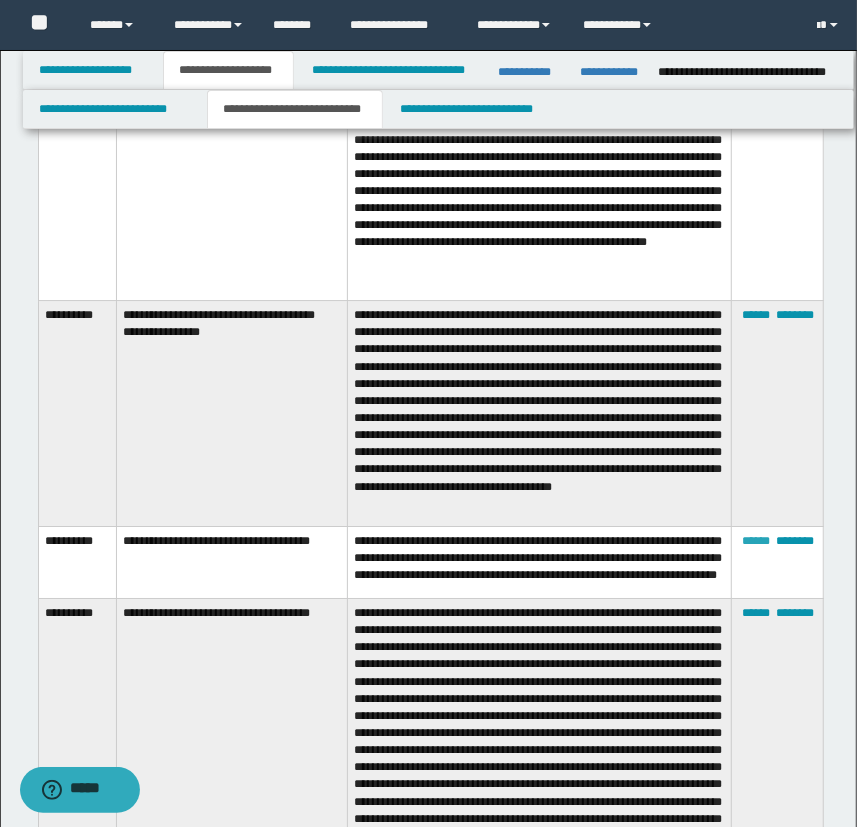 click on "******" at bounding box center (756, 541) 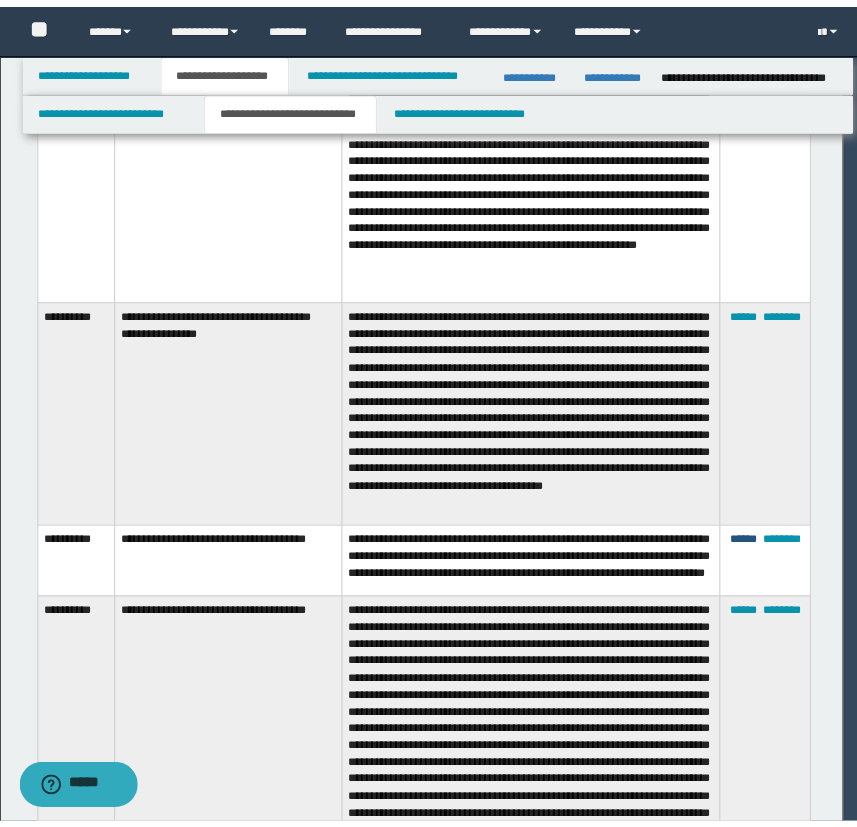 scroll, scrollTop: 0, scrollLeft: 0, axis: both 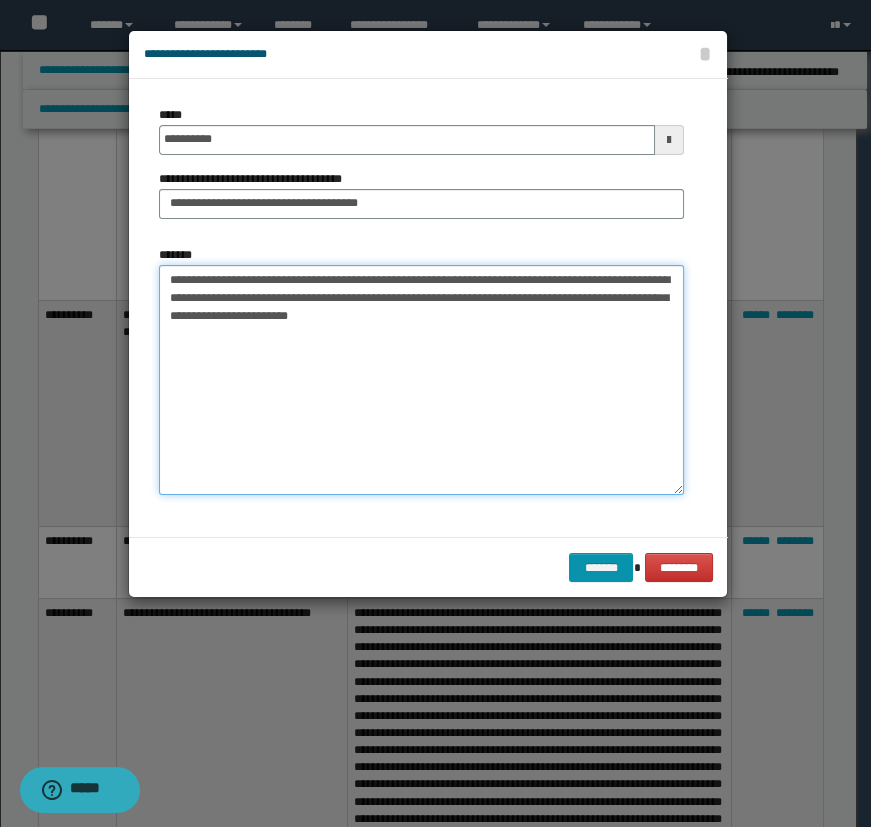 click on "**********" at bounding box center [421, 380] 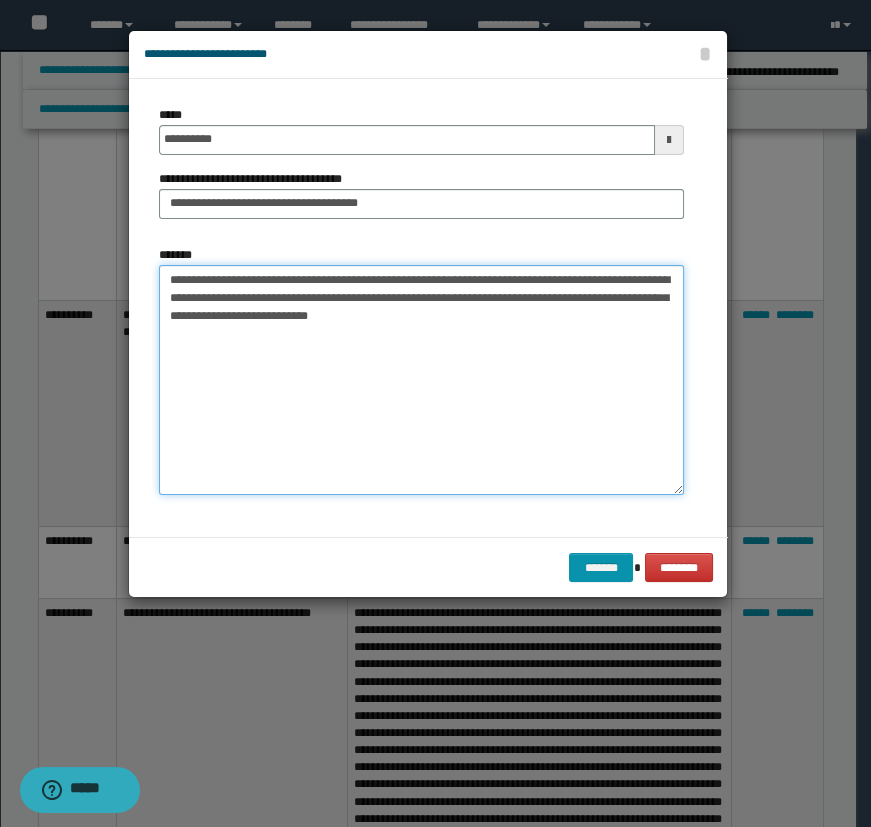 click on "**********" at bounding box center (421, 380) 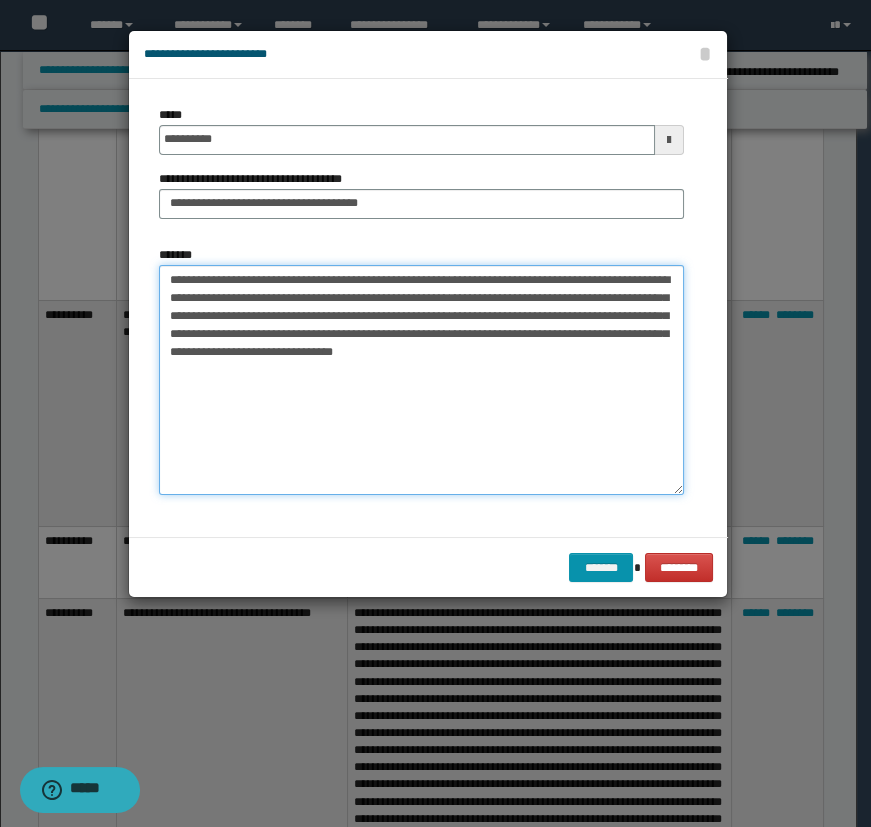click on "**********" at bounding box center [421, 380] 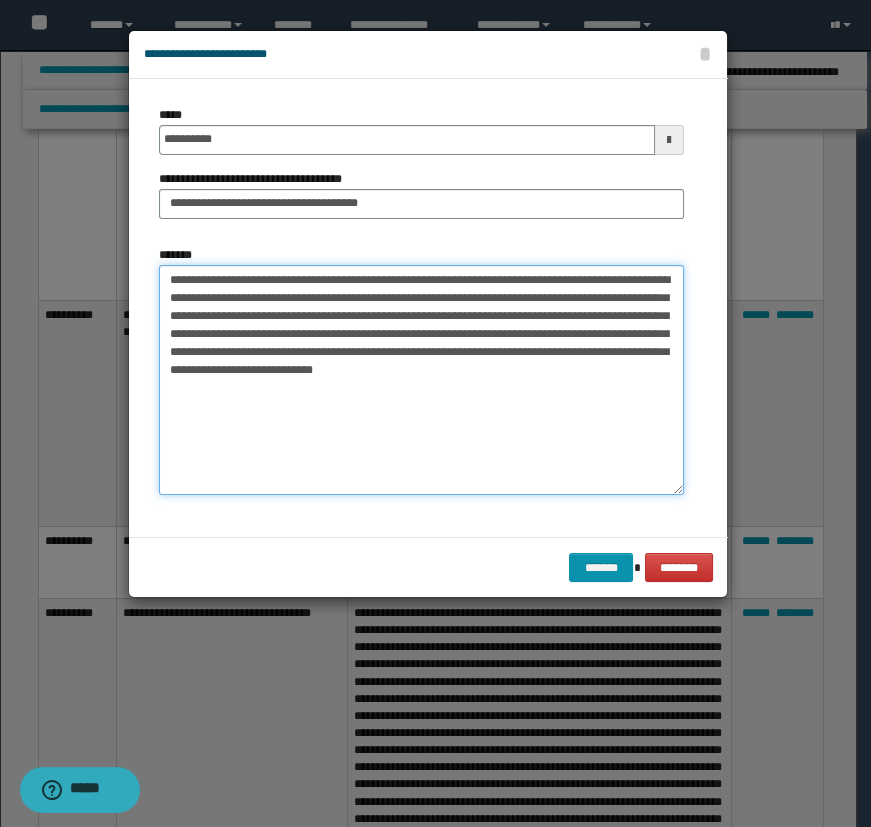 click on "**********" at bounding box center [421, 380] 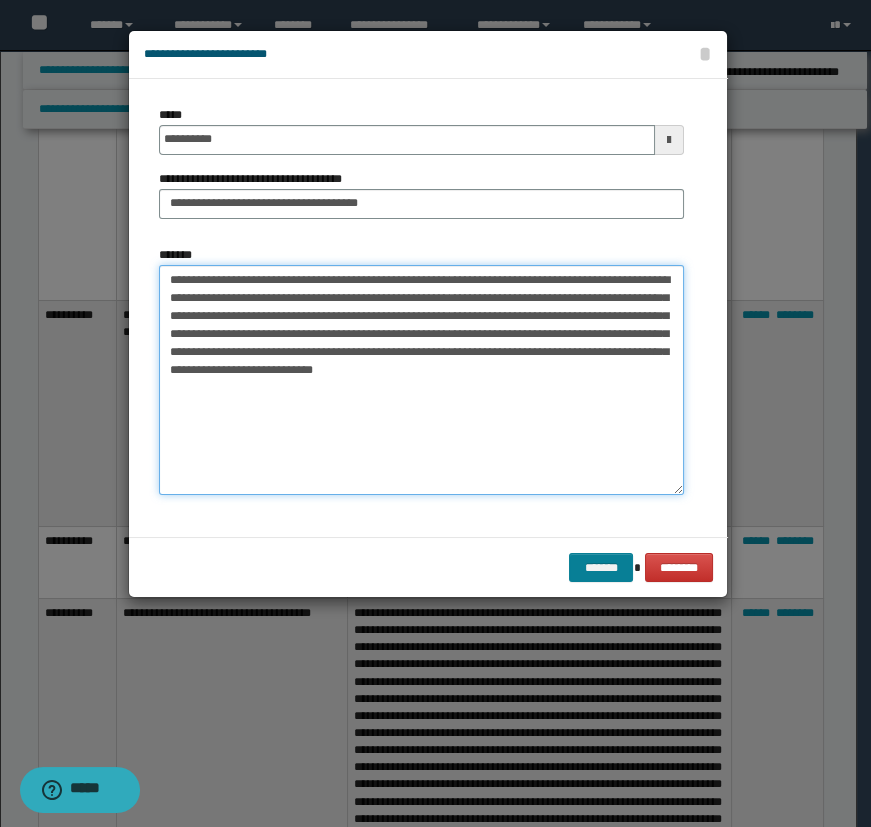 type on "**********" 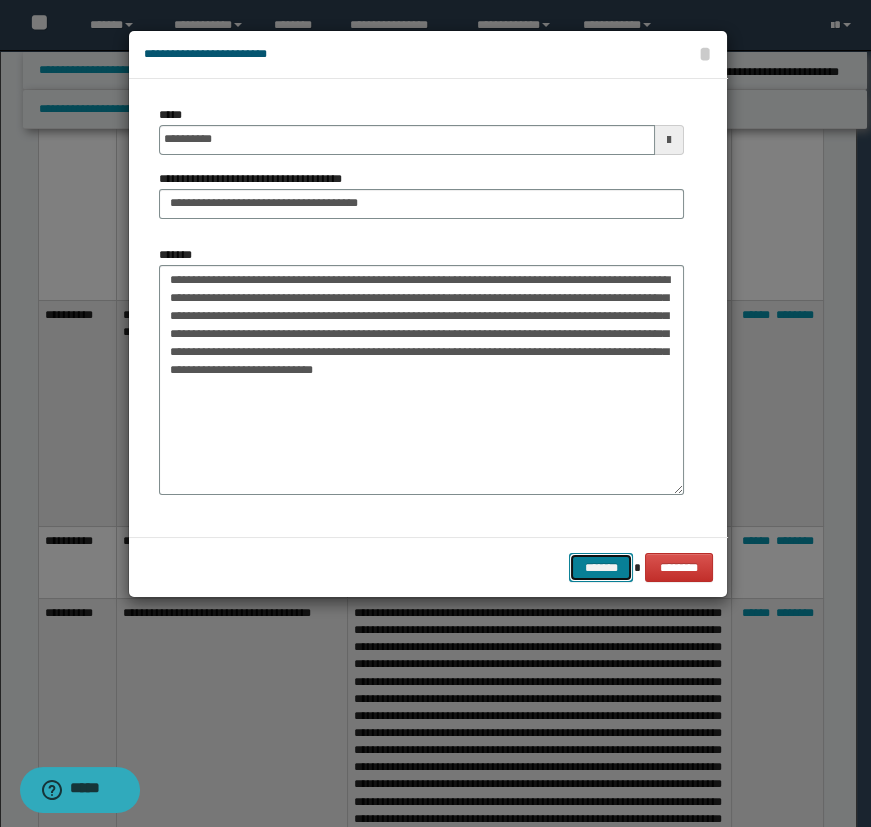 click on "*******" at bounding box center (601, 568) 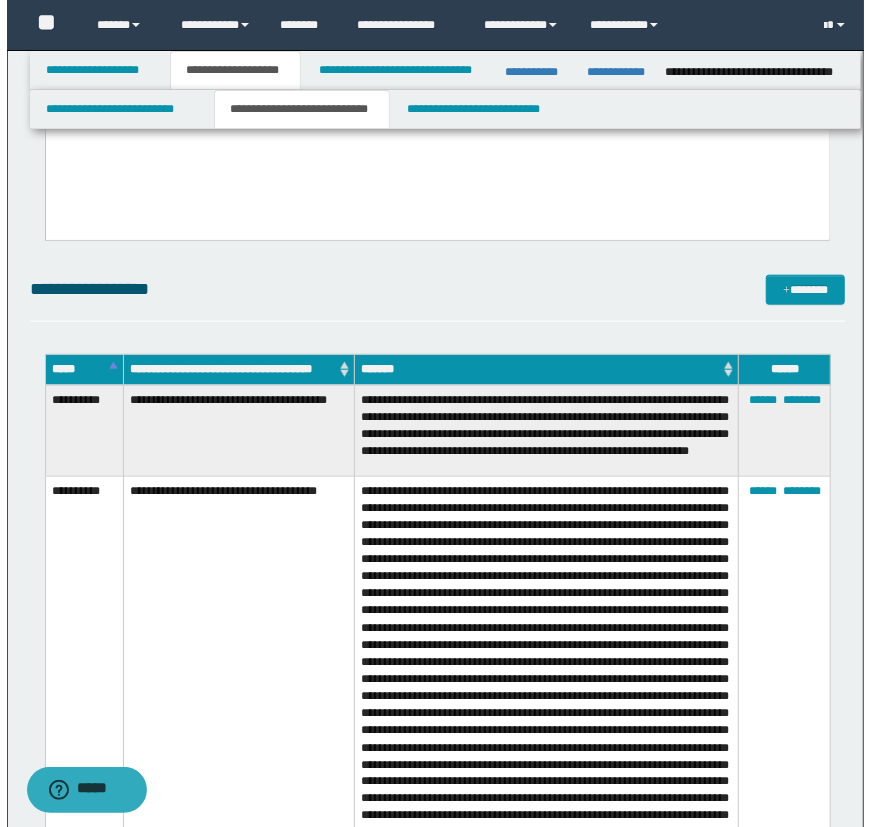 scroll, scrollTop: 530, scrollLeft: 0, axis: vertical 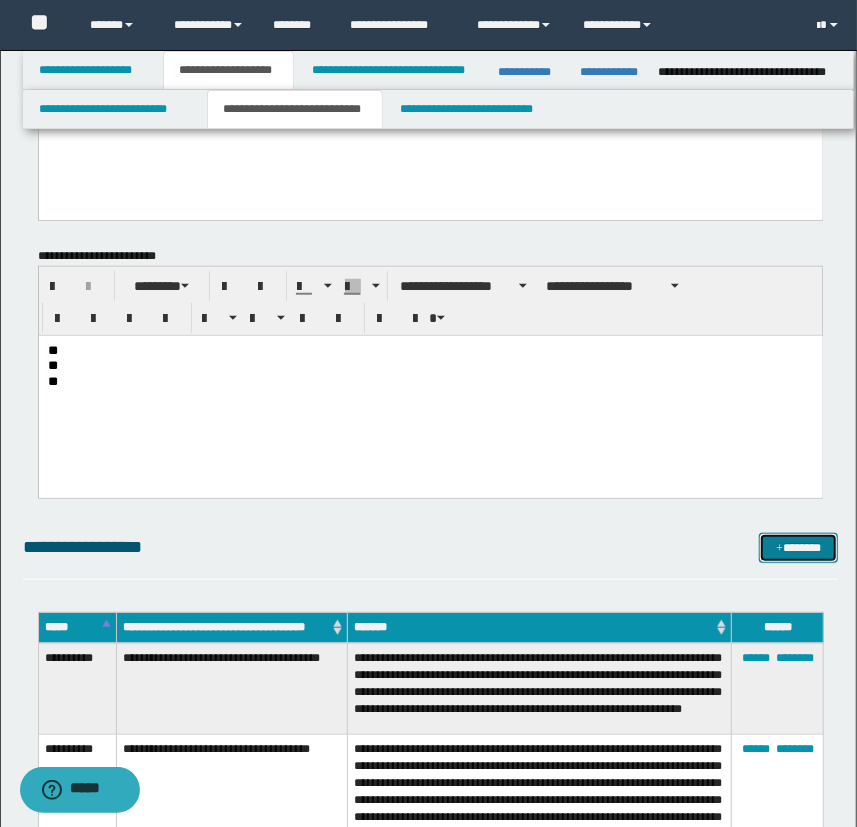 click on "*******" at bounding box center [799, 548] 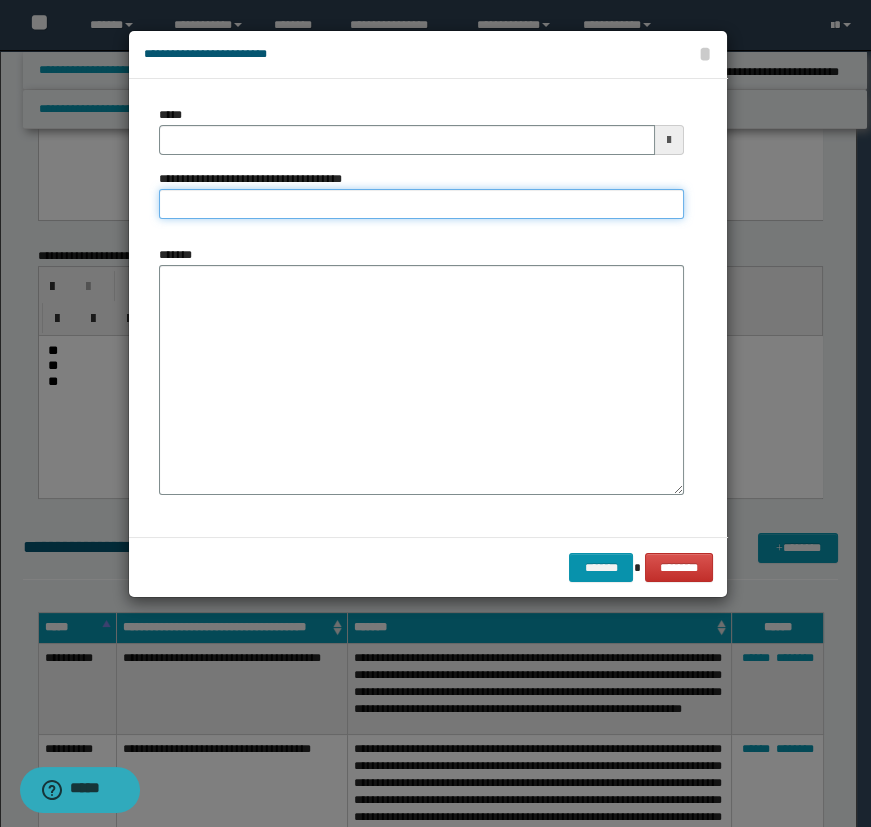 click on "**********" at bounding box center [421, 204] 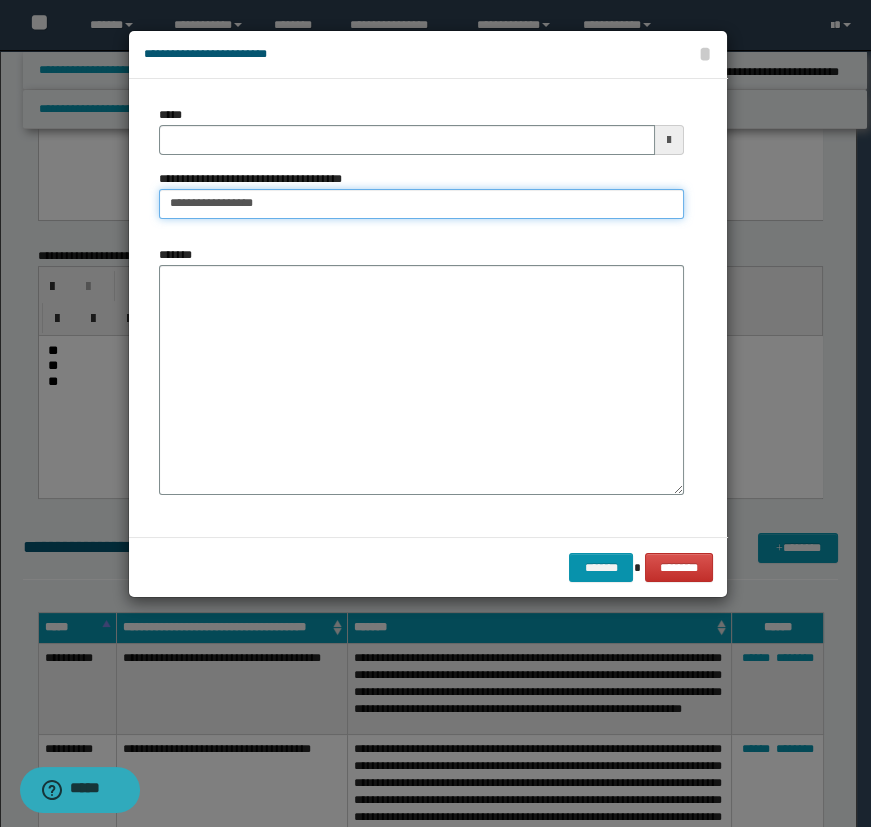 type on "**********" 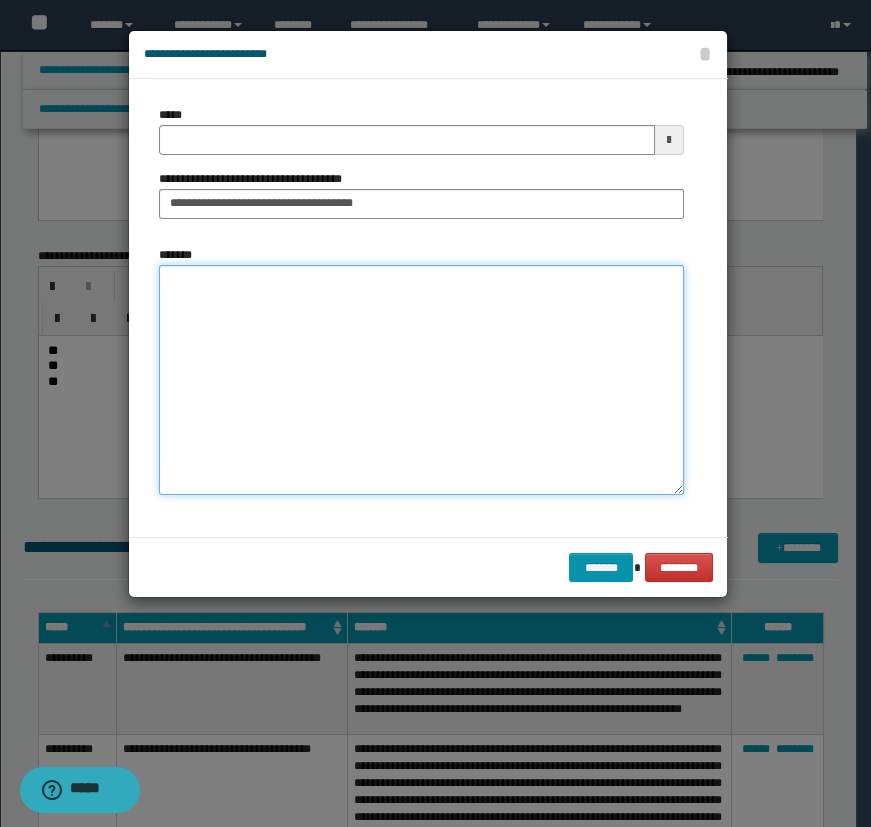 click on "*******" at bounding box center (421, 380) 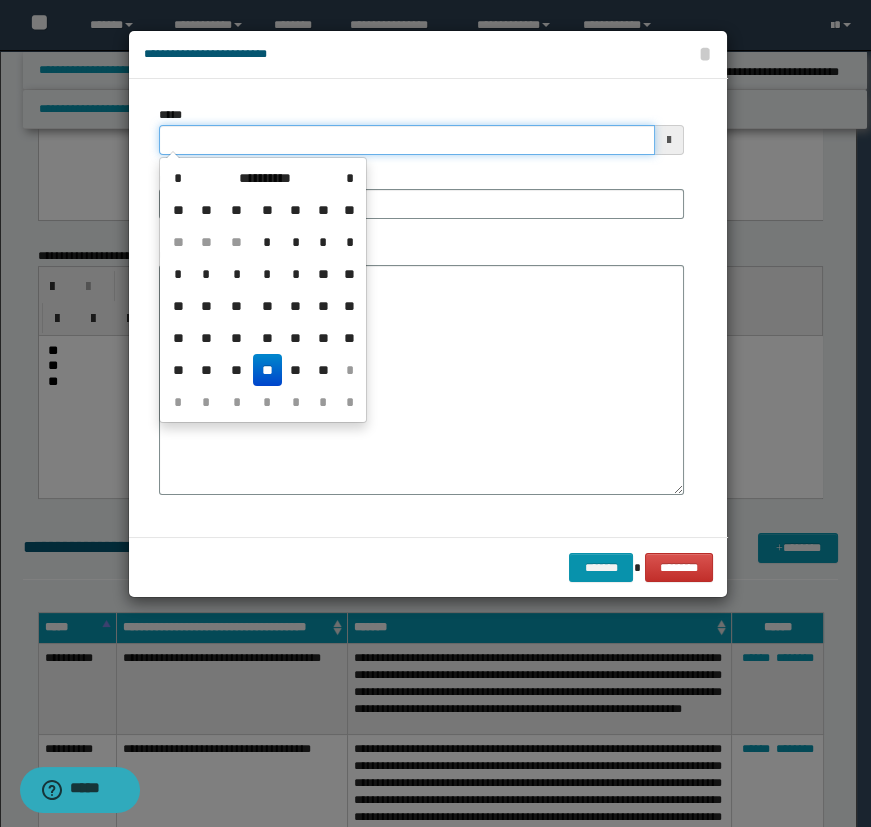 click on "*****" at bounding box center (407, 140) 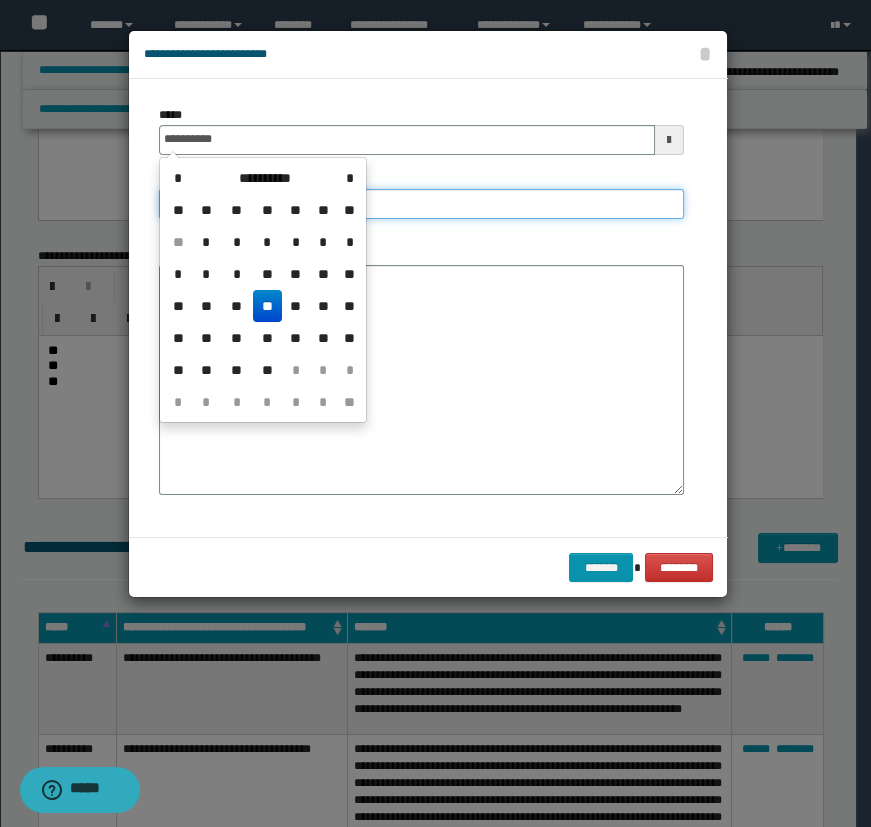 type on "**********" 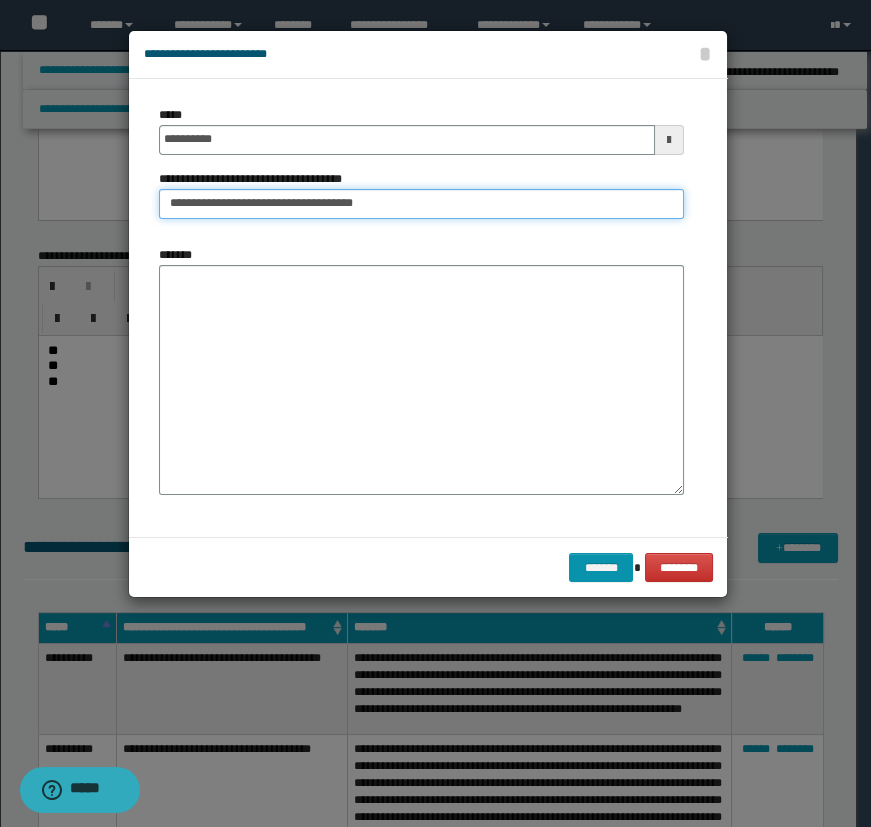 click on "**********" at bounding box center [421, 204] 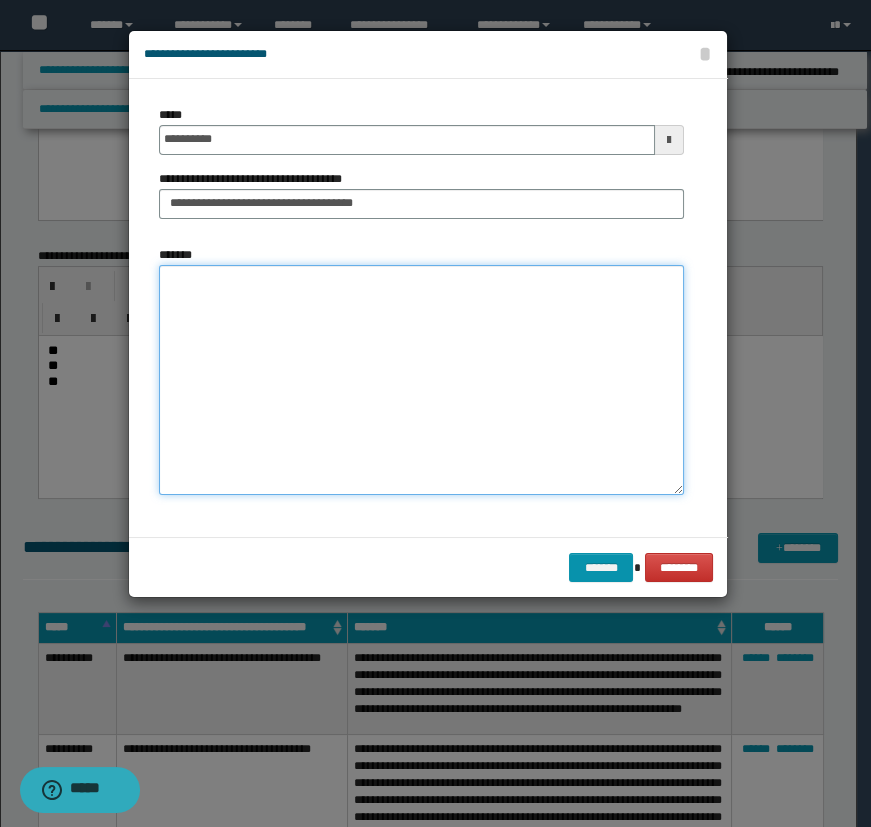 click on "*******" at bounding box center (421, 380) 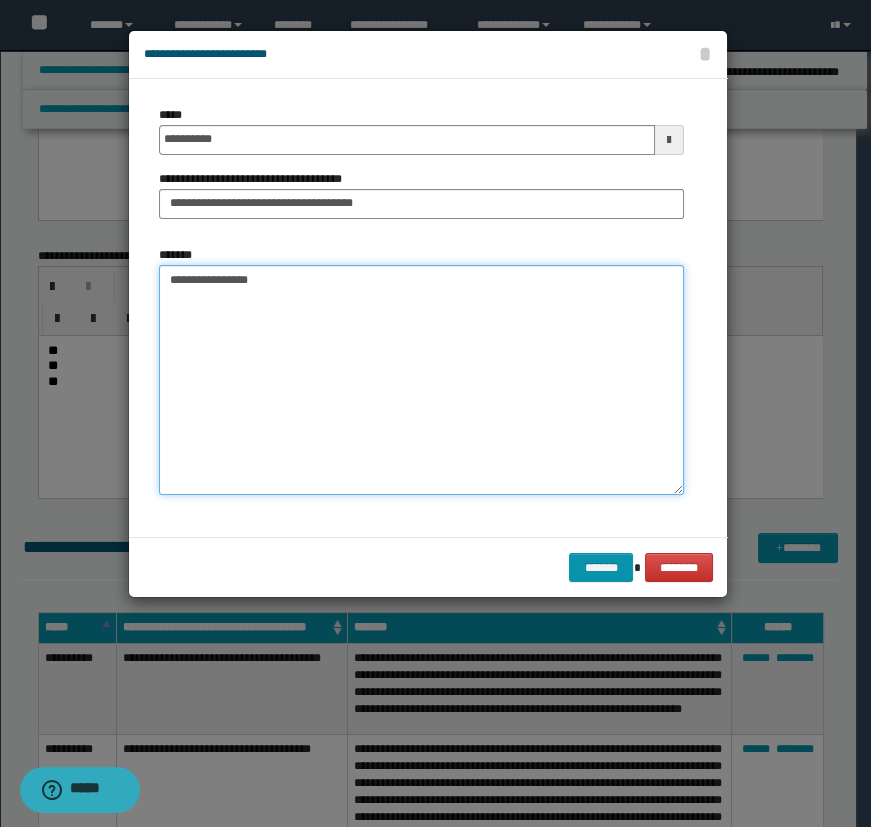 click on "**********" at bounding box center (421, 380) 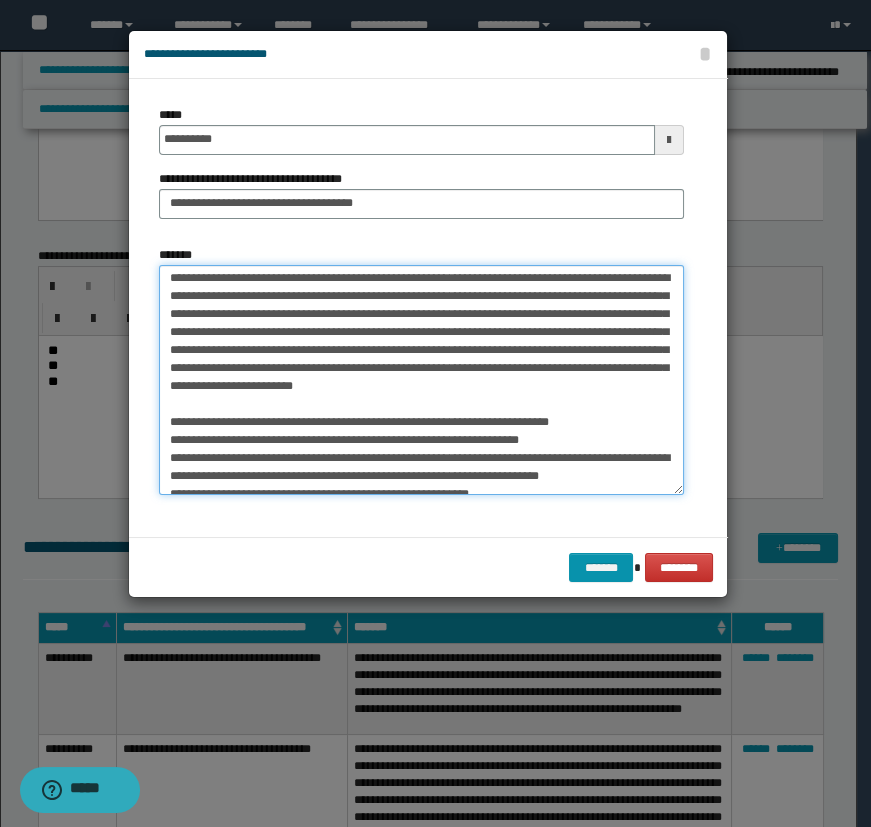scroll, scrollTop: 0, scrollLeft: 0, axis: both 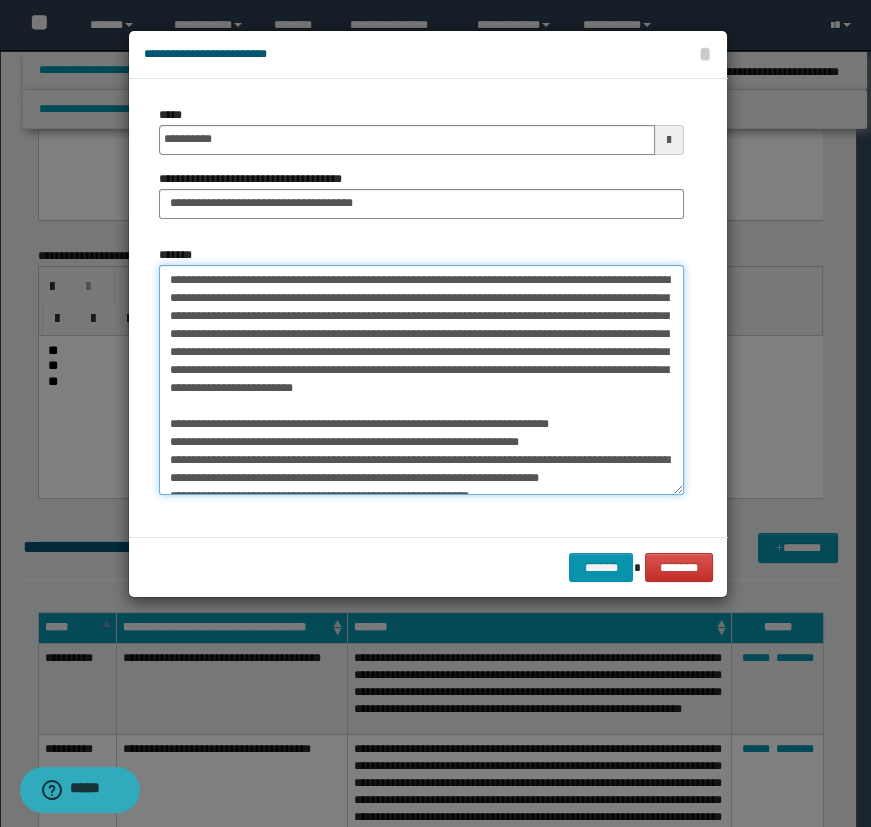 click on "**********" at bounding box center [421, 380] 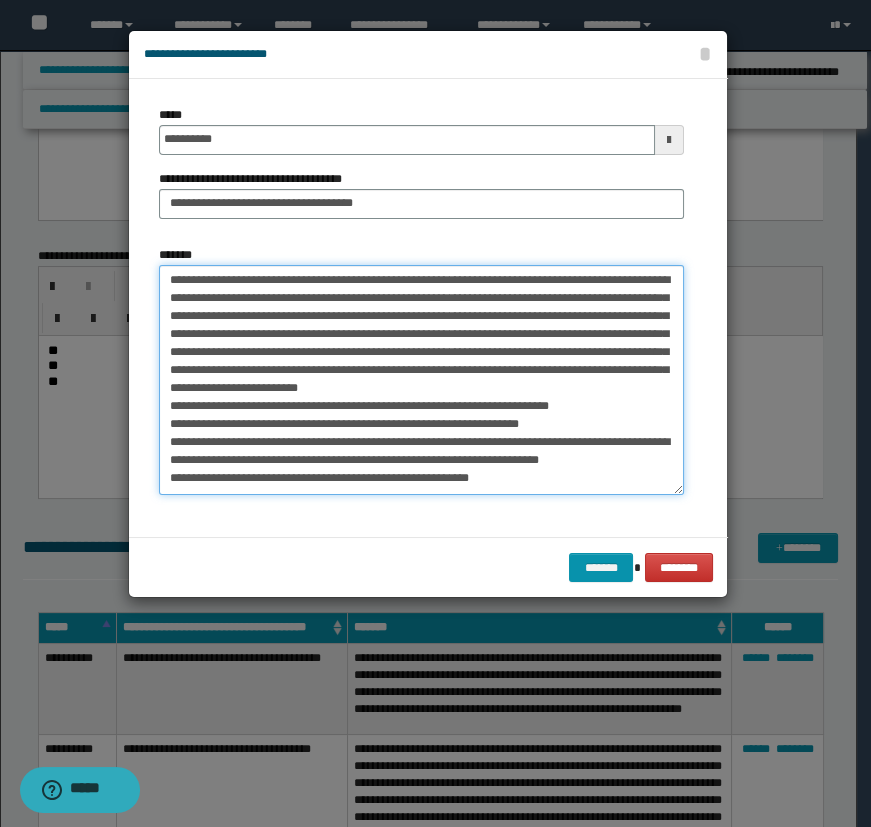 click on "**********" at bounding box center (421, 380) 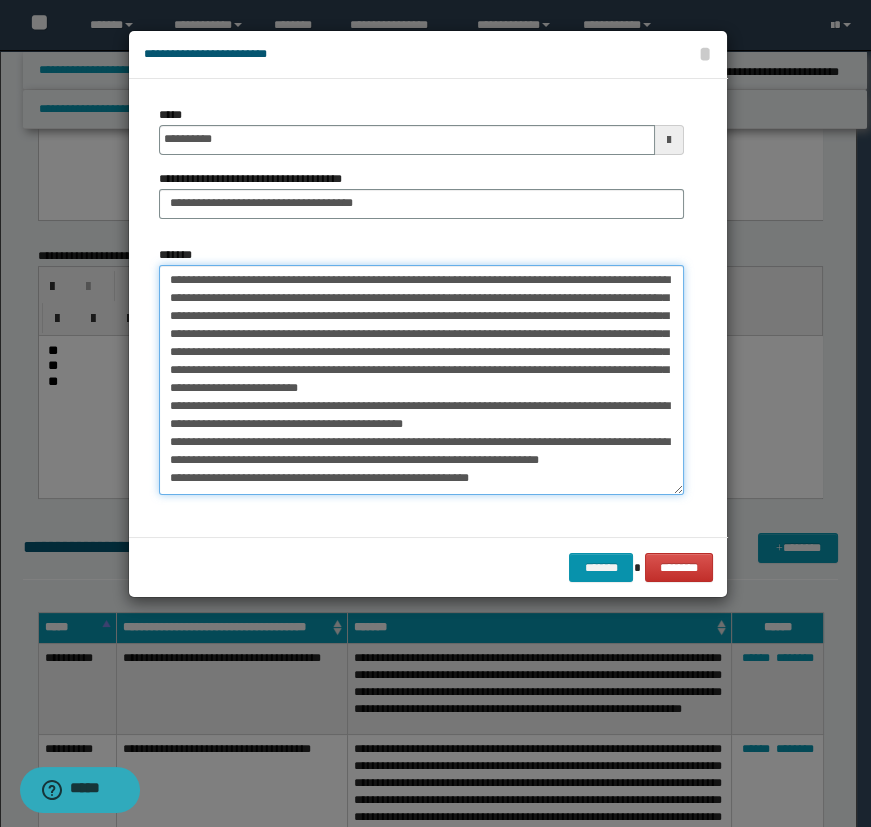 click on "**********" at bounding box center [421, 380] 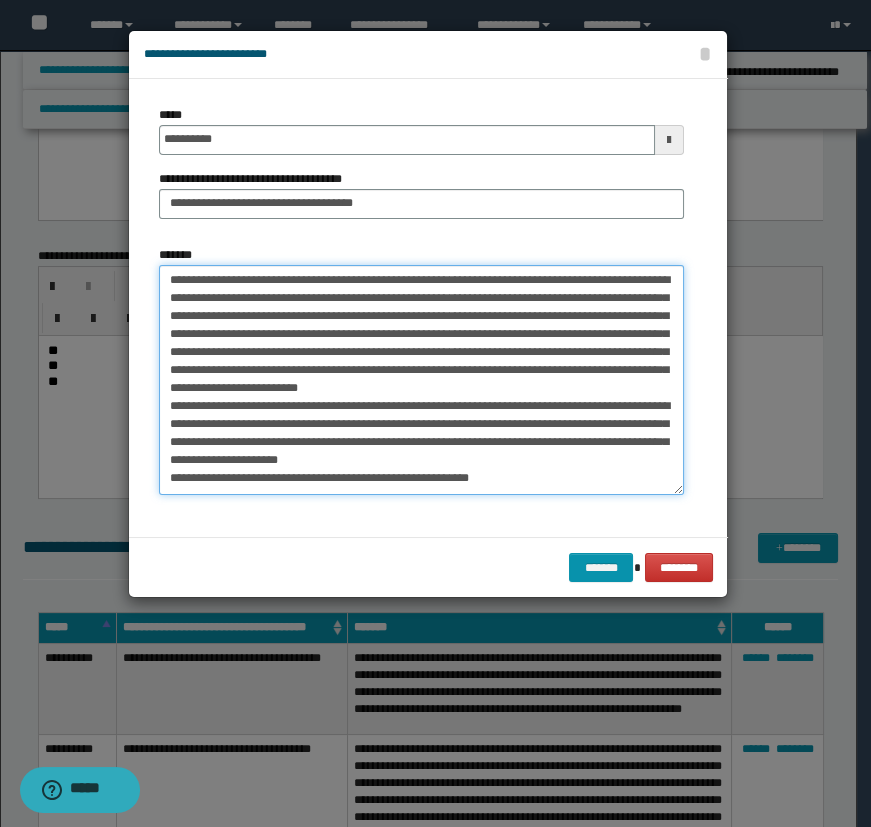 click on "**********" at bounding box center [421, 380] 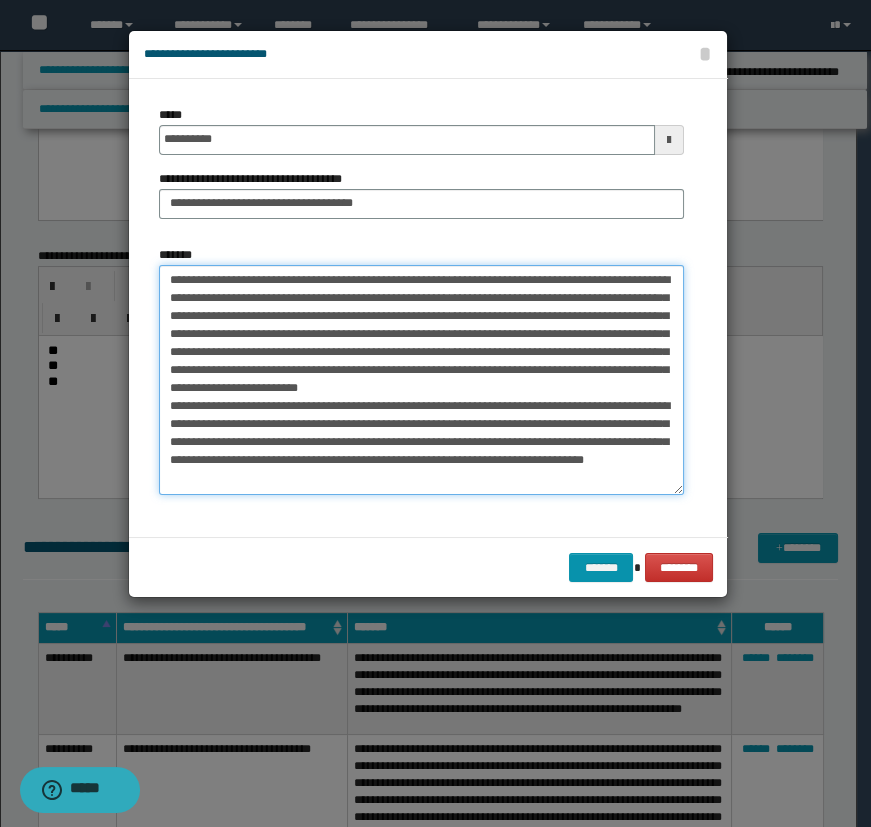 click on "**********" at bounding box center [421, 380] 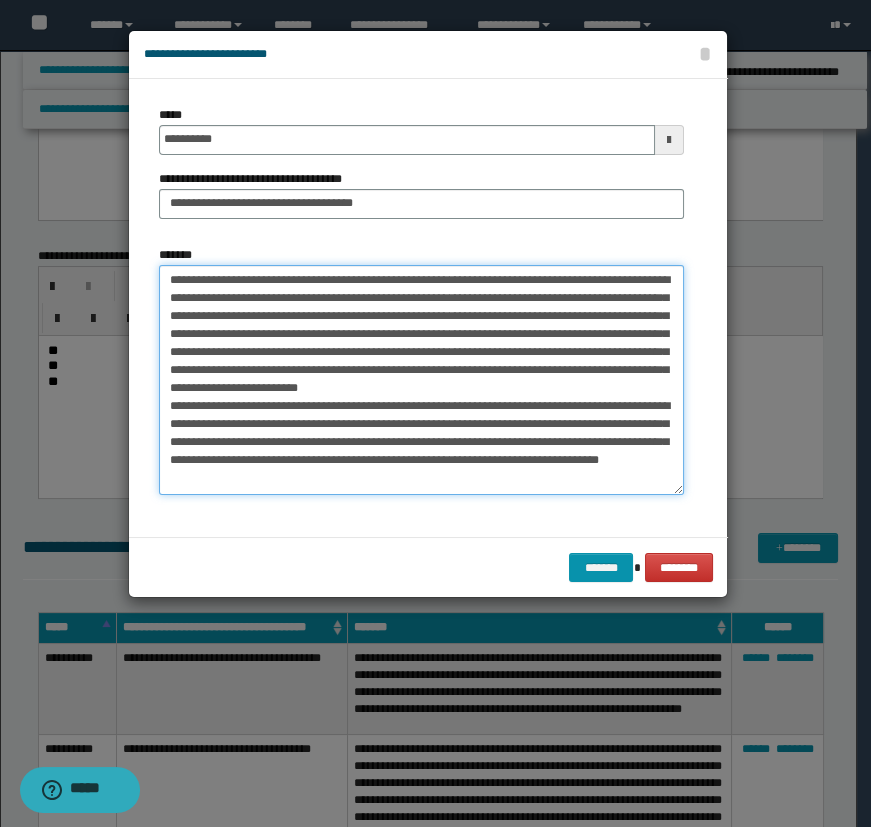 scroll, scrollTop: 51, scrollLeft: 0, axis: vertical 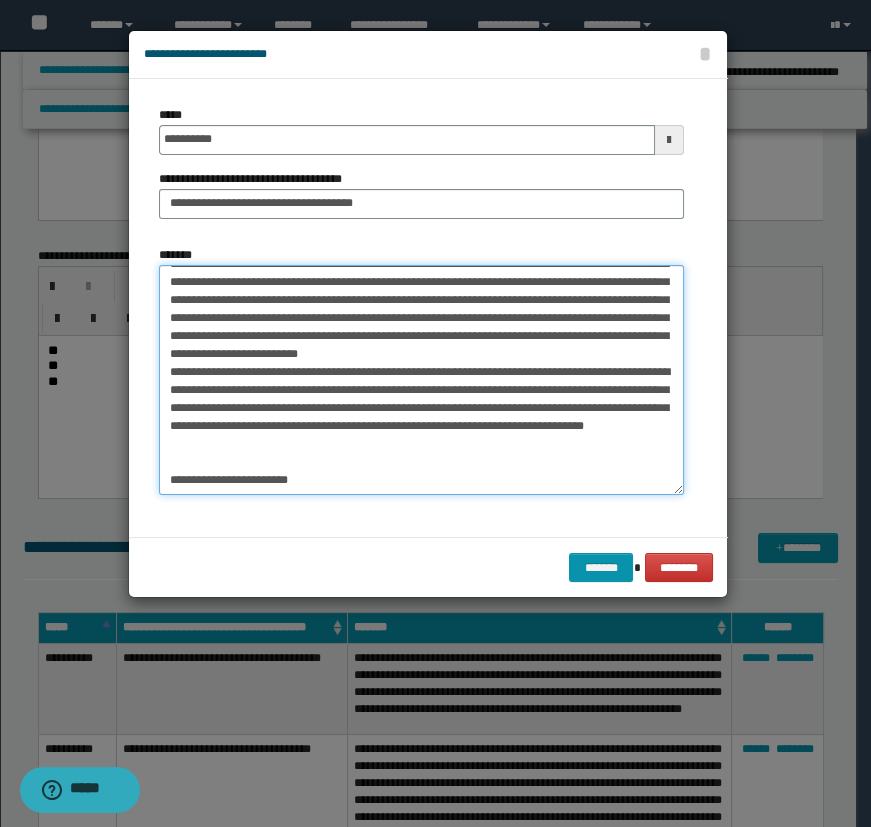 click on "*******" at bounding box center (421, 380) 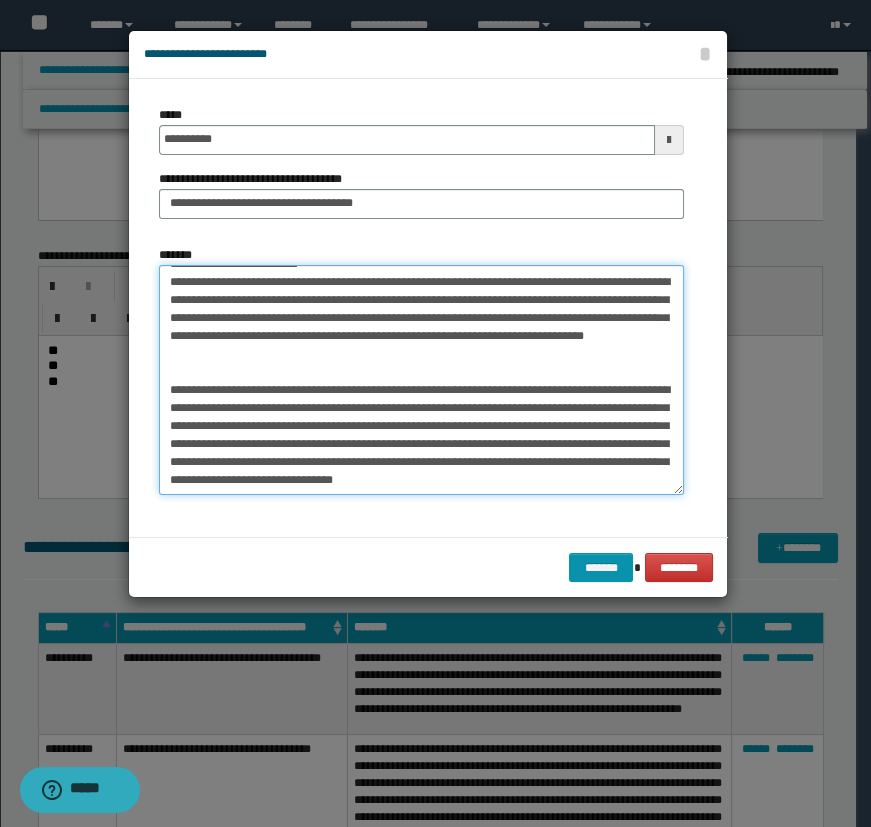 scroll, scrollTop: 153, scrollLeft: 0, axis: vertical 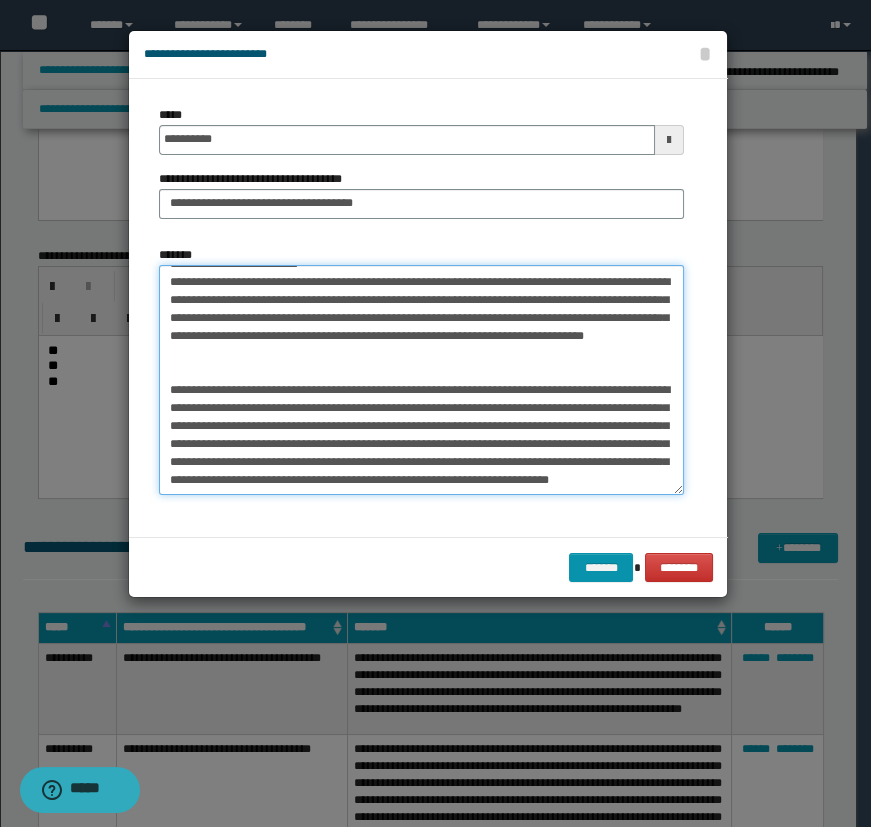 click on "*******" at bounding box center (421, 380) 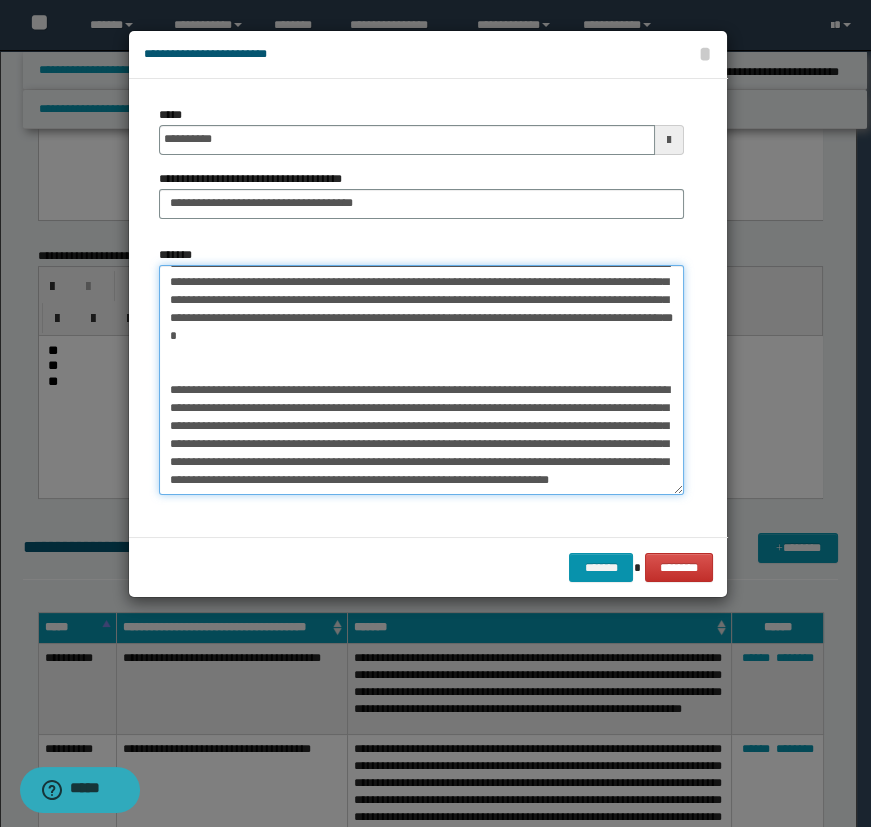 paste on "**********" 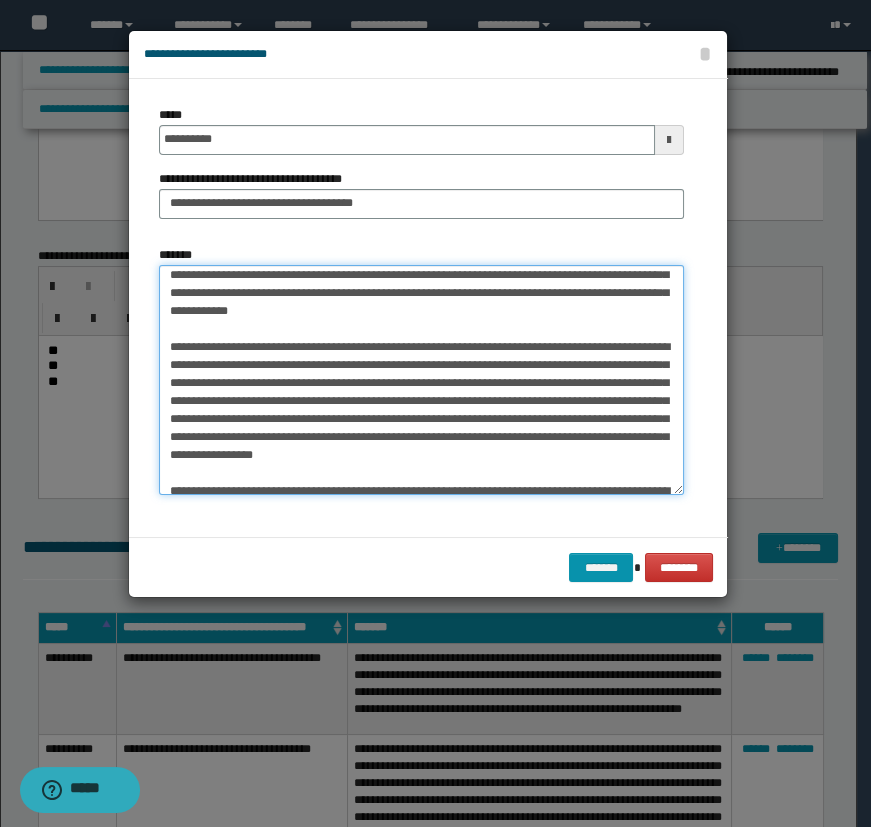 scroll, scrollTop: 223, scrollLeft: 0, axis: vertical 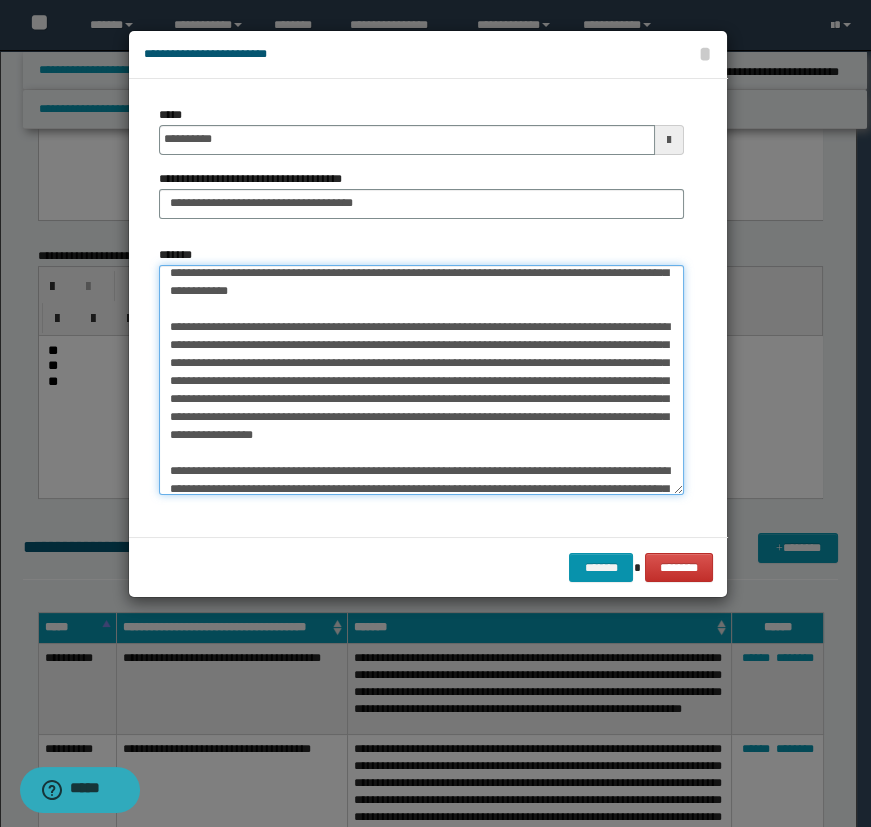 click on "*******" at bounding box center (421, 380) 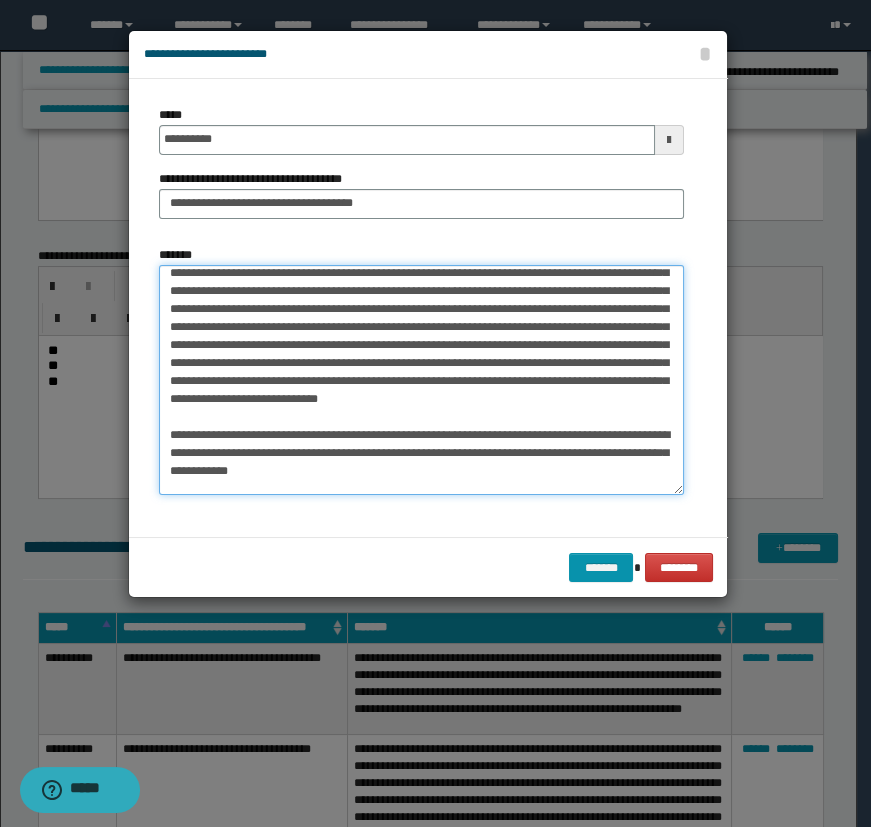 click on "*******" at bounding box center (421, 380) 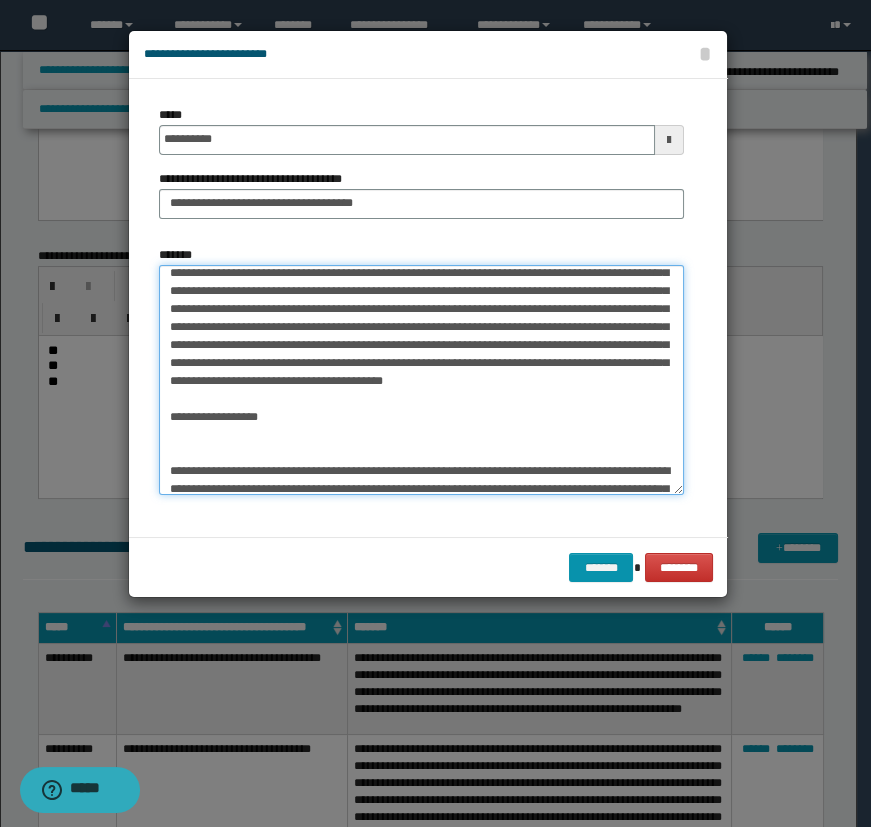 scroll, scrollTop: 278, scrollLeft: 0, axis: vertical 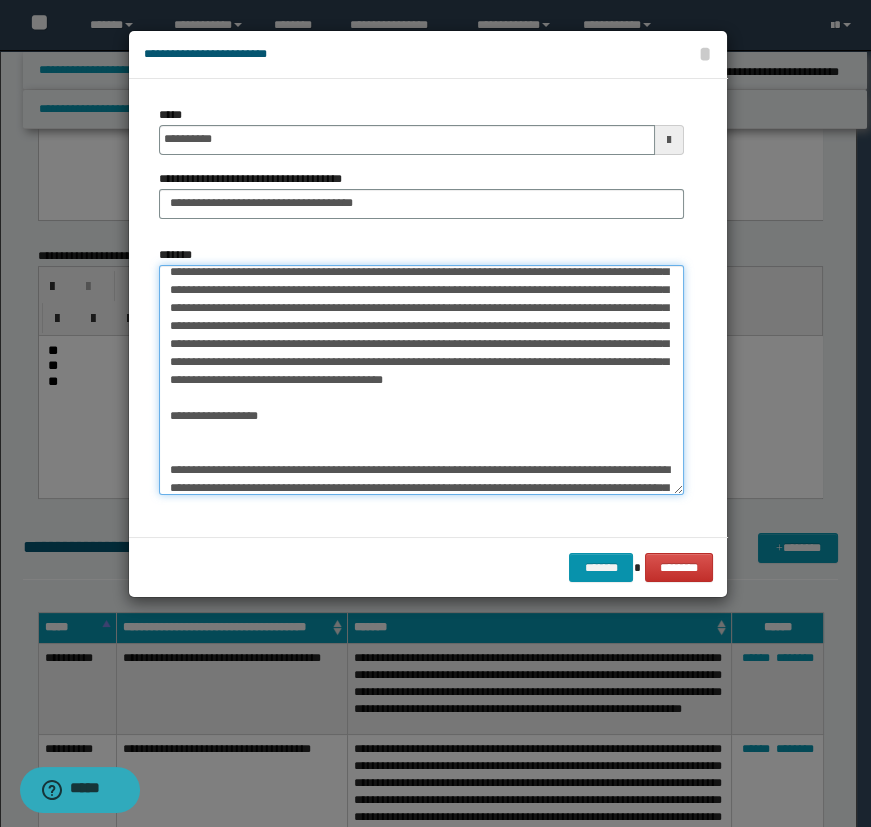 click on "*******" at bounding box center [421, 380] 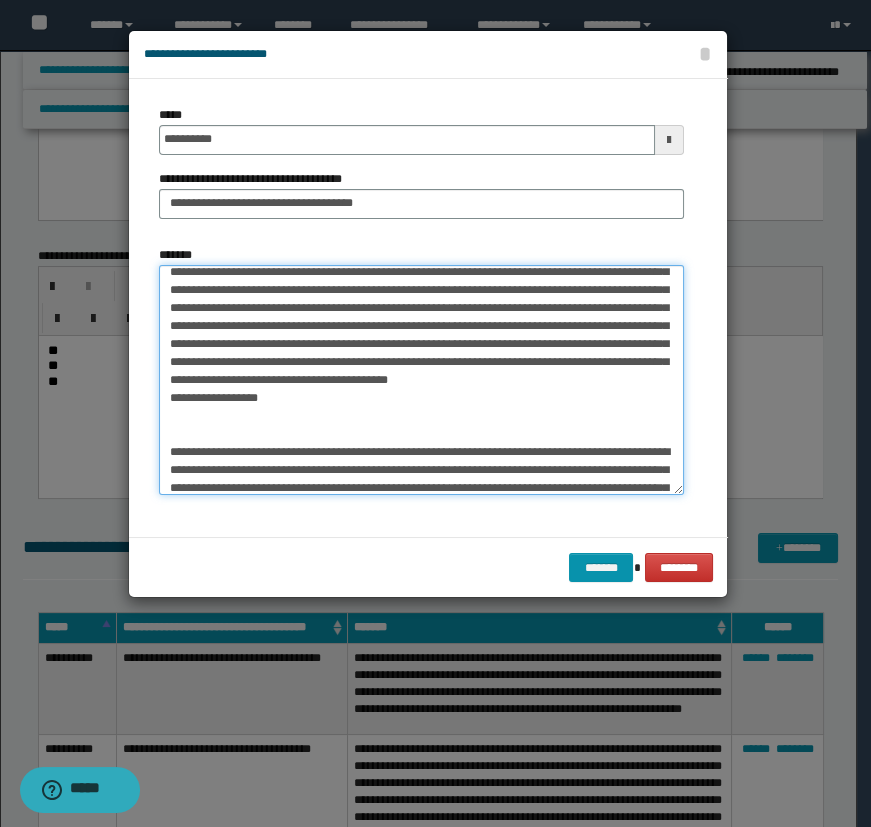 scroll, scrollTop: 260, scrollLeft: 0, axis: vertical 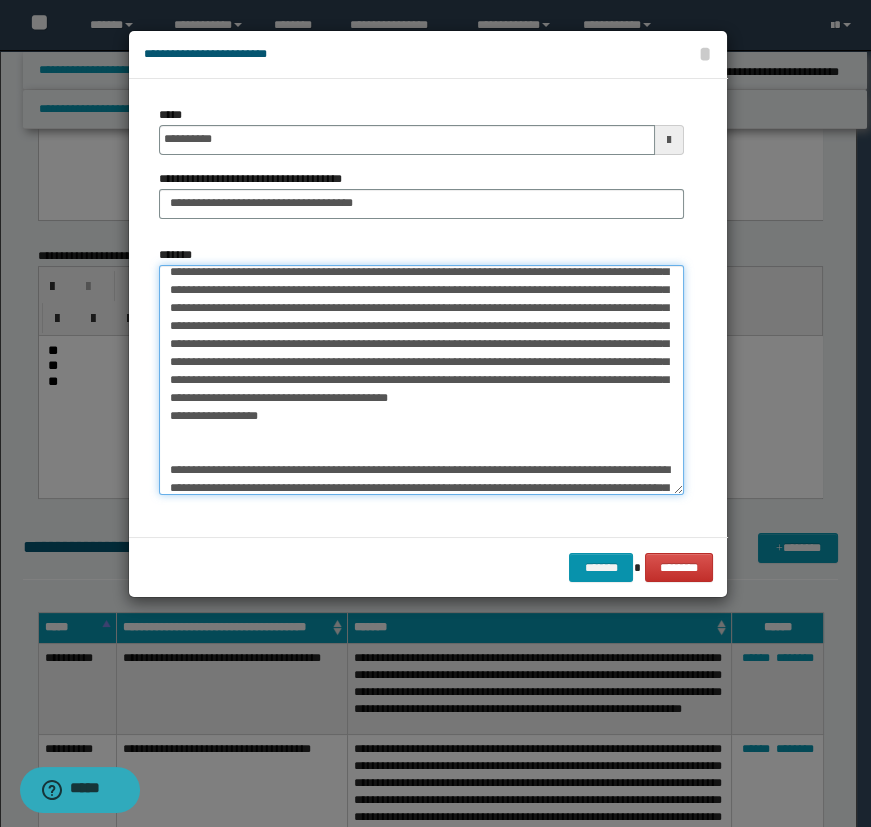 click on "*******" at bounding box center [421, 380] 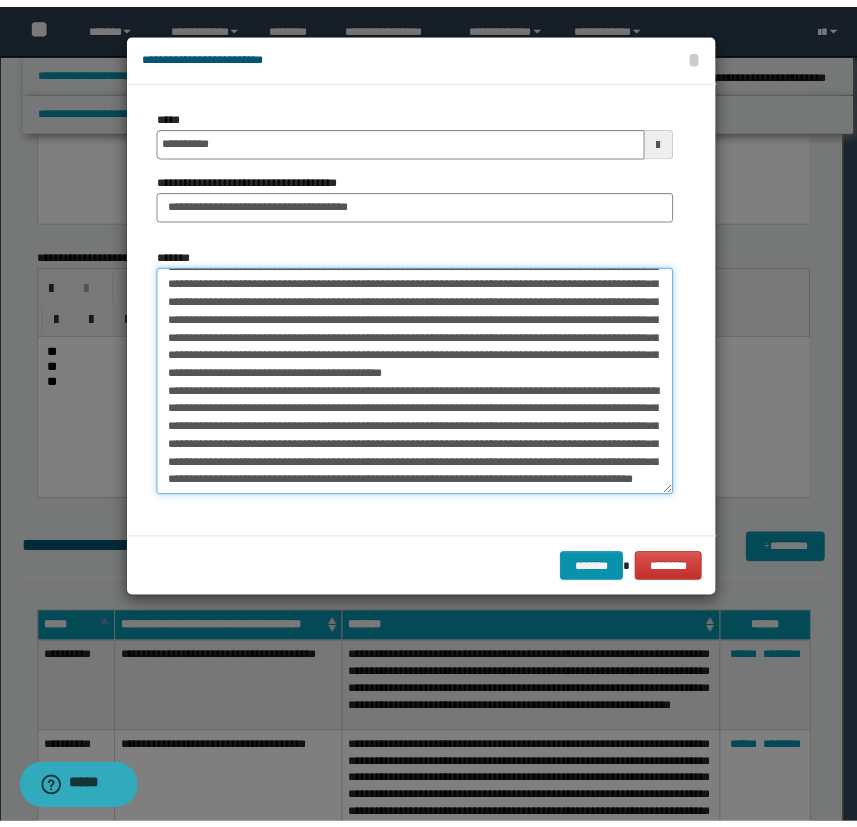 scroll, scrollTop: 321, scrollLeft: 0, axis: vertical 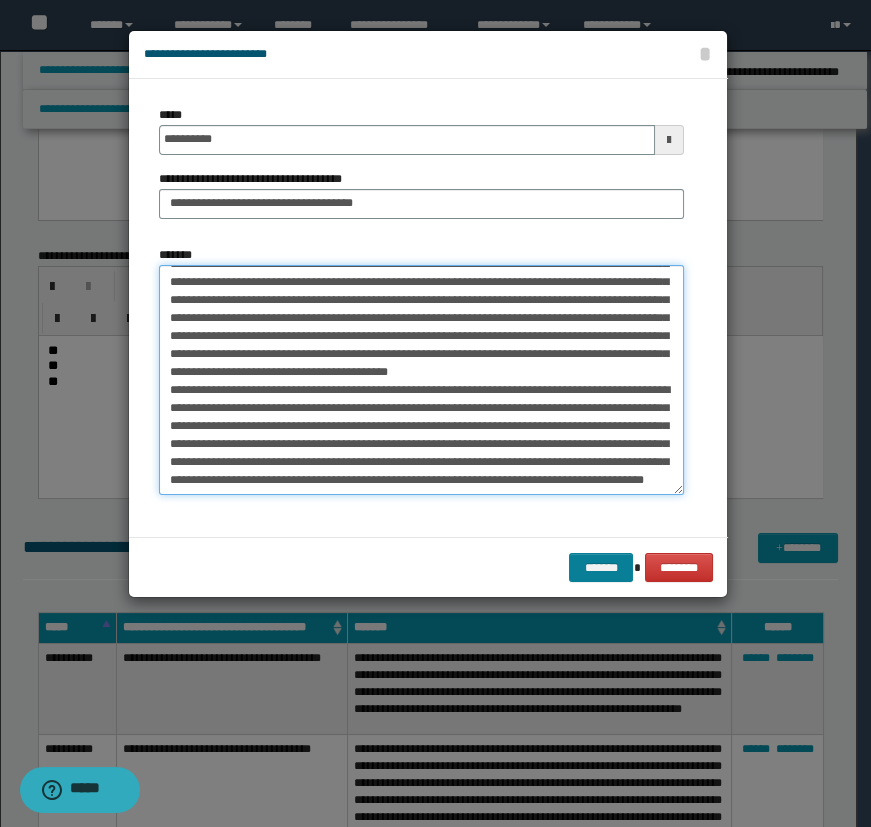 type on "**********" 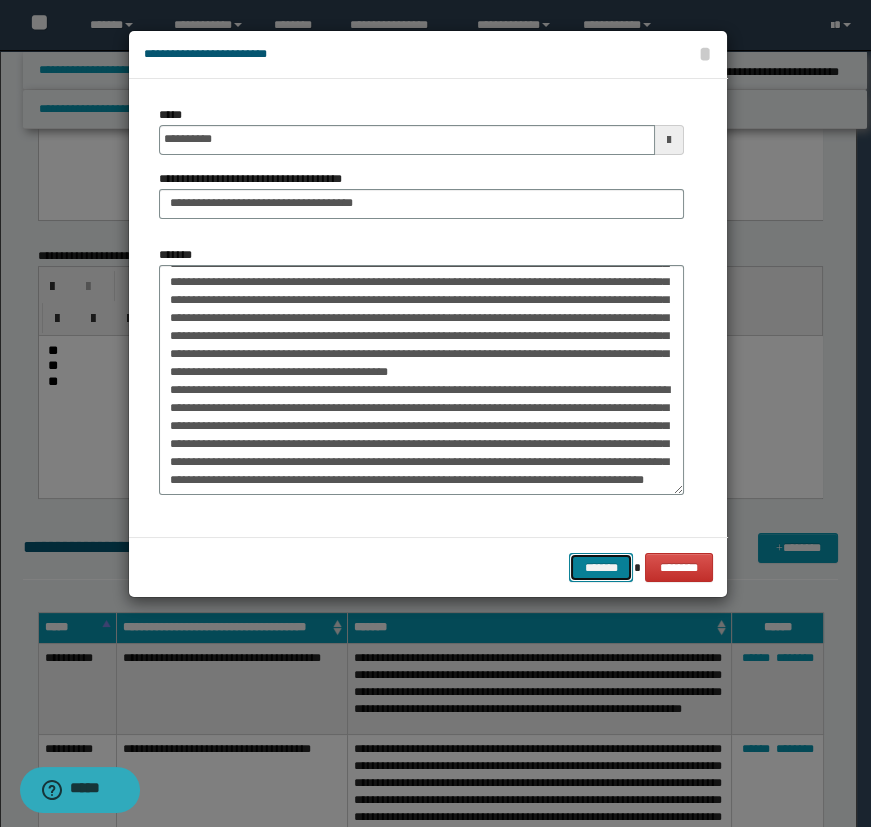 click on "*******" at bounding box center [601, 568] 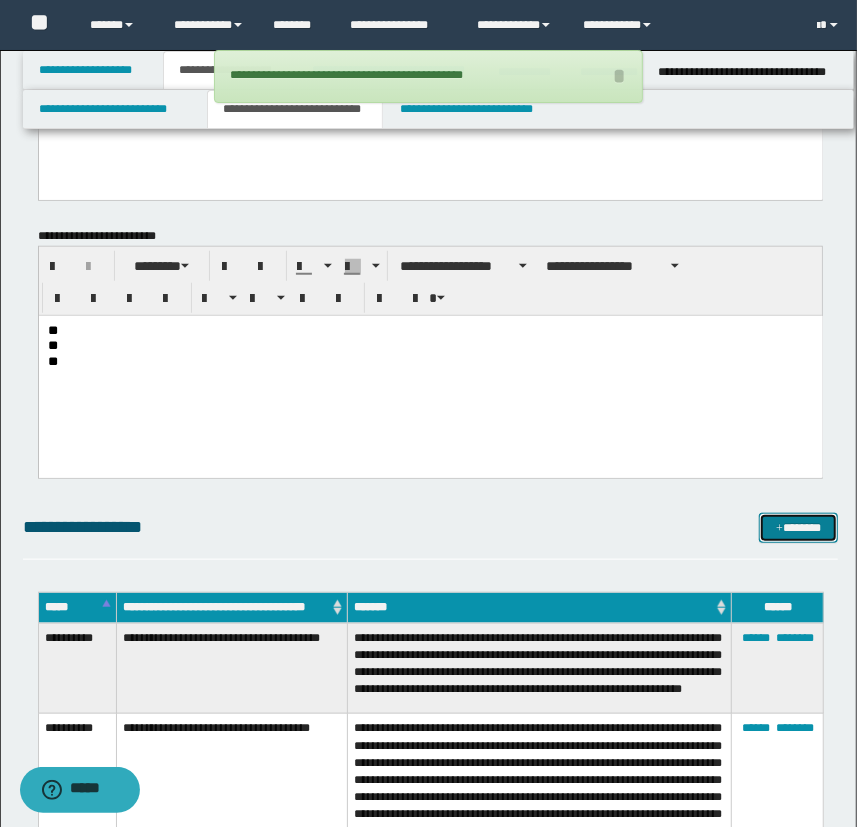 scroll, scrollTop: 530, scrollLeft: 0, axis: vertical 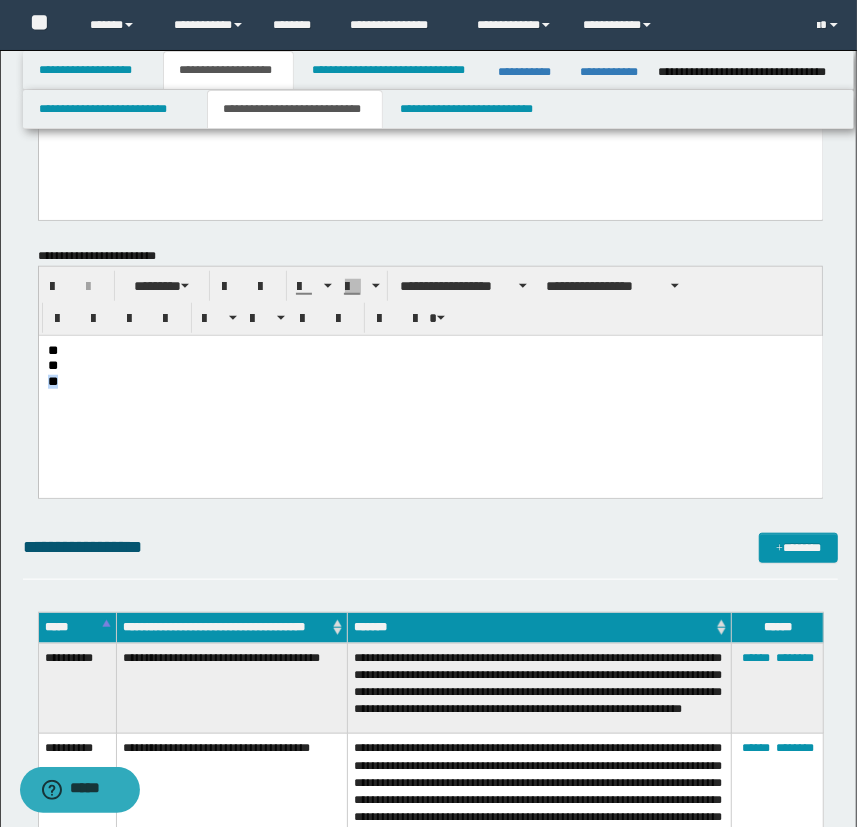 drag, startPoint x: 65, startPoint y: 382, endPoint x: -2, endPoint y: 381, distance: 67.00746 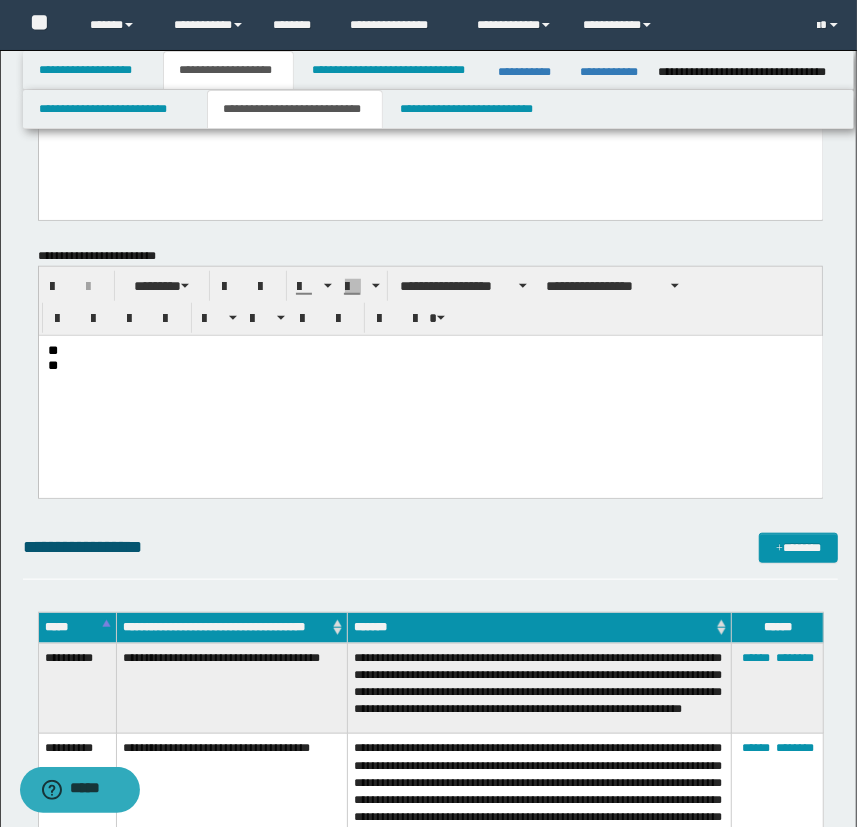 click on "**" at bounding box center (430, 365) 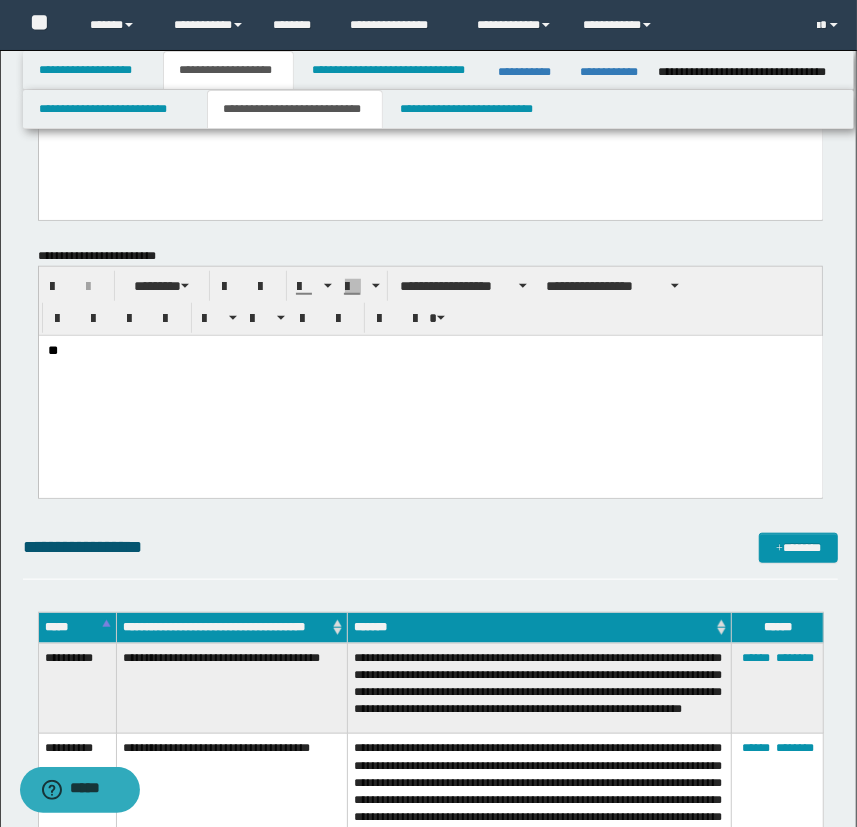 click at bounding box center [430, 365] 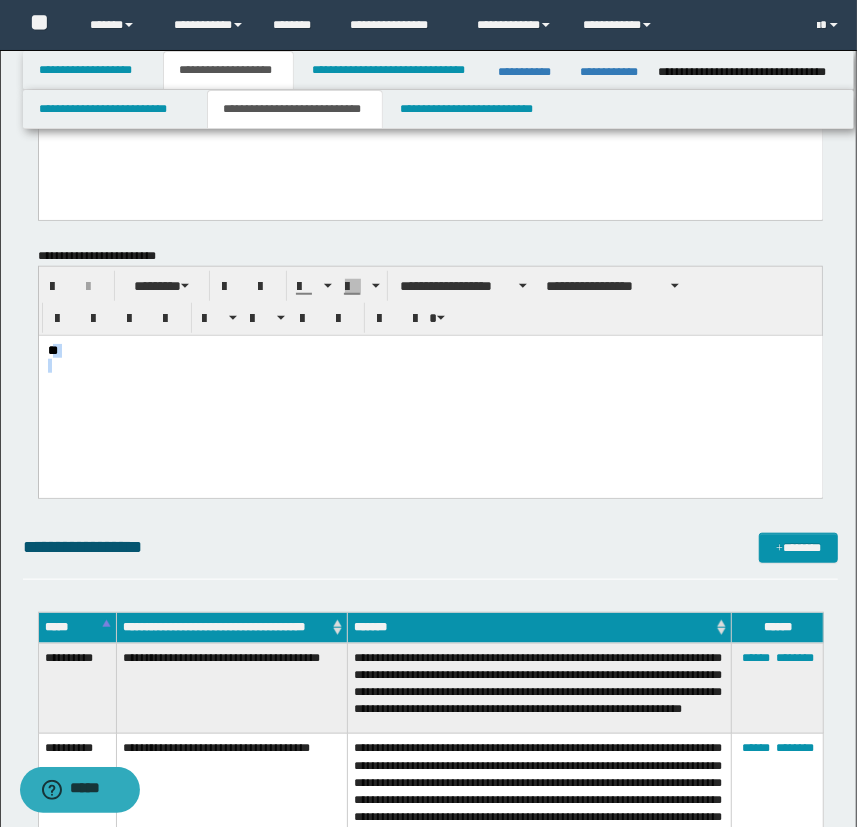 drag, startPoint x: 389, startPoint y: 389, endPoint x: 54, endPoint y: 309, distance: 344.4198 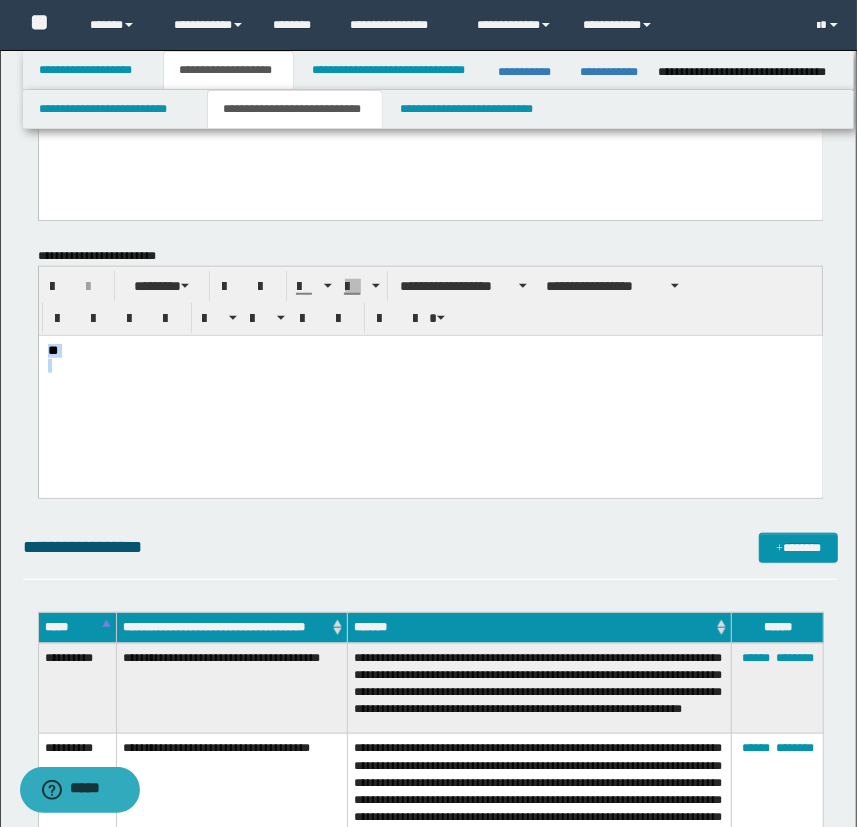 drag, startPoint x: 145, startPoint y: 367, endPoint x: -2, endPoint y: 303, distance: 160.32779 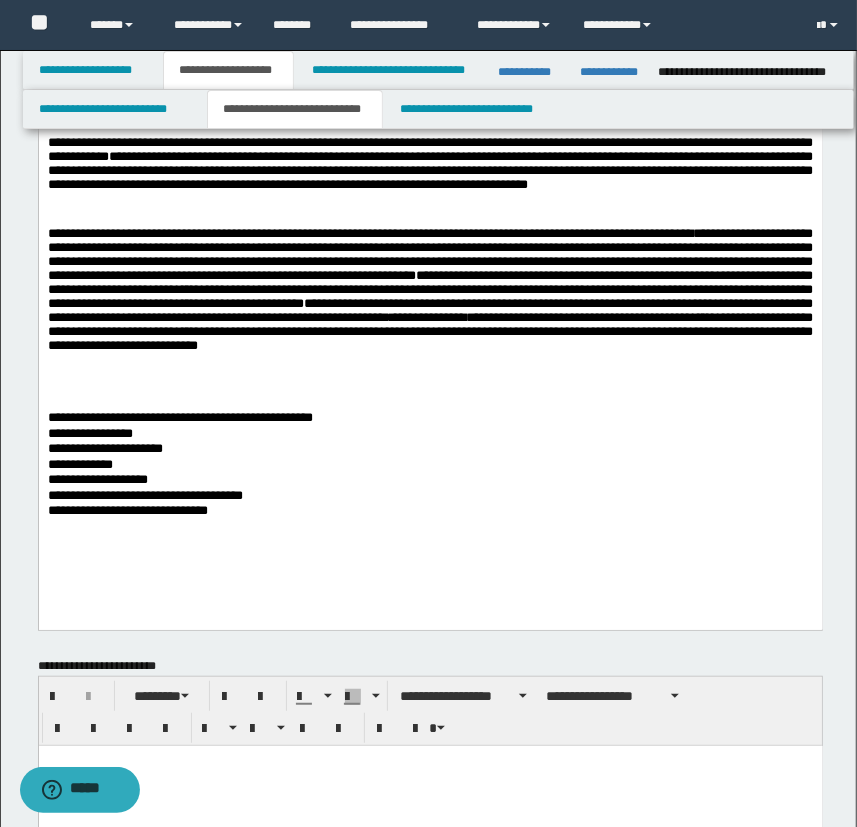 scroll, scrollTop: 75, scrollLeft: 0, axis: vertical 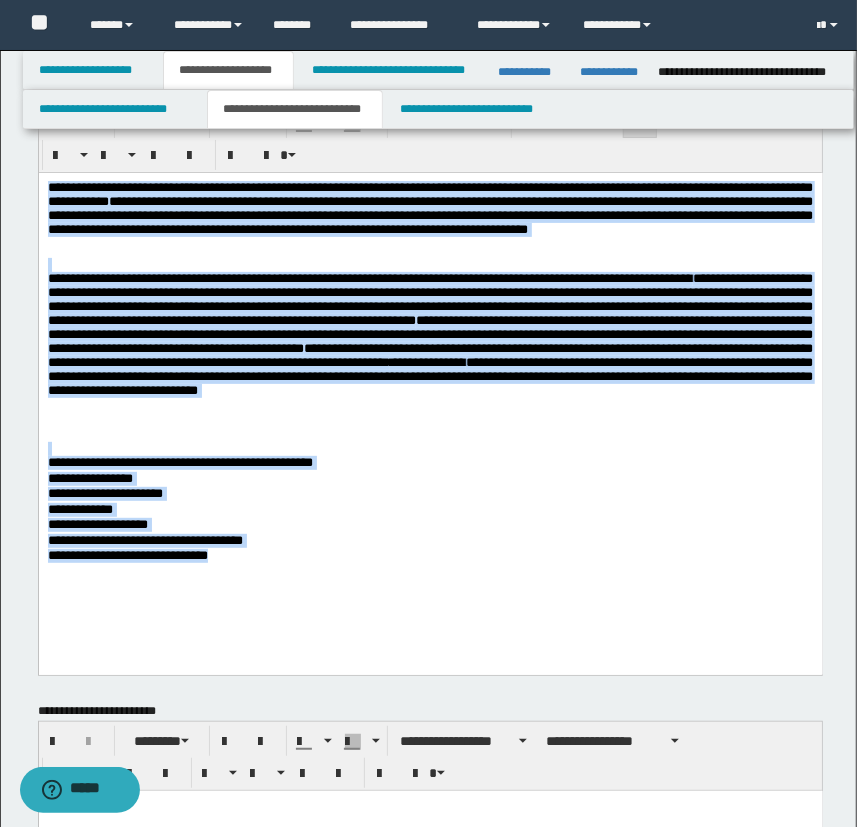 drag, startPoint x: 317, startPoint y: 593, endPoint x: -2, endPoint y: 115, distance: 574.6695 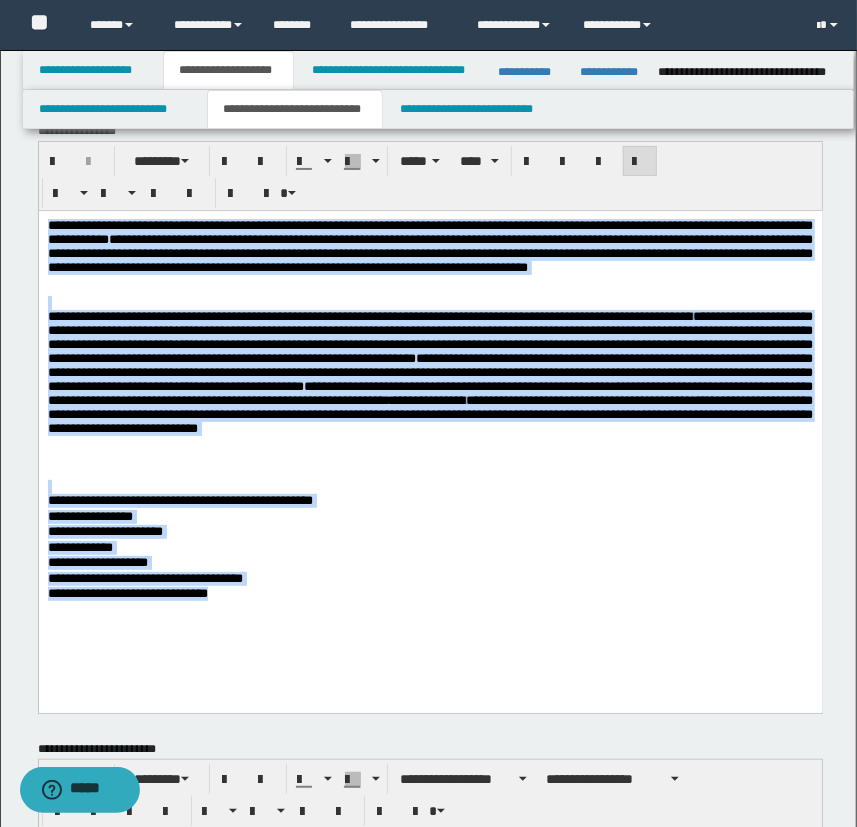scroll, scrollTop: 0, scrollLeft: 0, axis: both 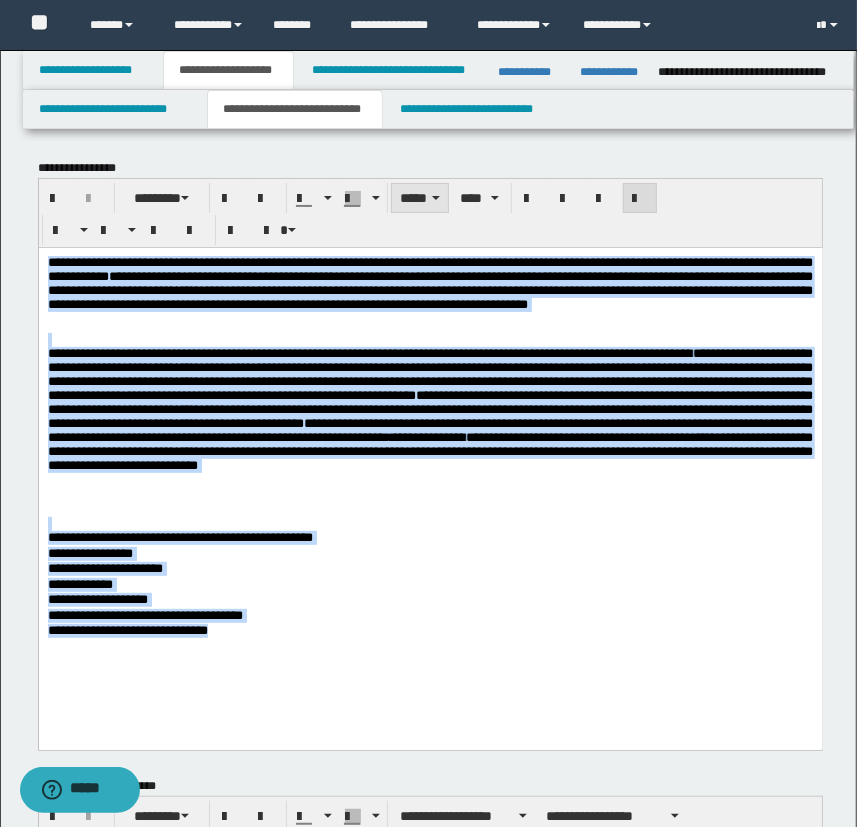 click on "*****" at bounding box center [420, 198] 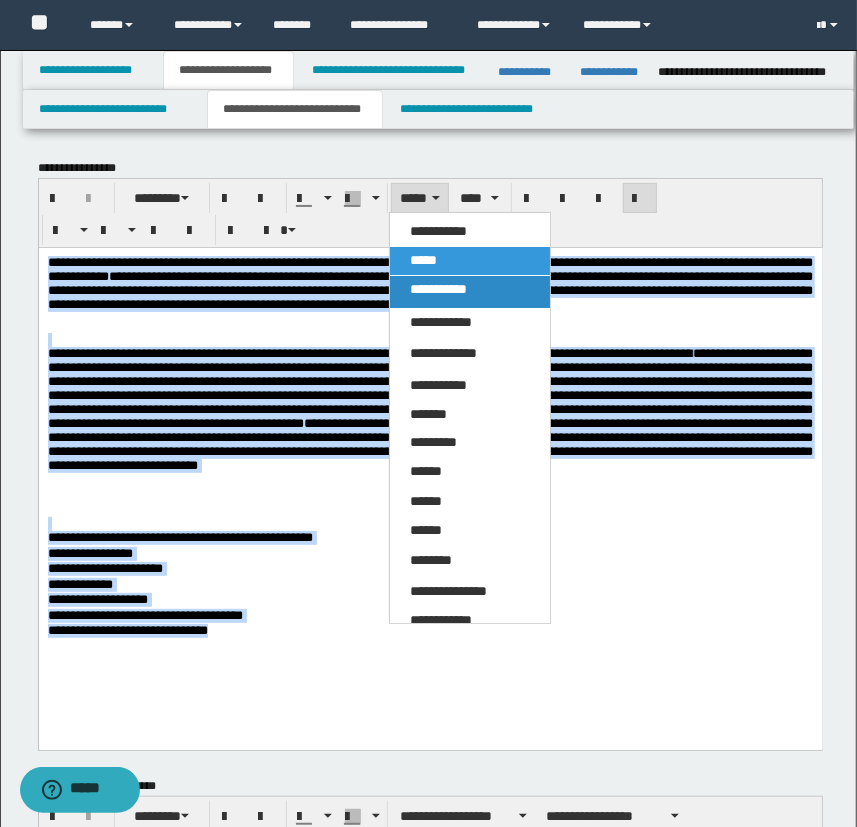 click on "**********" at bounding box center [470, 292] 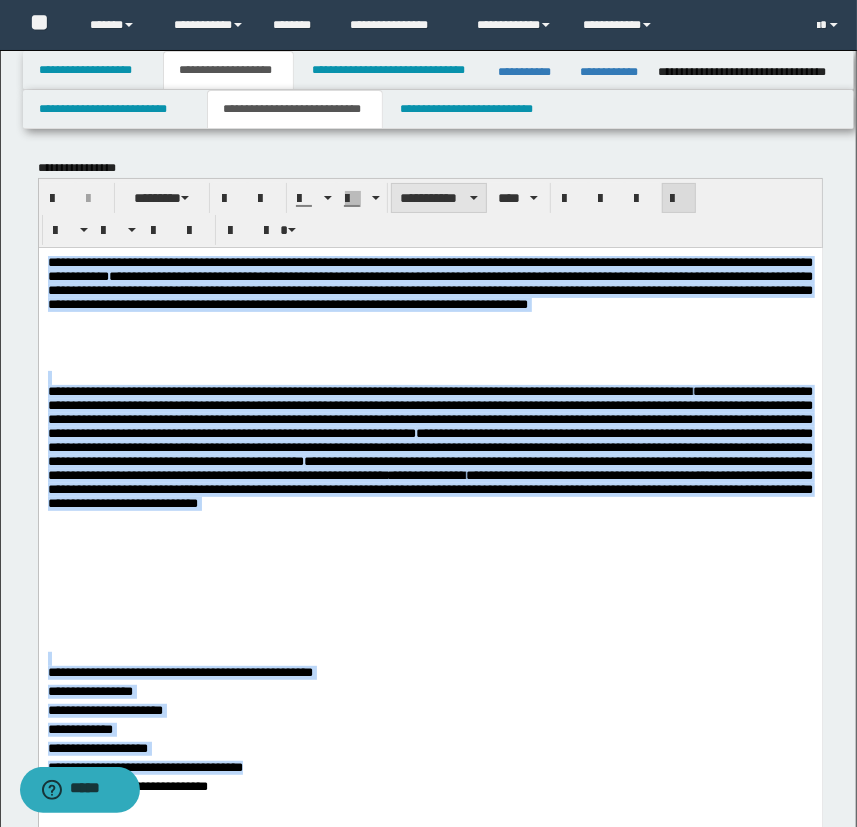 click on "**********" at bounding box center [439, 198] 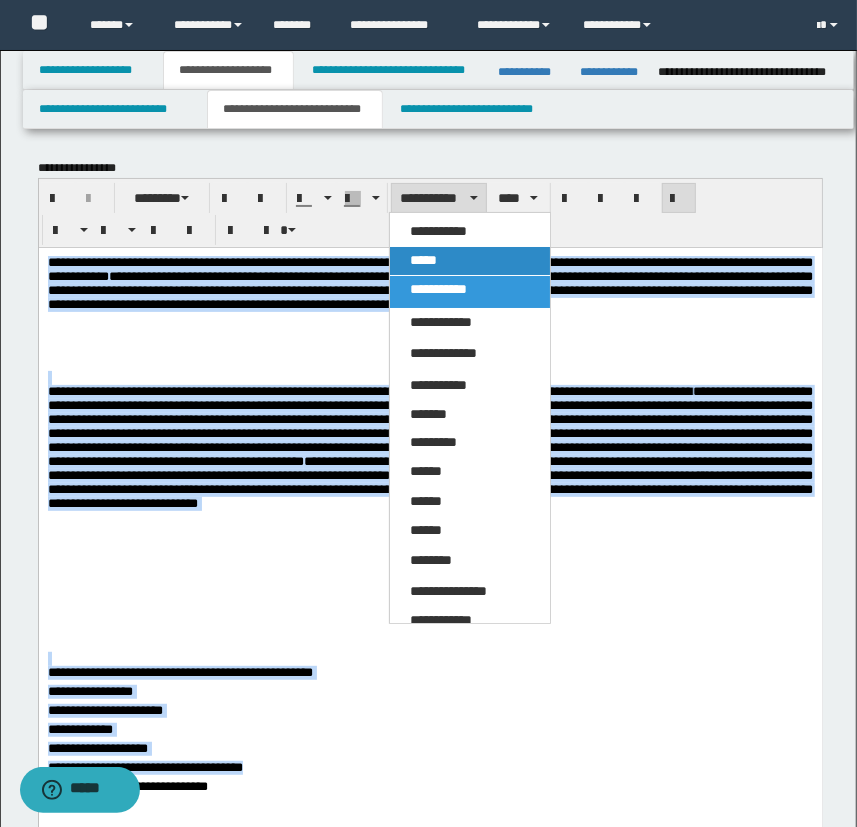 click on "*****" at bounding box center (423, 260) 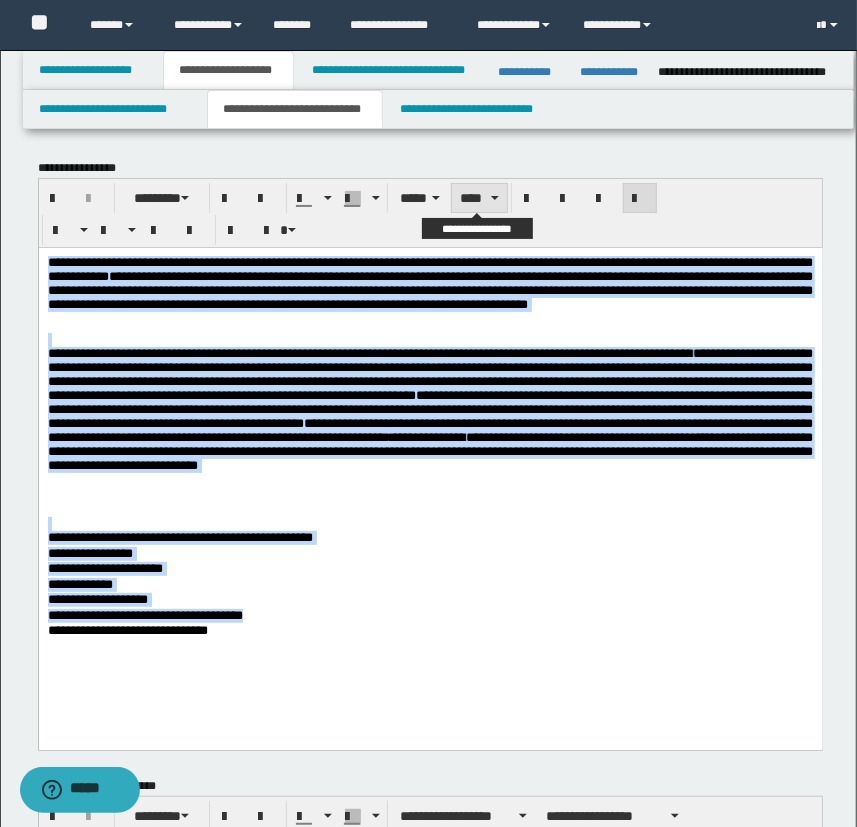 click on "****" at bounding box center [479, 198] 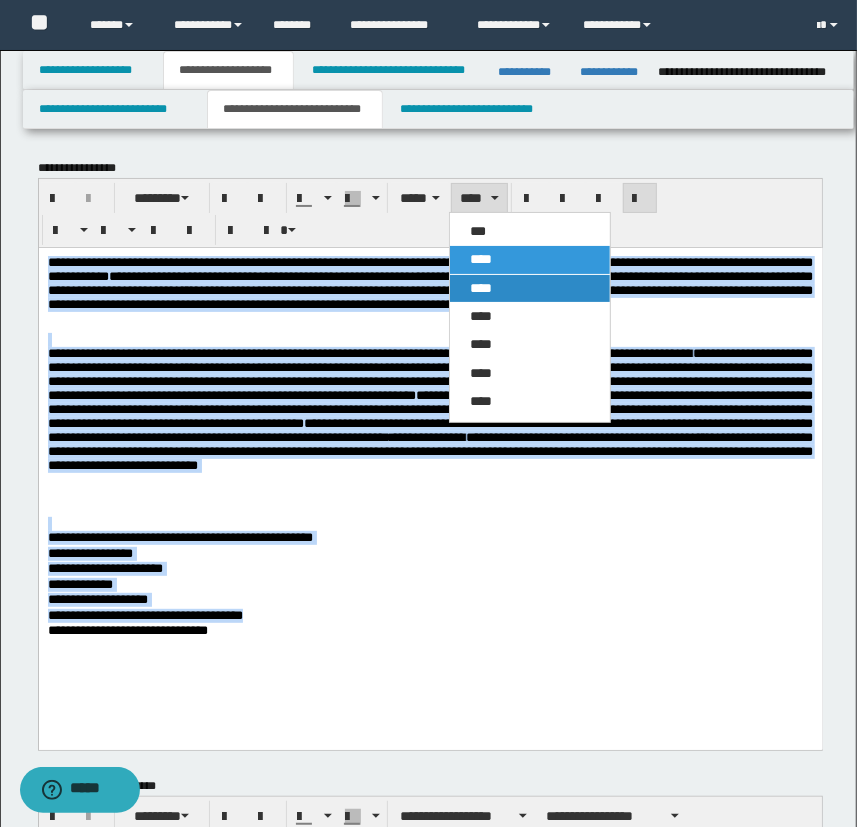 click on "****" at bounding box center [530, 288] 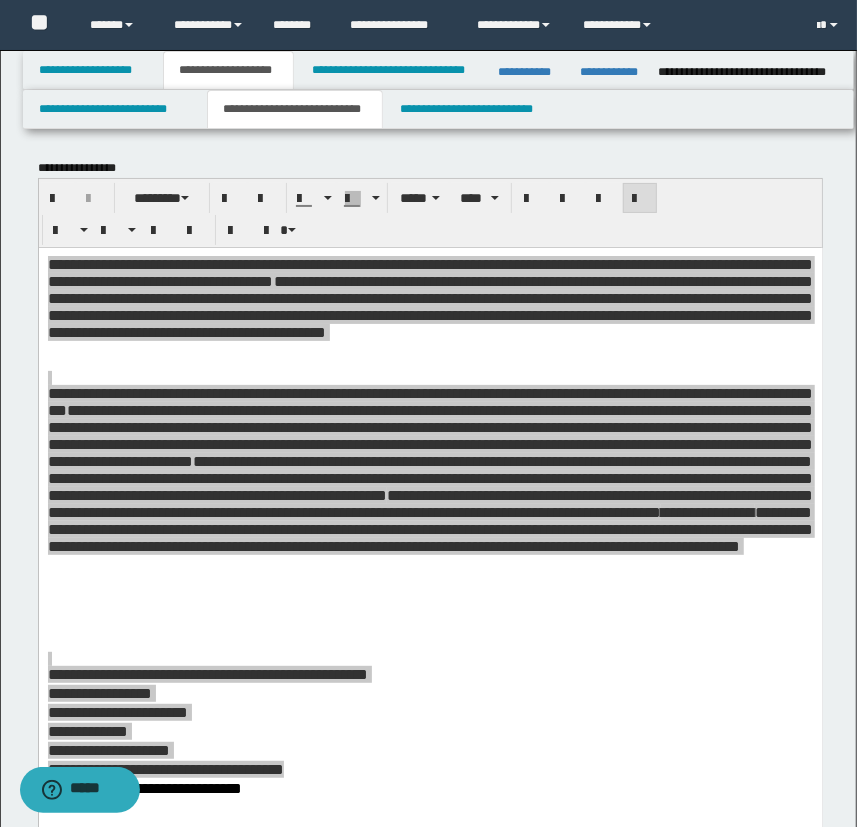 click on "********     ***** ****" at bounding box center [431, 213] 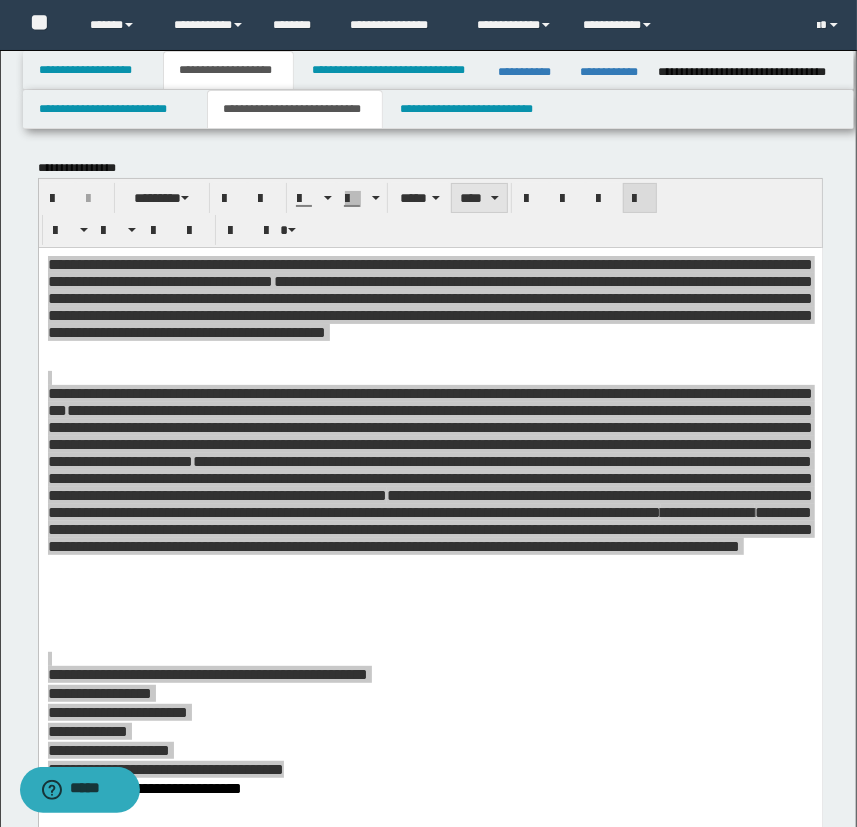 click on "****" at bounding box center (479, 198) 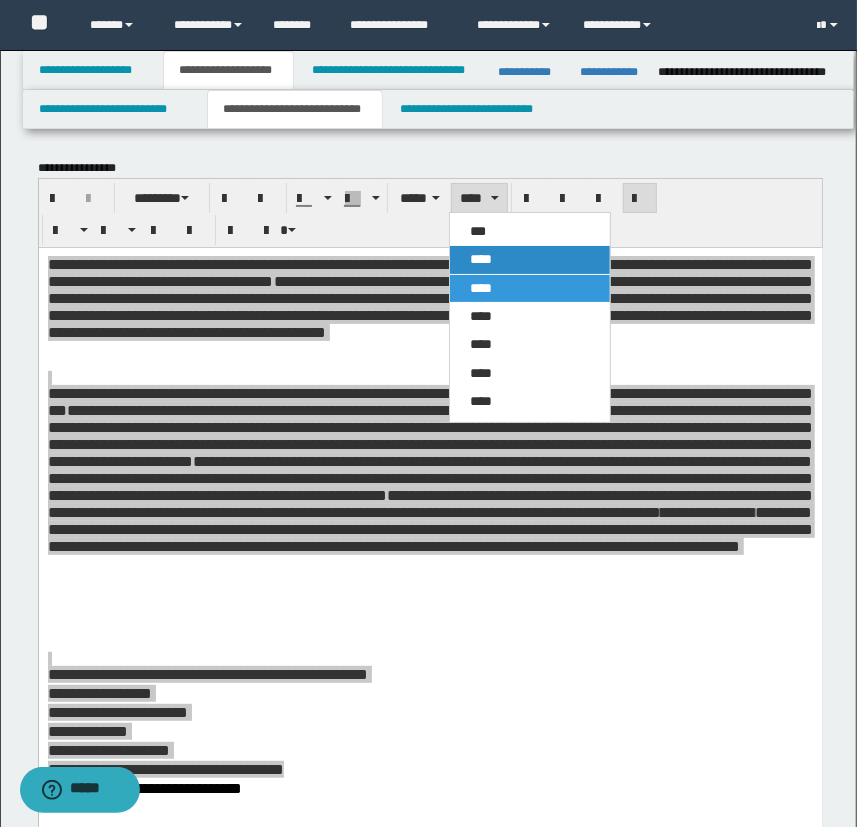 click on "****" at bounding box center [530, 259] 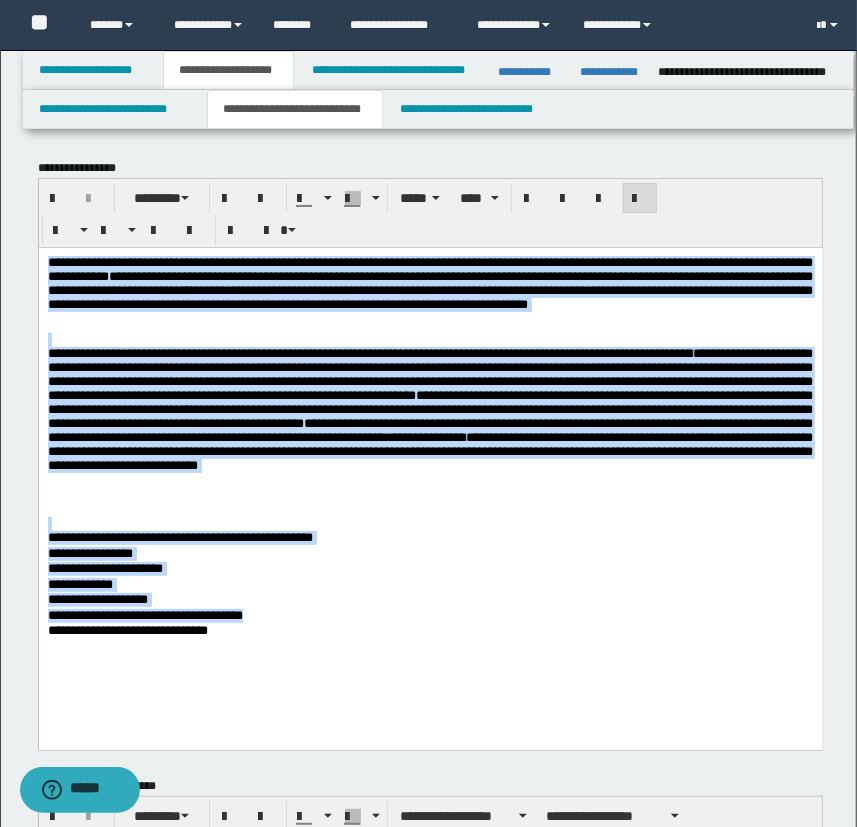 click at bounding box center [430, 339] 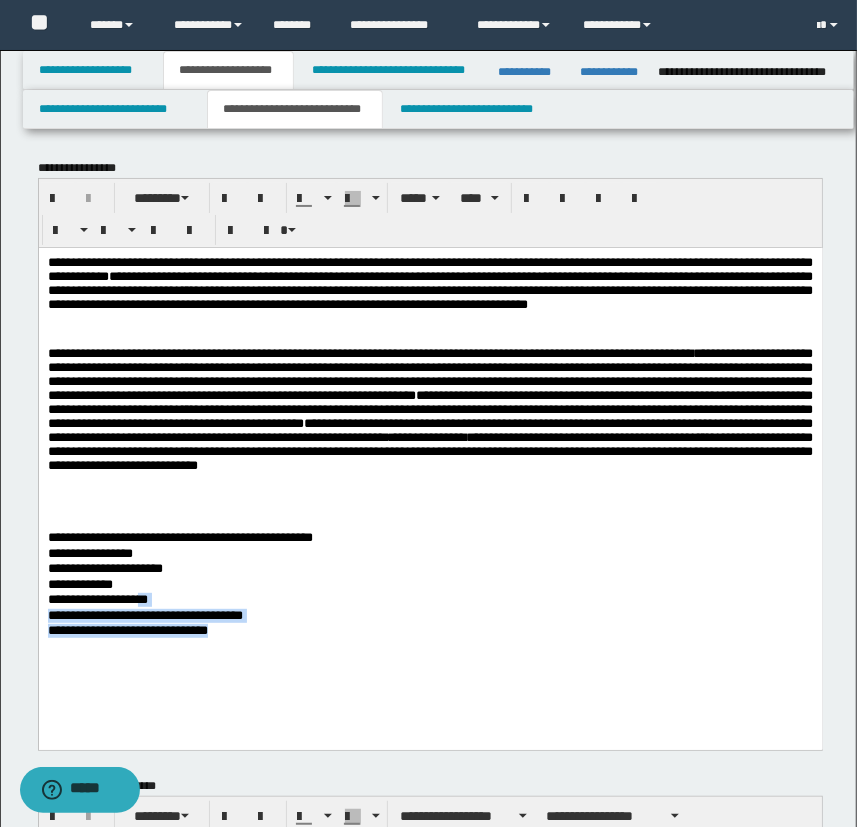 drag, startPoint x: 260, startPoint y: 631, endPoint x: 155, endPoint y: 607, distance: 107.70794 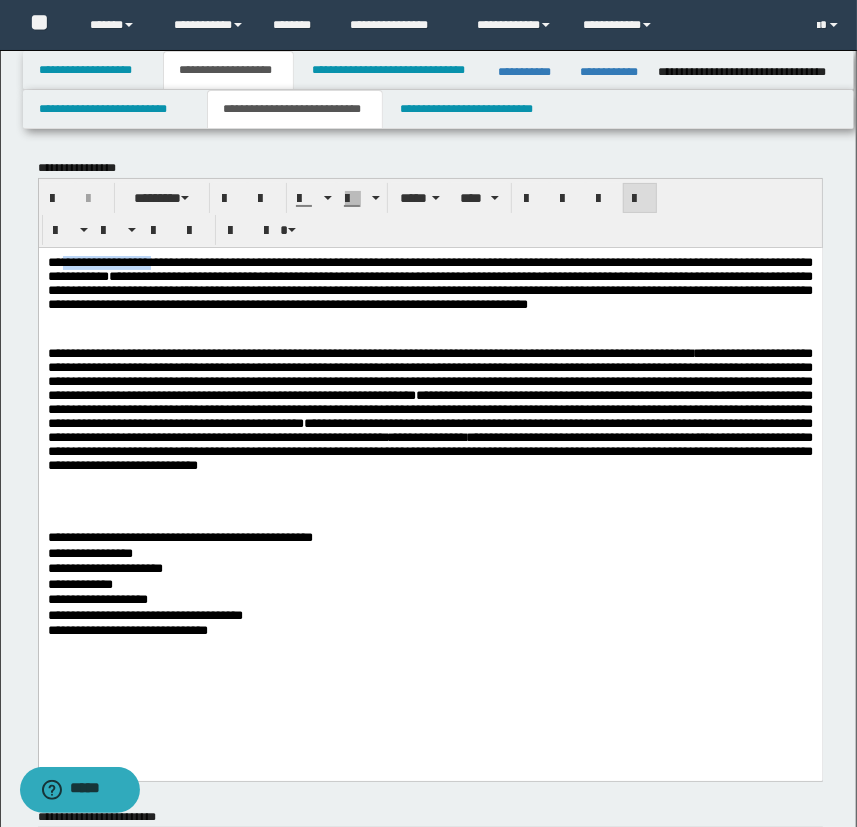 drag, startPoint x: 65, startPoint y: 268, endPoint x: 178, endPoint y: 261, distance: 113.216606 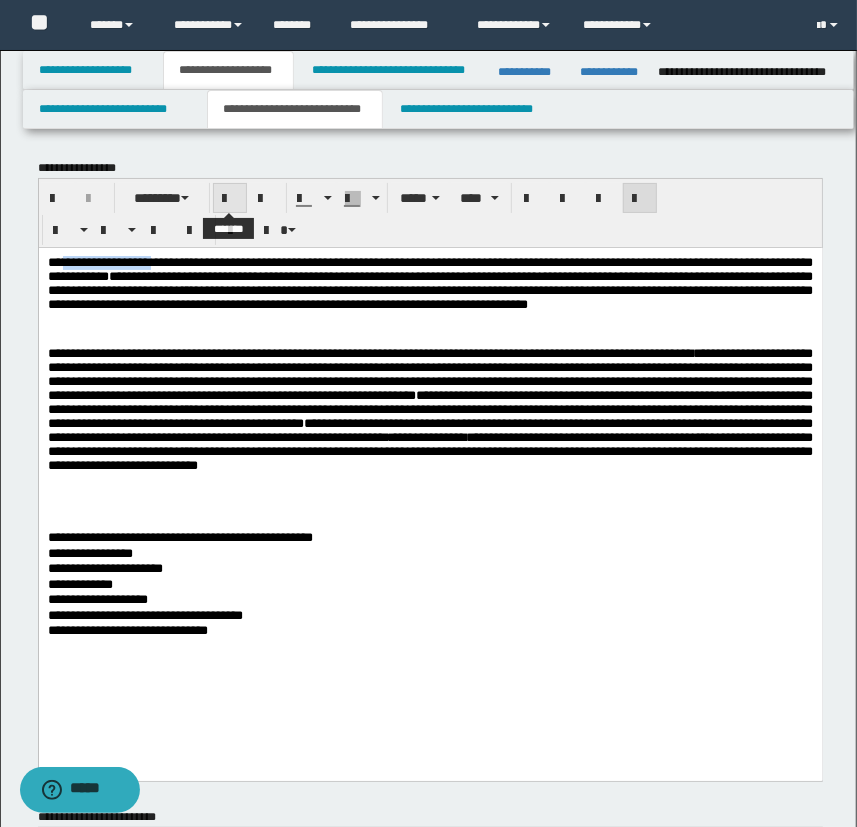 click at bounding box center (230, 198) 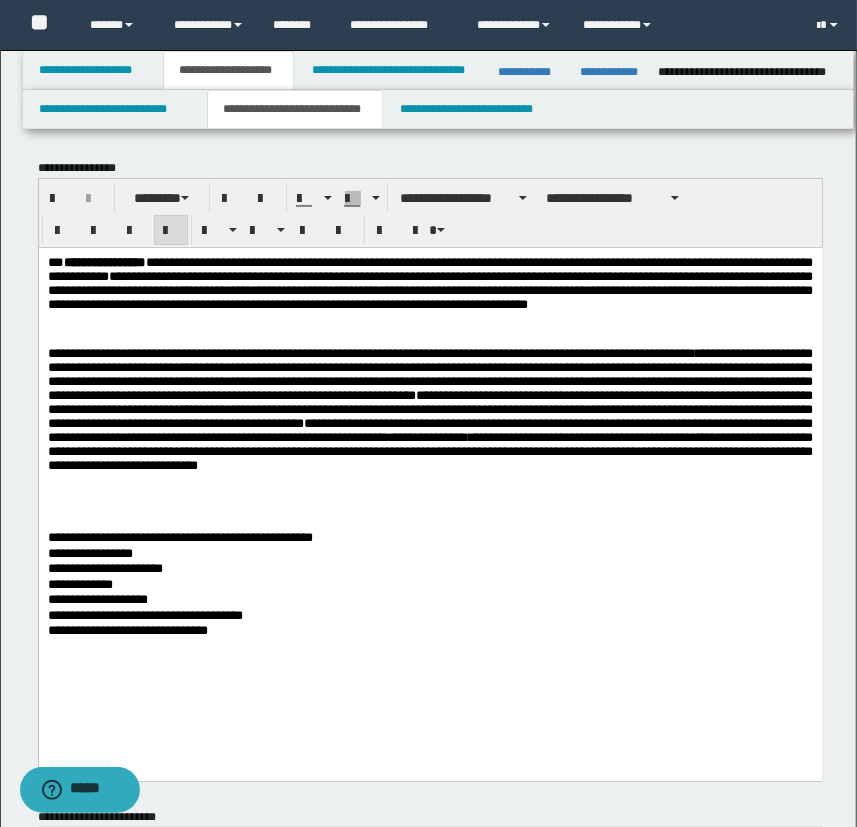 click at bounding box center (430, 339) 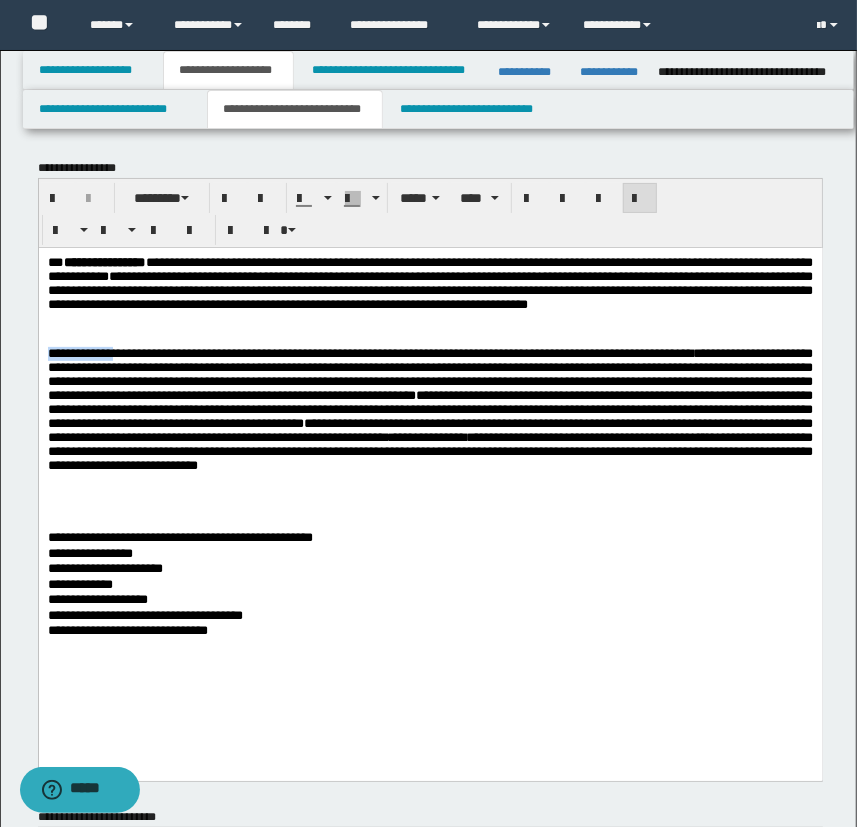 drag, startPoint x: 47, startPoint y: 348, endPoint x: 125, endPoint y: 348, distance: 78 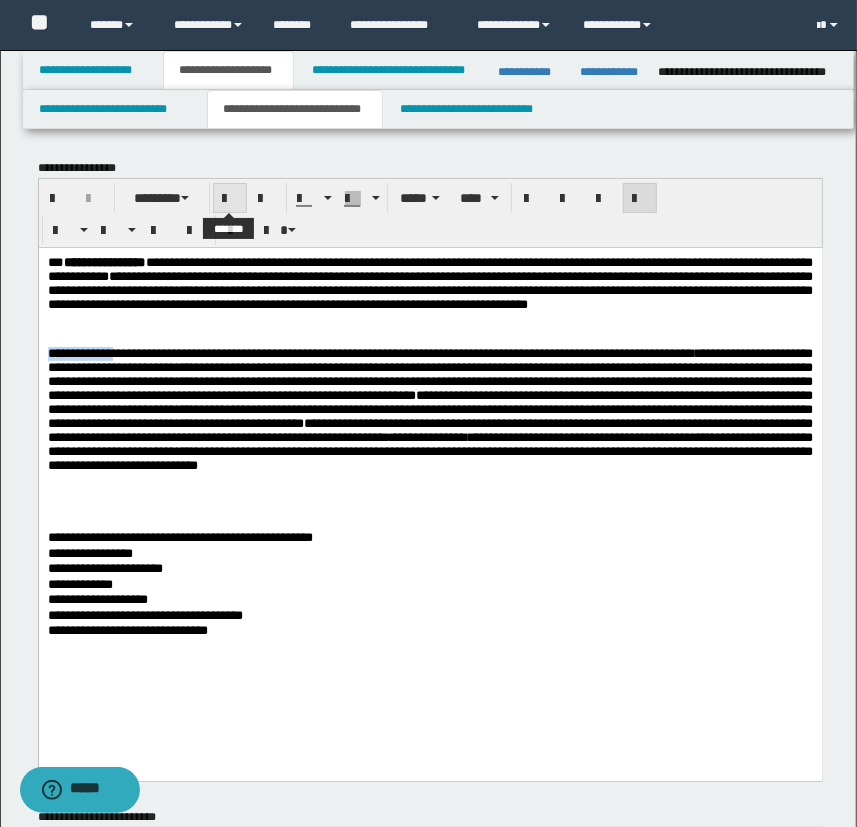 click at bounding box center [230, 199] 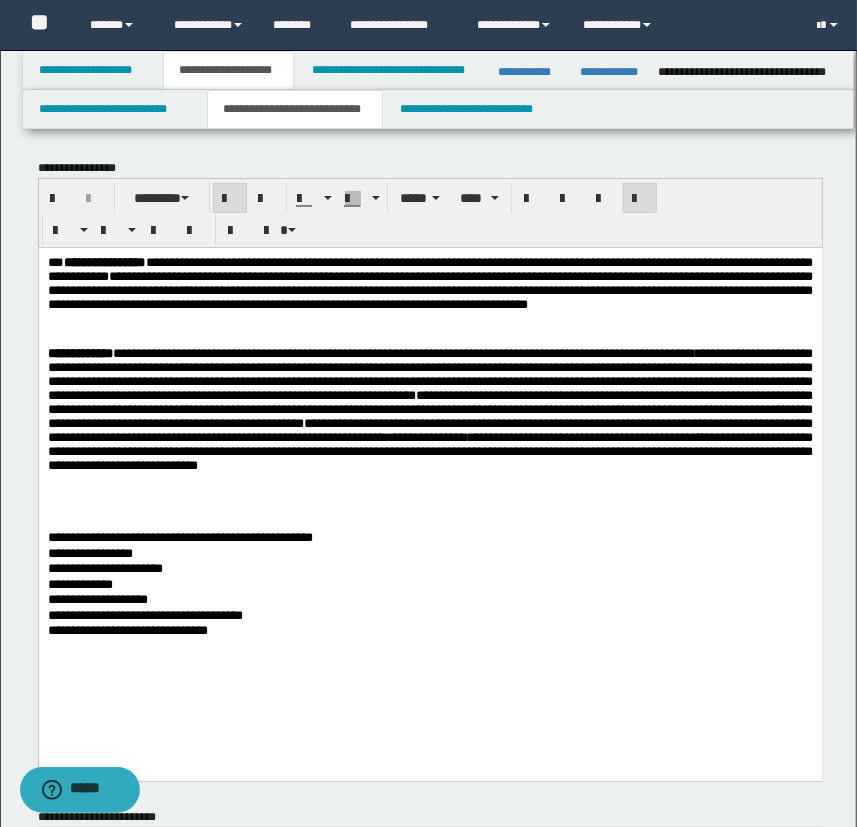 click at bounding box center [430, 339] 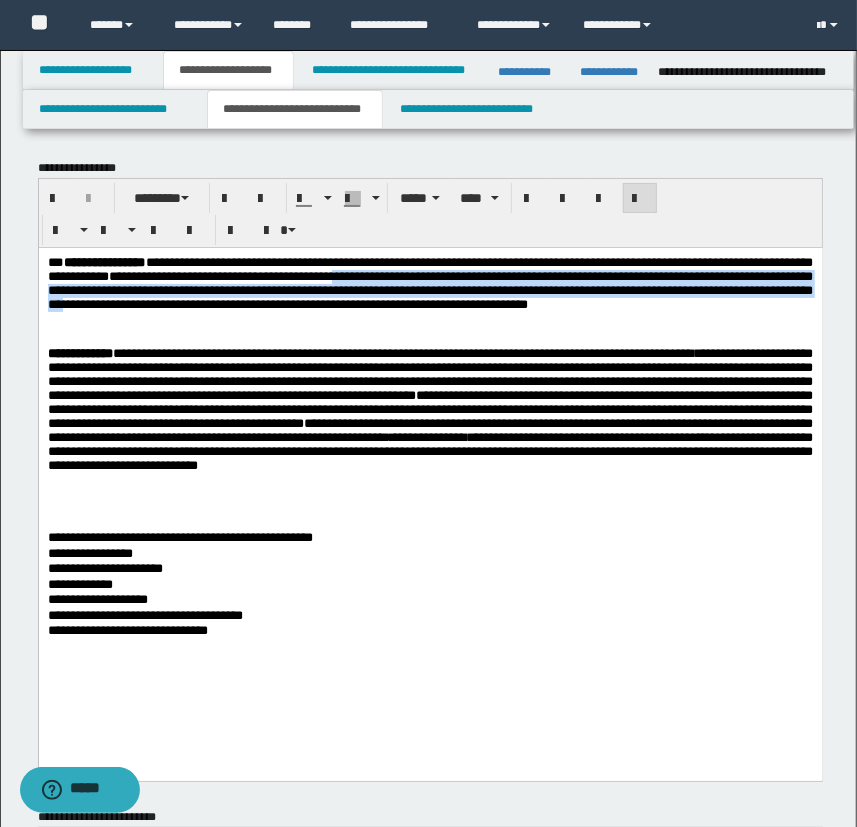 drag, startPoint x: 564, startPoint y: 280, endPoint x: 515, endPoint y: 308, distance: 56.435802 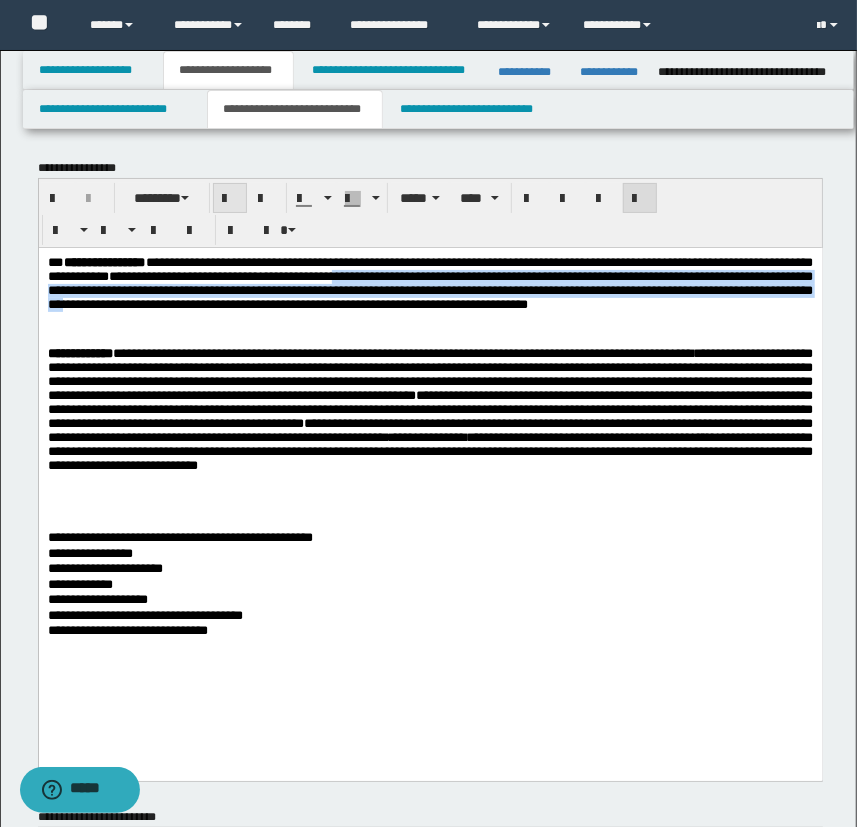 click at bounding box center (230, 198) 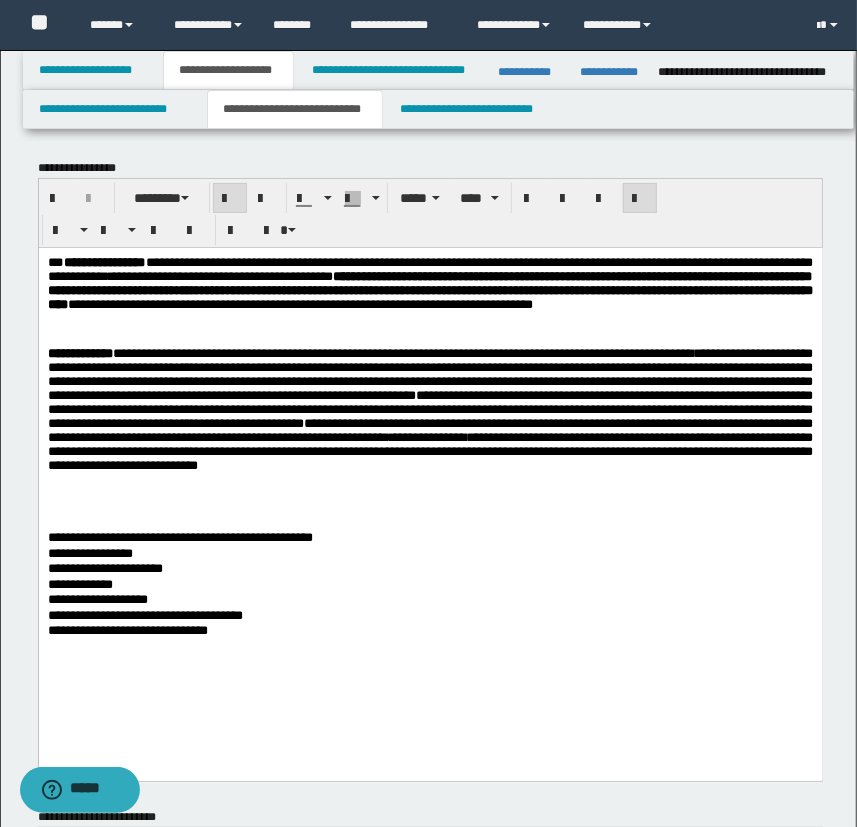 click on "**********" at bounding box center [430, 408] 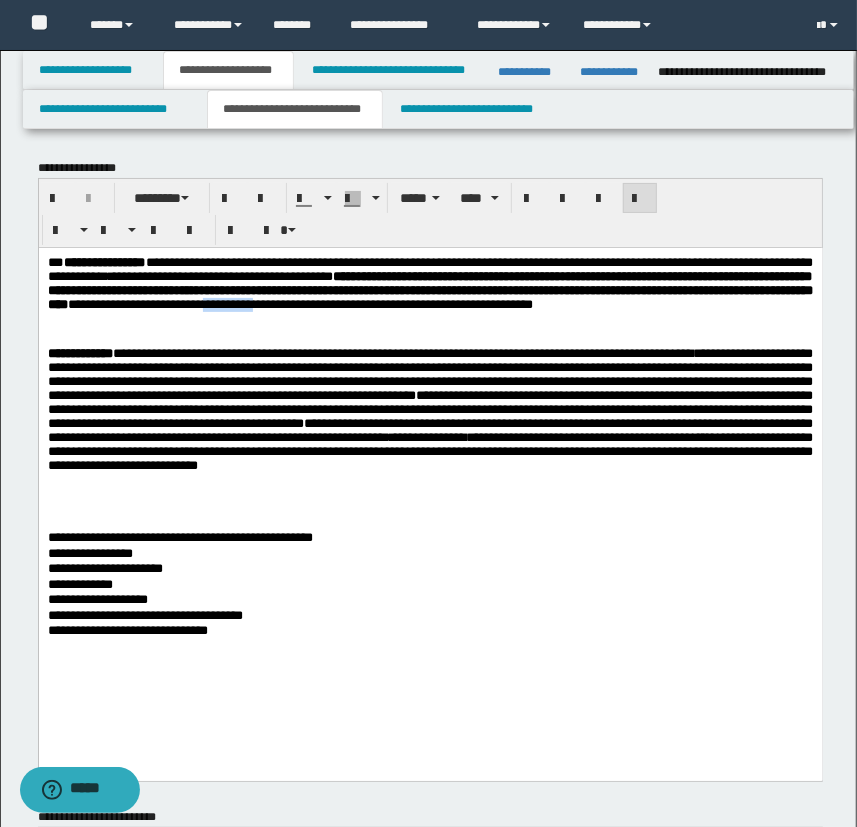 drag, startPoint x: 45, startPoint y: 323, endPoint x: 117, endPoint y: 328, distance: 72.1734 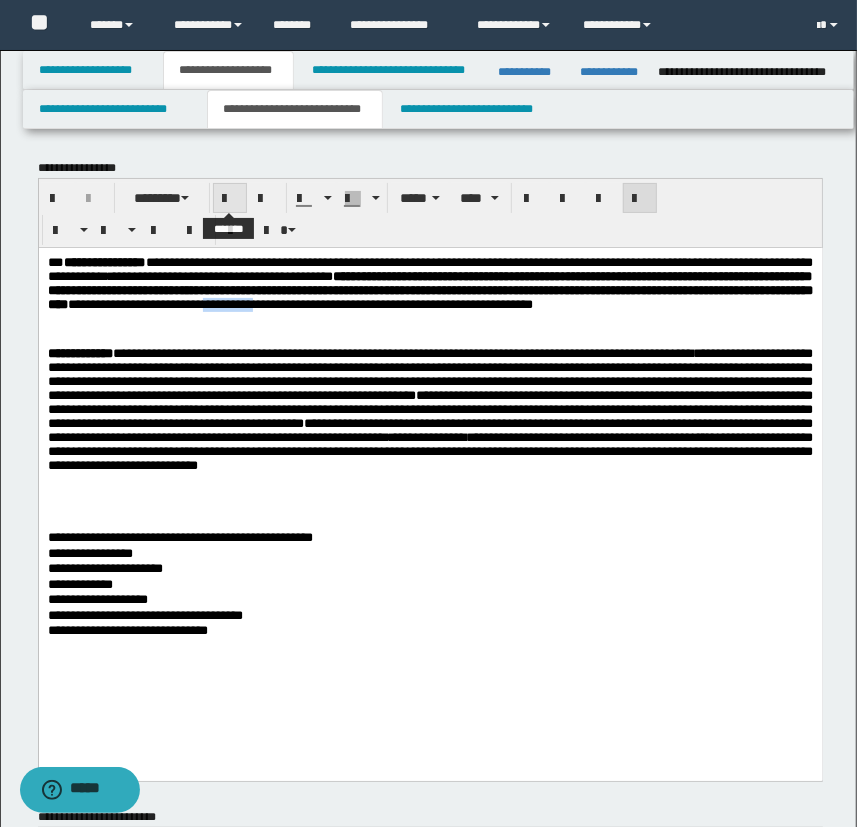 click at bounding box center (230, 199) 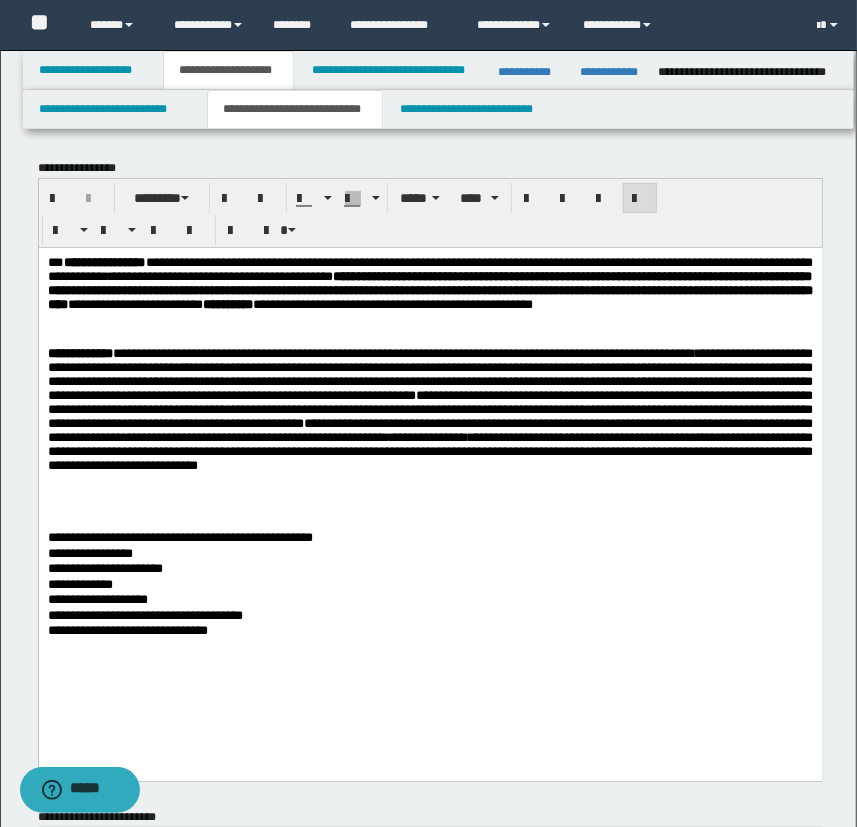 click on "**********" at bounding box center (430, 408) 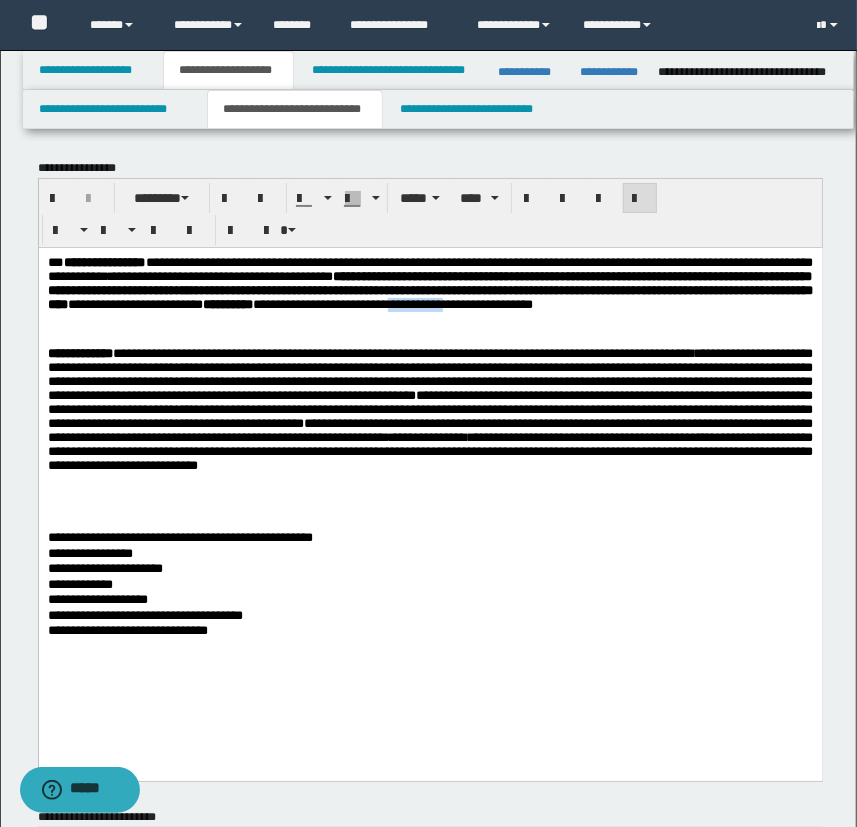drag, startPoint x: 281, startPoint y: 321, endPoint x: 347, endPoint y: 327, distance: 66.27216 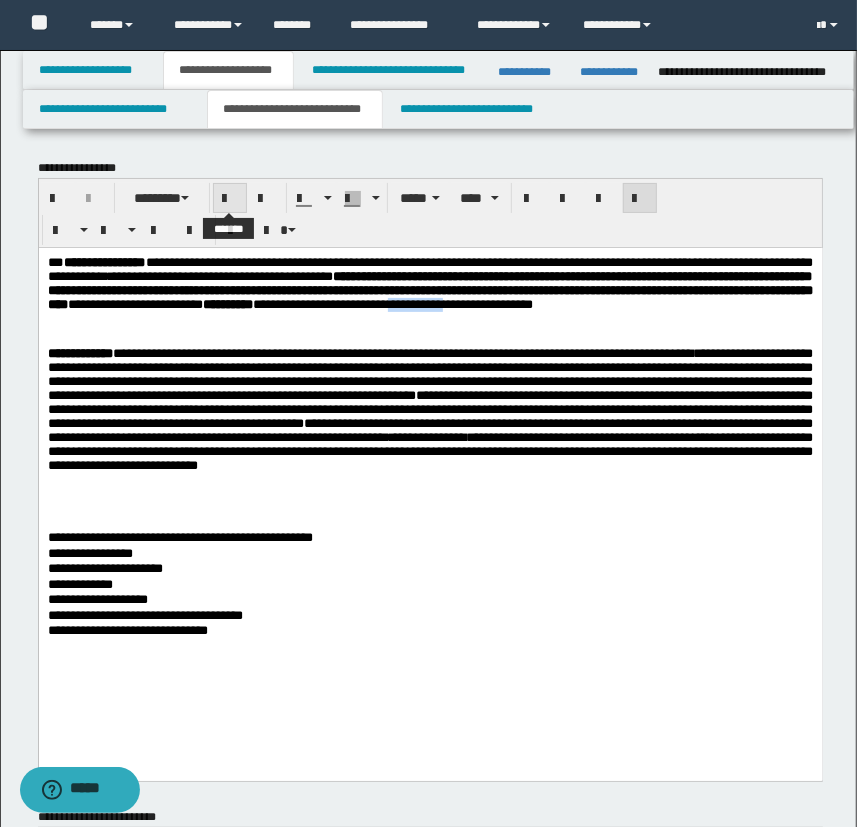 click at bounding box center (230, 198) 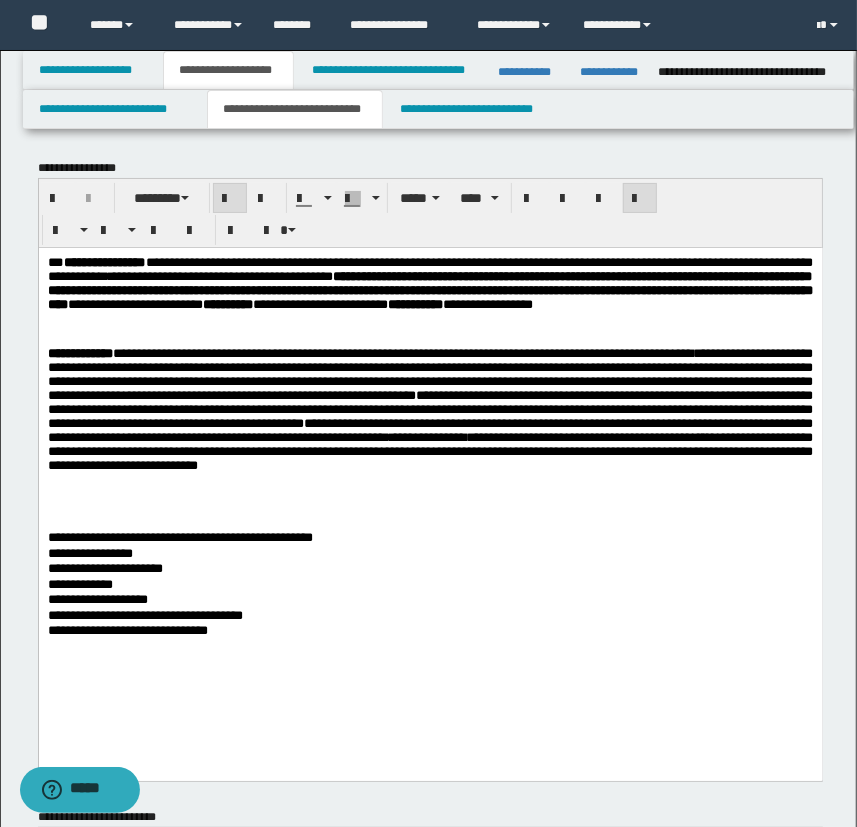 click on "**********" at bounding box center (430, 408) 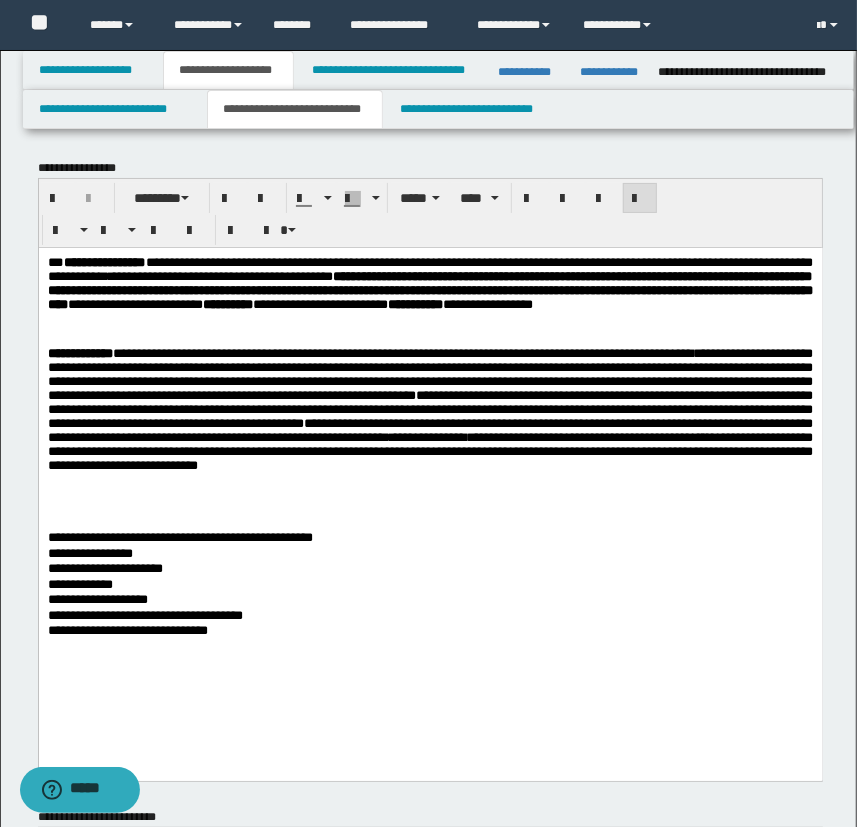 click at bounding box center [430, 659] 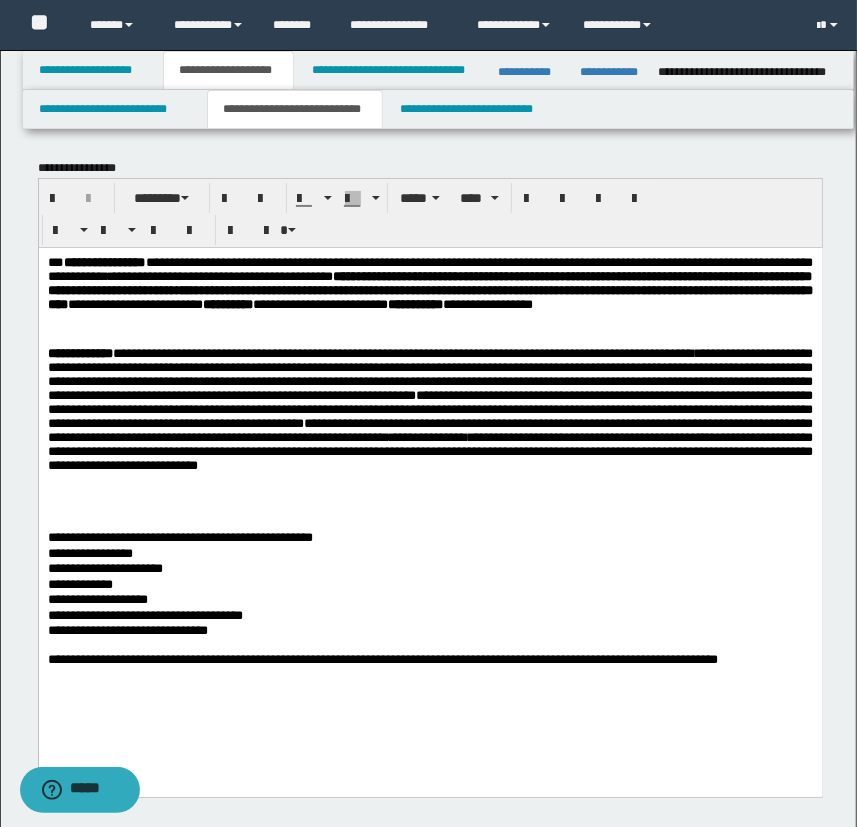 click on "**********" at bounding box center [382, 658] 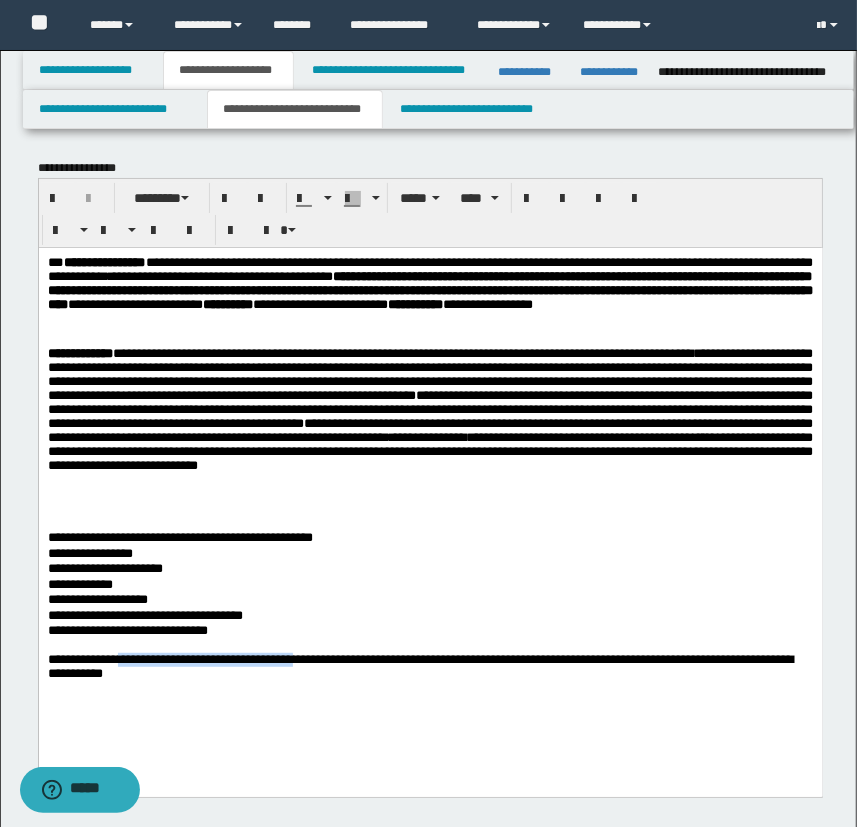 drag, startPoint x: 375, startPoint y: 663, endPoint x: 137, endPoint y: 663, distance: 238 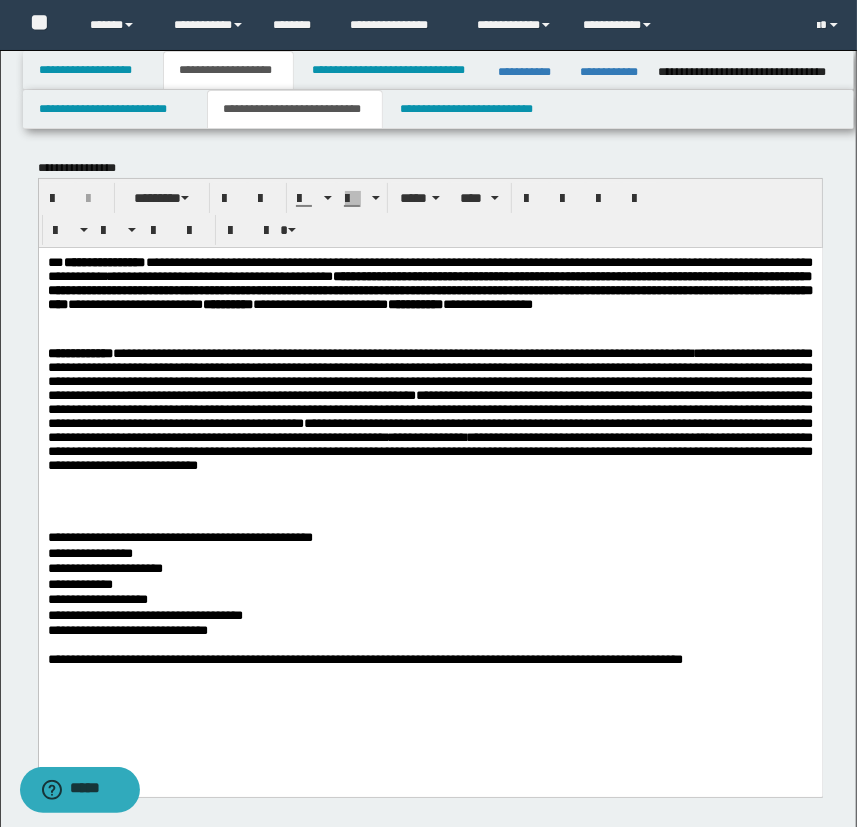click on "**********" at bounding box center [430, 485] 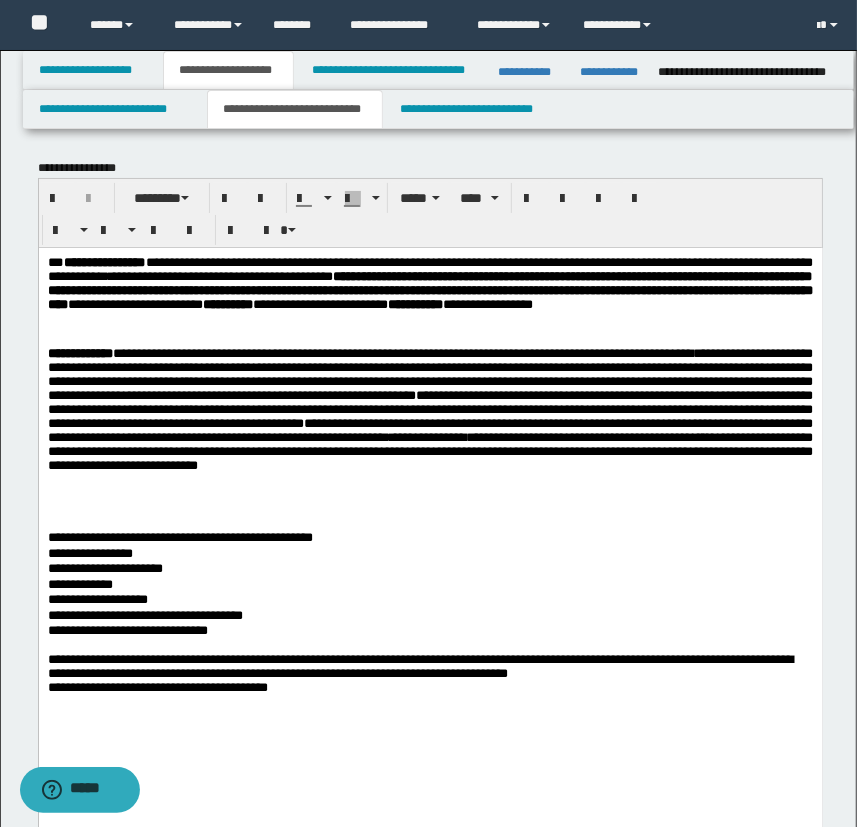 click on "**********" at bounding box center (430, 499) 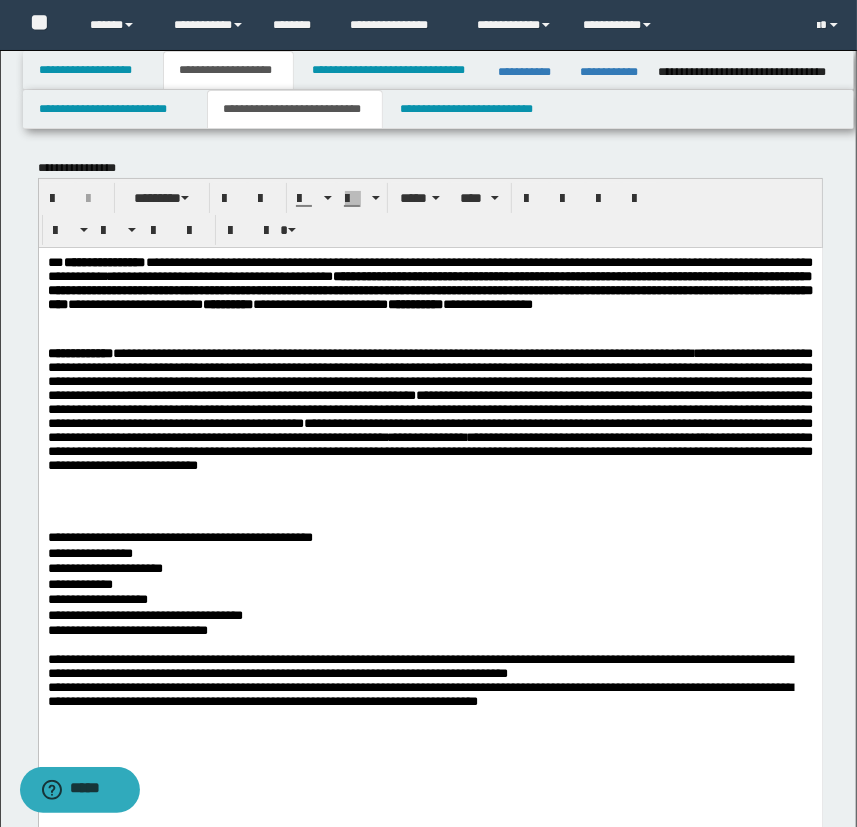 click on "**********" at bounding box center [430, 694] 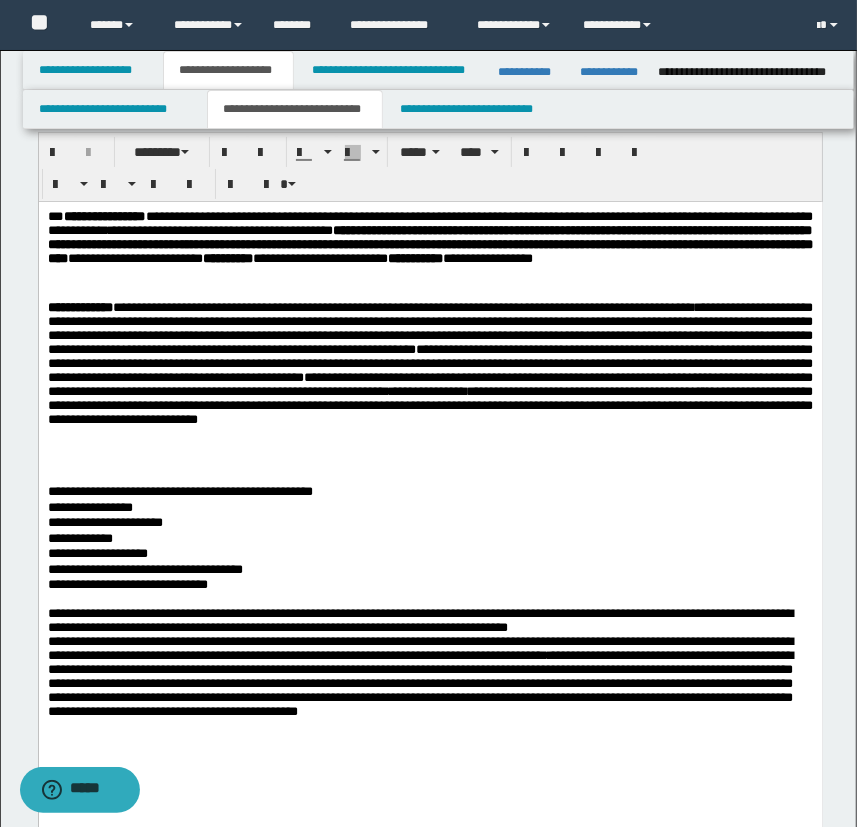 scroll, scrollTop: 90, scrollLeft: 0, axis: vertical 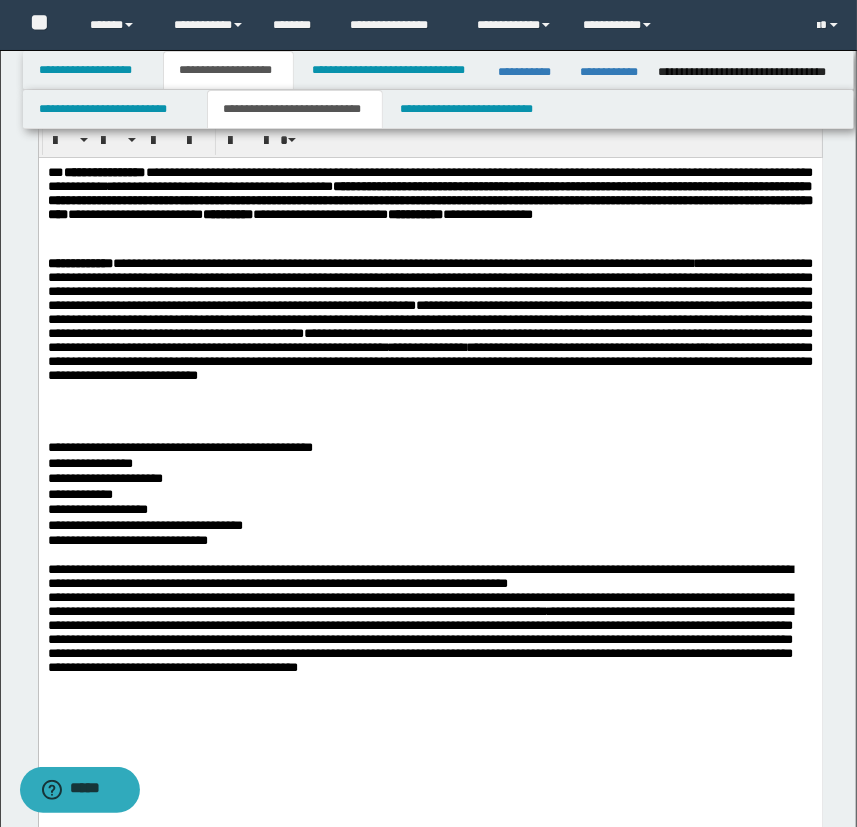 click on "**********" at bounding box center [430, 632] 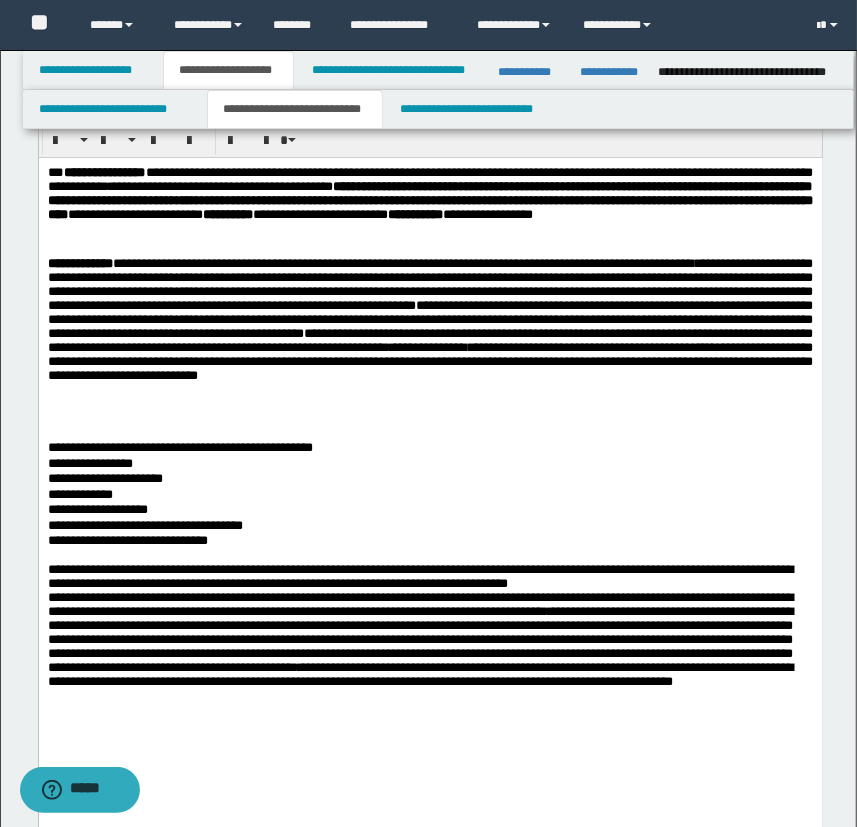 click on "**********" at bounding box center [430, 639] 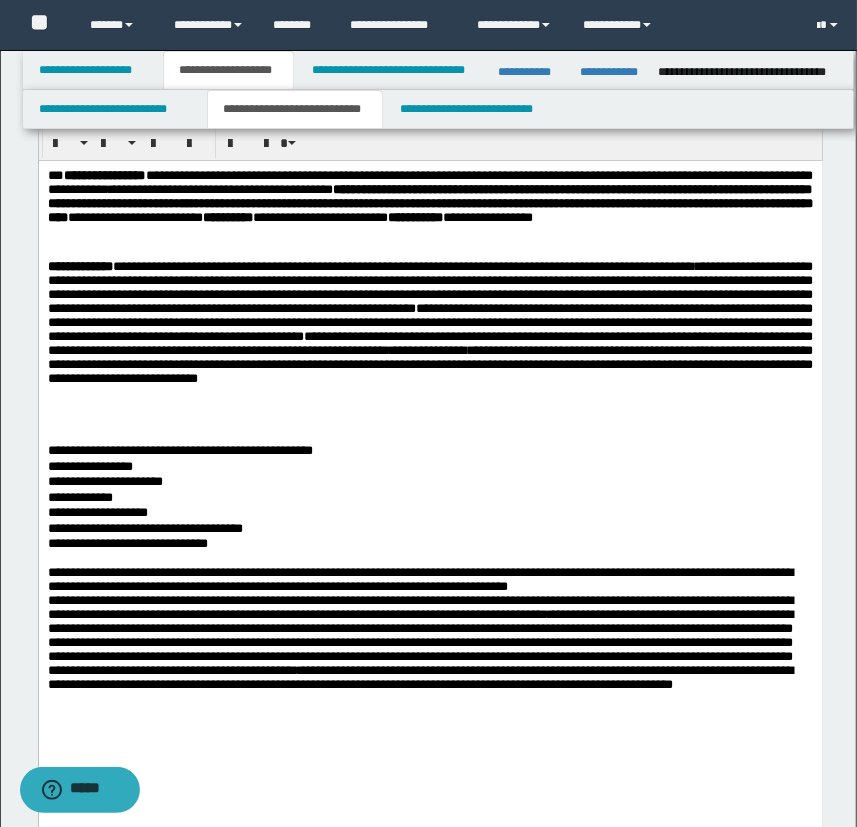 scroll, scrollTop: 90, scrollLeft: 0, axis: vertical 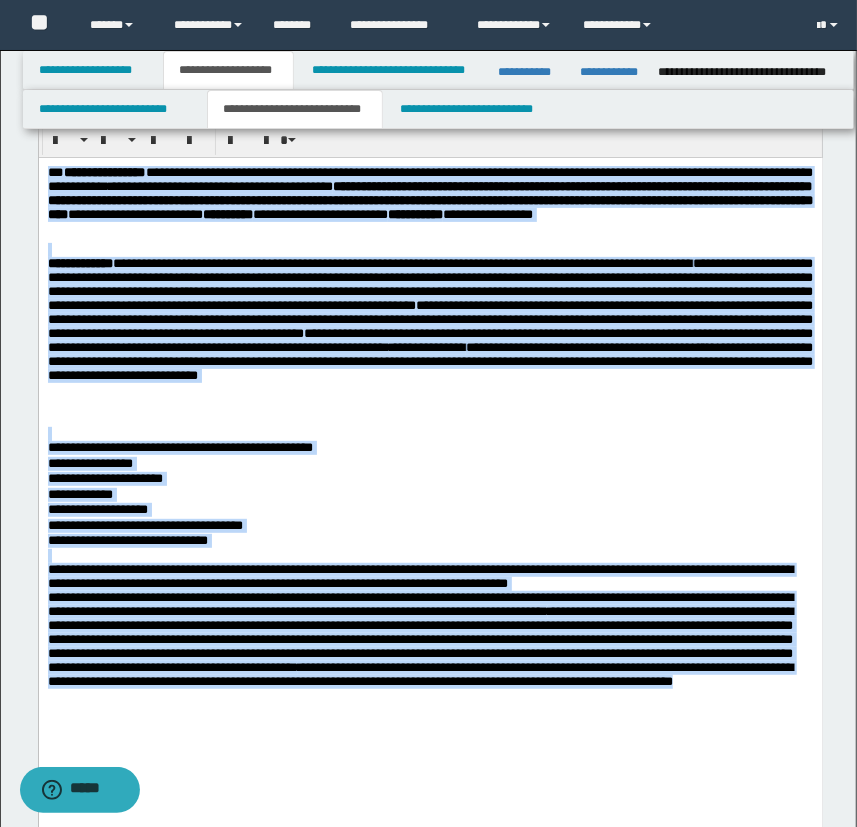 drag, startPoint x: 619, startPoint y: 766, endPoint x: 70, endPoint y: 312, distance: 712.4023 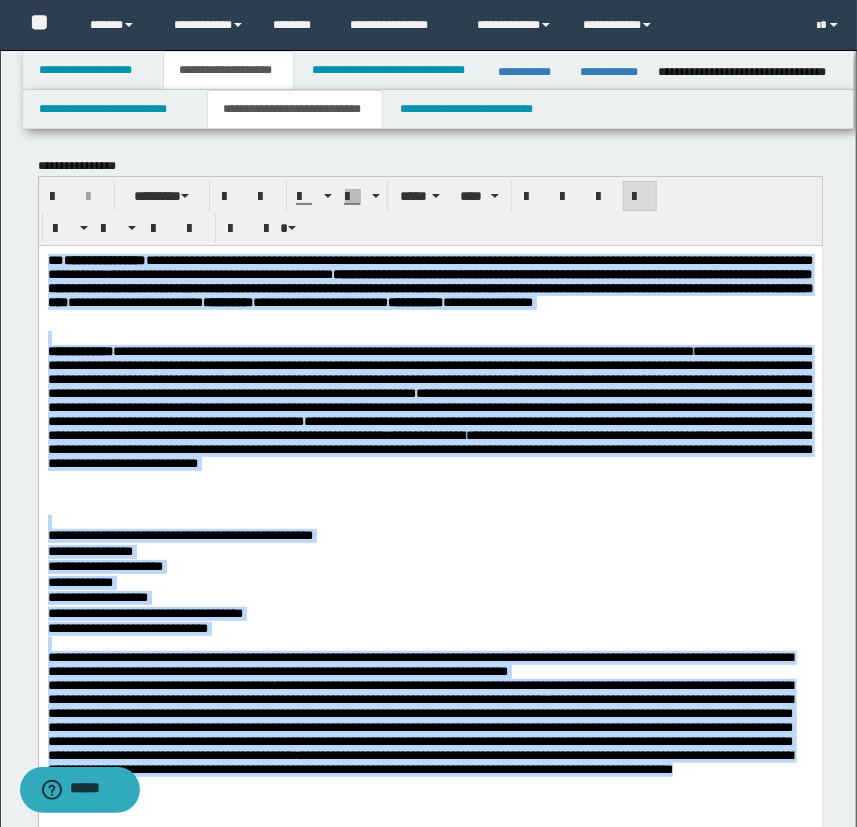 scroll, scrollTop: 0, scrollLeft: 0, axis: both 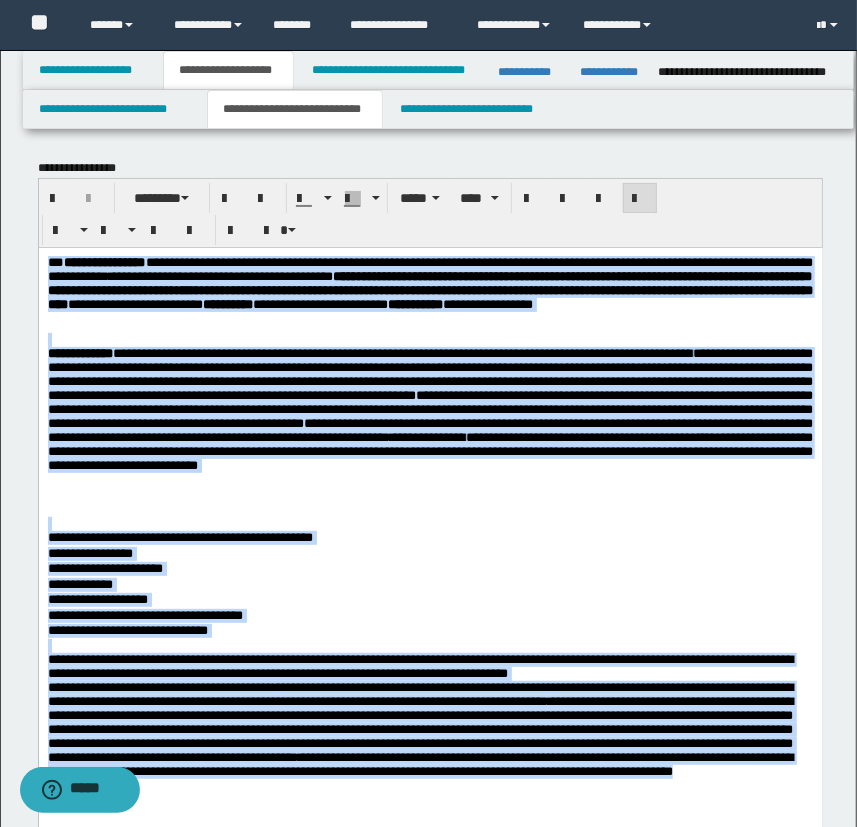 click at bounding box center [640, 199] 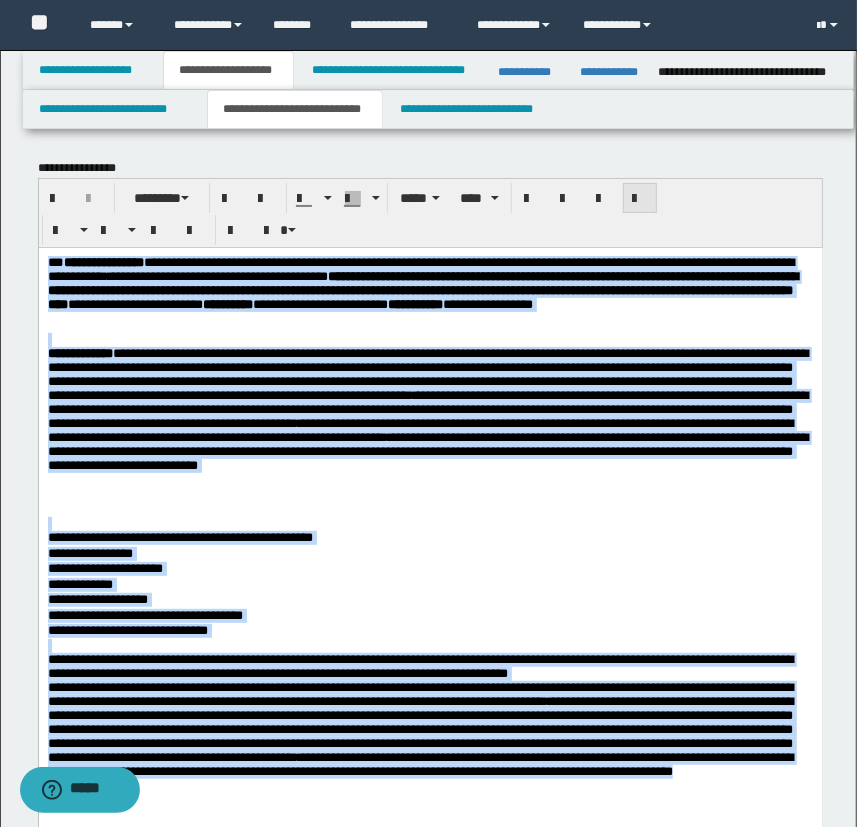 click at bounding box center (640, 199) 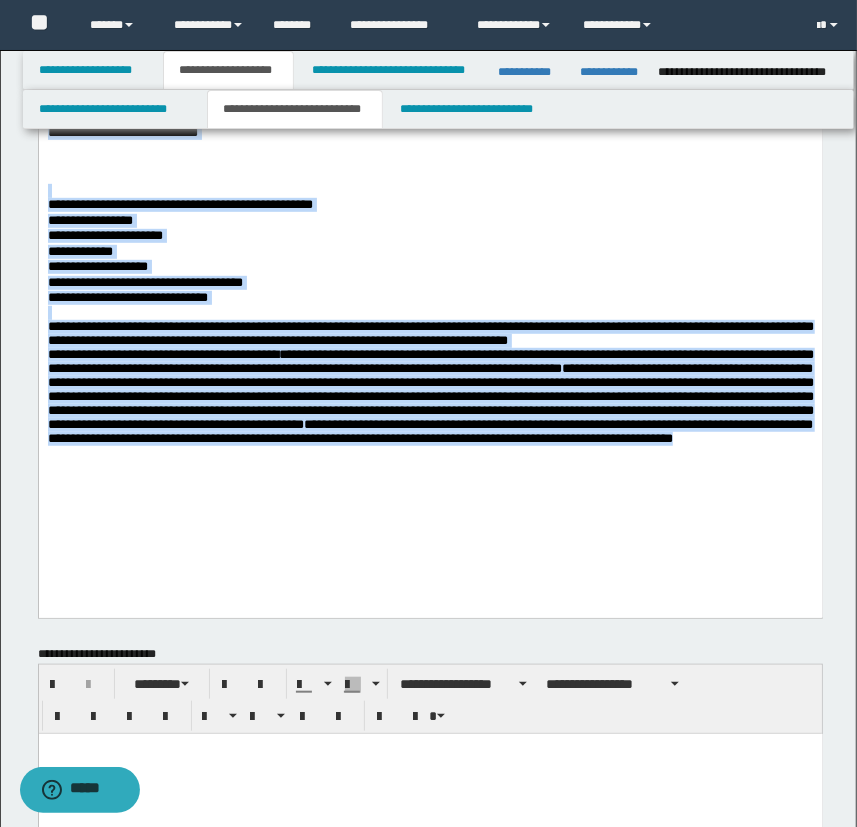 scroll, scrollTop: 363, scrollLeft: 0, axis: vertical 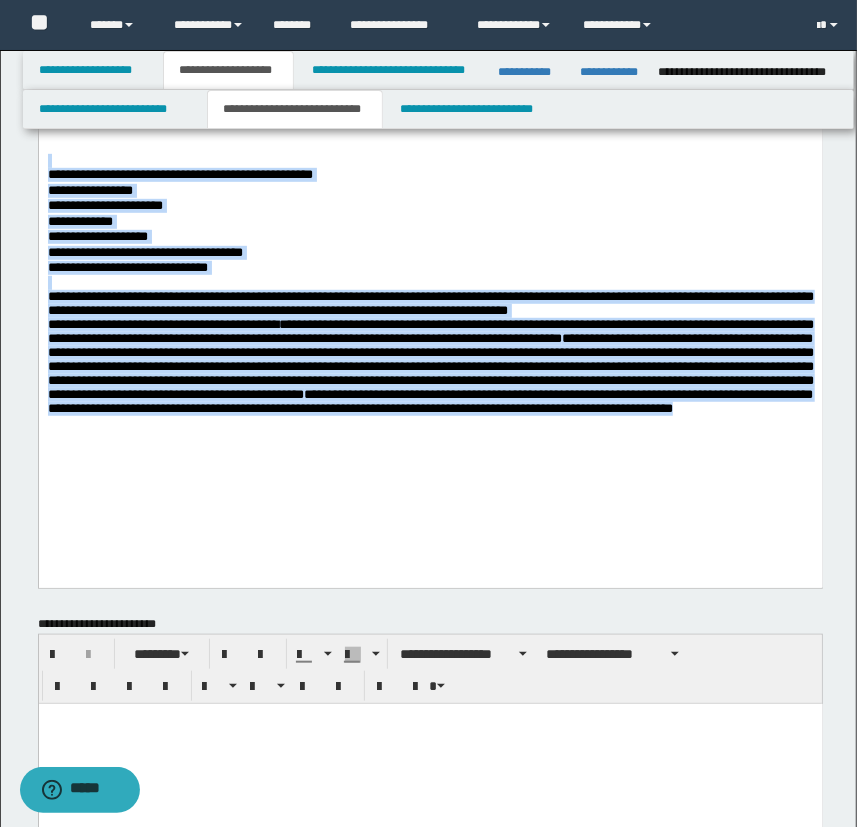 click on "**********" at bounding box center [430, 366] 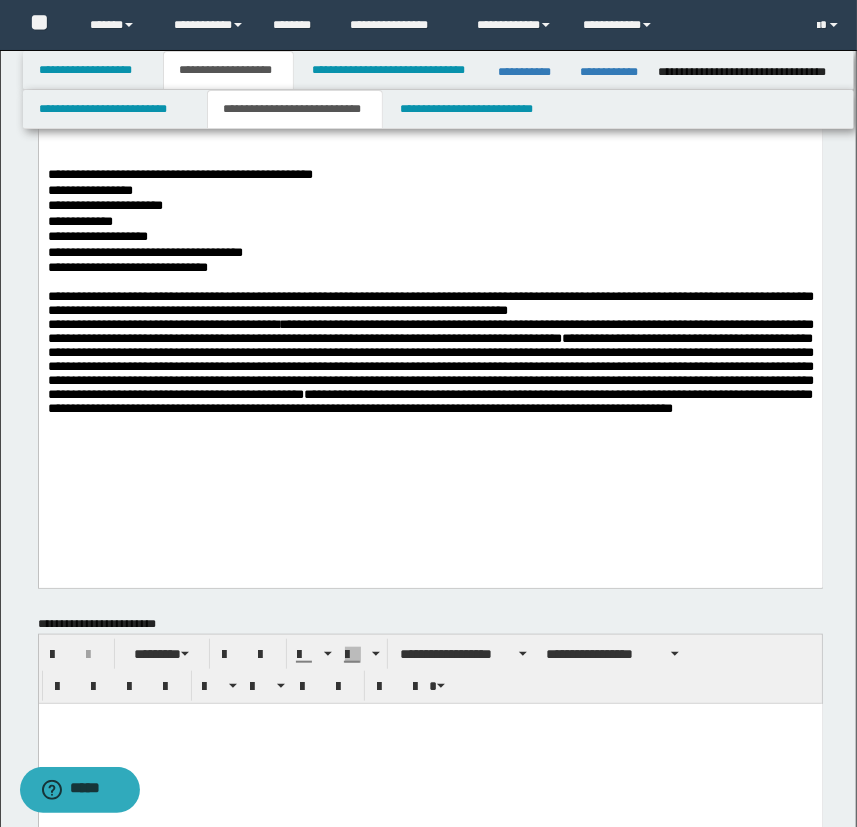 drag, startPoint x: 56, startPoint y: 458, endPoint x: 474, endPoint y: 356, distance: 430.26505 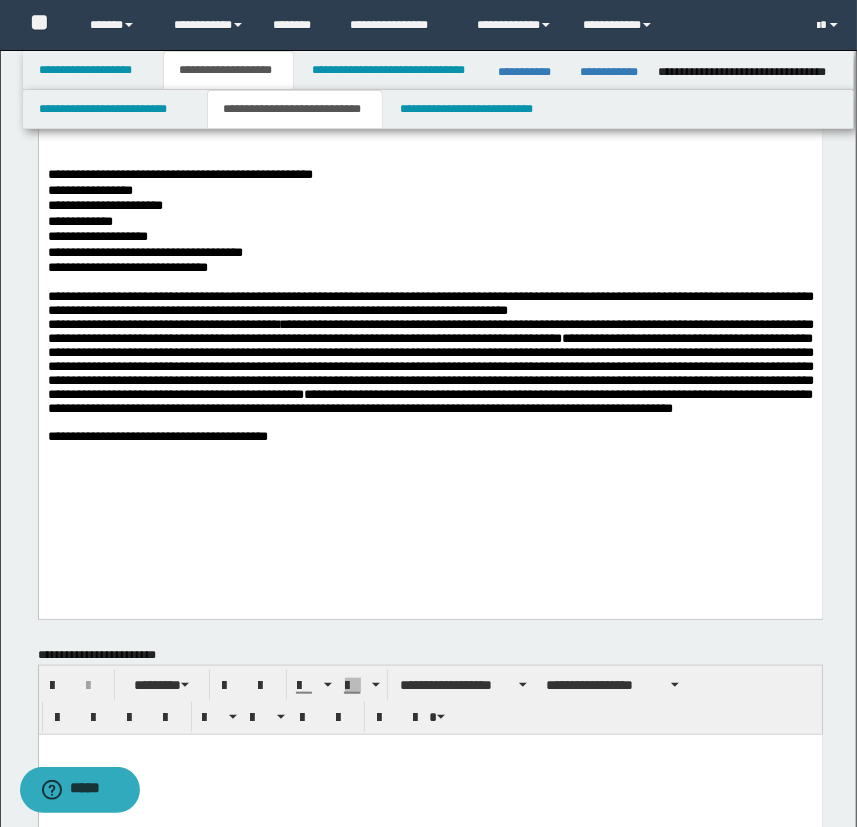 click on "**********" at bounding box center (430, 193) 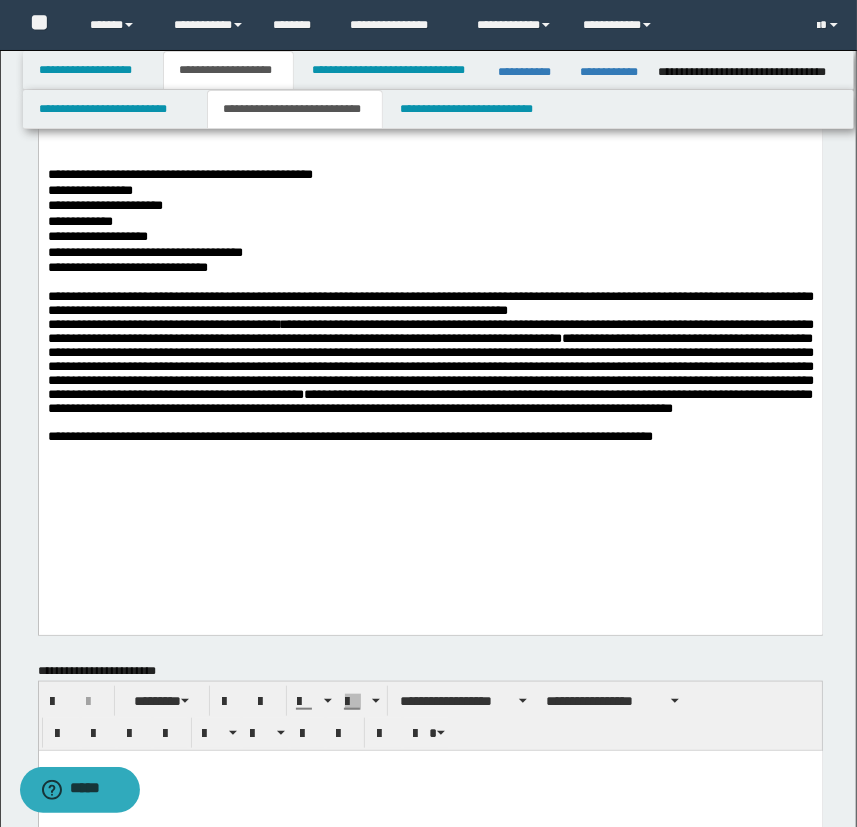 click on "**********" at bounding box center (430, 193) 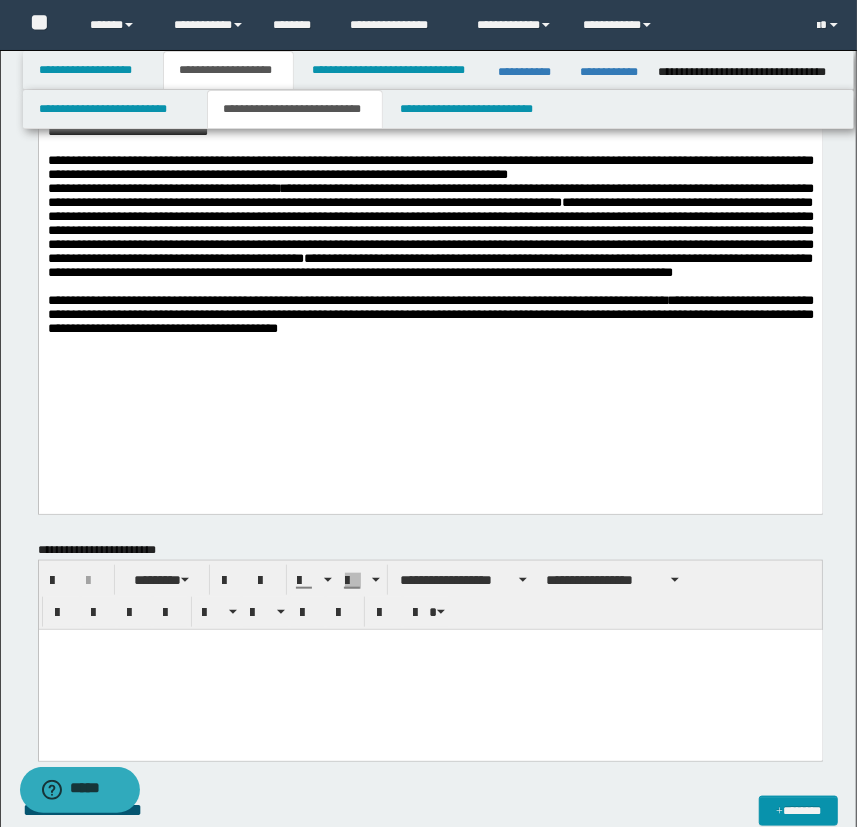 scroll, scrollTop: 454, scrollLeft: 0, axis: vertical 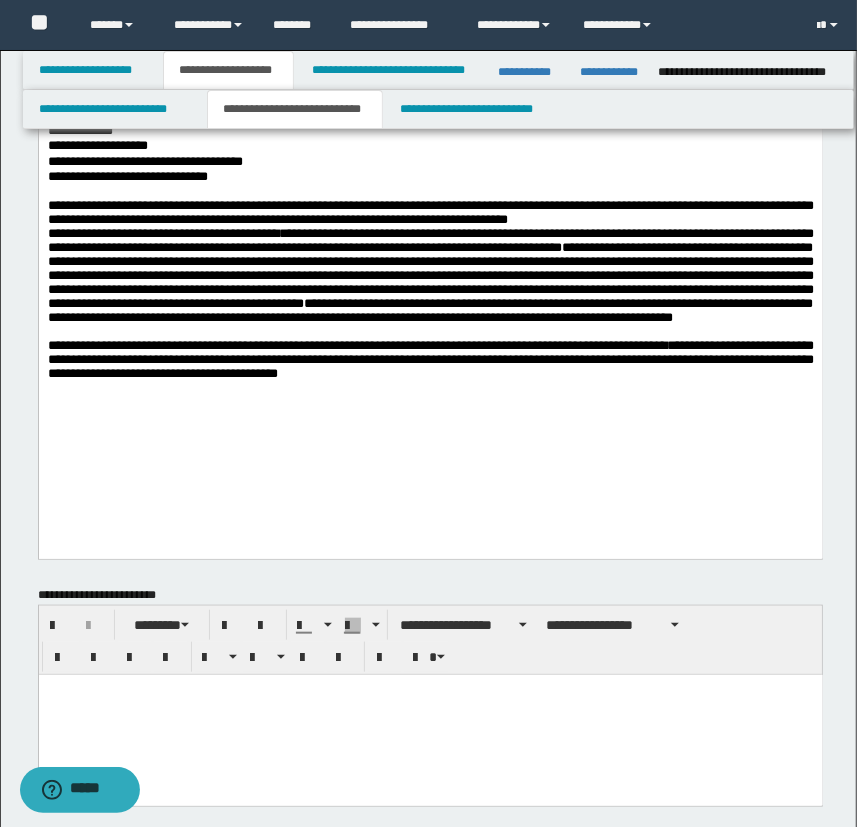 click on "**********" at bounding box center [430, 116] 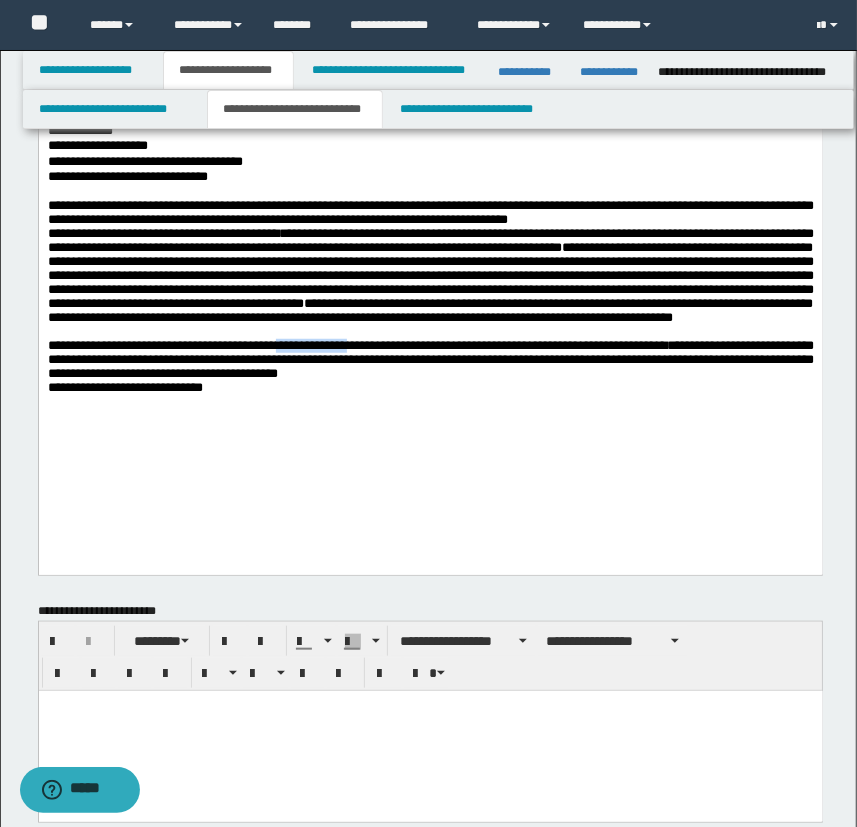 drag, startPoint x: 389, startPoint y: 411, endPoint x: 489, endPoint y: 410, distance: 100.005 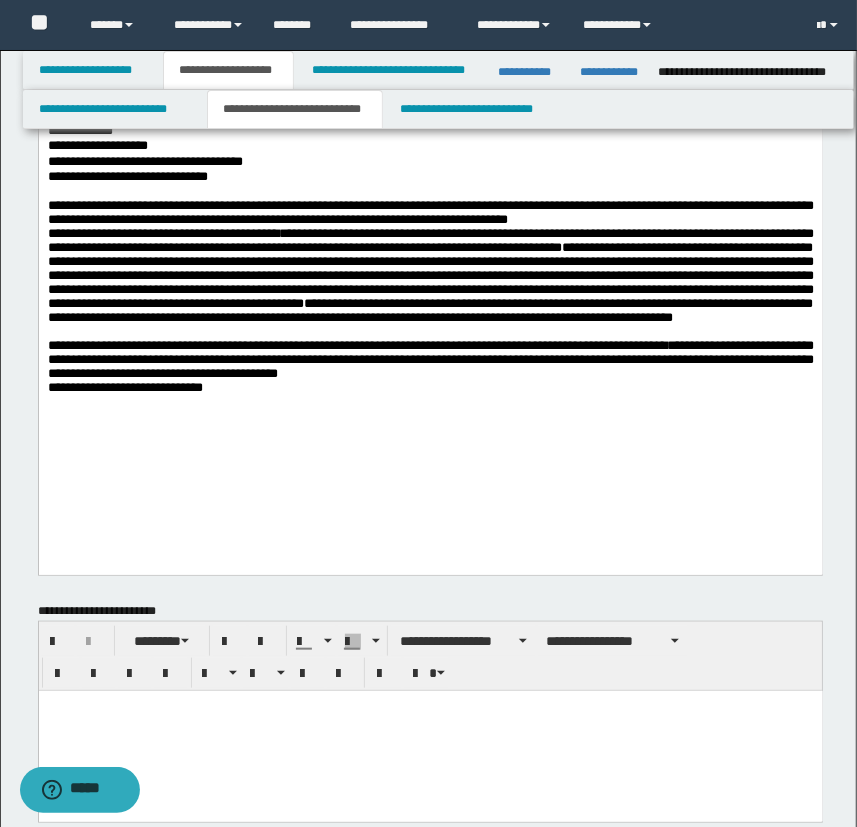 click on "**********" at bounding box center (430, 360) 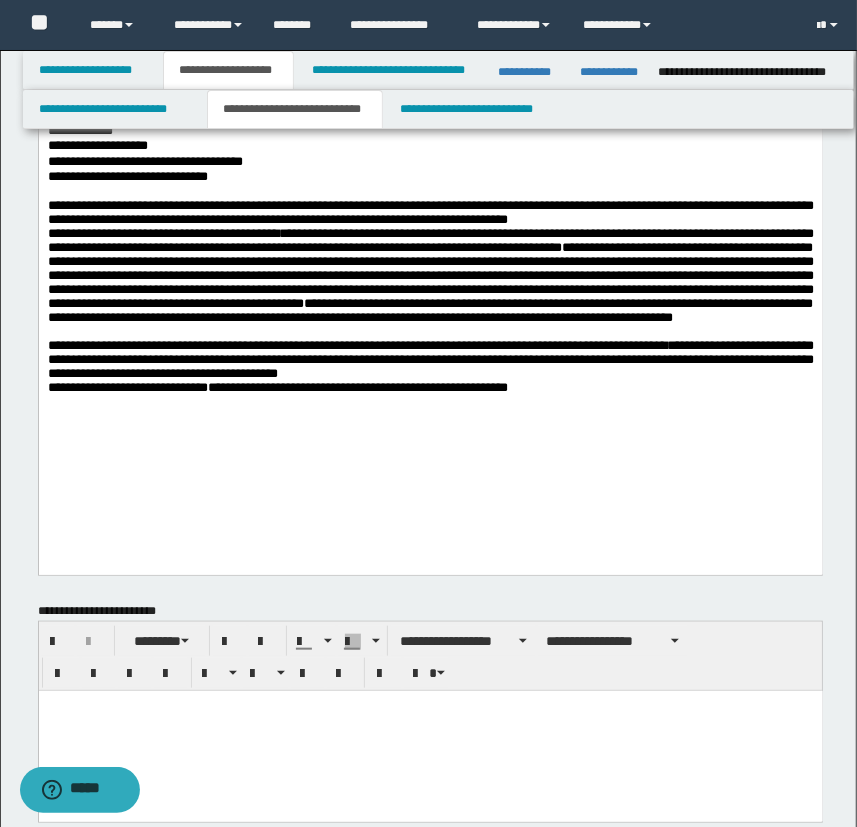 click on "**********" at bounding box center (430, 123) 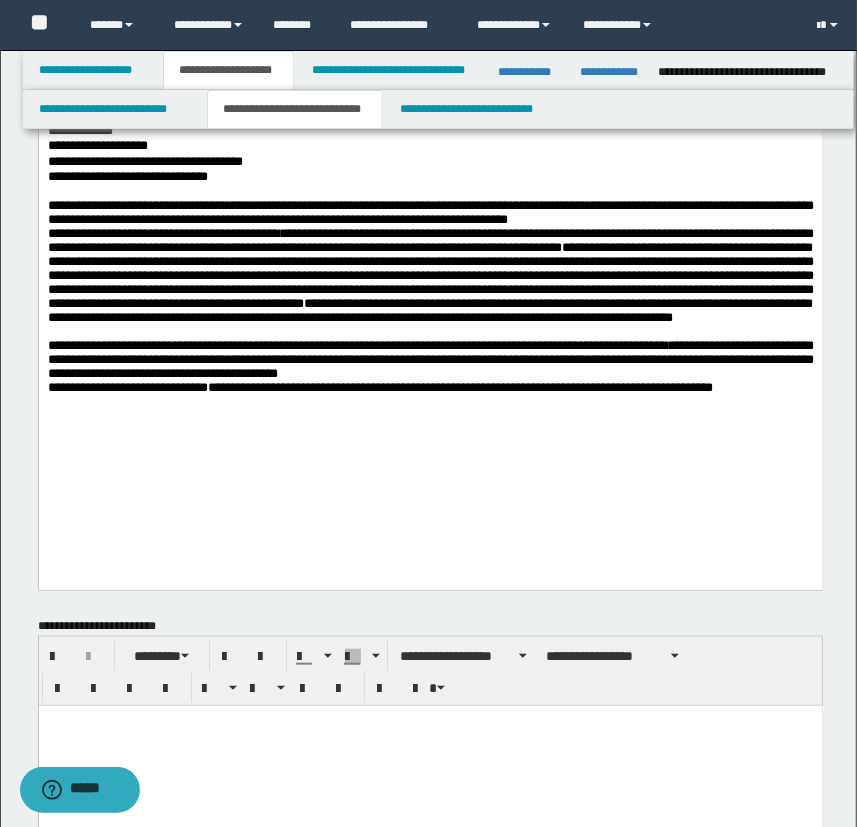click on "**********" at bounding box center (430, 388) 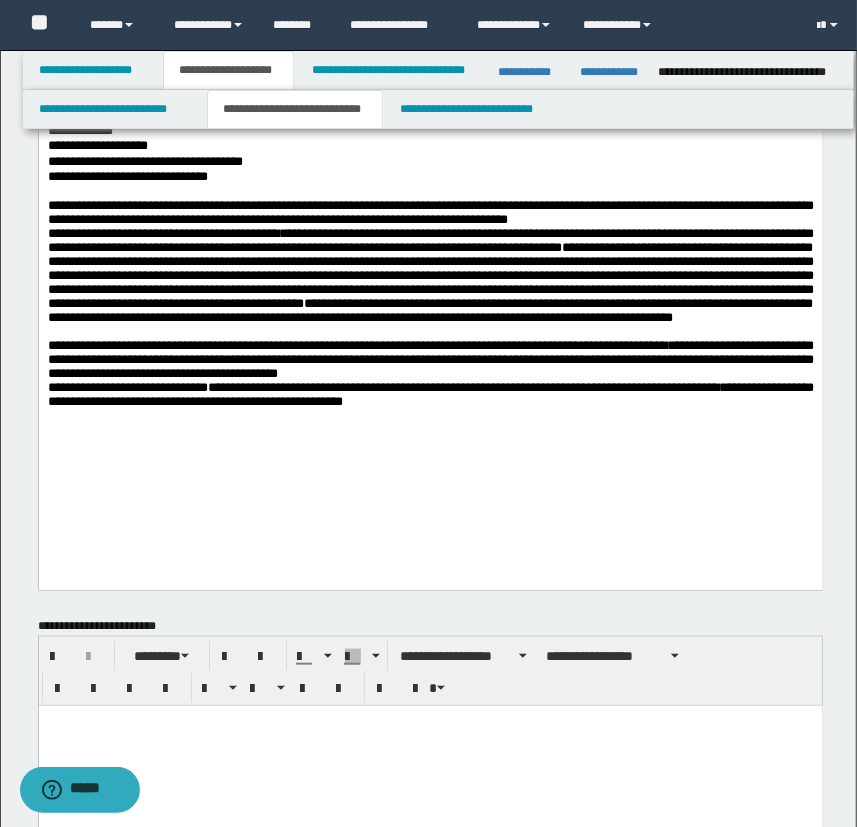 click on "**********" at bounding box center [430, 394] 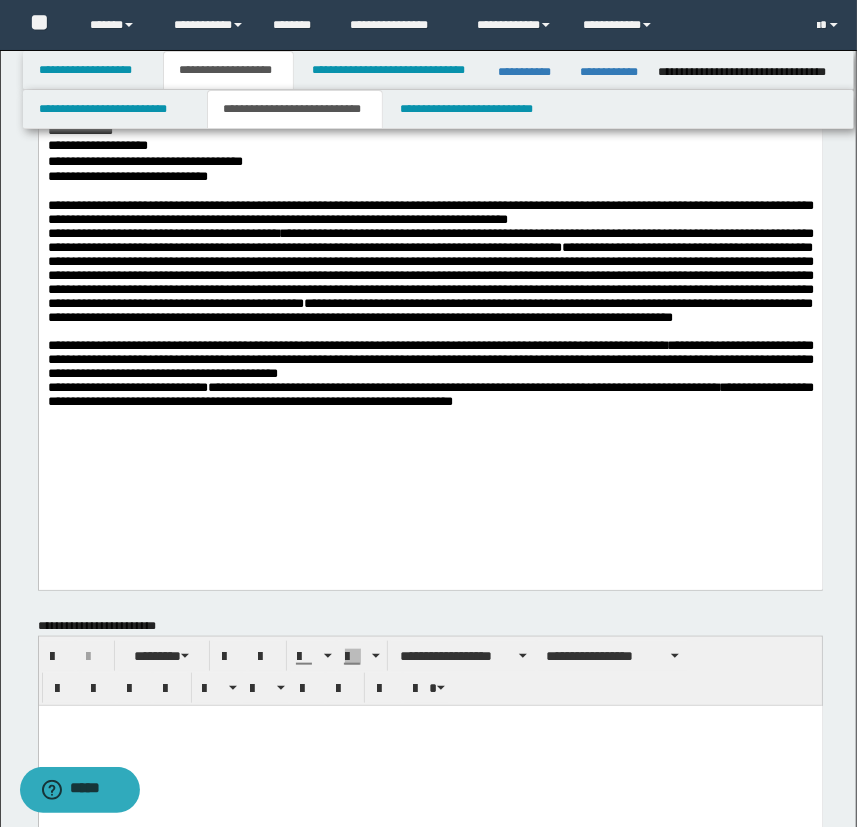 click on "**********" at bounding box center [430, 395] 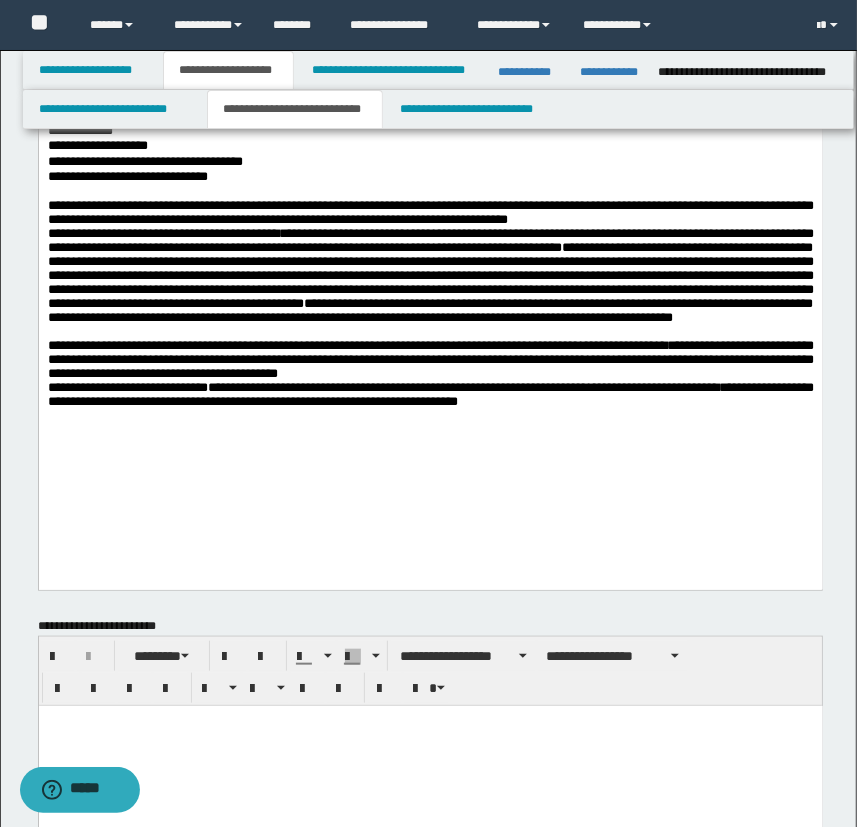 click on "**********" at bounding box center (430, 130) 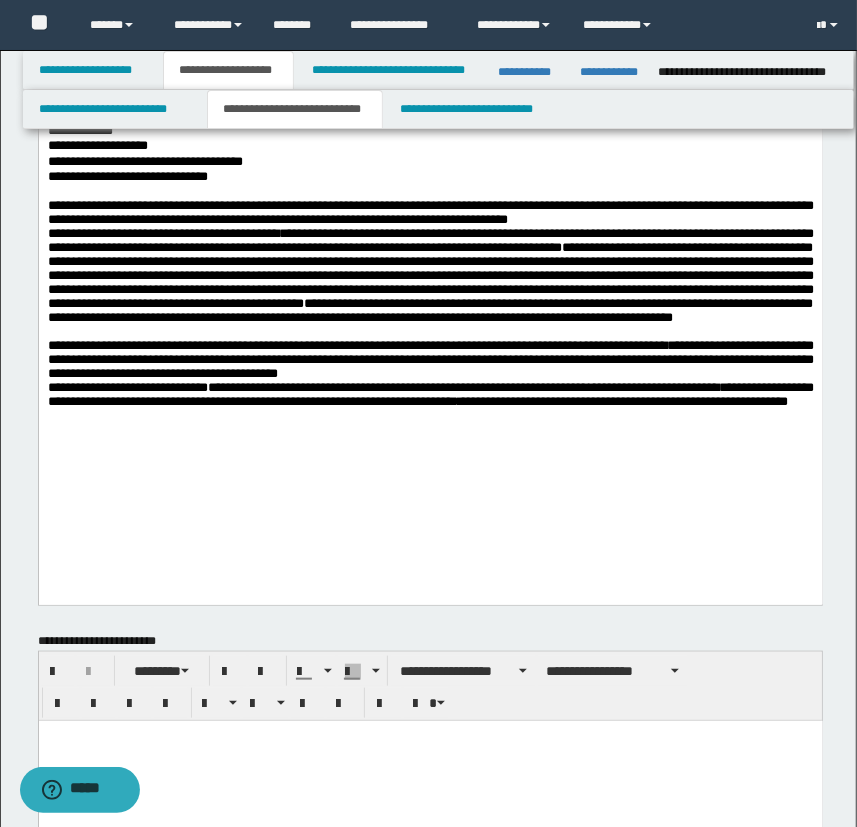 click on "**********" at bounding box center [430, 395] 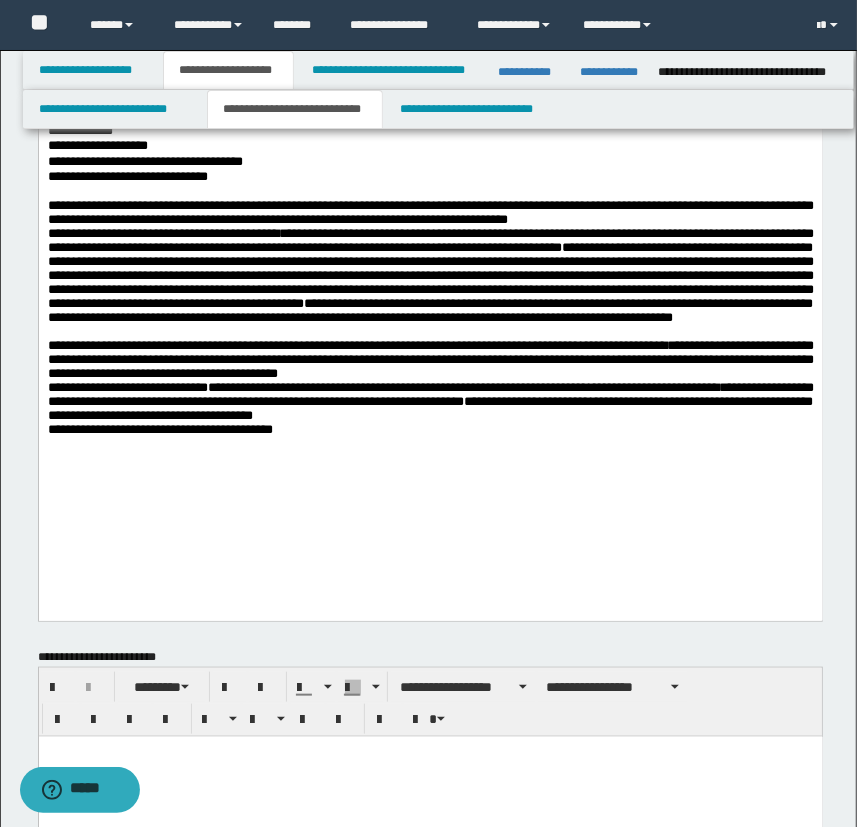 click on "**********" at bounding box center [430, 430] 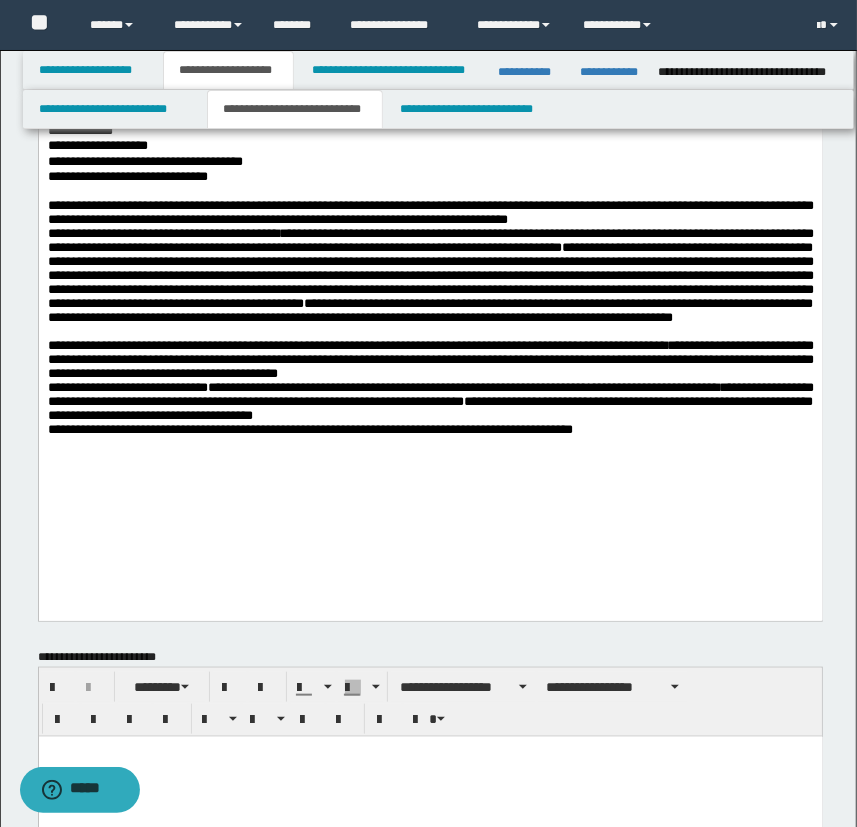 click on "**********" at bounding box center [430, 359] 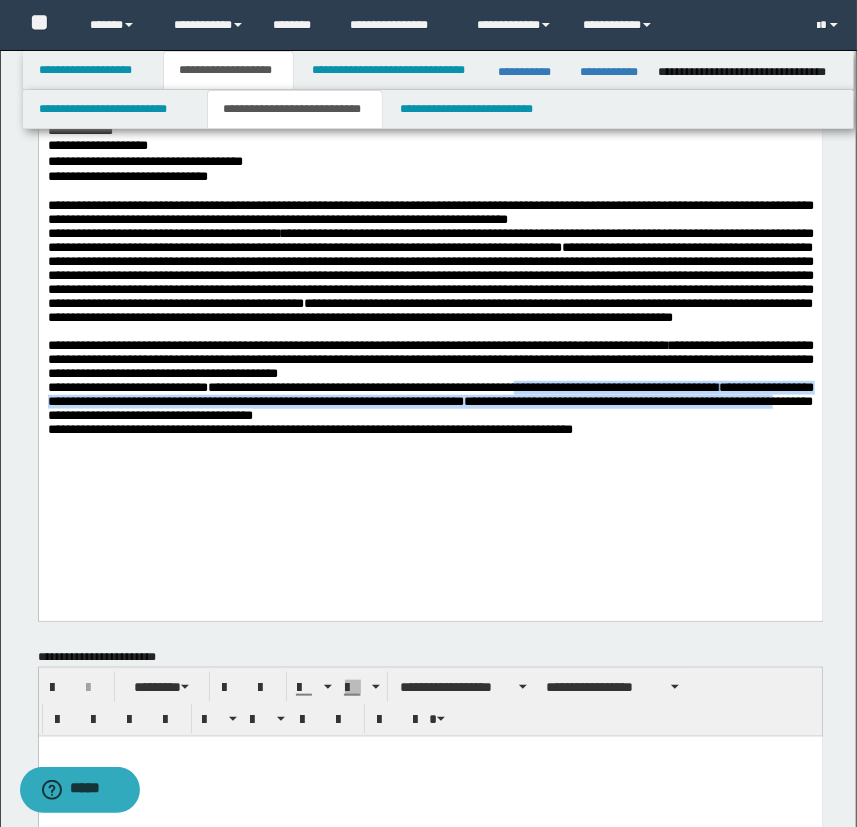 drag, startPoint x: 654, startPoint y: 459, endPoint x: 410, endPoint y: 492, distance: 246.22145 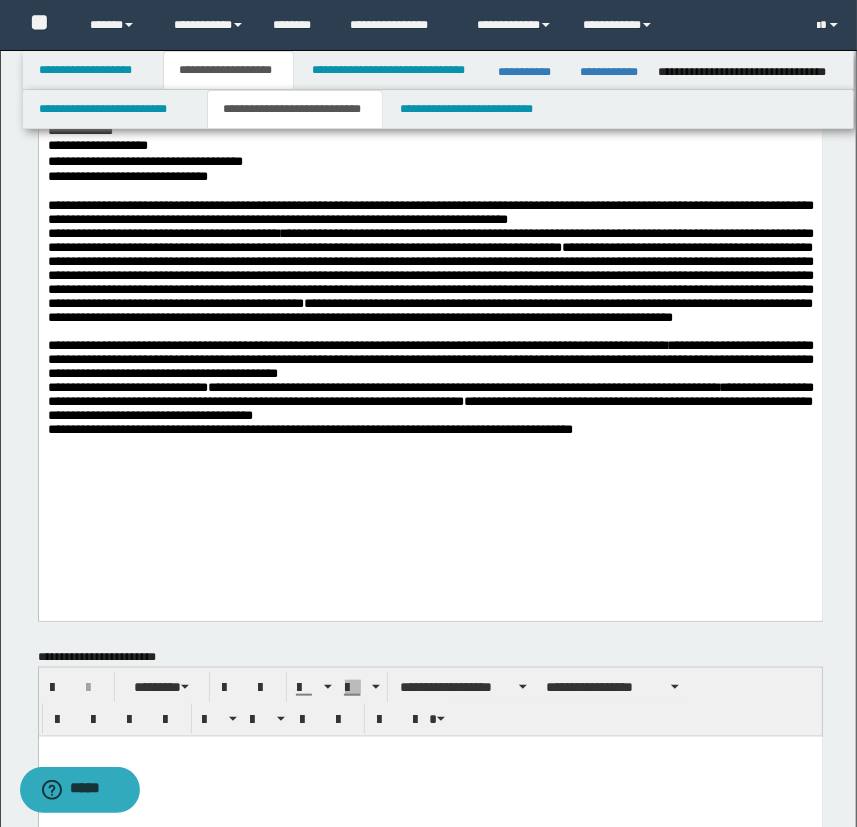 click on "**********" at bounding box center [430, 430] 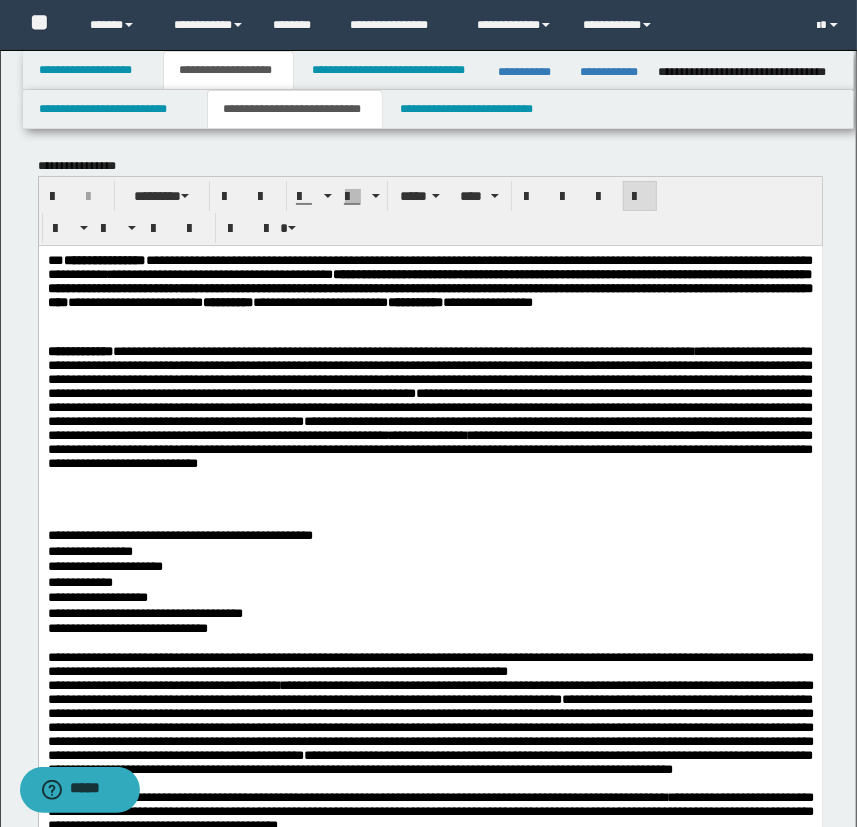 scroll, scrollTop: 0, scrollLeft: 0, axis: both 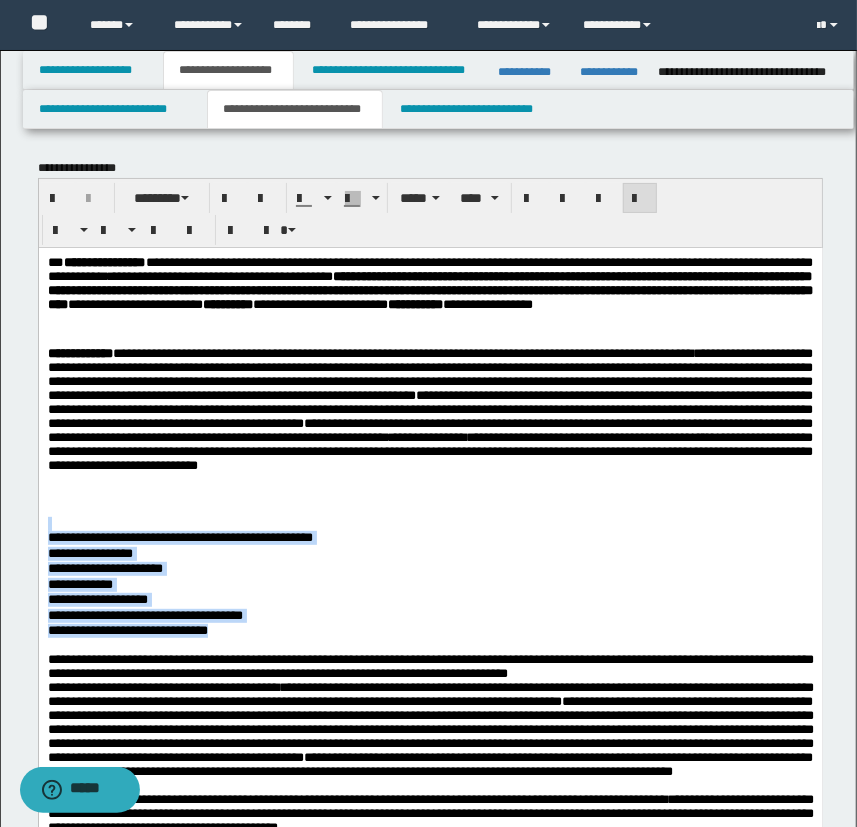 drag, startPoint x: 246, startPoint y: 634, endPoint x: -2, endPoint y: 528, distance: 269.70355 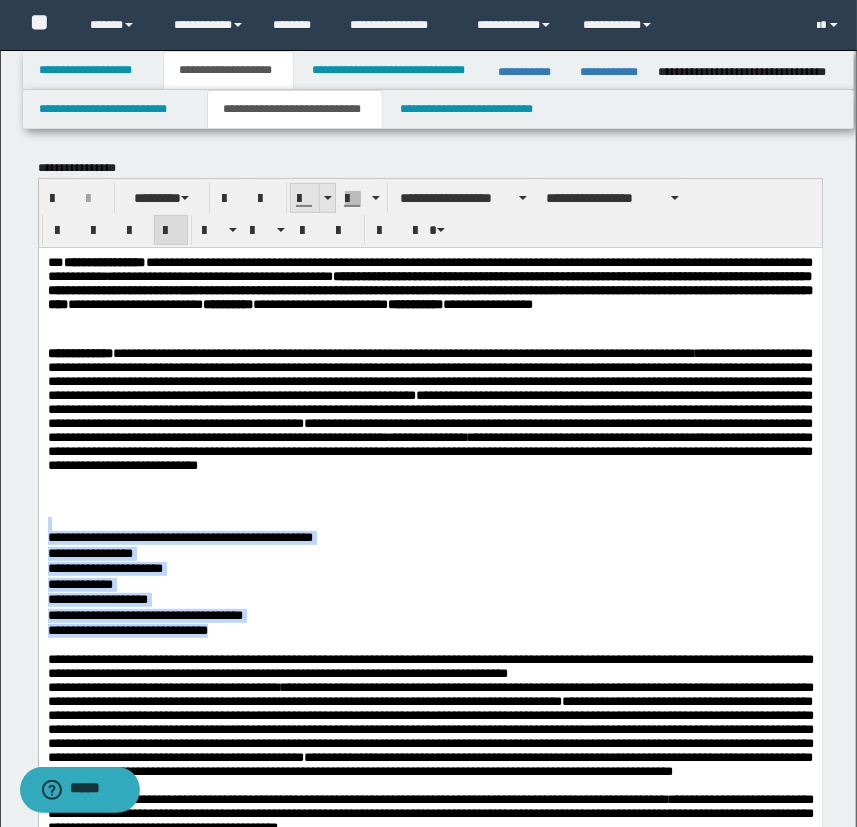 click at bounding box center [327, 198] 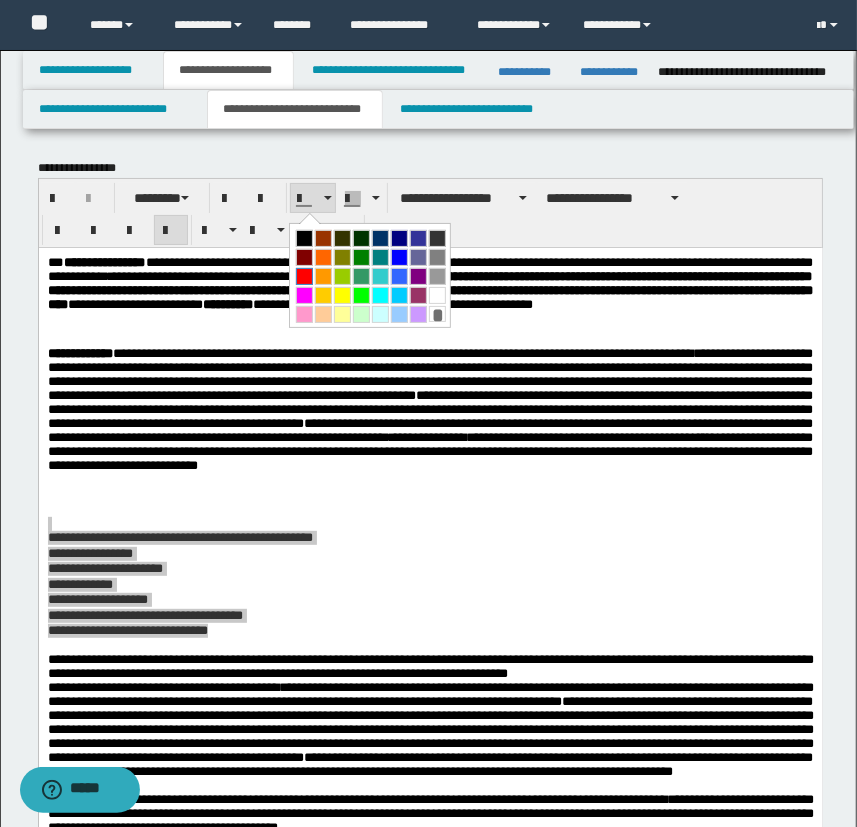 click at bounding box center (304, 276) 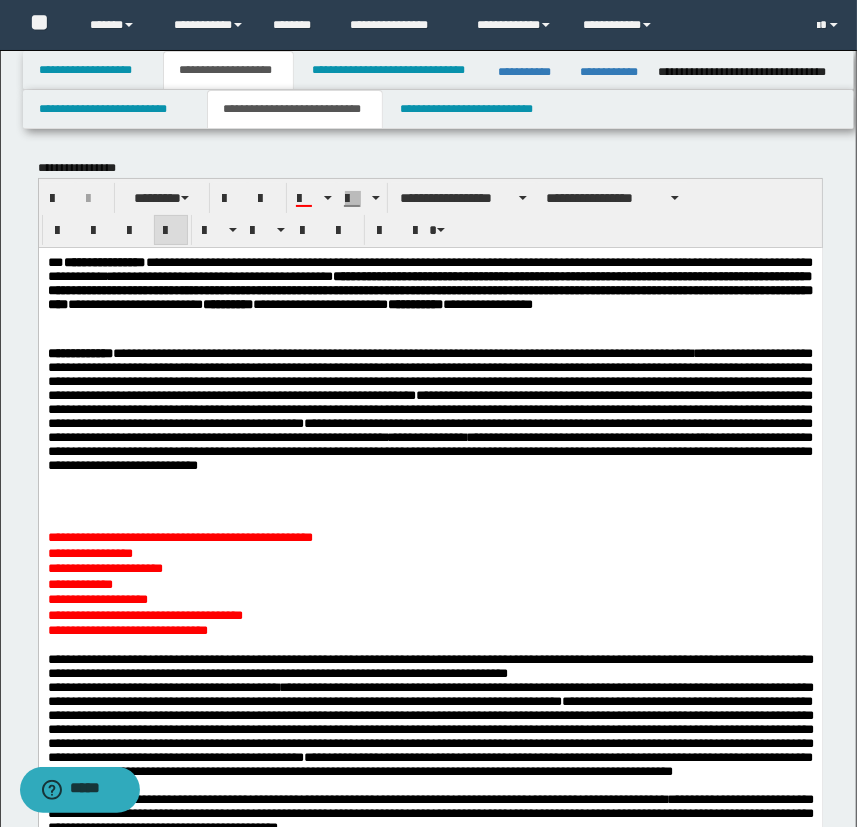 click on "**********" at bounding box center [430, 408] 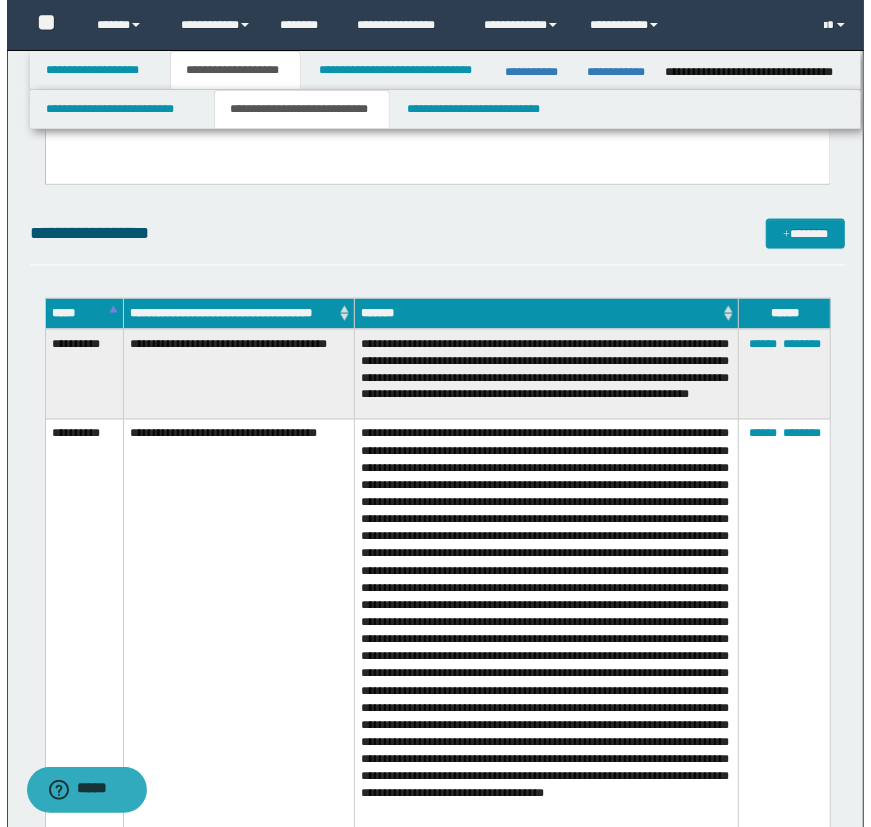 scroll, scrollTop: 1181, scrollLeft: 0, axis: vertical 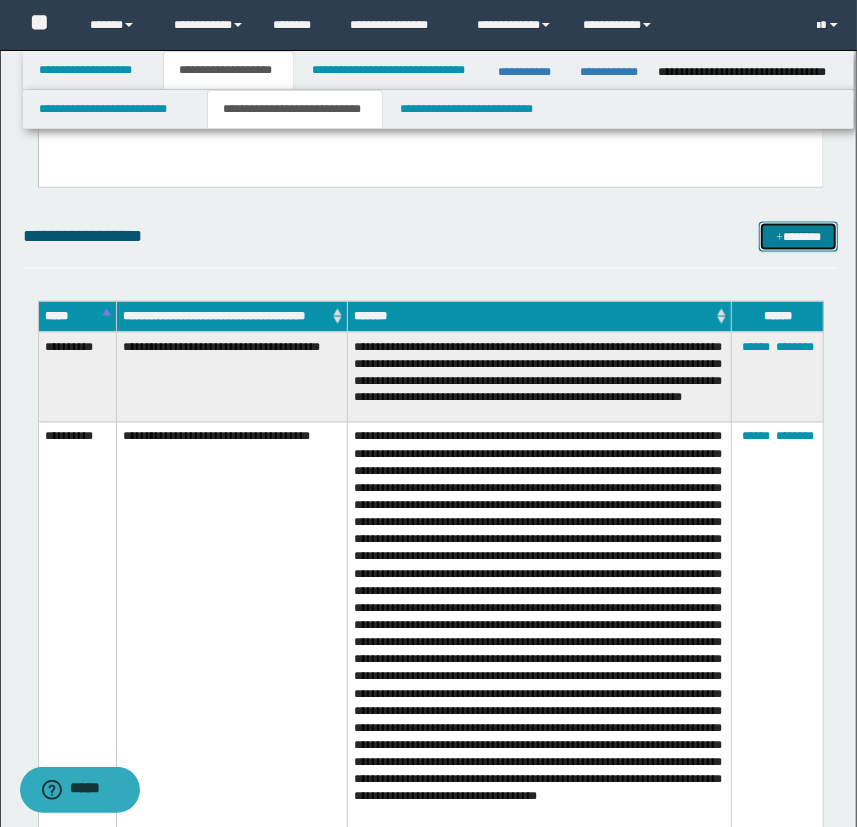 click on "*******" at bounding box center (799, 237) 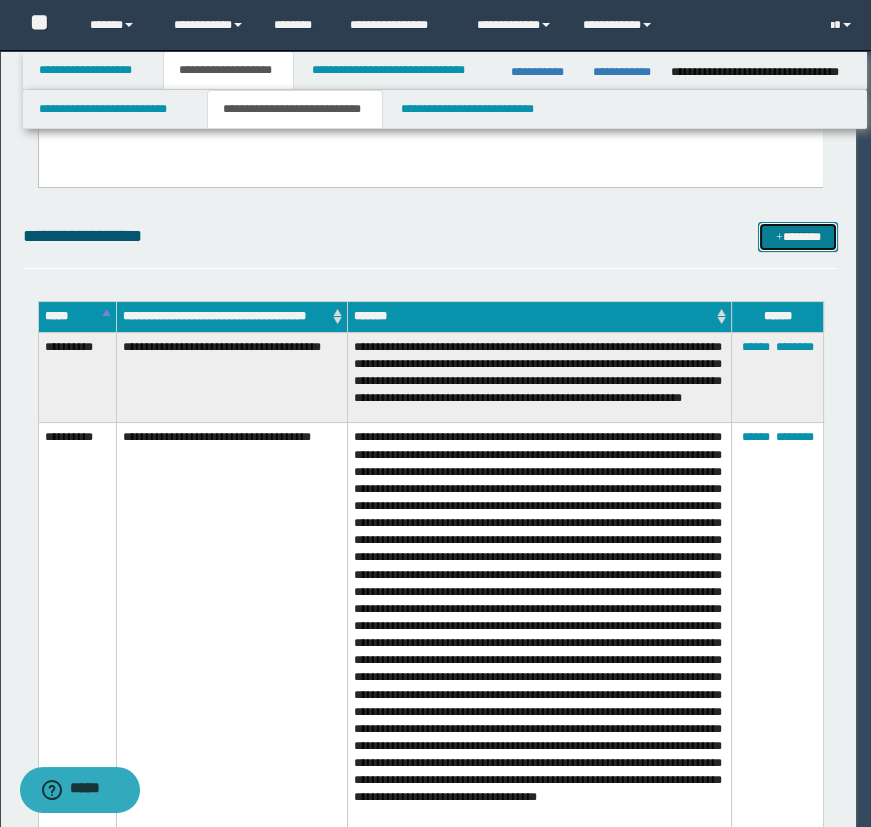 scroll, scrollTop: 0, scrollLeft: 0, axis: both 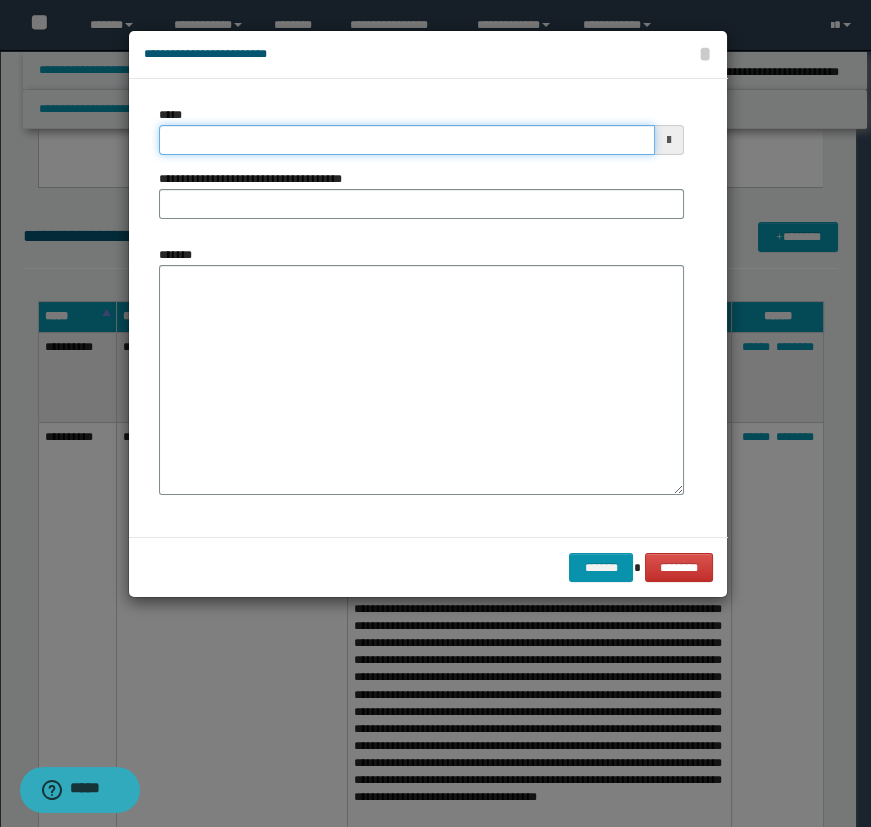 click on "*****" at bounding box center [407, 140] 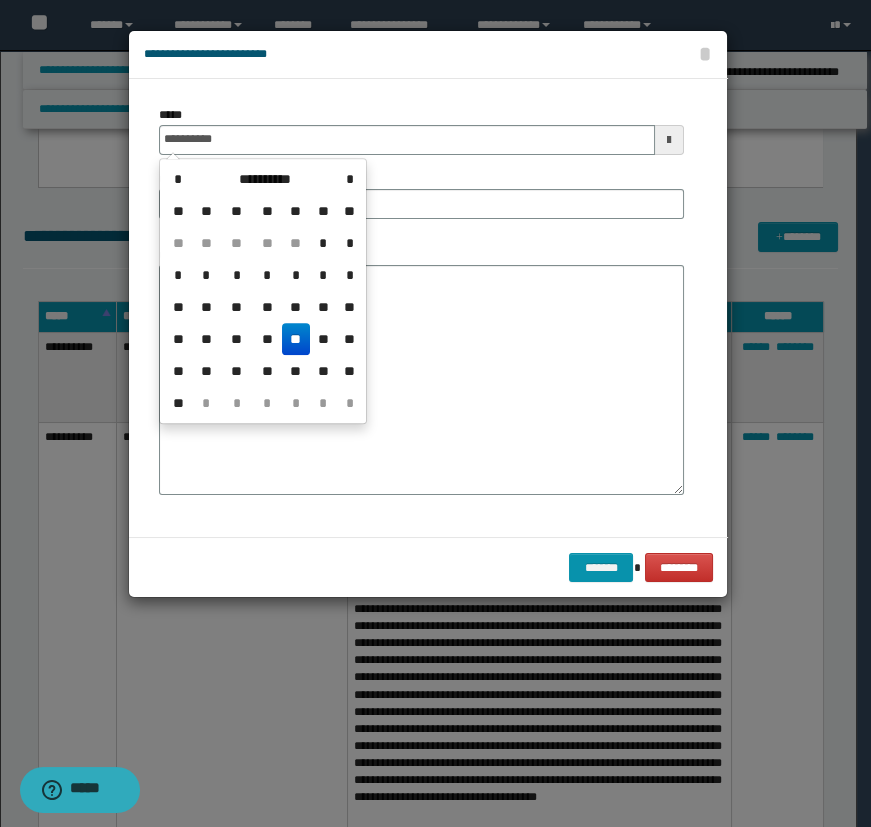 type on "**********" 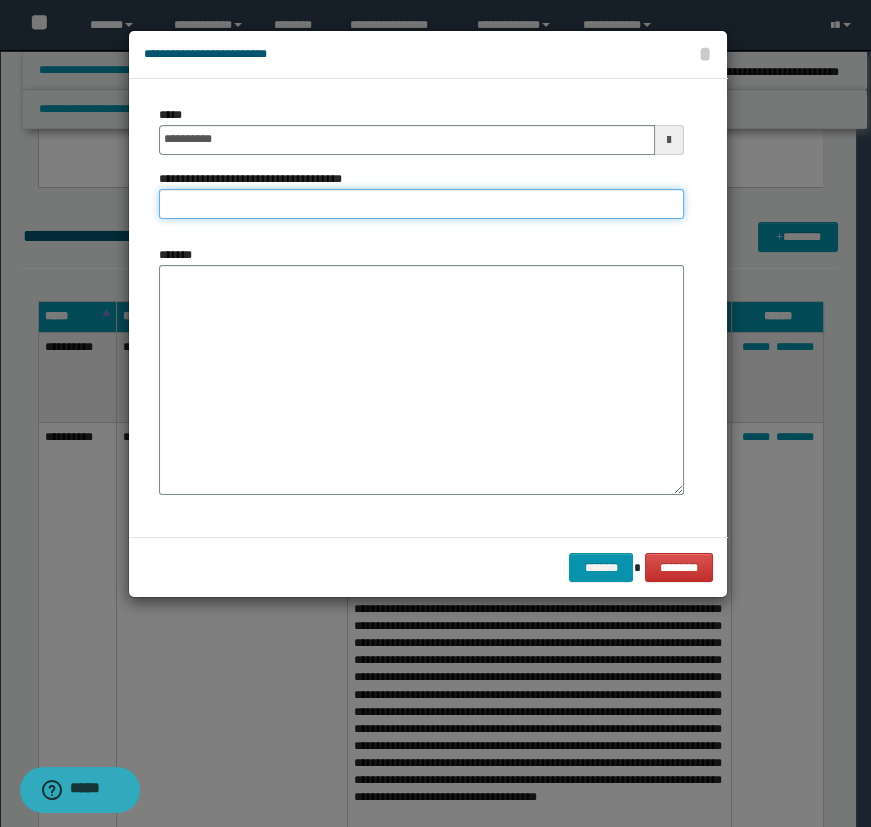 click on "**********" at bounding box center [421, 204] 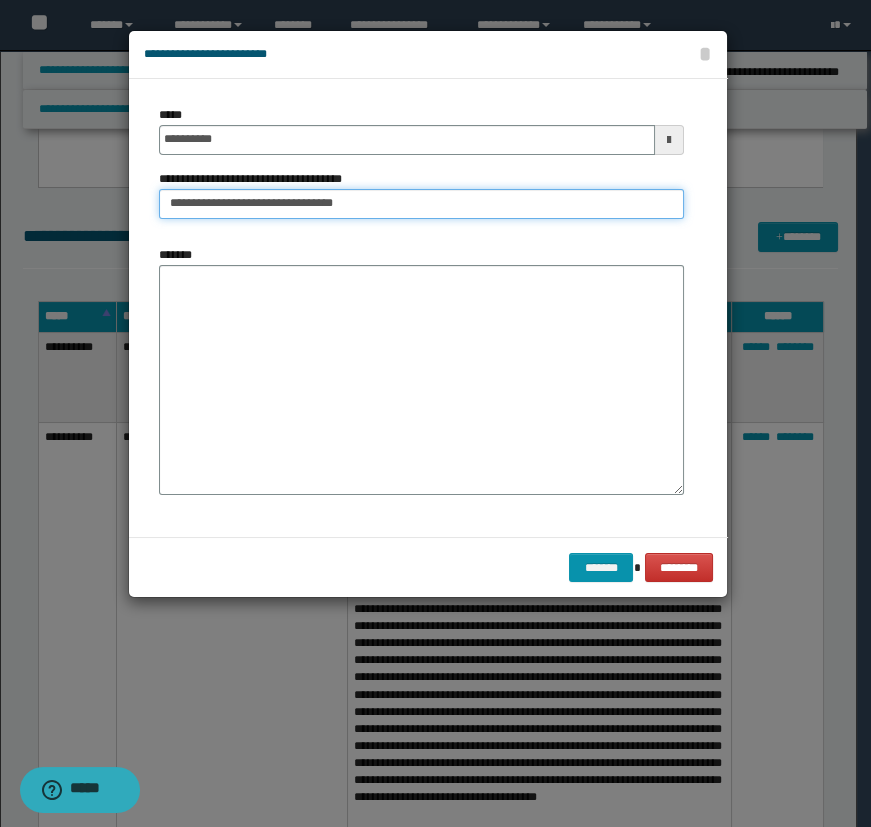 type on "**********" 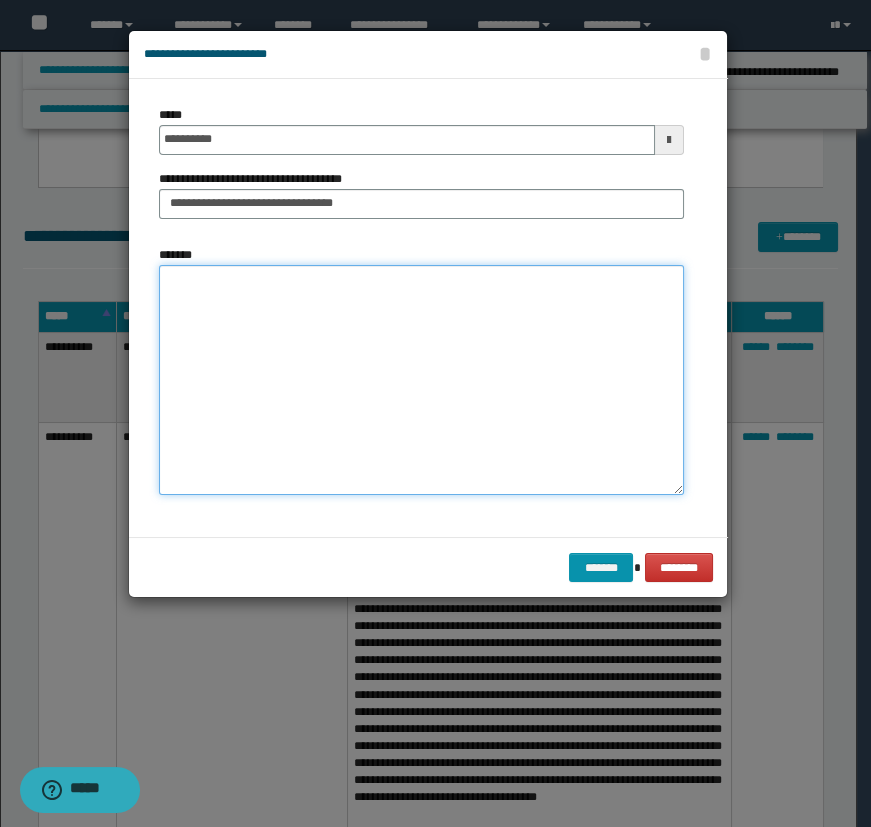 click on "*******" at bounding box center [421, 380] 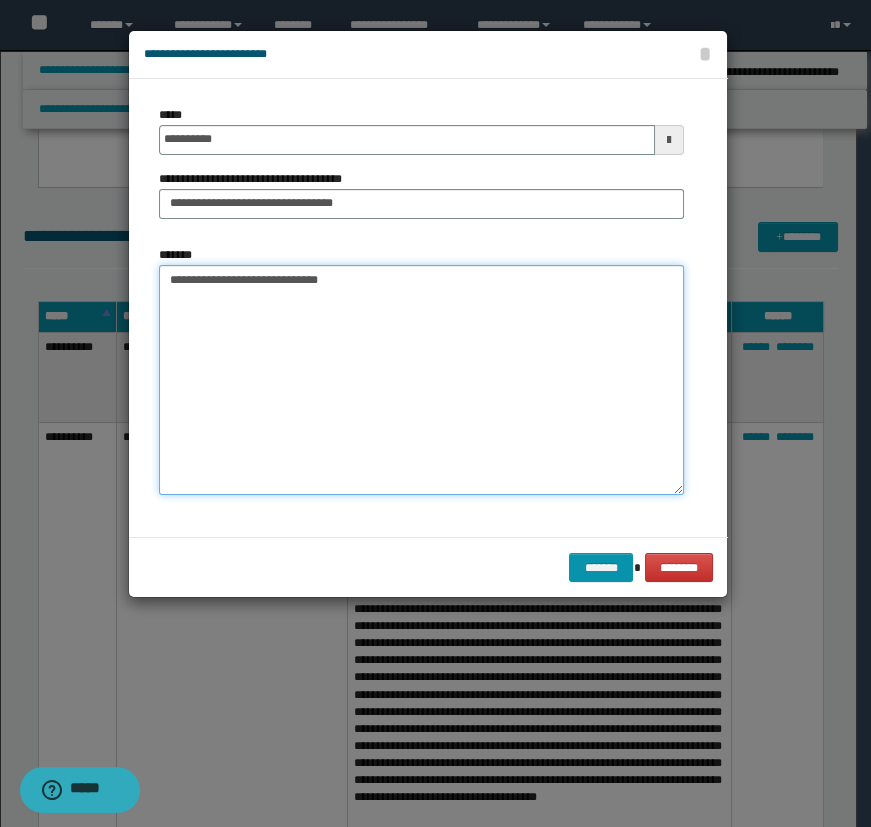 paste on "**********" 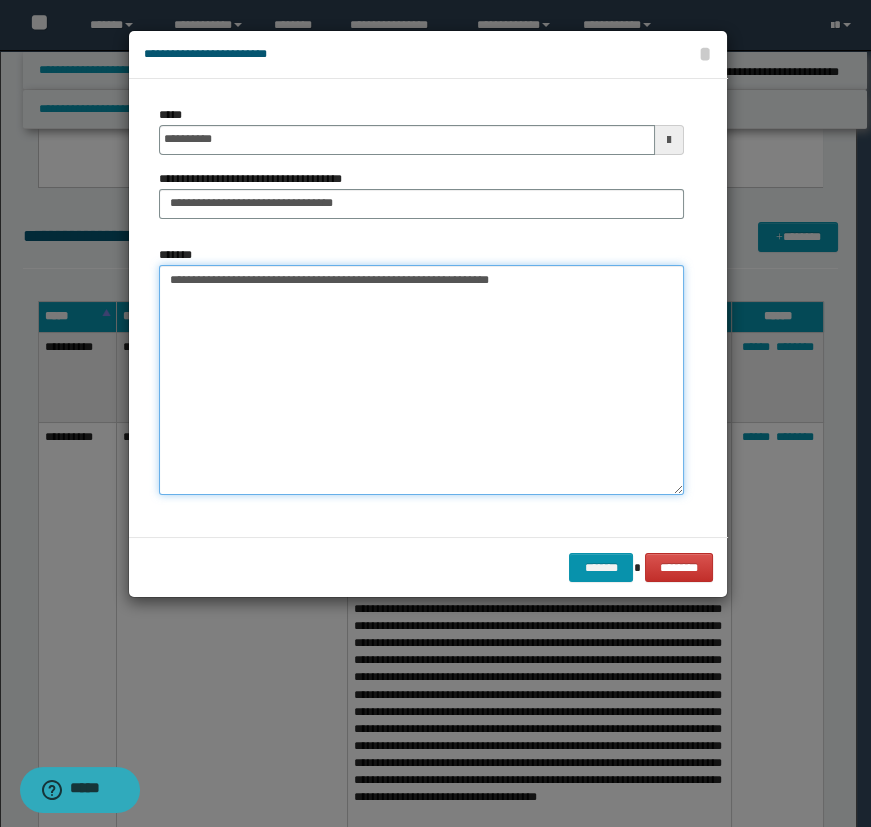 drag, startPoint x: 348, startPoint y: 278, endPoint x: 591, endPoint y: 287, distance: 243.16661 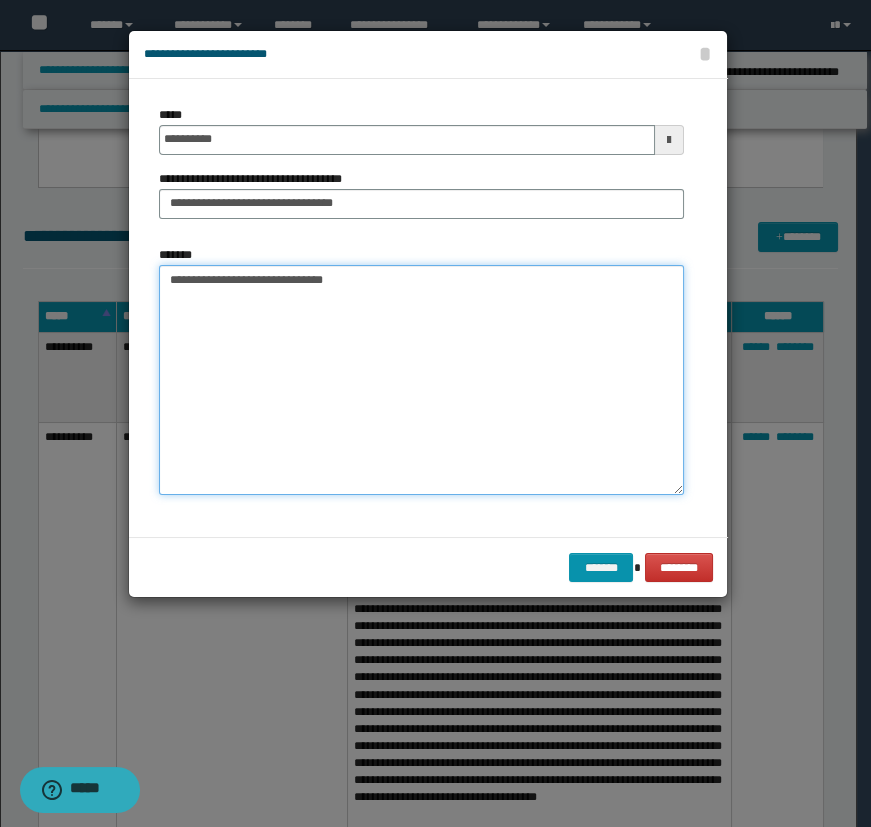 click on "**********" at bounding box center [421, 380] 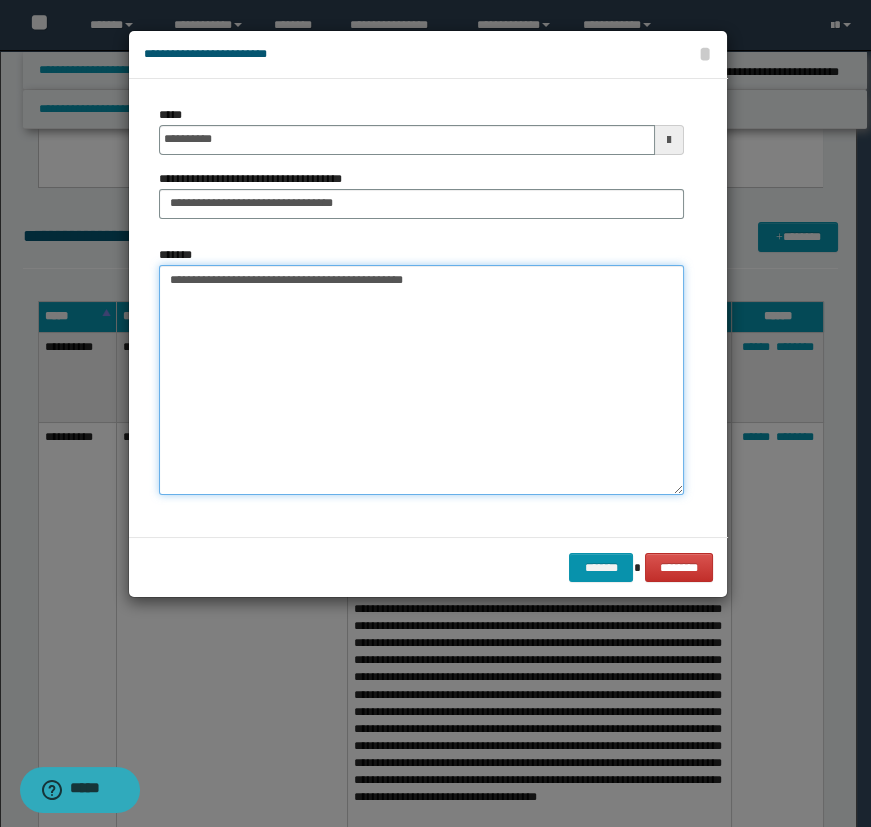 paste on "**********" 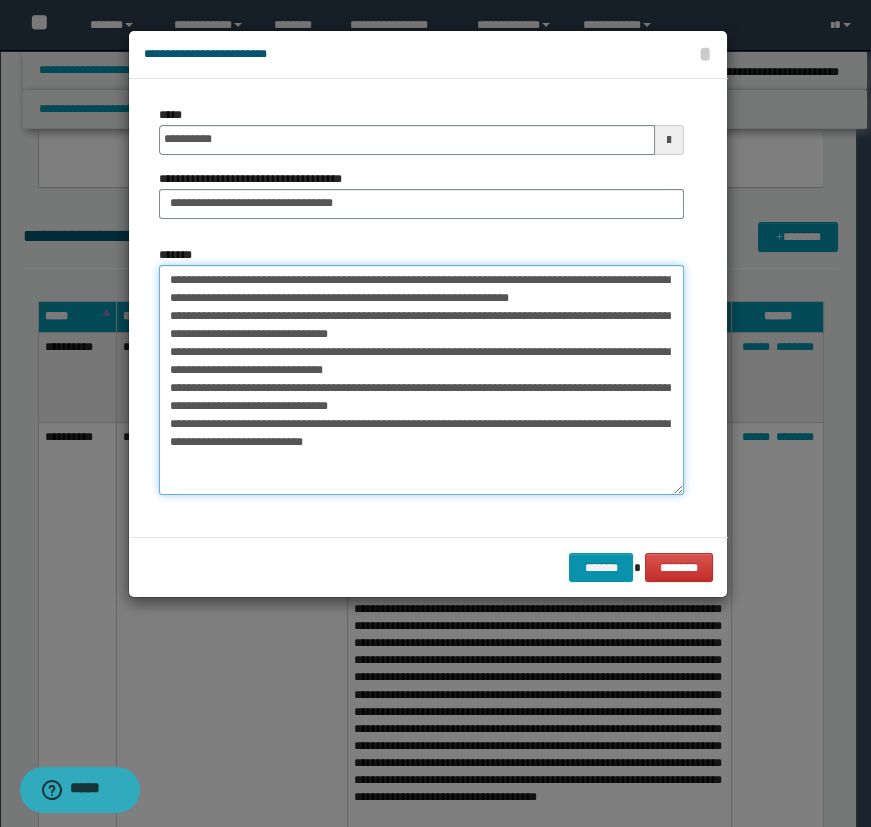 click on "**********" at bounding box center (421, 380) 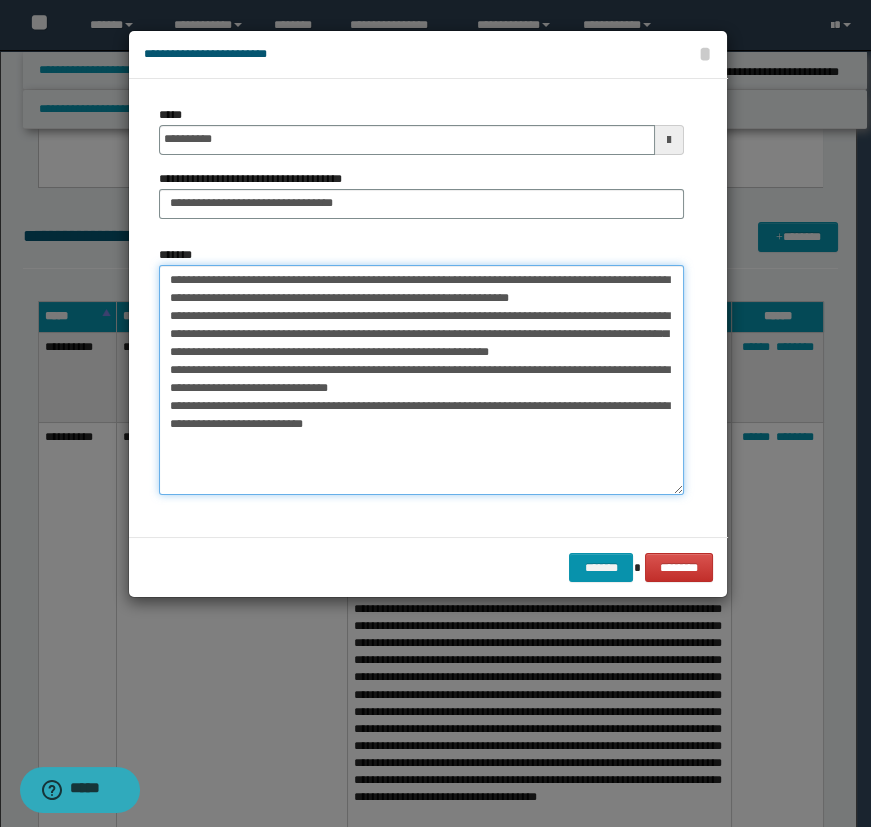 click on "**********" at bounding box center (421, 380) 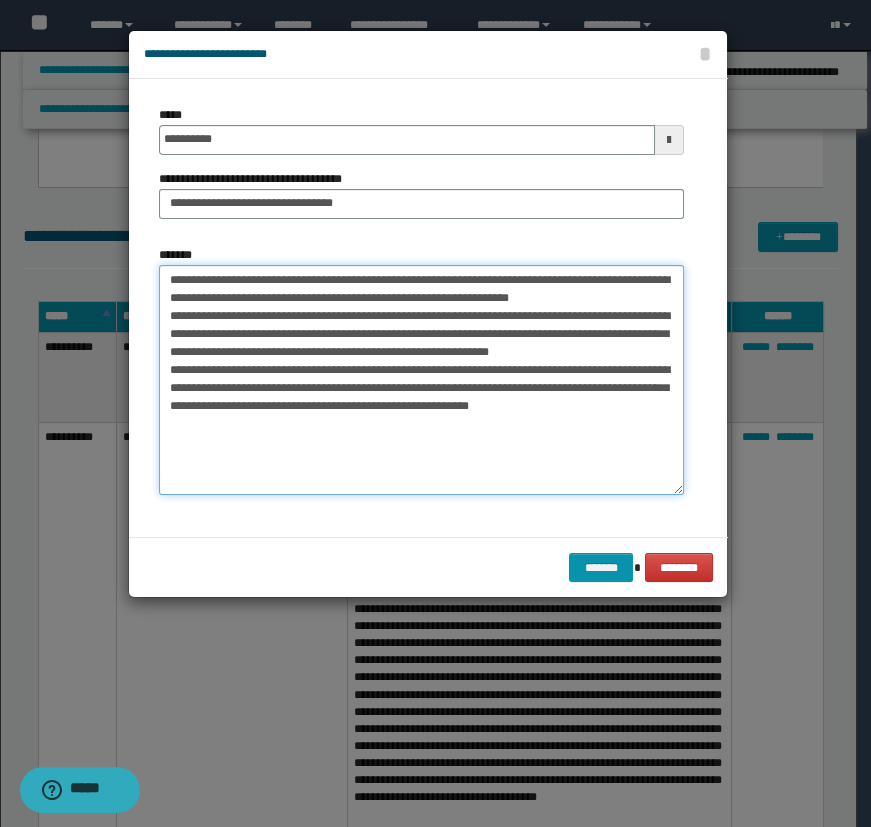 click on "**********" at bounding box center [421, 380] 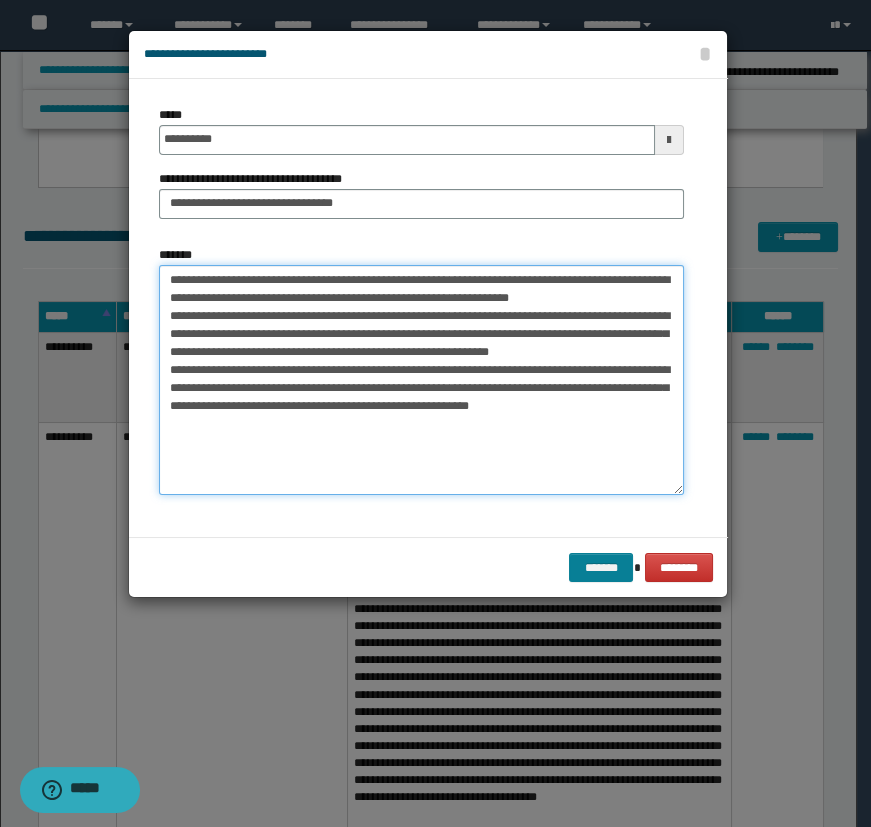 type on "**********" 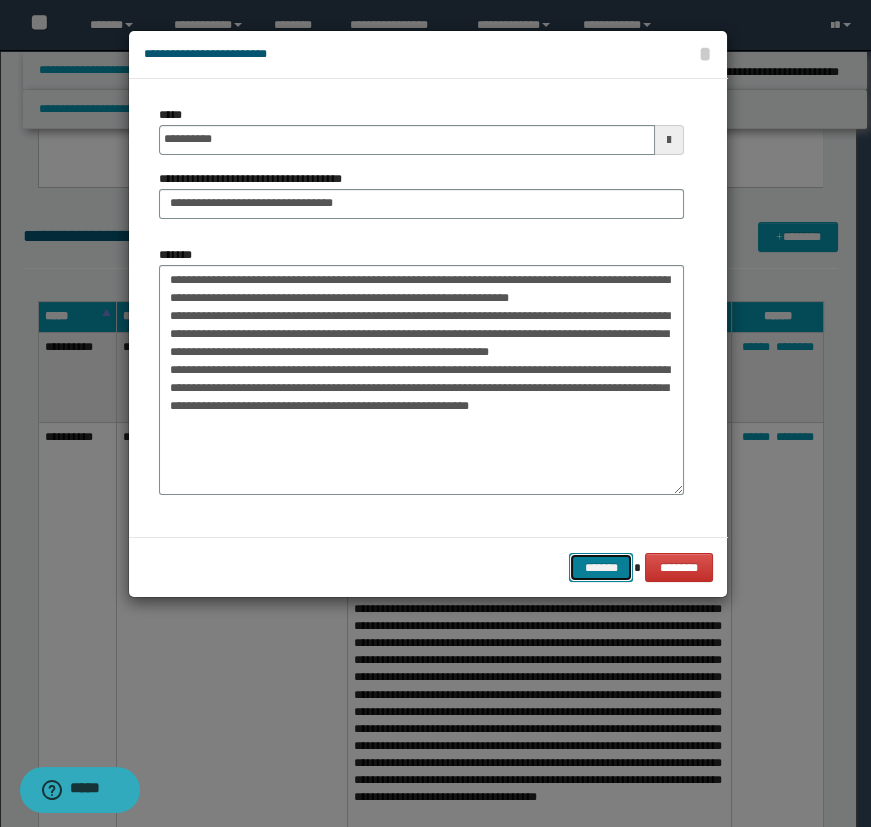 click on "*******" at bounding box center (601, 568) 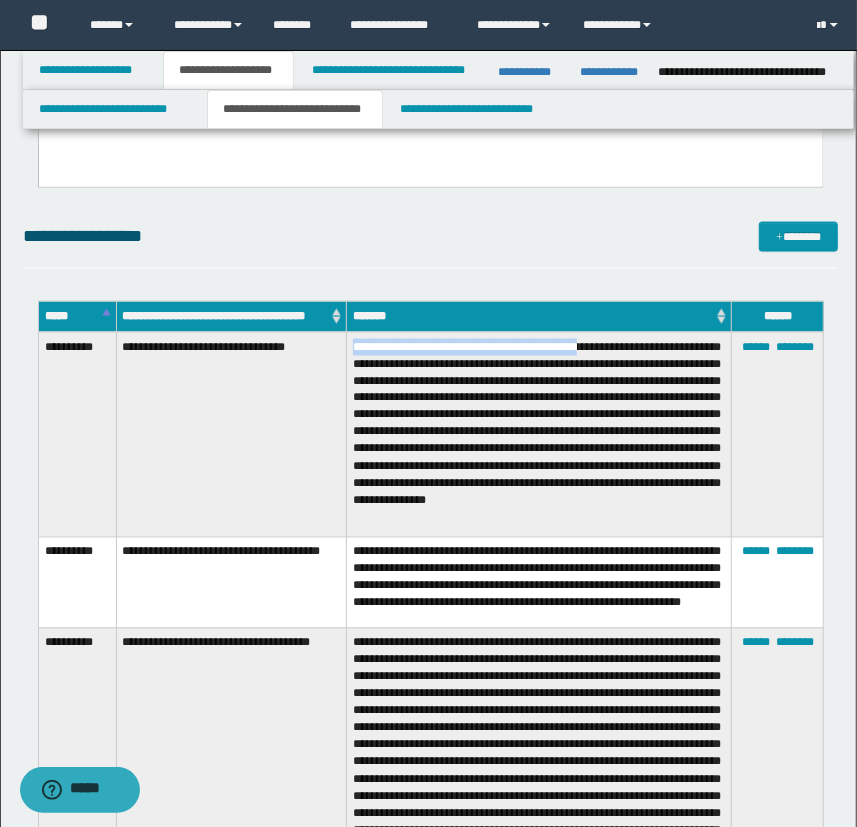 drag, startPoint x: 352, startPoint y: 341, endPoint x: 619, endPoint y: 343, distance: 267.00748 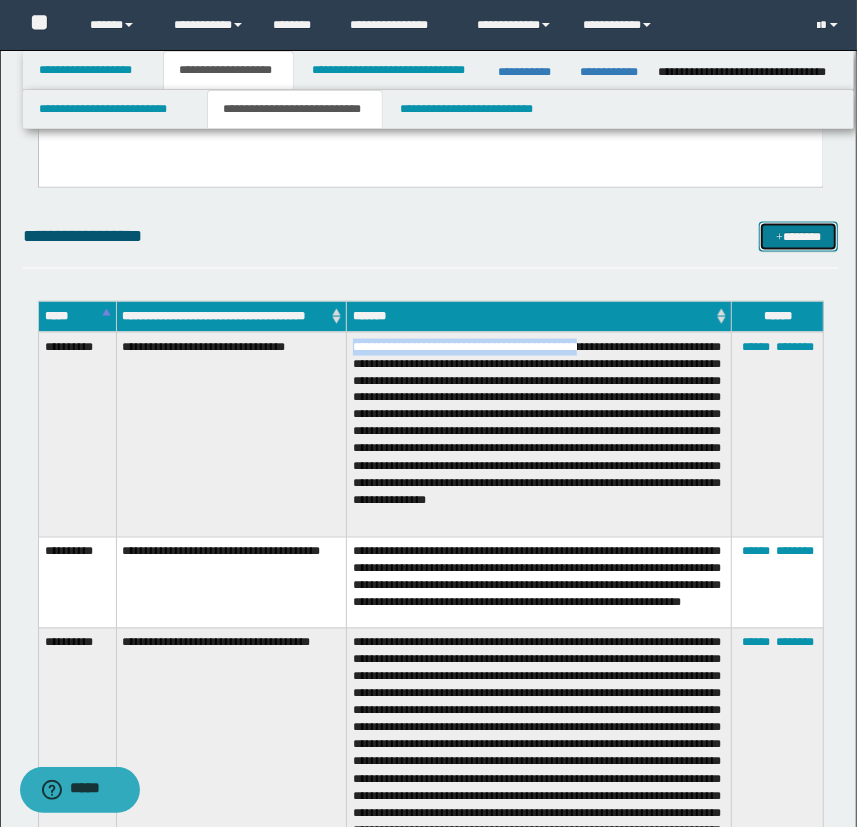 click on "*******" at bounding box center [799, 237] 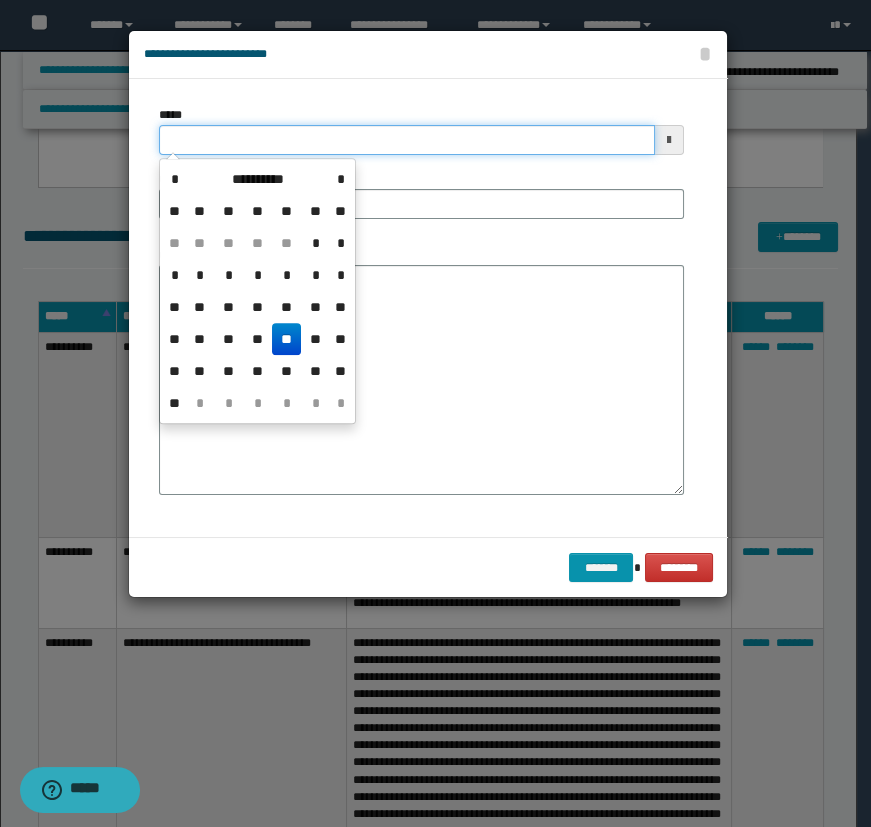 click on "*****" at bounding box center [407, 140] 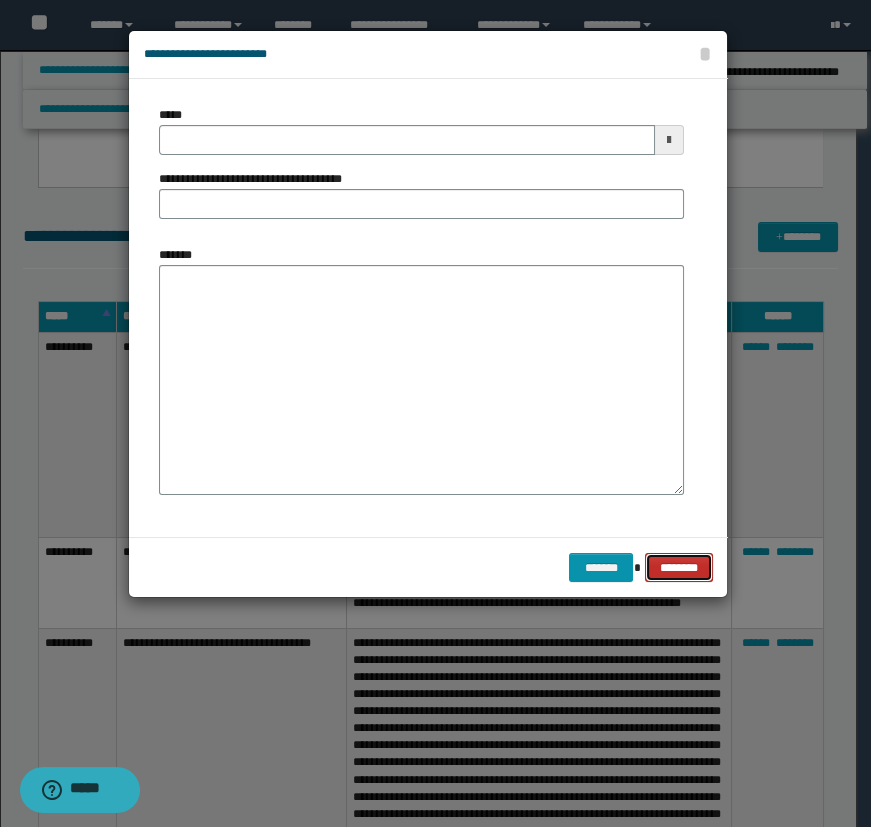 click on "********" at bounding box center [678, 568] 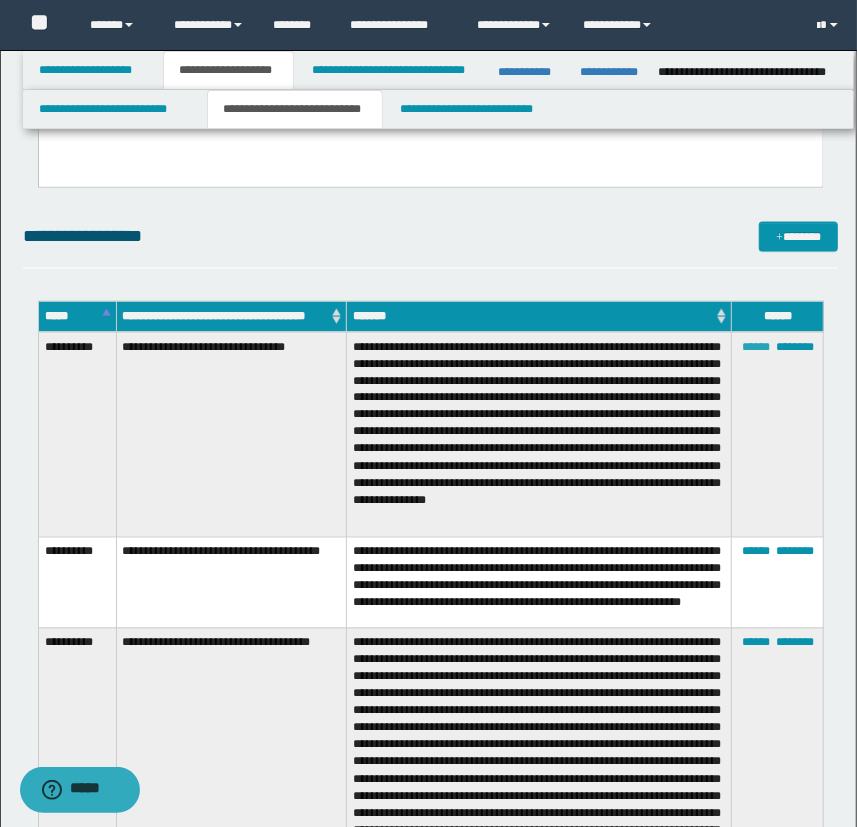 click on "******" at bounding box center (756, 347) 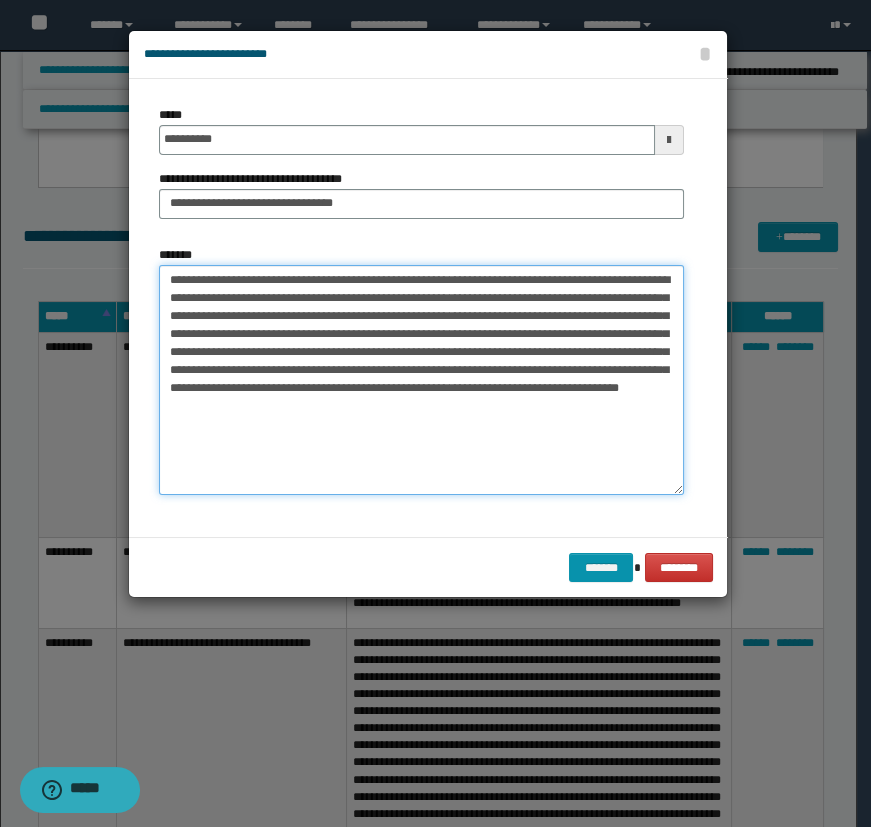 click on "**********" at bounding box center (421, 380) 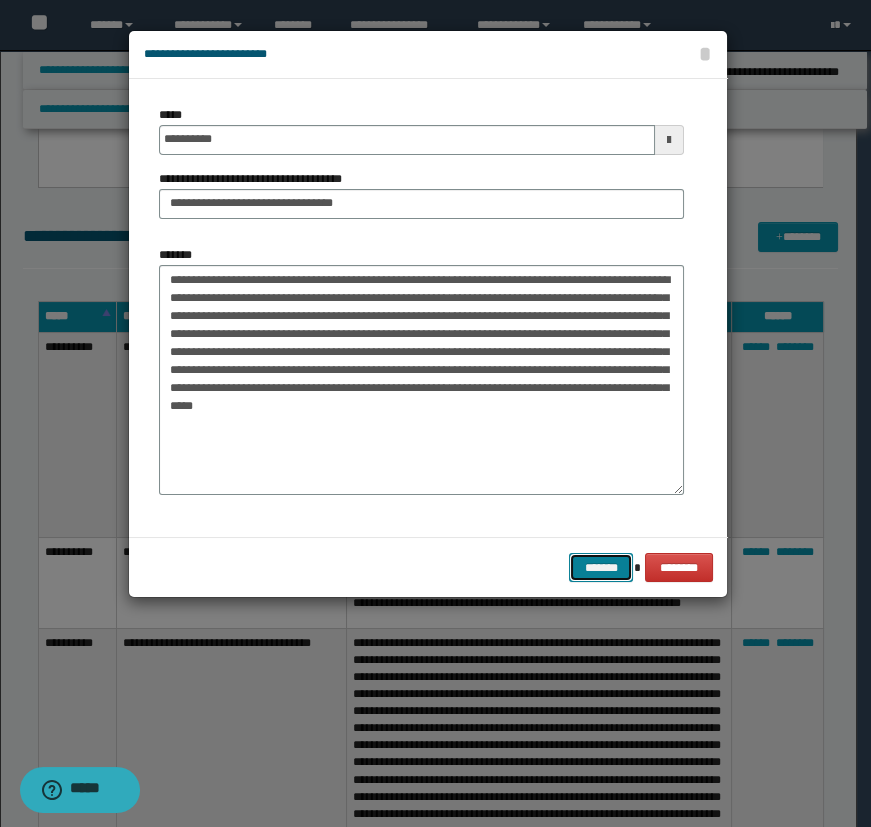 click on "*******" at bounding box center (601, 568) 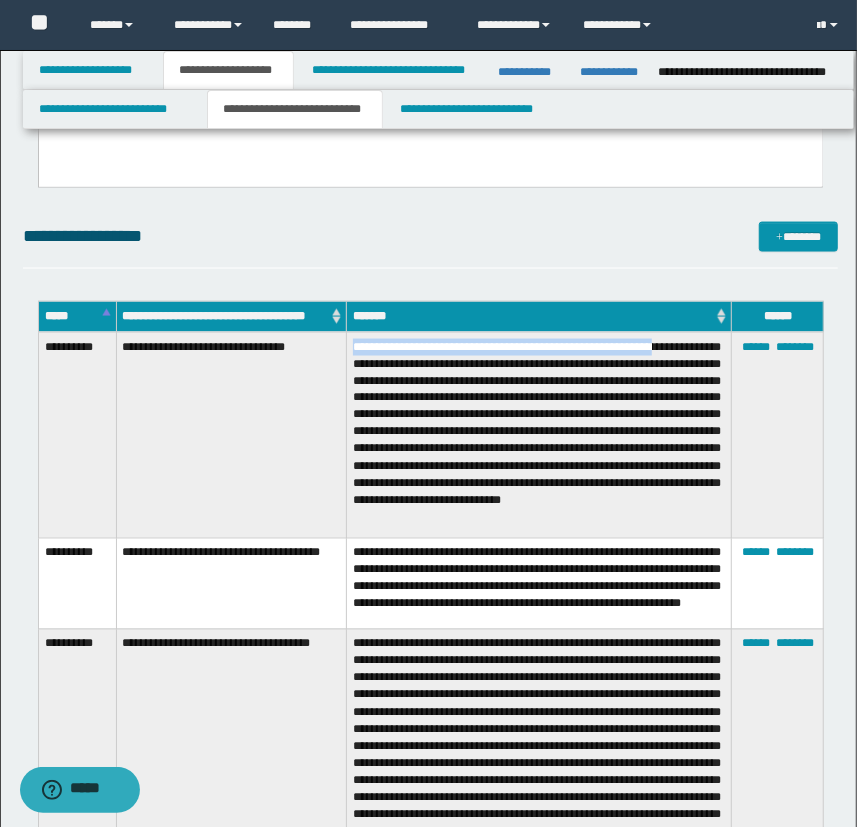 drag, startPoint x: 346, startPoint y: 346, endPoint x: 702, endPoint y: 346, distance: 356 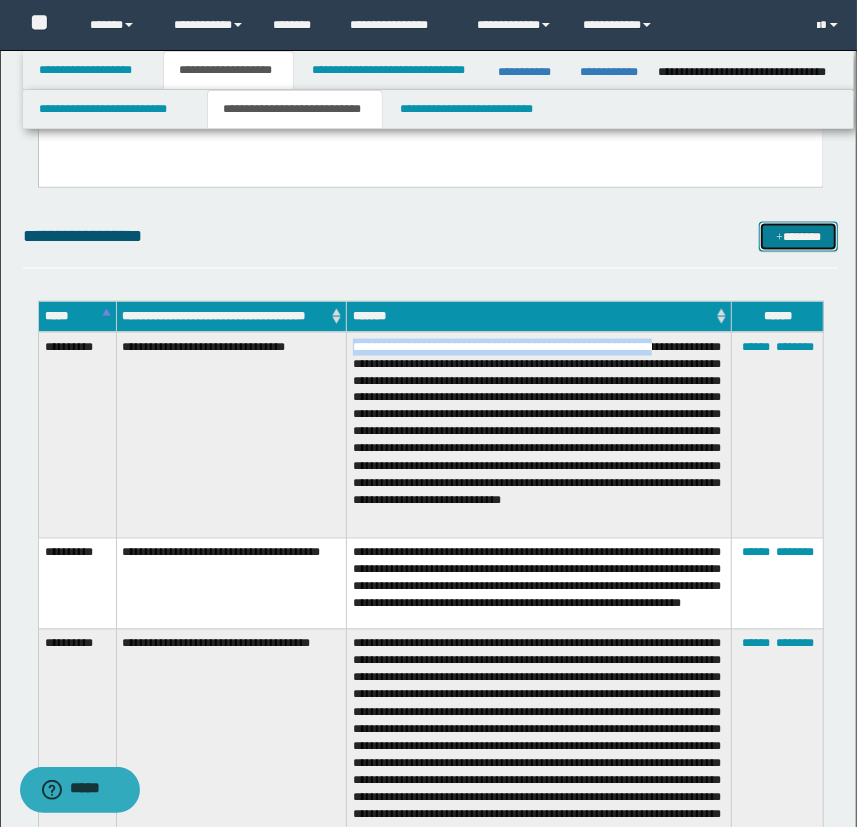 click on "*******" at bounding box center [799, 237] 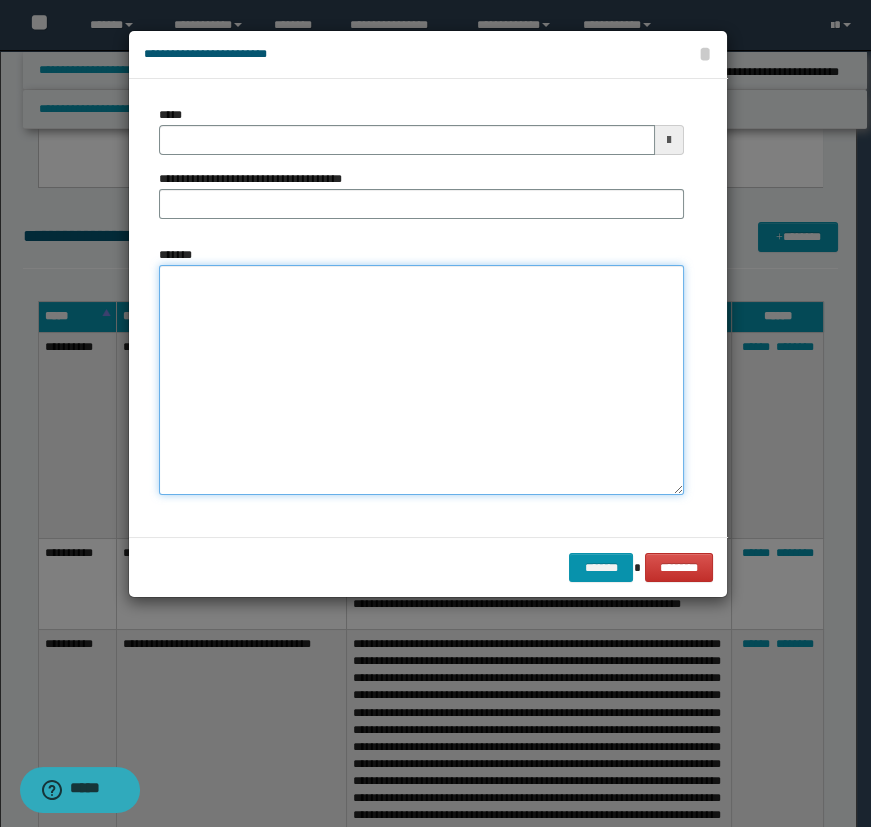 click on "*******" at bounding box center (421, 380) 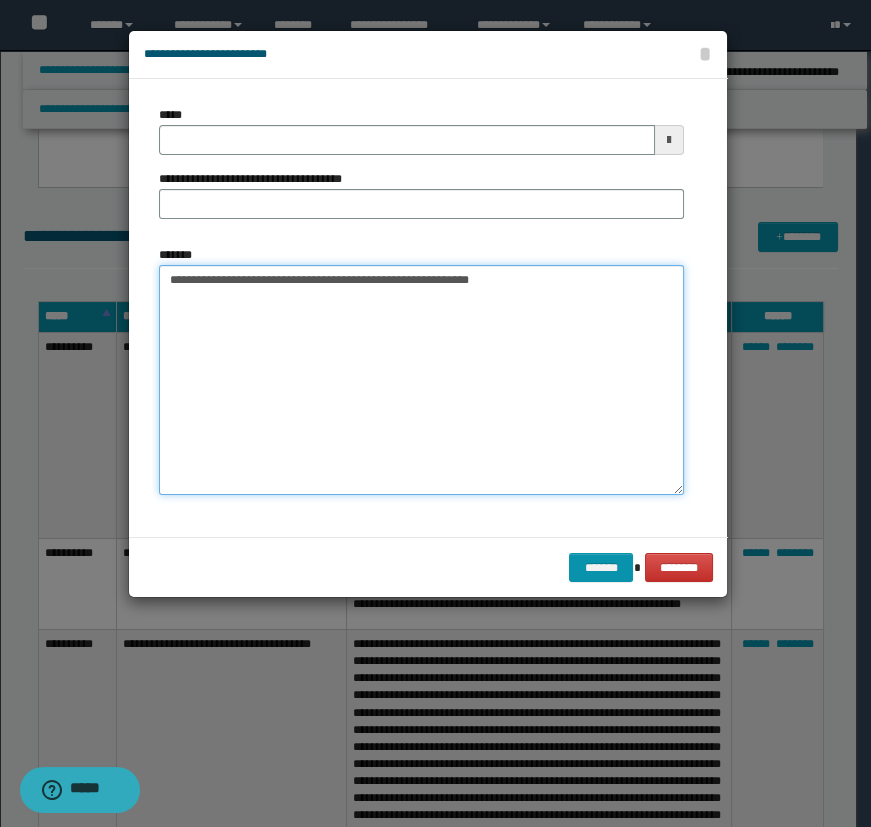 type on "**********" 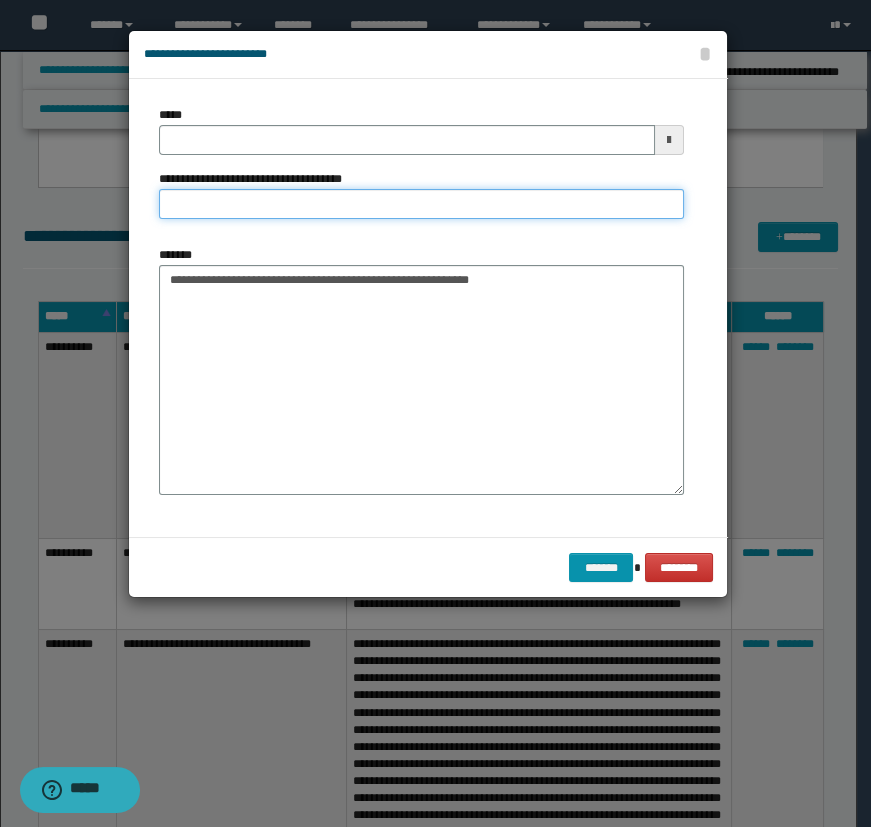 click on "**********" at bounding box center (421, 204) 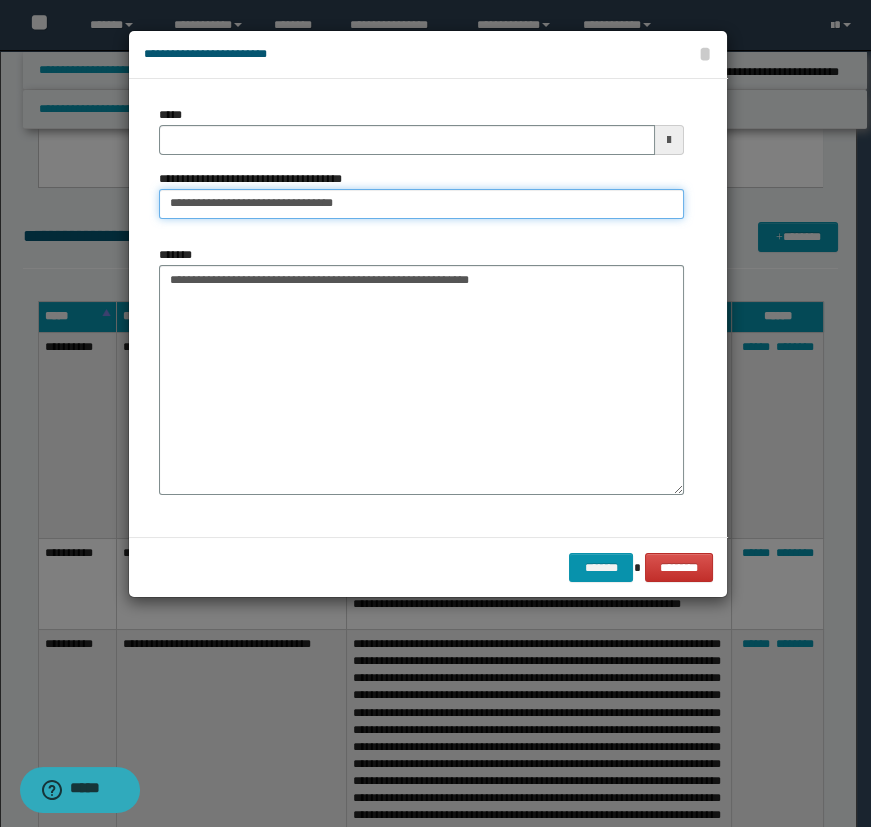 type 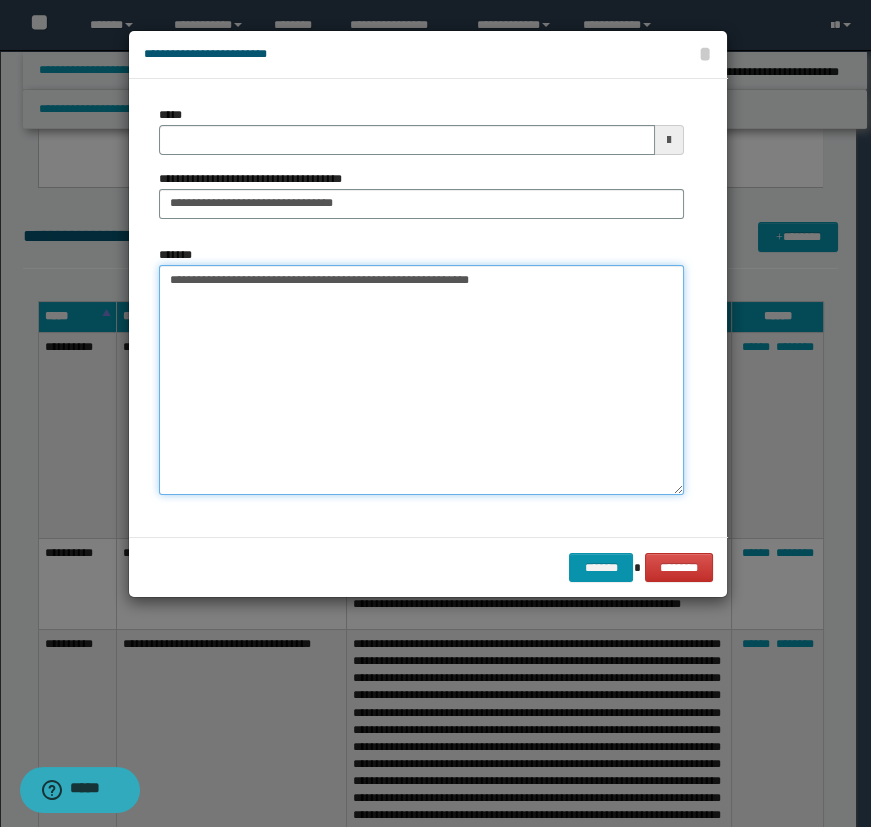 click on "**********" at bounding box center (421, 380) 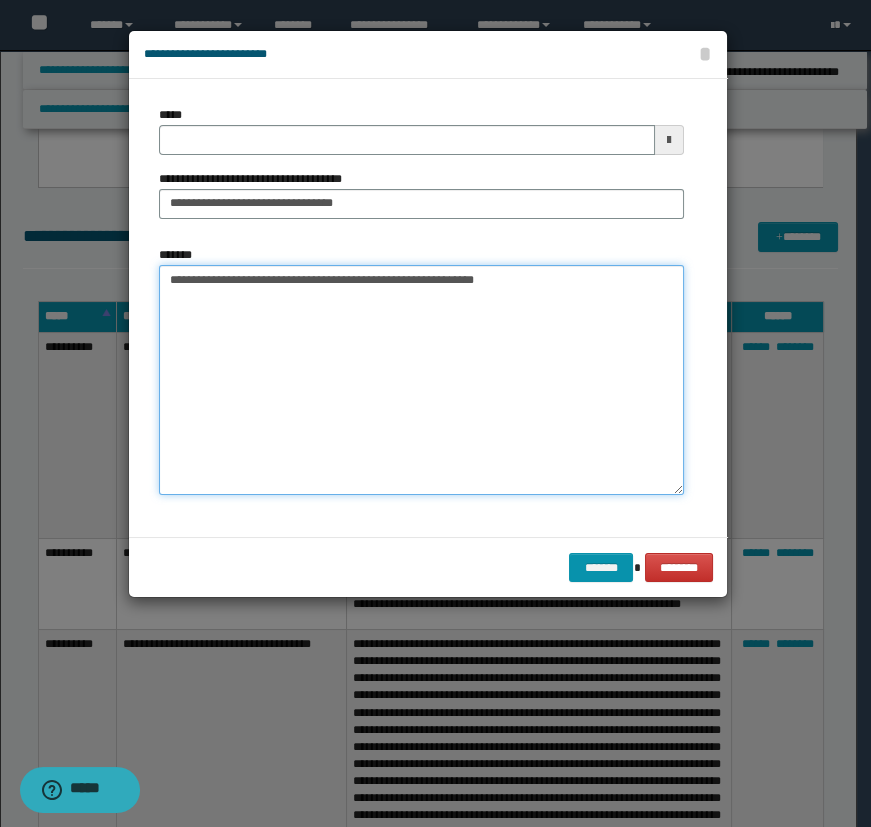 paste on "**********" 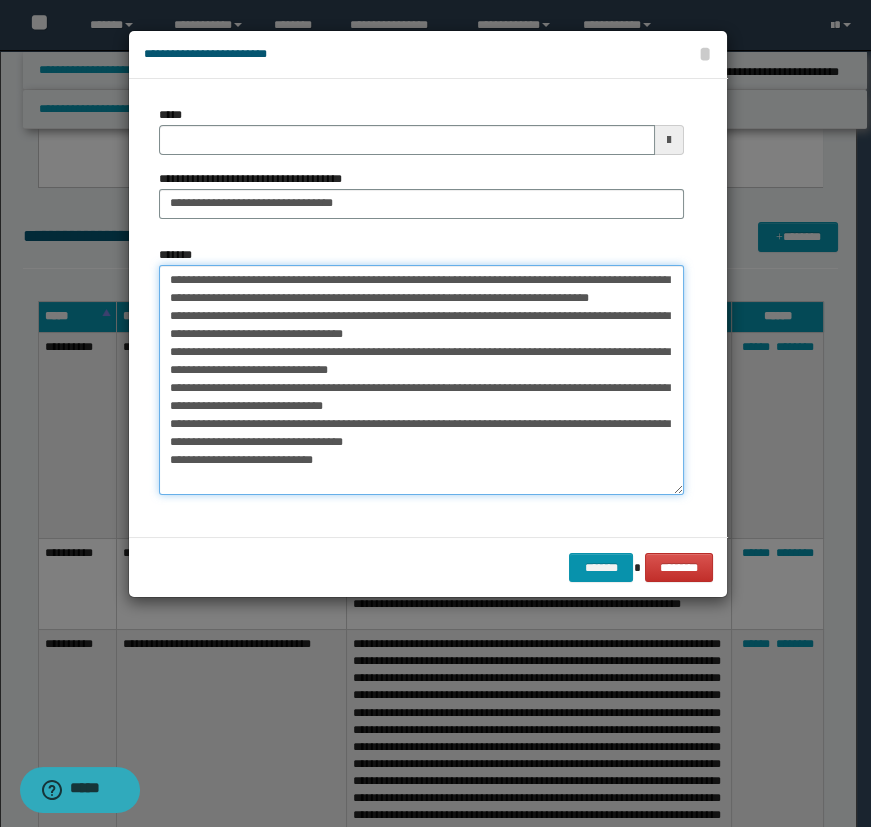 scroll, scrollTop: 0, scrollLeft: 0, axis: both 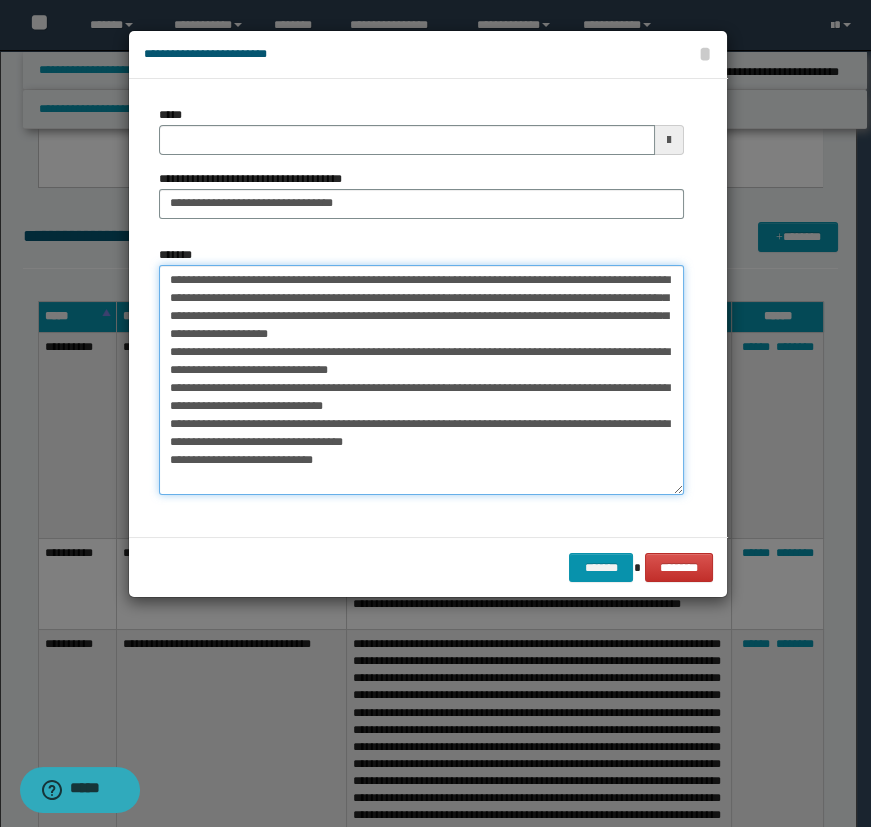 click on "**********" at bounding box center [421, 380] 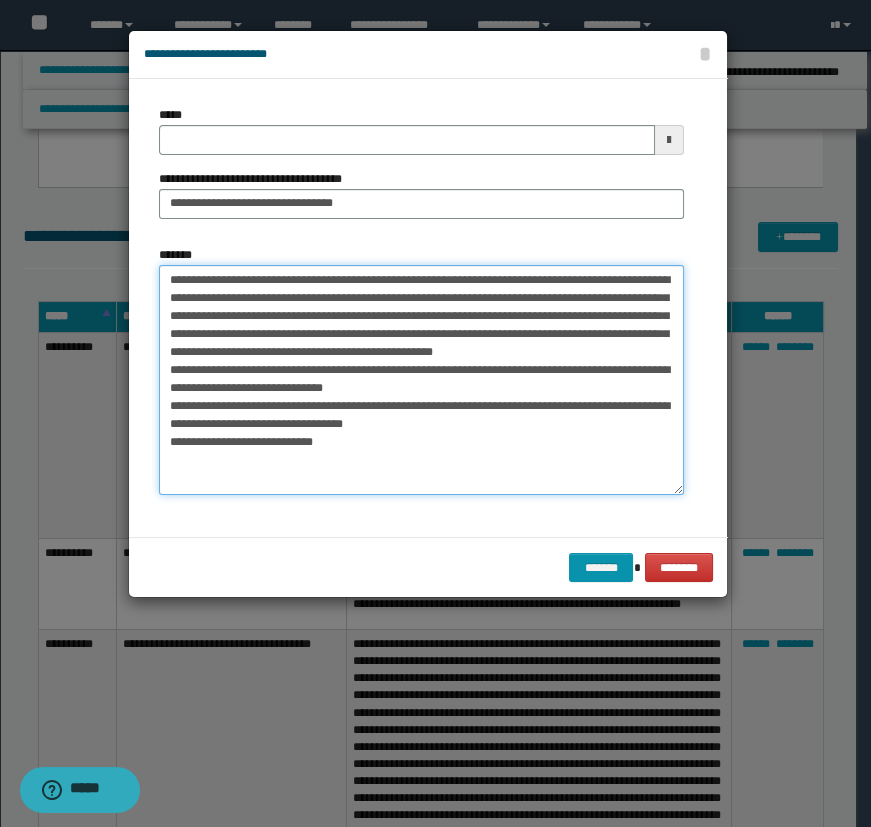 click on "**********" at bounding box center [421, 380] 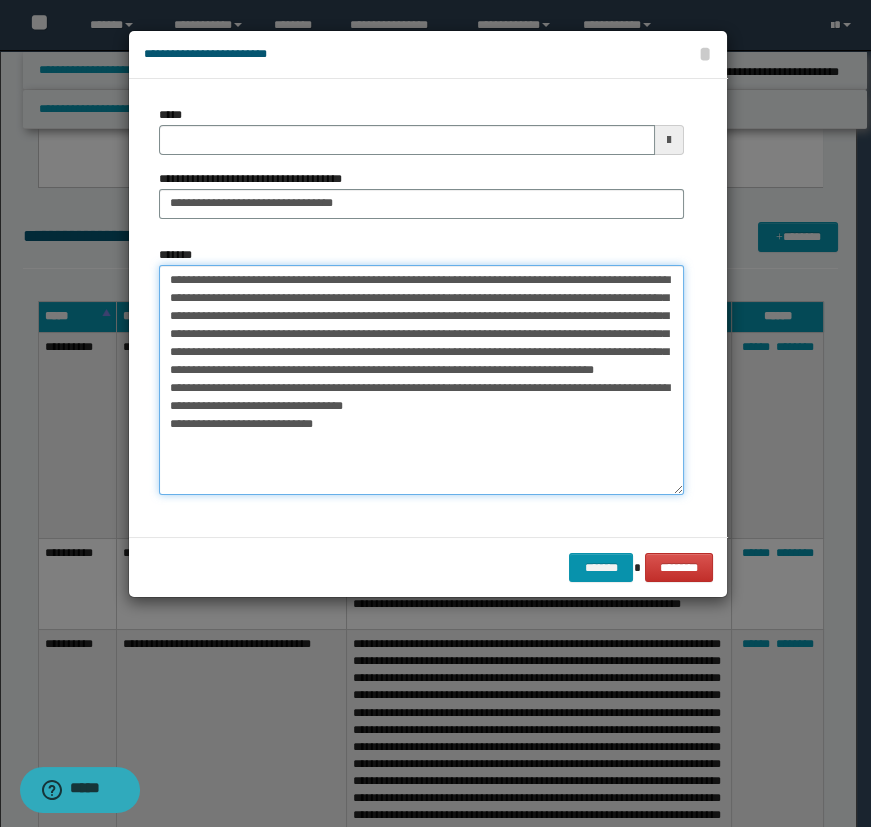click on "**********" at bounding box center (421, 380) 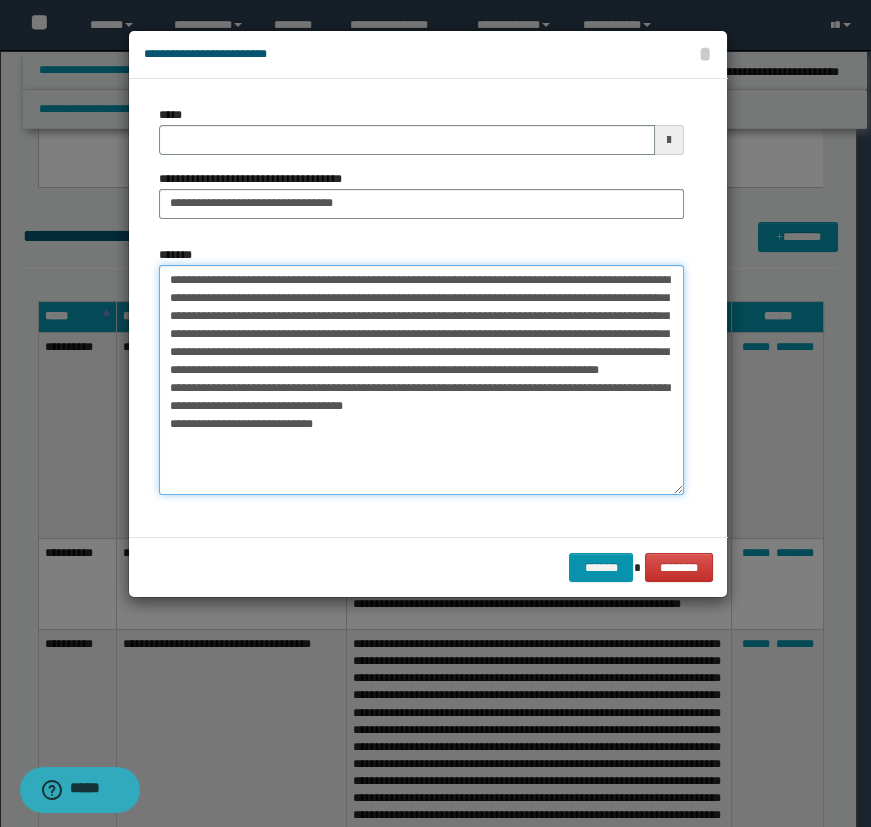 type on "**********" 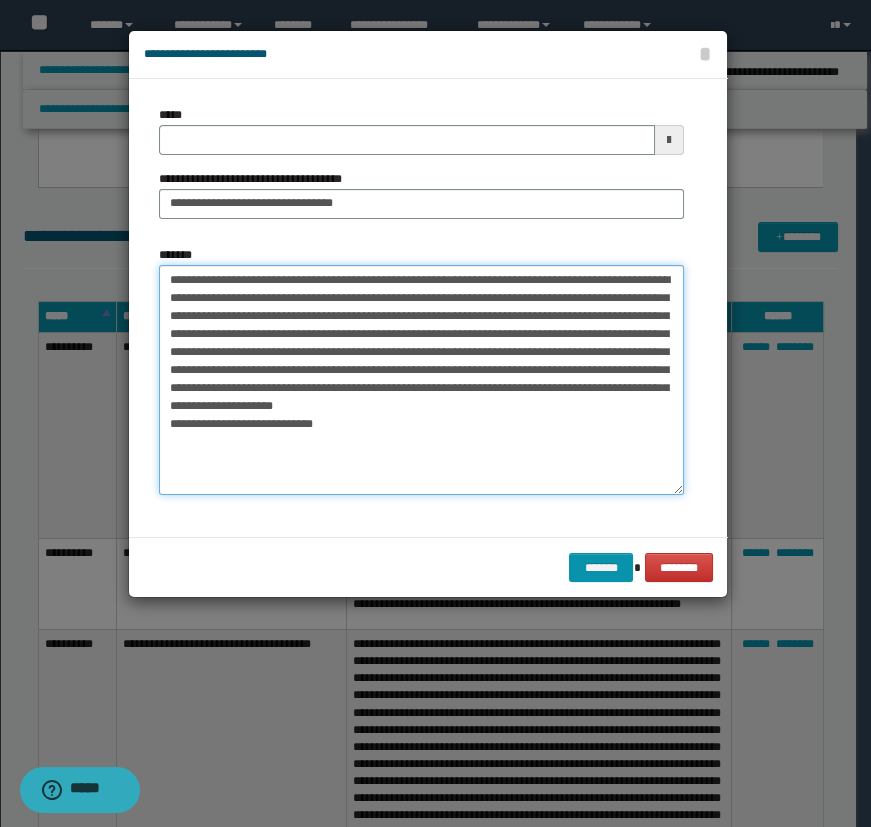 click on "**********" at bounding box center (421, 380) 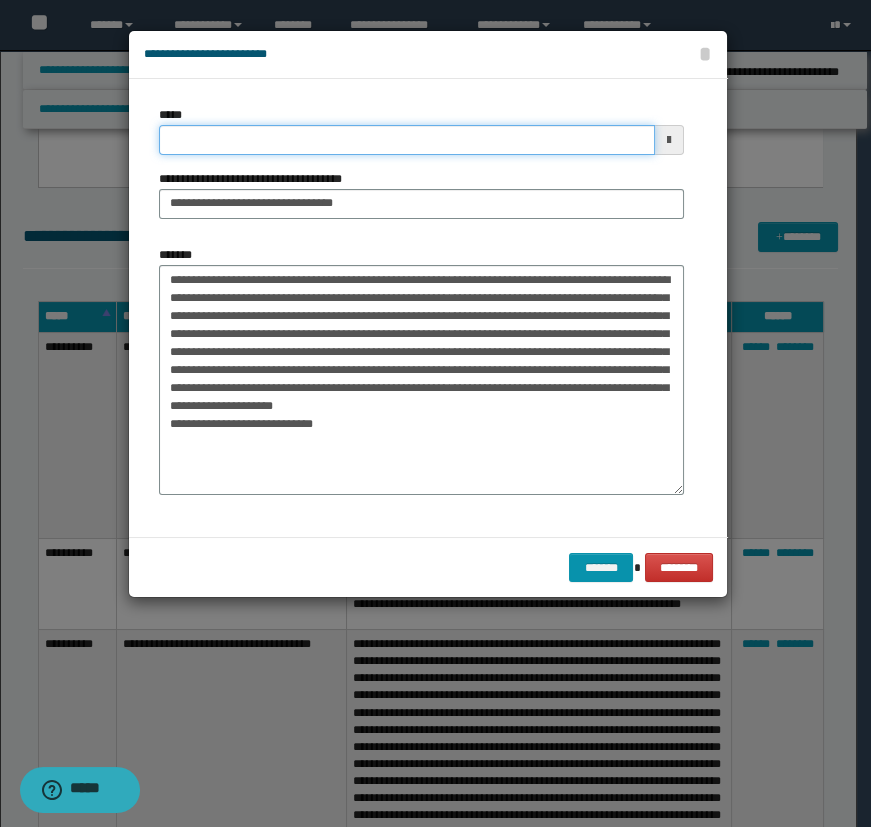 click on "*****" at bounding box center [407, 140] 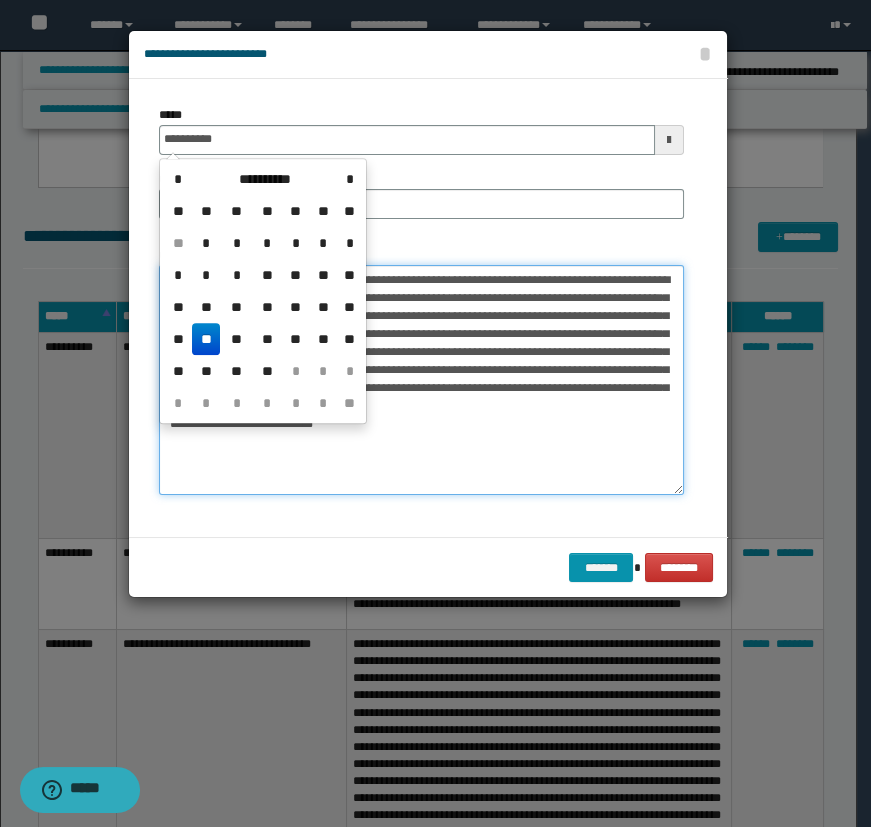 type on "**********" 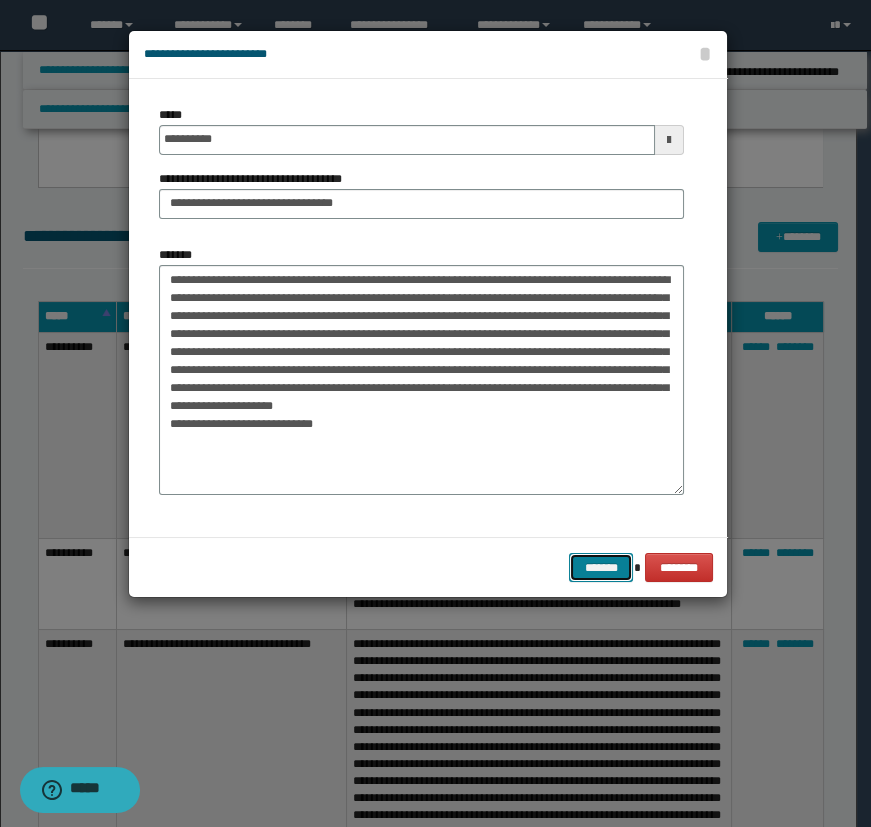 click on "*******" at bounding box center [601, 568] 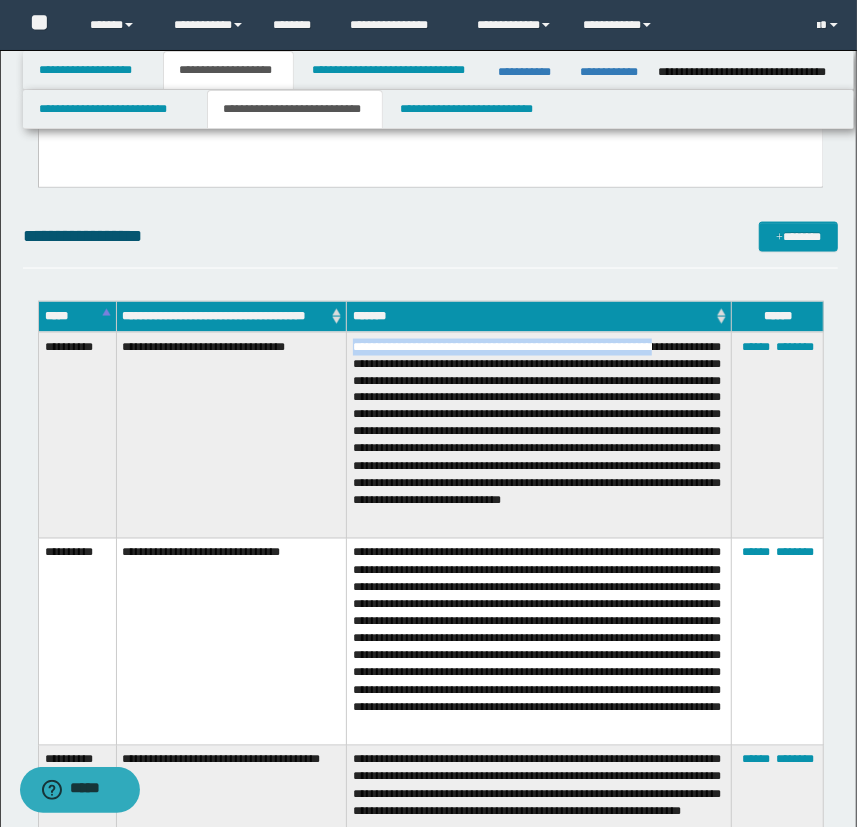 drag, startPoint x: 350, startPoint y: 343, endPoint x: 706, endPoint y: 345, distance: 356.0056 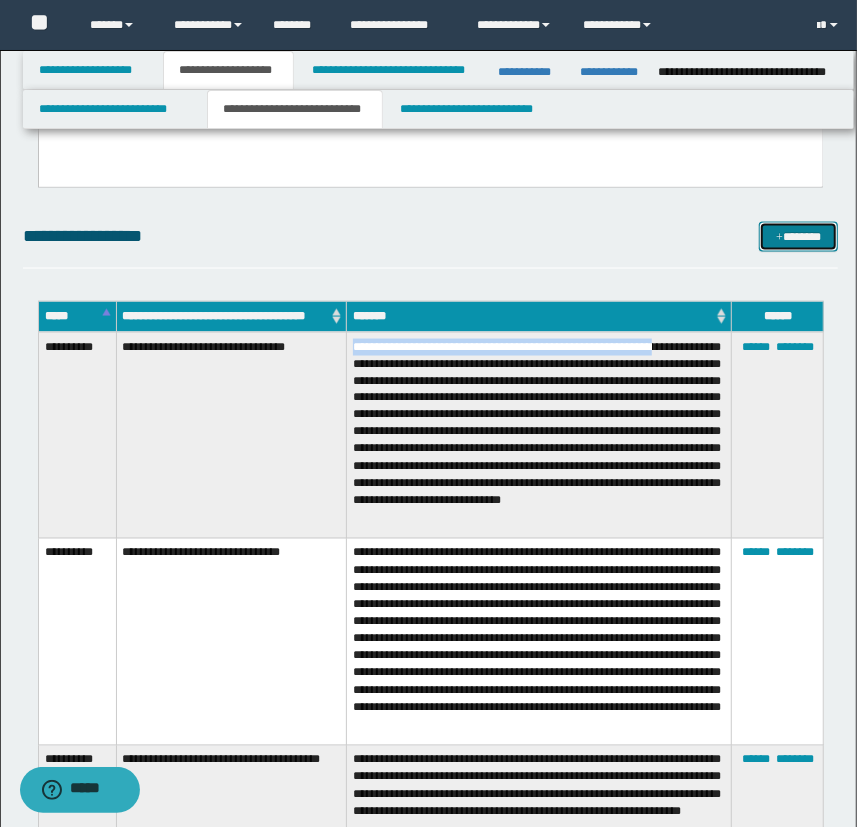 click on "*******" at bounding box center [799, 237] 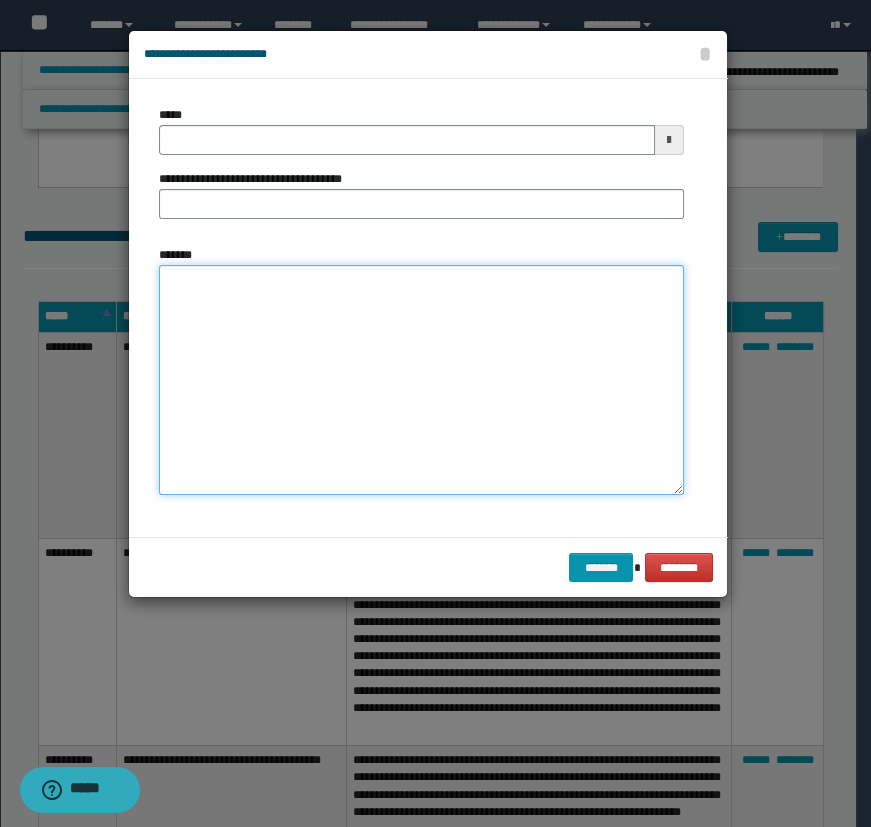 click on "*******" at bounding box center [421, 380] 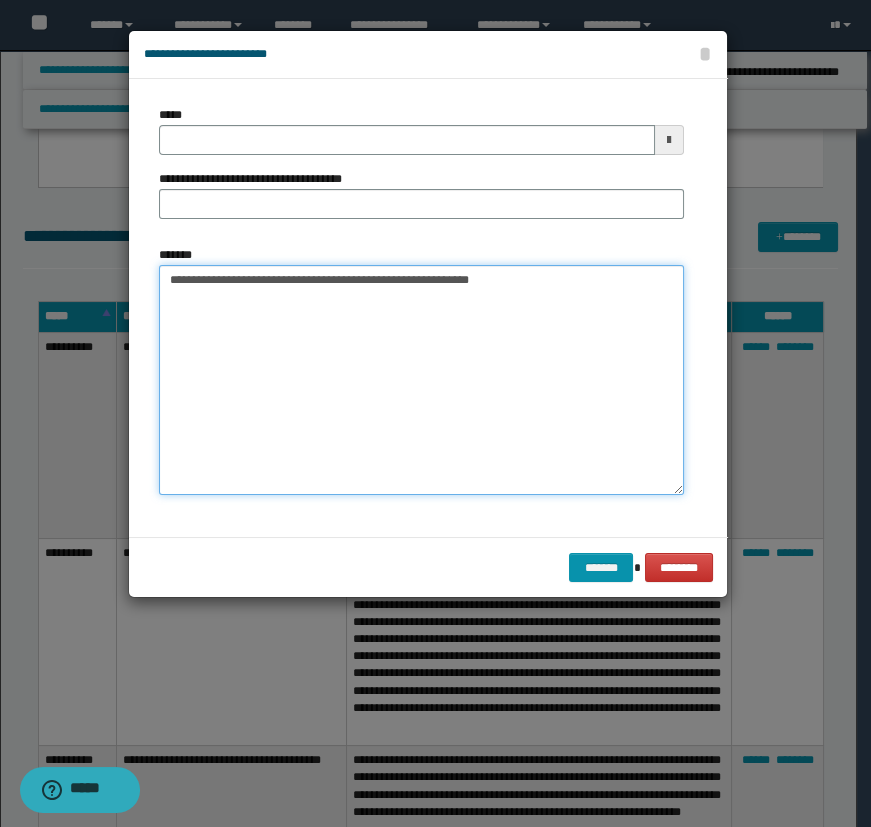 type on "**********" 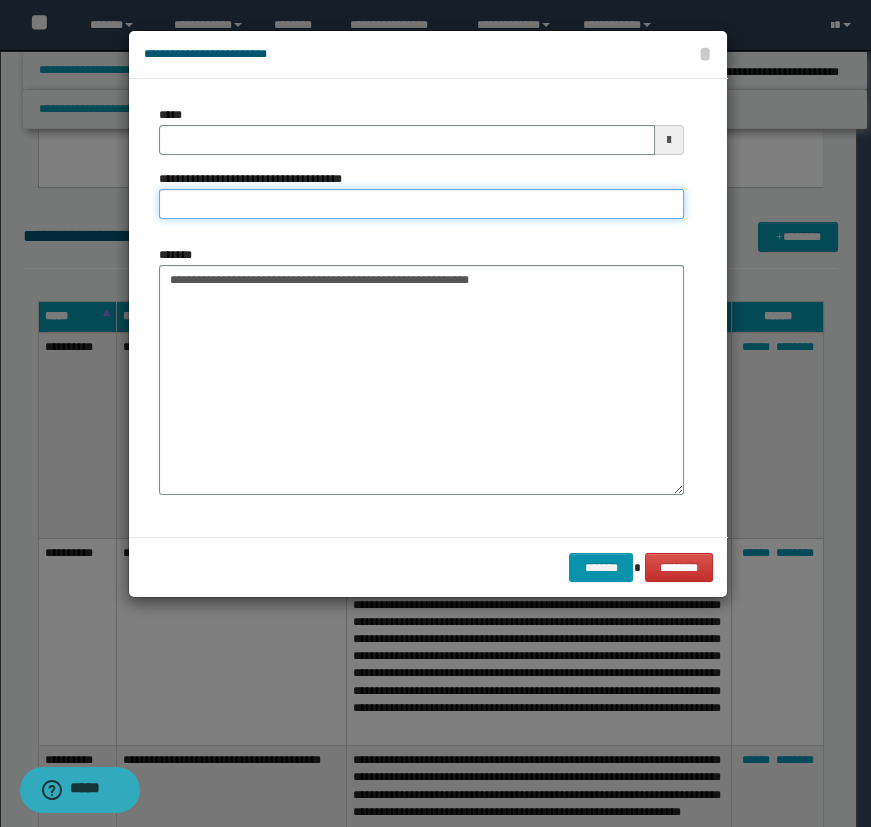 click on "**********" at bounding box center (421, 204) 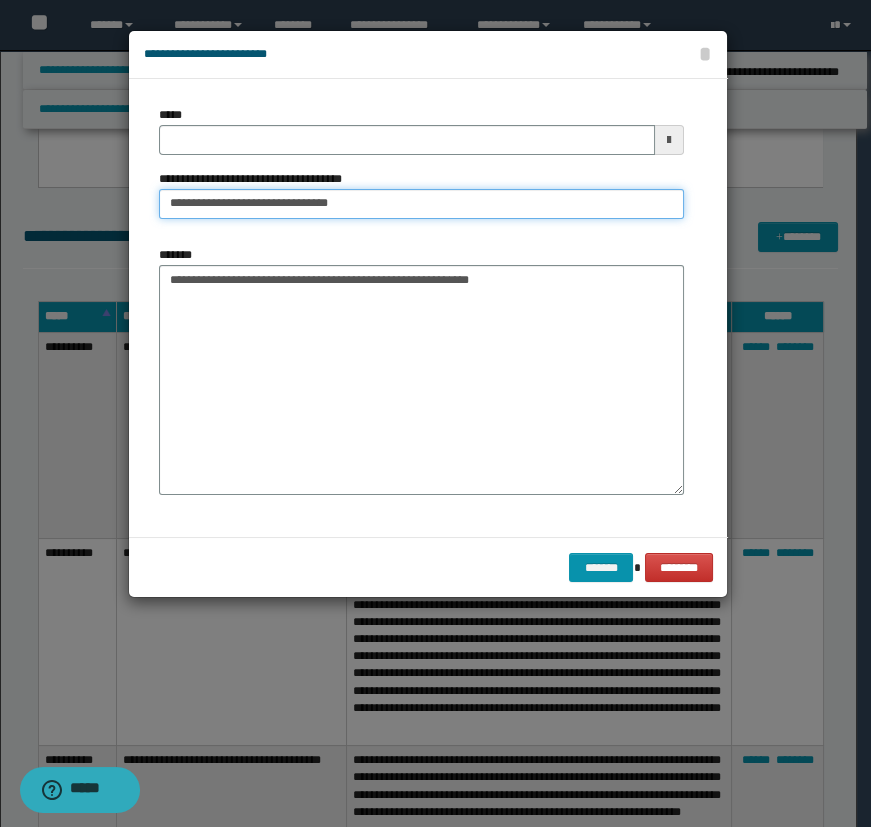 type 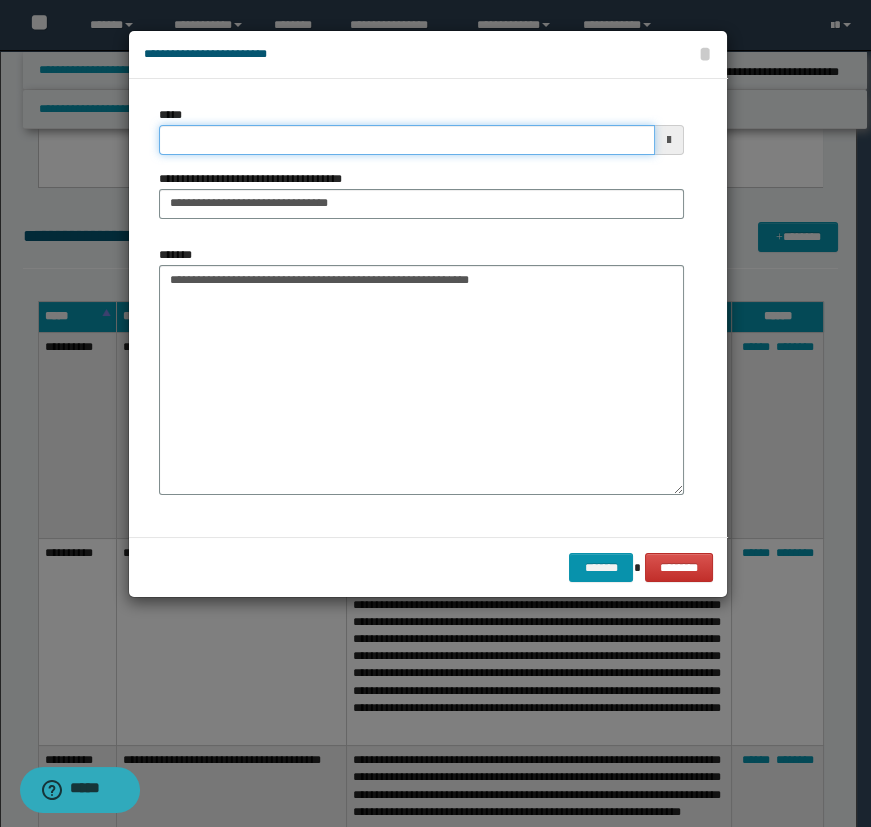 click on "*****" at bounding box center (407, 140) 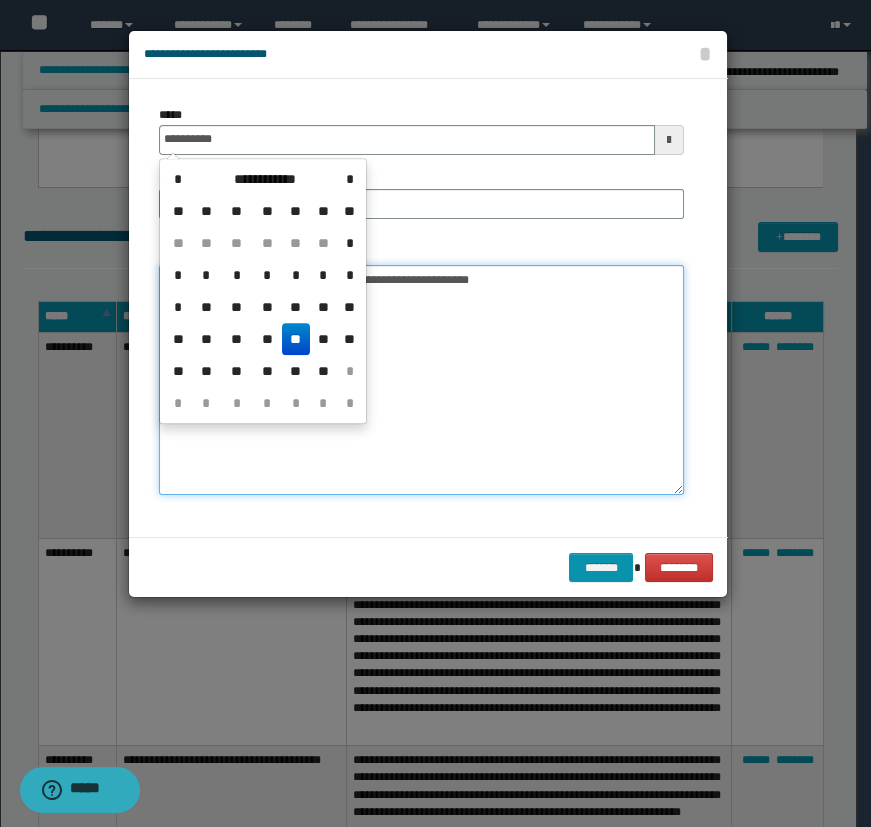 type on "**********" 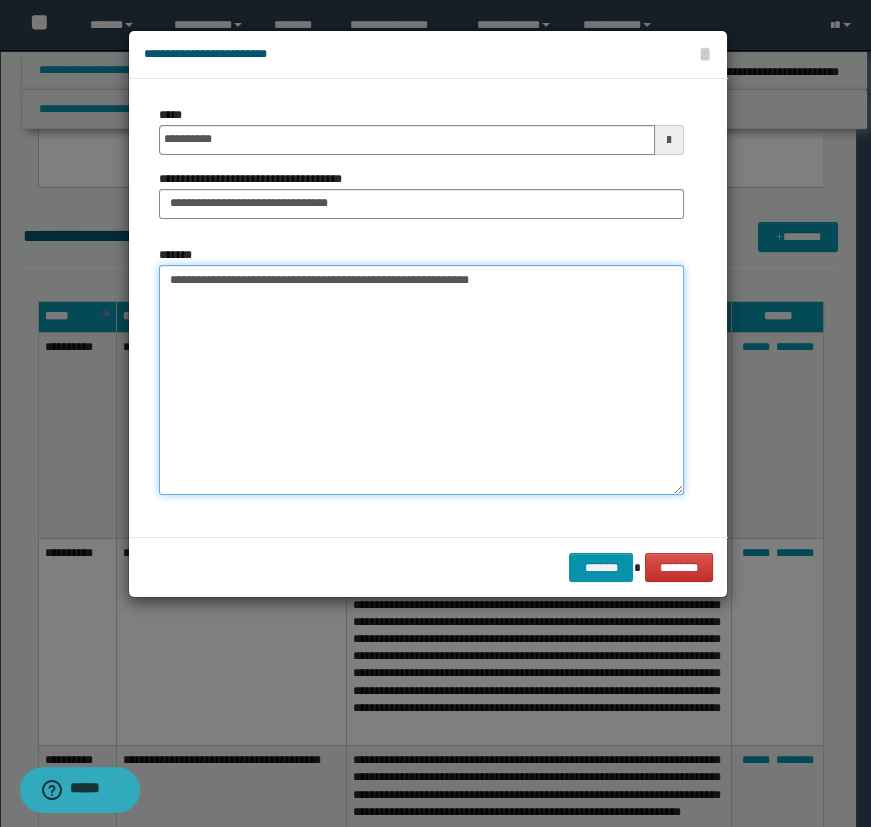 click on "**********" at bounding box center (421, 380) 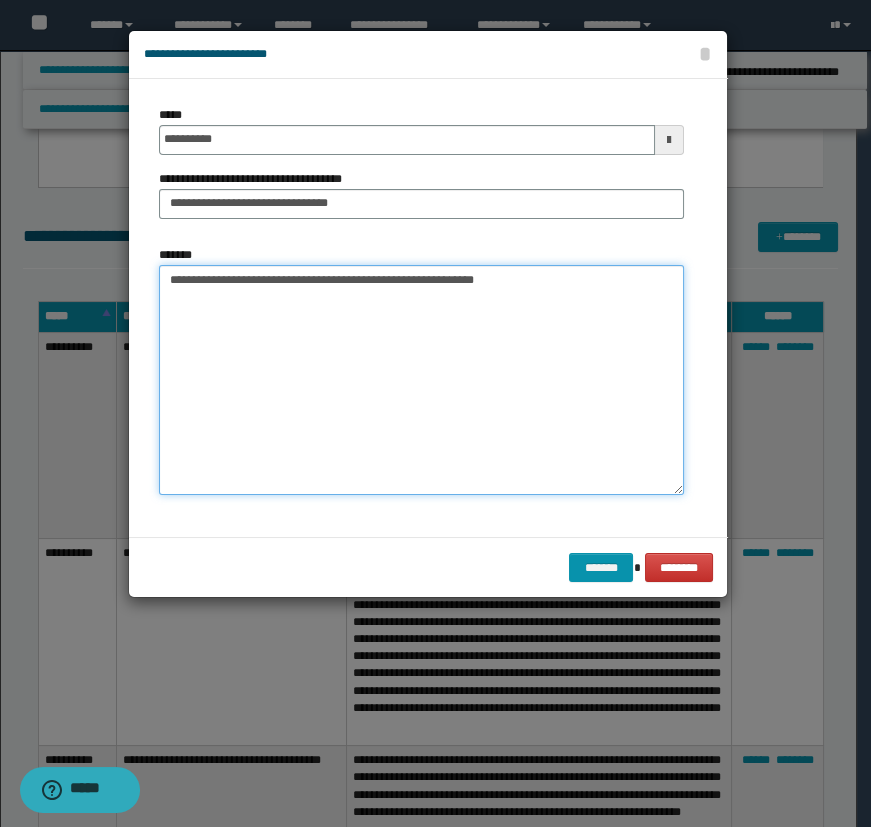 paste on "**********" 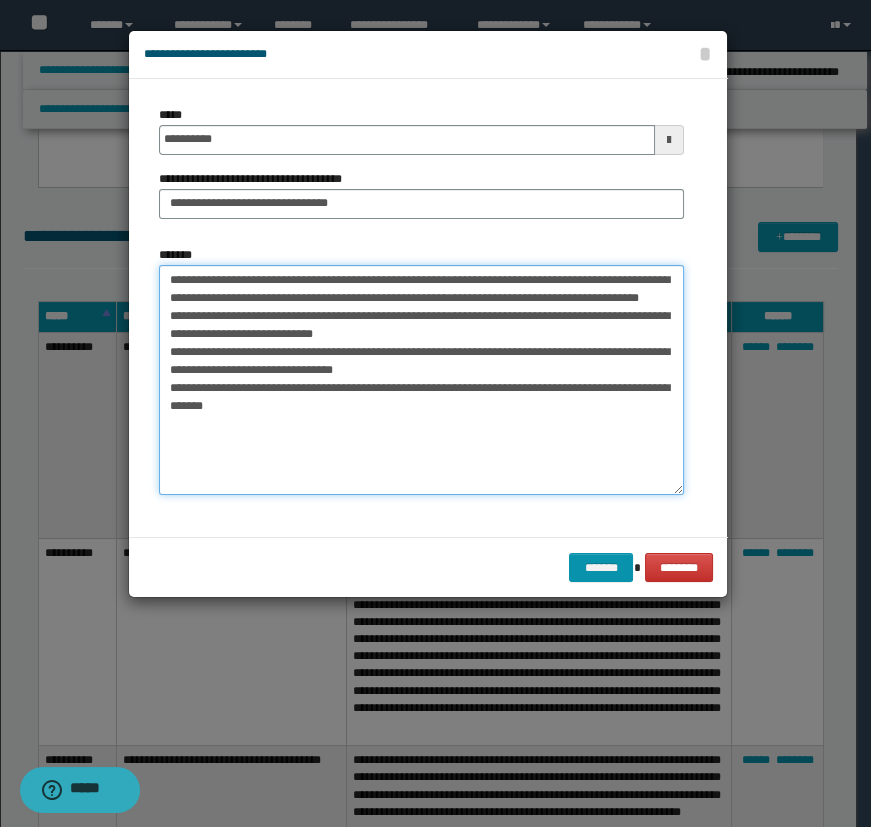 click on "**********" at bounding box center (421, 380) 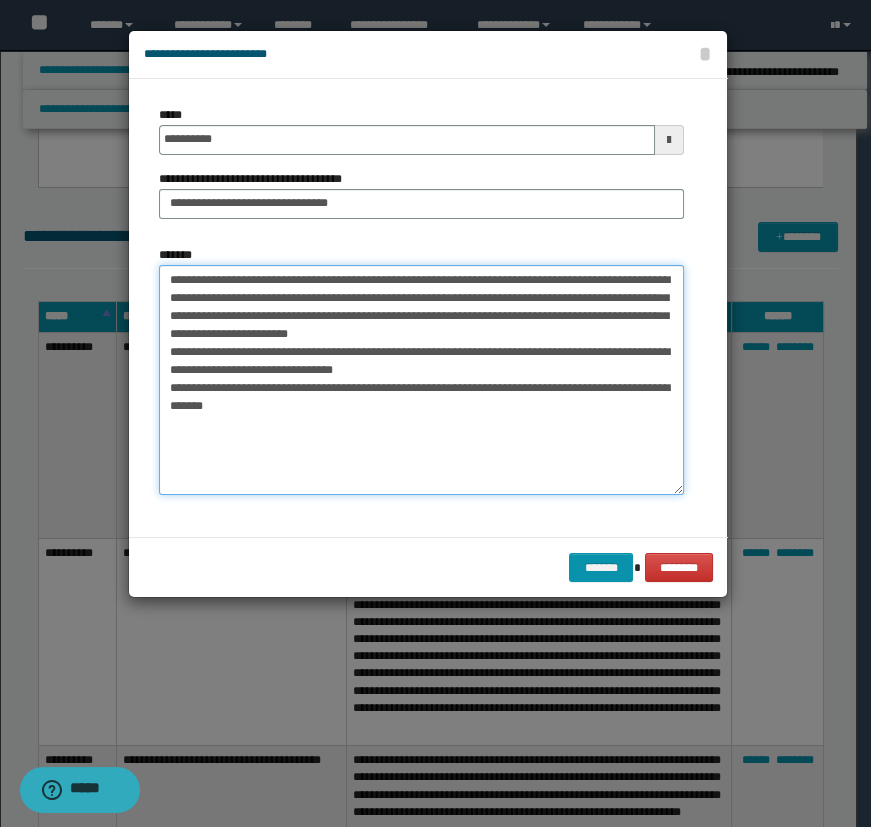 click on "**********" at bounding box center [421, 380] 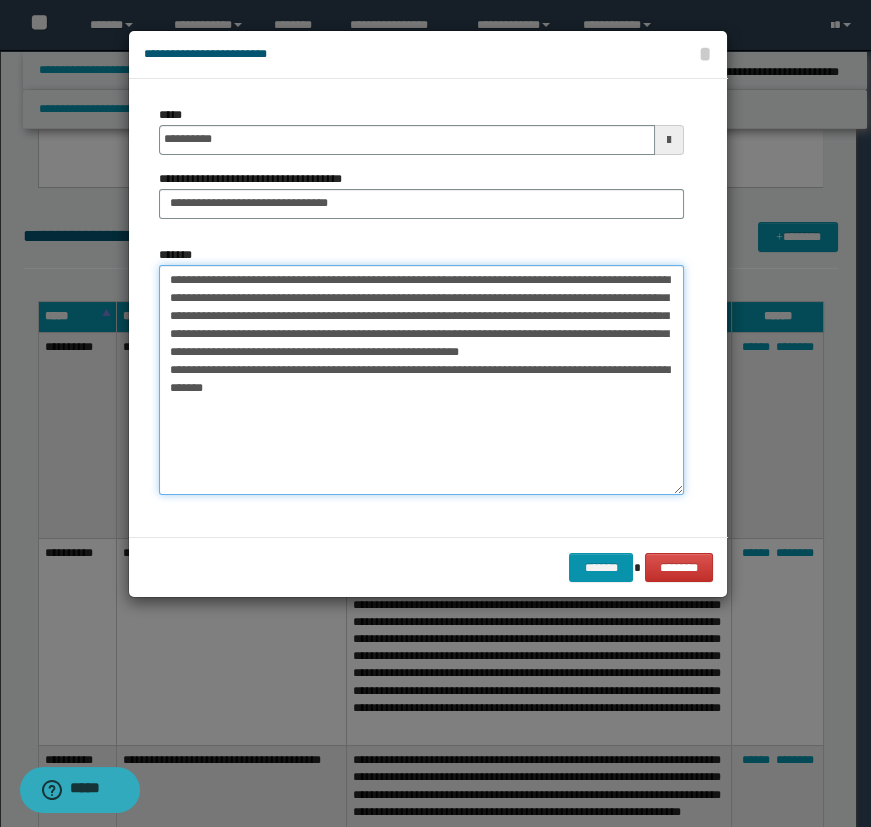 click on "**********" at bounding box center (421, 380) 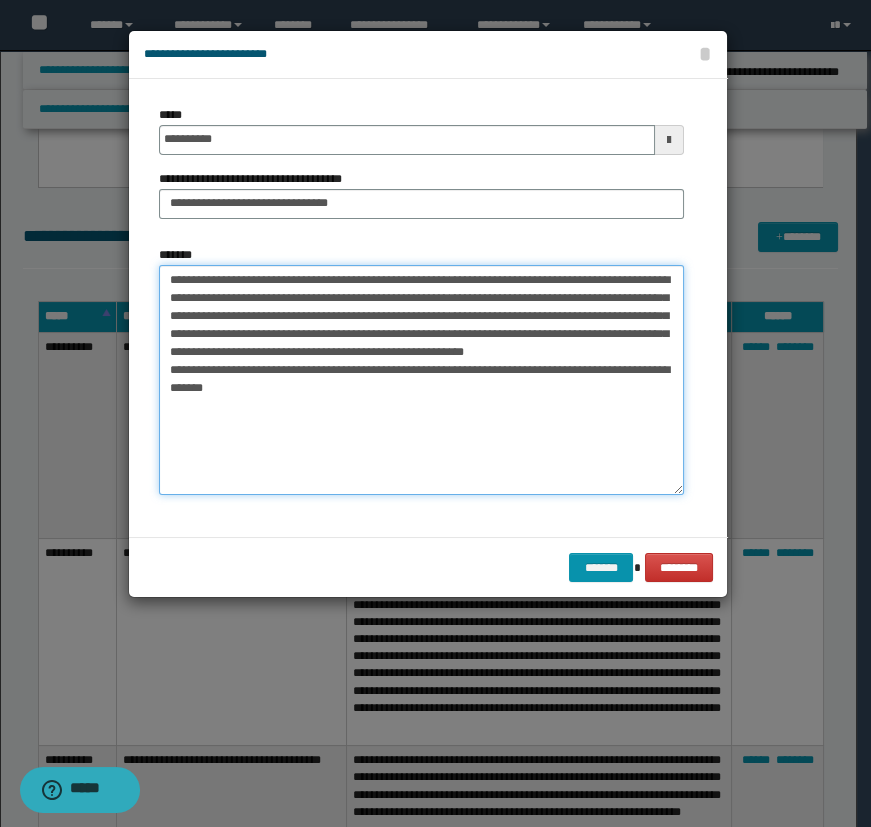 click on "**********" at bounding box center (421, 380) 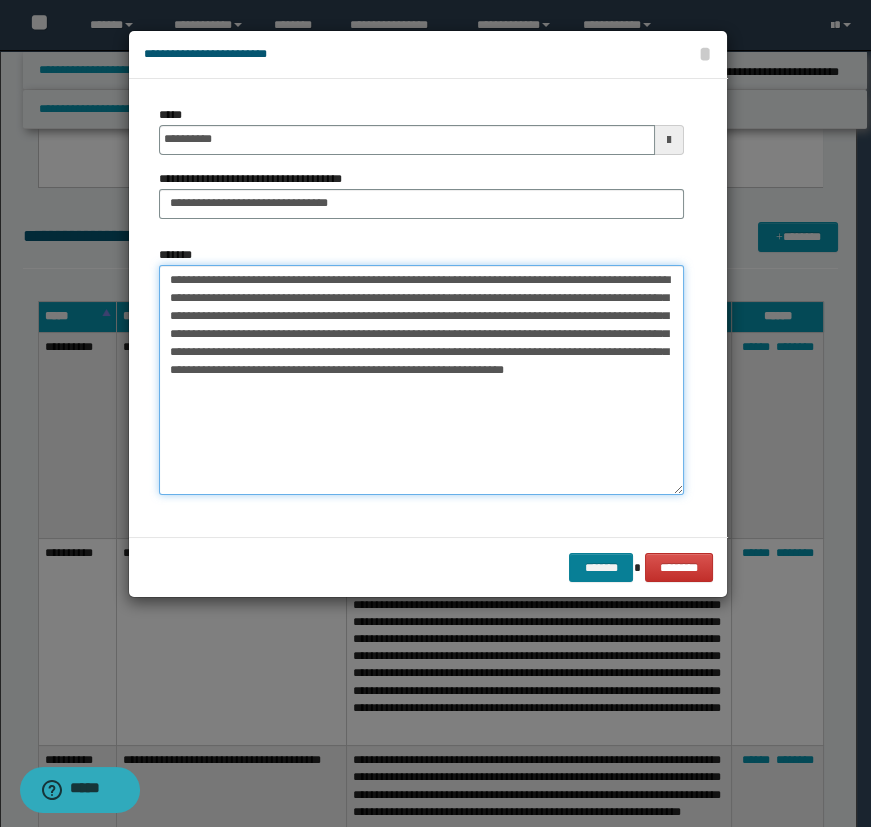 type on "**********" 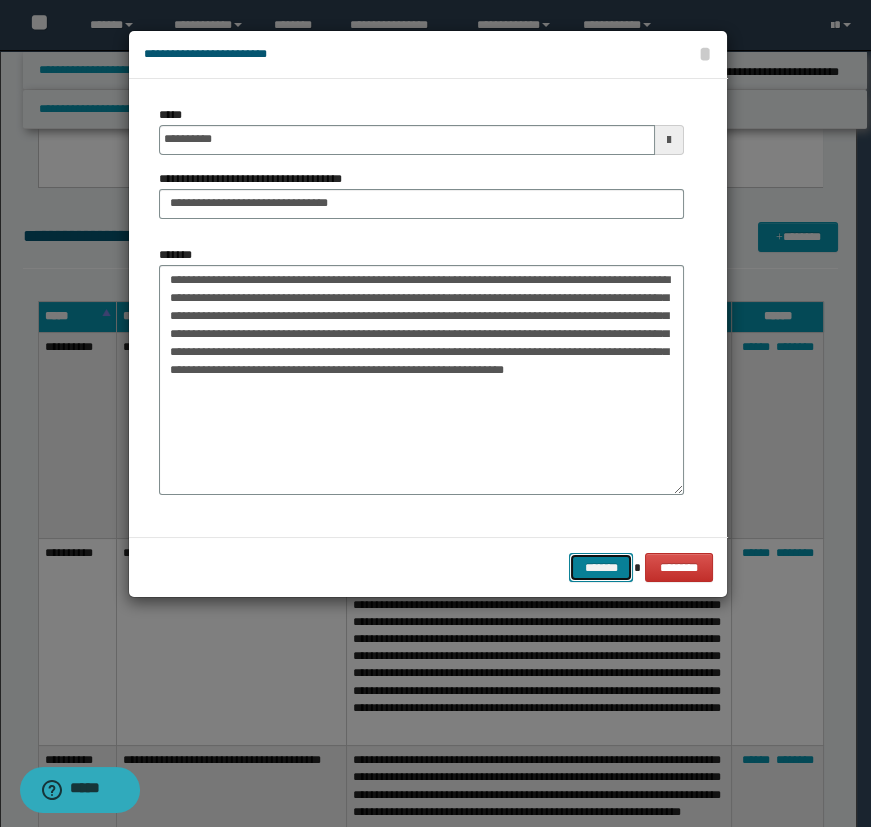 click on "*******" at bounding box center (601, 568) 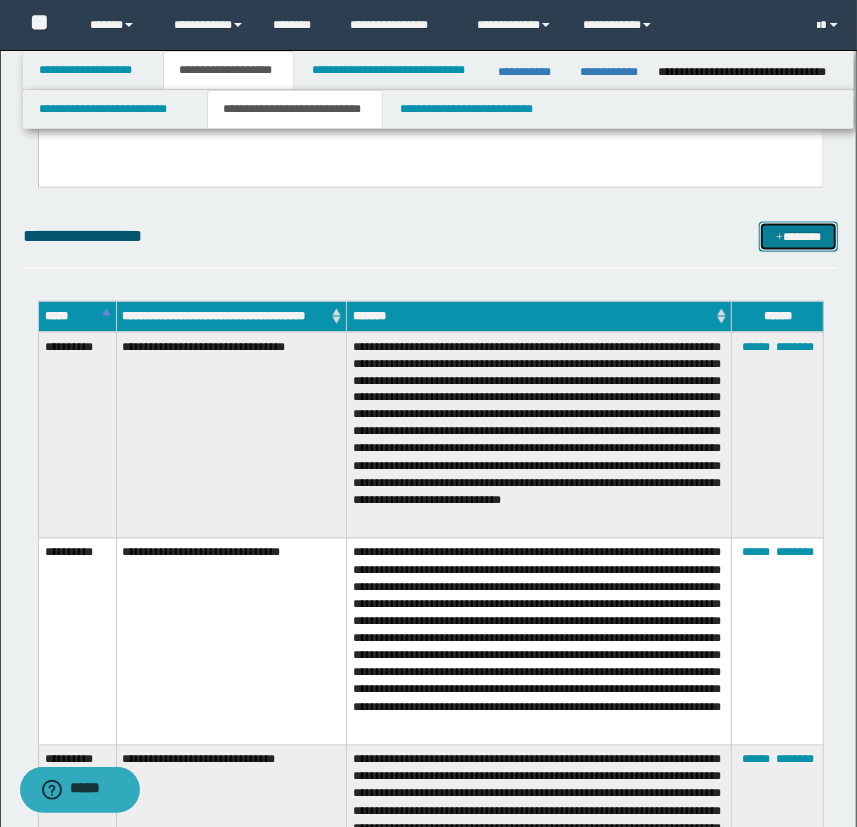 click on "*******" at bounding box center (799, 237) 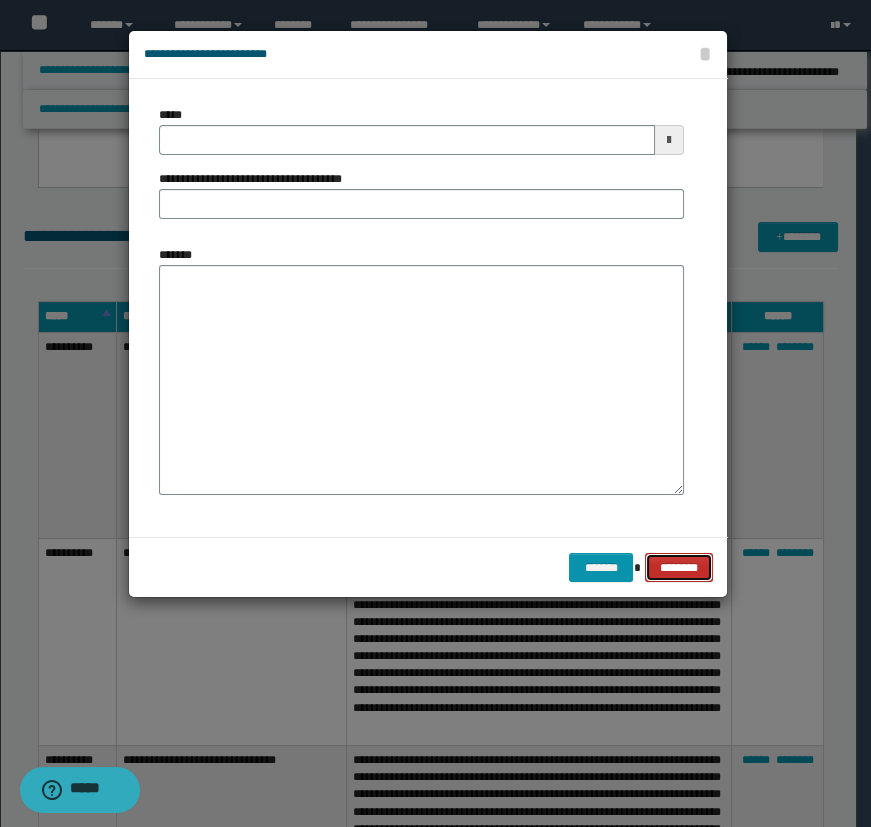 click on "********" at bounding box center (678, 568) 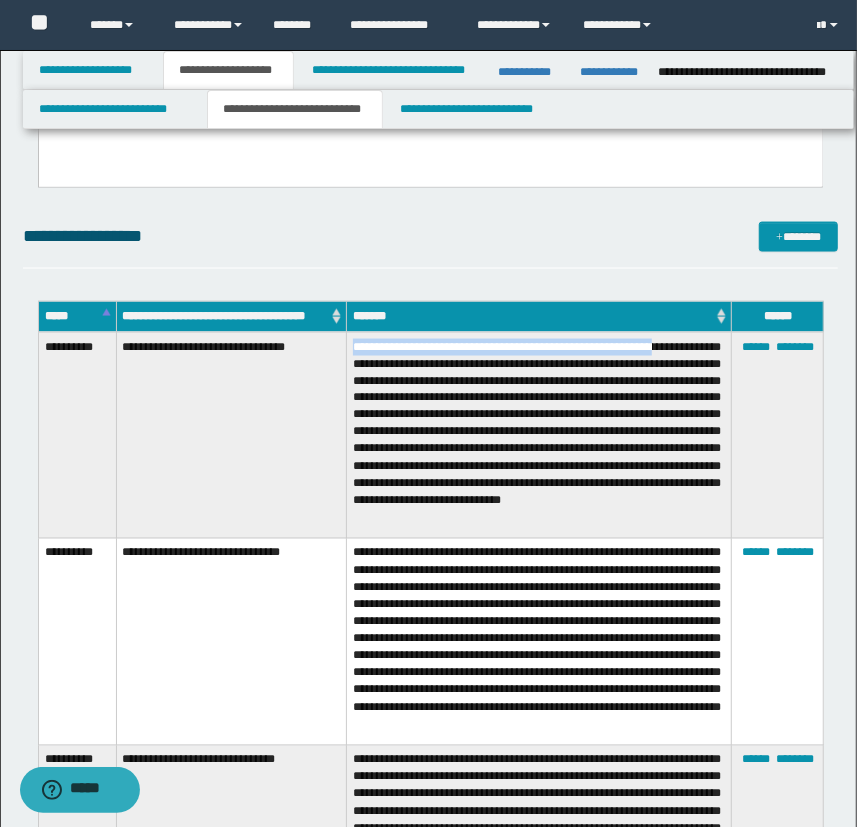 drag, startPoint x: 350, startPoint y: 343, endPoint x: 705, endPoint y: 344, distance: 355.0014 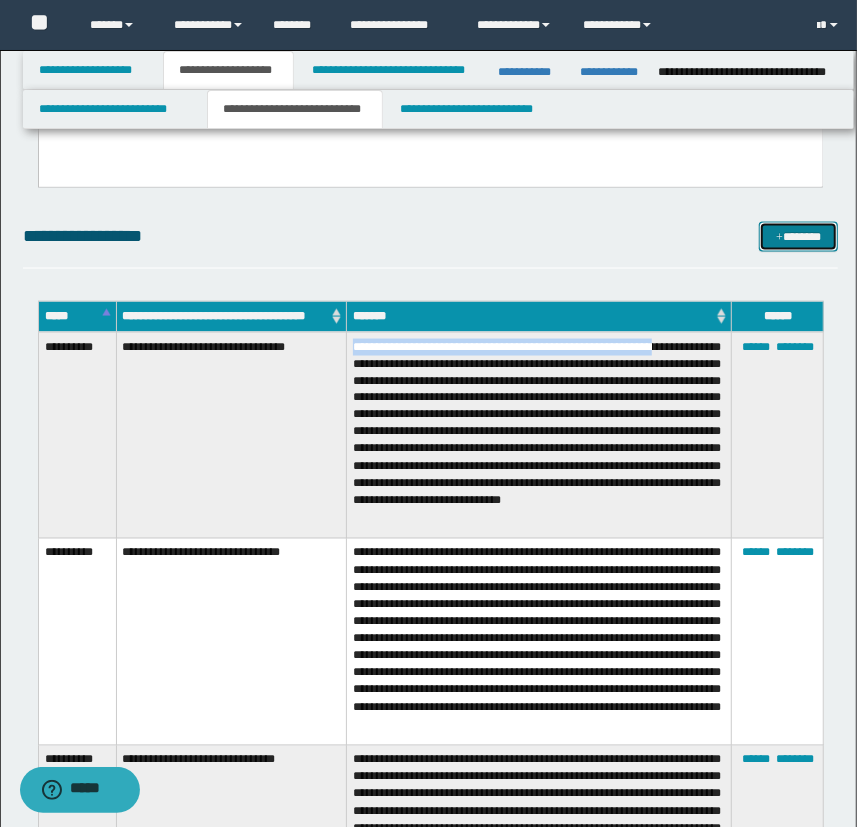 click on "*******" at bounding box center [799, 237] 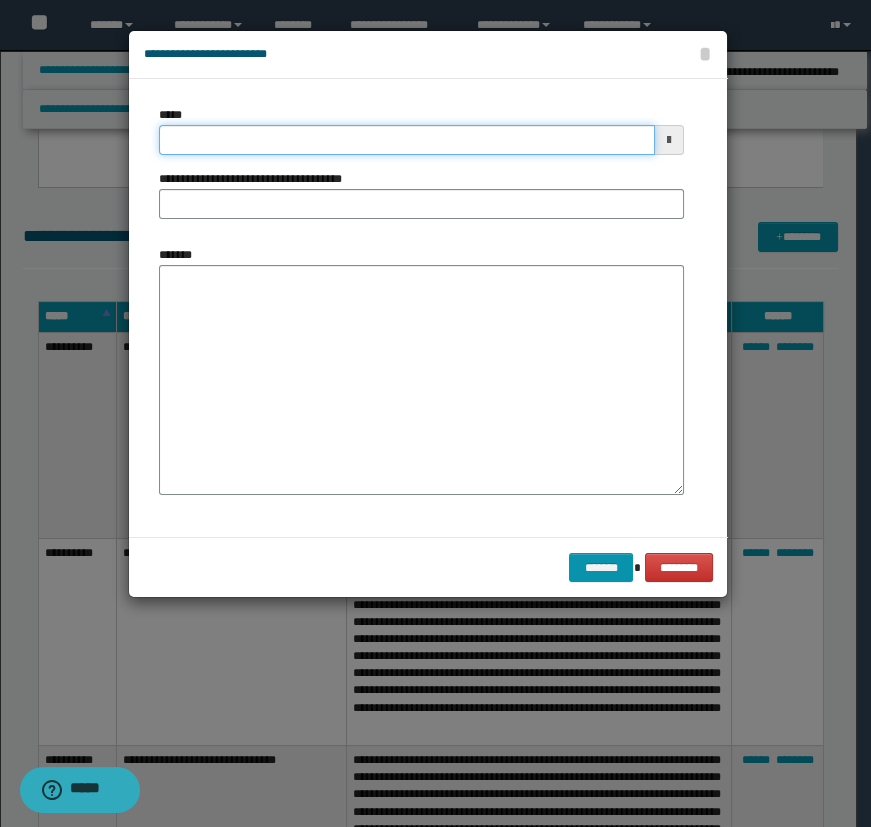 click on "*****" at bounding box center [407, 140] 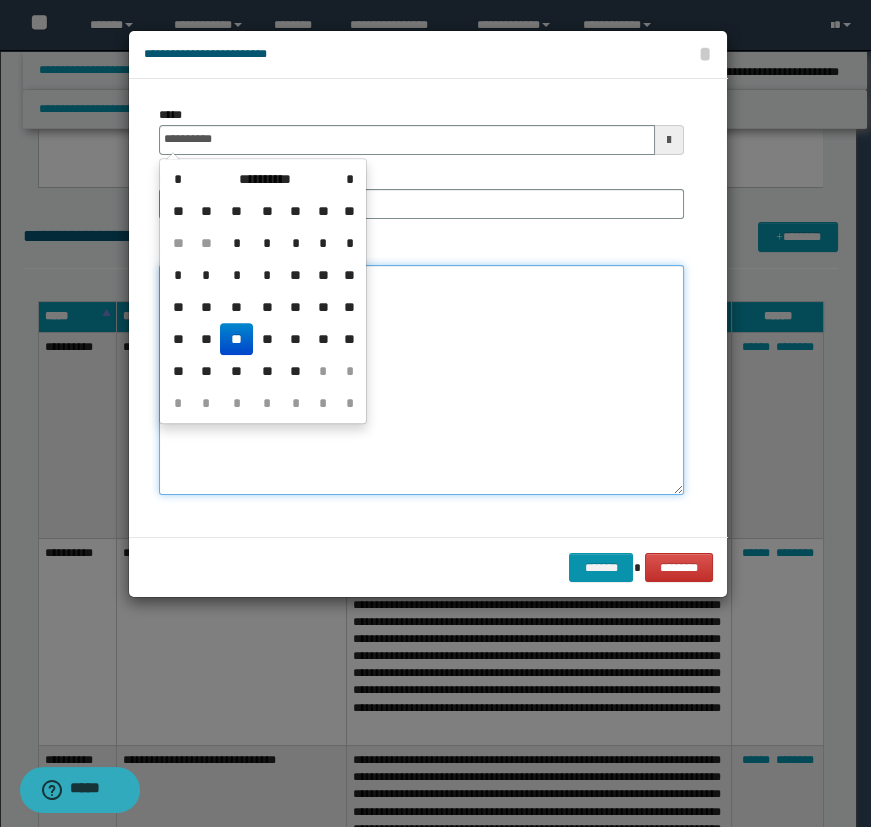type on "**********" 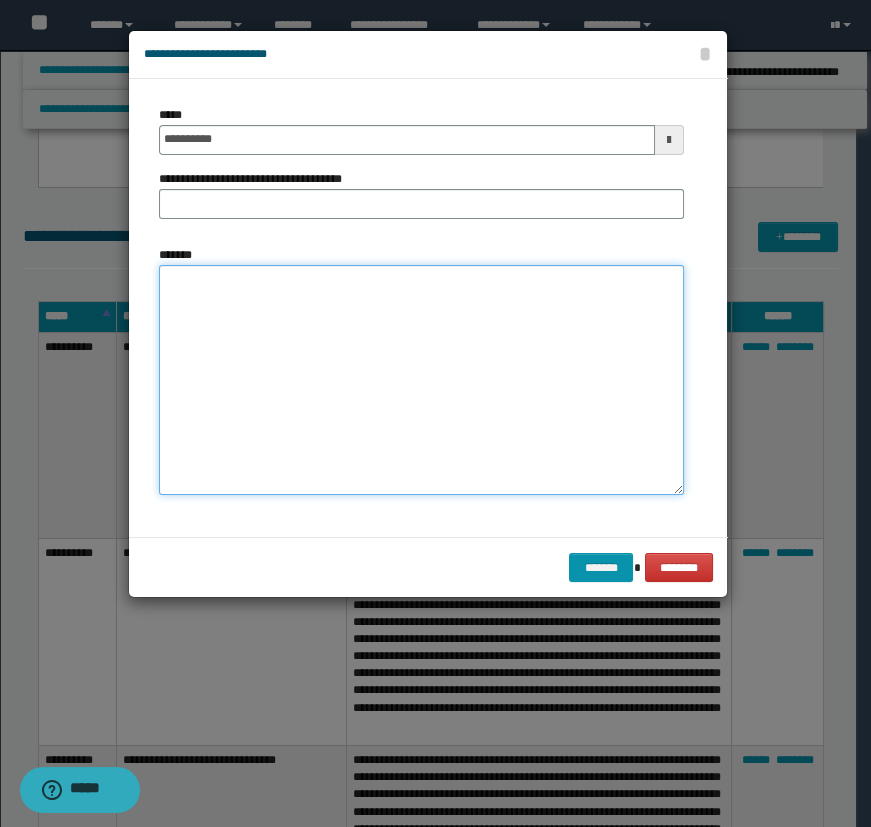 paste on "**********" 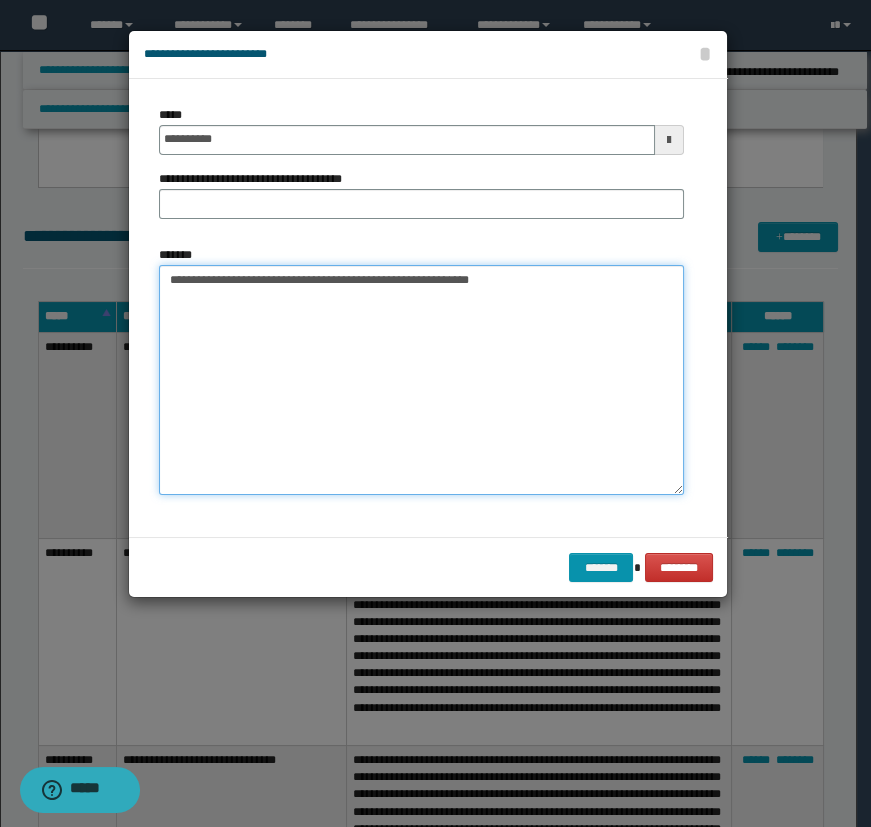 type on "**********" 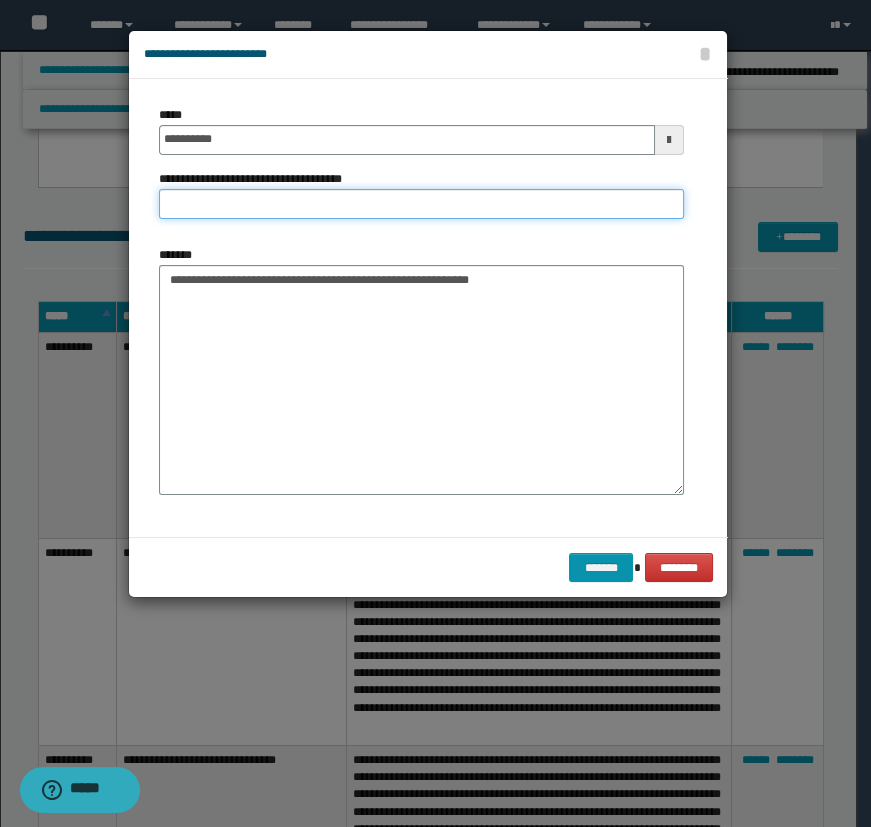 click on "**********" at bounding box center (421, 204) 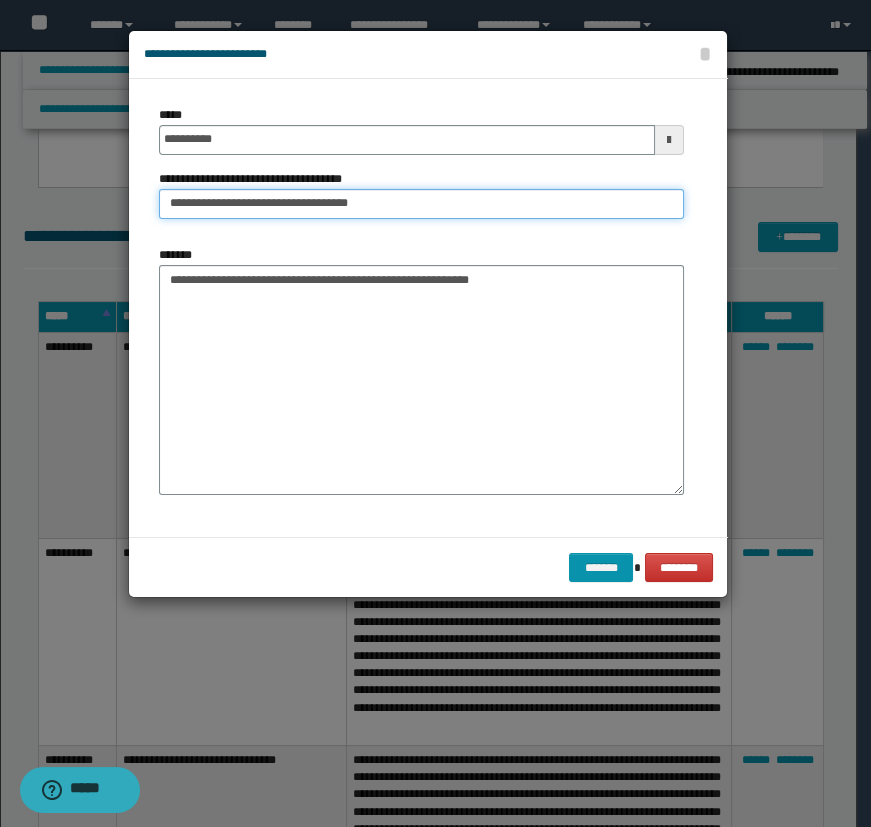 type on "**********" 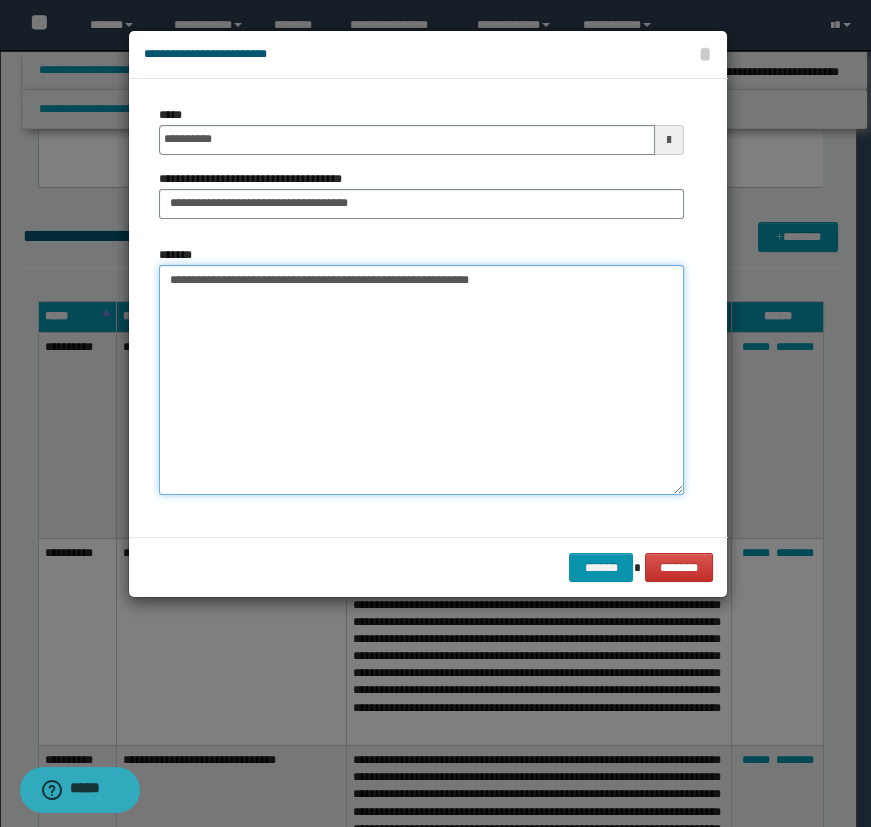 click on "**********" at bounding box center [421, 380] 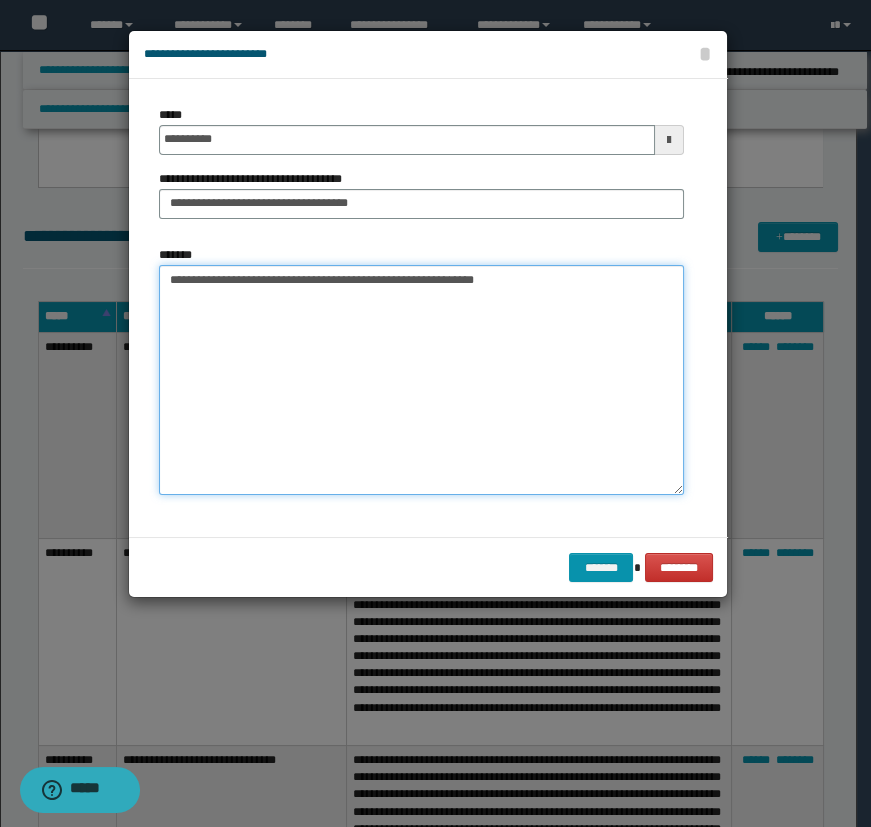 paste on "**********" 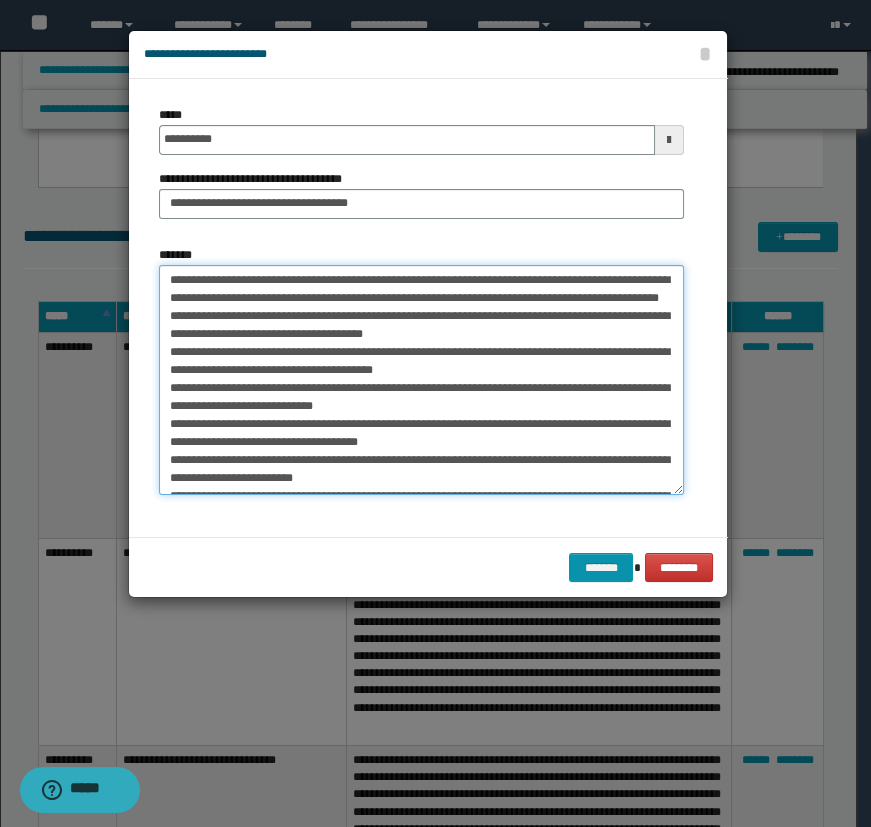 scroll, scrollTop: 99, scrollLeft: 0, axis: vertical 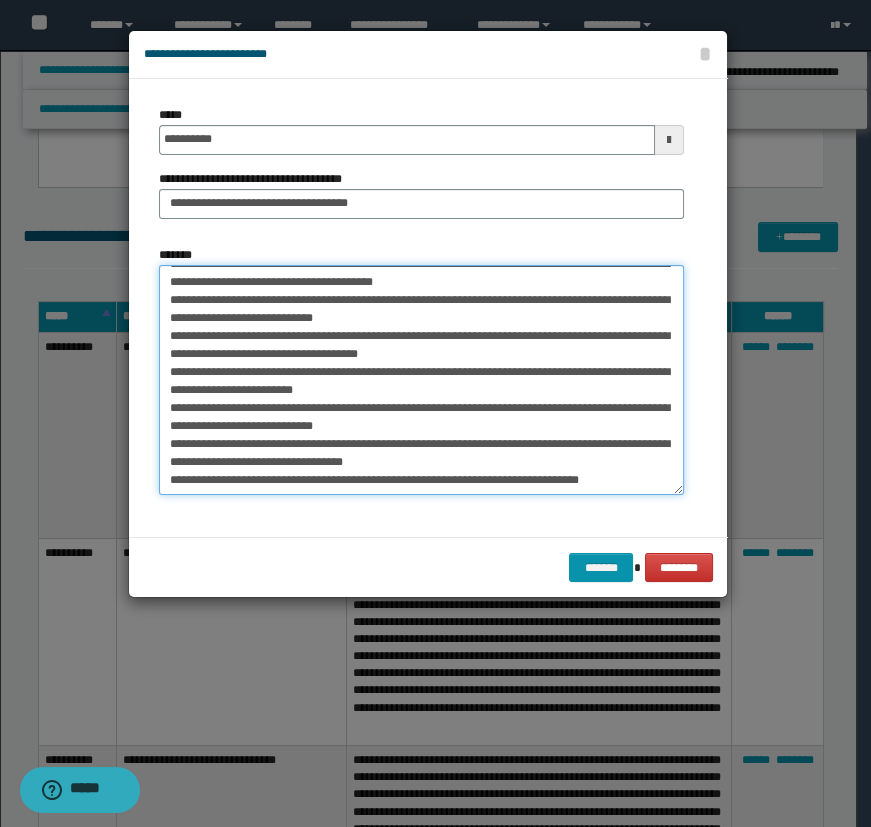 click on "*******" at bounding box center (421, 380) 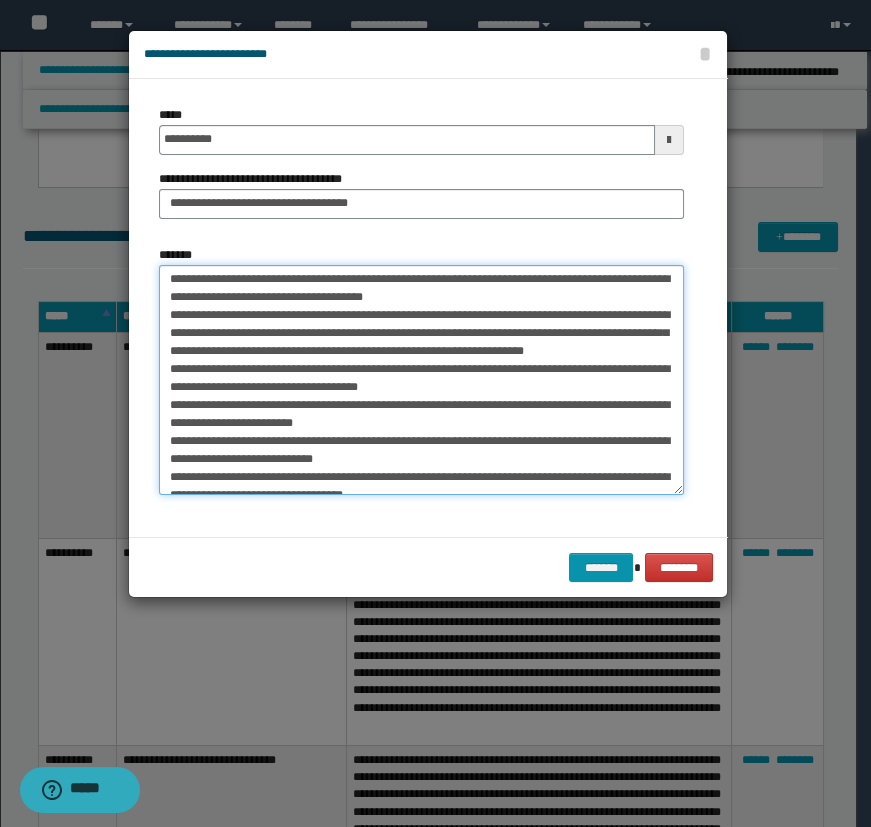 scroll, scrollTop: 0, scrollLeft: 0, axis: both 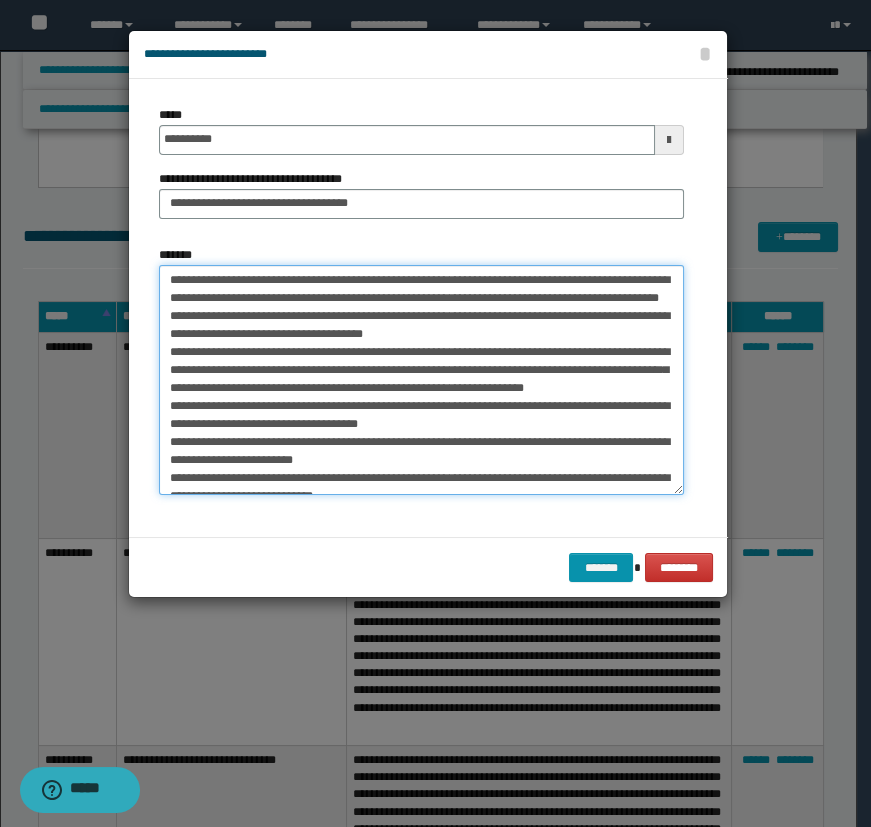 click on "*******" at bounding box center [421, 380] 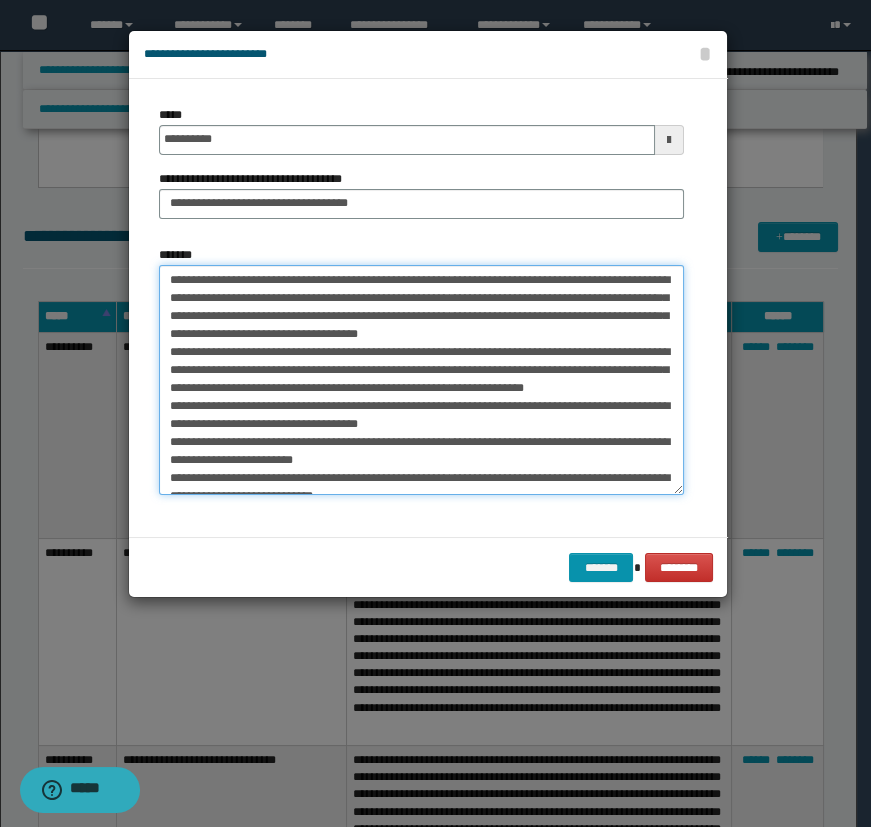 click on "*******" at bounding box center (421, 380) 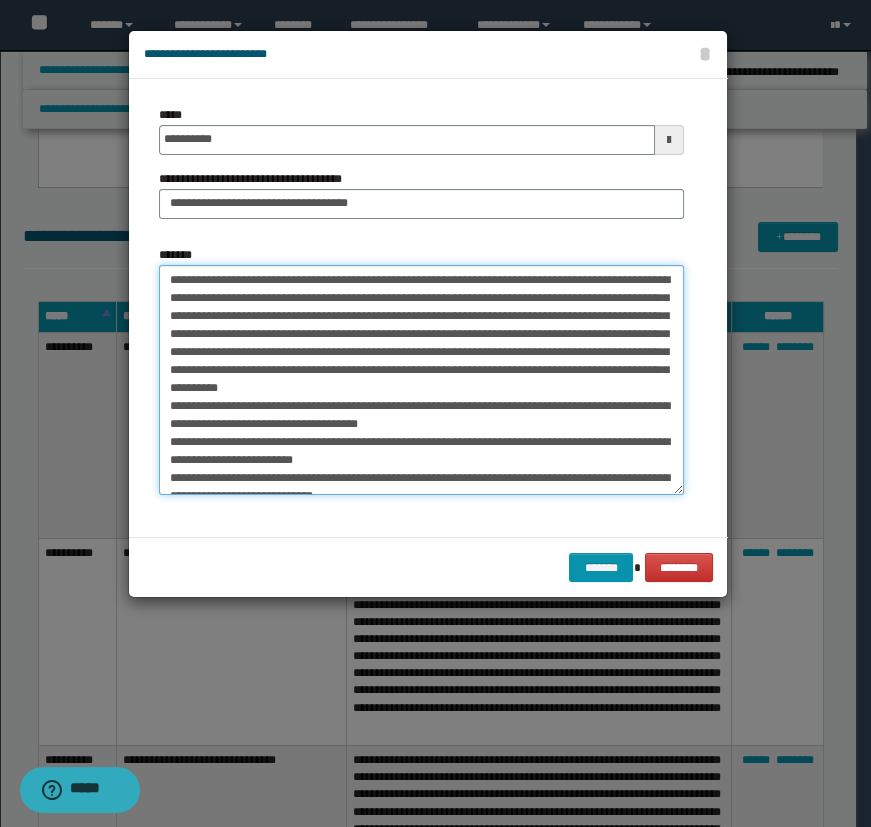 click on "*******" at bounding box center (421, 380) 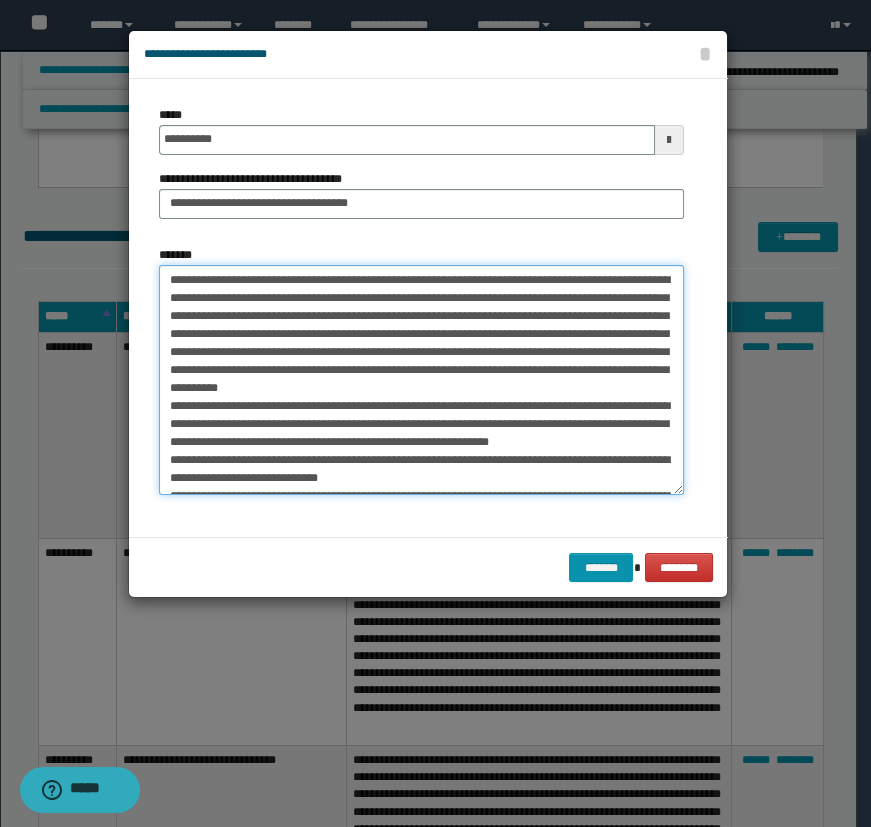 click on "*******" at bounding box center [421, 380] 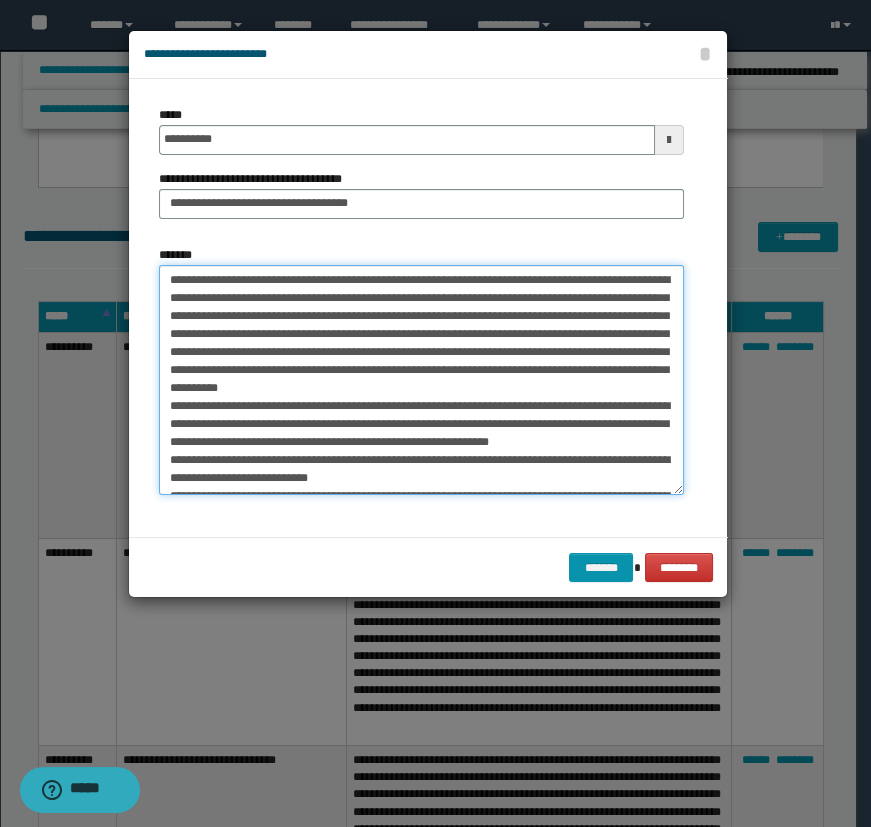 click on "*******" at bounding box center [421, 380] 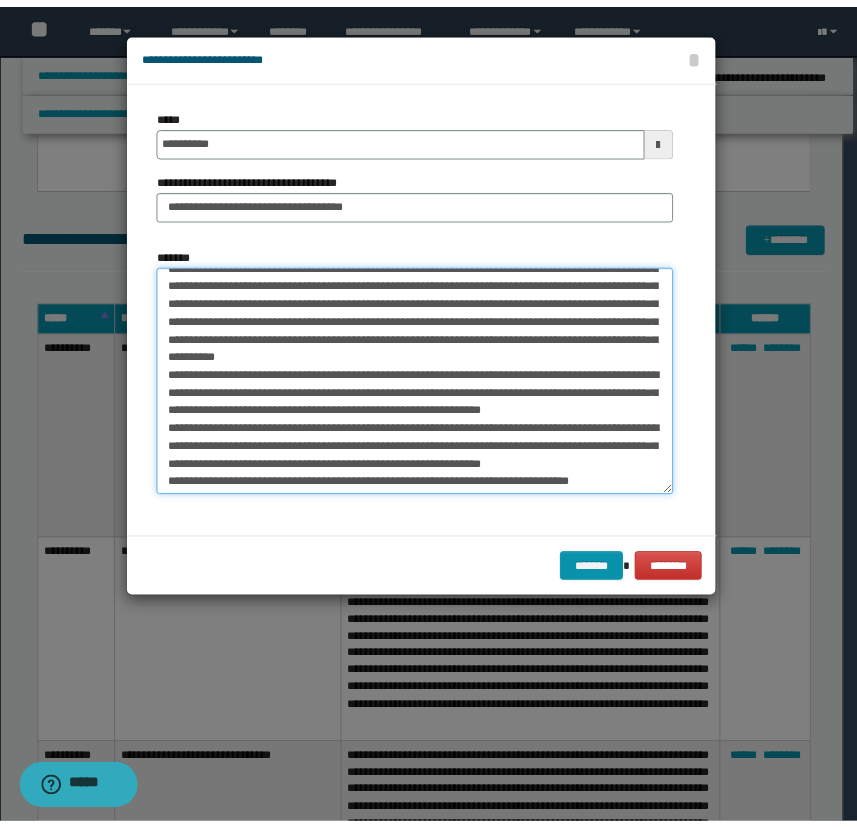 scroll, scrollTop: 33, scrollLeft: 0, axis: vertical 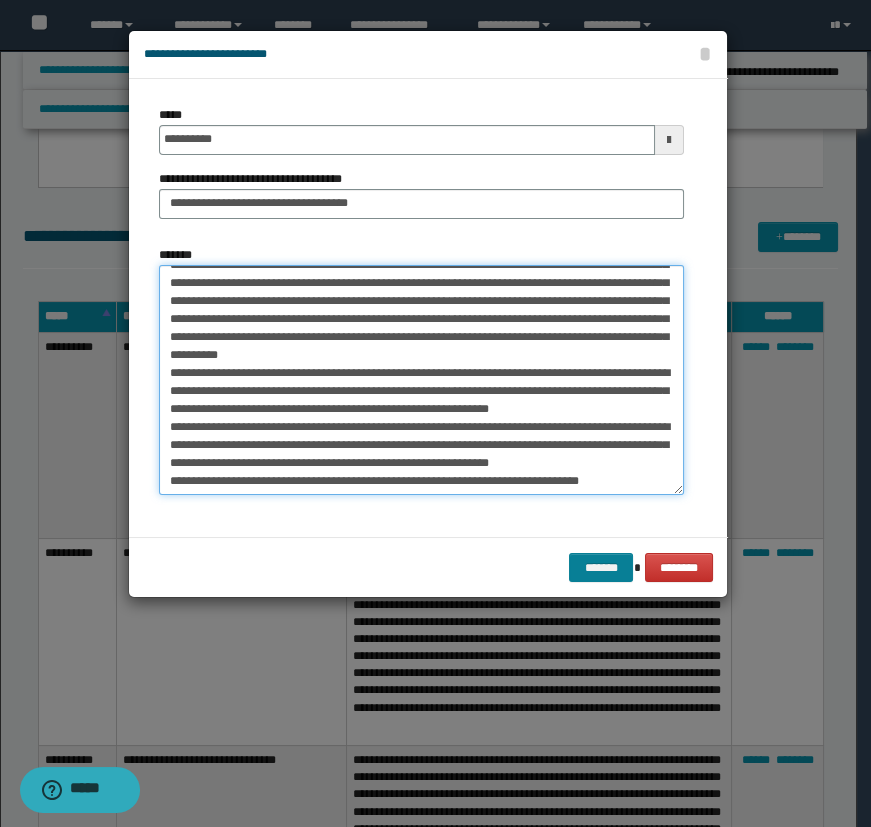 type on "**********" 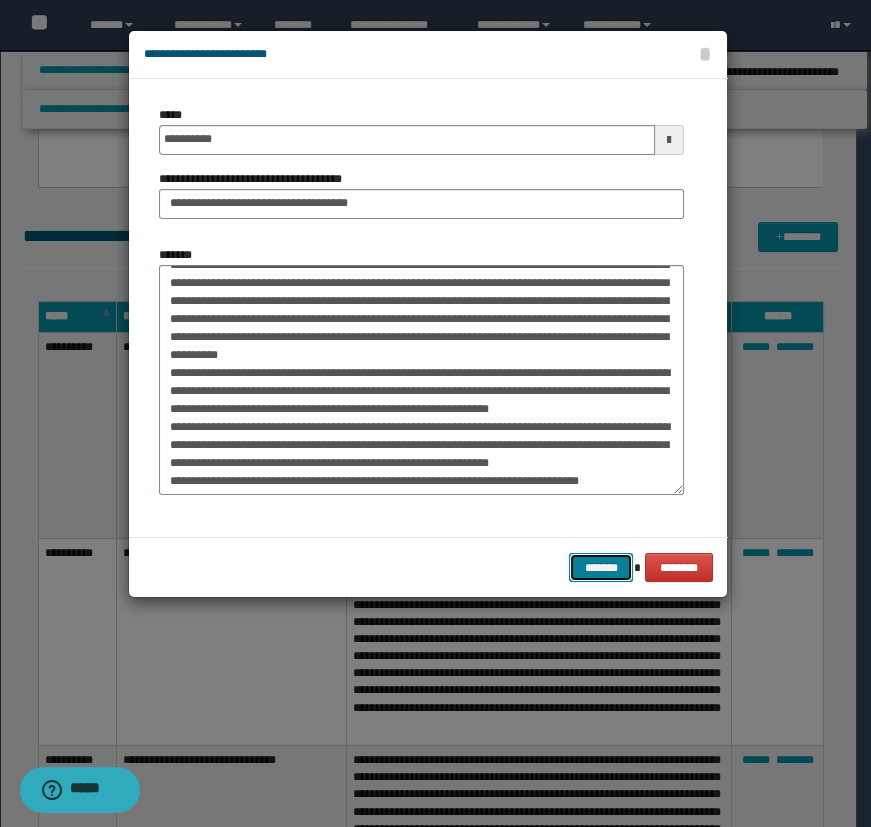 click on "*******" at bounding box center (601, 568) 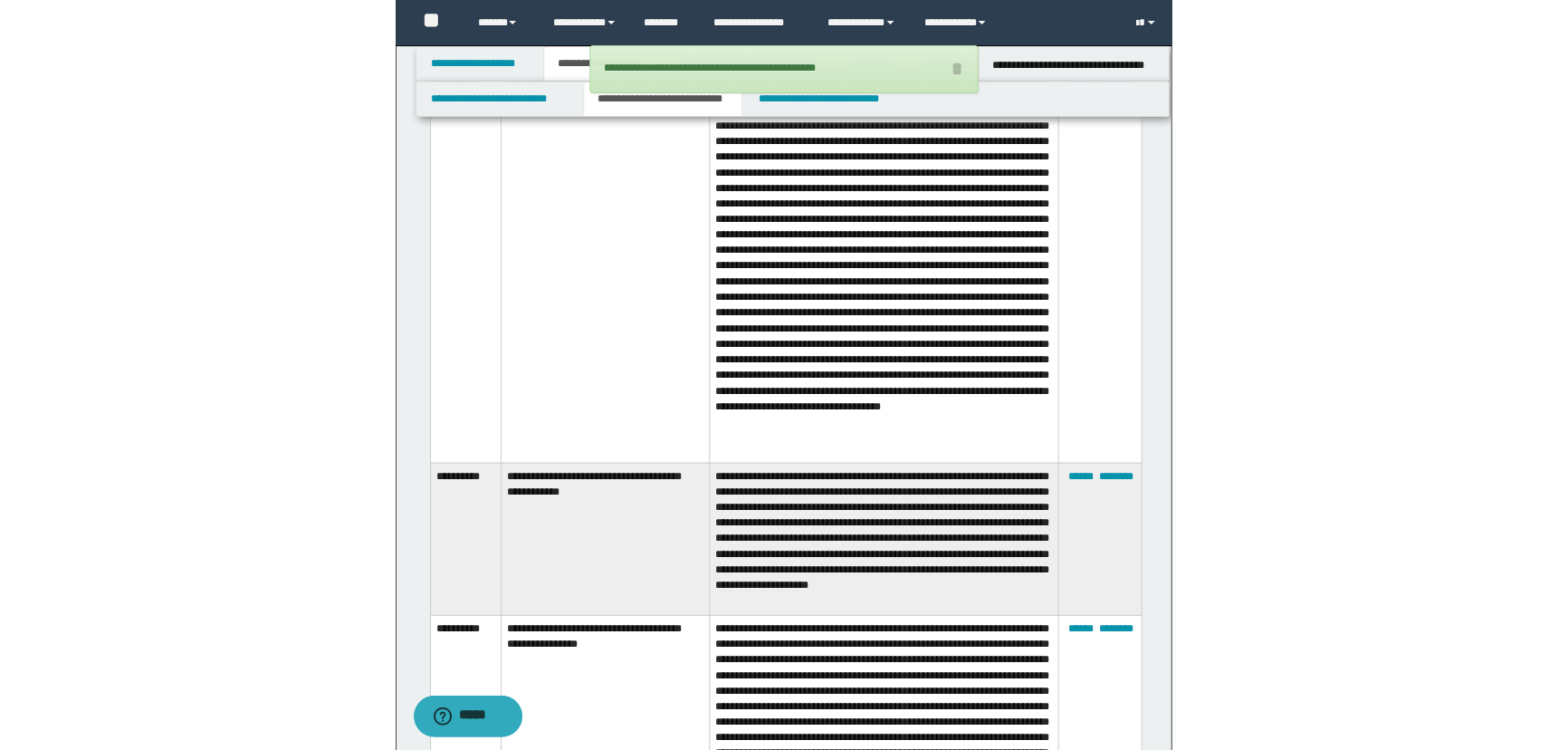 scroll, scrollTop: 2553, scrollLeft: 0, axis: vertical 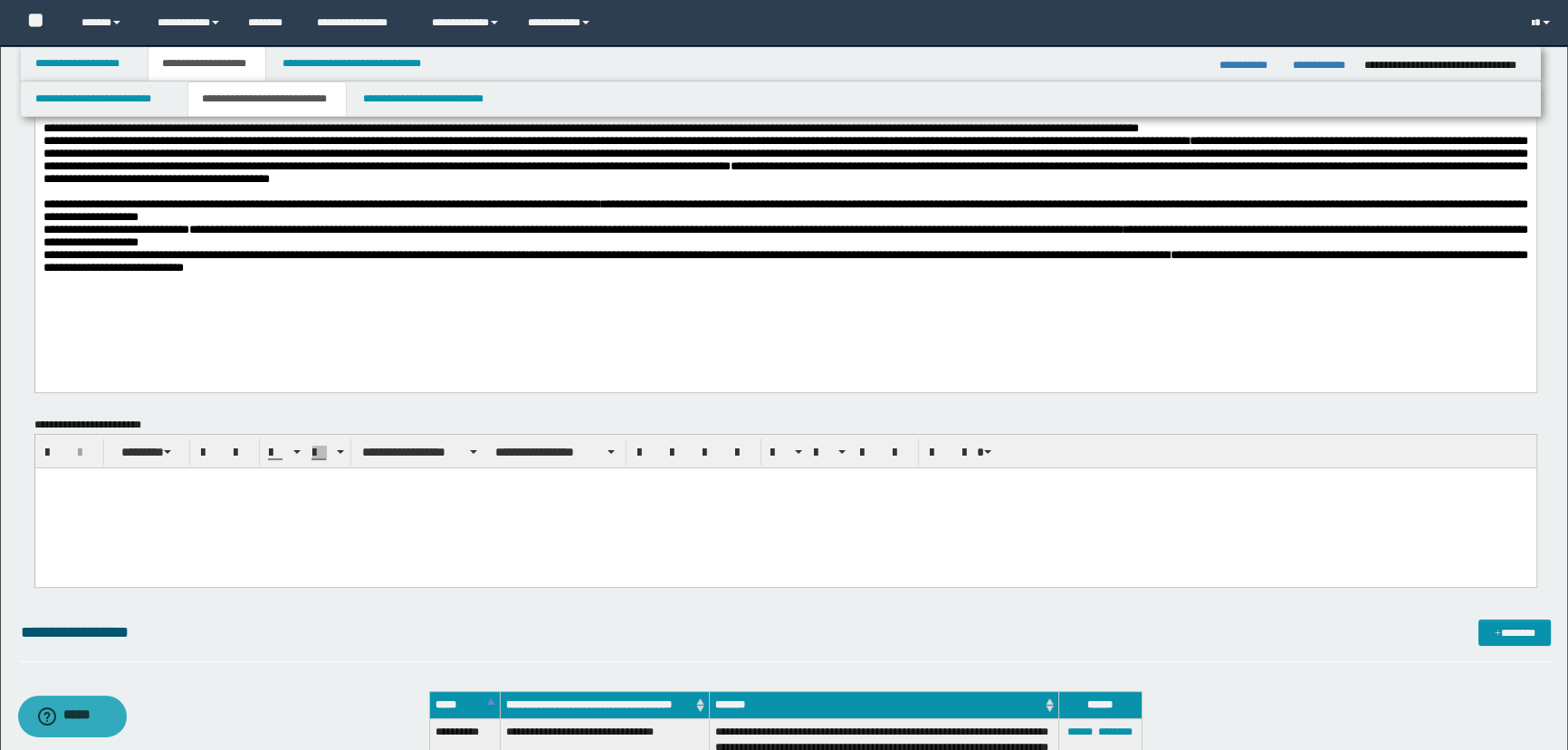 click on "**********" at bounding box center [785, 97] 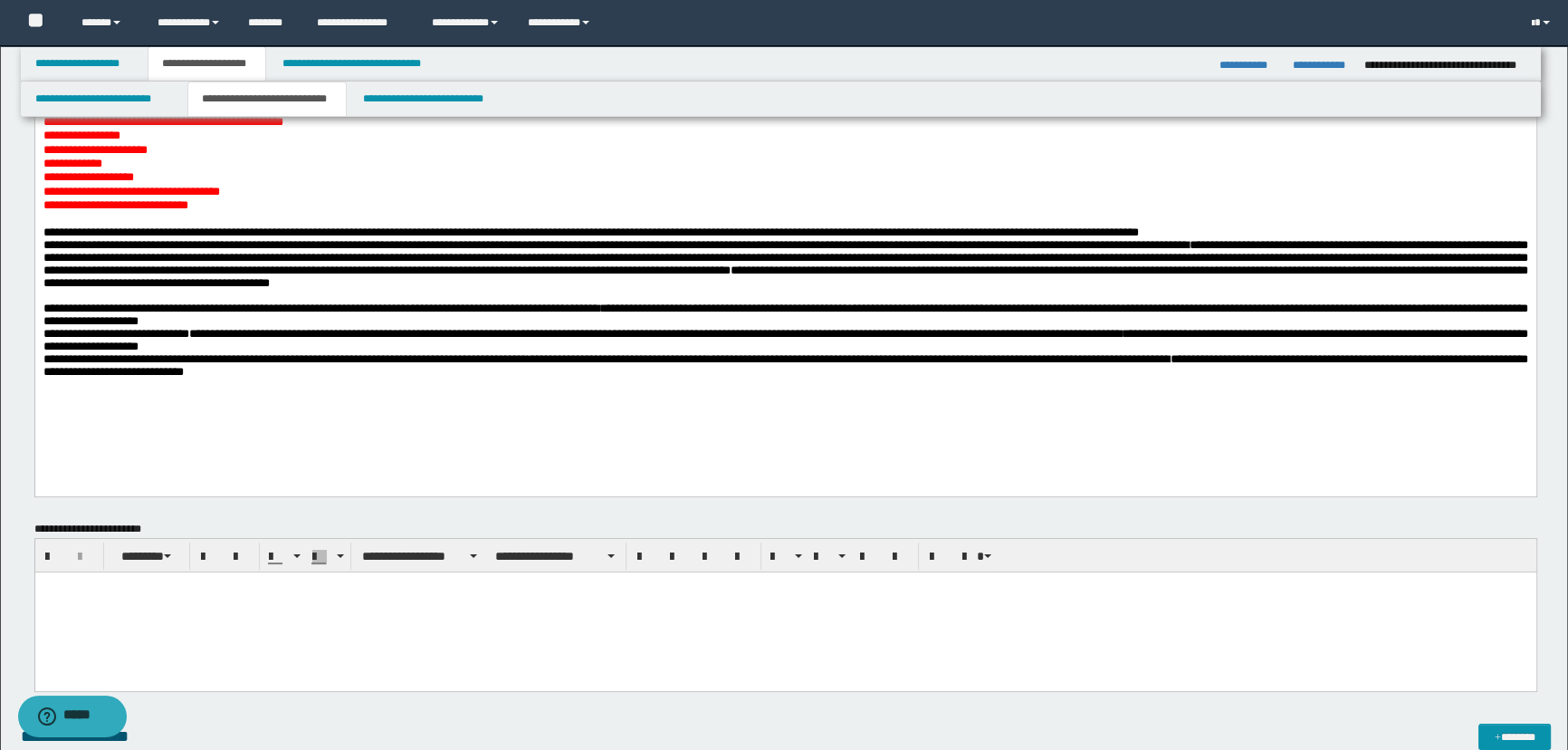 scroll, scrollTop: 0, scrollLeft: 0, axis: both 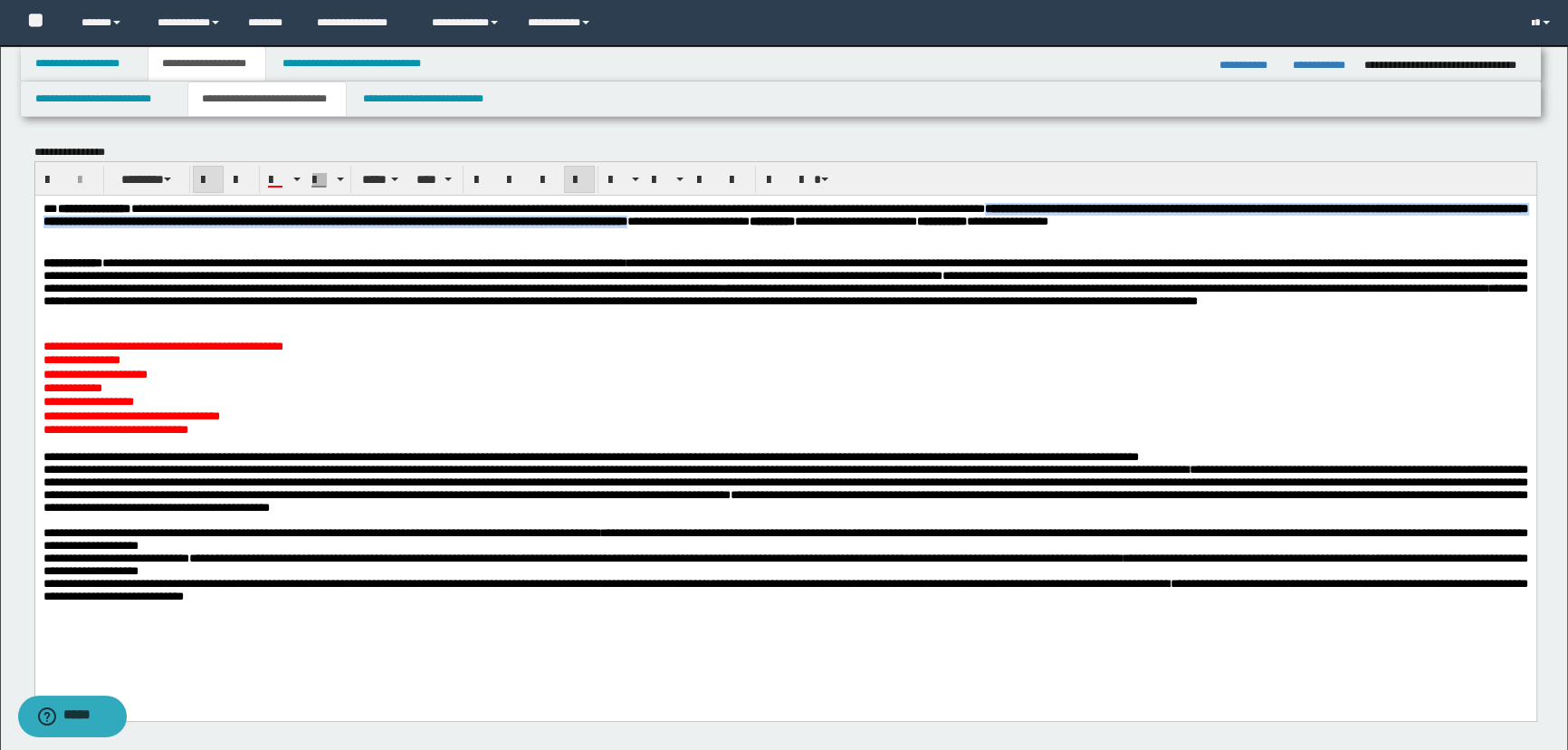 drag, startPoint x: 1237, startPoint y: 207, endPoint x: 1229, endPoint y: 227, distance: 21.540659 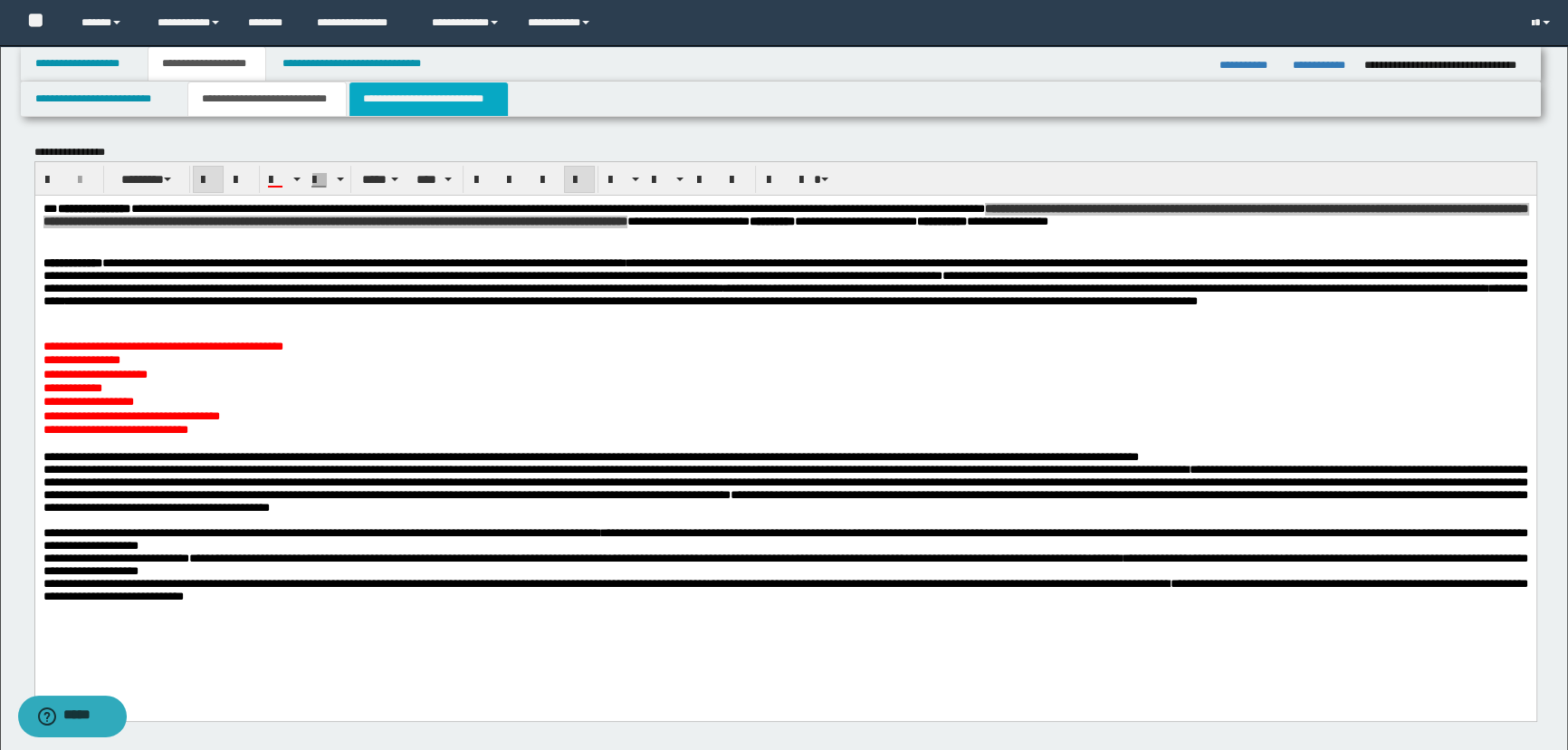 click on "**********" at bounding box center [428, 99] 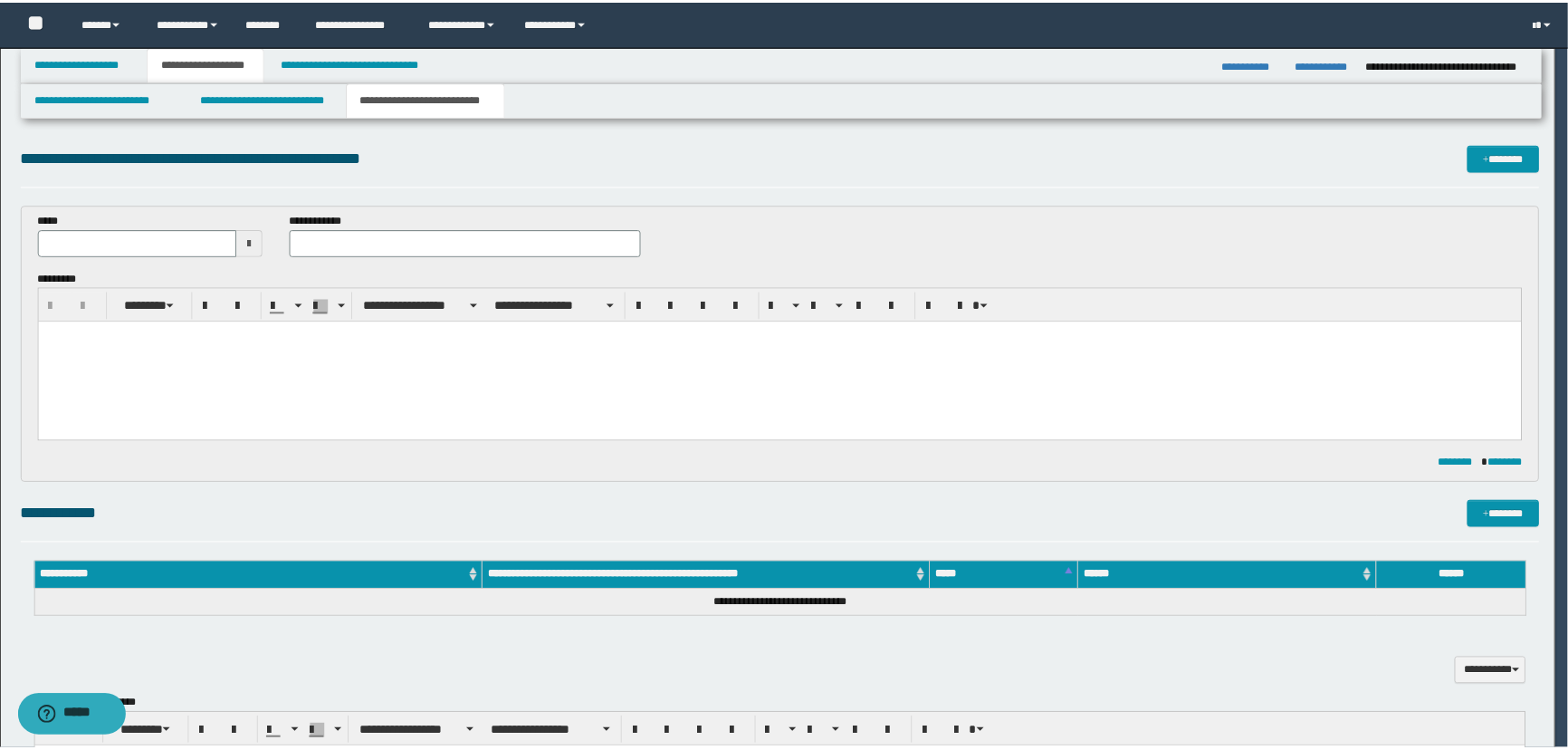 scroll, scrollTop: 0, scrollLeft: 0, axis: both 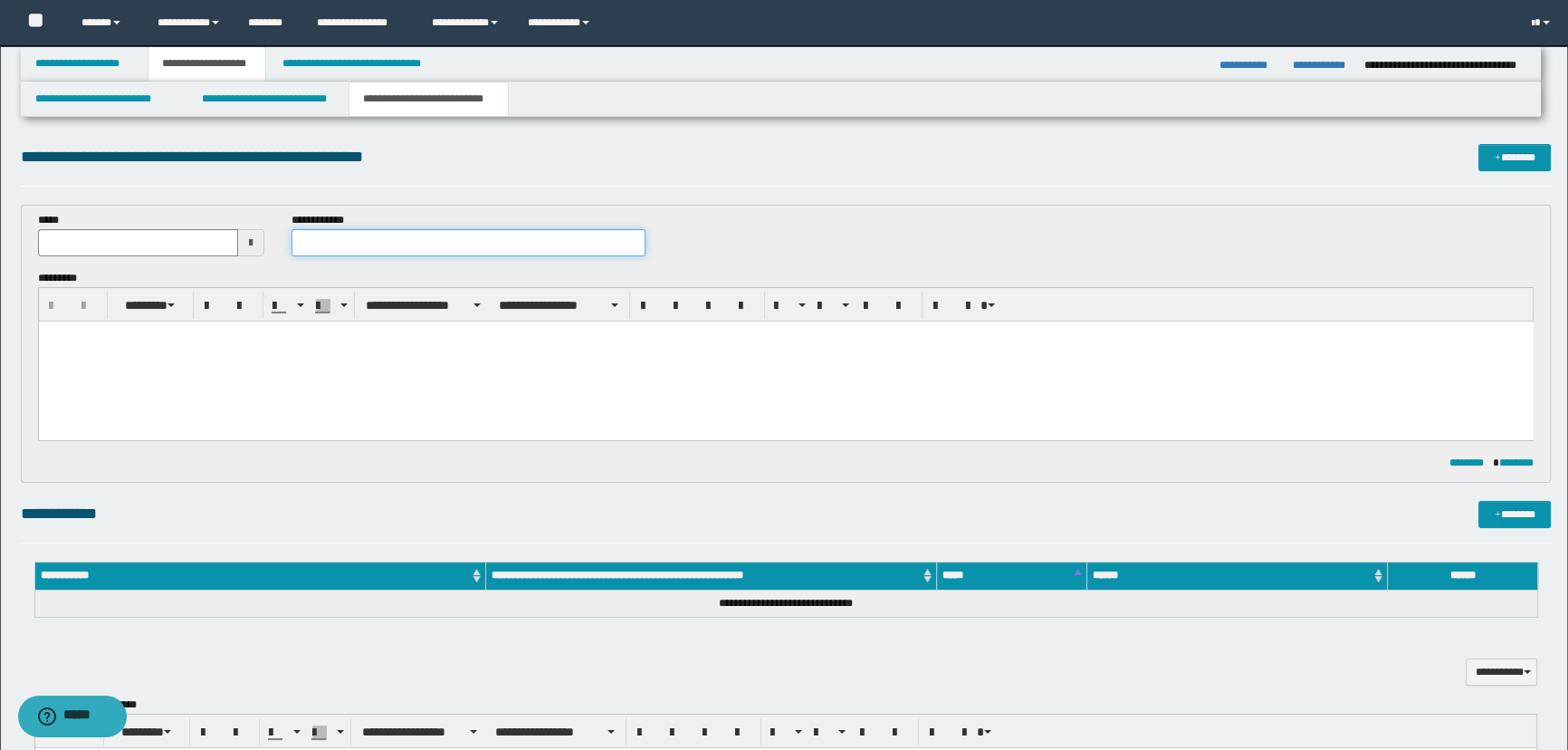 click at bounding box center [468, 243] 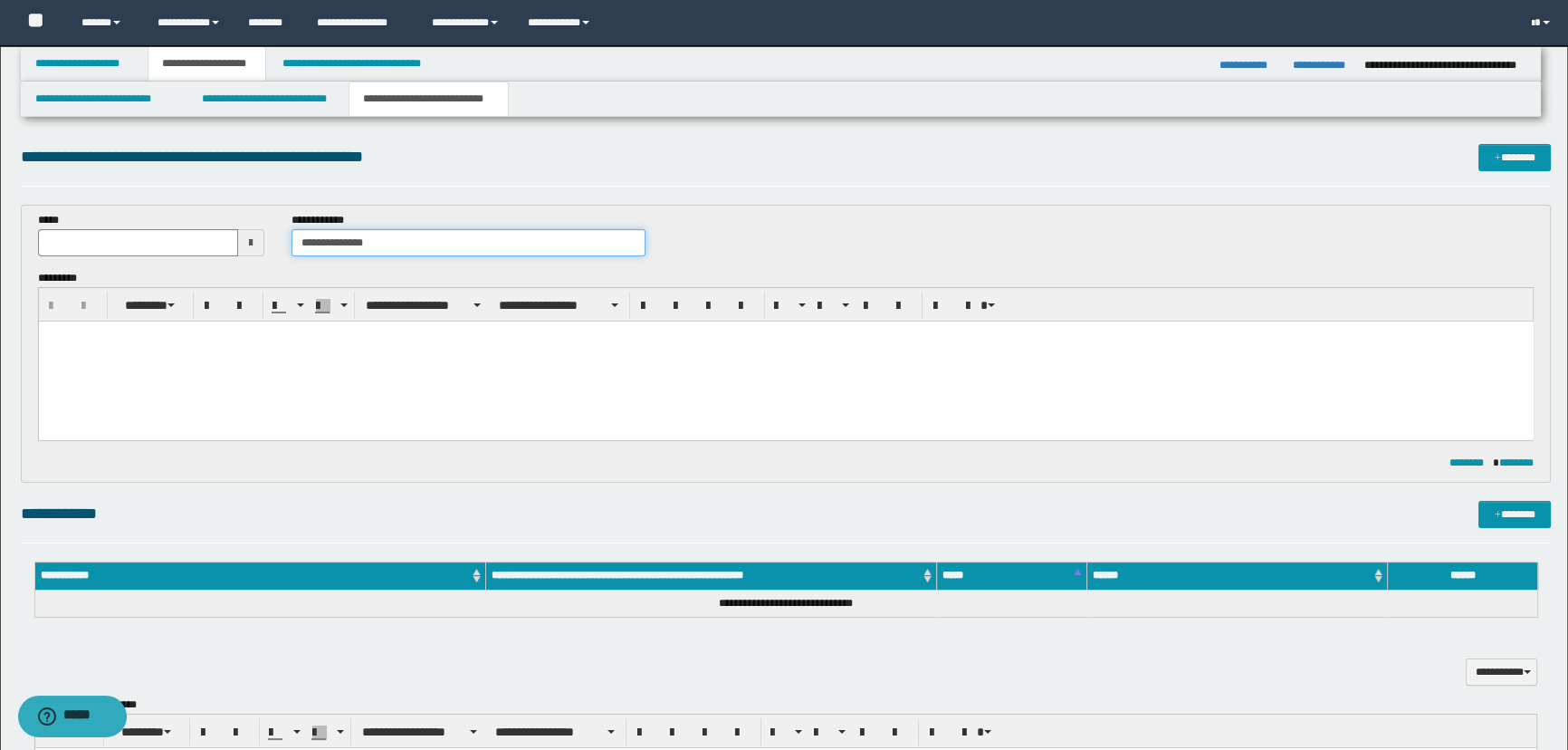 type on "**********" 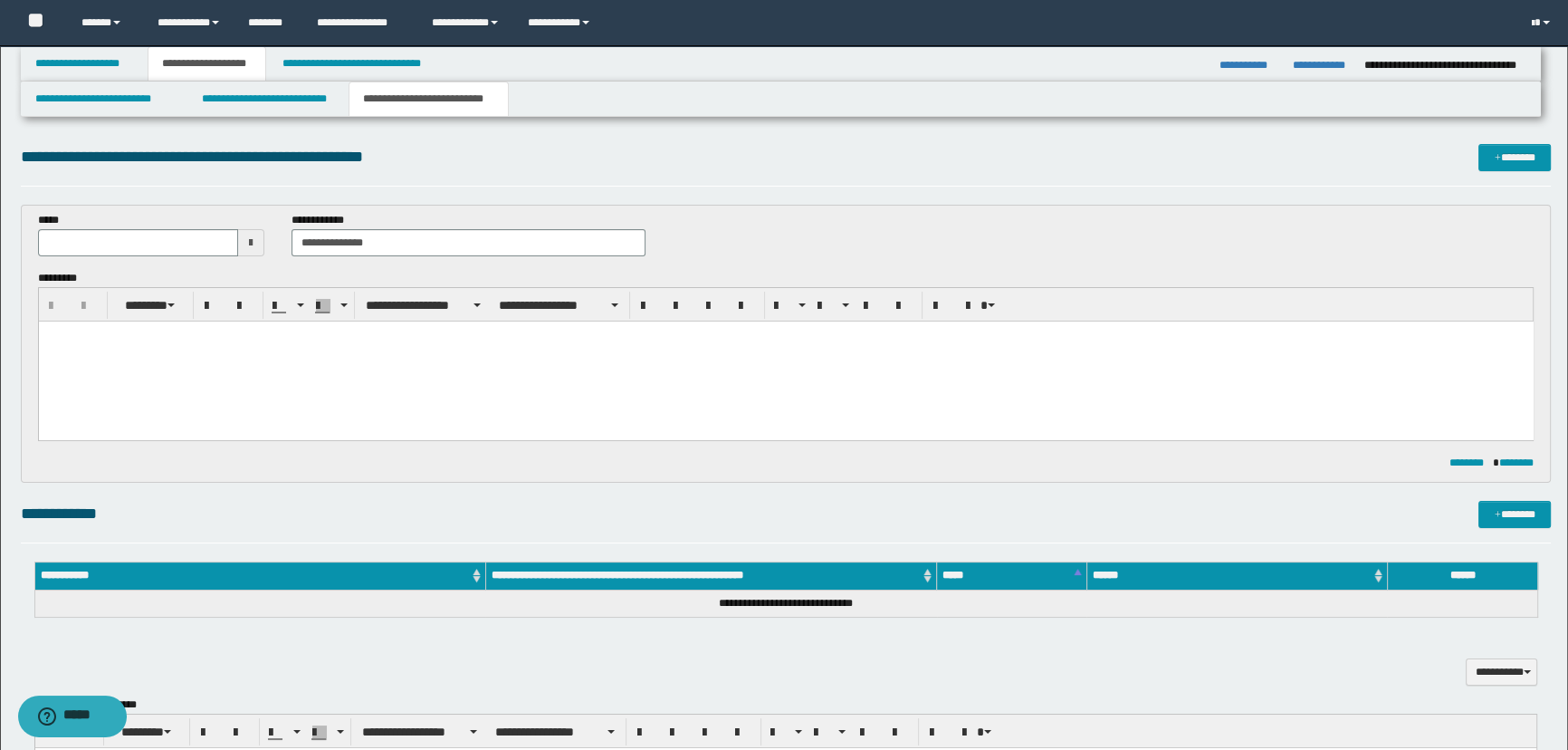 click at bounding box center [785, 358] 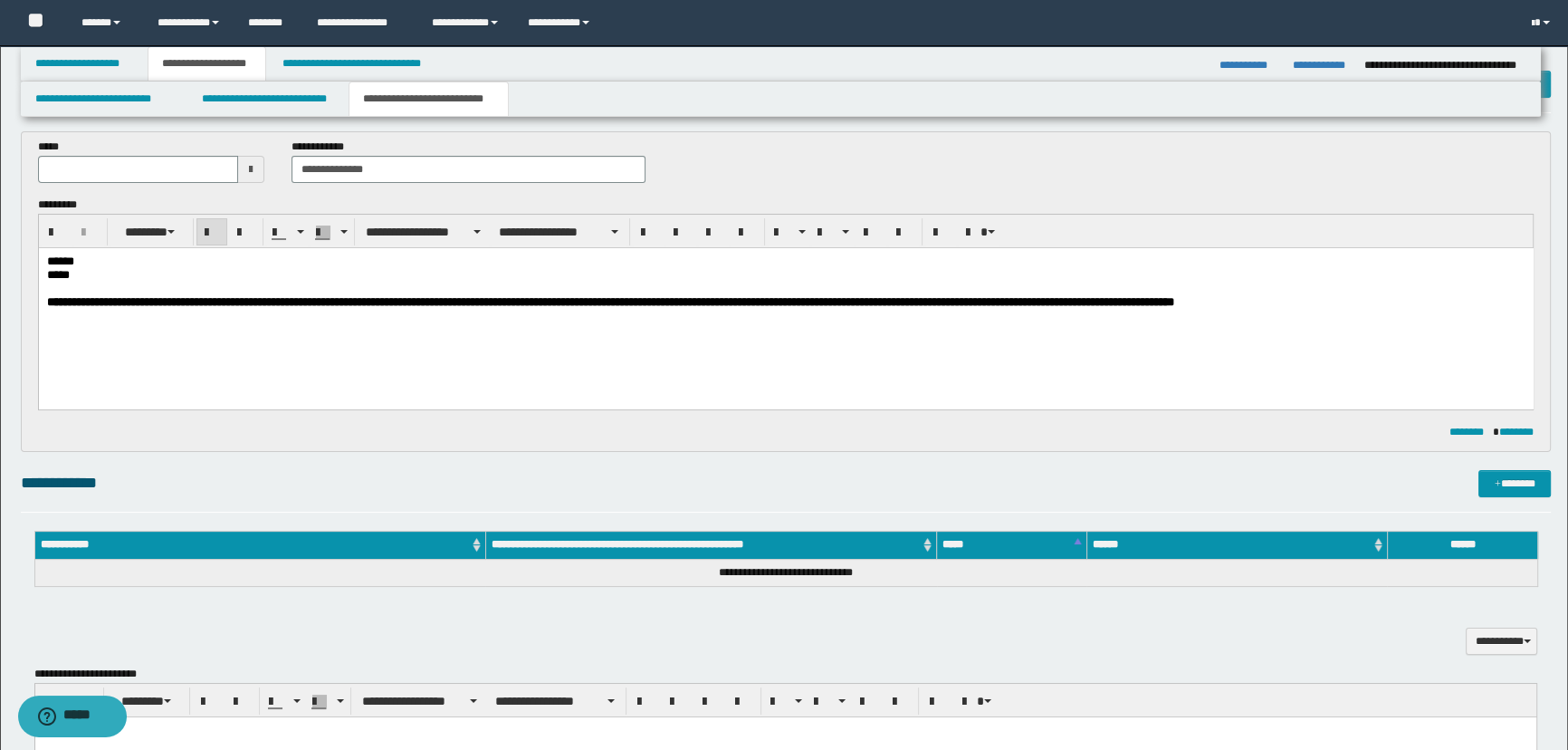 scroll, scrollTop: 82, scrollLeft: 0, axis: vertical 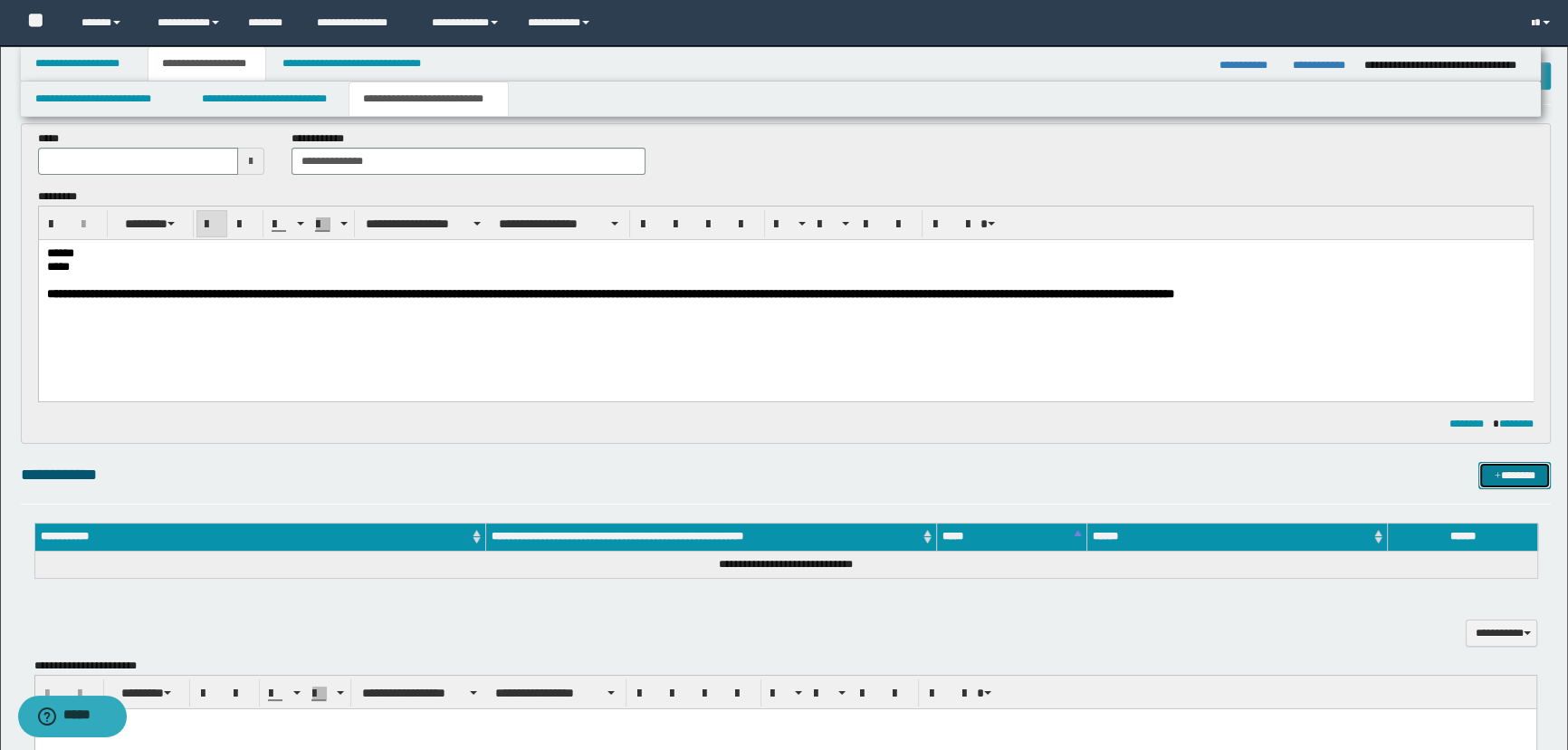 click on "*******" at bounding box center (1515, 476) 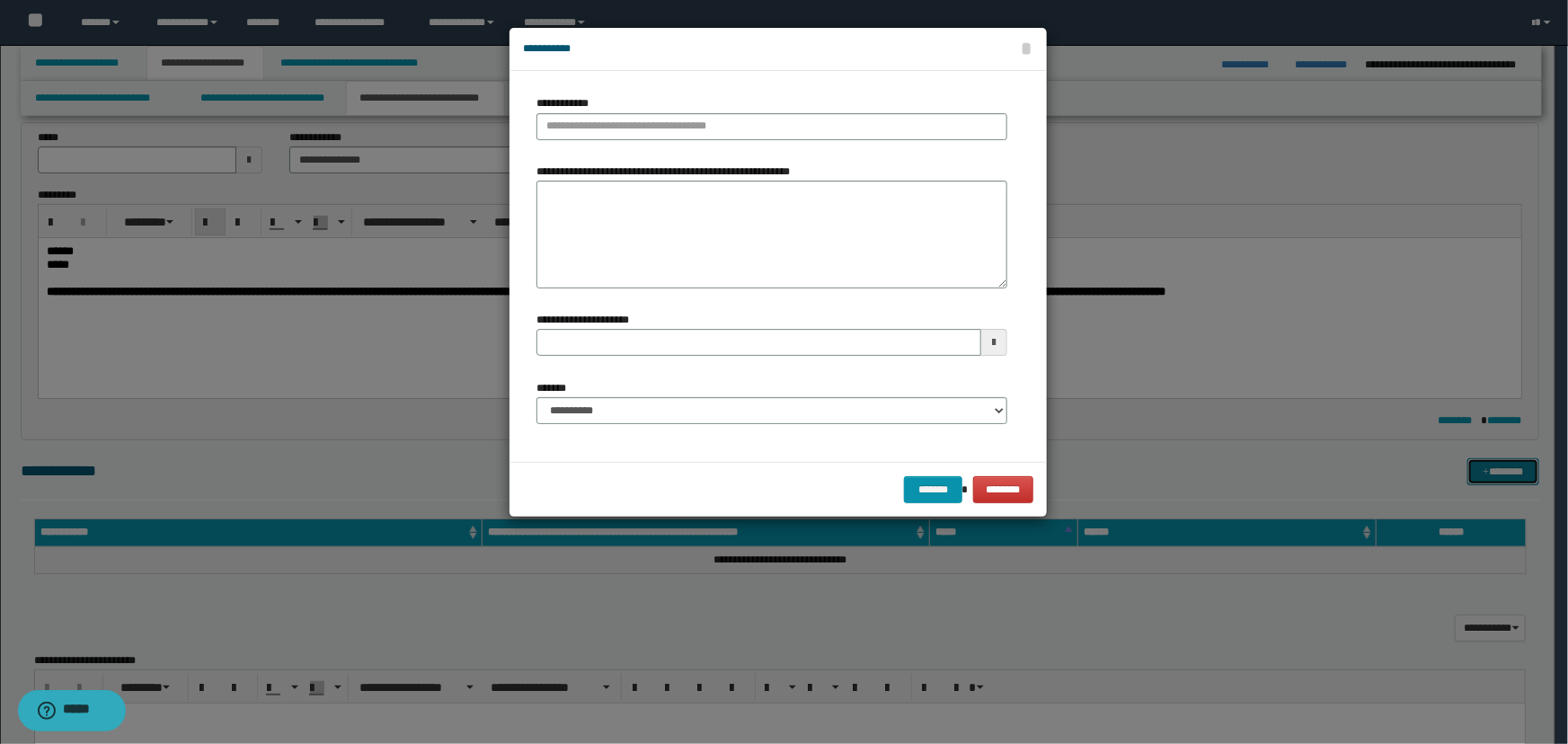 type 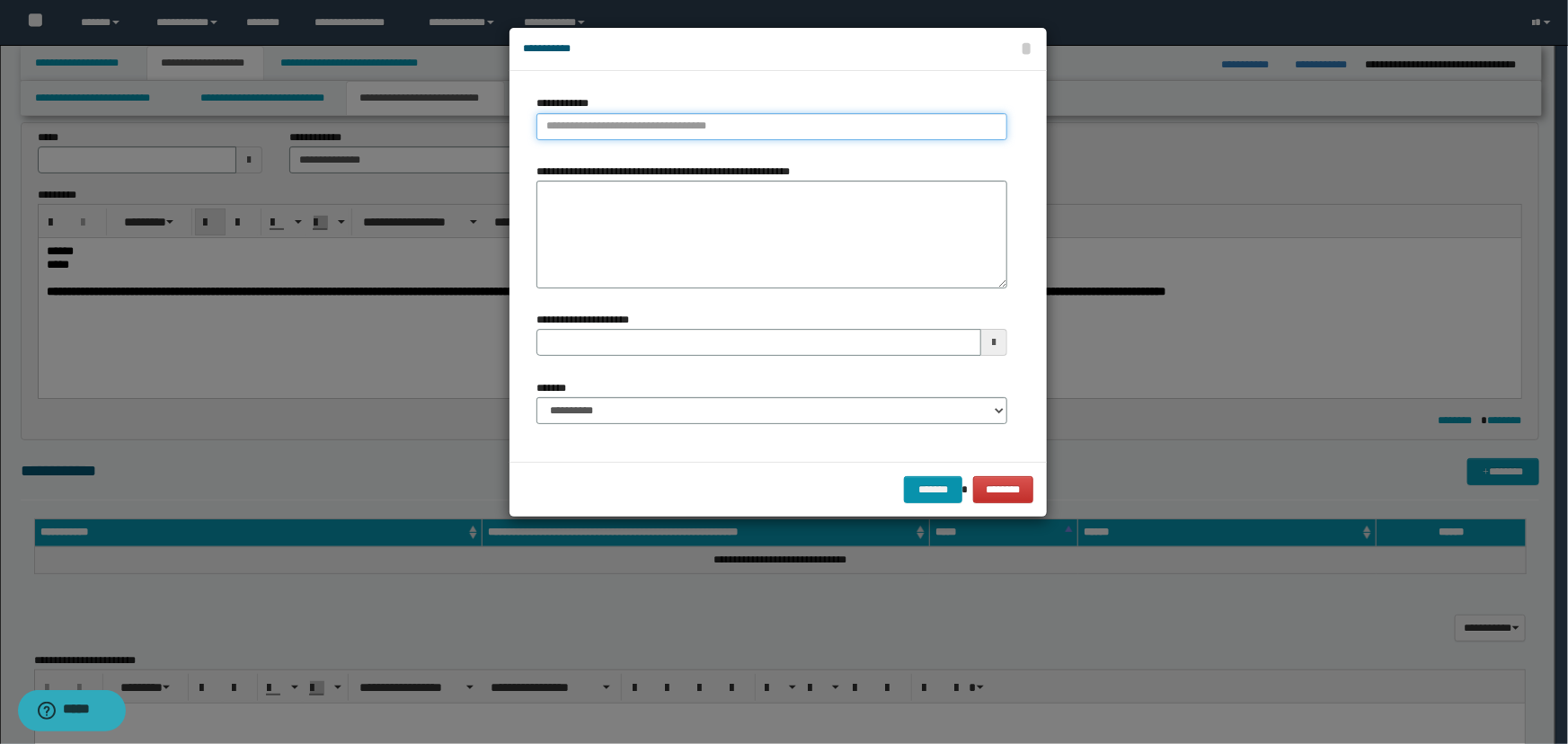 click on "**********" at bounding box center [772, 127] 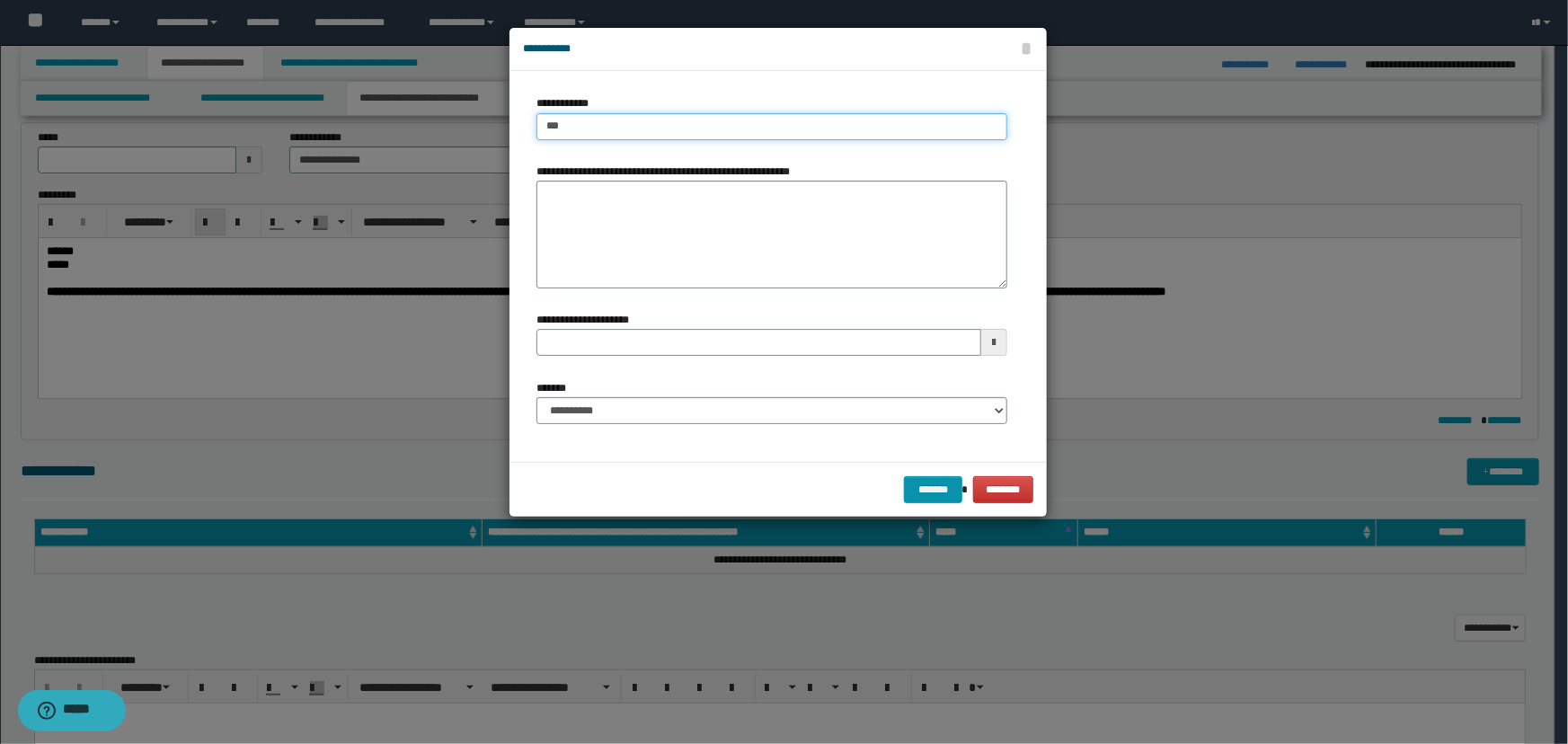 type on "****" 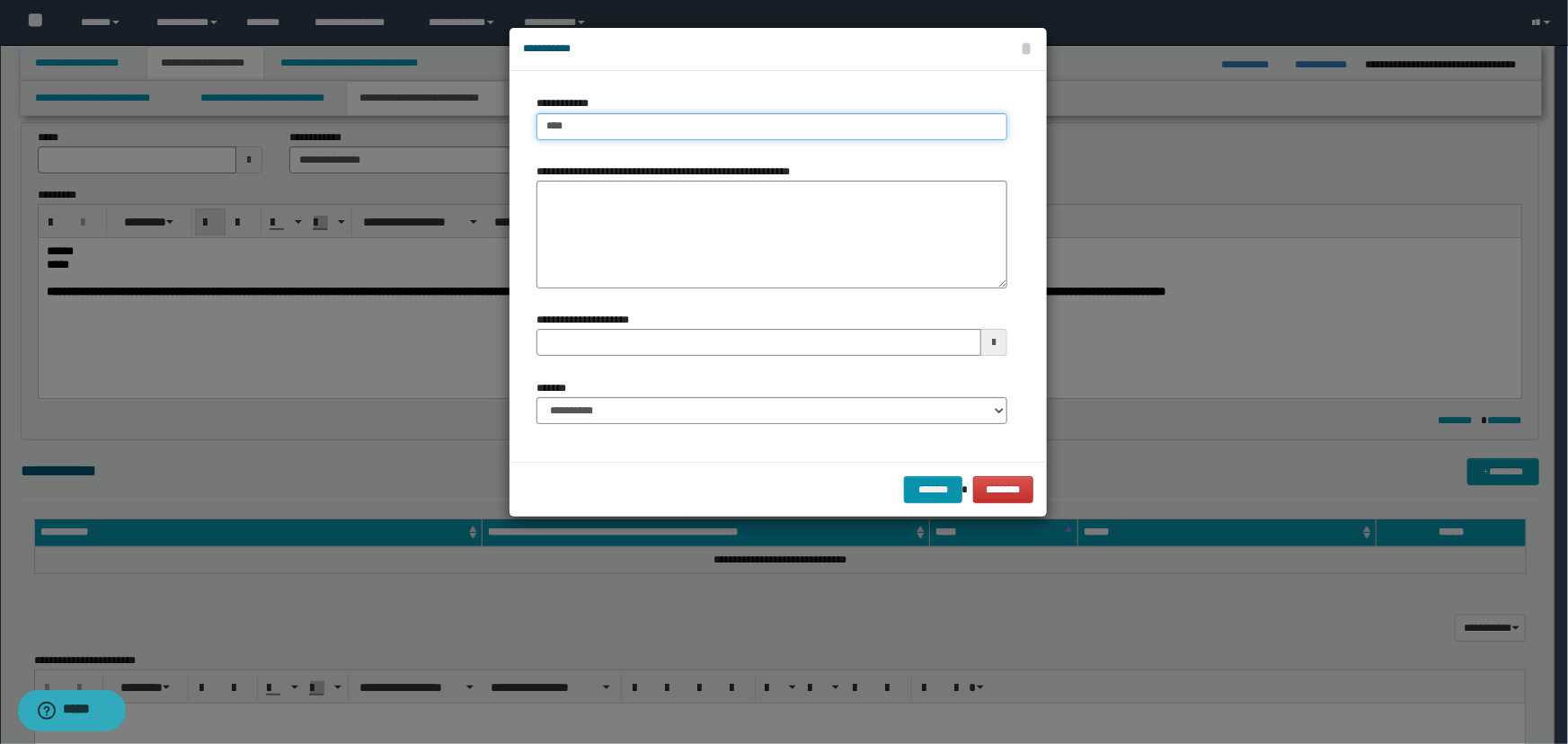 type on "****" 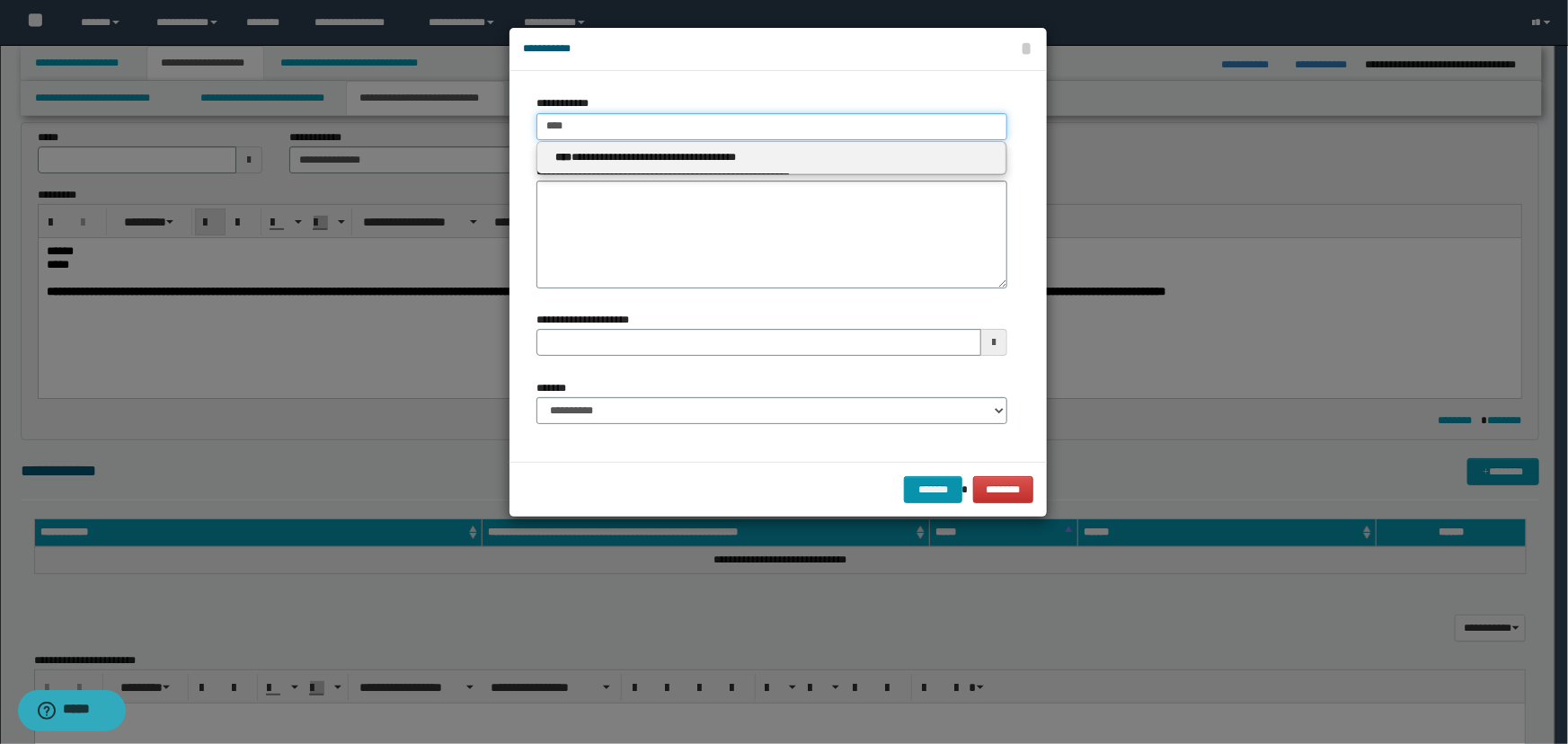 type on "****" 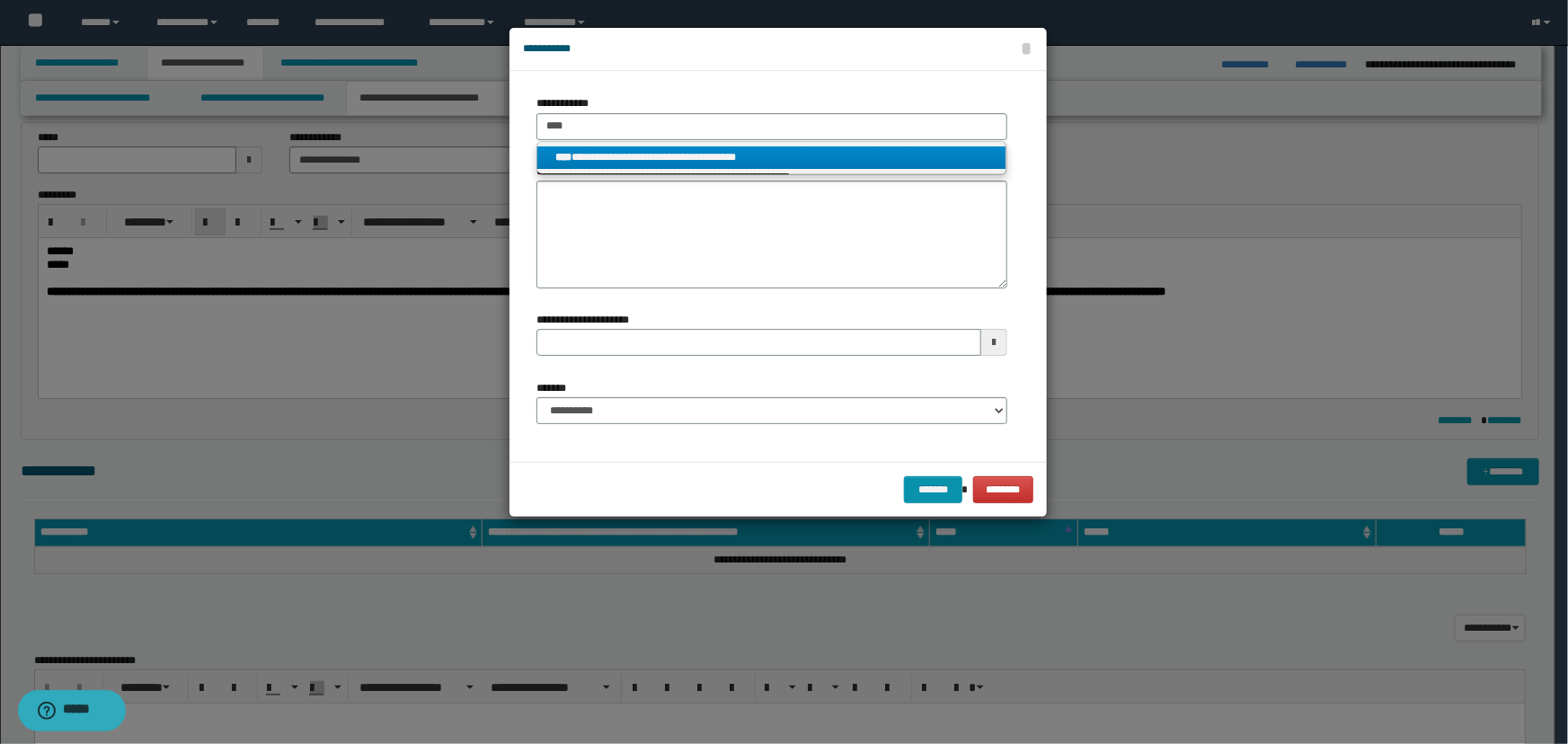 click on "**********" at bounding box center (772, 157) 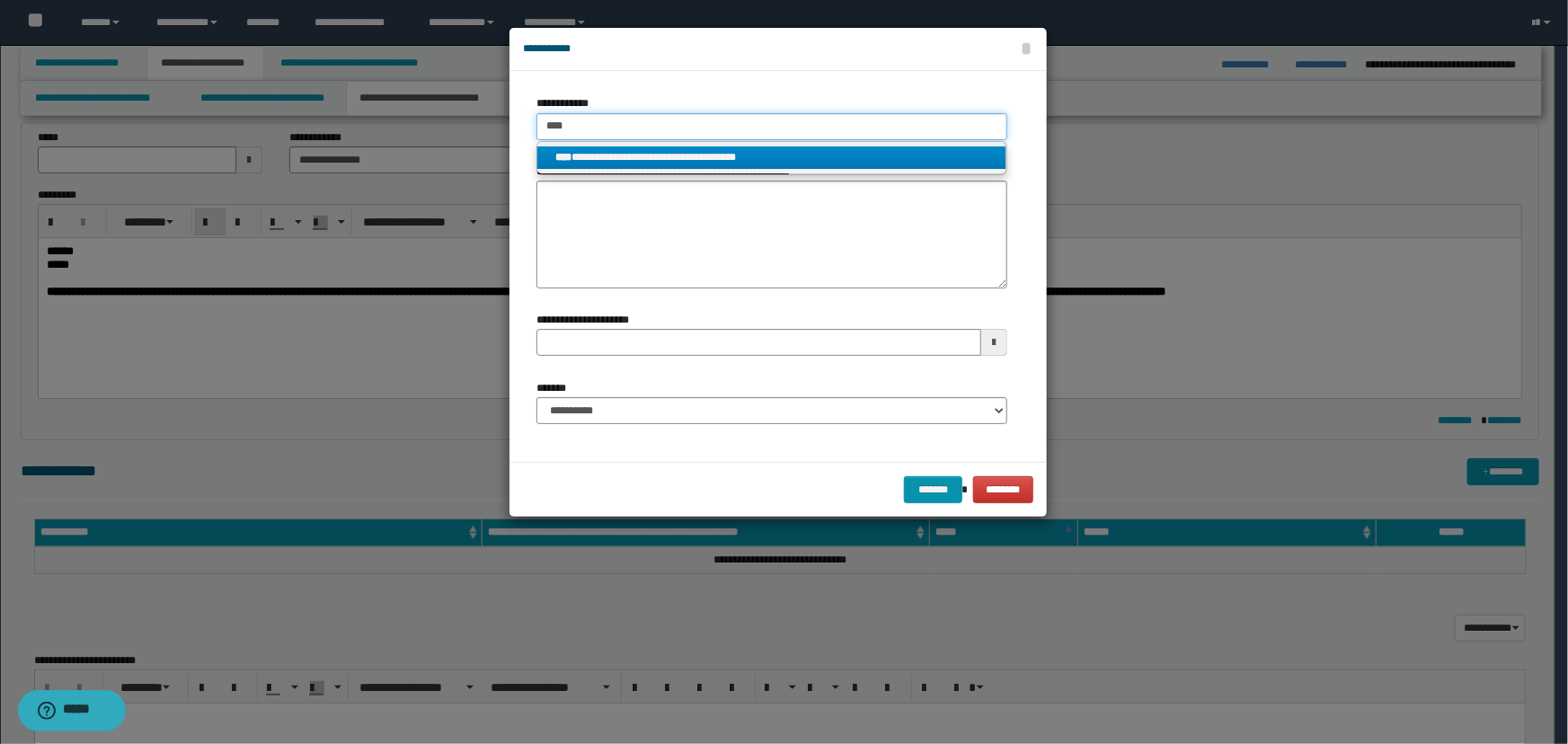 type 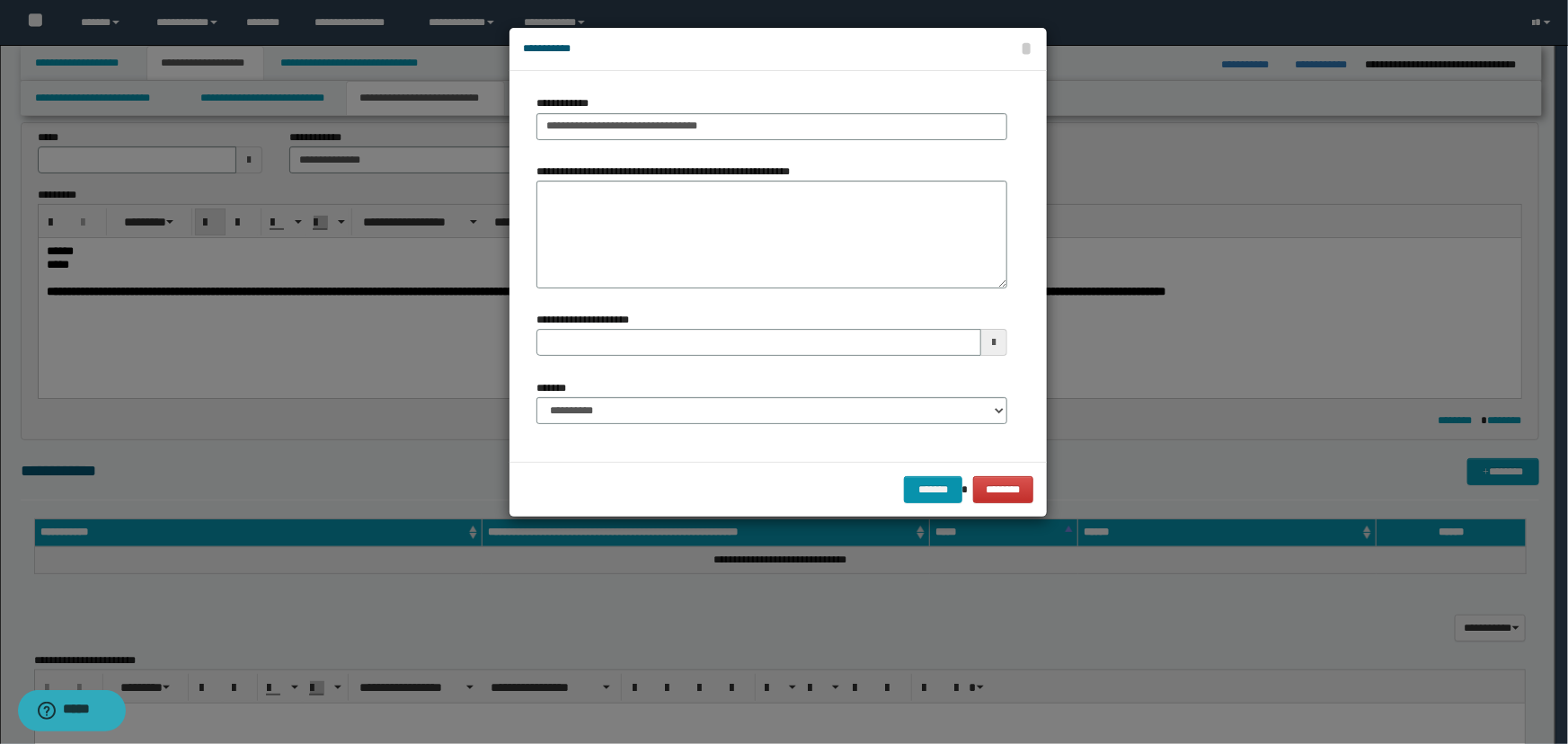 click on "**********" at bounding box center (668, 172) 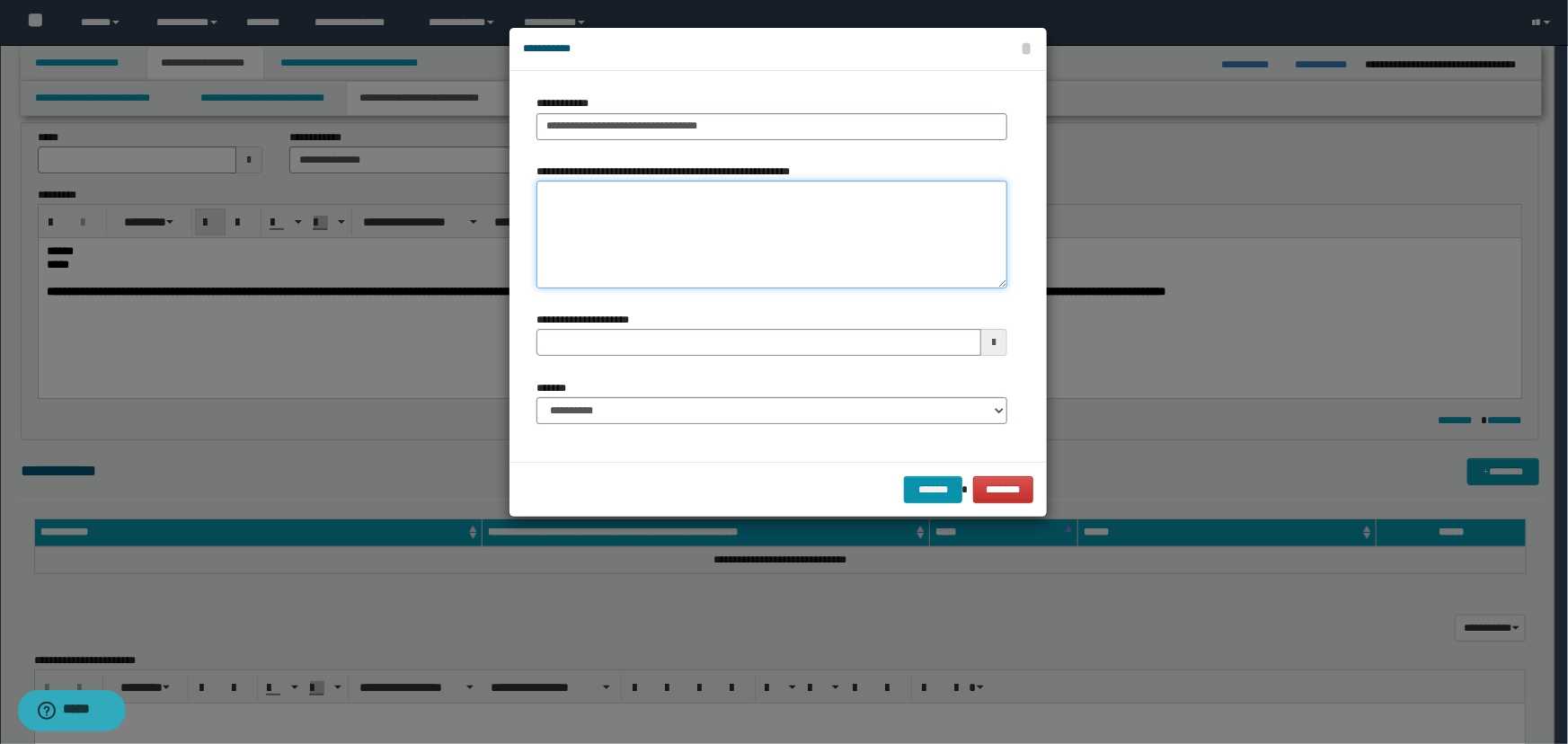 click on "**********" at bounding box center [772, 235] 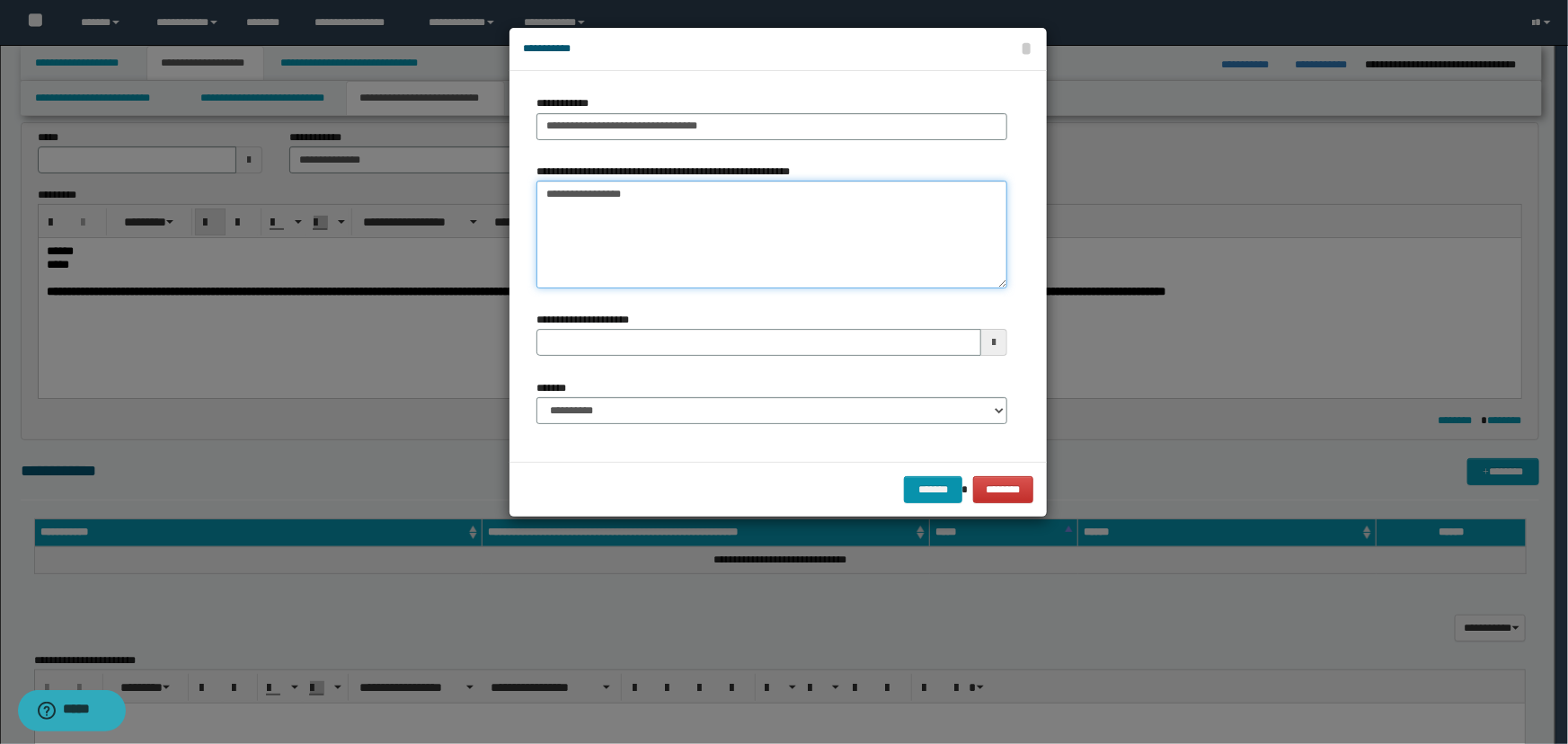 type on "**********" 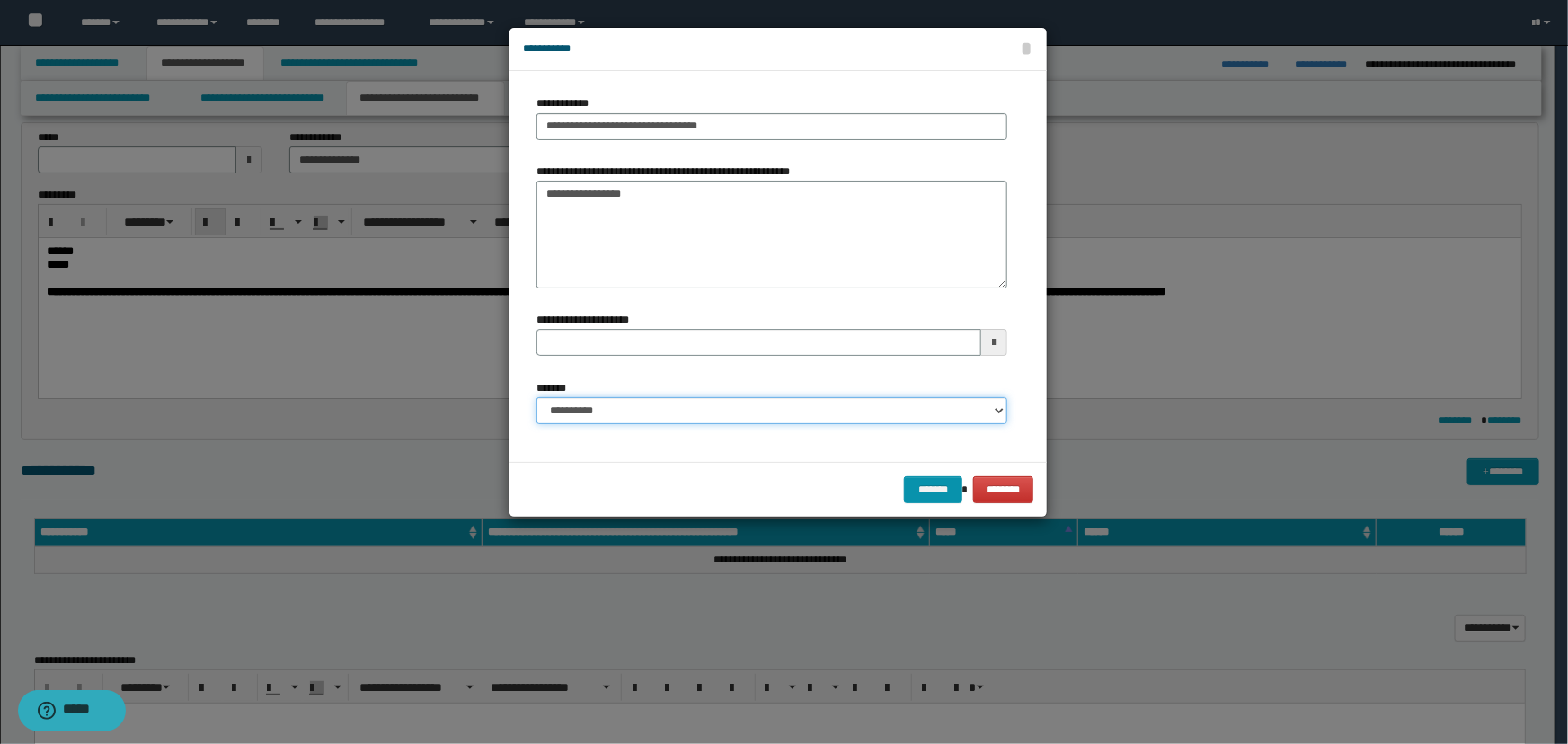 click on "**********" at bounding box center [772, 411] 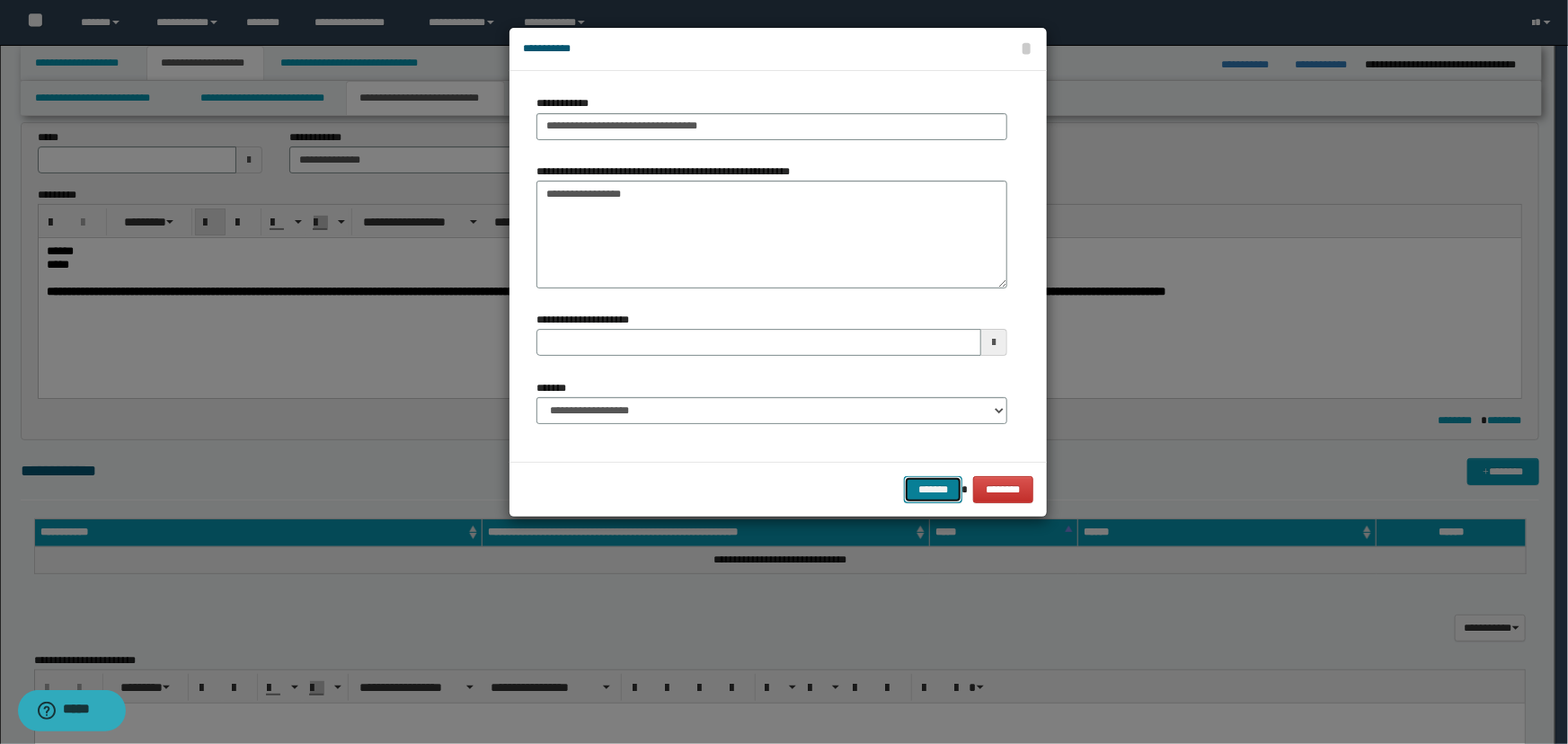 click on "*******" at bounding box center [933, 490] 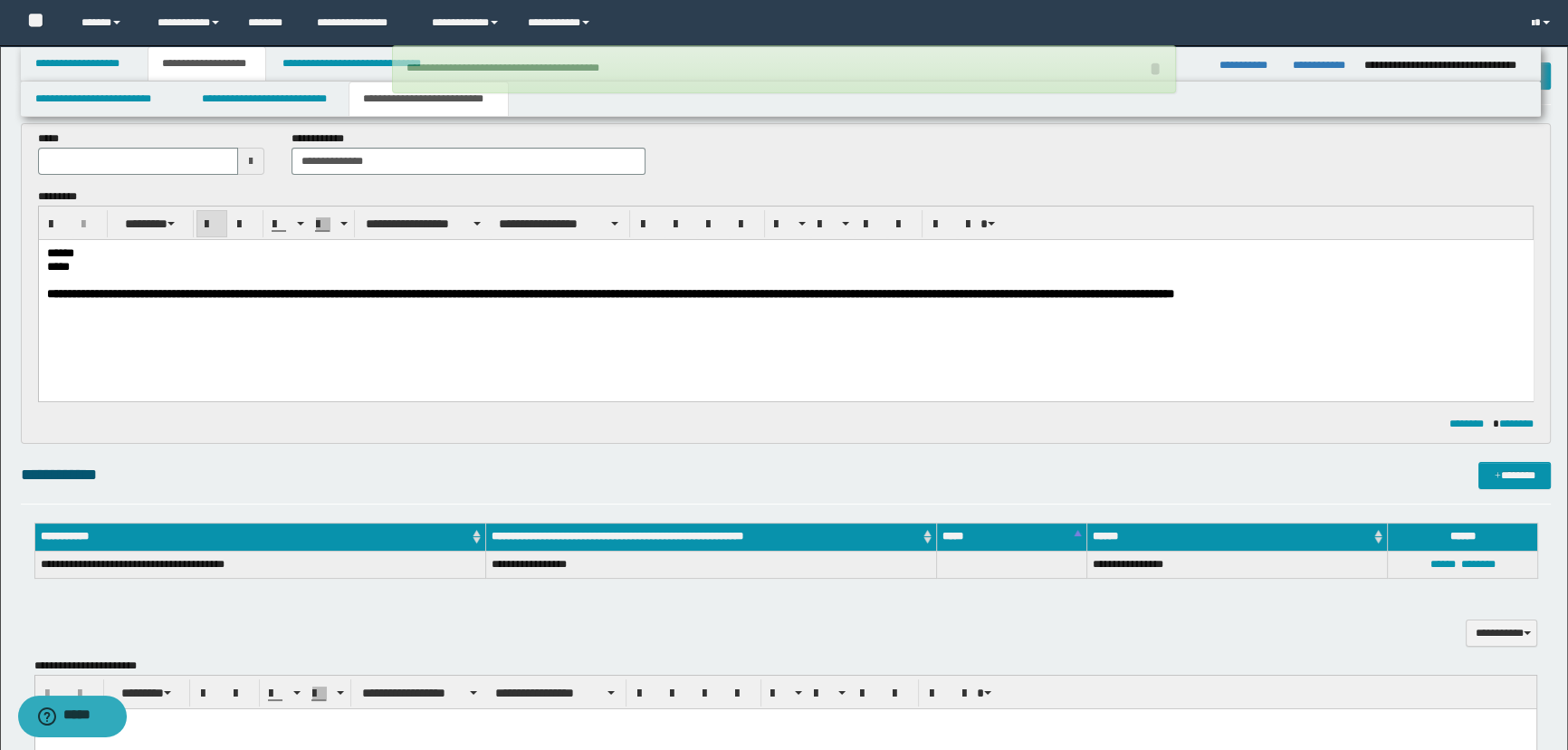 drag, startPoint x: 751, startPoint y: 297, endPoint x: 867, endPoint y: 295, distance: 116.0172 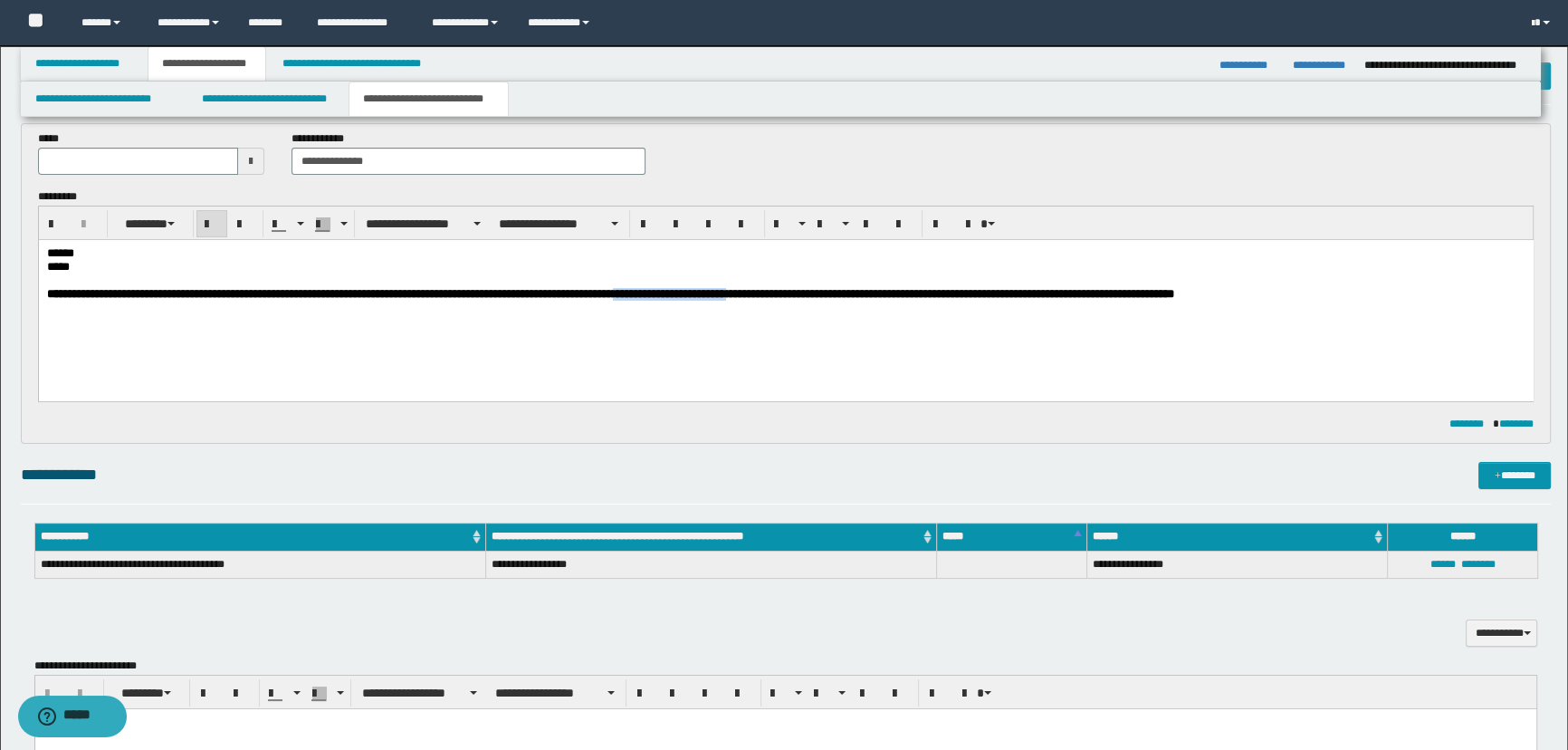 drag, startPoint x: 897, startPoint y: 293, endPoint x: 748, endPoint y: 296, distance: 149.0302 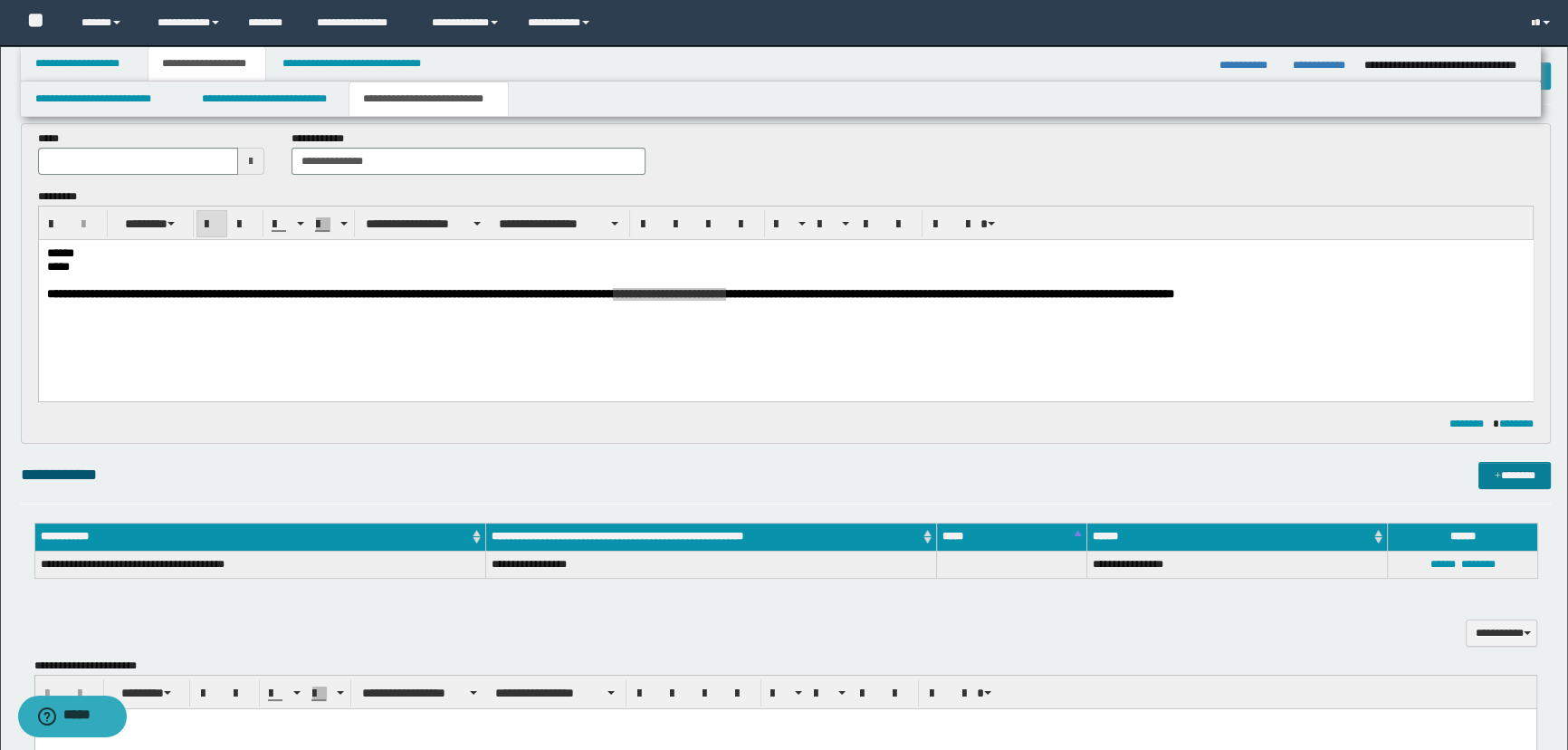 click on "*******" at bounding box center [1515, 476] 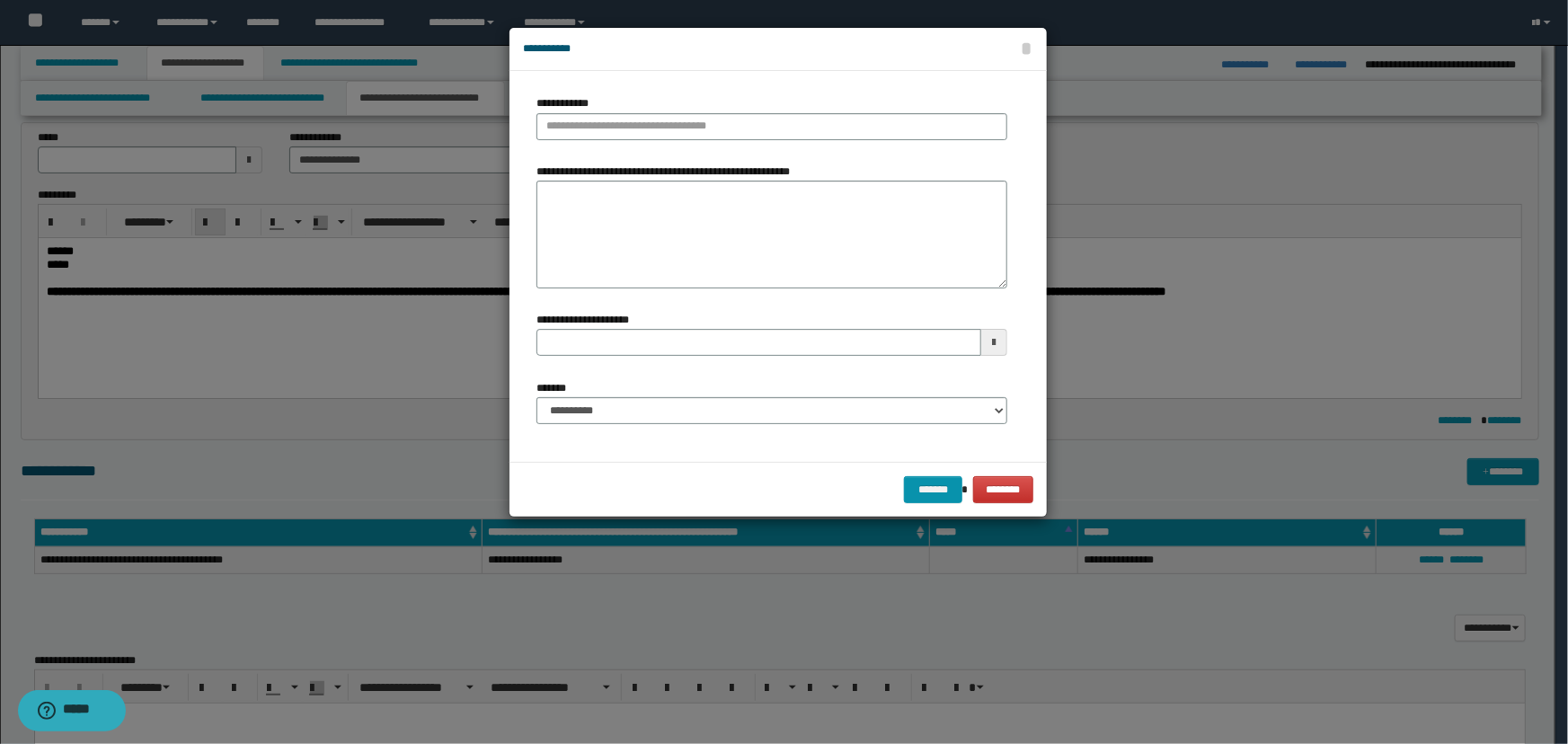 type 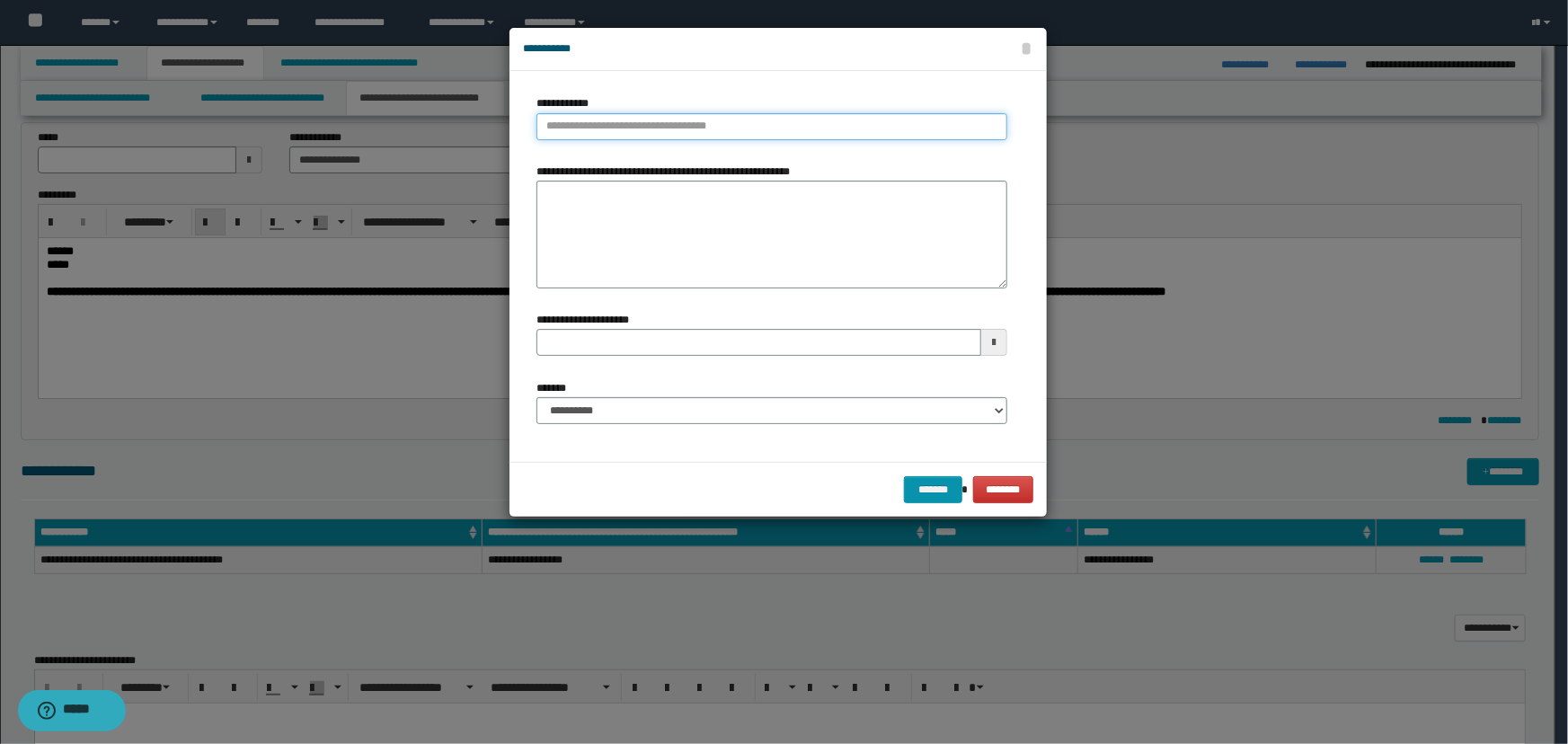 type on "**********" 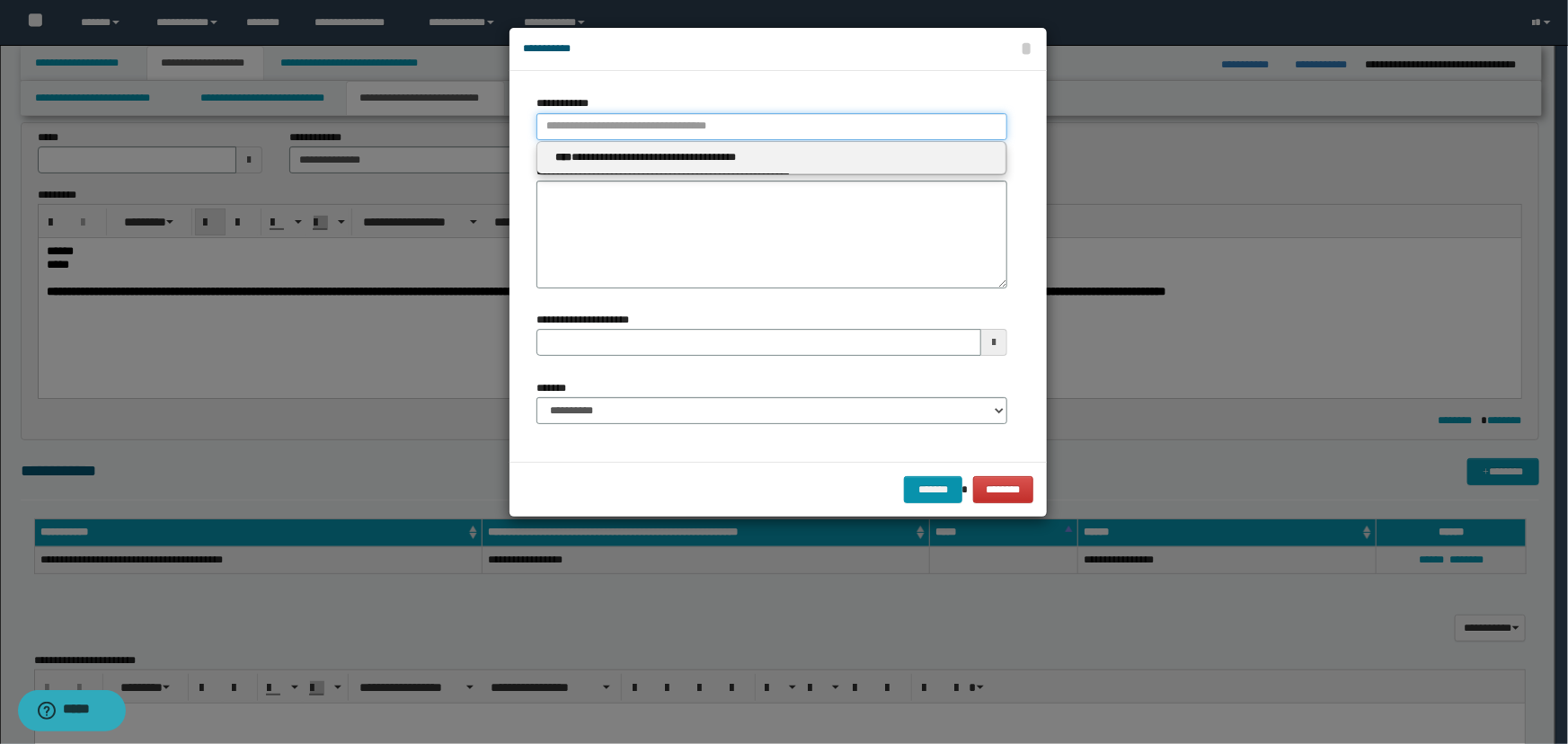 click on "**********" at bounding box center (772, 127) 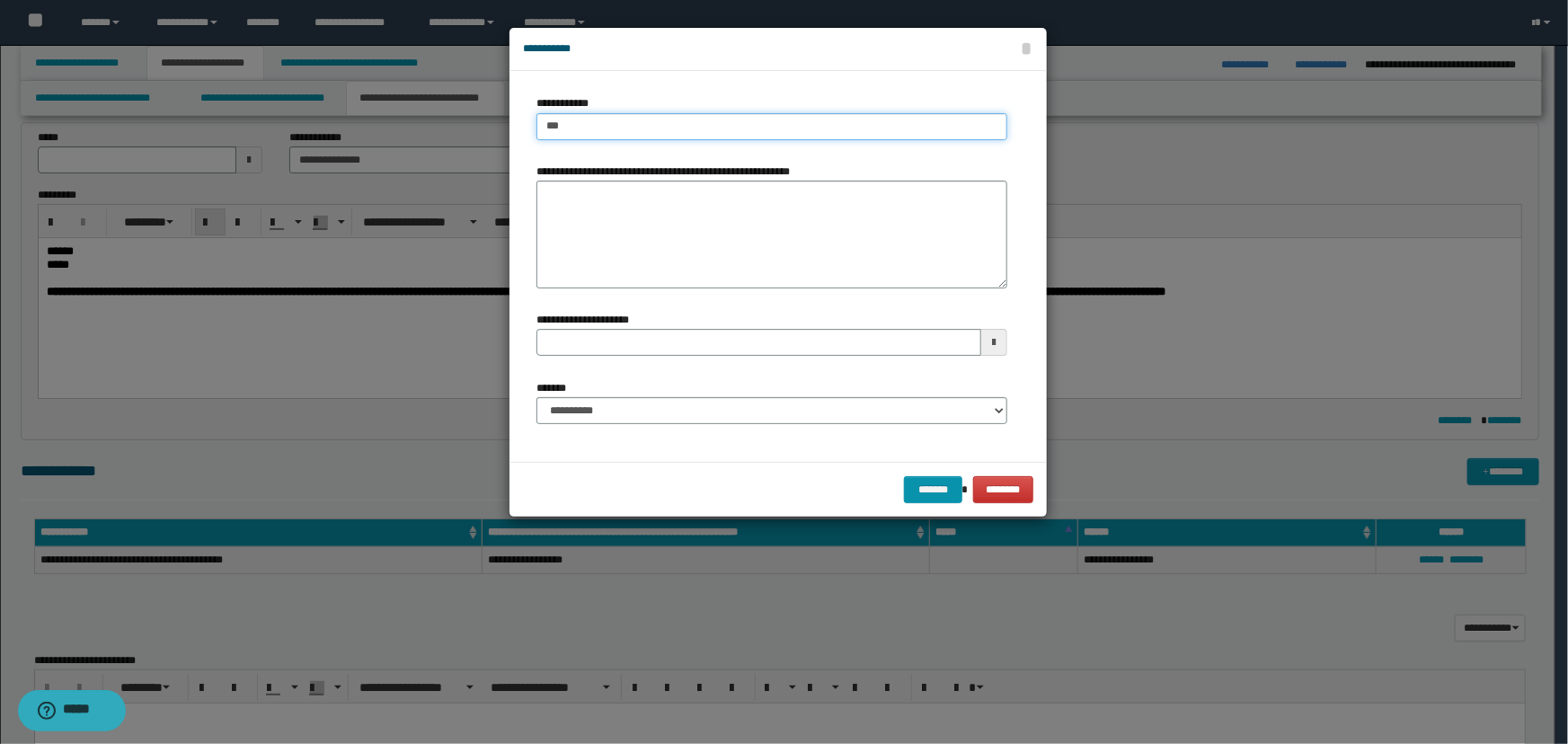 type on "****" 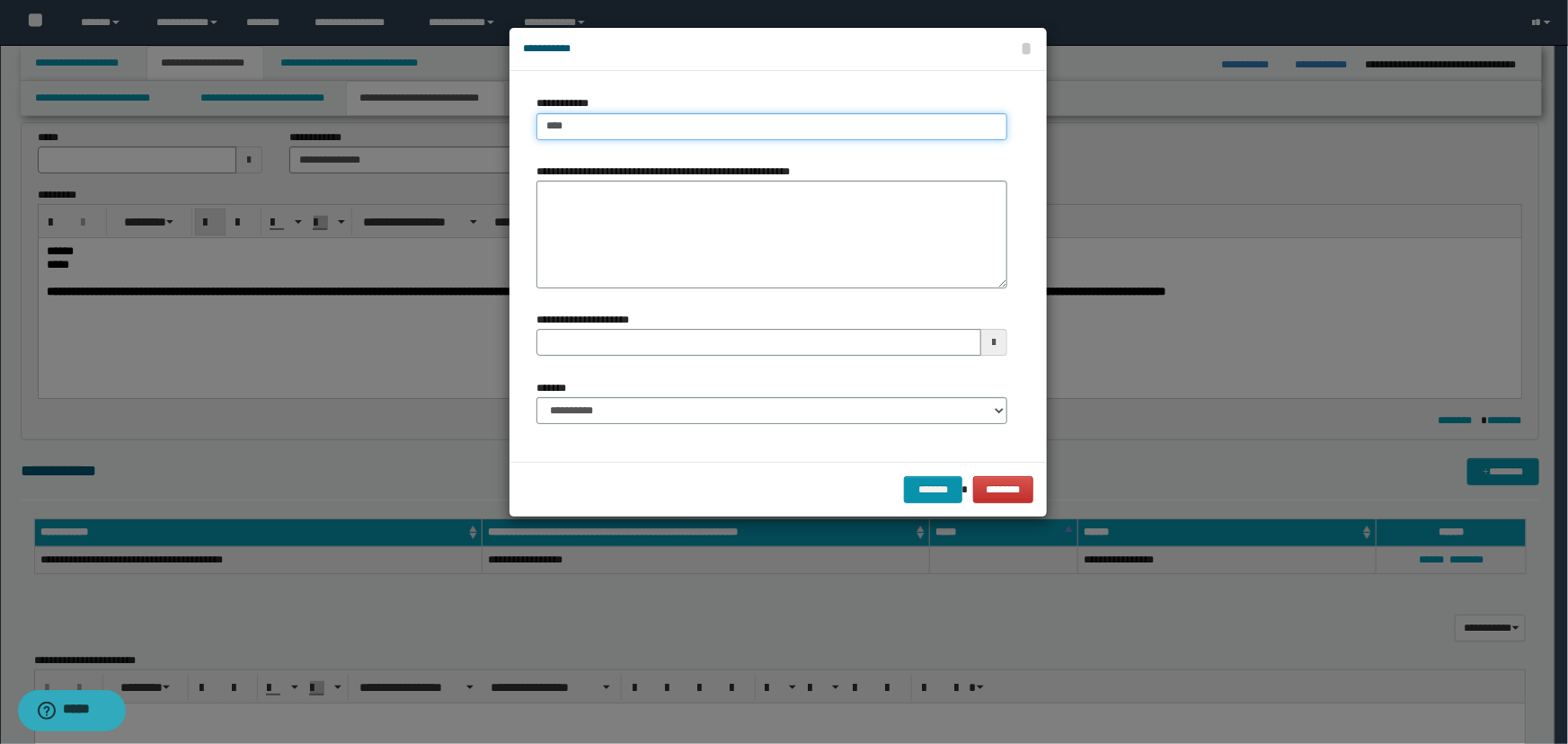type on "****" 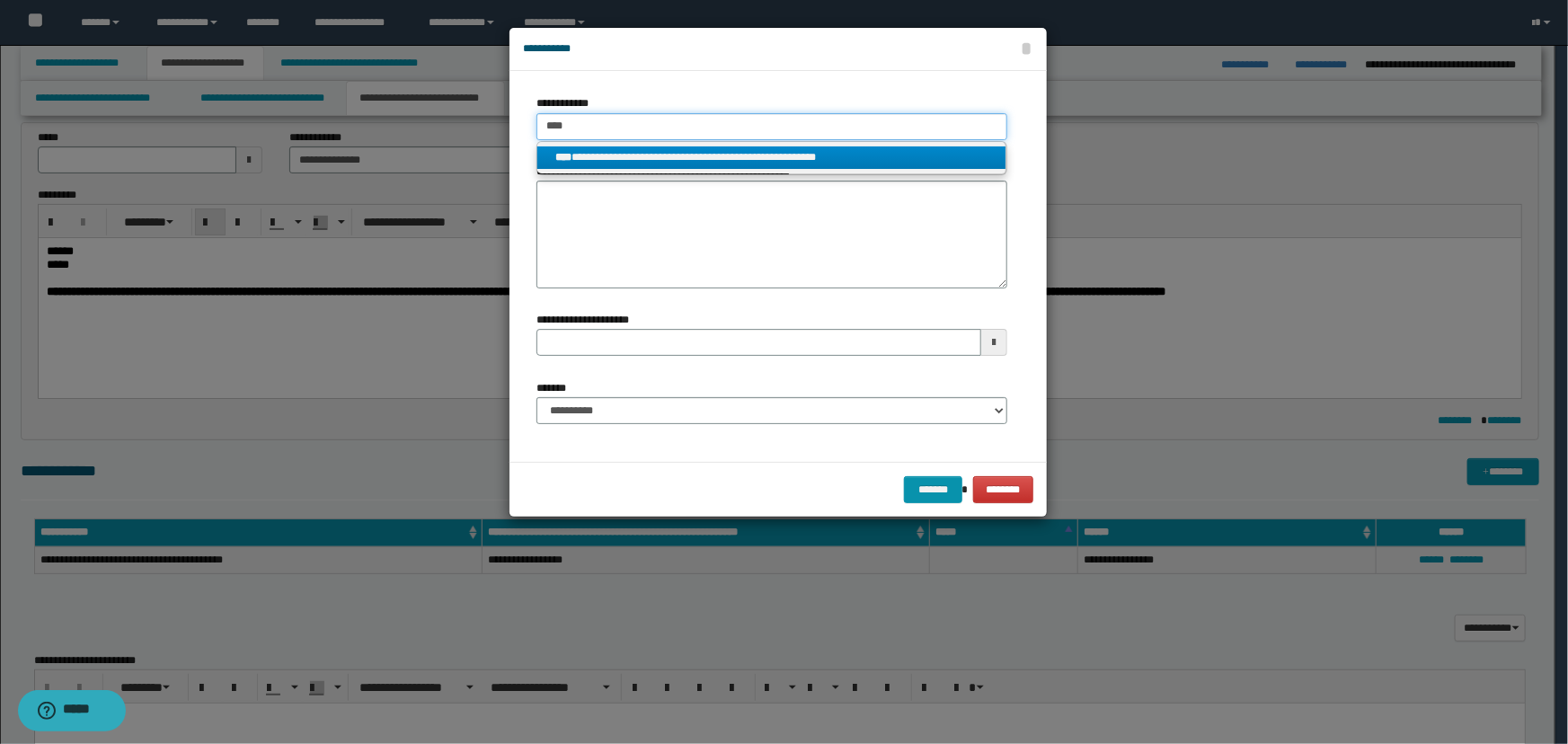 type on "****" 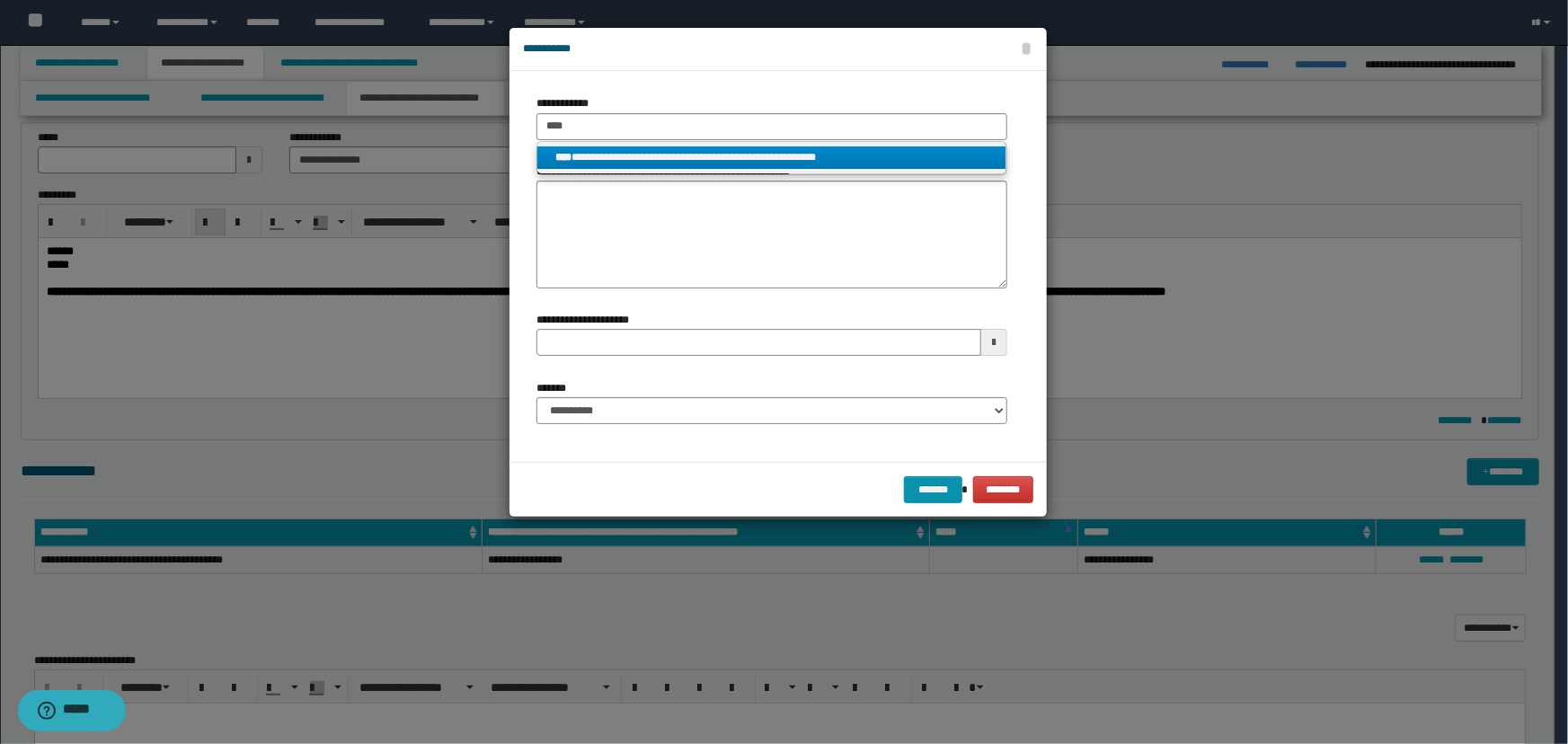 click on "**********" at bounding box center [772, 157] 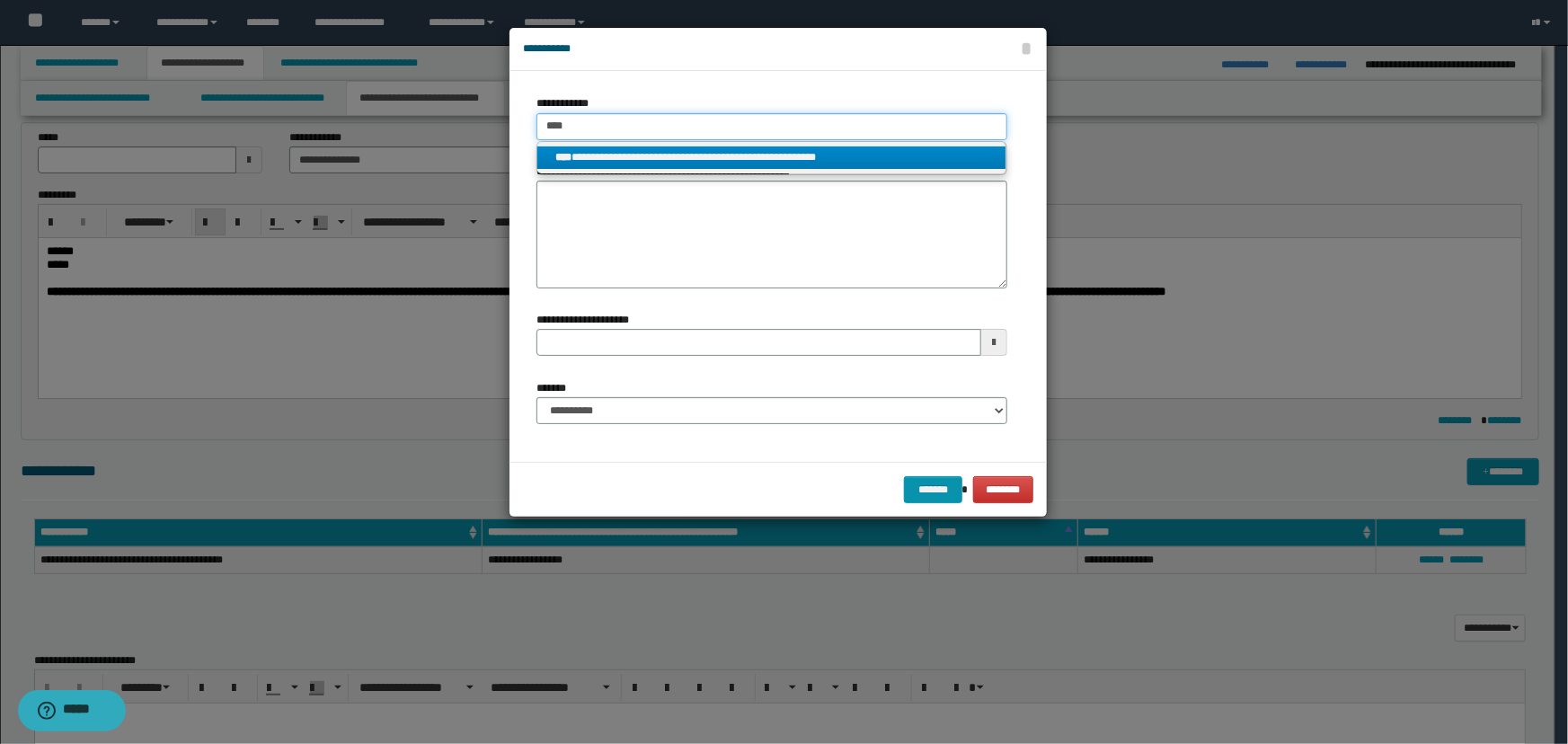type 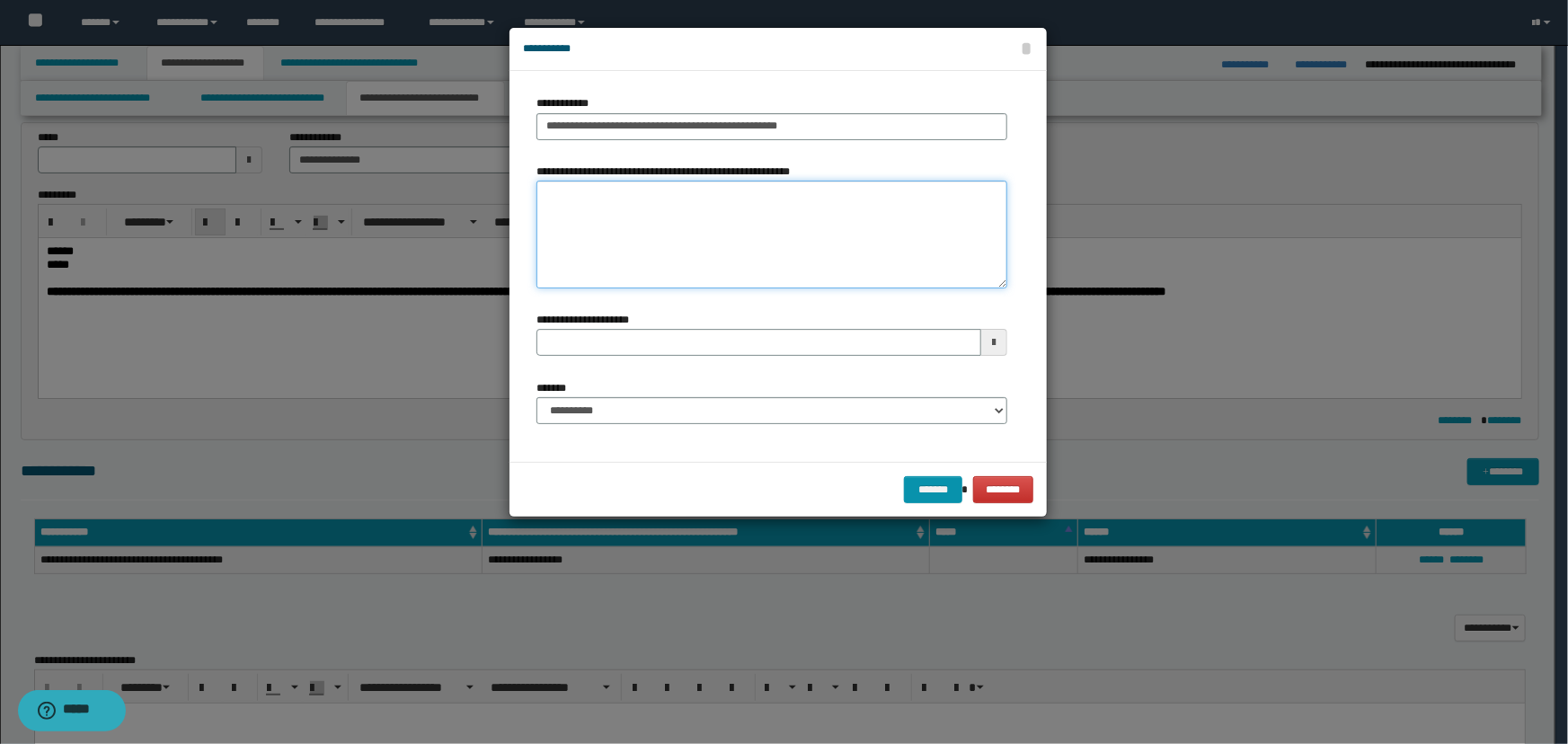 click on "**********" at bounding box center (772, 235) 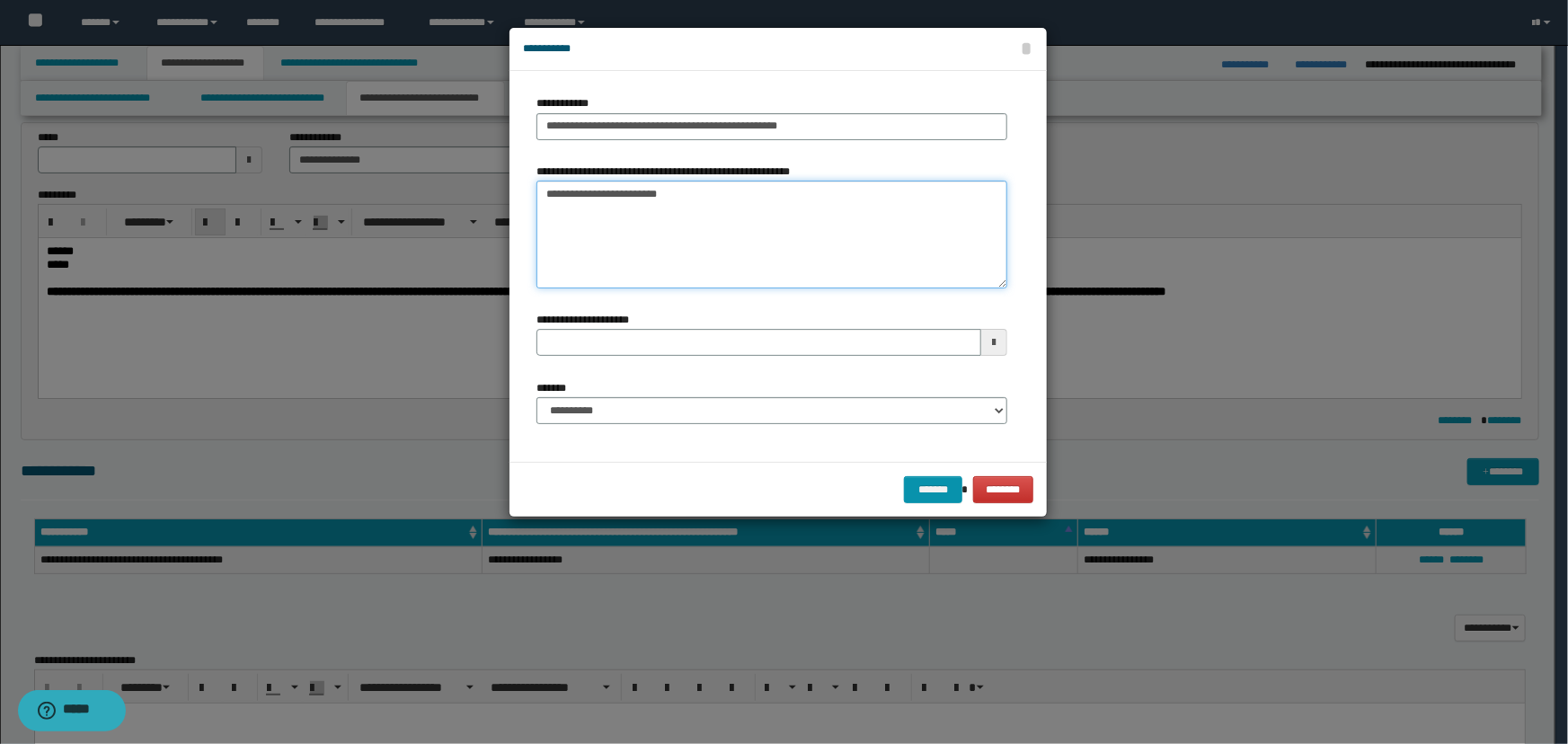 type 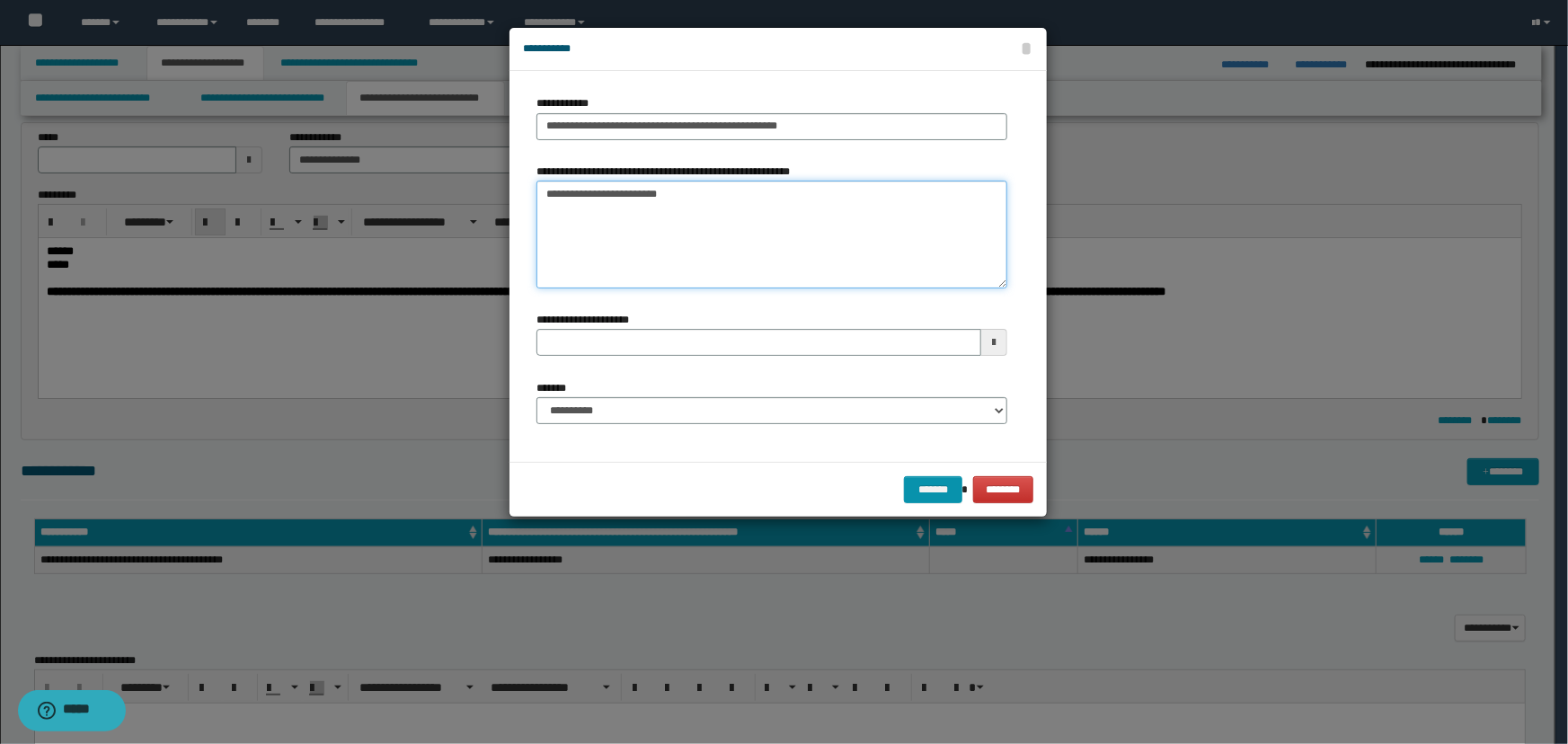 type on "**********" 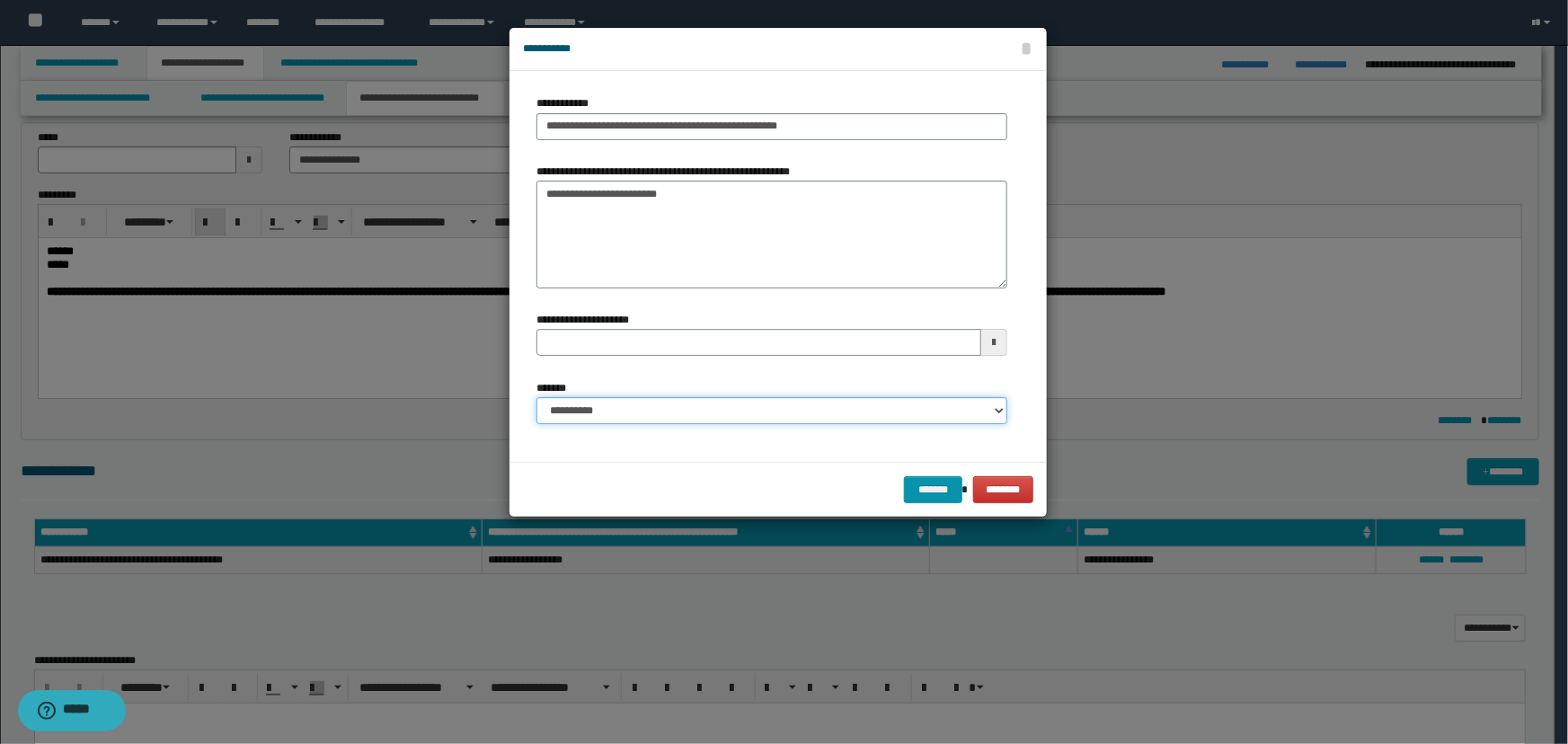 click on "**********" at bounding box center [772, 411] 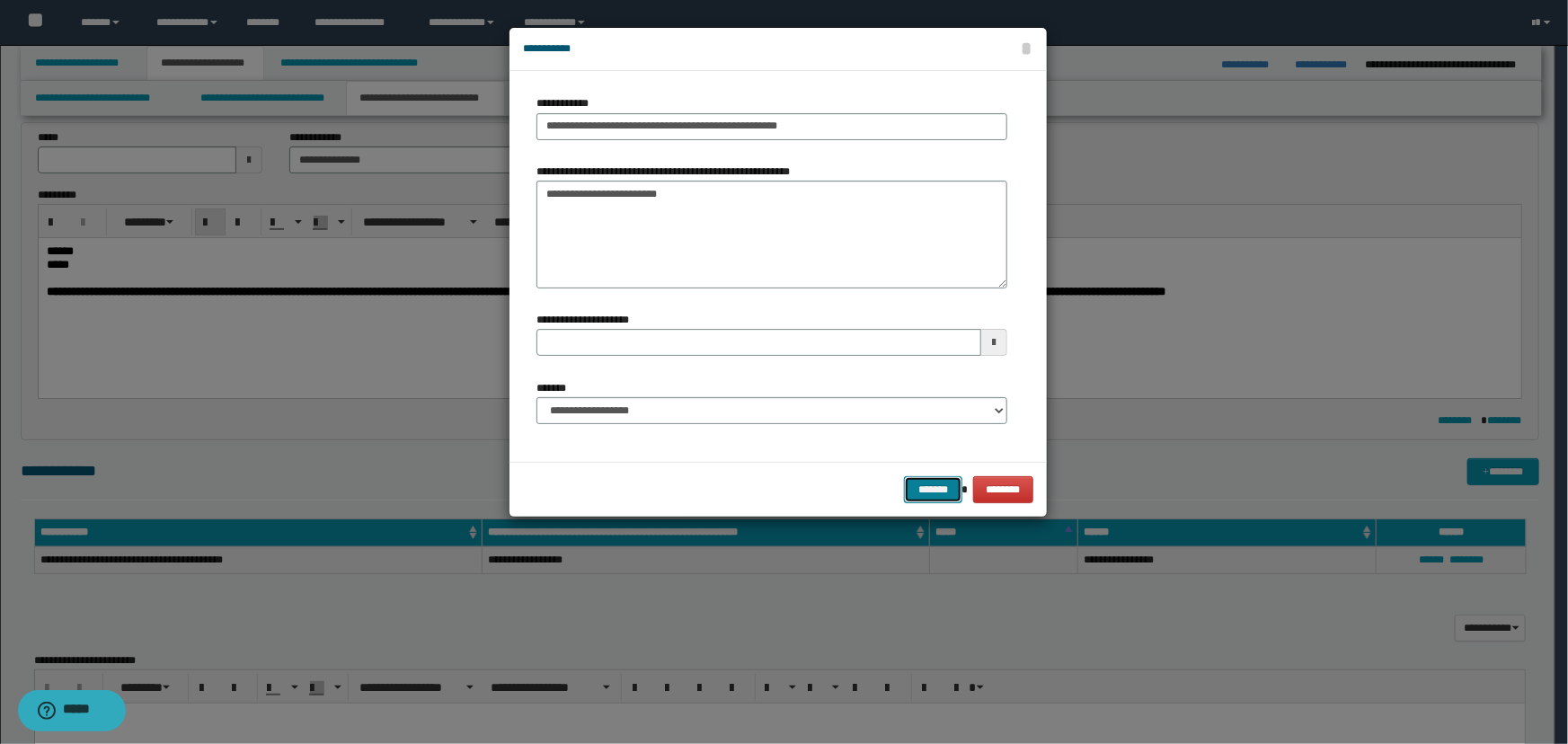 click on "*******" at bounding box center (933, 490) 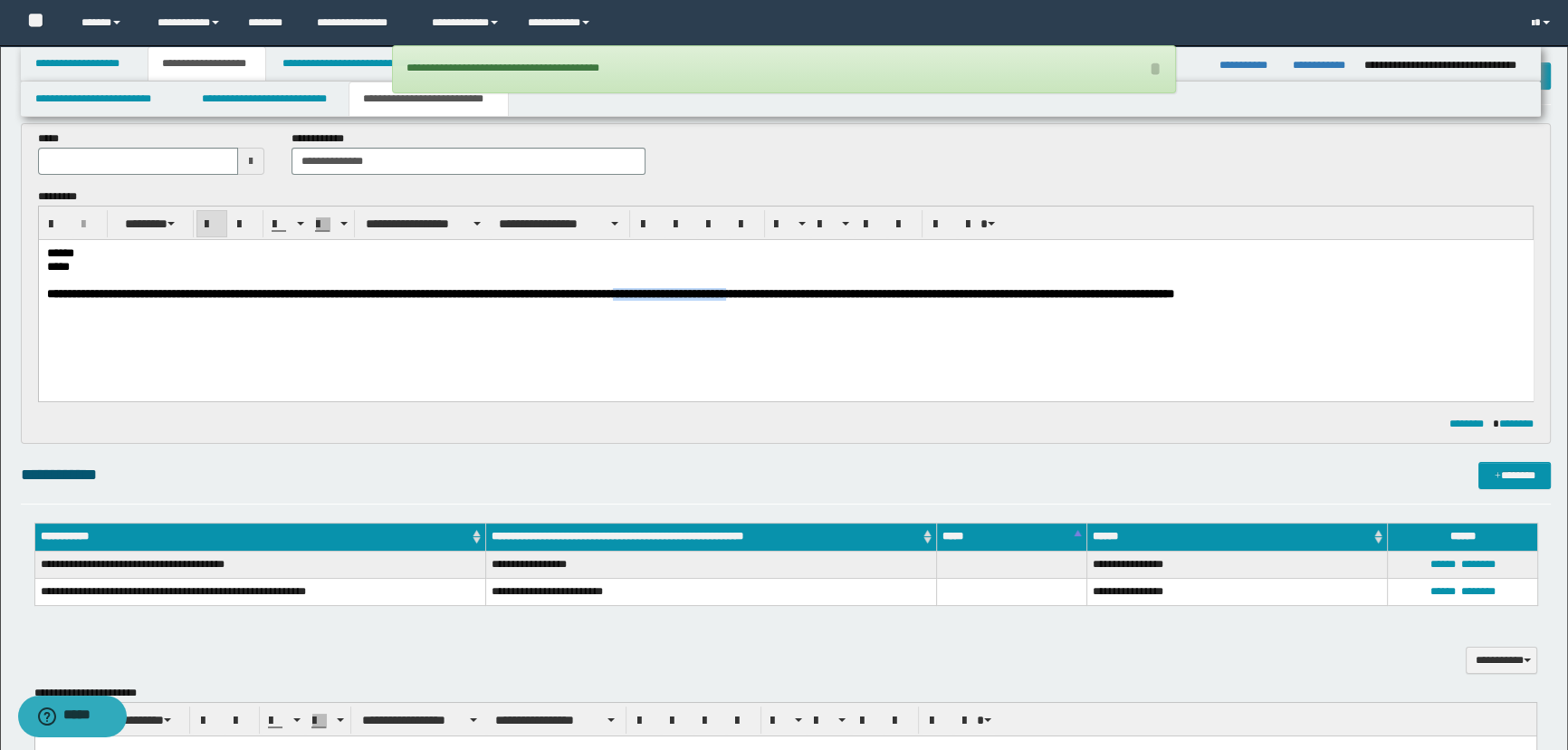 click on "**********" at bounding box center (785, 296) 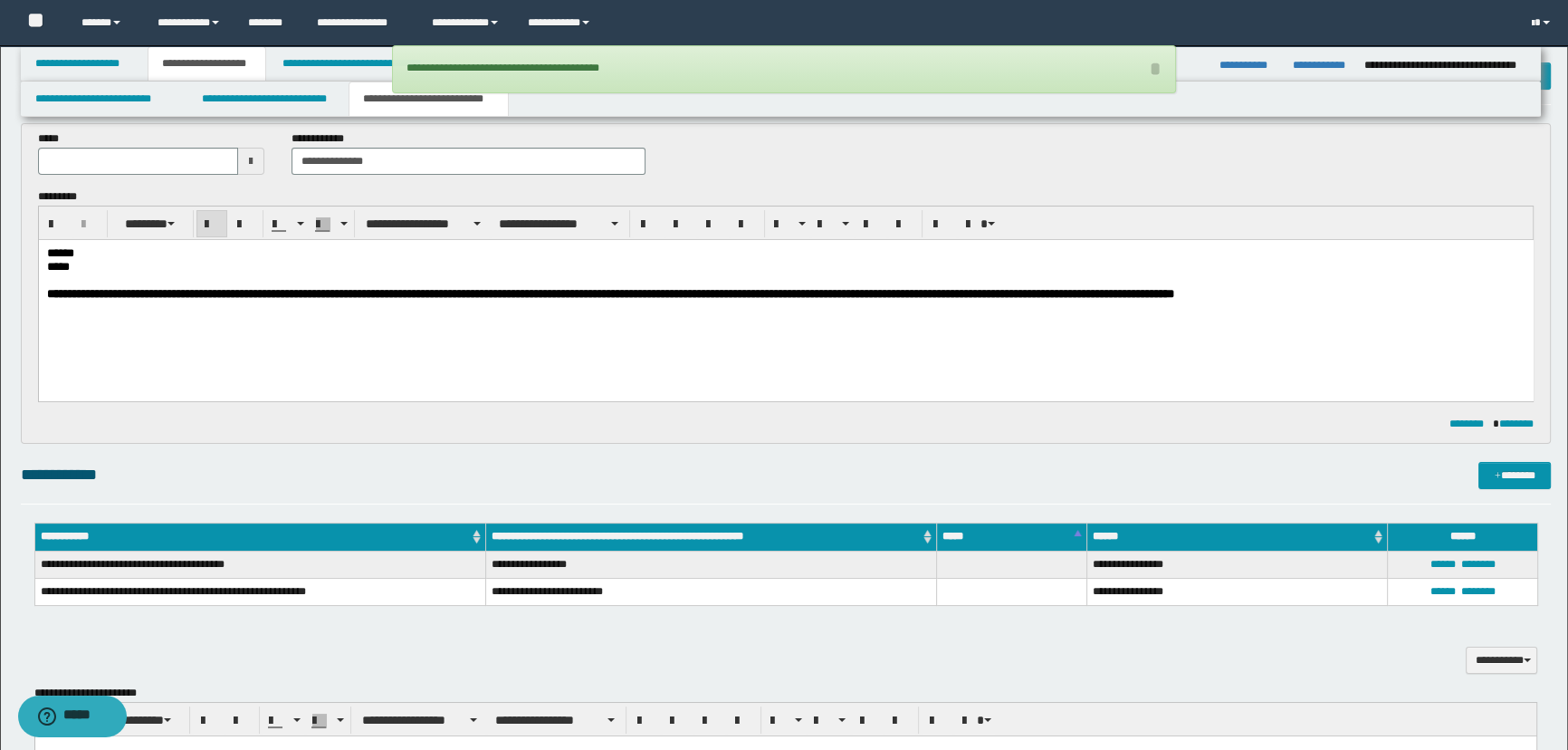 click on "**********" at bounding box center [785, 296] 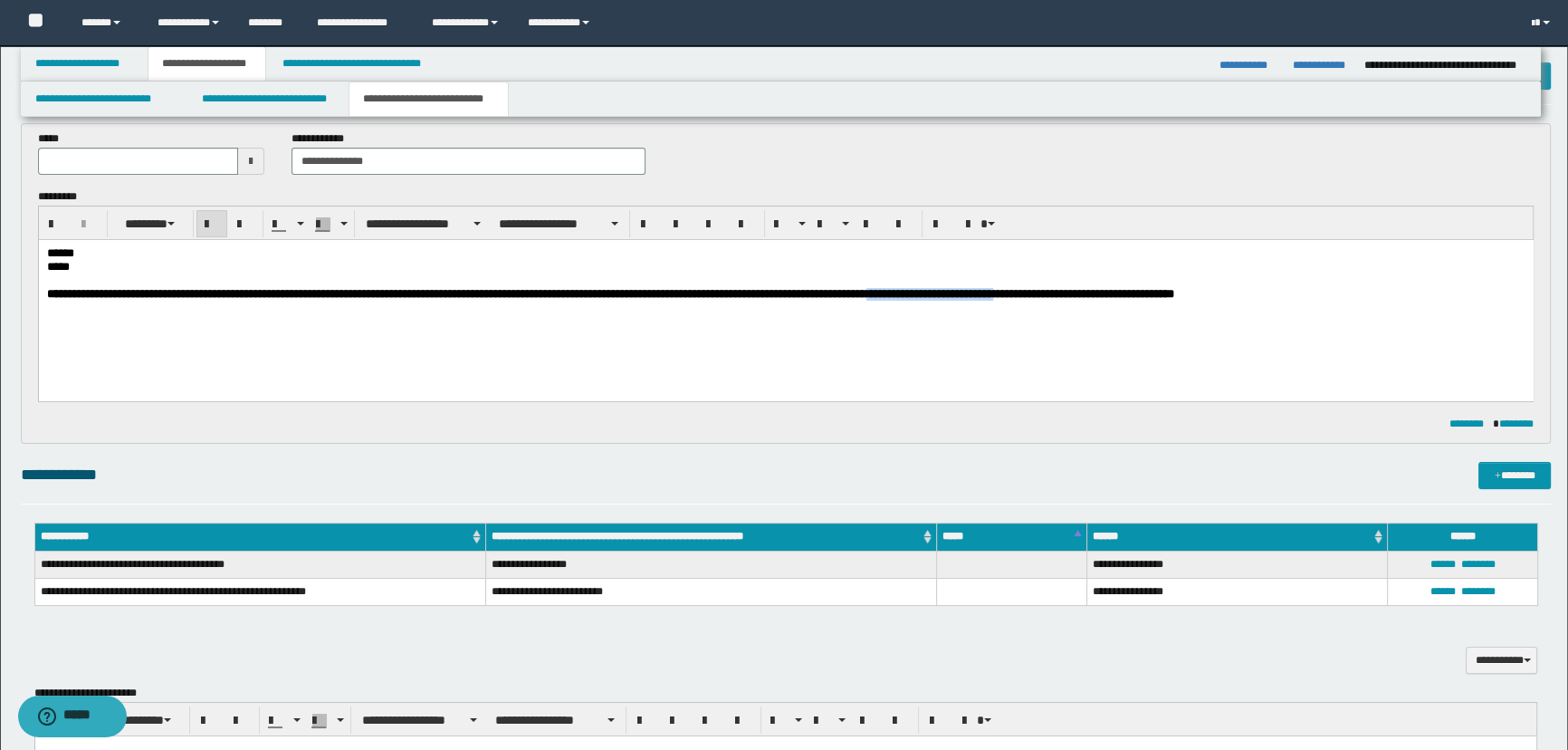 drag, startPoint x: 1074, startPoint y: 297, endPoint x: 1238, endPoint y: 298, distance: 164.00305 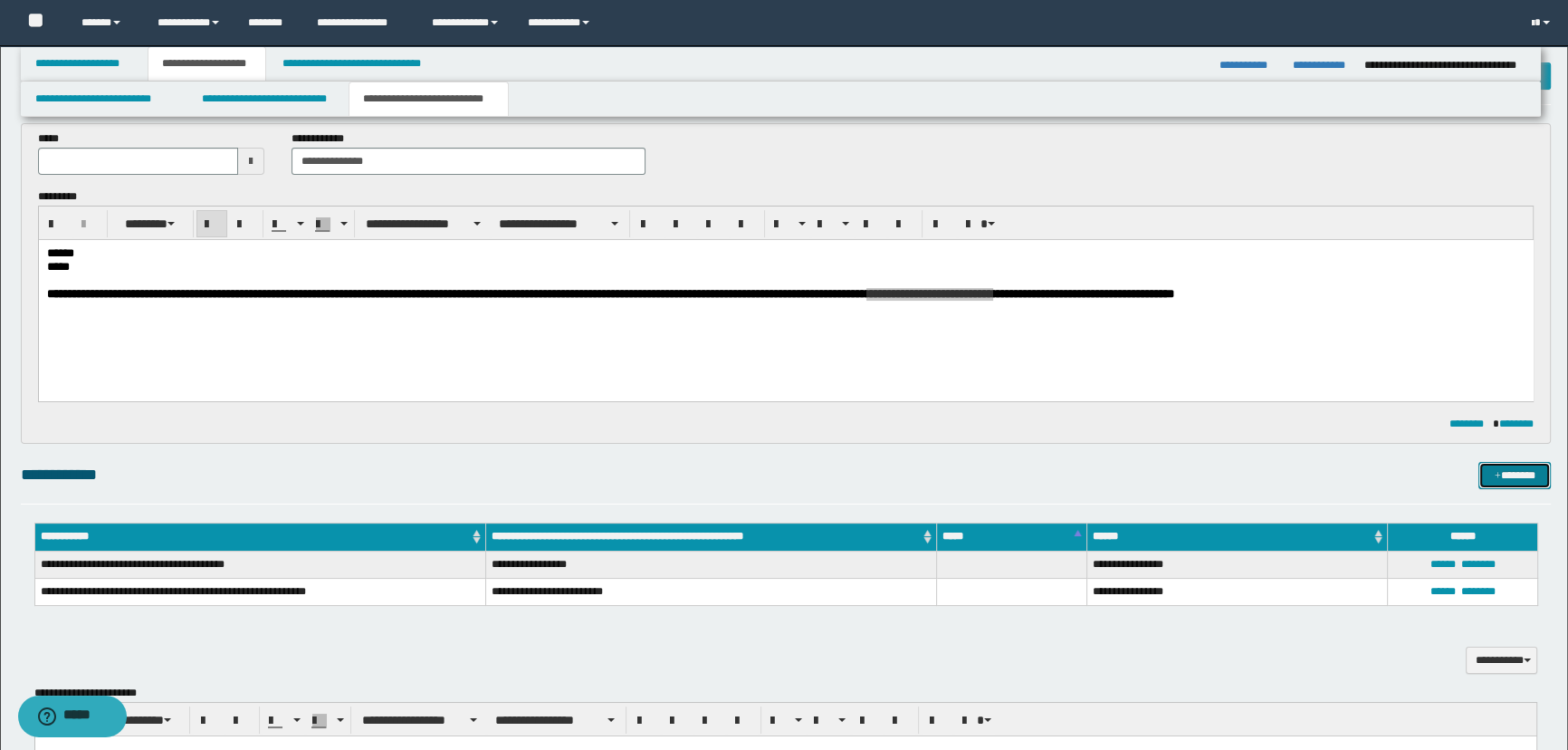 click on "*******" at bounding box center (1515, 476) 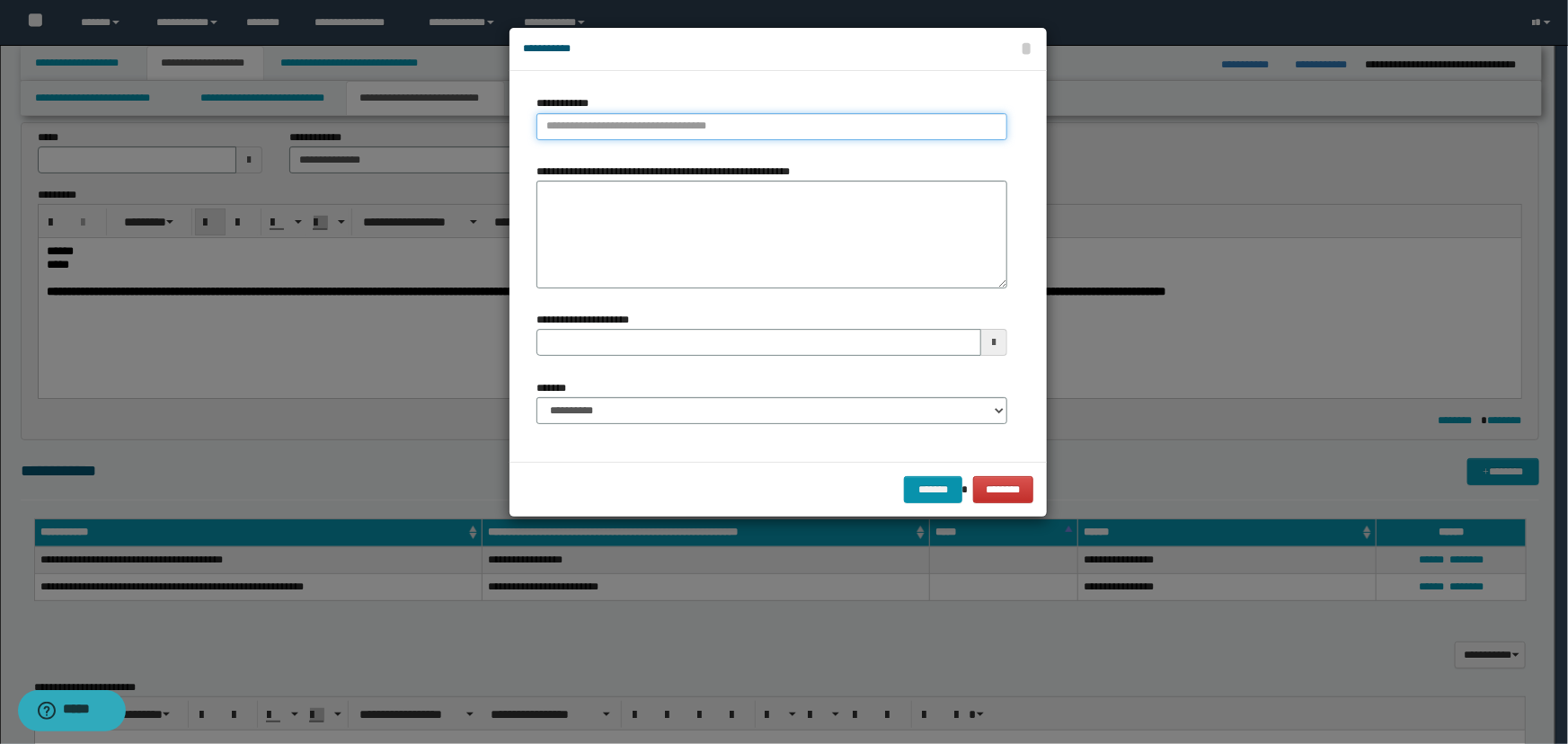 type on "**********" 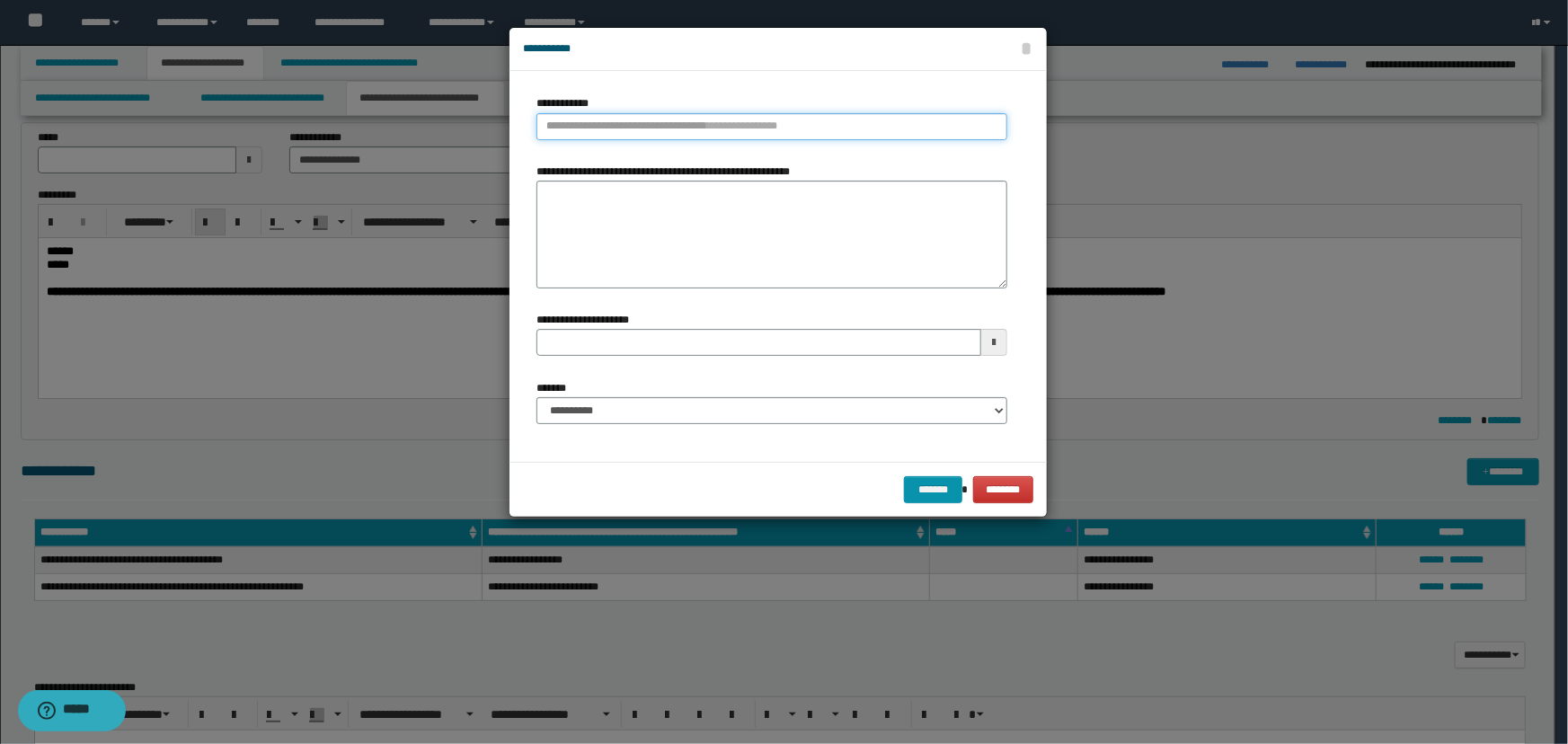 click on "**********" at bounding box center [772, 127] 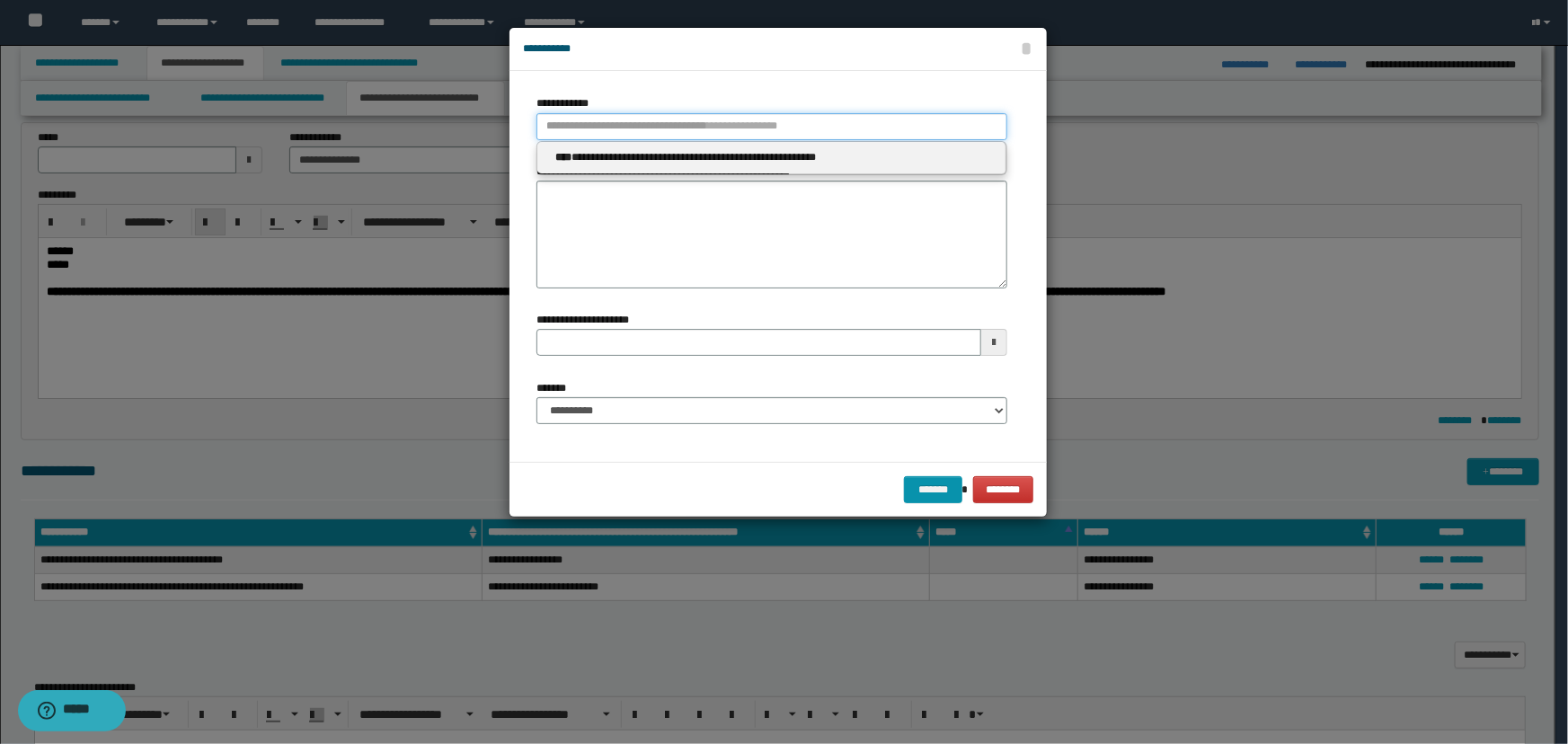 type 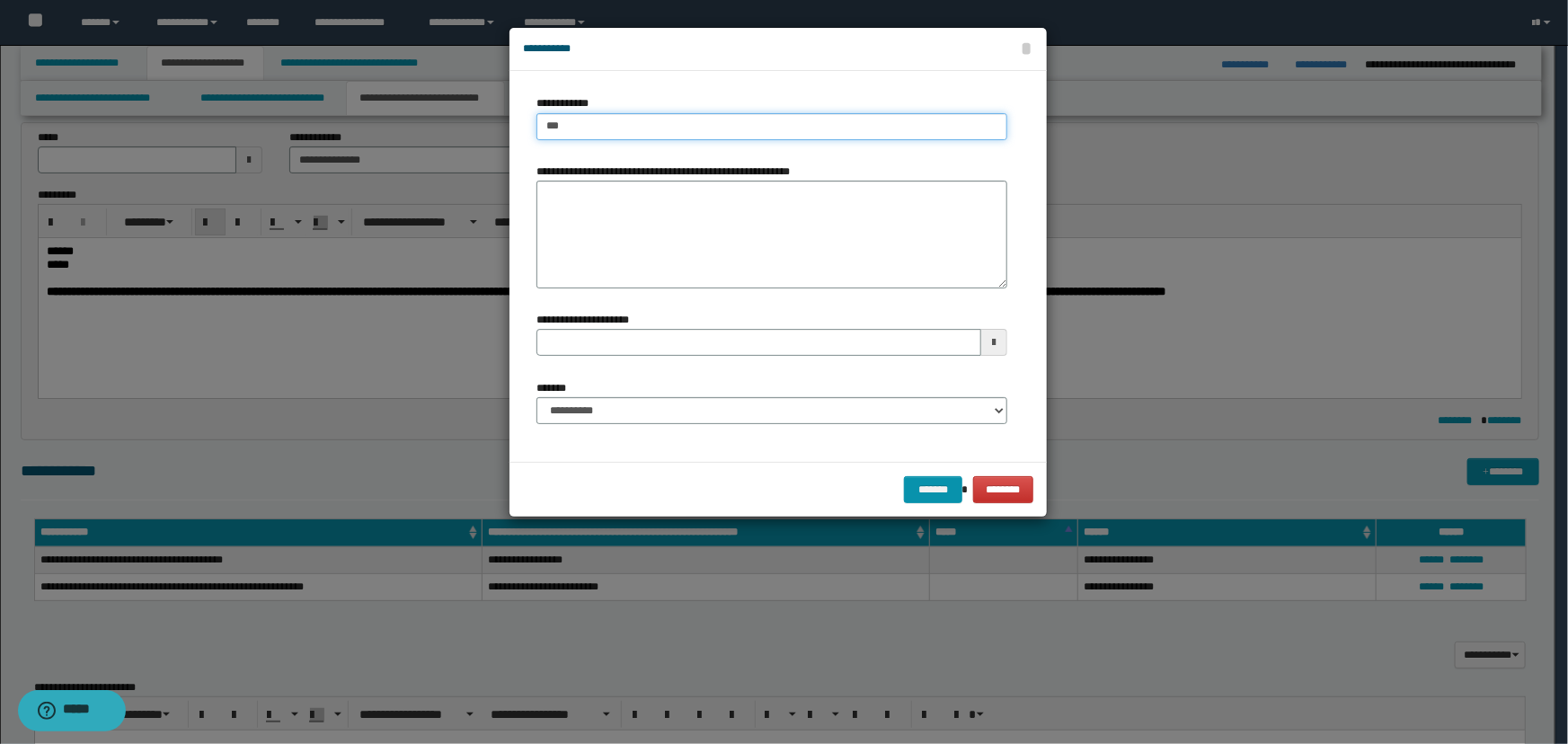 type on "****" 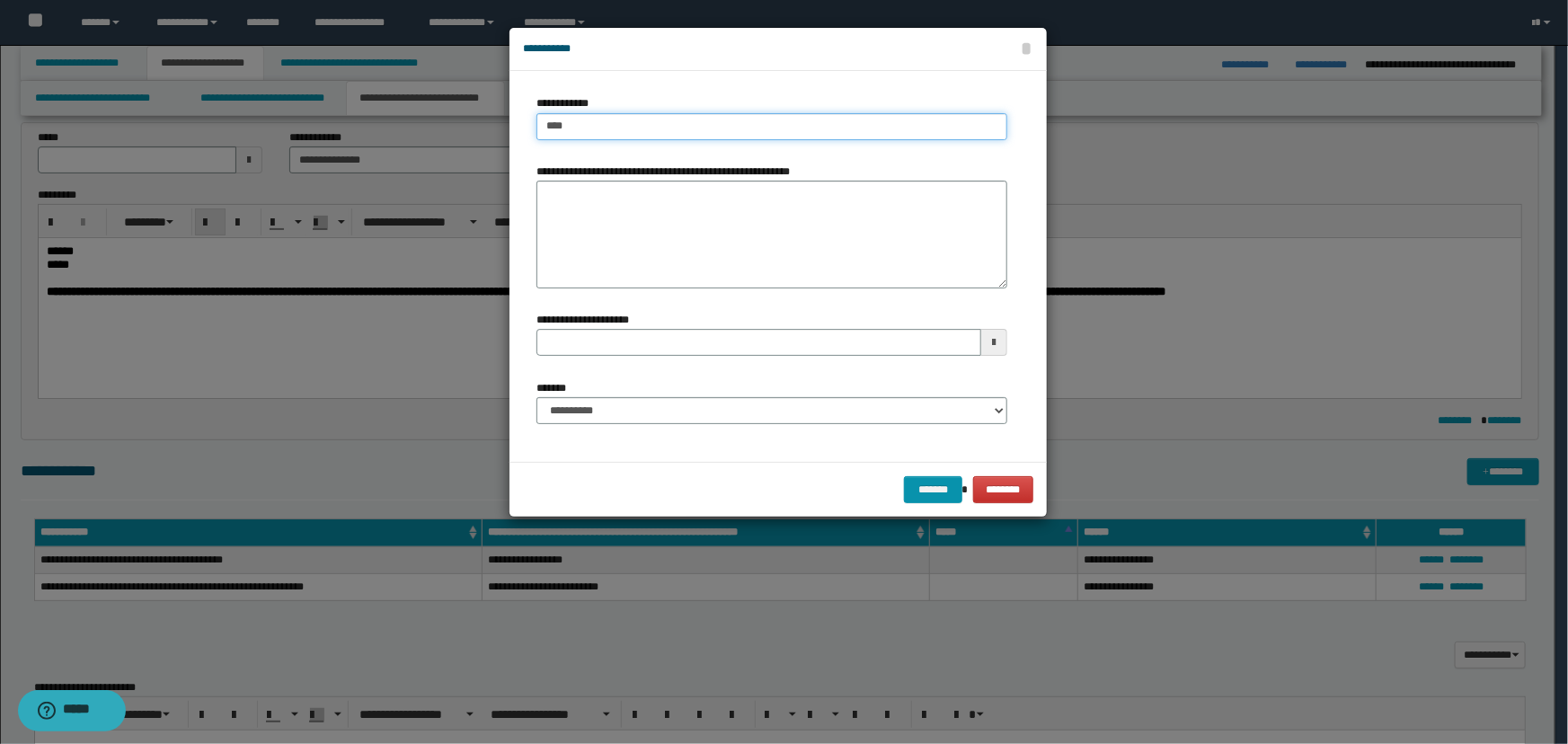type on "****" 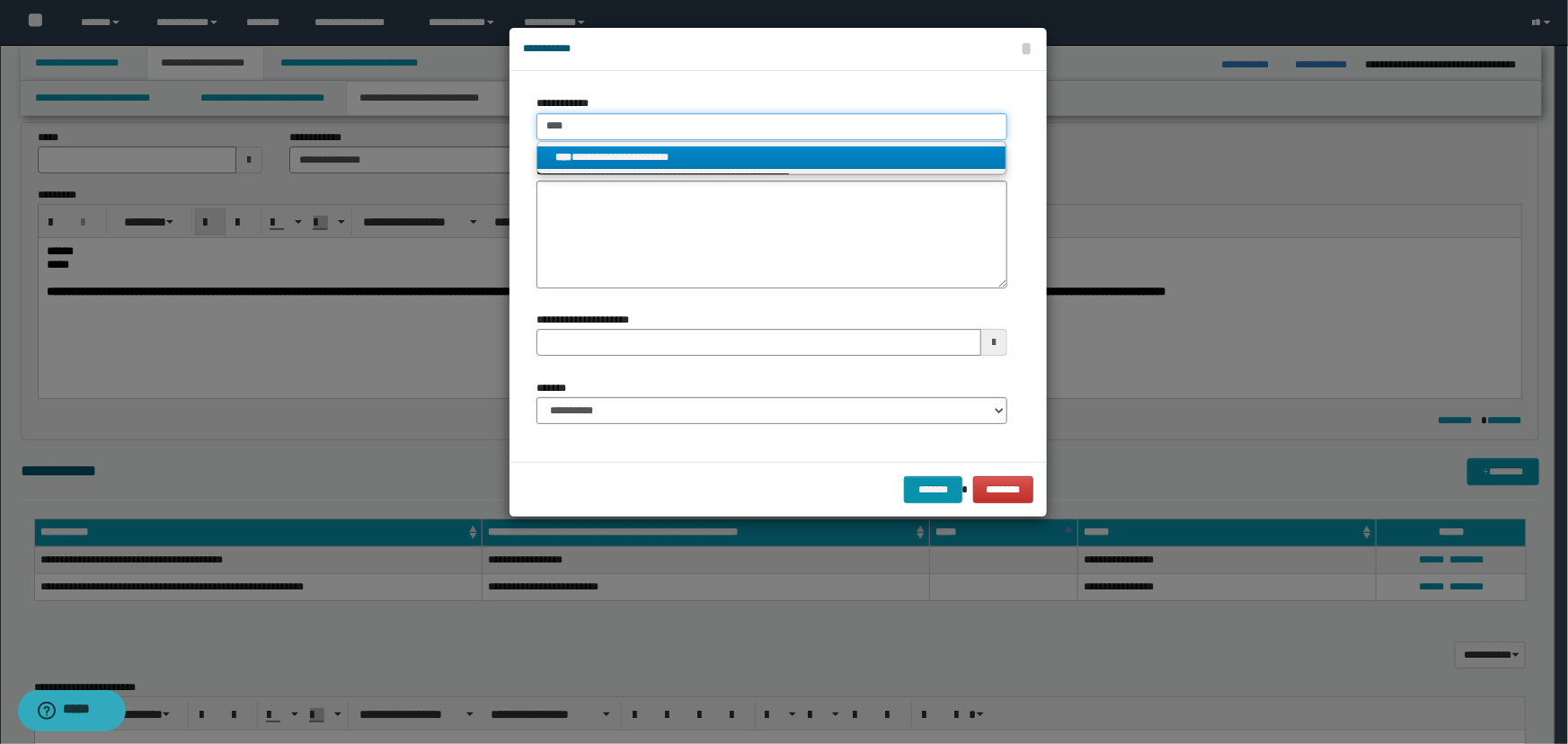type on "****" 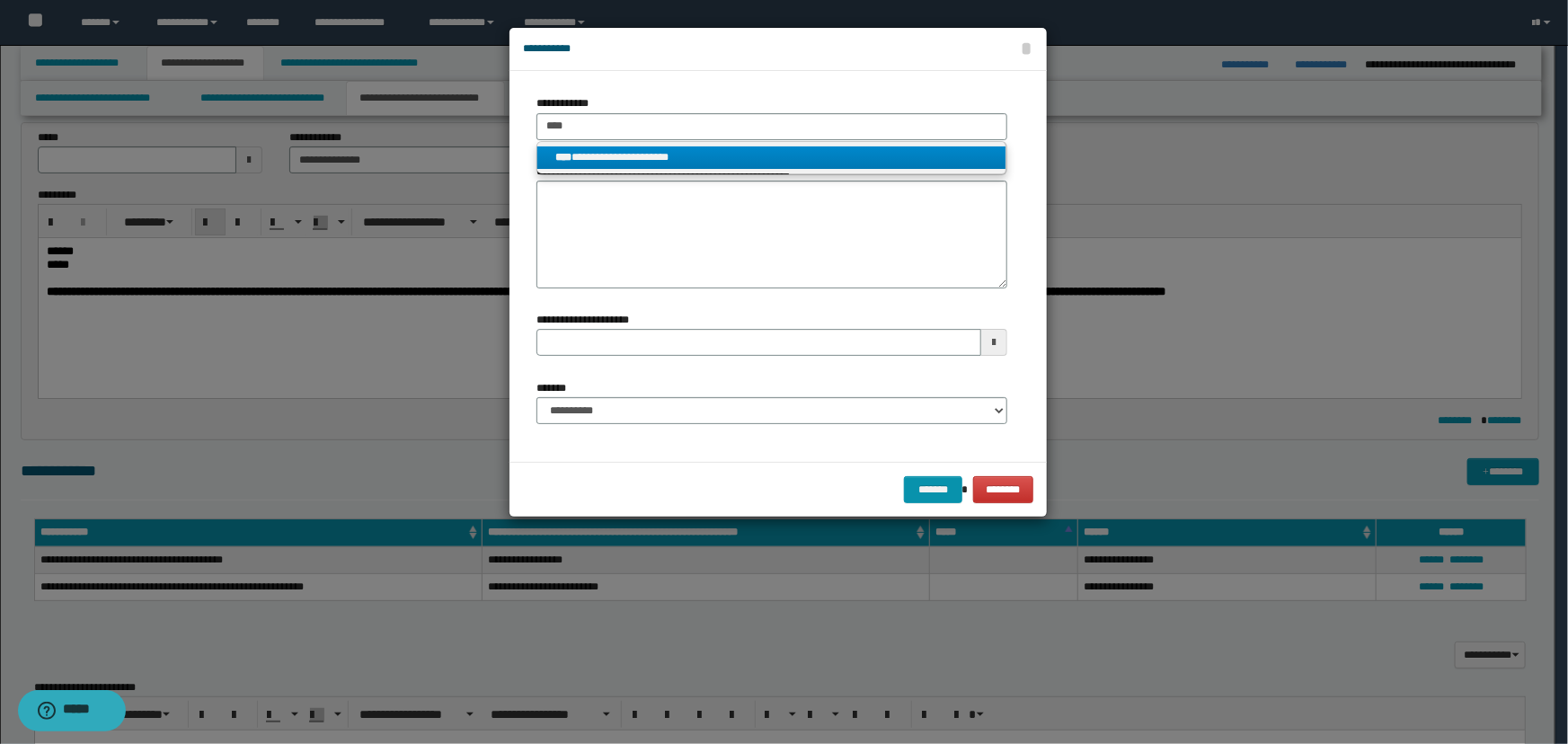 click on "**********" at bounding box center [772, 157] 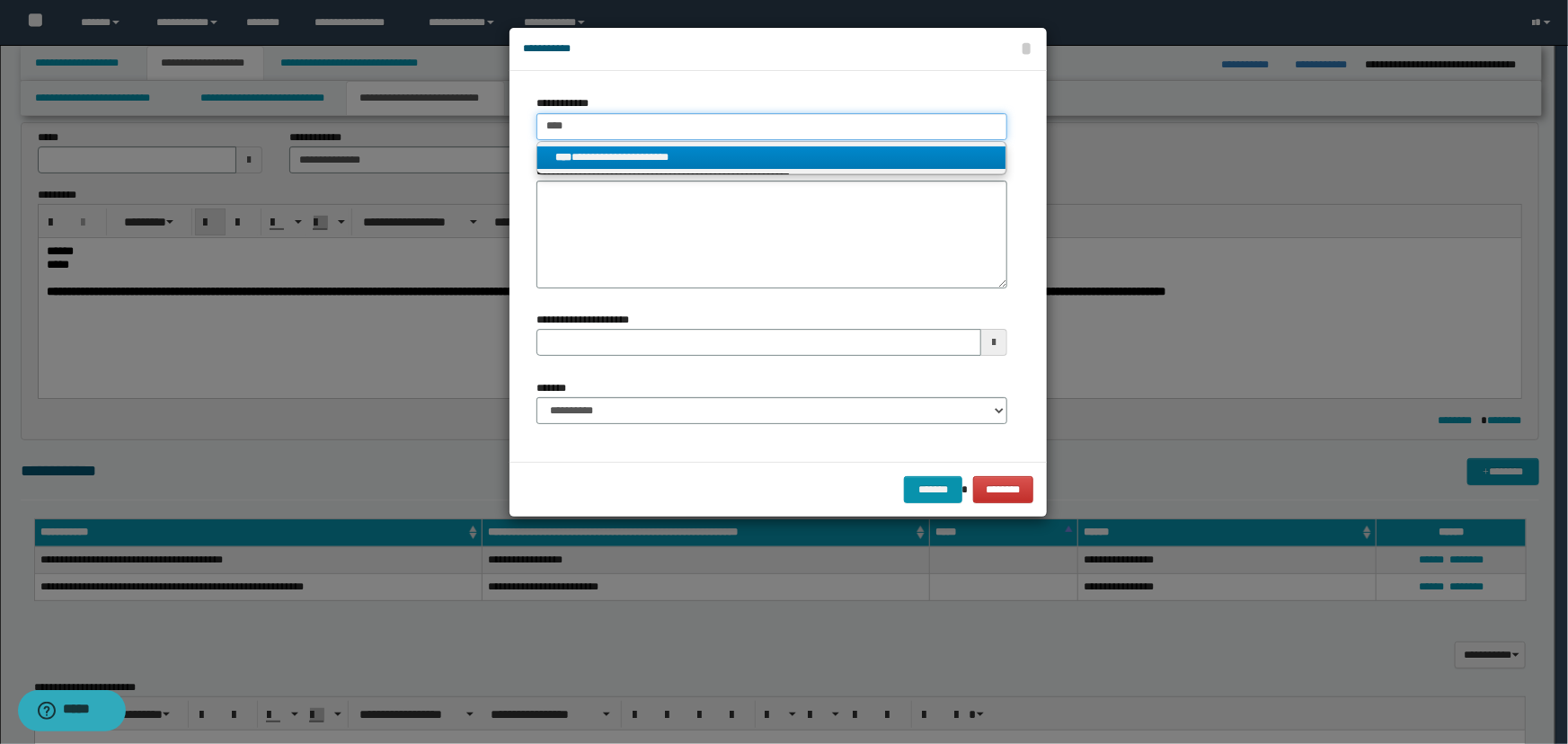 type 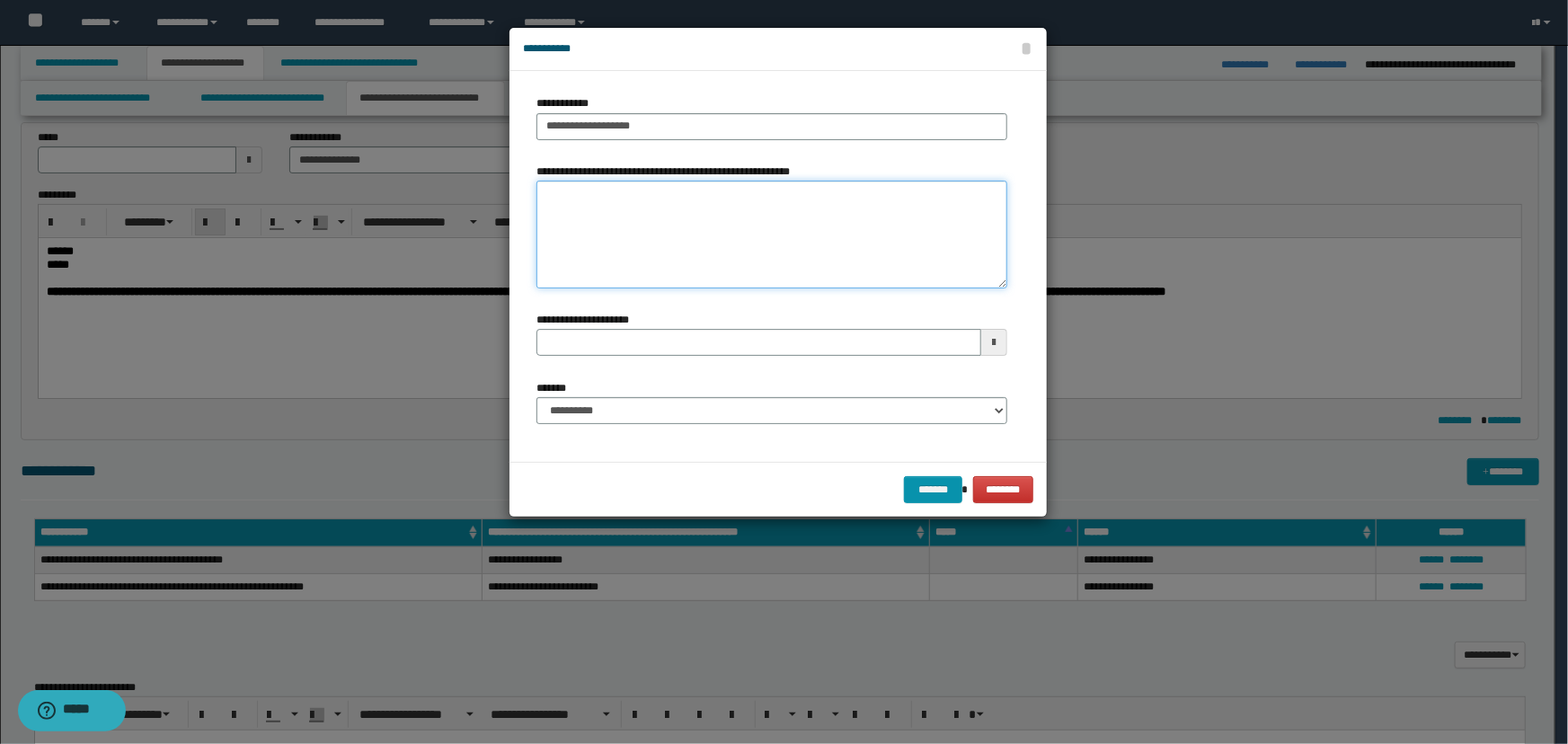 click on "**********" at bounding box center [772, 235] 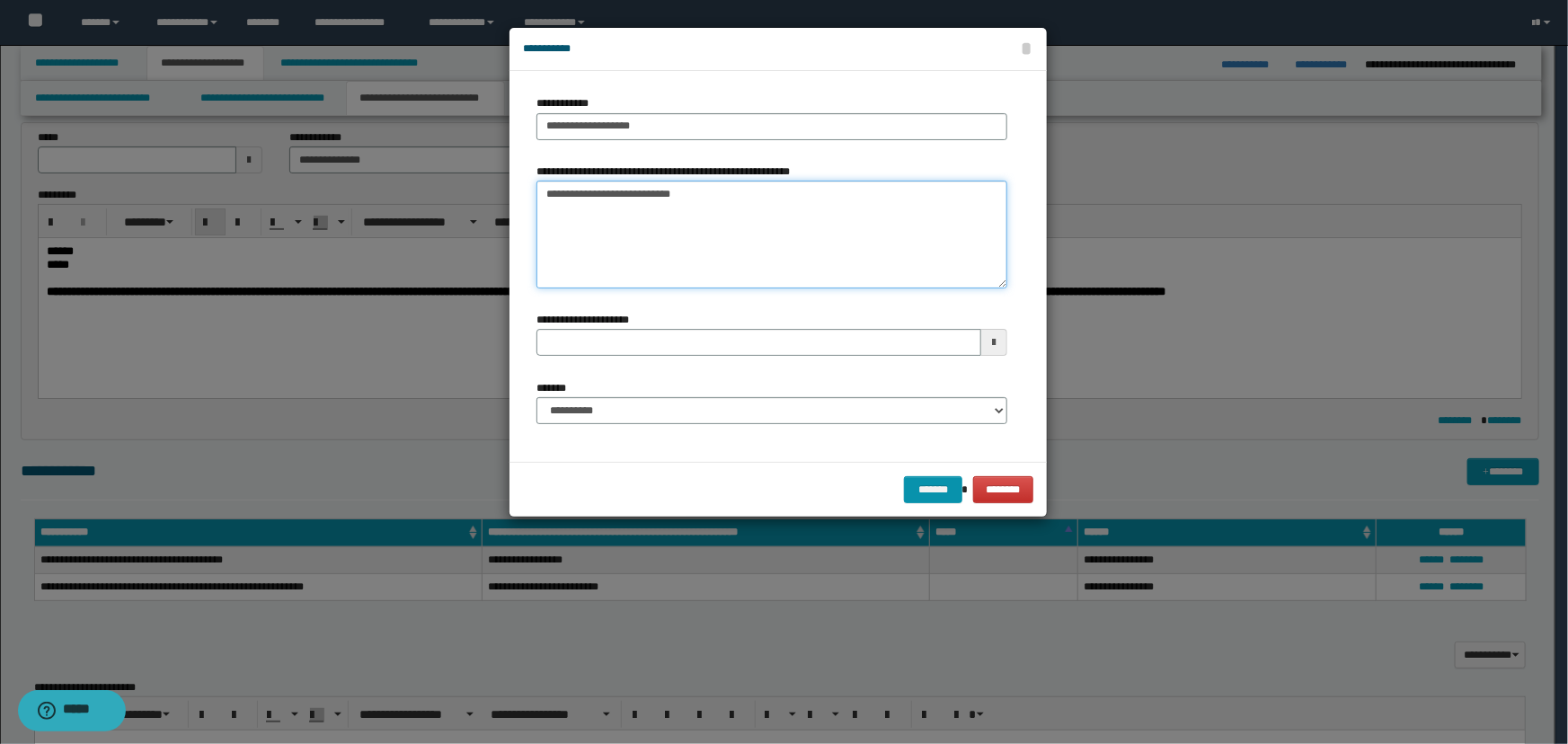 type 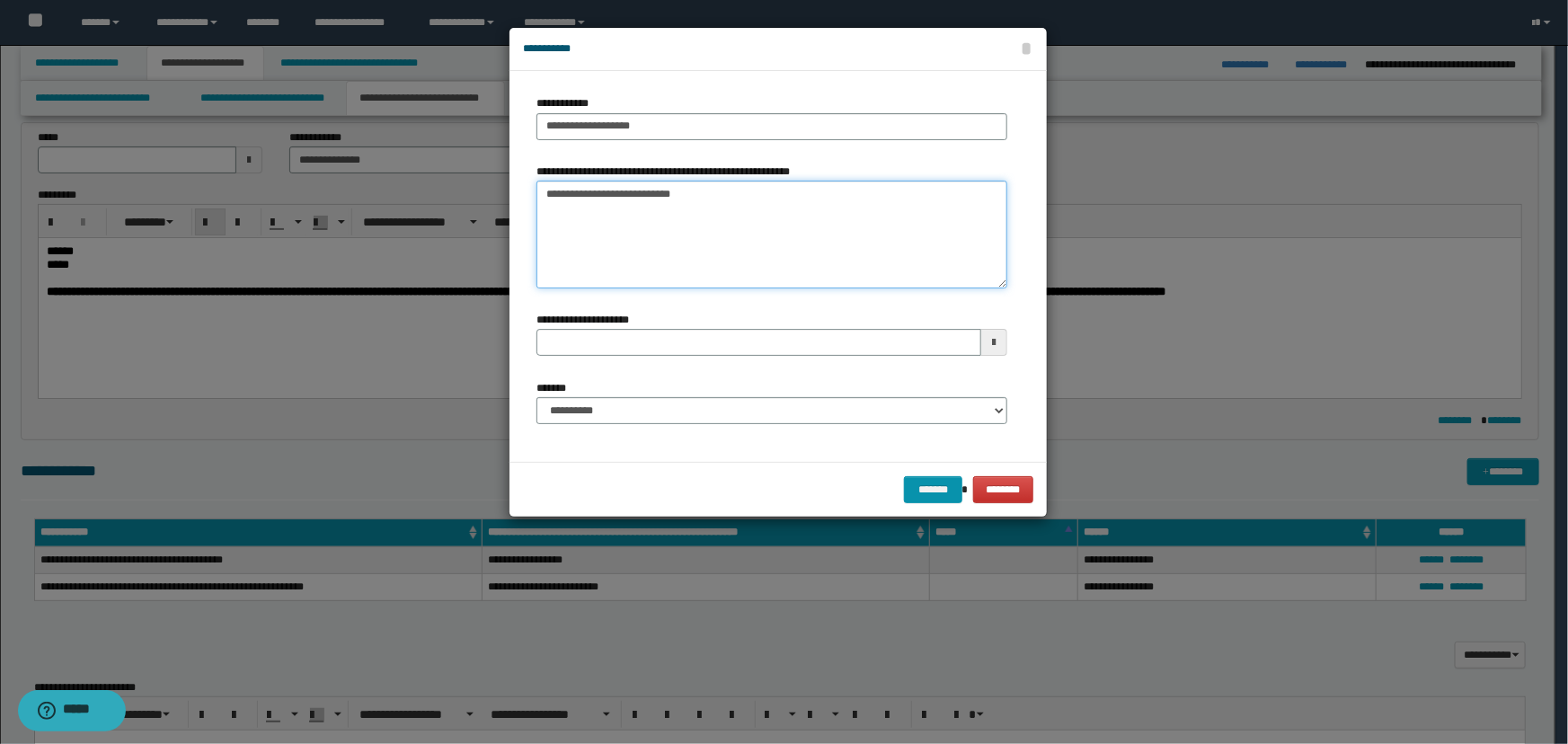 type on "**********" 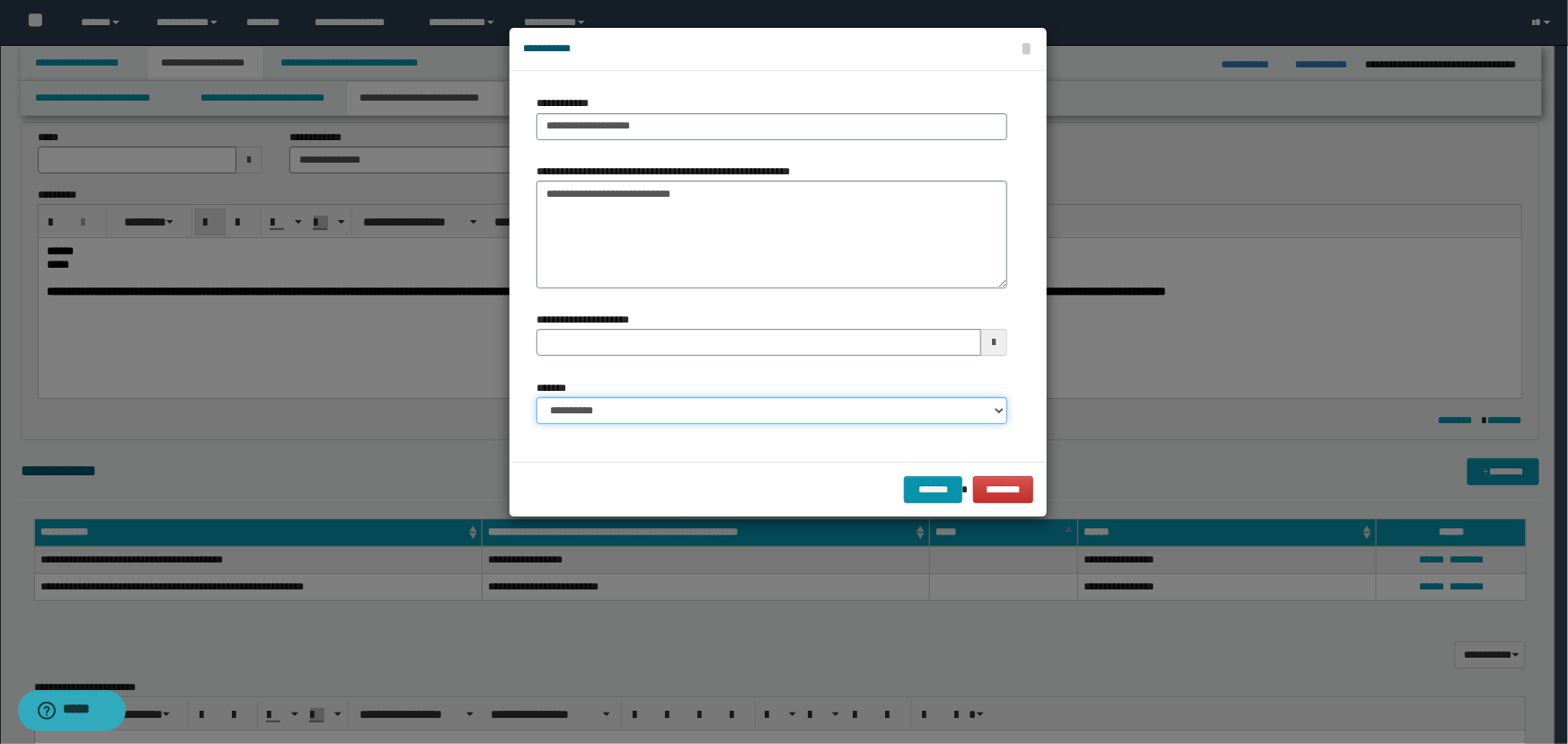 click on "**********" at bounding box center (772, 411) 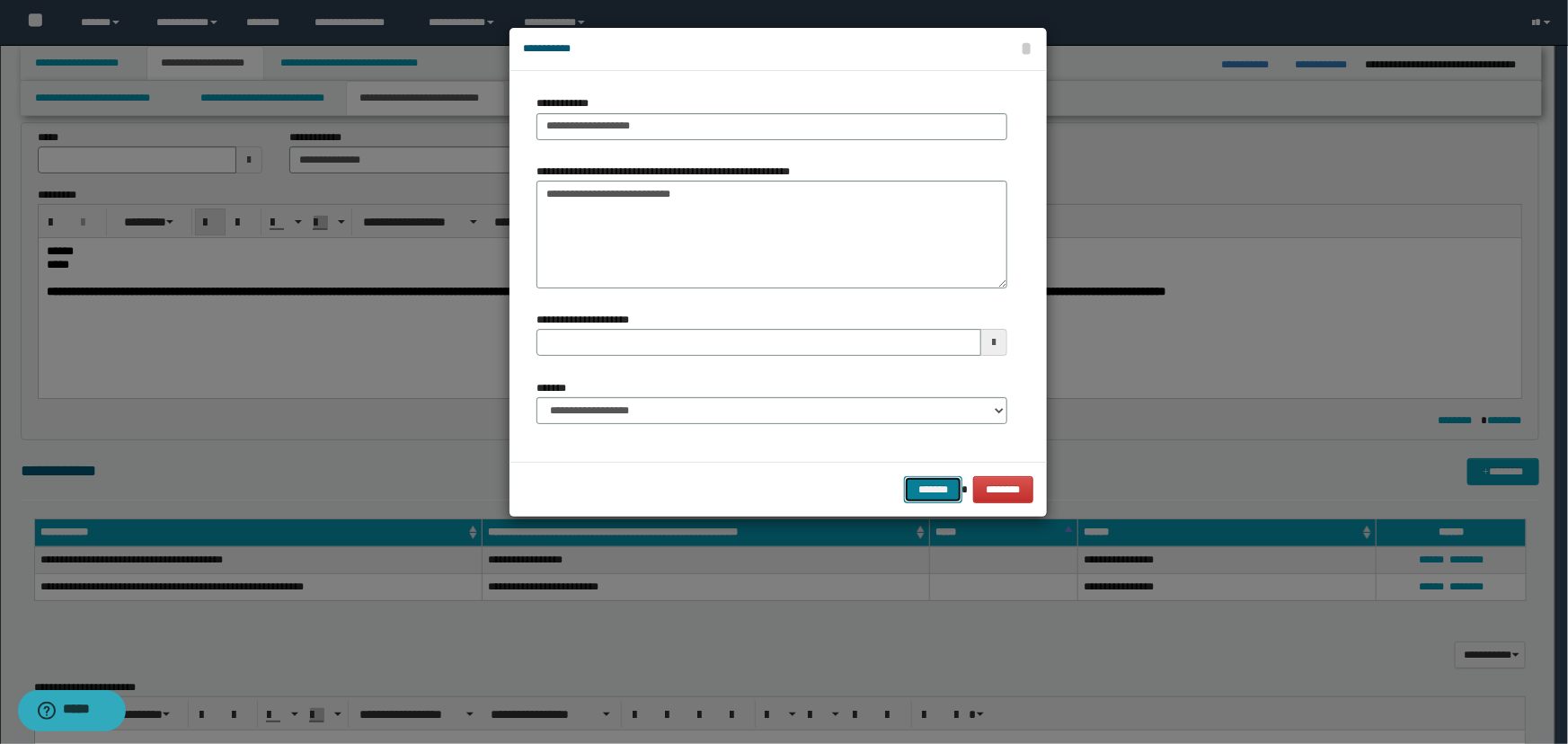 click on "*******" at bounding box center [933, 490] 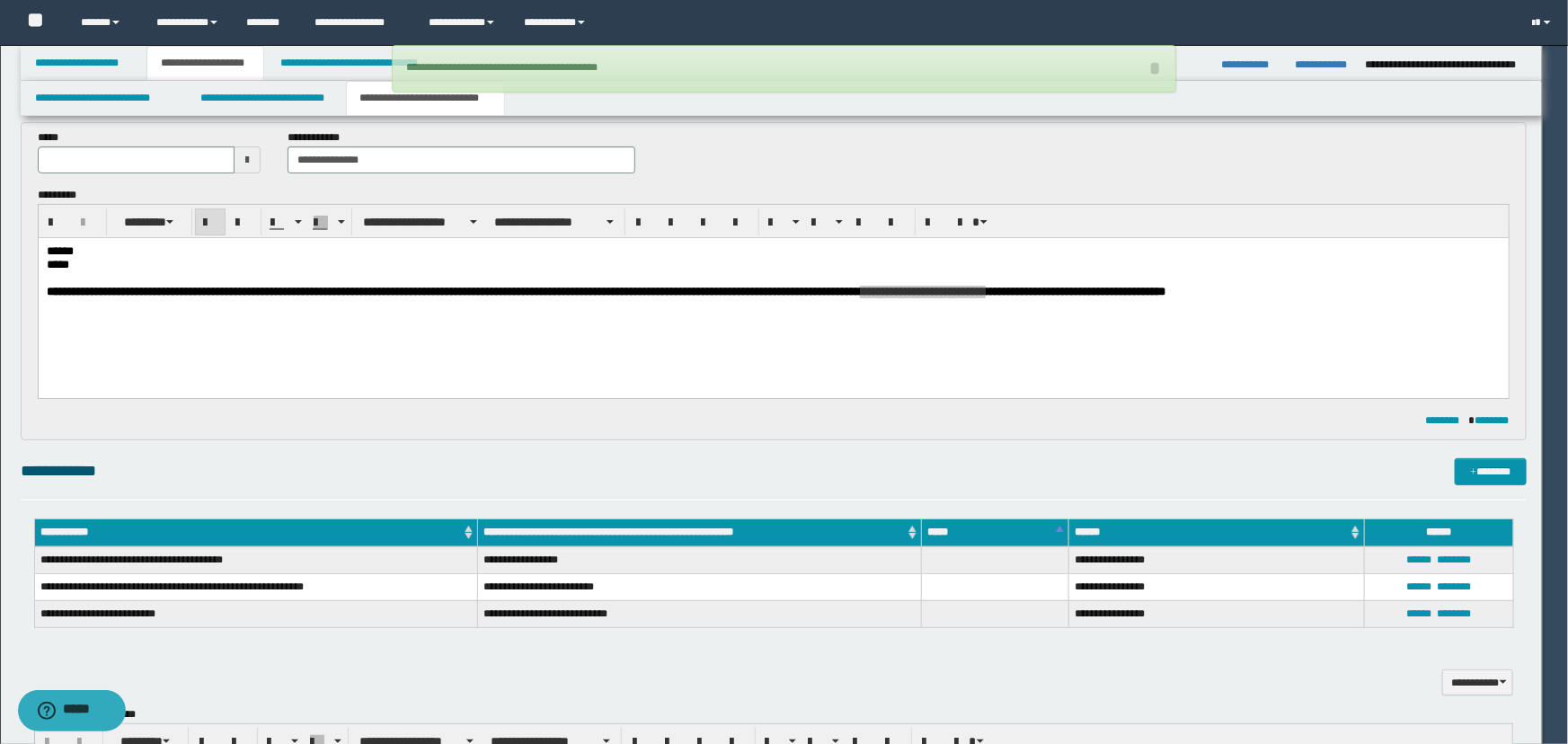 type 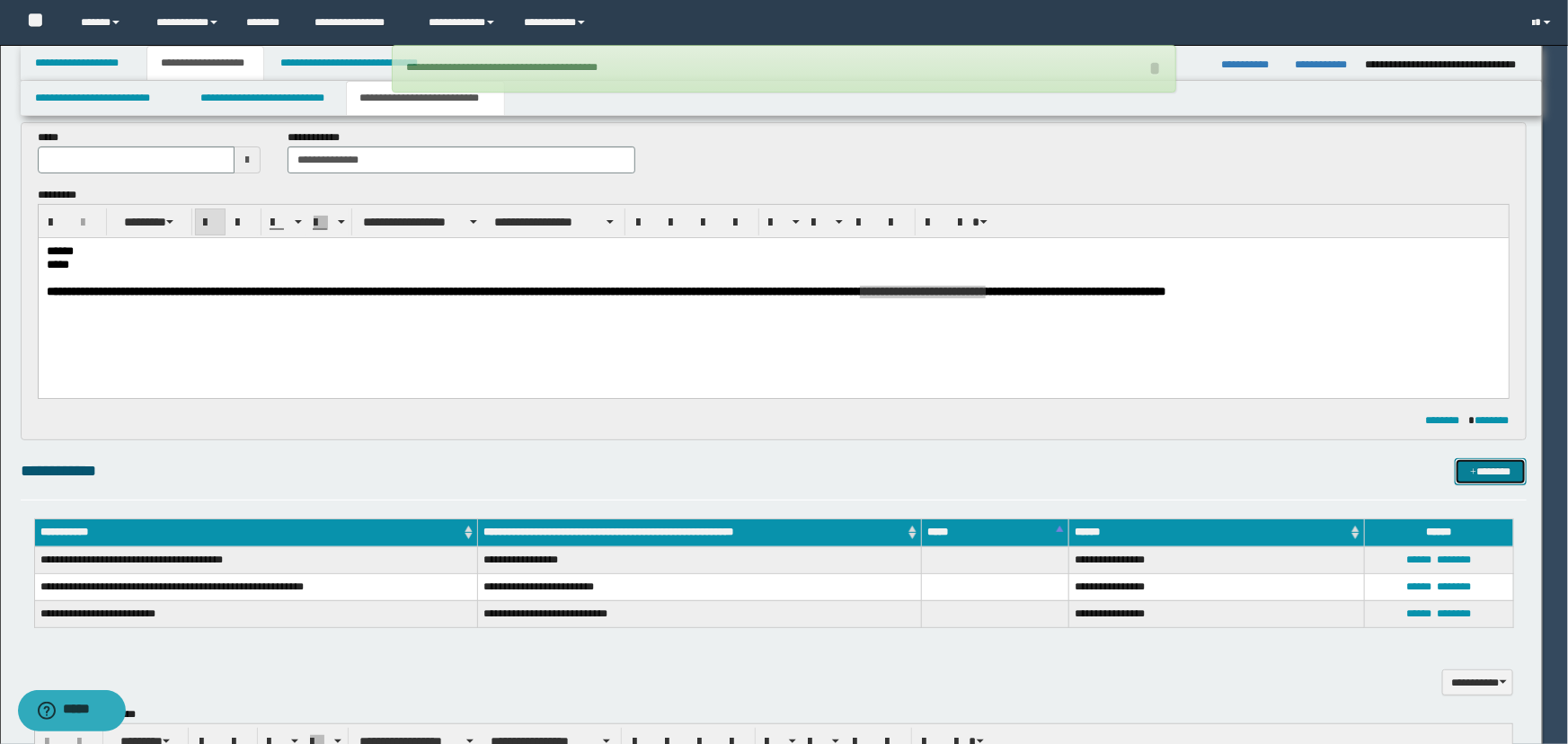 type 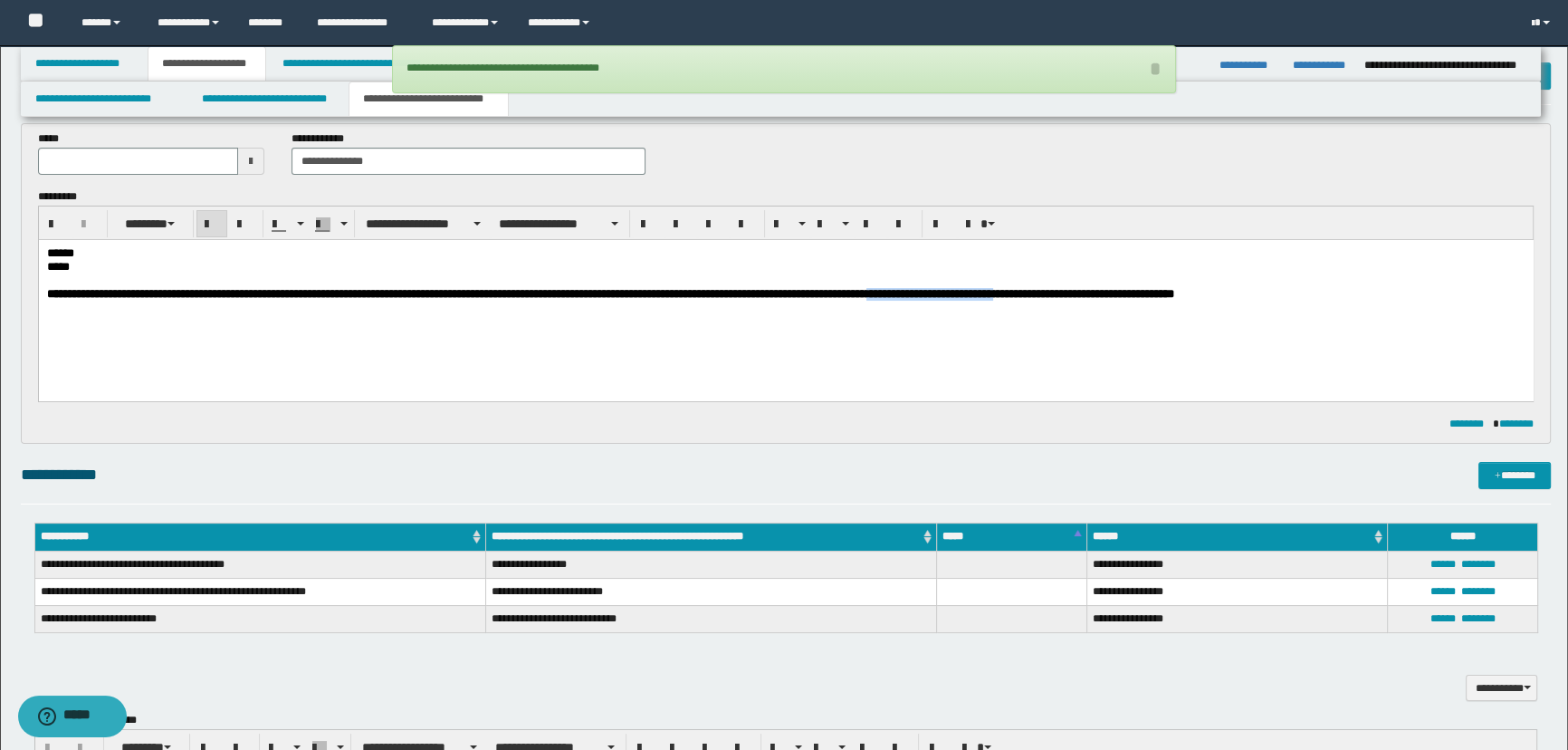 click on "**********" at bounding box center (785, 296) 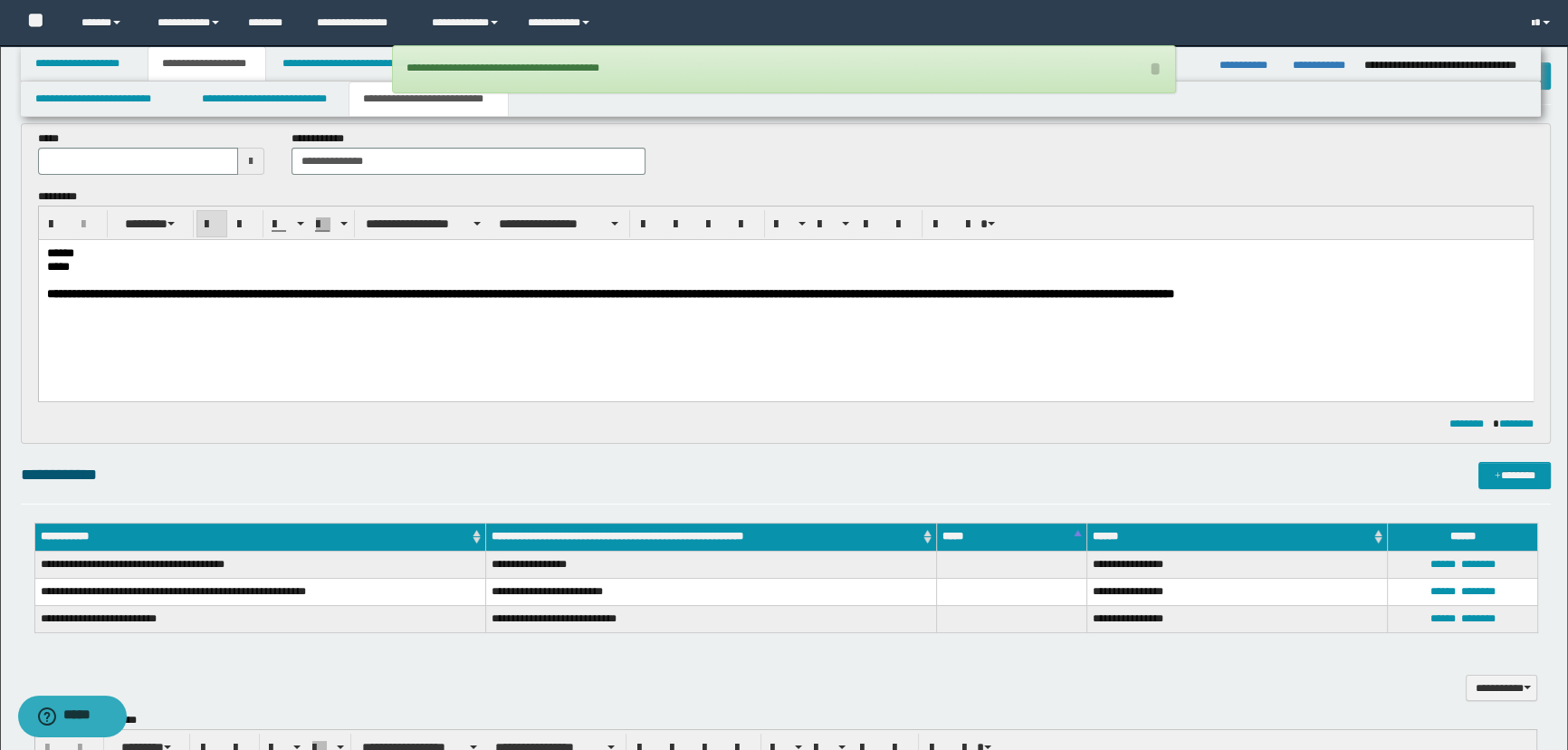 click on "**********" at bounding box center [785, 296] 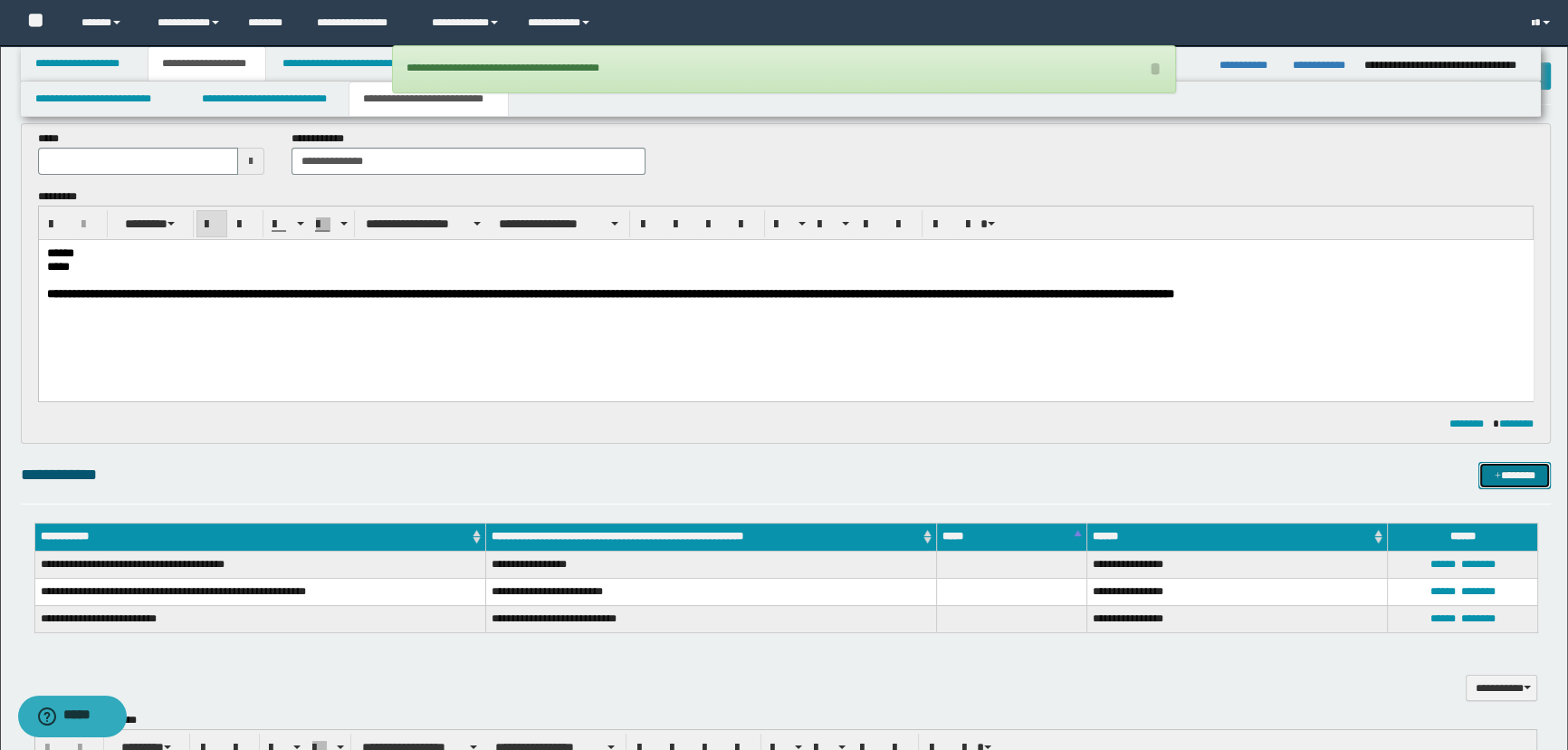 click on "*******" at bounding box center [1515, 476] 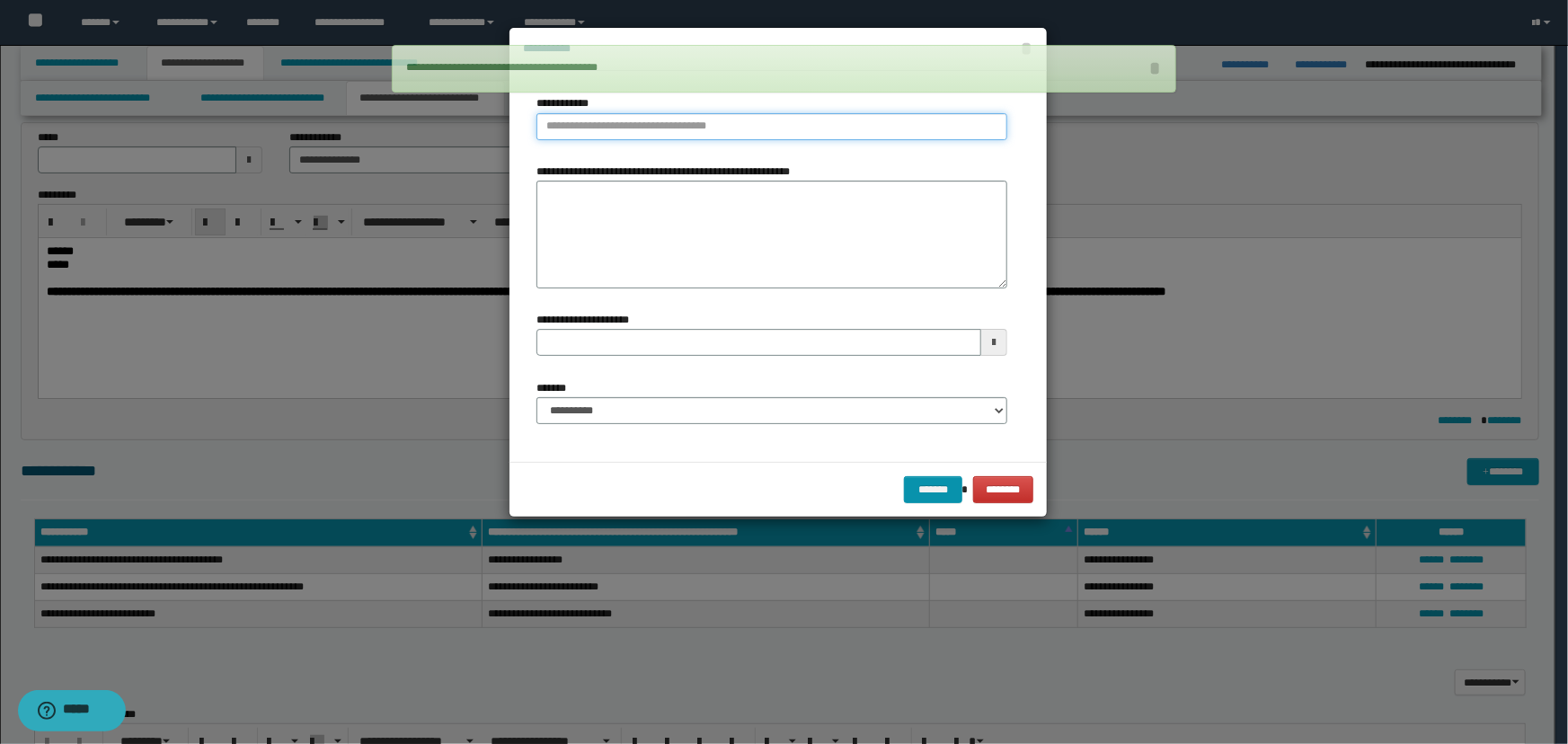 type on "**********" 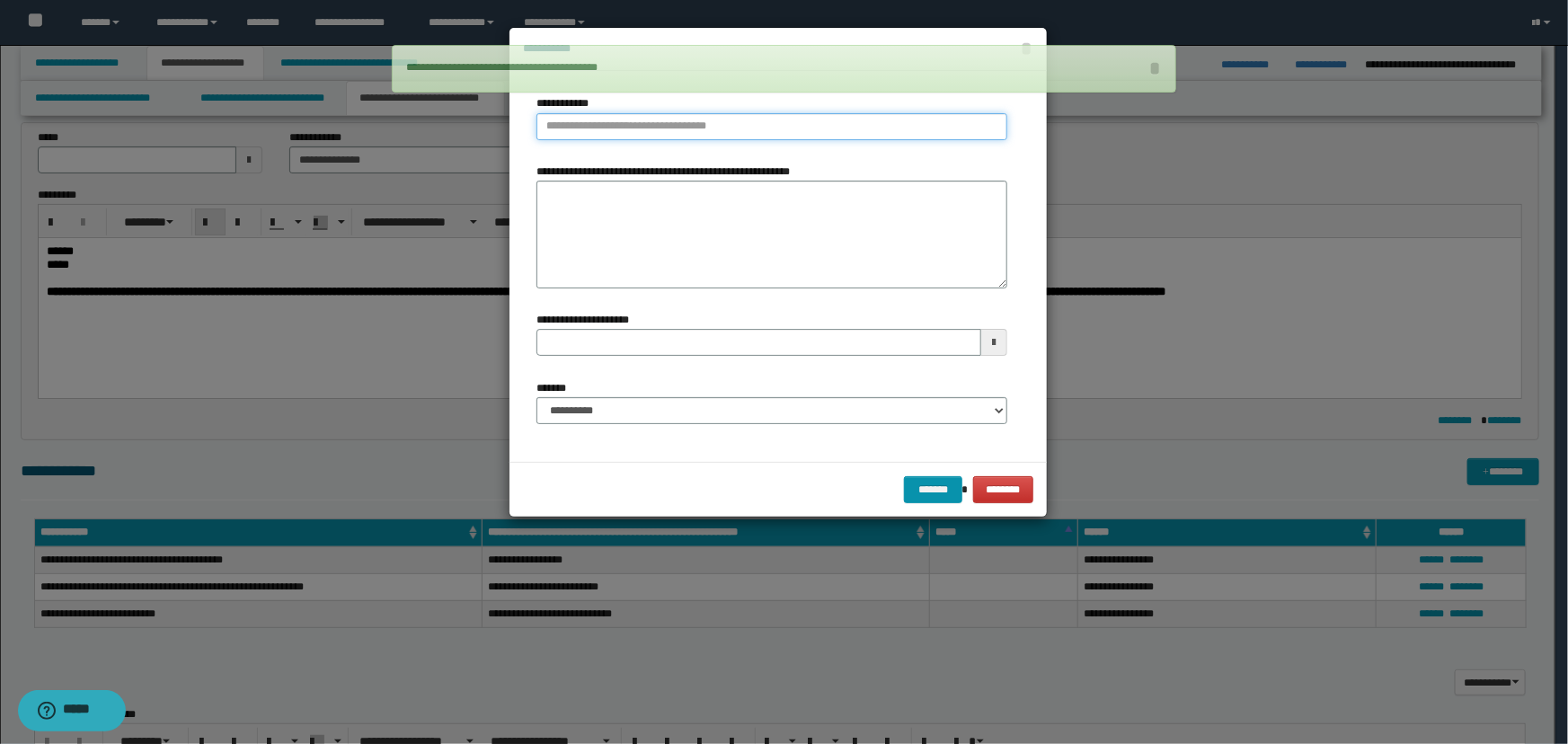 click on "**********" at bounding box center (772, 127) 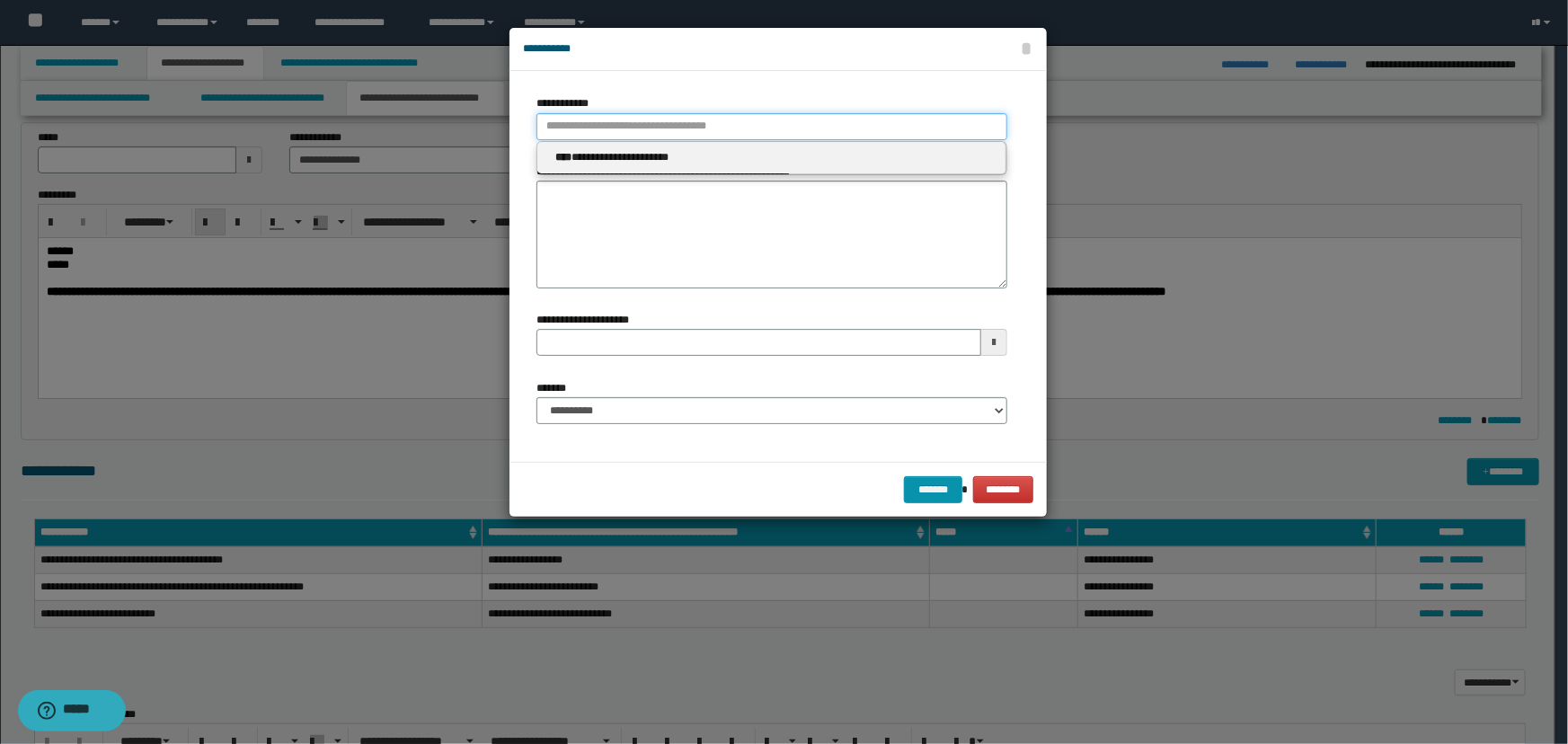 type 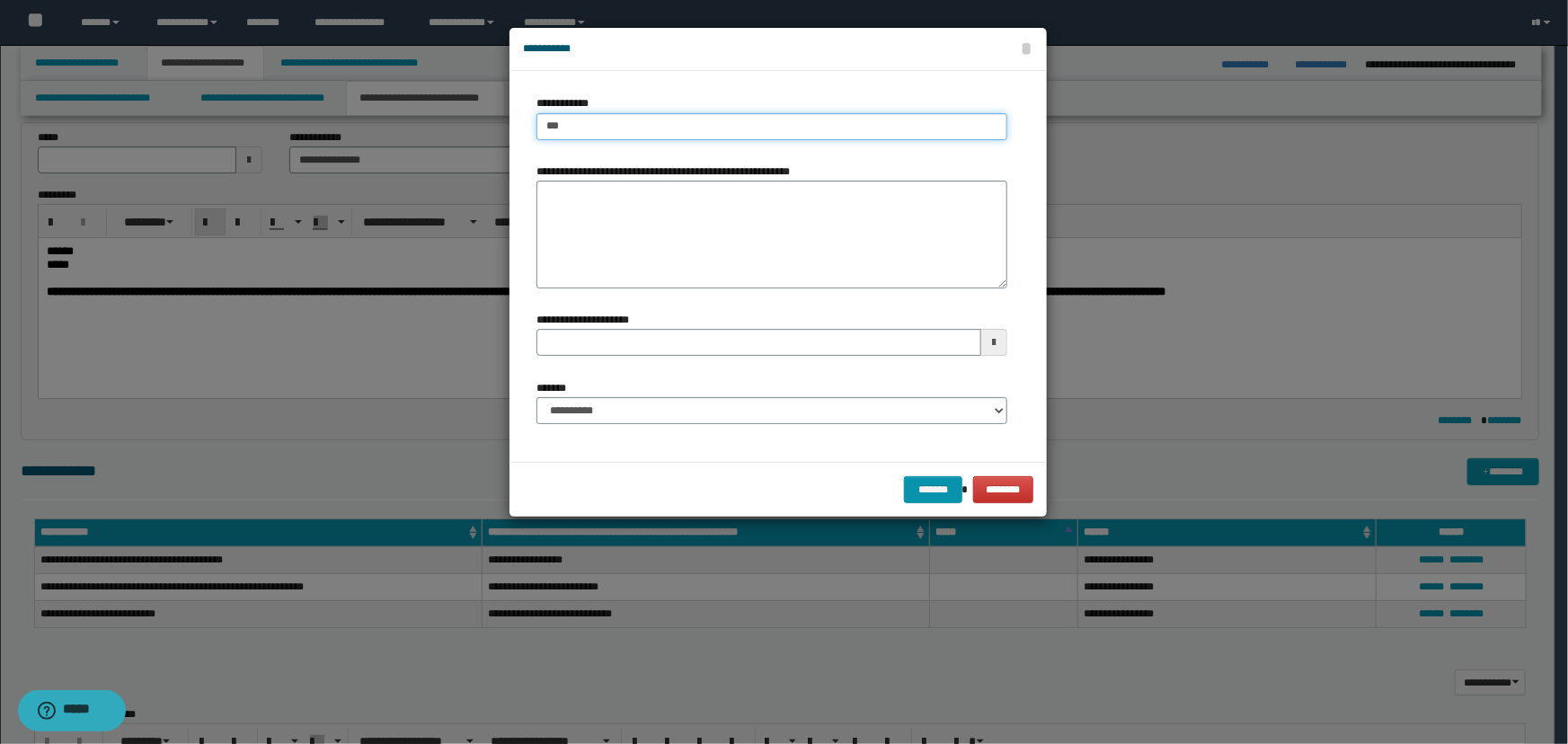 type on "****" 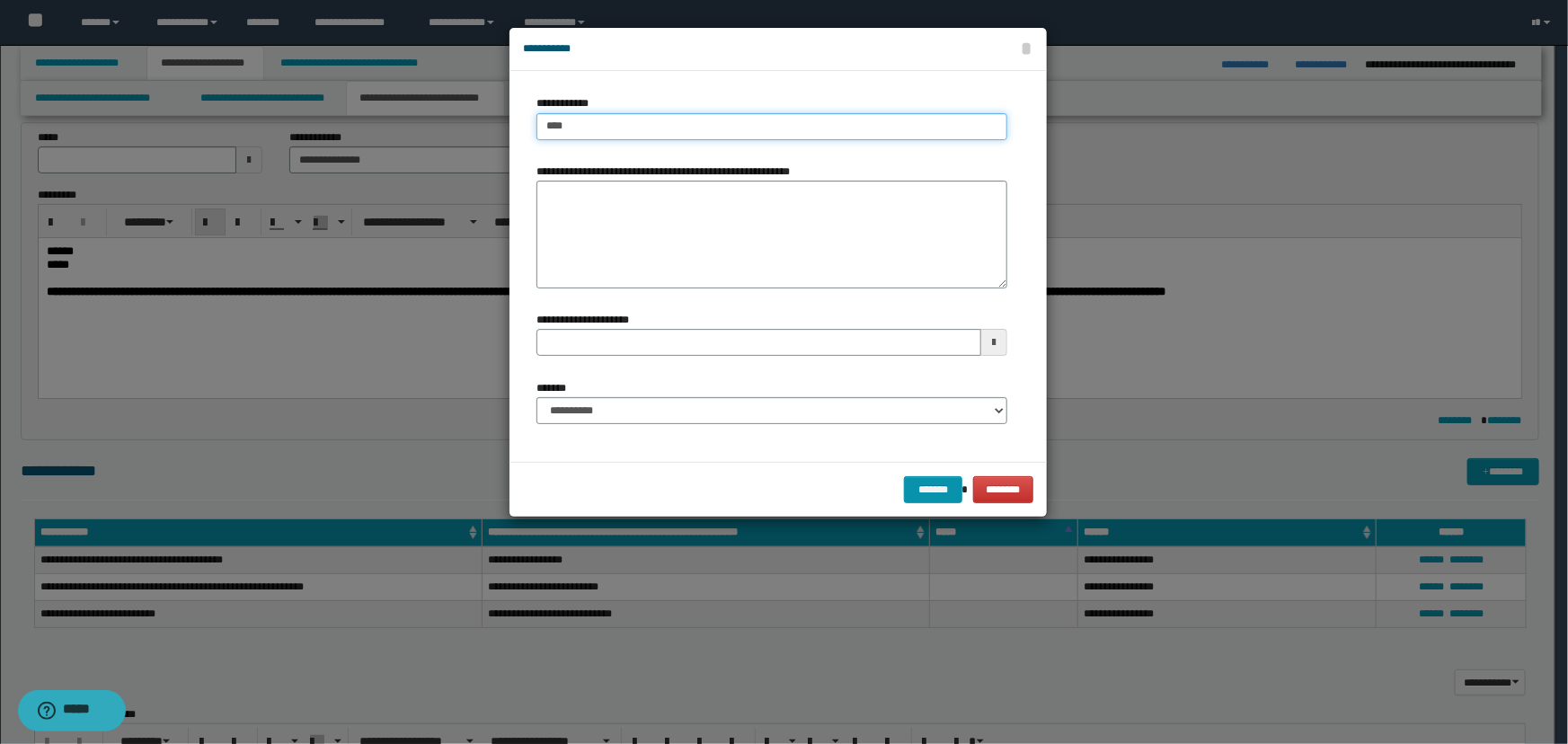 type on "****" 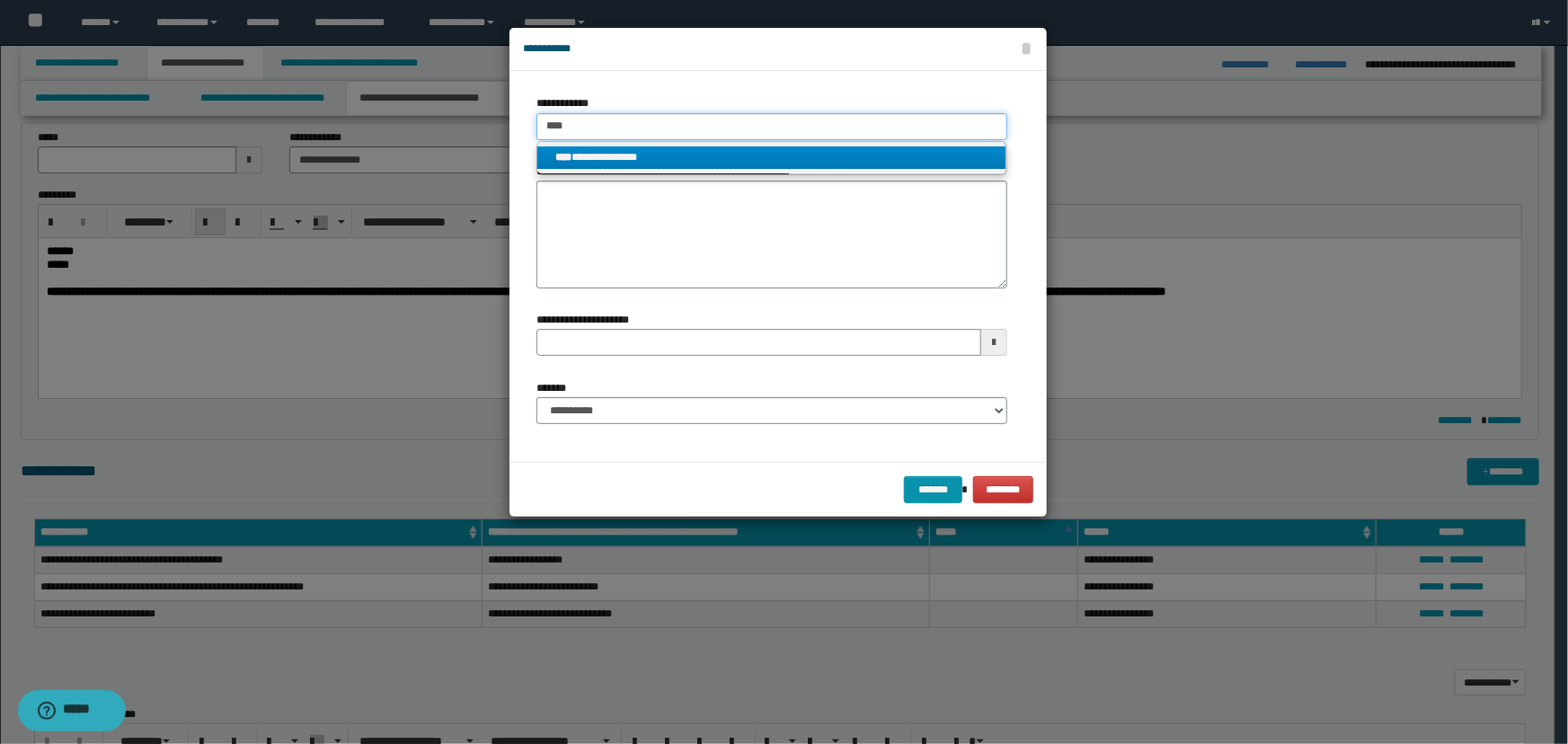 type on "****" 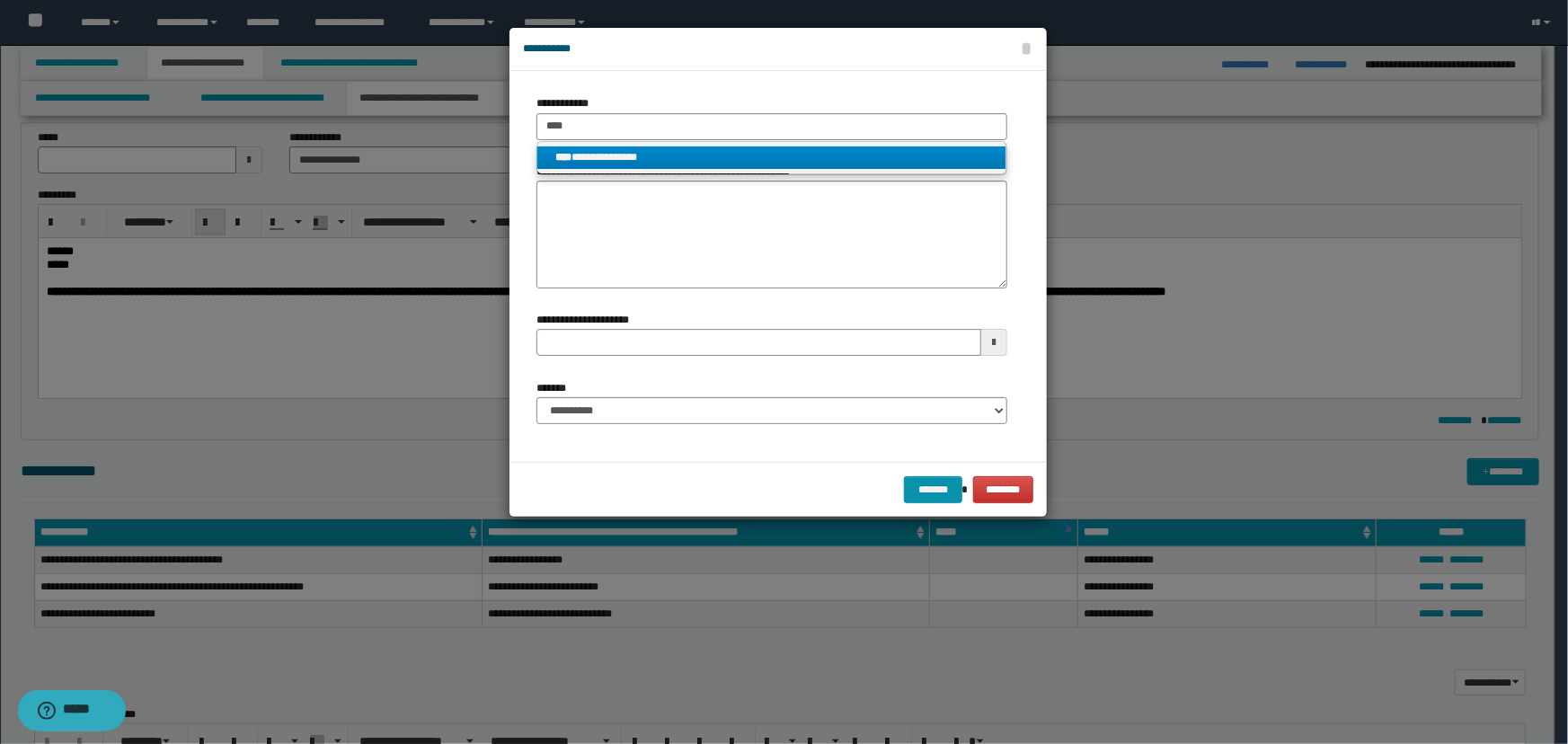 click on "**********" at bounding box center [772, 157] 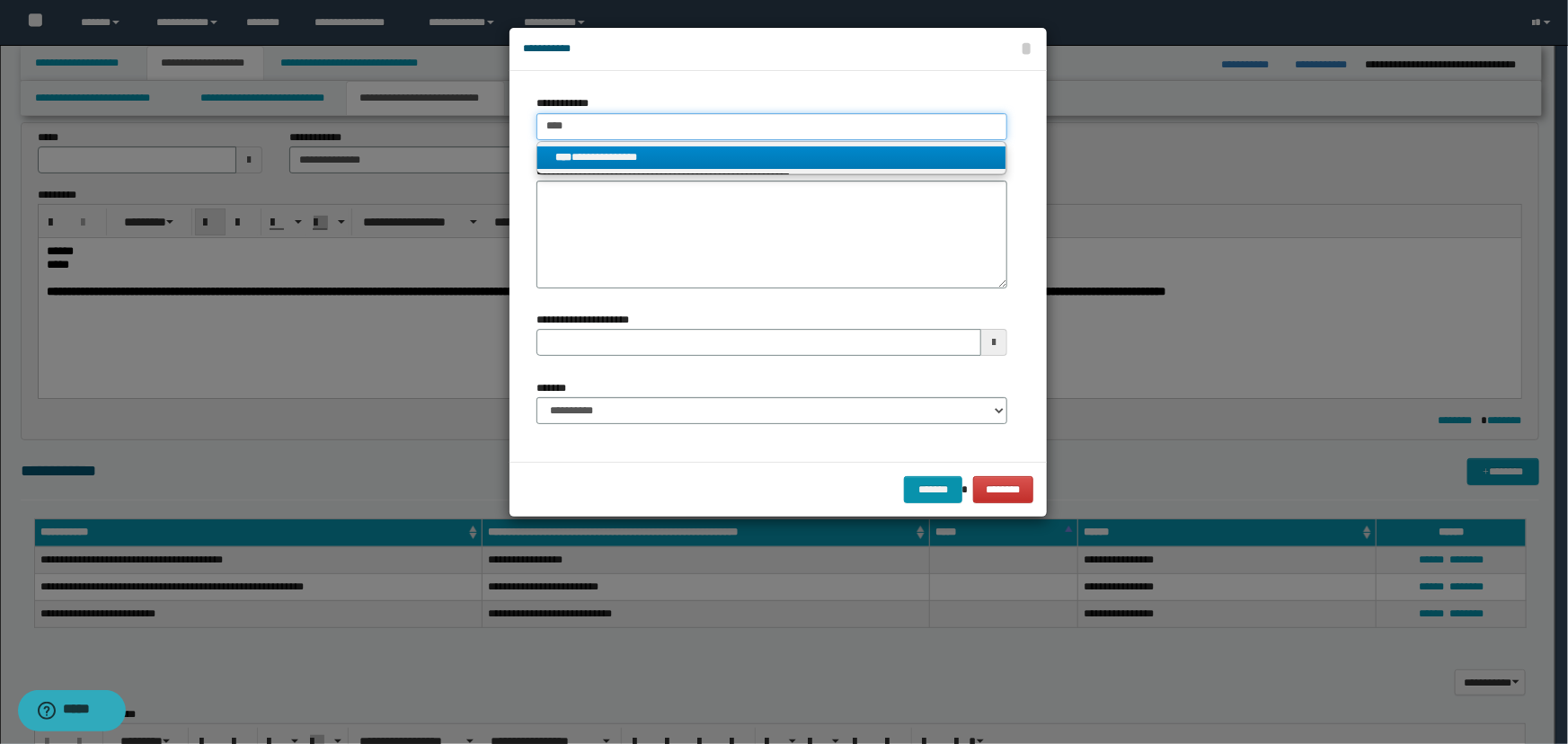 type 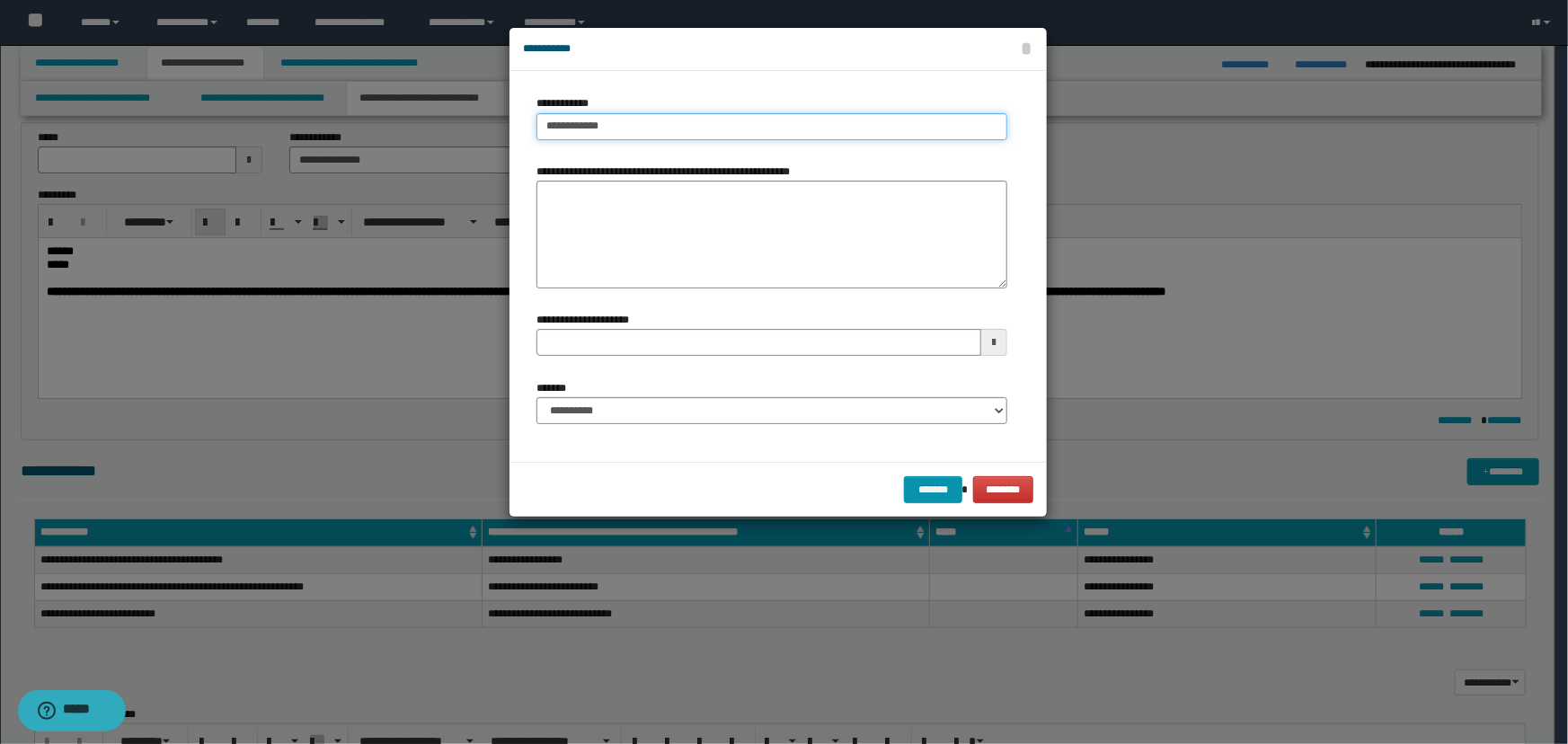 type 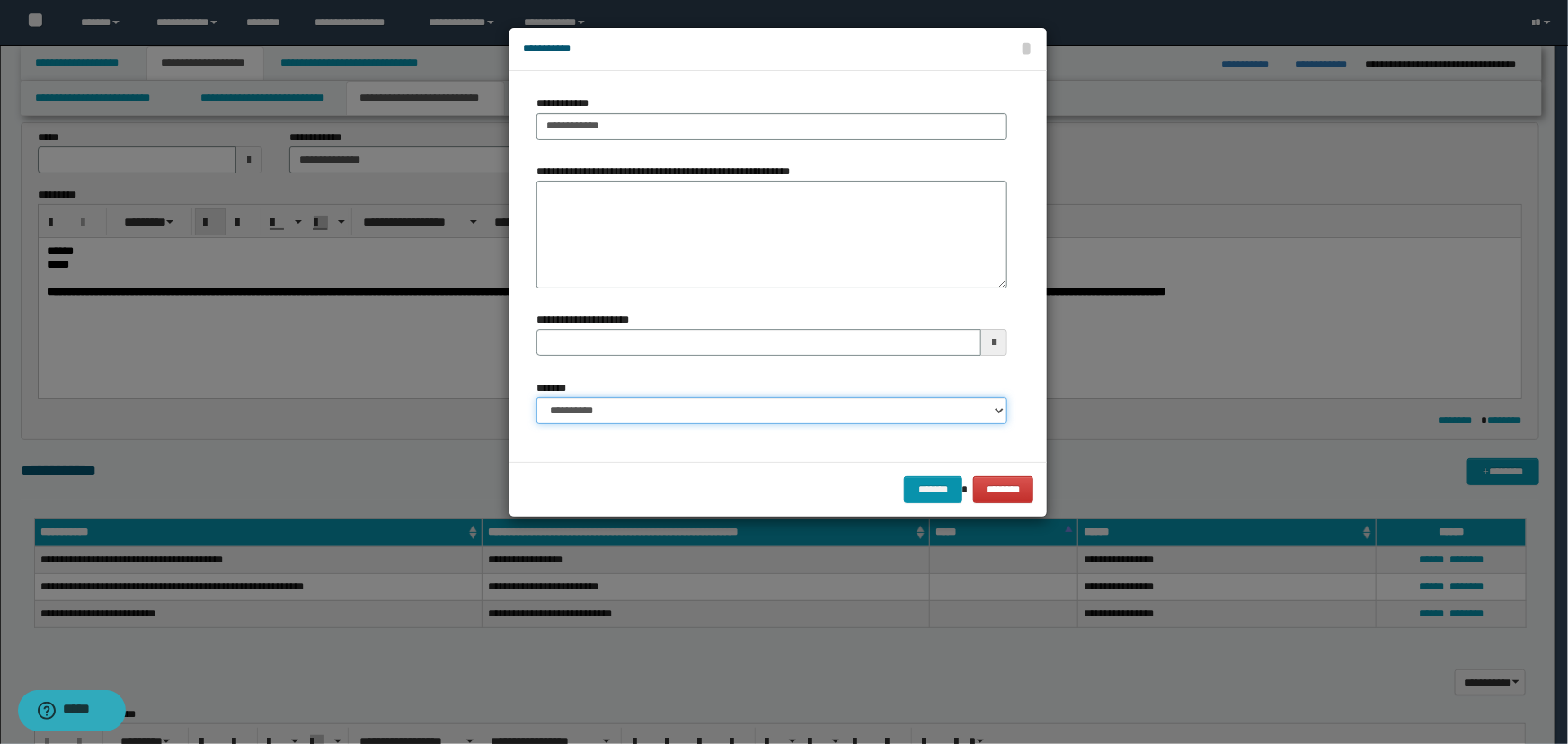 click on "**********" at bounding box center [772, 411] 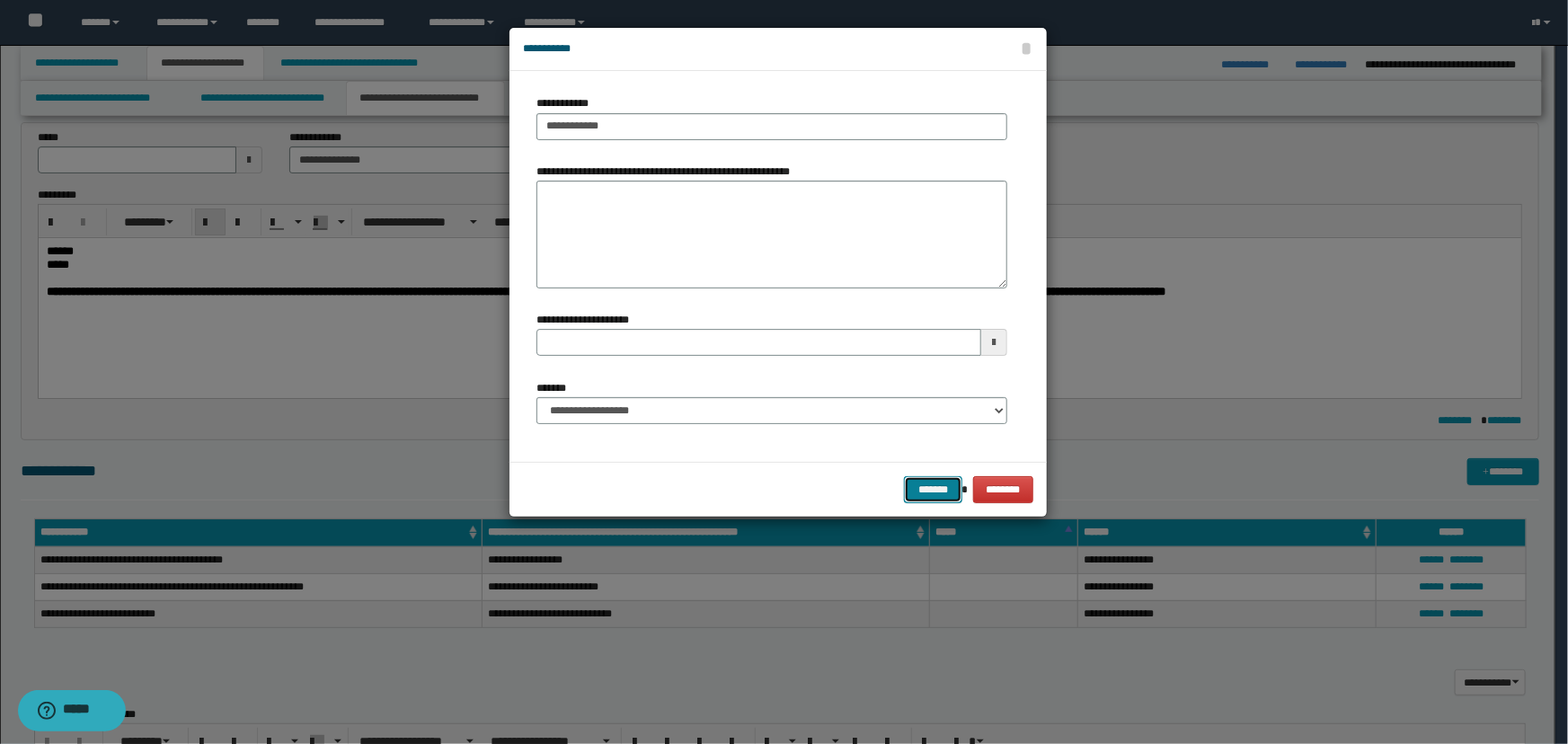 click on "*******" at bounding box center (933, 490) 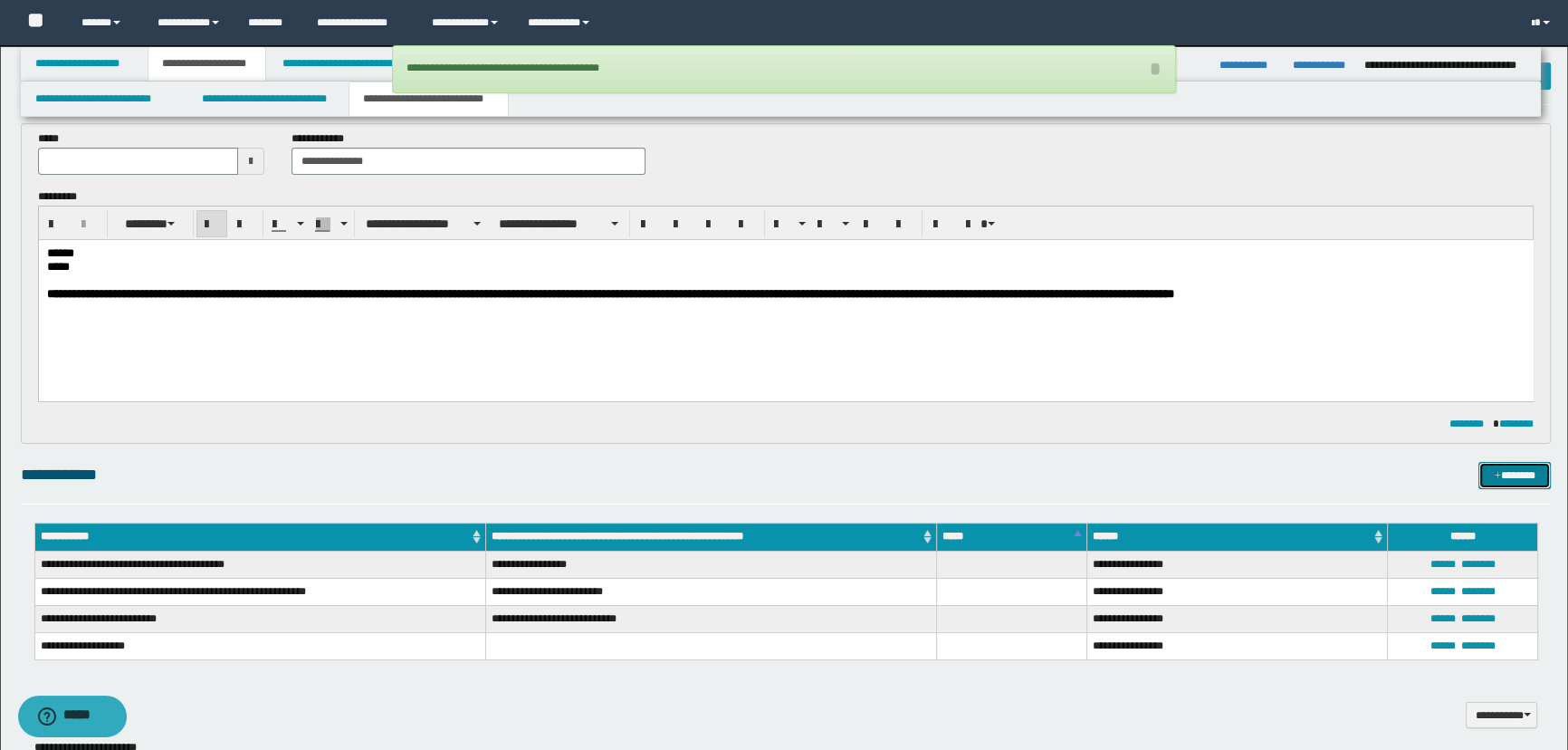 click on "*******" at bounding box center (1515, 476) 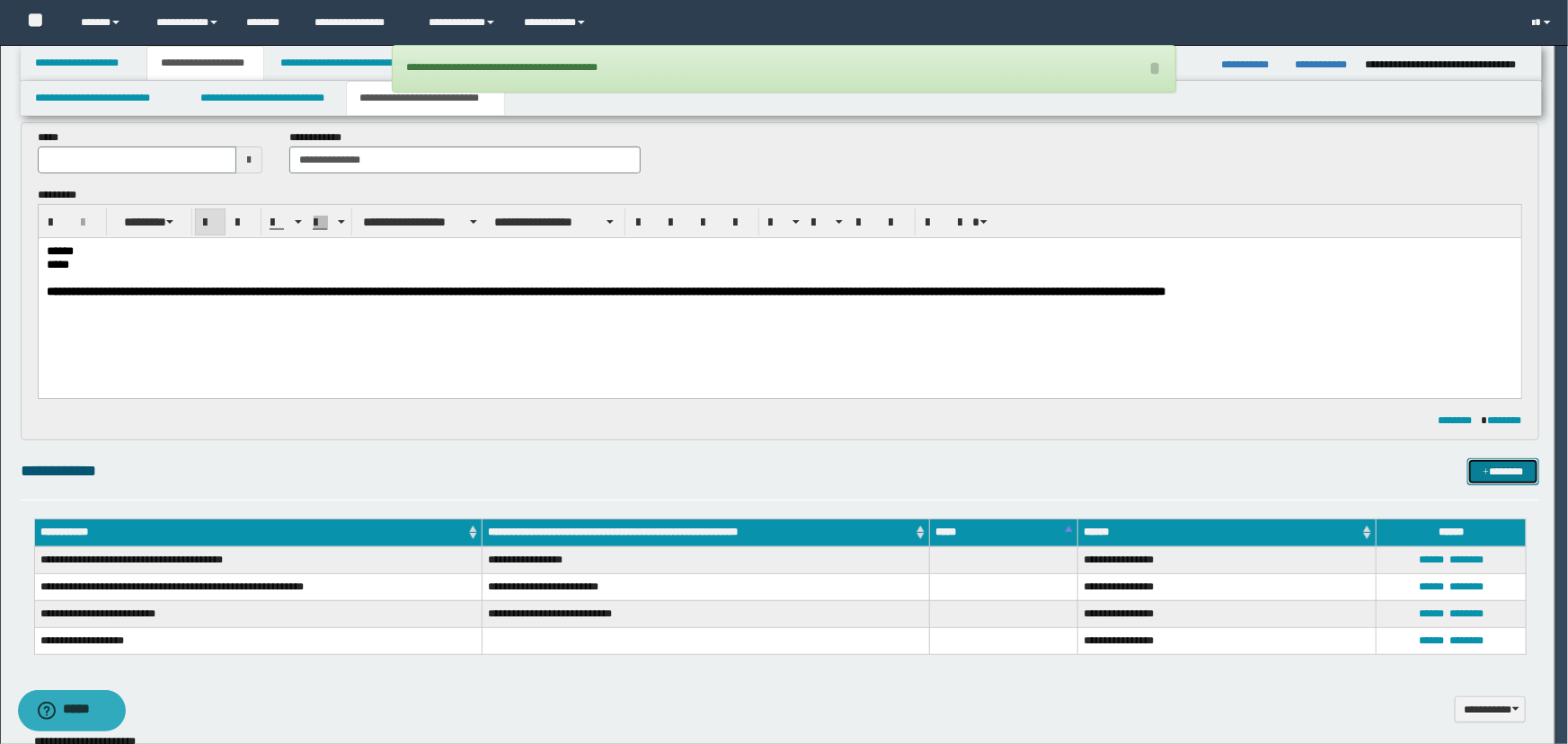 type 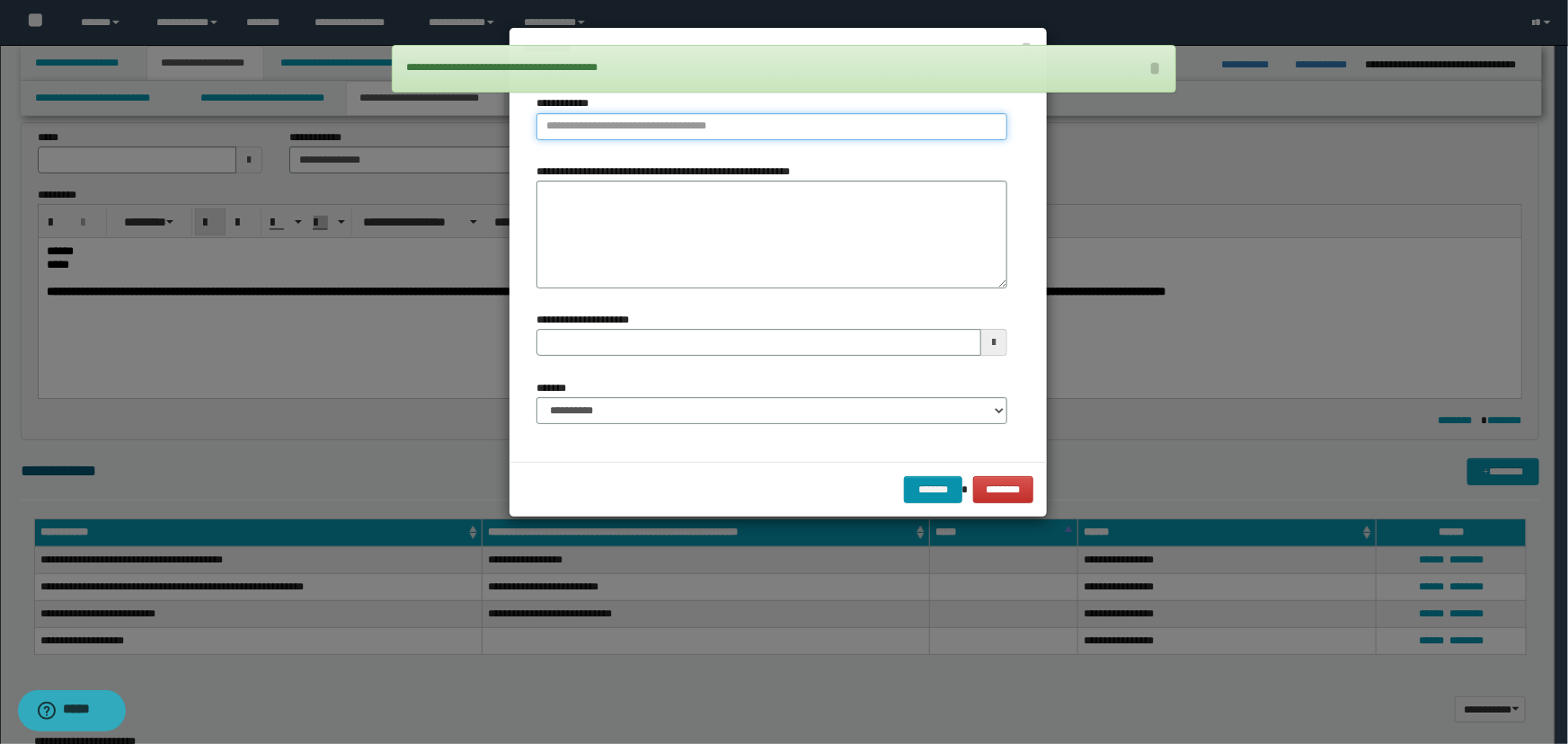 type on "**********" 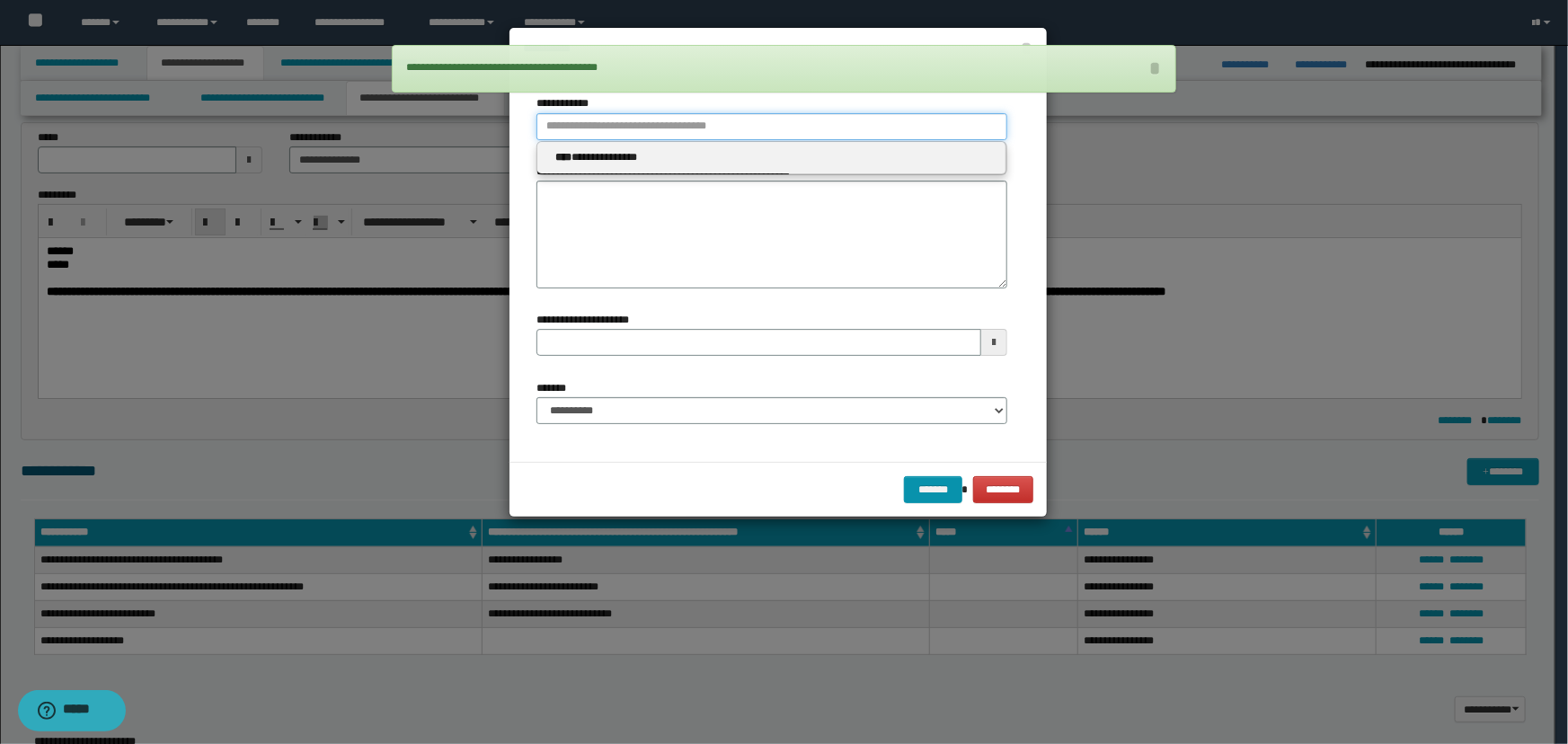 click on "**********" at bounding box center [772, 127] 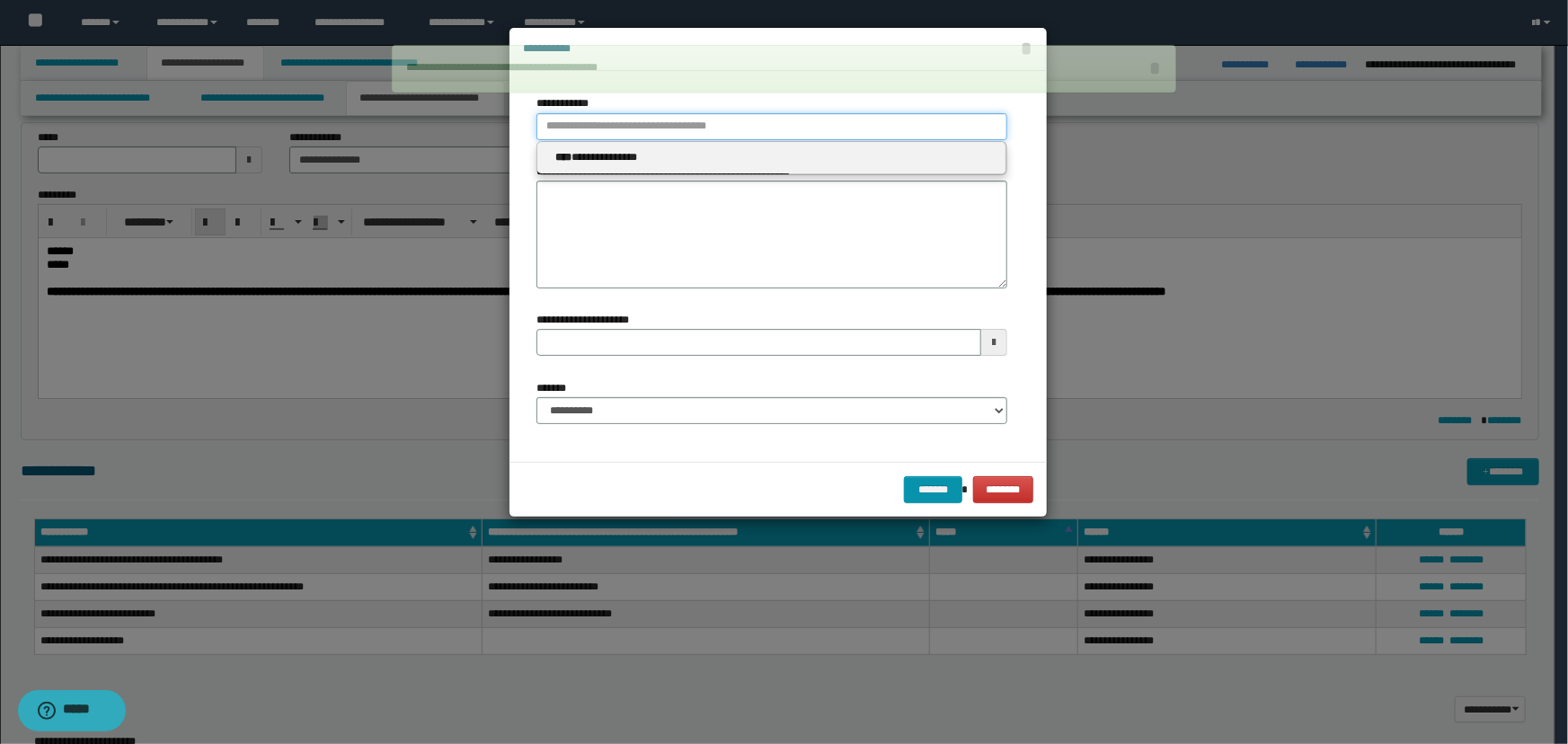 type 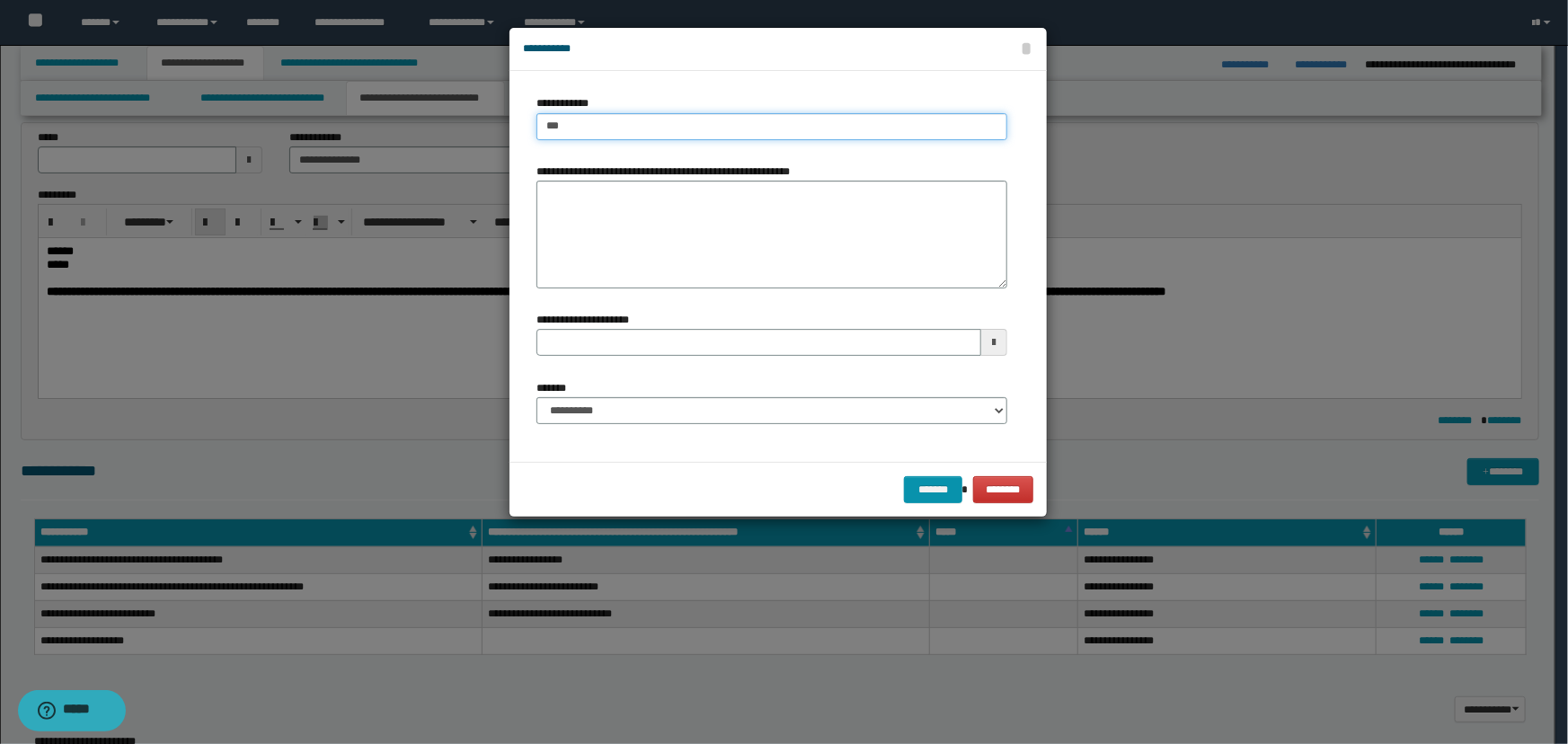 type on "****" 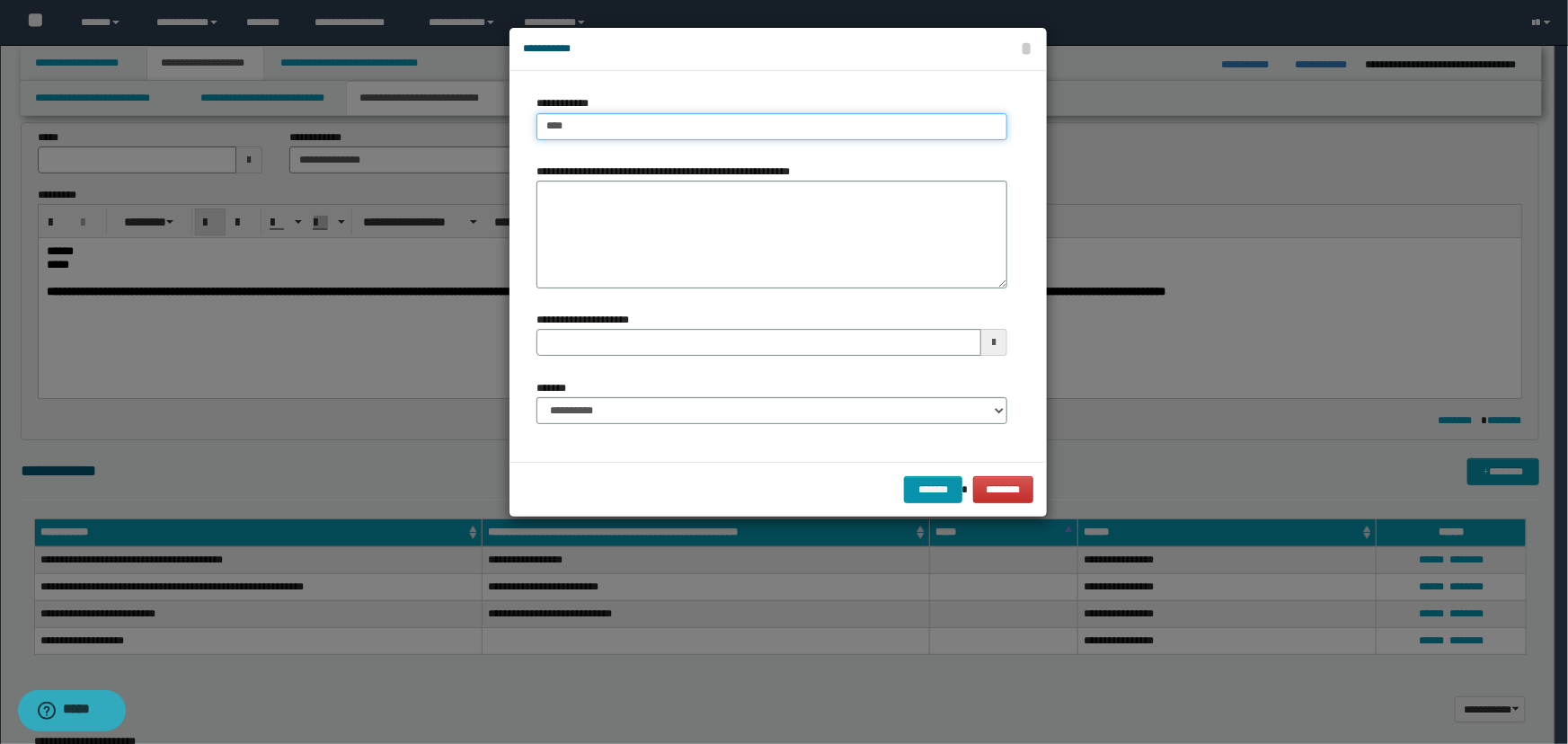 type on "****" 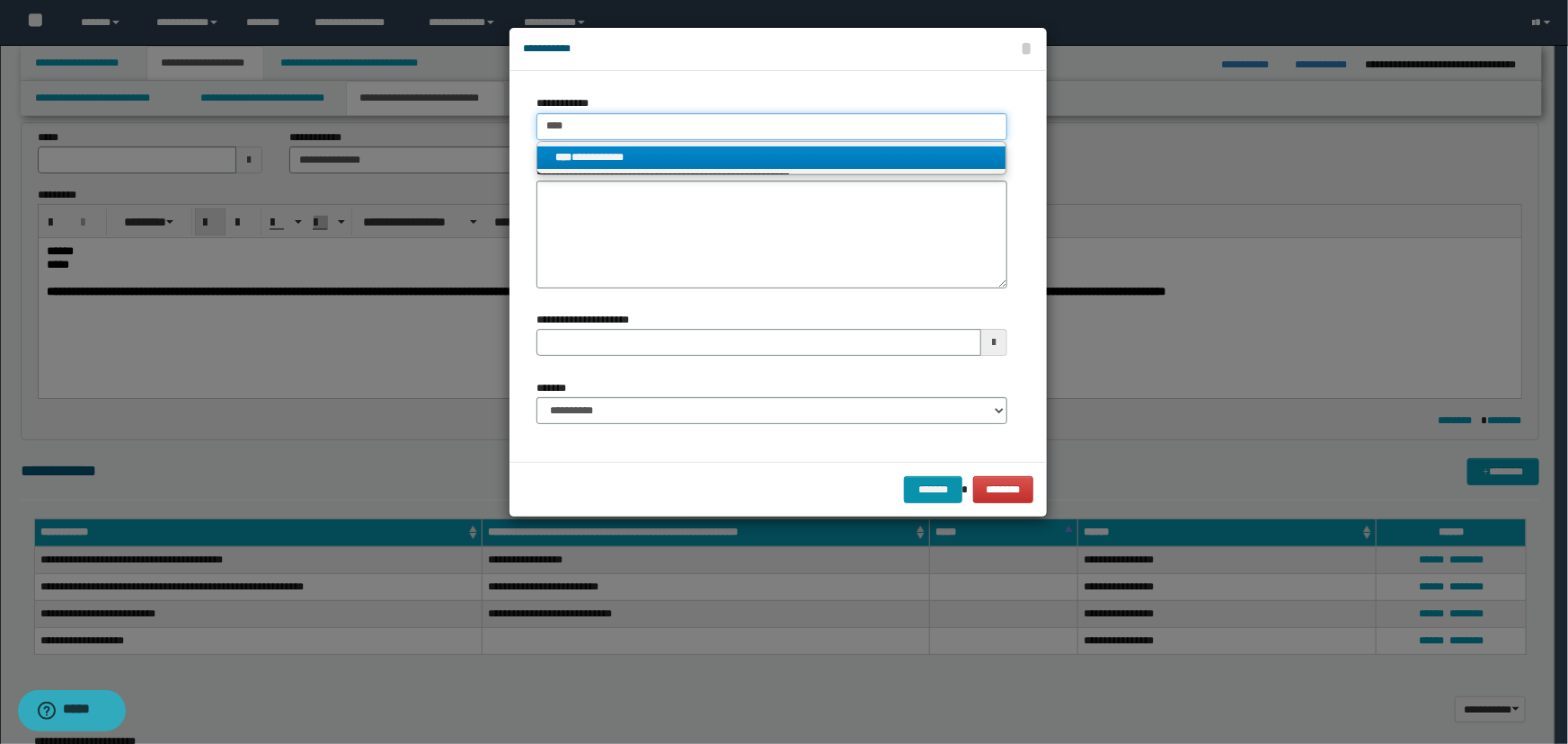type on "****" 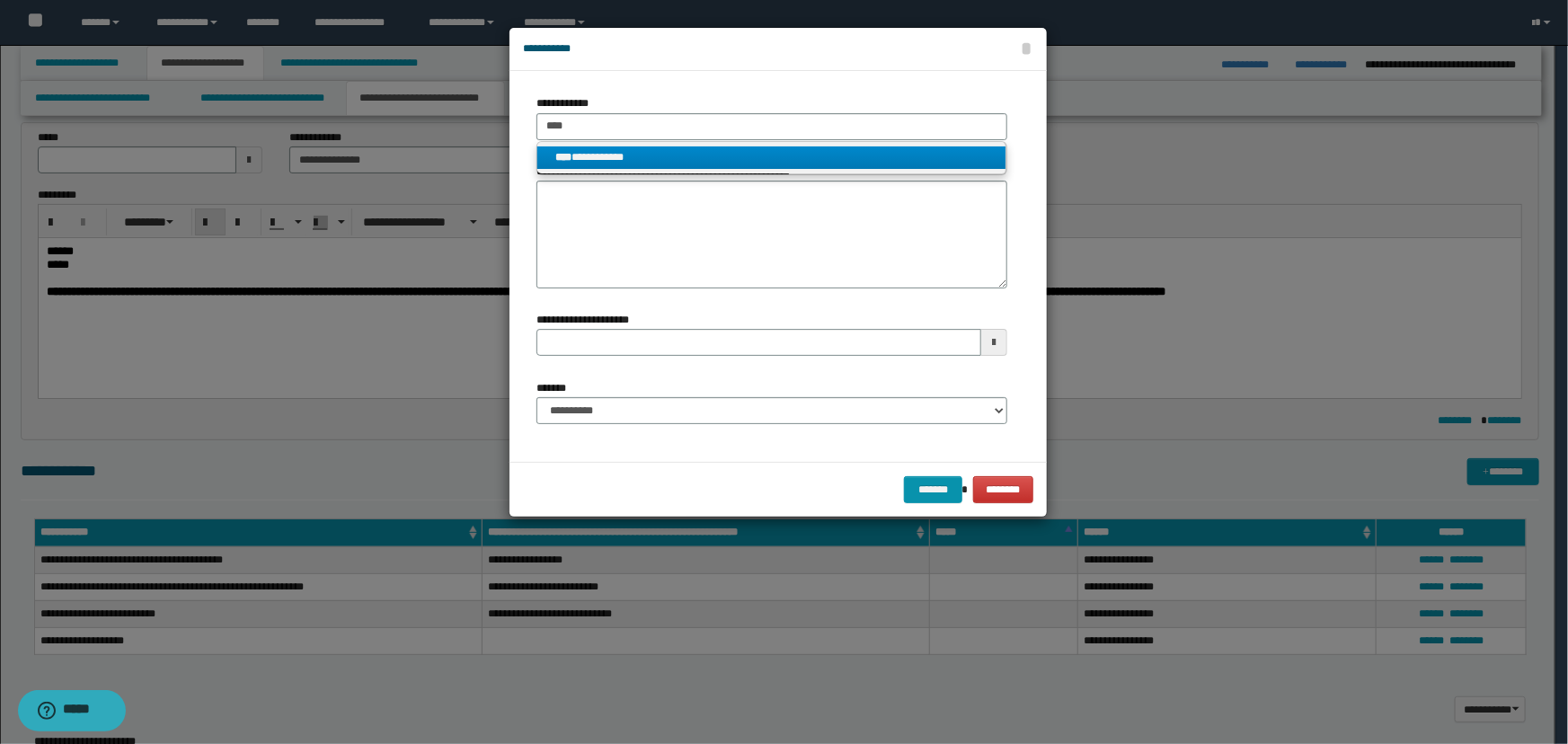 click on "**********" at bounding box center [772, 157] 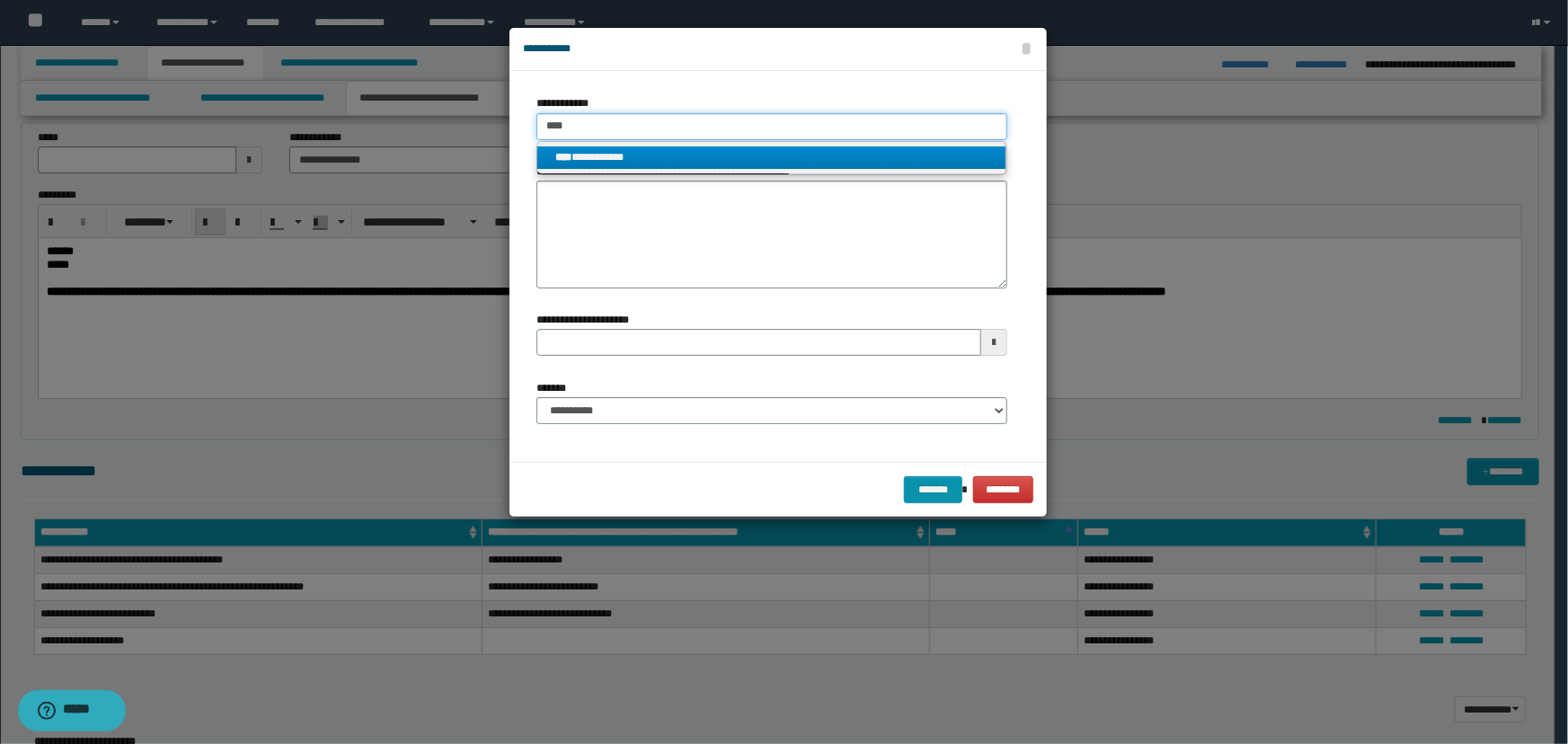 type 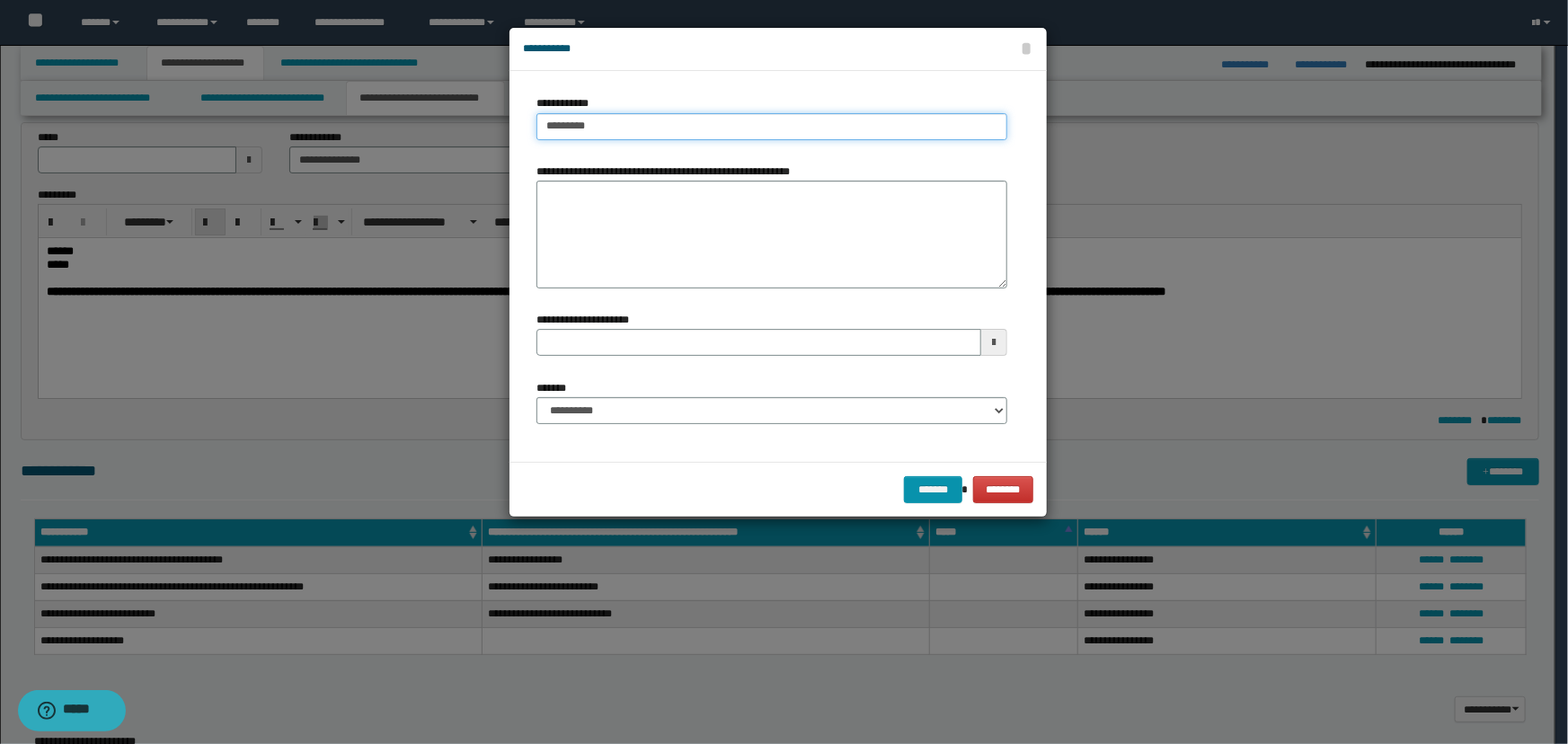 type 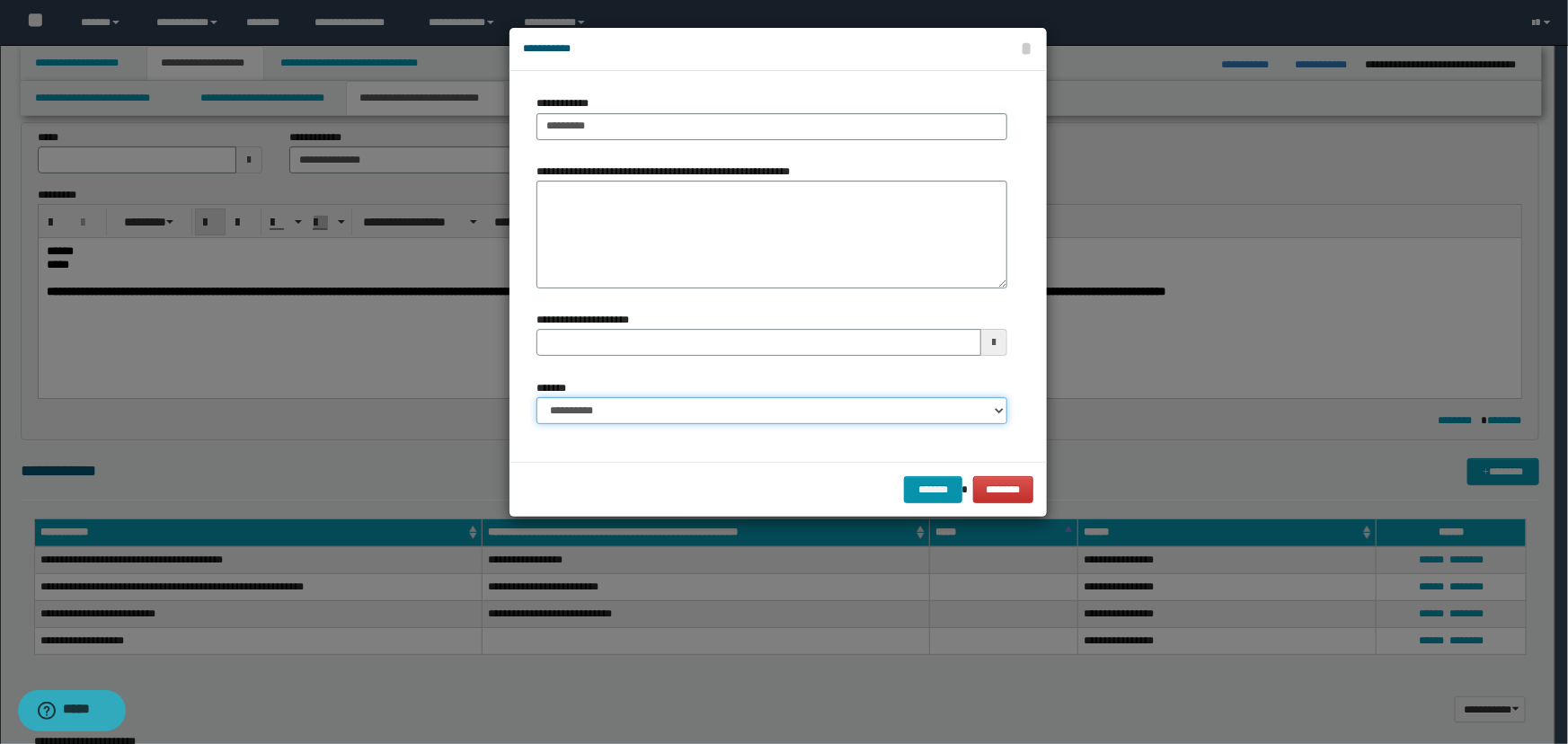 click on "**********" at bounding box center (772, 411) 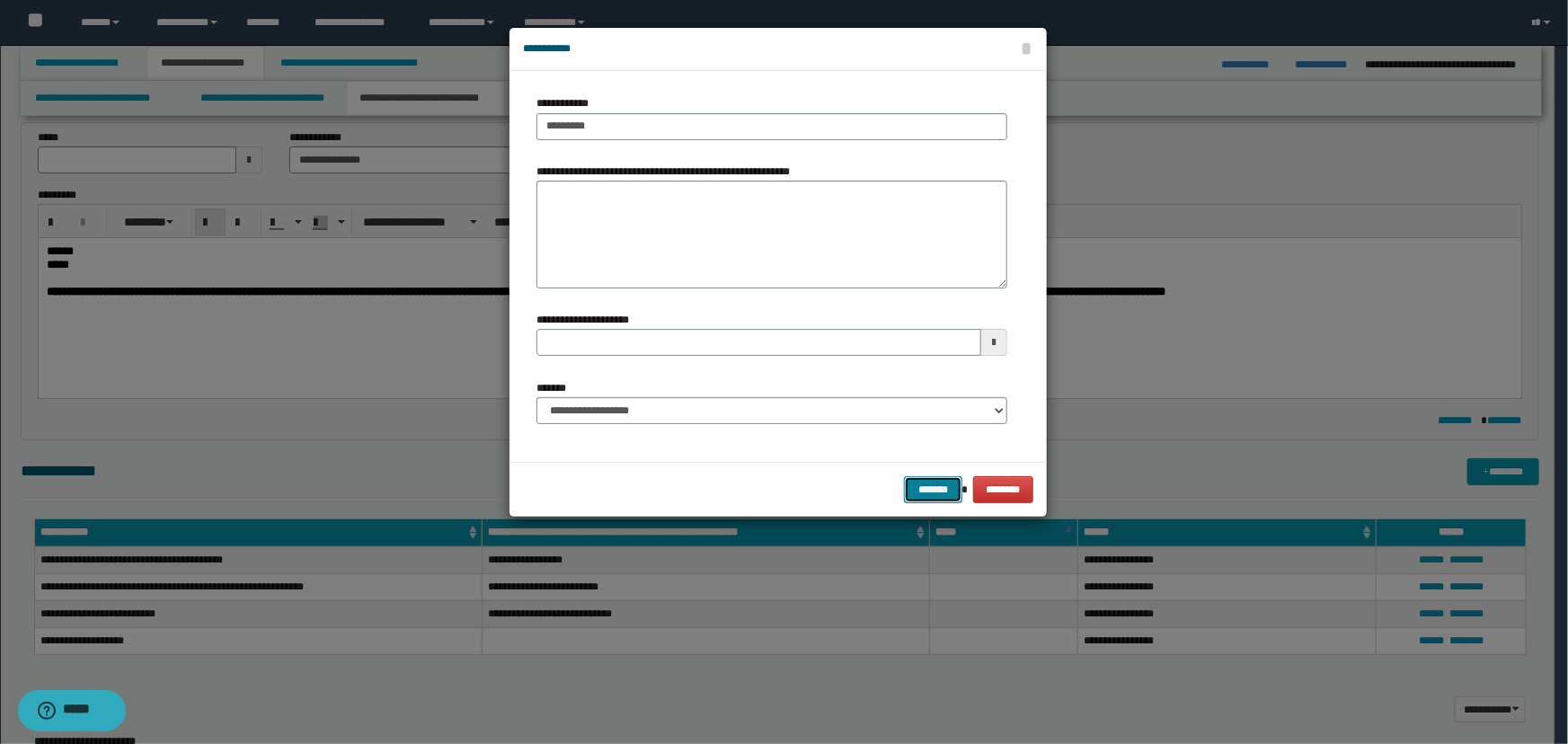 click on "*******" at bounding box center (933, 490) 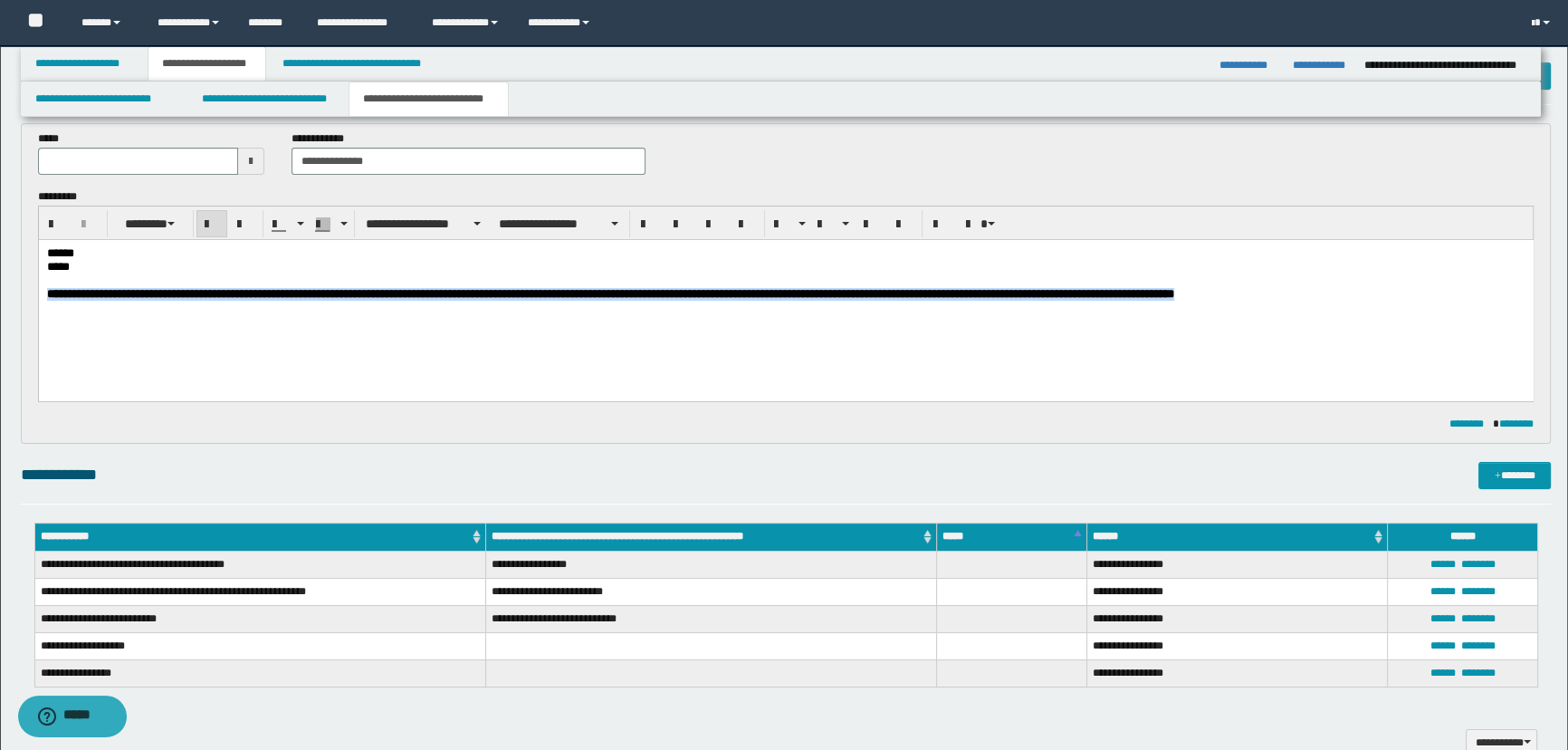 drag, startPoint x: 46, startPoint y: 298, endPoint x: 1519, endPoint y: 353, distance: 1474.0265 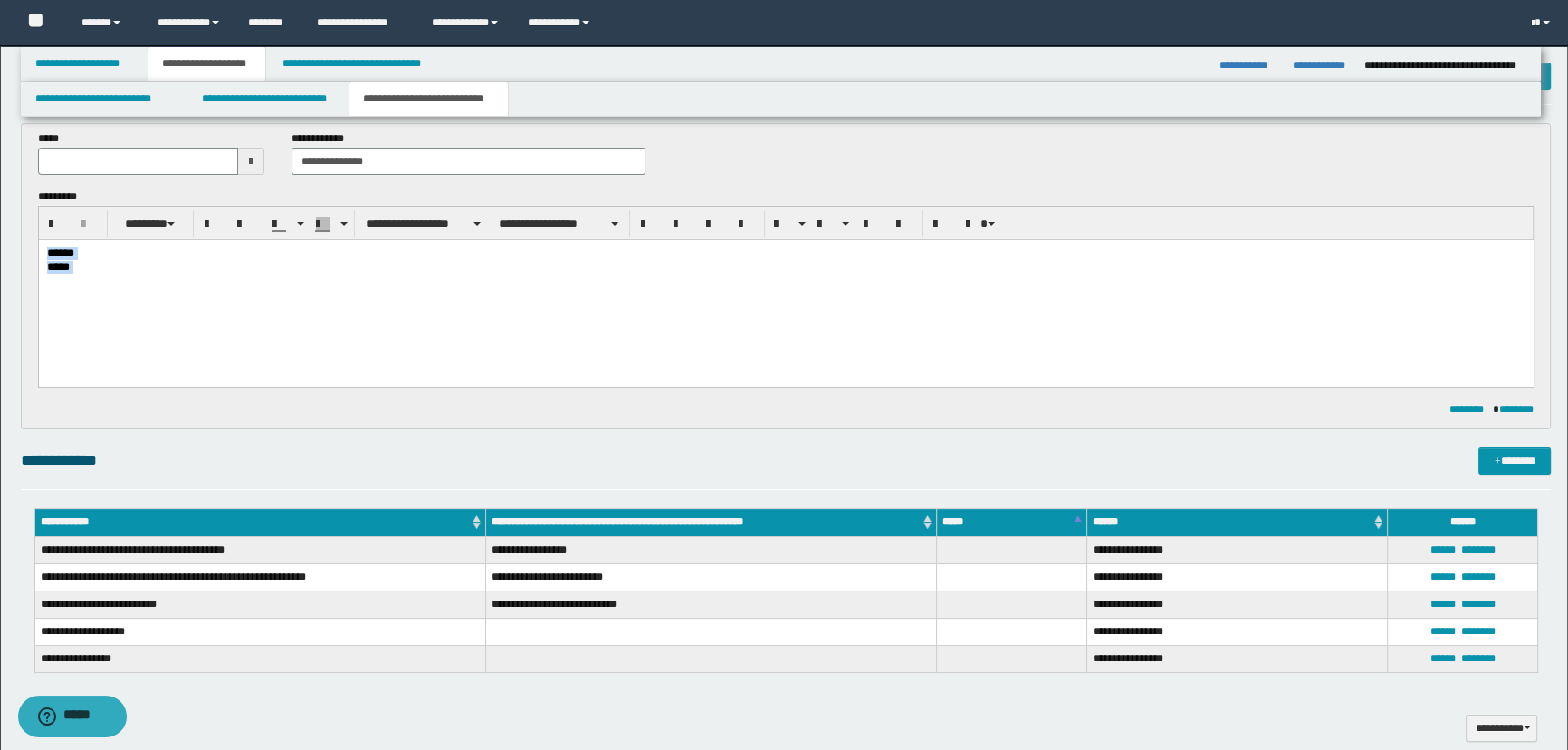 drag, startPoint x: 129, startPoint y: 288, endPoint x: -1, endPoint y: 187, distance: 164.62381 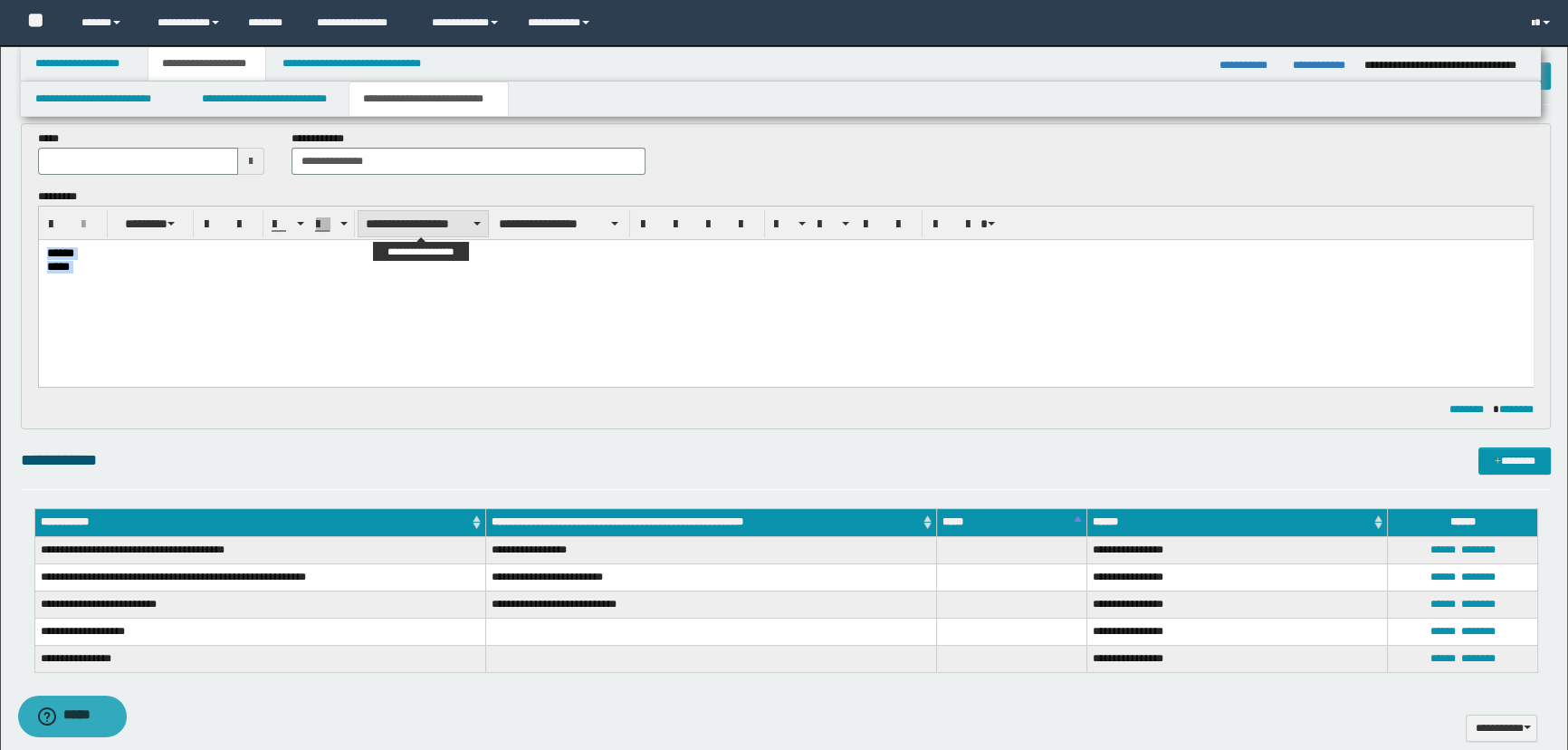 click on "**********" at bounding box center (423, 224) 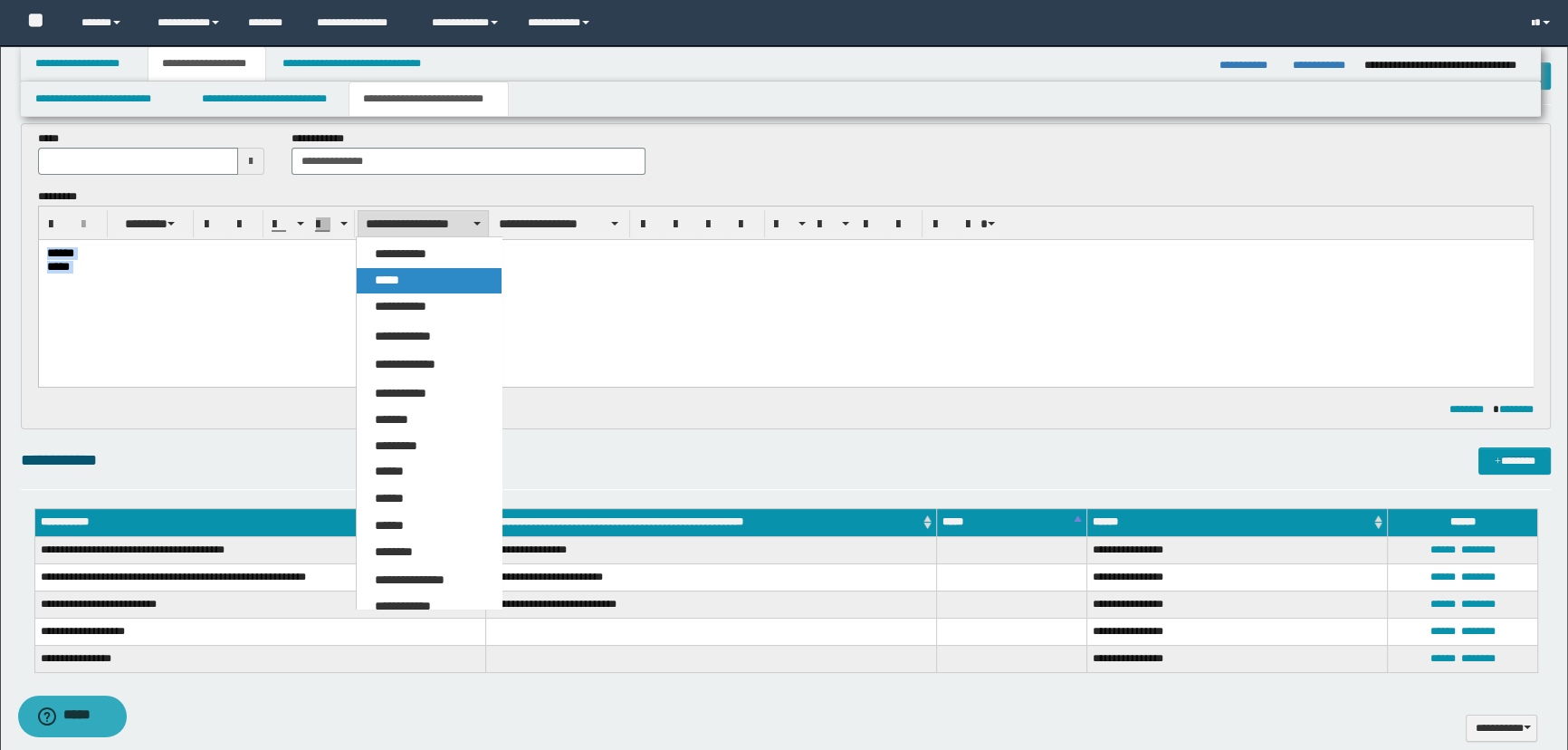 click on "*****" at bounding box center [429, 281] 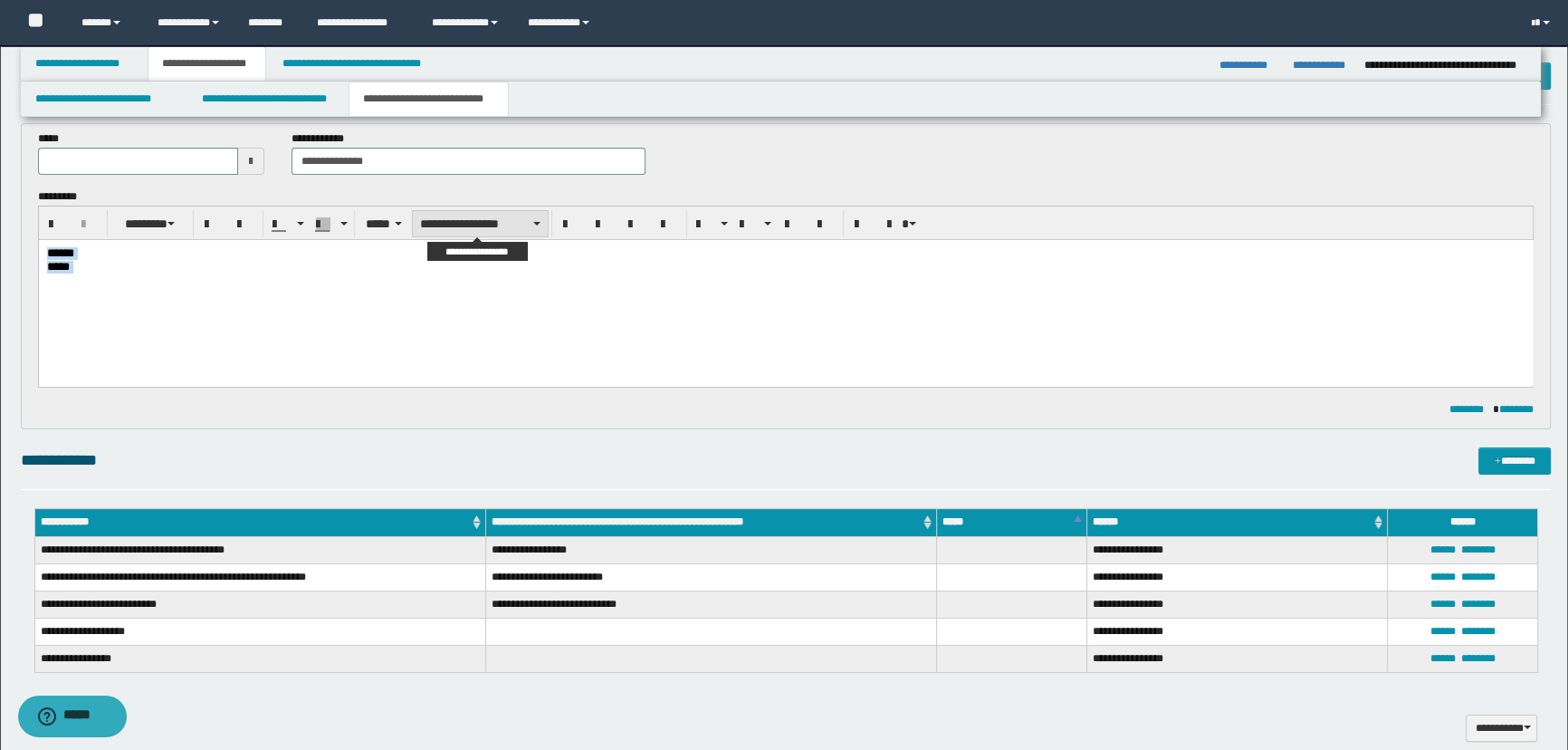 click on "**********" at bounding box center [480, 224] 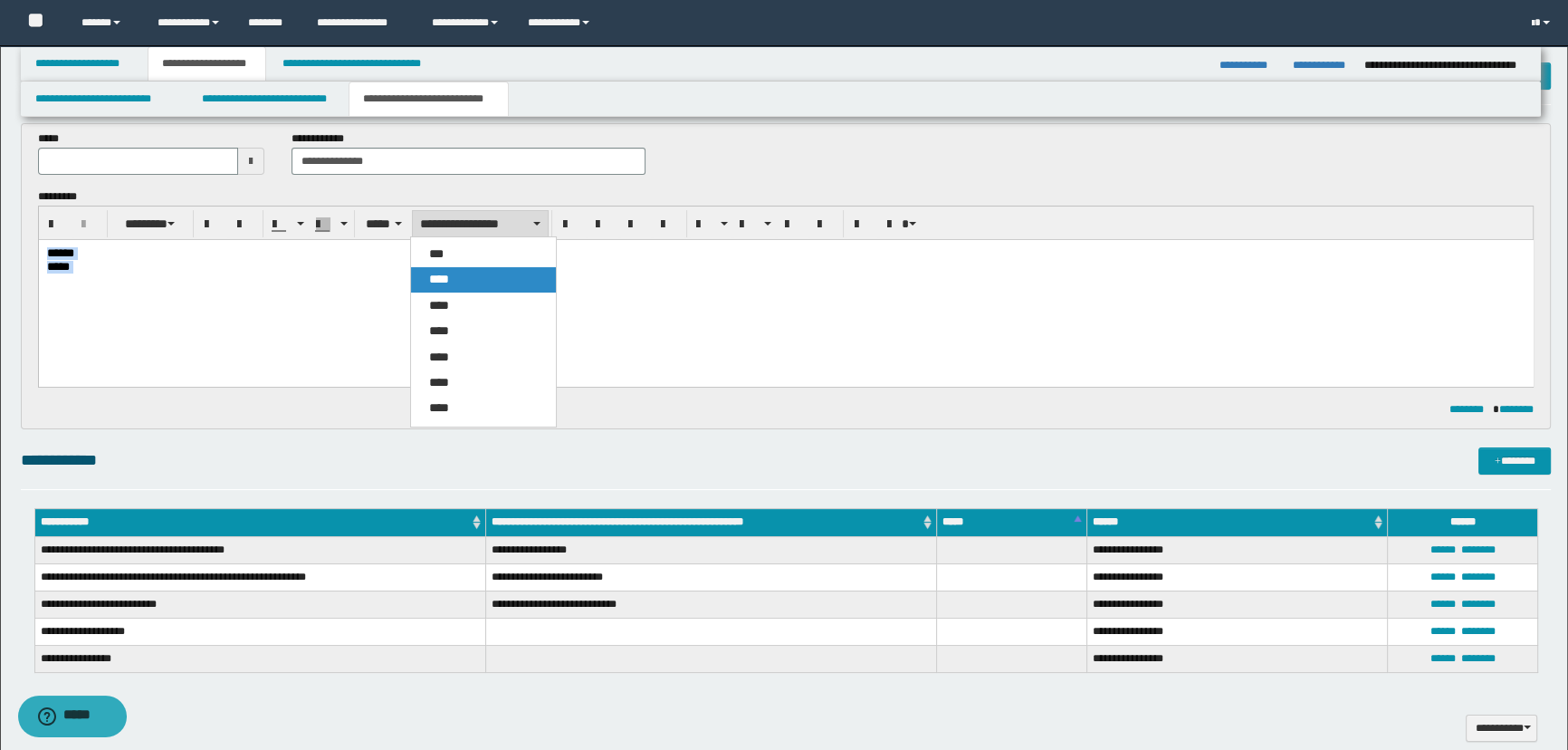 click on "****" at bounding box center [483, 279] 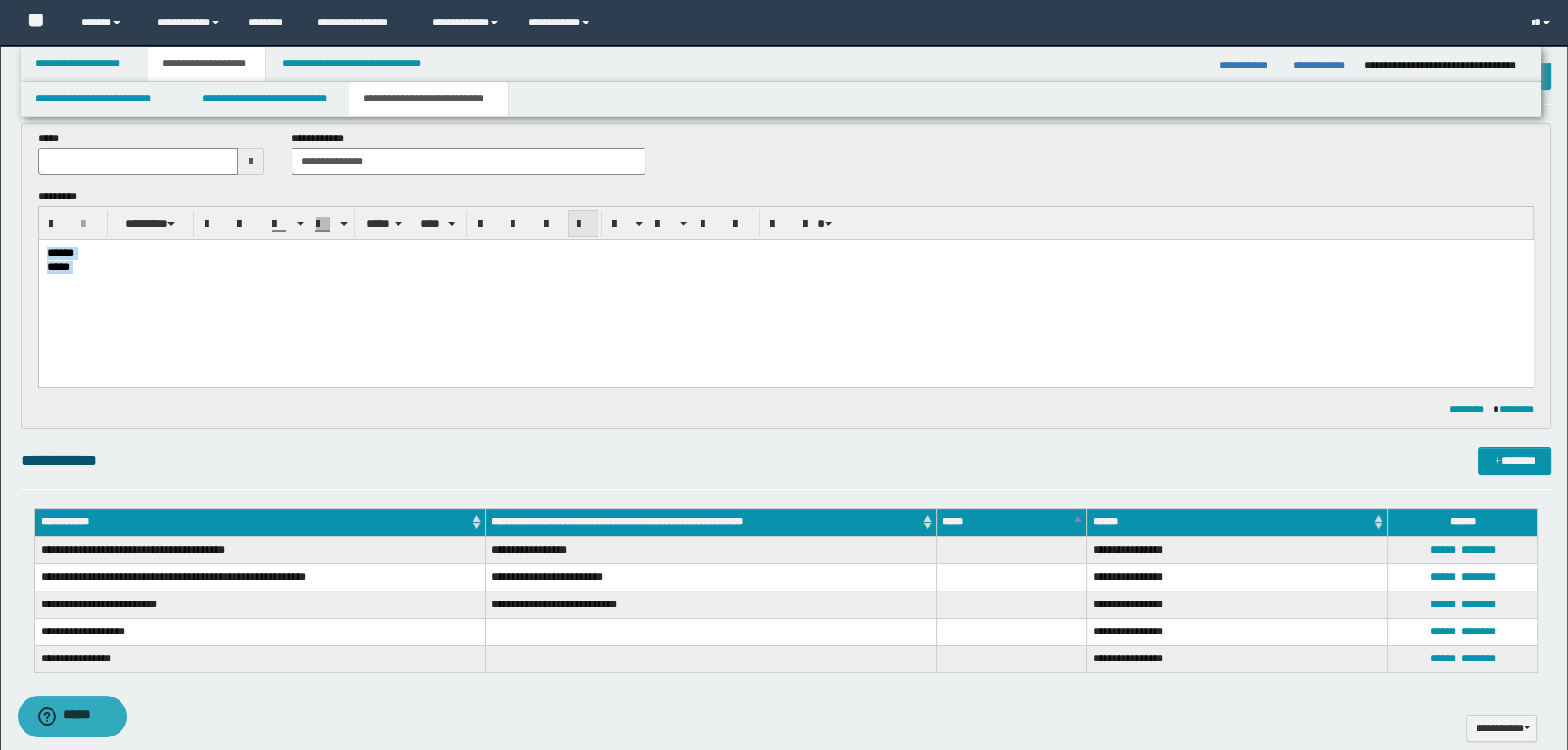 click at bounding box center [583, 225] 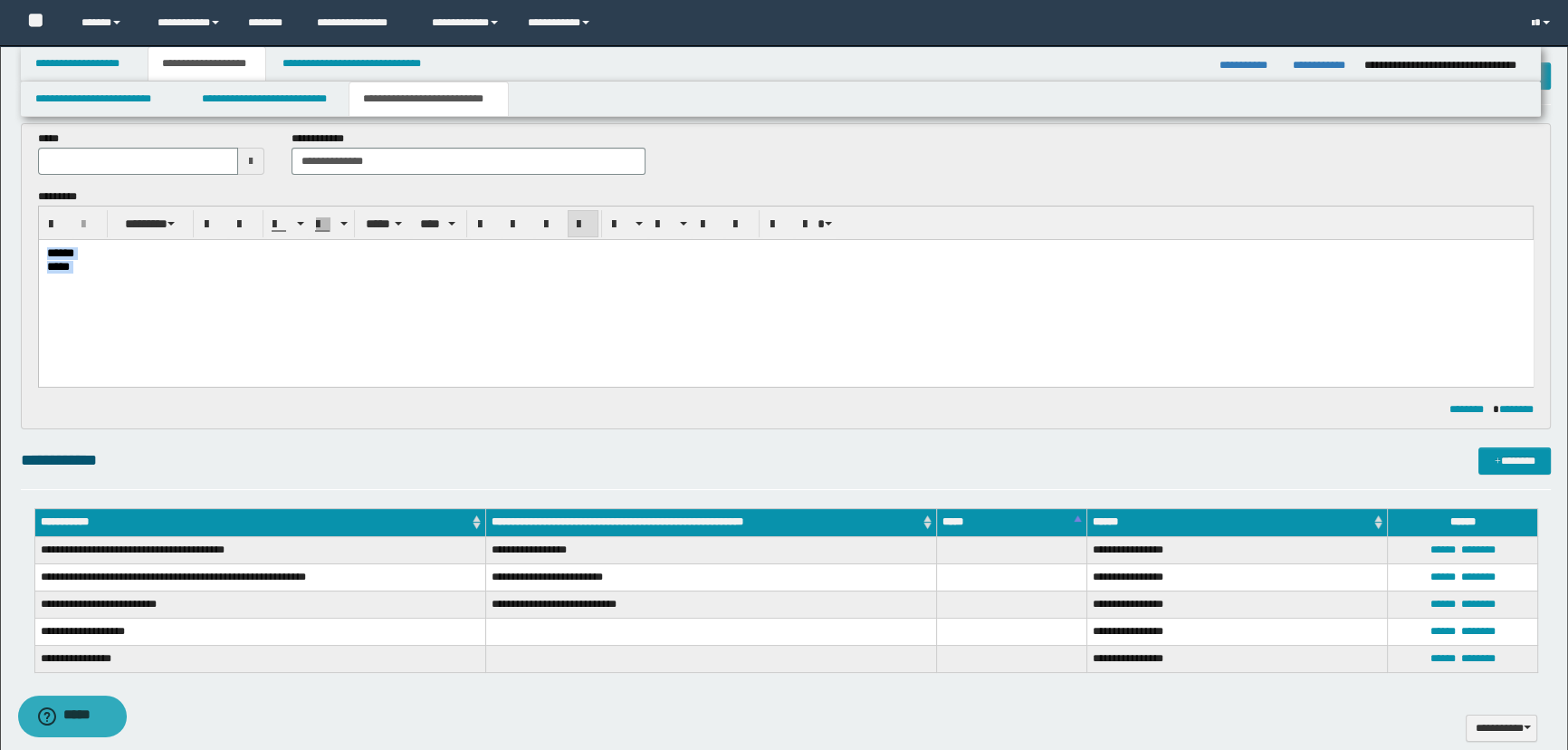 click on "****** *****" at bounding box center [785, 290] 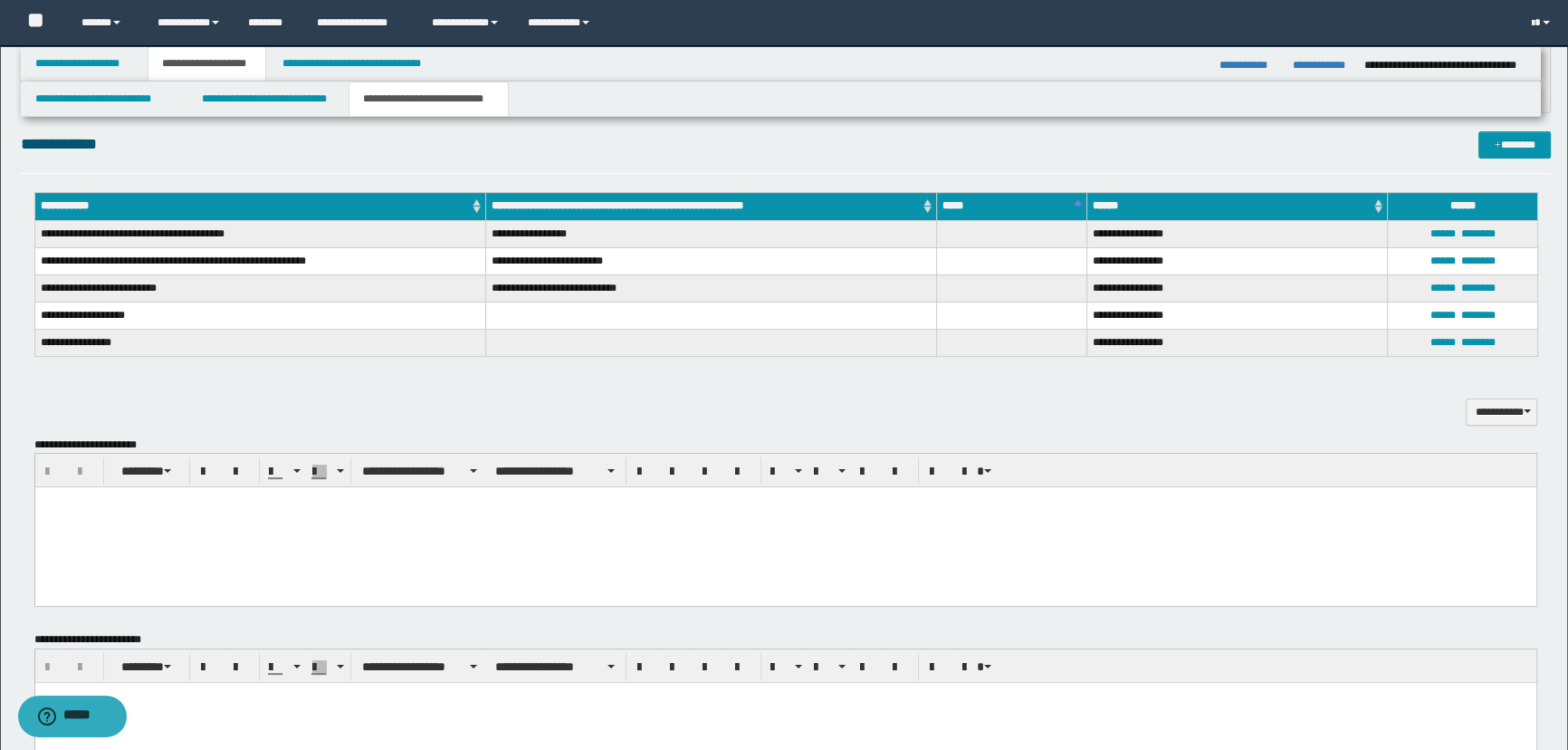 scroll, scrollTop: 659, scrollLeft: 0, axis: vertical 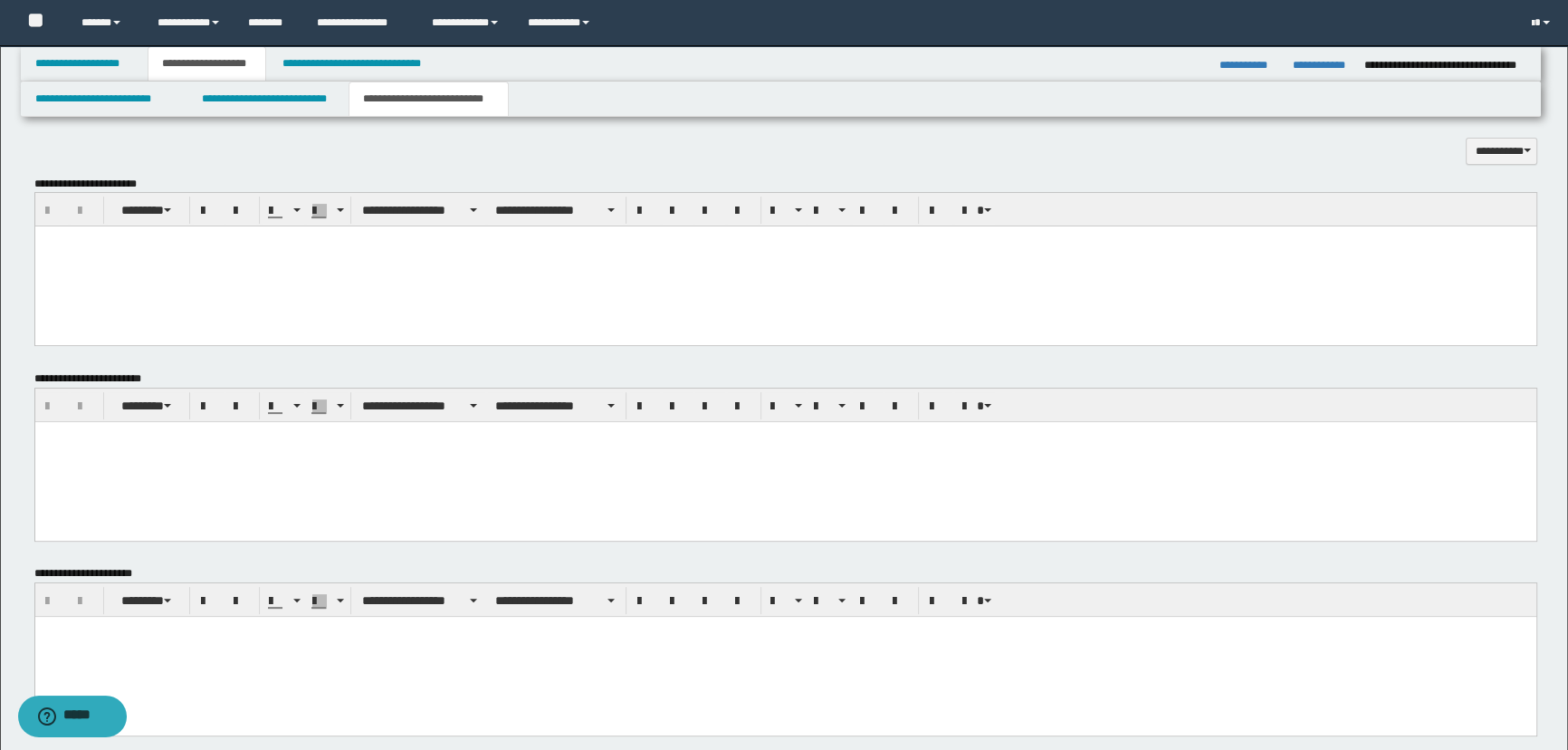 click at bounding box center [785, 263] 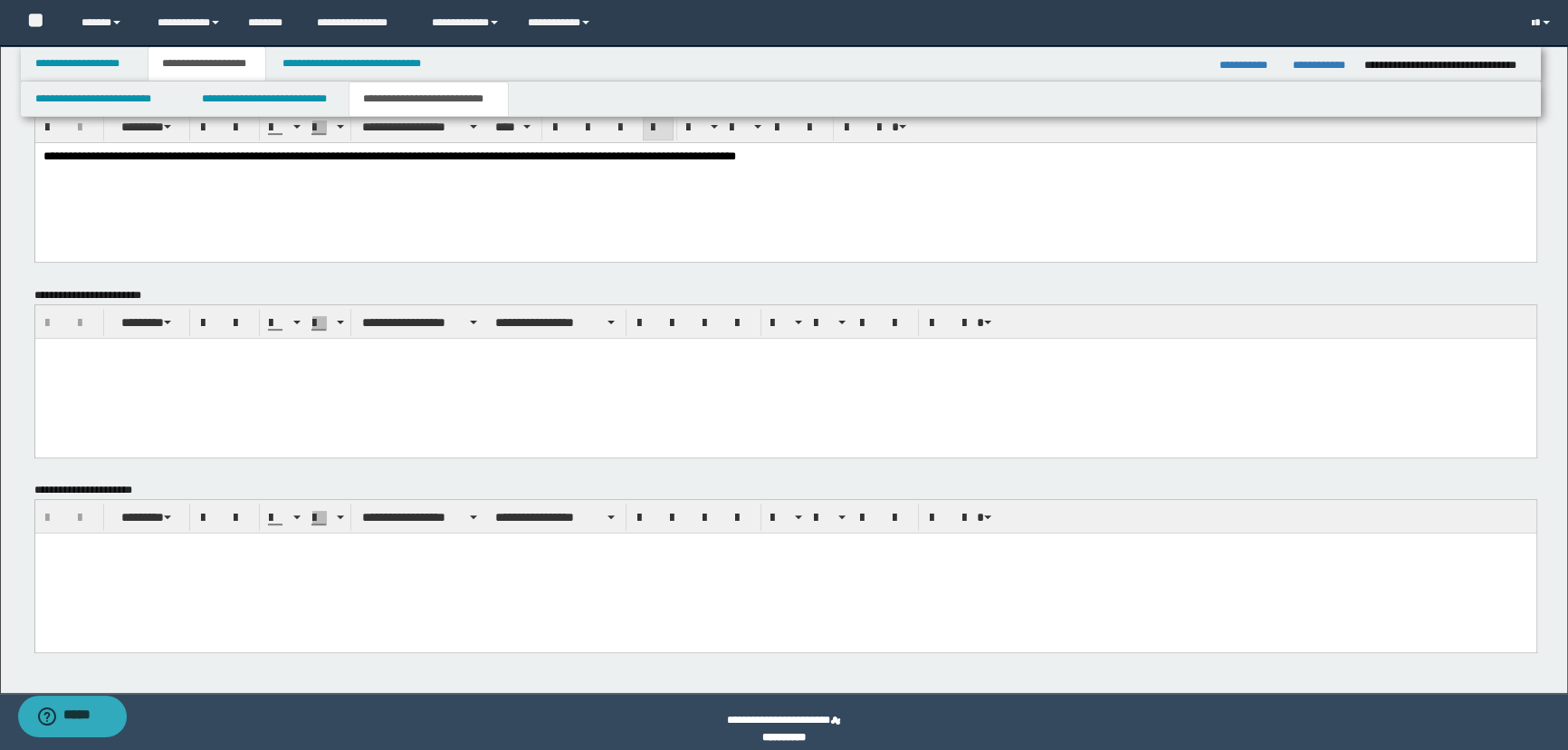 scroll, scrollTop: 755, scrollLeft: 0, axis: vertical 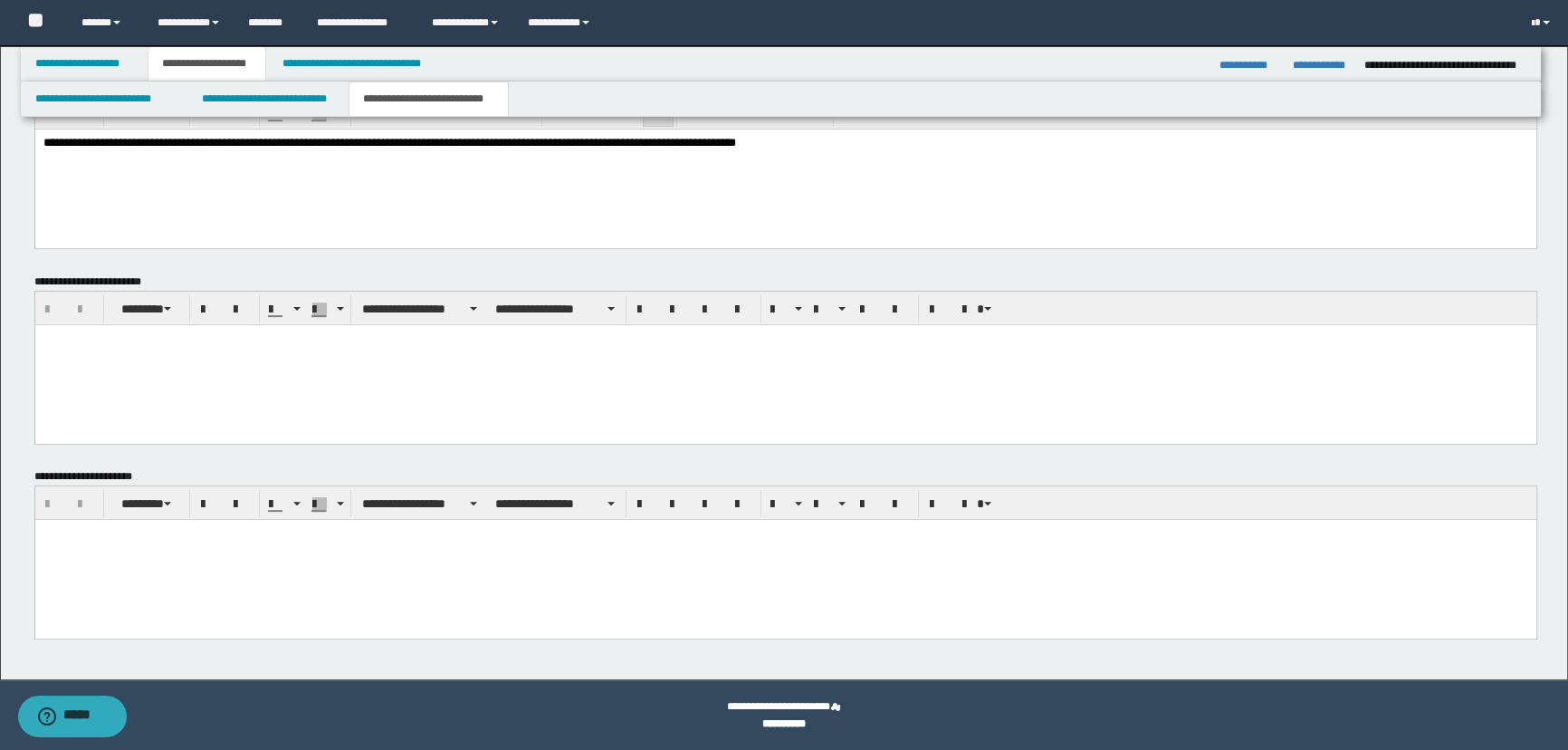 click at bounding box center (785, 556) 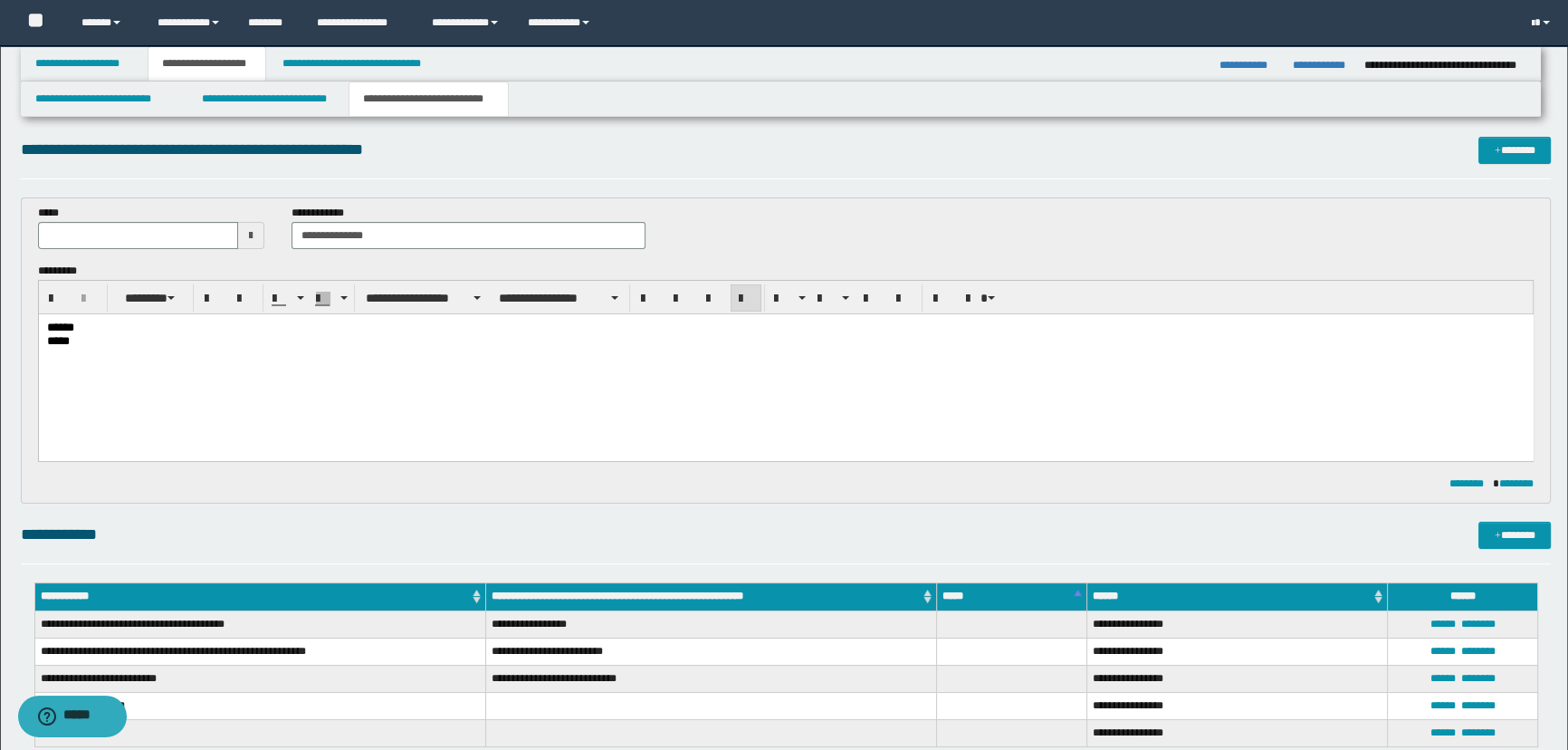 scroll, scrollTop: 0, scrollLeft: 0, axis: both 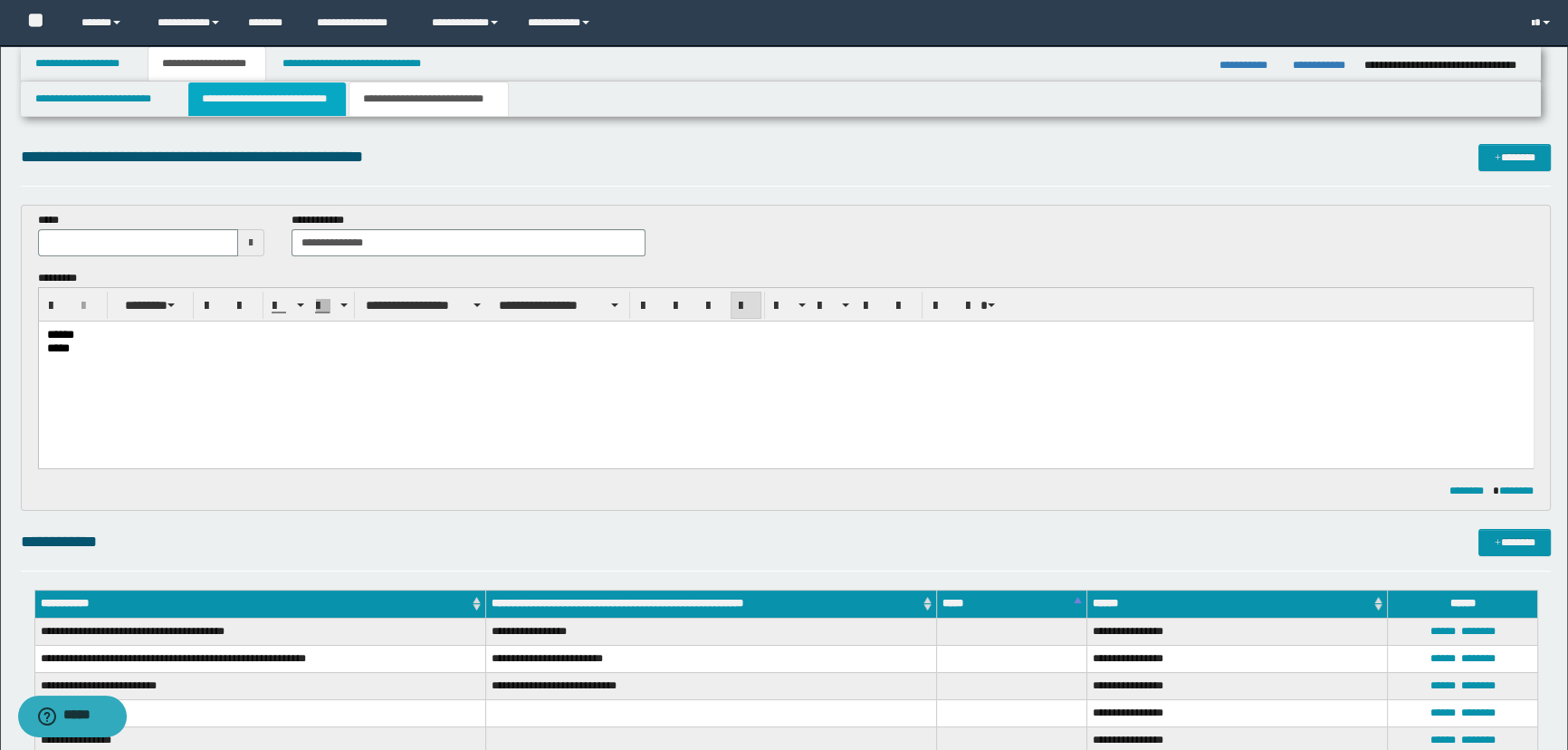 click on "**********" at bounding box center [266, 99] 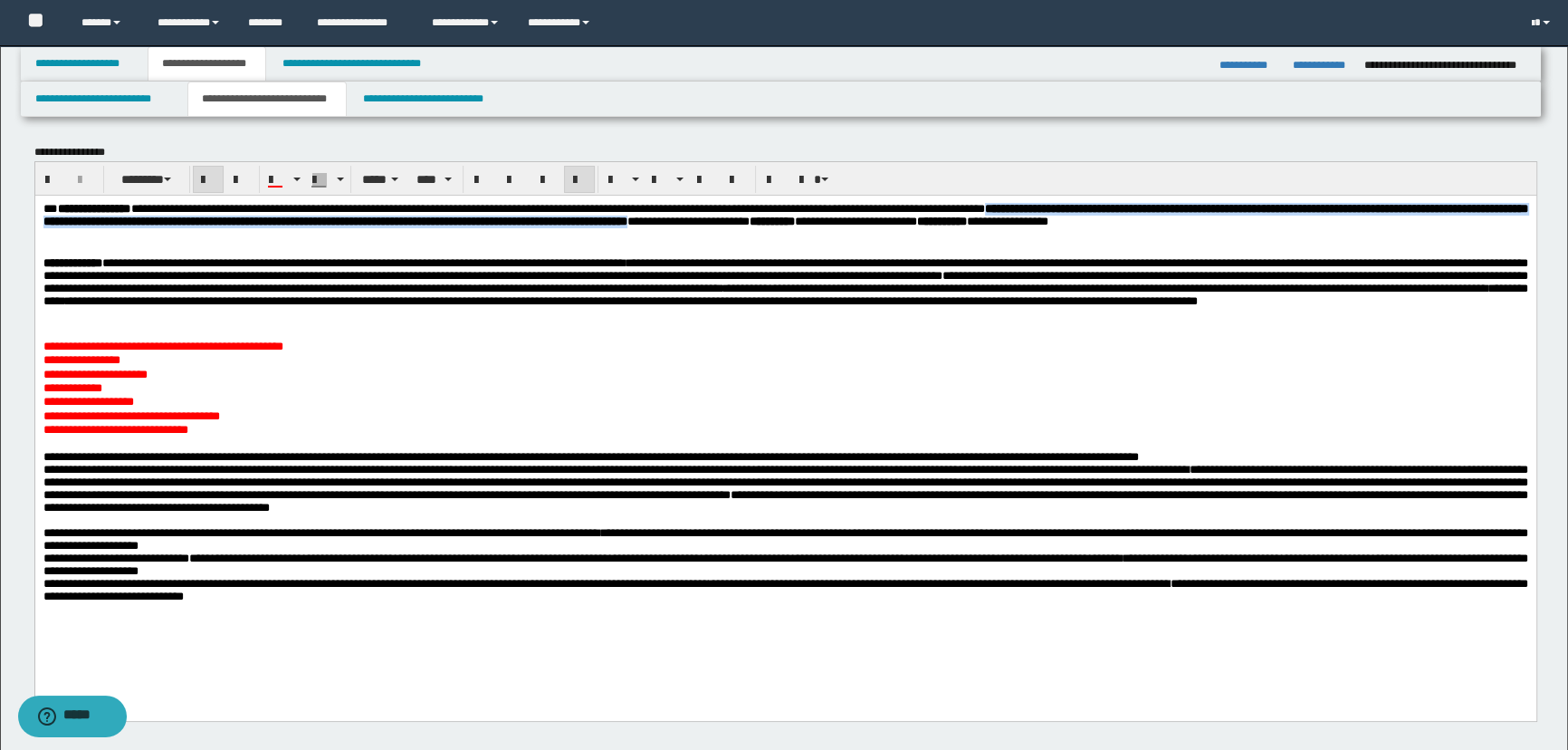 click on "**********" at bounding box center (785, 374) 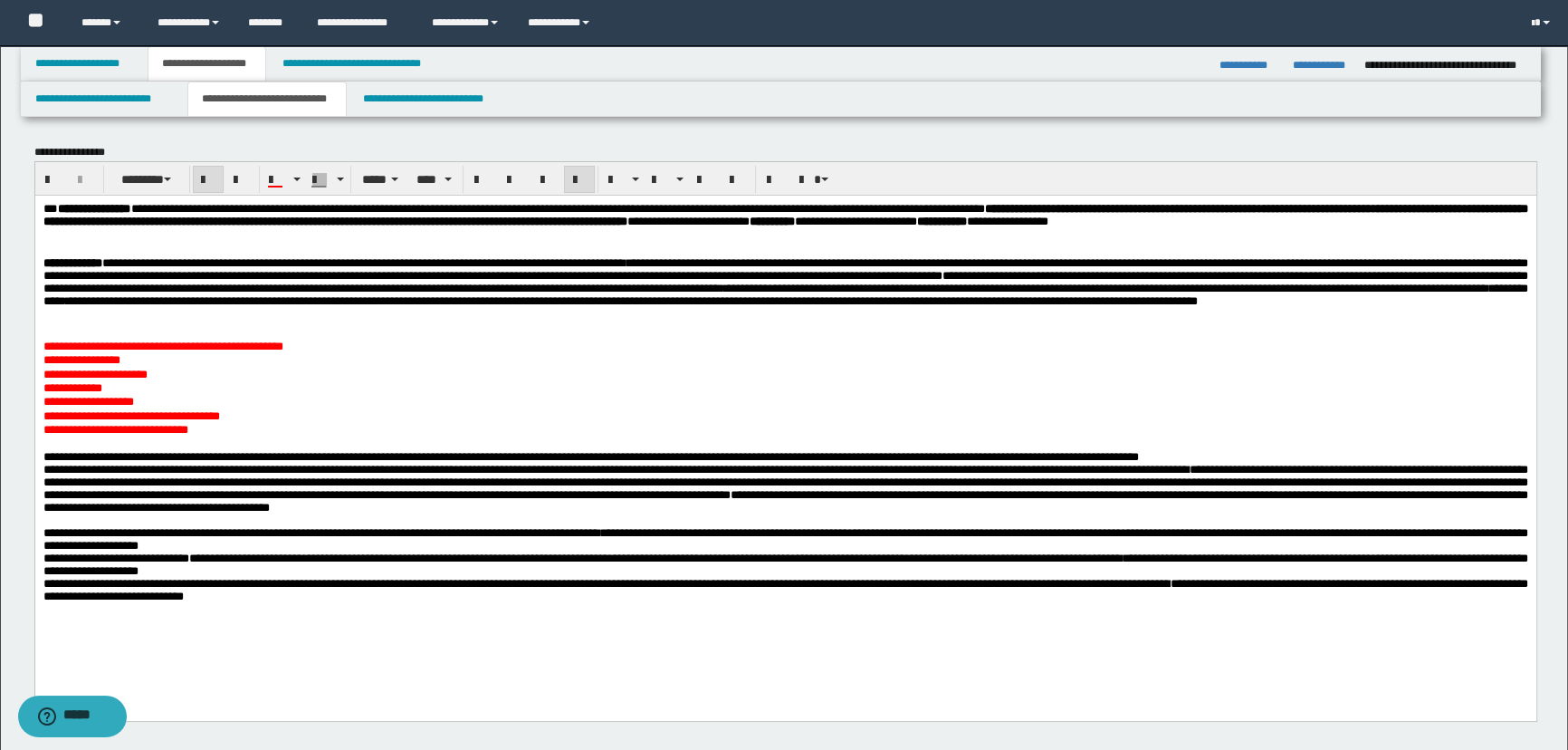 click on "**********" at bounding box center [785, 360] 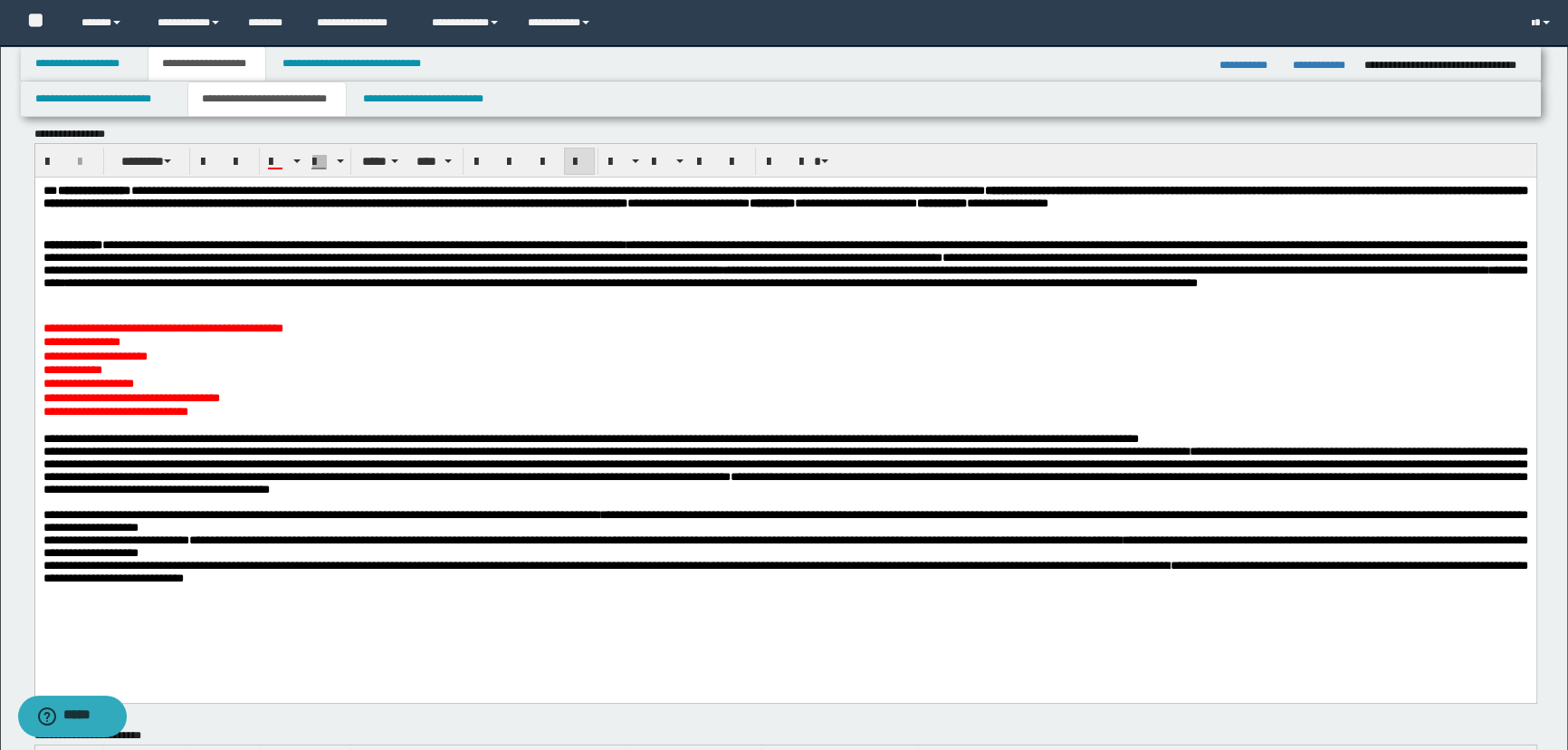 scroll, scrollTop: 0, scrollLeft: 0, axis: both 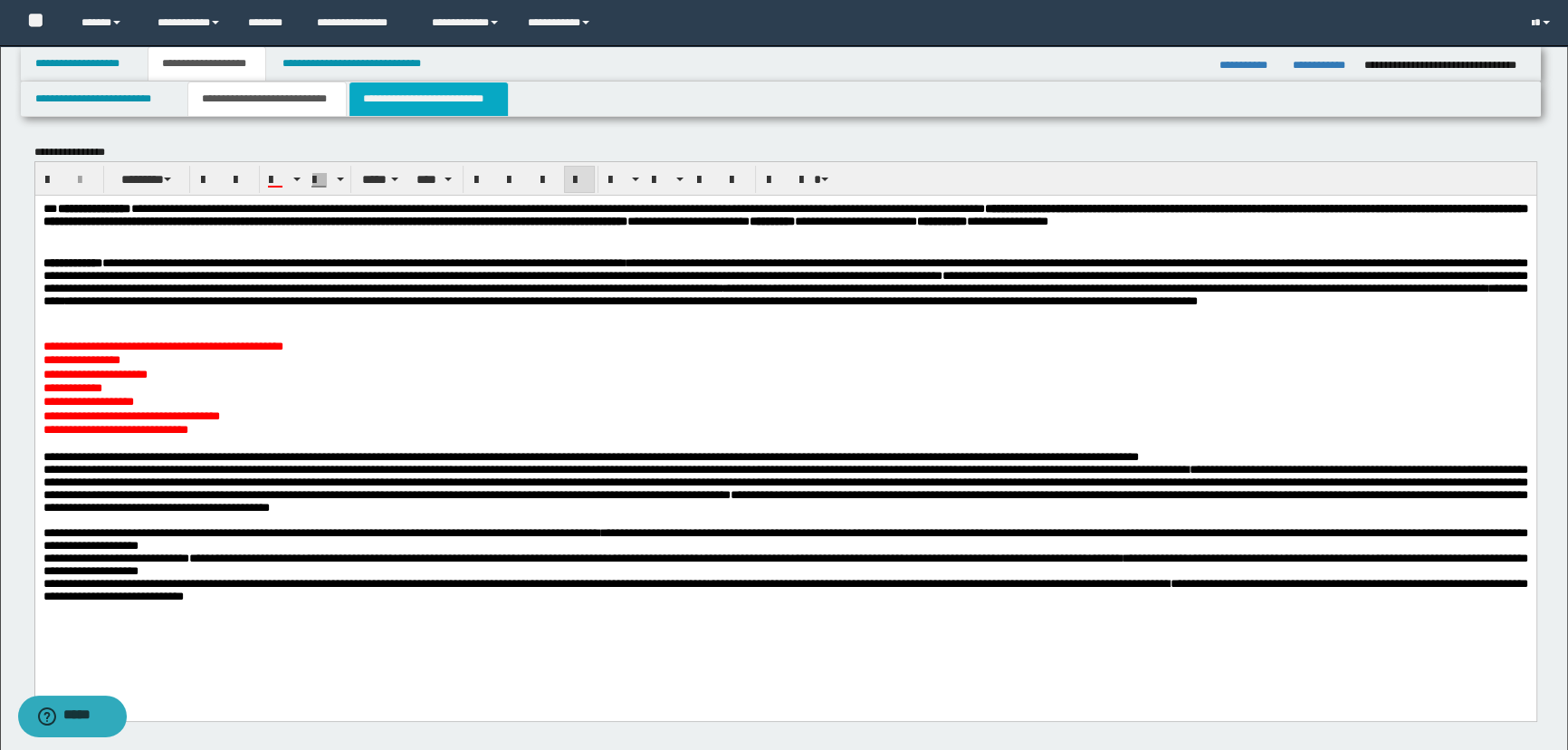 click on "**********" at bounding box center [428, 99] 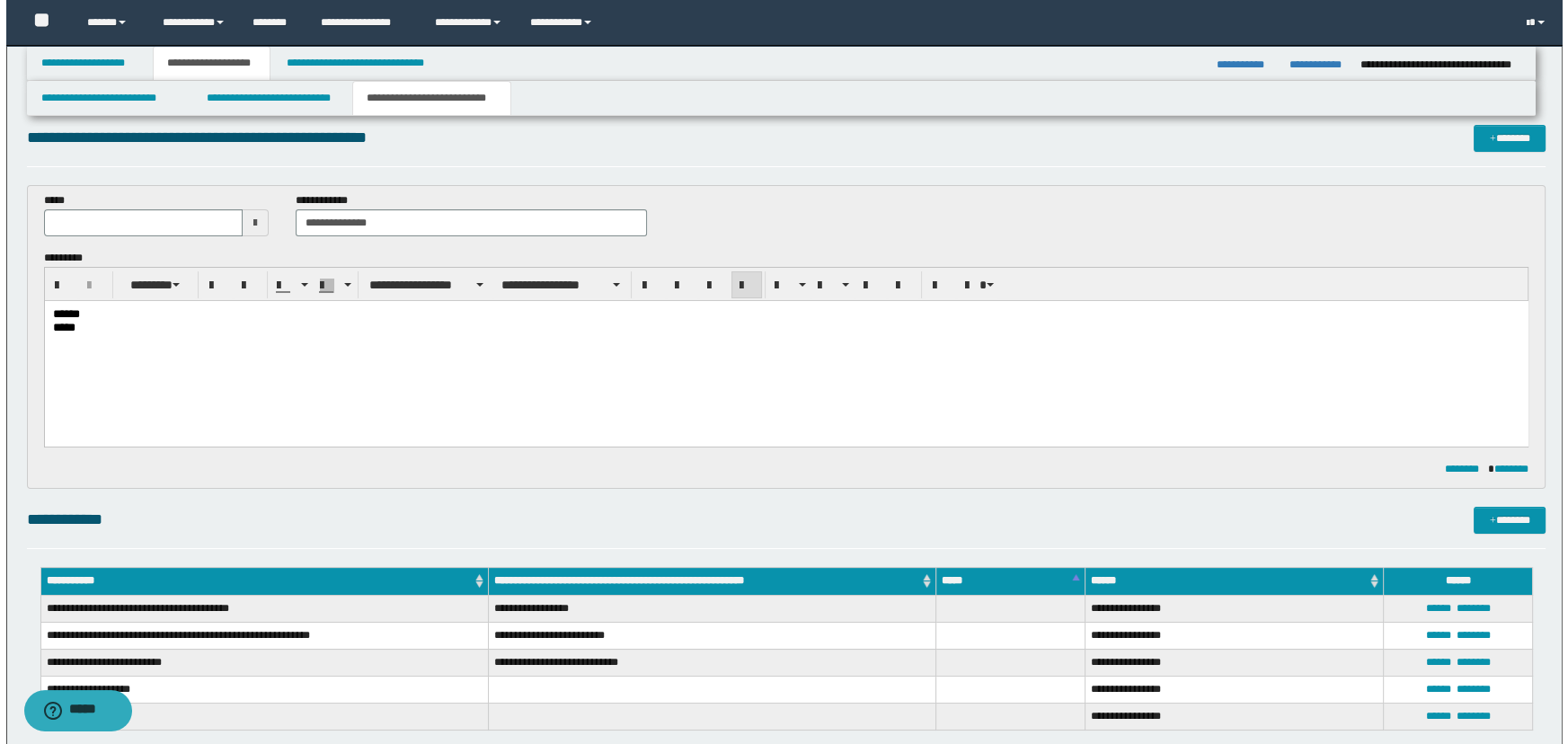 scroll, scrollTop: 0, scrollLeft: 0, axis: both 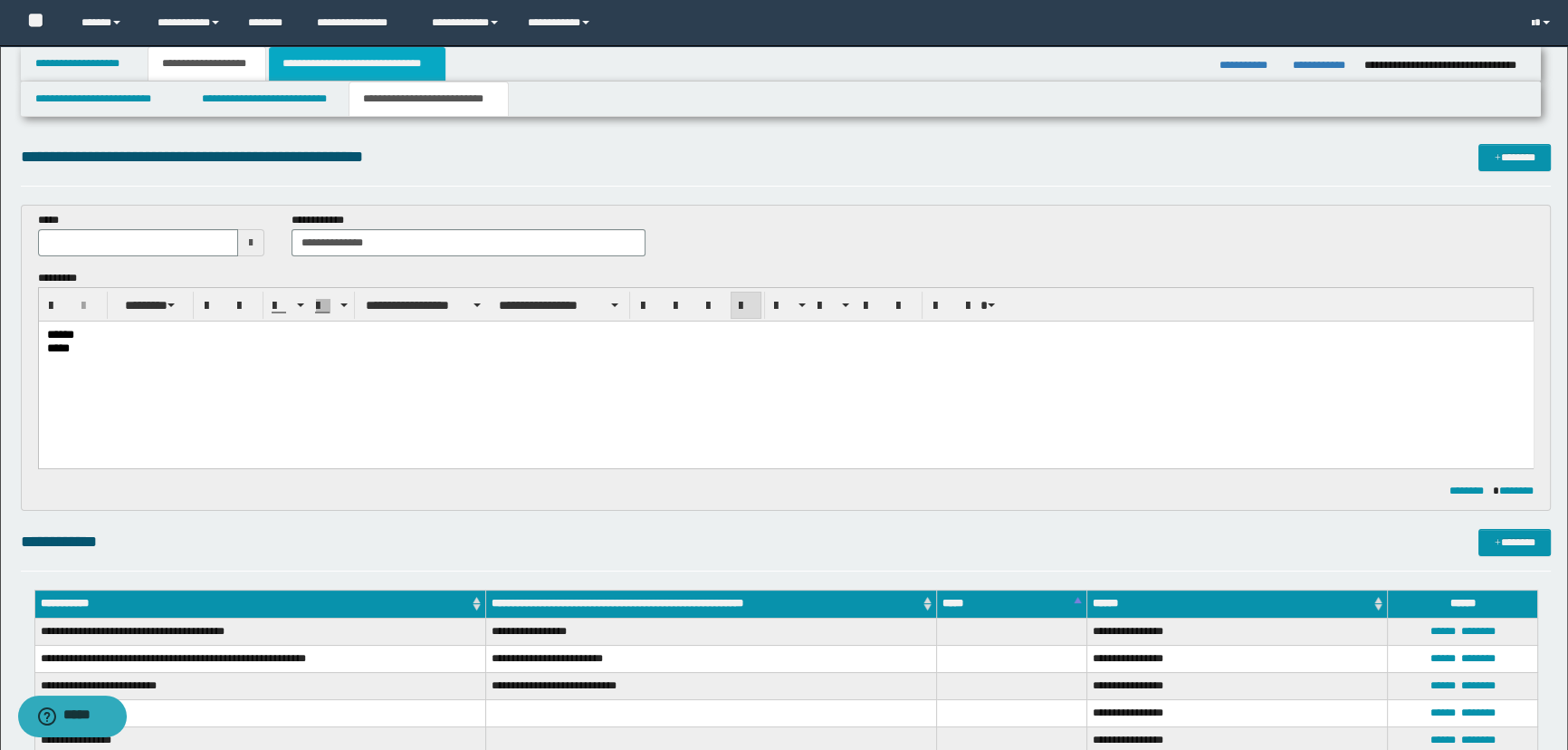 click on "**********" at bounding box center (357, 63) 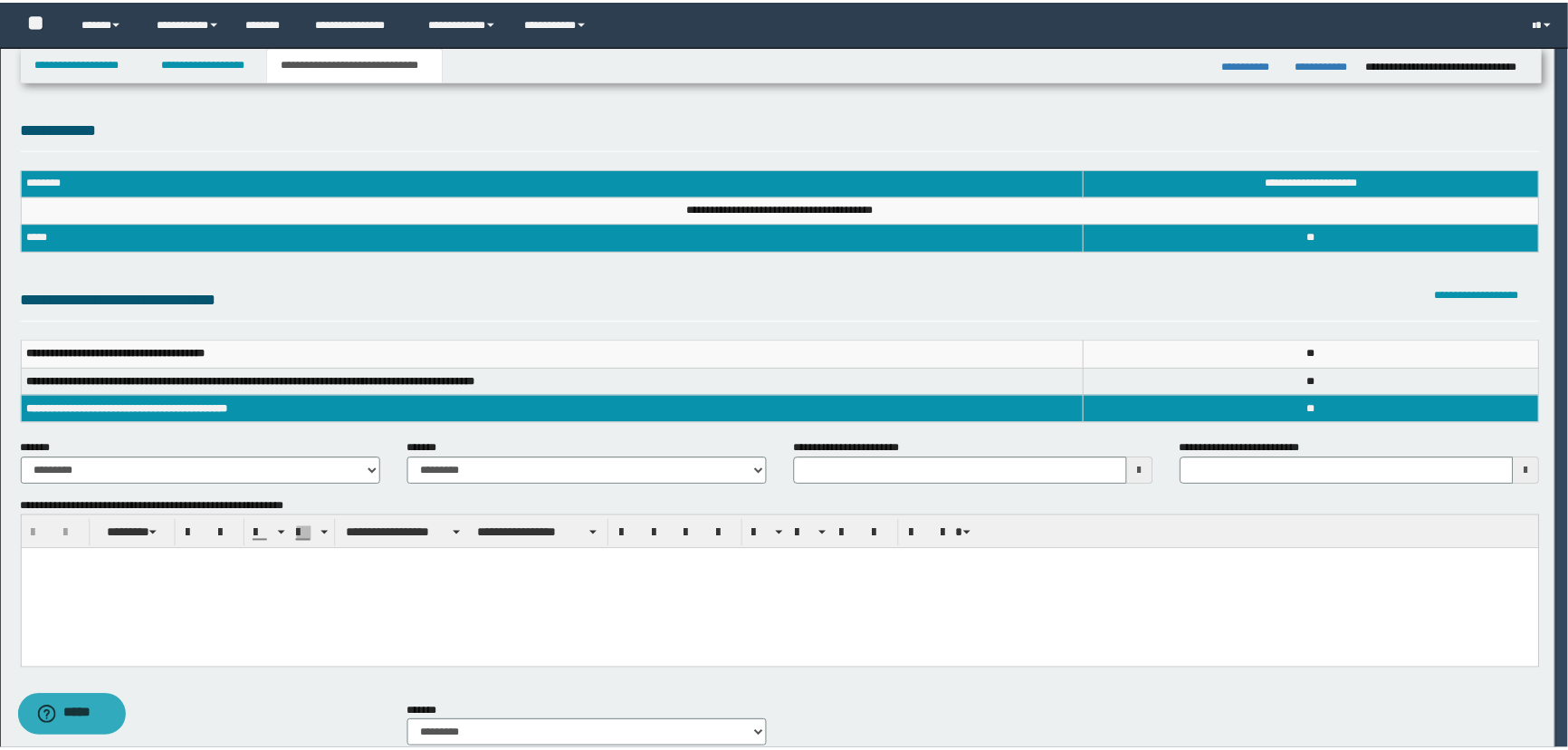 scroll, scrollTop: 0, scrollLeft: 0, axis: both 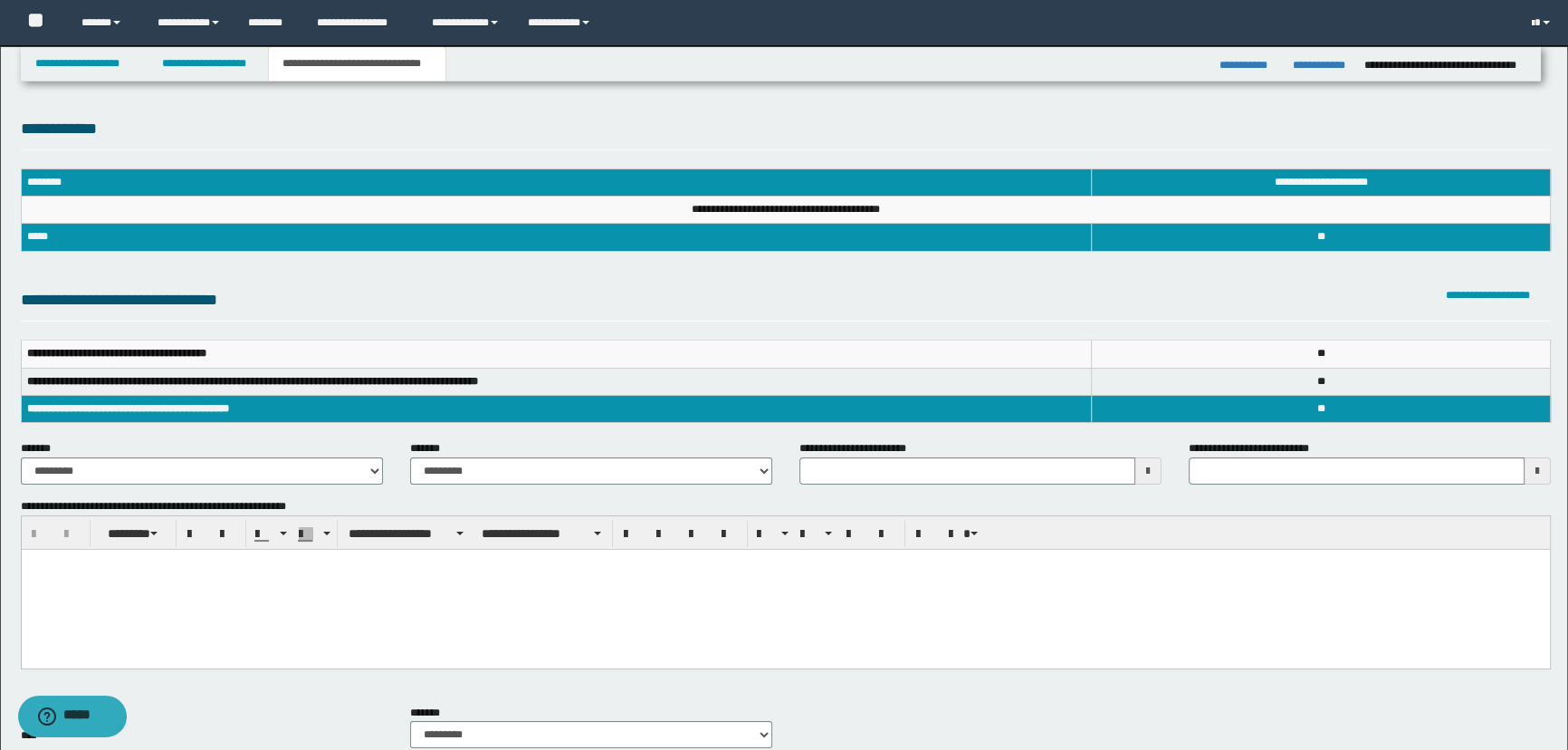 type 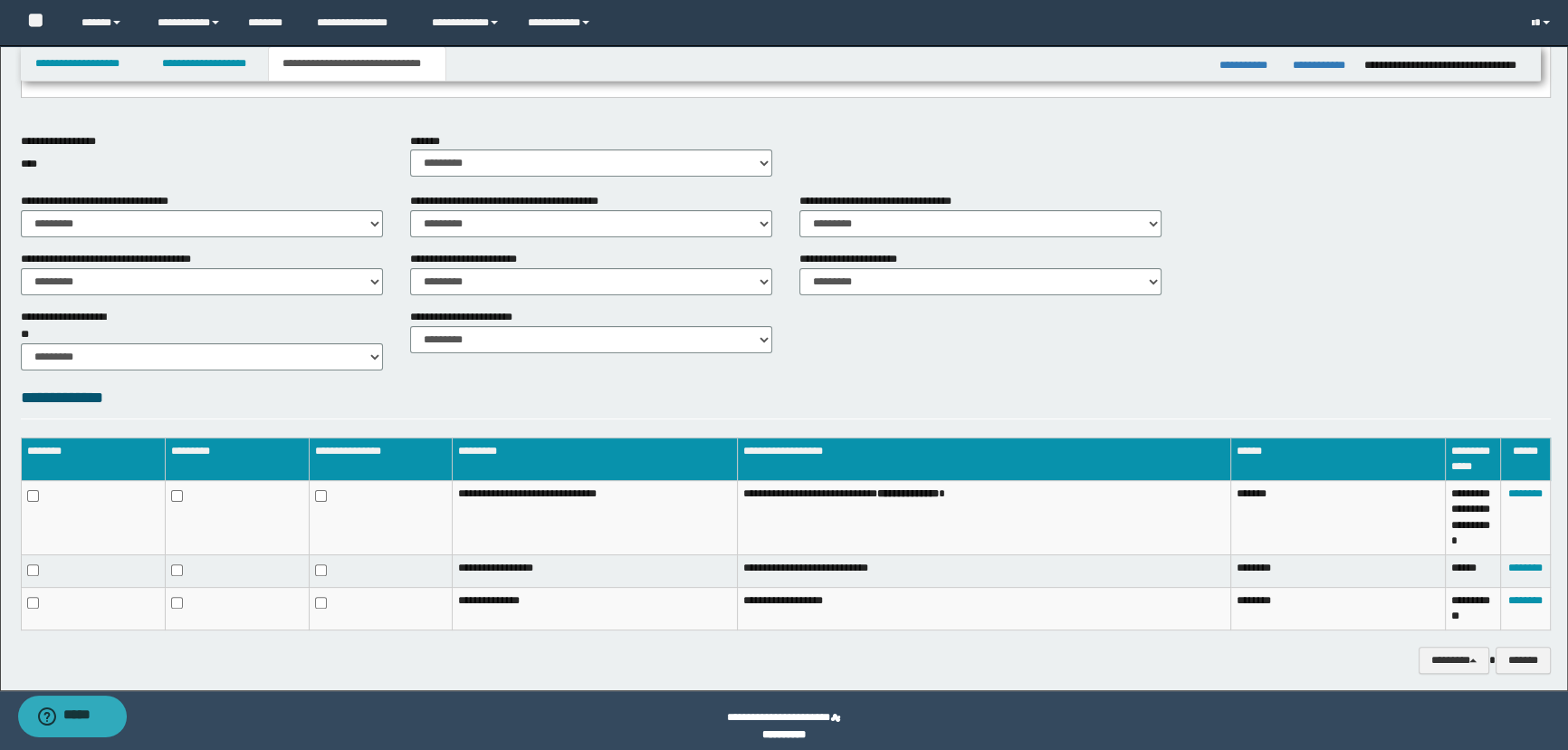scroll, scrollTop: 582, scrollLeft: 0, axis: vertical 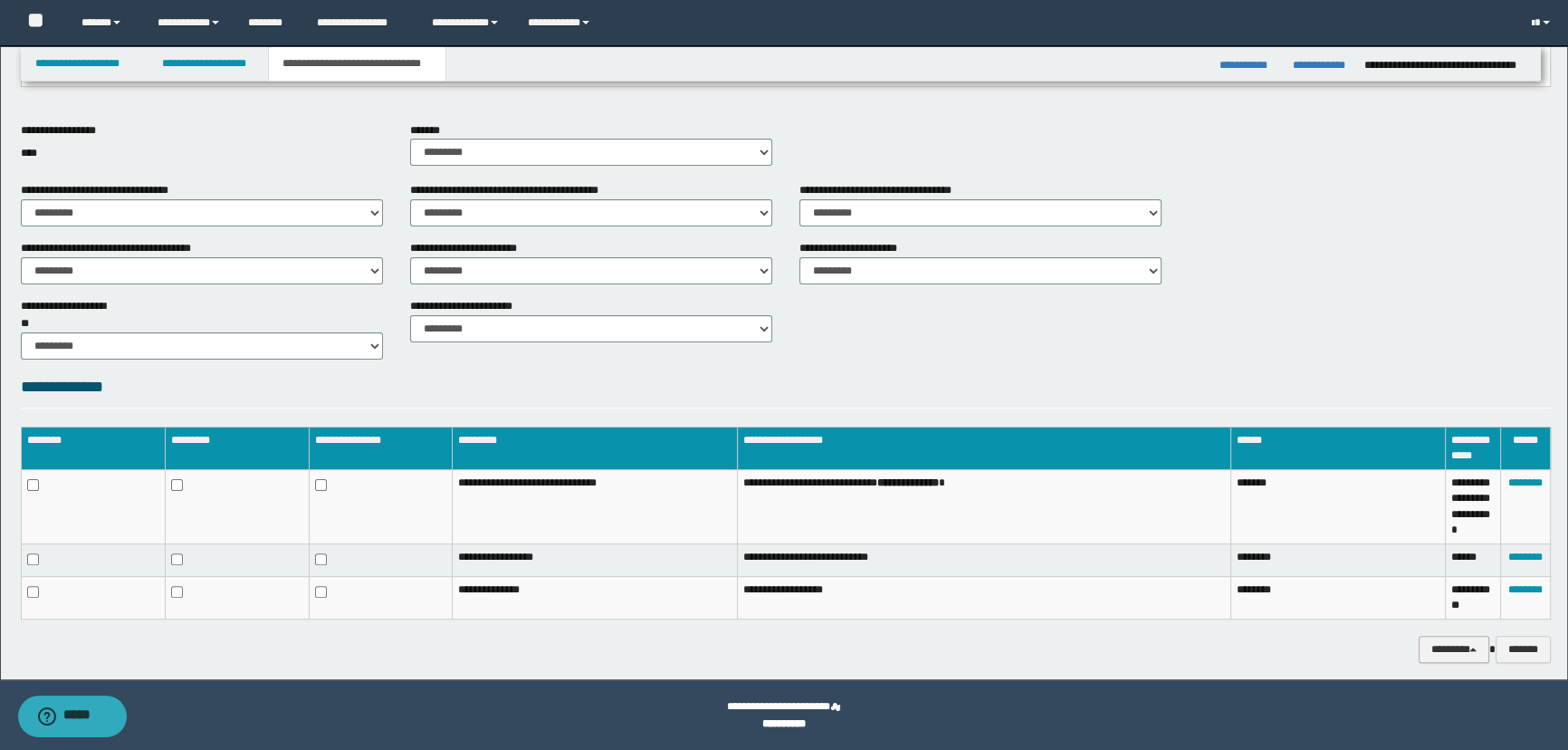 click on "********" at bounding box center (1453, 649) 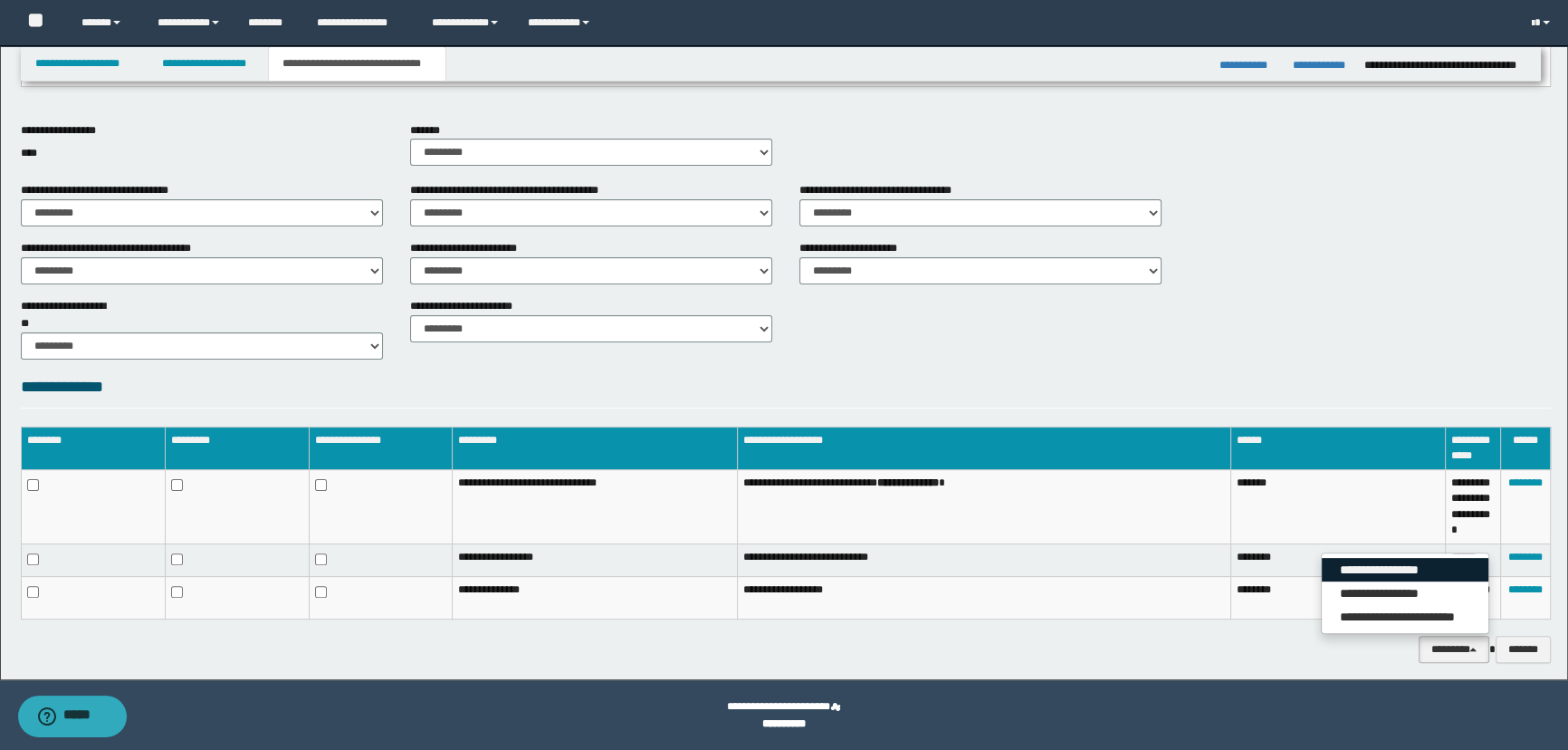 click on "**********" at bounding box center [1405, 570] 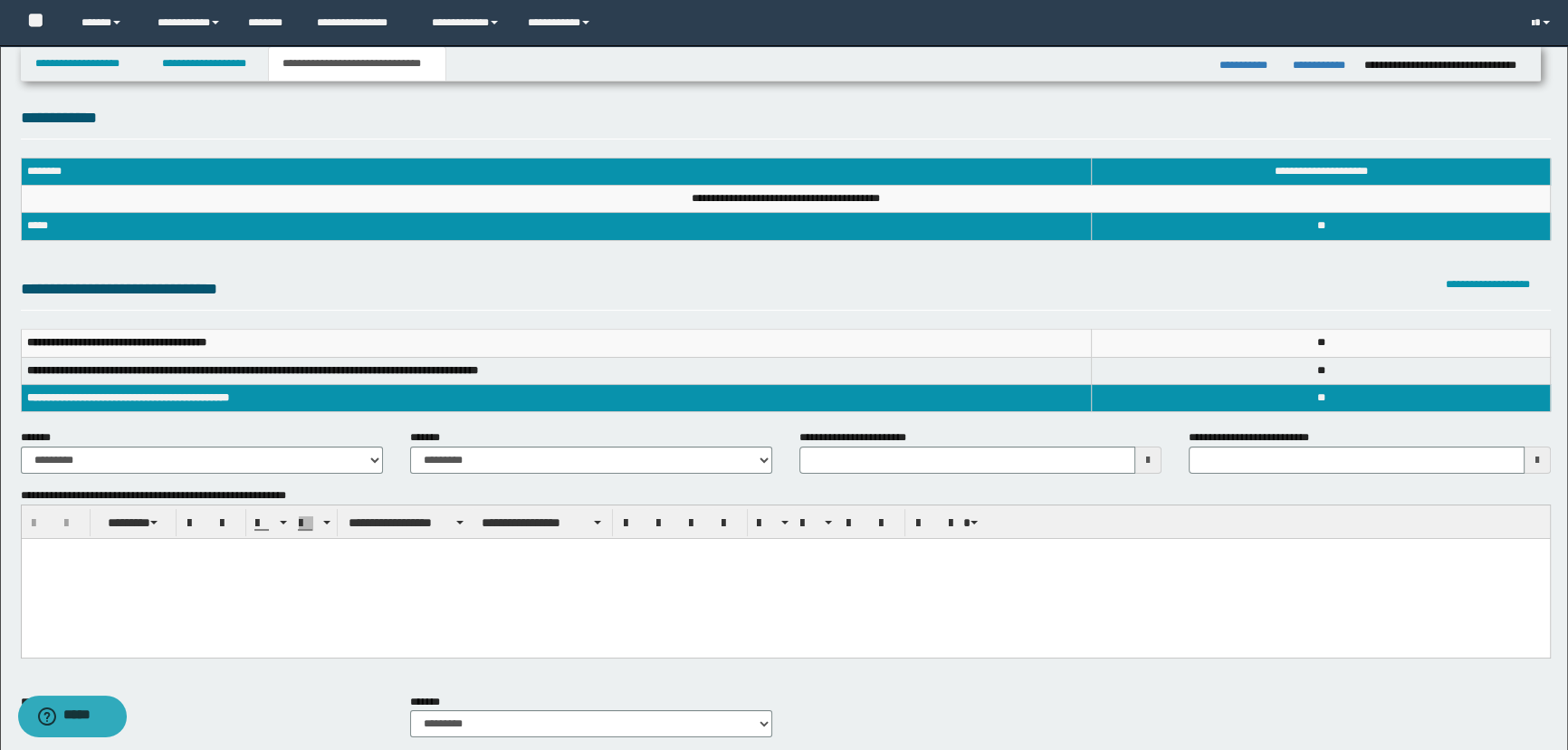 scroll, scrollTop: 0, scrollLeft: 0, axis: both 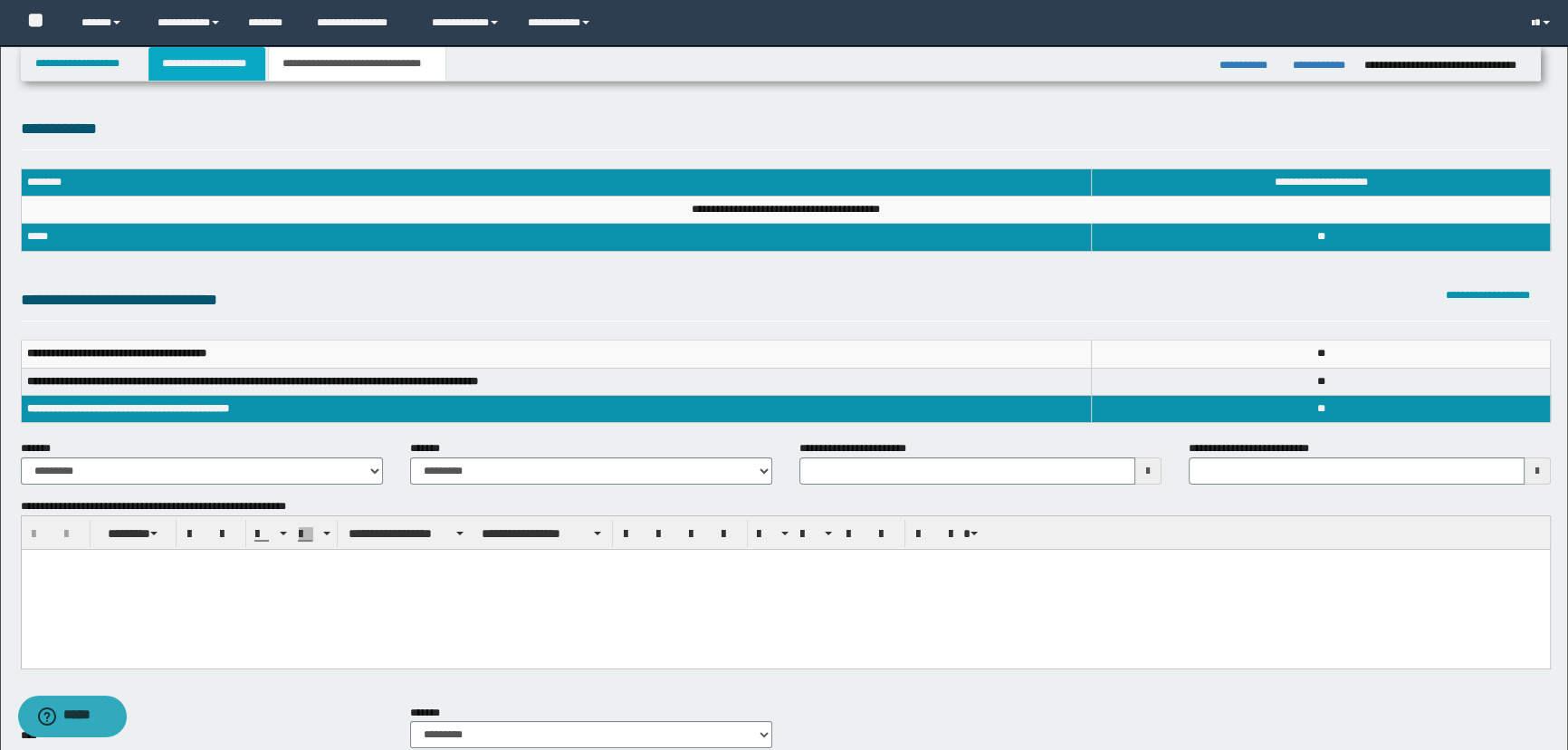 click on "**********" at bounding box center (206, 63) 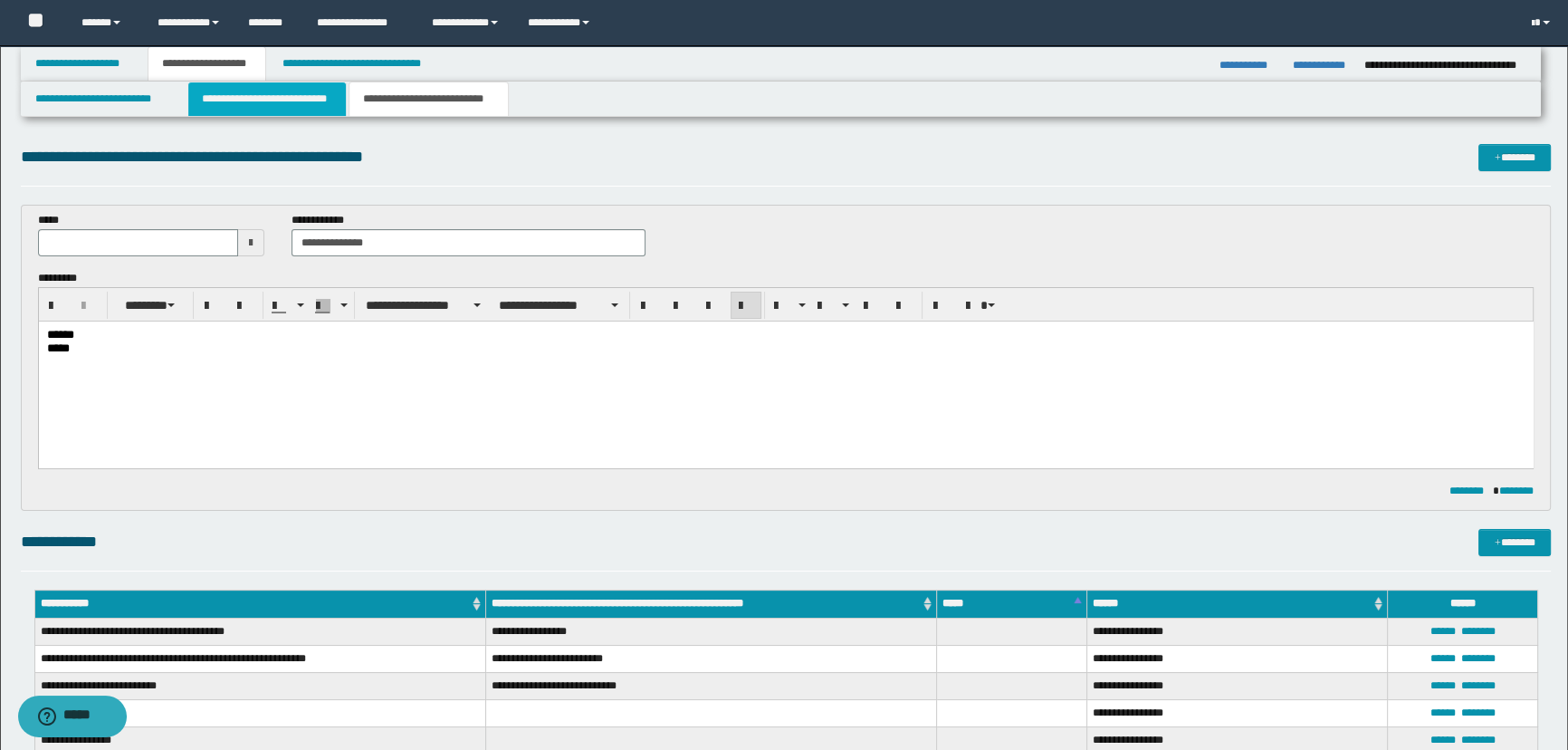 click on "**********" at bounding box center (266, 99) 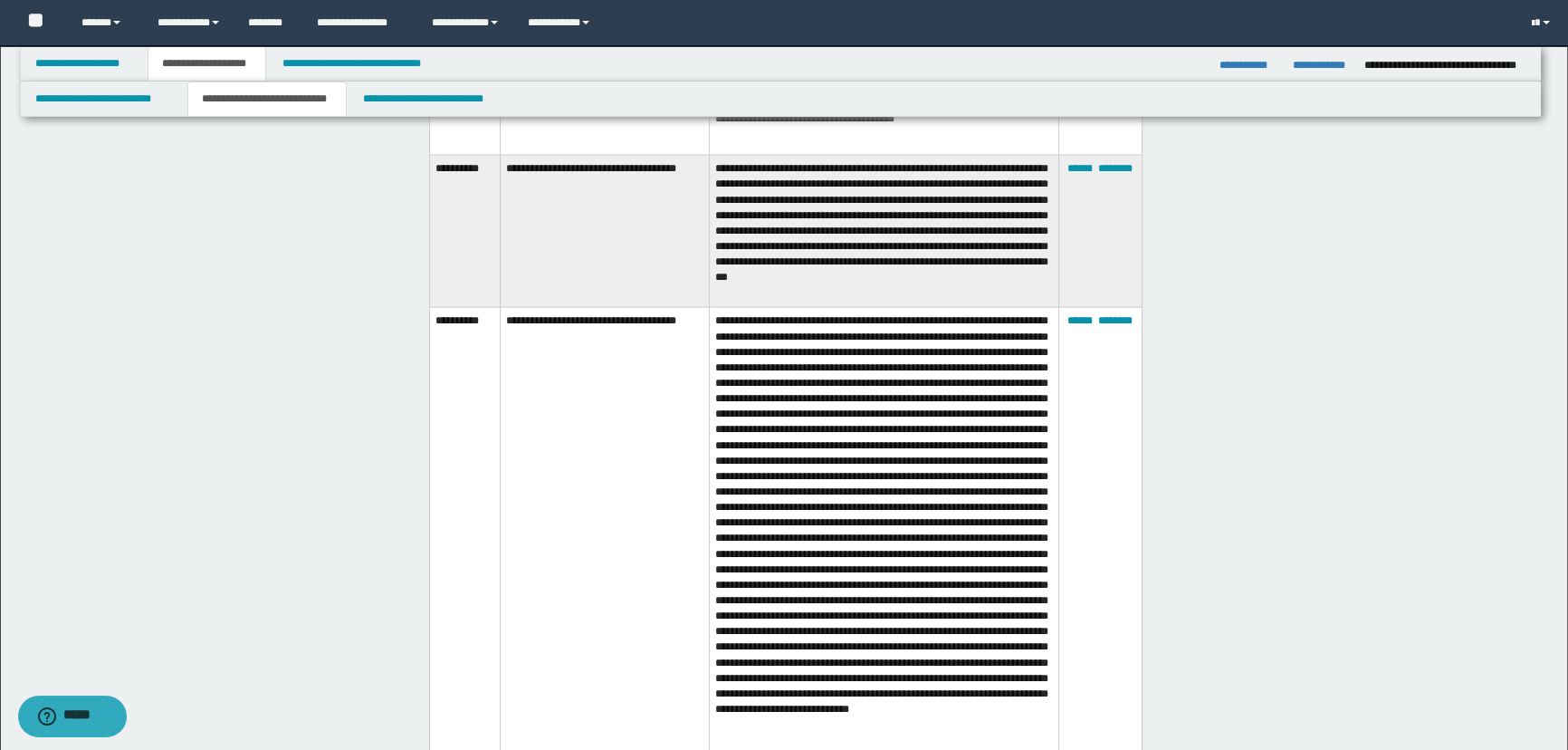 scroll, scrollTop: 4034, scrollLeft: 0, axis: vertical 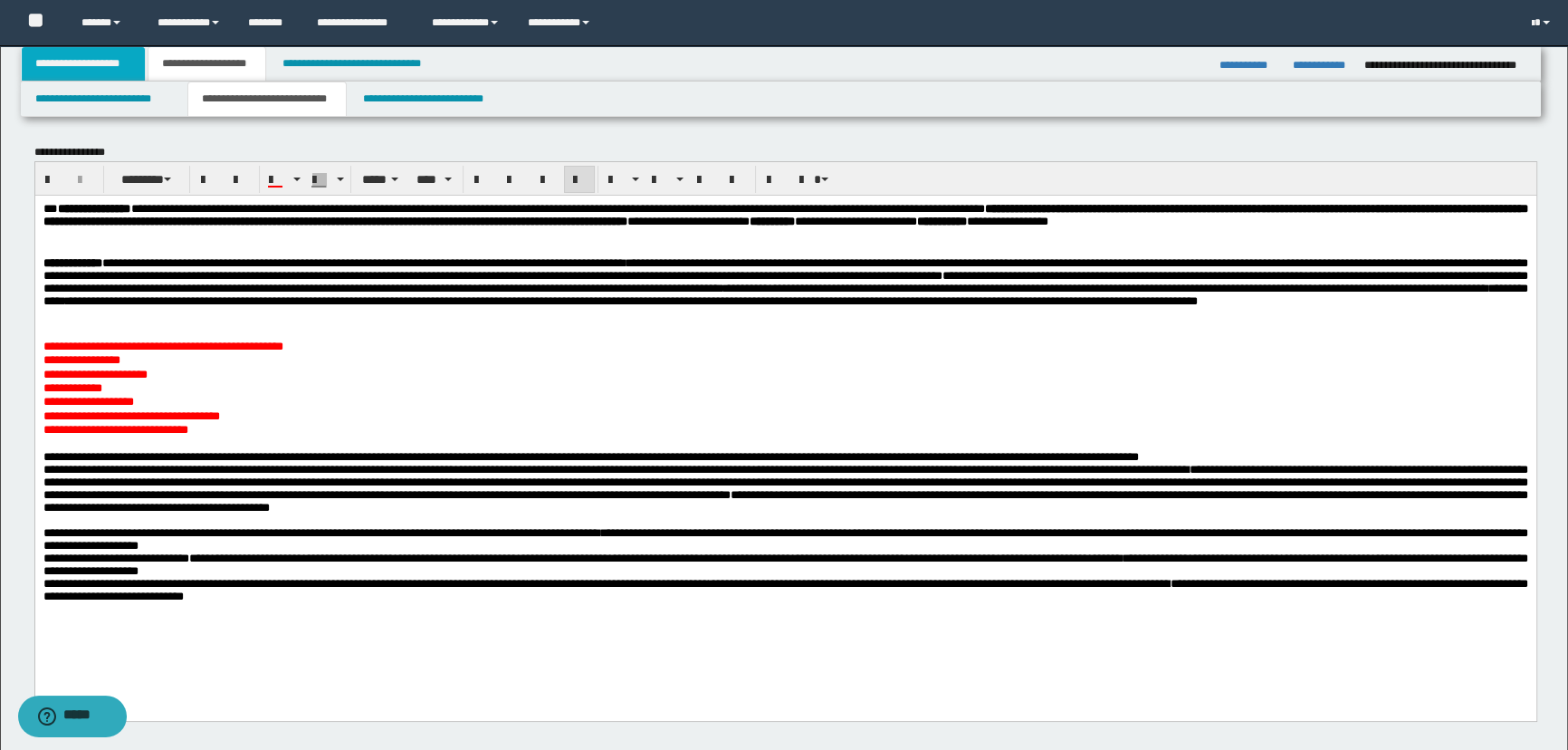 click on "**********" at bounding box center [83, 63] 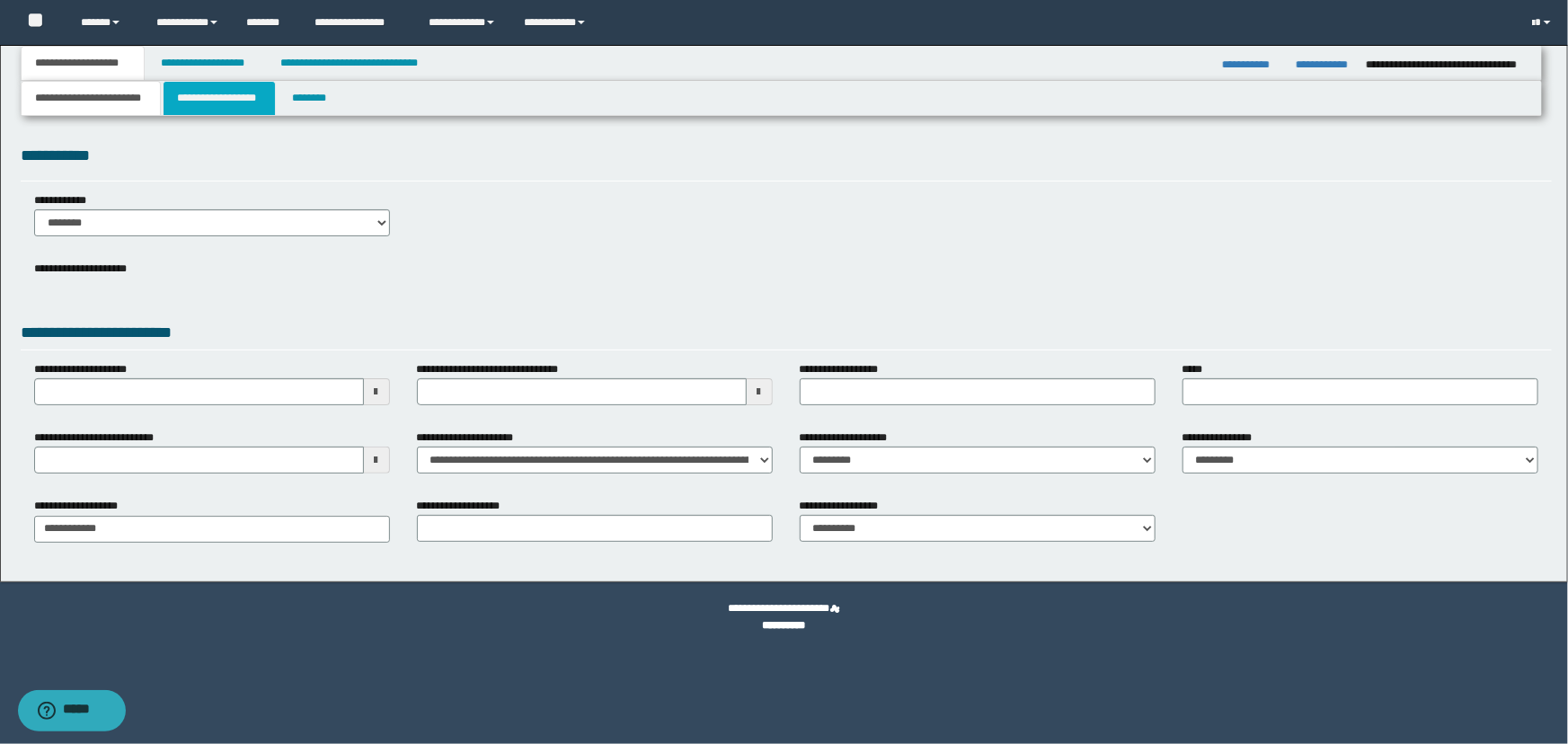 click on "**********" at bounding box center (219, 98) 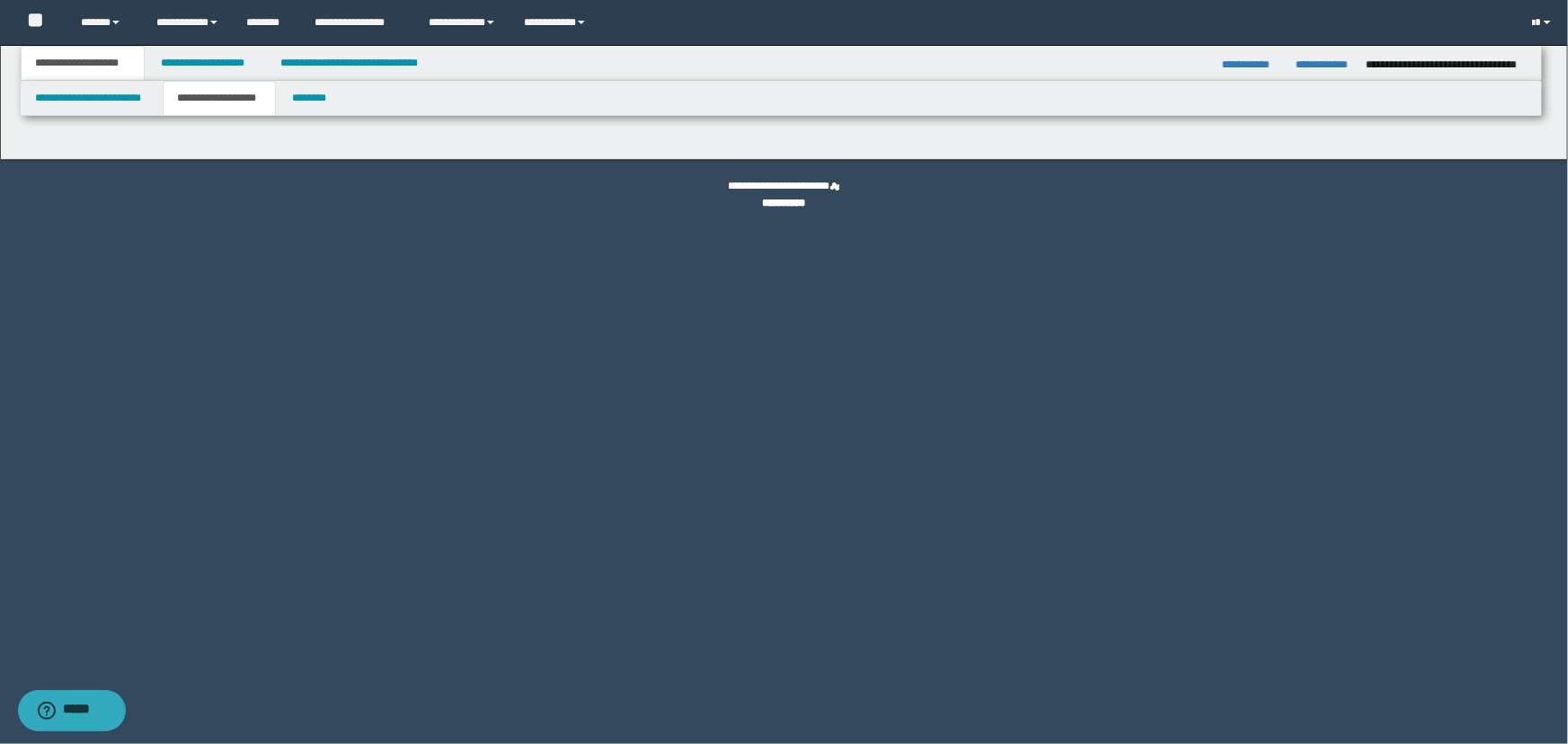 type on "********" 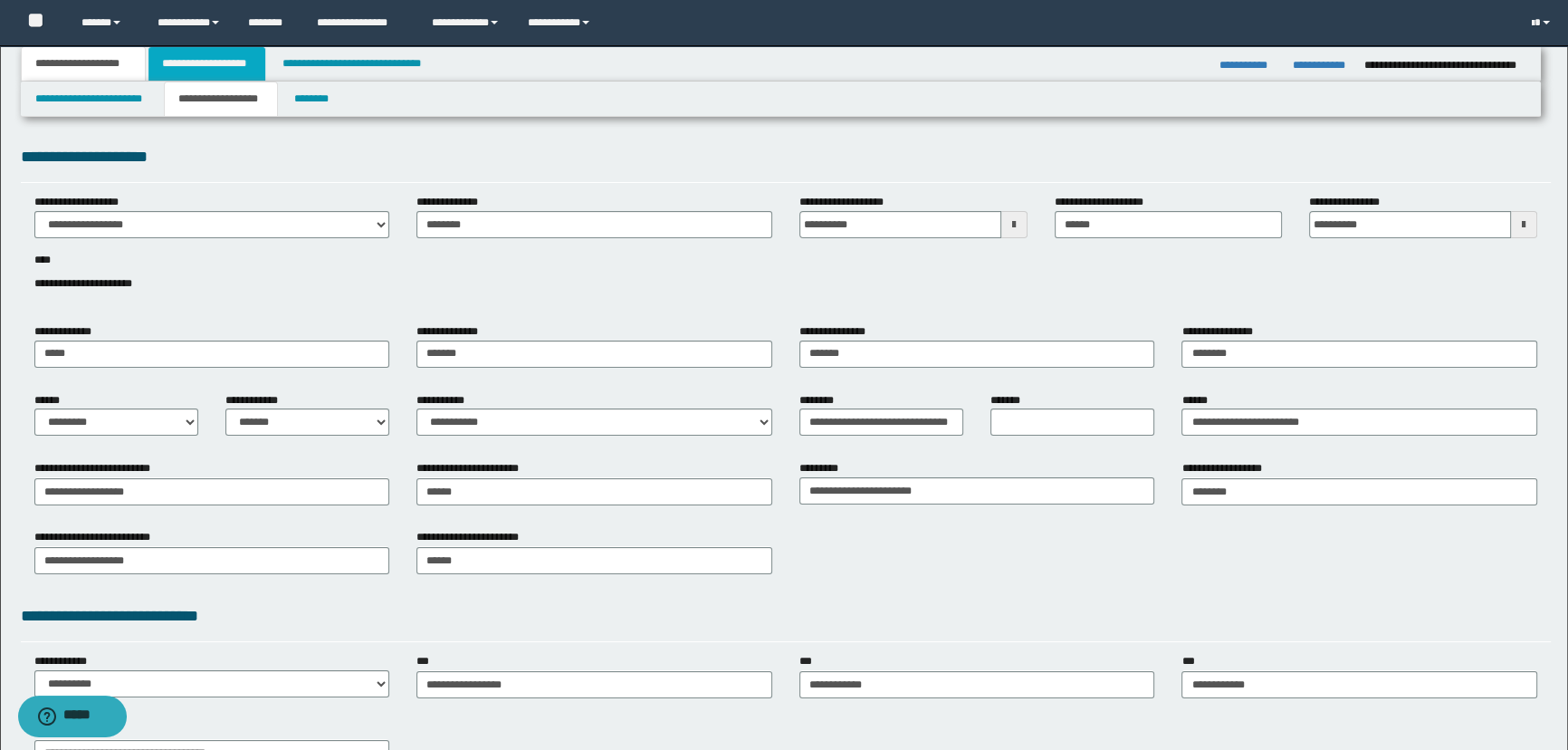 click on "**********" at bounding box center [206, 63] 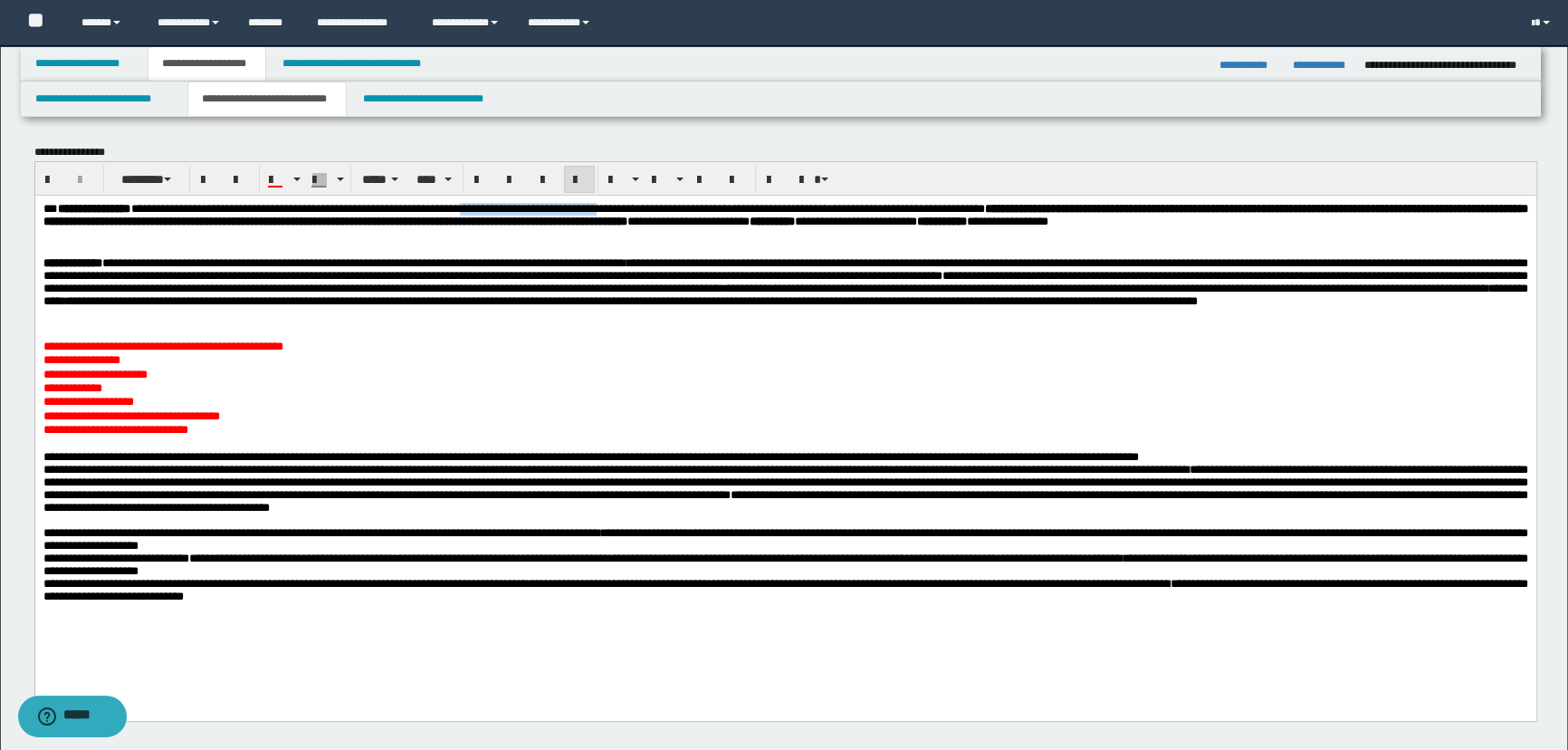 drag, startPoint x: 569, startPoint y: 209, endPoint x: 748, endPoint y: 205, distance: 179.04469 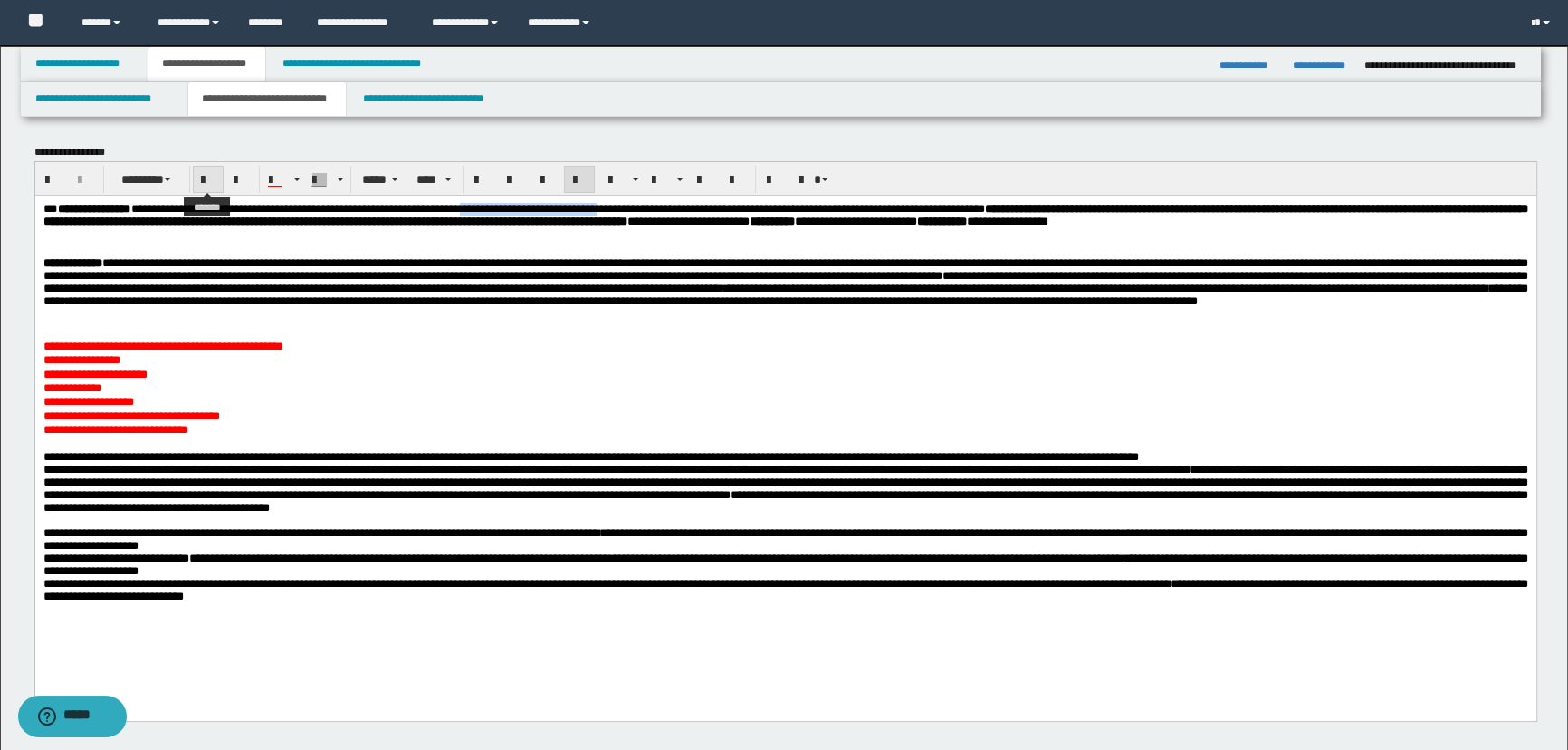 click at bounding box center (208, 179) 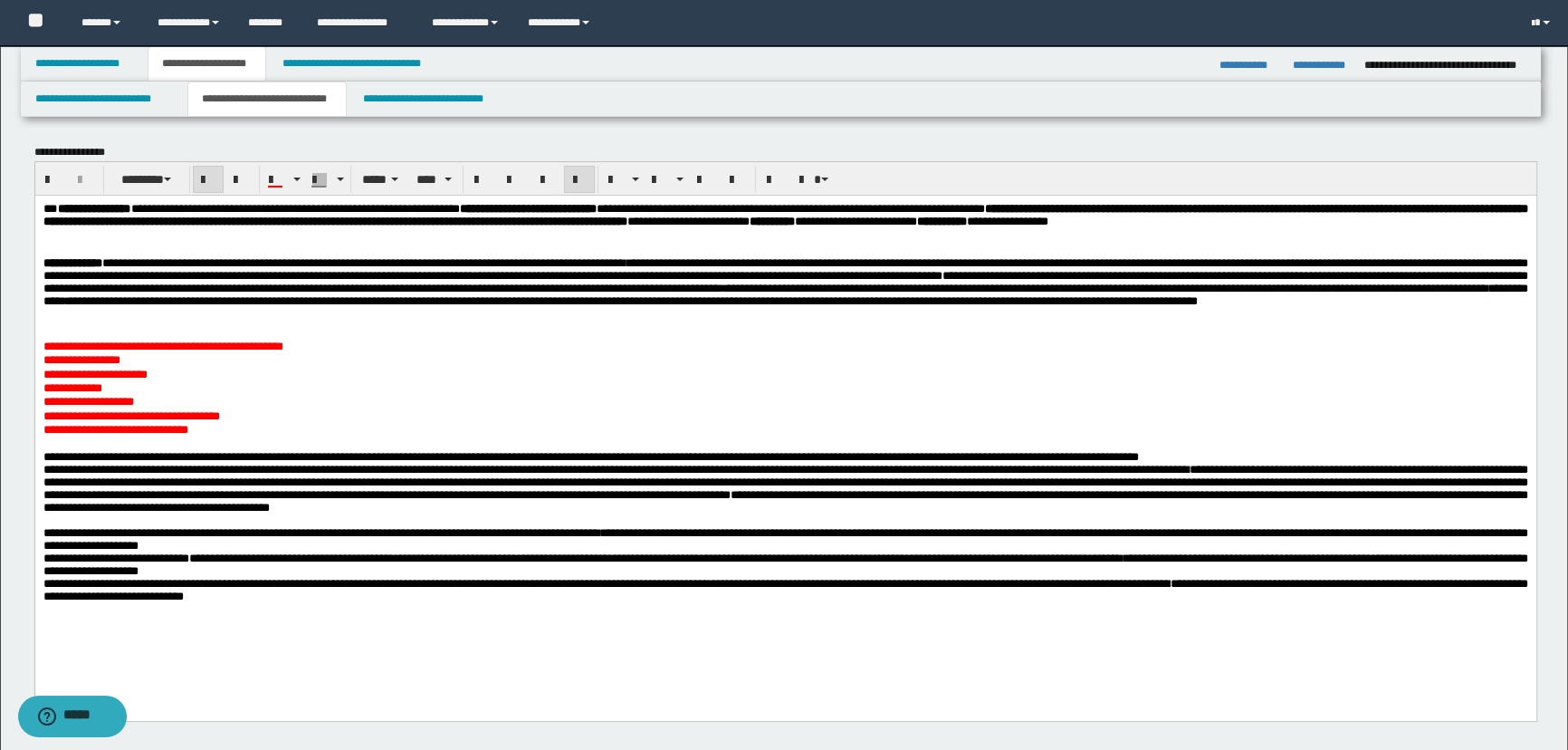click on "**********" at bounding box center [785, 281] 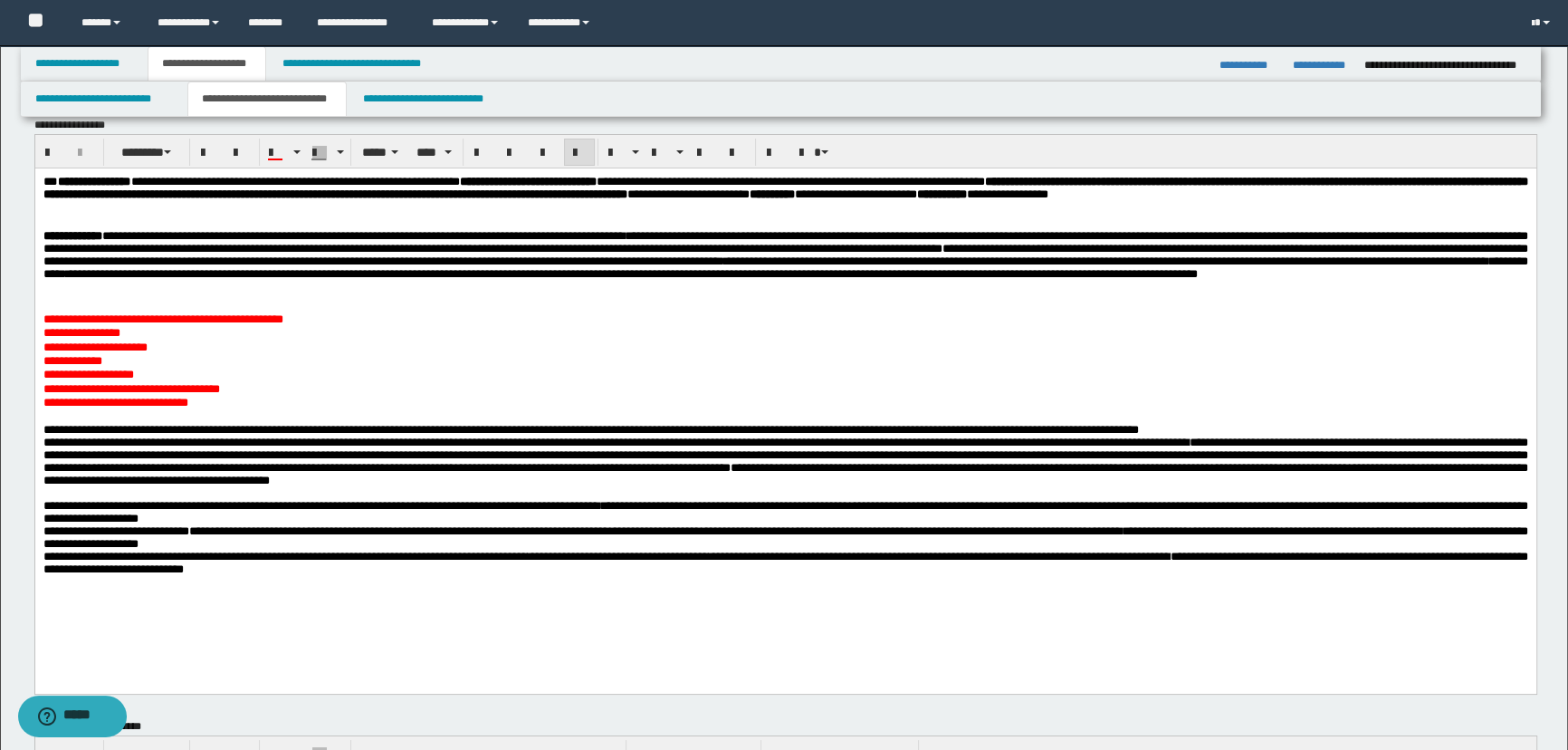 scroll, scrollTop: 0, scrollLeft: 0, axis: both 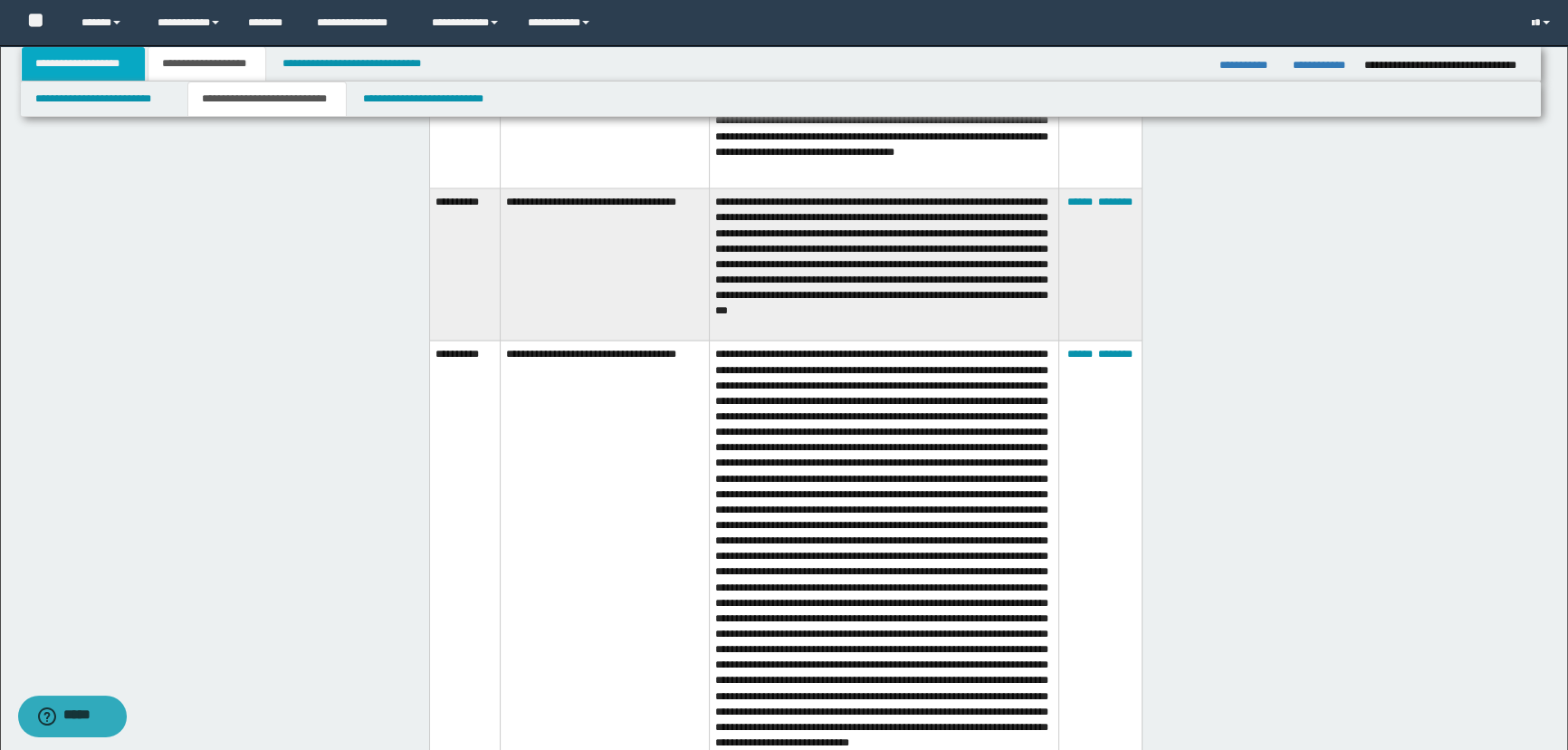 click on "**********" at bounding box center [83, 63] 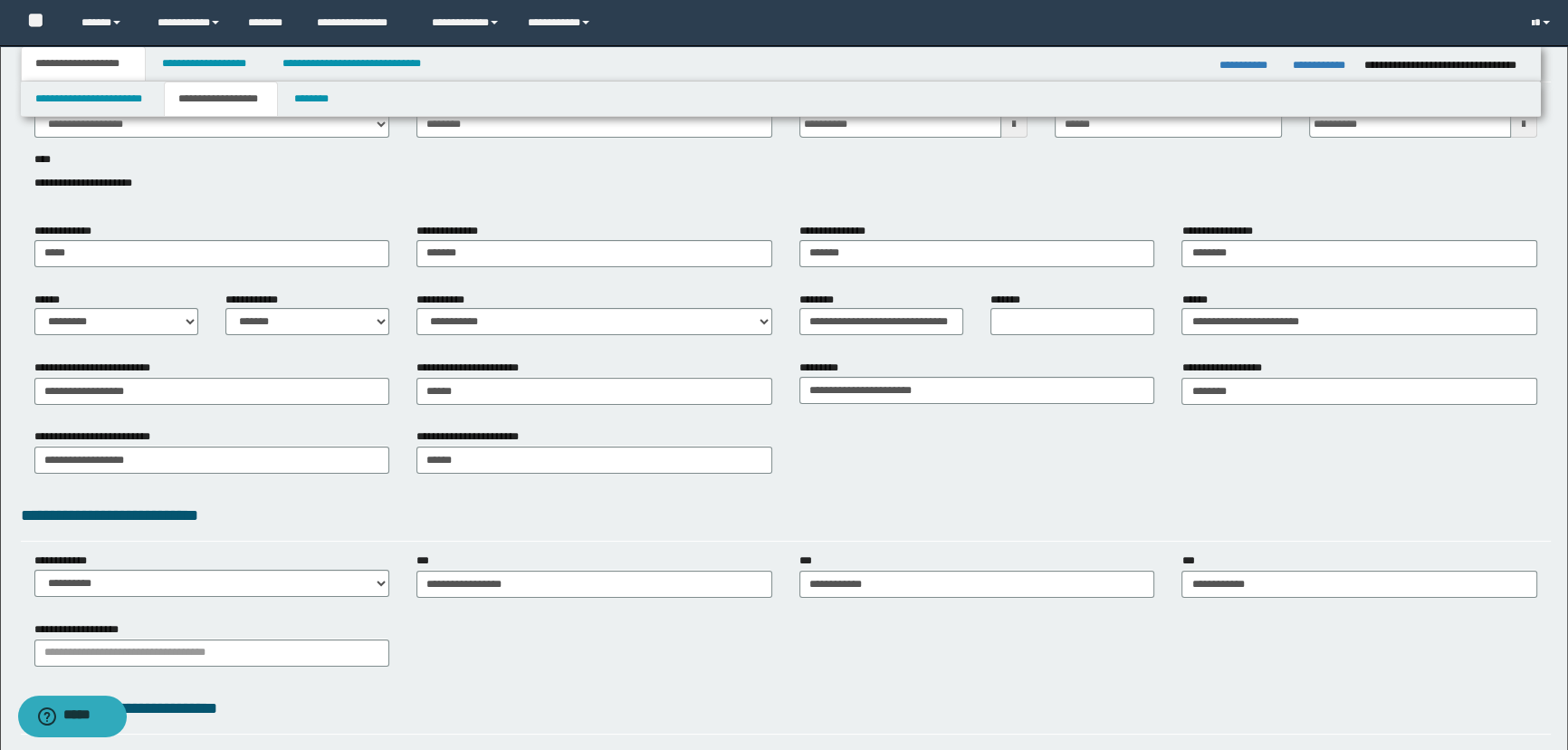 scroll, scrollTop: 87, scrollLeft: 0, axis: vertical 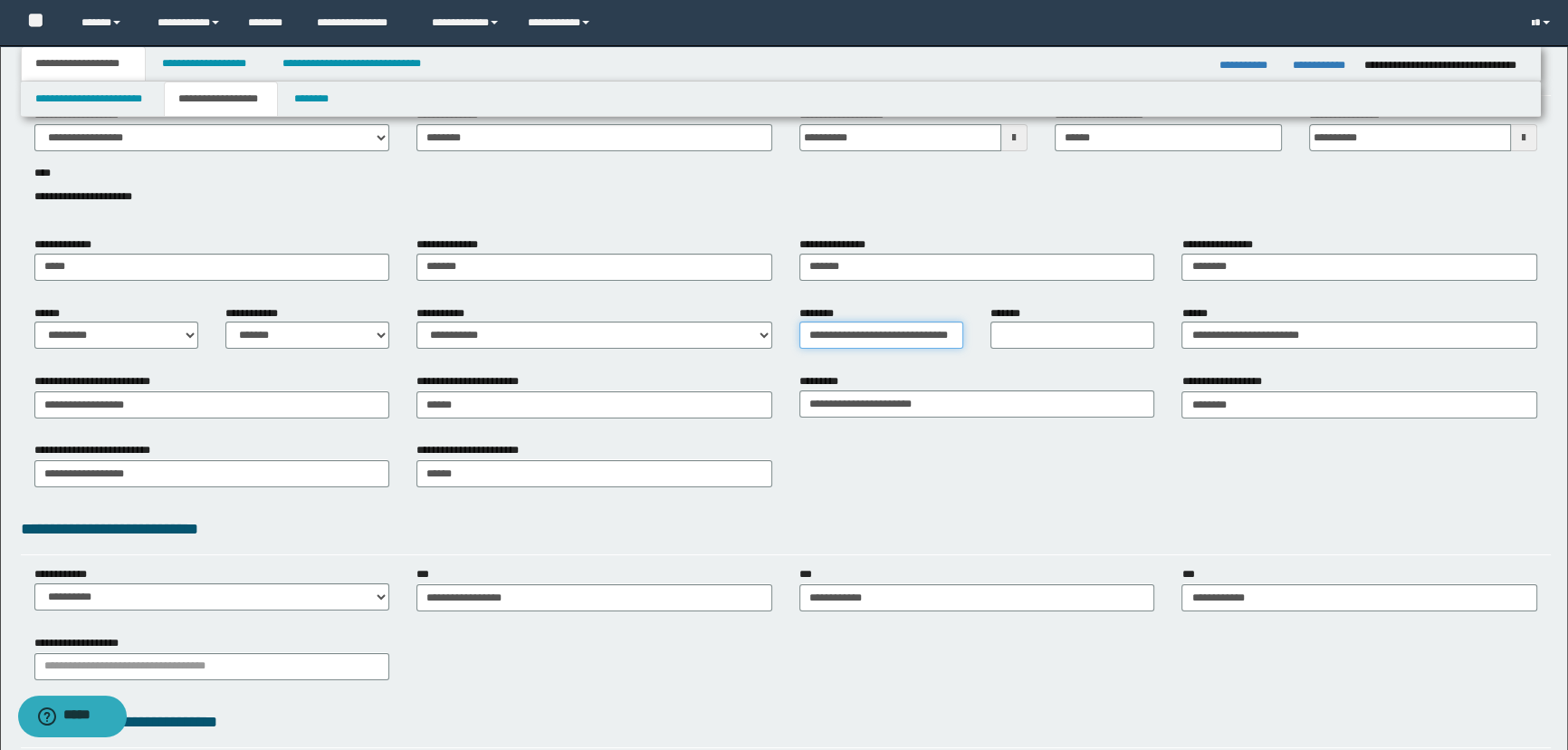 click on "**********" at bounding box center (881, 335) 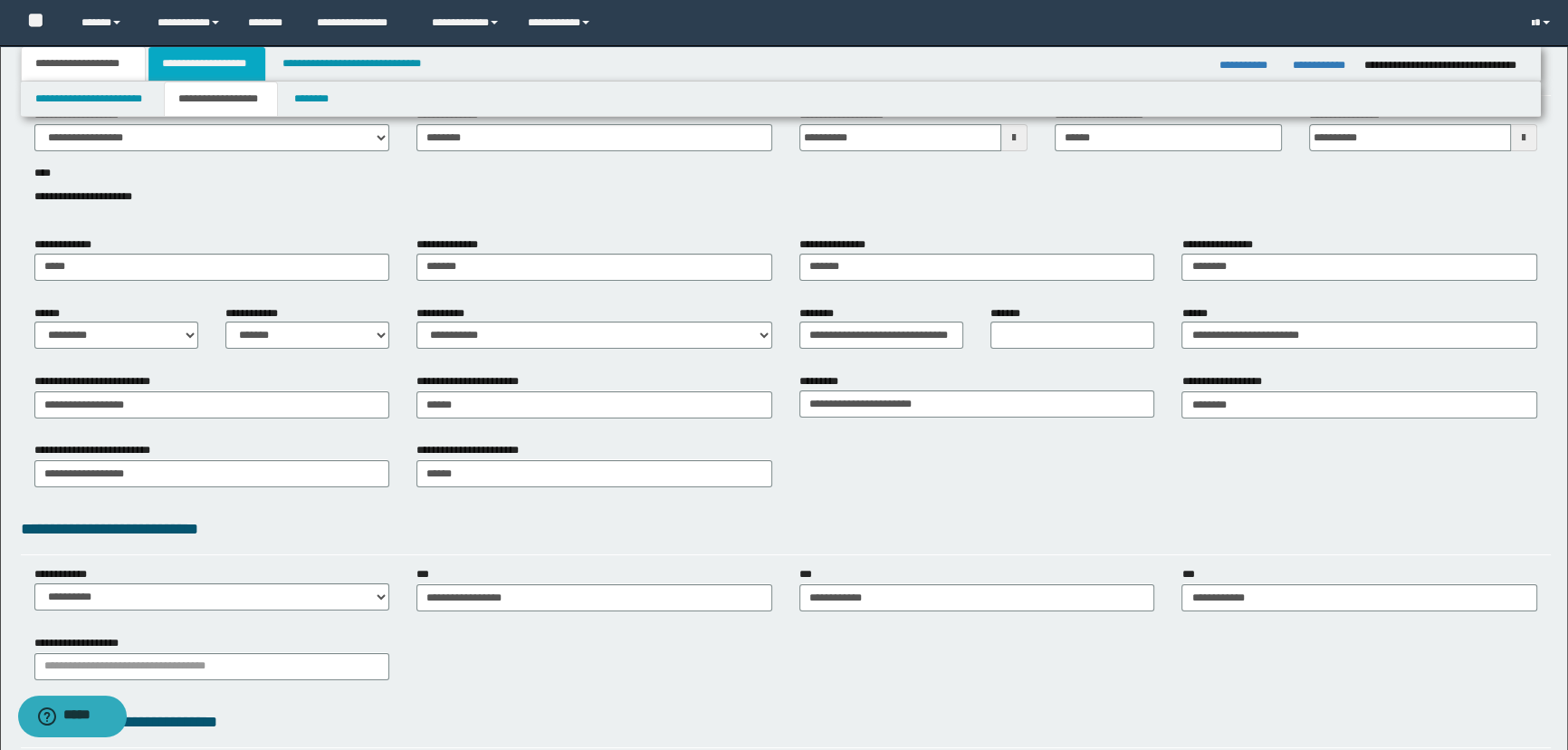 click on "**********" at bounding box center [206, 63] 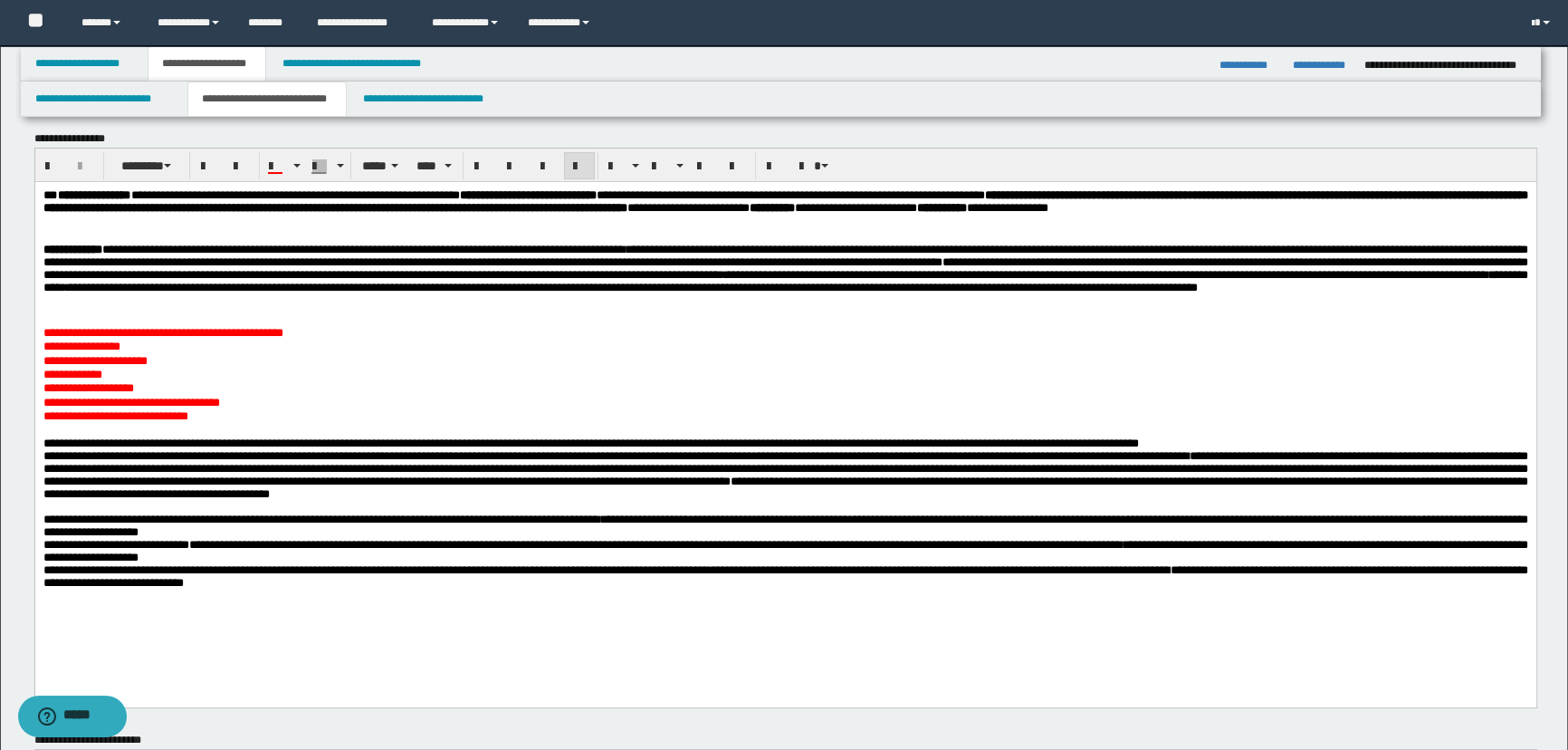 scroll, scrollTop: 0, scrollLeft: 0, axis: both 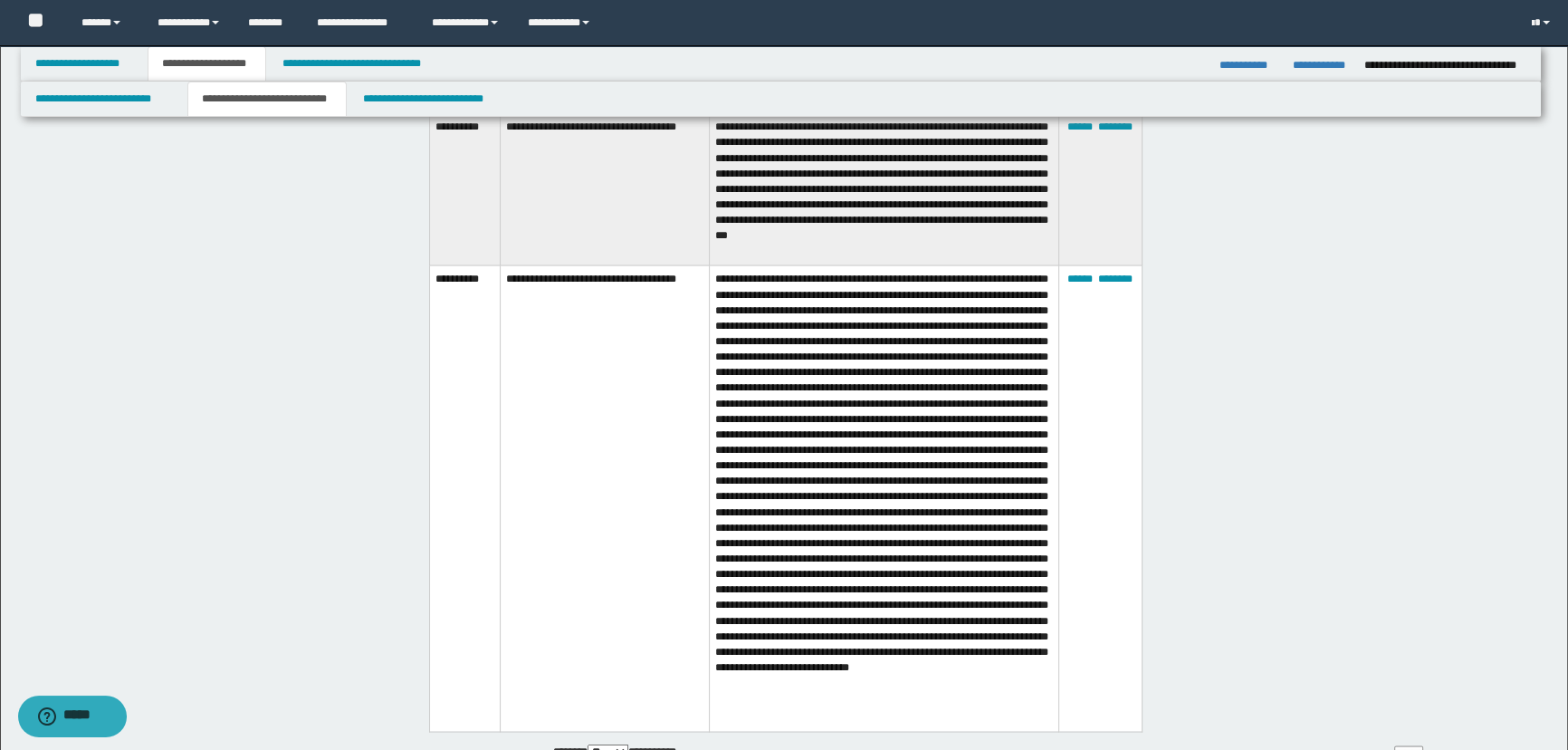 click at bounding box center [884, 498] 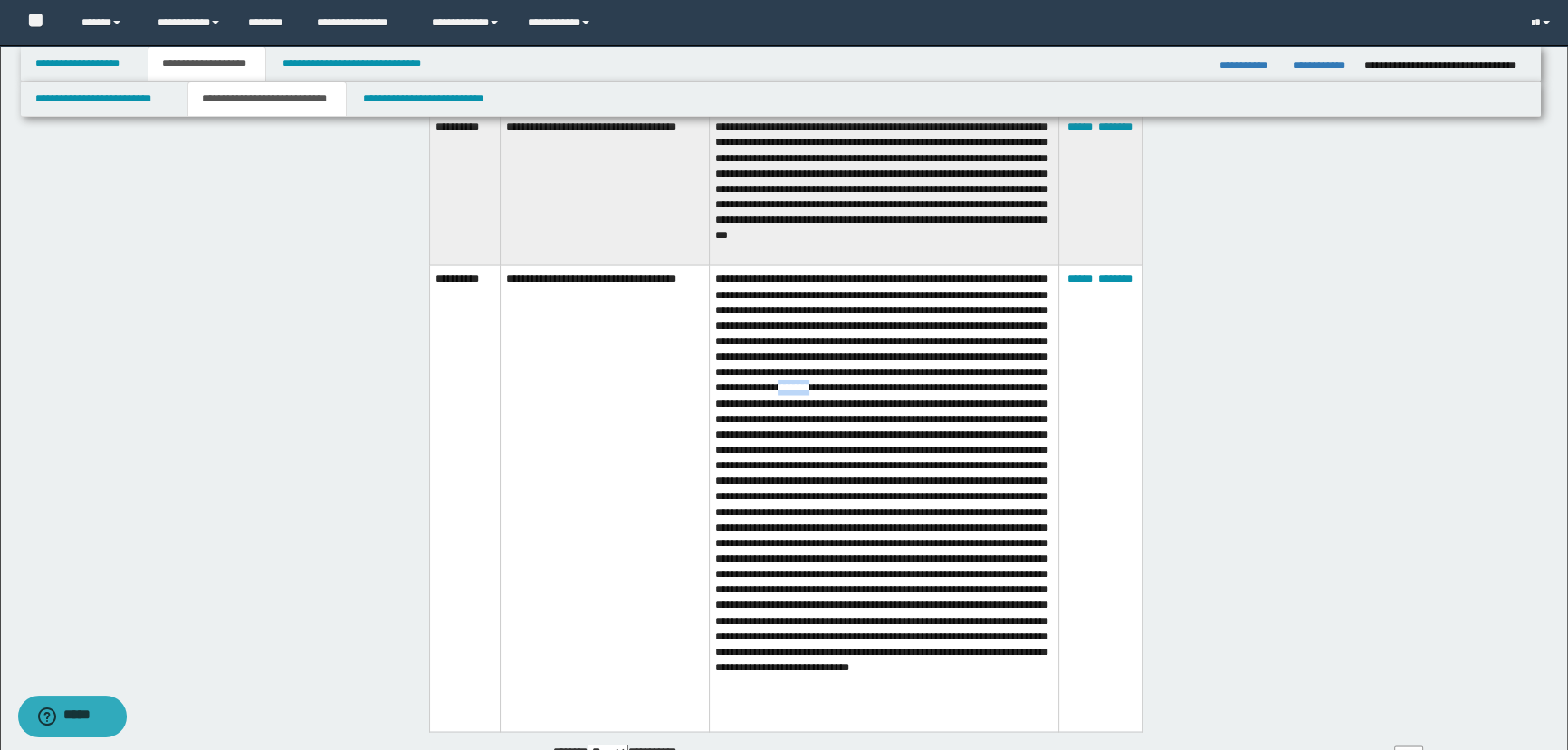 drag, startPoint x: 770, startPoint y: 410, endPoint x: 809, endPoint y: 434, distance: 45.79301 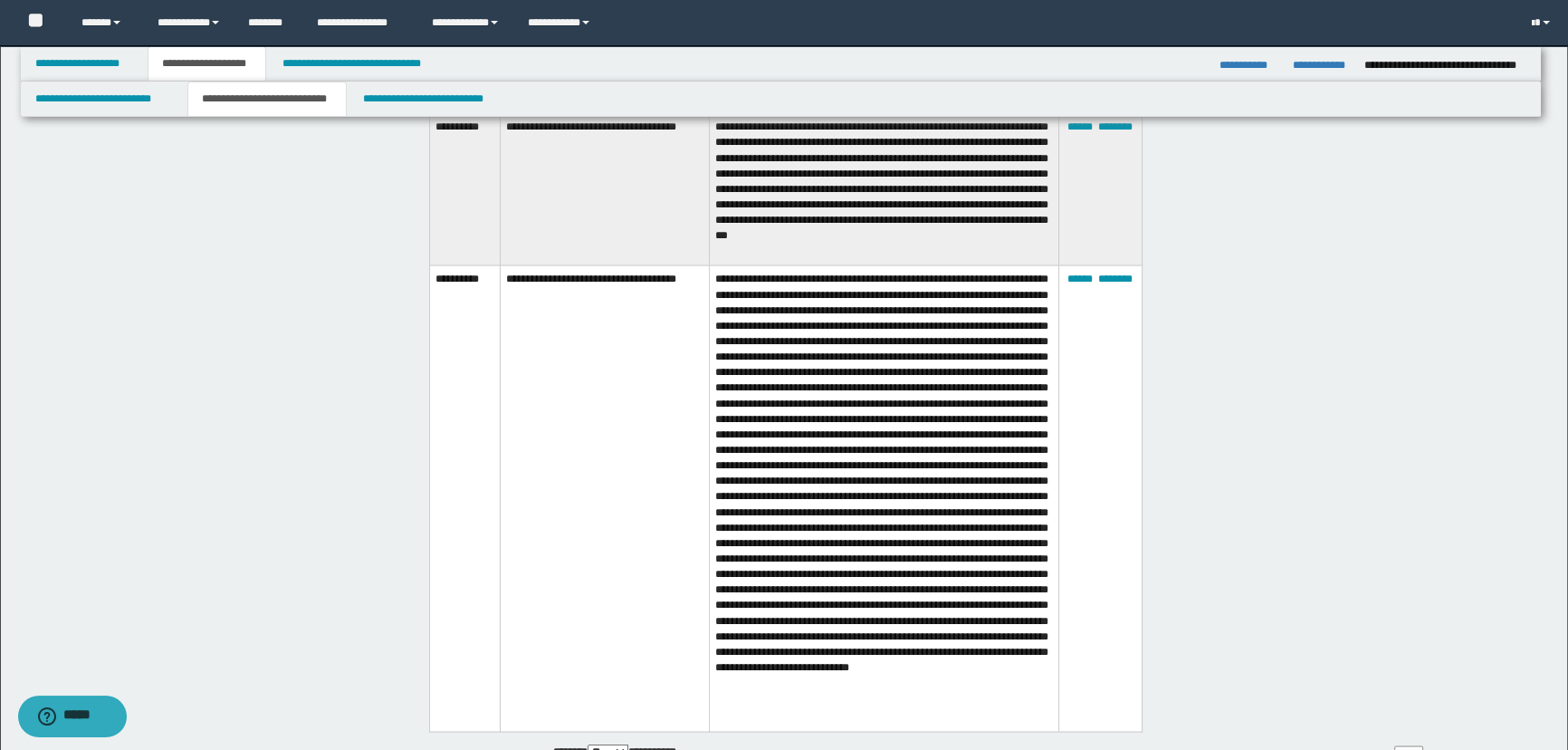 click at bounding box center [884, 498] 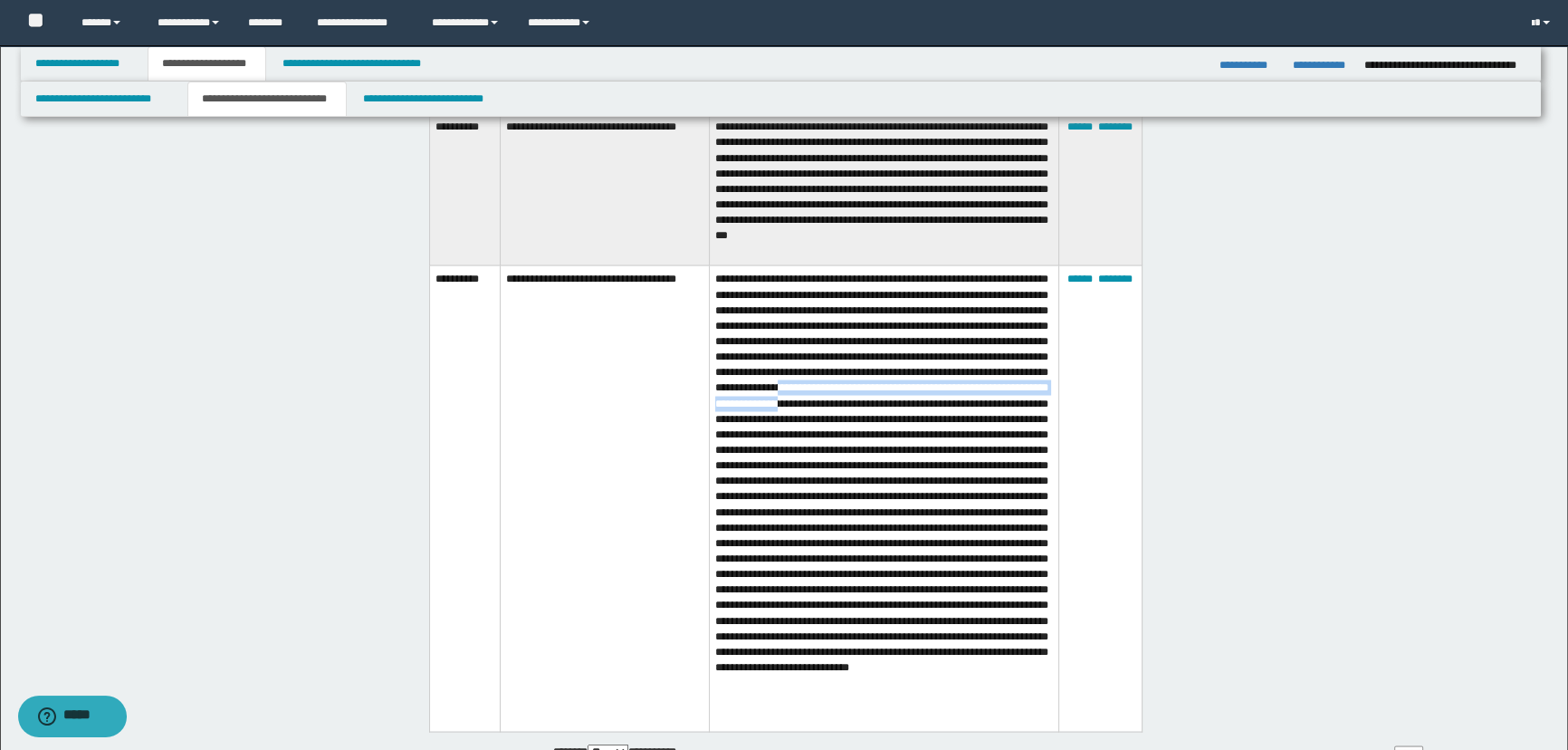 drag, startPoint x: 770, startPoint y: 407, endPoint x: 804, endPoint y: 418, distance: 35.735137 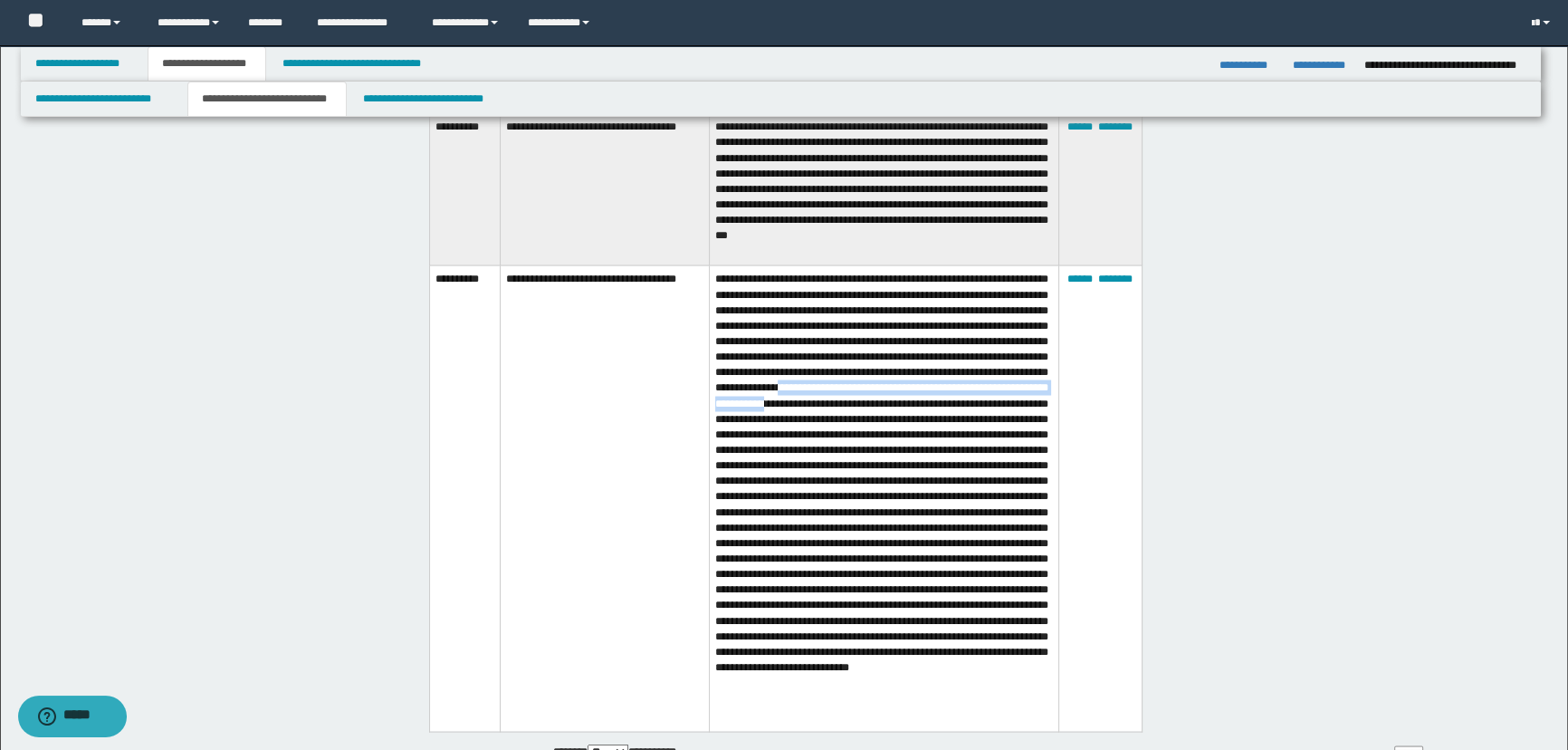 drag, startPoint x: 791, startPoint y: 425, endPoint x: 769, endPoint y: 410, distance: 26.627054 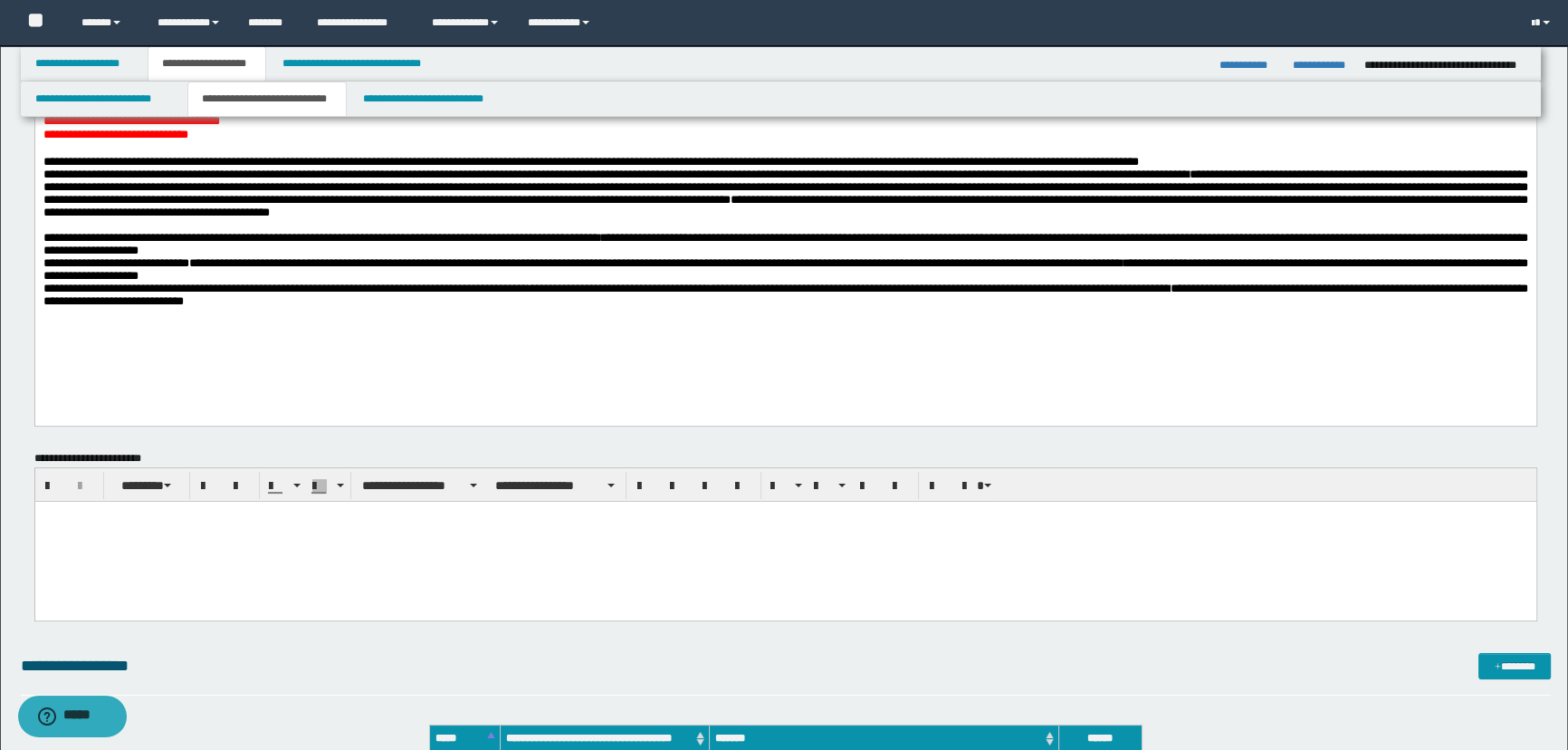 scroll, scrollTop: 329, scrollLeft: 0, axis: vertical 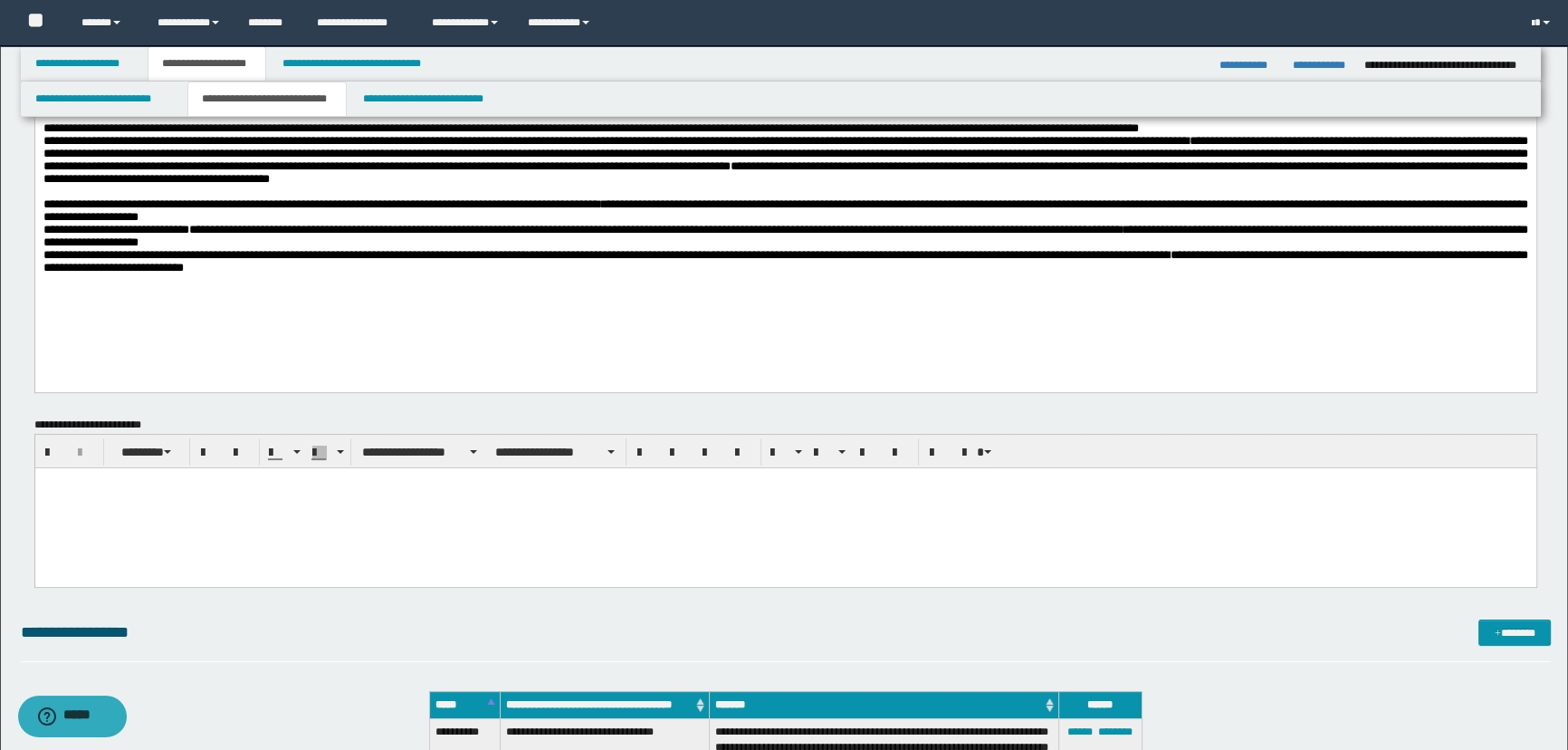 click at bounding box center [785, 505] 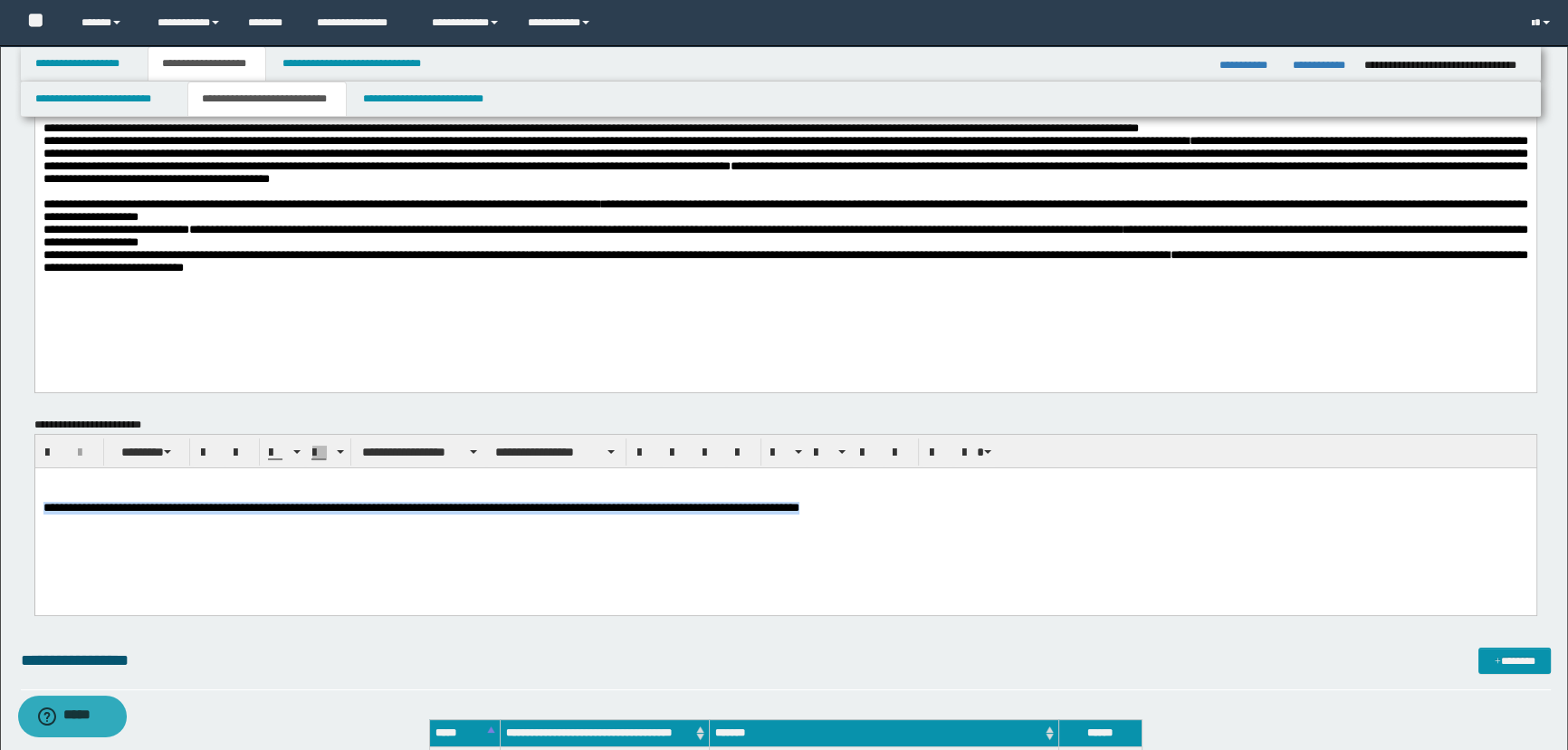 drag, startPoint x: 881, startPoint y: 516, endPoint x: -1, endPoint y: 533, distance: 882.1638 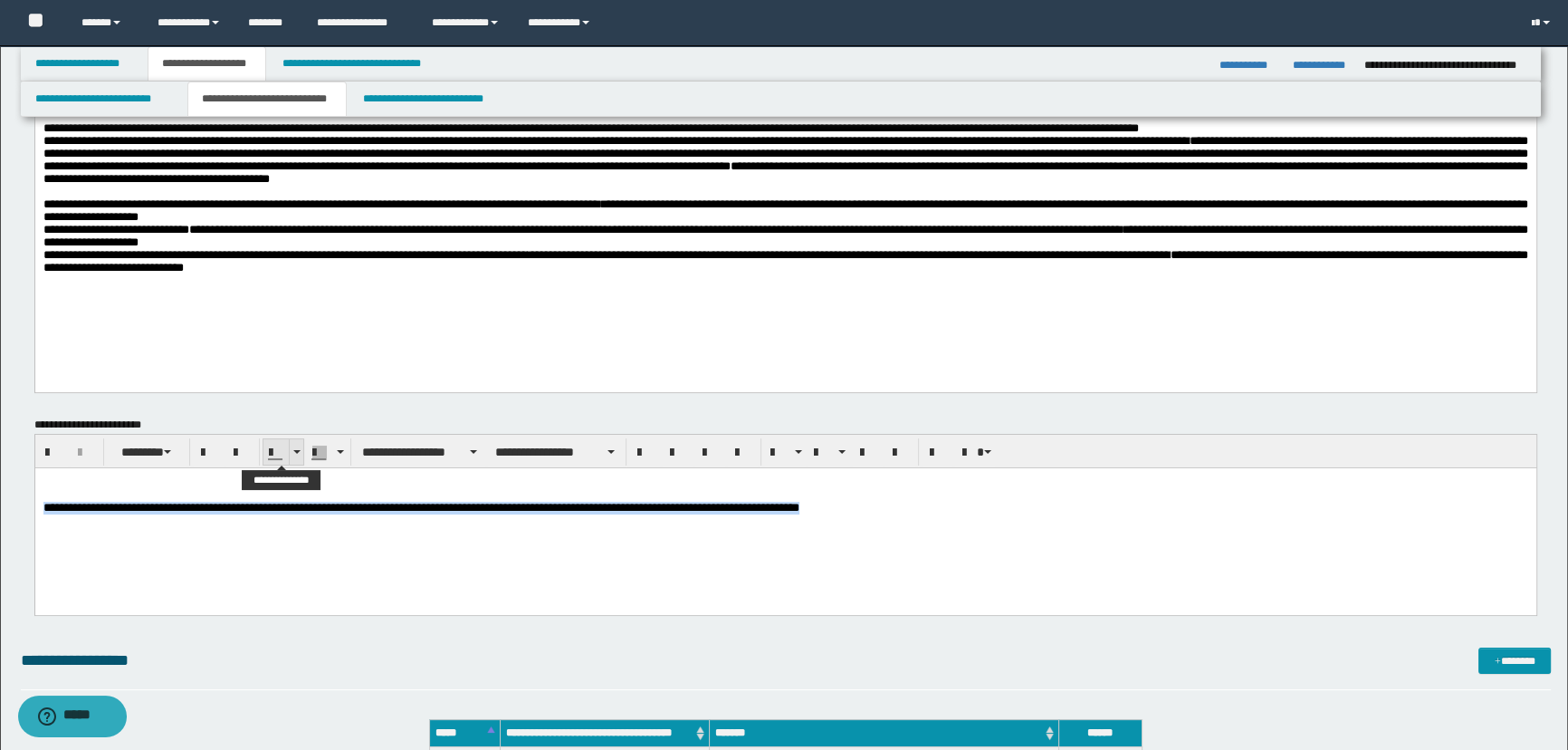 click at bounding box center (297, 452) 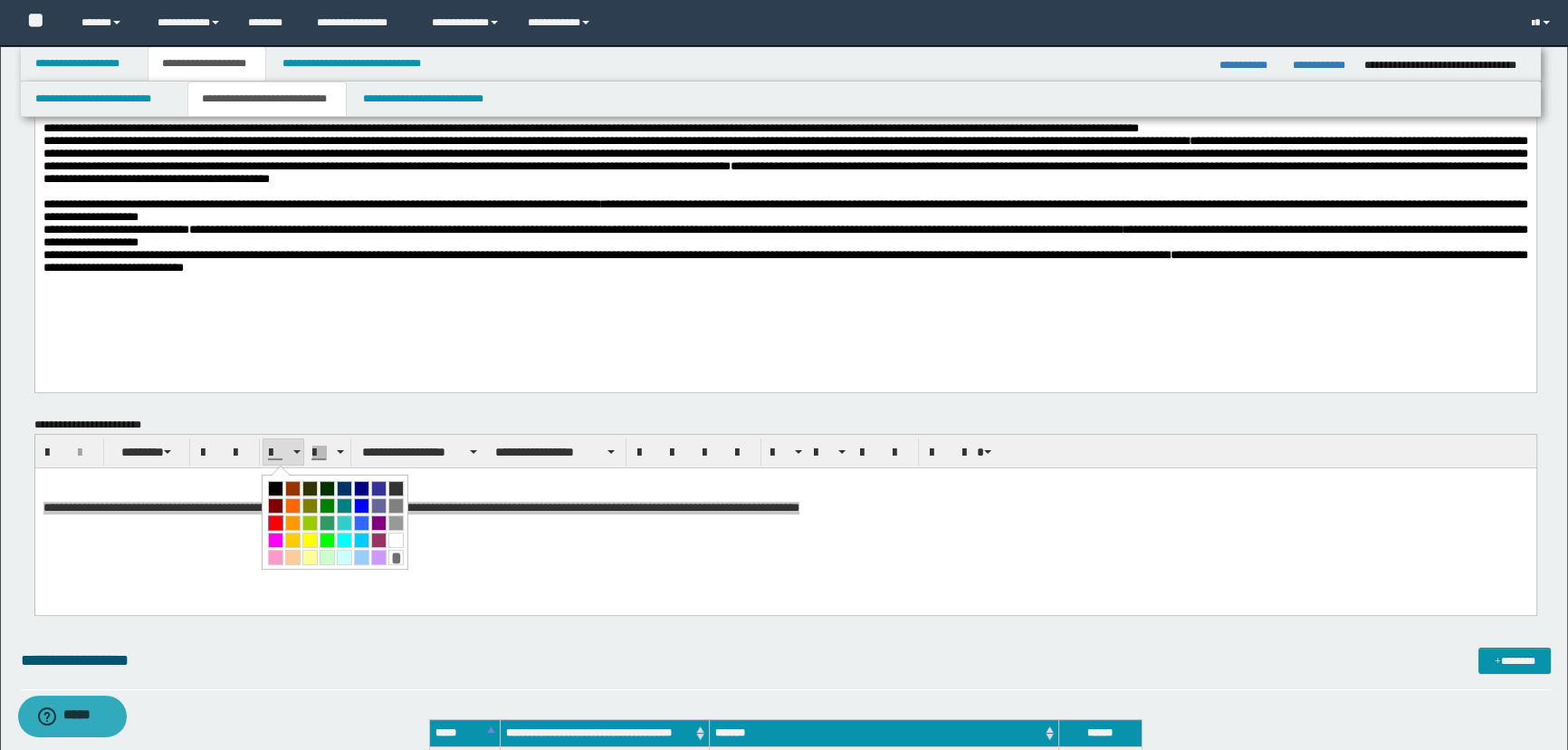 click at bounding box center (275, 523) 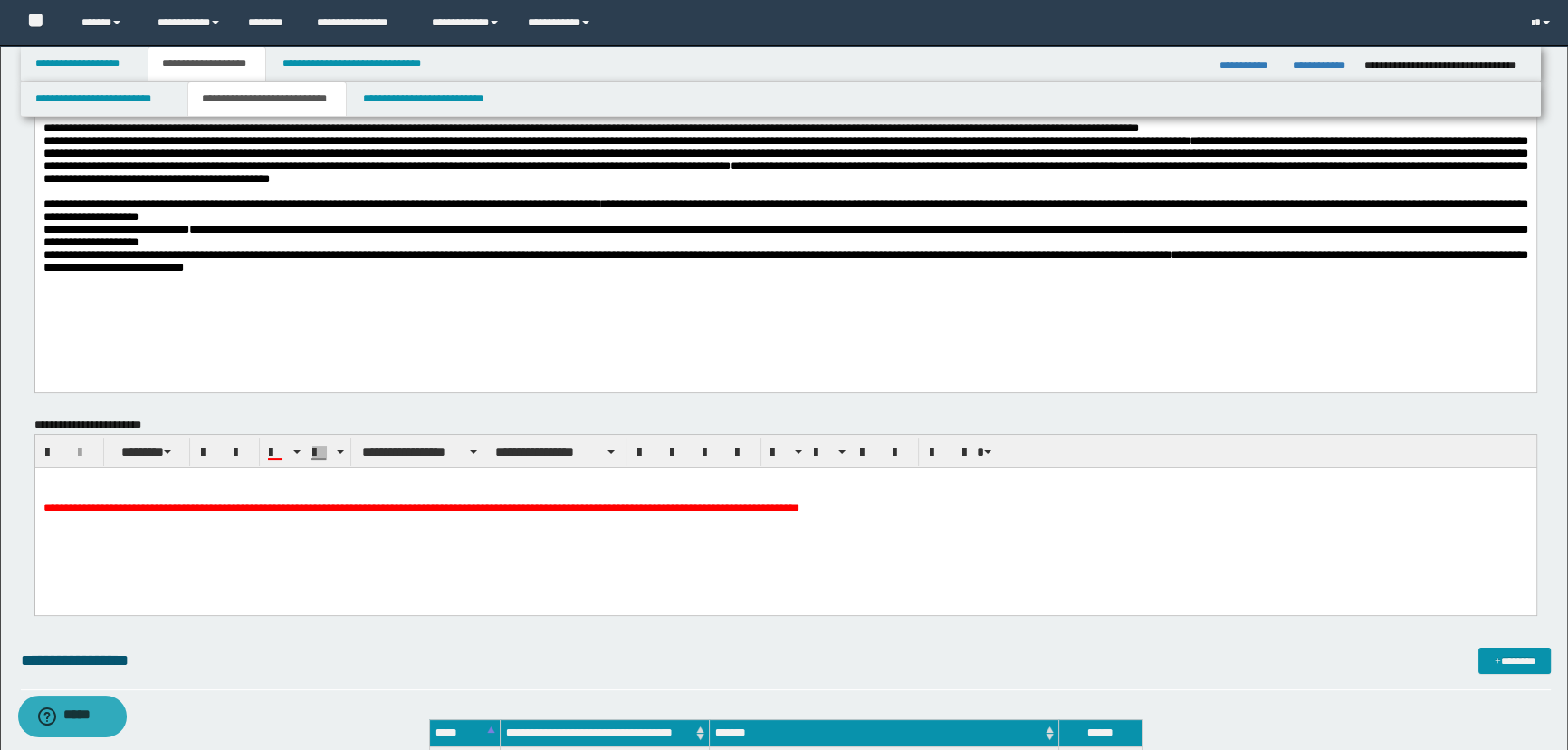click on "**********" at bounding box center [785, 518] 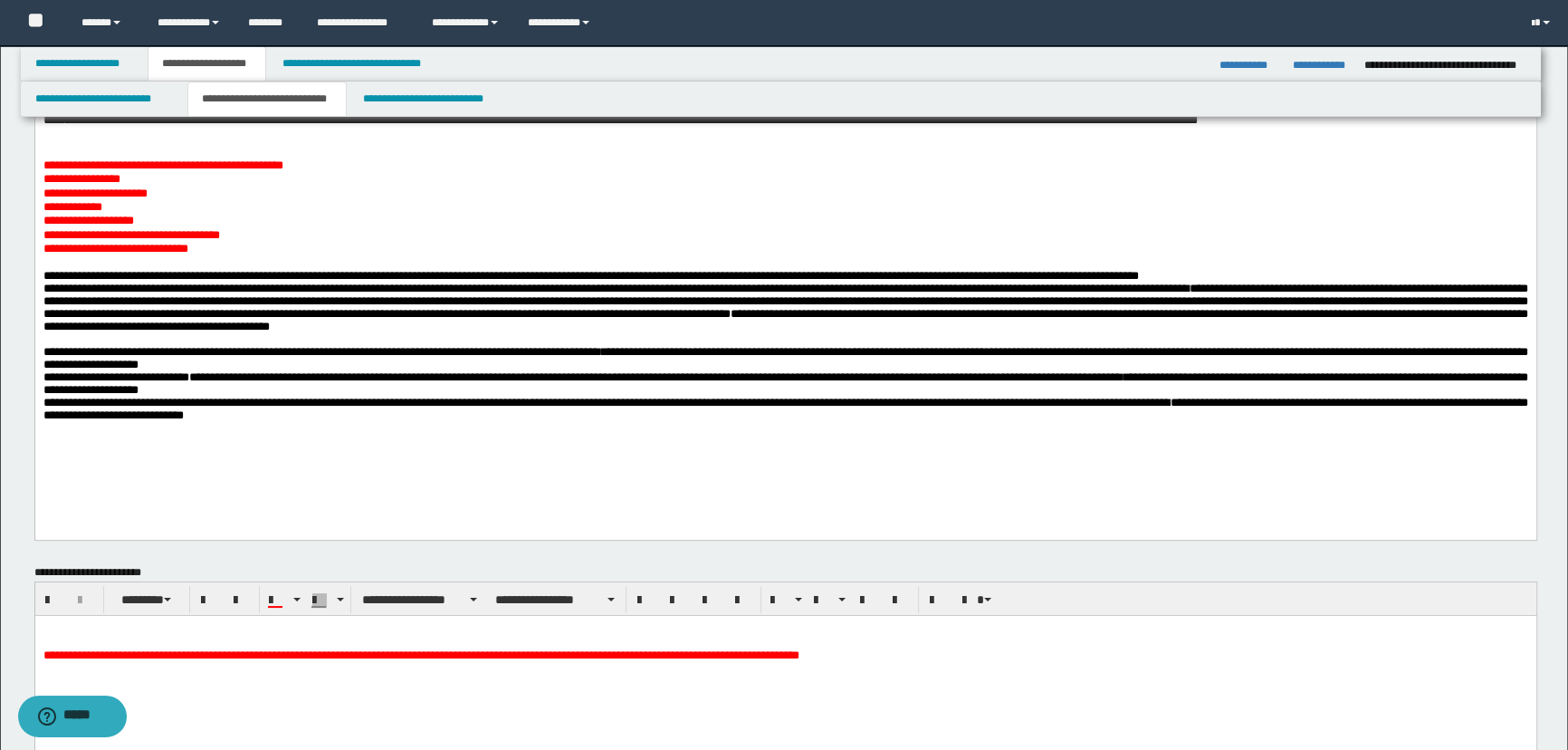 scroll, scrollTop: 411, scrollLeft: 0, axis: vertical 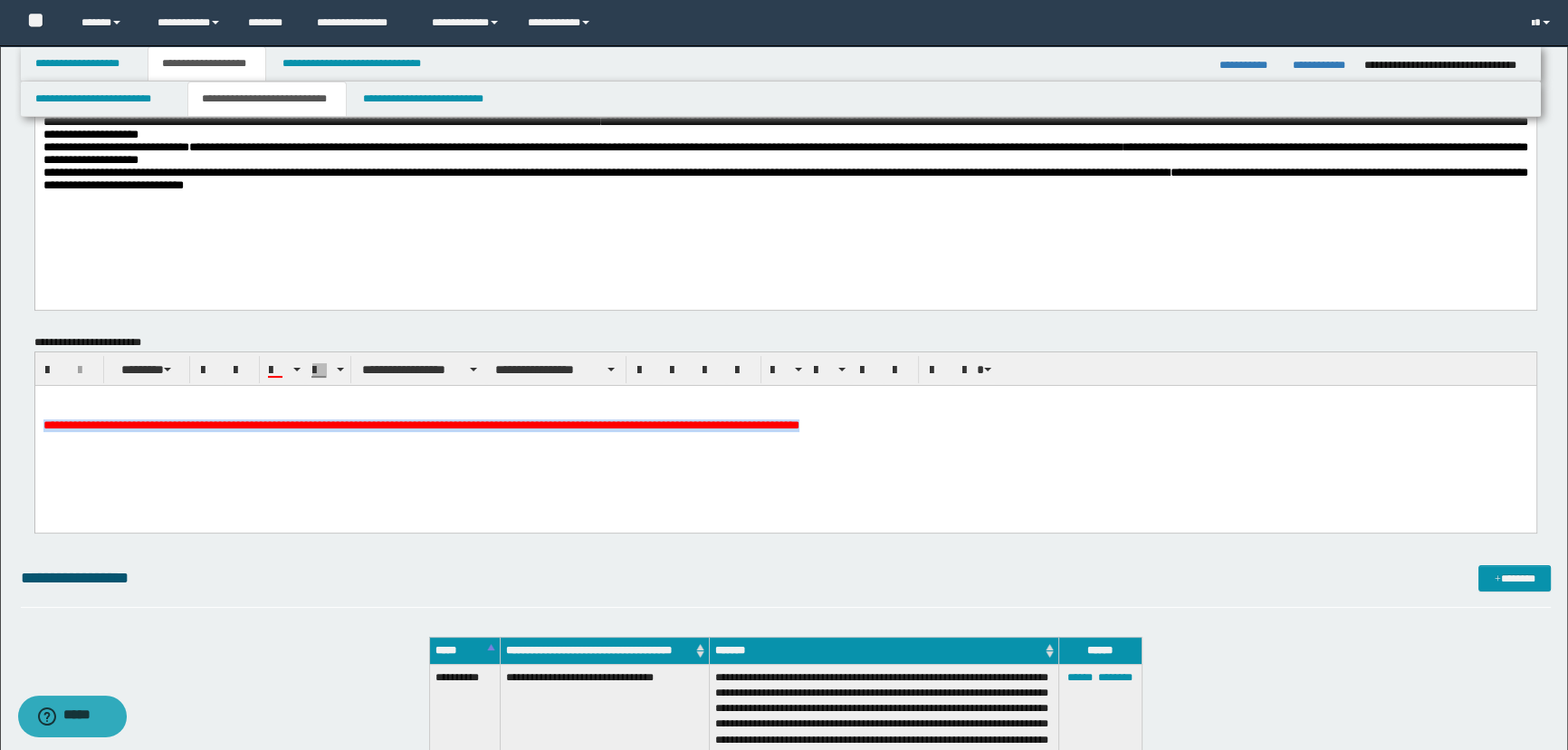drag, startPoint x: 877, startPoint y: 434, endPoint x: -1, endPoint y: 436, distance: 878.0023 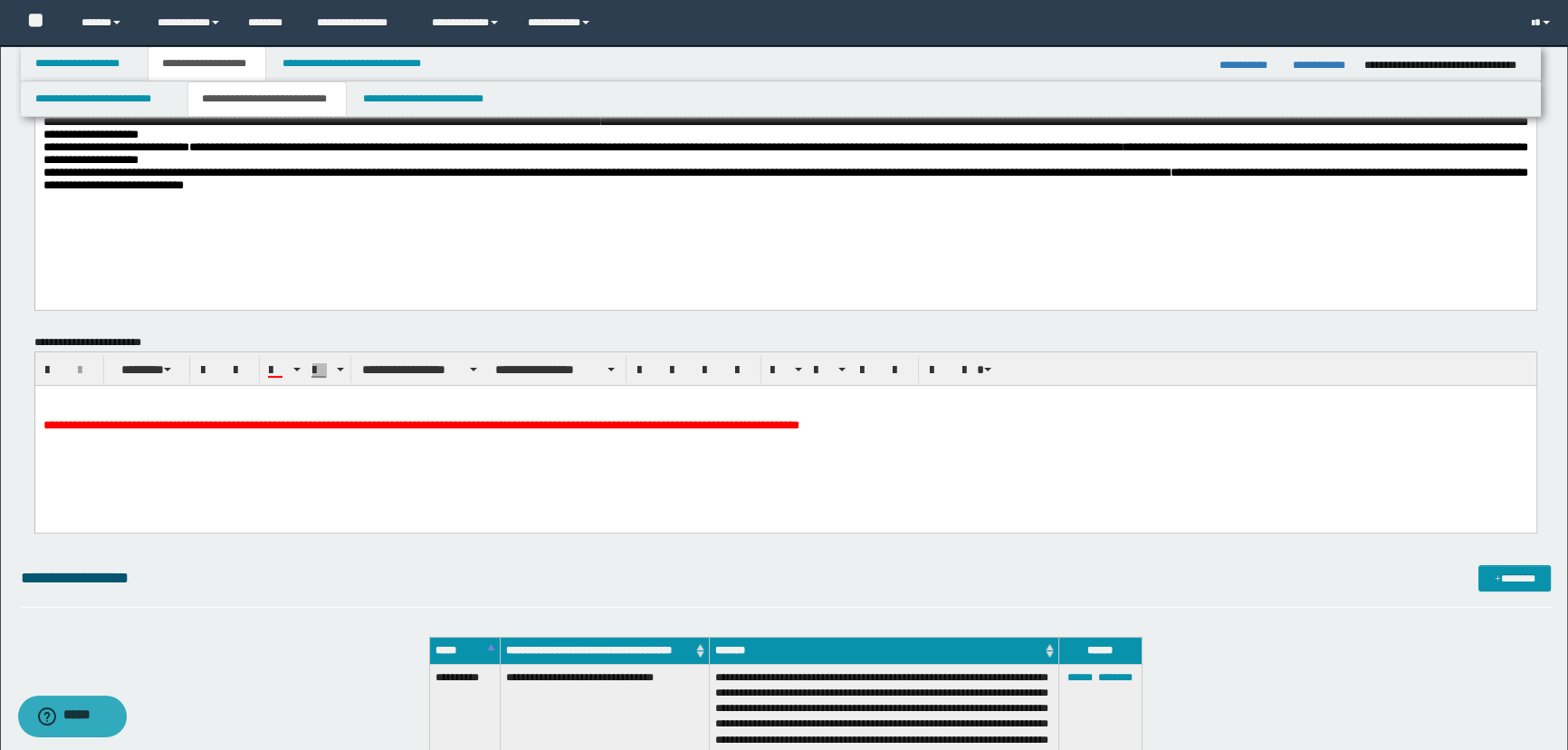 click on "**********" at bounding box center [785, 436] 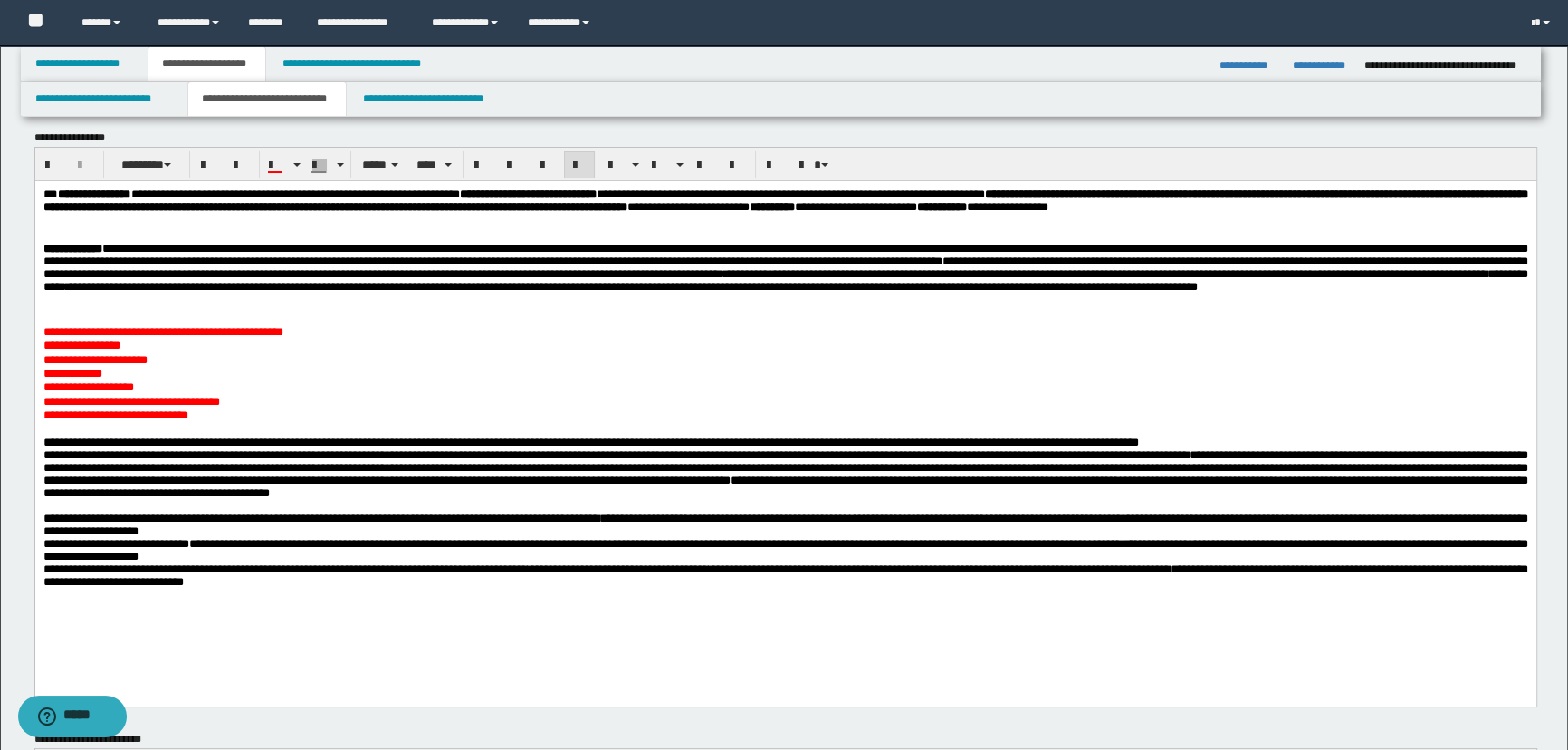 scroll, scrollTop: 0, scrollLeft: 0, axis: both 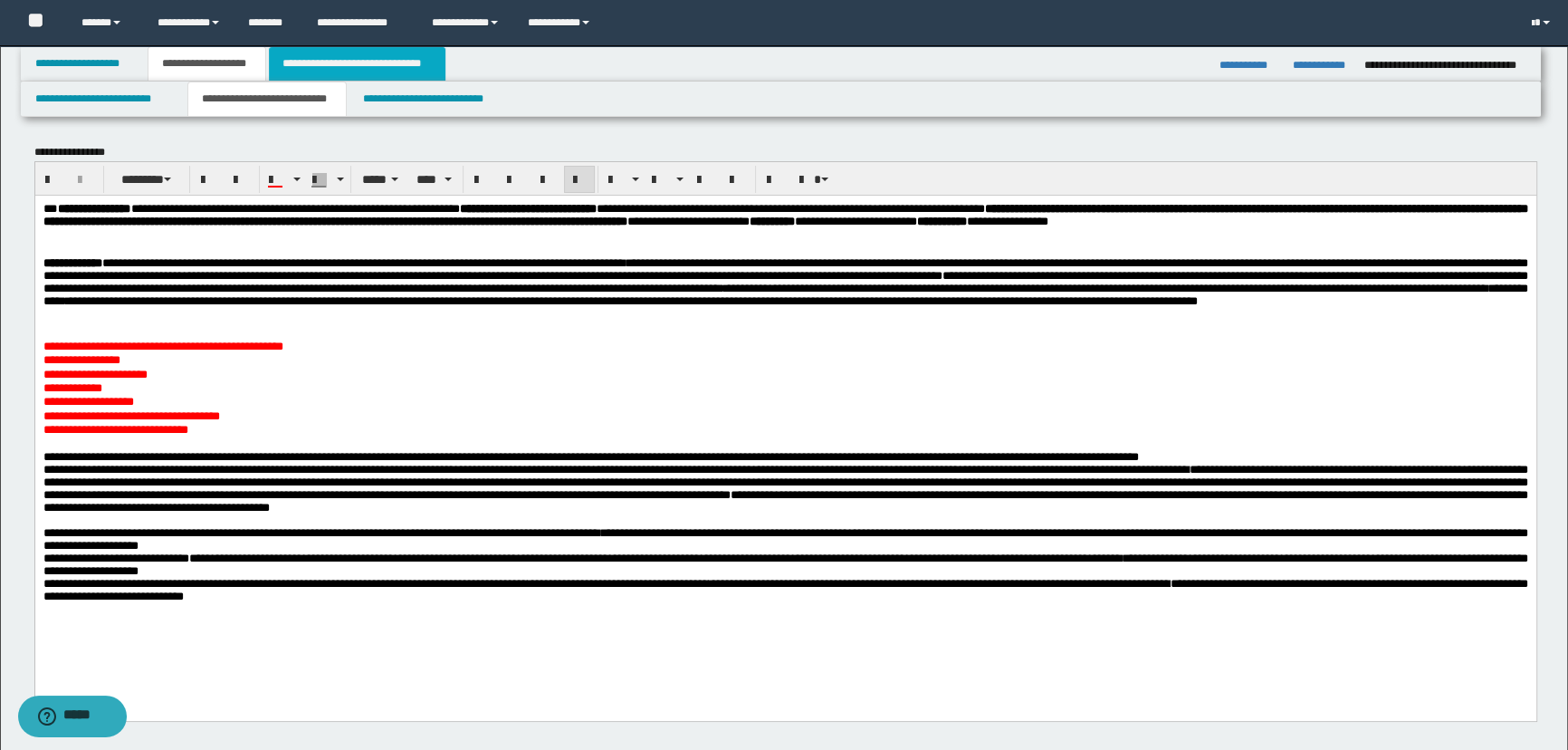 click on "**********" at bounding box center (357, 63) 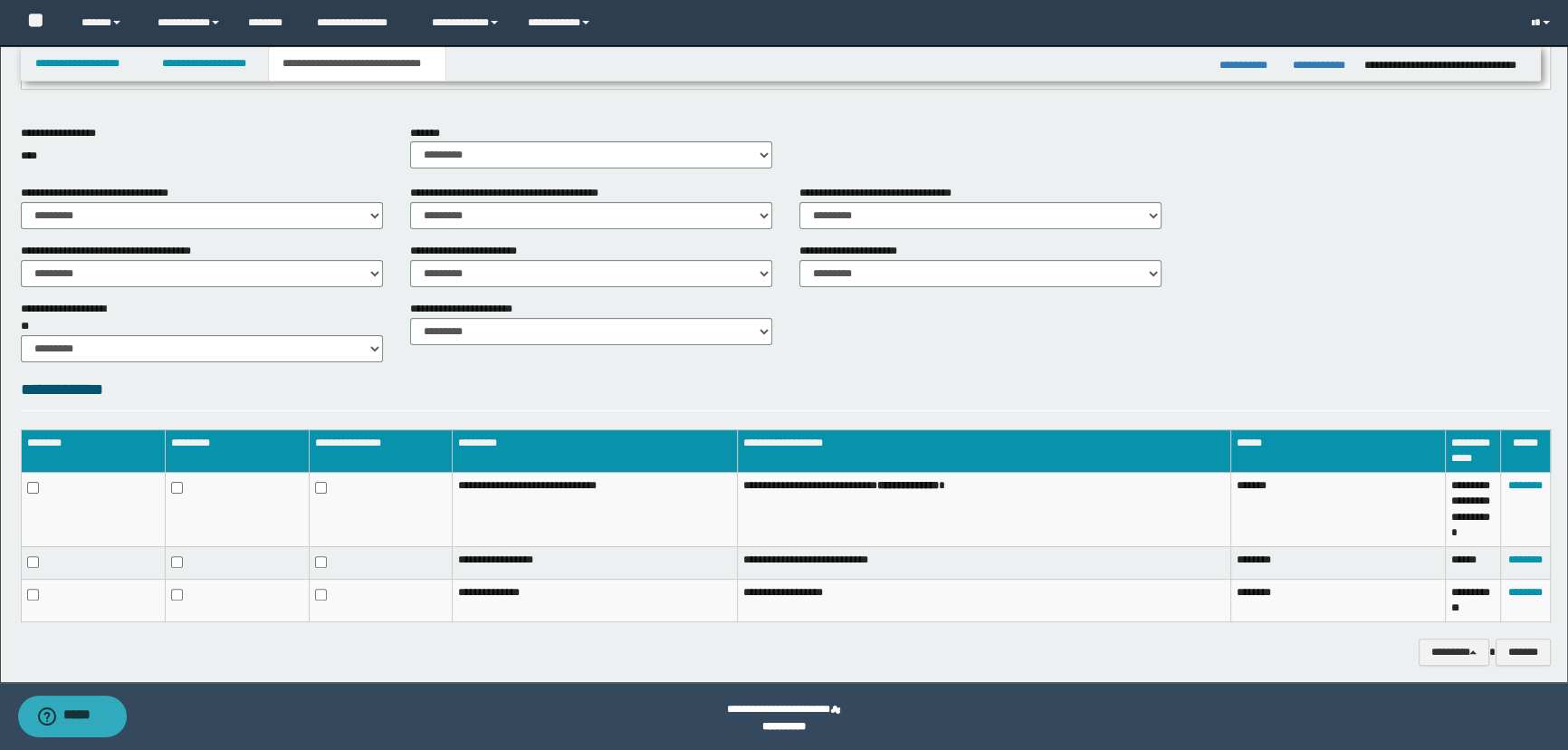 scroll, scrollTop: 582, scrollLeft: 0, axis: vertical 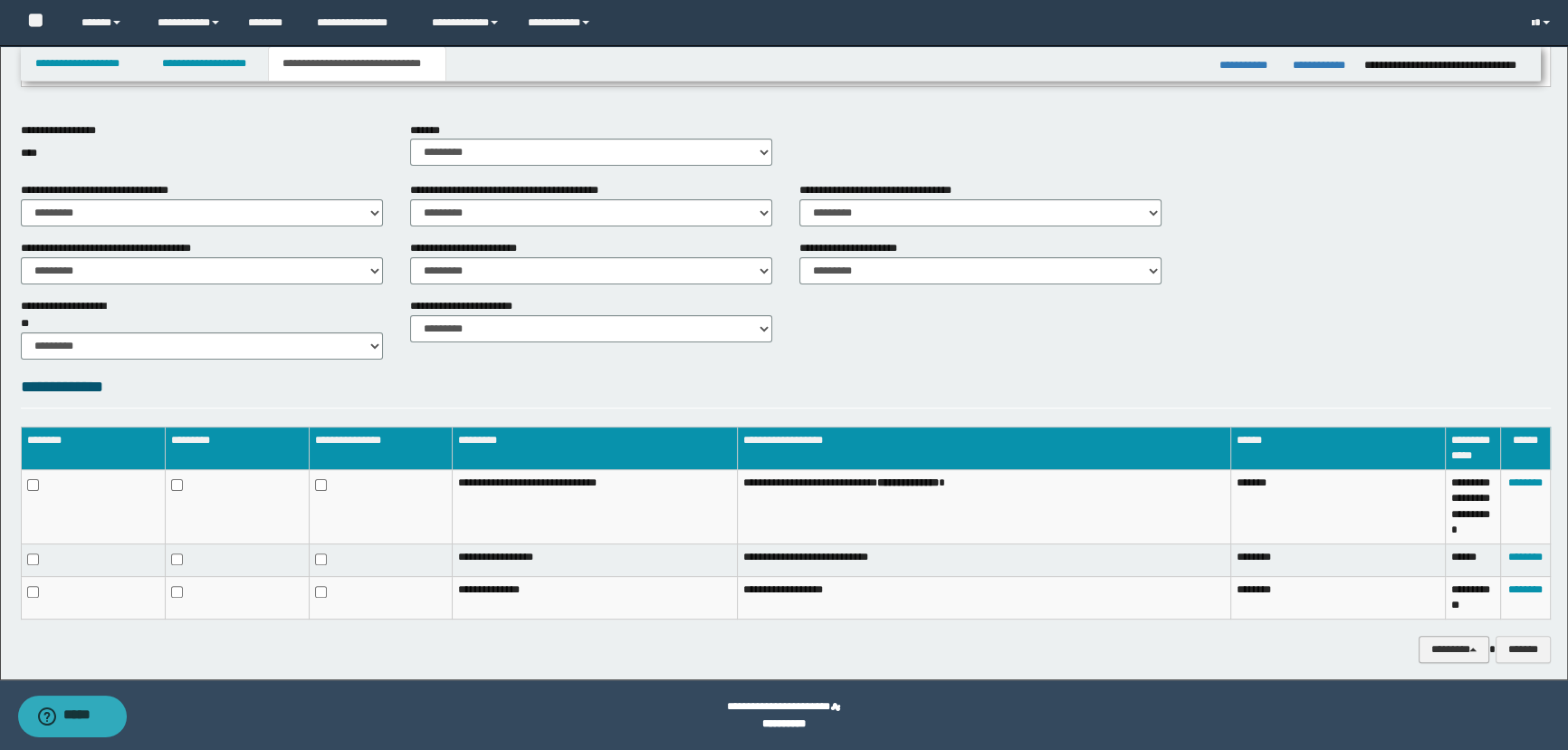 click on "********" at bounding box center [1453, 649] 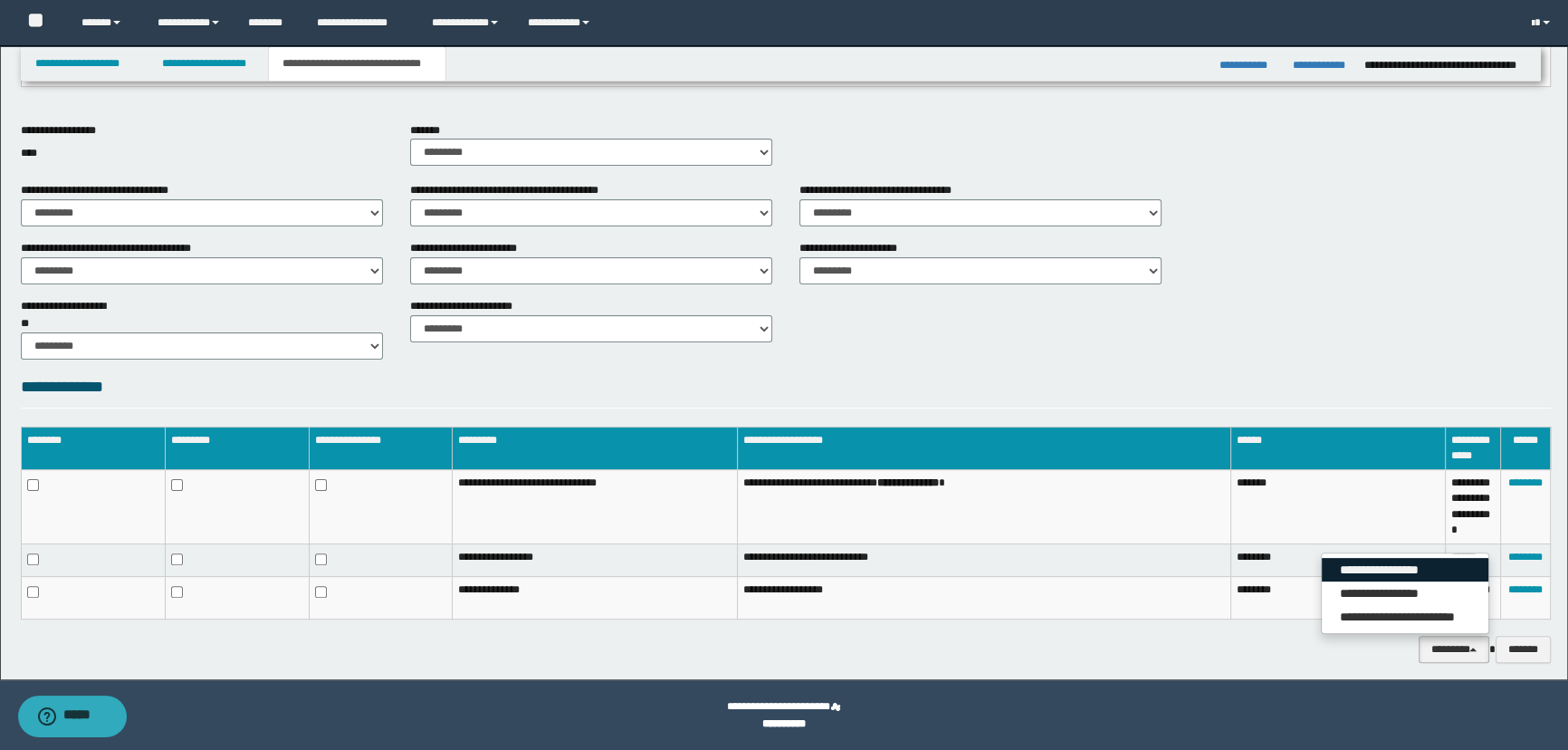 click on "**********" at bounding box center (1405, 570) 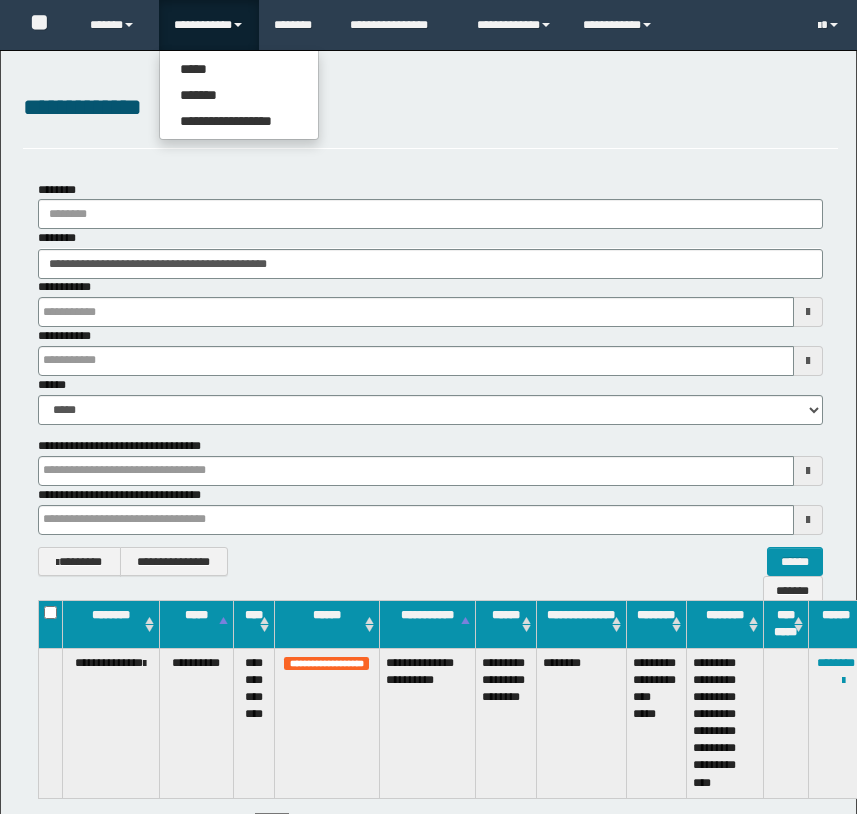 scroll, scrollTop: 0, scrollLeft: 0, axis: both 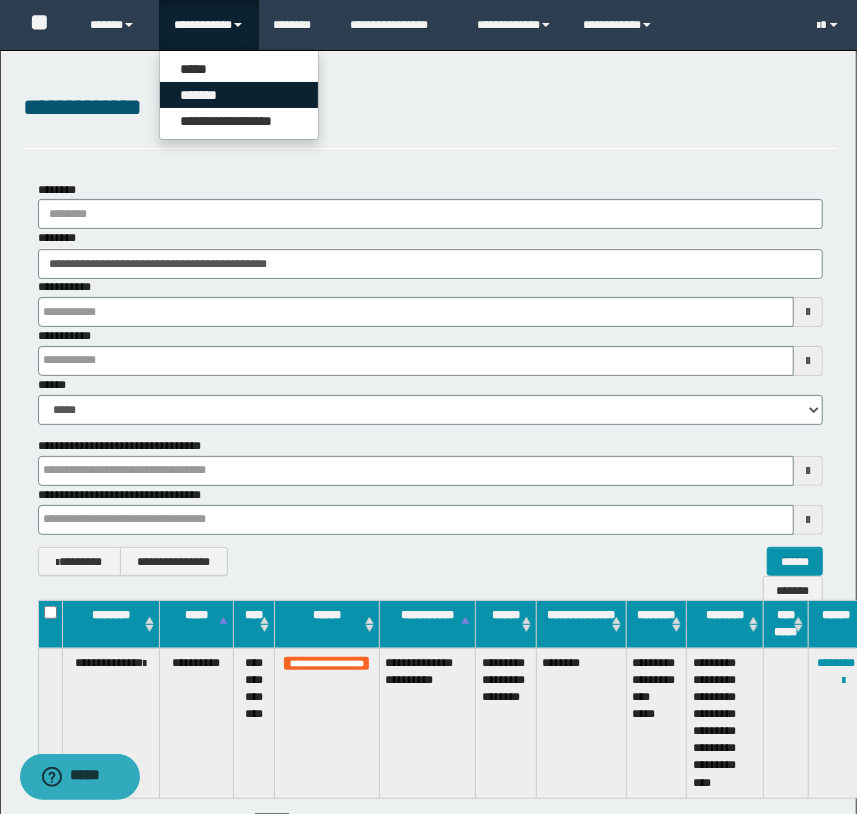 click on "*******" at bounding box center (239, 95) 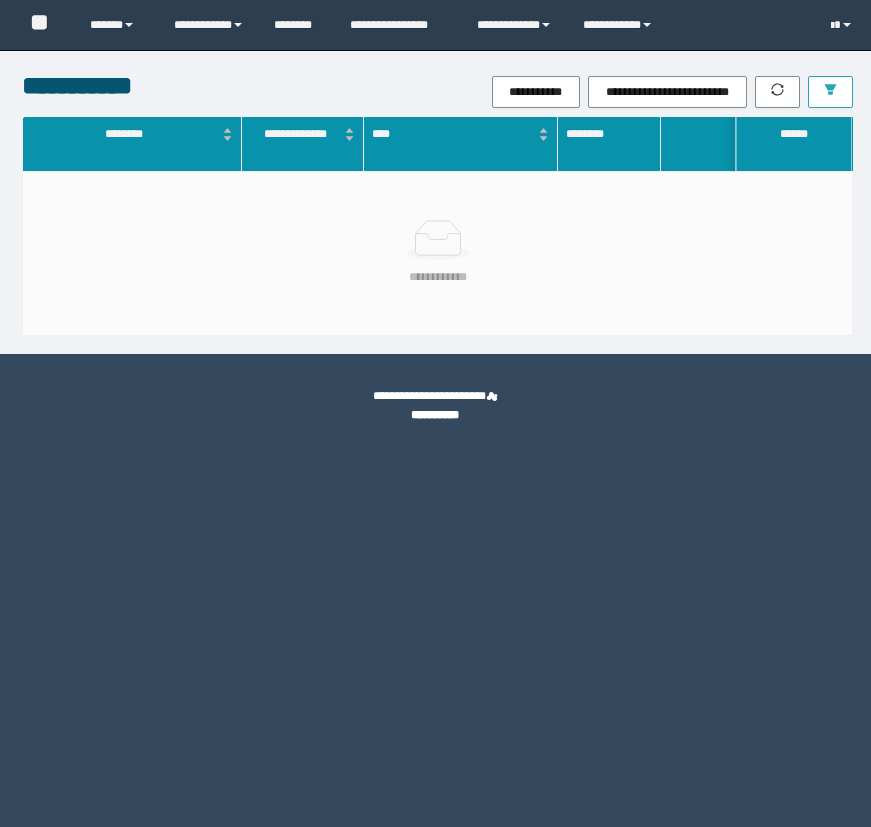 scroll, scrollTop: 0, scrollLeft: 0, axis: both 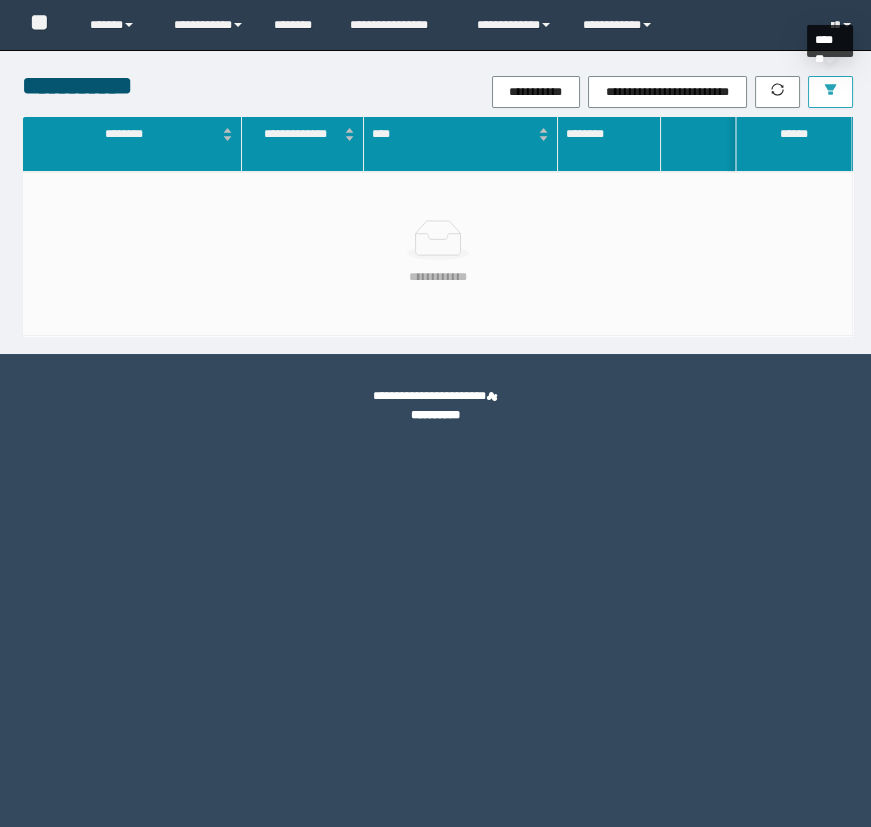click 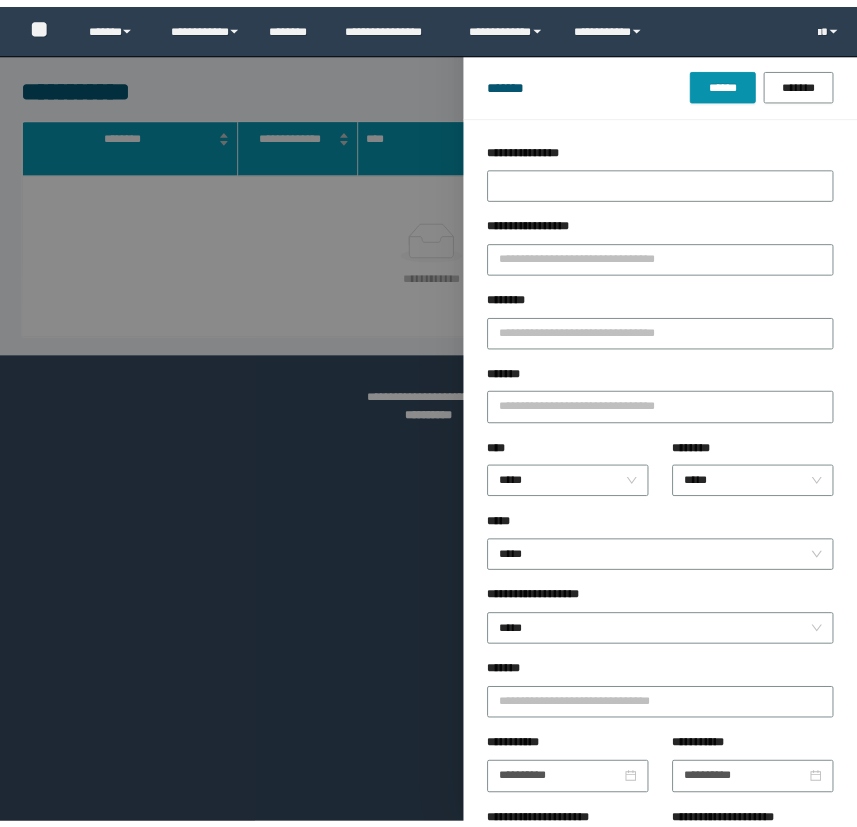 scroll, scrollTop: 0, scrollLeft: 0, axis: both 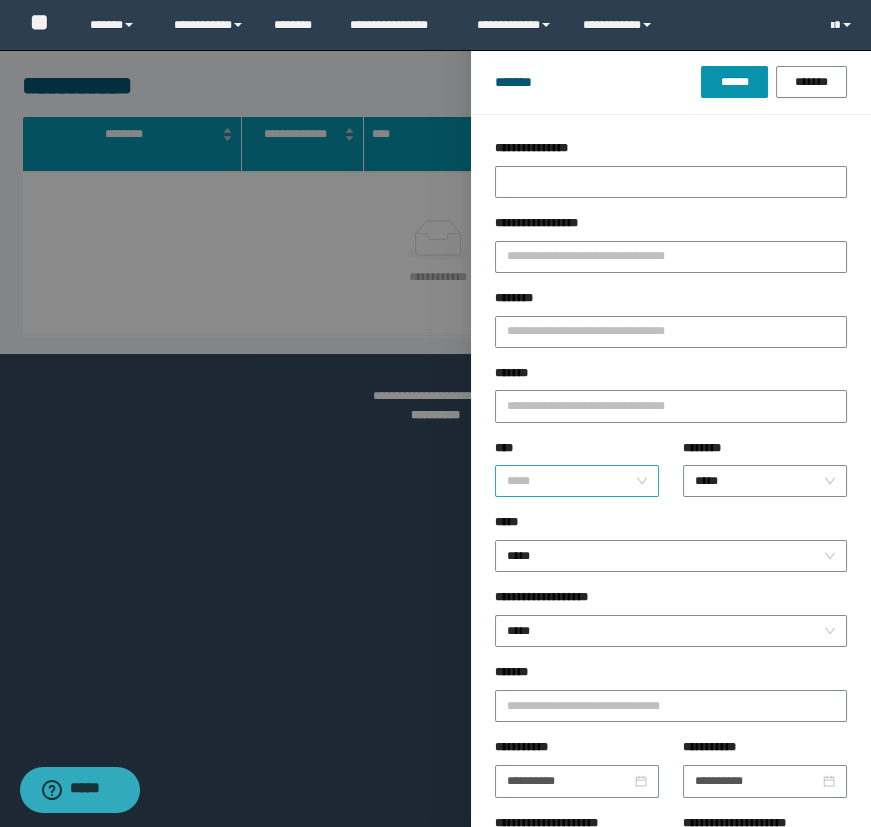 click on "*****" at bounding box center [573, 481] 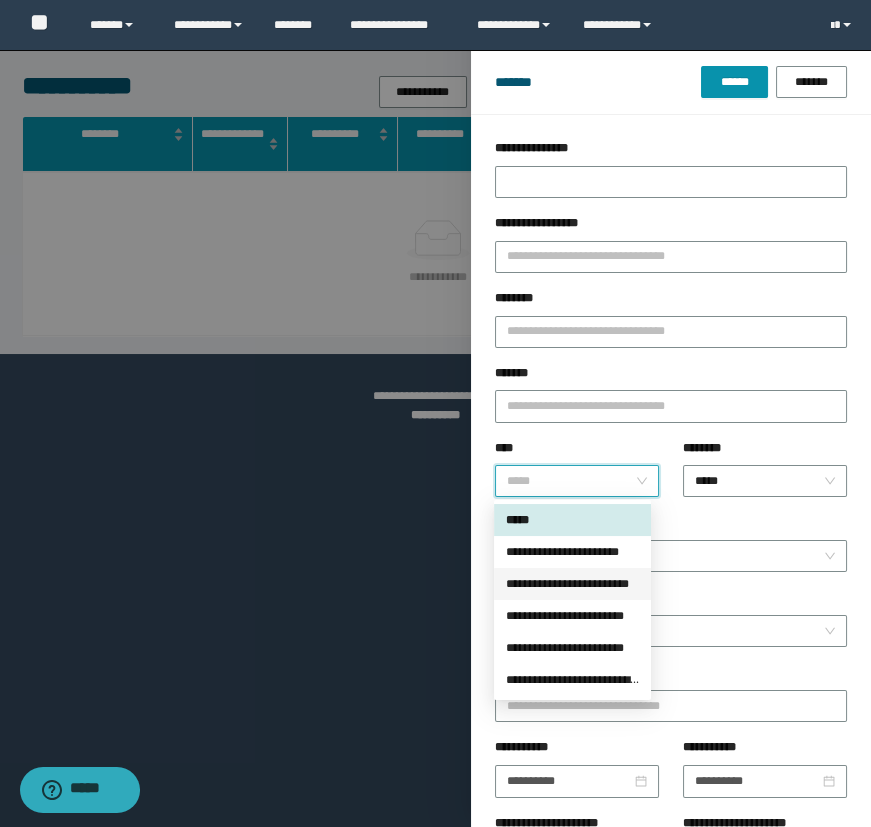 click on "**********" at bounding box center (572, 584) 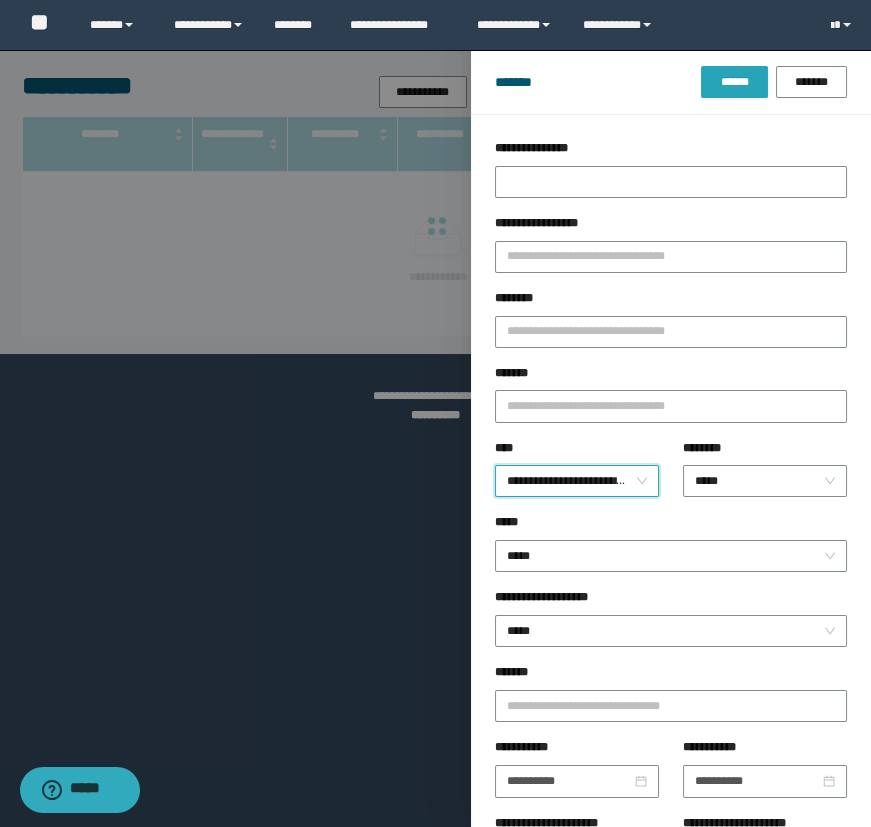 click on "******" at bounding box center (734, 82) 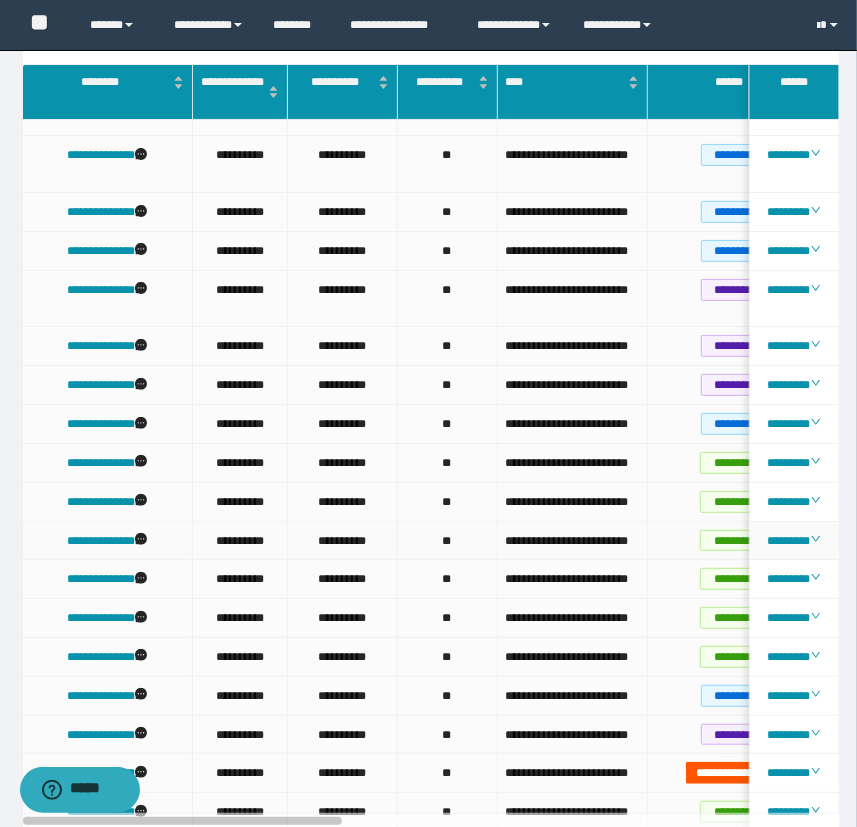 scroll, scrollTop: 90, scrollLeft: 0, axis: vertical 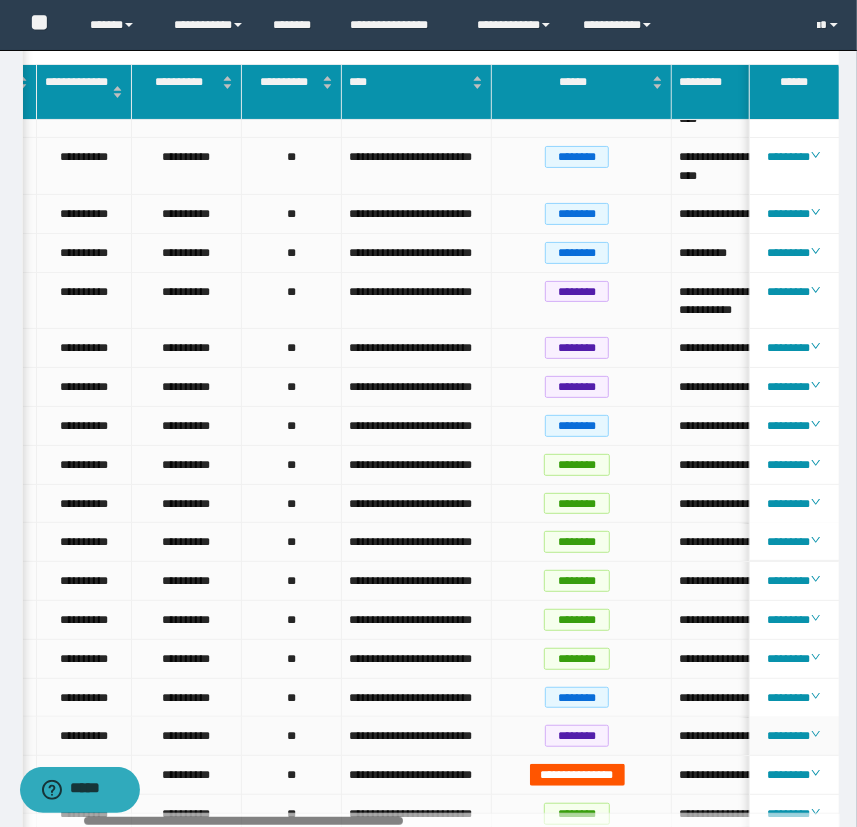 drag, startPoint x: 269, startPoint y: 817, endPoint x: 330, endPoint y: 794, distance: 65.192024 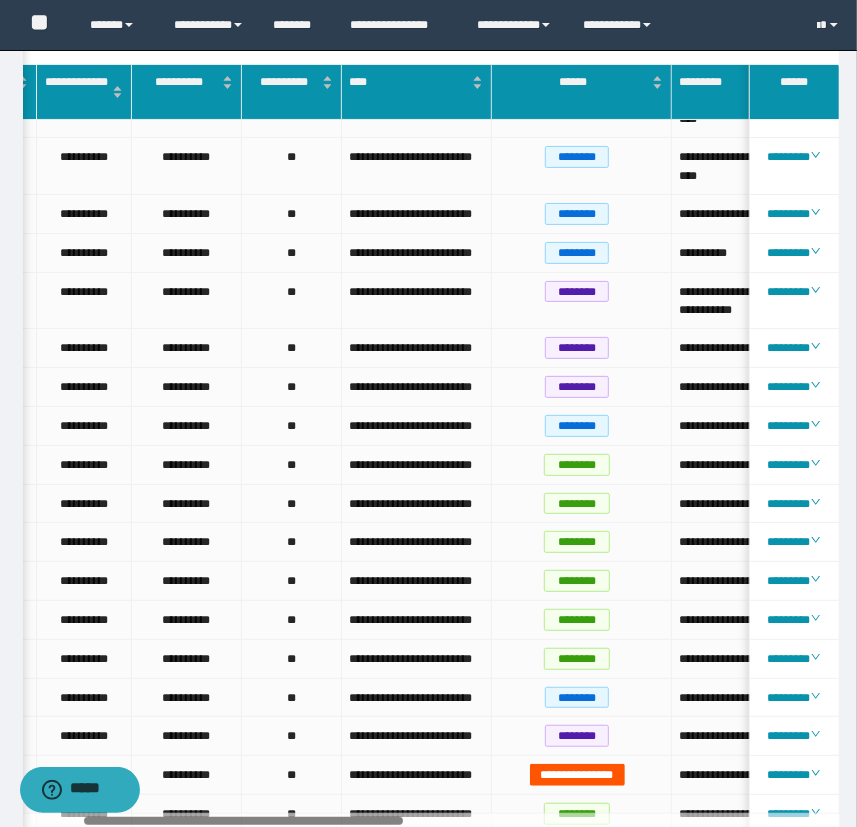 scroll, scrollTop: 0, scrollLeft: 187, axis: horizontal 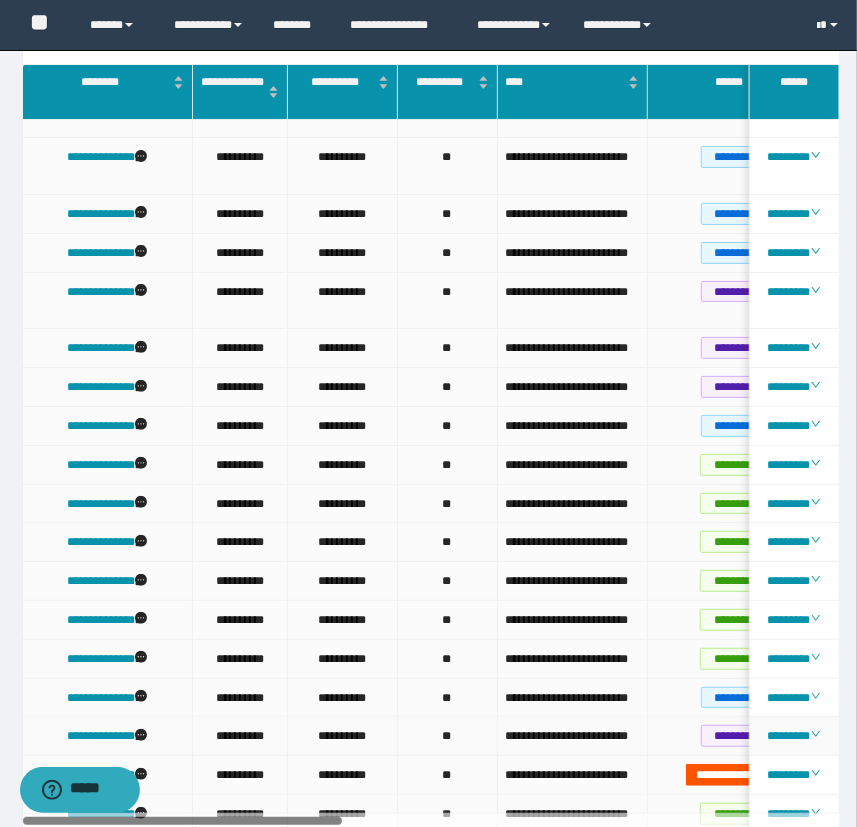 drag, startPoint x: 306, startPoint y: 816, endPoint x: 202, endPoint y: 765, distance: 115.83177 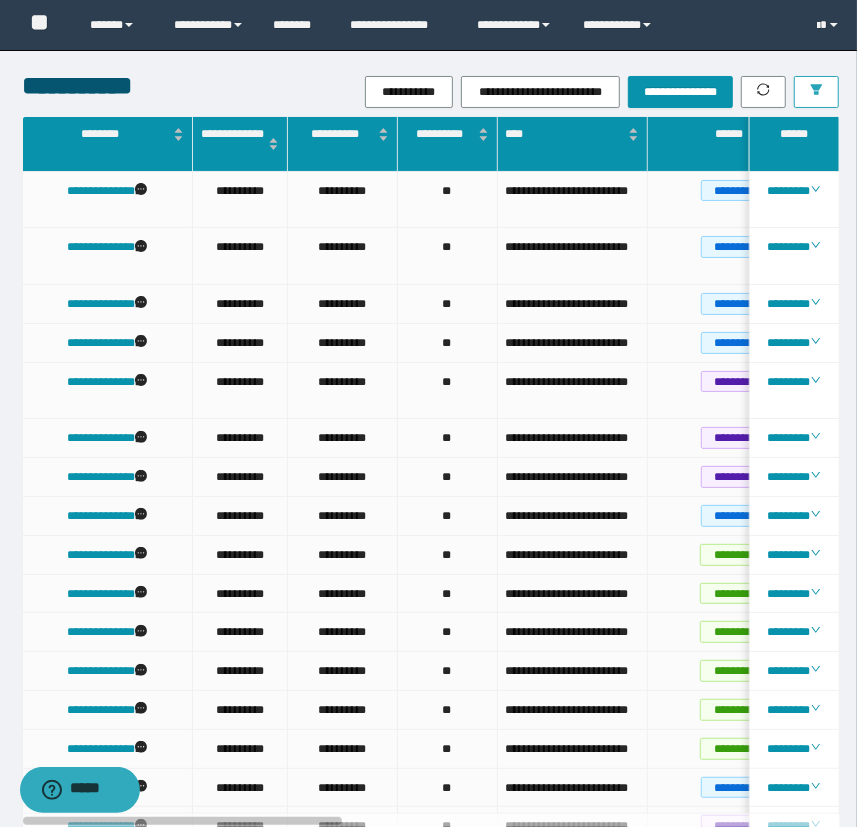 click at bounding box center [816, 92] 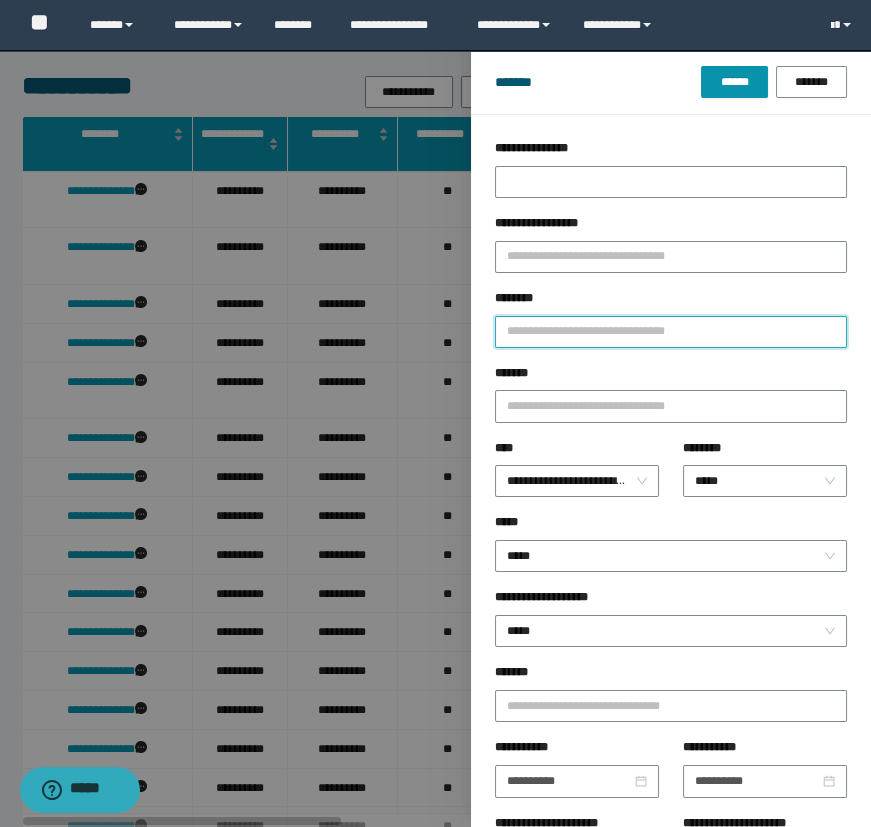 click on "********" at bounding box center (671, 332) 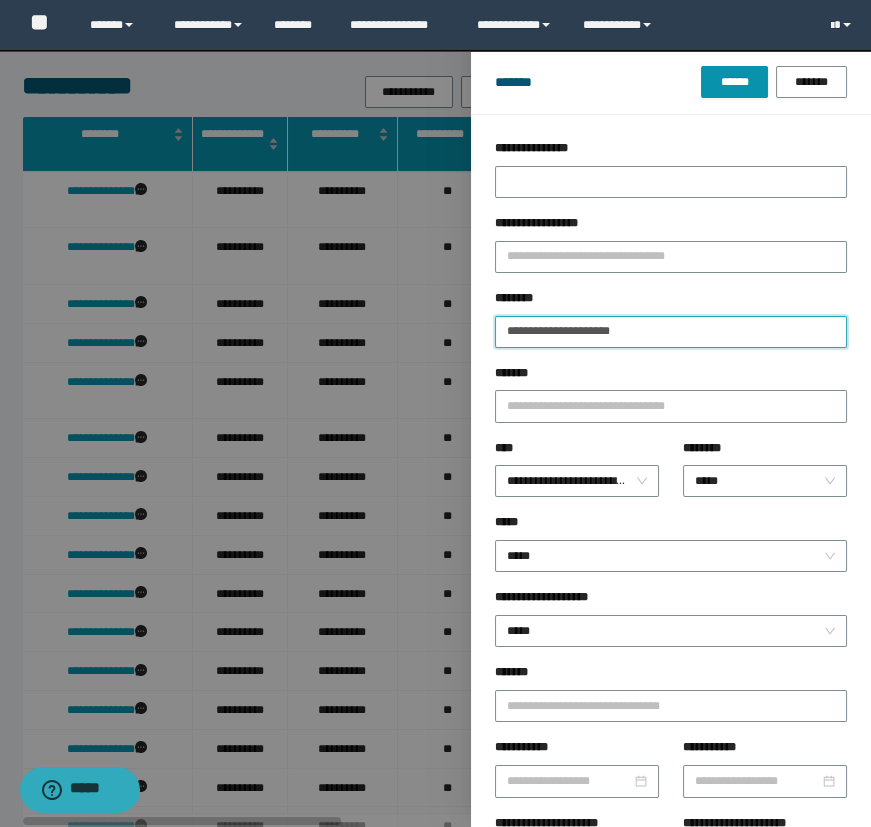 type on "**********" 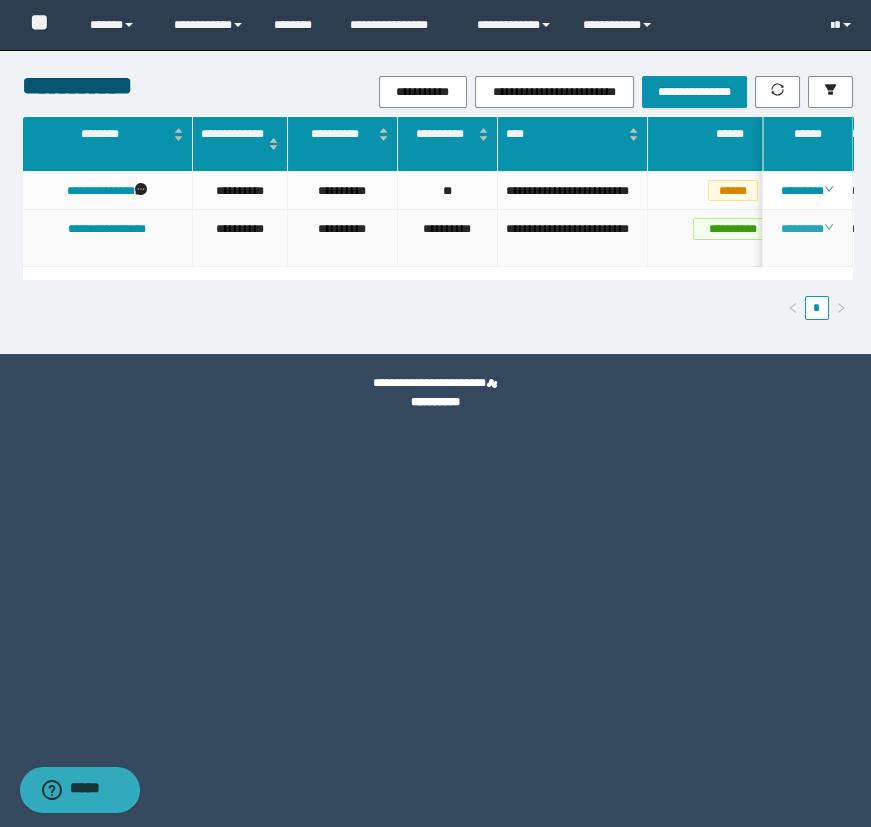 click on "********" at bounding box center (807, 229) 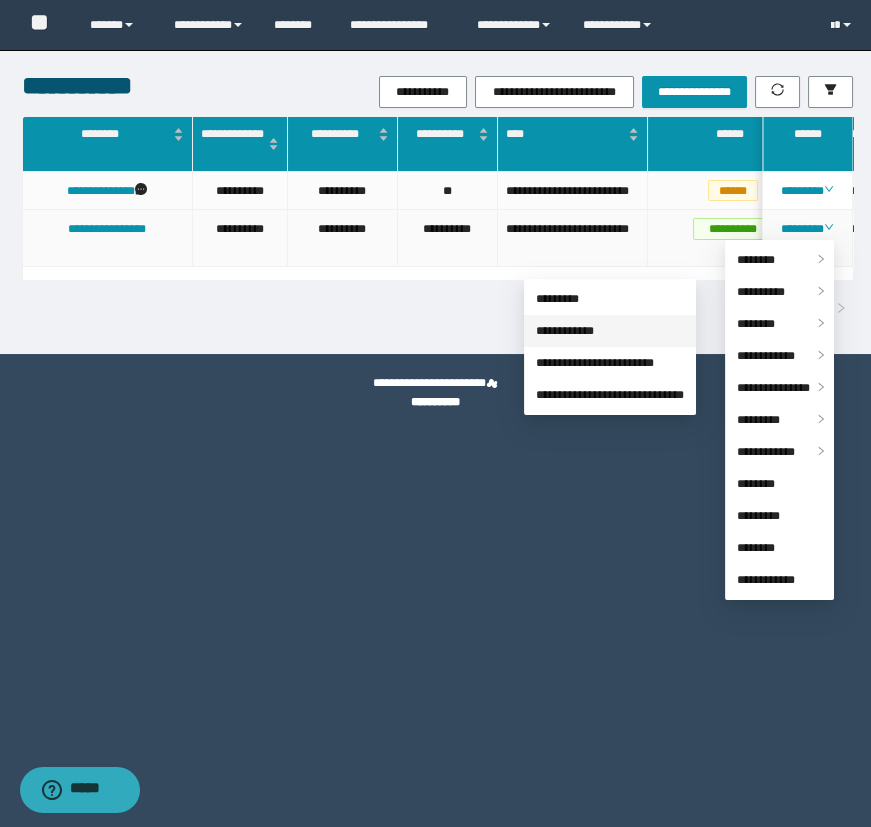 click on "**********" at bounding box center (565, 331) 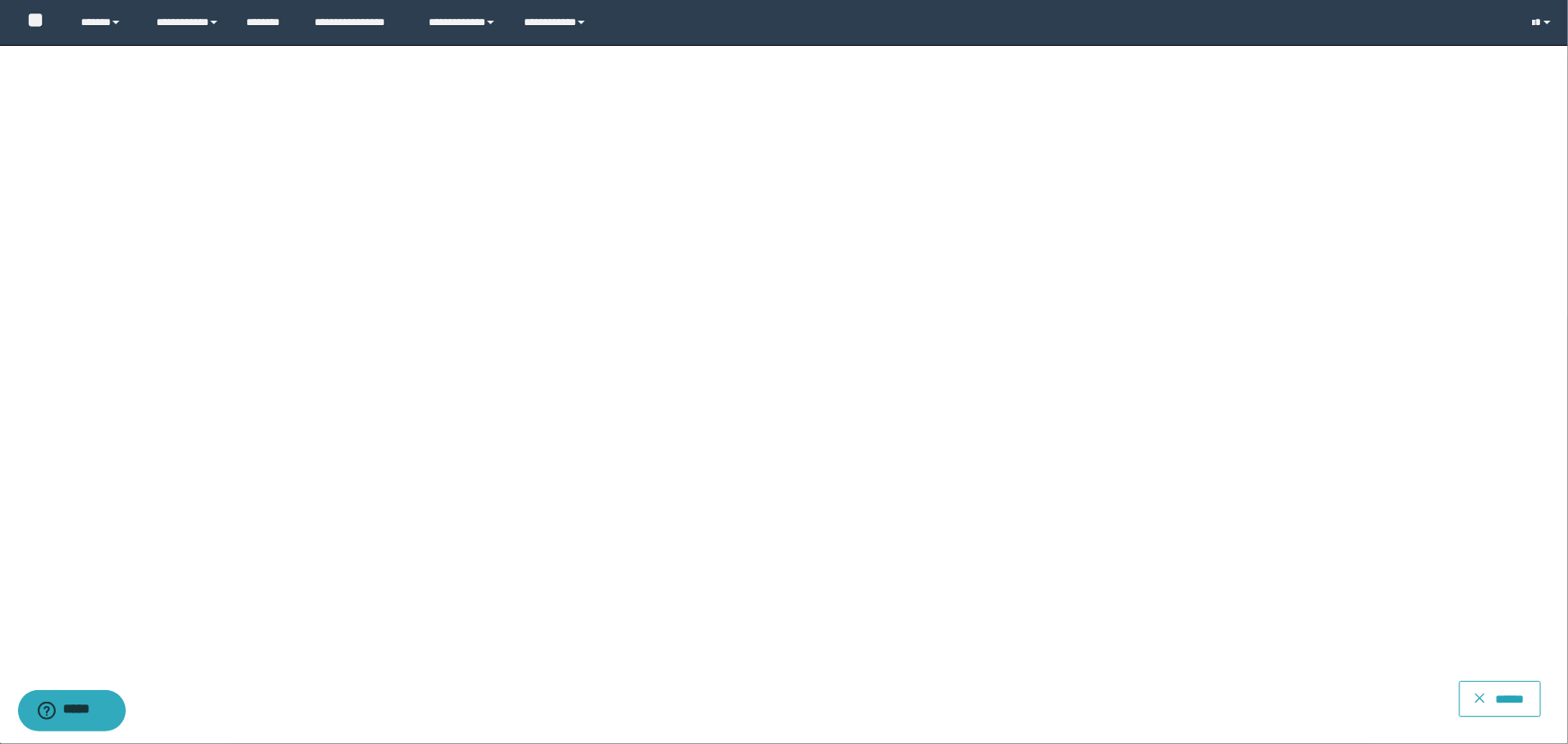 click on "******" at bounding box center (1500, 699) 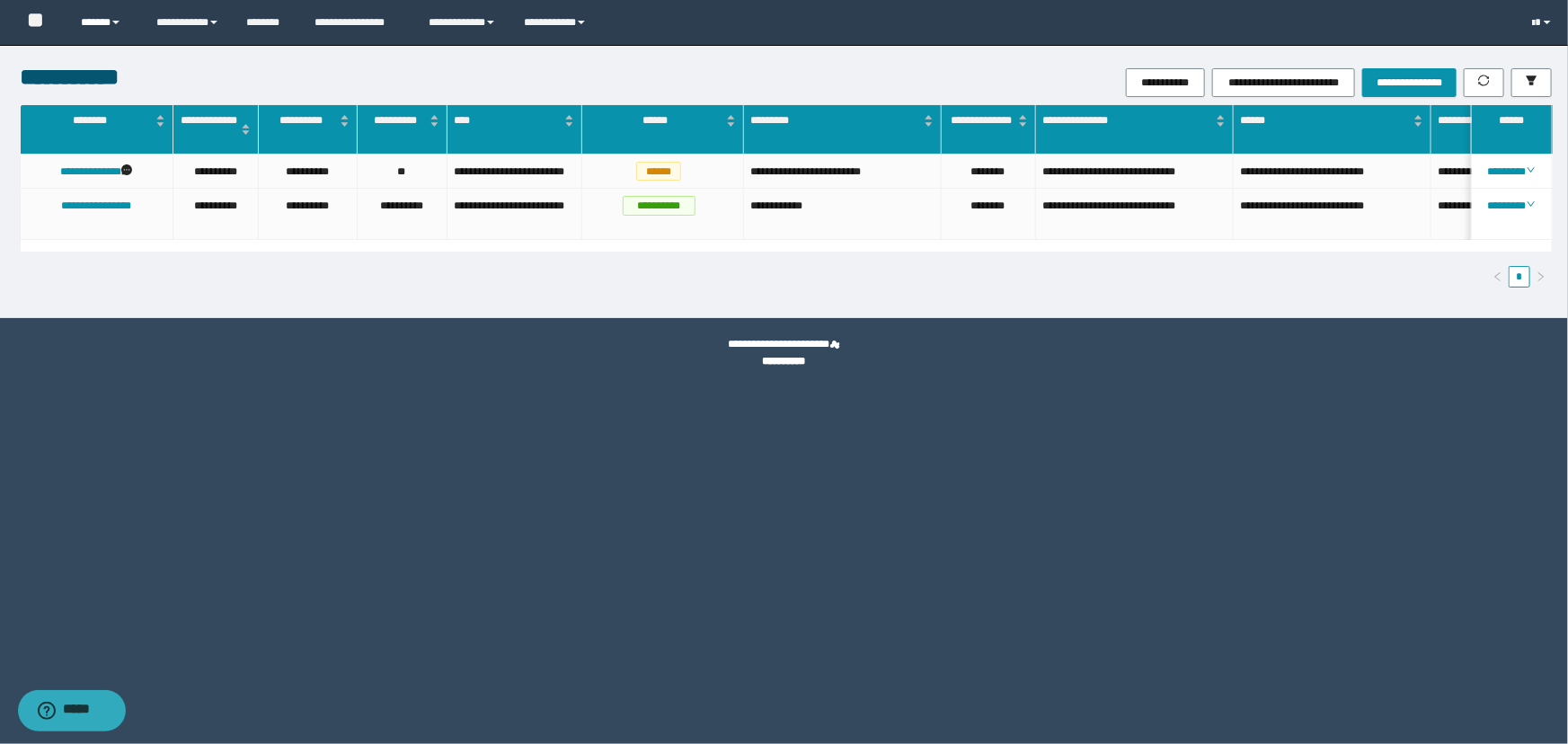 click on "******" at bounding box center [105, 22] 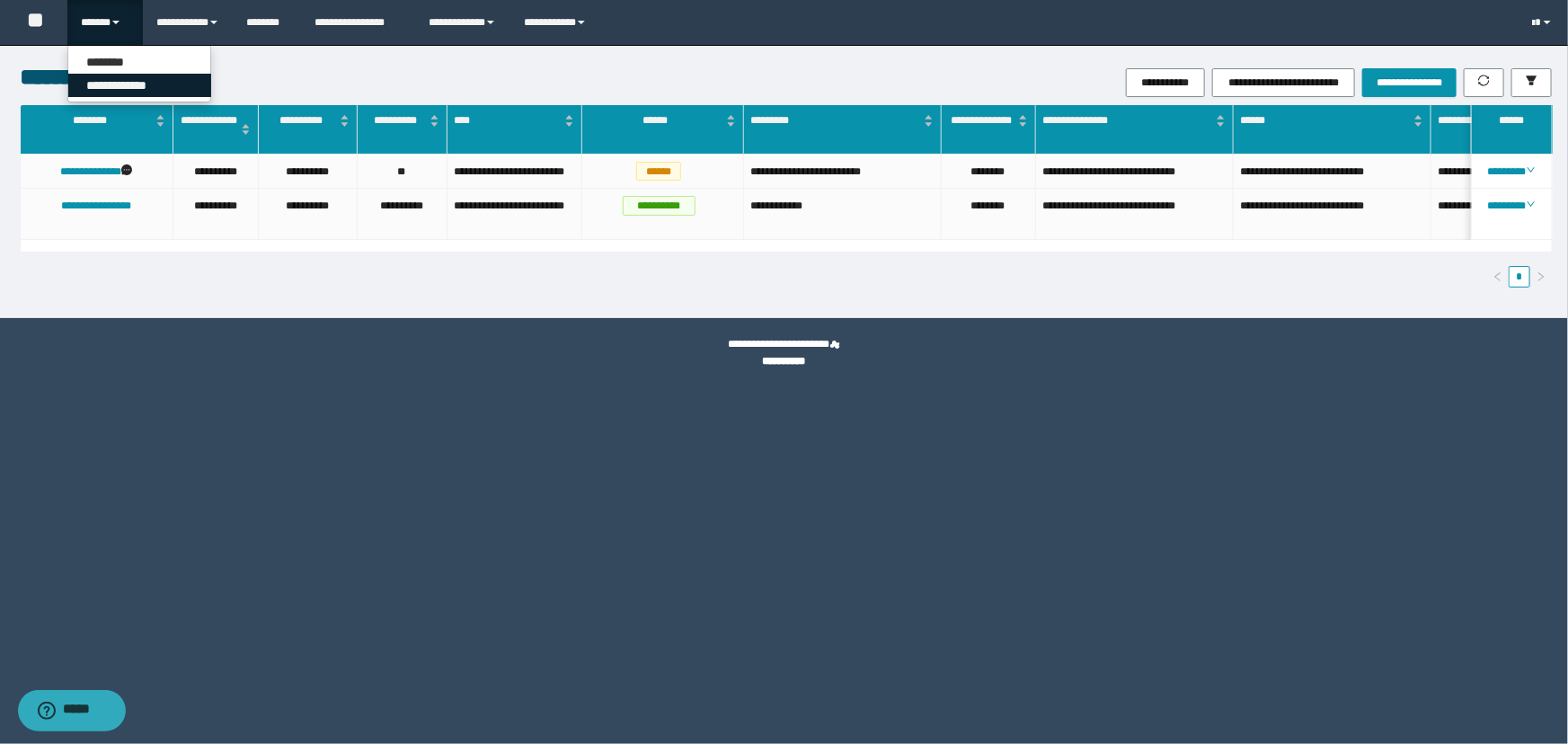 click on "**********" at bounding box center [139, 85] 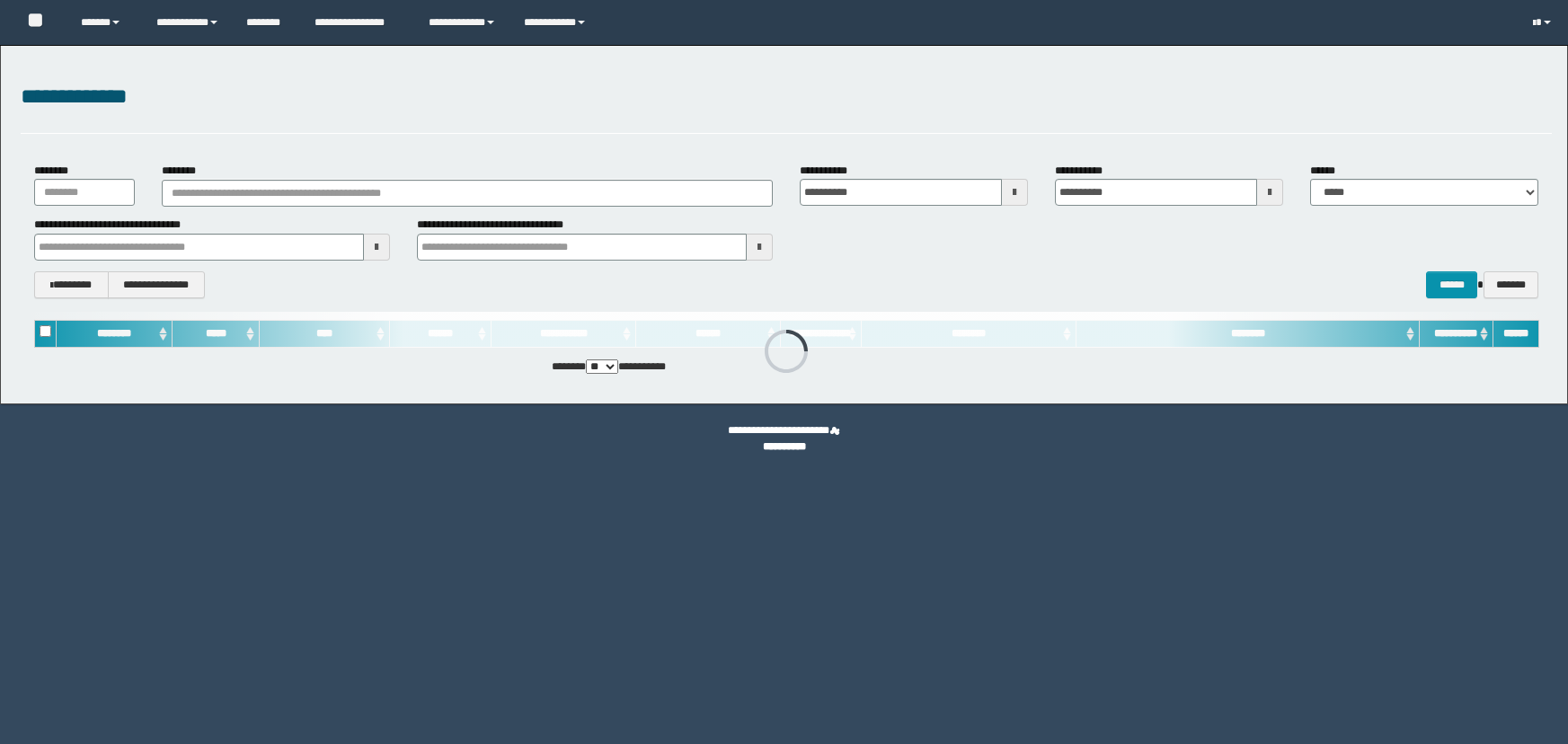 scroll, scrollTop: 0, scrollLeft: 0, axis: both 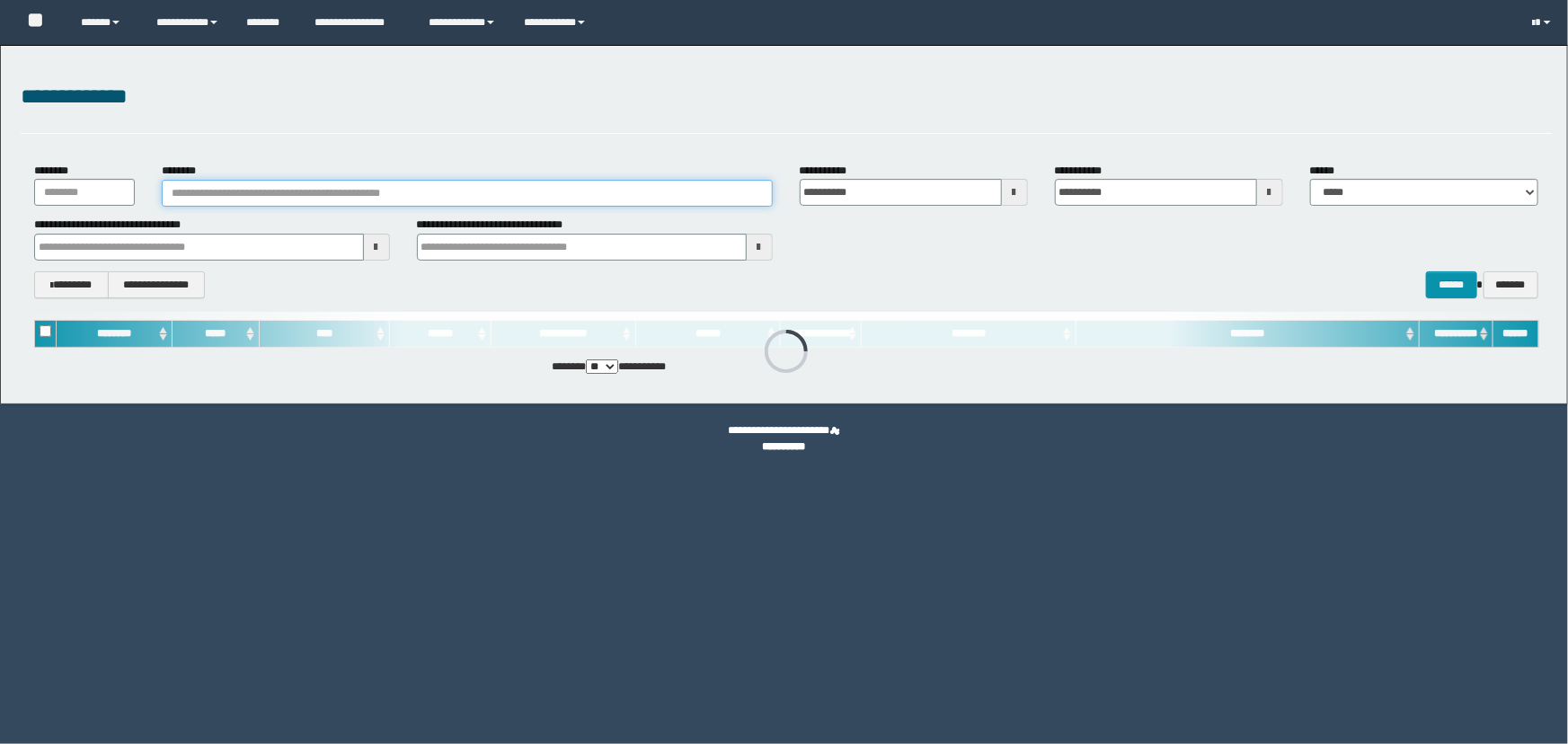 click on "********" at bounding box center (467, 193) 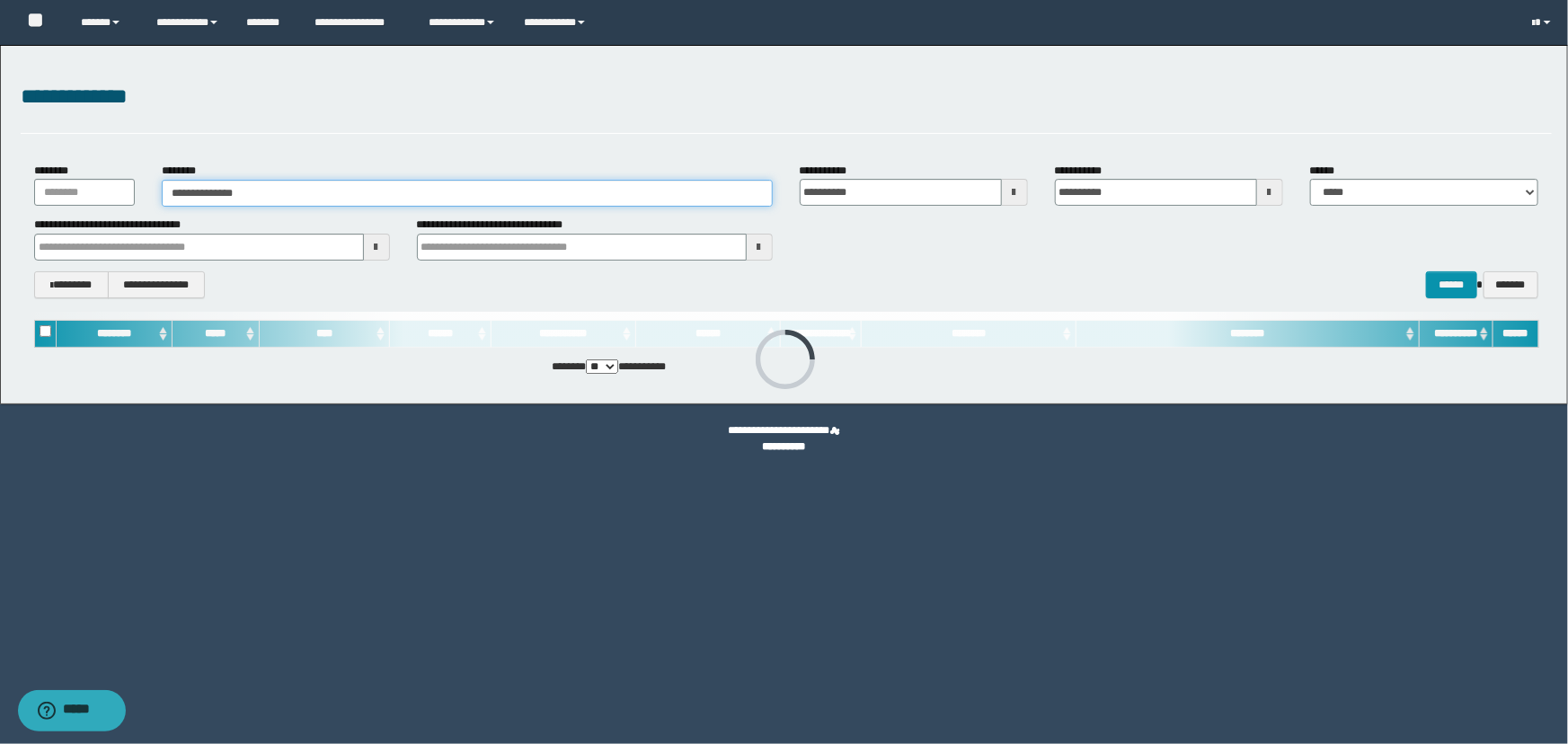 type on "**********" 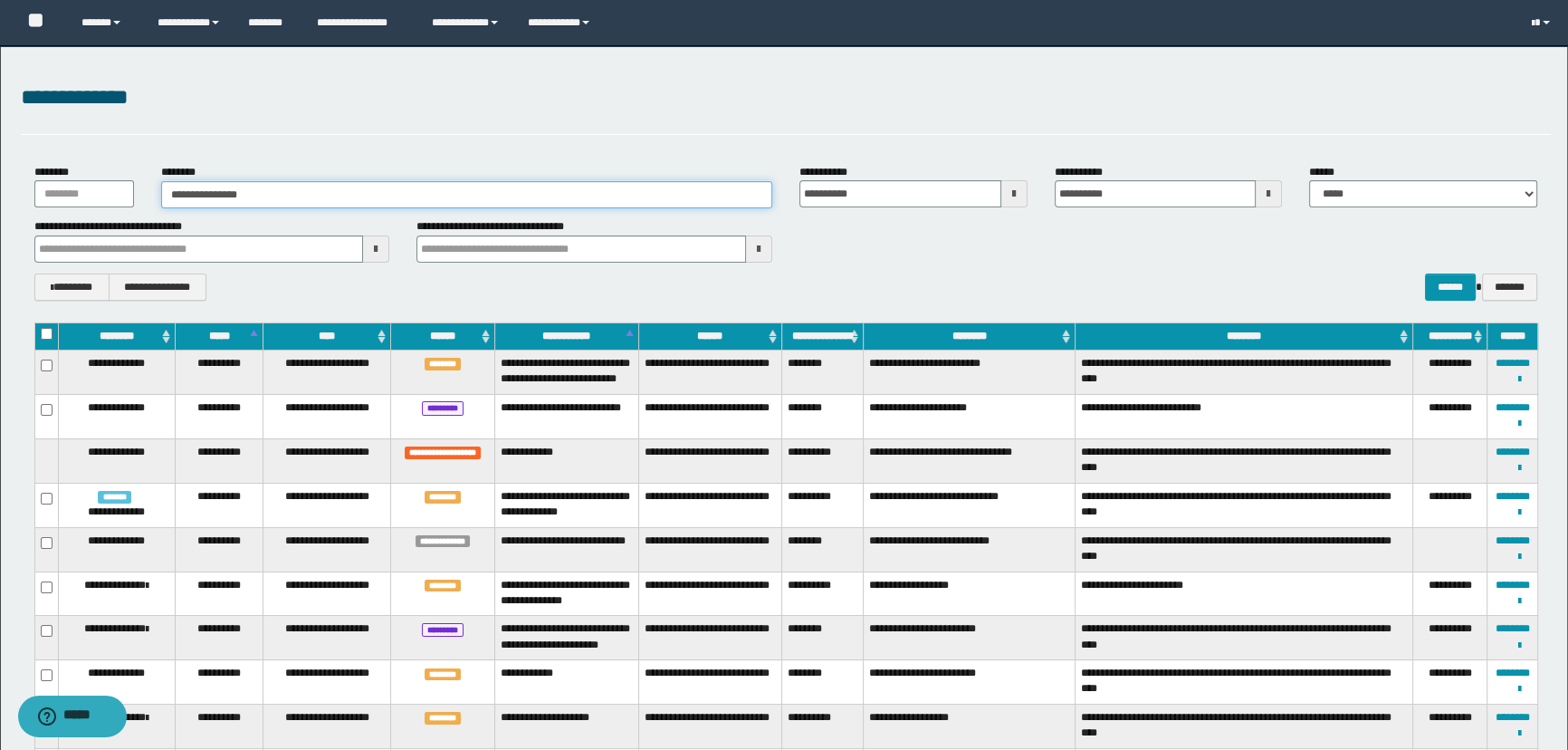 type on "**********" 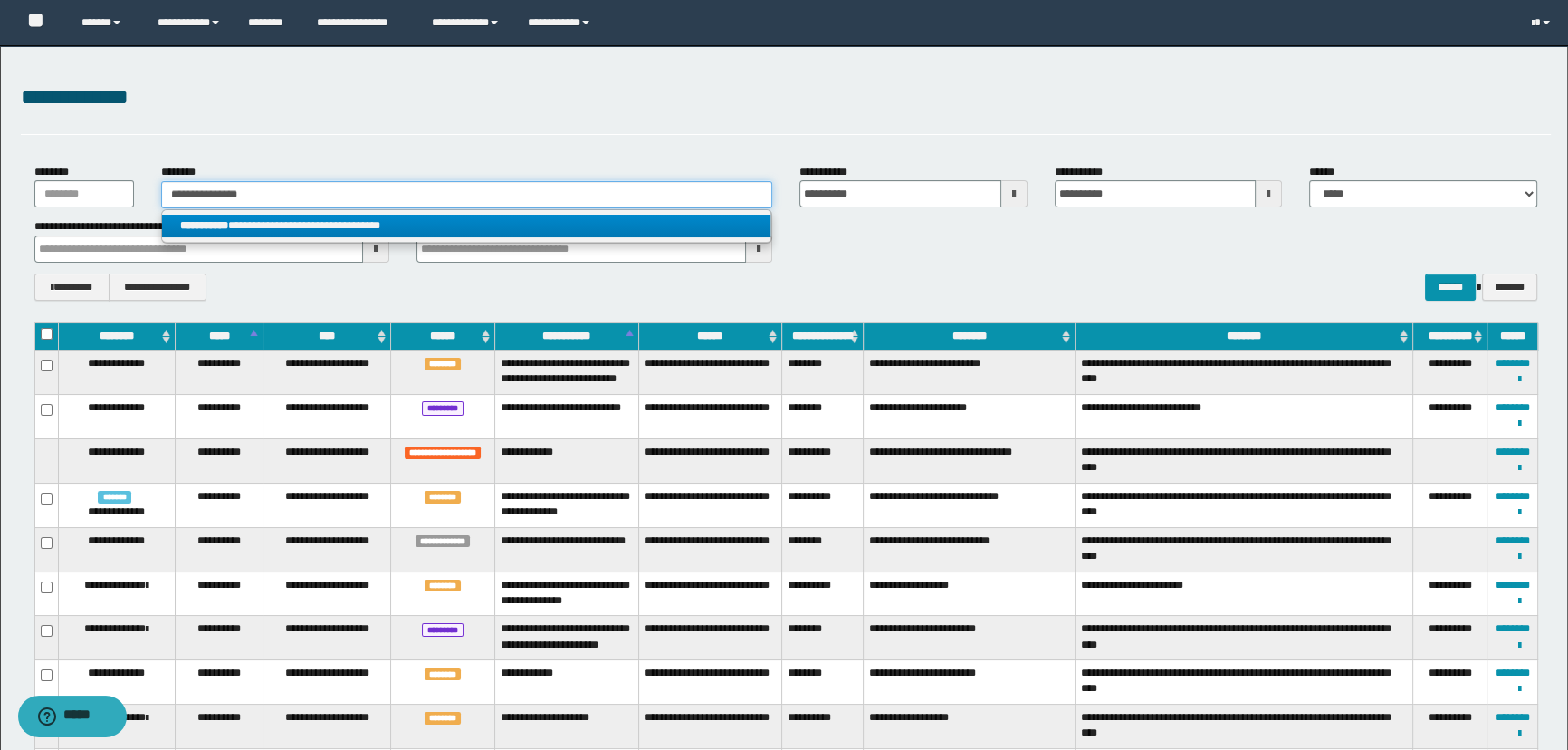 type on "**********" 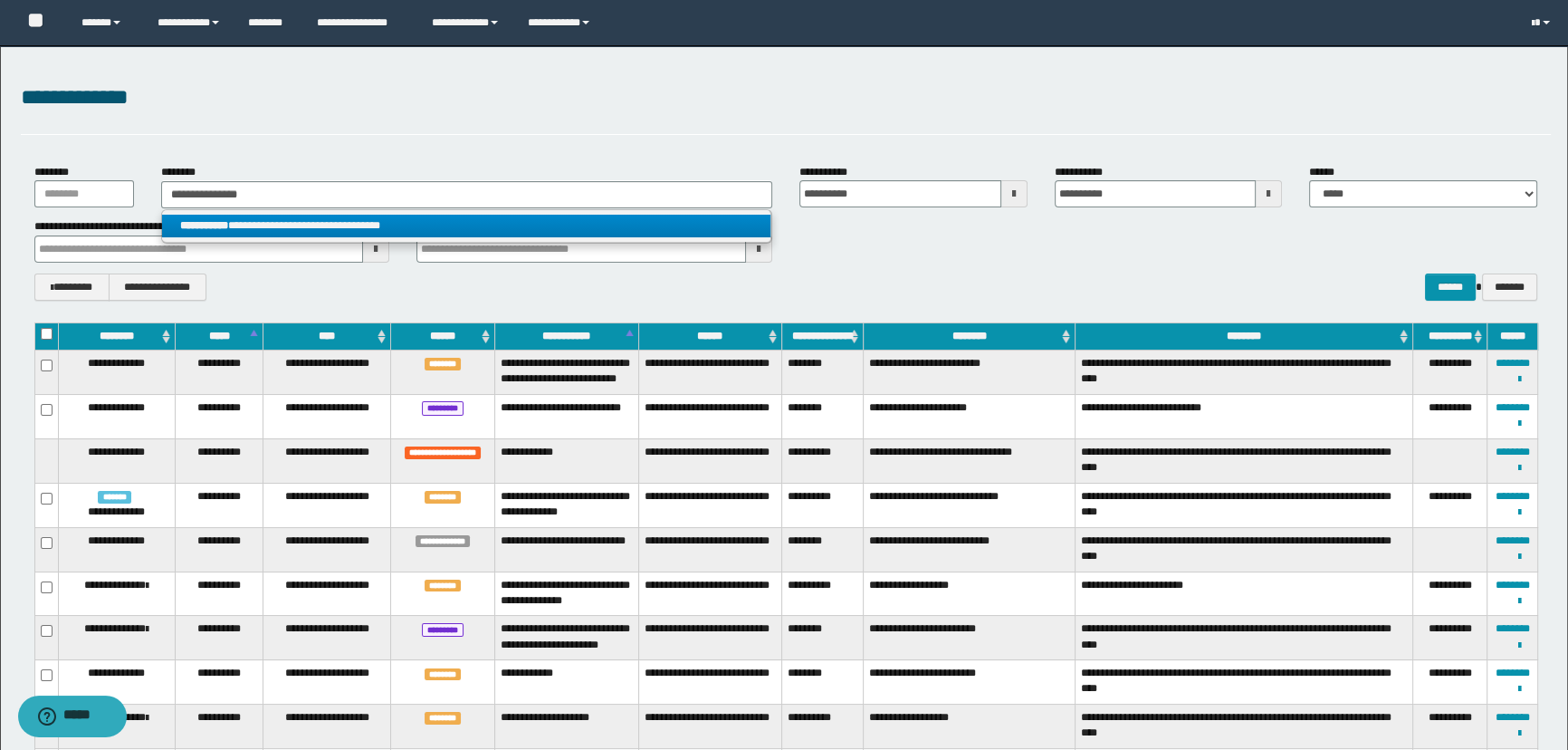 click on "**********" at bounding box center (466, 226) 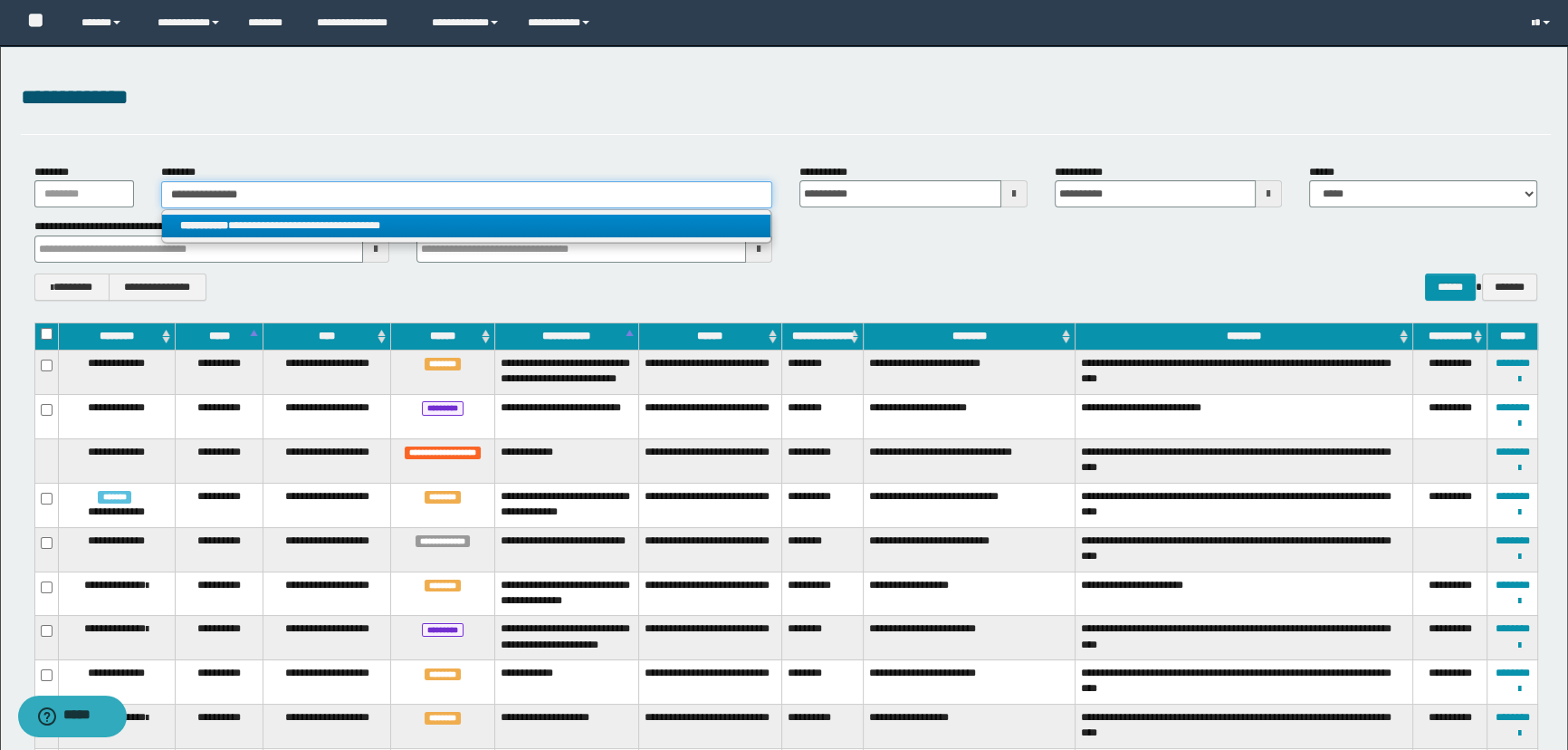 type 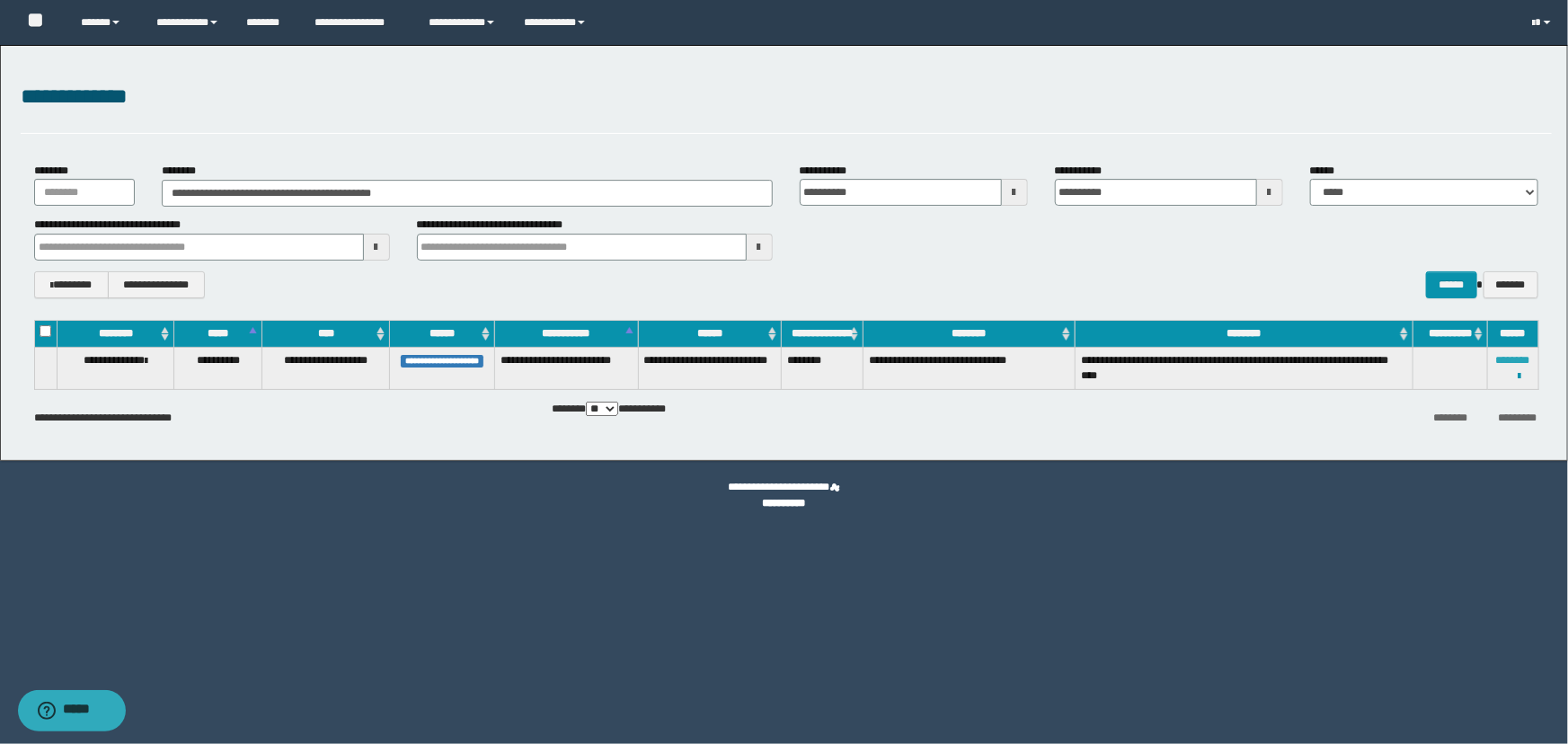 click on "********" at bounding box center [1513, 360] 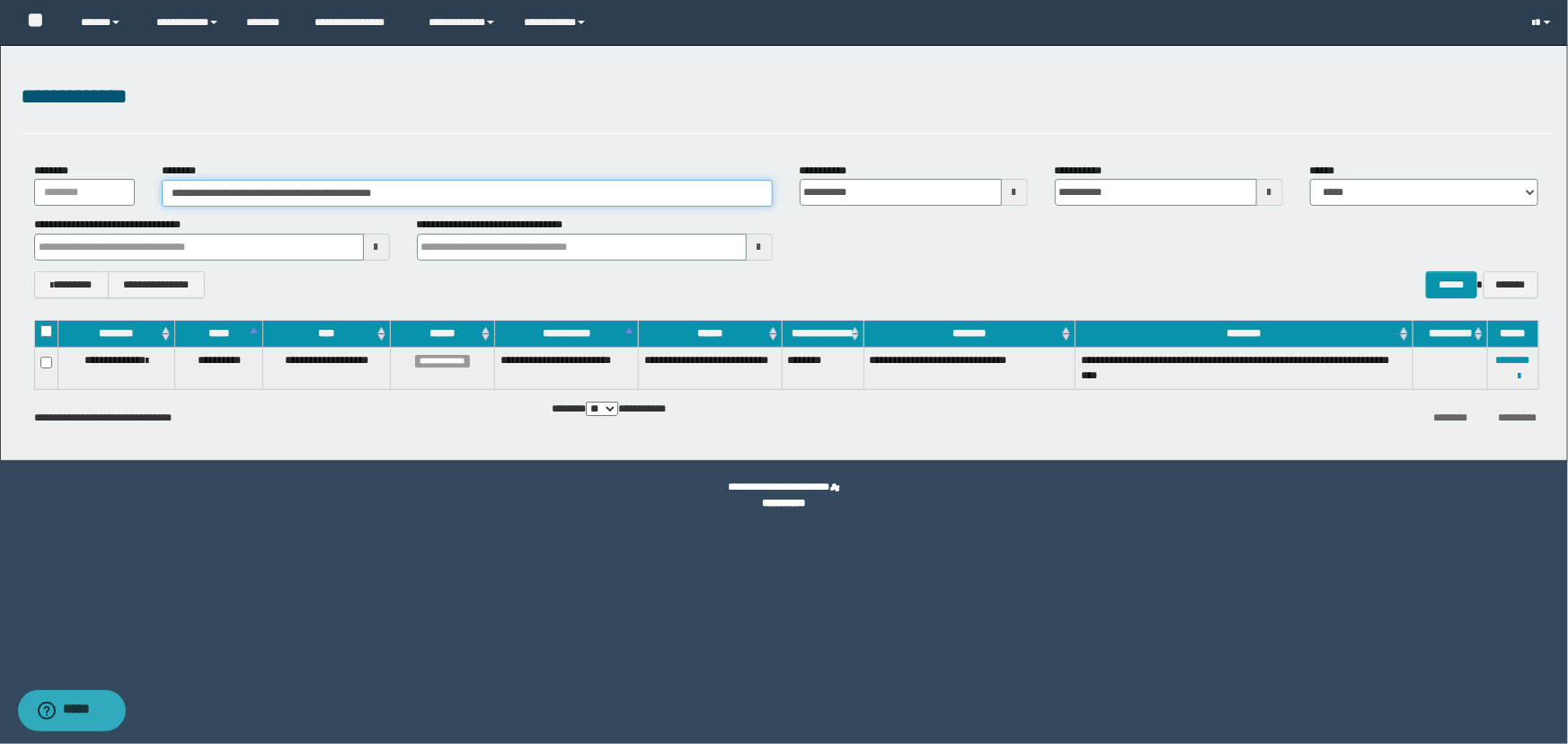 drag, startPoint x: 464, startPoint y: 200, endPoint x: 0, endPoint y: 252, distance: 466.9047 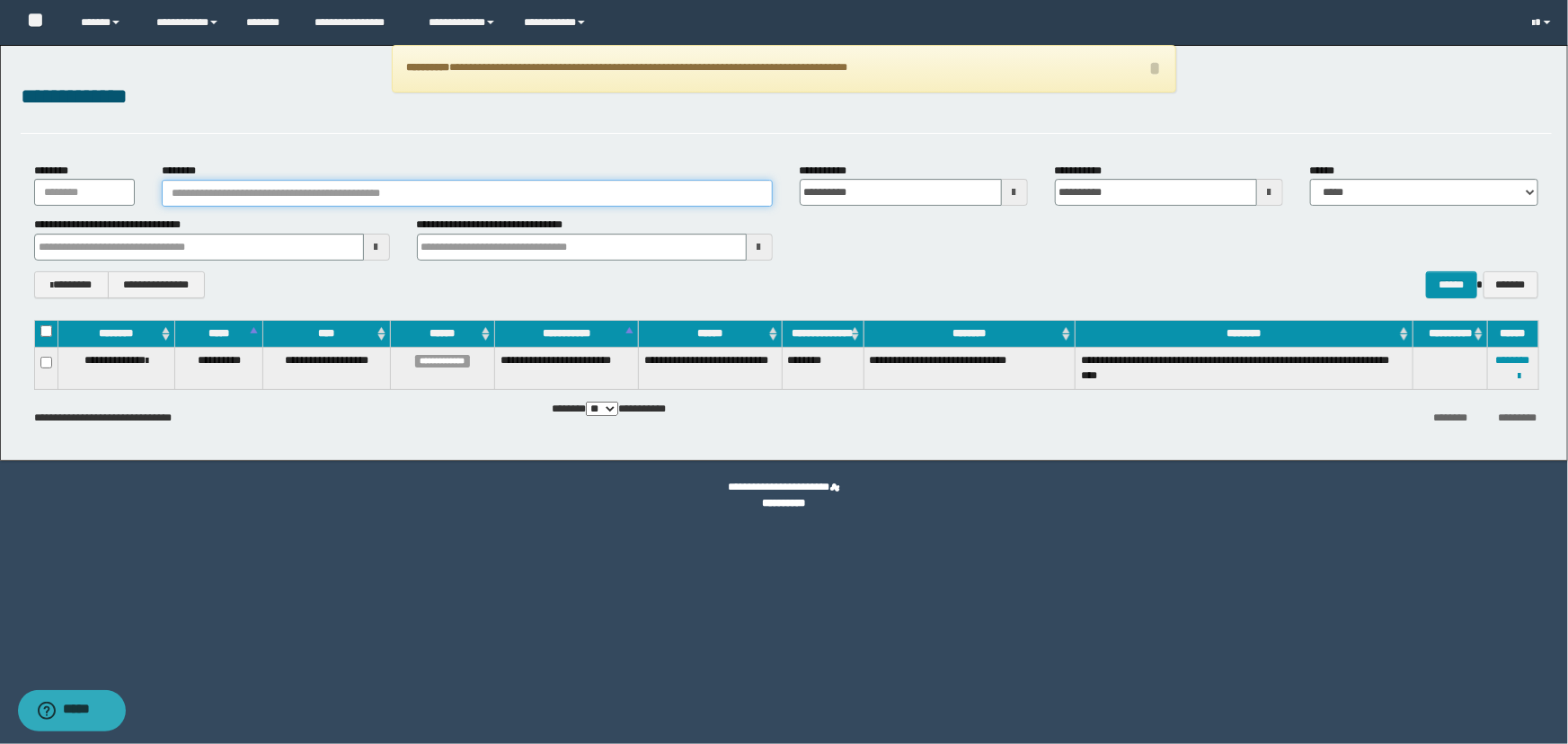 click on "********" at bounding box center (467, 193) 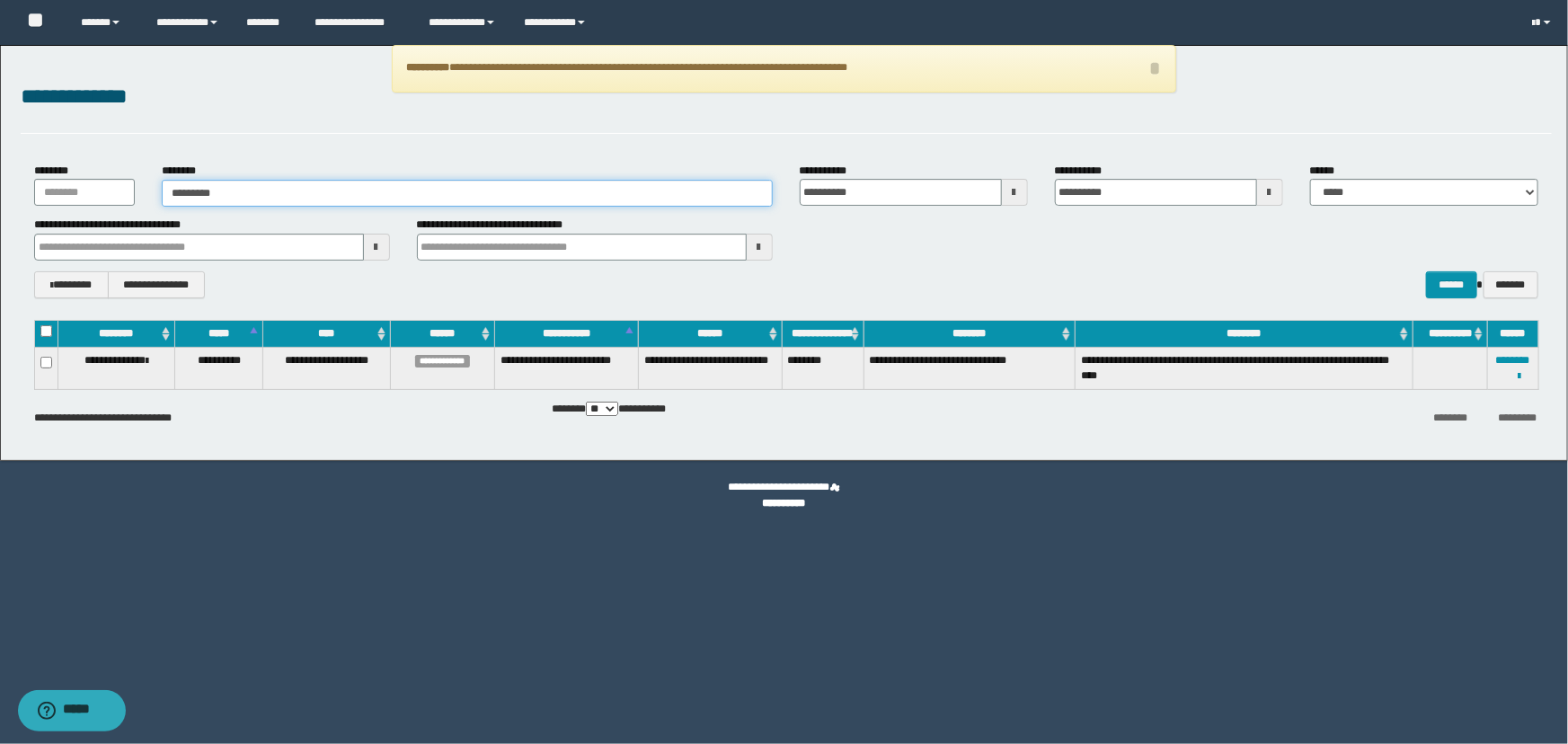 type on "*******" 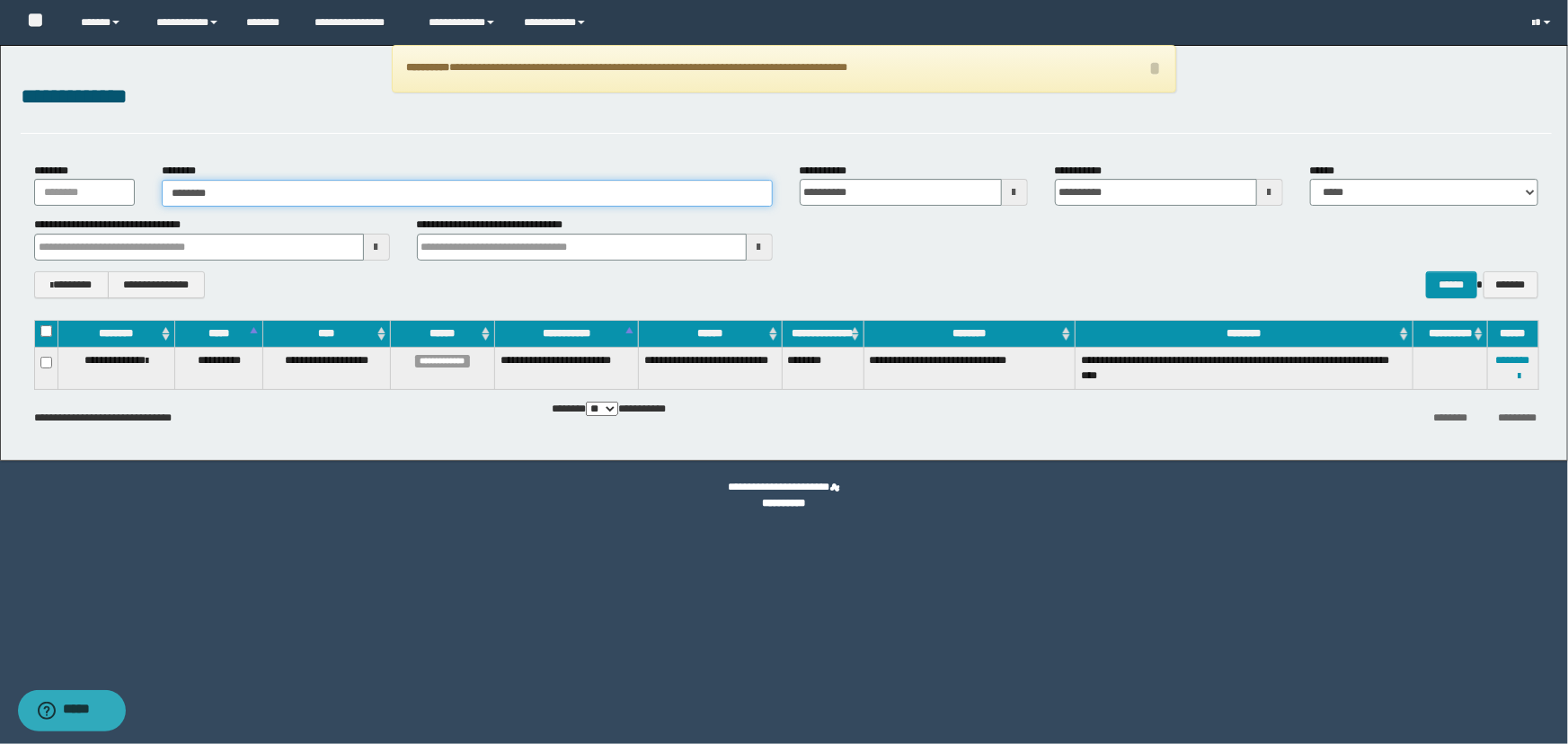 type on "*******" 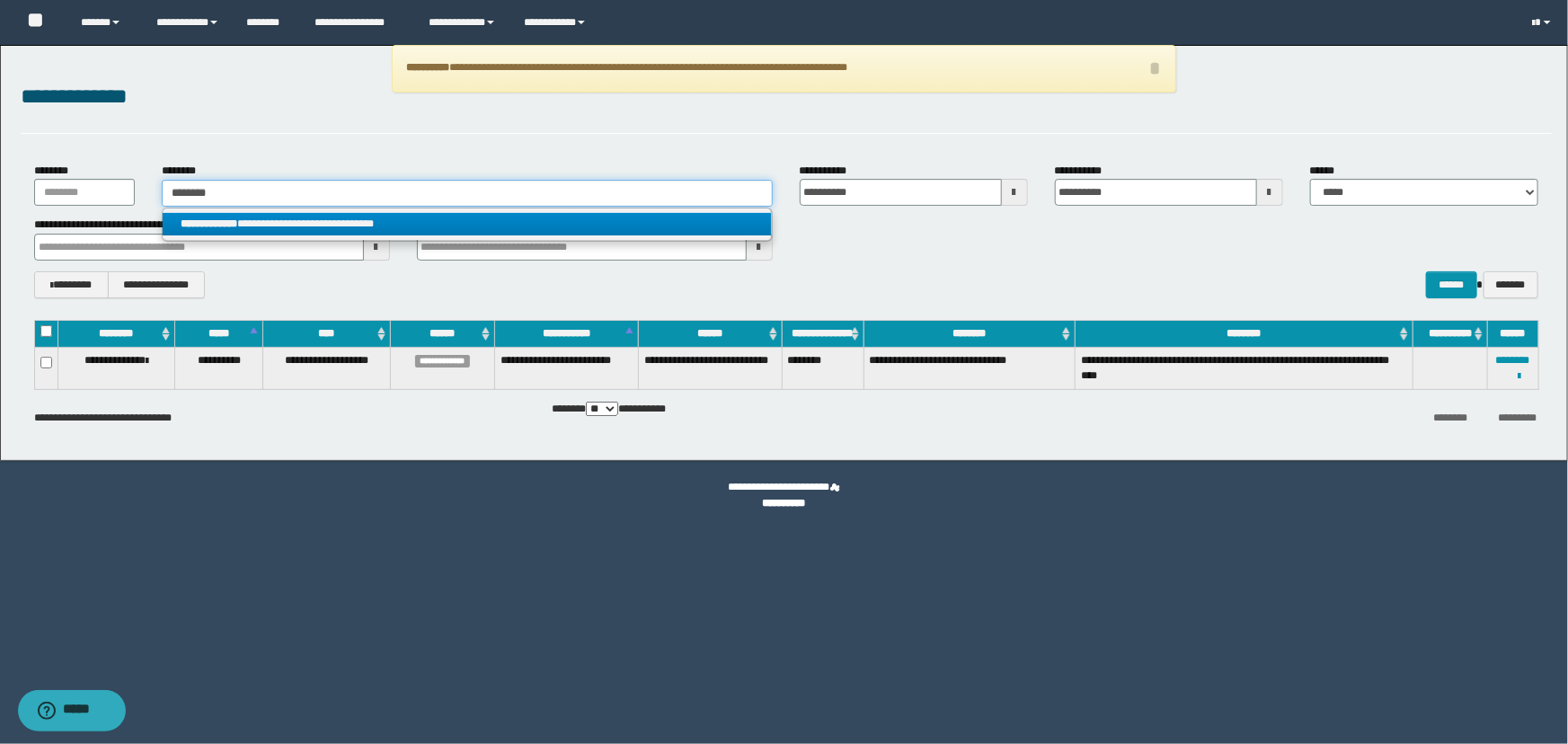 type on "*******" 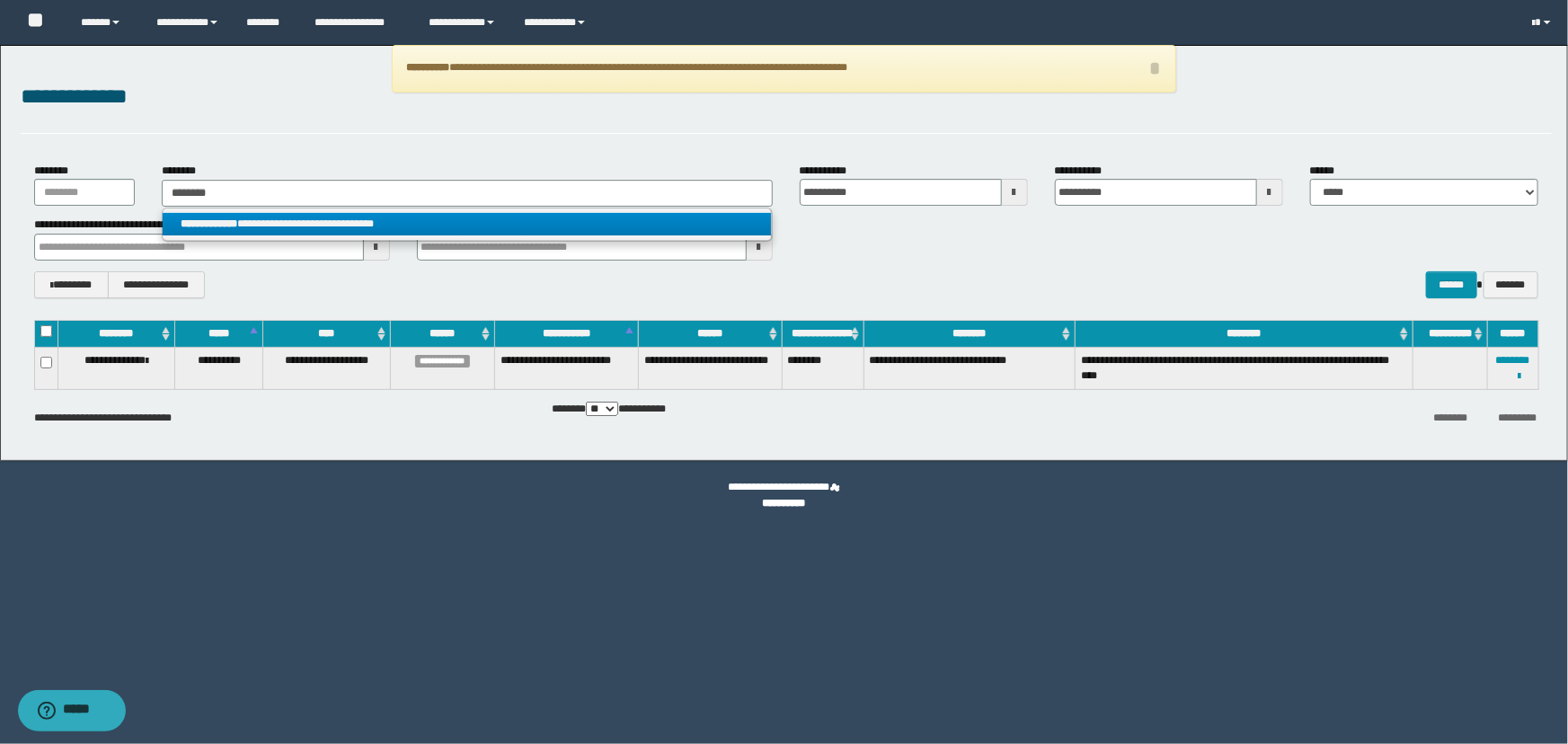 click on "**********" at bounding box center (466, 224) 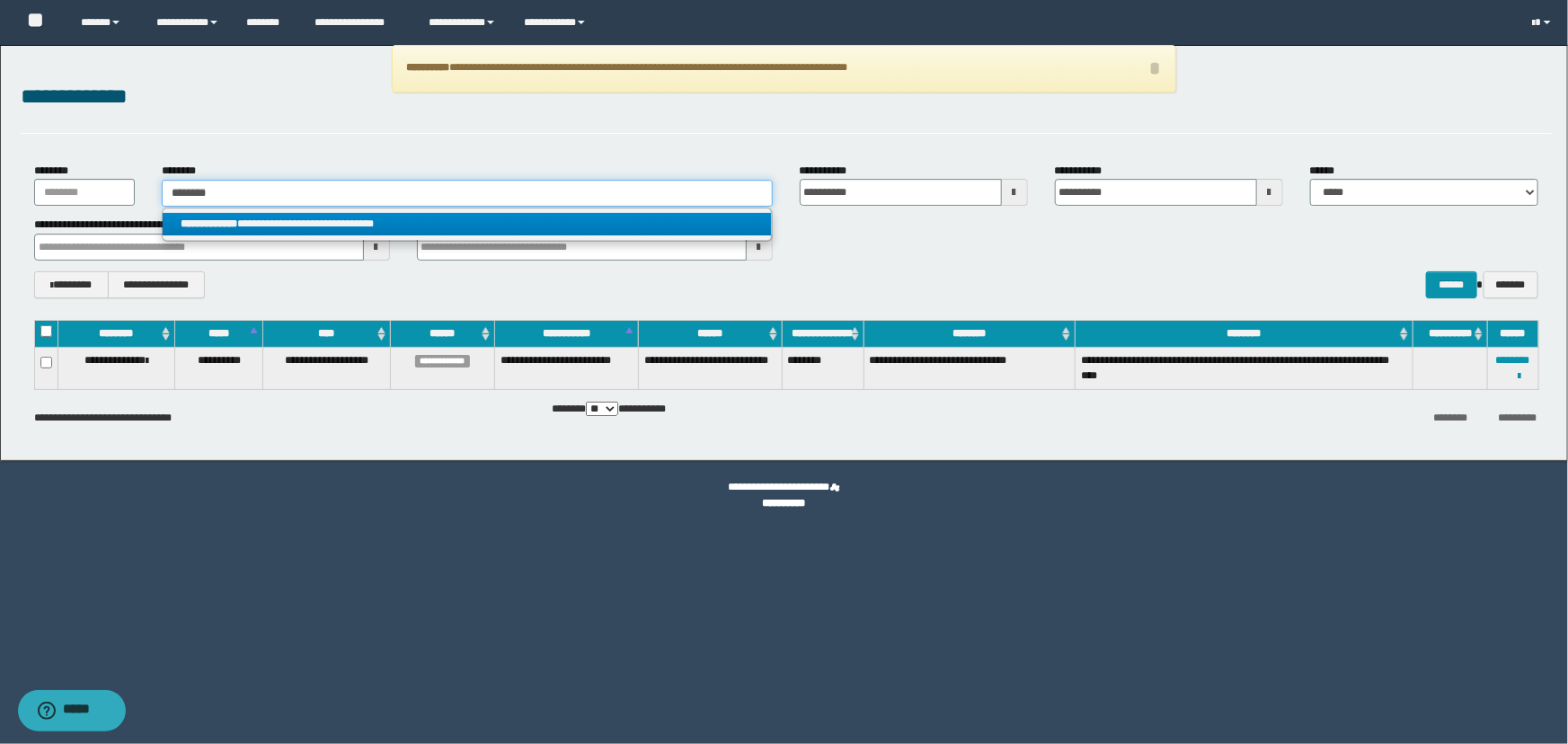 type 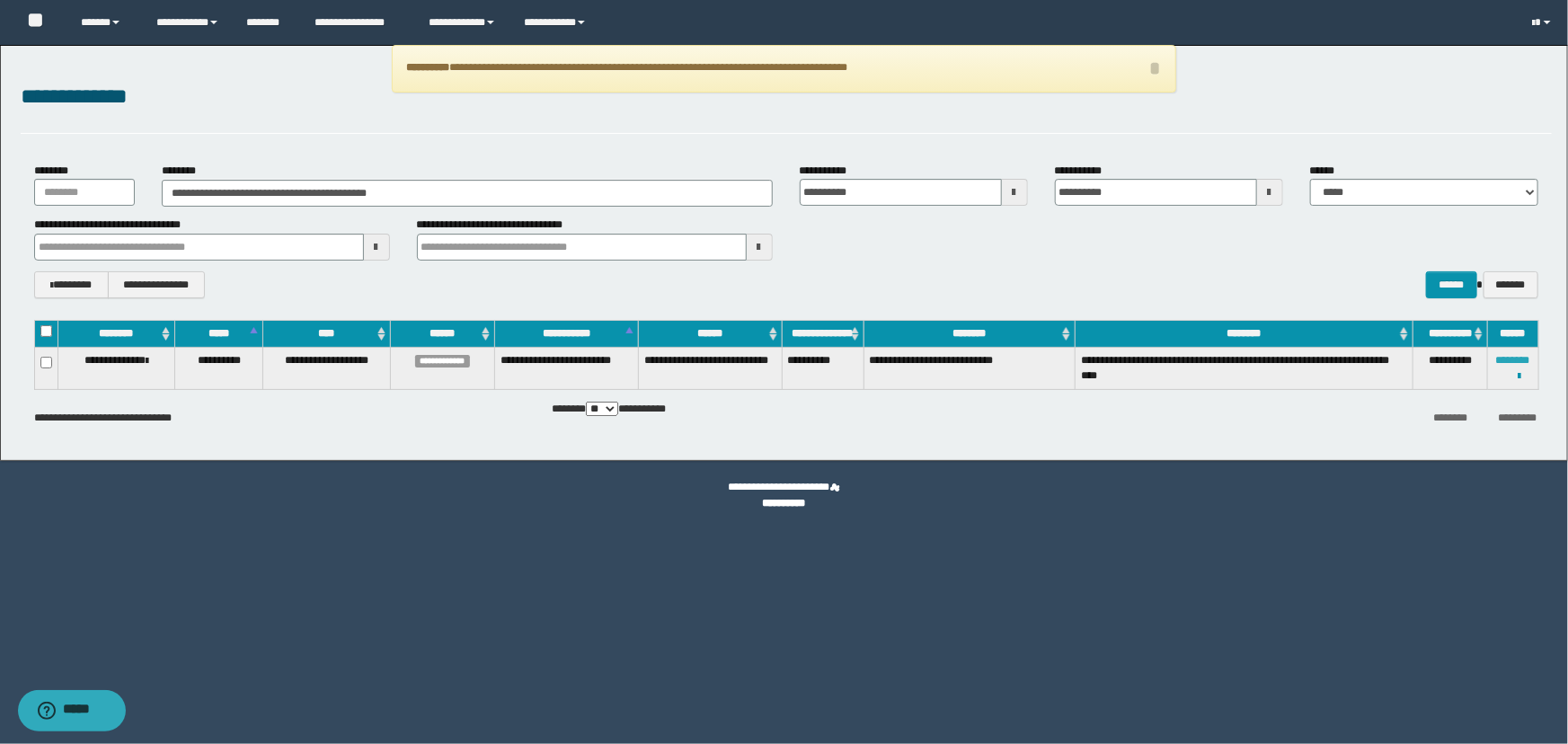 click on "********" at bounding box center [1513, 360] 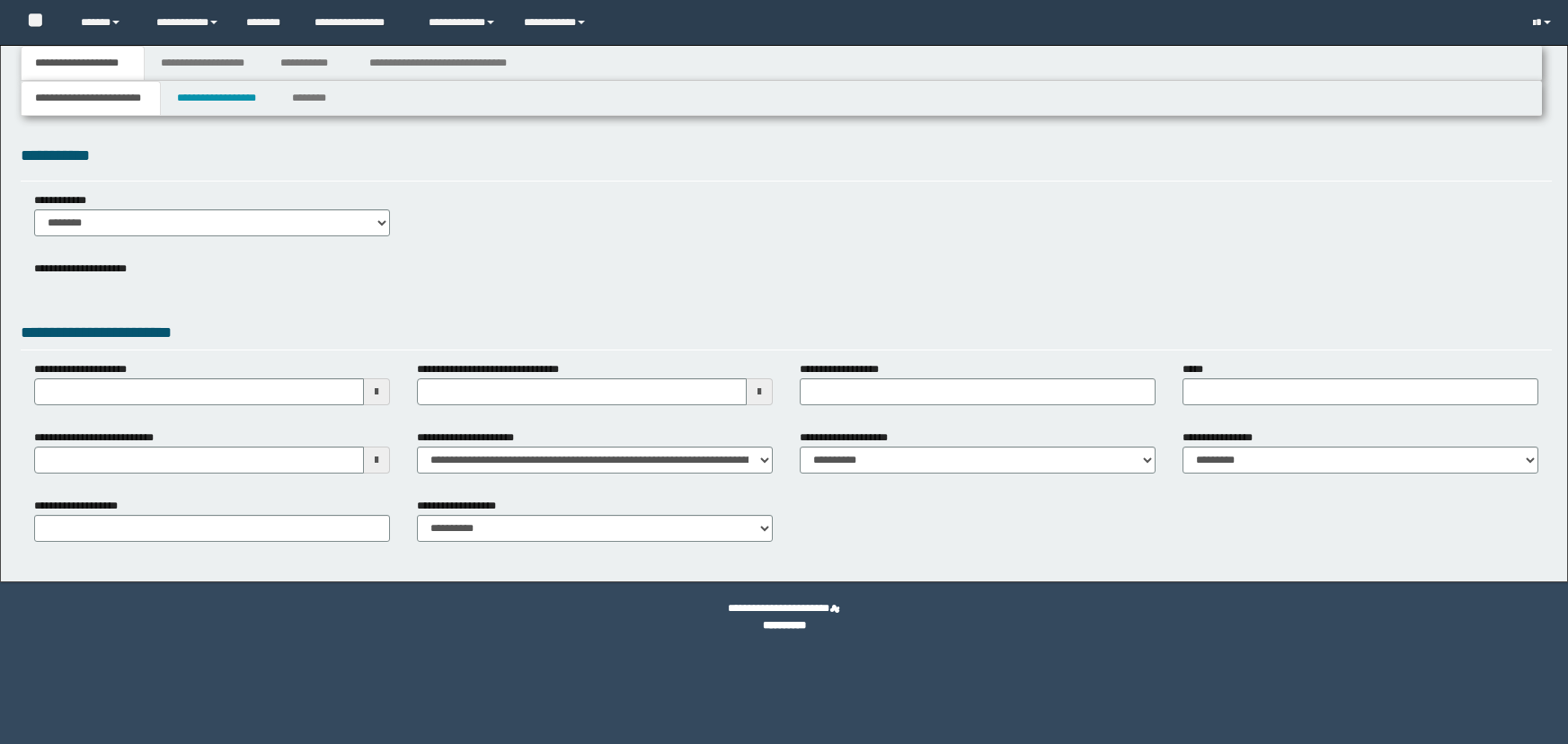 scroll, scrollTop: 0, scrollLeft: 0, axis: both 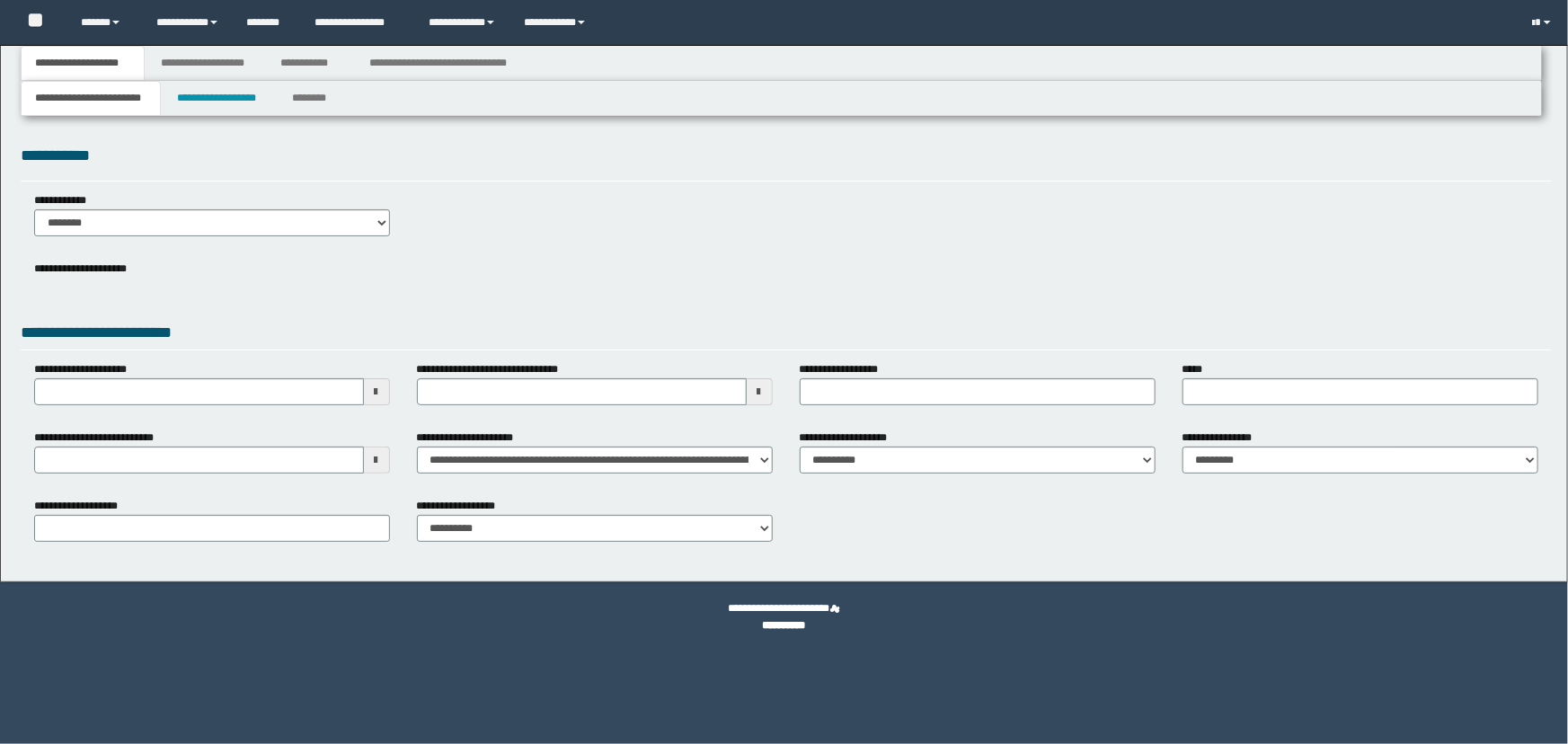 select on "*" 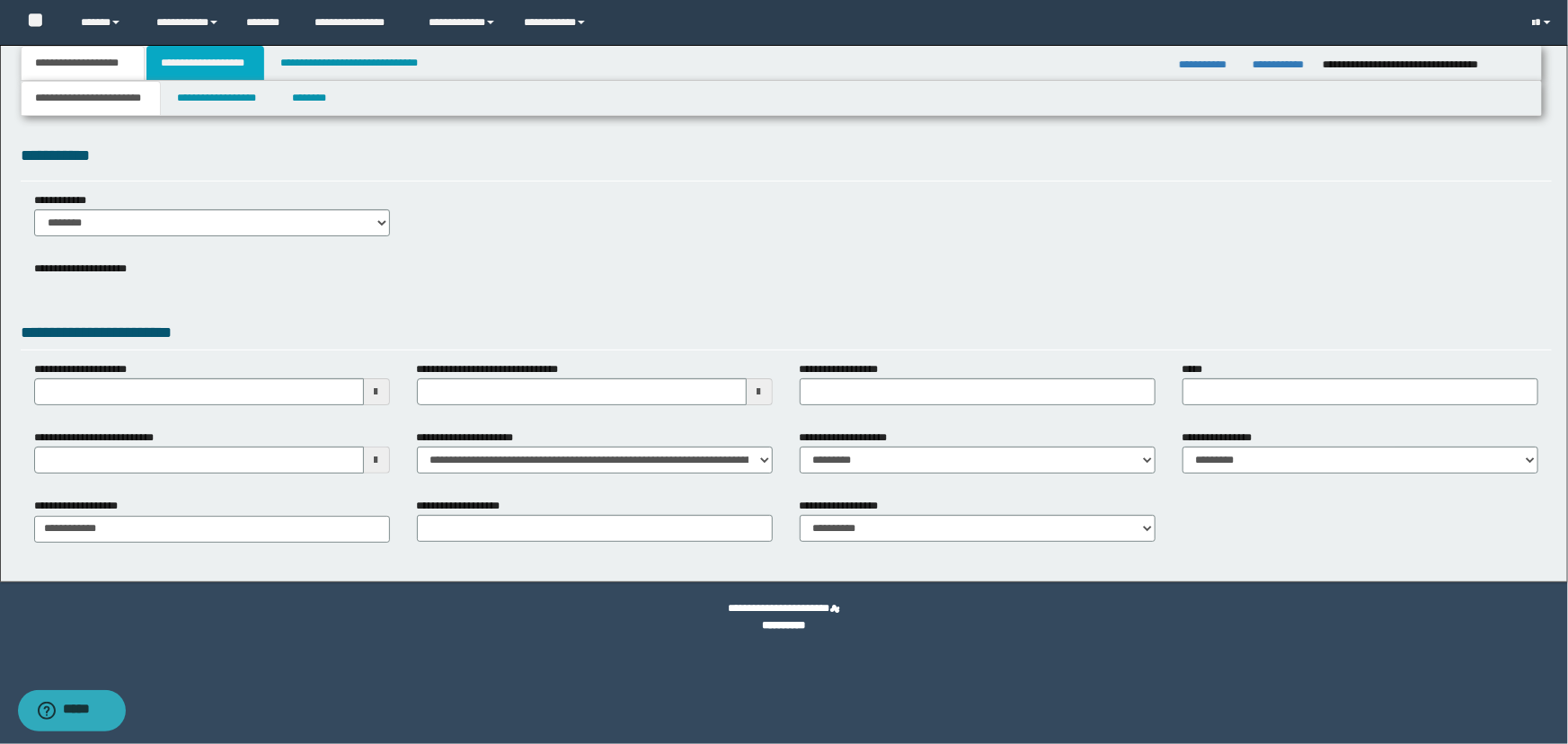 click on "**********" at bounding box center (205, 63) 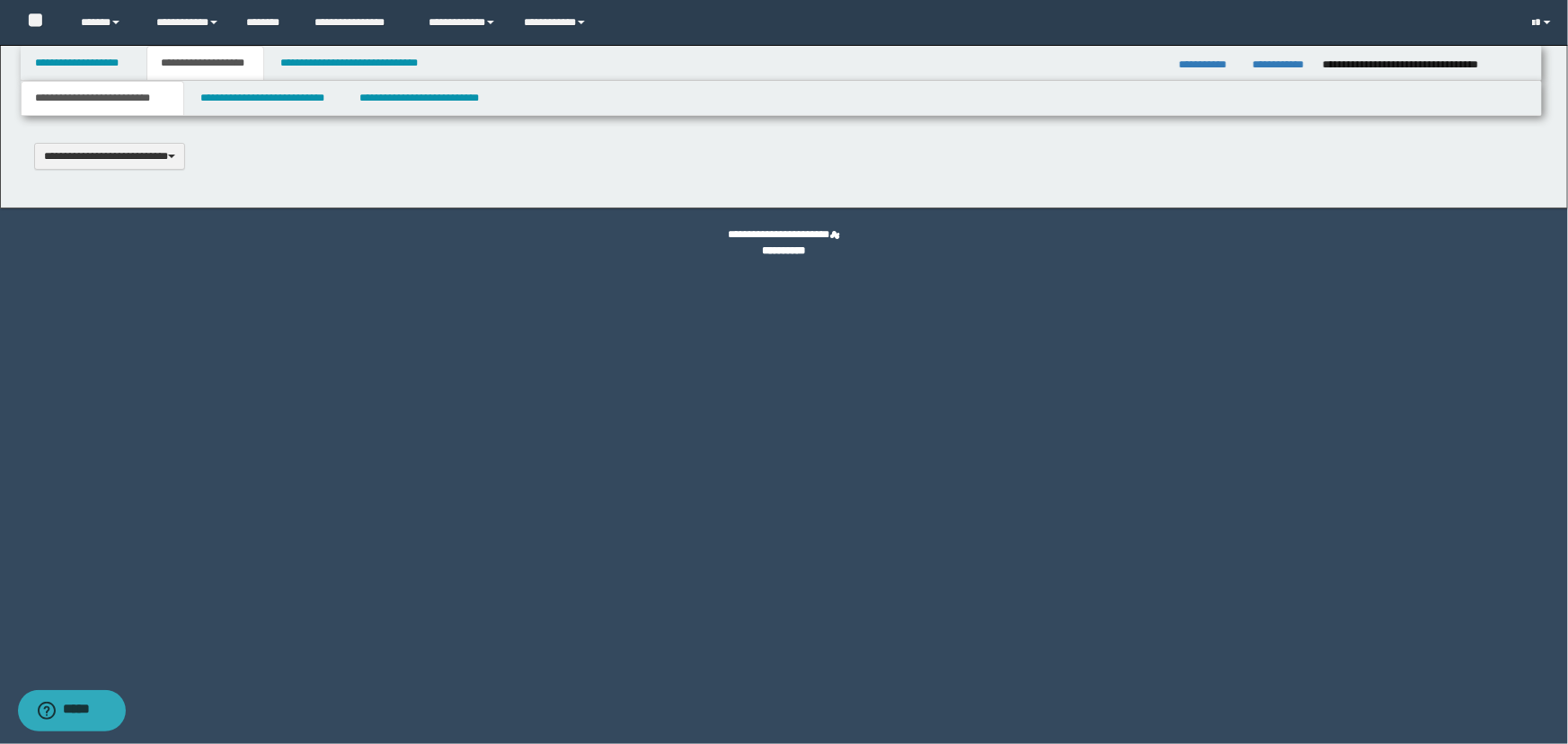 type 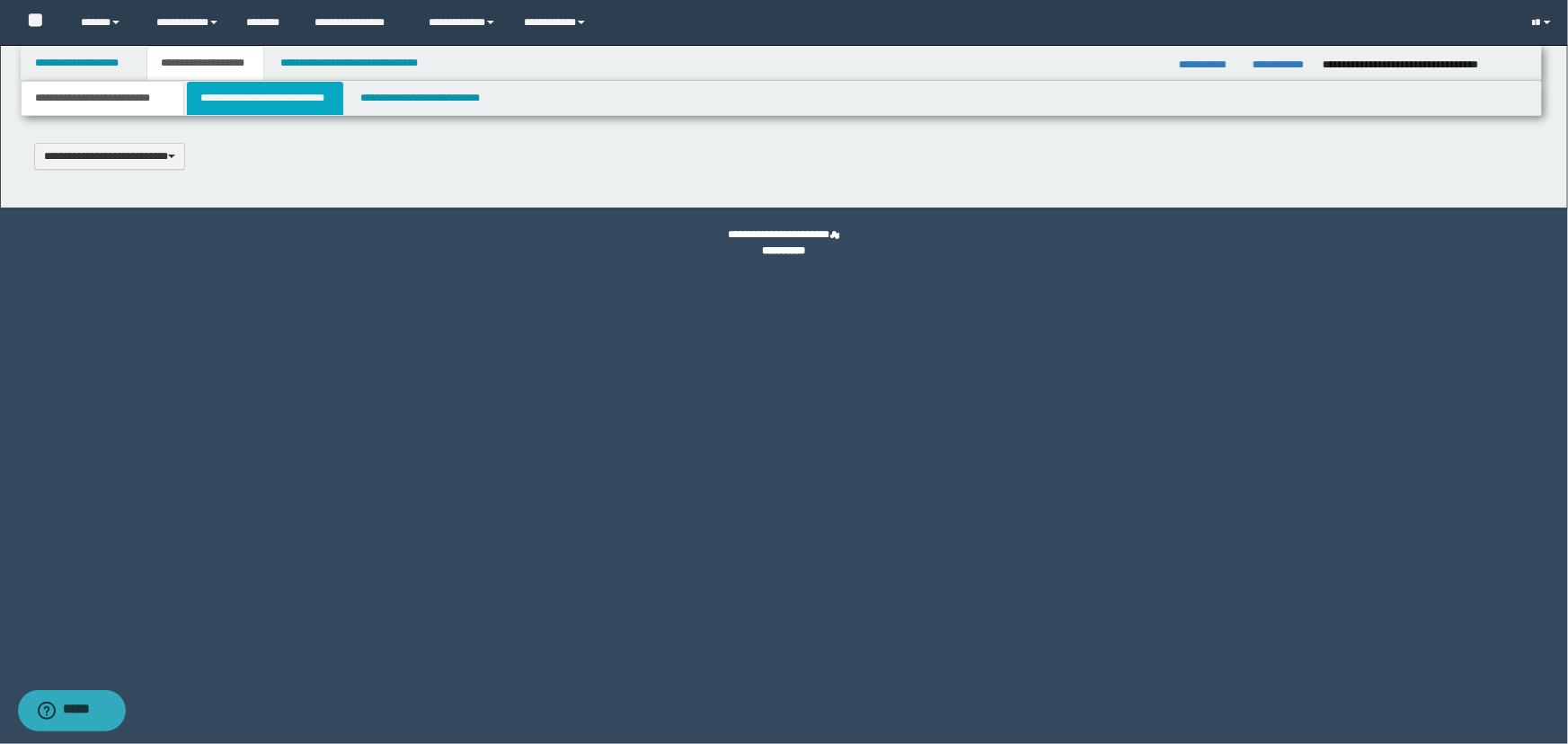 select on "*" 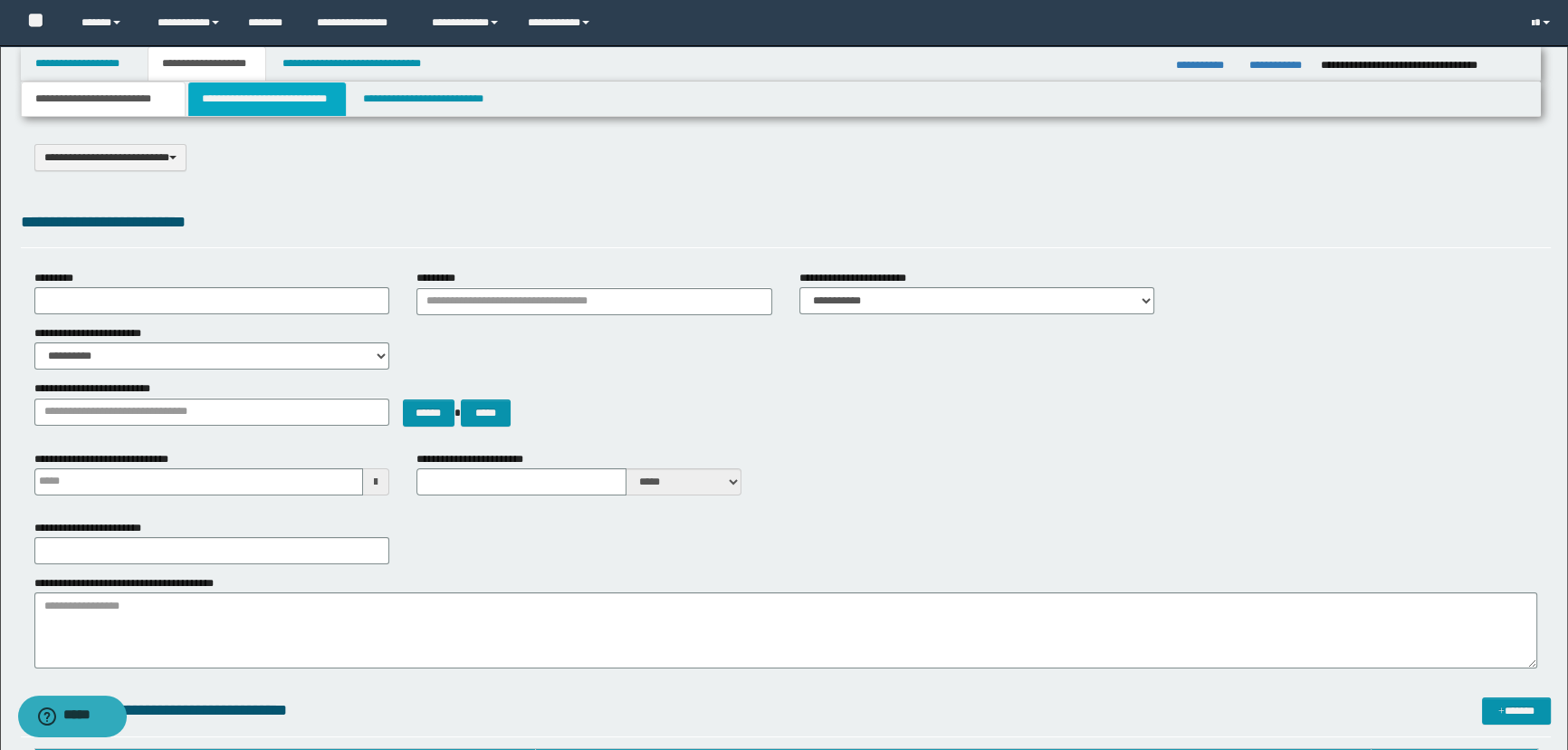 click on "**********" at bounding box center [266, 99] 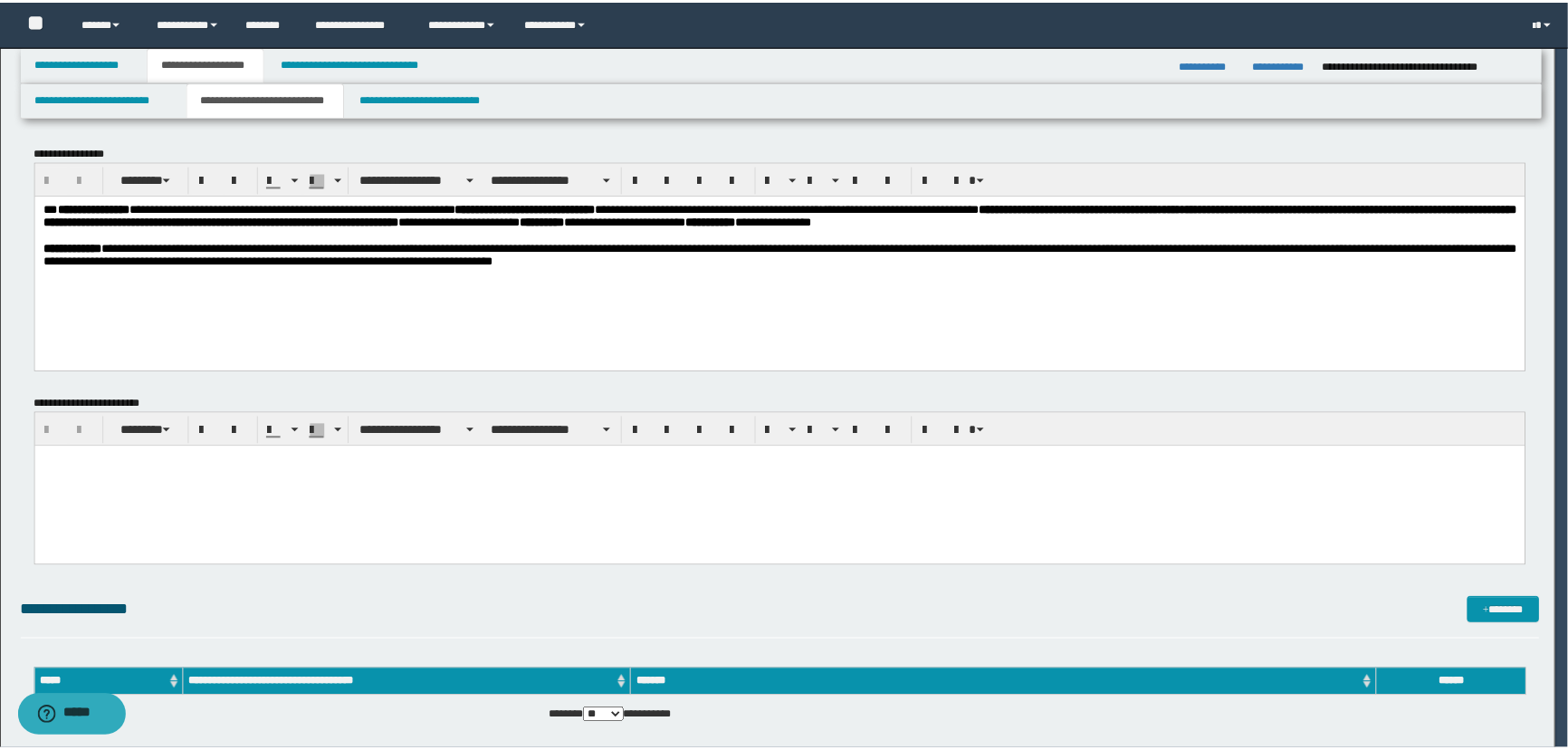 scroll, scrollTop: 0, scrollLeft: 0, axis: both 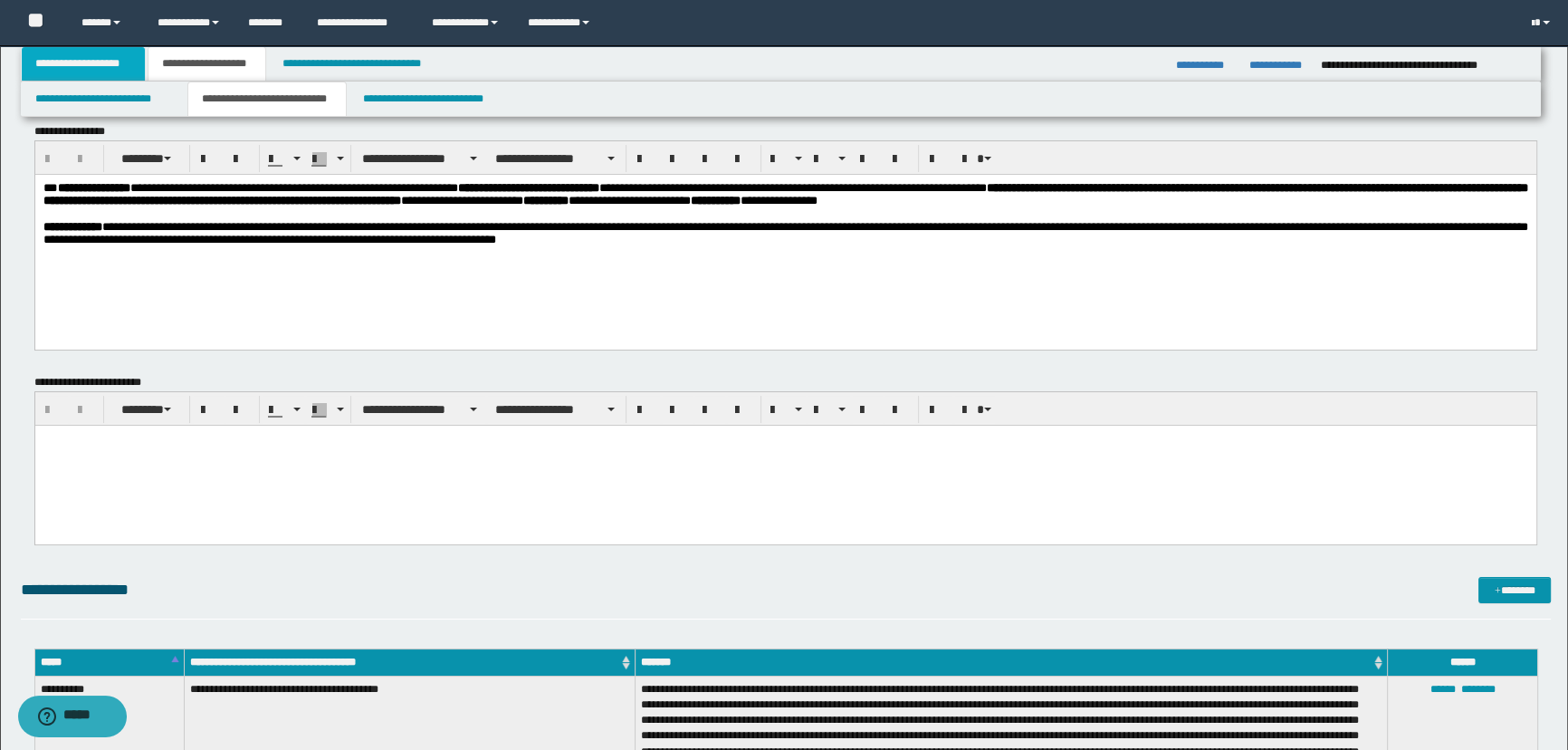 click on "**********" at bounding box center [83, 63] 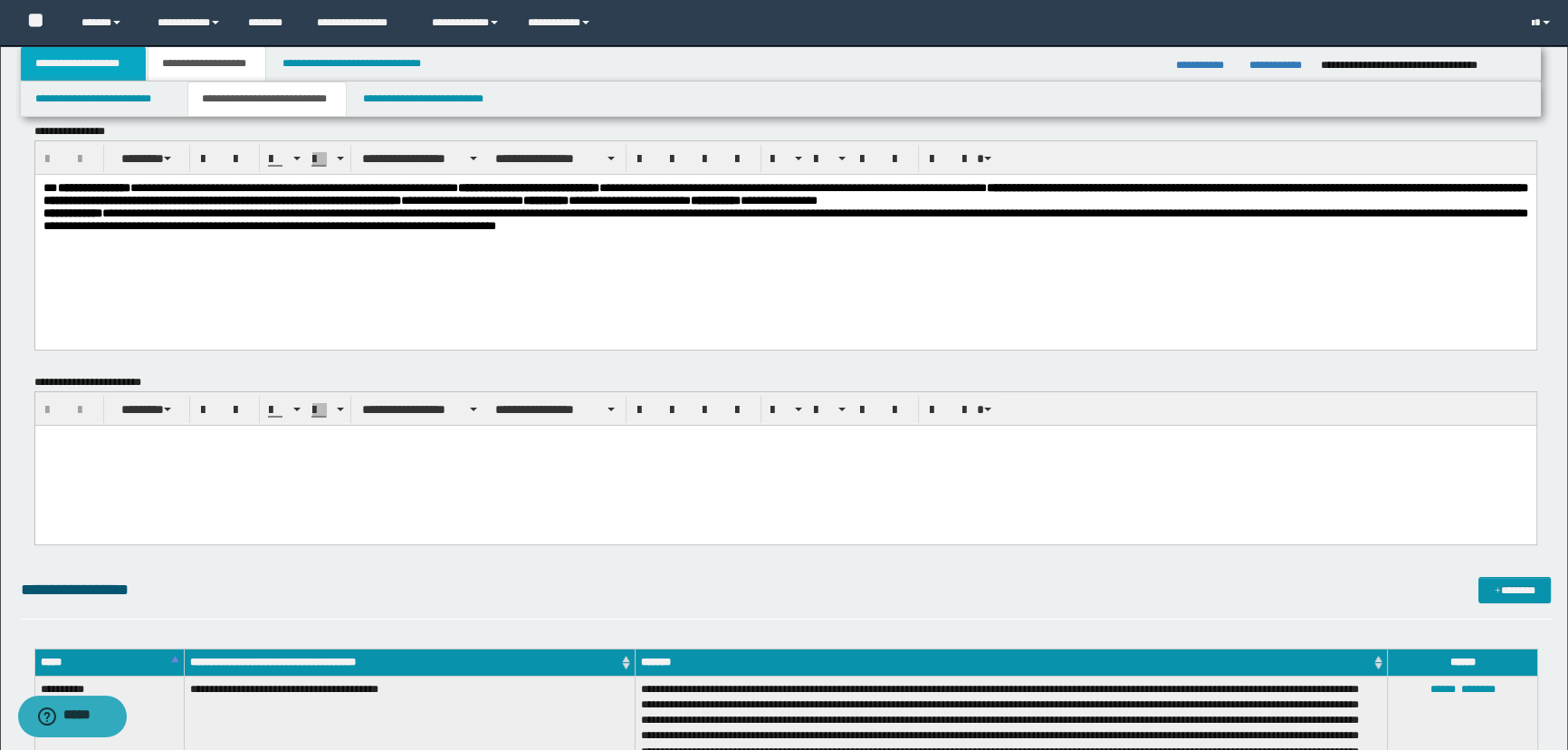 scroll, scrollTop: 0, scrollLeft: 0, axis: both 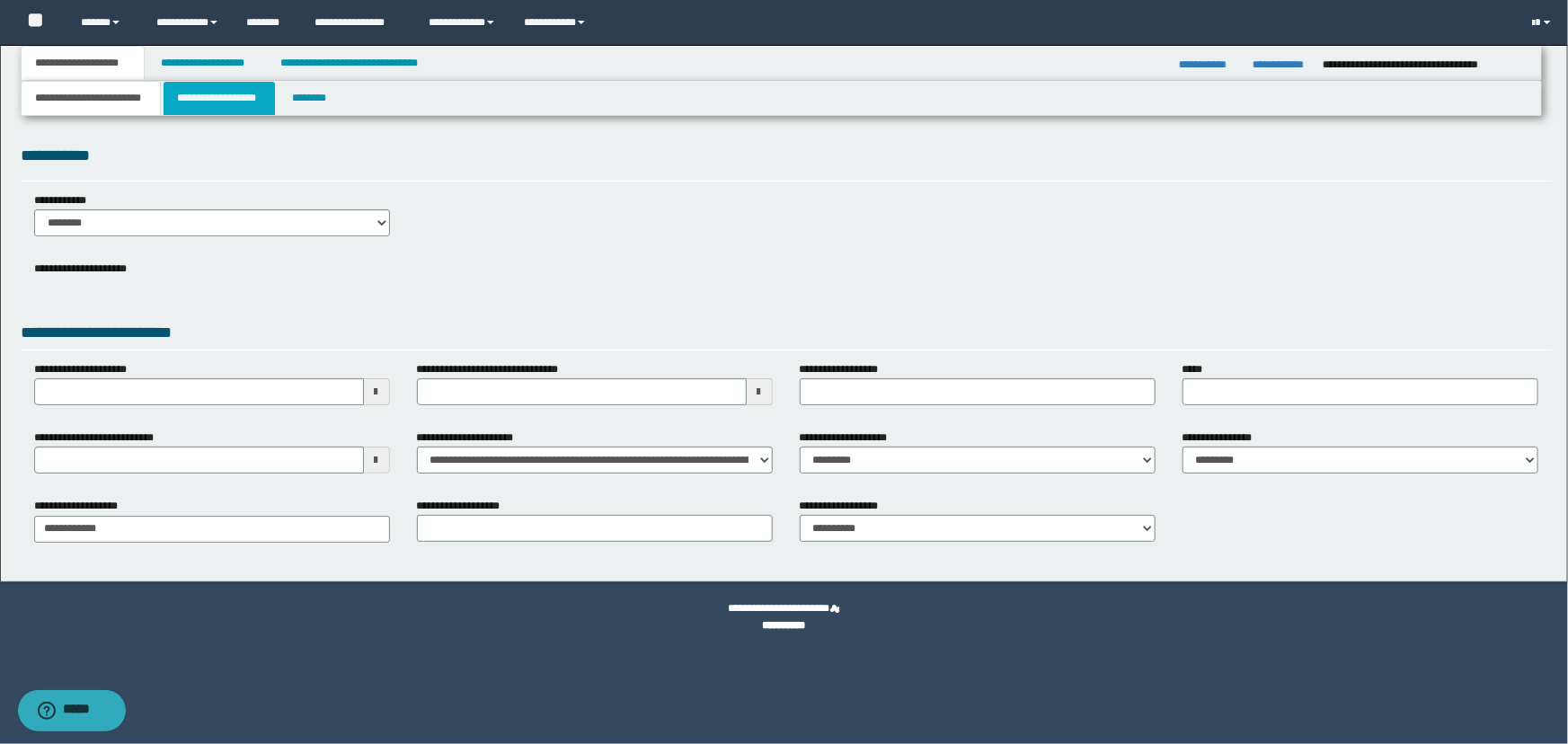 click on "**********" at bounding box center [219, 98] 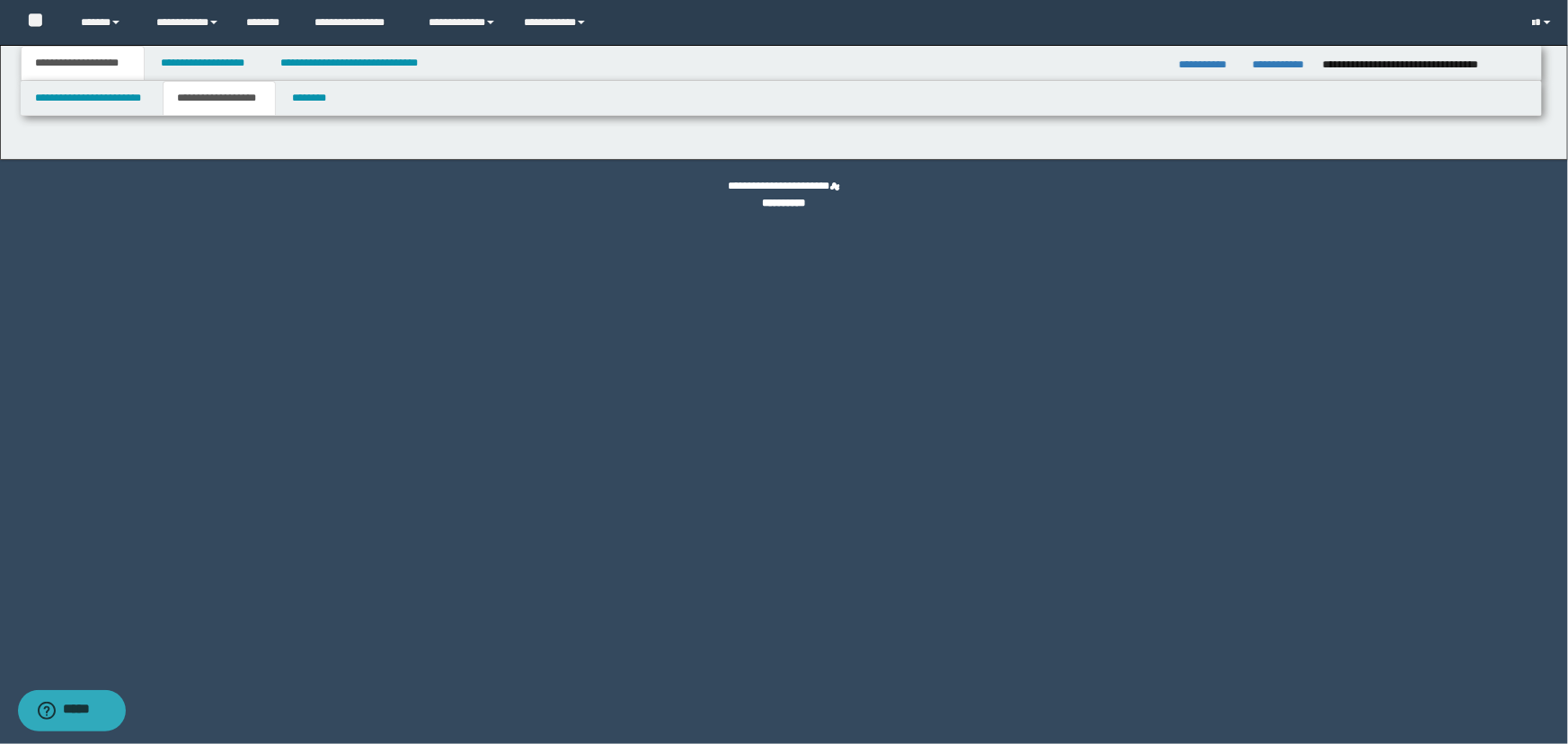 type on "********" 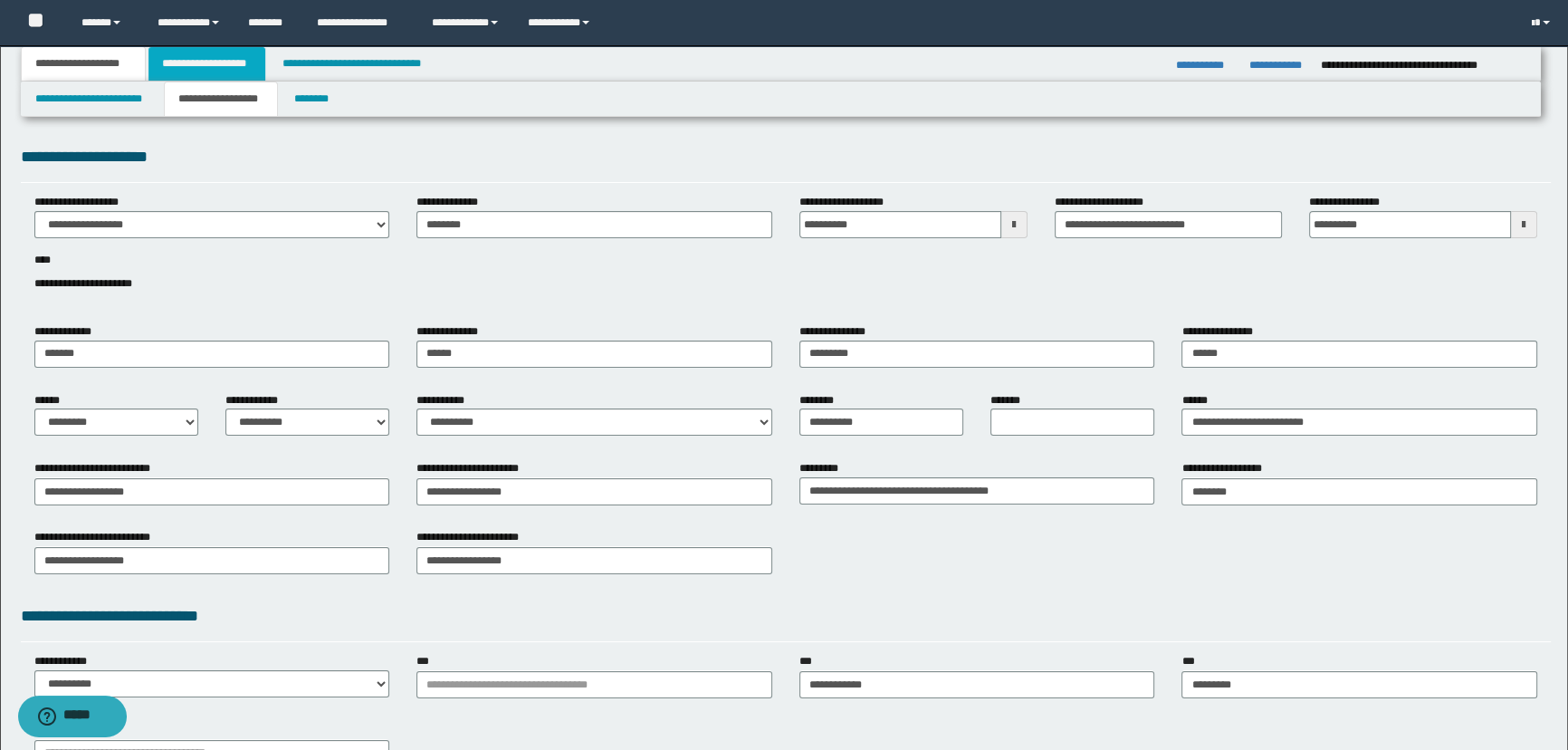 click on "**********" at bounding box center (206, 63) 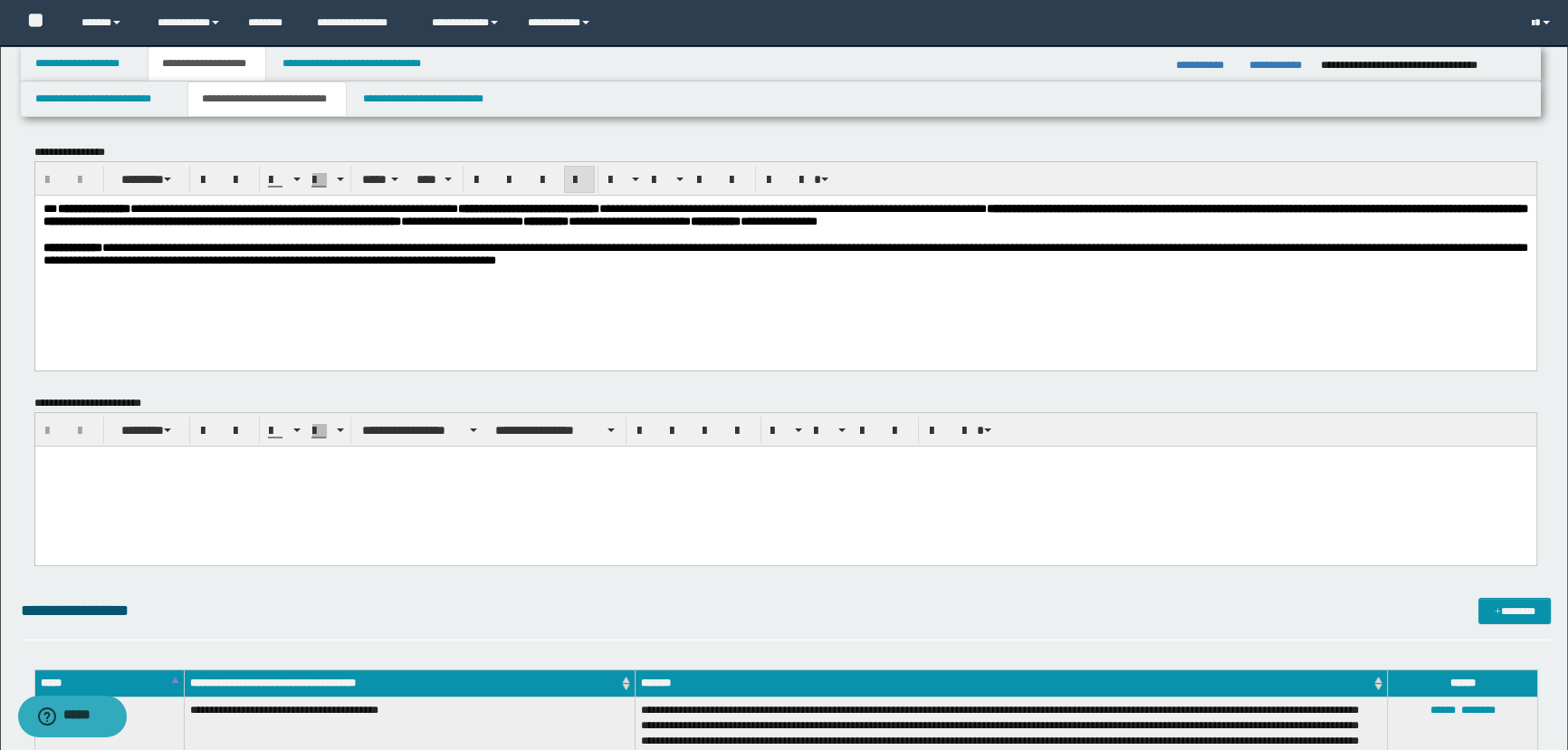 click on "**********" at bounding box center (785, 256) 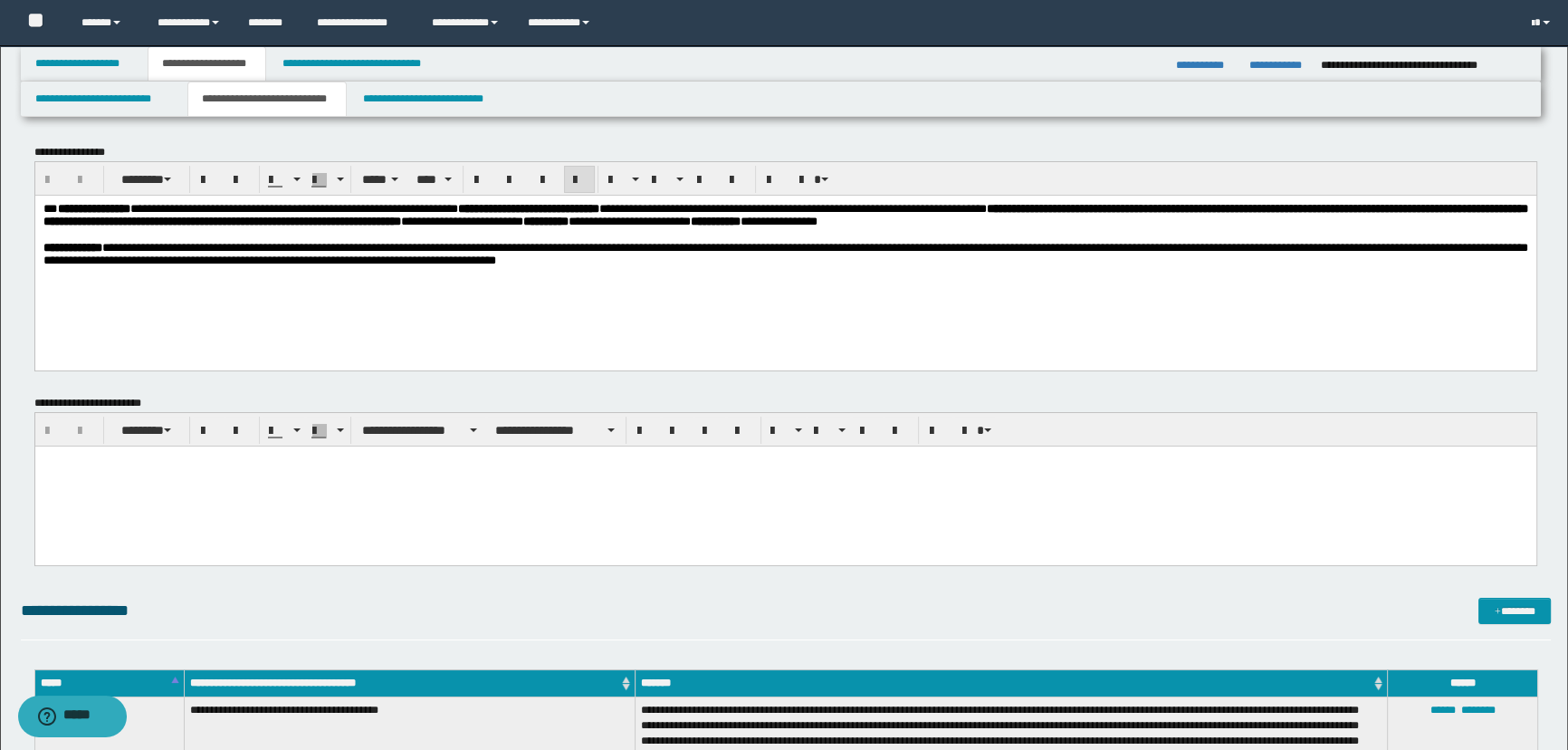 click on "**********" at bounding box center [785, 254] 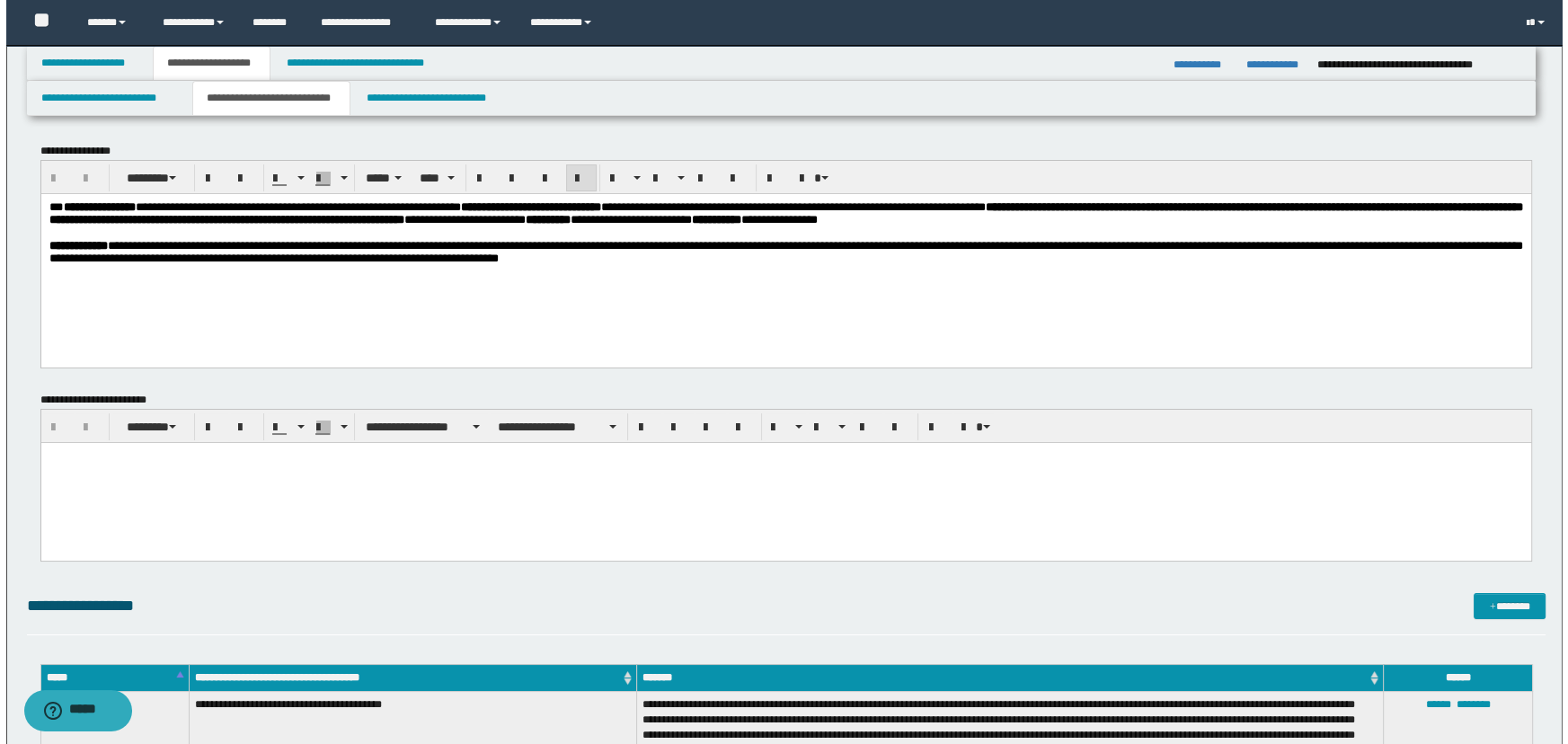 scroll, scrollTop: 0, scrollLeft: 0, axis: both 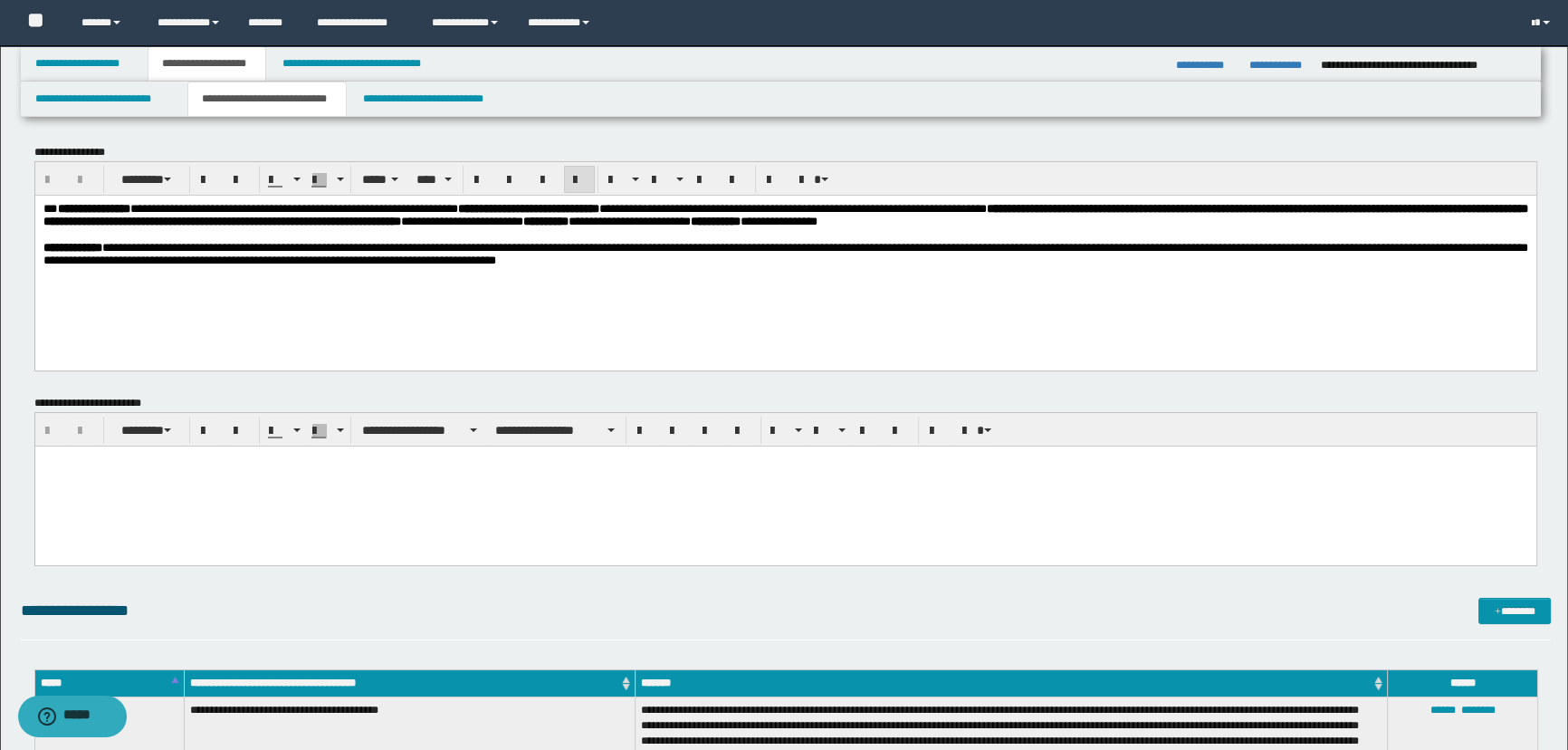 click at bounding box center [785, 234] 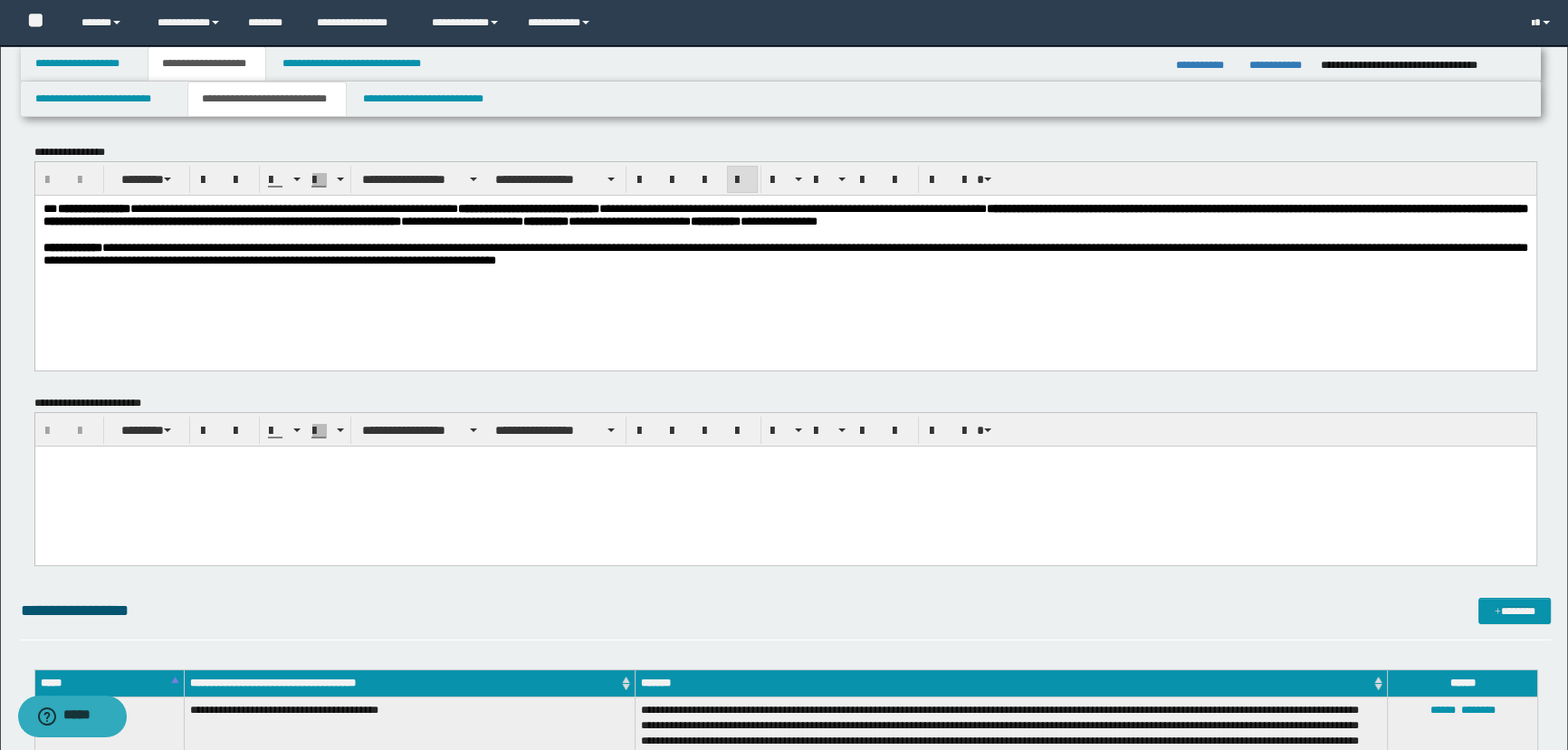 click on "**********" at bounding box center (785, 256) 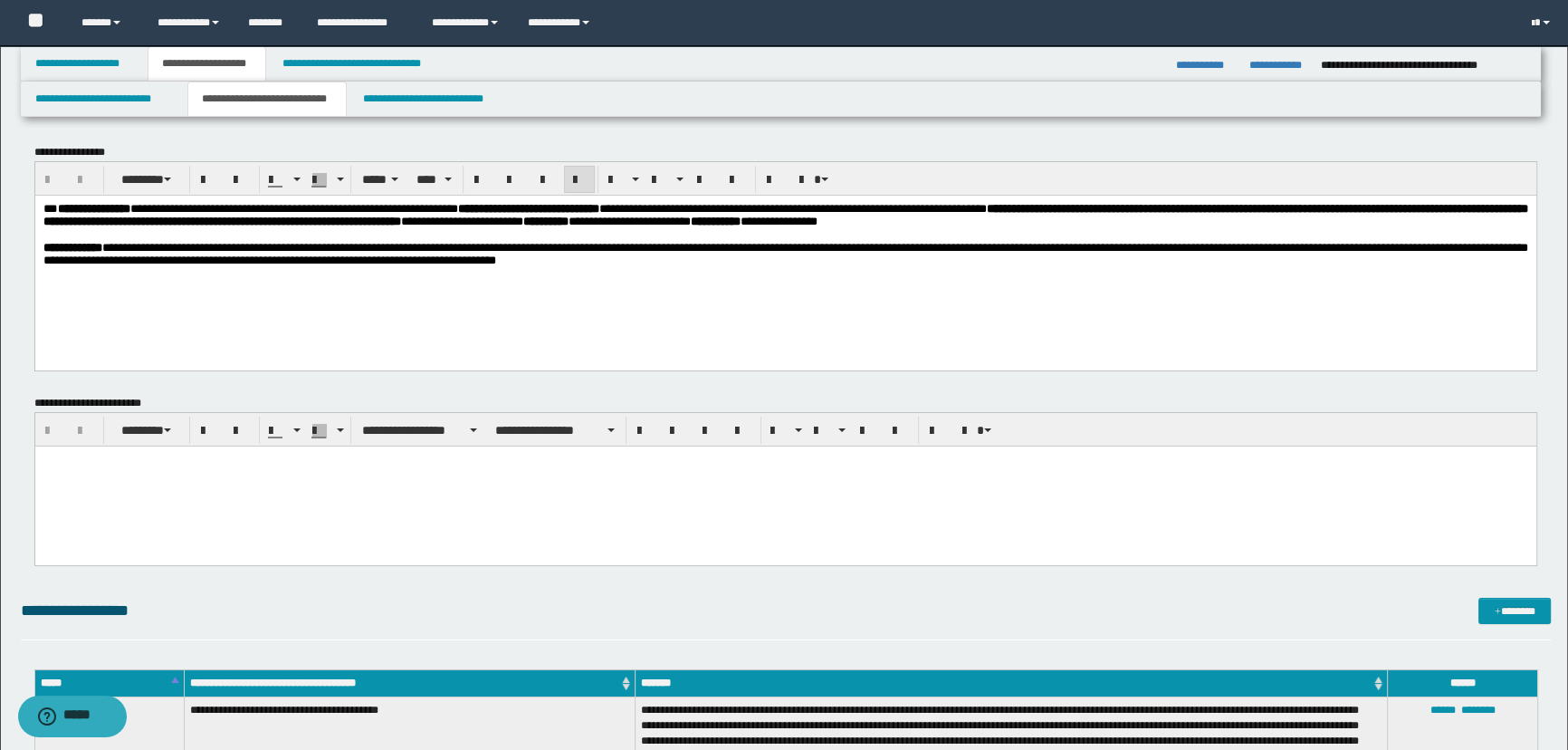 click on "**********" at bounding box center (785, 253) 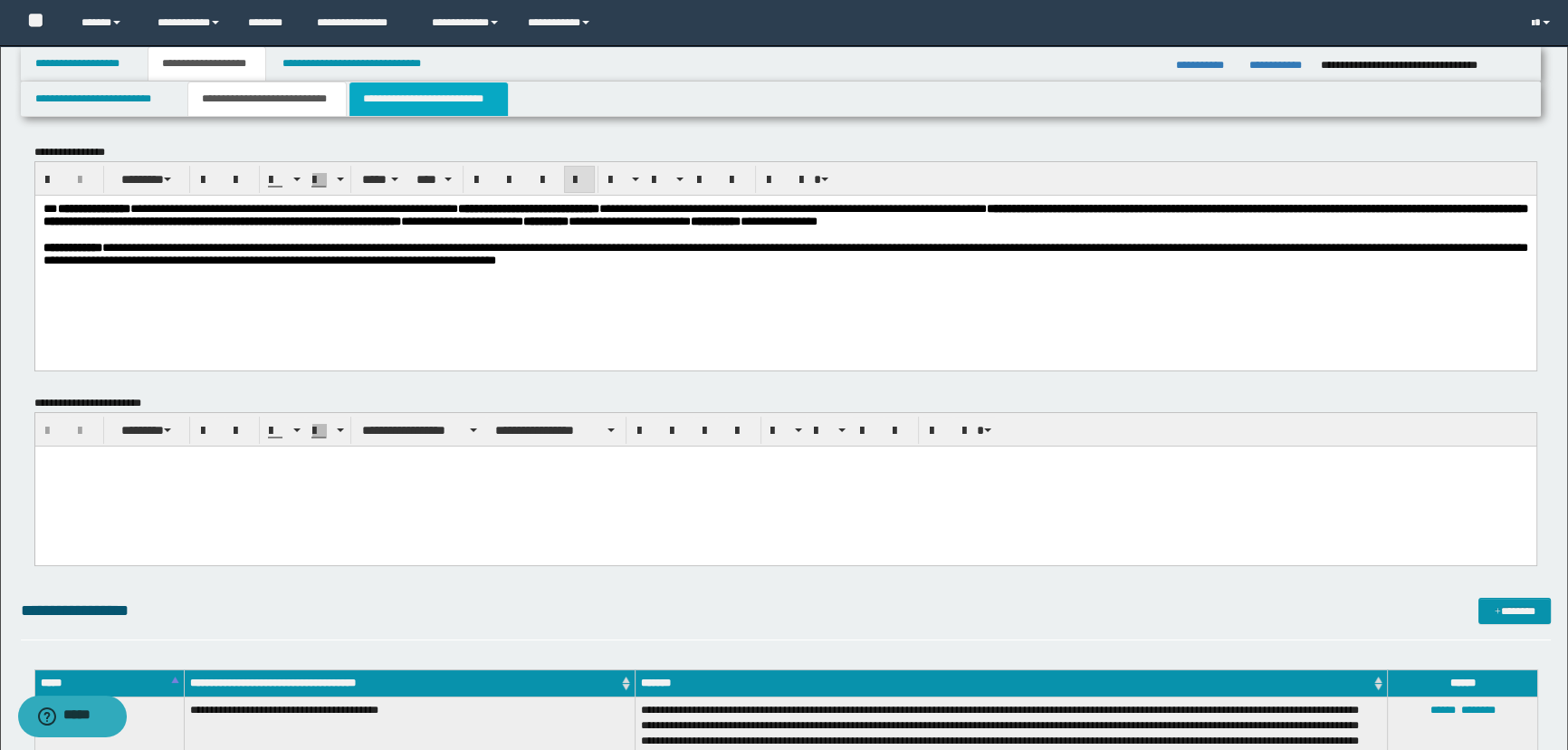 click on "**********" at bounding box center [428, 99] 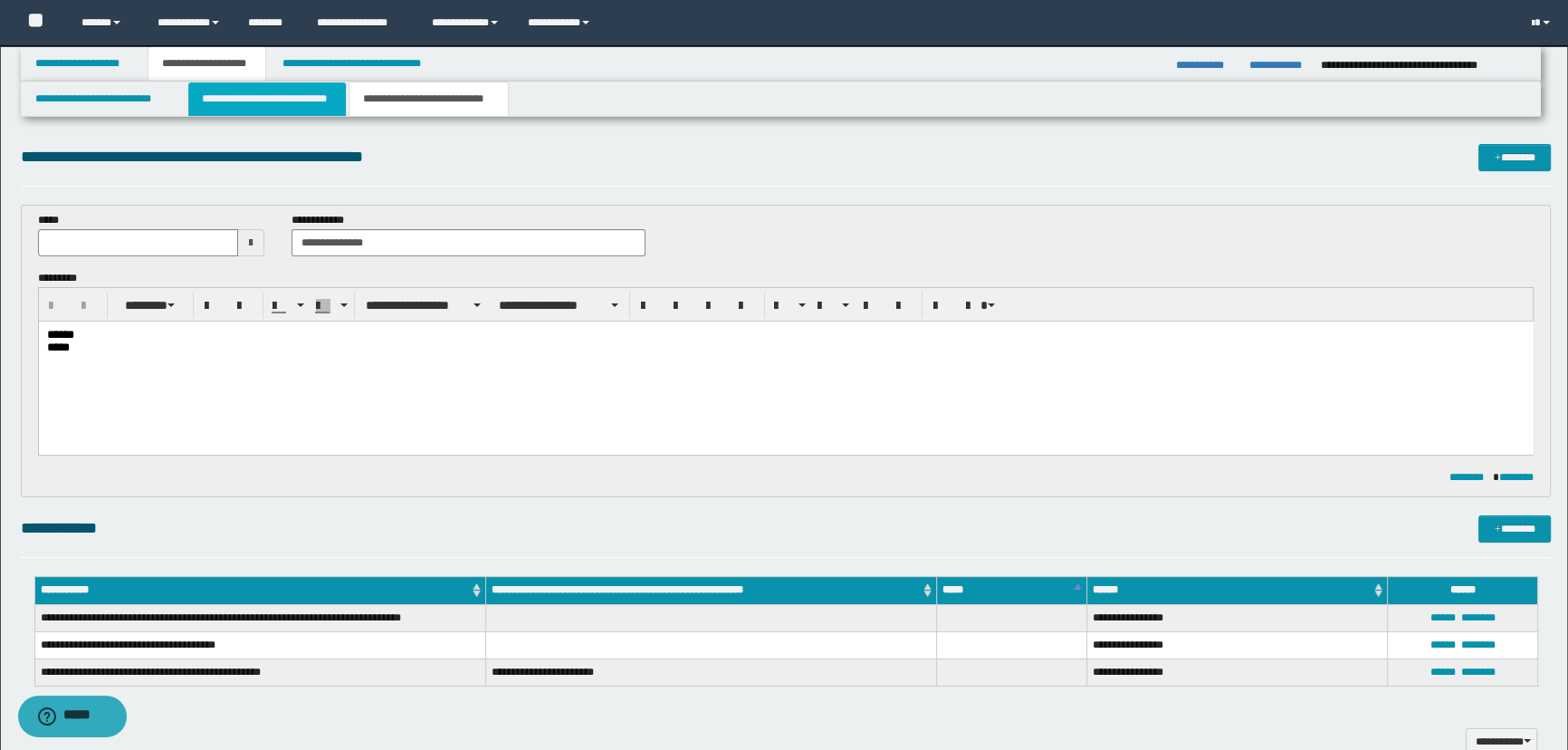 scroll, scrollTop: 0, scrollLeft: 0, axis: both 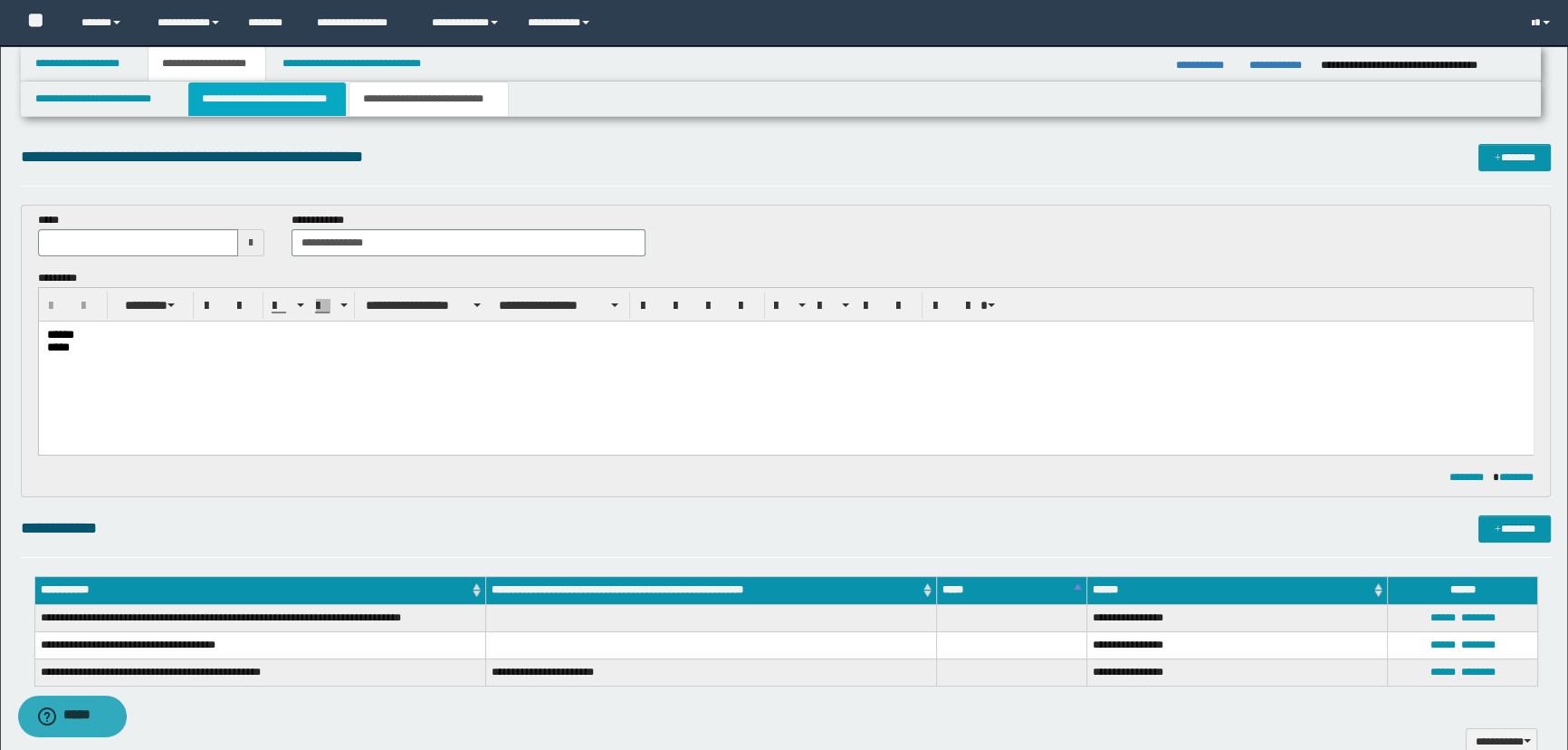 click on "**********" at bounding box center (266, 99) 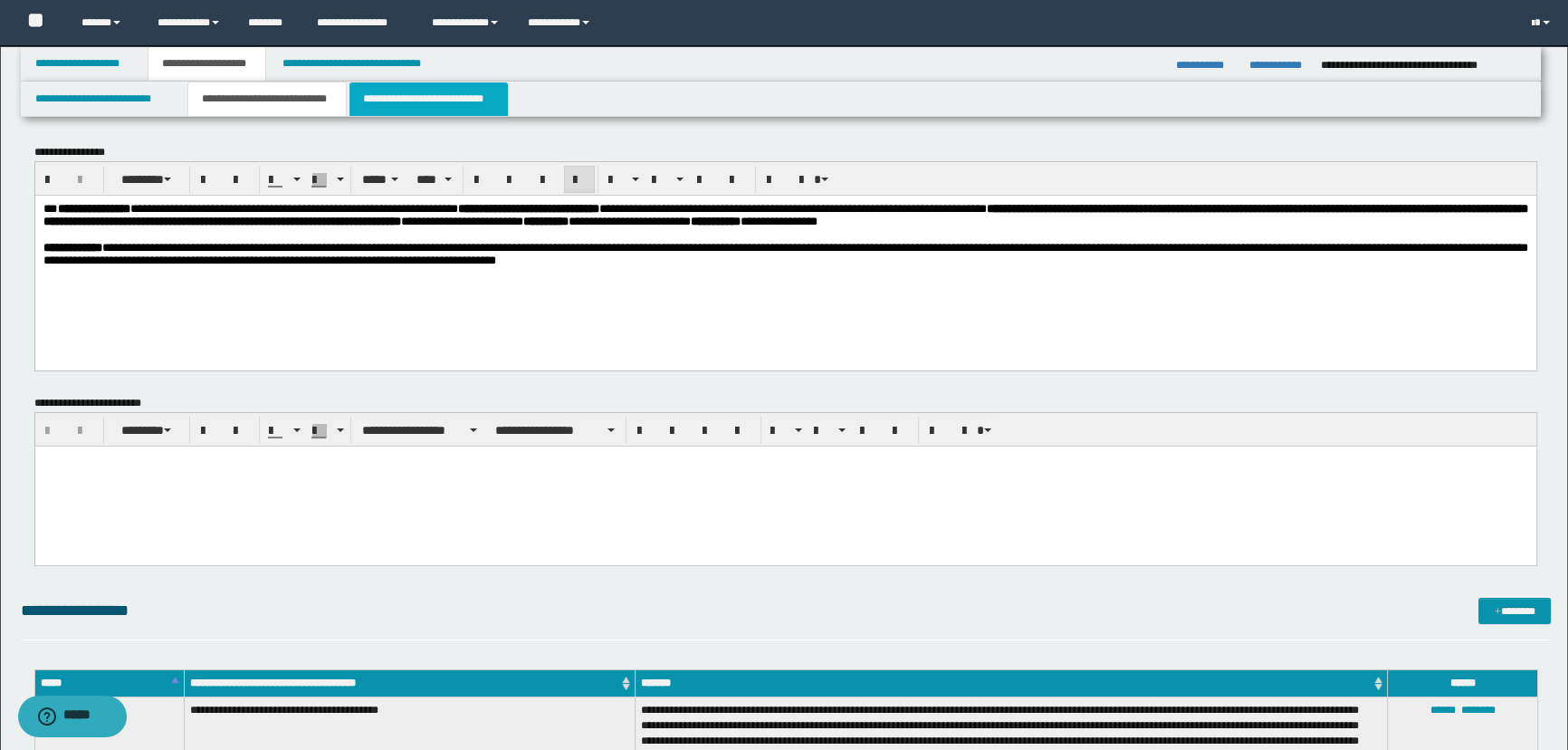click on "**********" at bounding box center (428, 99) 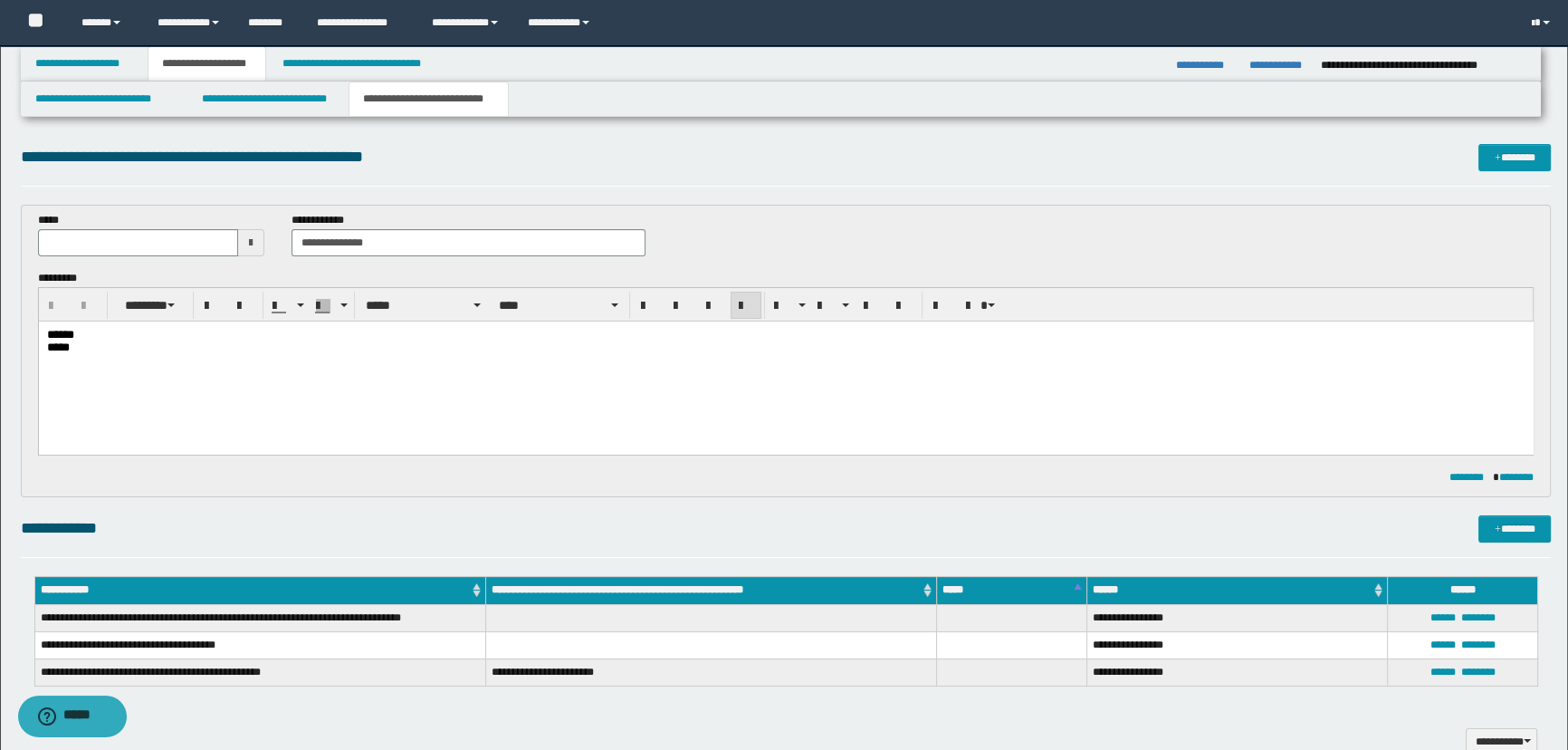 click on "*****" at bounding box center (785, 348) 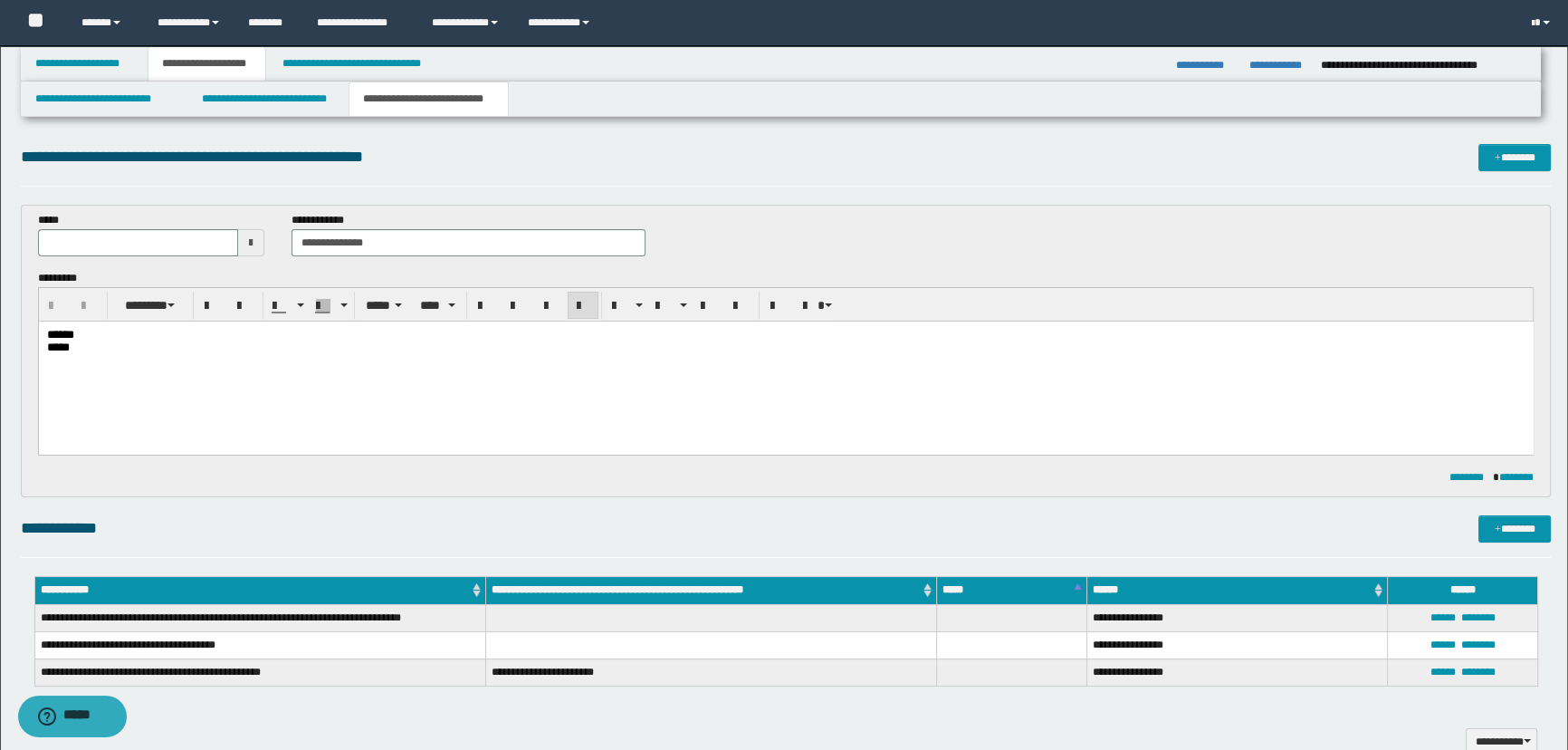 click on "*****" at bounding box center [785, 348] 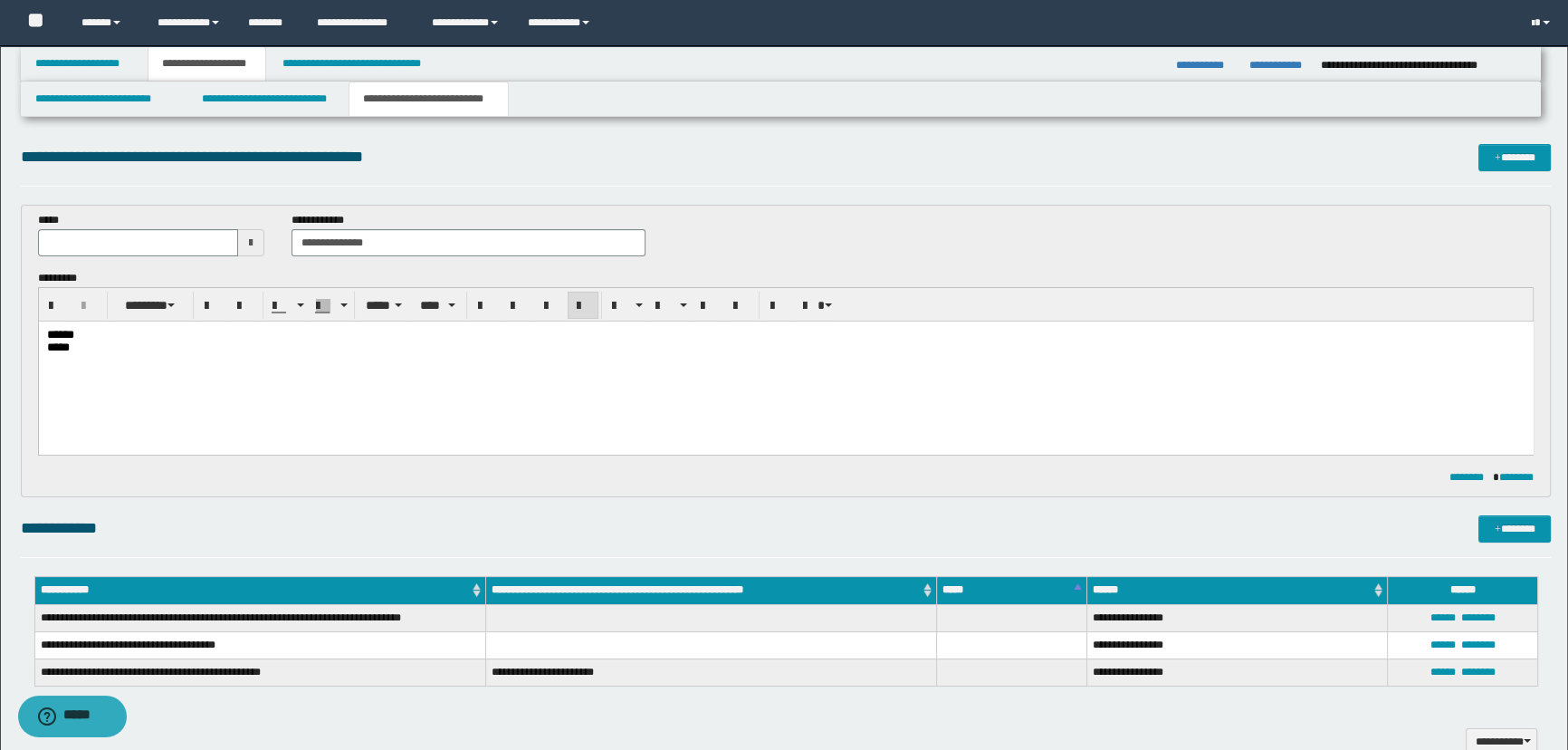 click on "*****" at bounding box center [785, 348] 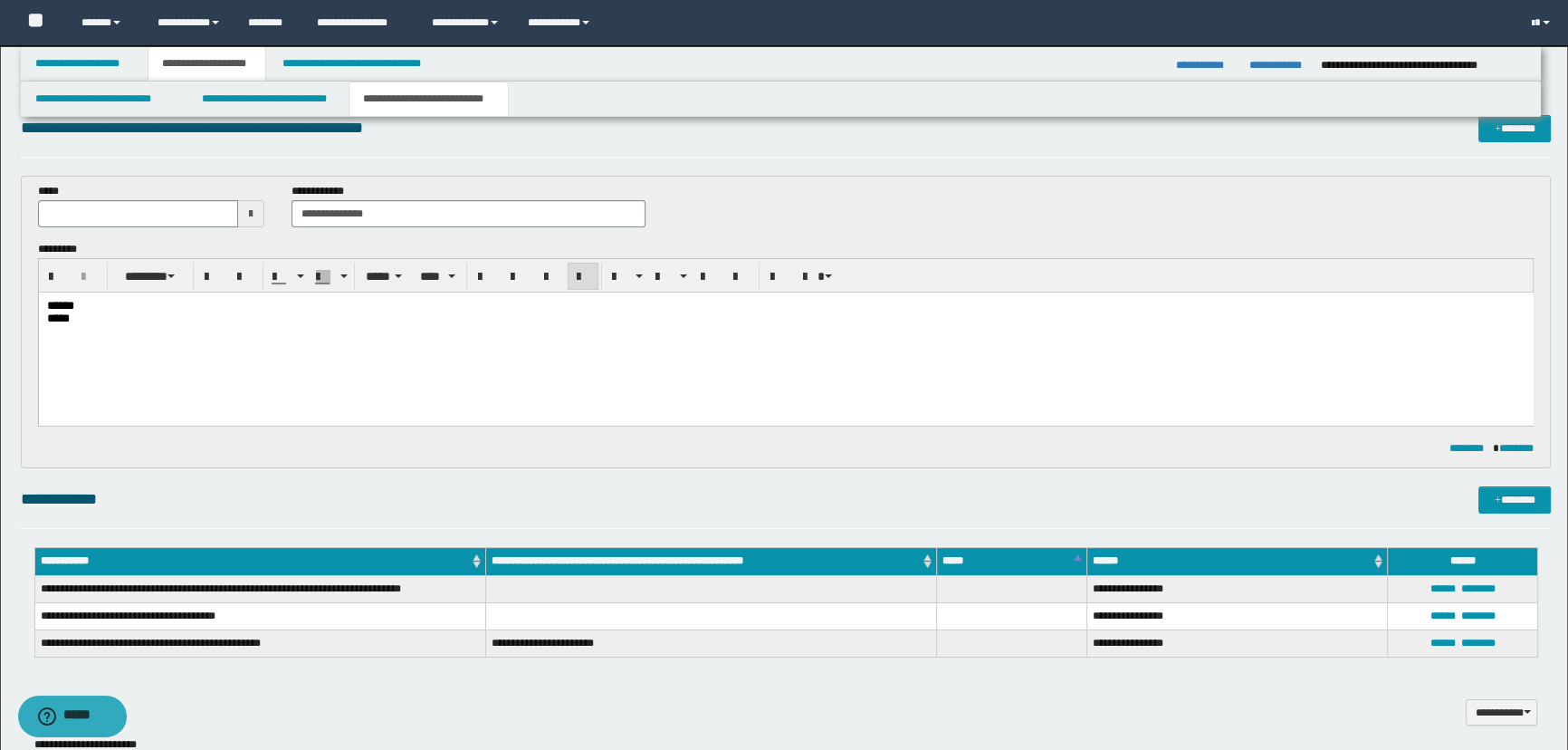 scroll, scrollTop: 0, scrollLeft: 0, axis: both 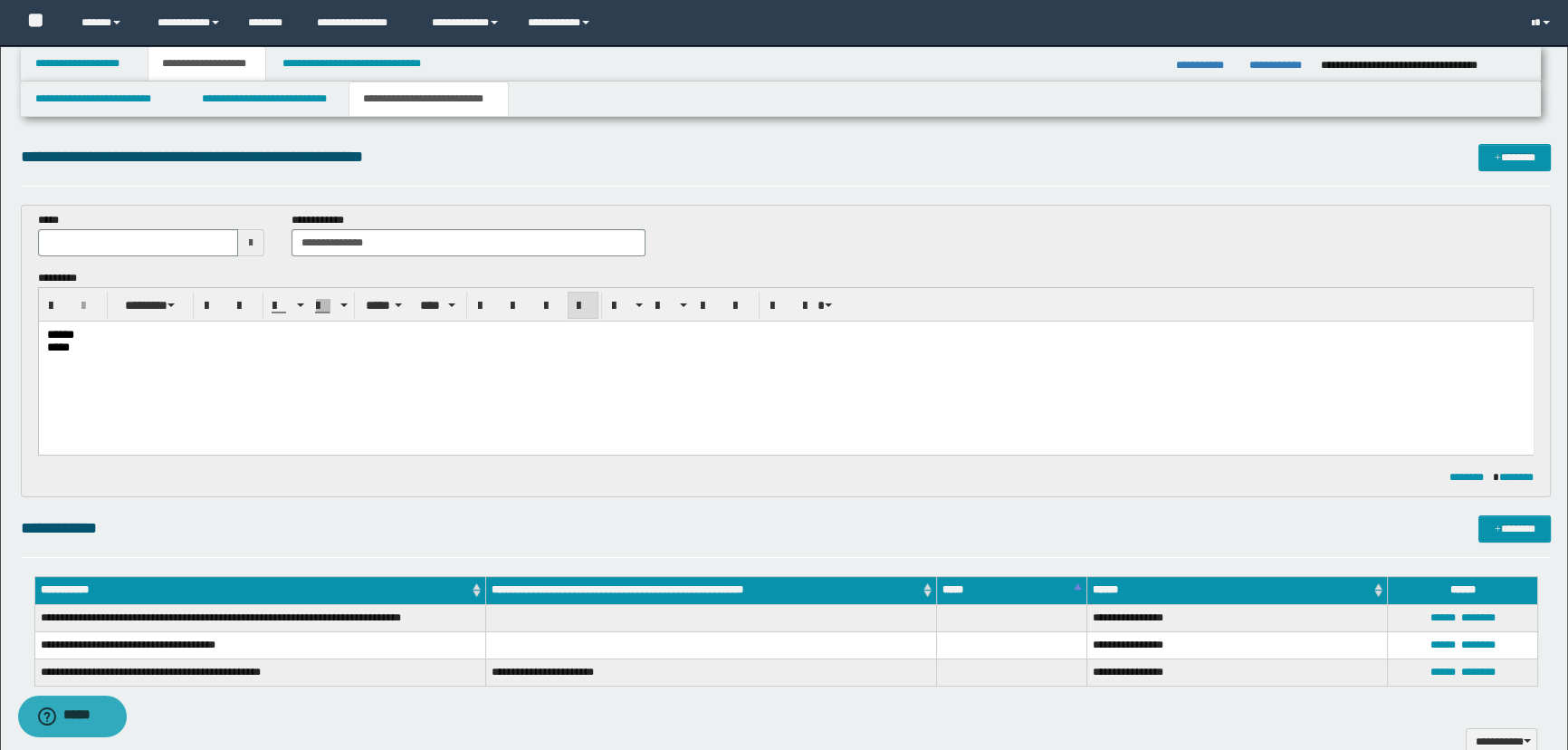 click on "*****" at bounding box center (785, 348) 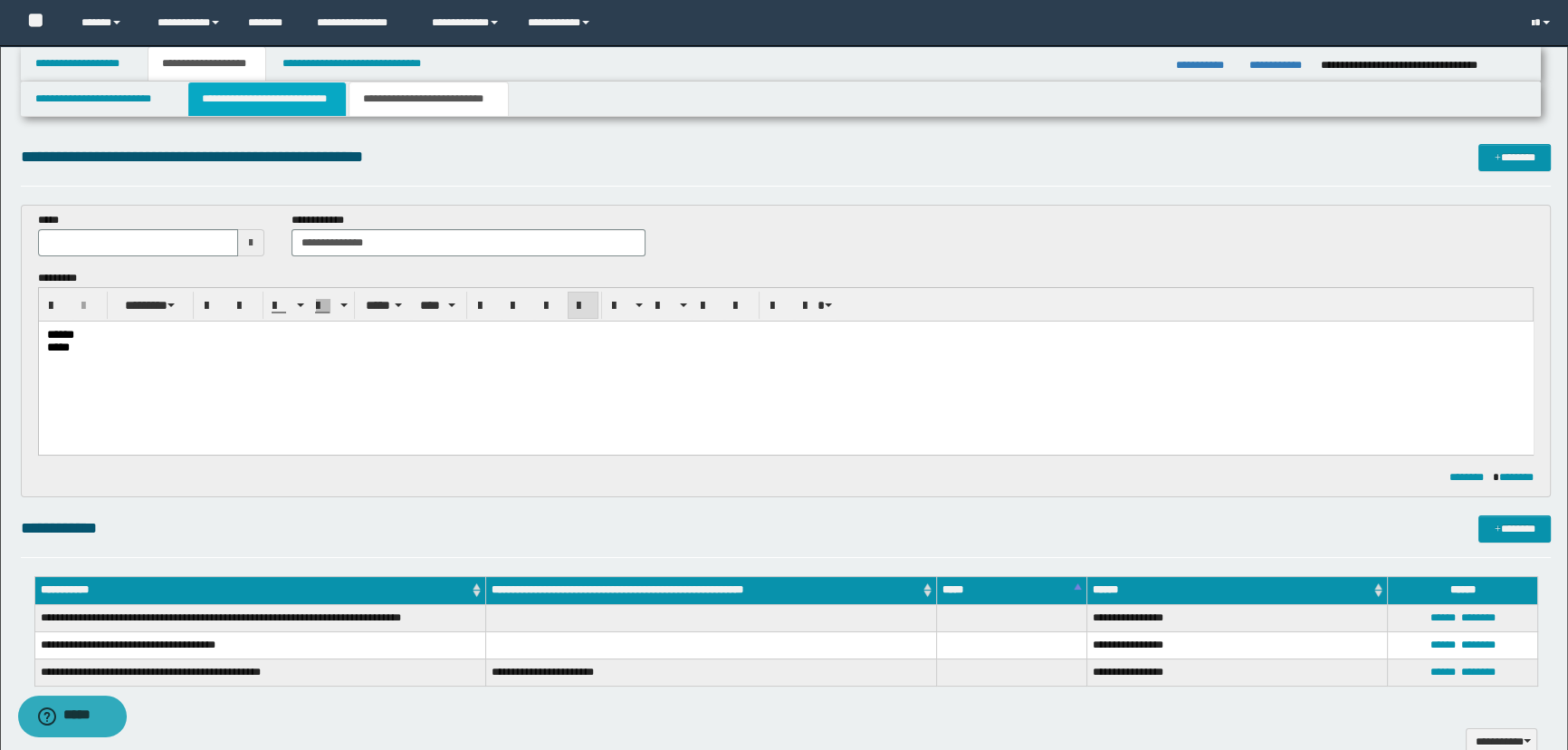 click on "**********" at bounding box center (266, 99) 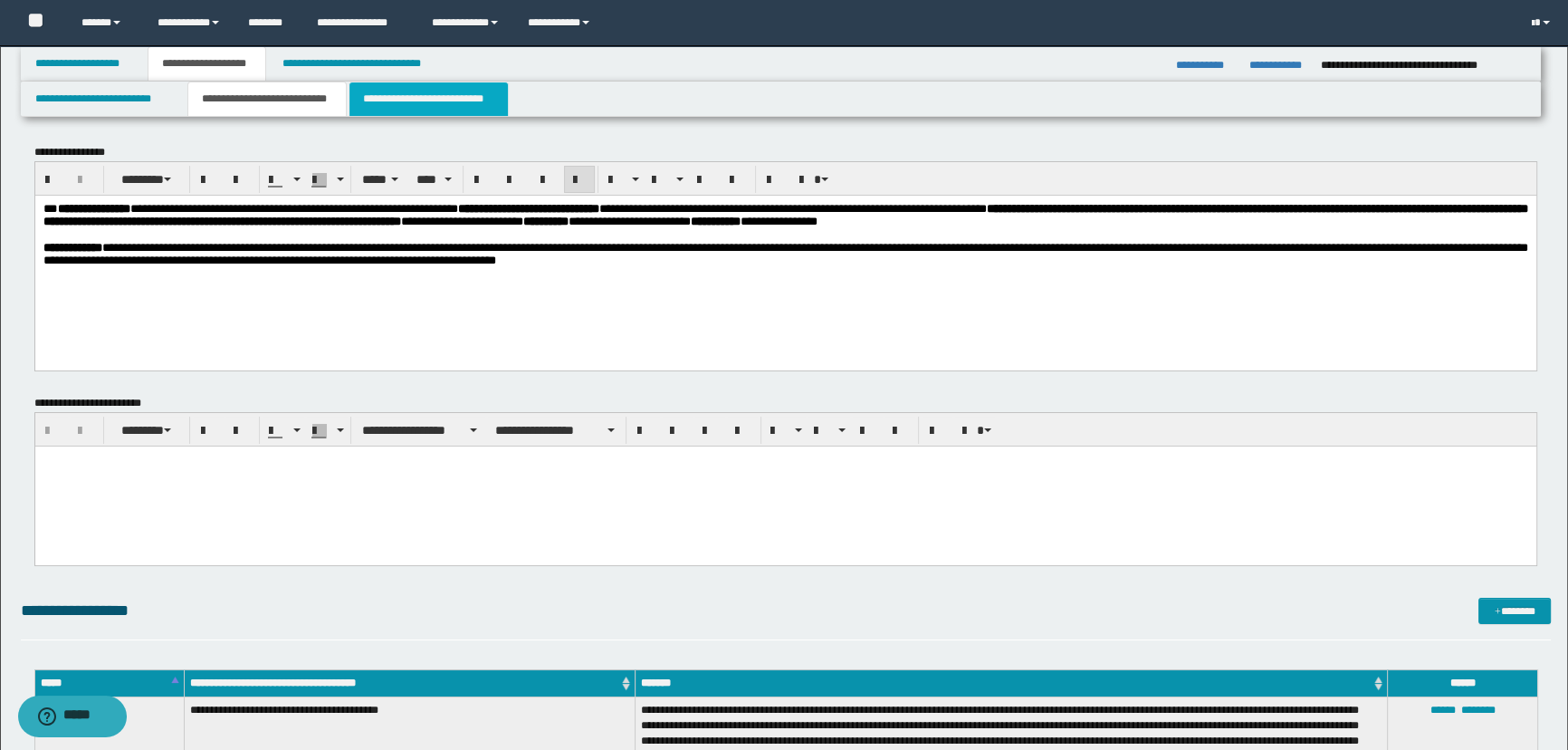 click on "**********" at bounding box center [428, 99] 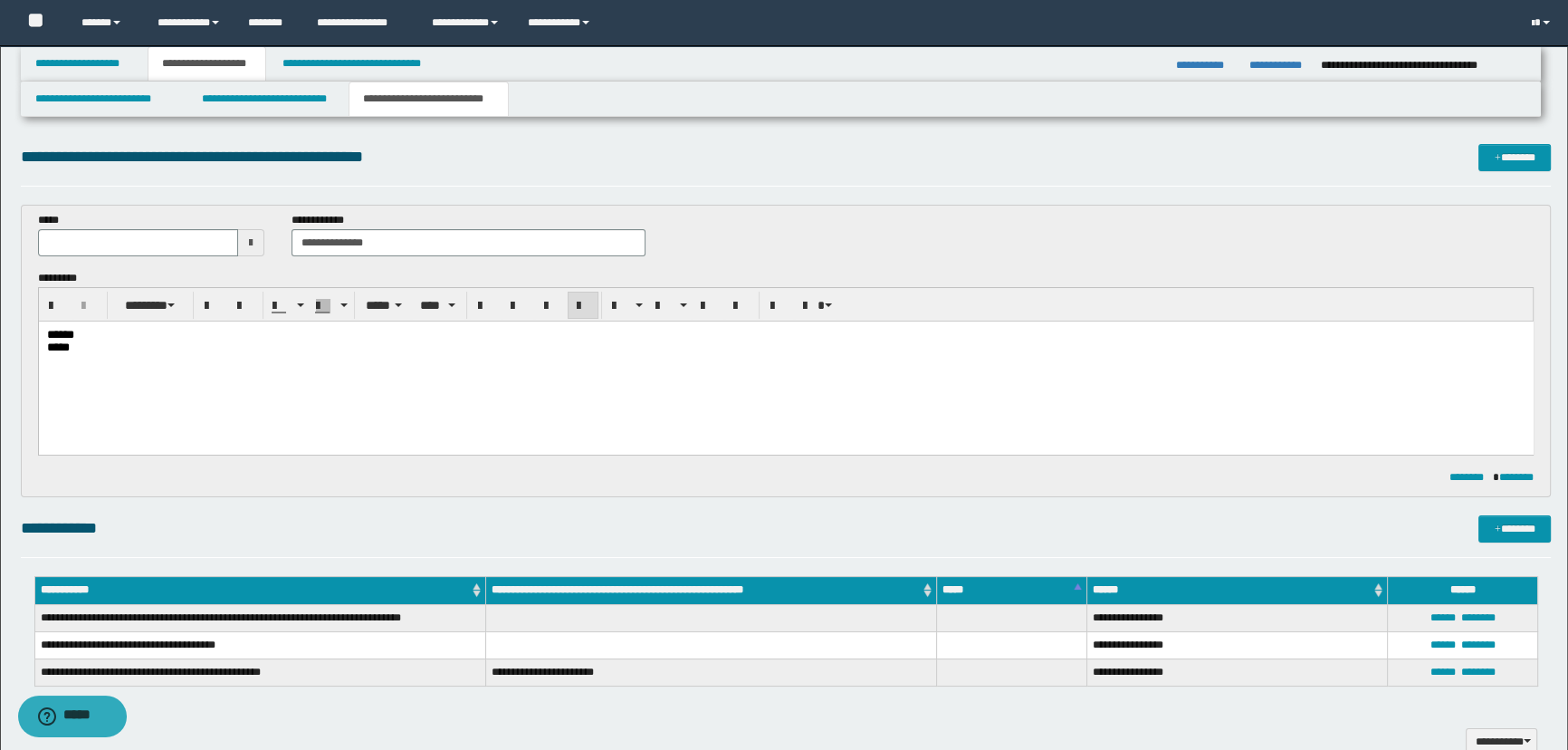 click on "*****" at bounding box center (785, 348) 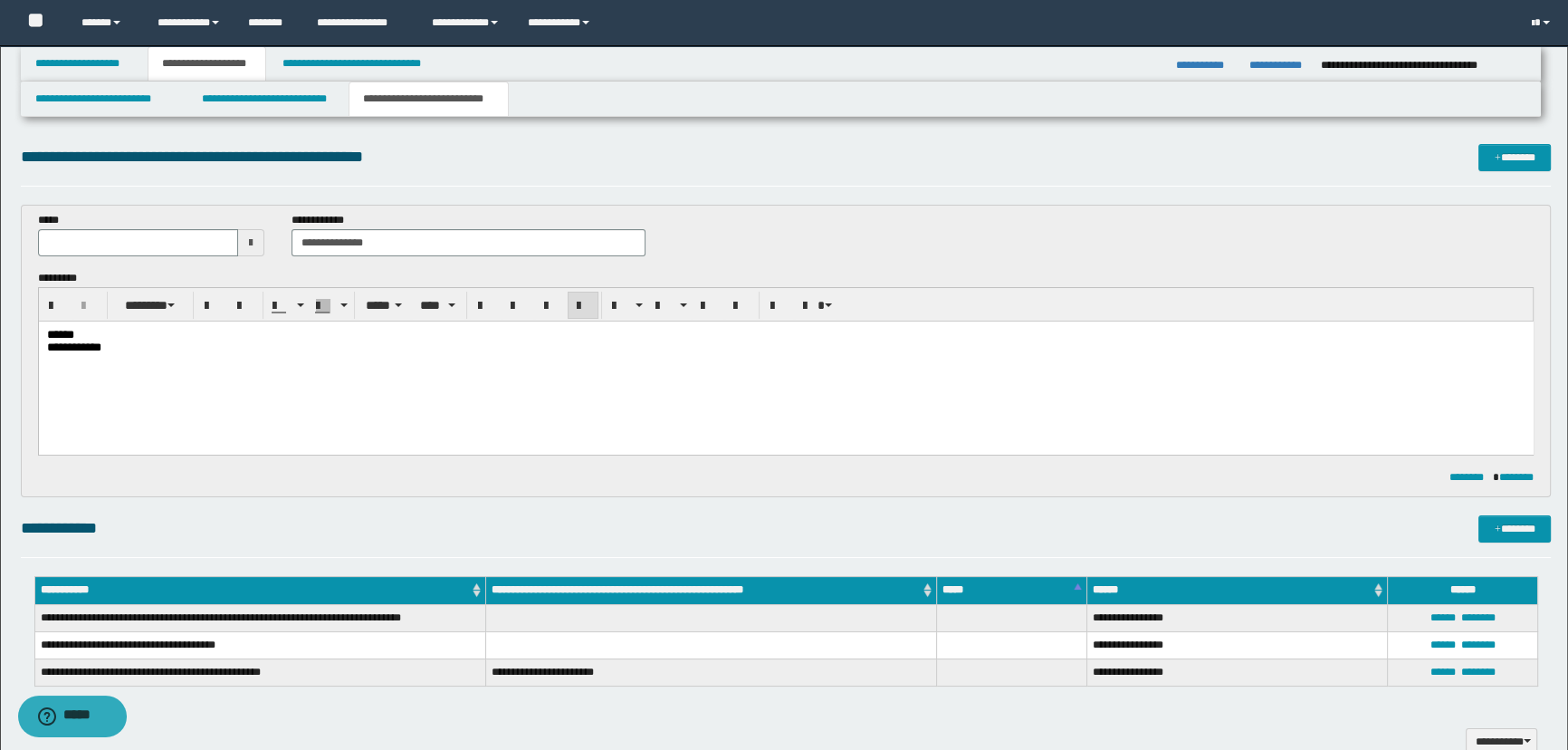 click on "******" at bounding box center (785, 335) 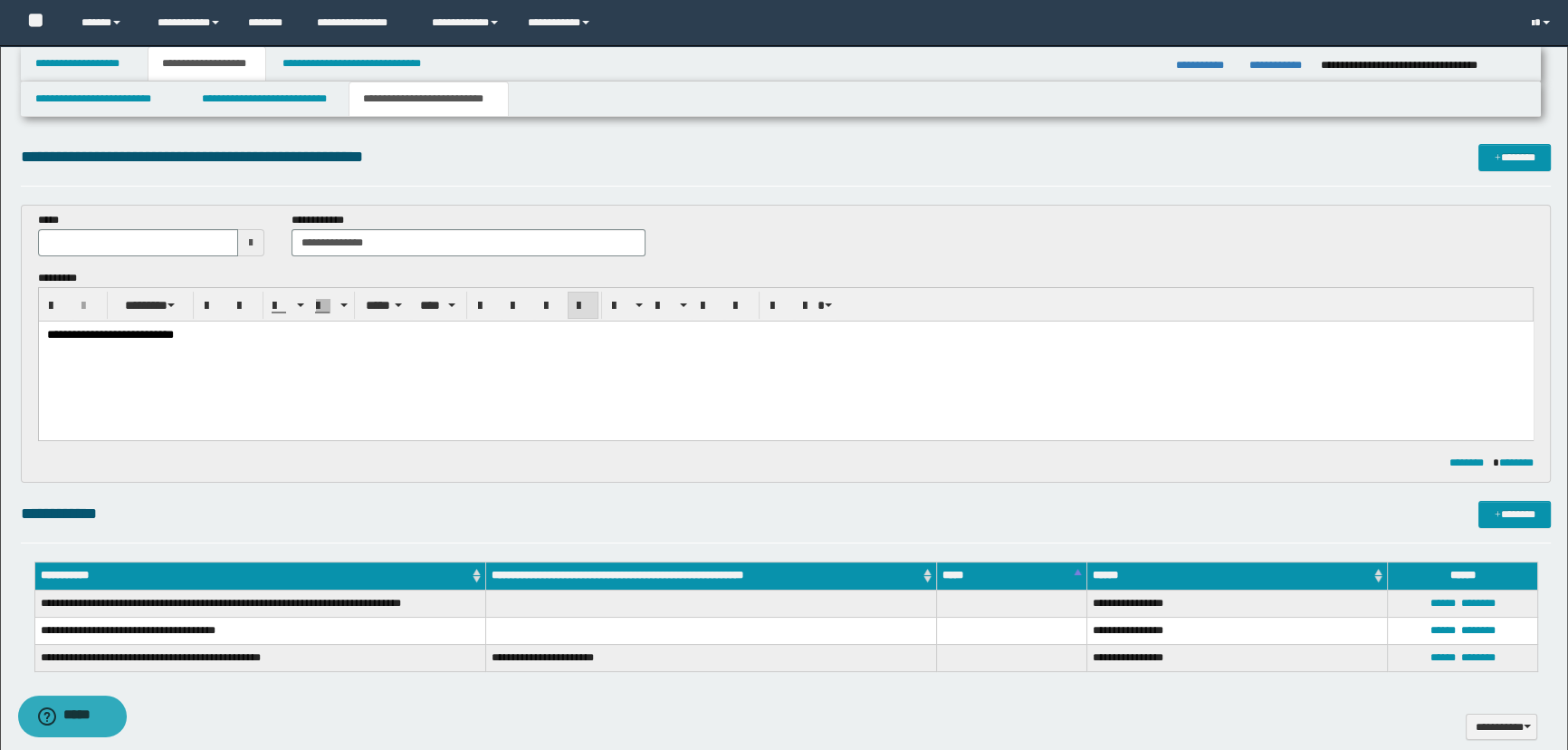 type 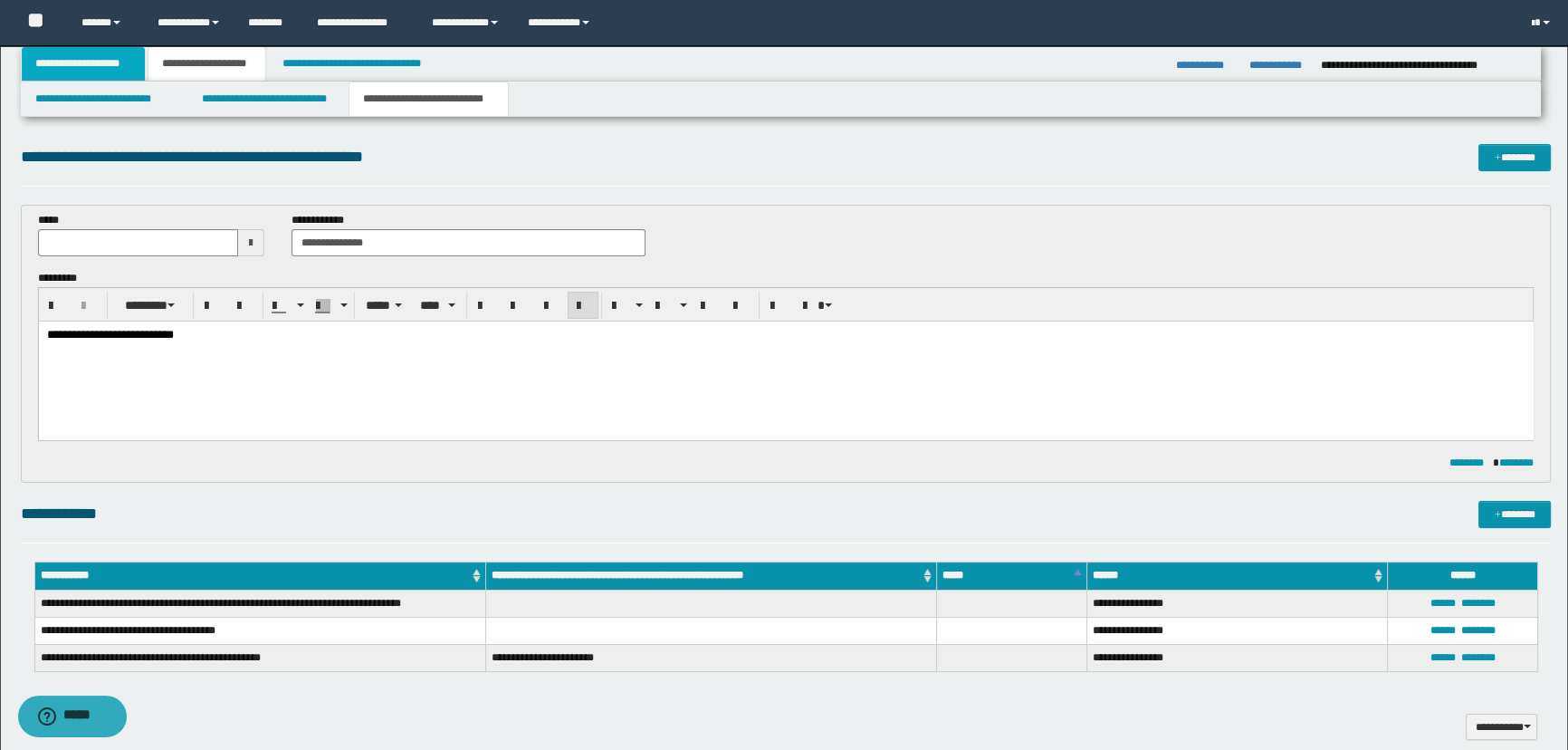 click on "**********" at bounding box center [83, 63] 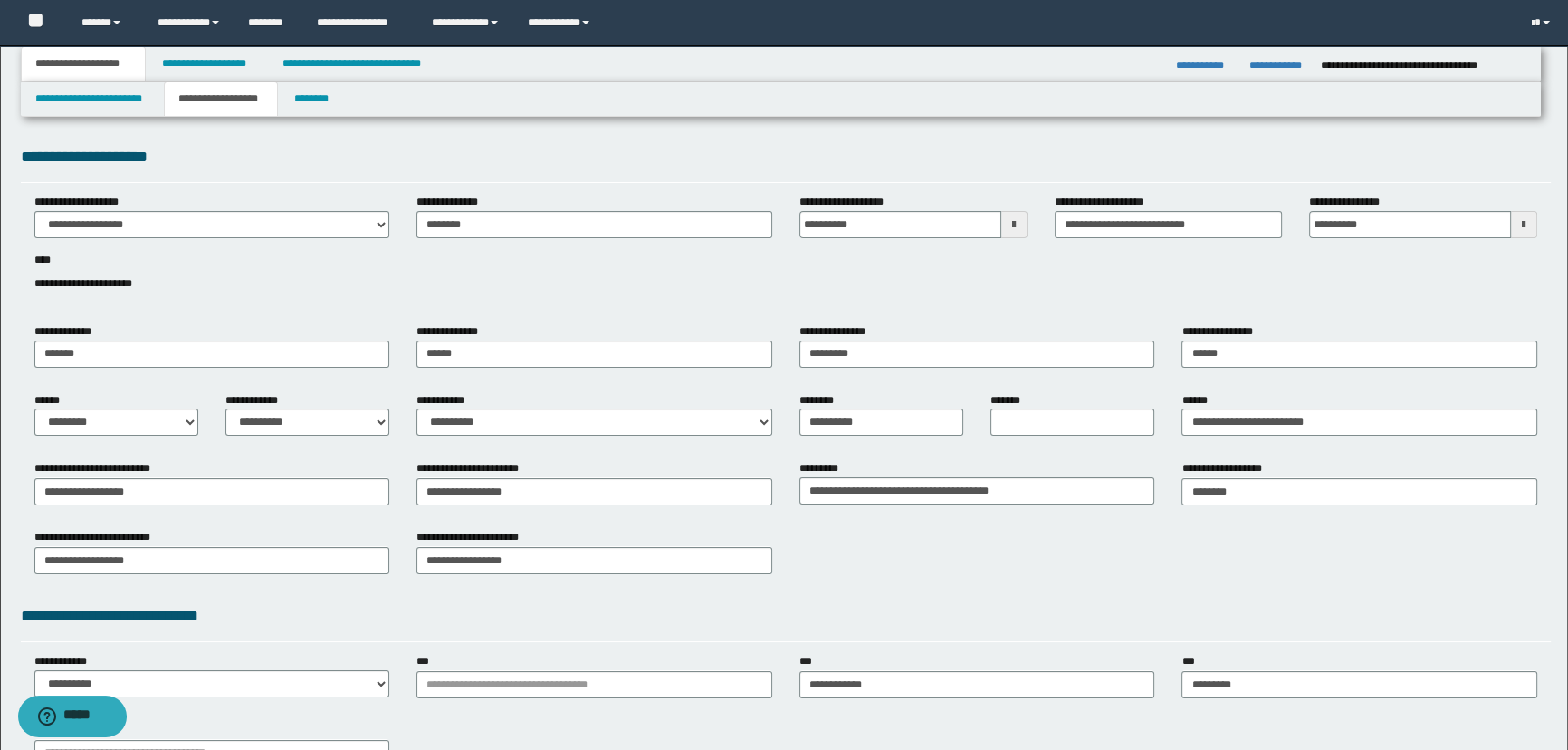 click on "**********" at bounding box center (307, 421) 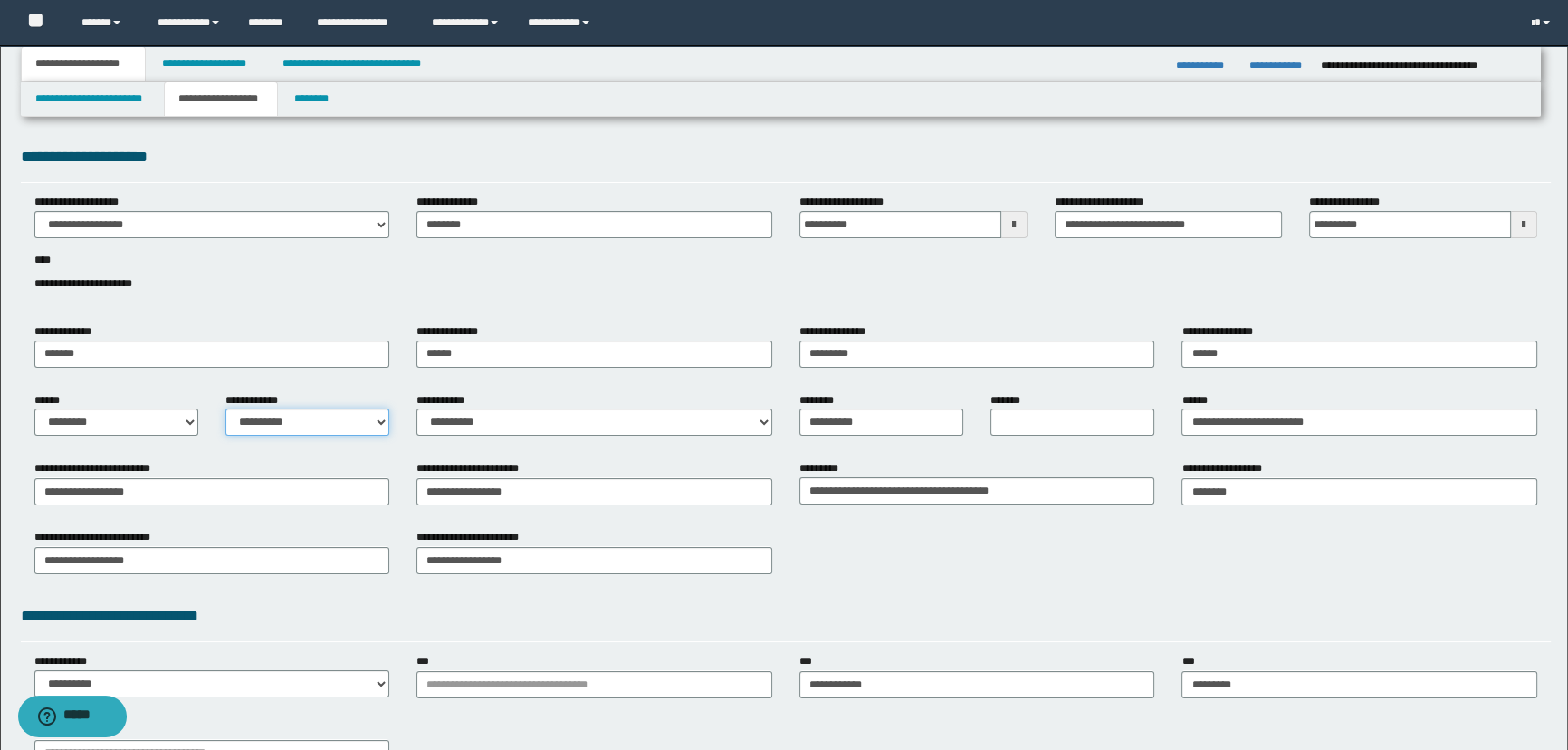 click on "**********" at bounding box center (307, 422) 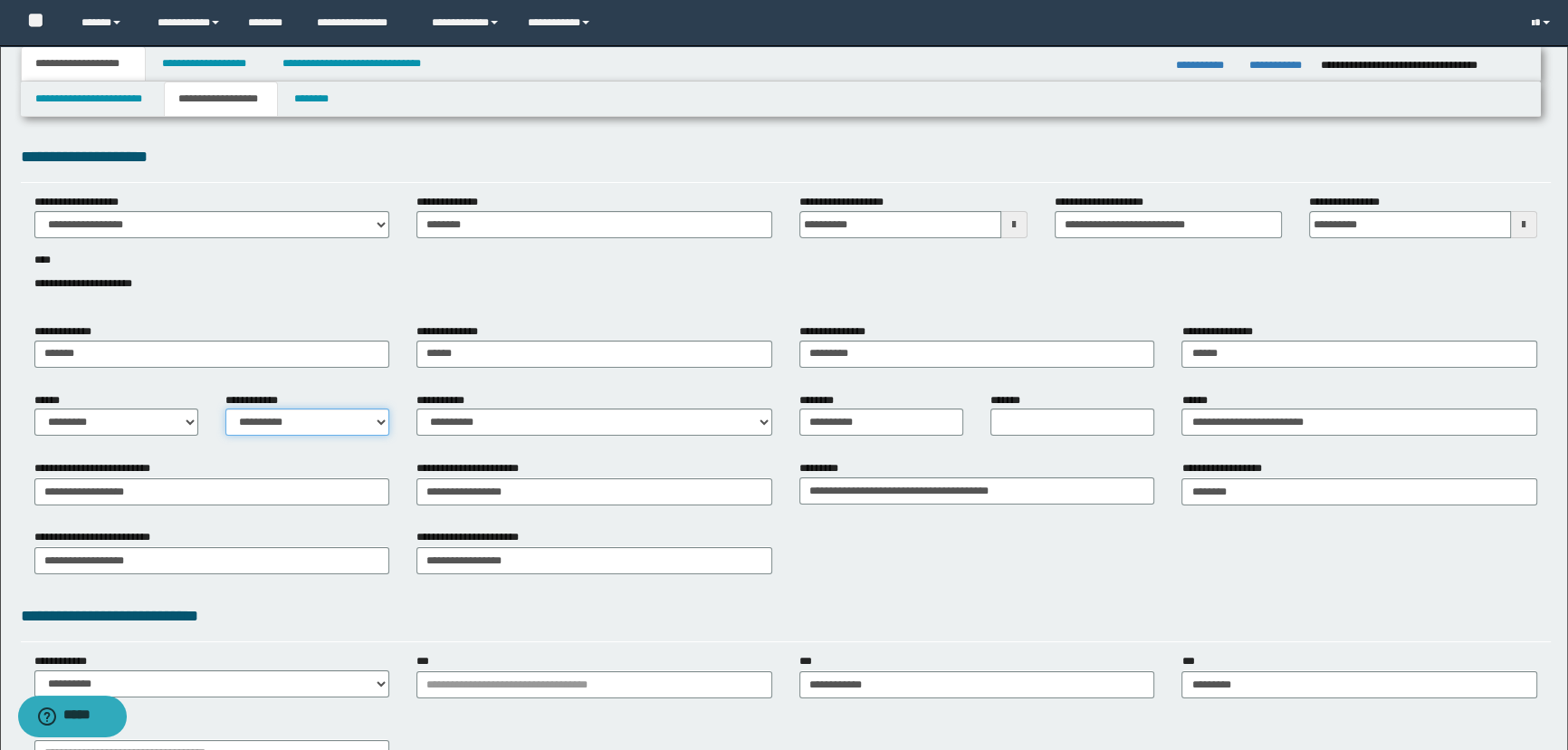 select on "*" 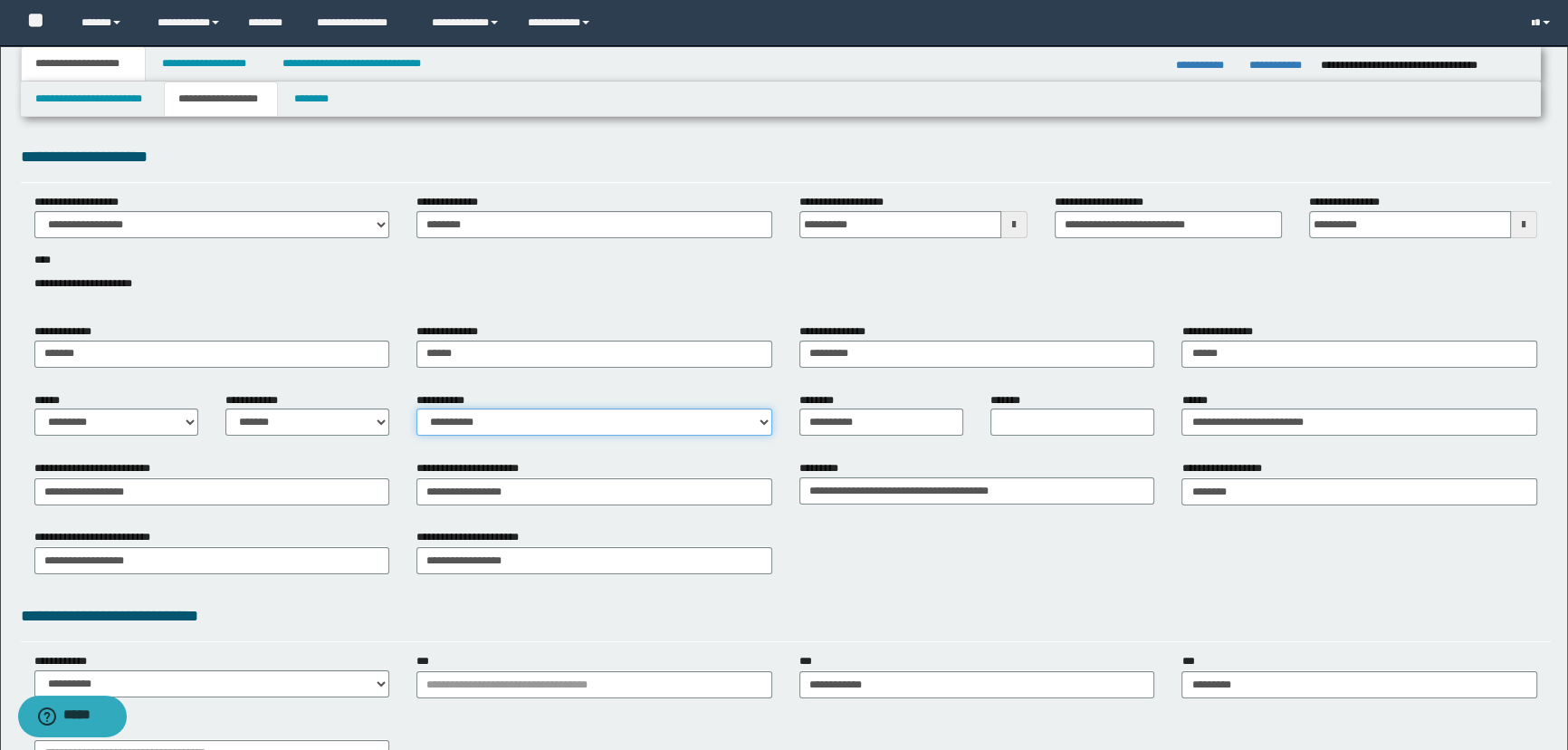 click on "**********" at bounding box center [594, 422] 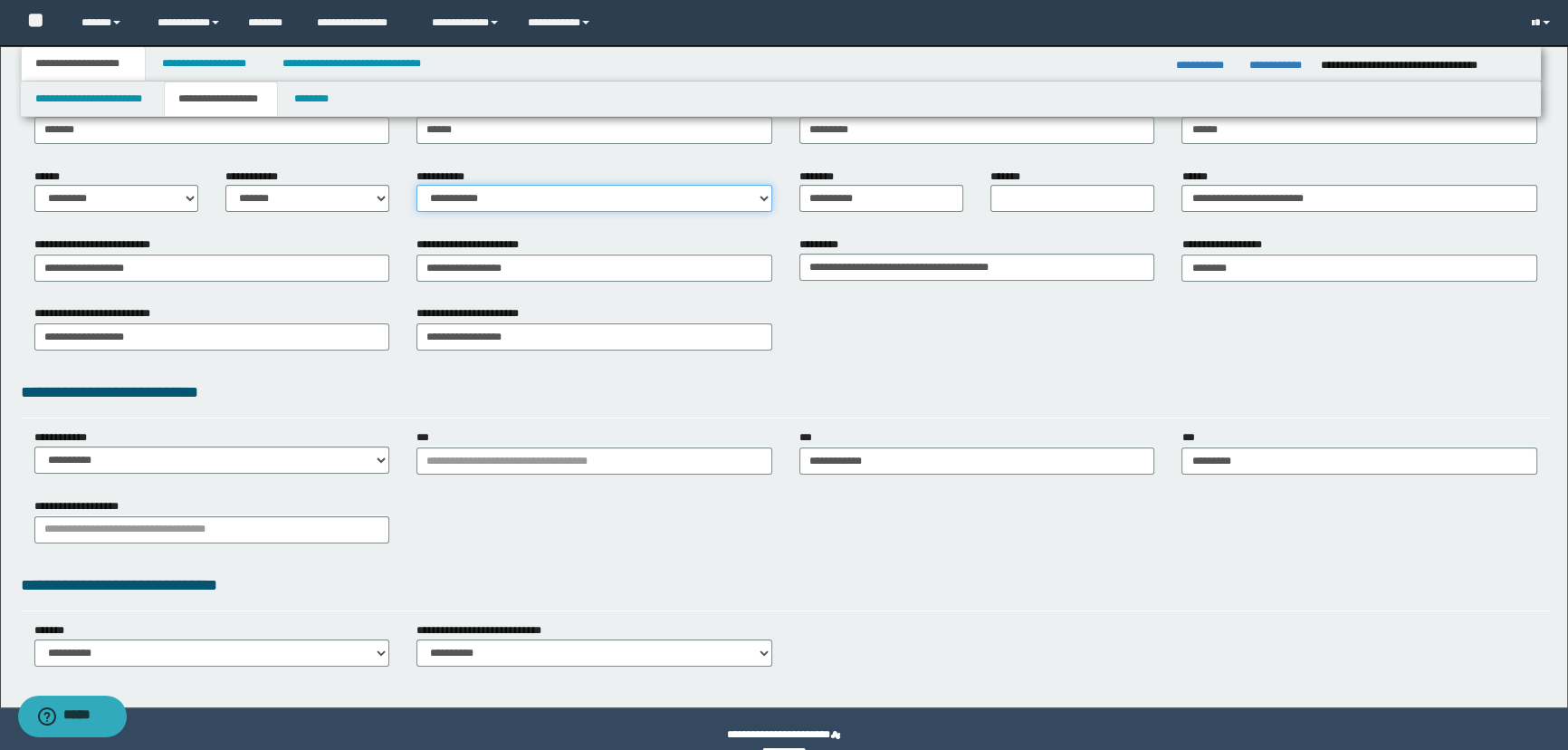 scroll, scrollTop: 252, scrollLeft: 0, axis: vertical 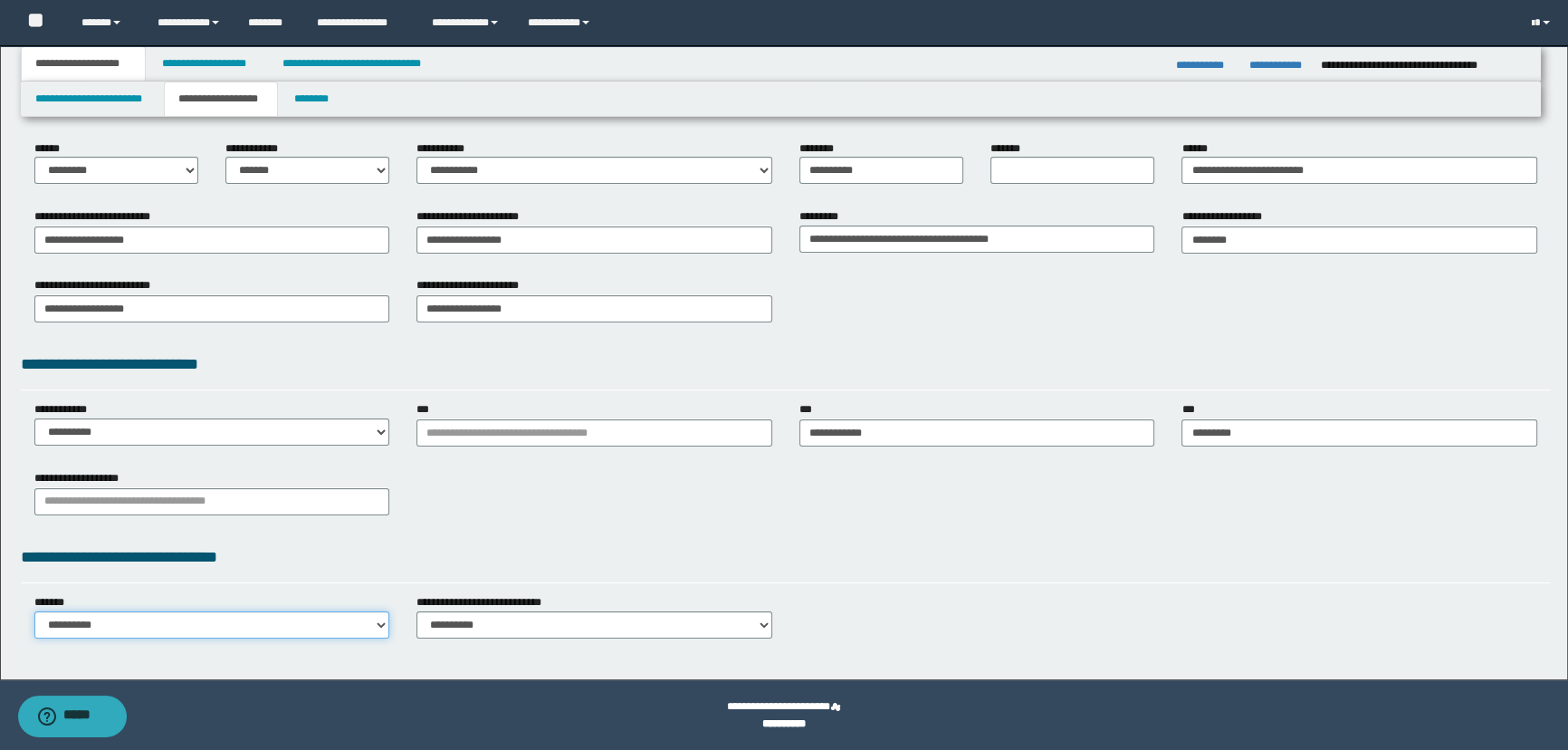 click on "**********" at bounding box center [212, 625] 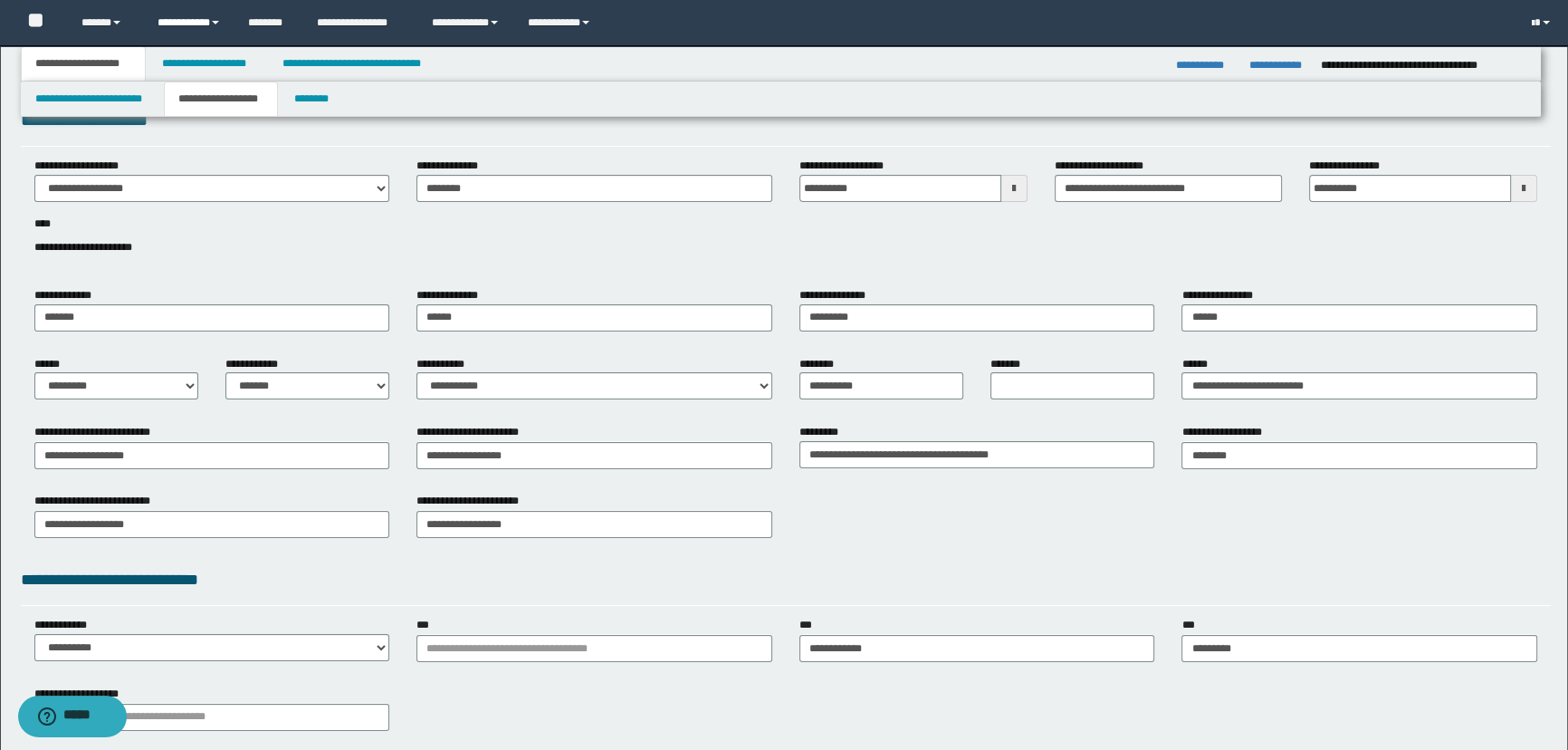 scroll, scrollTop: 5, scrollLeft: 0, axis: vertical 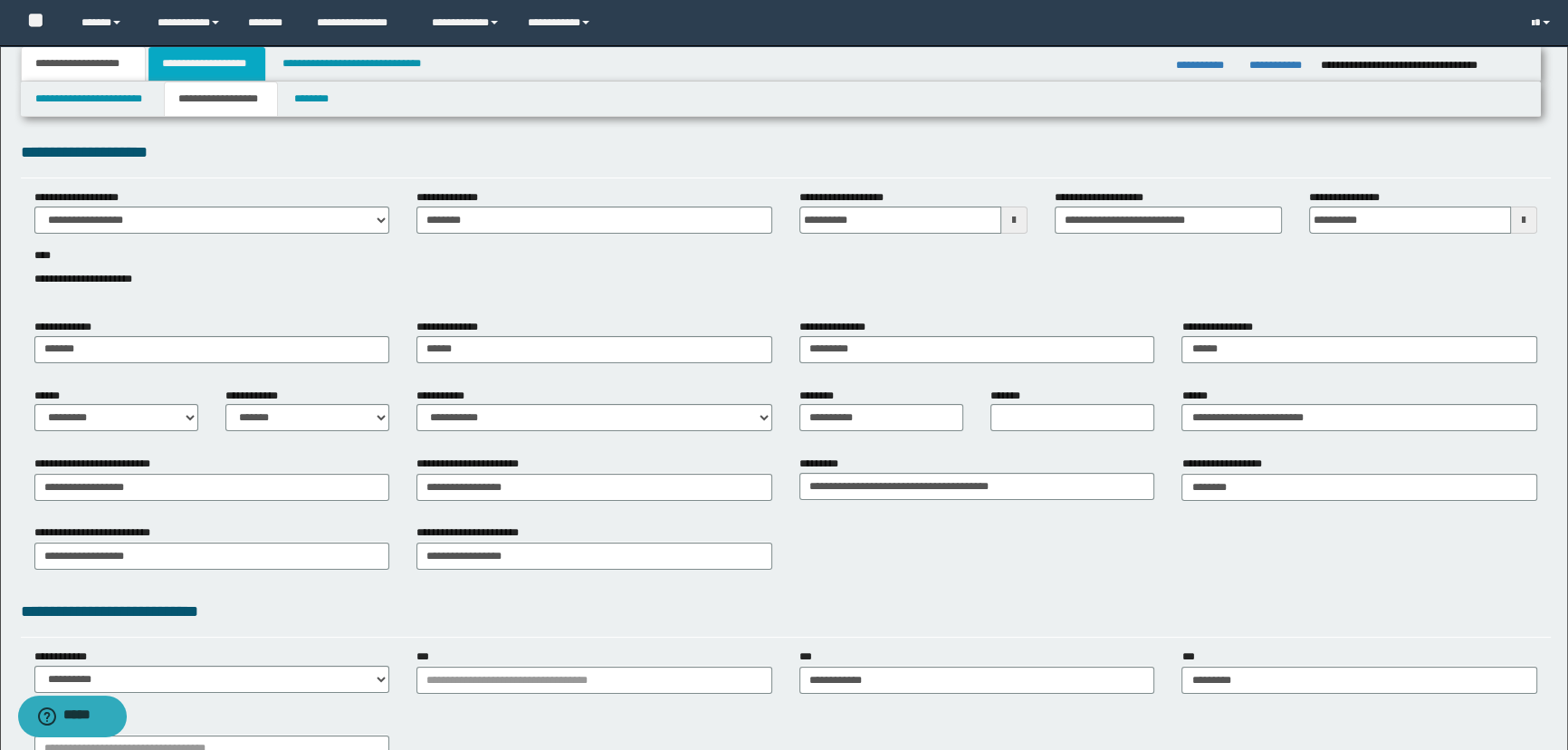 click on "**********" at bounding box center [206, 63] 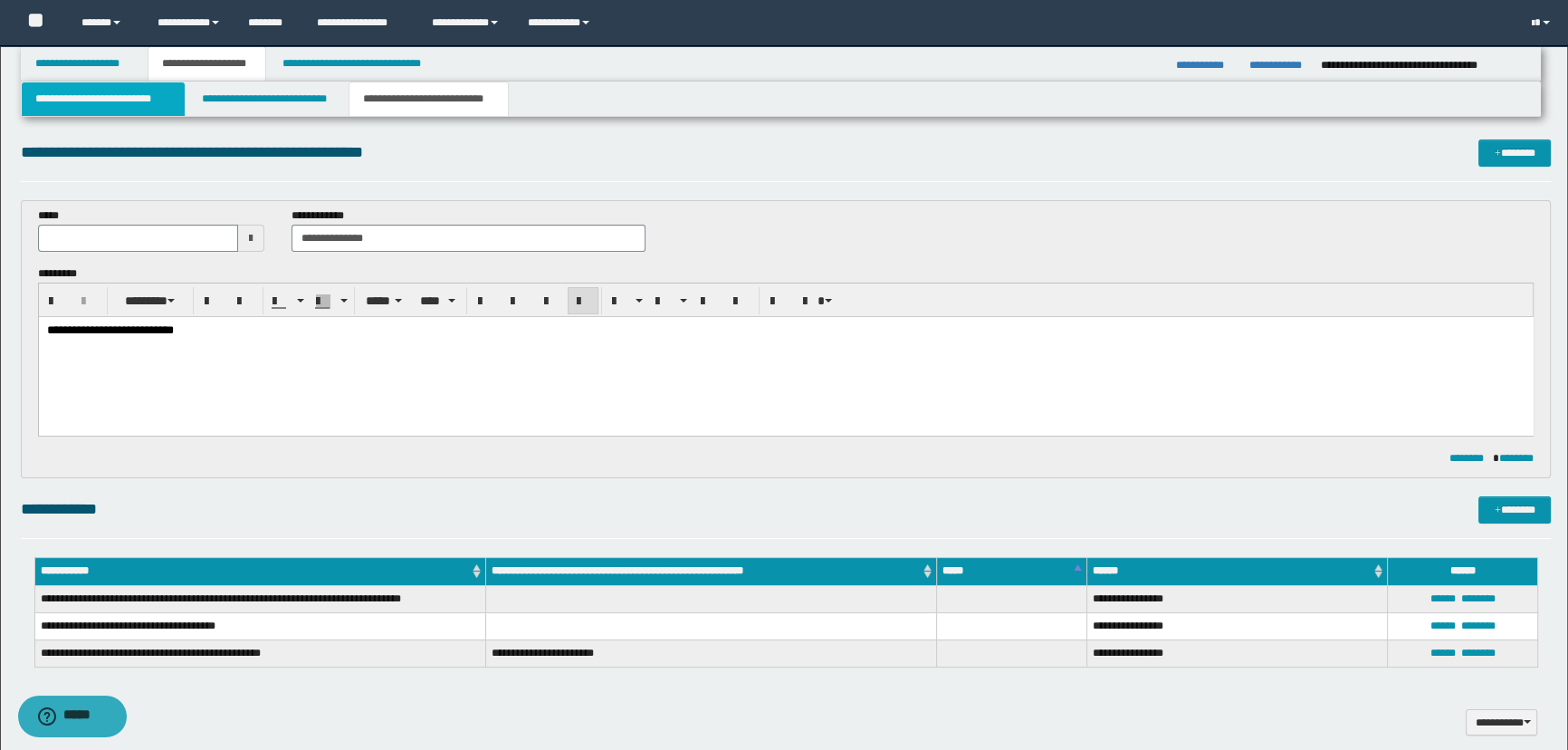 click on "**********" at bounding box center (103, 99) 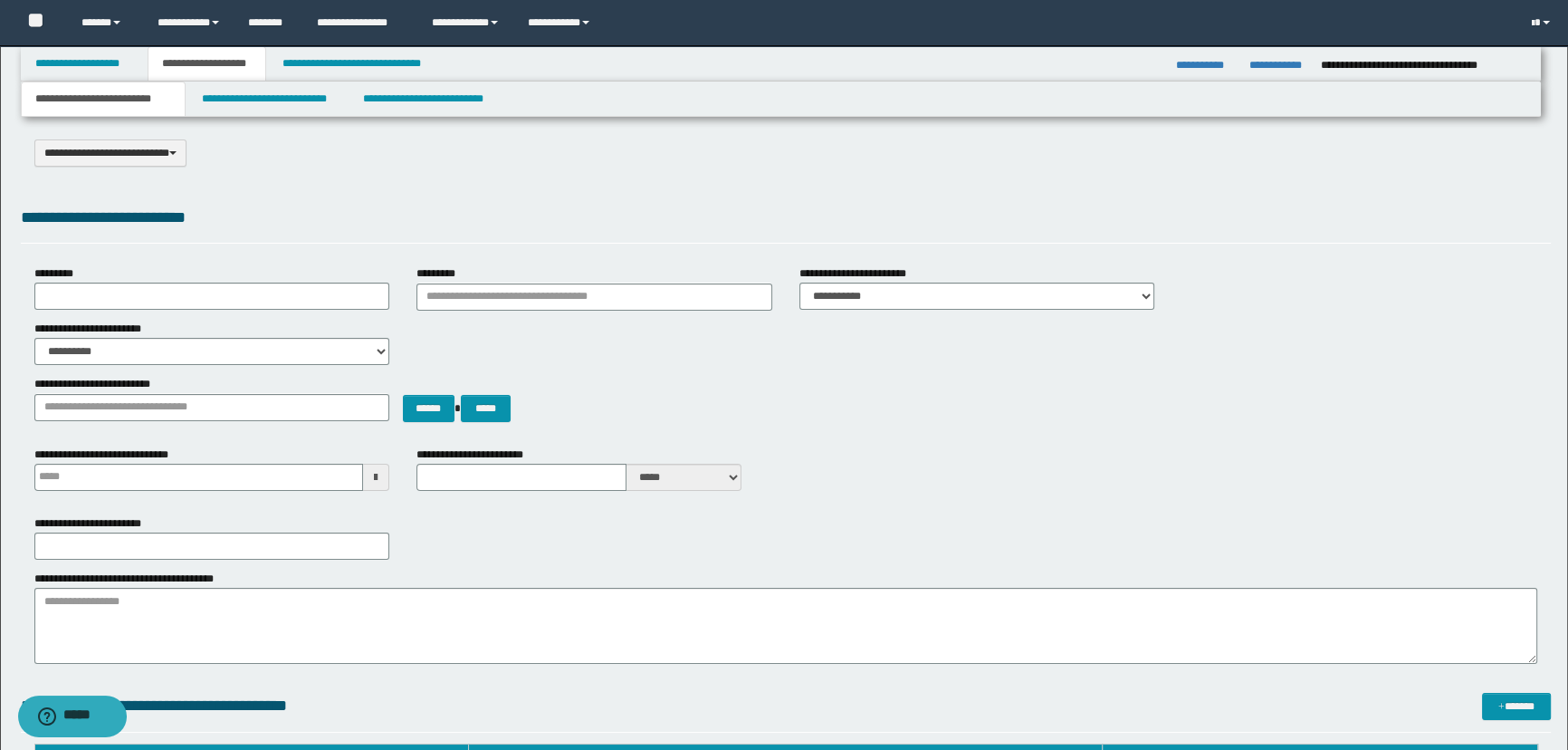 type 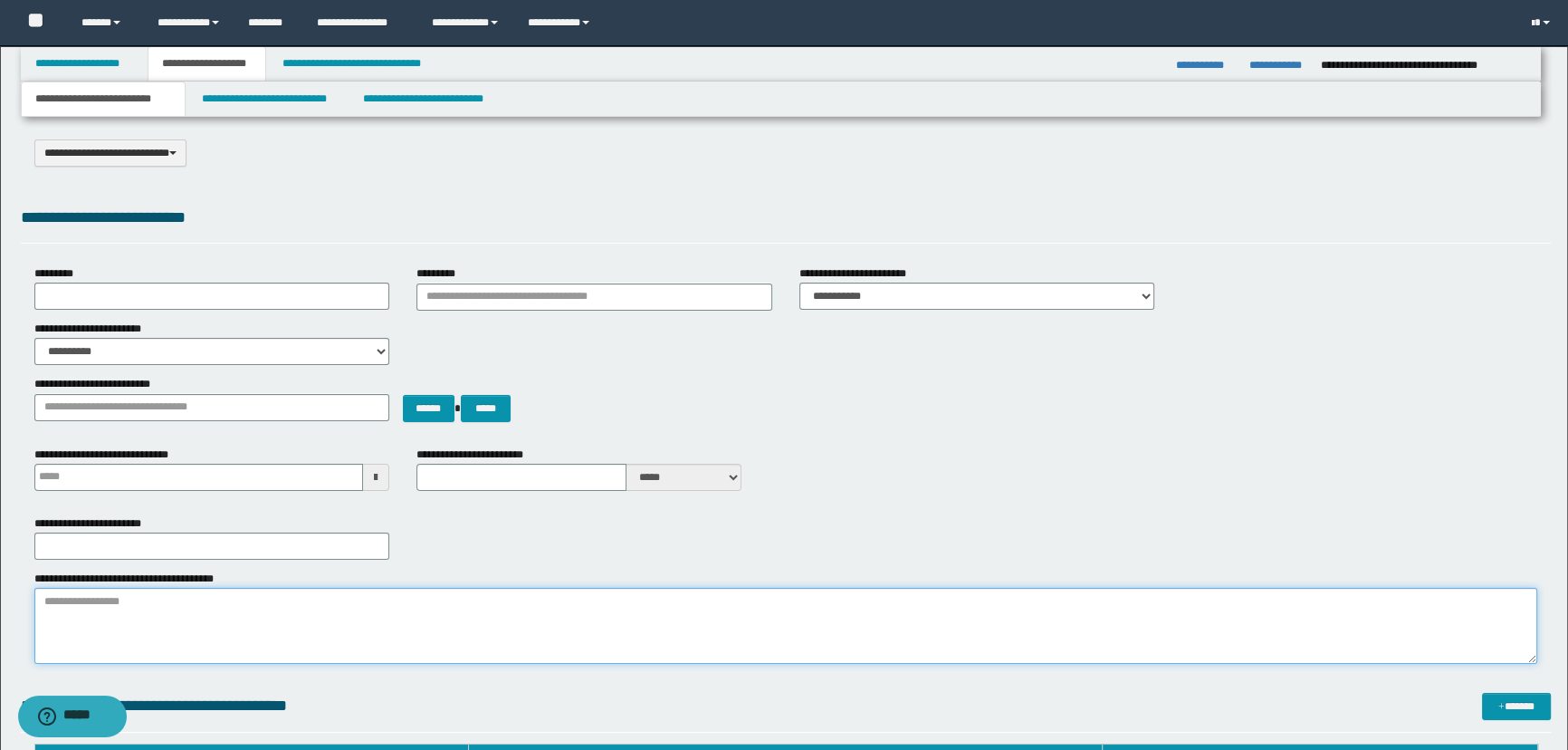 click on "**********" at bounding box center (786, 626) 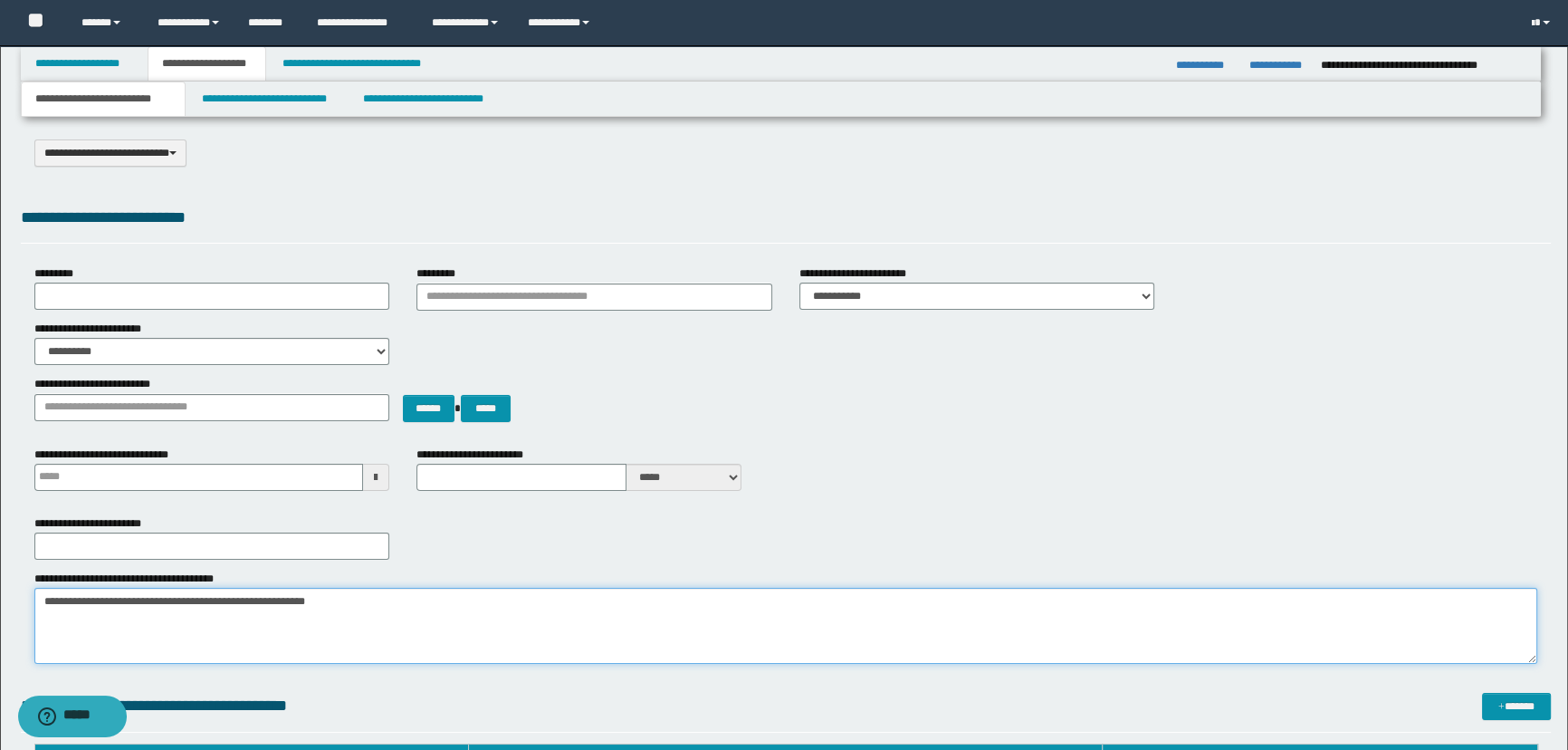 type on "**********" 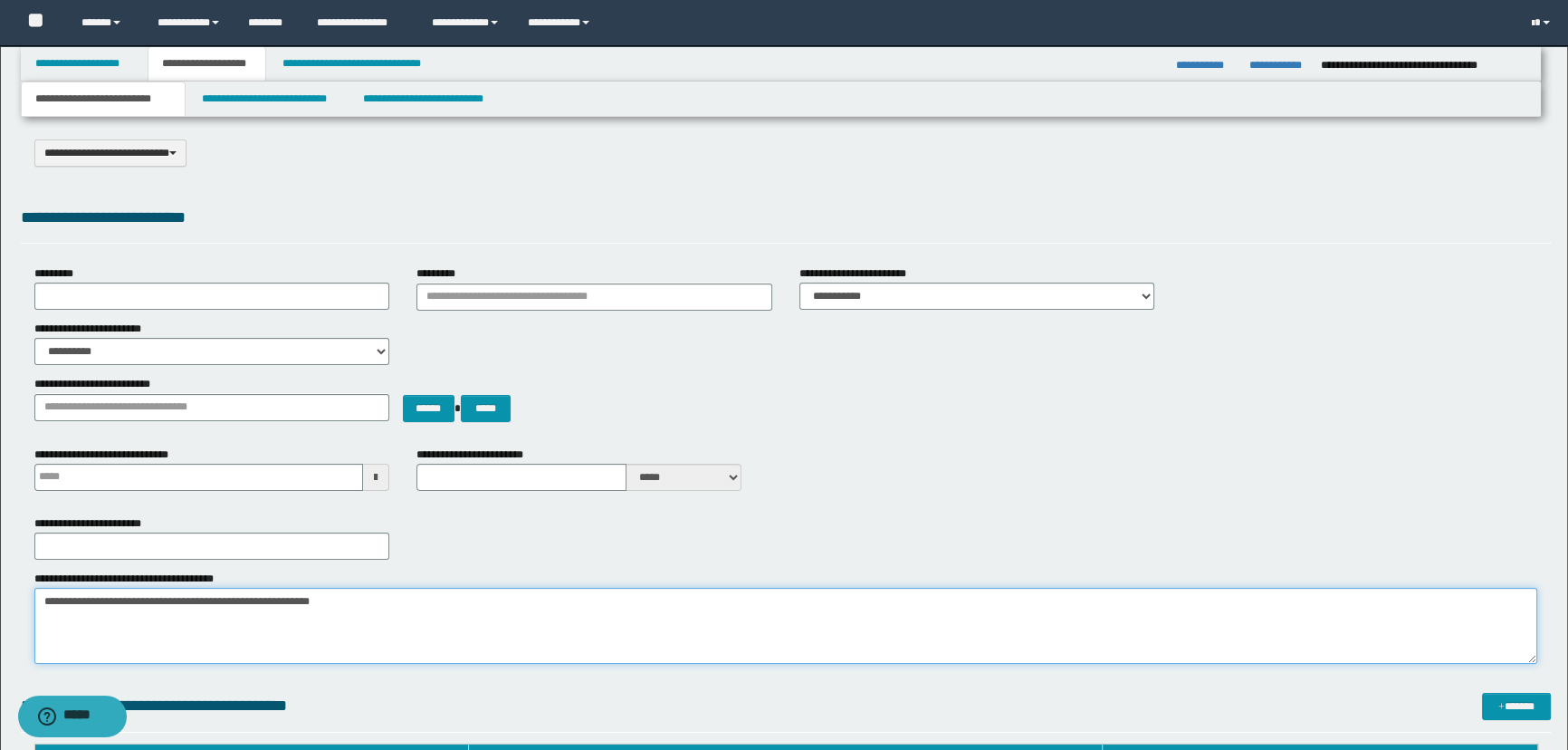 type 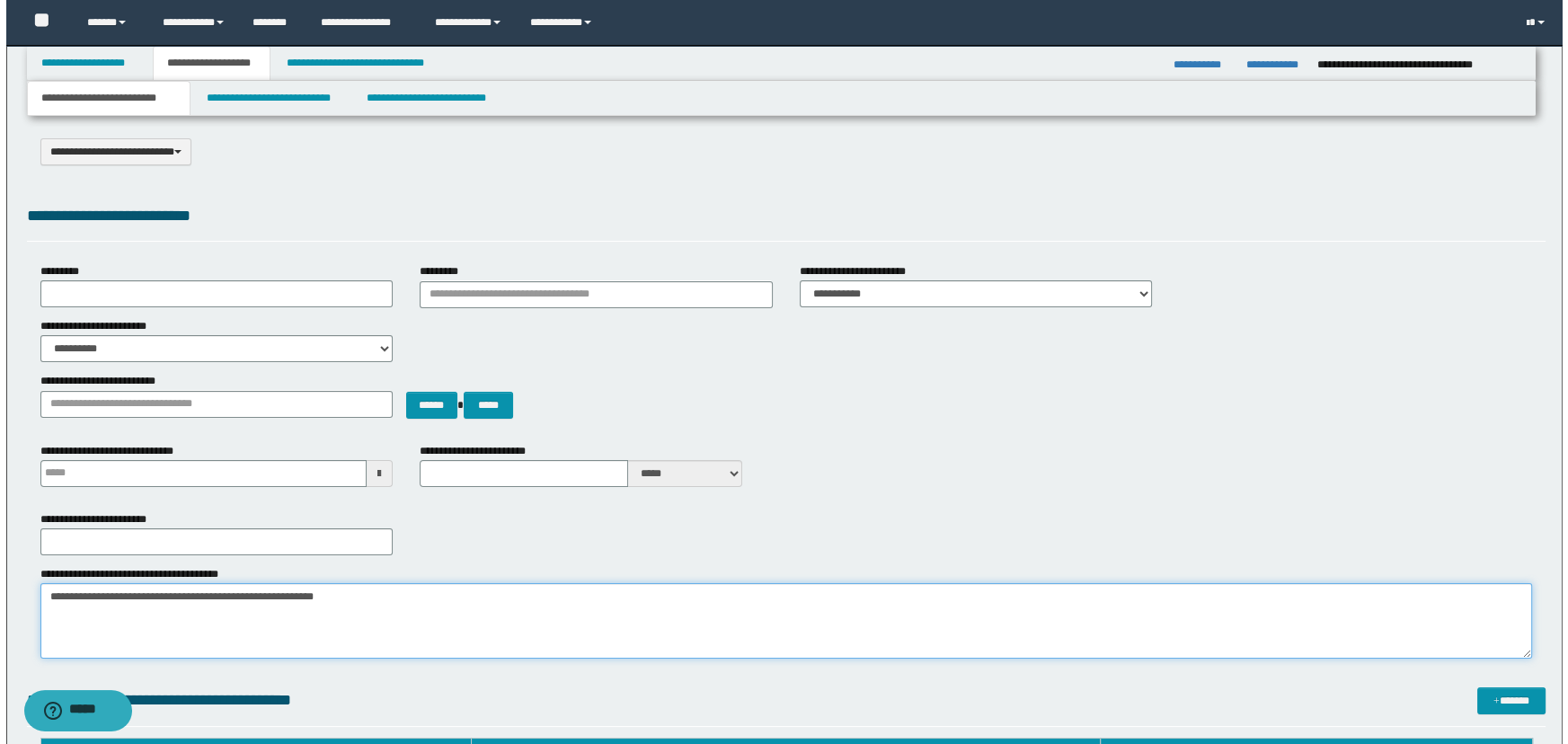 scroll, scrollTop: 0, scrollLeft: 0, axis: both 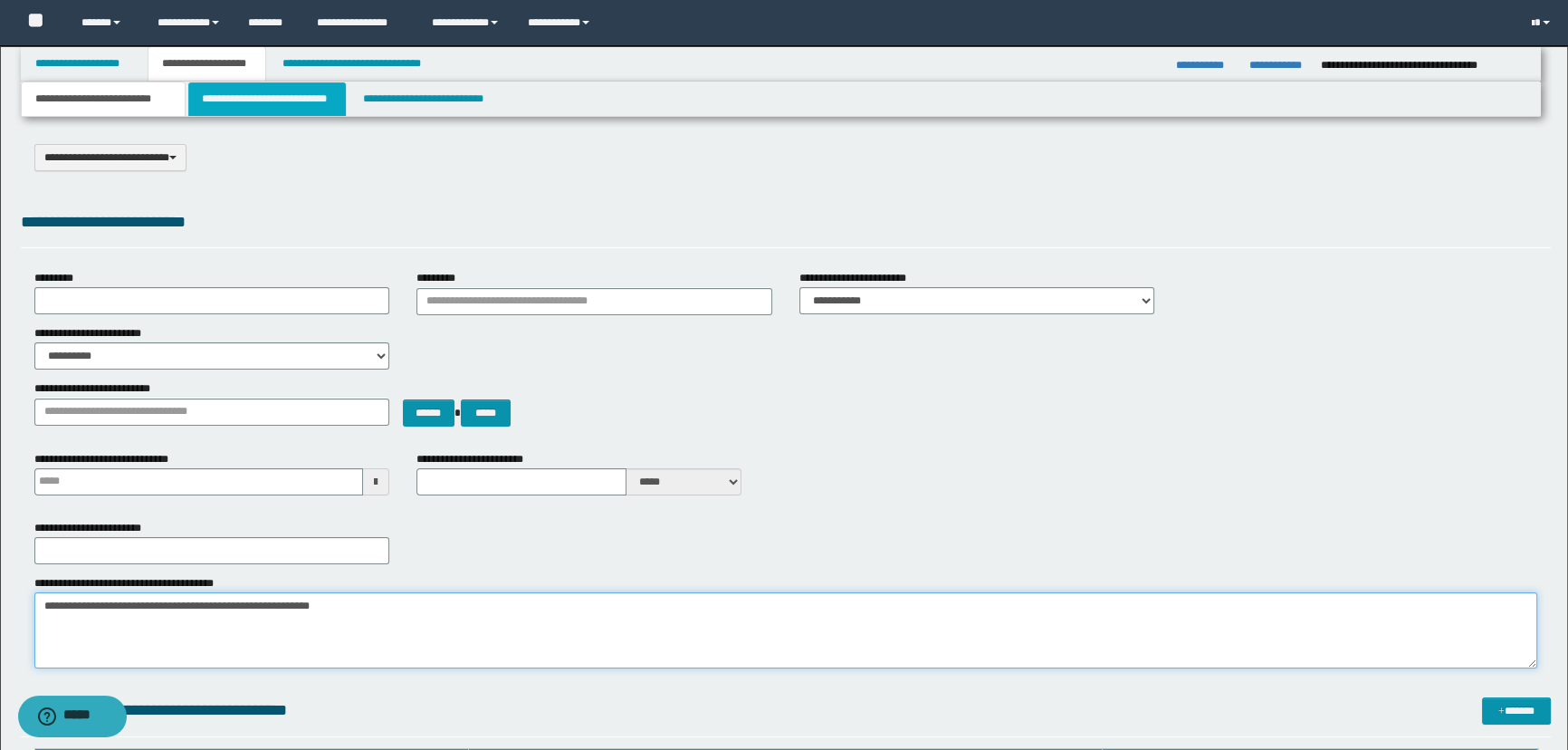 type on "**********" 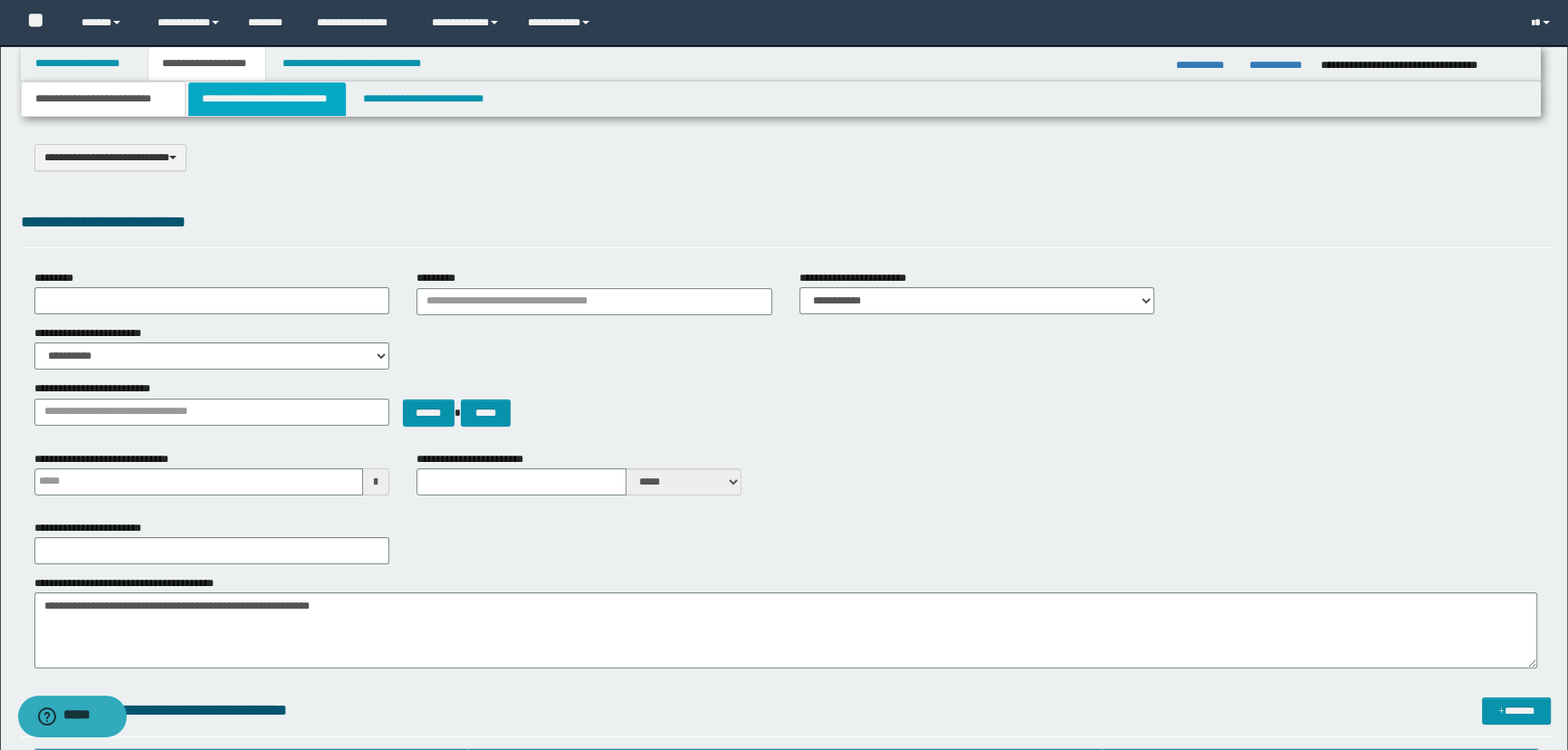 click on "**********" at bounding box center [266, 99] 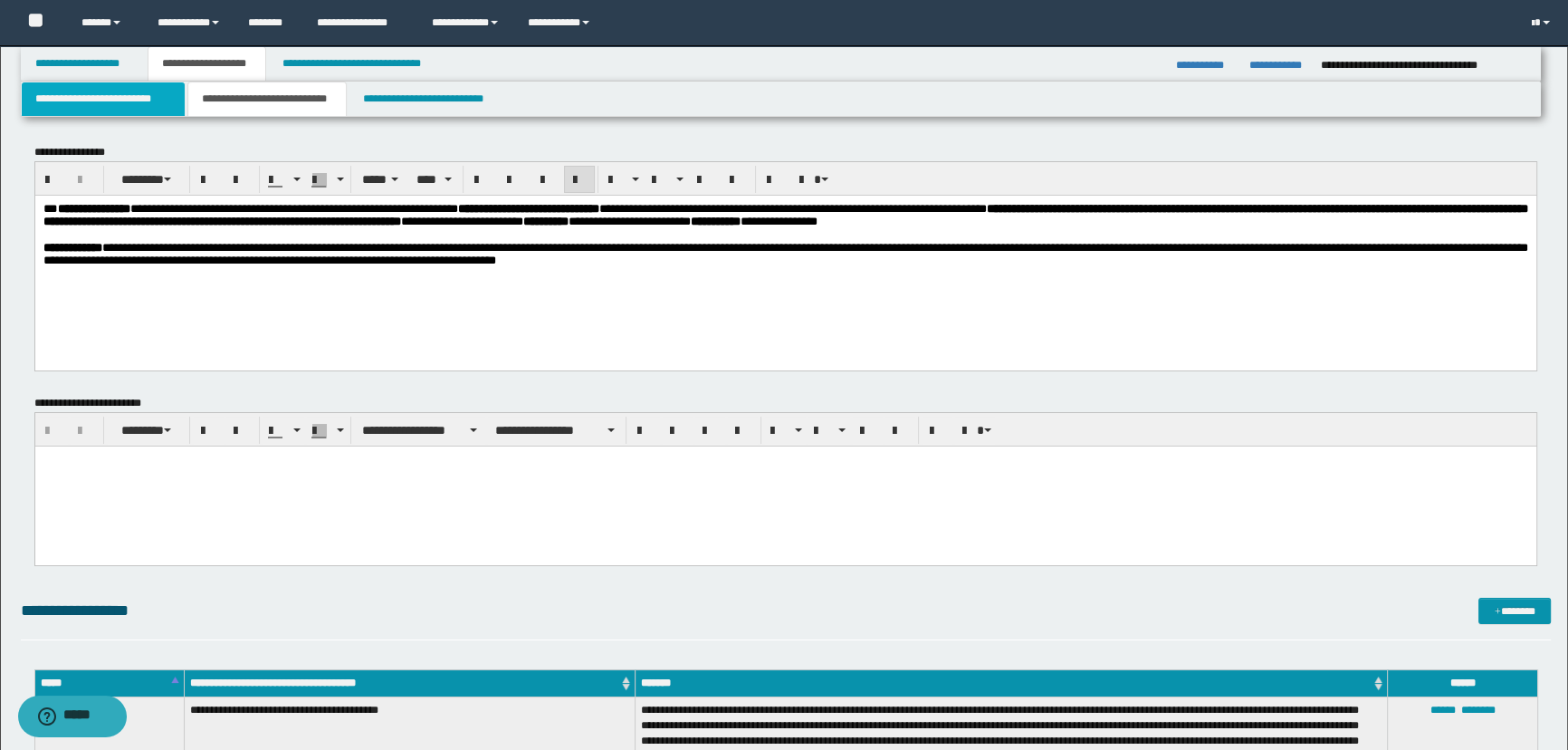 click on "**********" at bounding box center (103, 99) 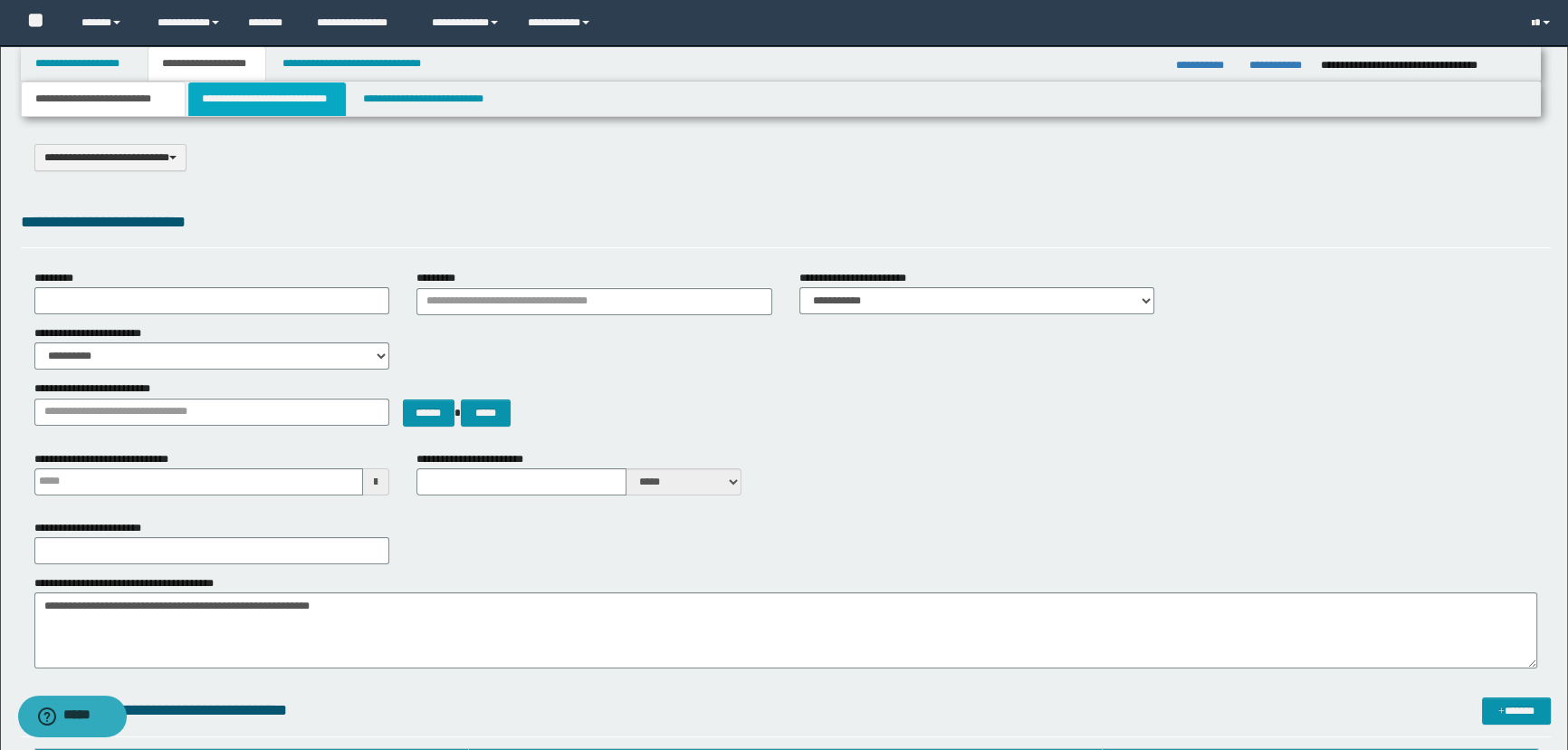 click on "**********" at bounding box center [266, 99] 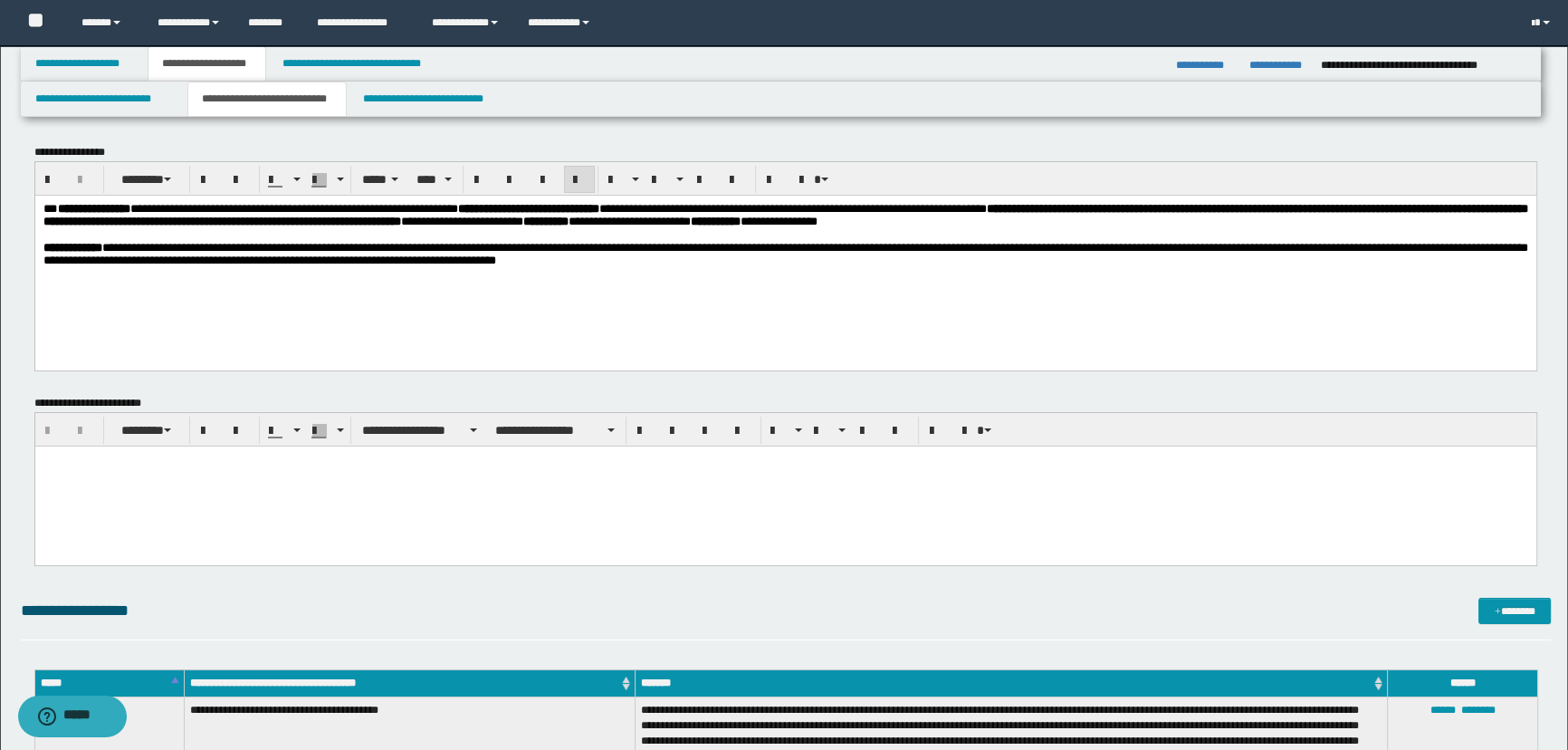 click at bounding box center (785, 483) 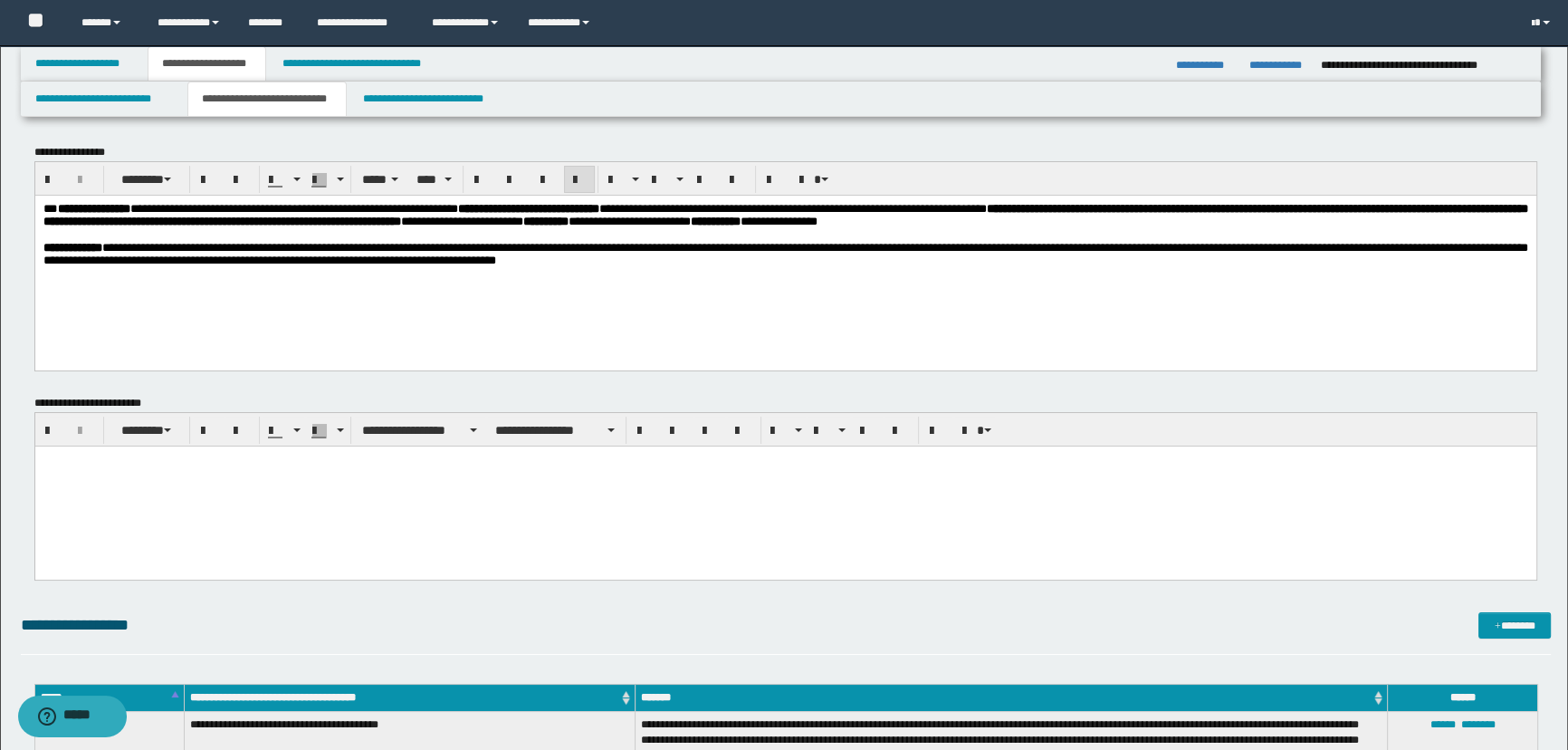 type 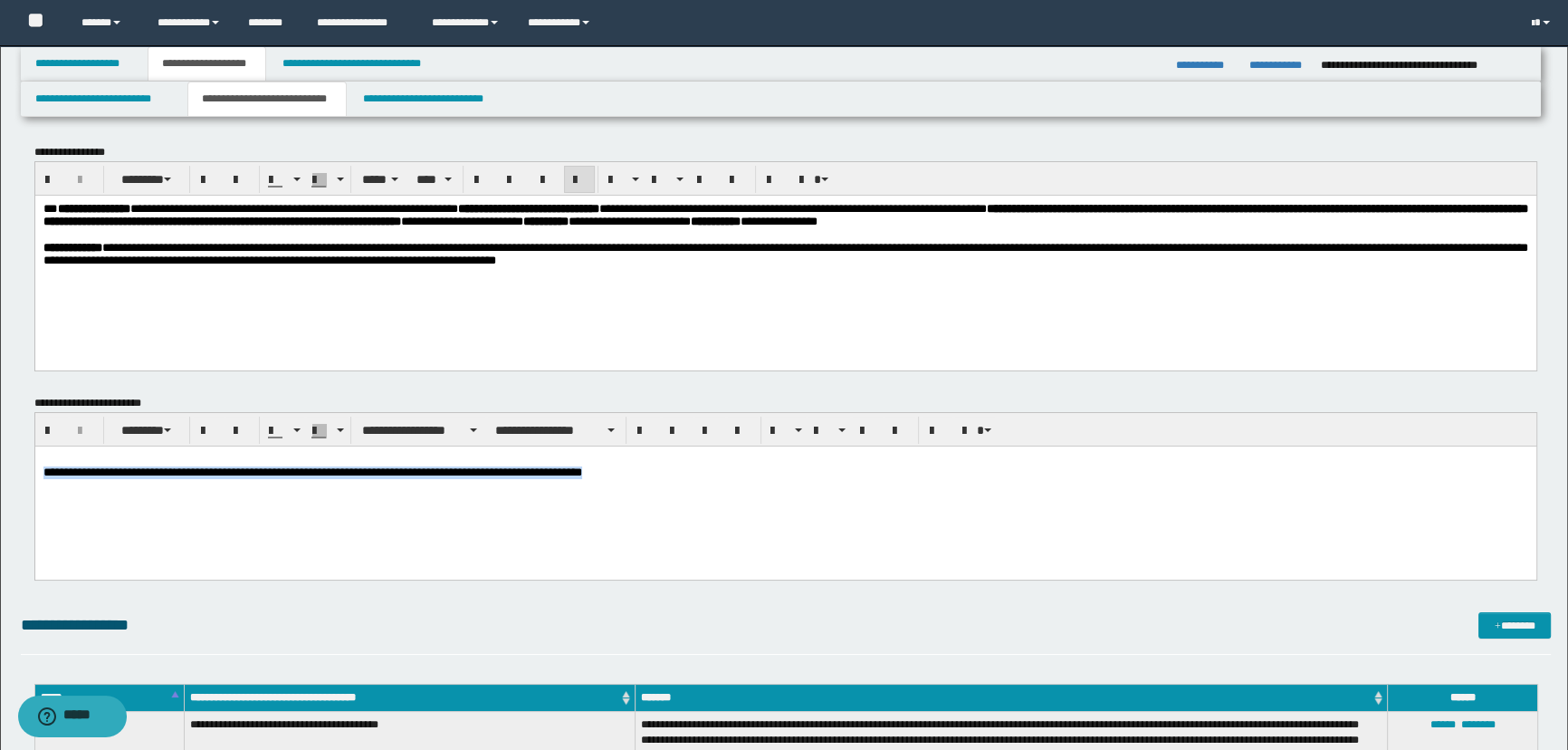 drag, startPoint x: 626, startPoint y: 475, endPoint x: -1, endPoint y: 490, distance: 627.1794 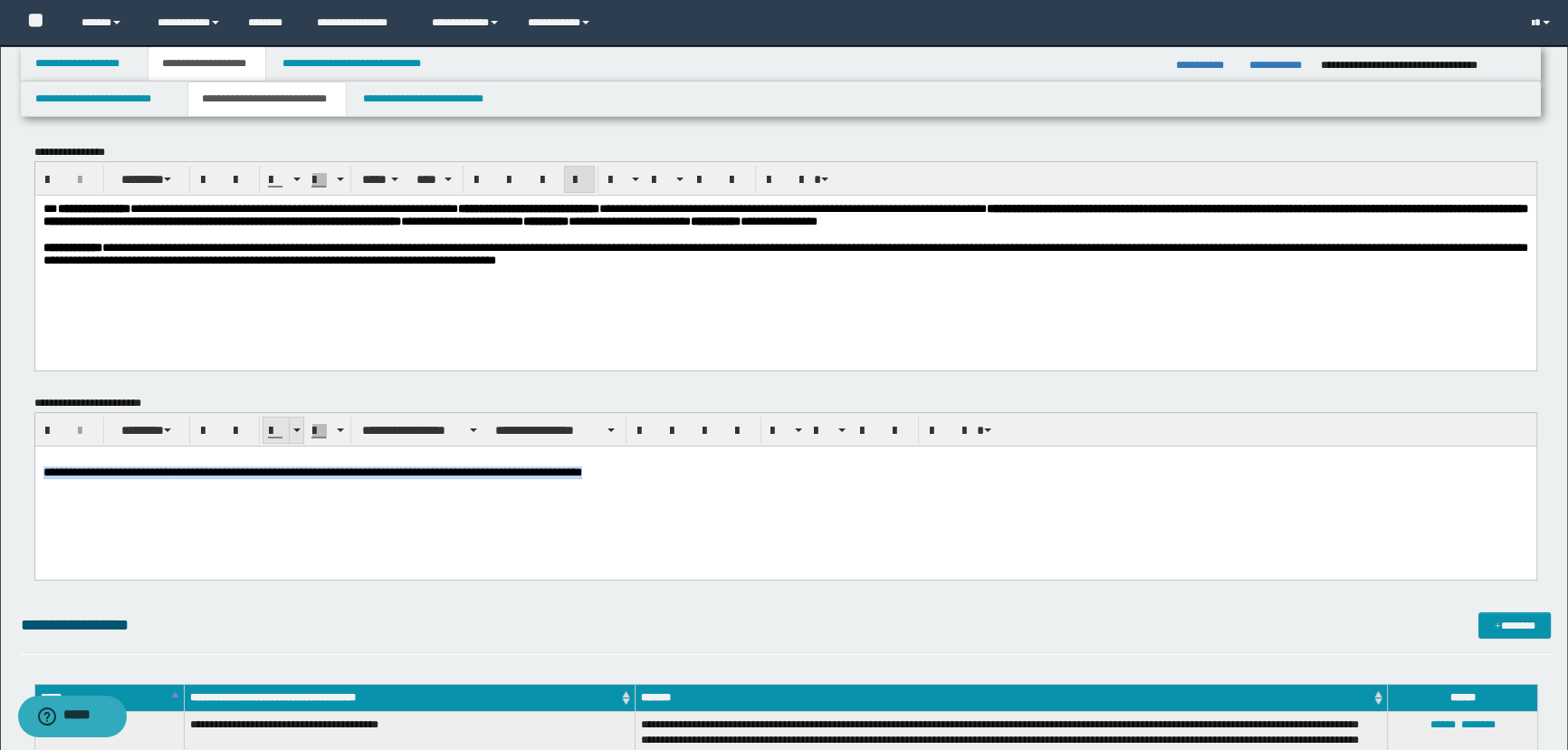 click at bounding box center (297, 430) 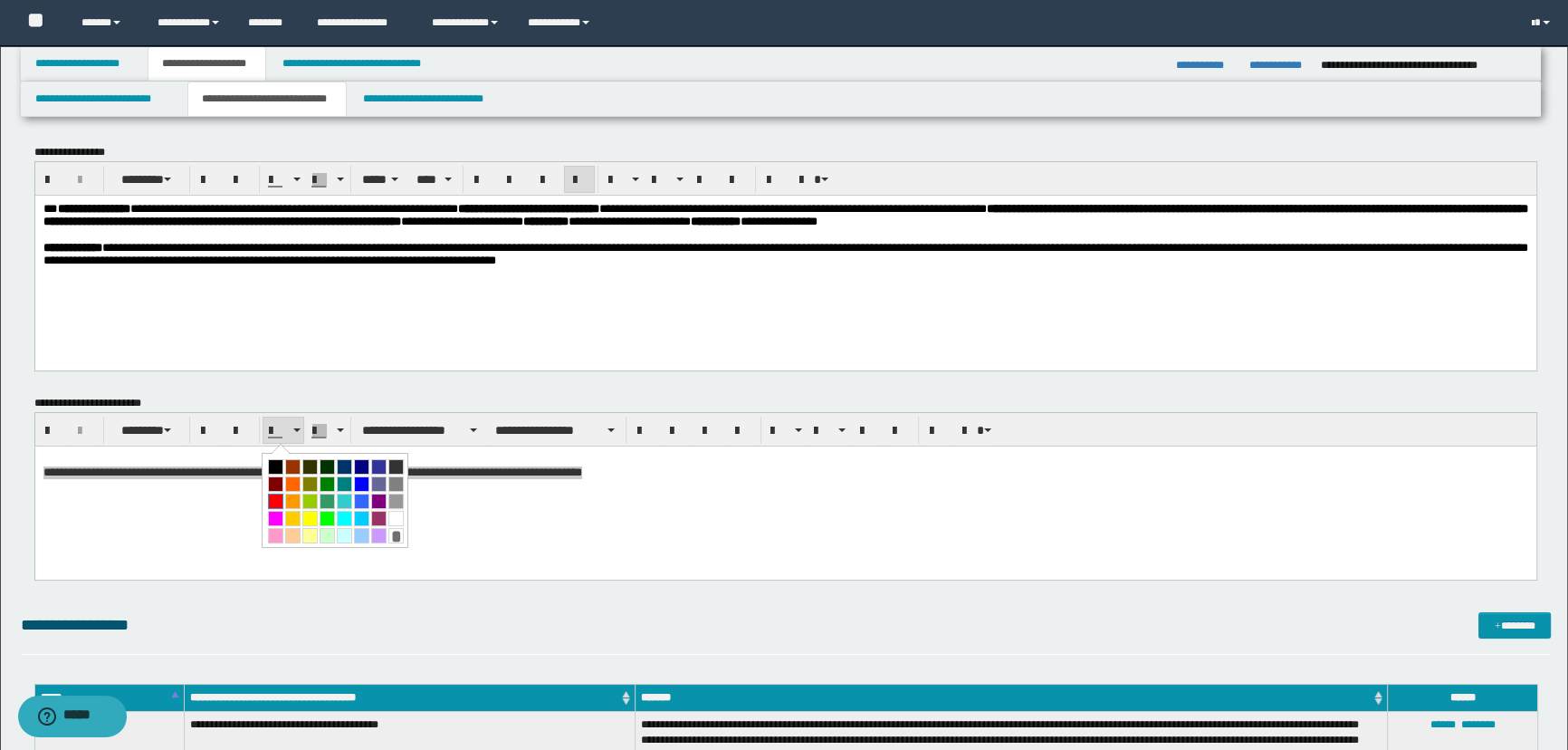 click at bounding box center [275, 501] 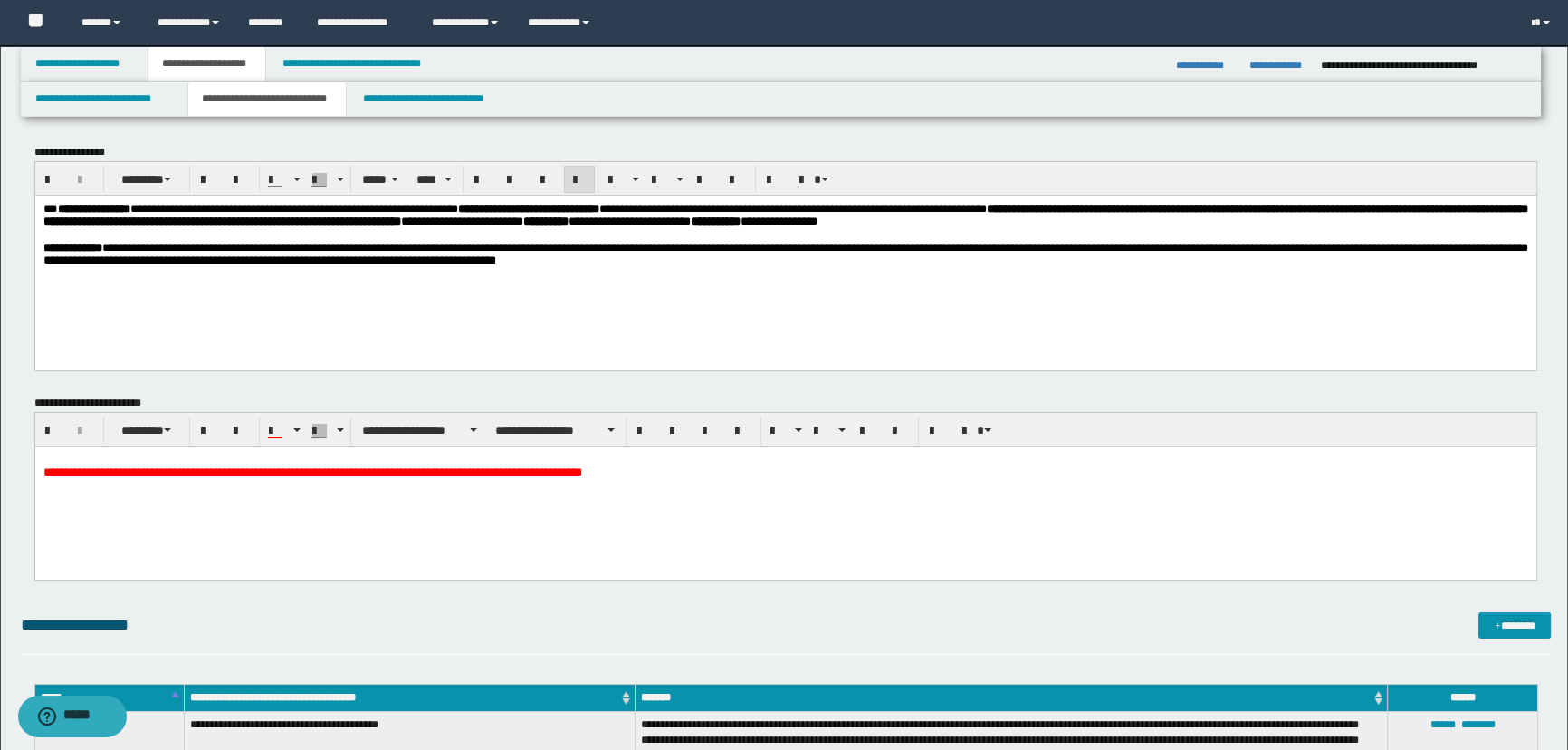 click on "**********" at bounding box center (785, 489) 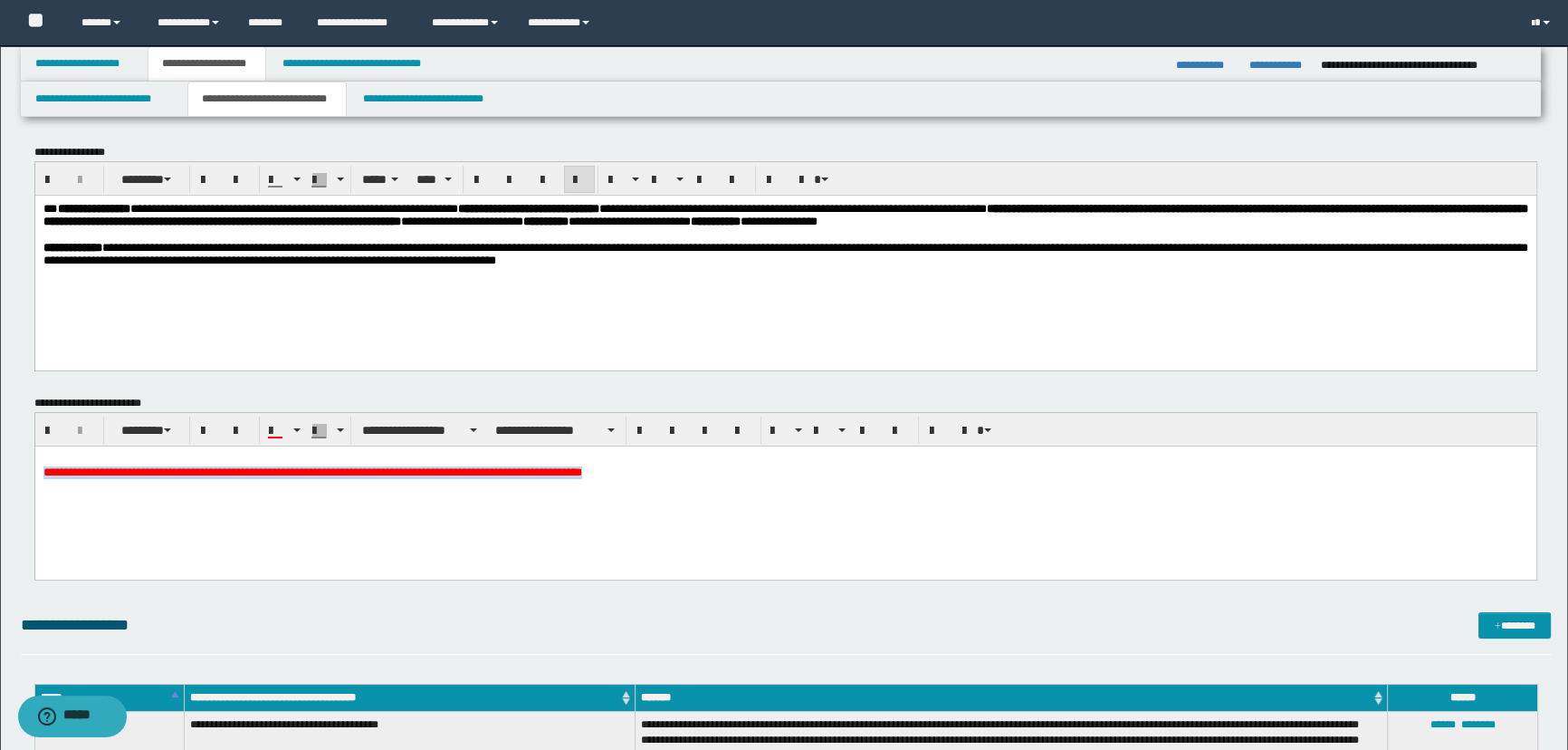 drag, startPoint x: 674, startPoint y: 482, endPoint x: -1, endPoint y: 509, distance: 675.53978 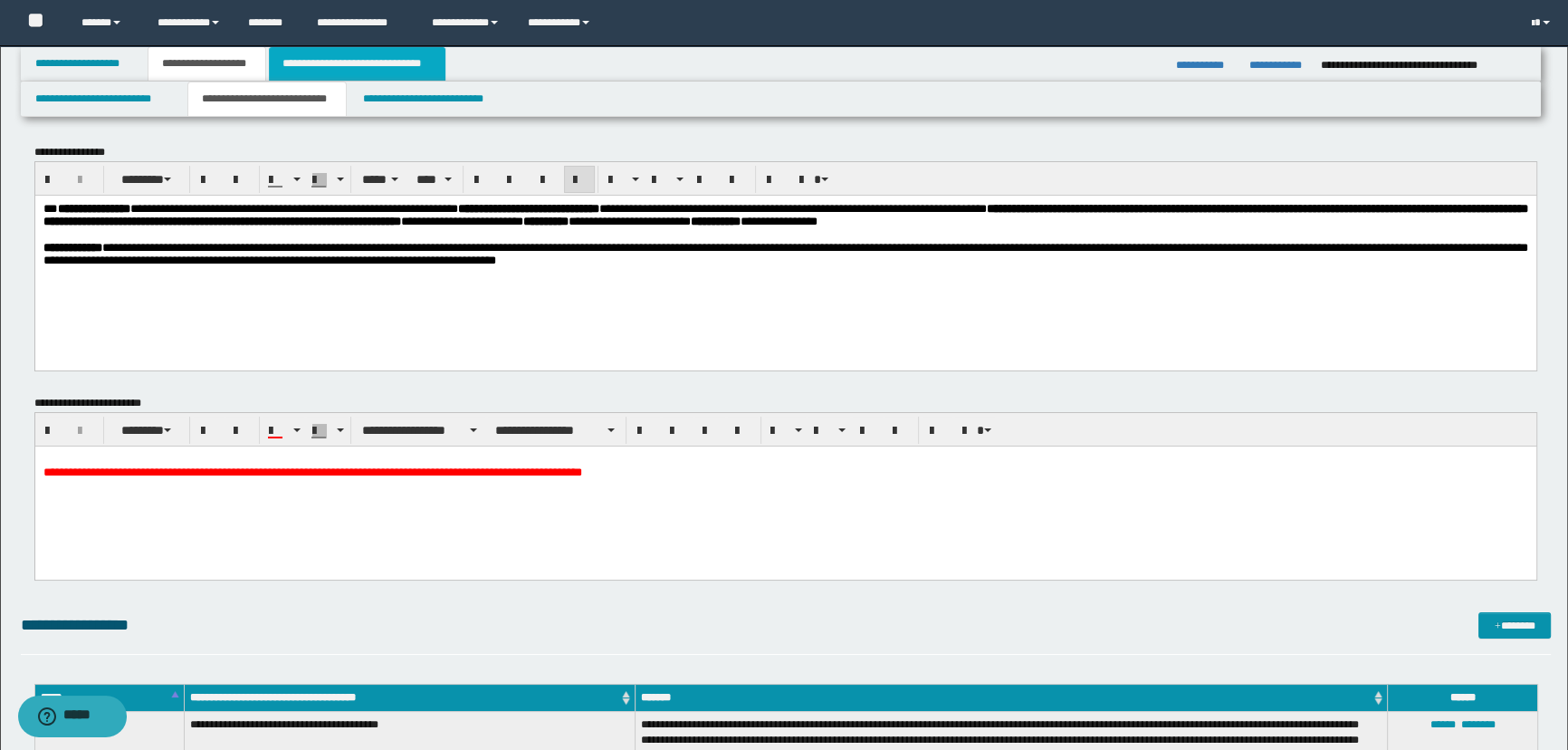 click on "**********" at bounding box center [357, 63] 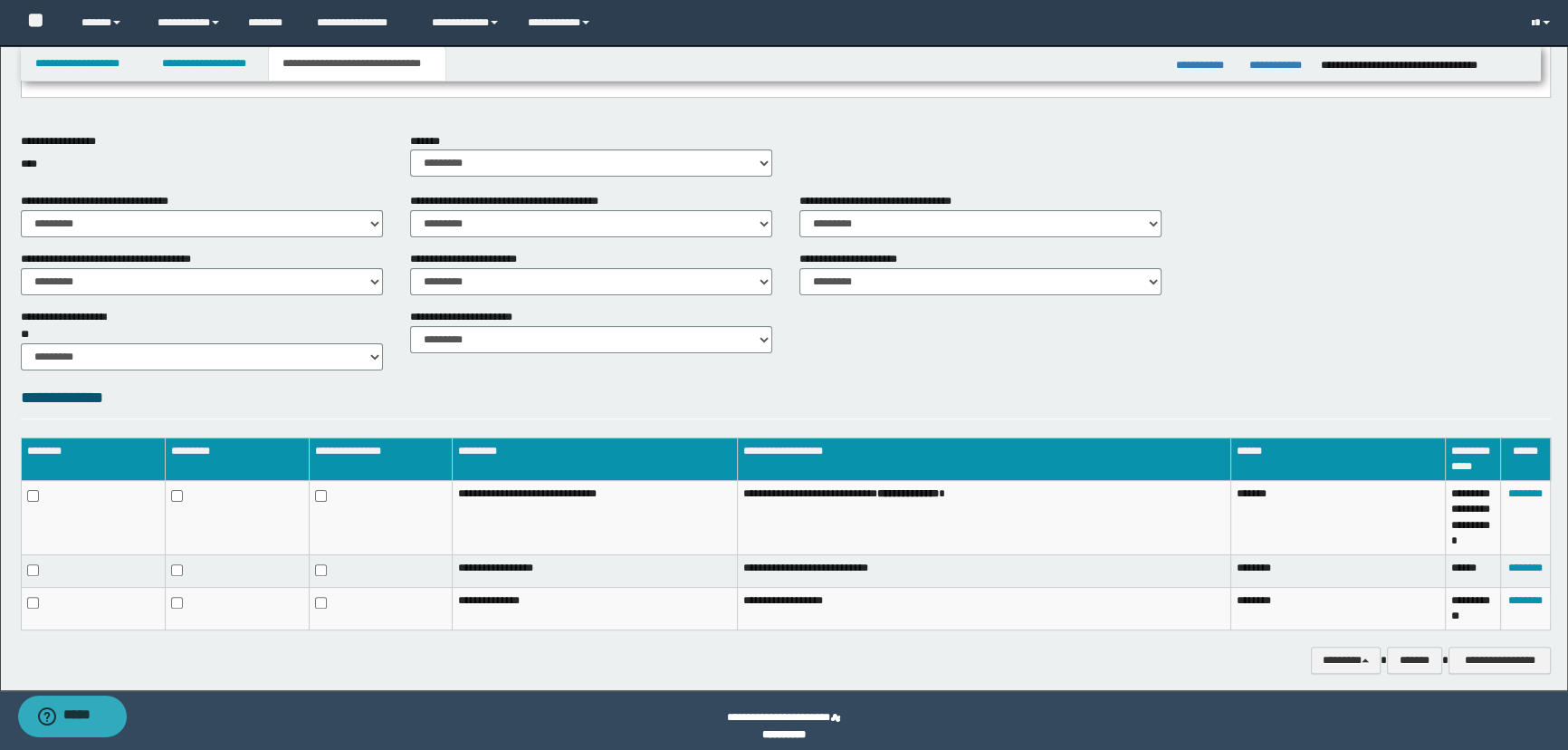scroll, scrollTop: 582, scrollLeft: 0, axis: vertical 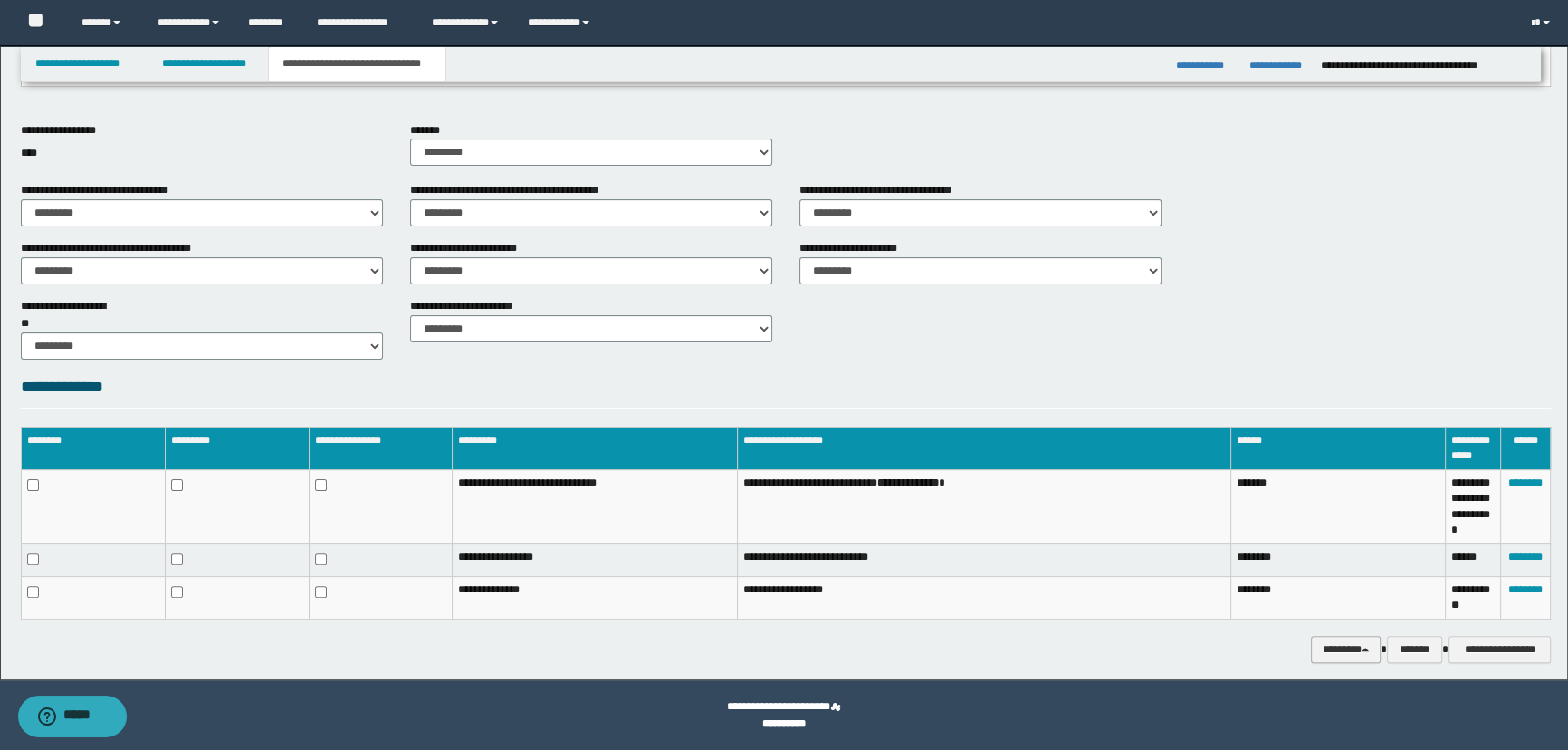 click on "********" at bounding box center (1345, 649) 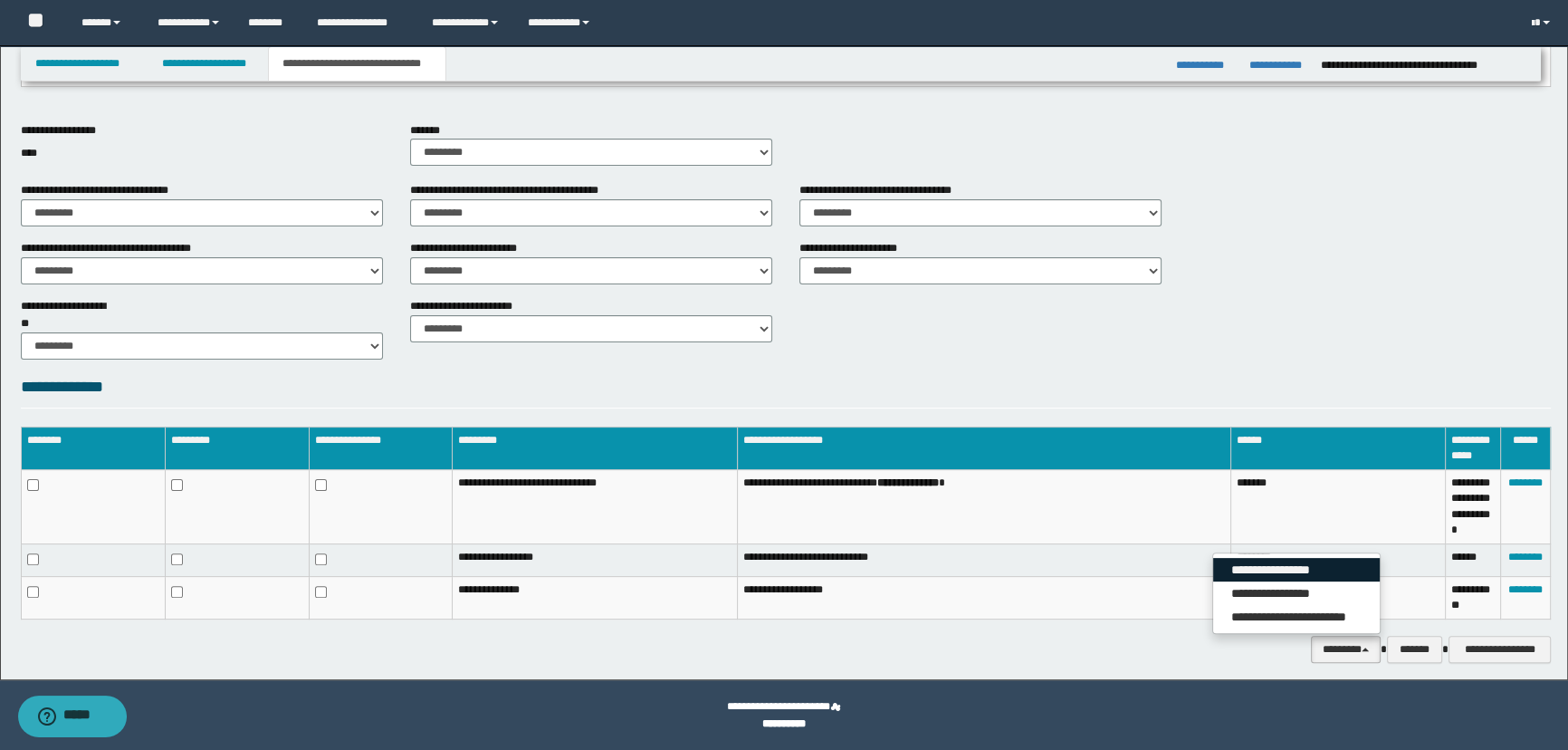 click on "**********" at bounding box center [1296, 570] 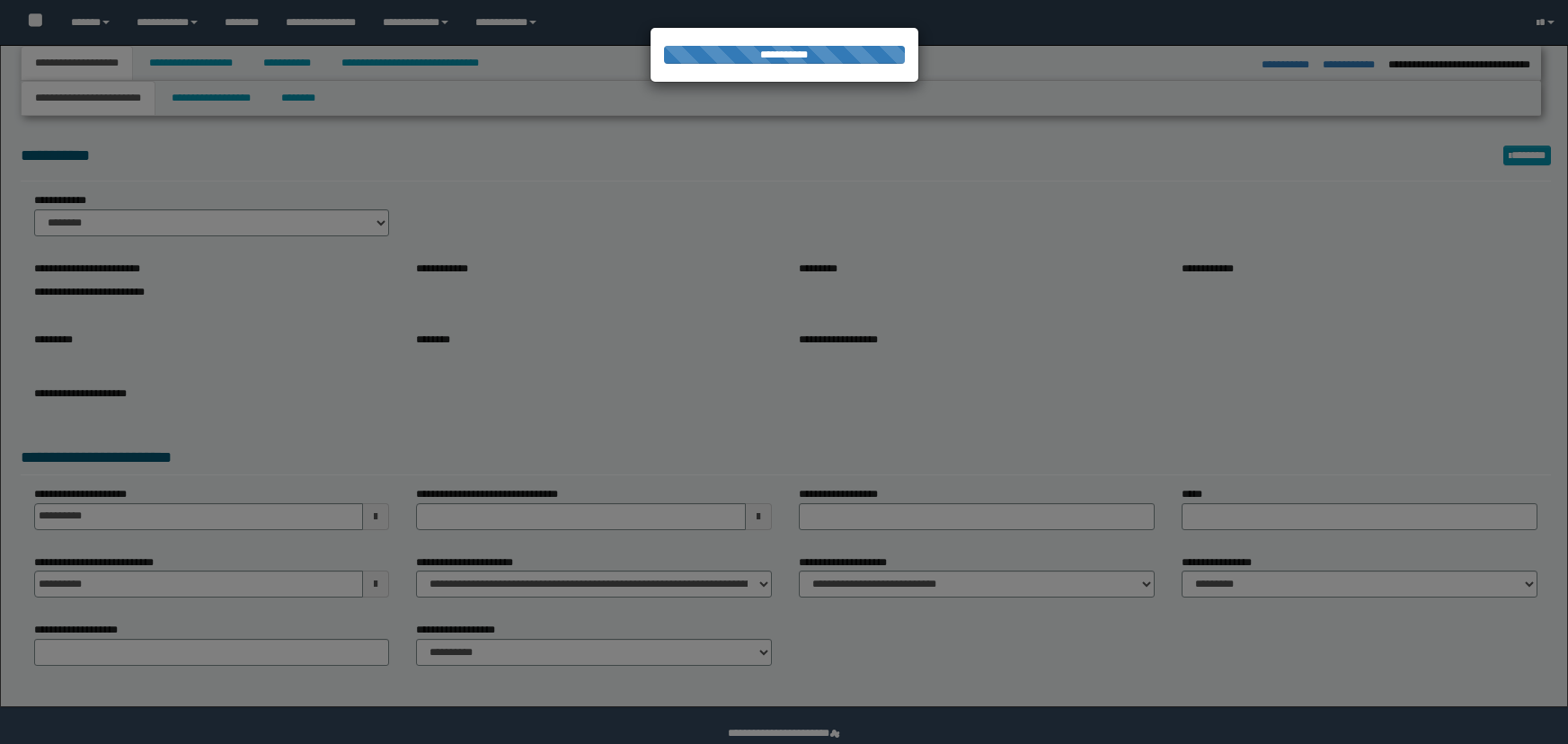 select on "**" 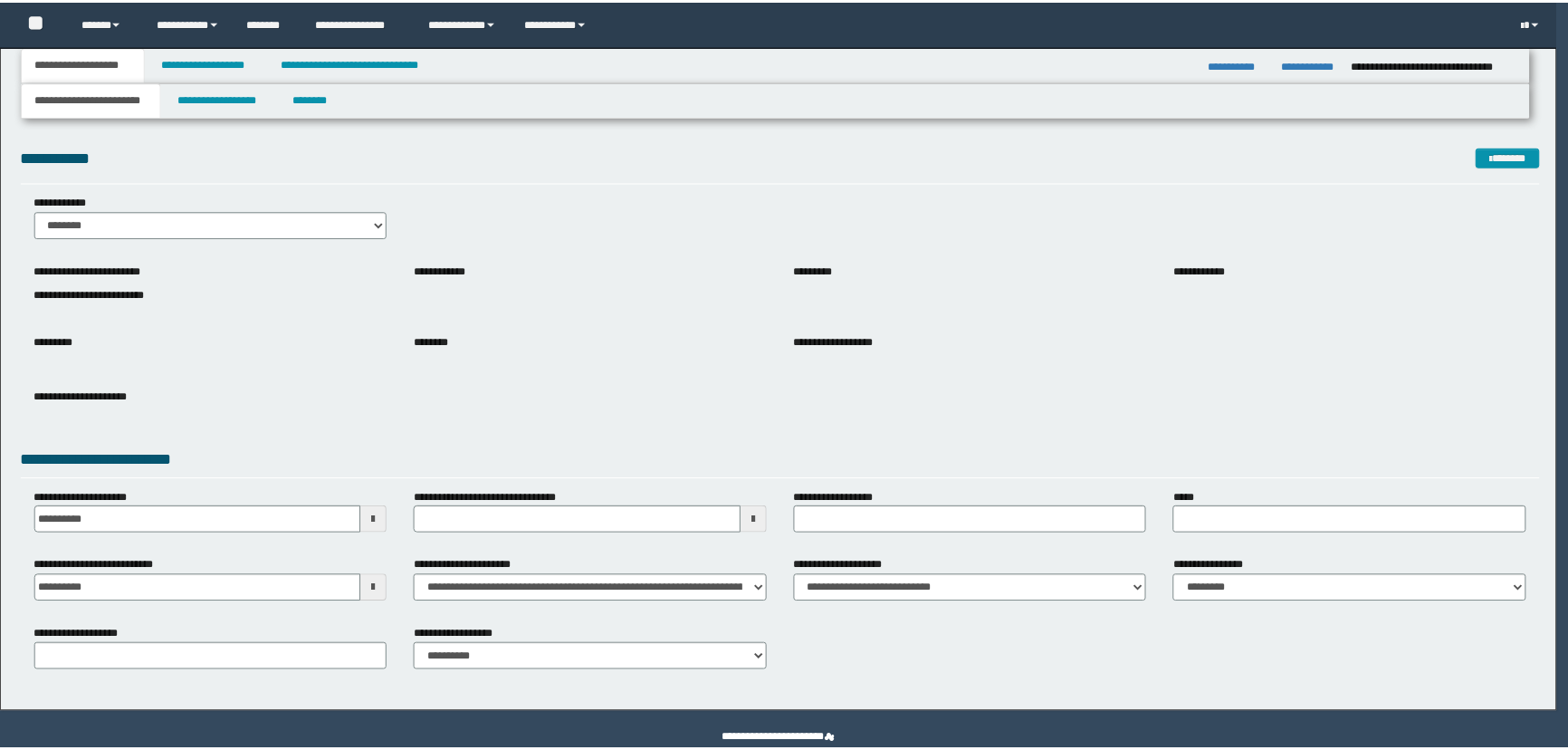 scroll, scrollTop: 0, scrollLeft: 0, axis: both 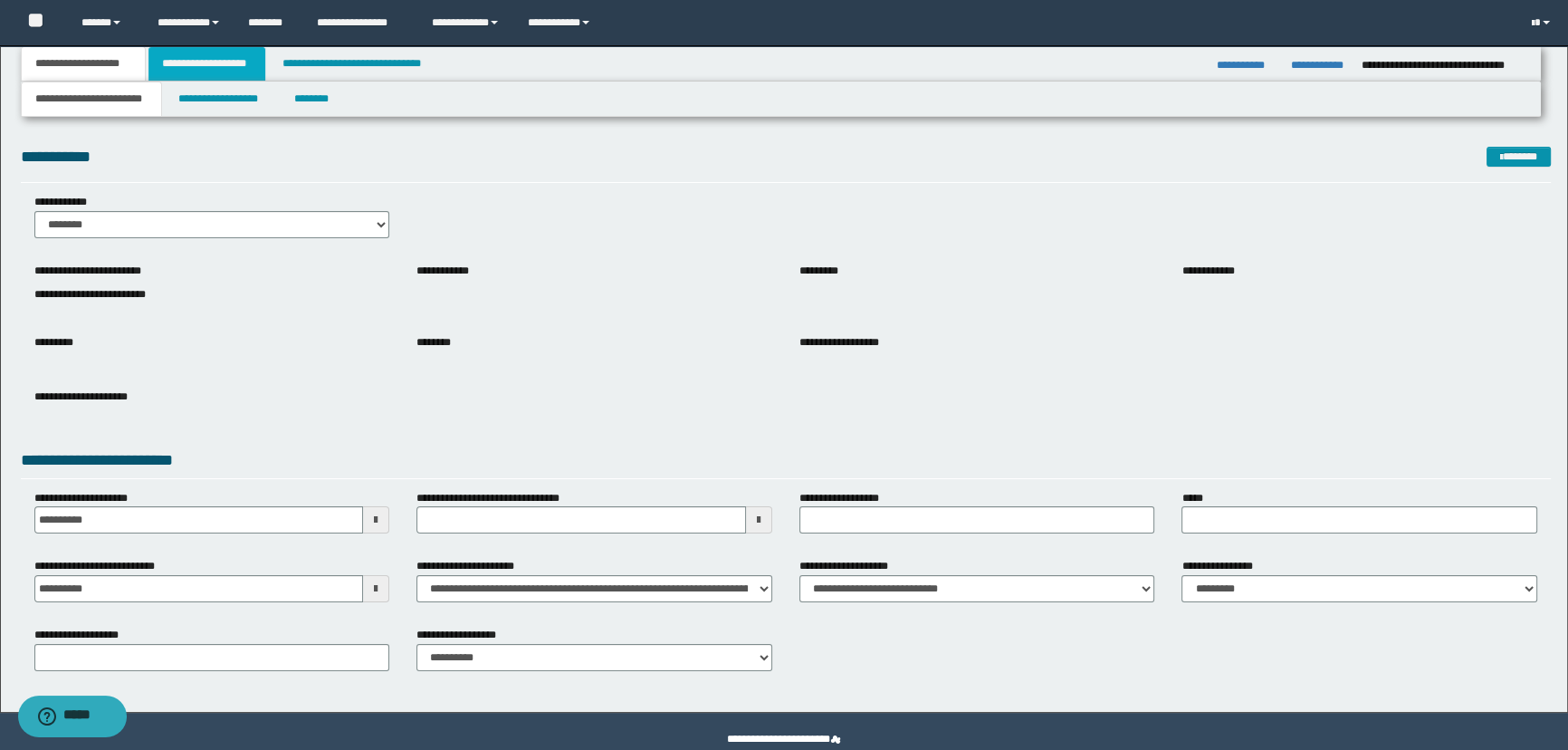 click on "**********" at bounding box center (206, 63) 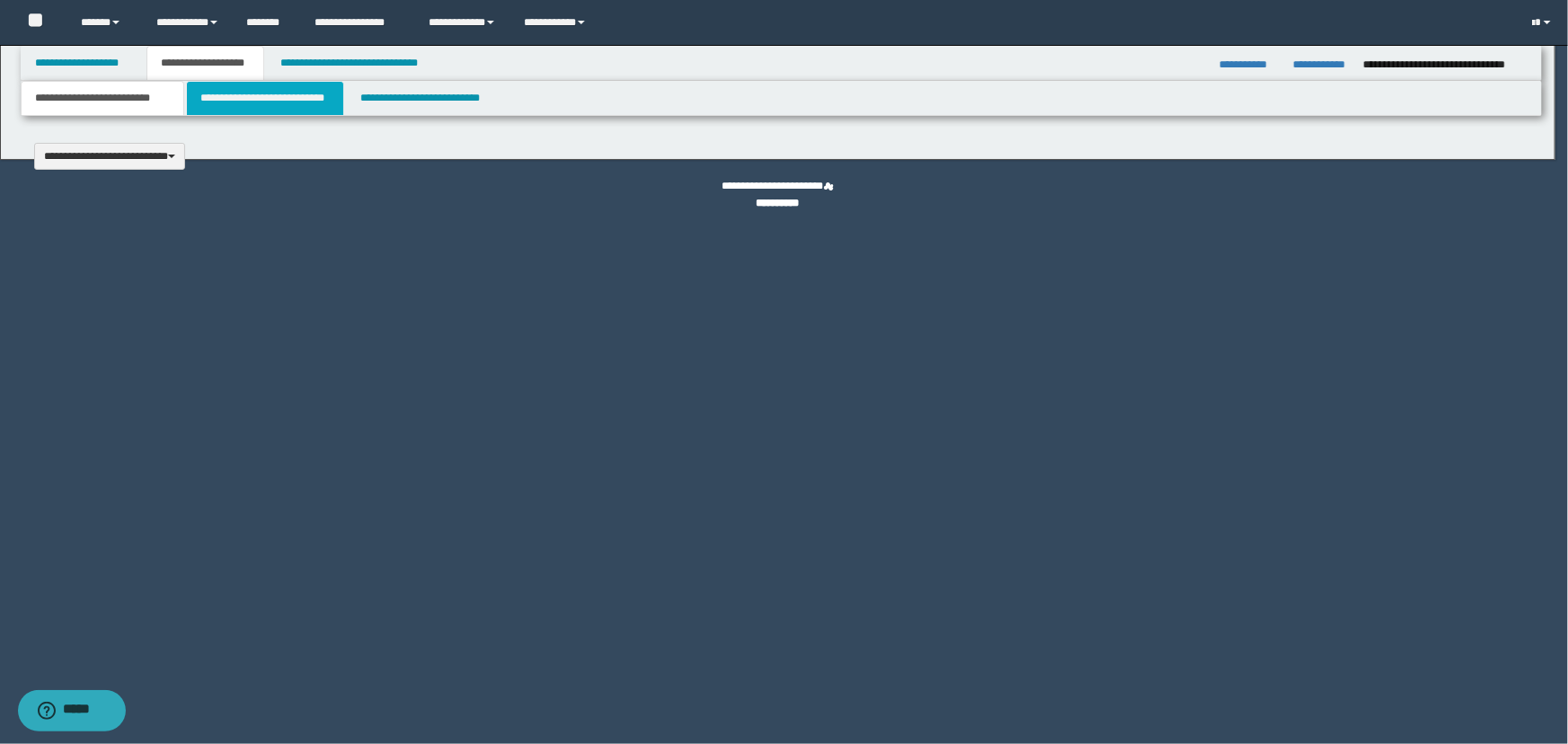 type 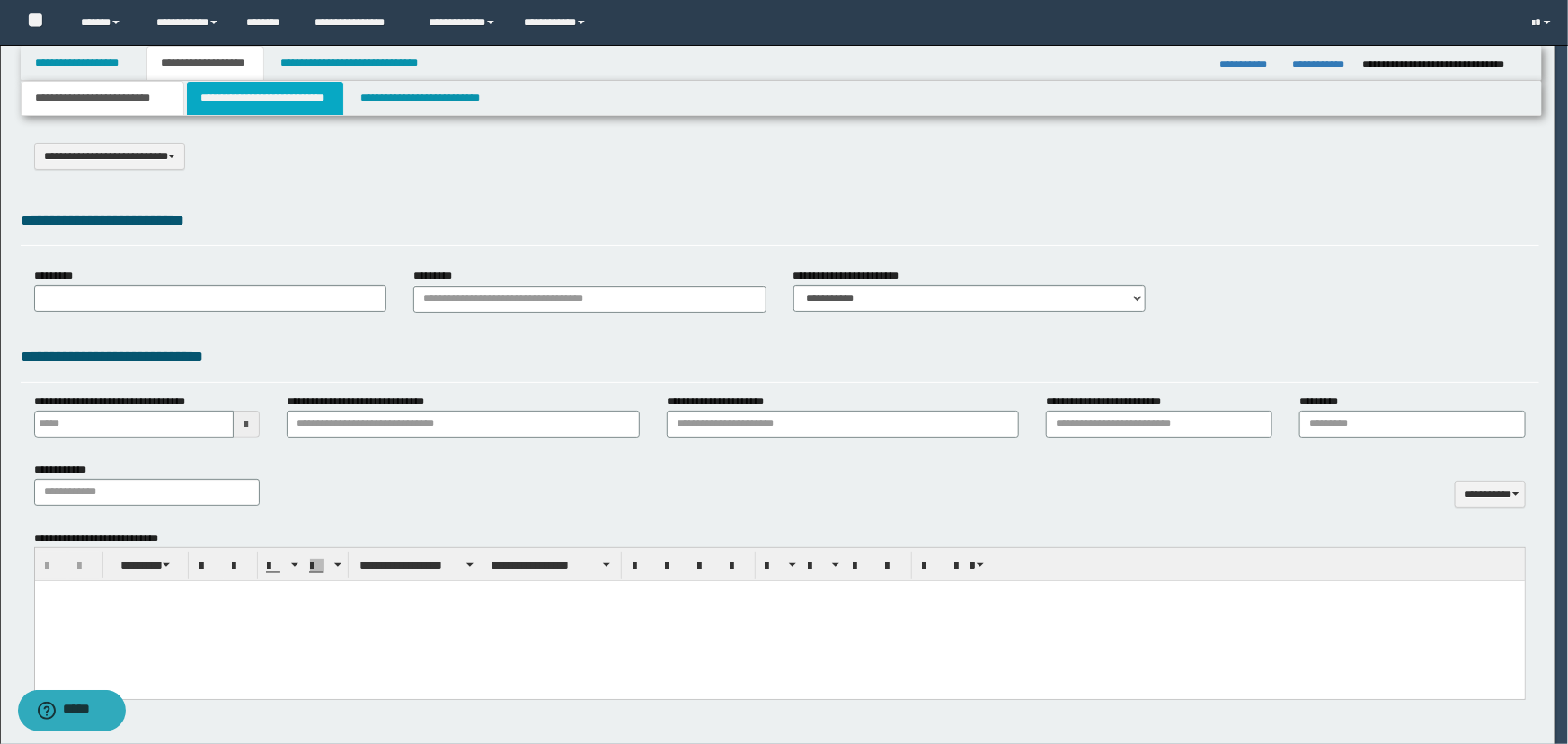 scroll, scrollTop: 0, scrollLeft: 0, axis: both 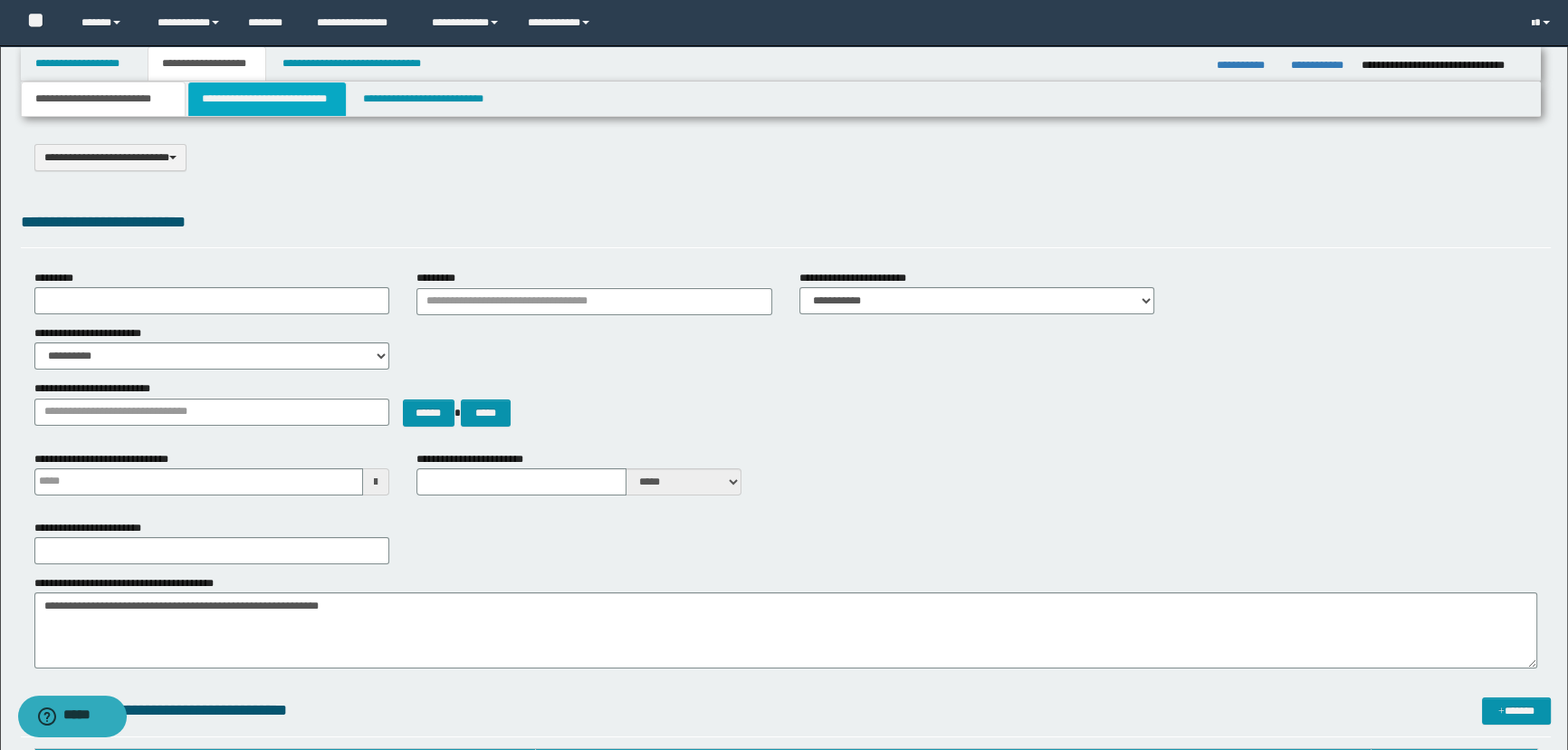 click on "**********" at bounding box center (266, 99) 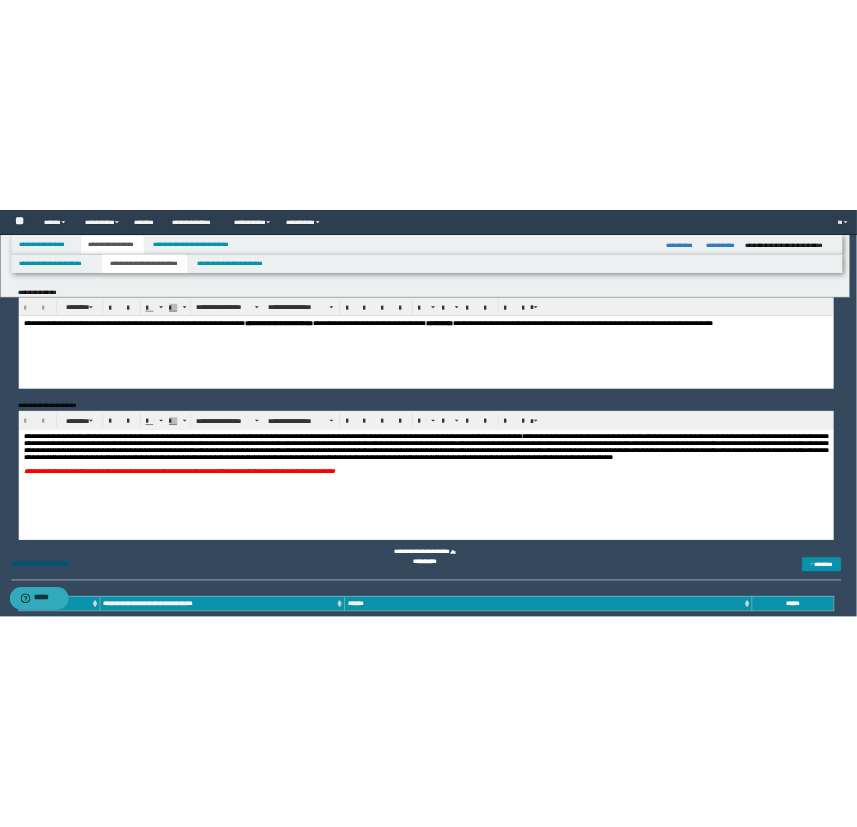 scroll, scrollTop: 0, scrollLeft: 0, axis: both 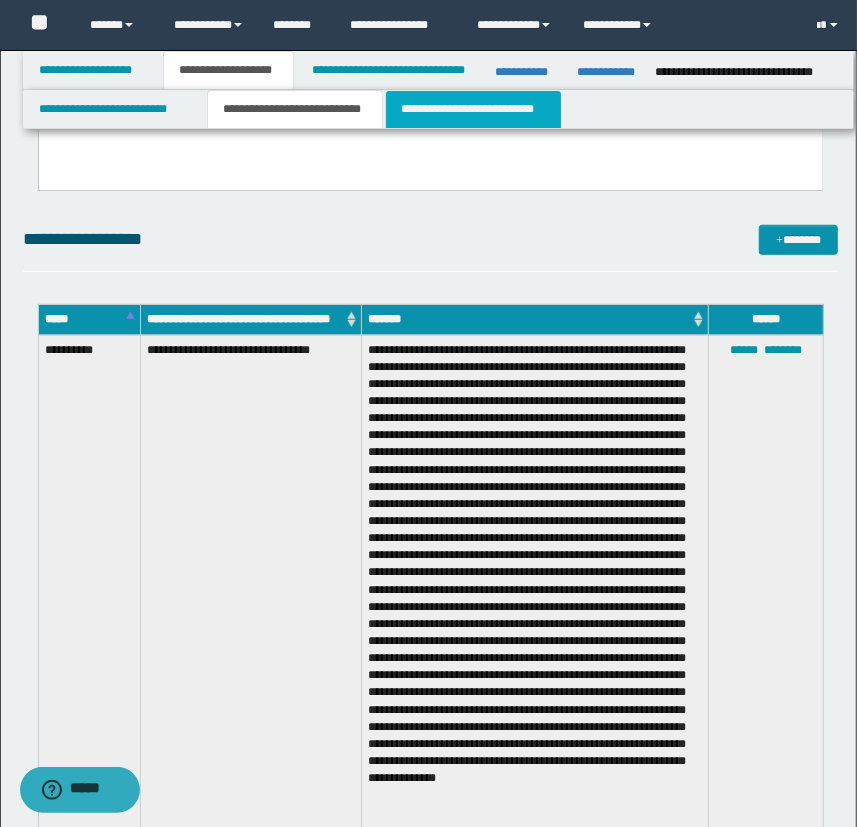 click on "**********" at bounding box center [473, 109] 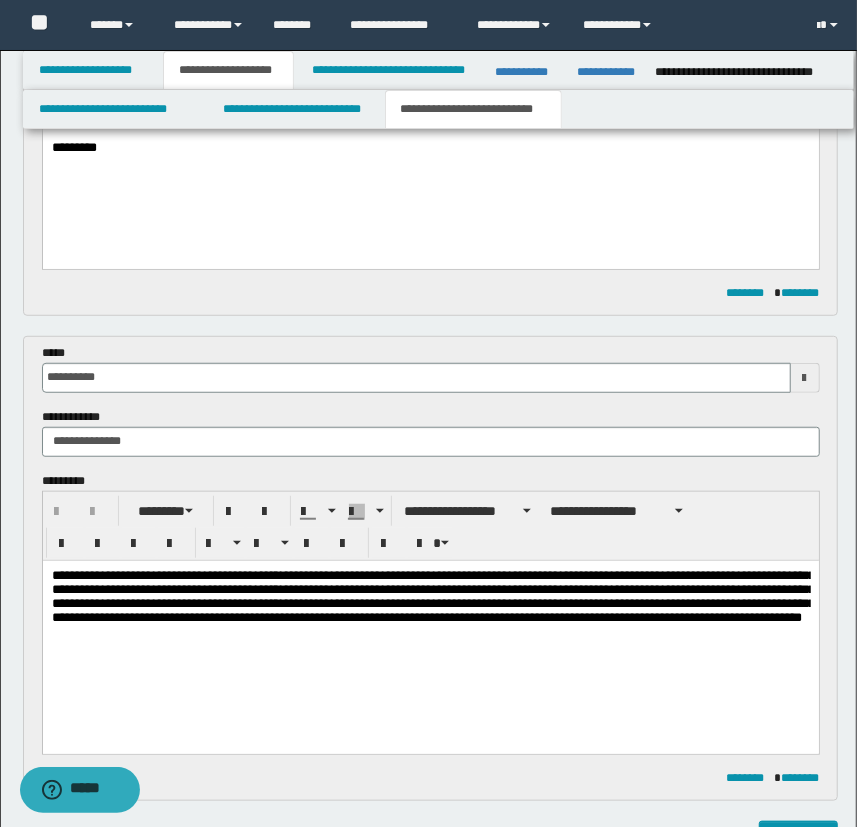 scroll, scrollTop: 272, scrollLeft: 0, axis: vertical 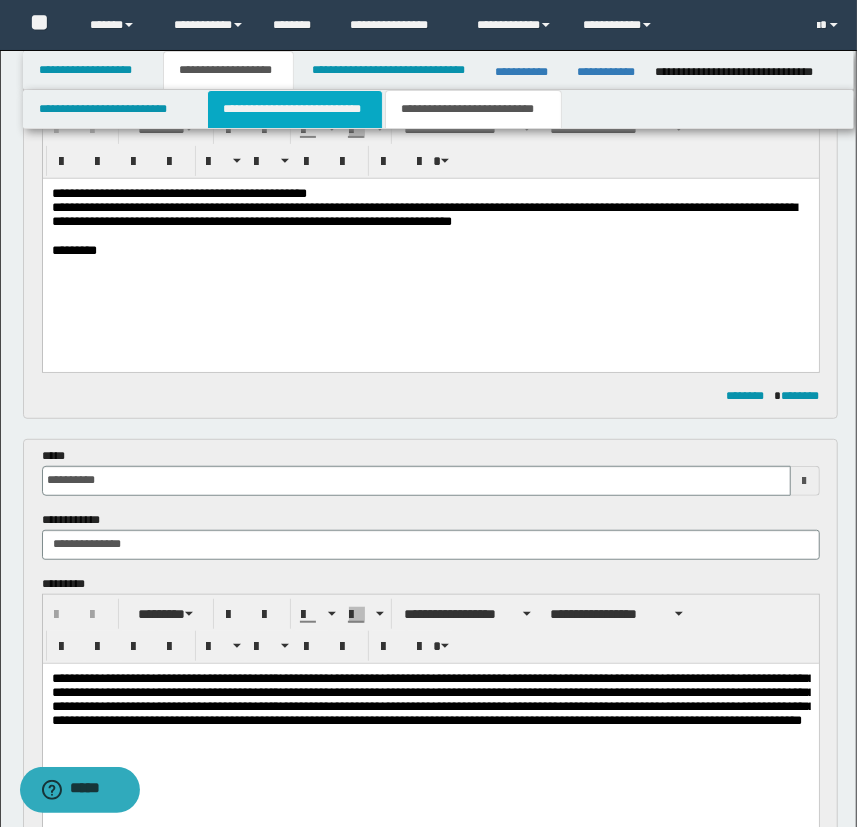 click on "**********" at bounding box center (294, 109) 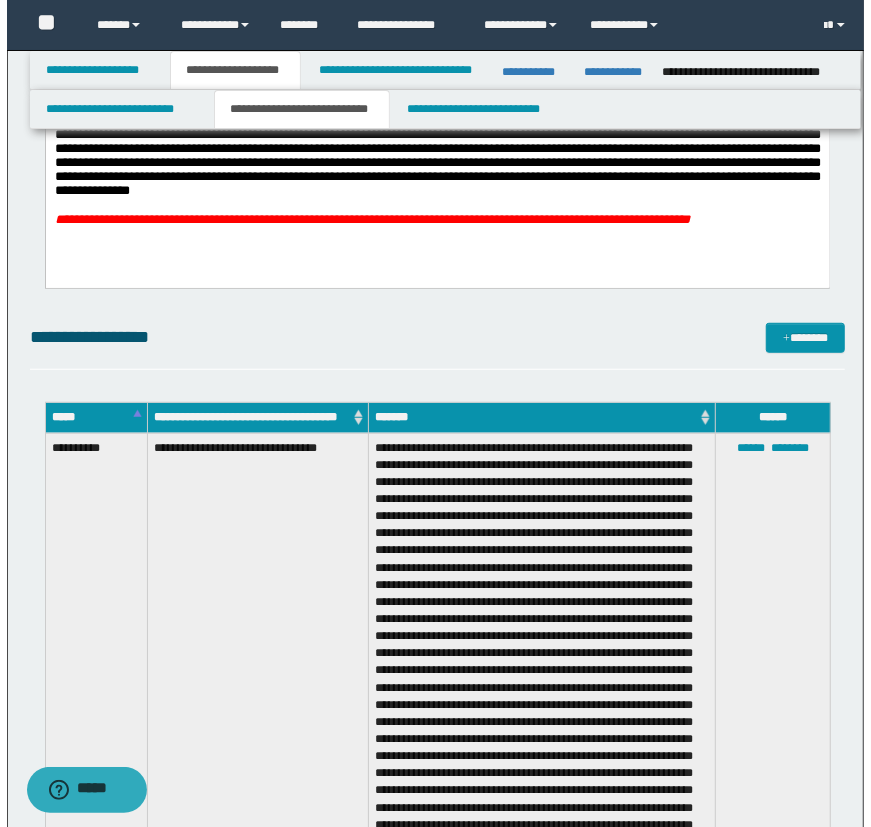 scroll, scrollTop: 454, scrollLeft: 0, axis: vertical 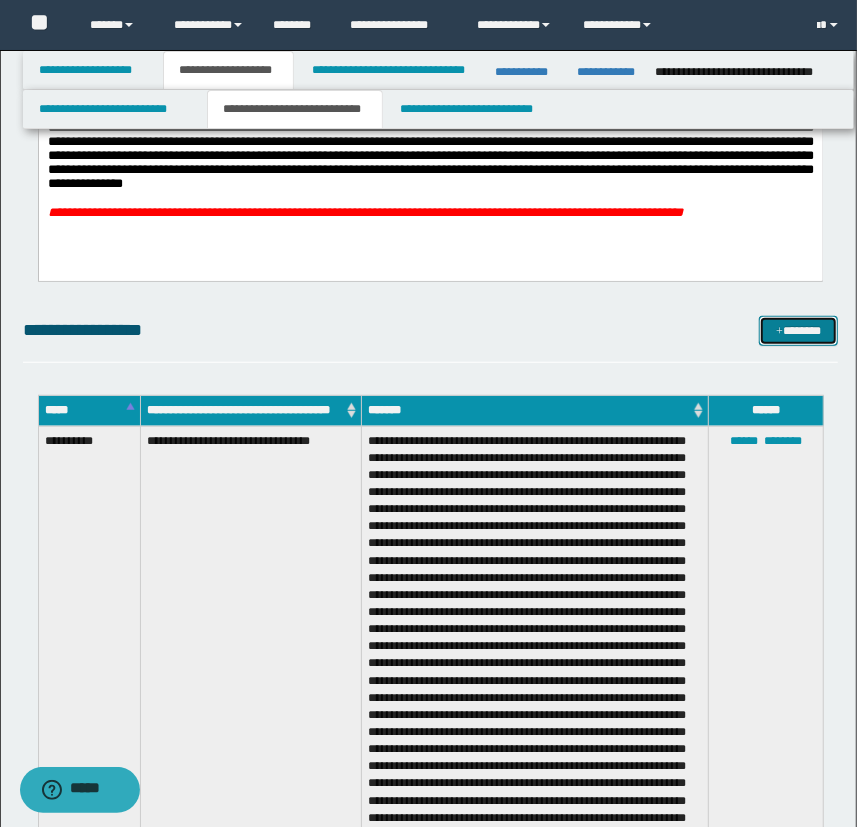 click on "*******" at bounding box center [799, 331] 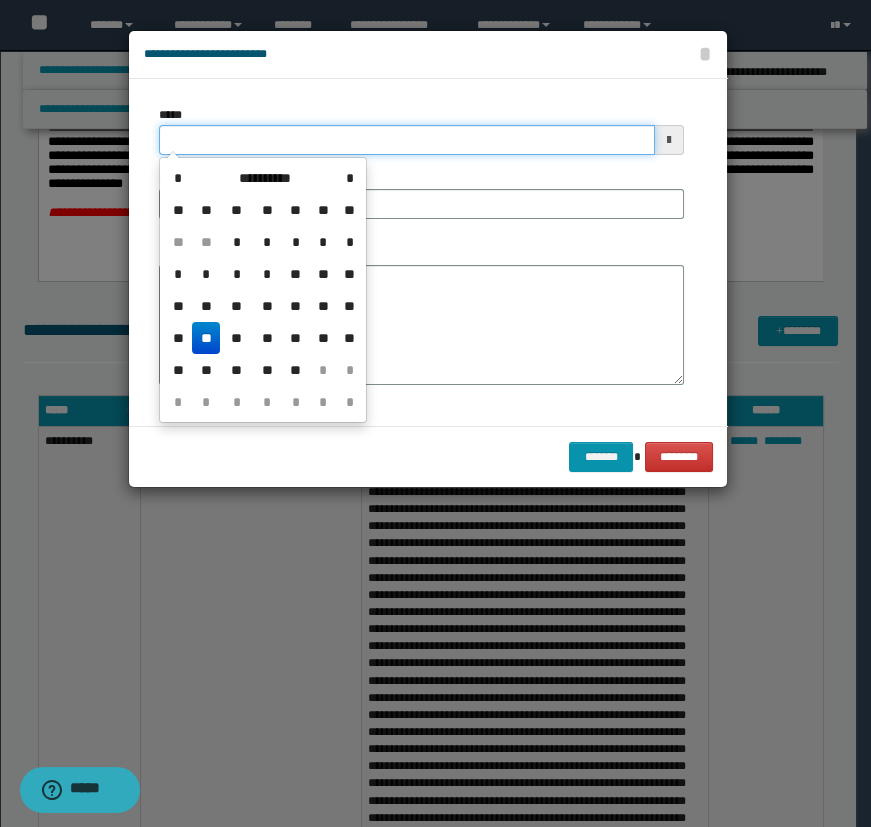 click on "*****" at bounding box center (407, 140) 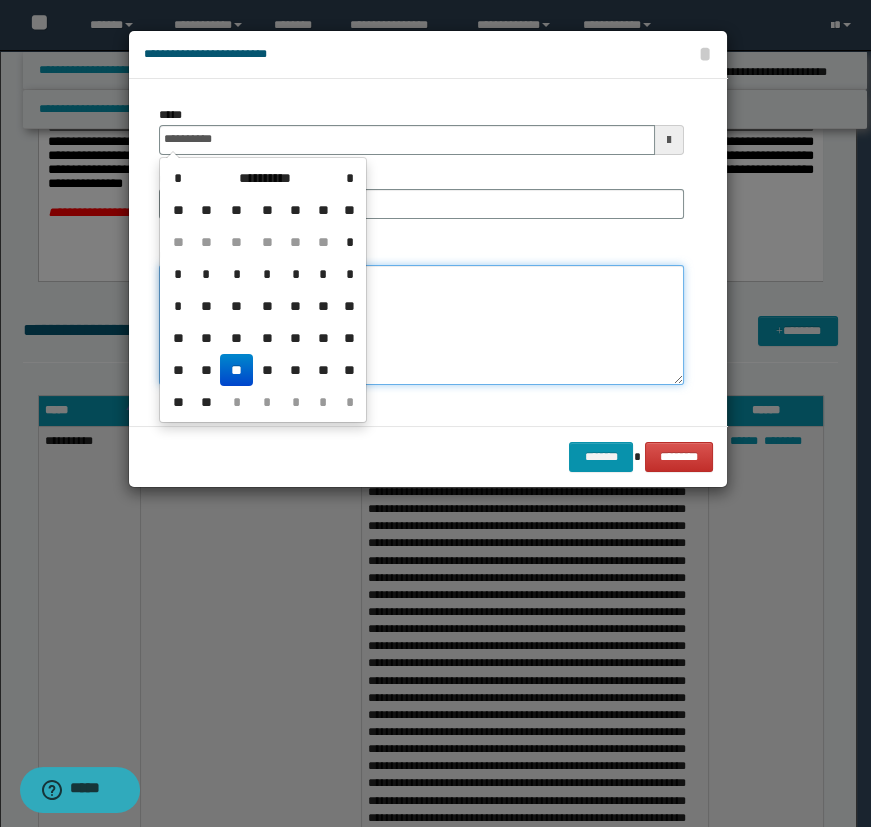 type on "**********" 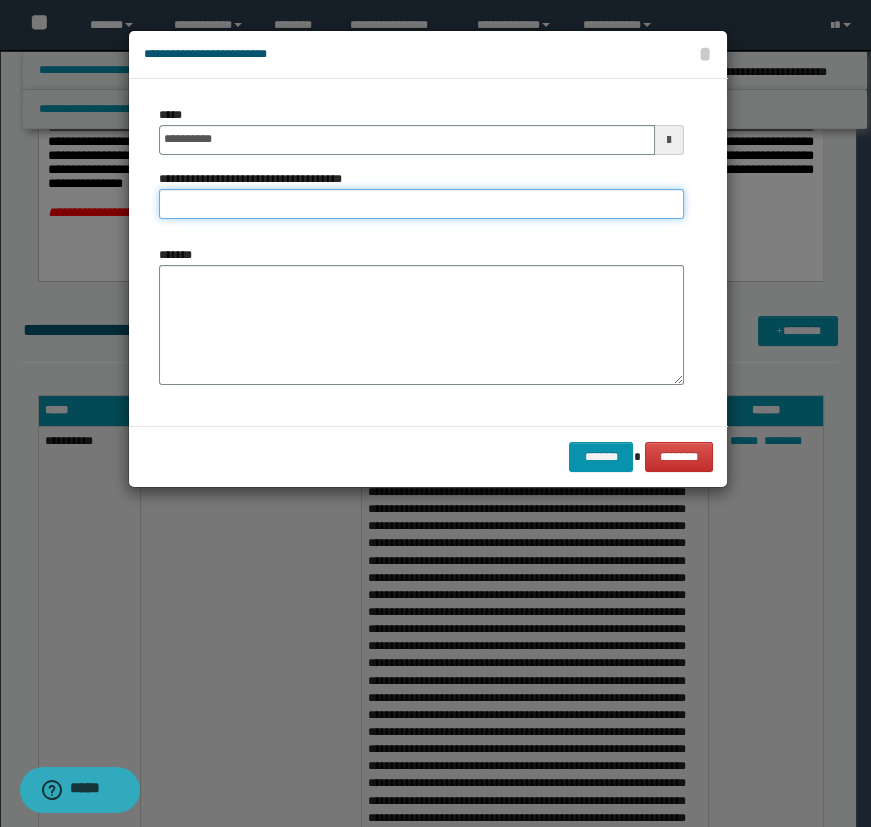click on "**********" at bounding box center (421, 204) 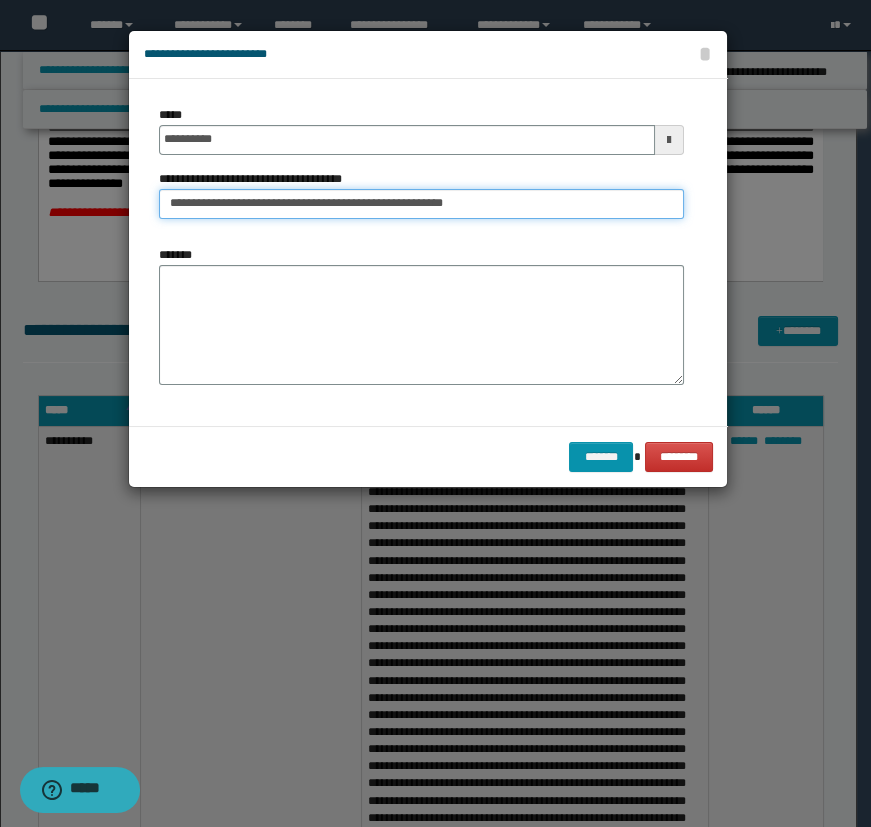 type on "**********" 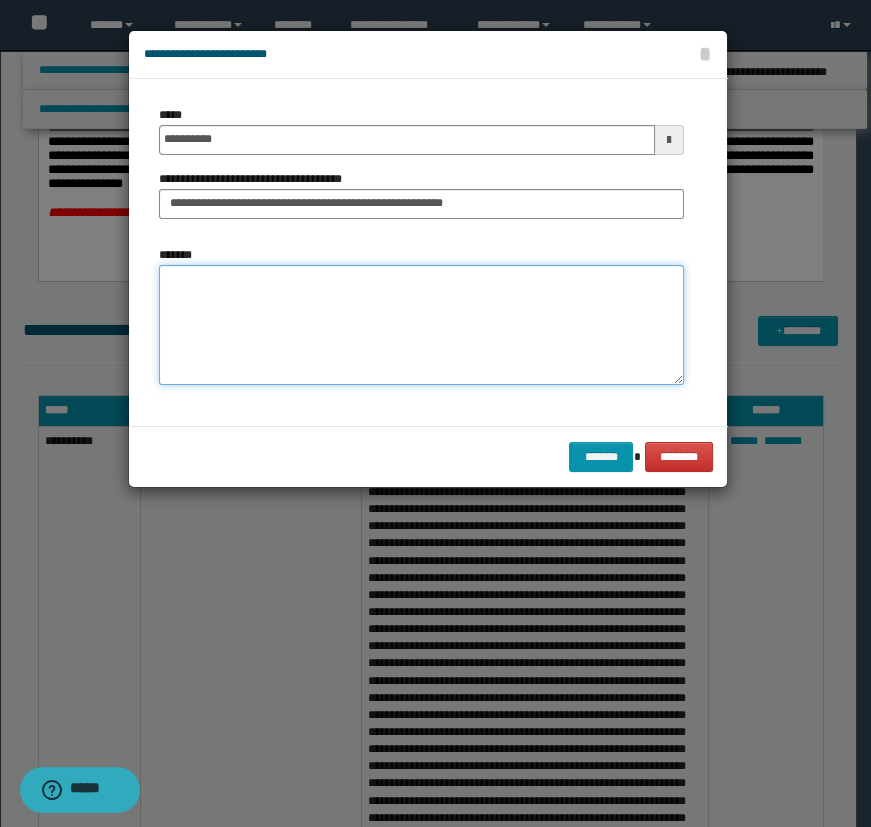 click on "*******" at bounding box center (421, 325) 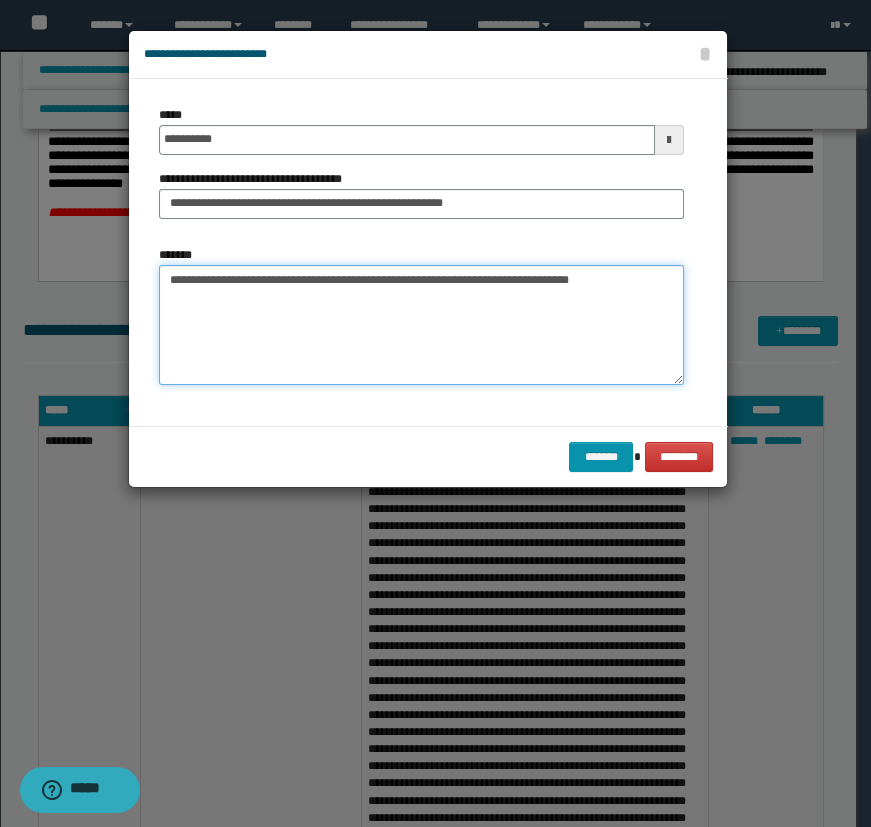 click on "**********" at bounding box center (421, 325) 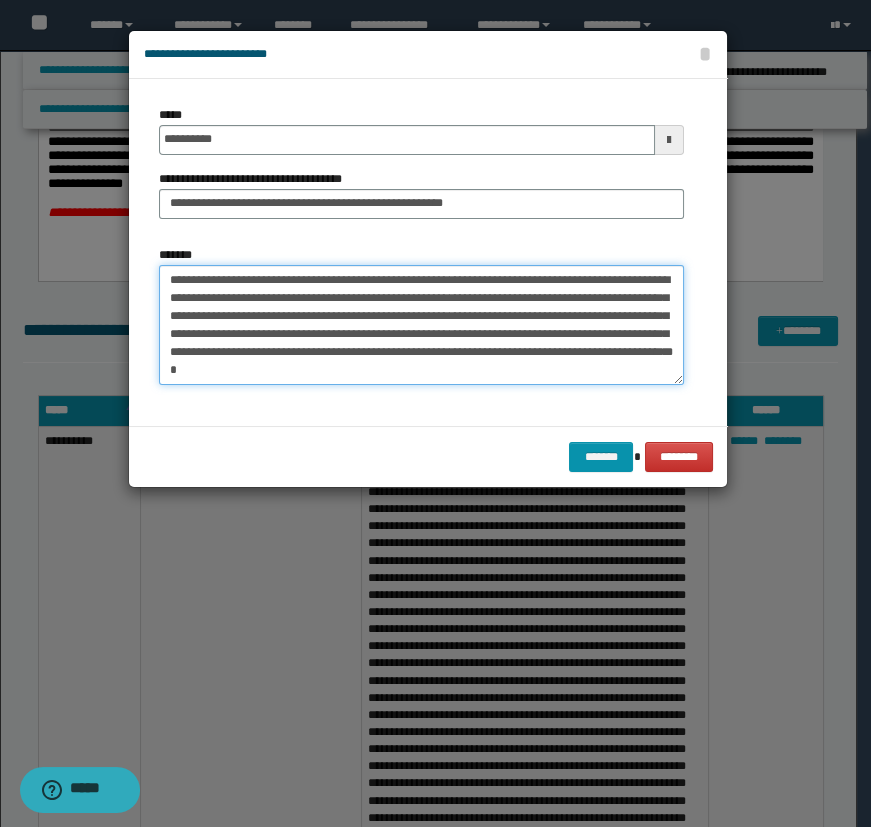 click on "**********" at bounding box center (421, 325) 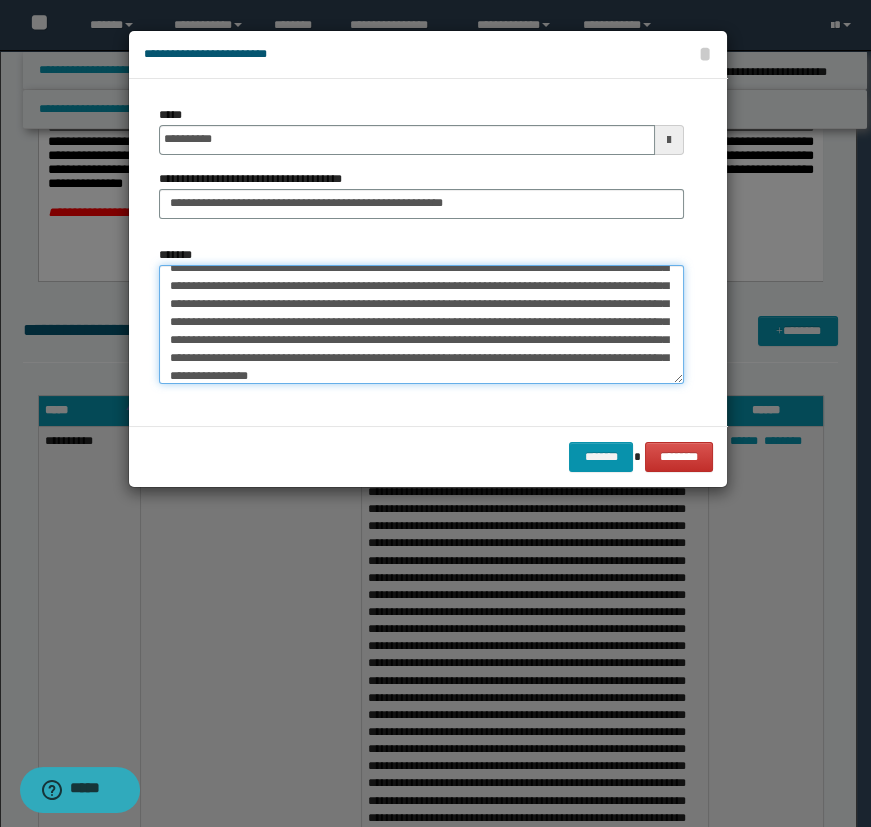 scroll, scrollTop: 47, scrollLeft: 0, axis: vertical 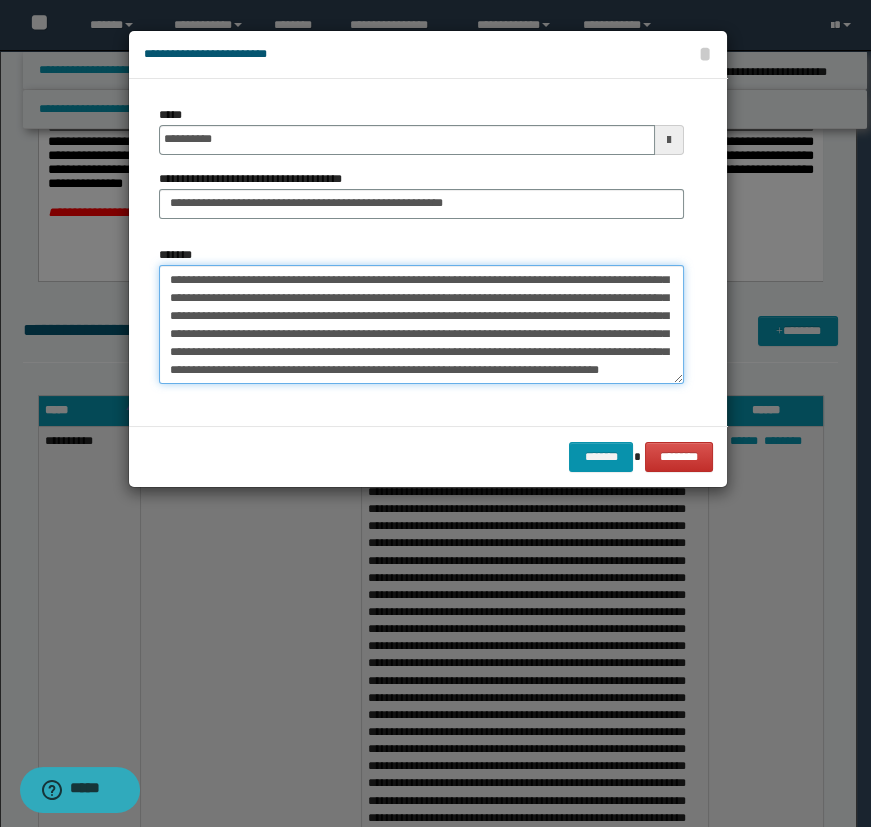 drag, startPoint x: 398, startPoint y: 351, endPoint x: 446, endPoint y: 323, distance: 55.569775 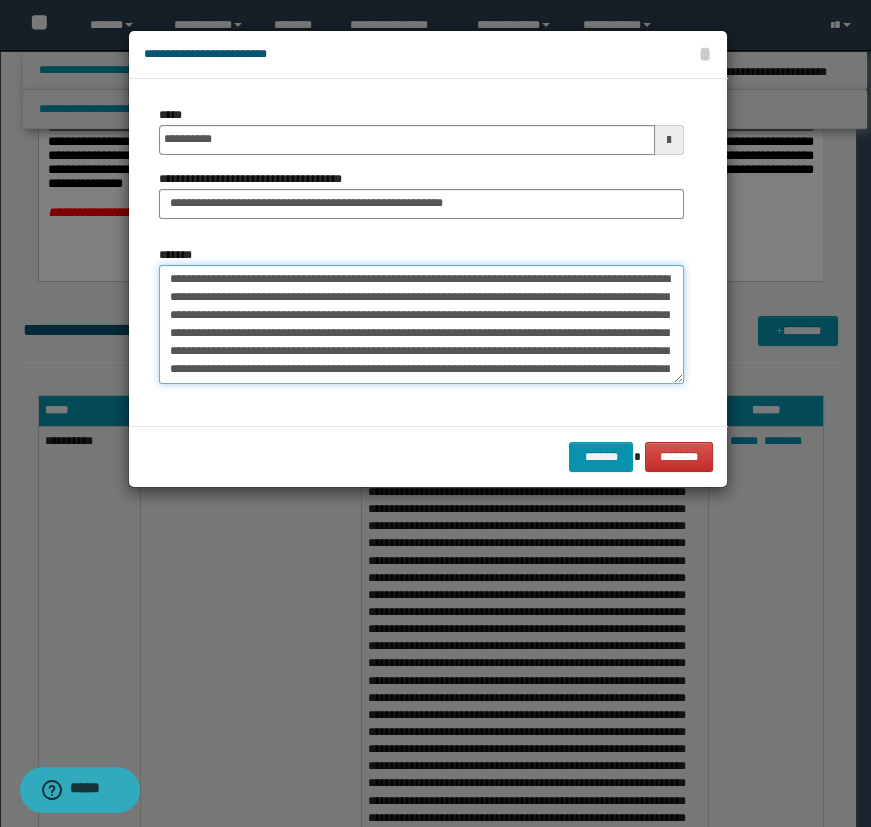 scroll, scrollTop: 0, scrollLeft: 0, axis: both 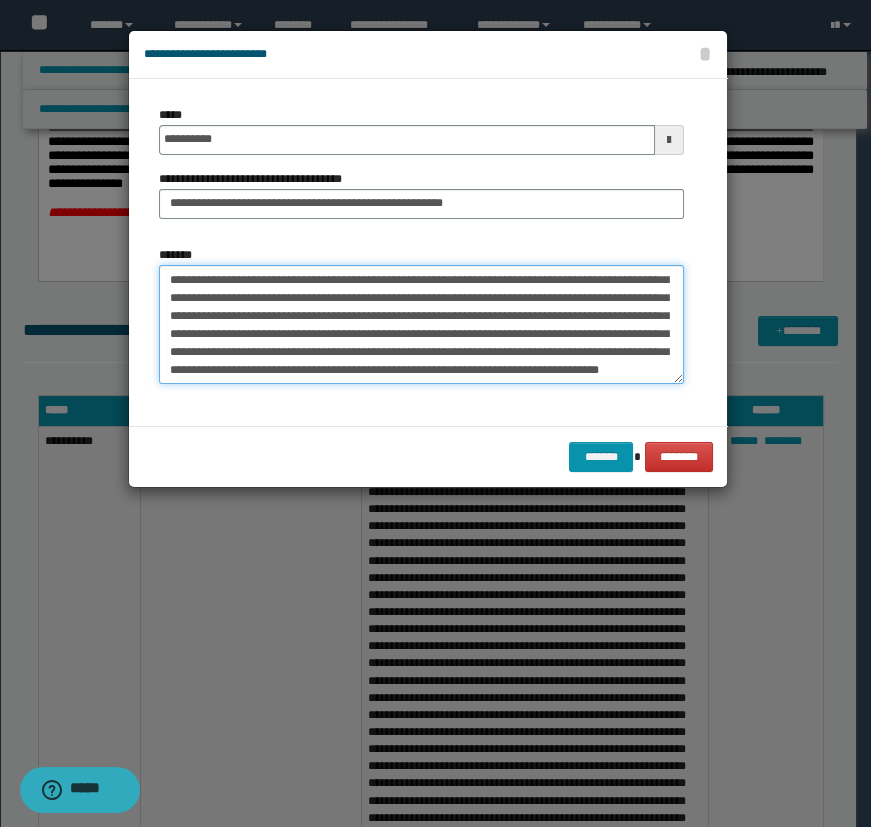 click on "**********" at bounding box center [421, 325] 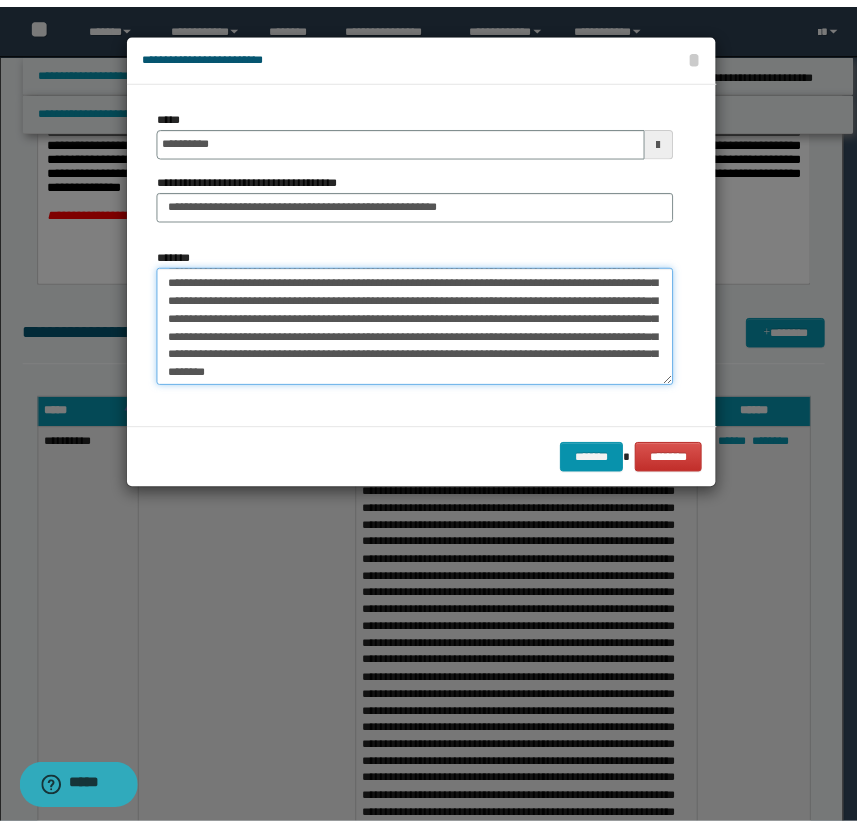 scroll, scrollTop: 65, scrollLeft: 0, axis: vertical 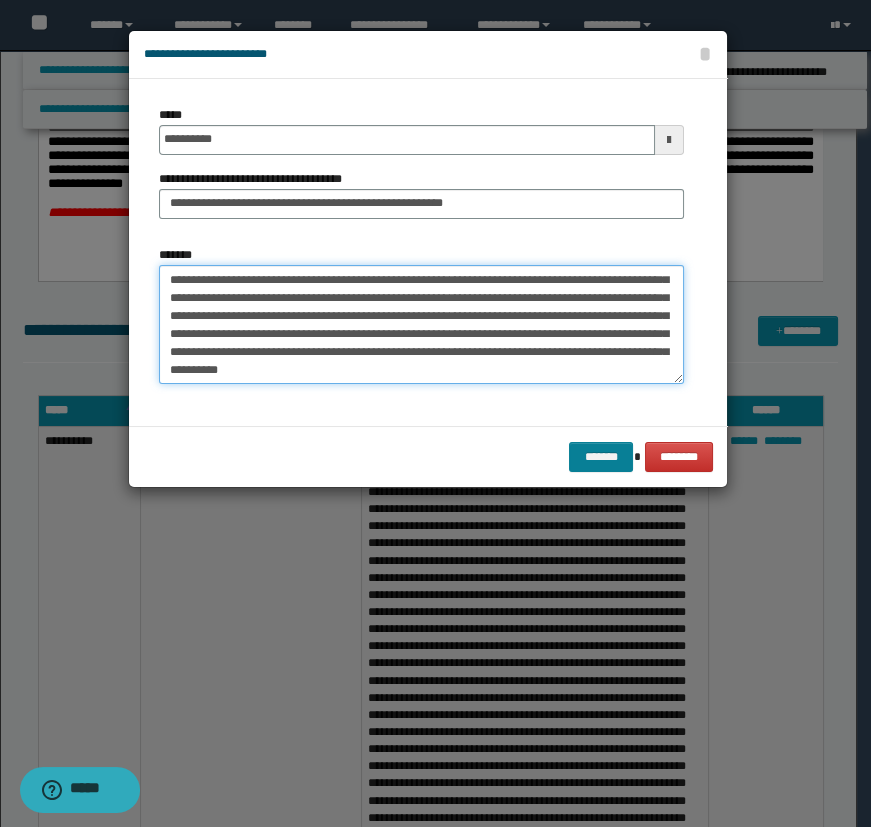 type on "**********" 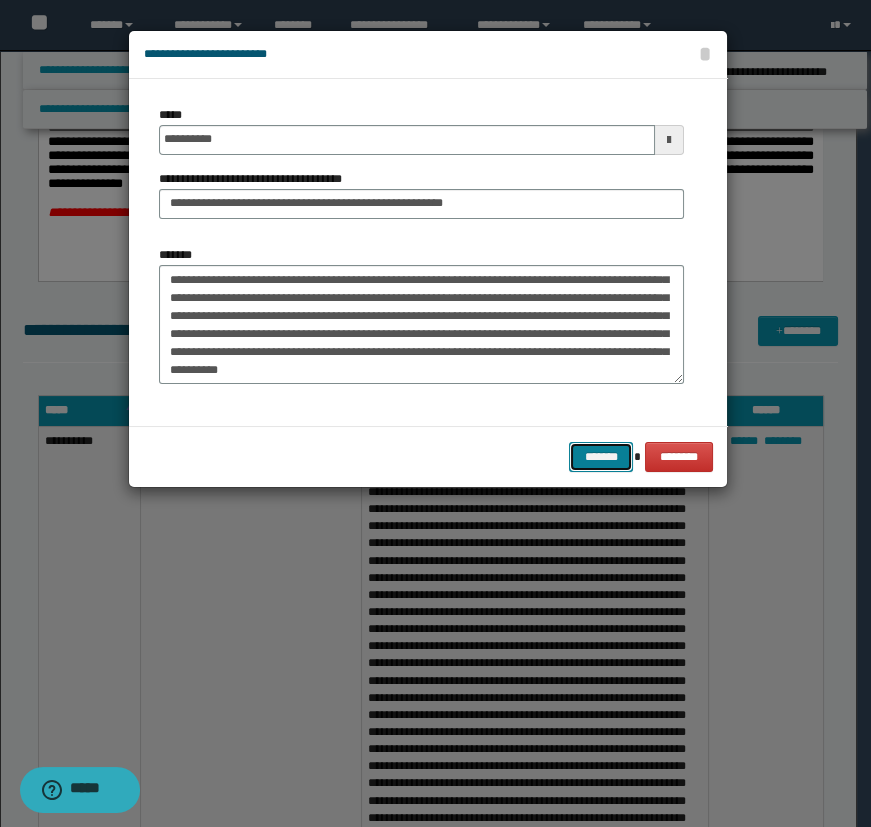 click on "*******" at bounding box center (601, 457) 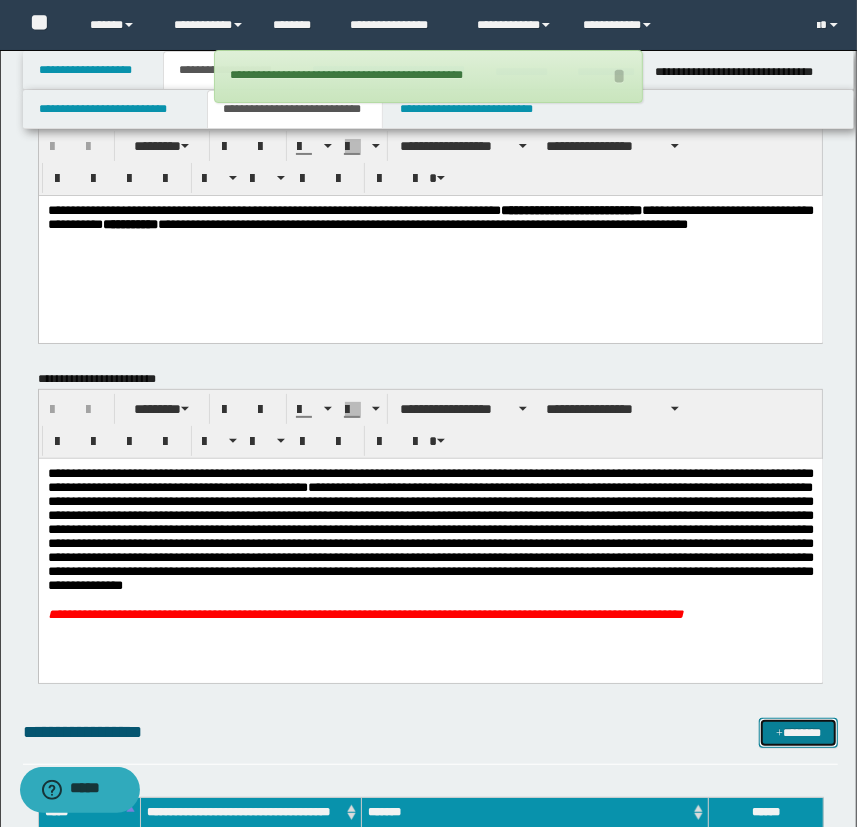 scroll, scrollTop: 0, scrollLeft: 0, axis: both 